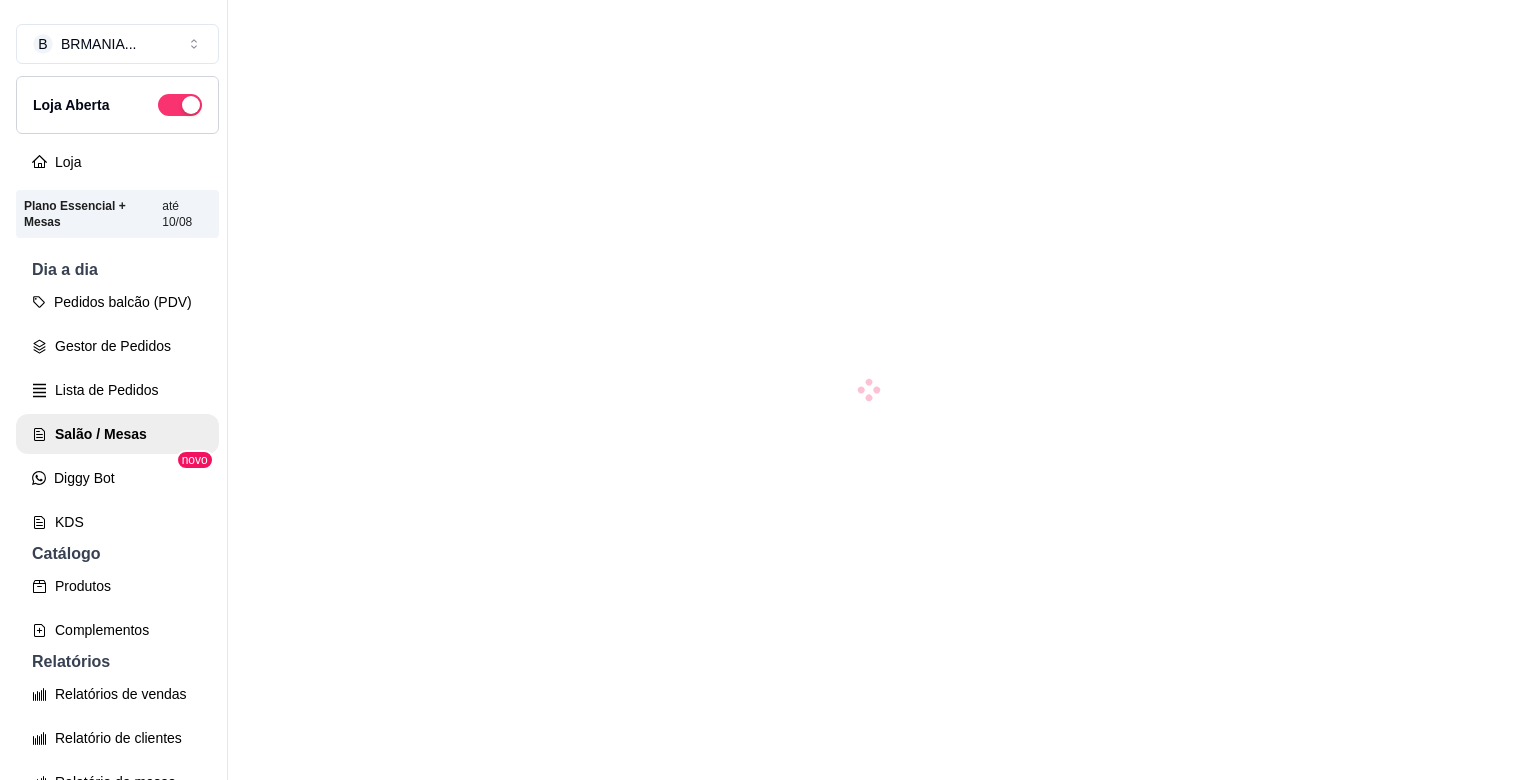 scroll, scrollTop: 0, scrollLeft: 0, axis: both 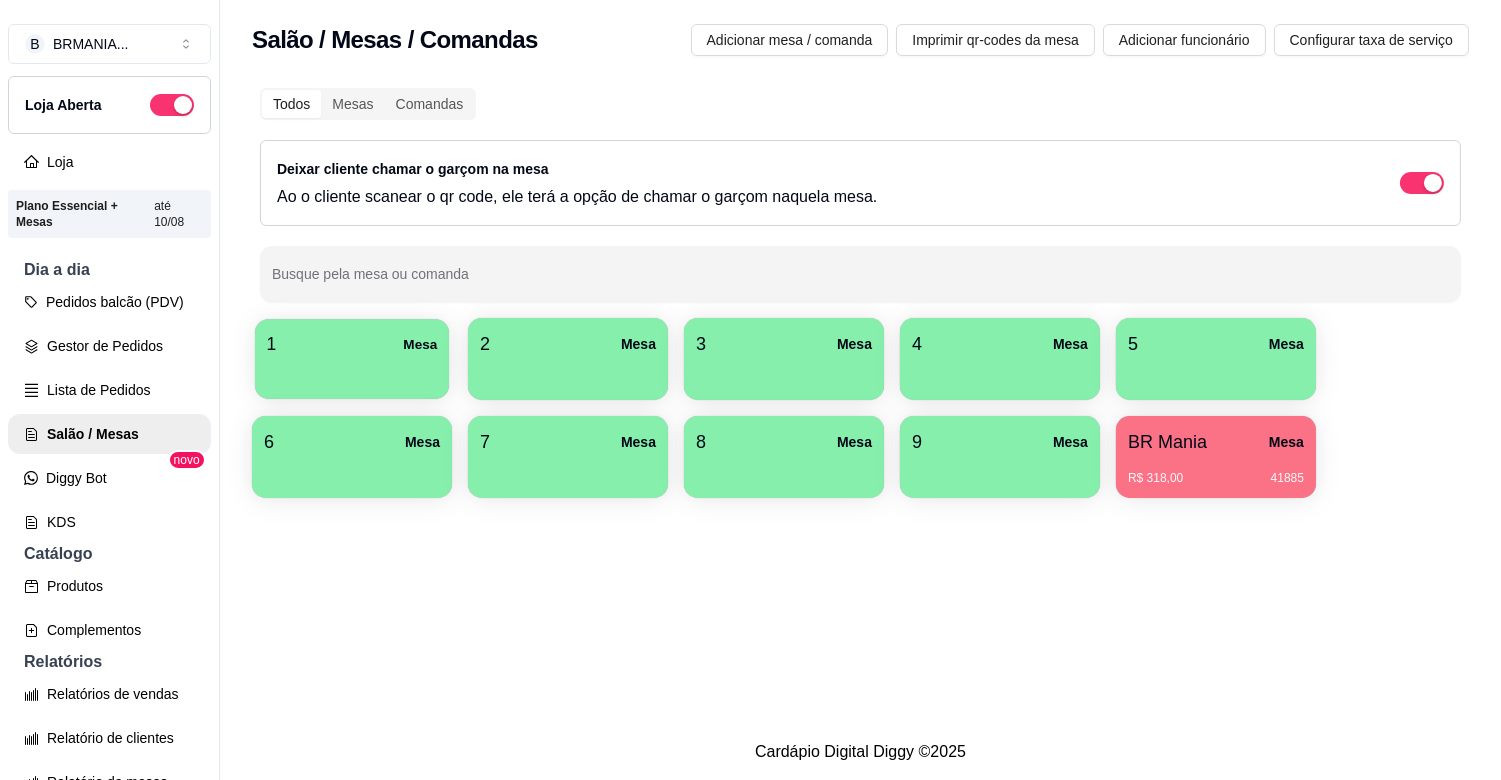 click on "1 Mesa" at bounding box center [352, 344] 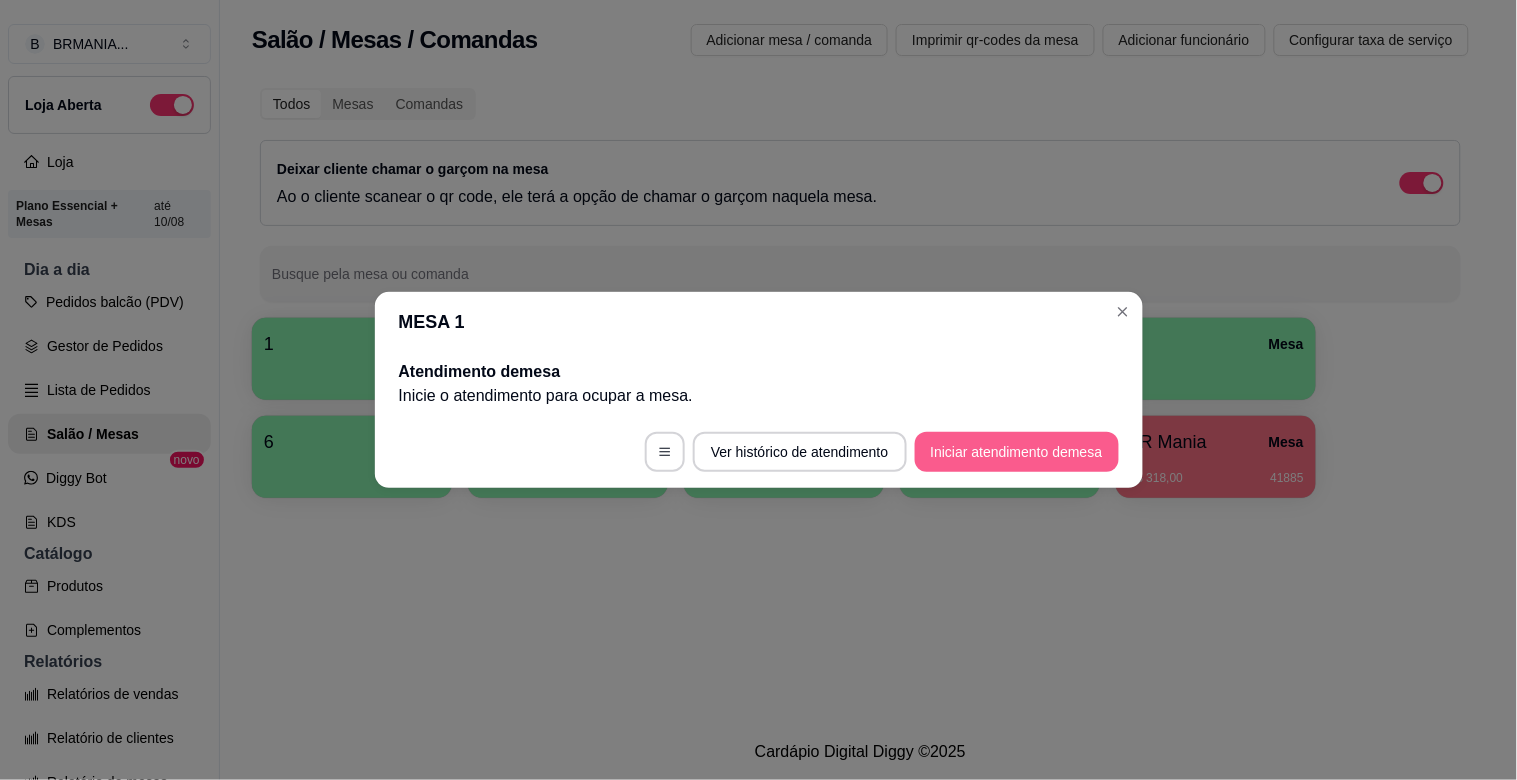 click on "Iniciar atendimento de  mesa" at bounding box center (1017, 452) 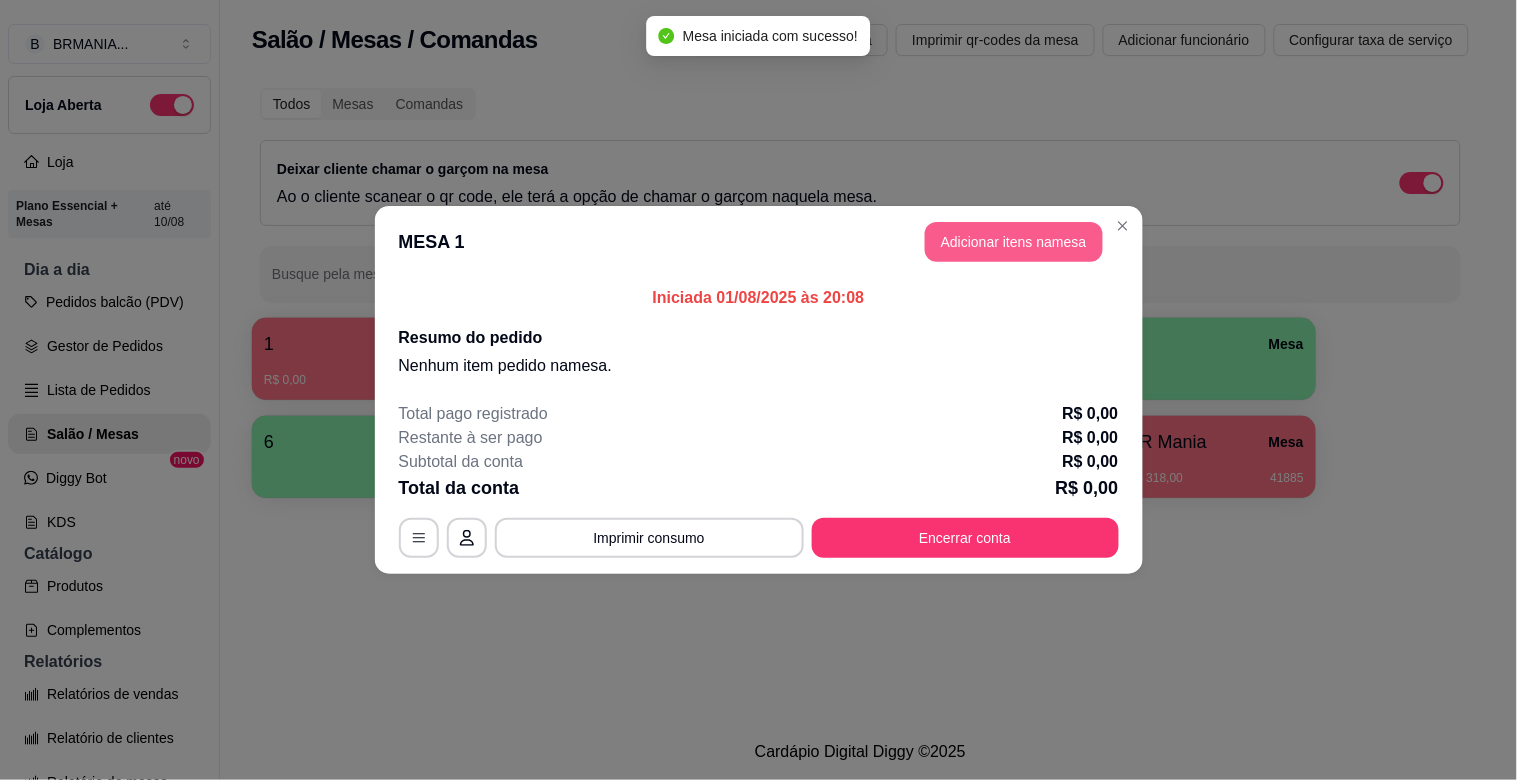 click on "Adicionar itens na  mesa" at bounding box center [1014, 242] 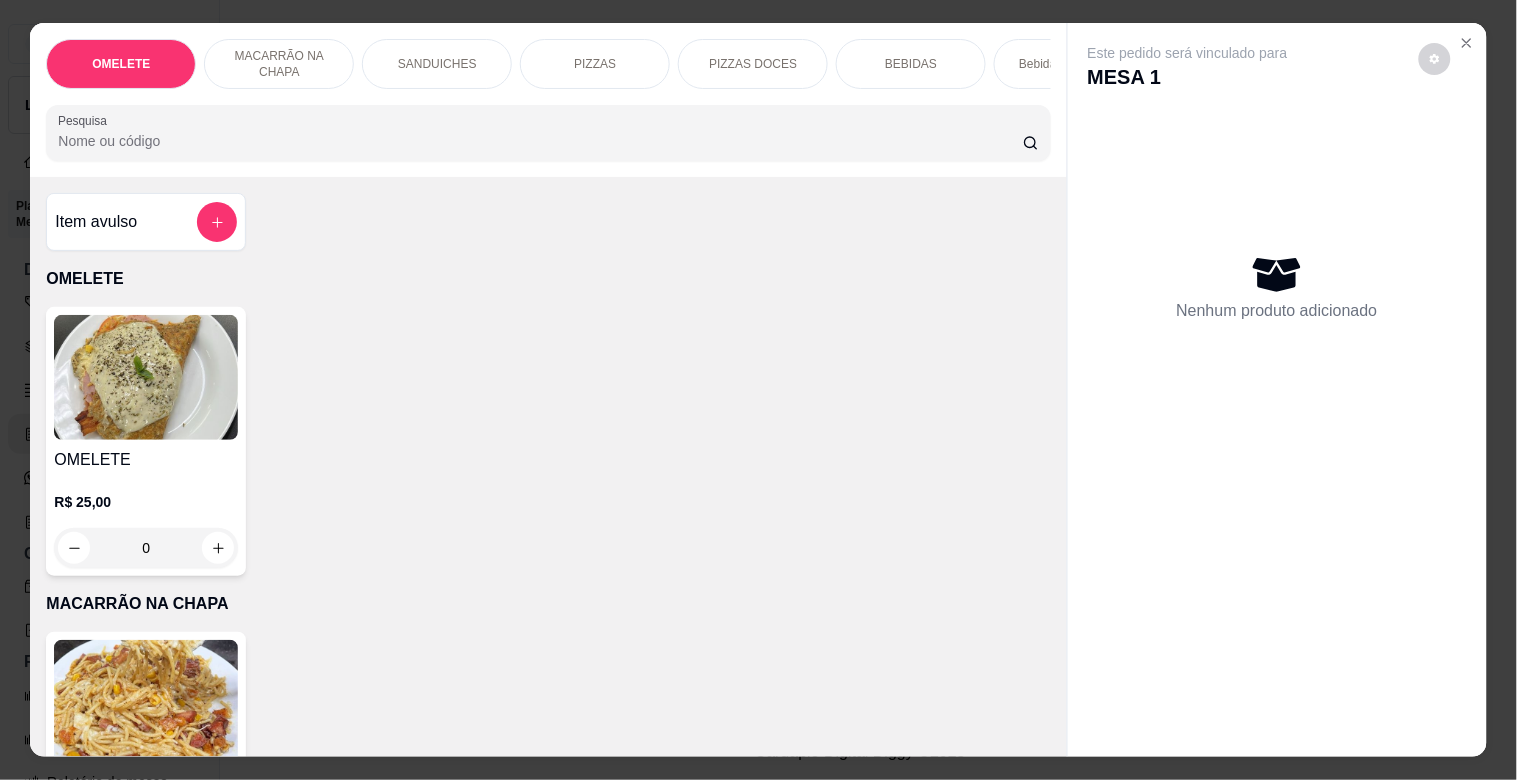click at bounding box center (146, 702) 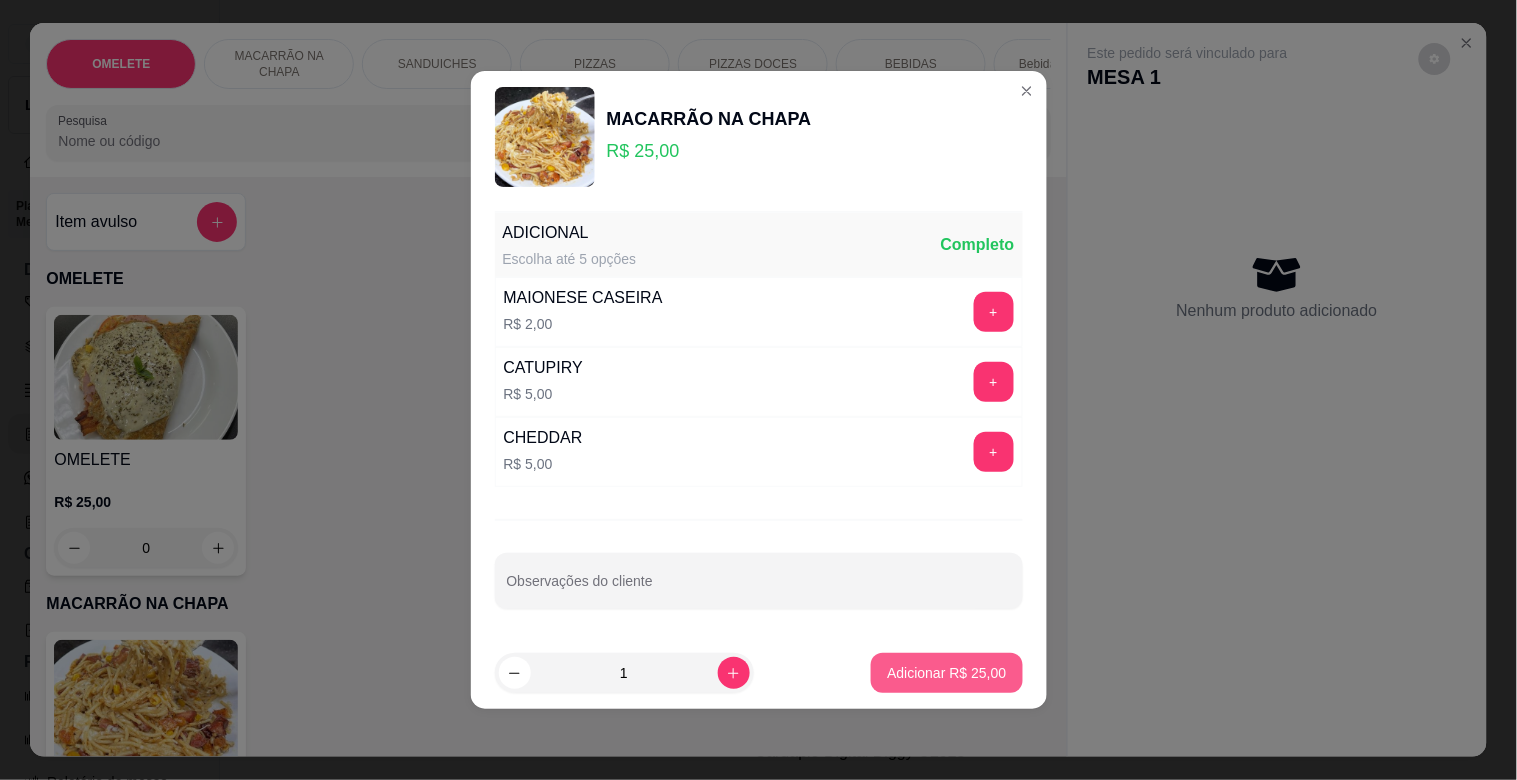 click on "Adicionar   R$ 25,00" at bounding box center [946, 673] 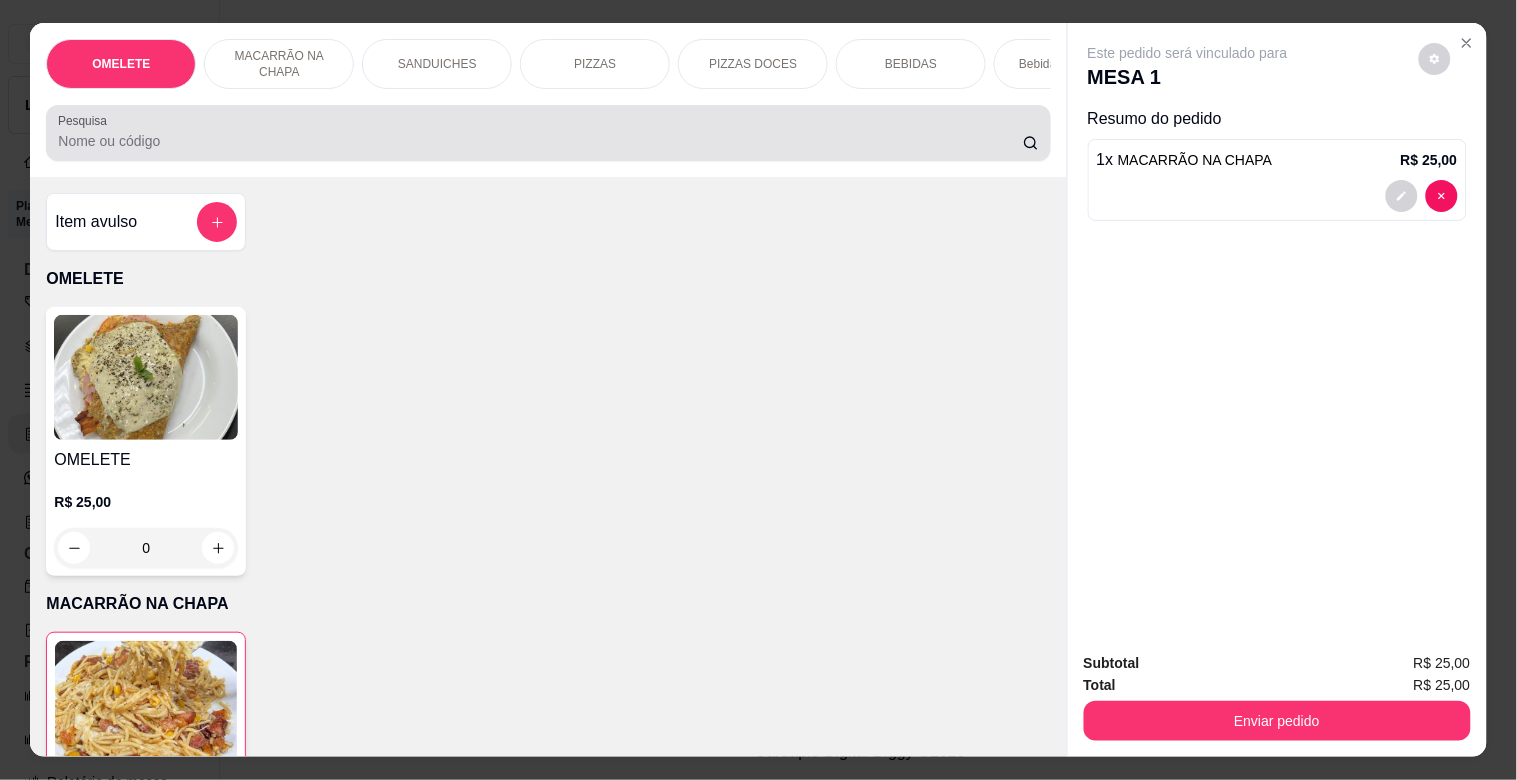 click on "Pesquisa" at bounding box center (548, 133) 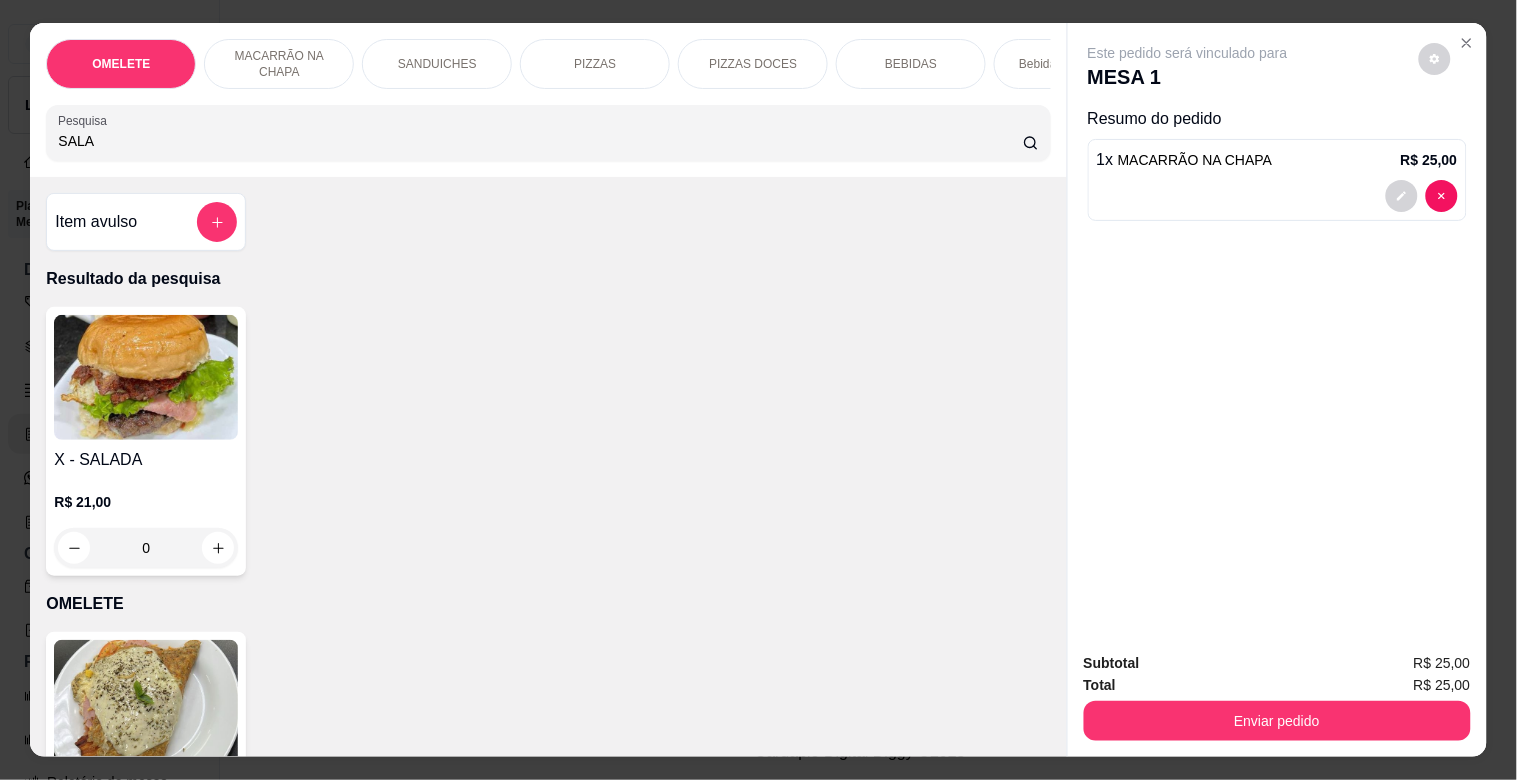 type on "SALA" 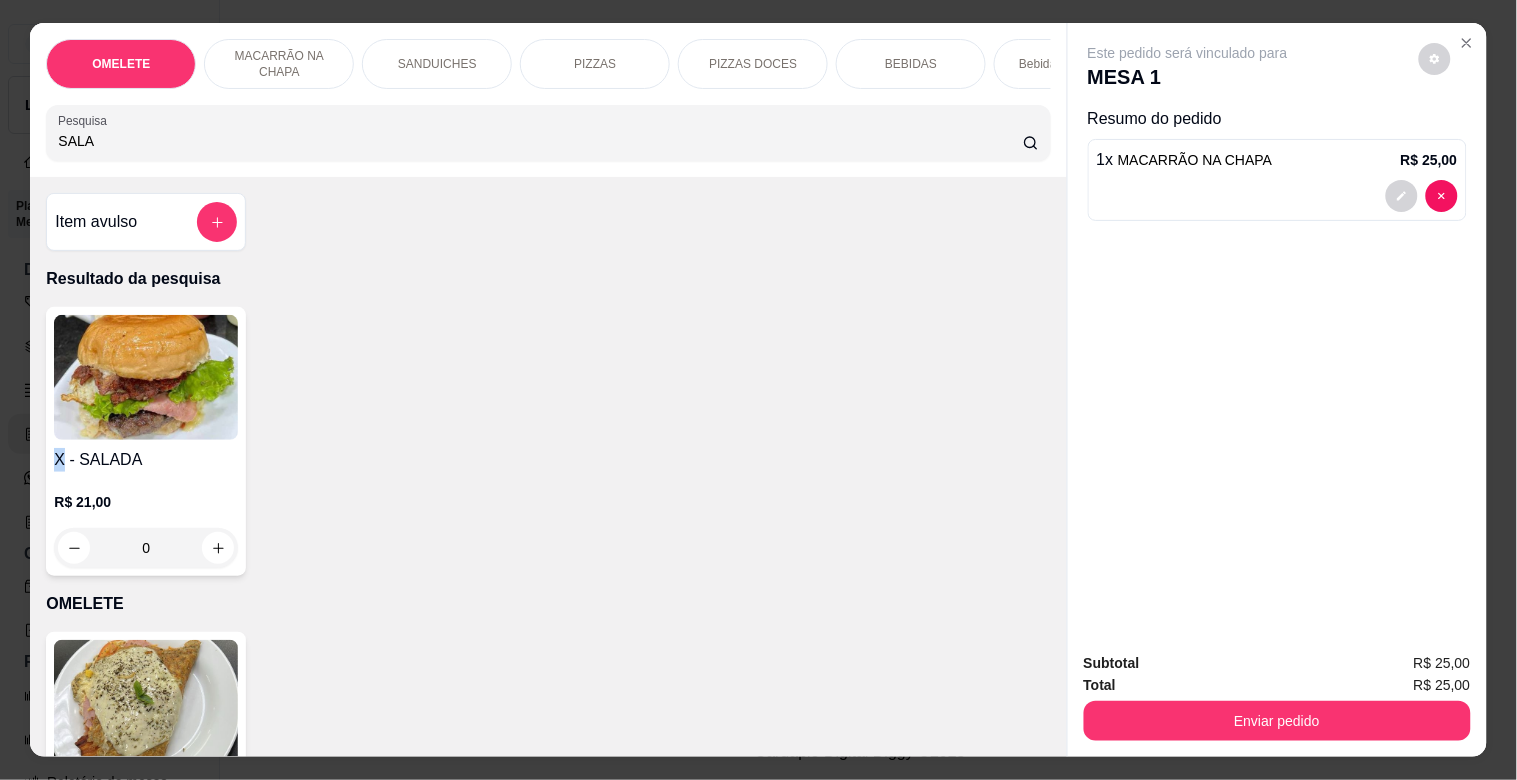 click on "X - SALADA" at bounding box center [146, 460] 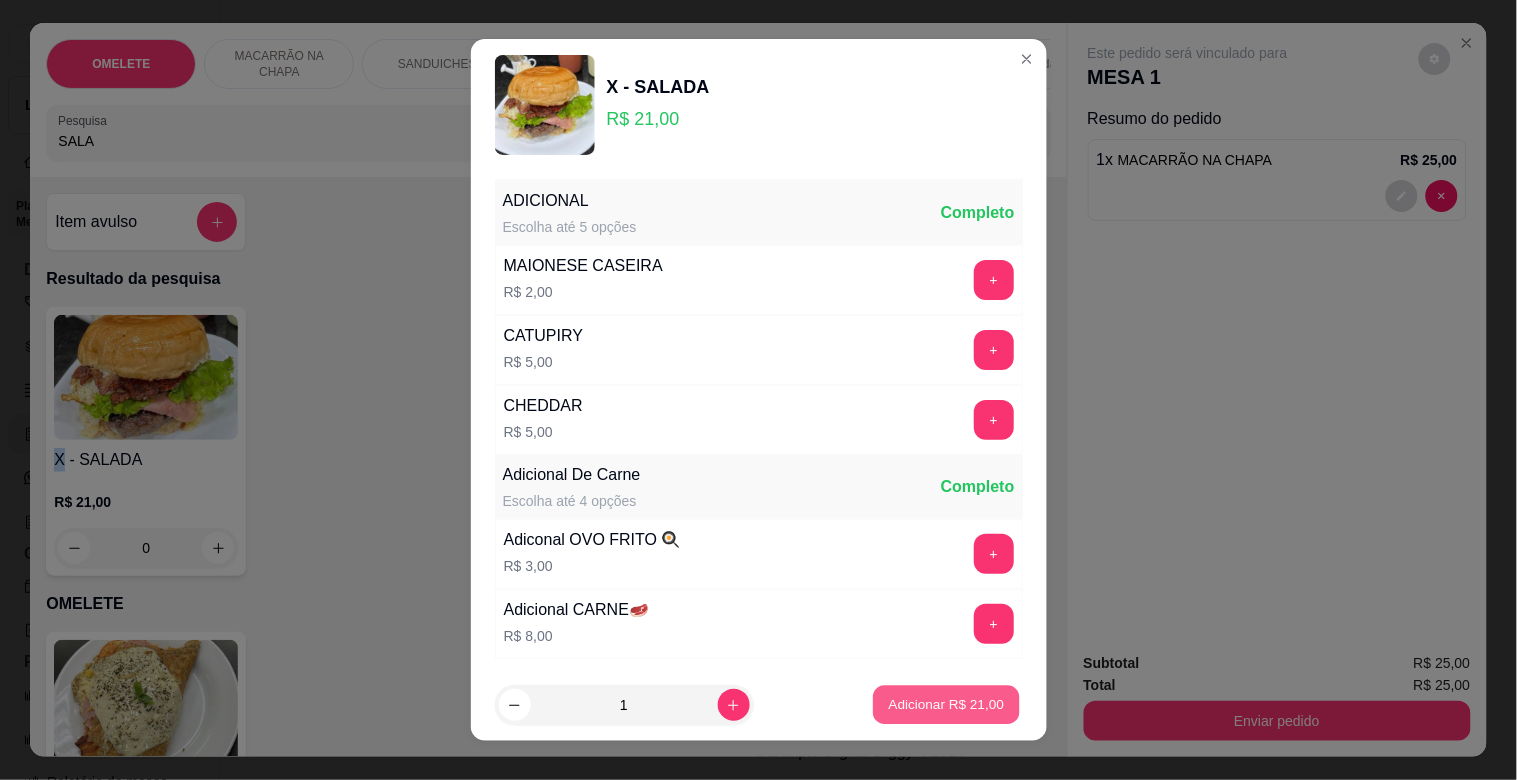 click on "Adicionar   R$ 21,00" at bounding box center [947, 704] 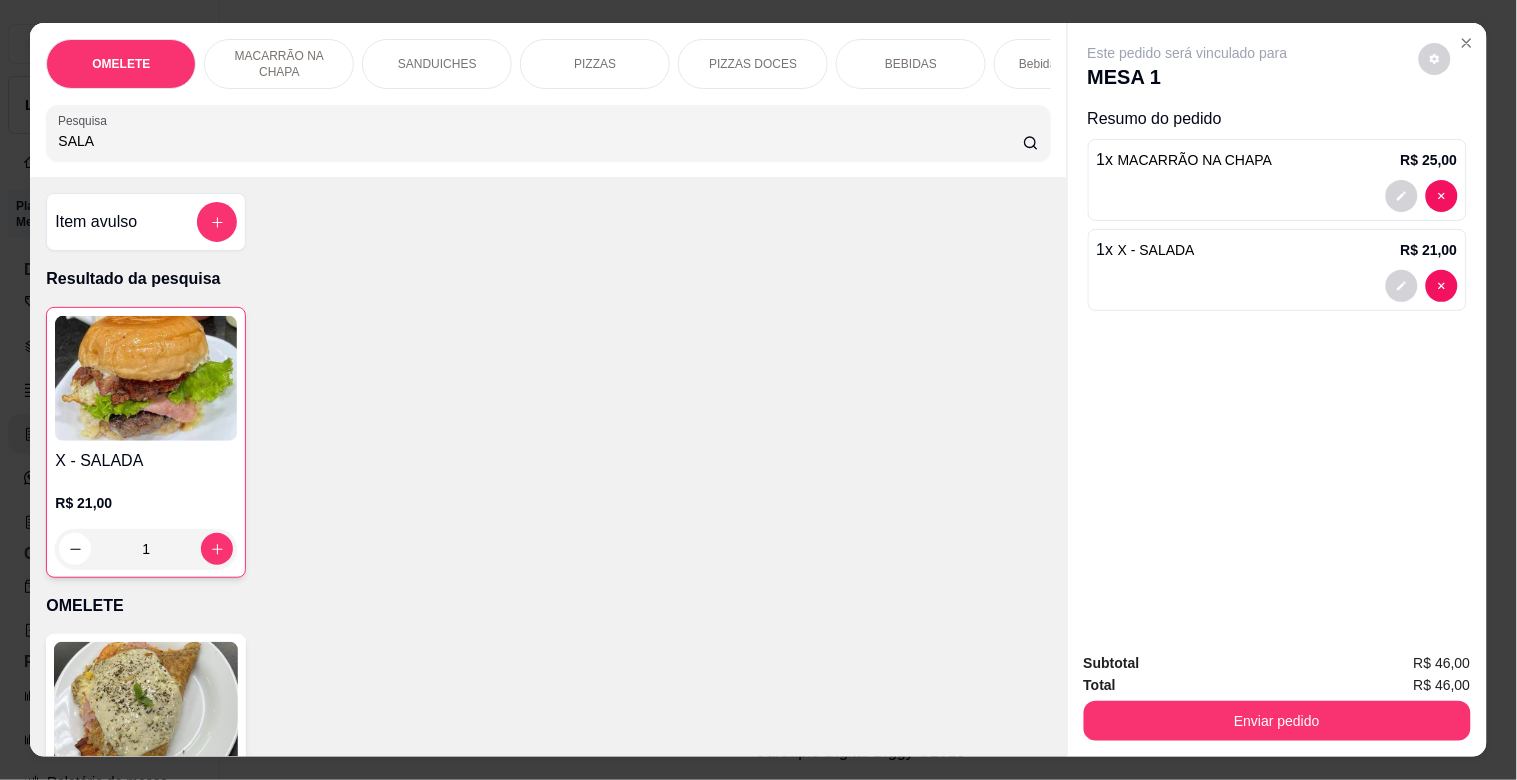 drag, startPoint x: 98, startPoint y: 151, endPoint x: 0, endPoint y: 154, distance: 98.045906 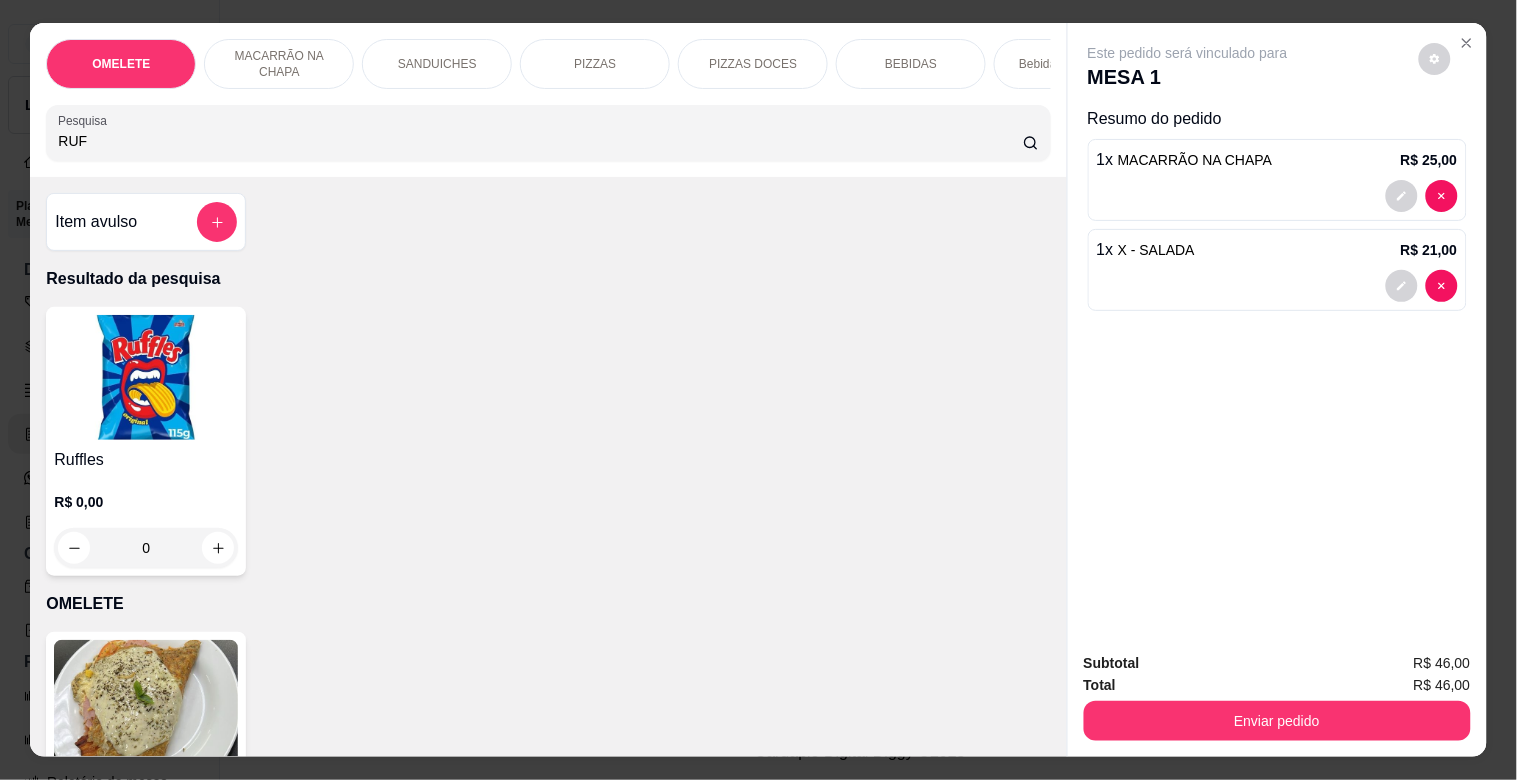 type on "RUF" 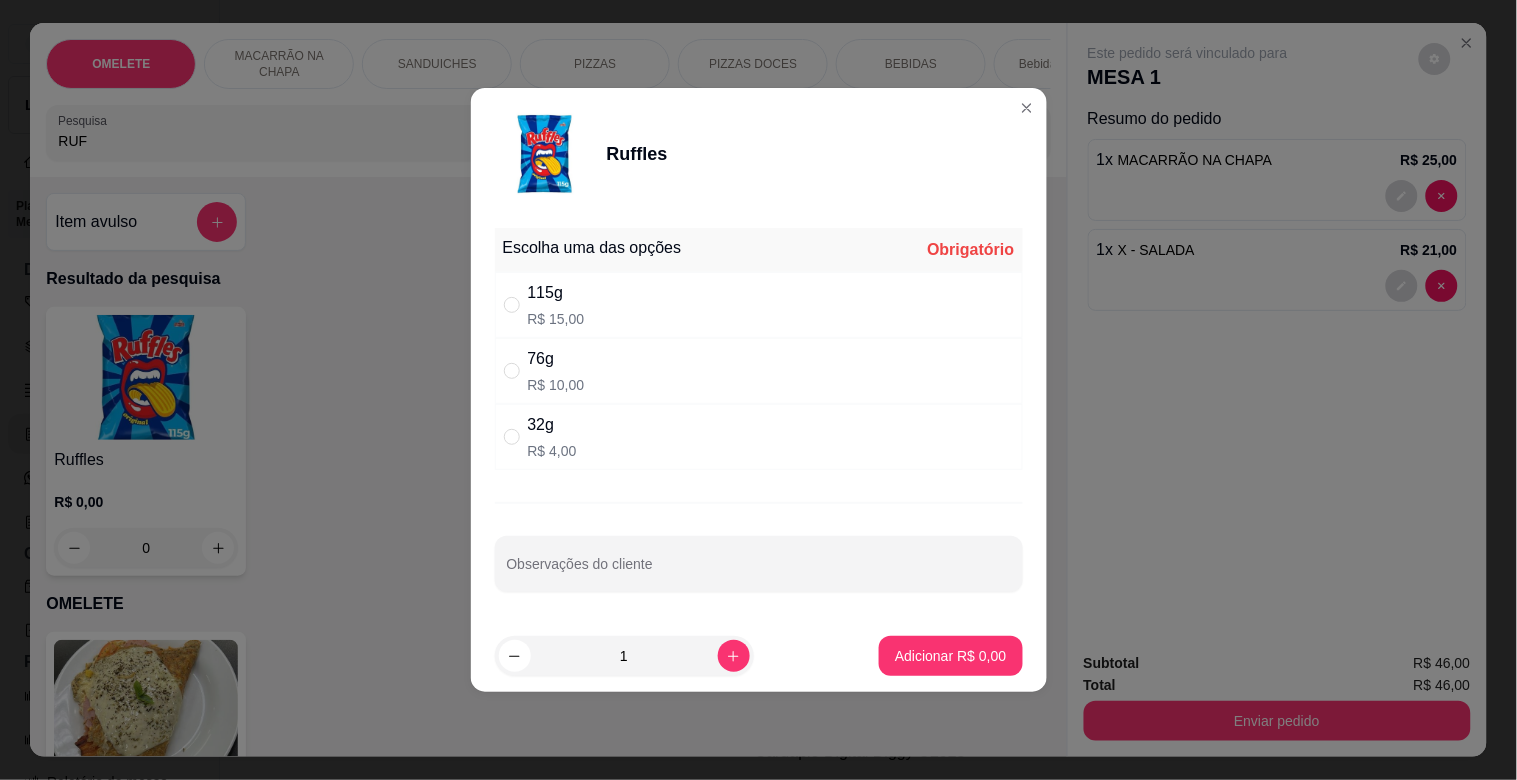 click on "76g R$ 10,00" at bounding box center (759, 371) 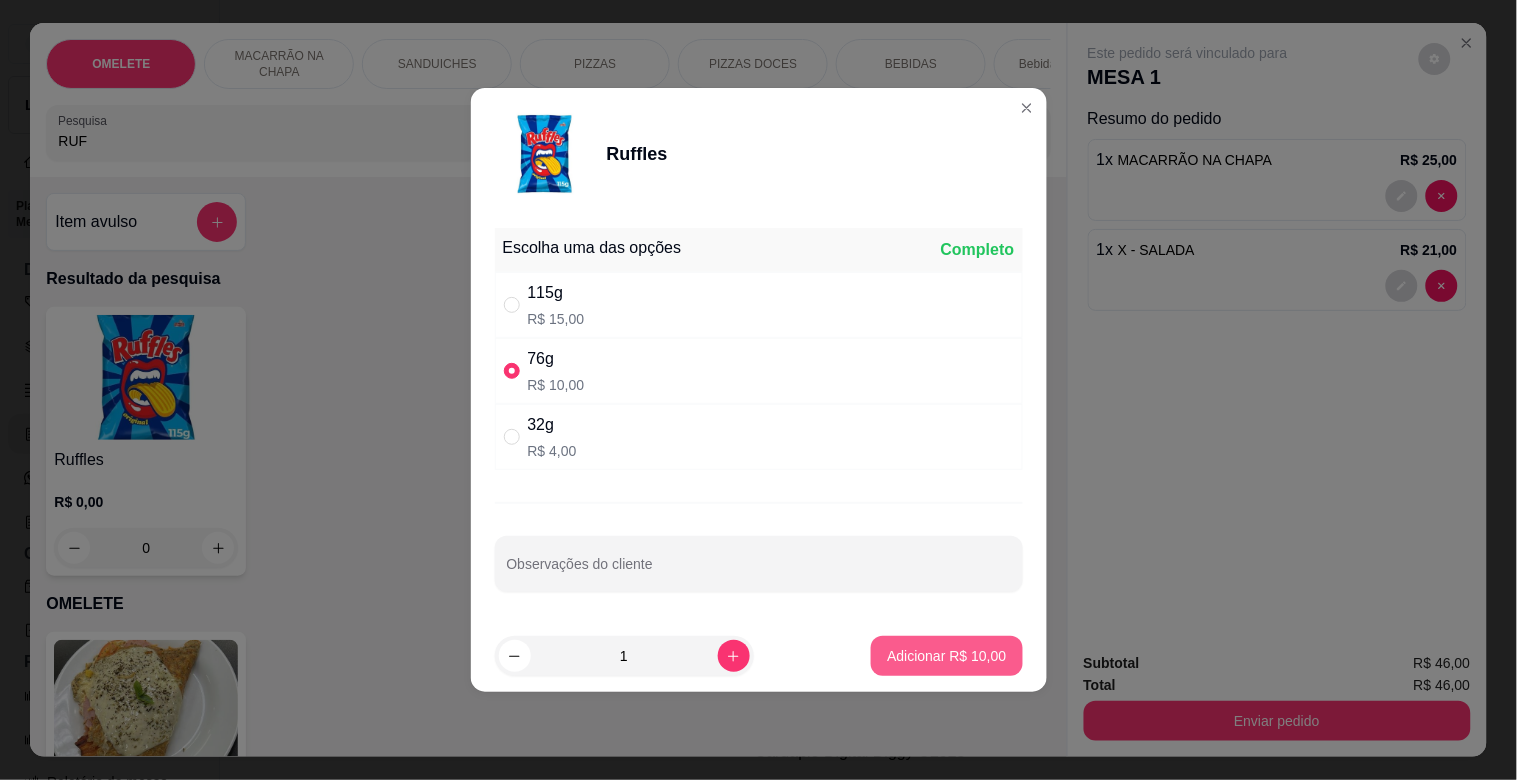 click on "Adicionar   R$ 10,00" at bounding box center (946, 656) 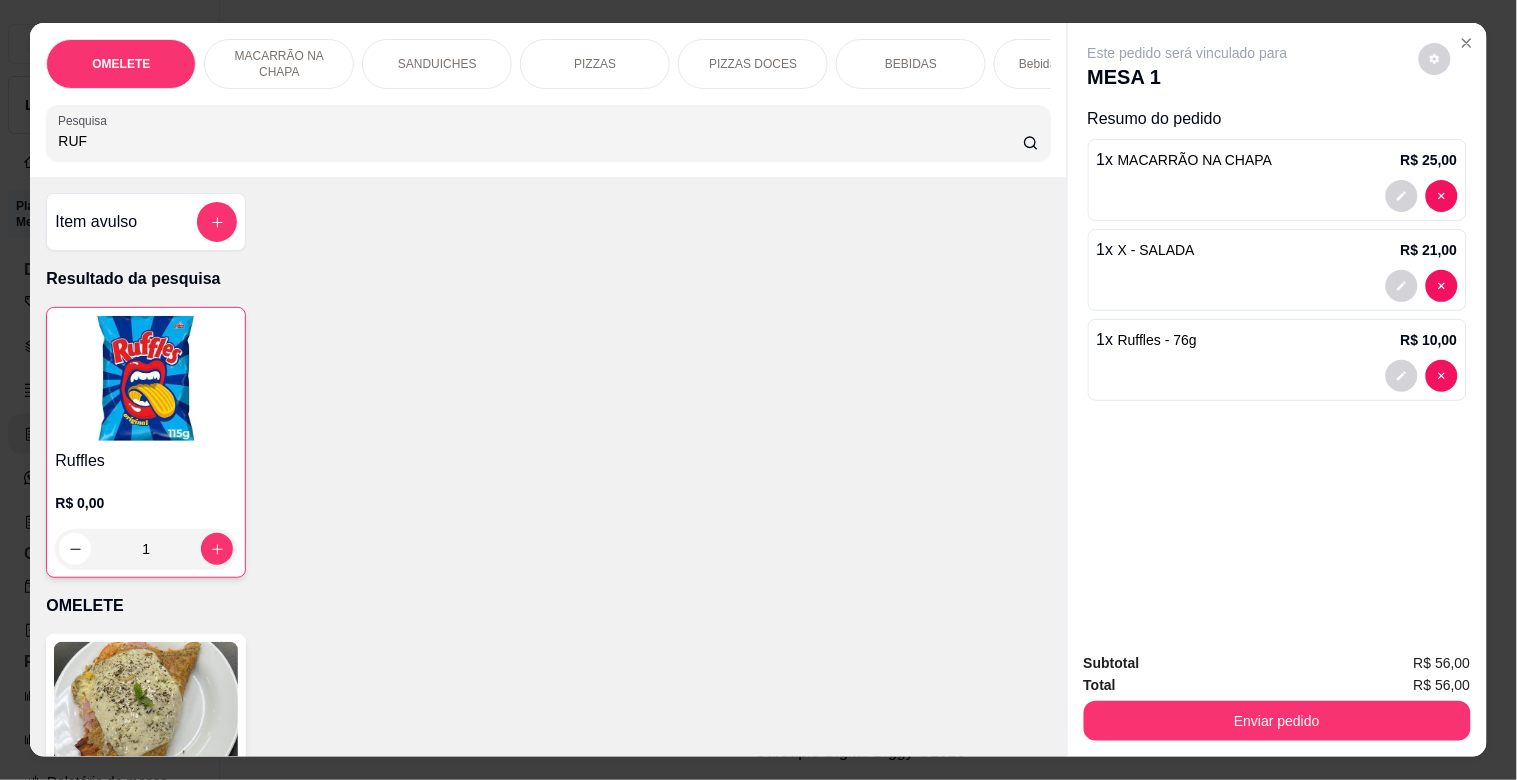 drag, startPoint x: 73, startPoint y: 153, endPoint x: 0, endPoint y: 173, distance: 75.690155 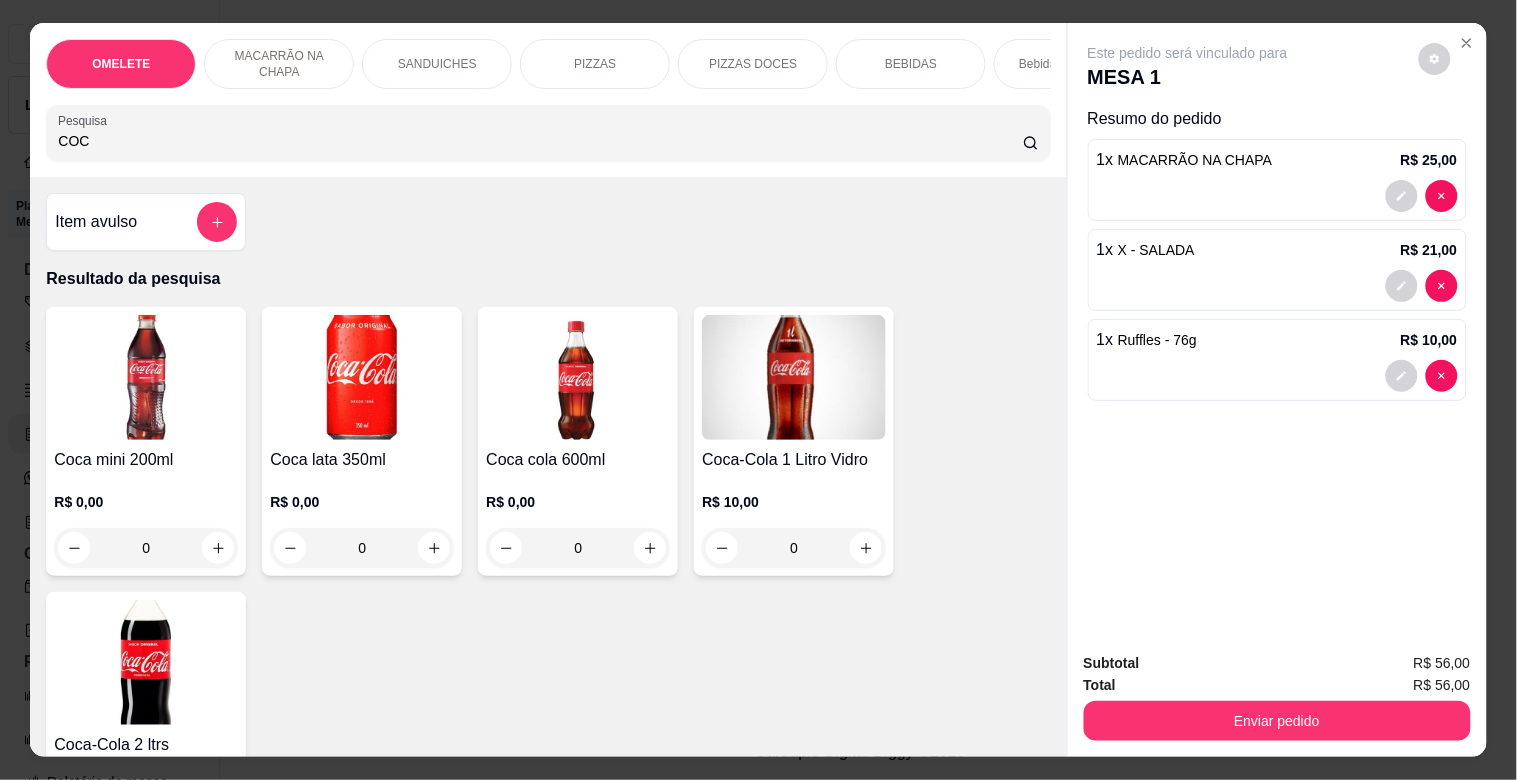 type on "COC" 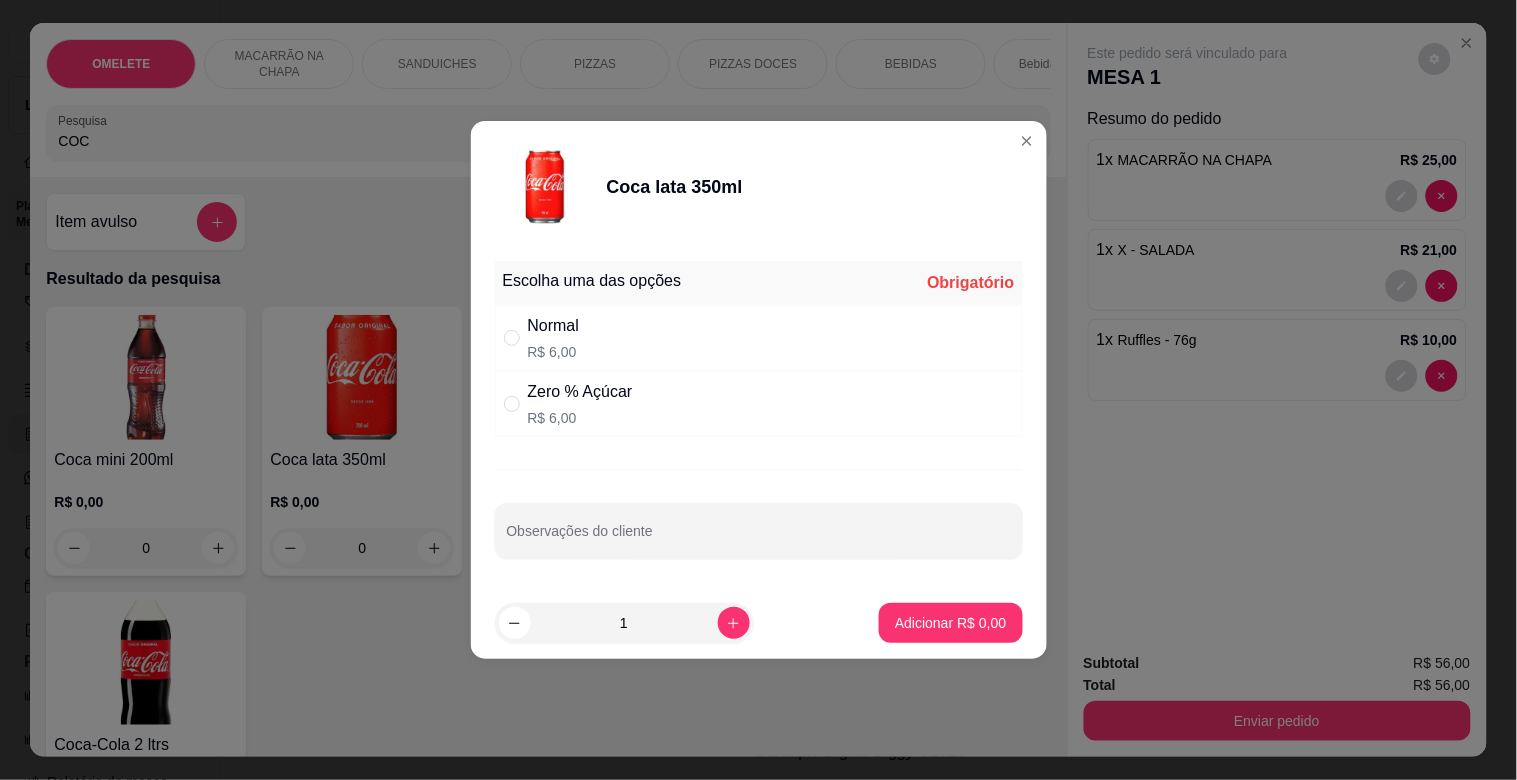 click on "Normal  R$ 6,00" at bounding box center [759, 338] 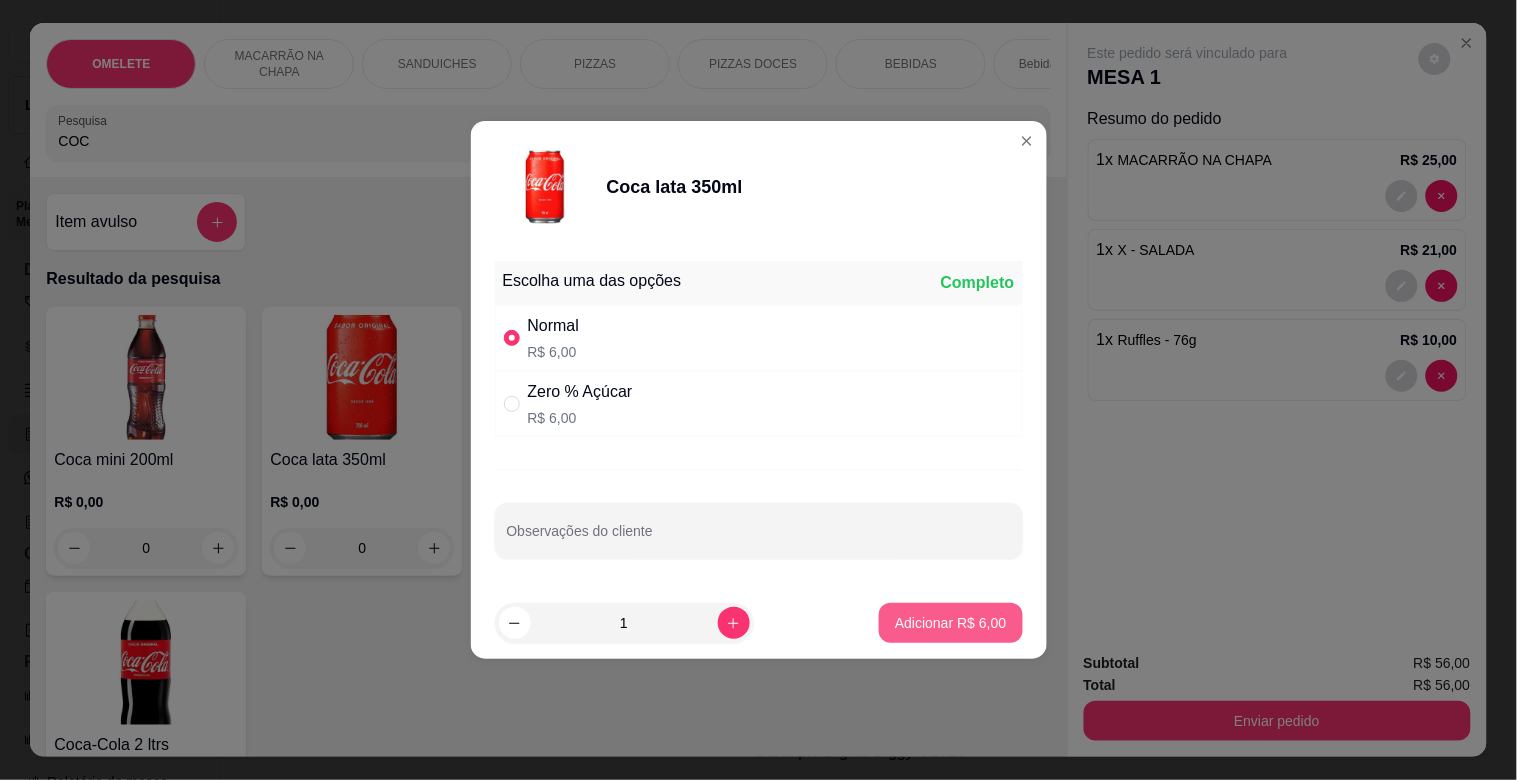 click on "Adicionar   R$ 6,00" at bounding box center [950, 623] 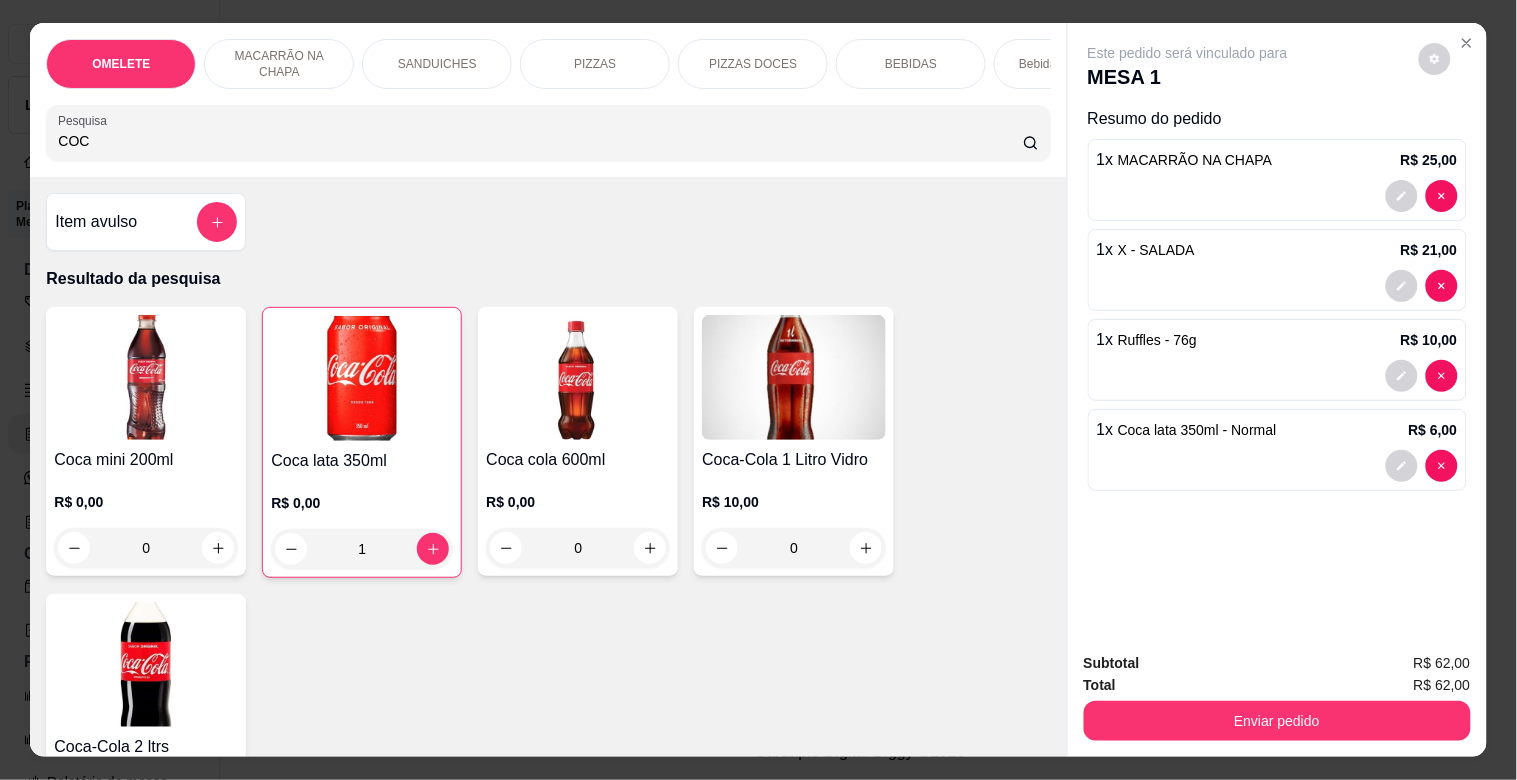 drag, startPoint x: 112, startPoint y: 138, endPoint x: 1, endPoint y: 207, distance: 130.69812 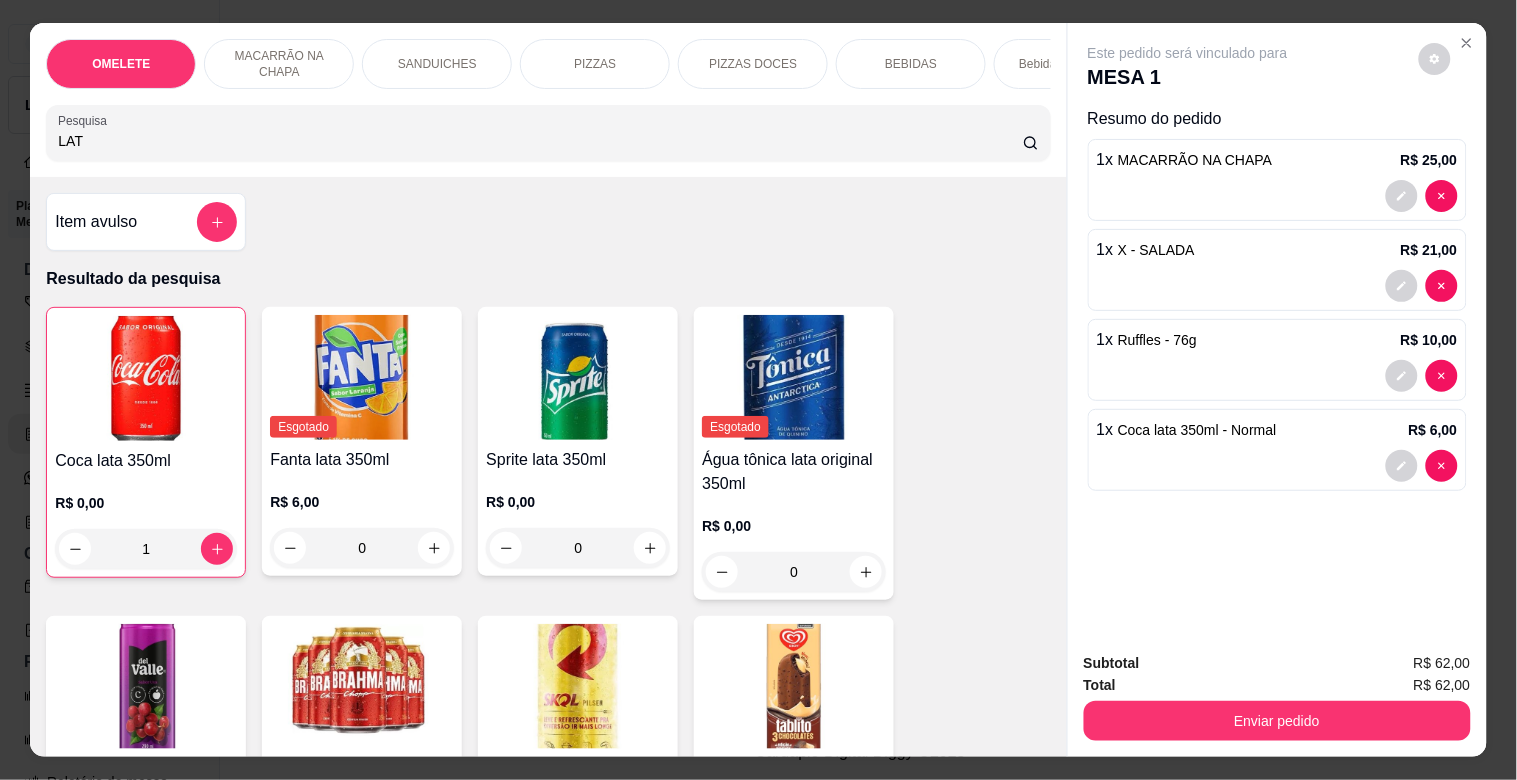 type on "LAT" 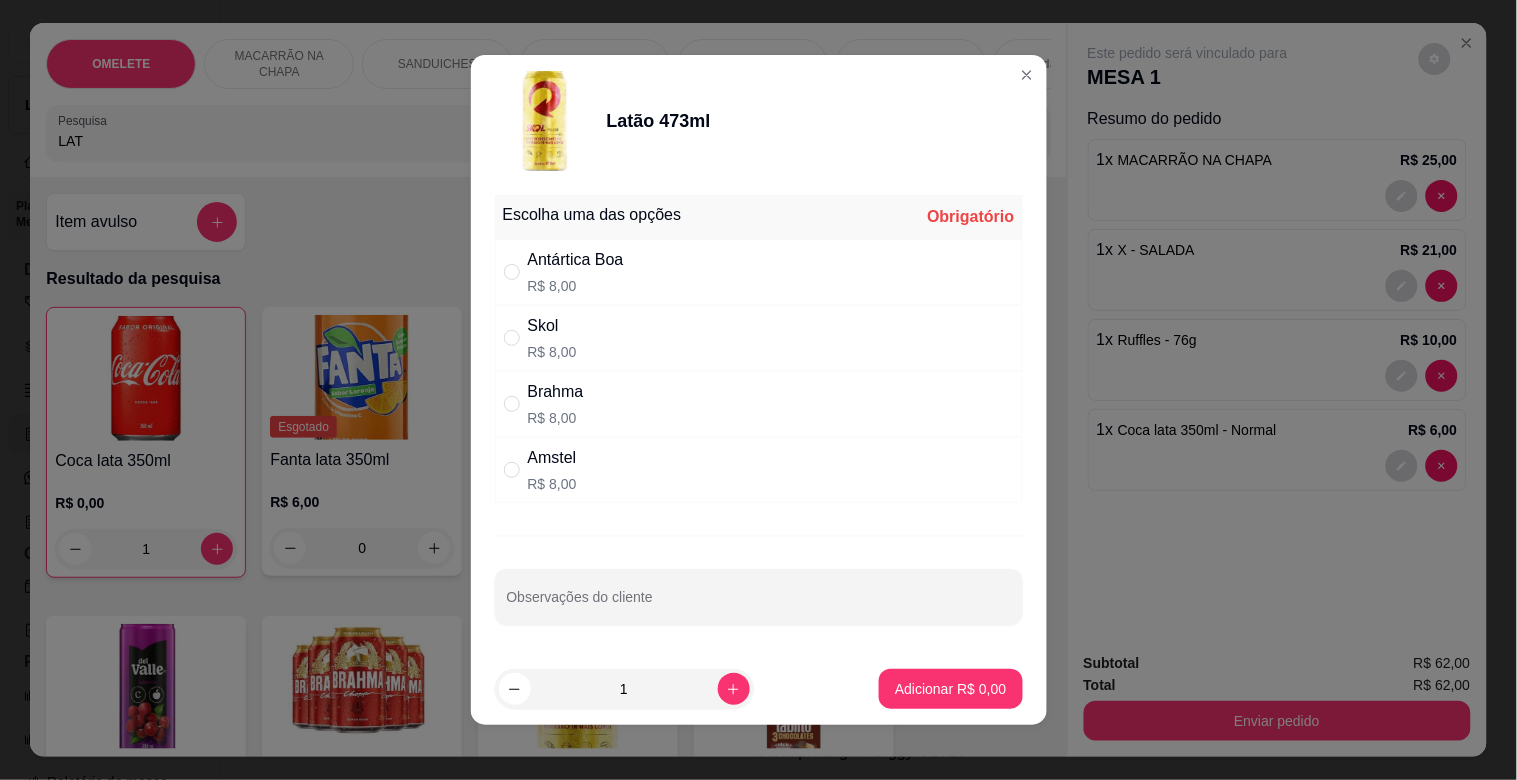 click on "Skol  R$ 8,00" at bounding box center (759, 338) 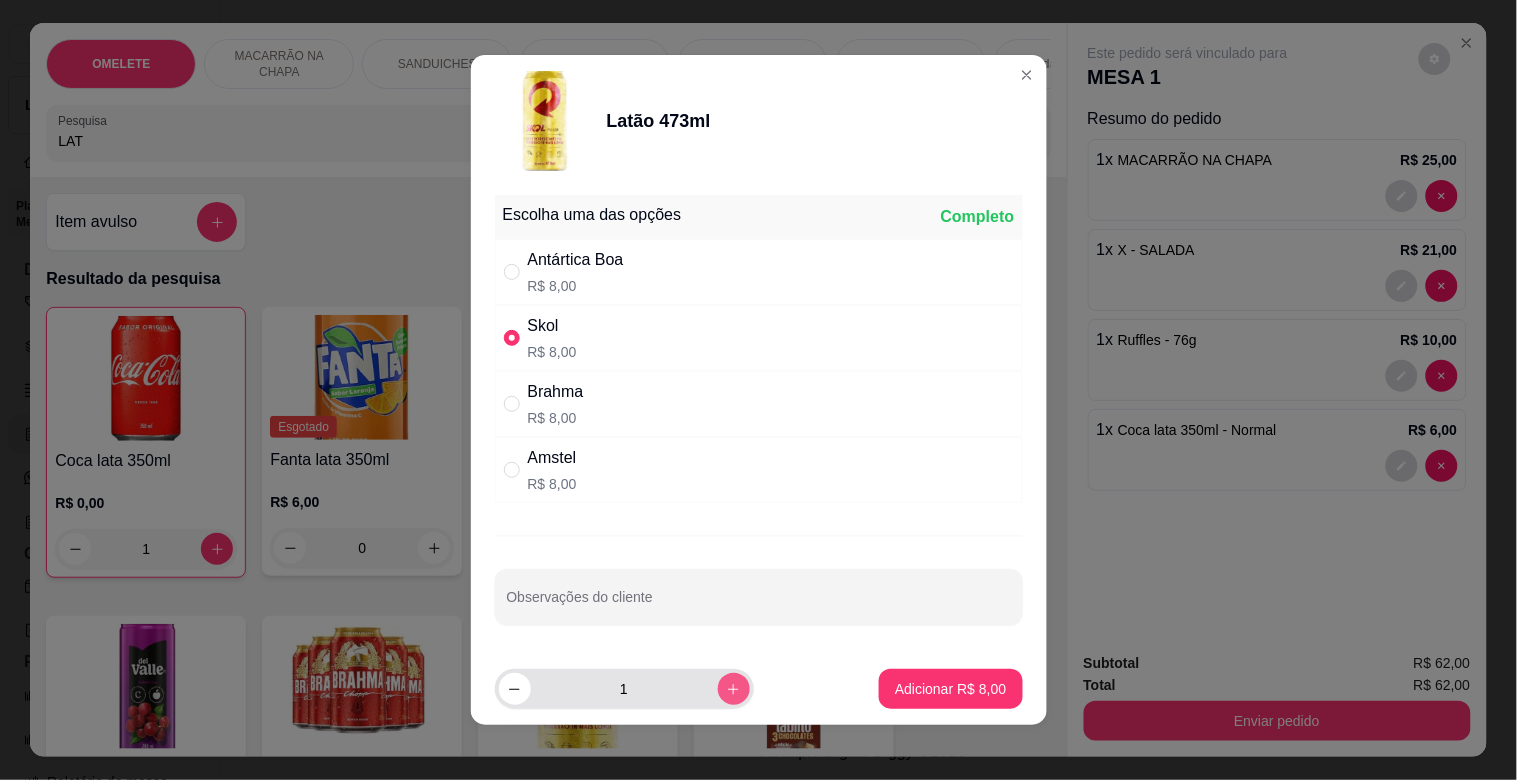 click at bounding box center [734, 689] 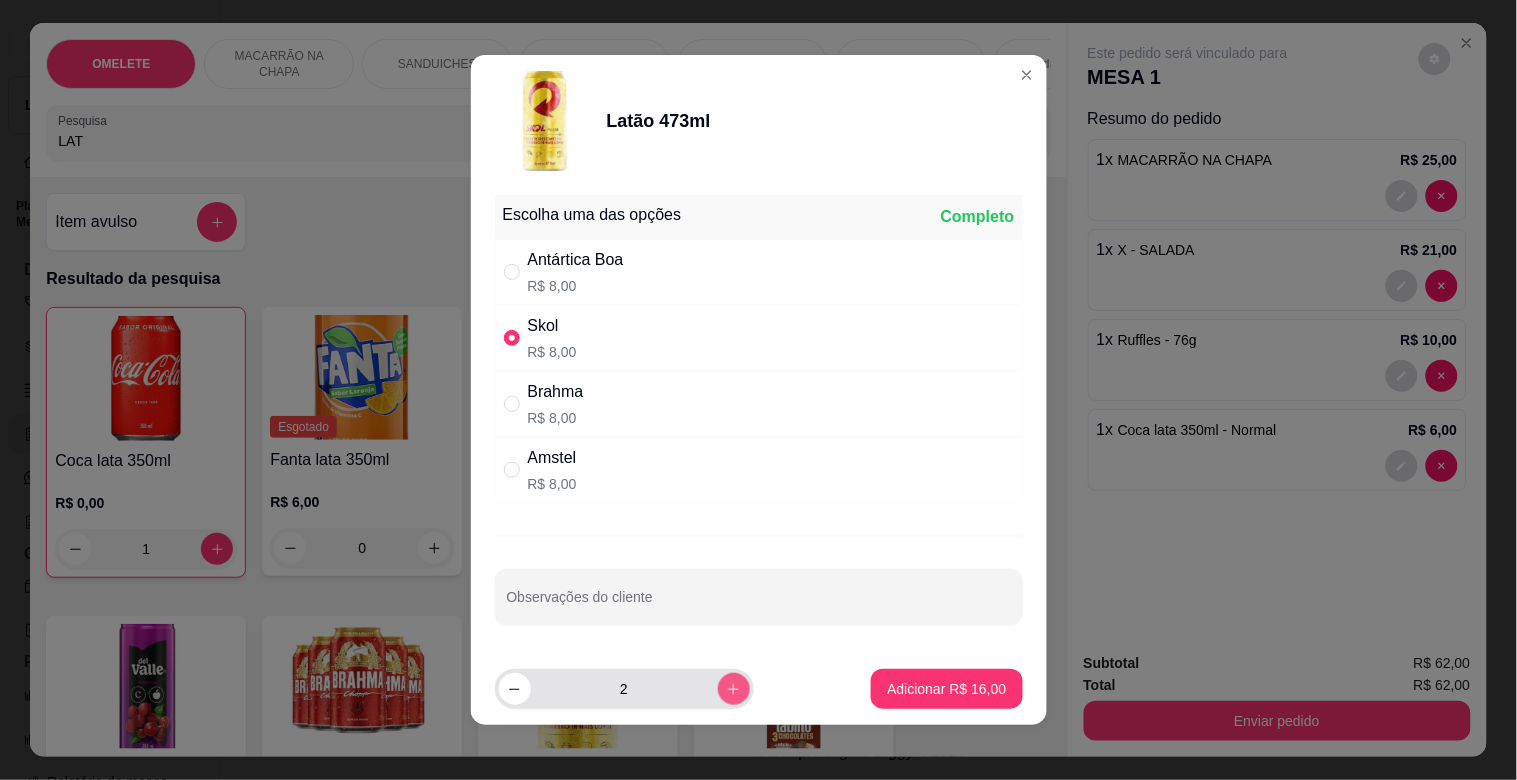 click at bounding box center [734, 689] 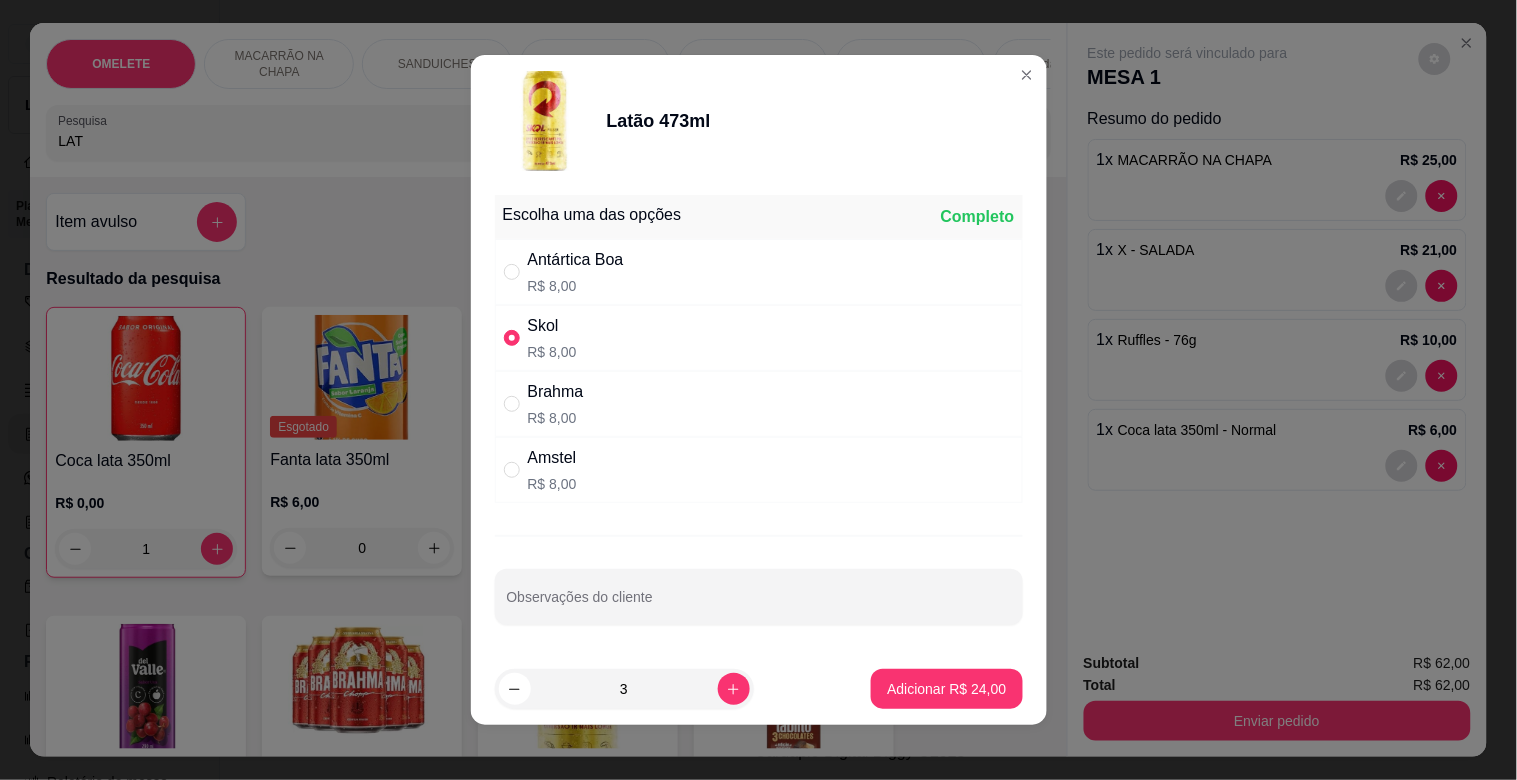click on "Adicionar   R$ 24,00" at bounding box center (946, 689) 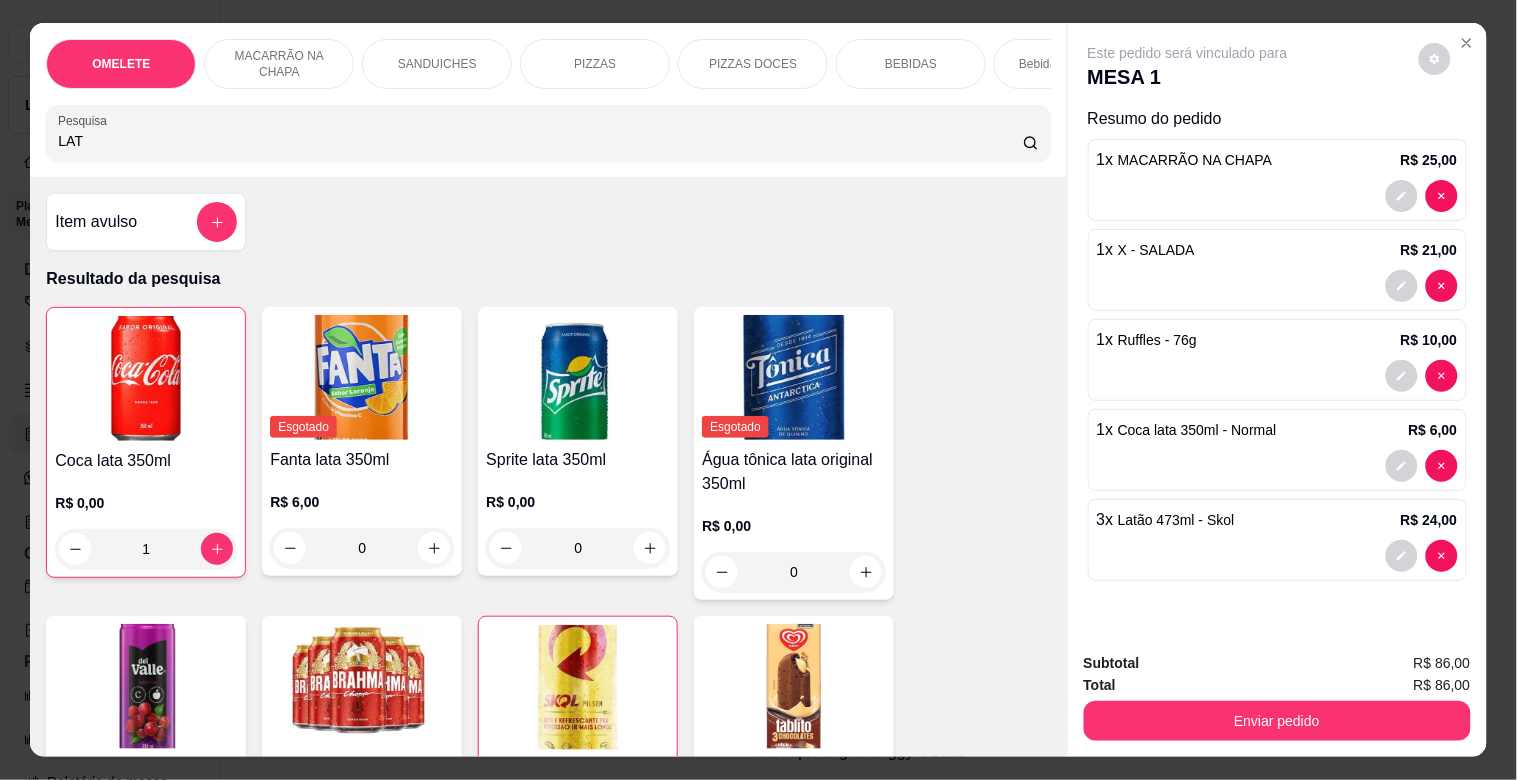 type on "3" 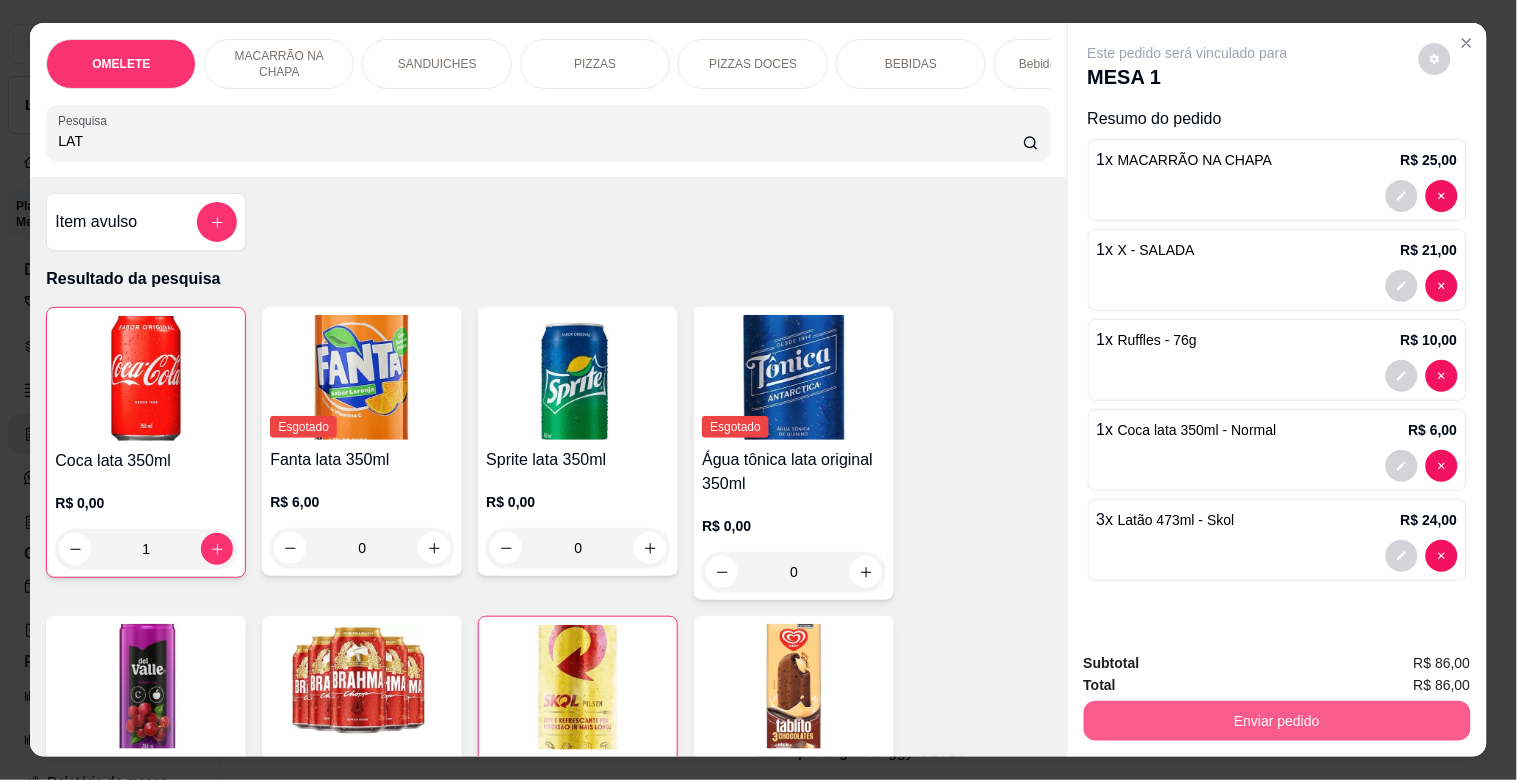 click on "Enviar pedido" at bounding box center [1277, 721] 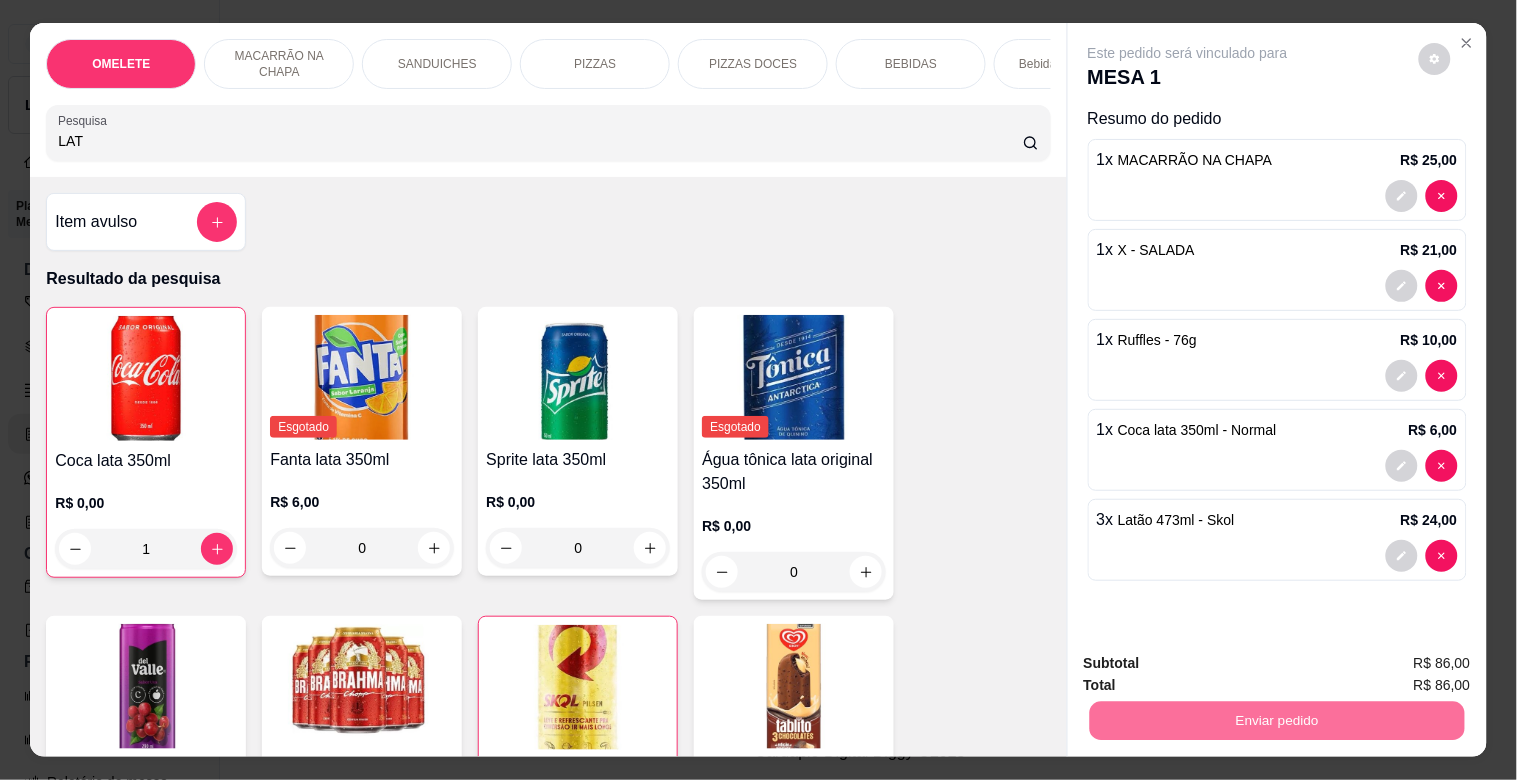 click on "Não registrar e enviar pedido" at bounding box center (1211, 662) 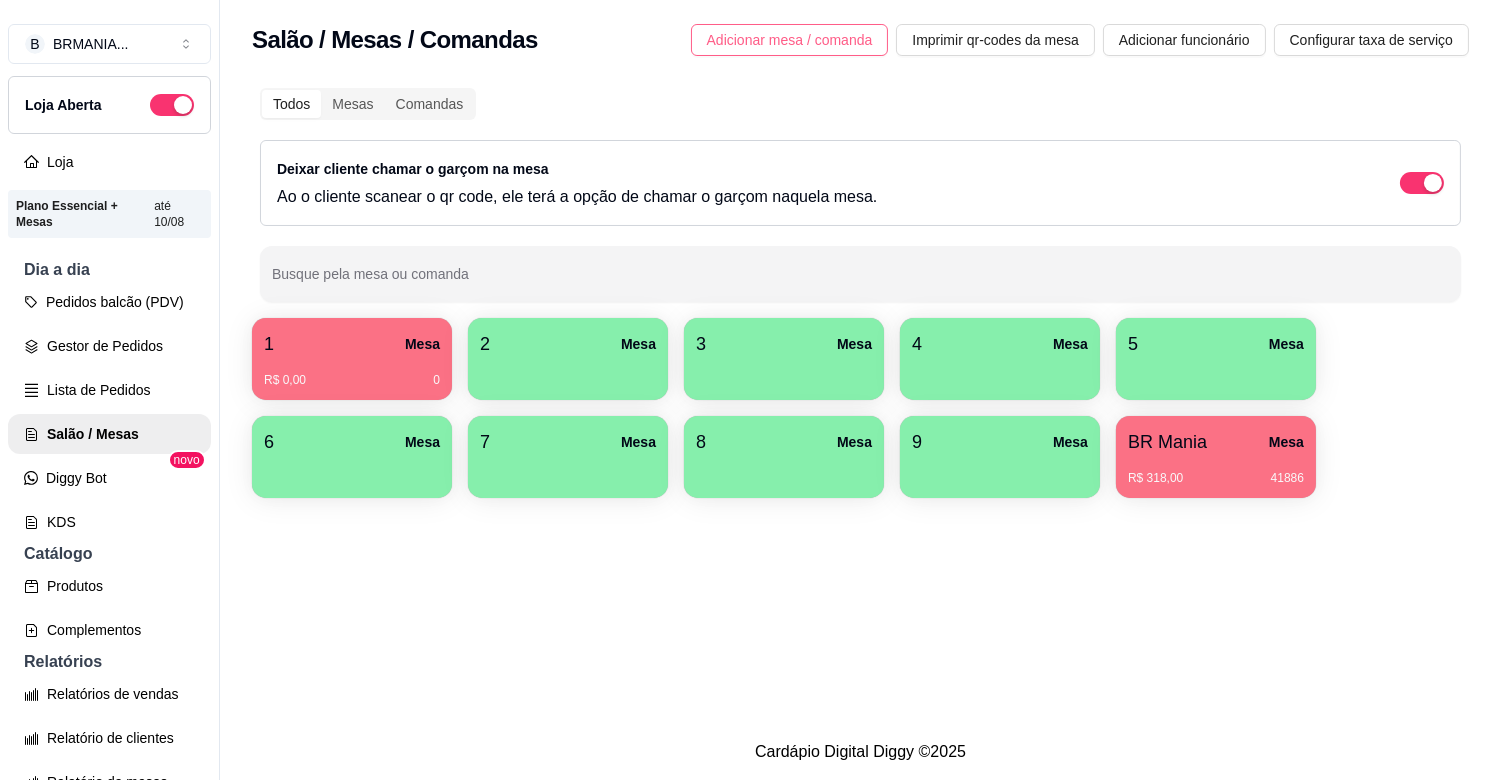 click on "Adicionar mesa / comanda" at bounding box center (790, 40) 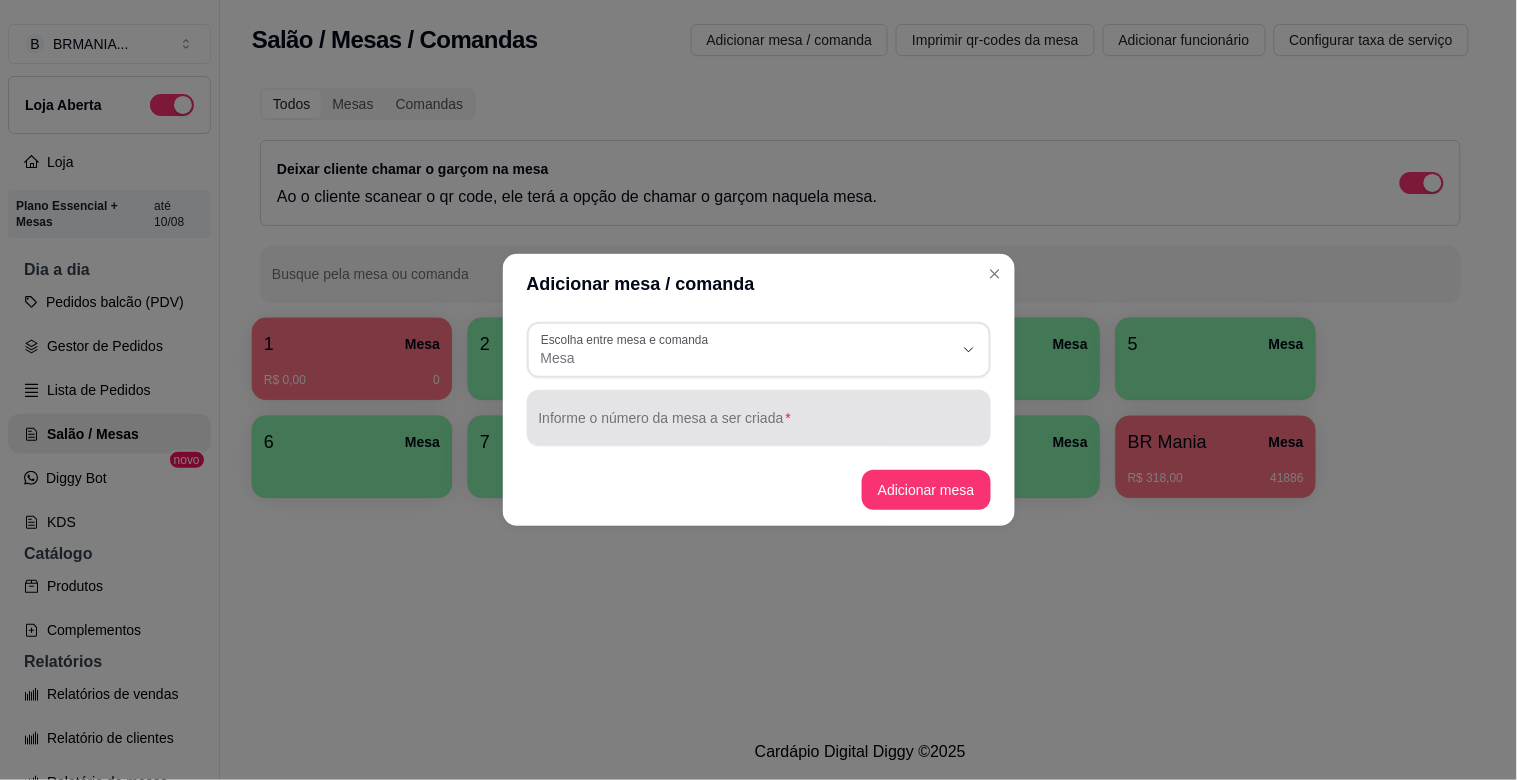 click at bounding box center [759, 418] 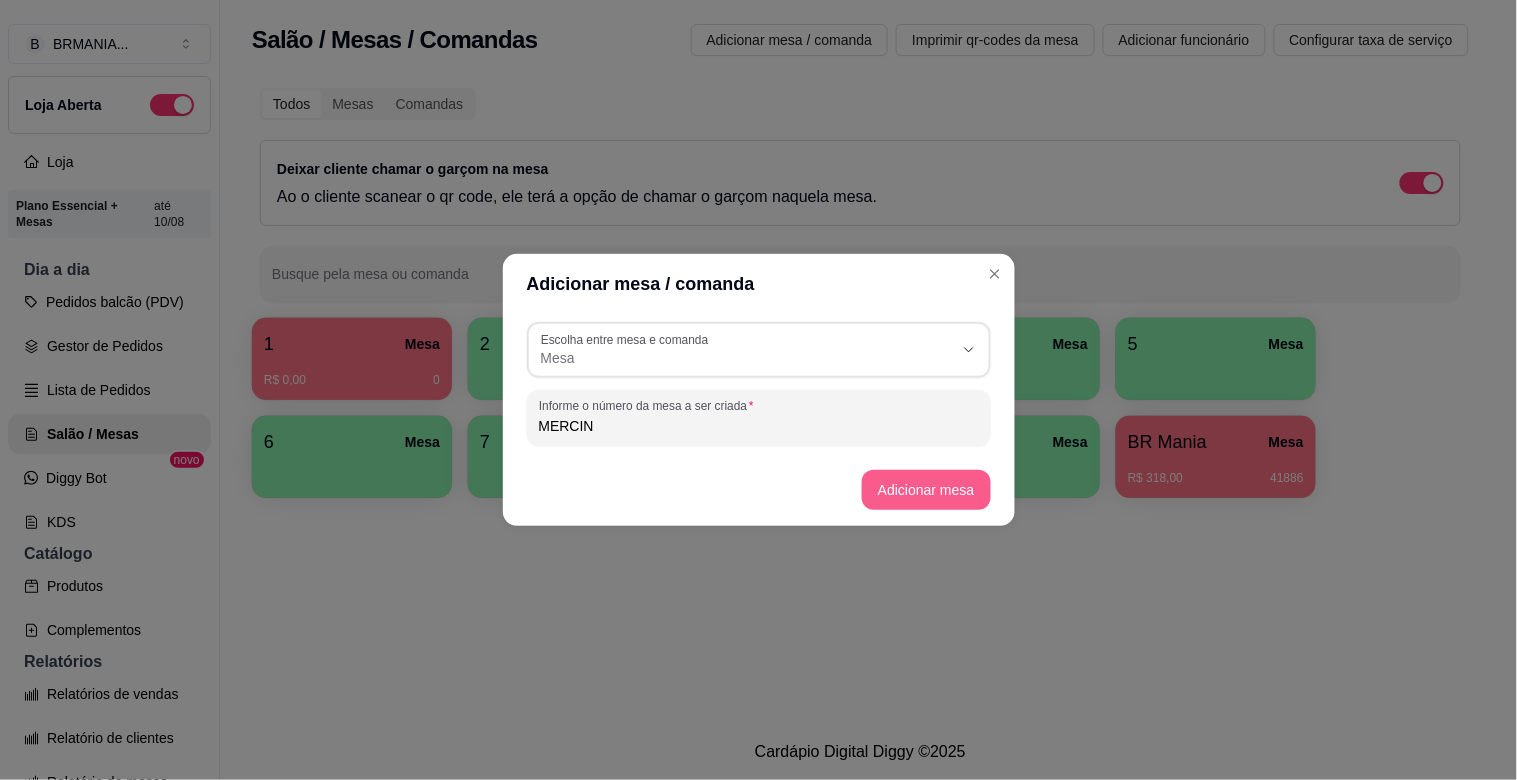 type on "MERCIN" 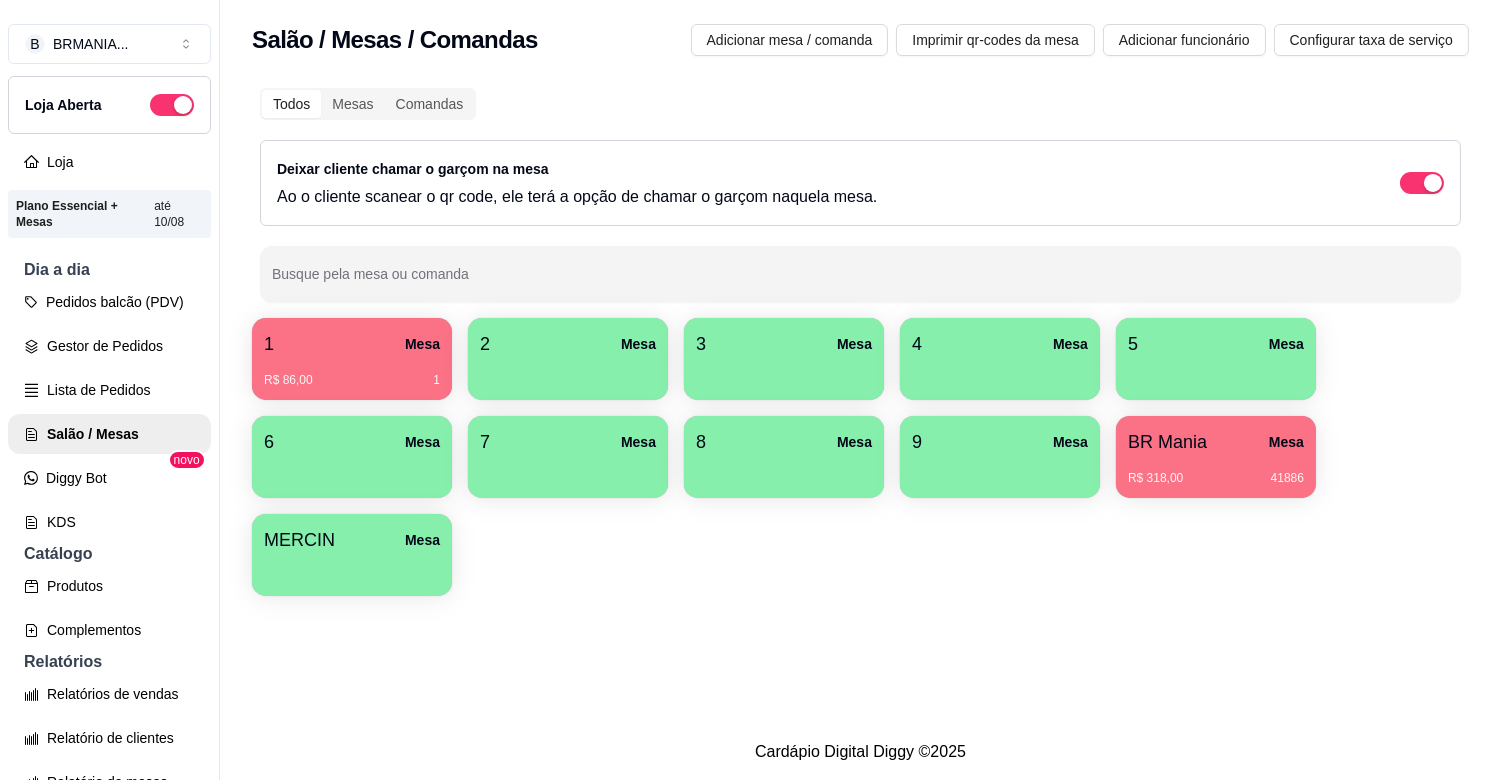click on "MERCIN Mesa" at bounding box center (352, 540) 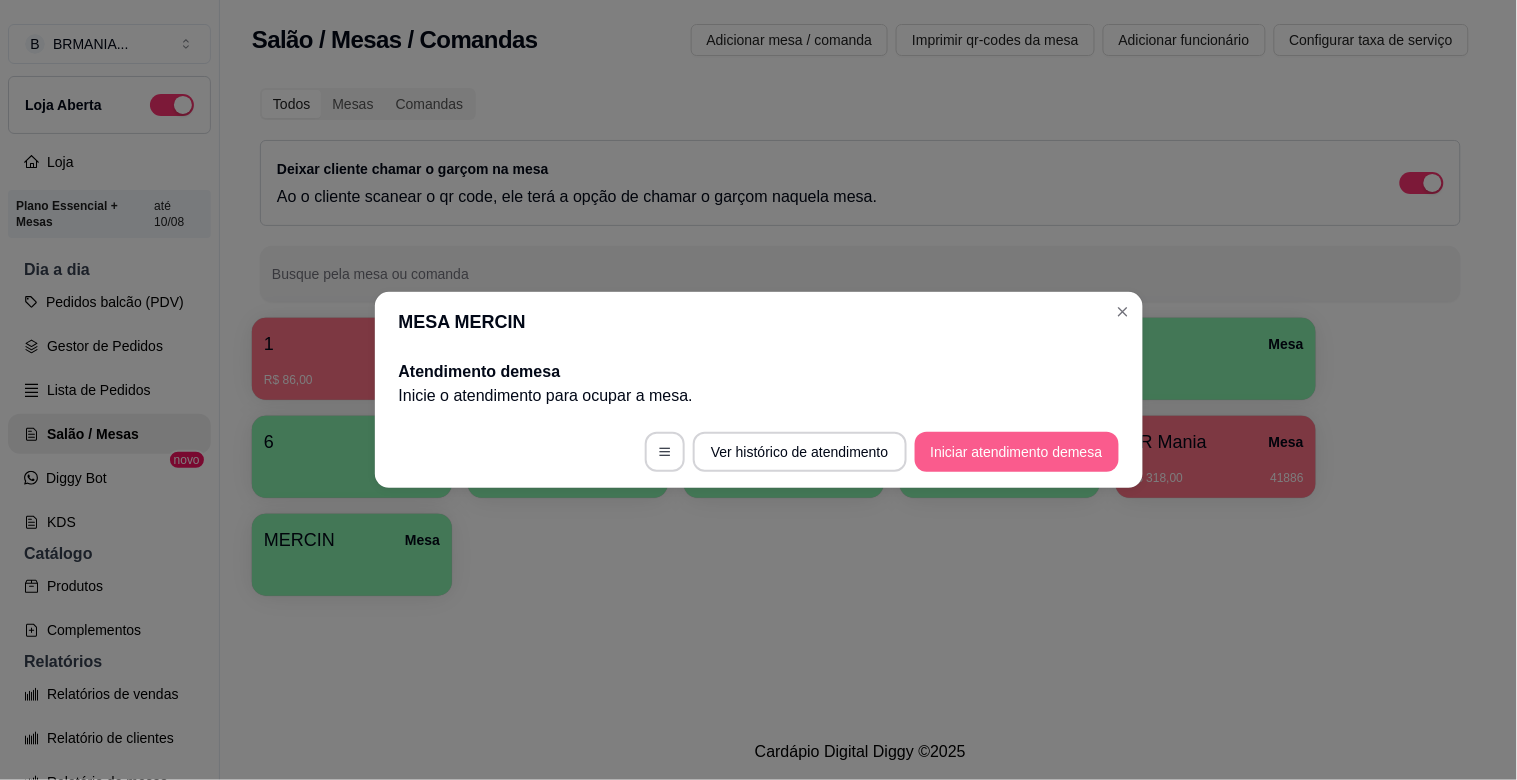 click on "Iniciar atendimento de  mesa" at bounding box center (1017, 452) 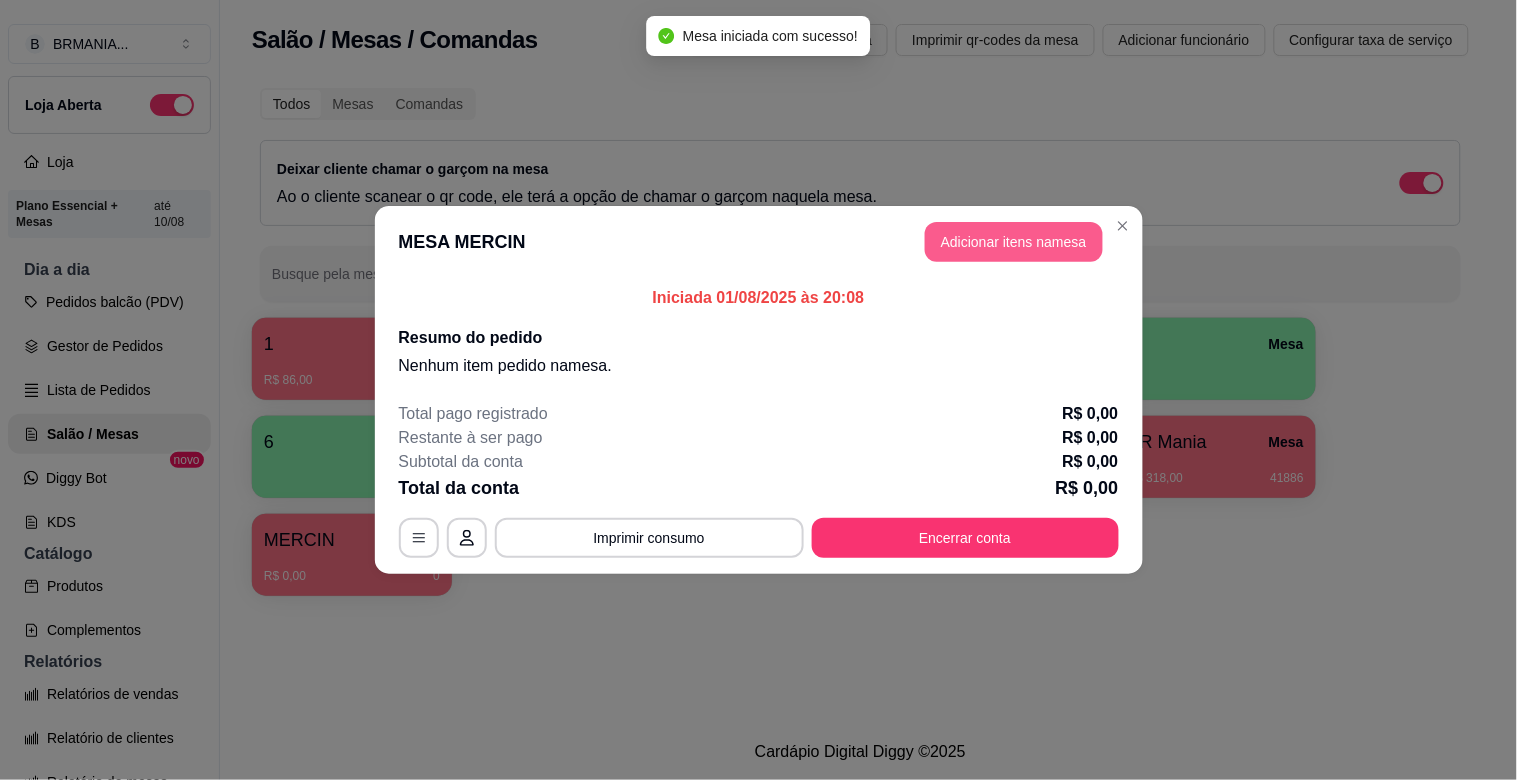 click on "Adicionar itens na  mesa" at bounding box center (1014, 242) 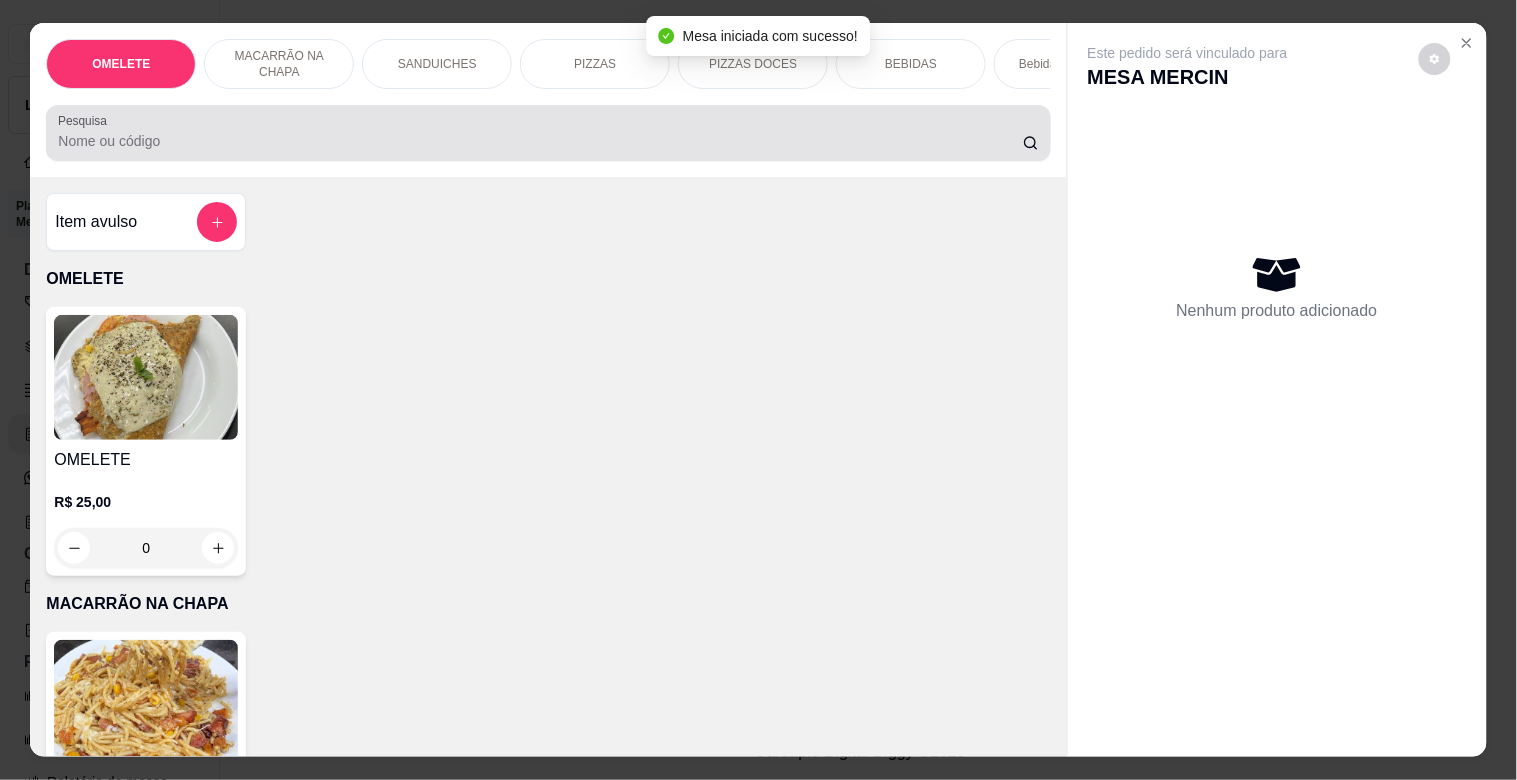 click on "Pesquisa" at bounding box center [540, 141] 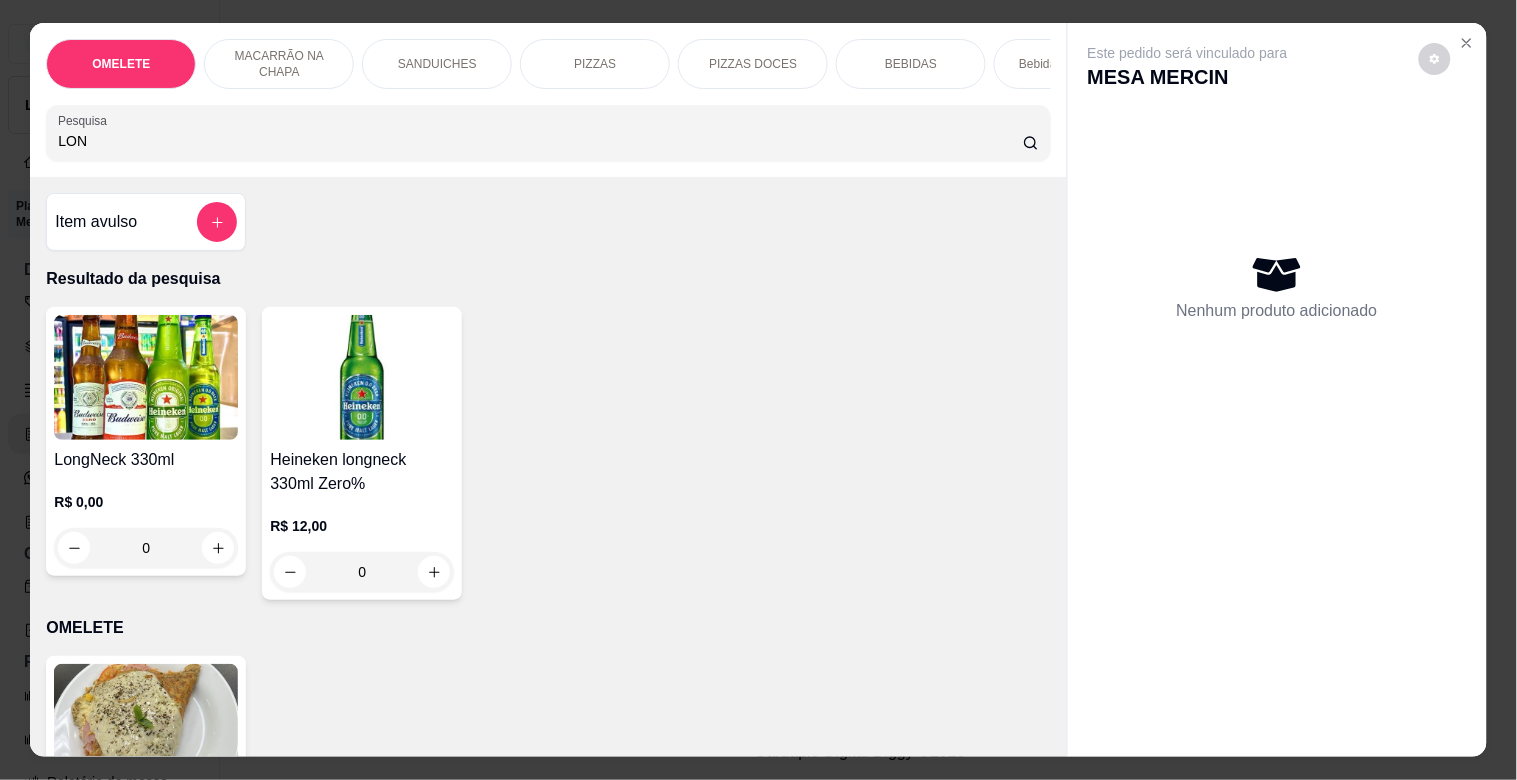 type on "LON" 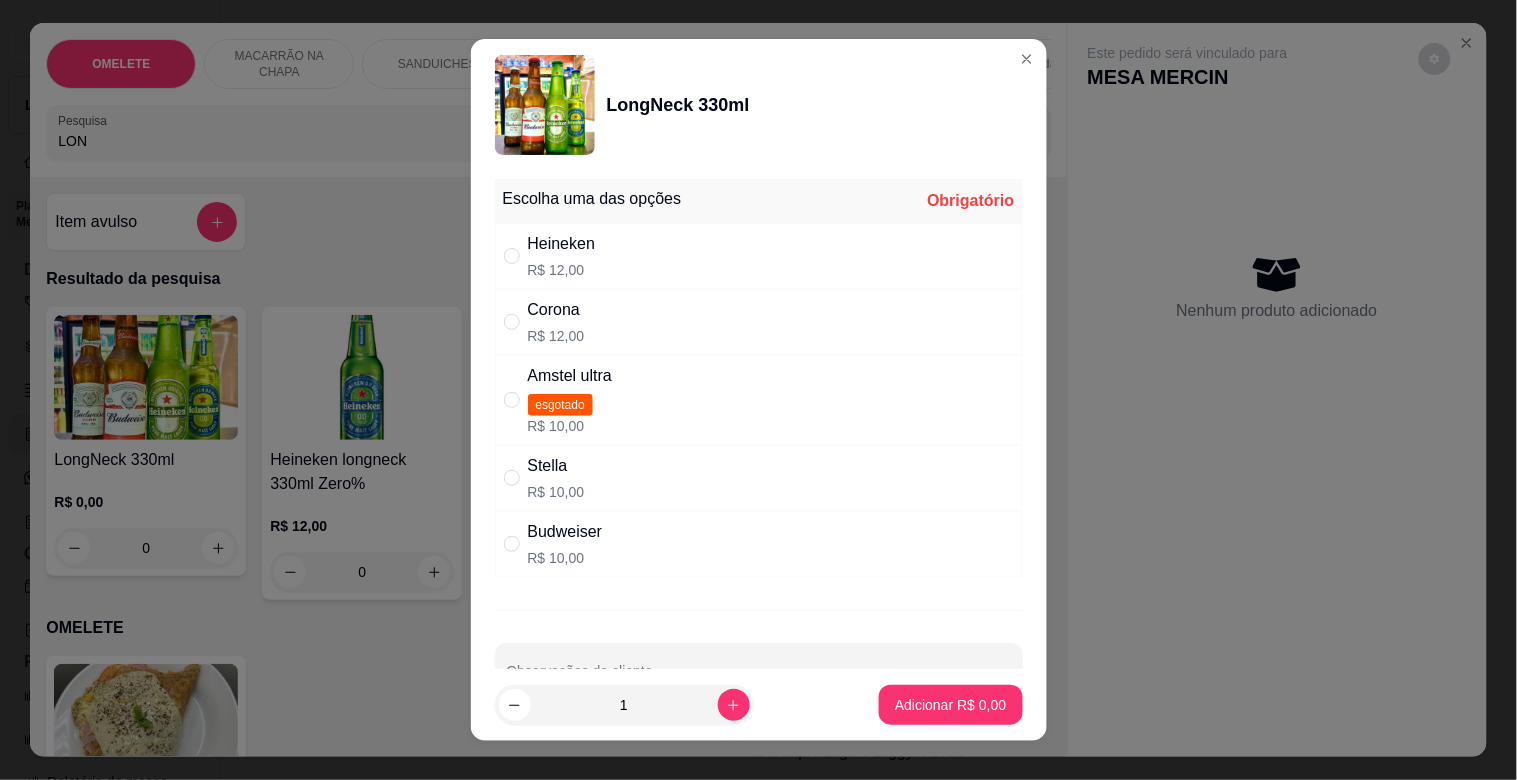 drag, startPoint x: 561, startPoint y: 255, endPoint x: 621, endPoint y: 442, distance: 196.38992 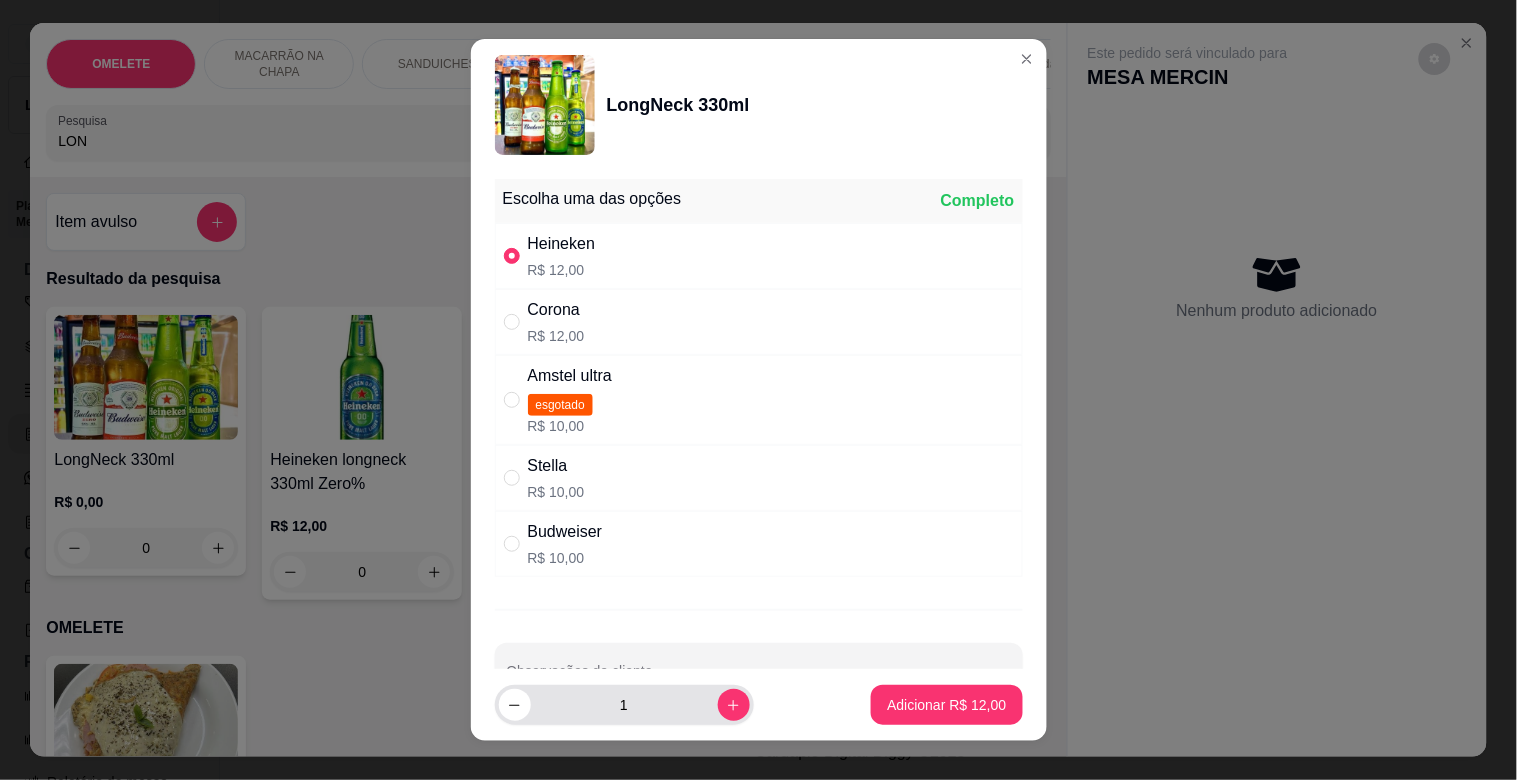 click 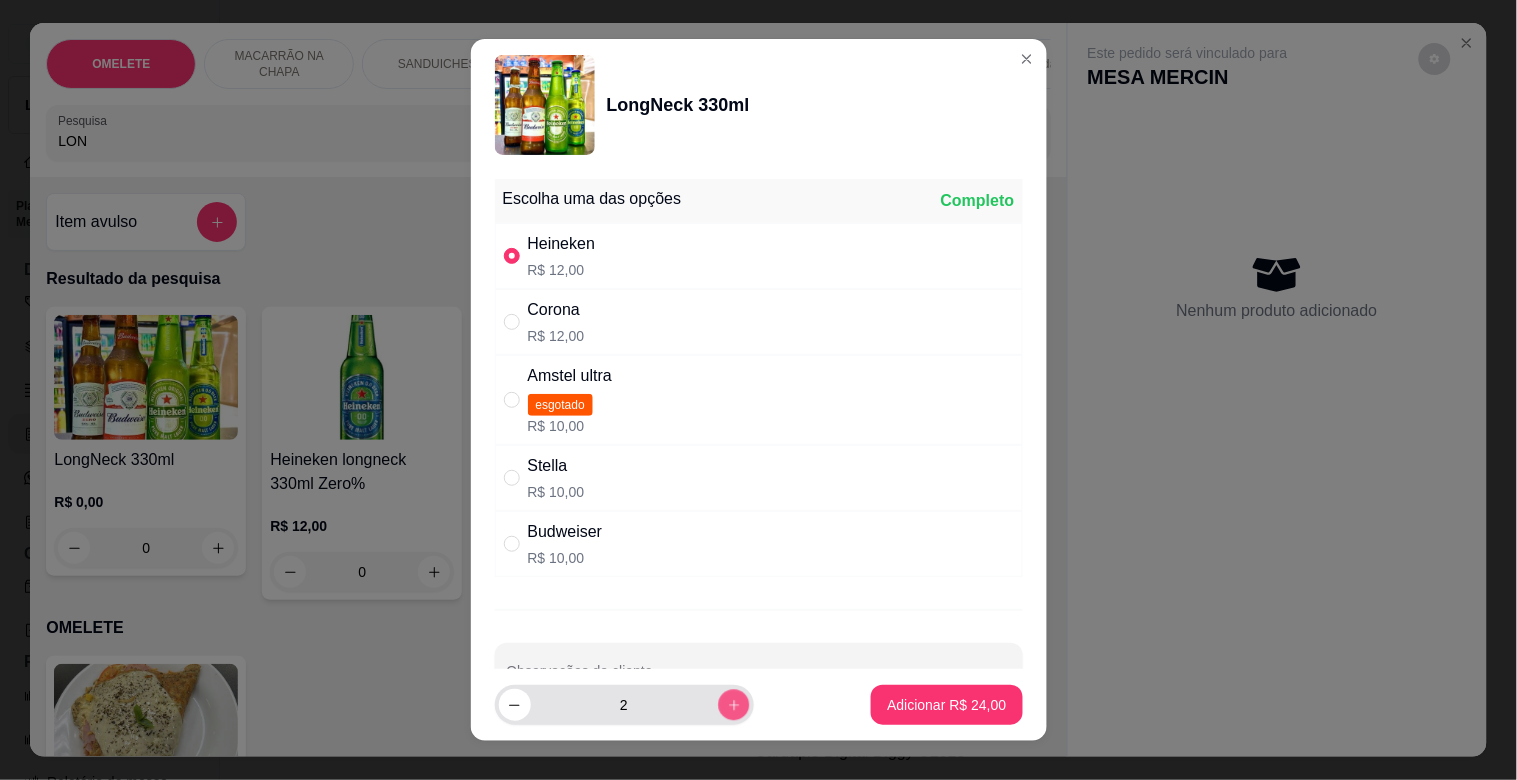 click 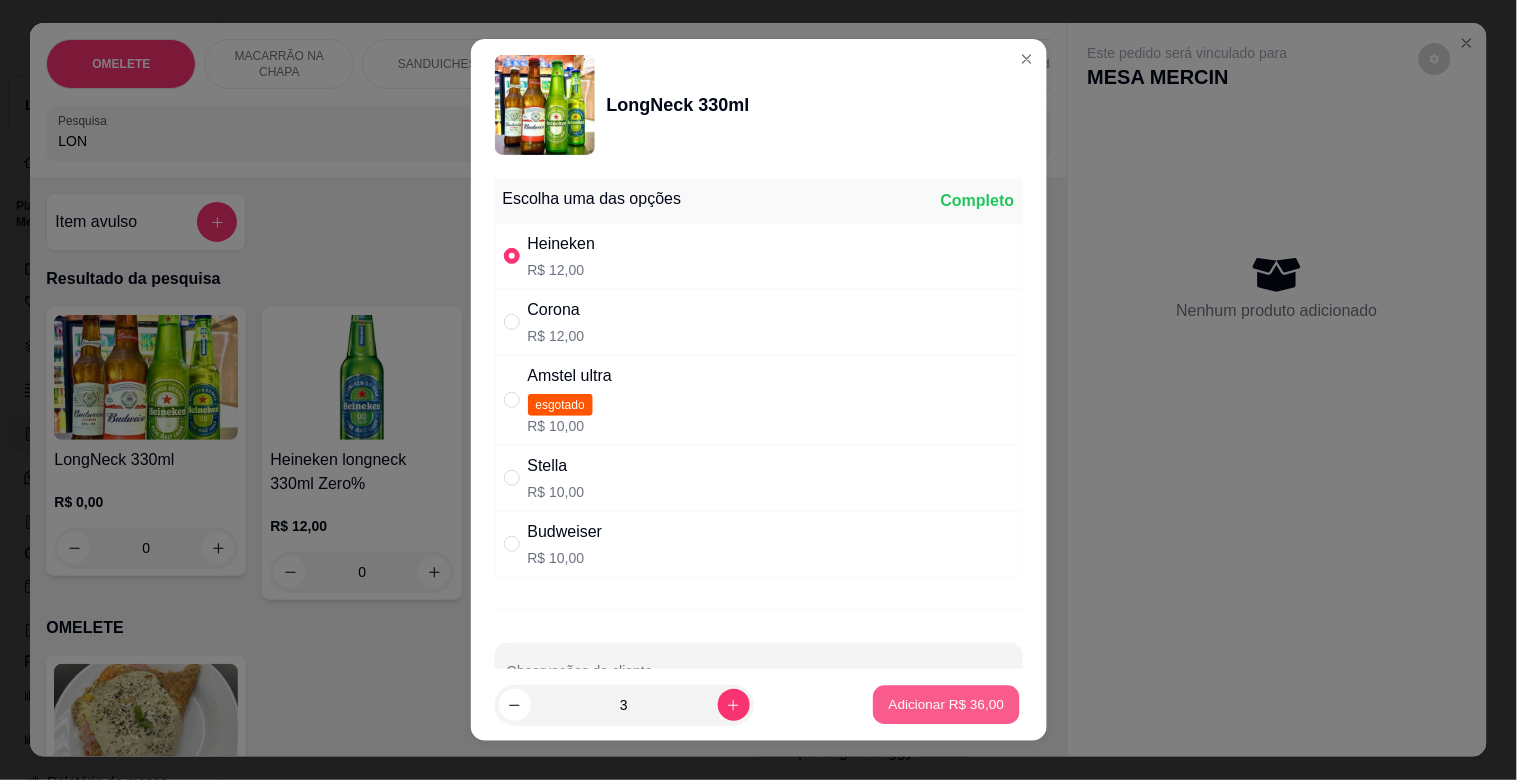 click on "Adicionar   R$ 36,00" at bounding box center (947, 704) 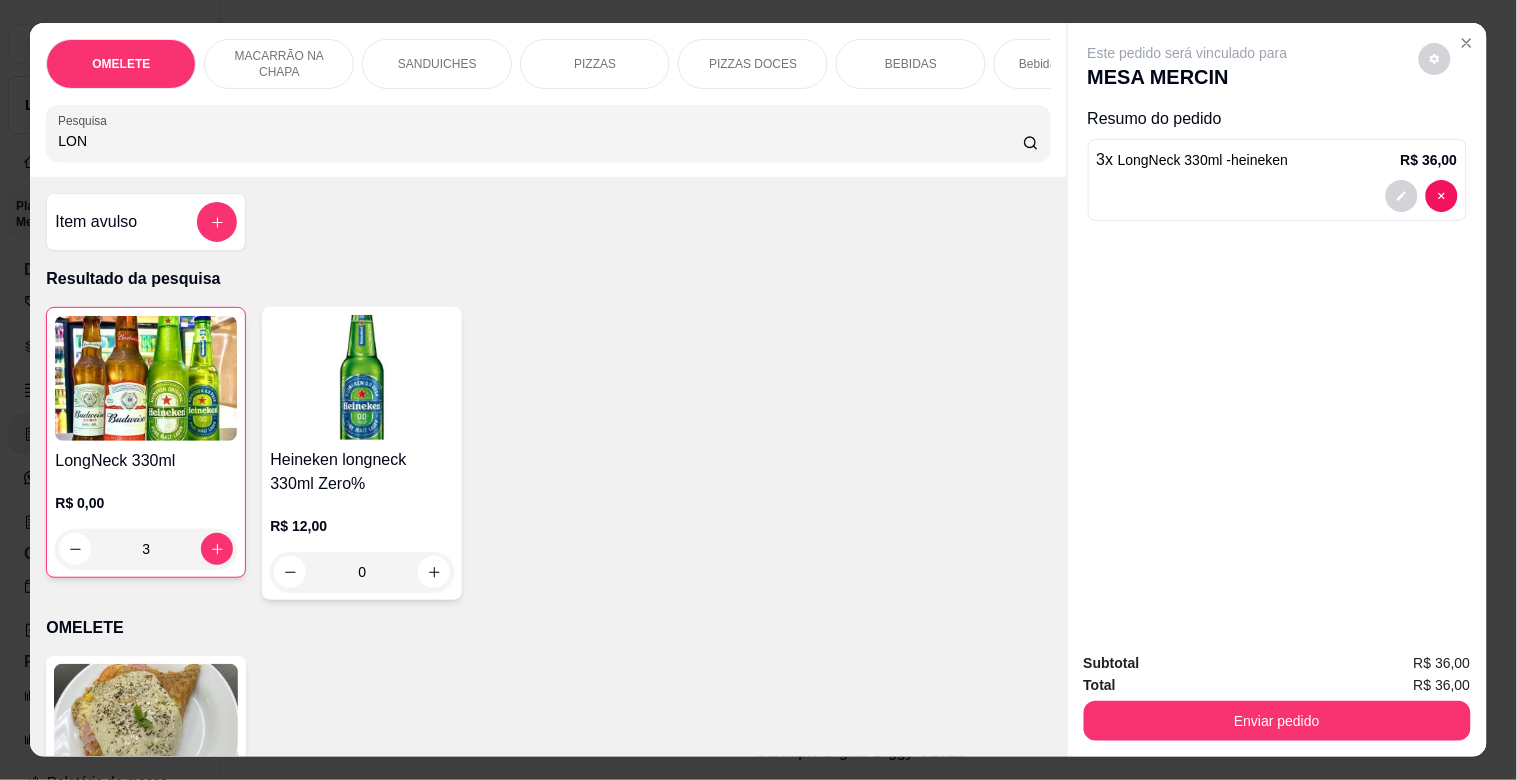 click on "PIZZAS" at bounding box center [595, 64] 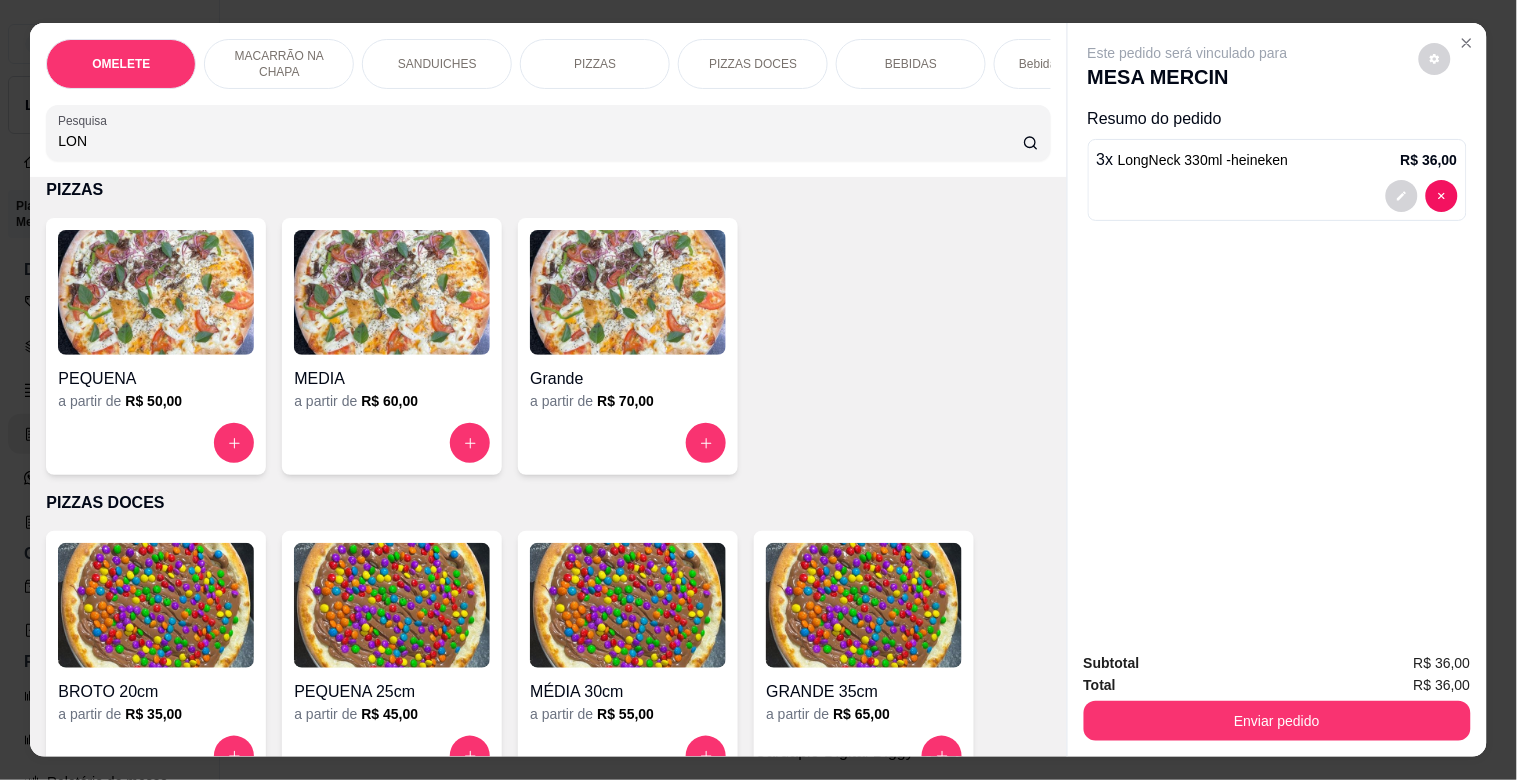 scroll, scrollTop: 48, scrollLeft: 0, axis: vertical 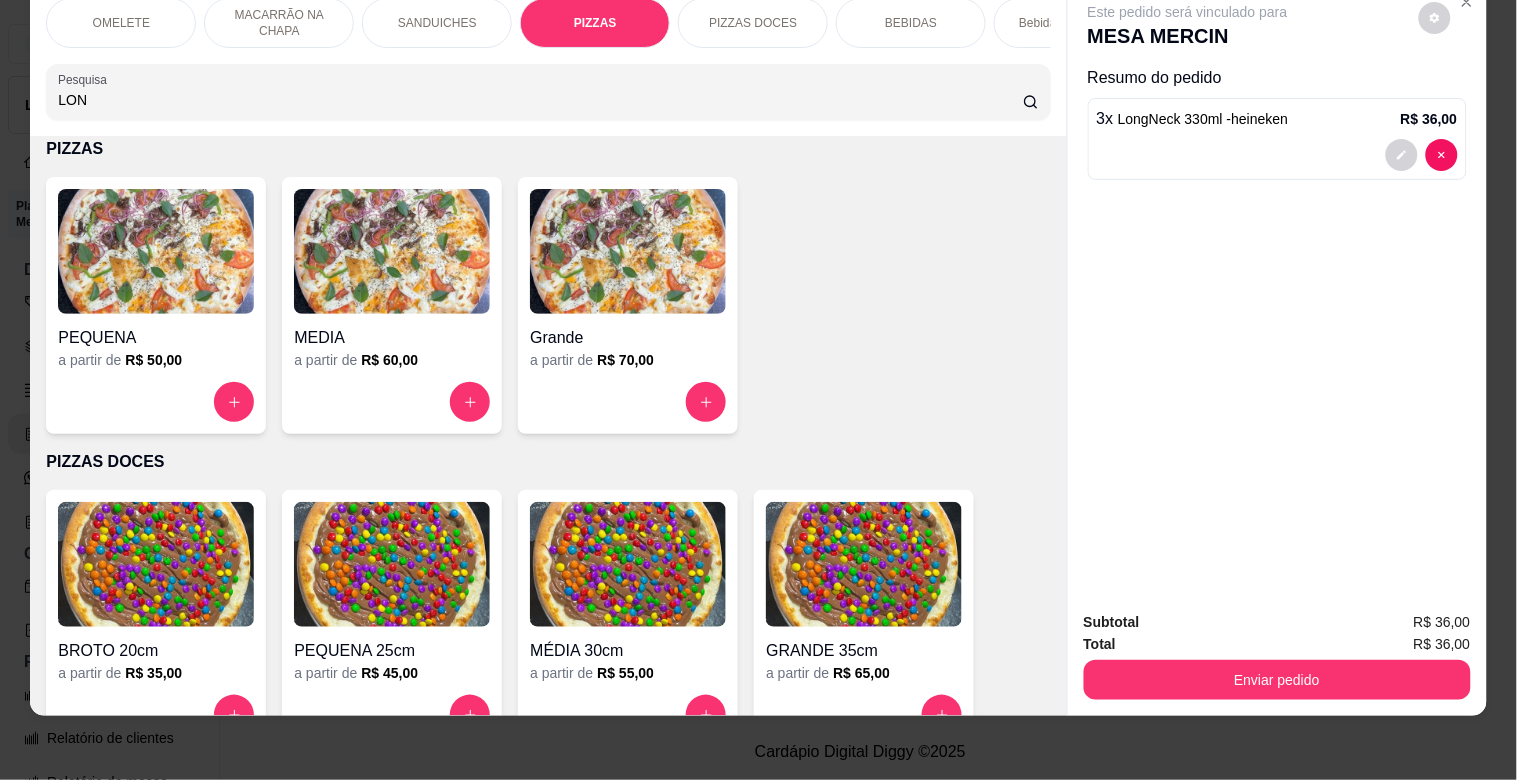 click at bounding box center [156, 251] 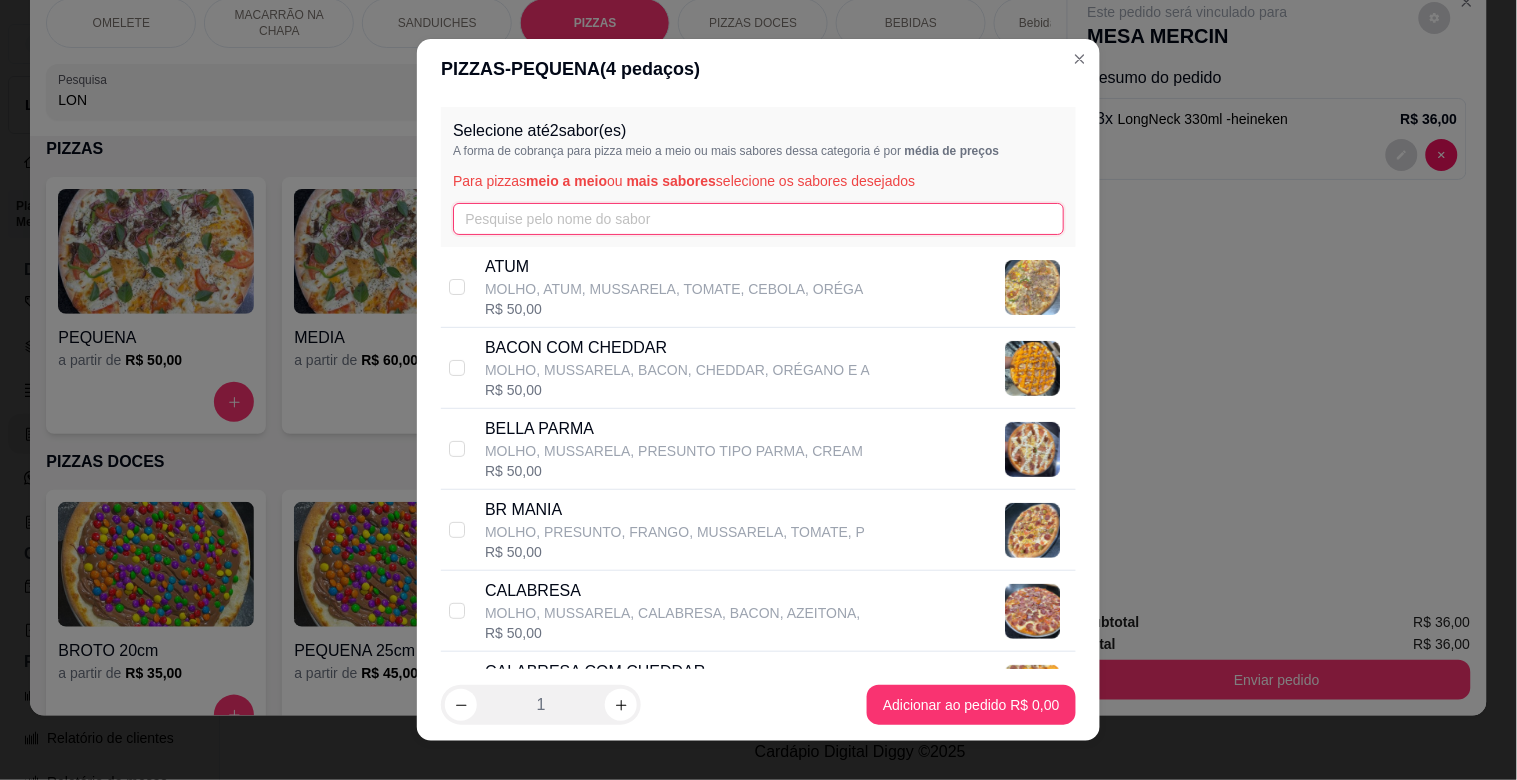click at bounding box center (758, 219) 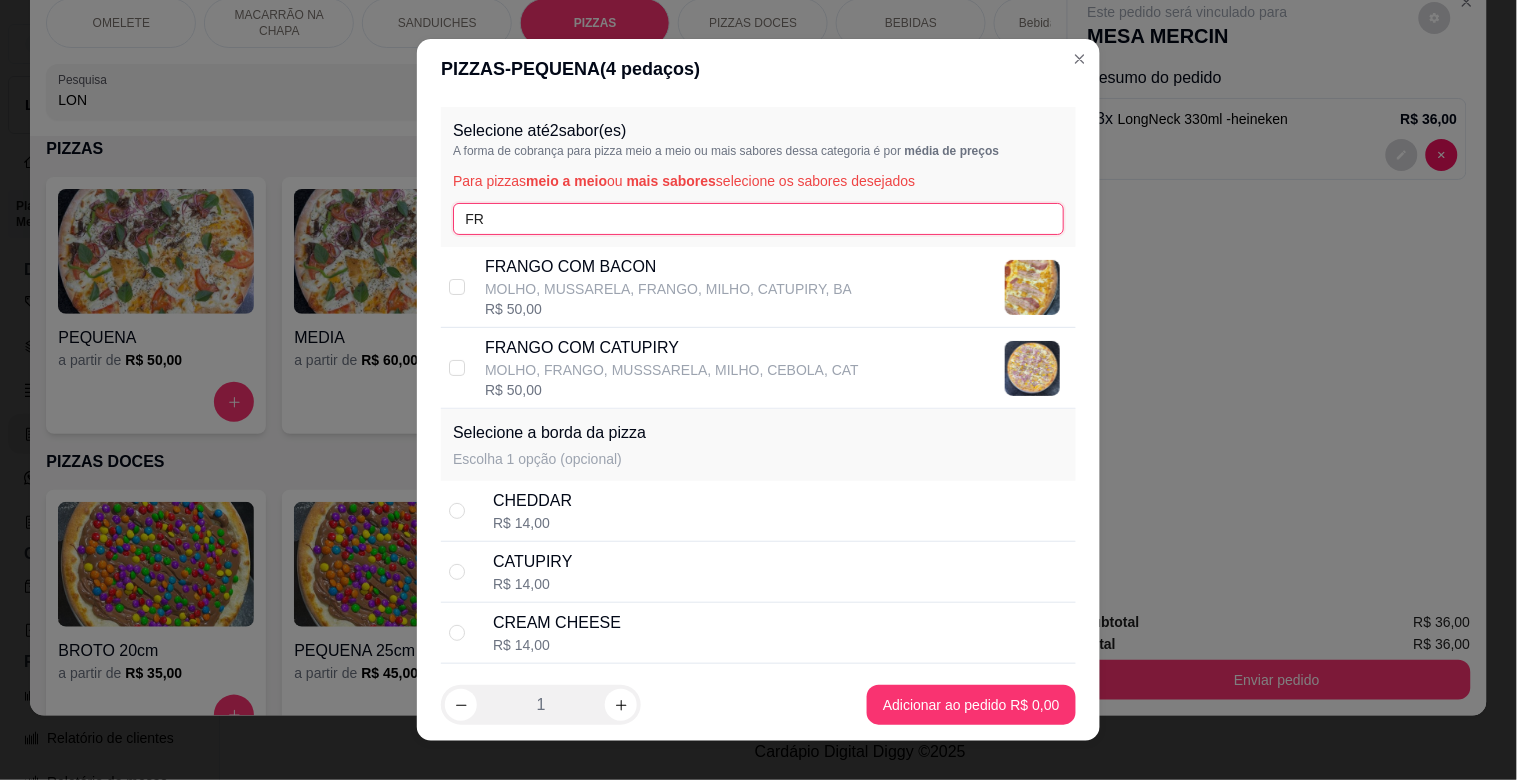 type on "FR" 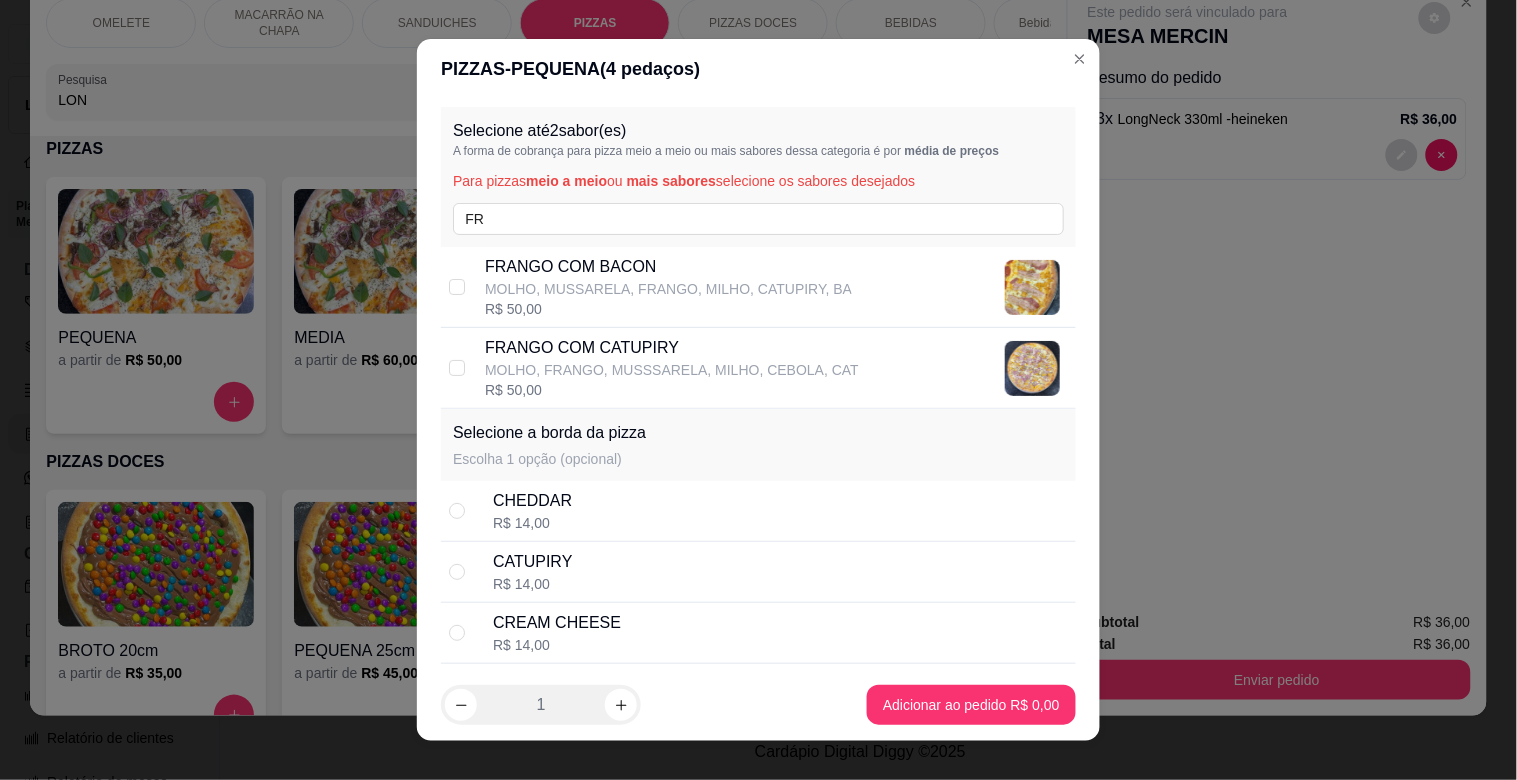 click on "FRANGO COM CATUPIRY" at bounding box center [672, 348] 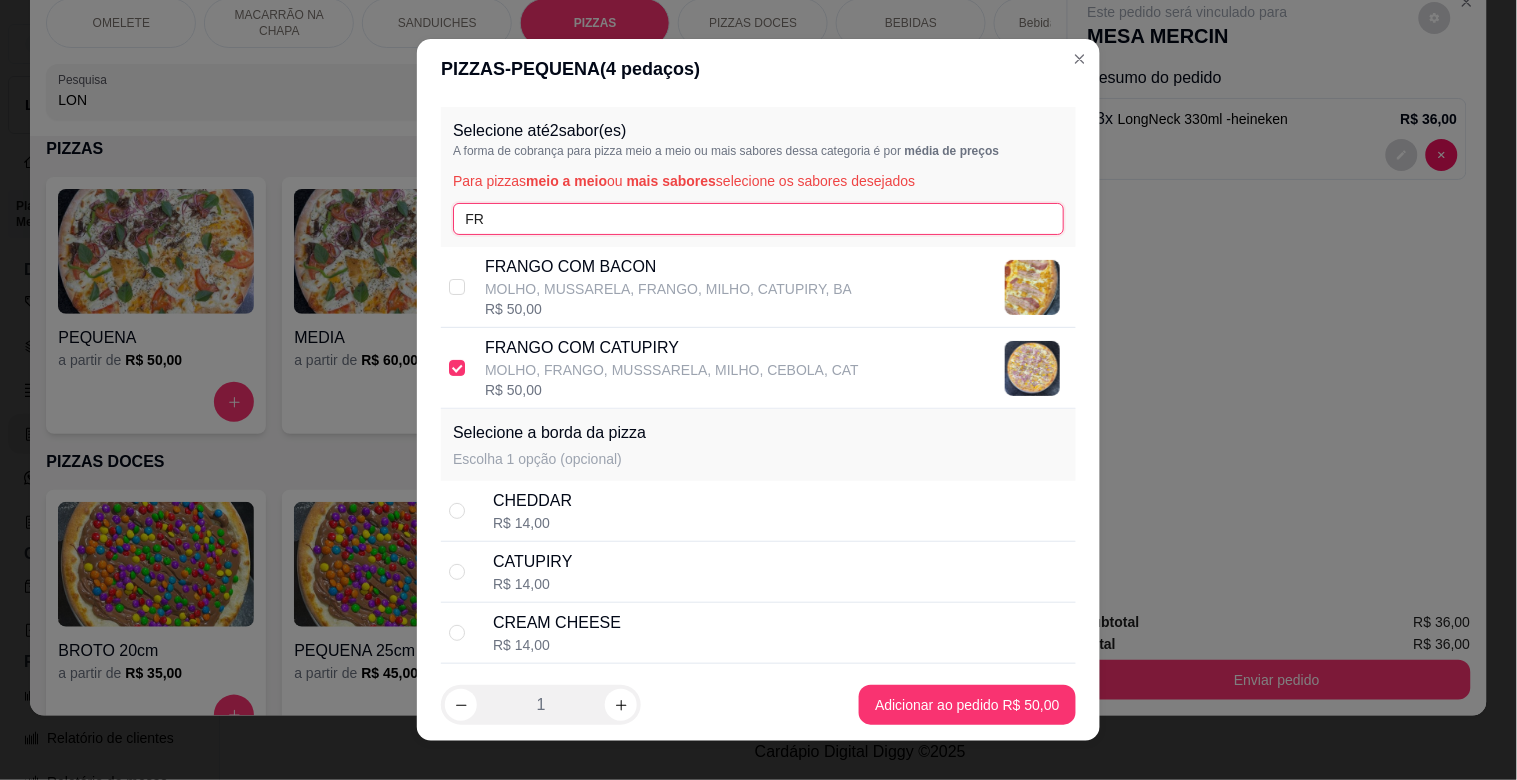 drag, startPoint x: 430, startPoint y: 226, endPoint x: 375, endPoint y: 240, distance: 56.753853 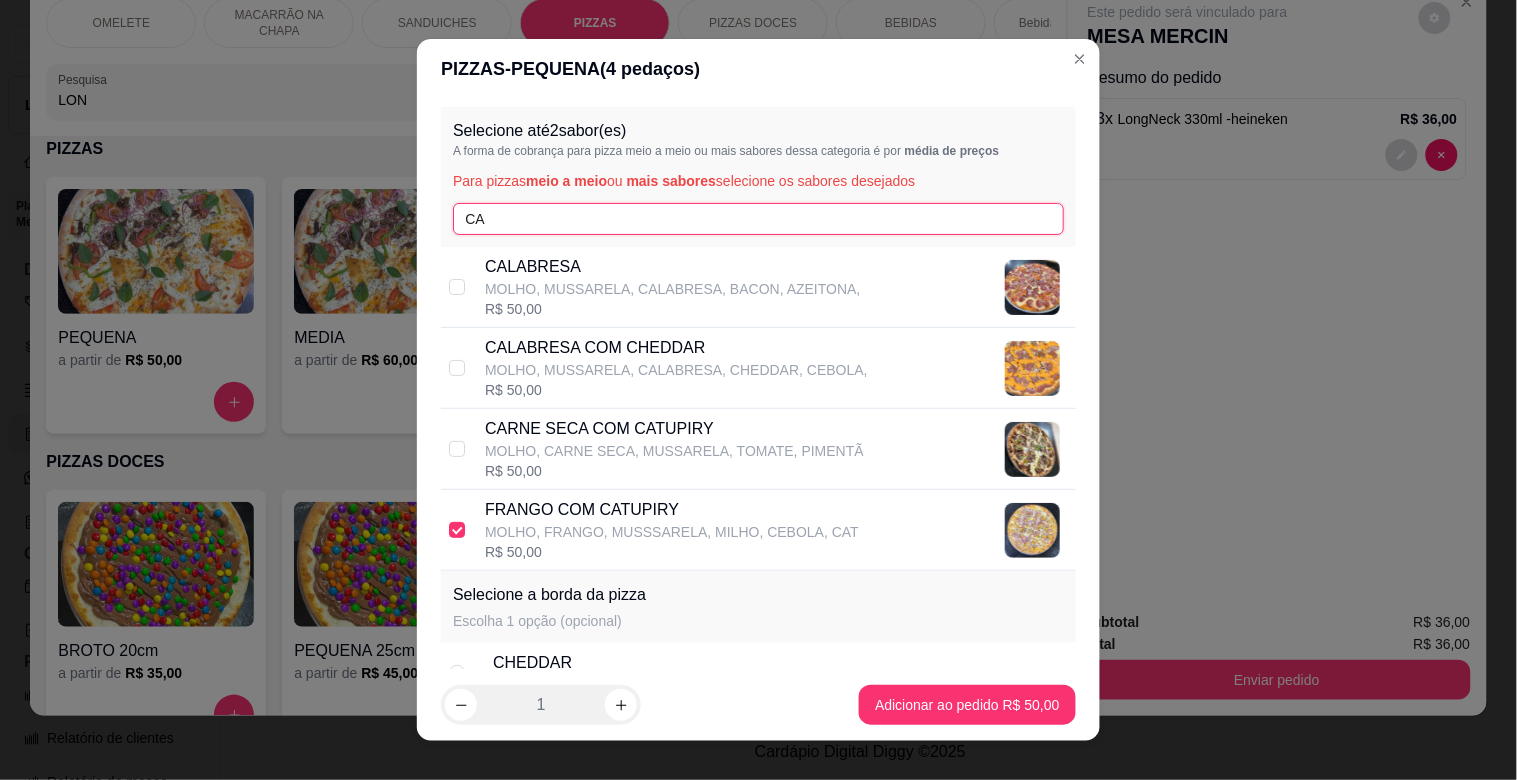 type on "CA" 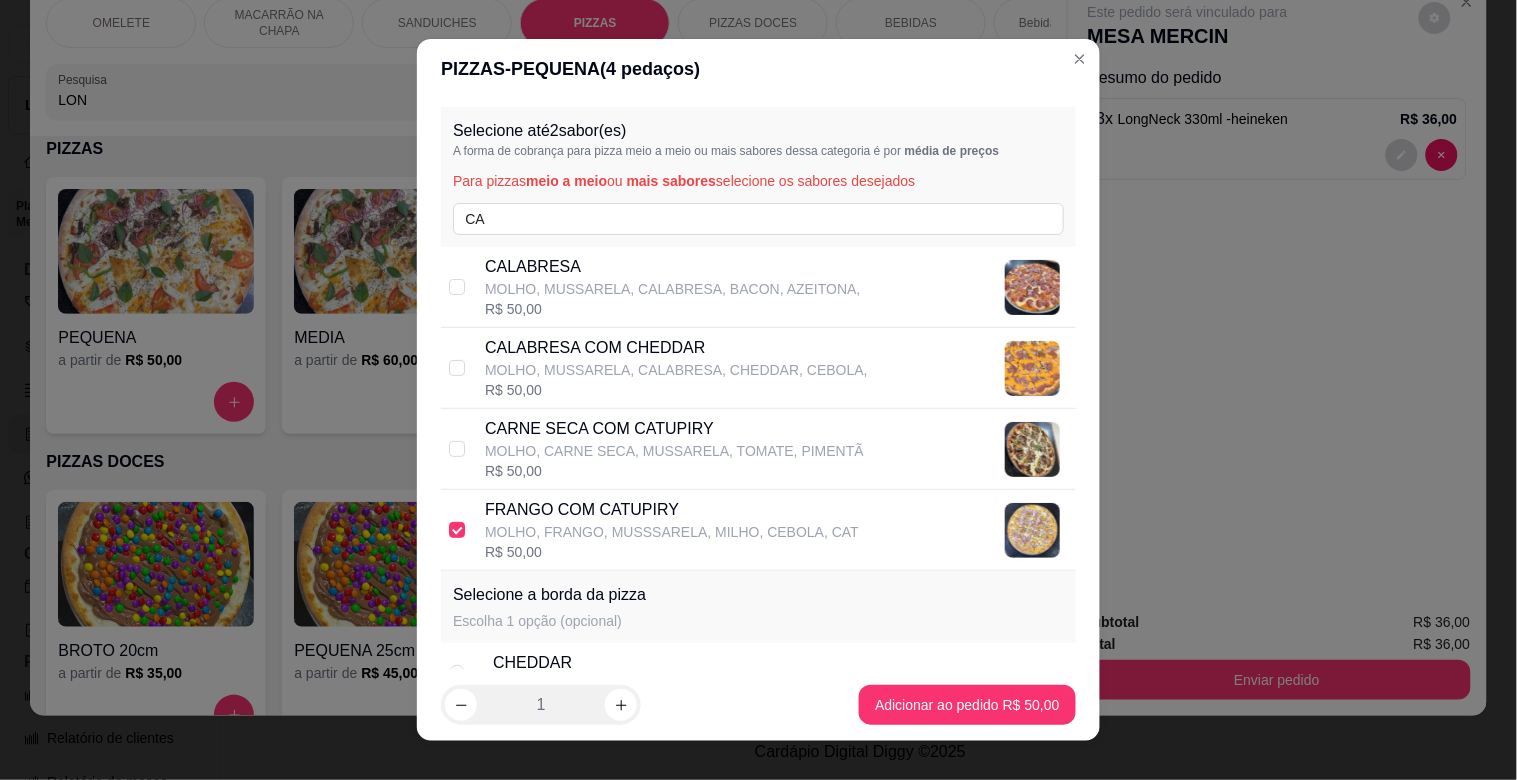 click on "CARNE SECA COM CATUPIRY" at bounding box center [674, 429] 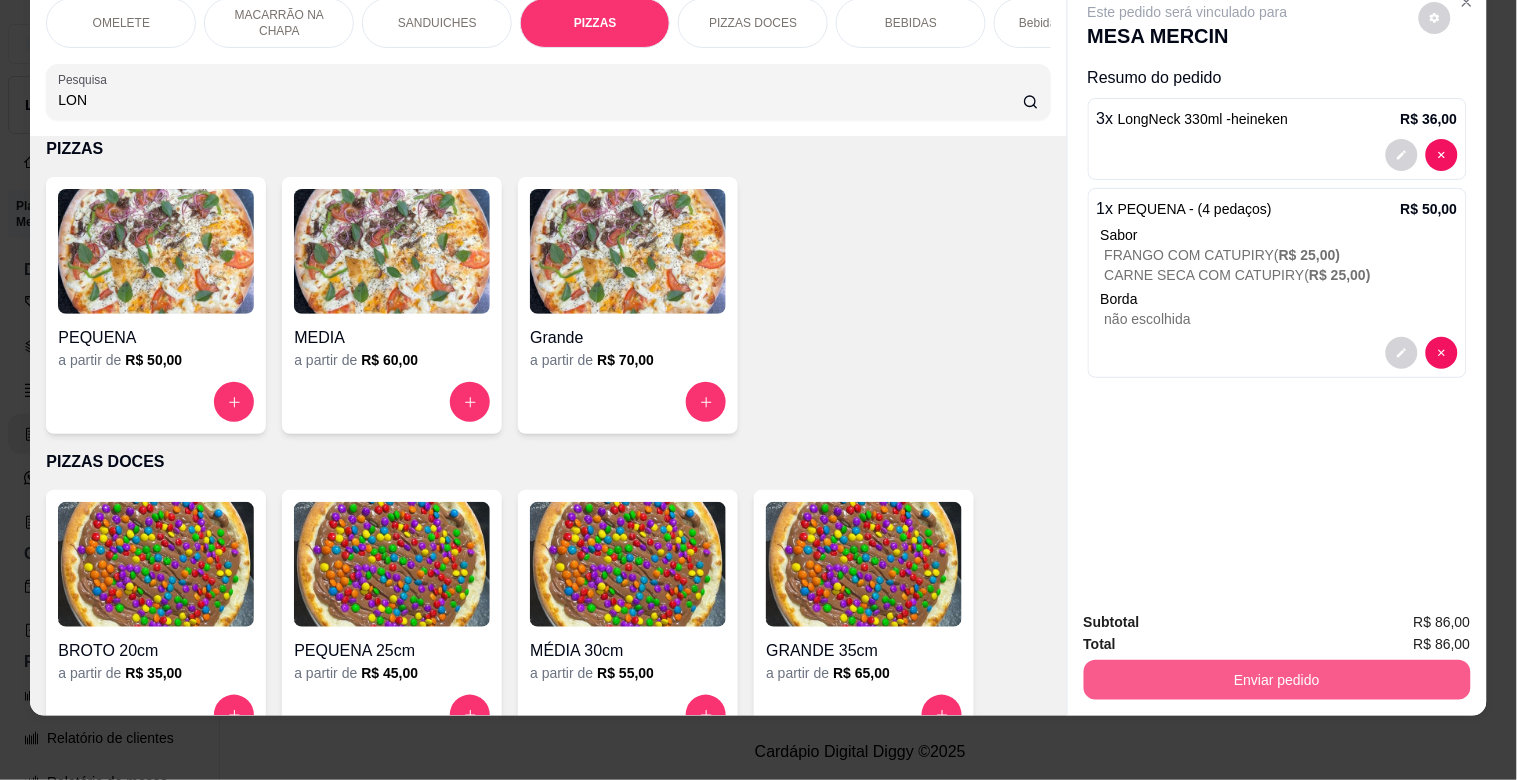 click on "Enviar pedido" at bounding box center [1277, 680] 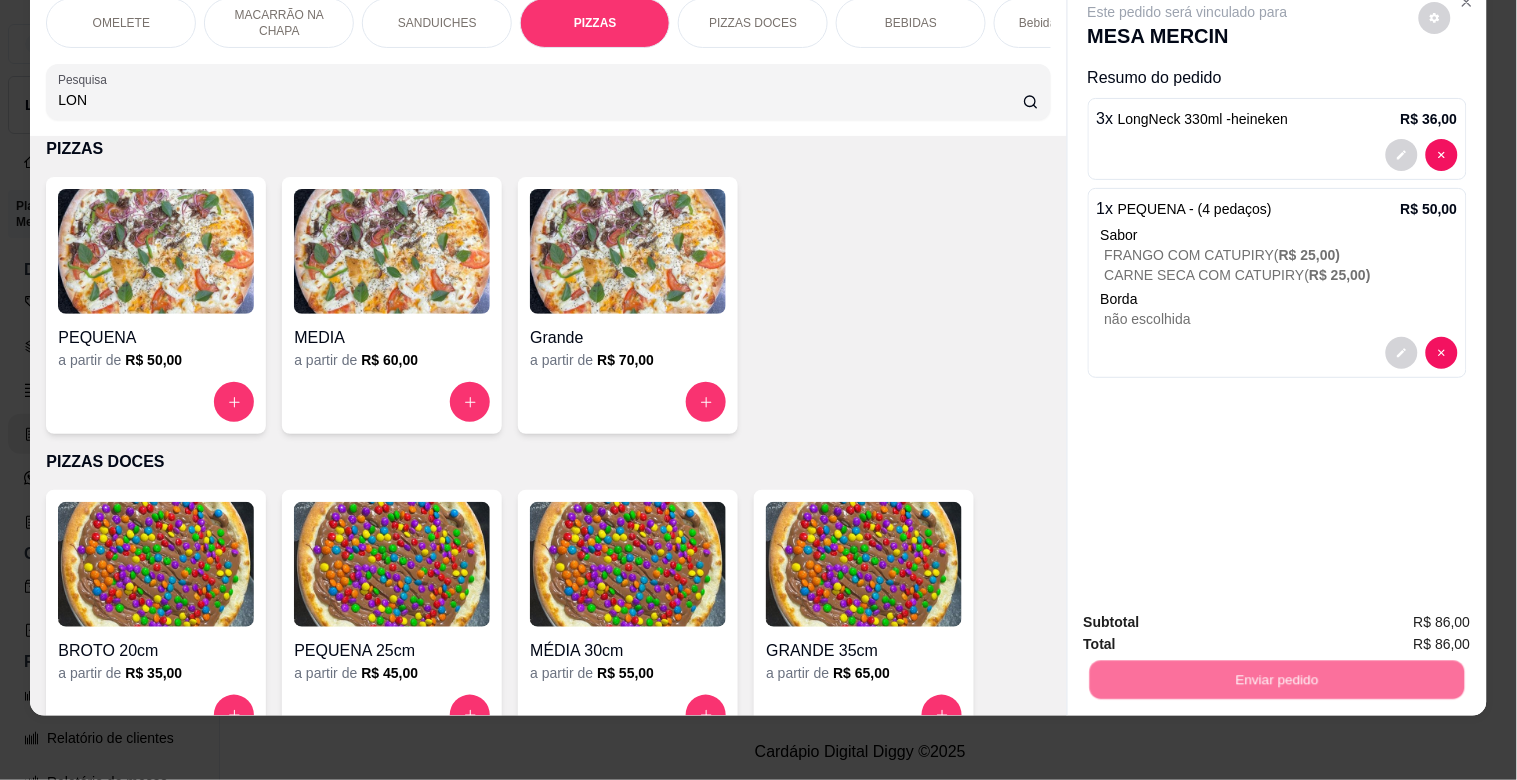 click on "Não registrar e enviar pedido" at bounding box center (1211, 614) 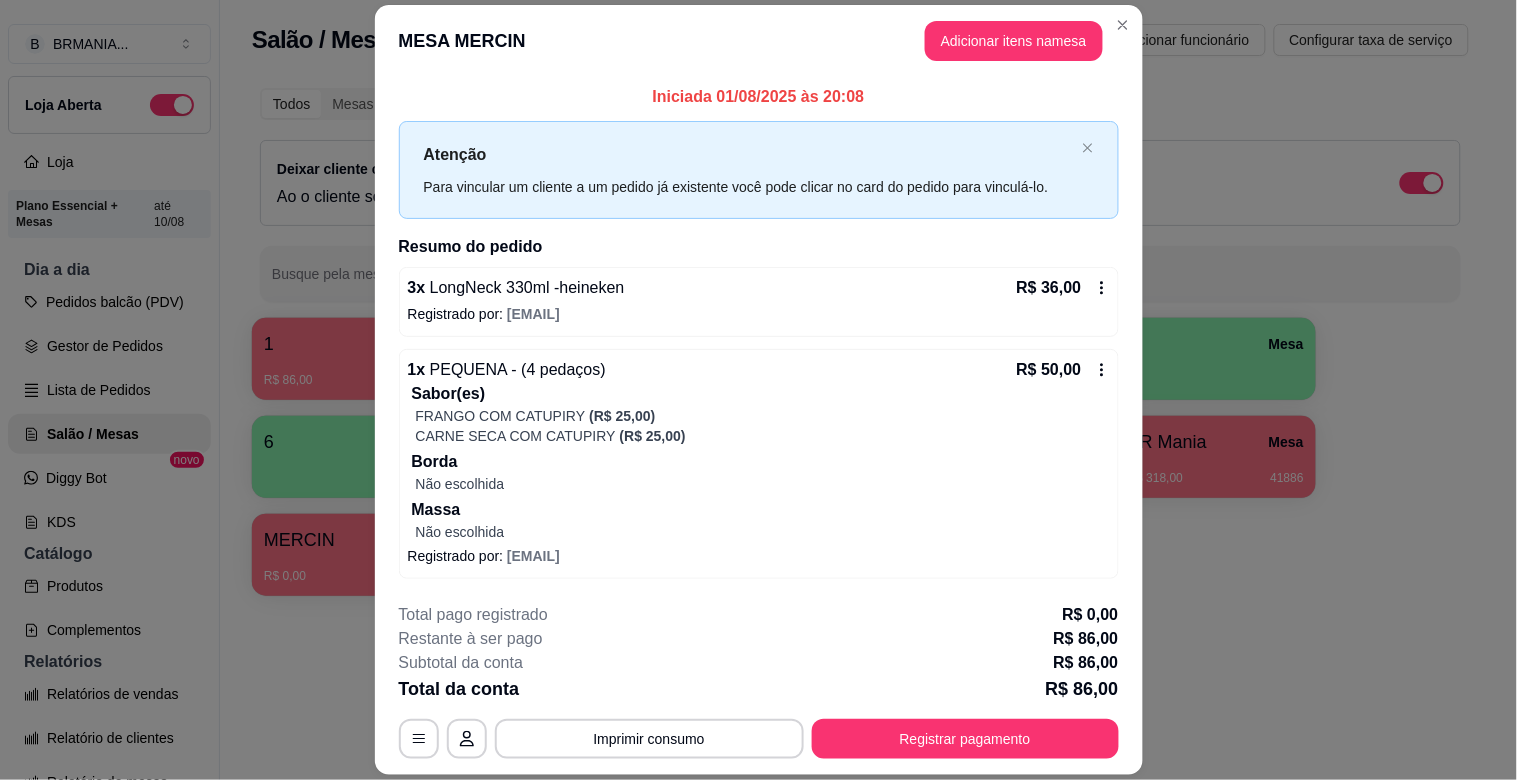 click on "**********" at bounding box center (758, 390) 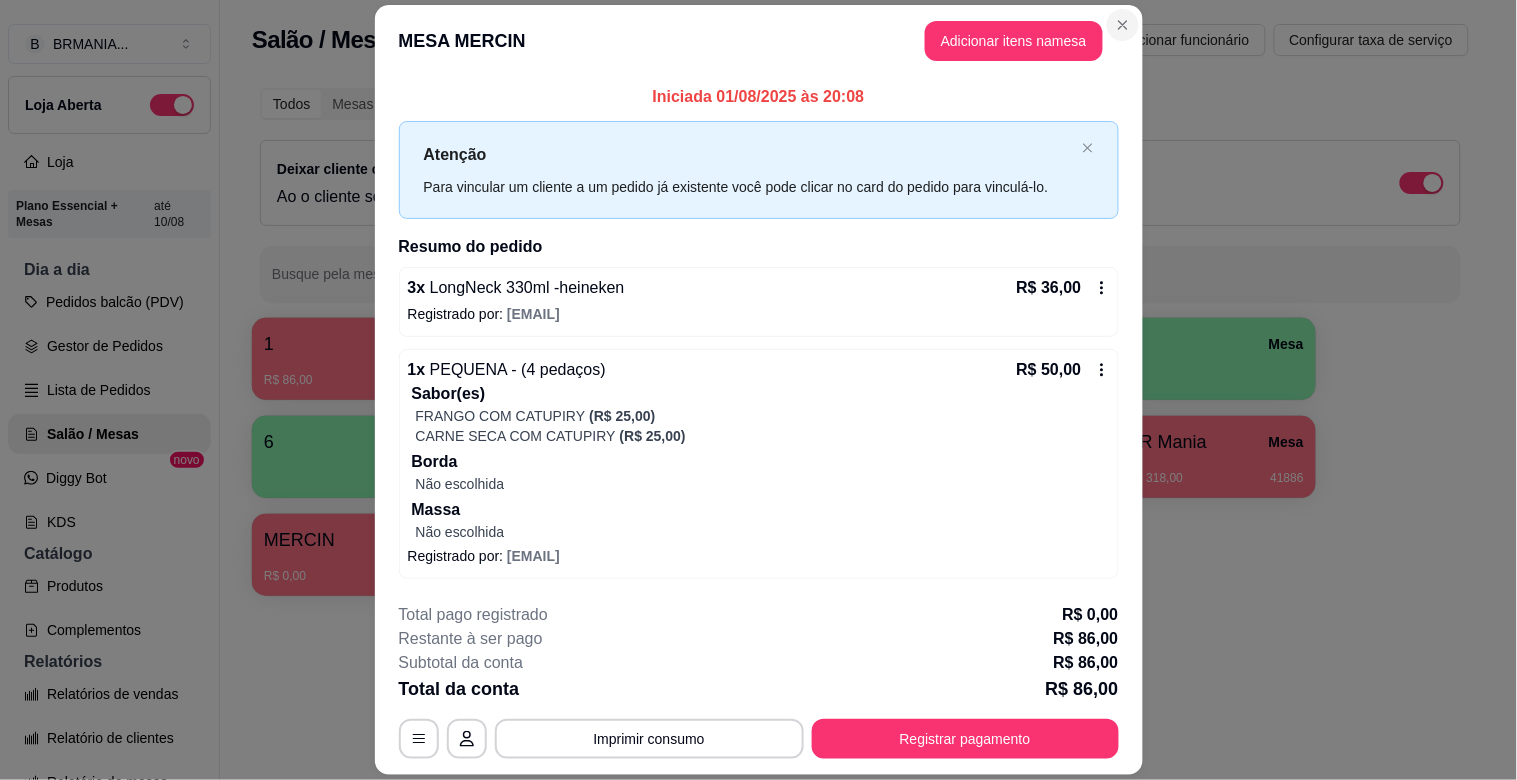 click on "**********" at bounding box center [759, 389] 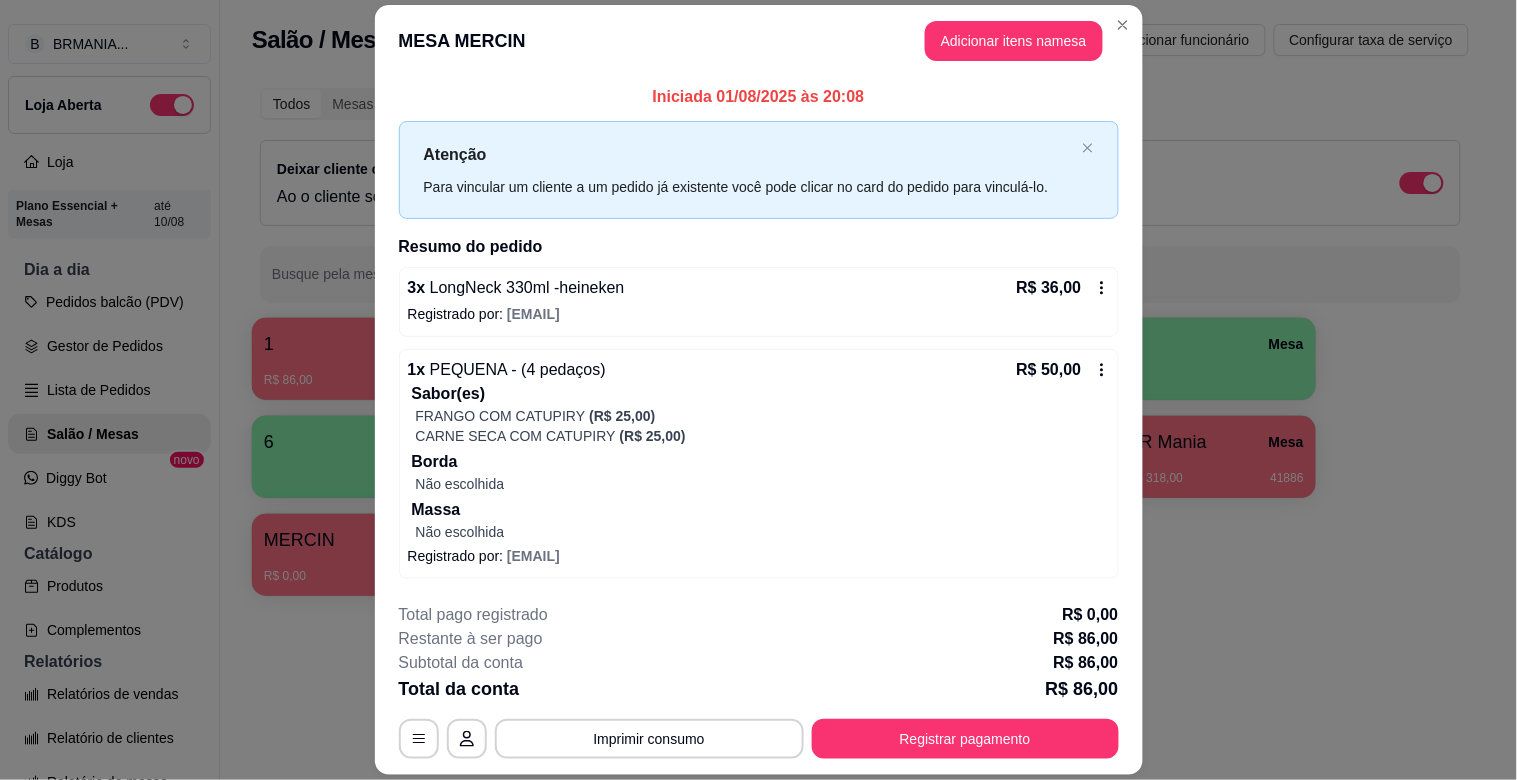 click on "MESA MERCIN Adicionar itens na  mesa" at bounding box center (759, 41) 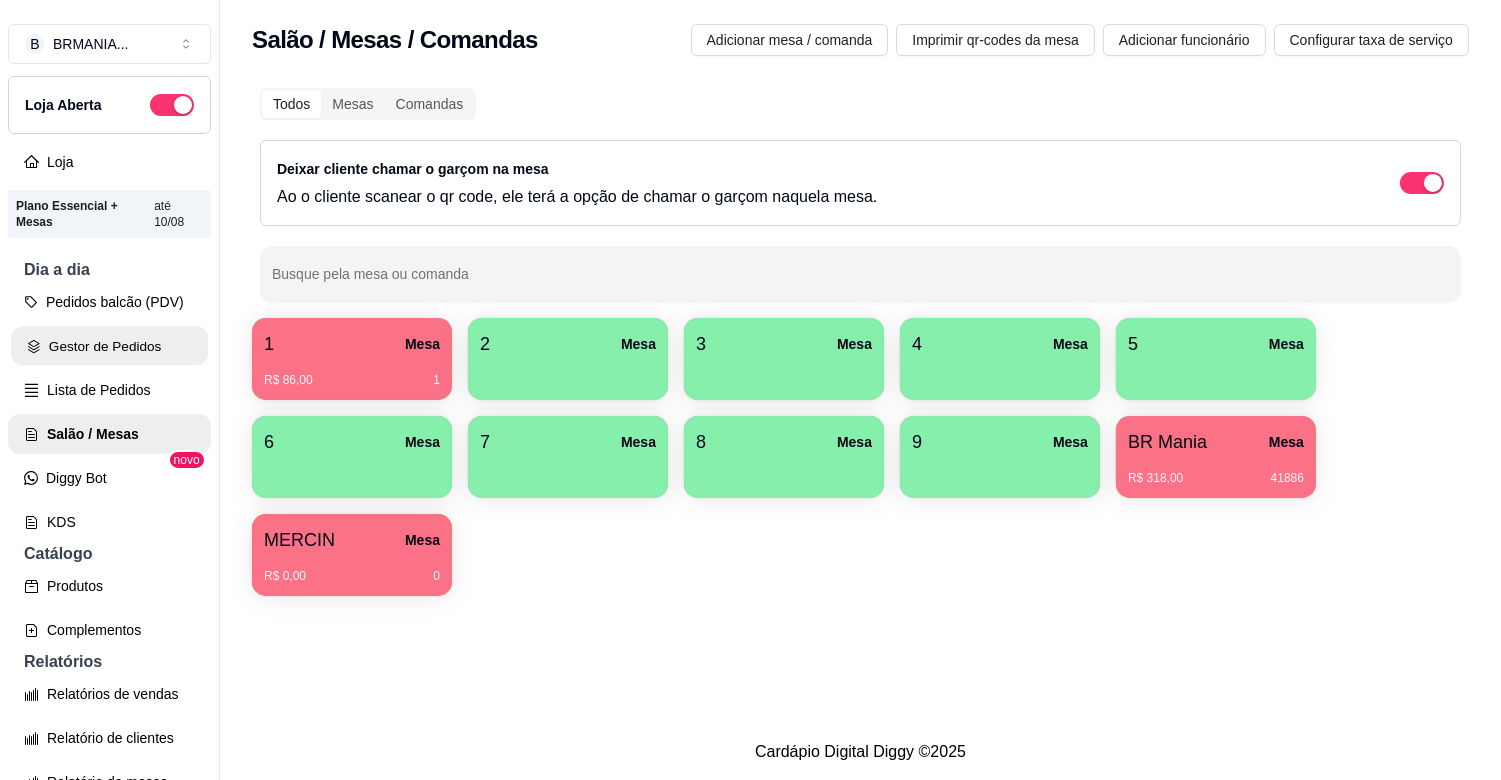 click on "Gestor de Pedidos" at bounding box center (109, 346) 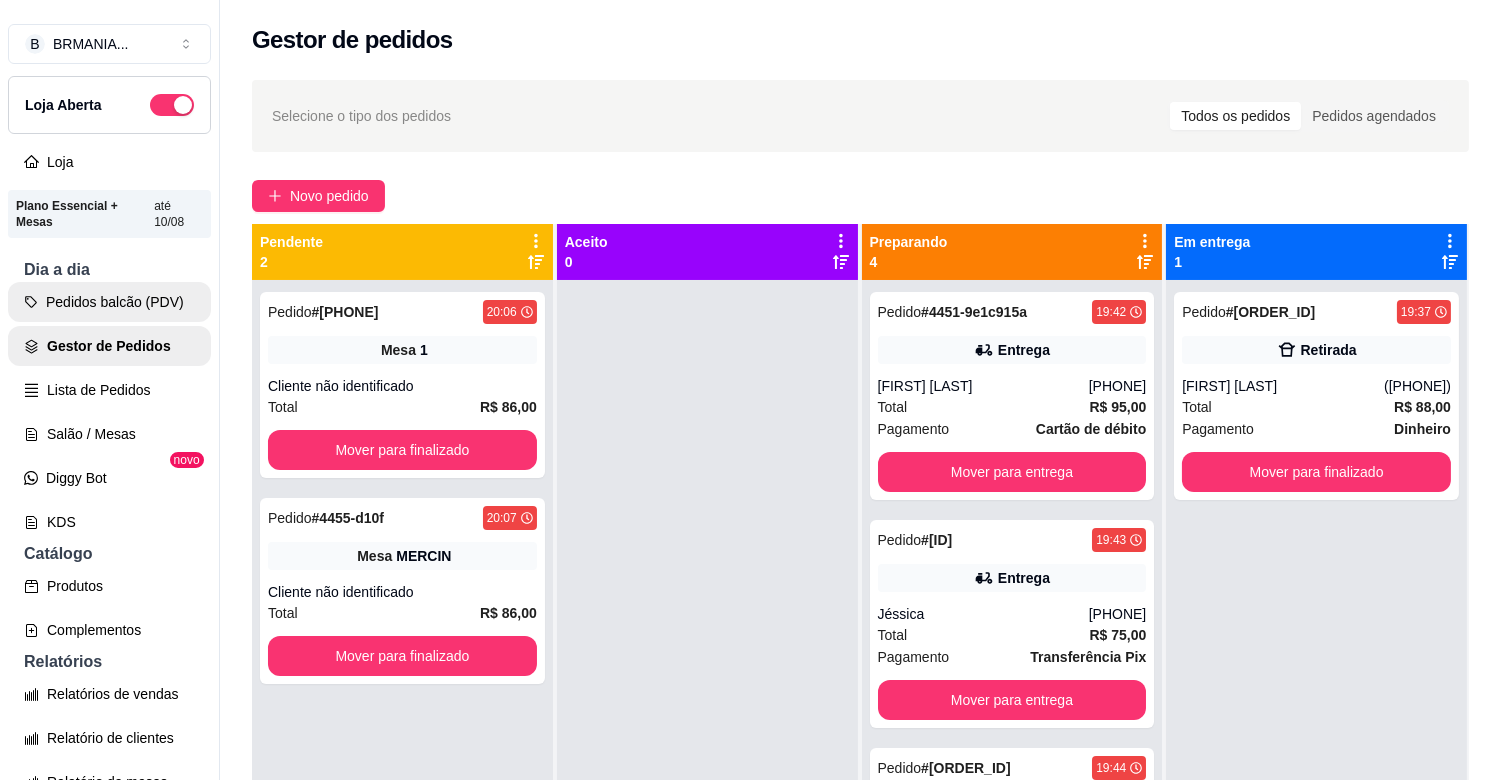 click on "Pedidos balcão (PDV)" at bounding box center (109, 302) 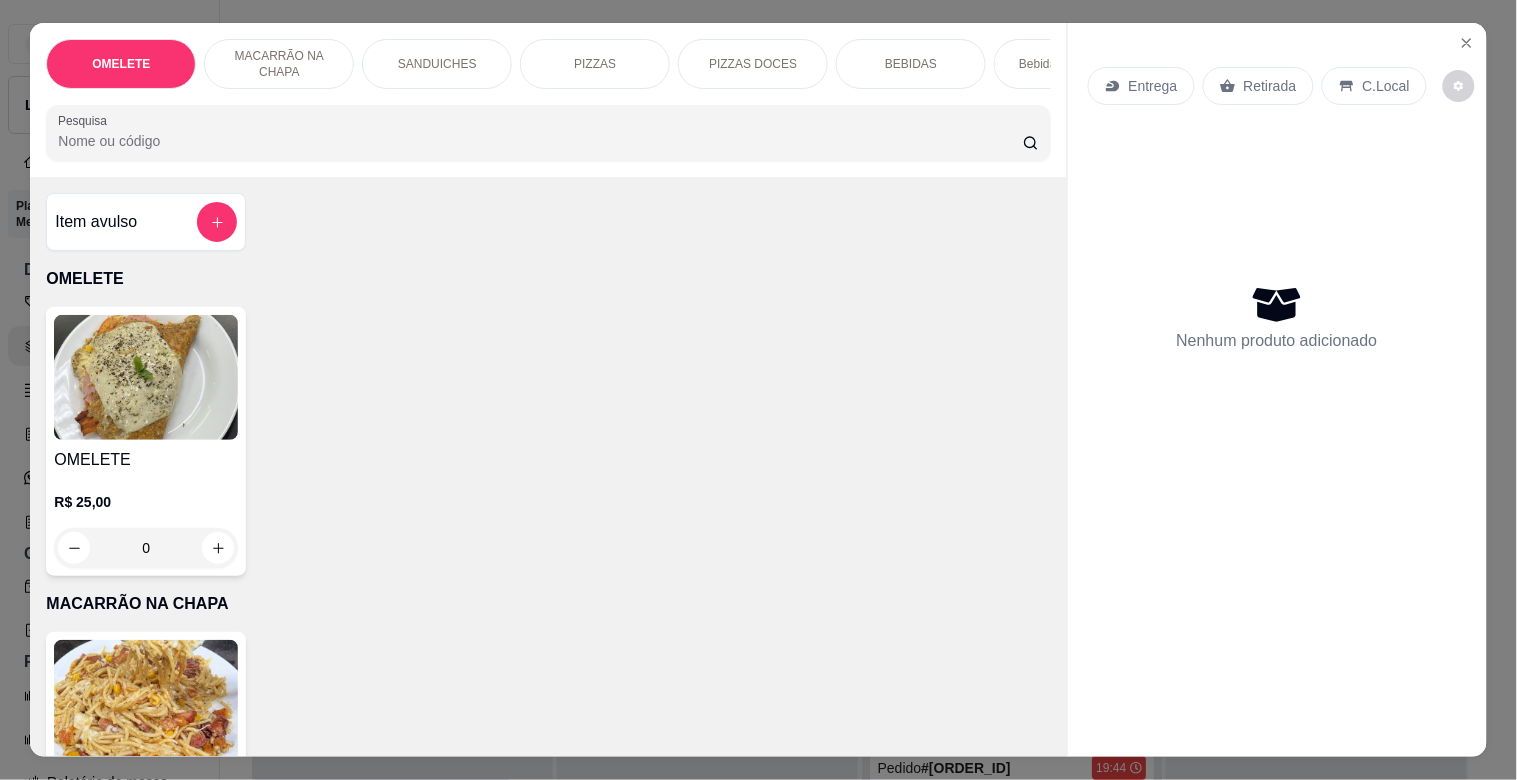 click on "Pesquisa" at bounding box center (540, 141) 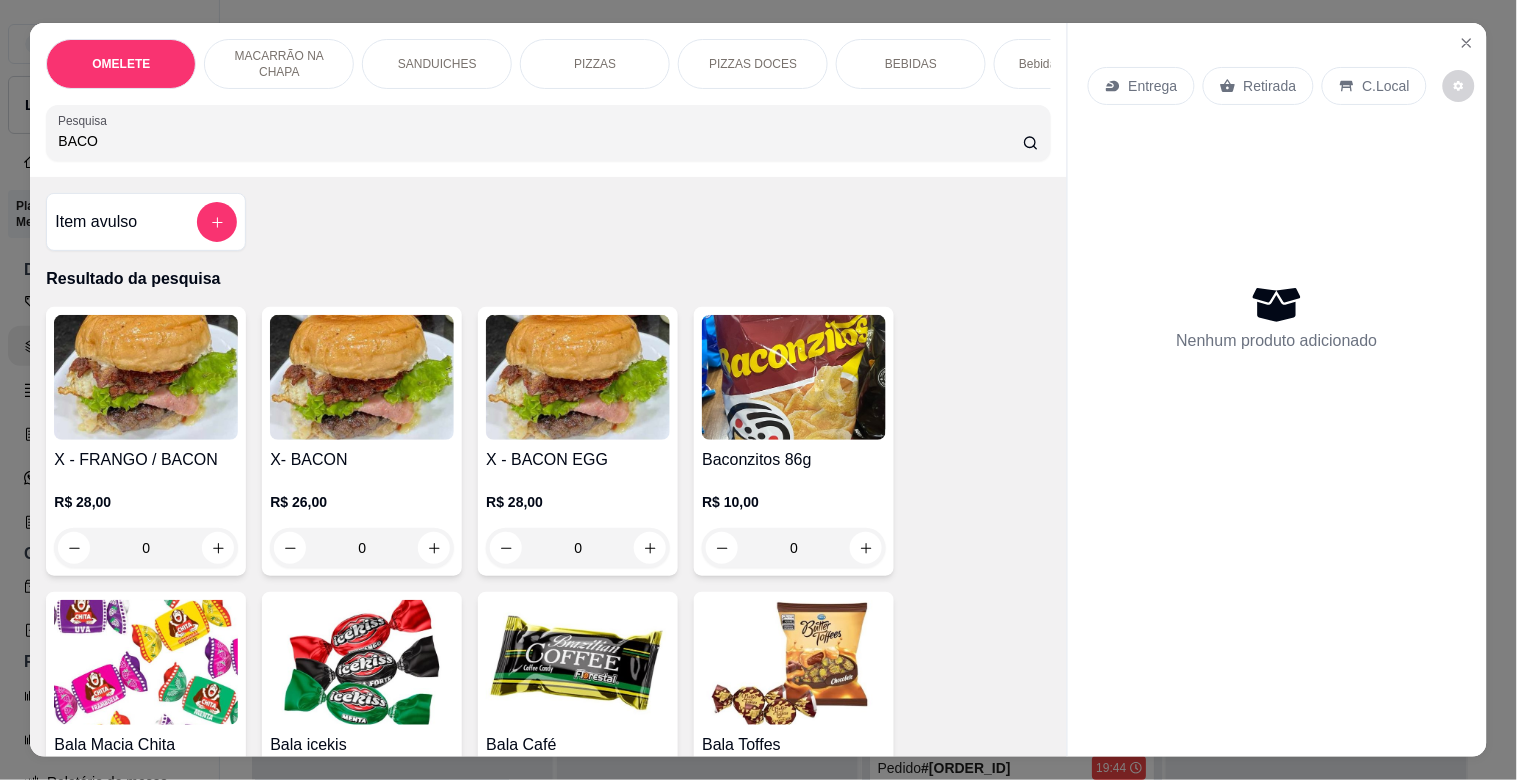 type on "BACON" 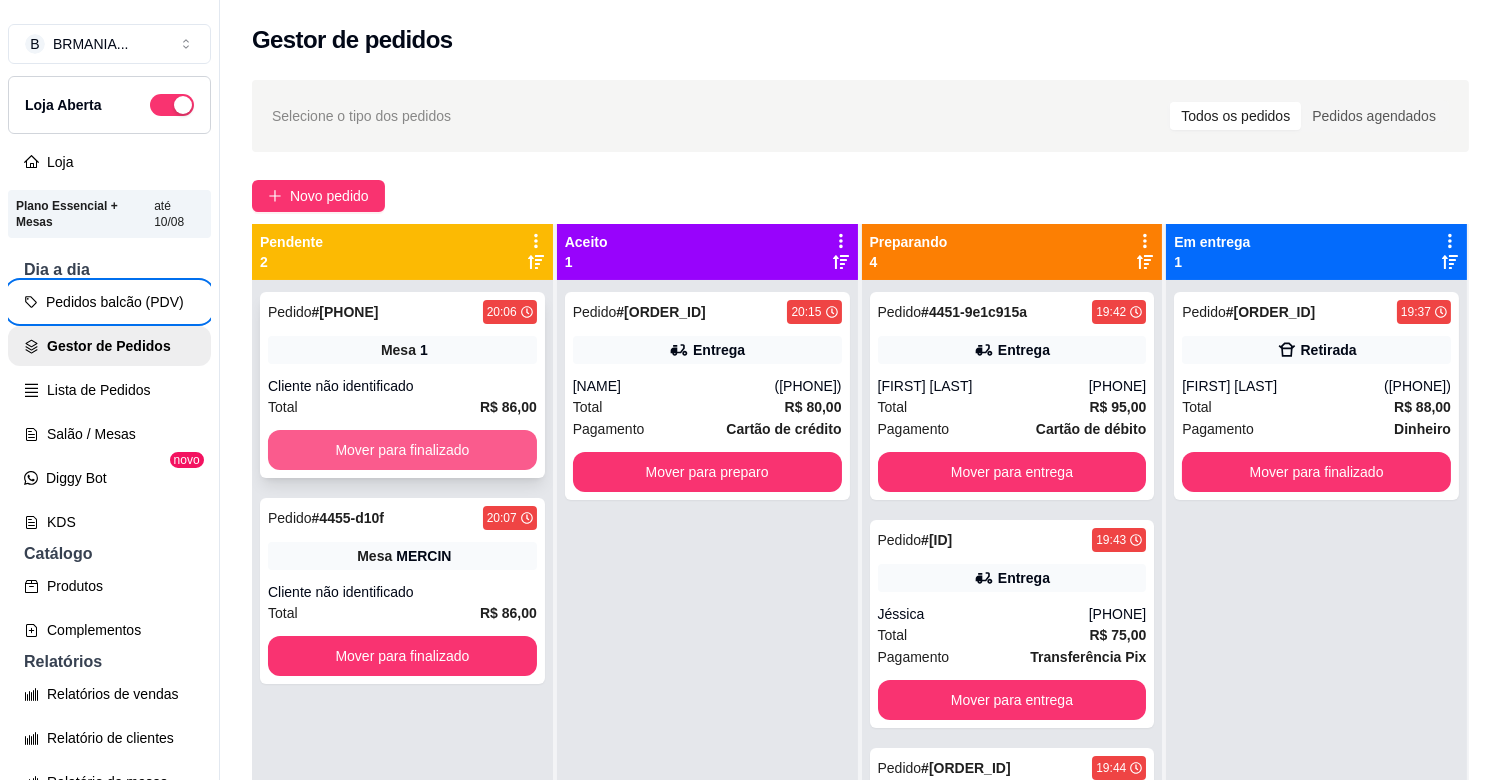 click on "Mover para finalizado" at bounding box center (402, 450) 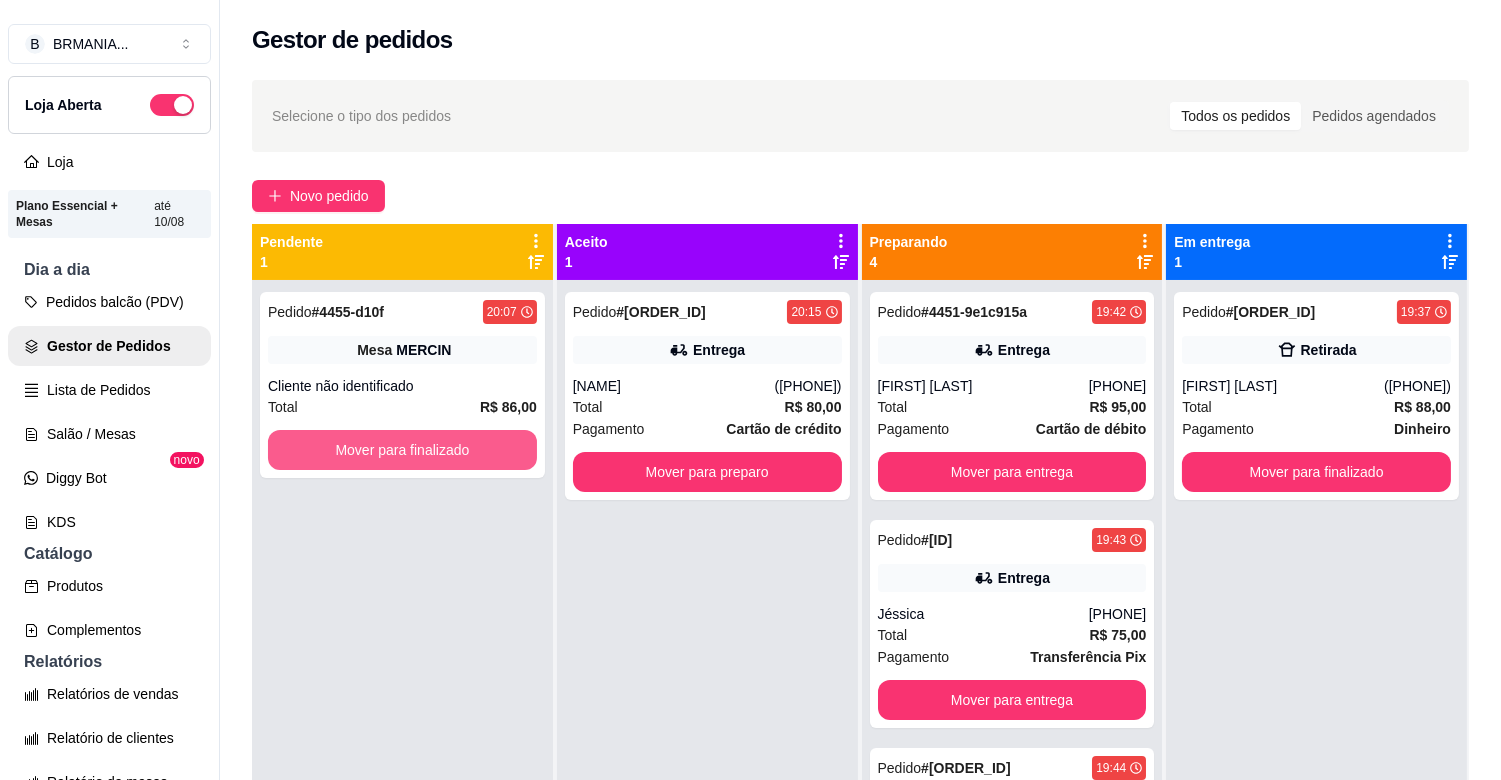 click on "Mover para finalizado" at bounding box center (402, 450) 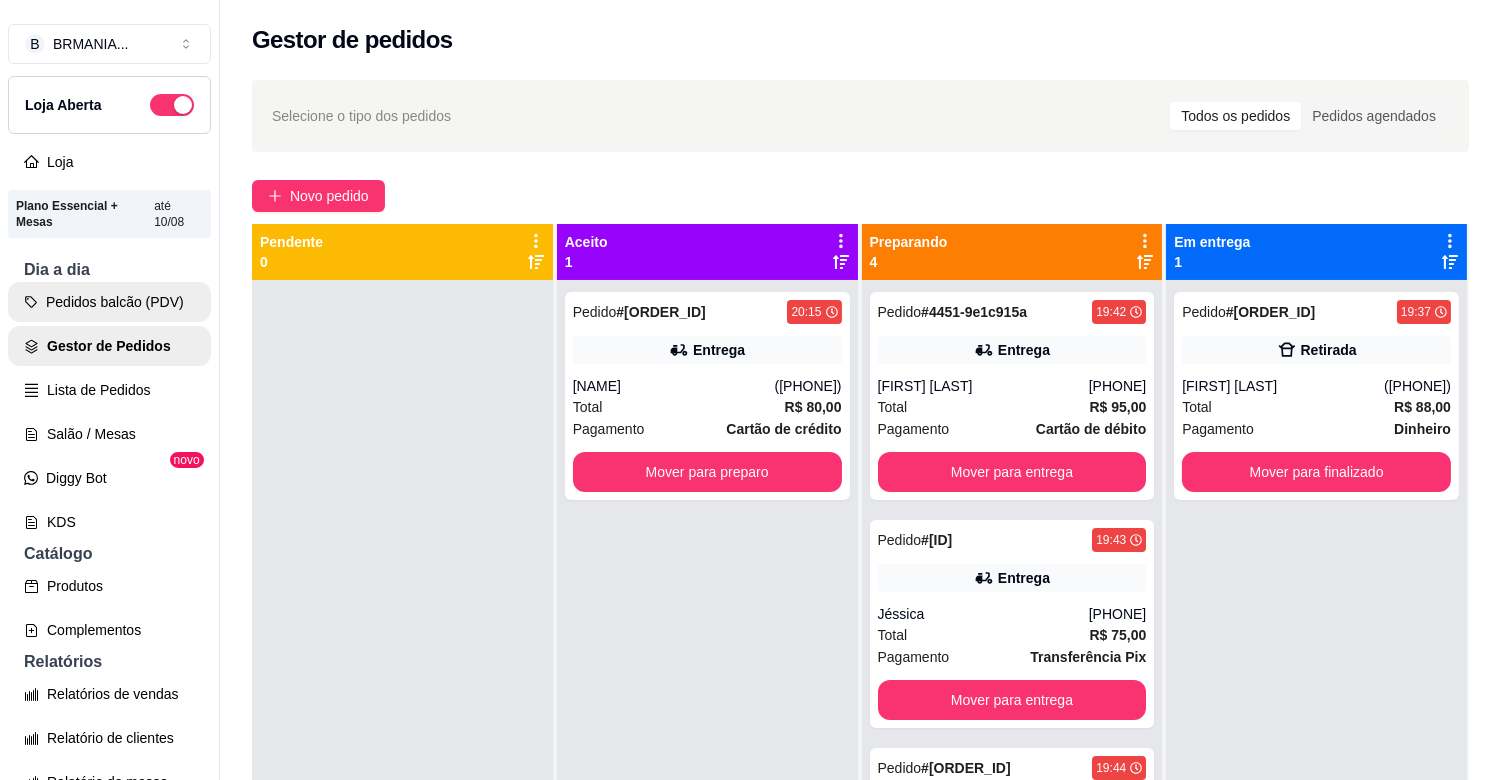 click on "Pedidos balcão (PDV)" at bounding box center [109, 302] 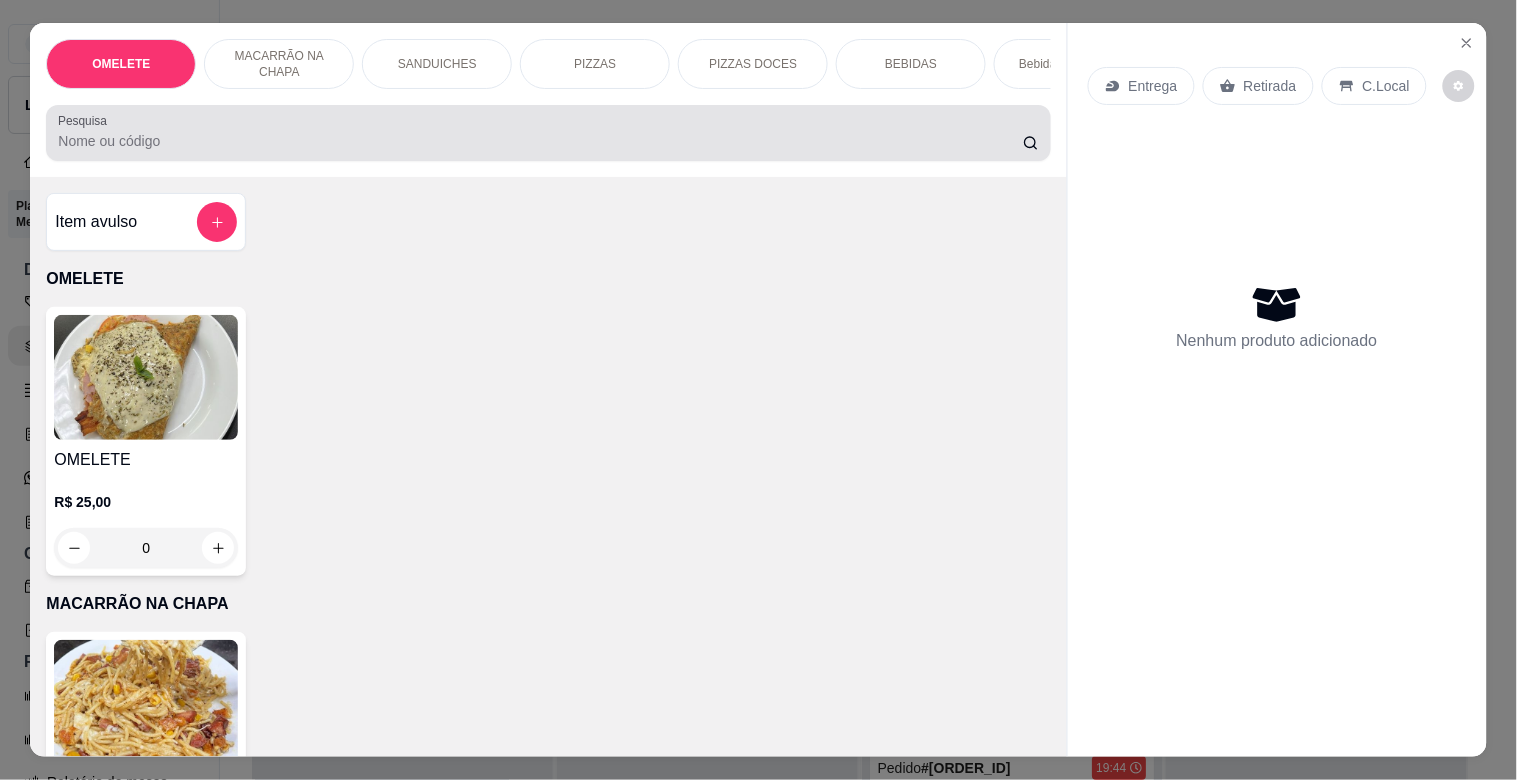 click on "Pesquisa" at bounding box center (540, 141) 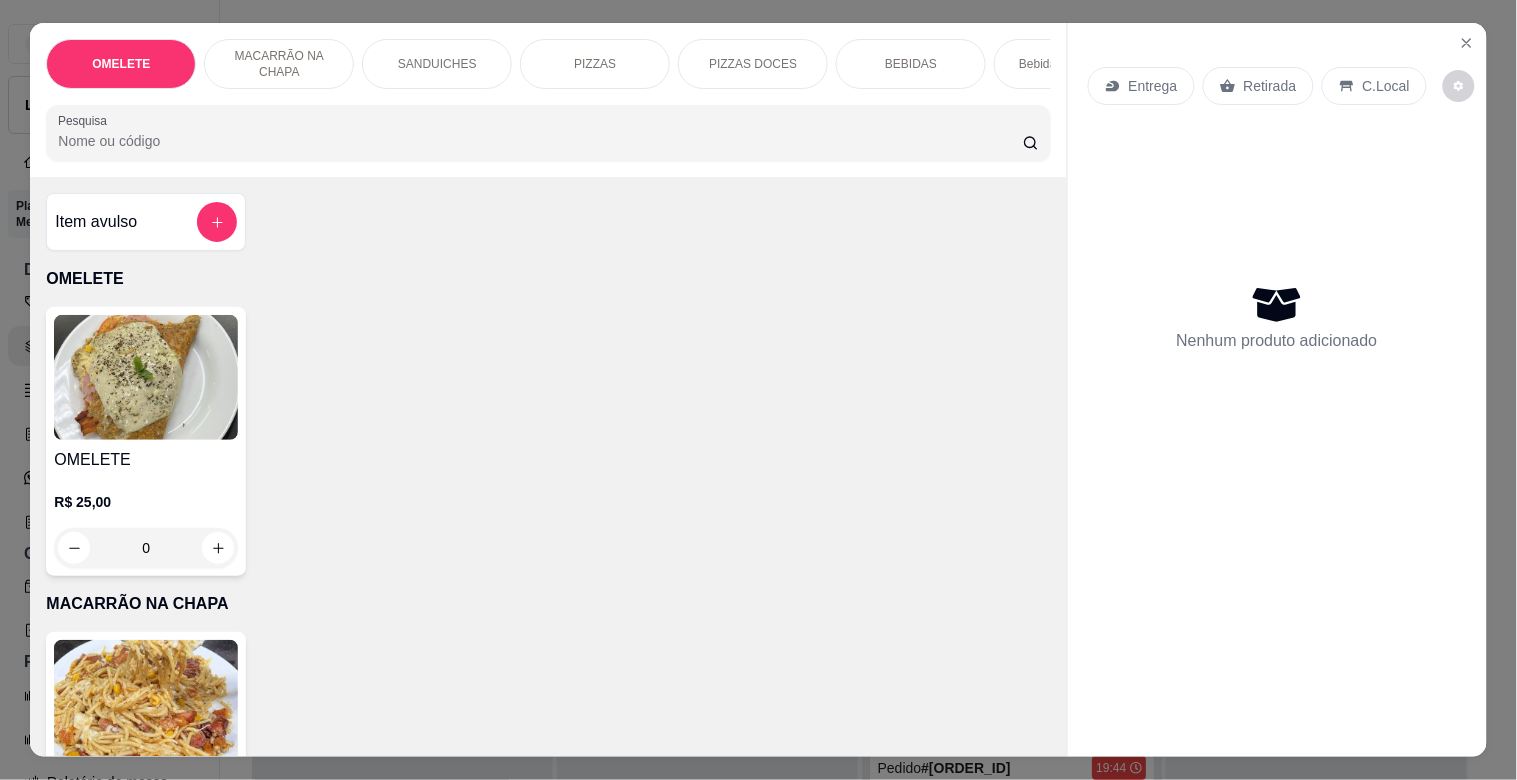 click on "PIZZAS" at bounding box center (595, 64) 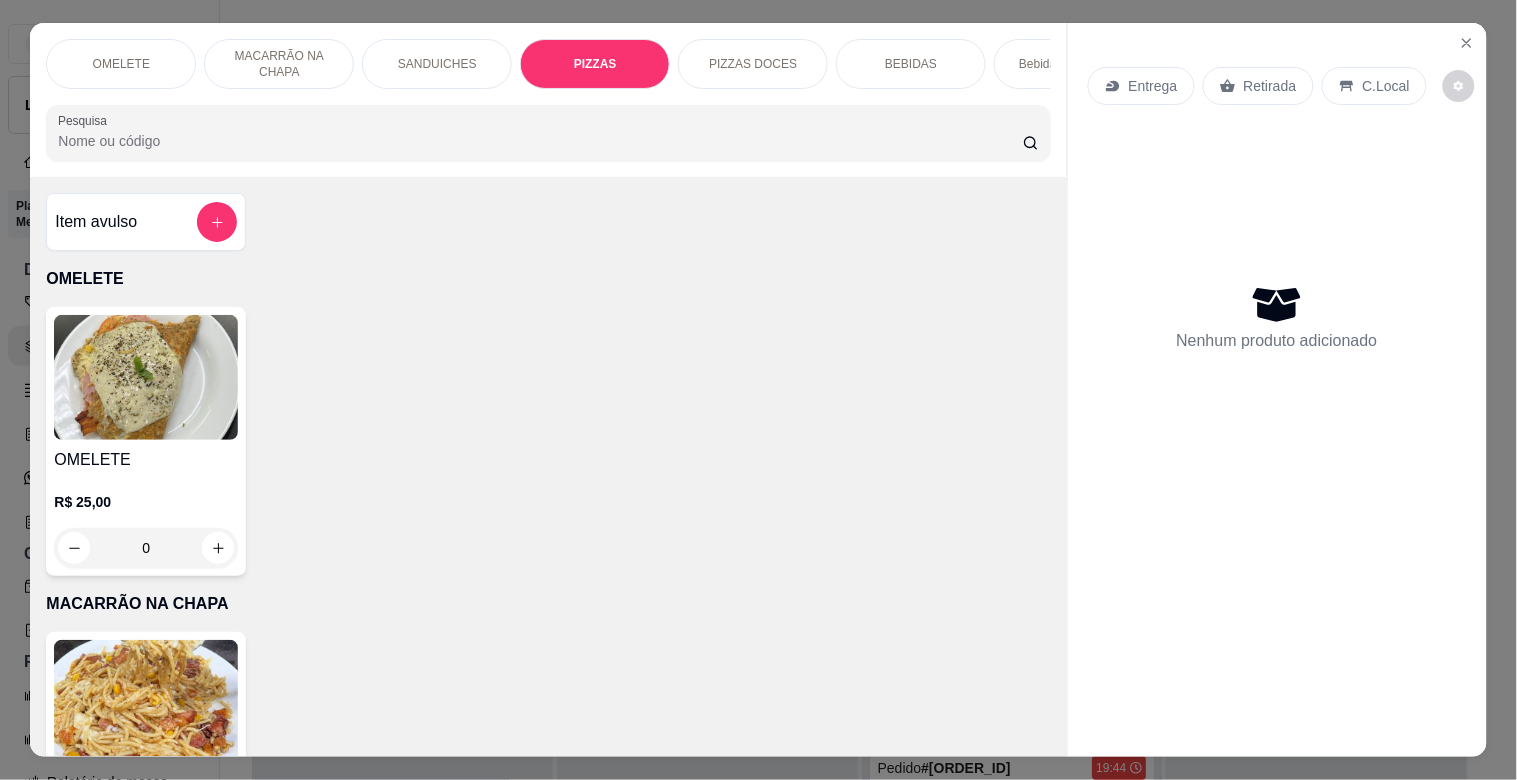 scroll, scrollTop: 1634, scrollLeft: 0, axis: vertical 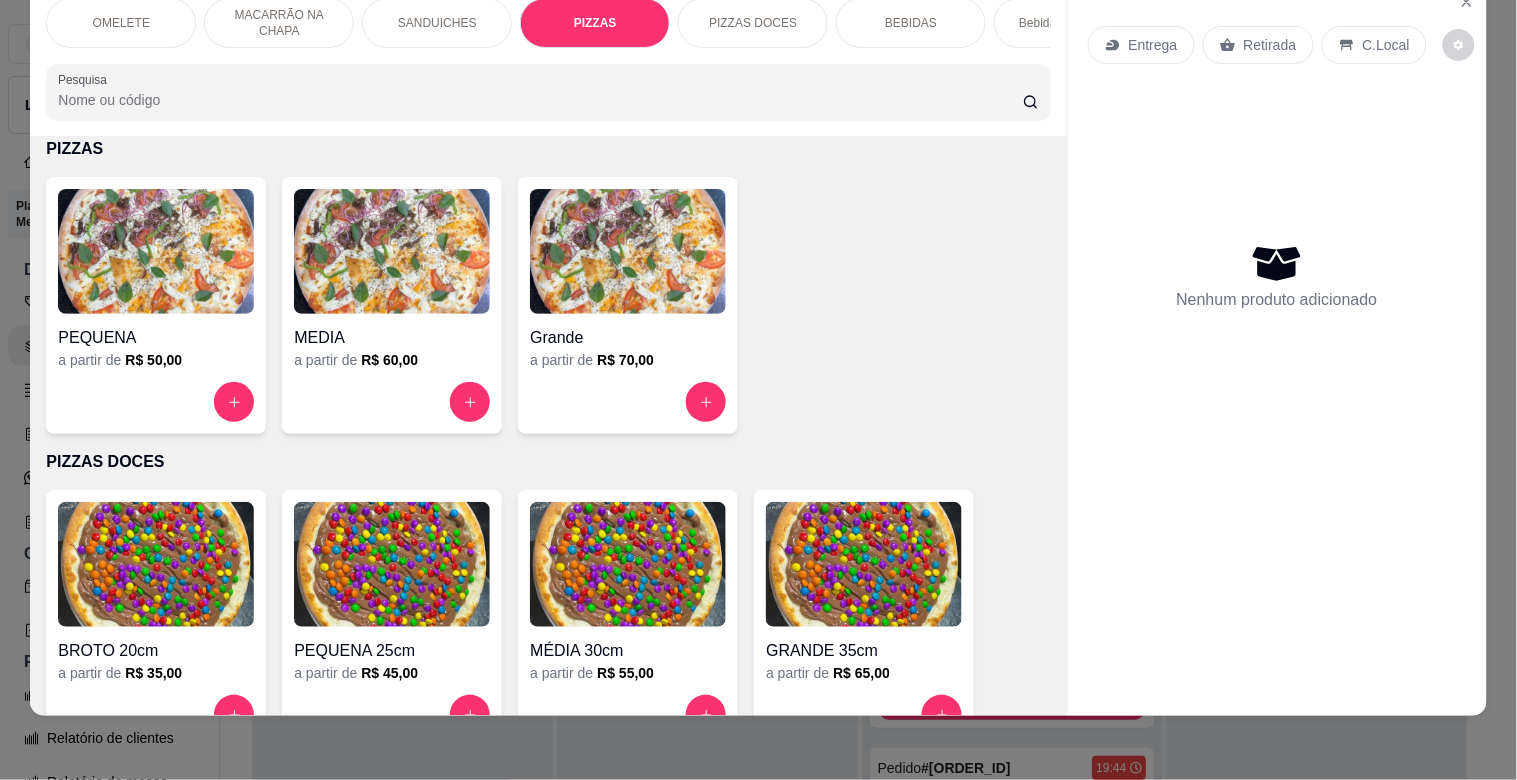 click at bounding box center [628, 251] 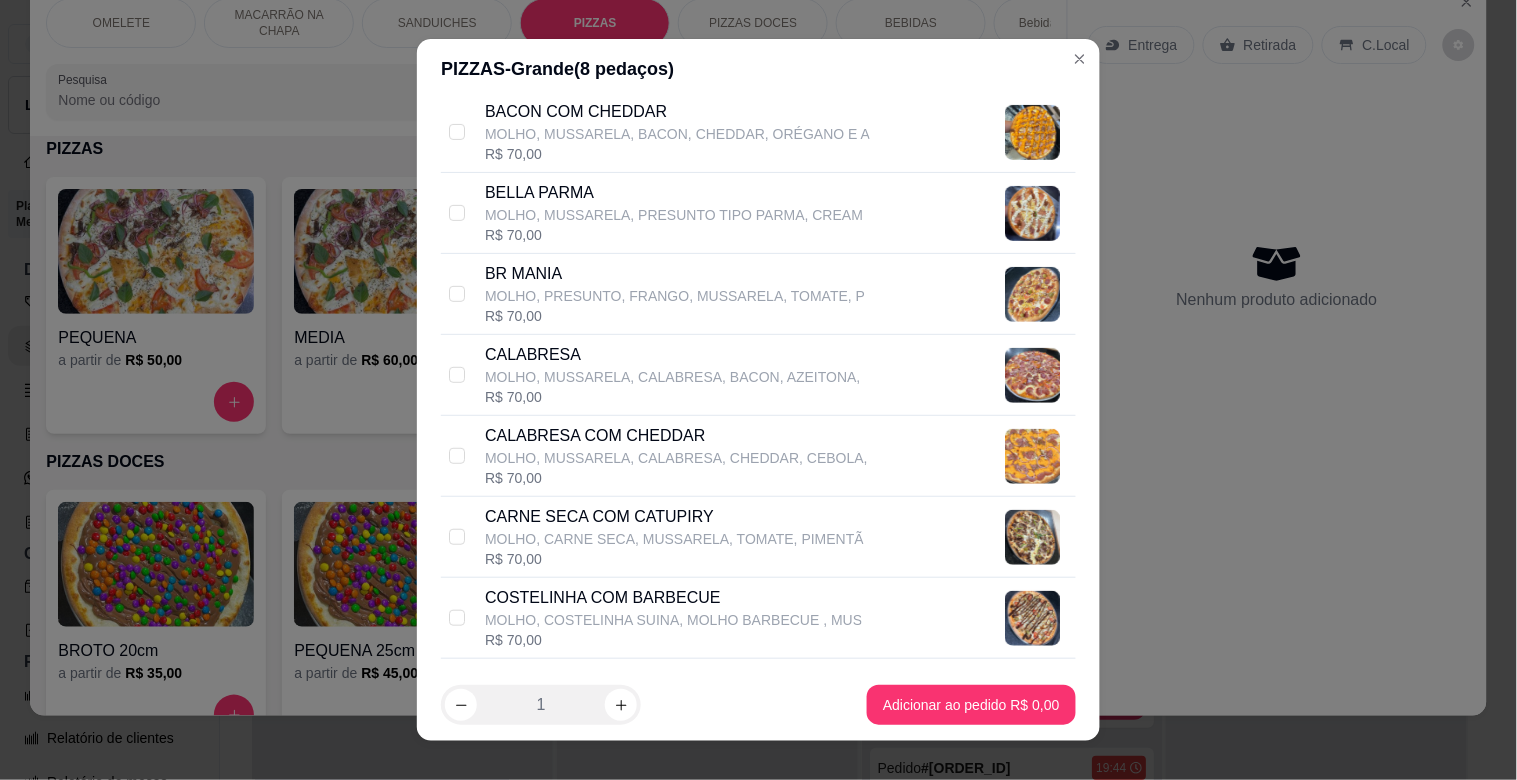 scroll, scrollTop: 336, scrollLeft: 0, axis: vertical 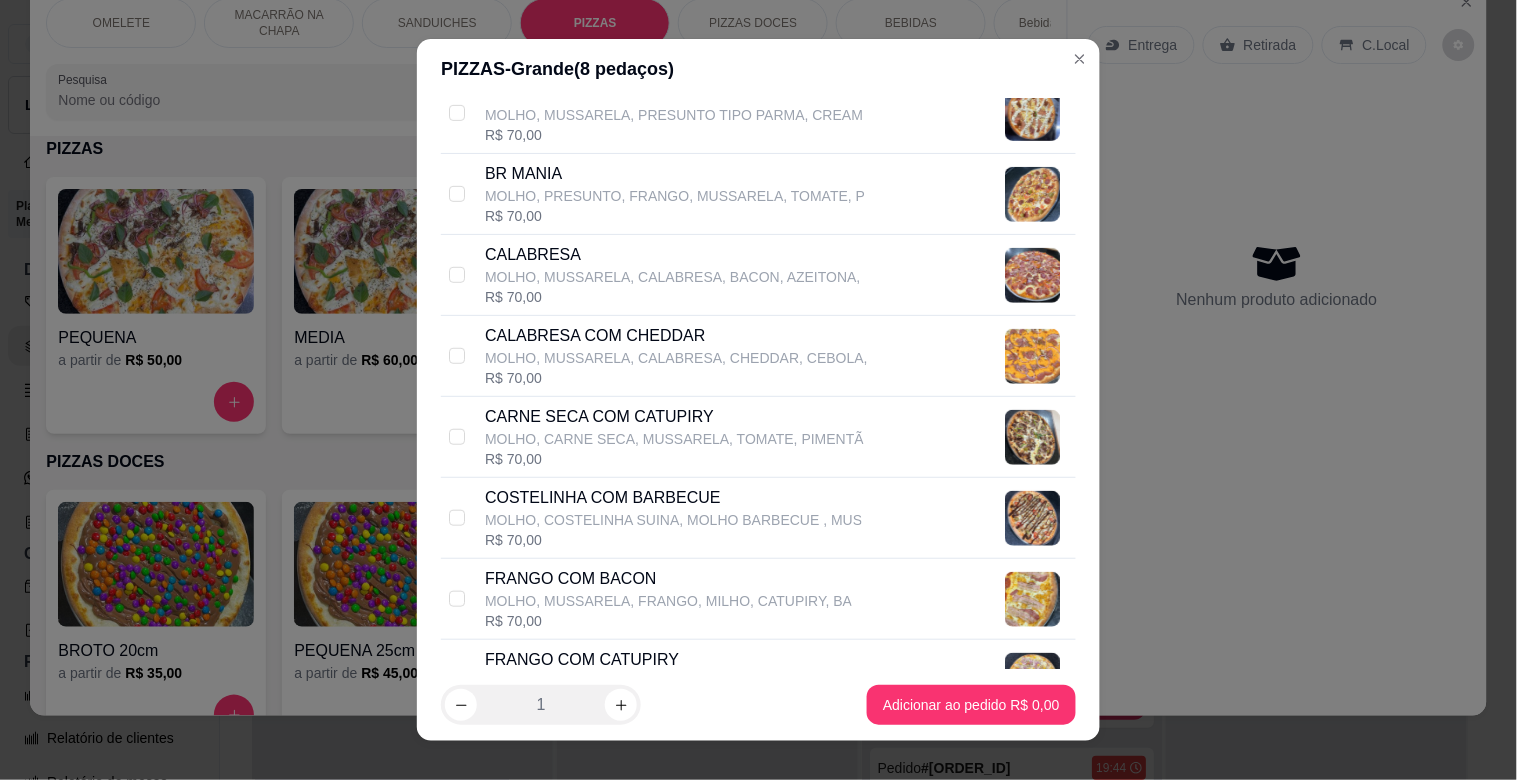 click on "CARNE SECA COM CATUPIRY" at bounding box center [674, 417] 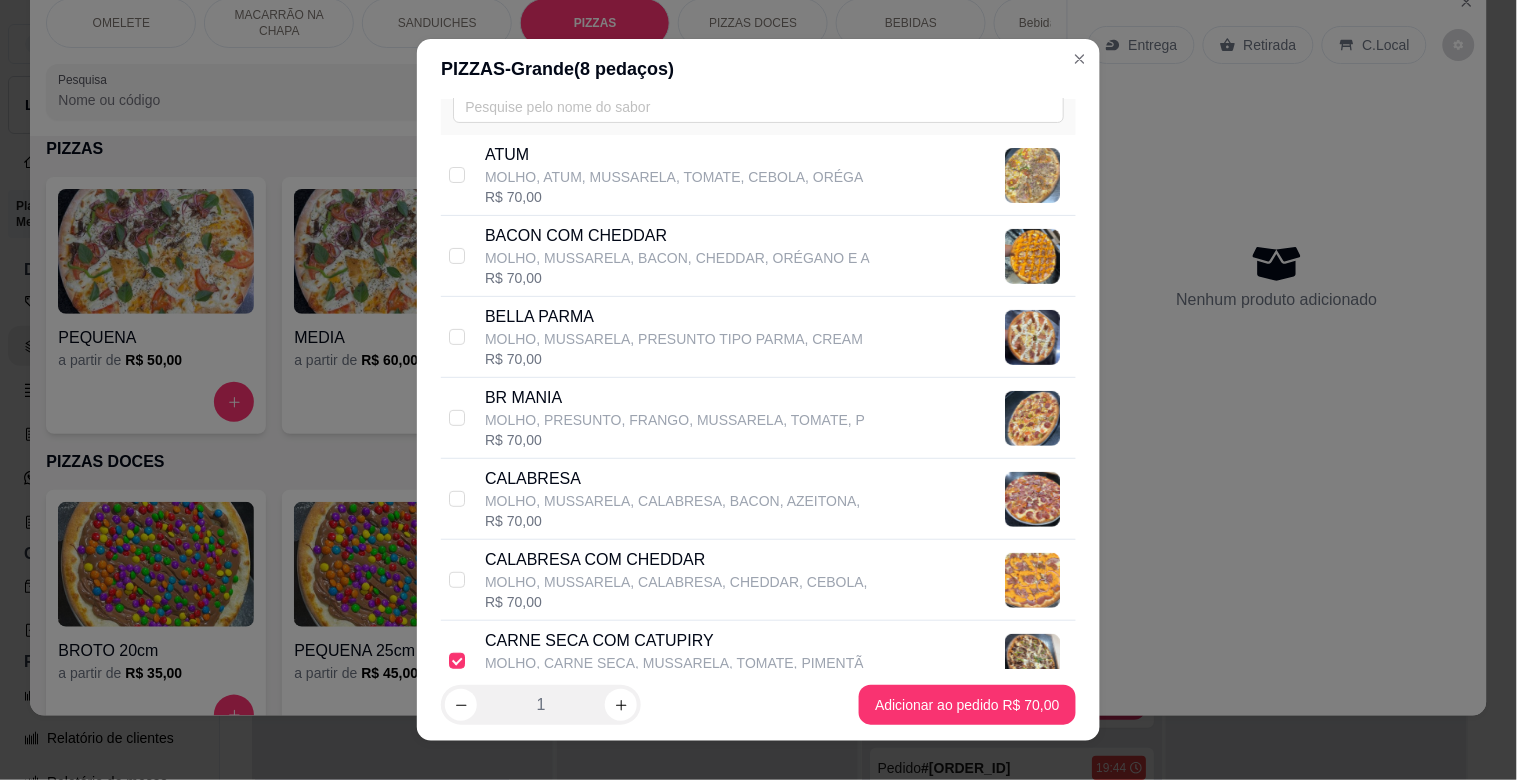 scroll, scrollTop: 104, scrollLeft: 0, axis: vertical 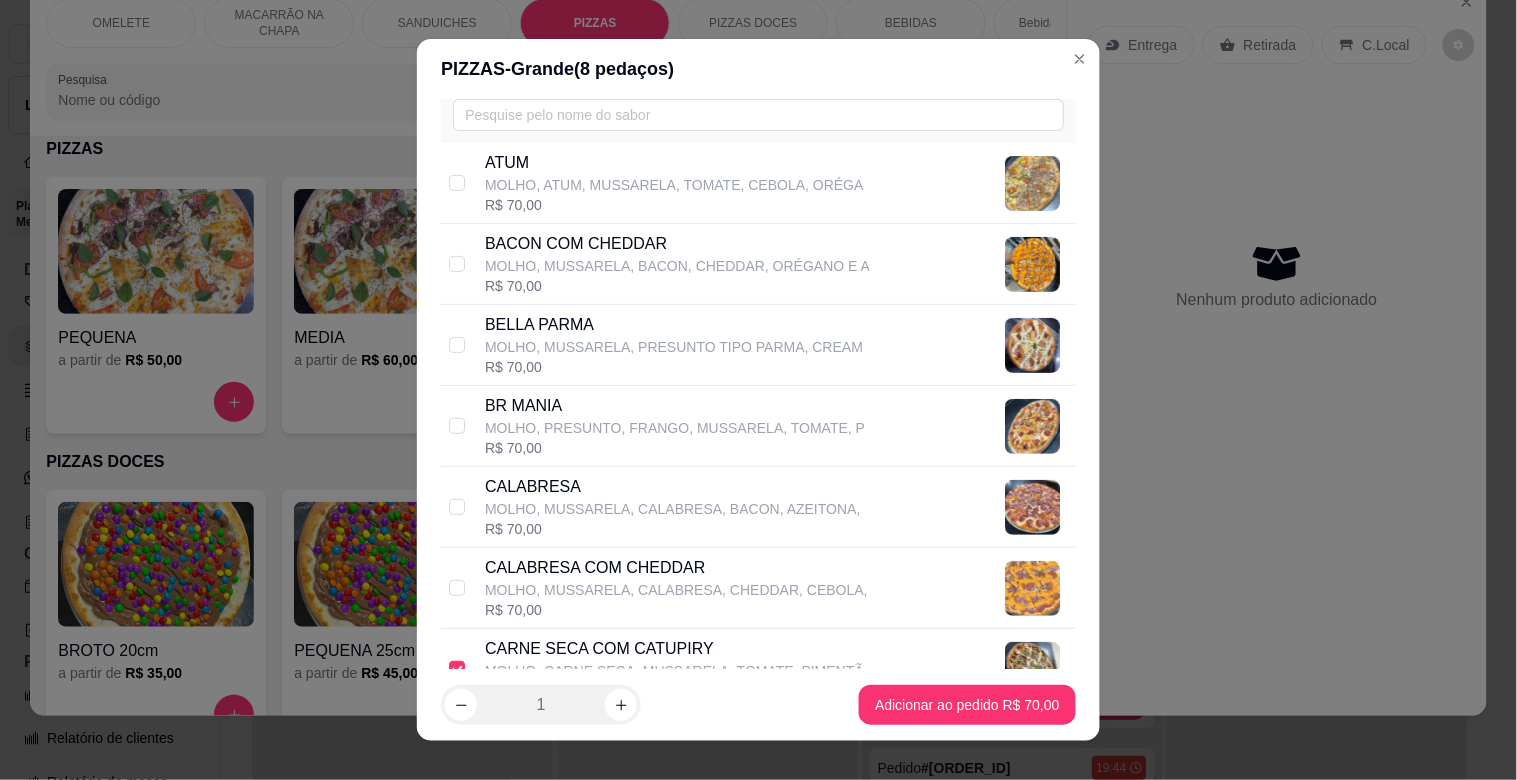 click on "CALABRESA" at bounding box center [673, 487] 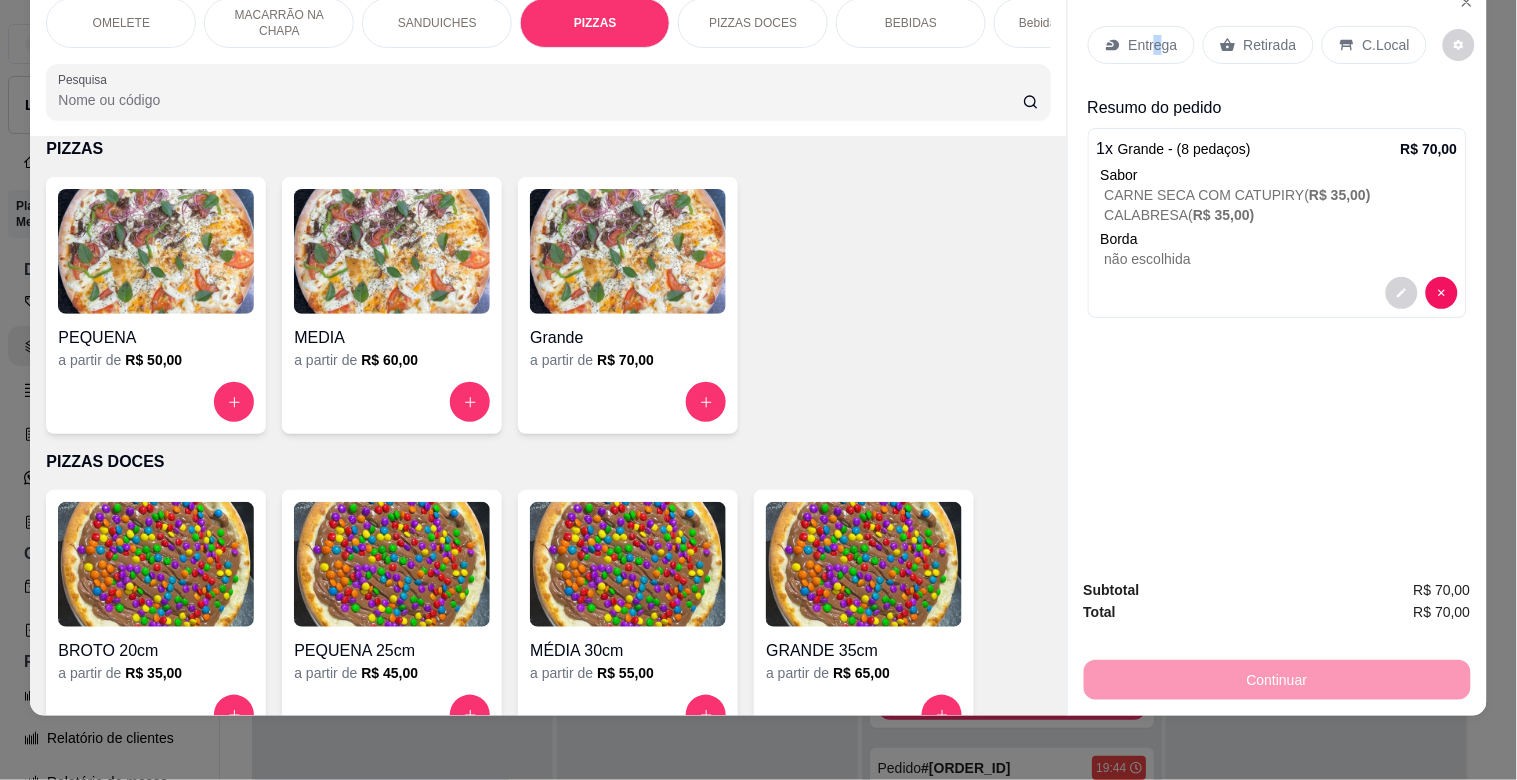 click on "Entrega" at bounding box center (1153, 45) 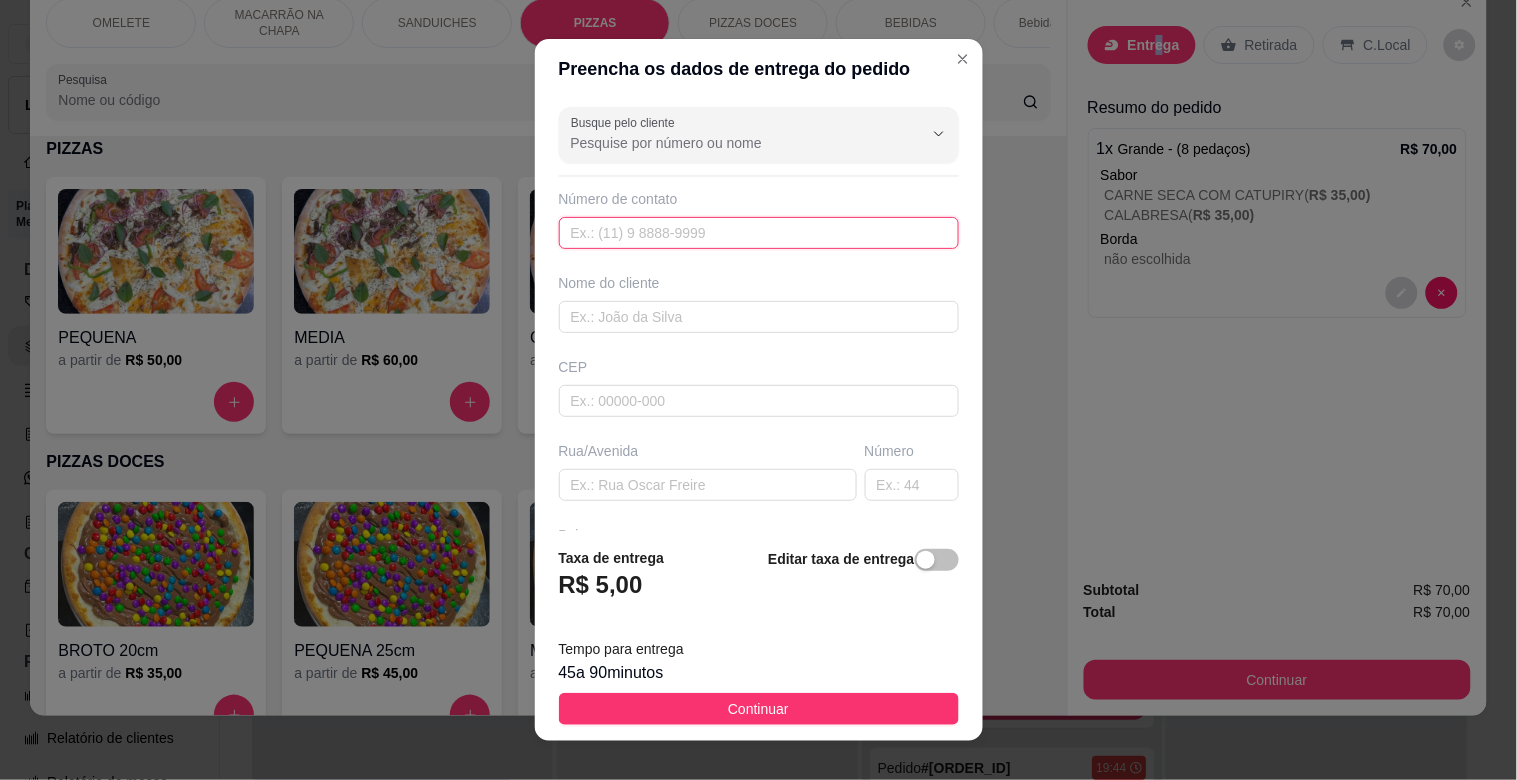 click at bounding box center [759, 233] 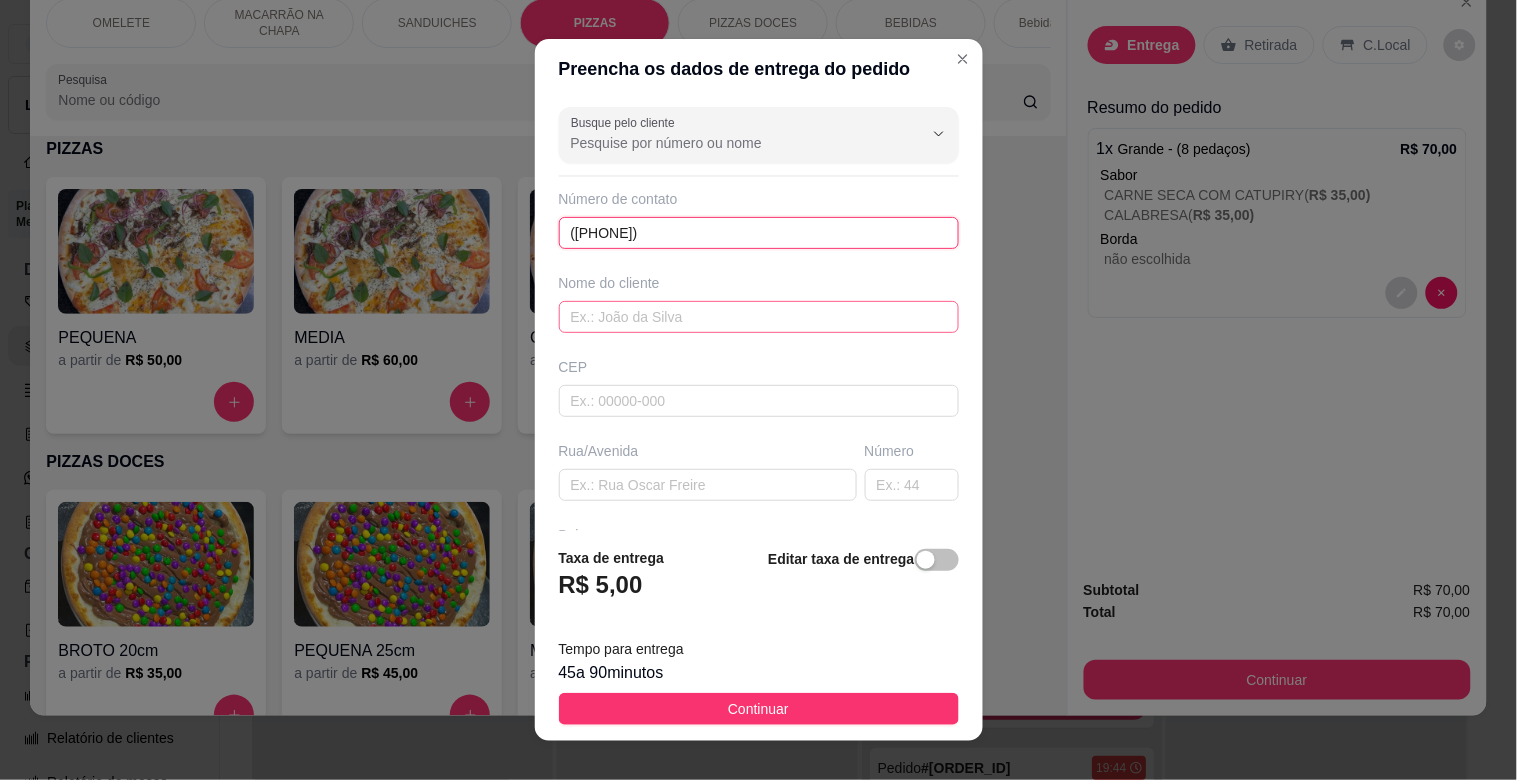 type on "([PHONE])" 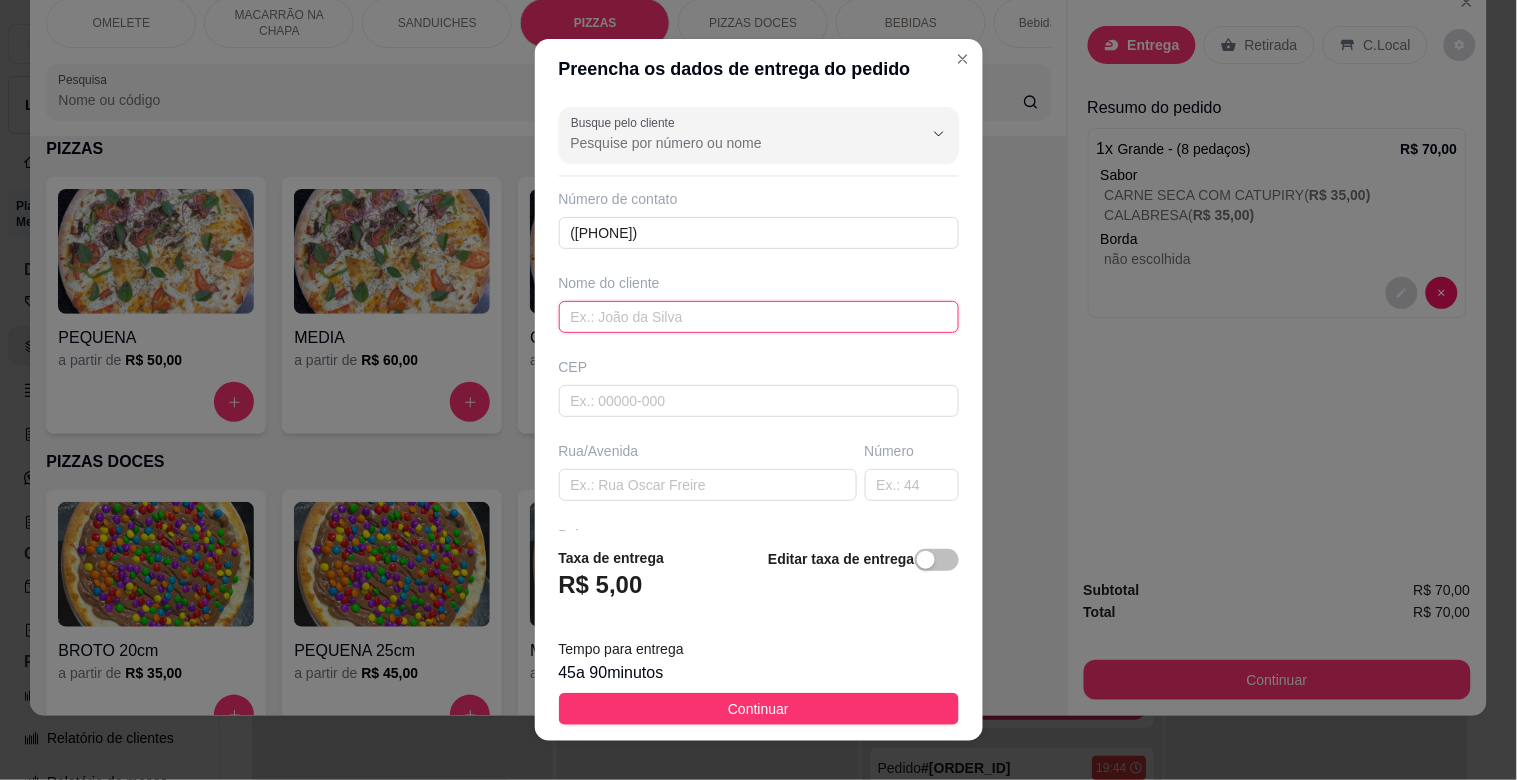 click at bounding box center [759, 317] 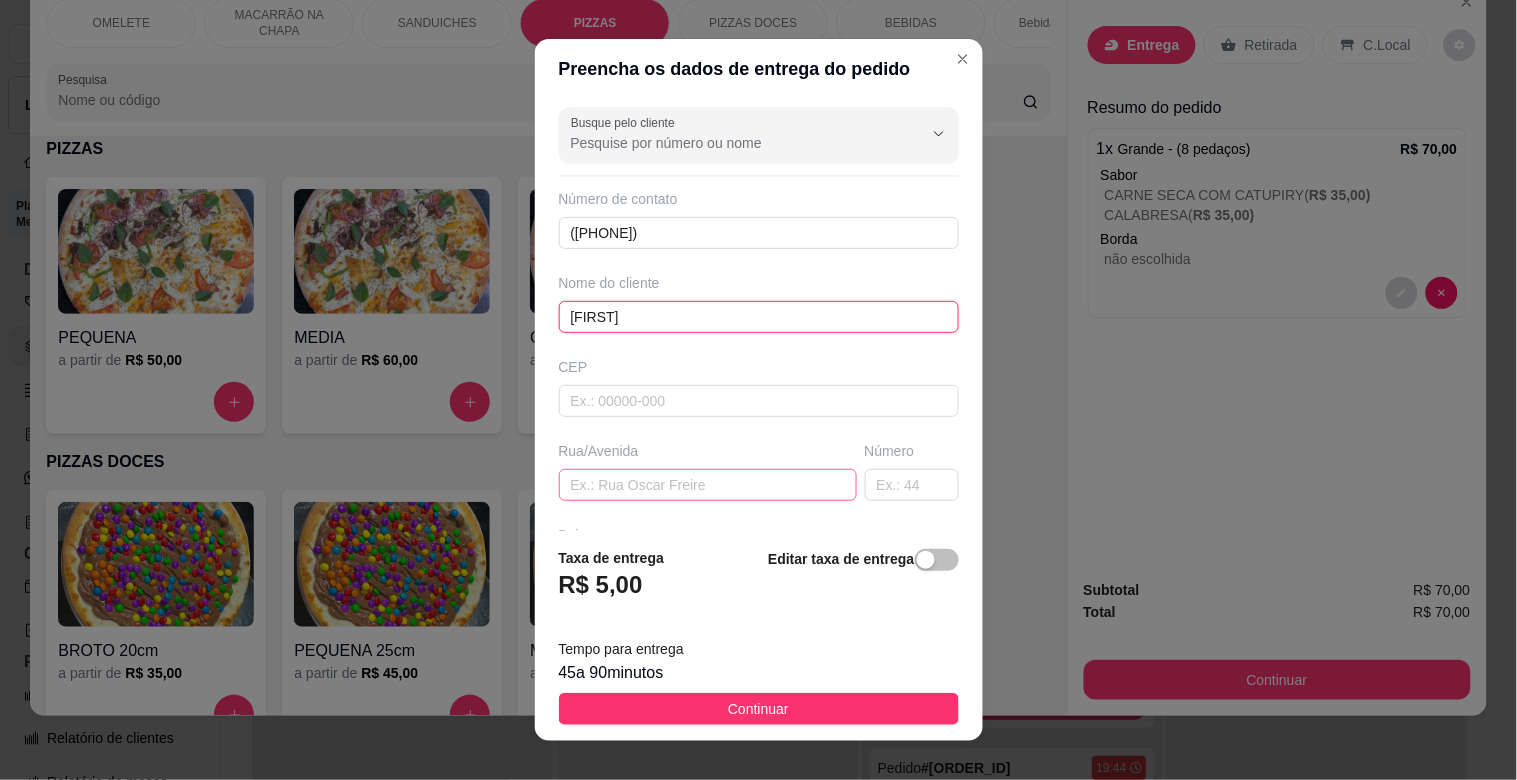 type on "[FIRST]" 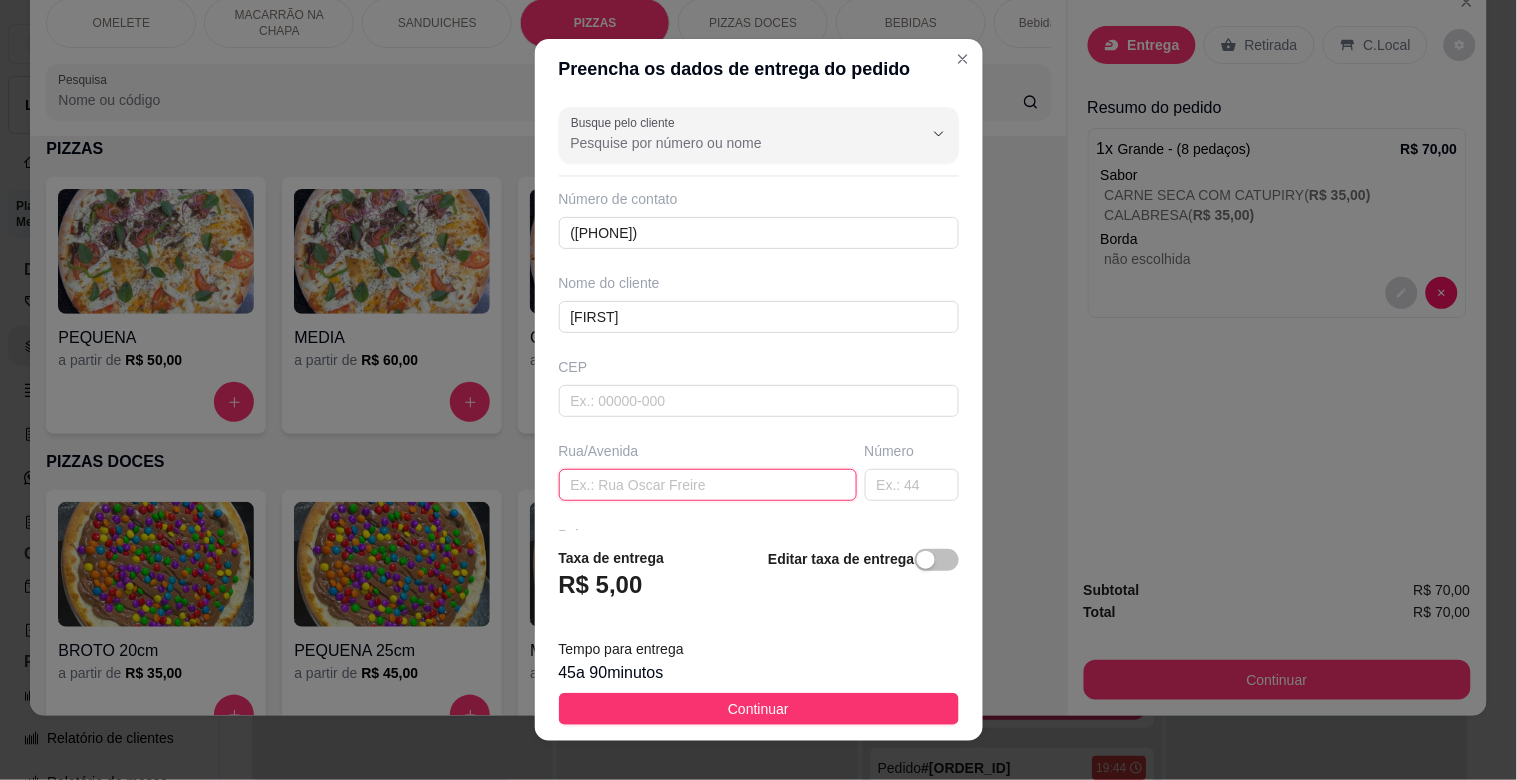 click at bounding box center (708, 485) 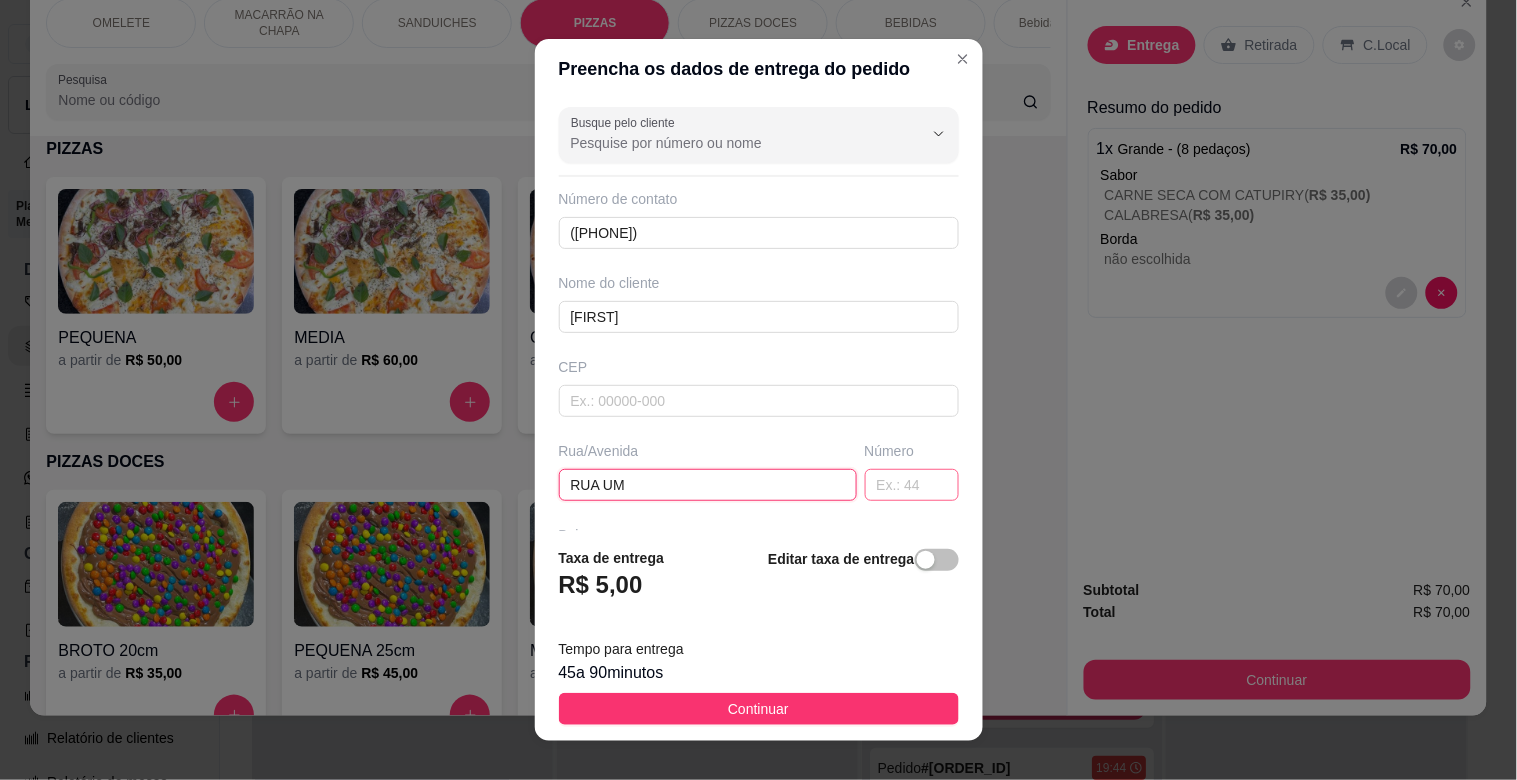 type on "RUA UM" 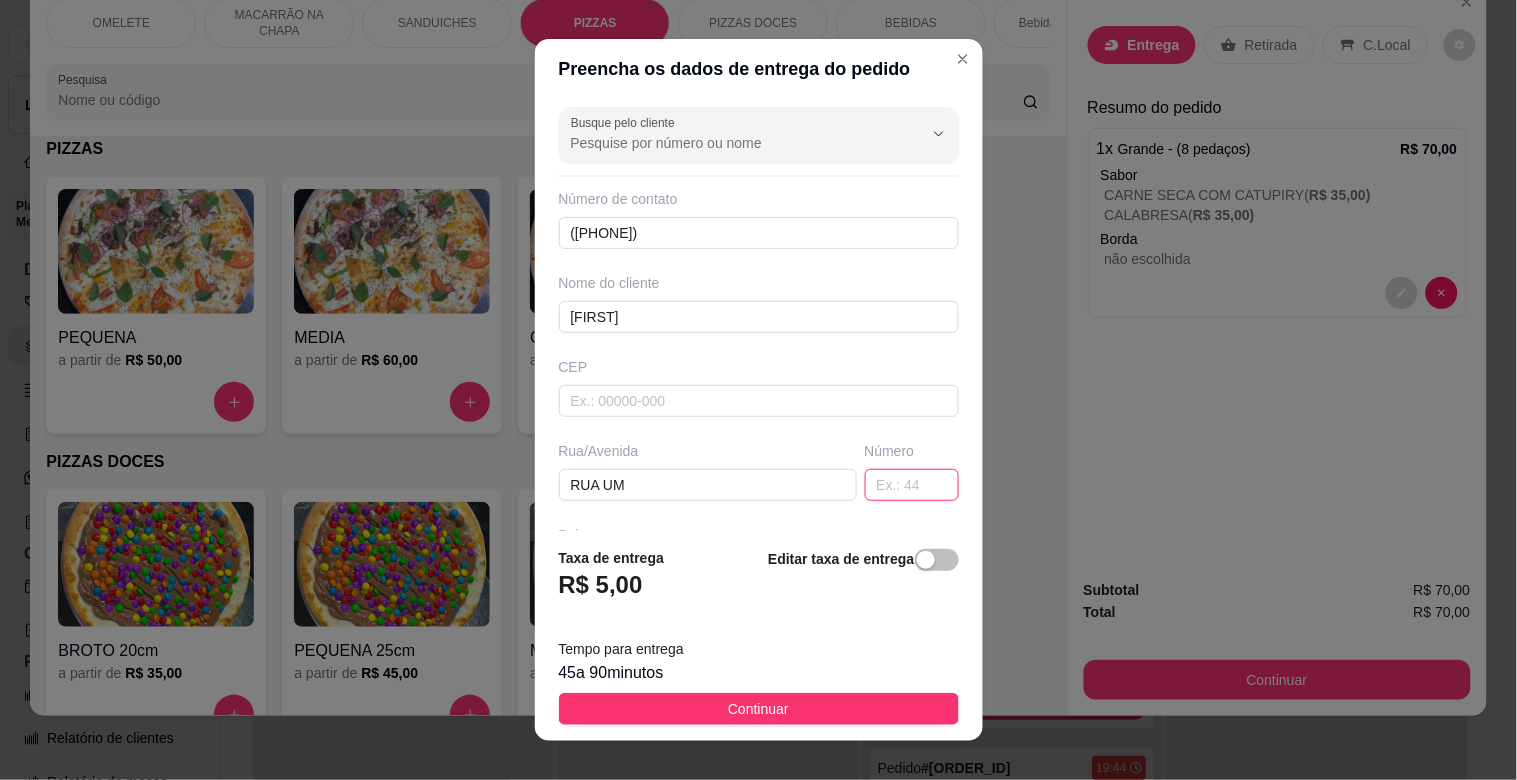 click at bounding box center [912, 485] 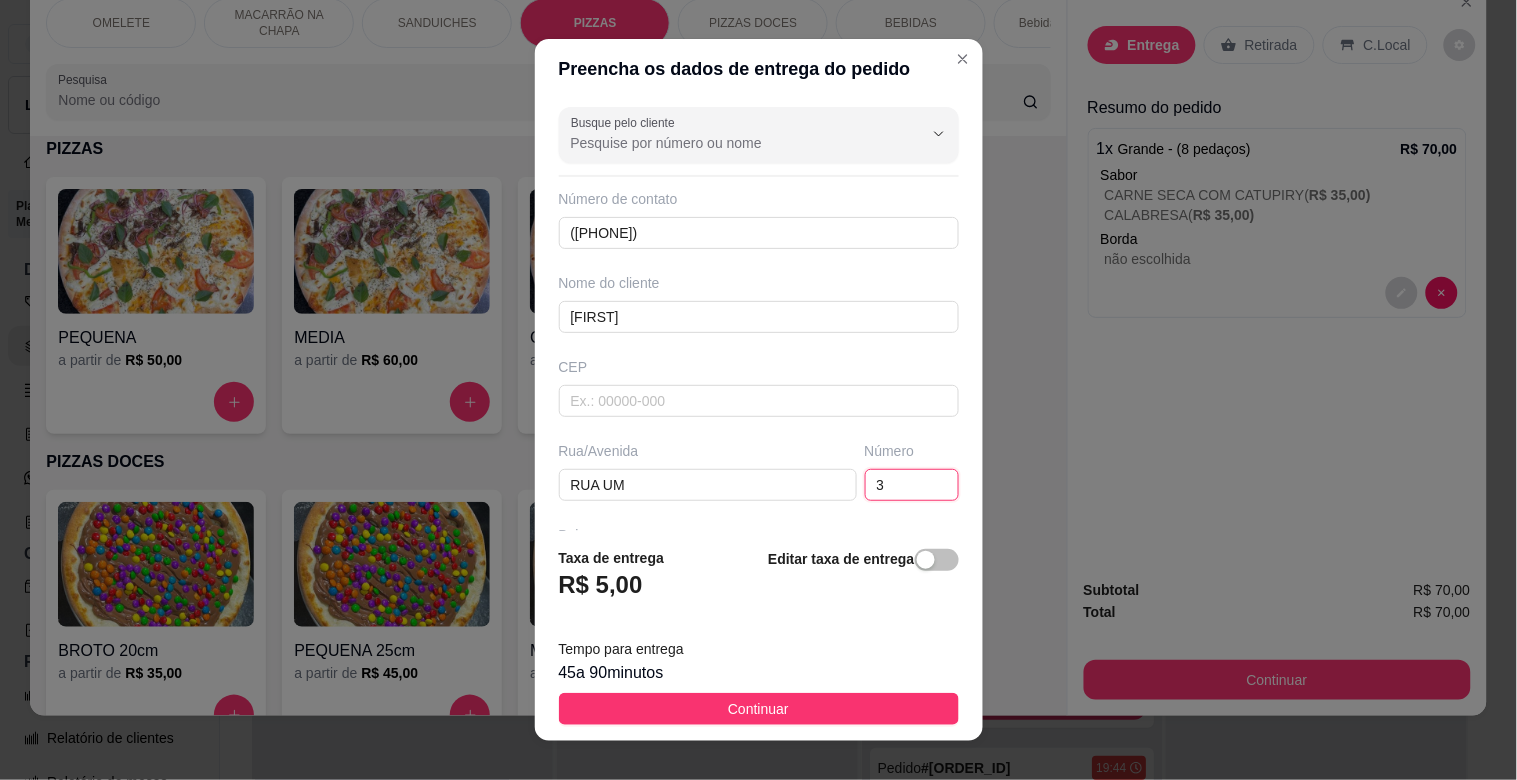 type on "35" 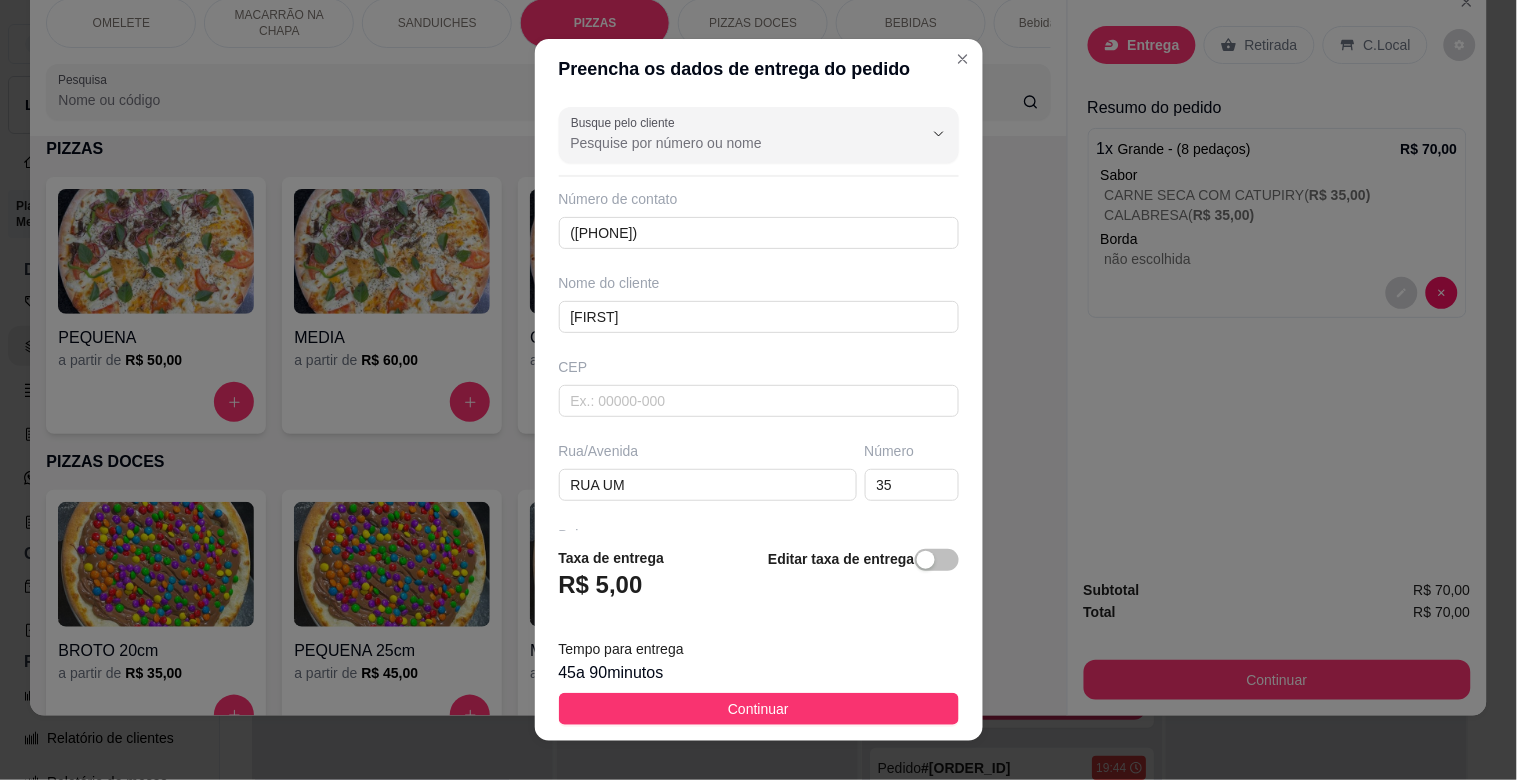 drag, startPoint x: 738, startPoint y: 705, endPoint x: 446, endPoint y: 493, distance: 360.84344 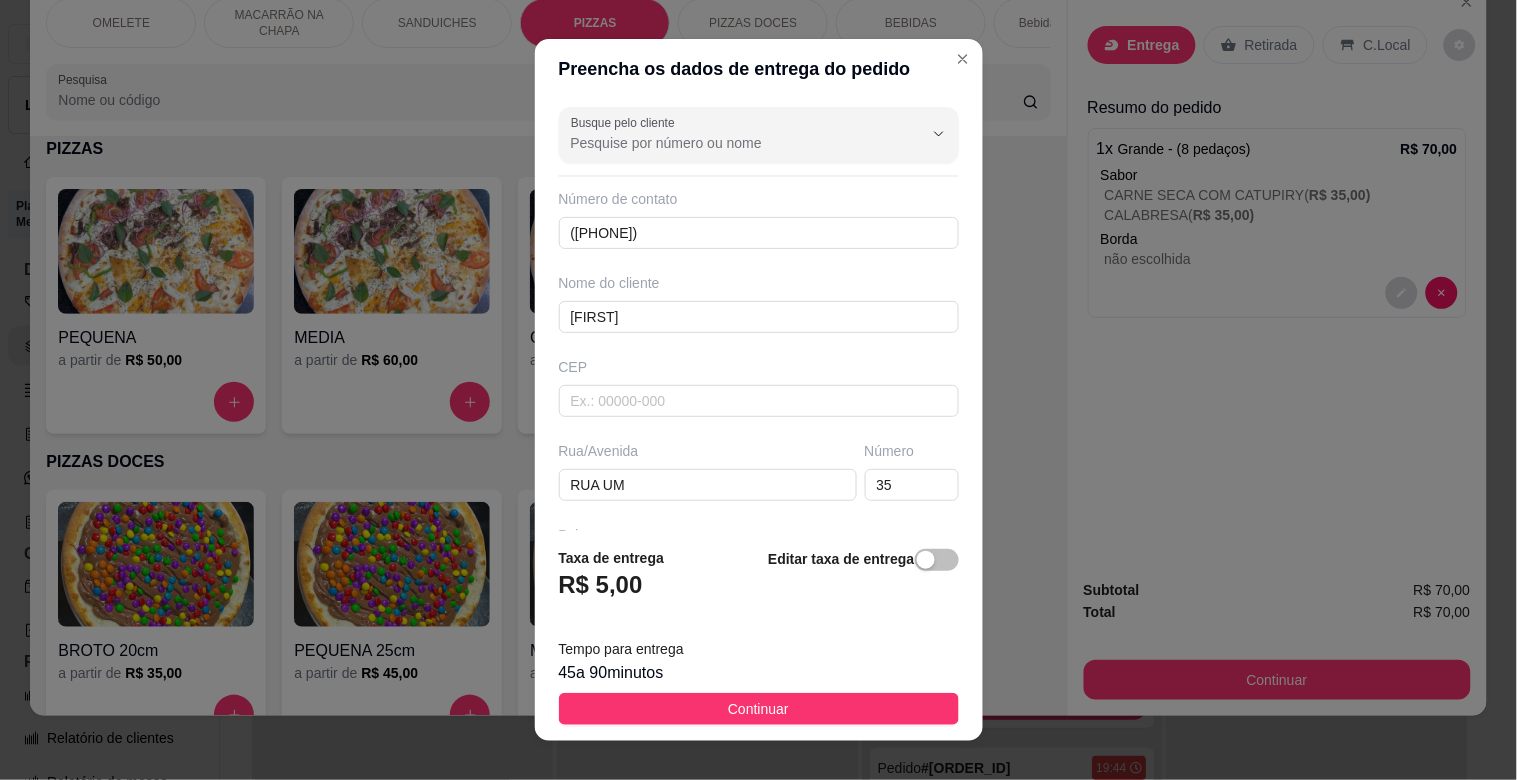 click on "Continuar" at bounding box center (758, 709) 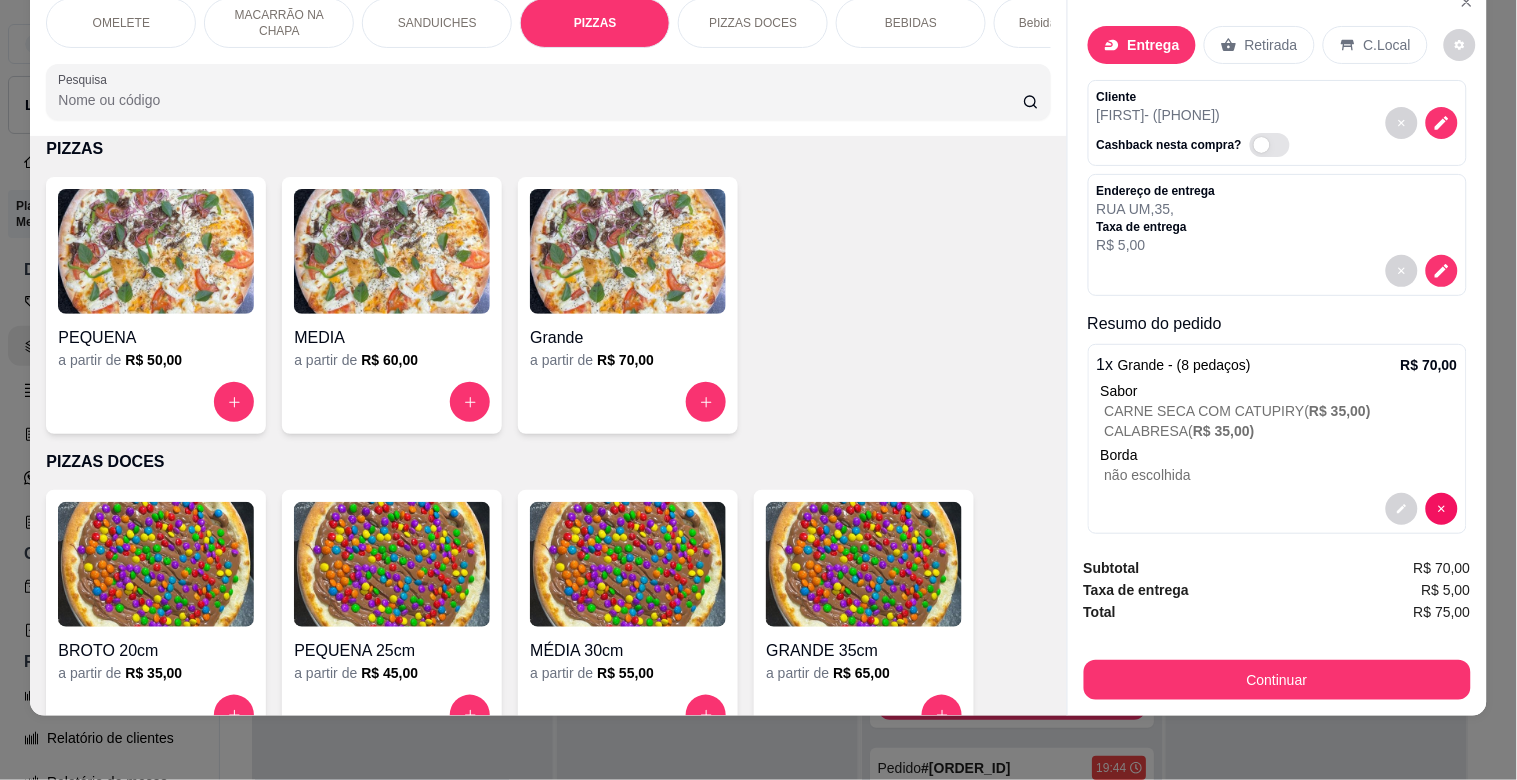 click on "Pesquisa" at bounding box center [540, 100] 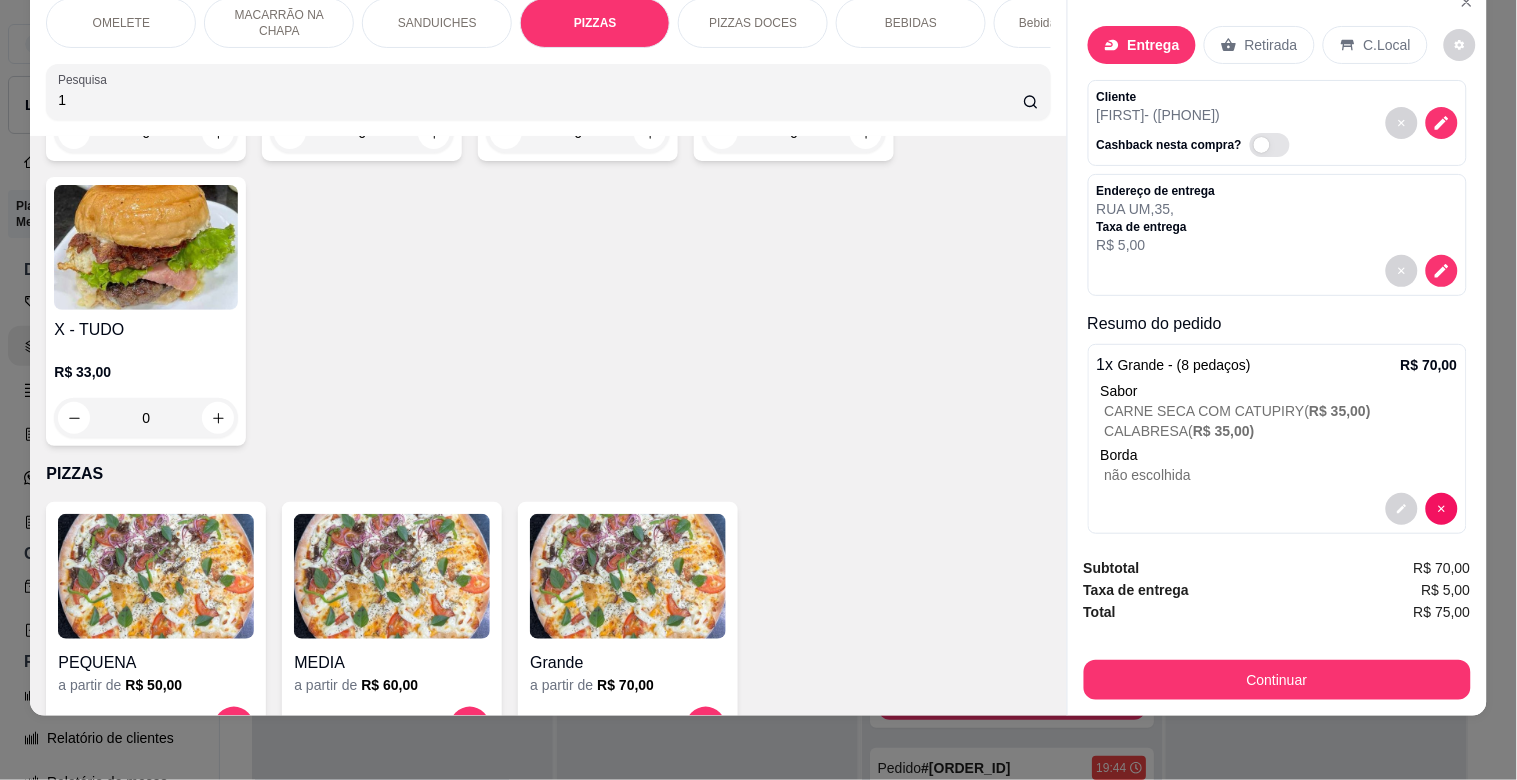 scroll, scrollTop: 1960, scrollLeft: 0, axis: vertical 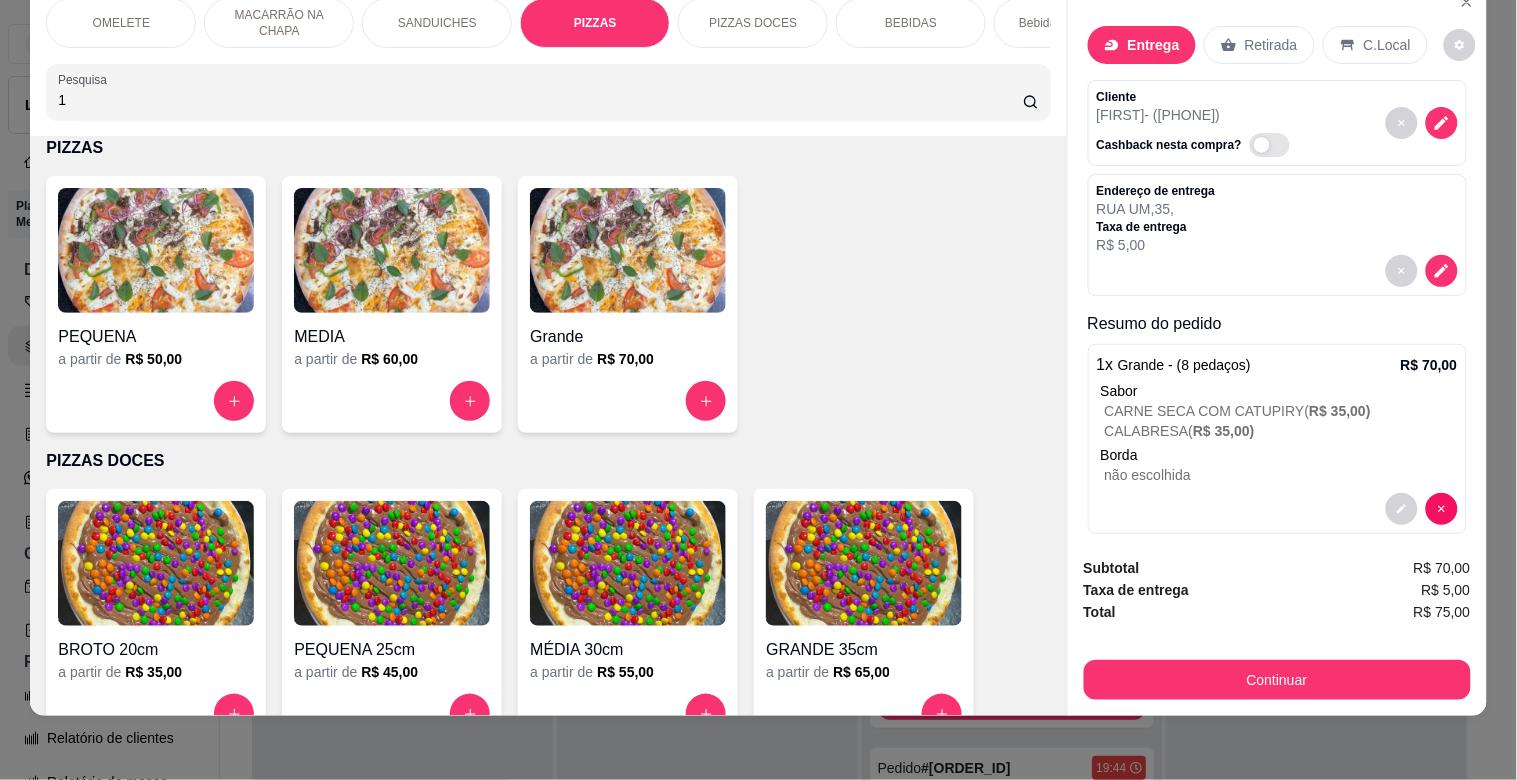 type on "1" 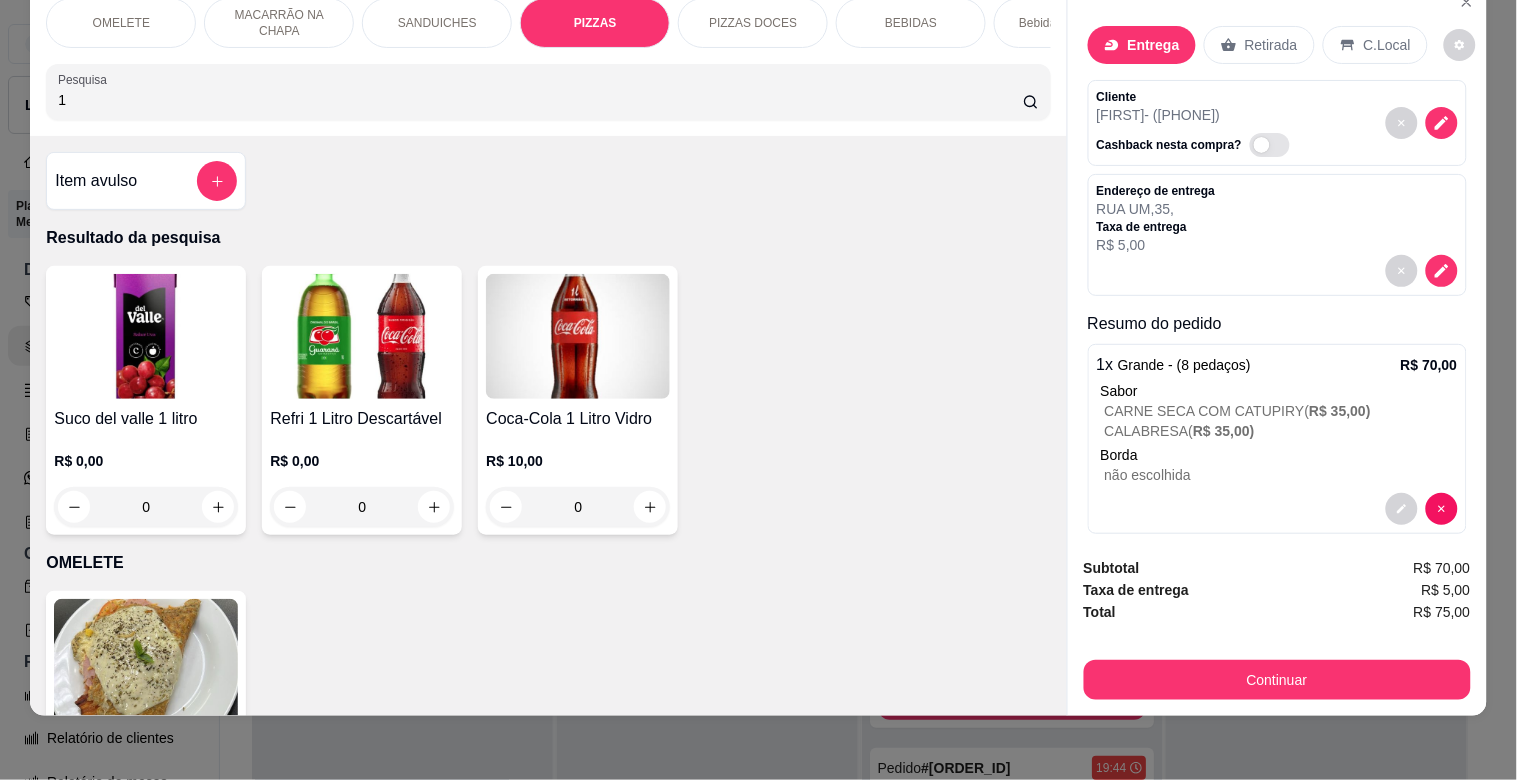click at bounding box center (362, 336) 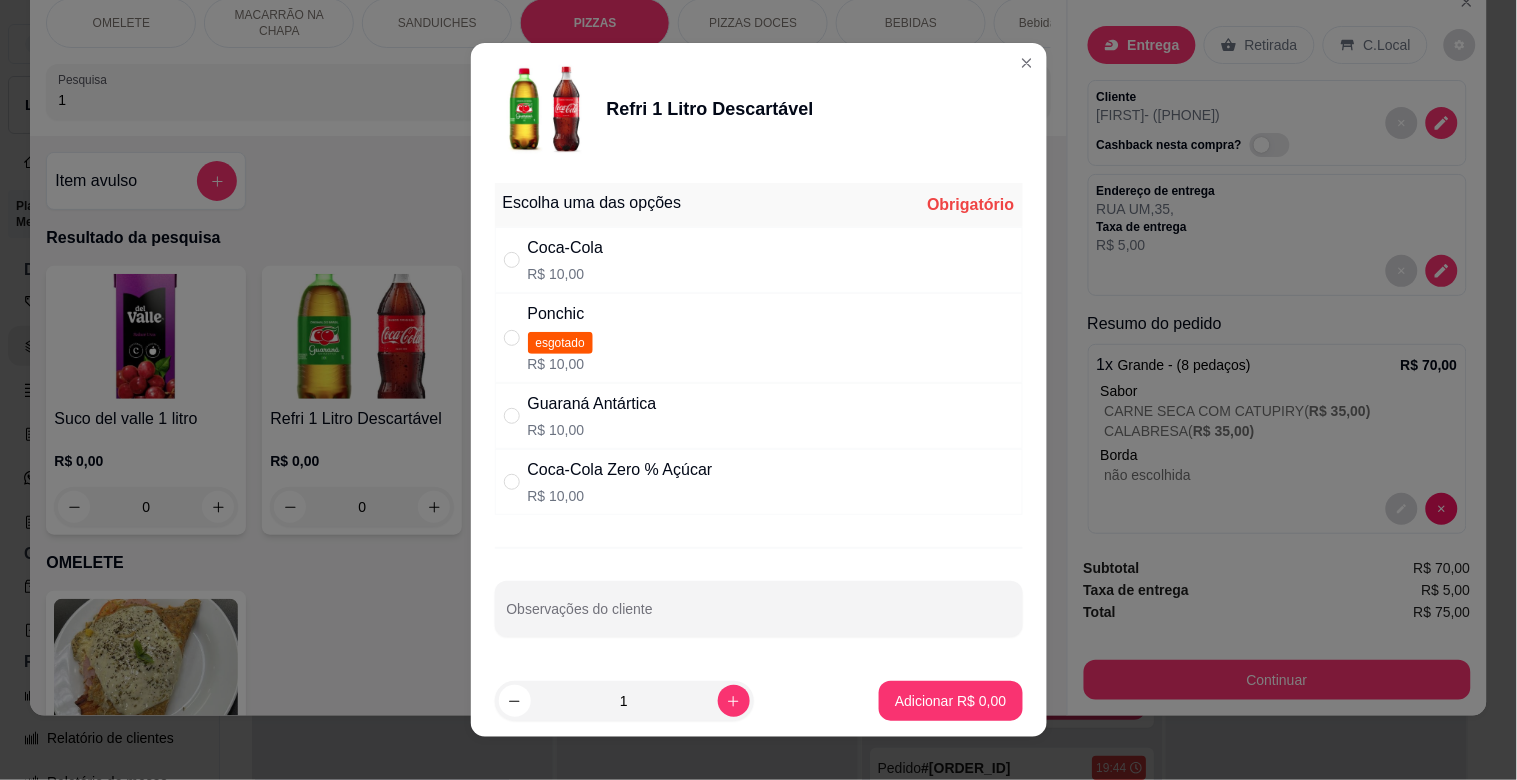 click on "Coca-Cola Zero % Açúcar" at bounding box center (620, 470) 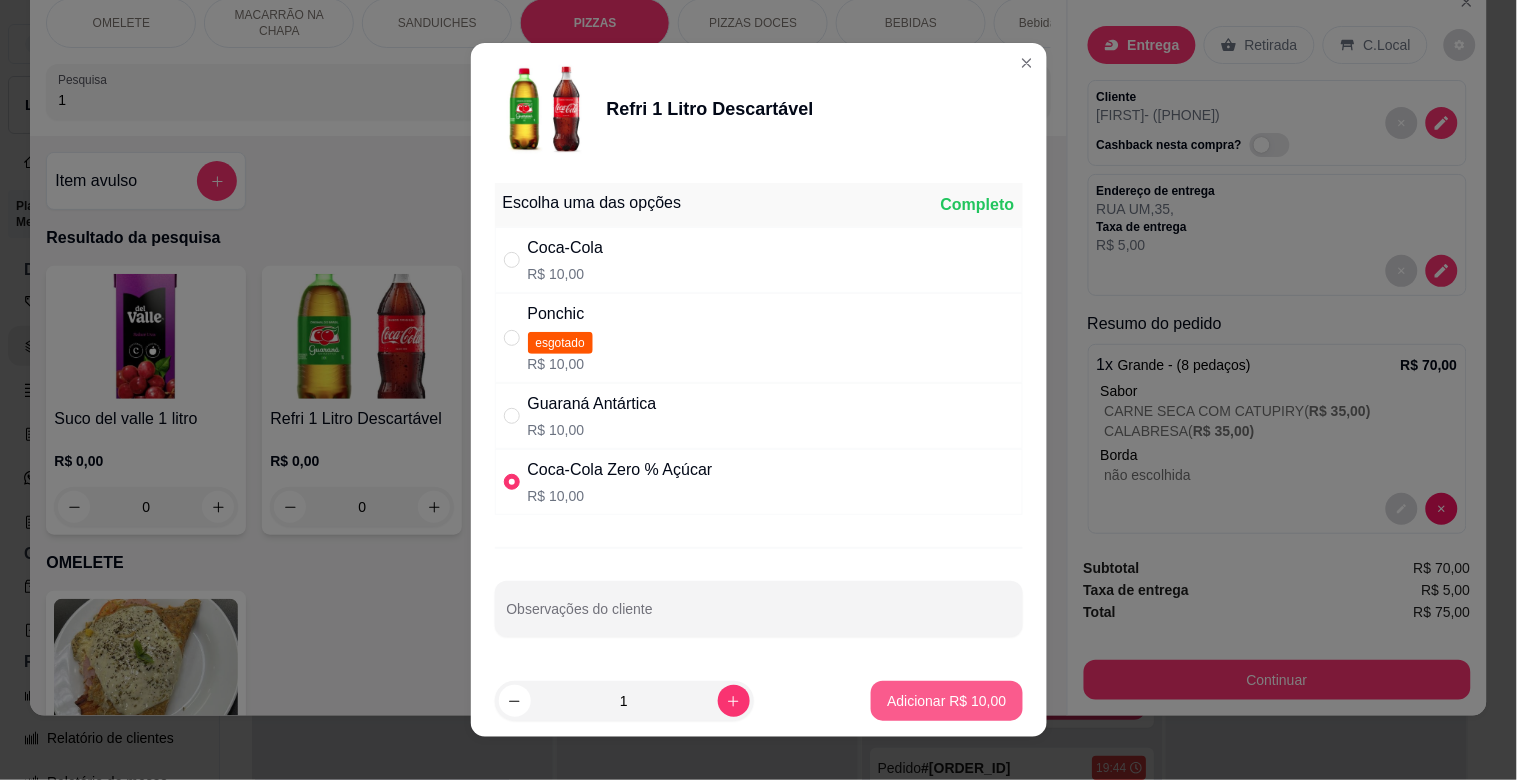 click on "Adicionar   R$ 10,00" at bounding box center [946, 701] 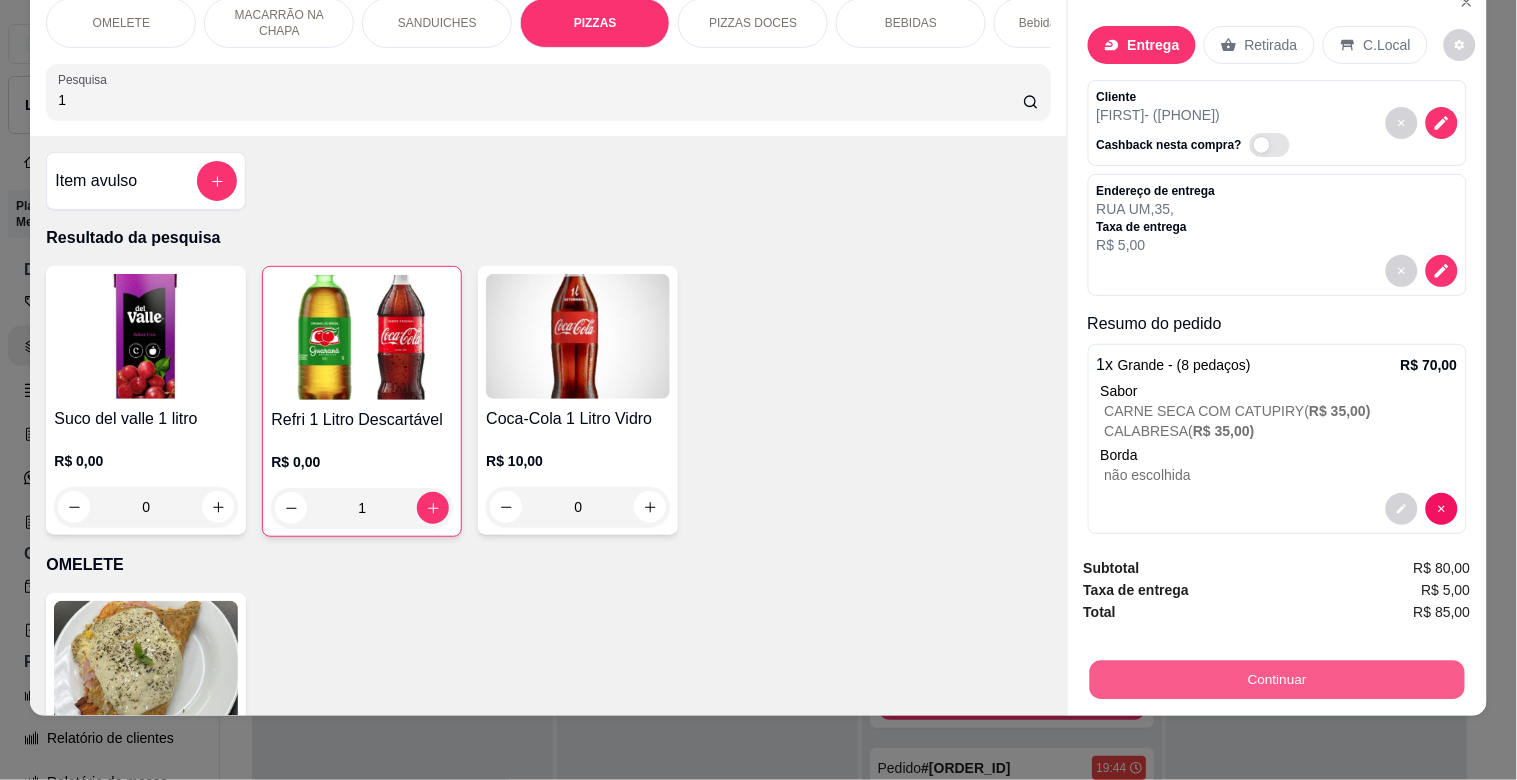 click on "Continuar" at bounding box center [1276, 679] 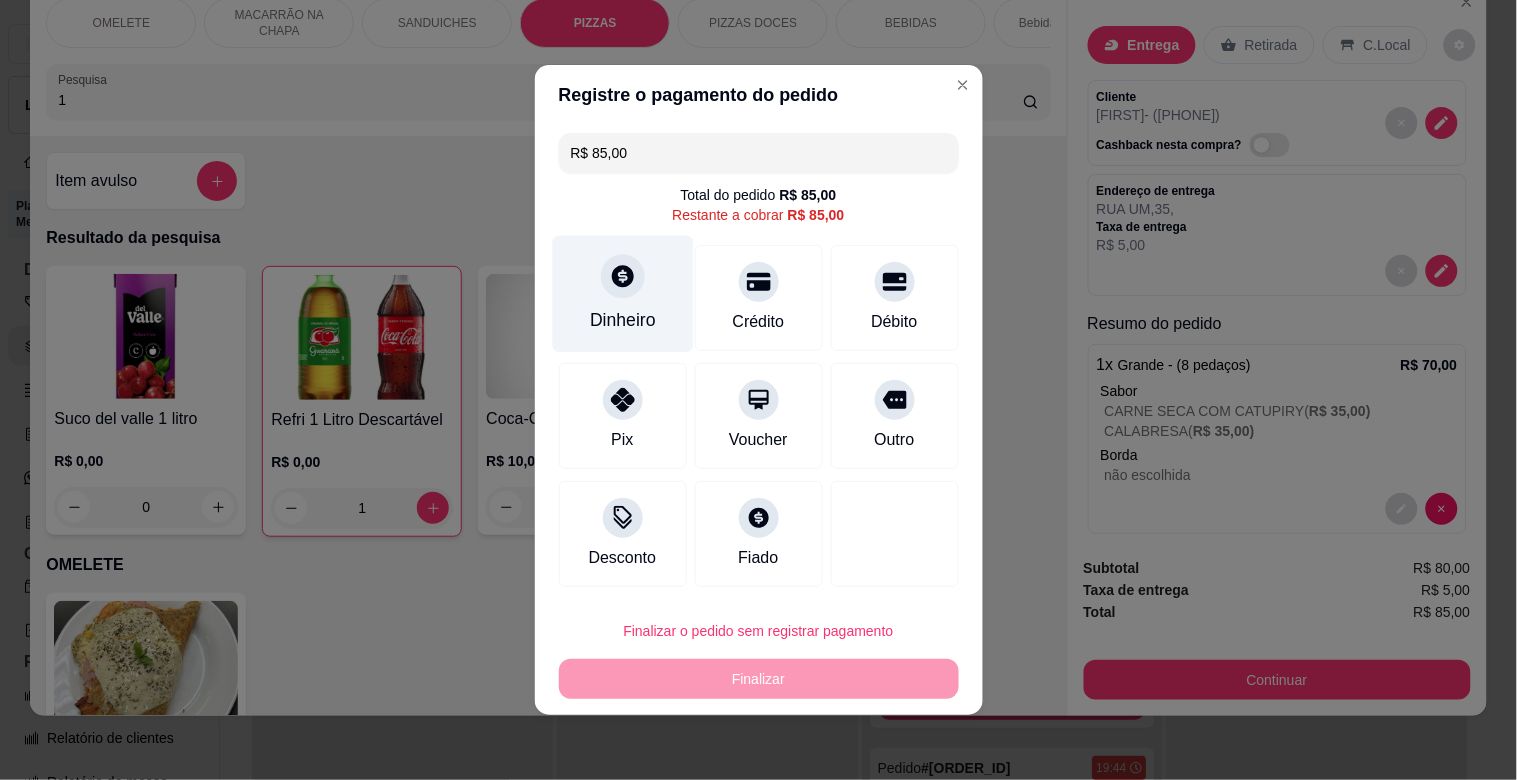 click on "Dinheiro" at bounding box center (623, 320) 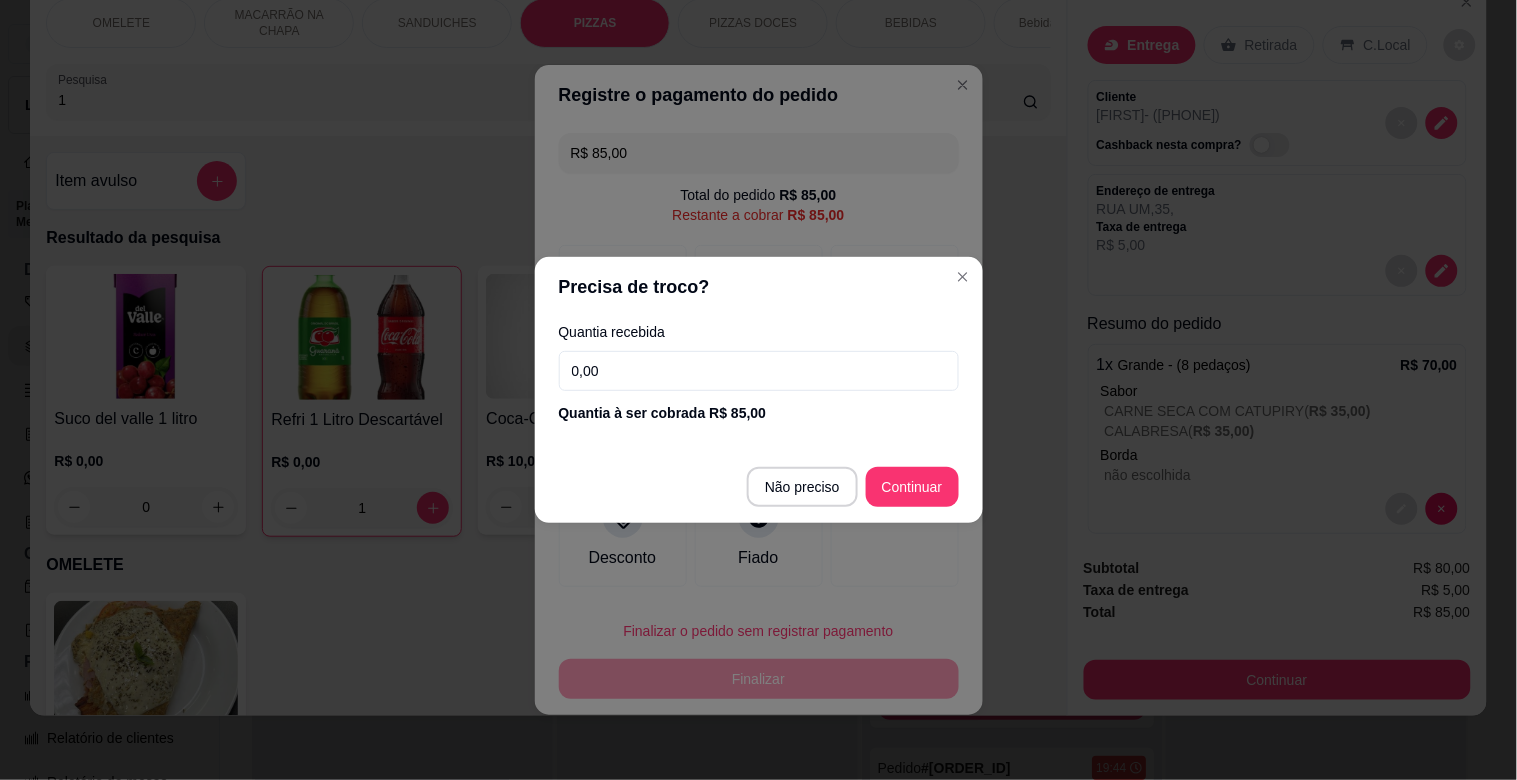 click on "0,00" at bounding box center [759, 371] 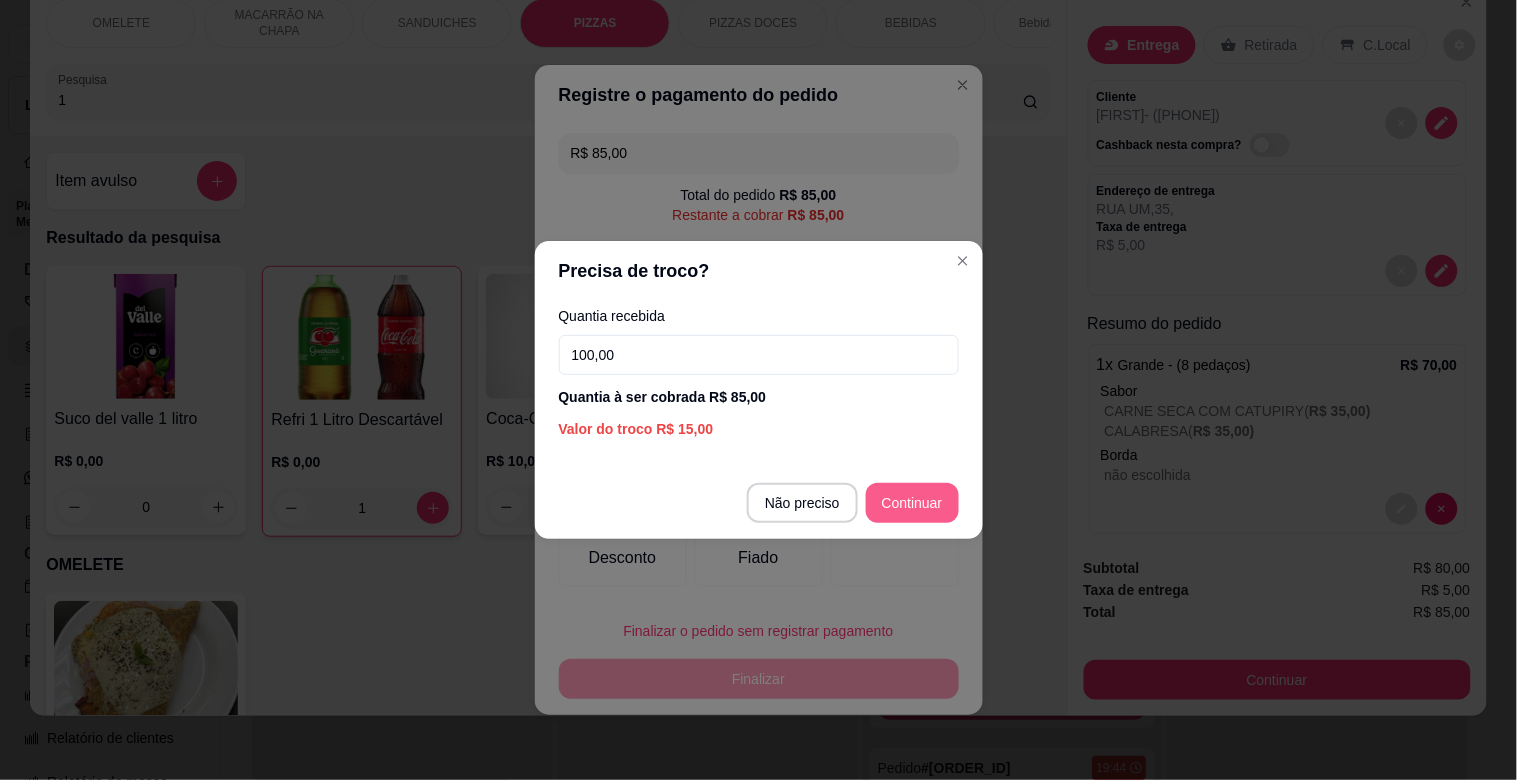 type on "100,00" 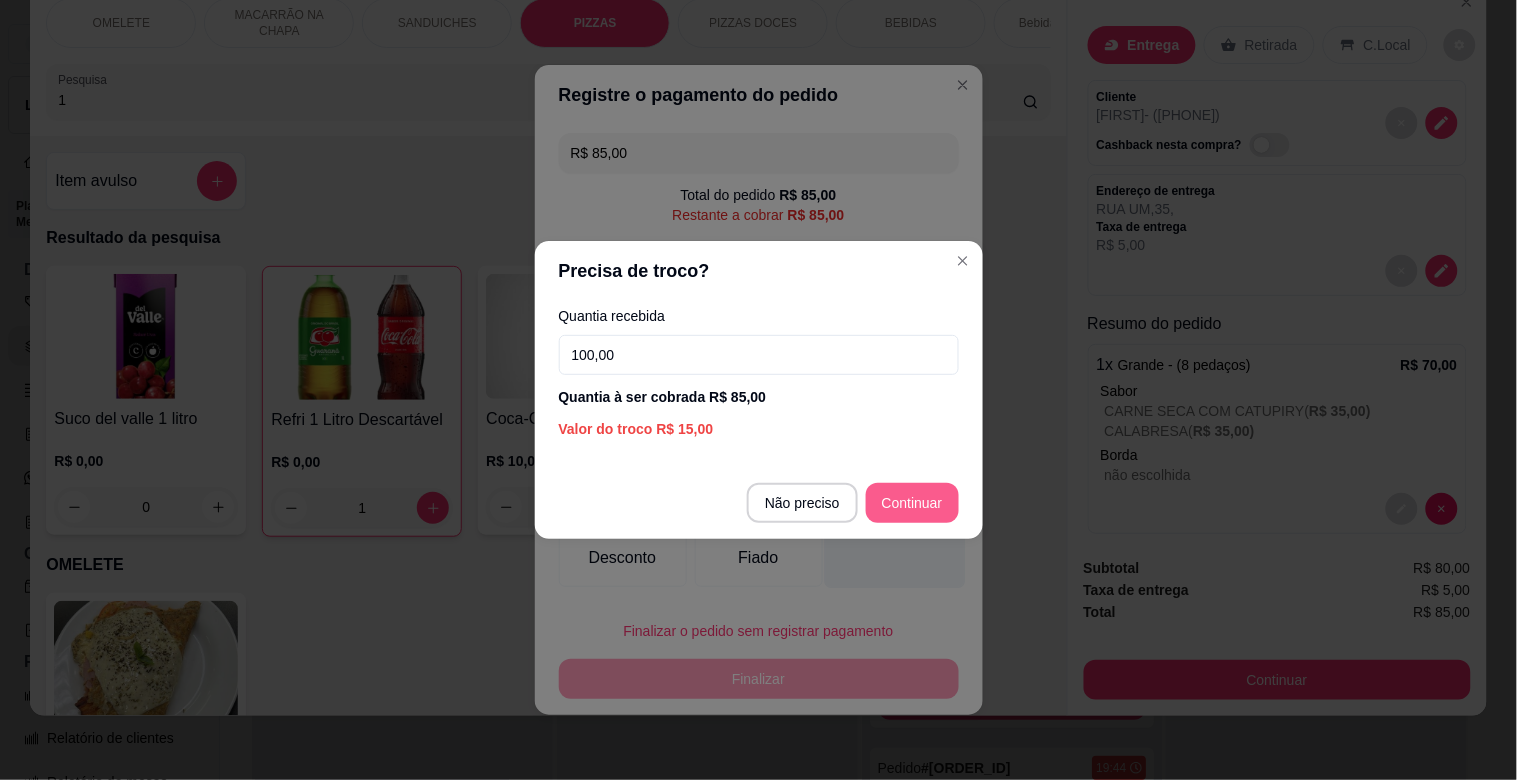type on "R$ 0,00" 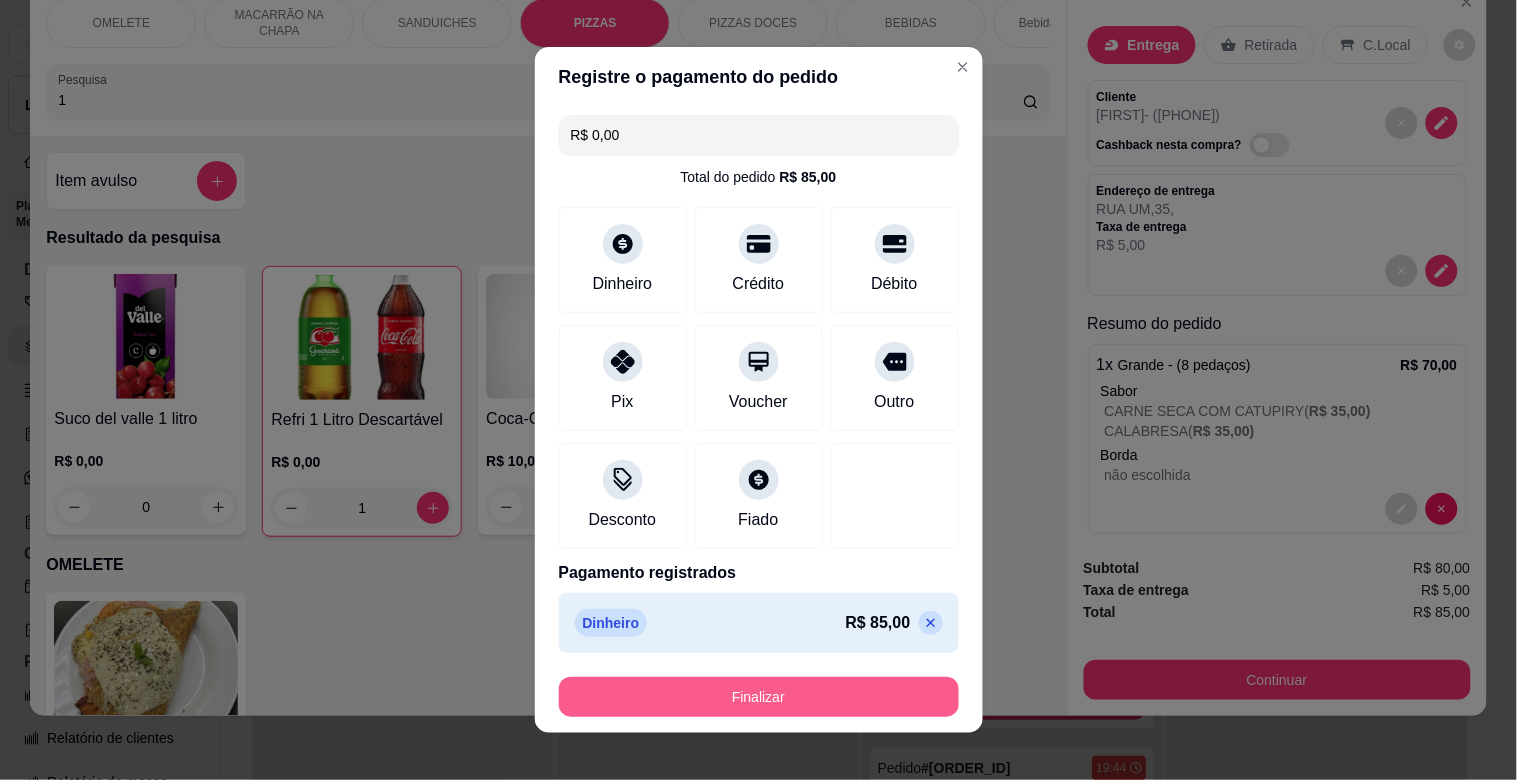 click on "Finalizar" at bounding box center (759, 697) 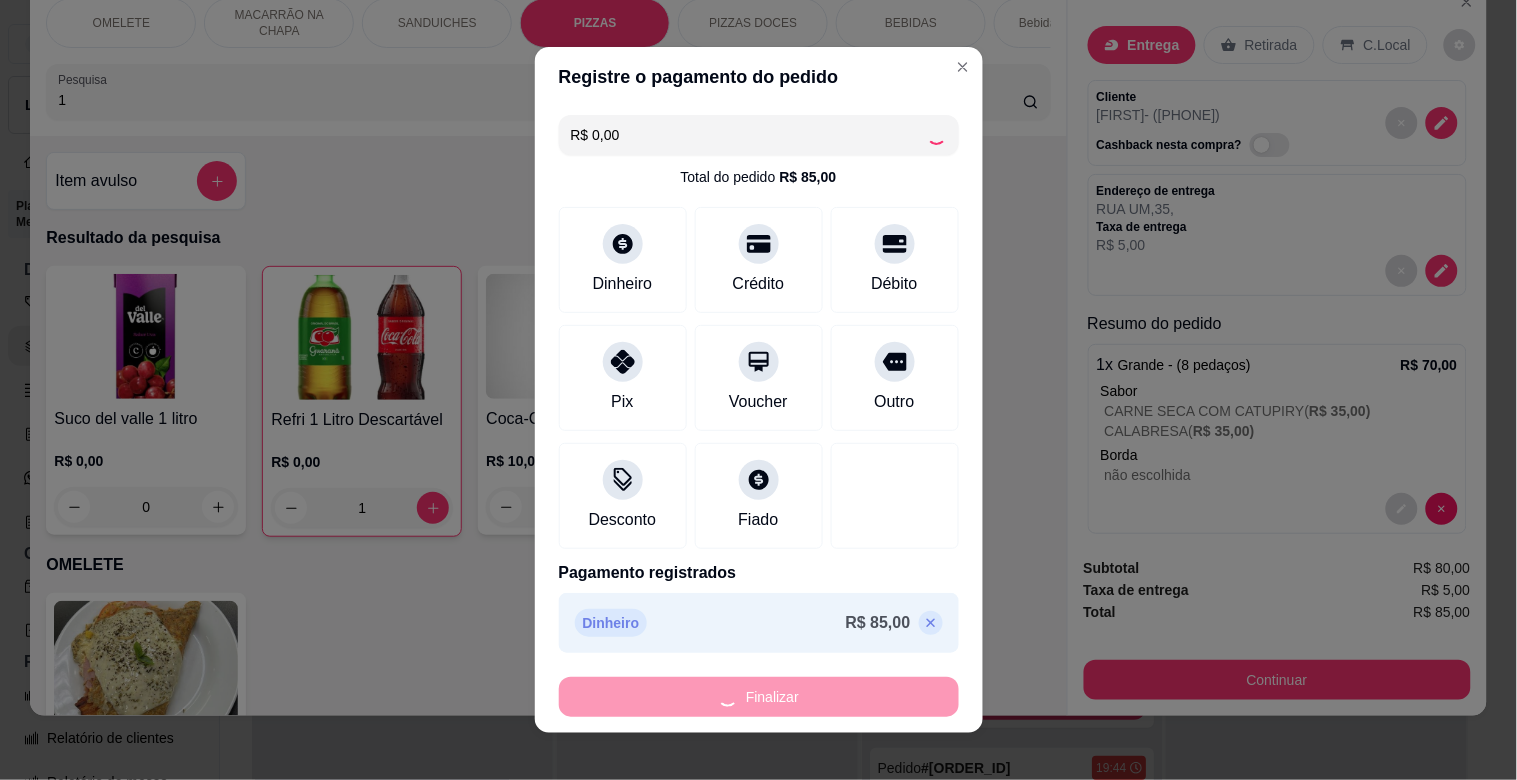 type on "0" 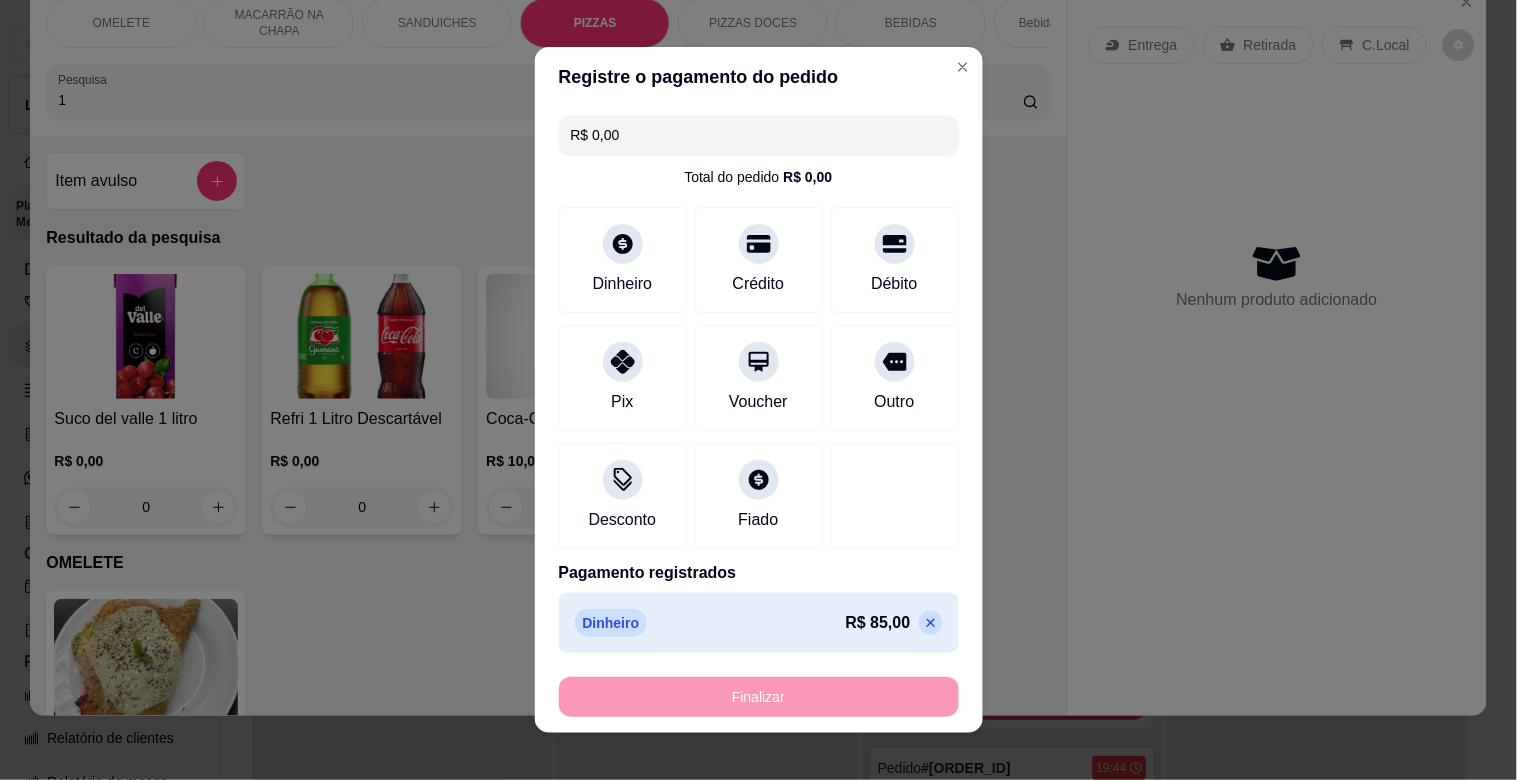 type on "-R$ 85,00" 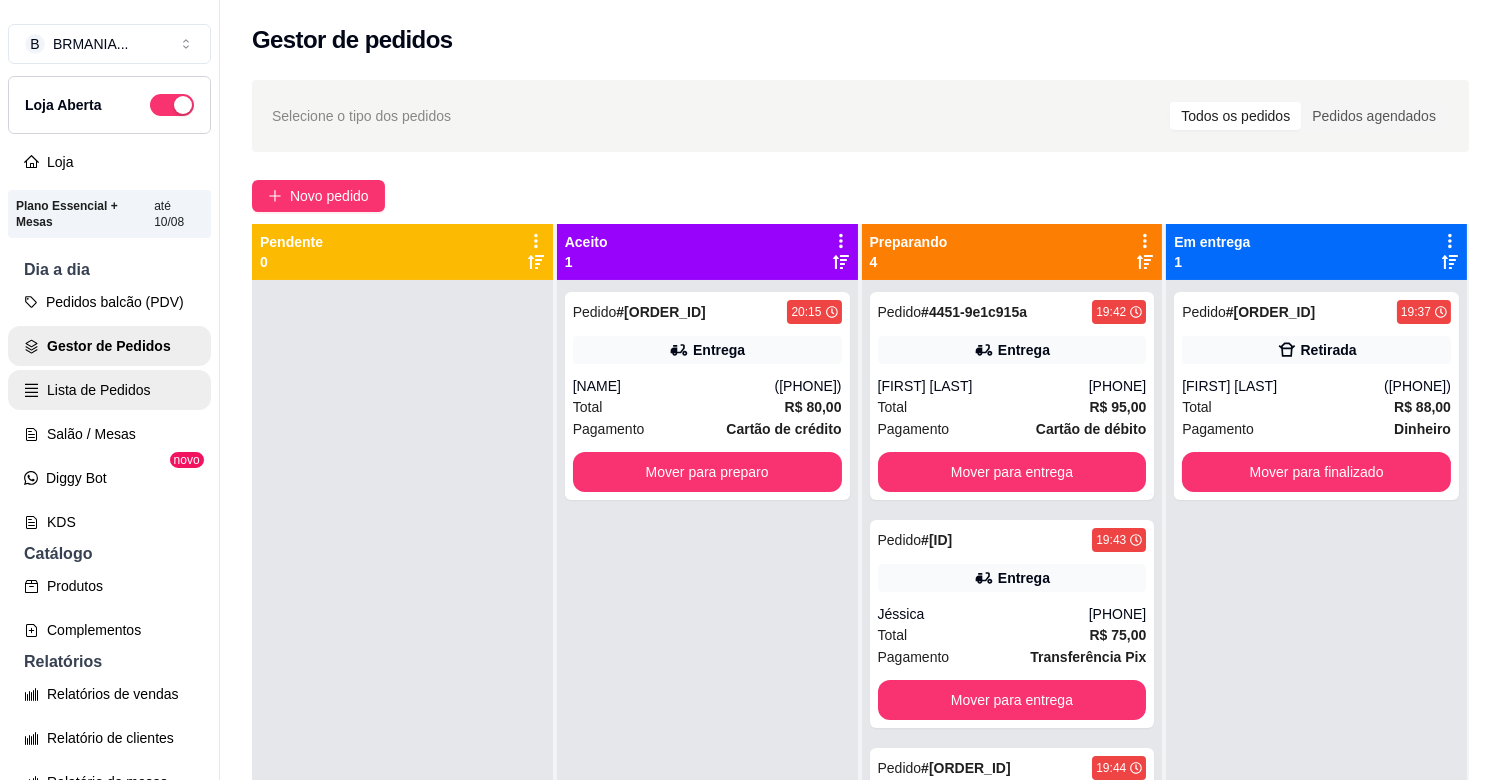 click on "Lista de Pedidos" at bounding box center [109, 390] 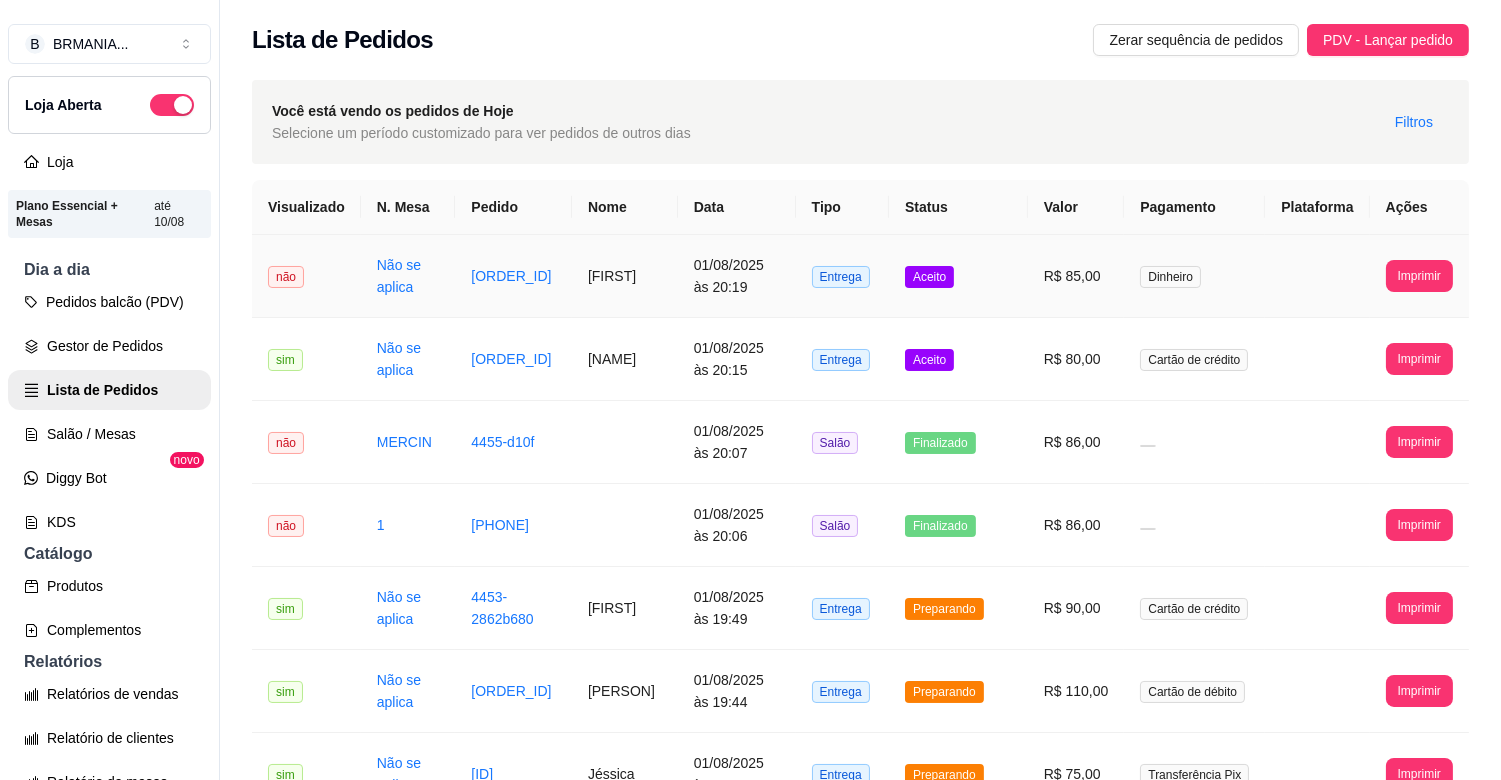 click on "[FIRST]" at bounding box center [625, 276] 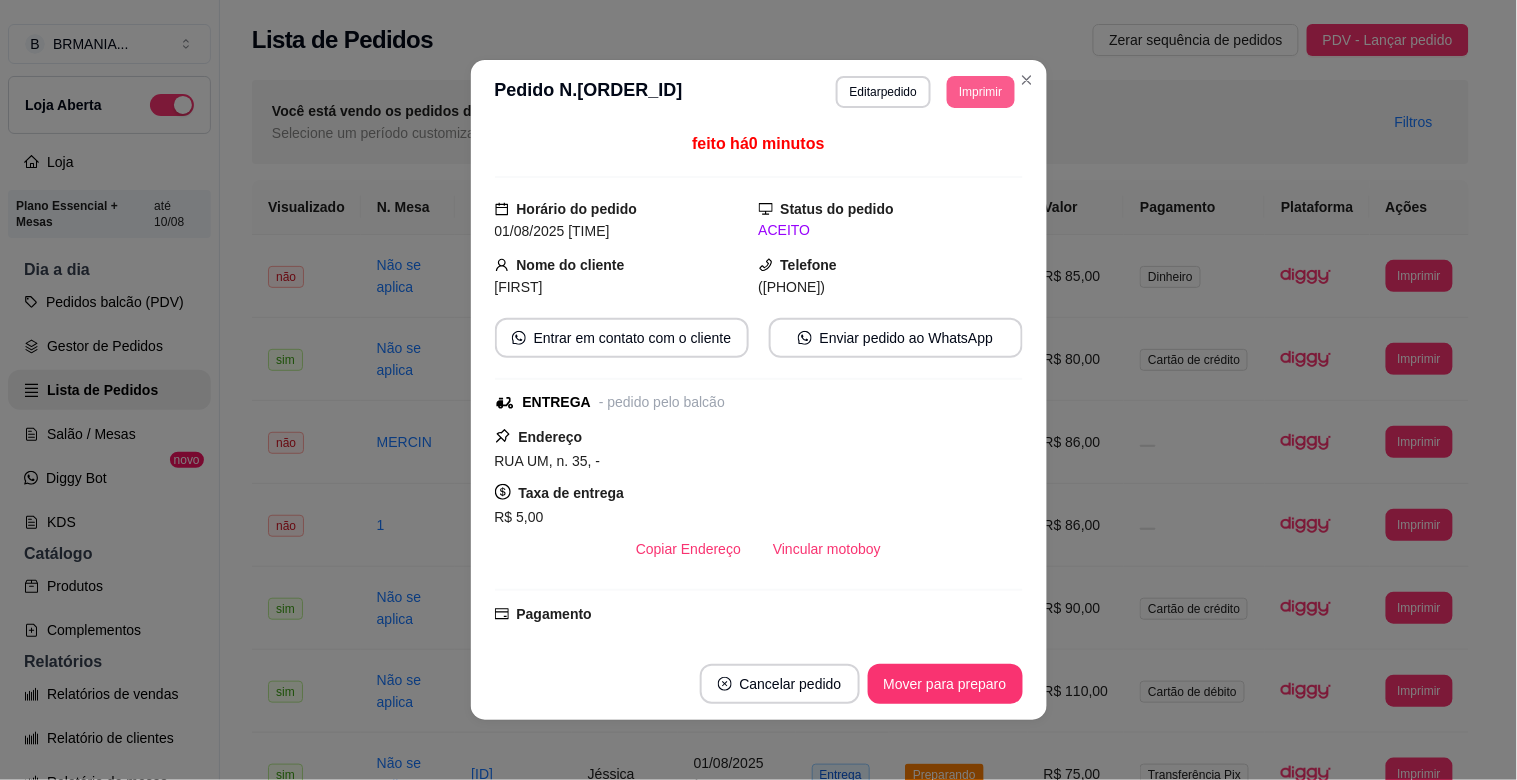 click on "Imprimir" at bounding box center (980, 92) 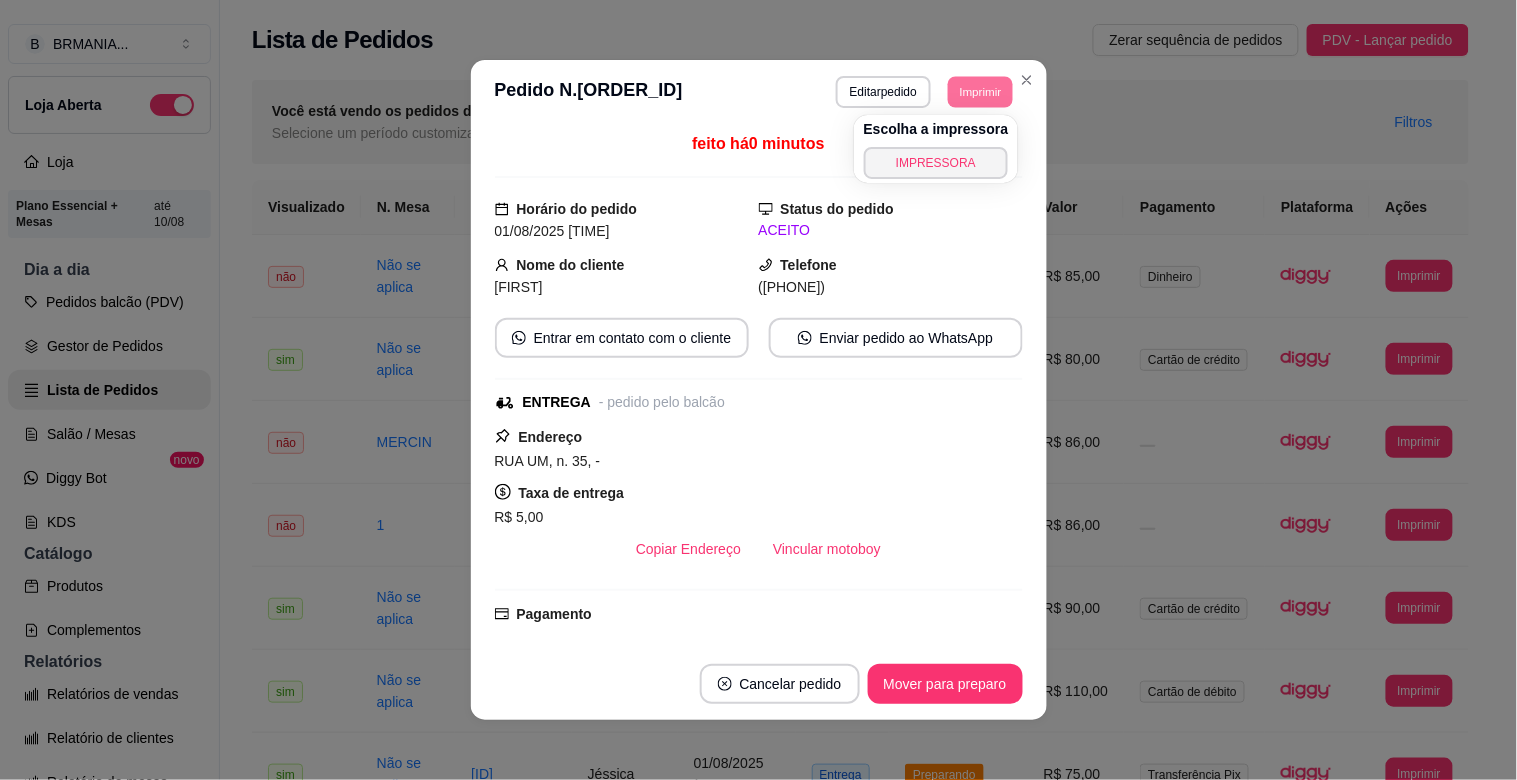 click on "IMPRESSORA" at bounding box center (936, 163) 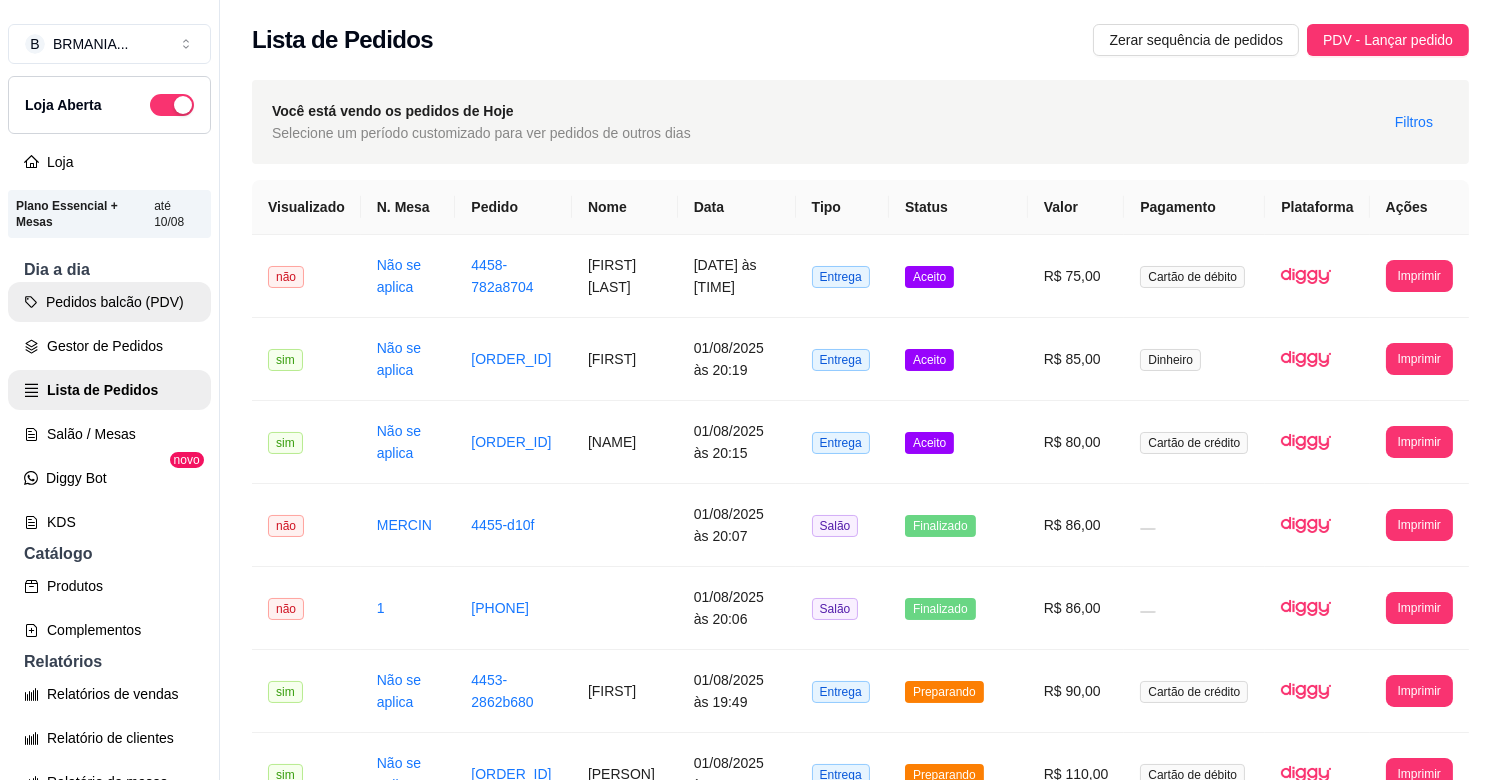 click on "Pedidos balcão (PDV)" at bounding box center (109, 302) 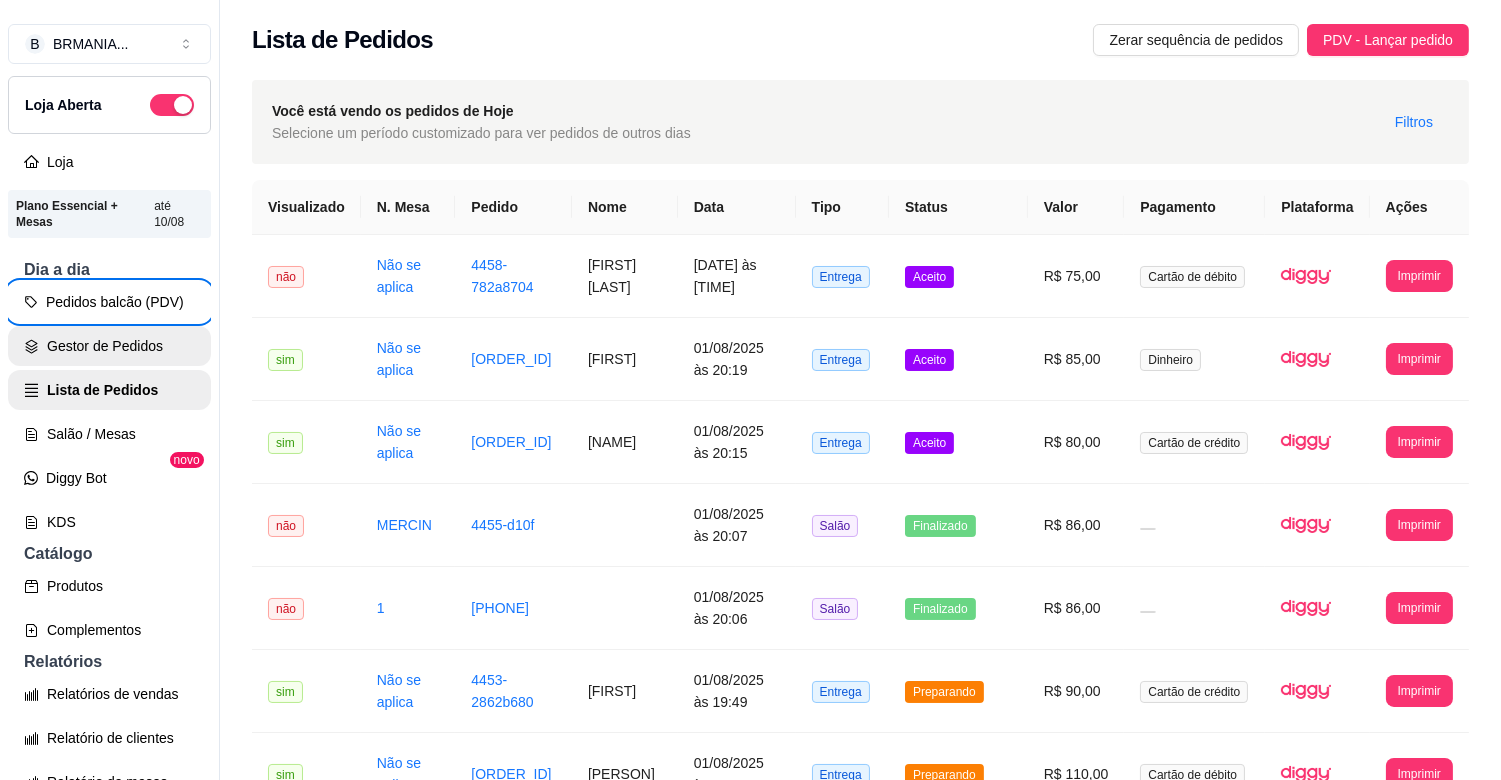 click on "Gestor de Pedidos" at bounding box center [109, 346] 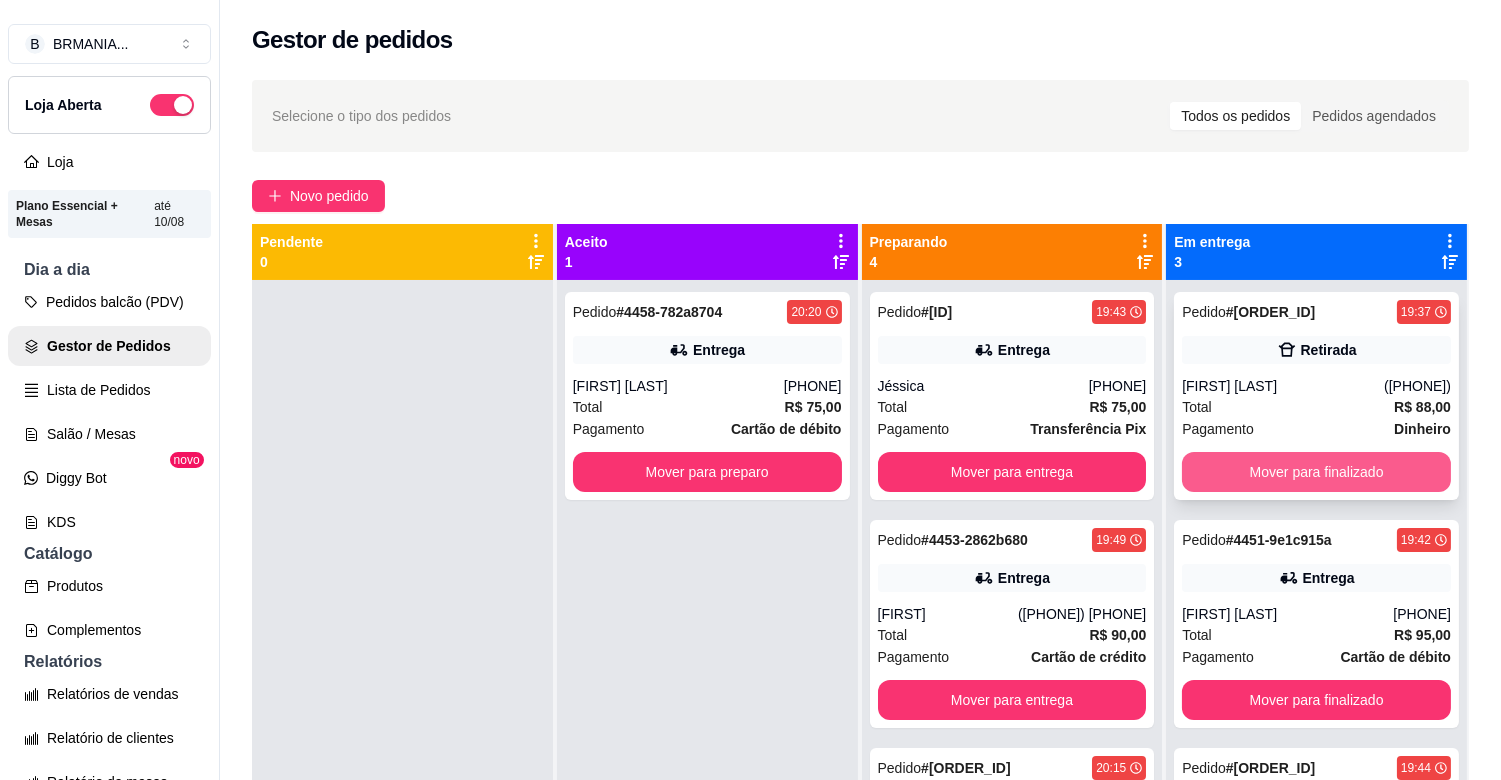 click on "Mover para finalizado" at bounding box center [1316, 472] 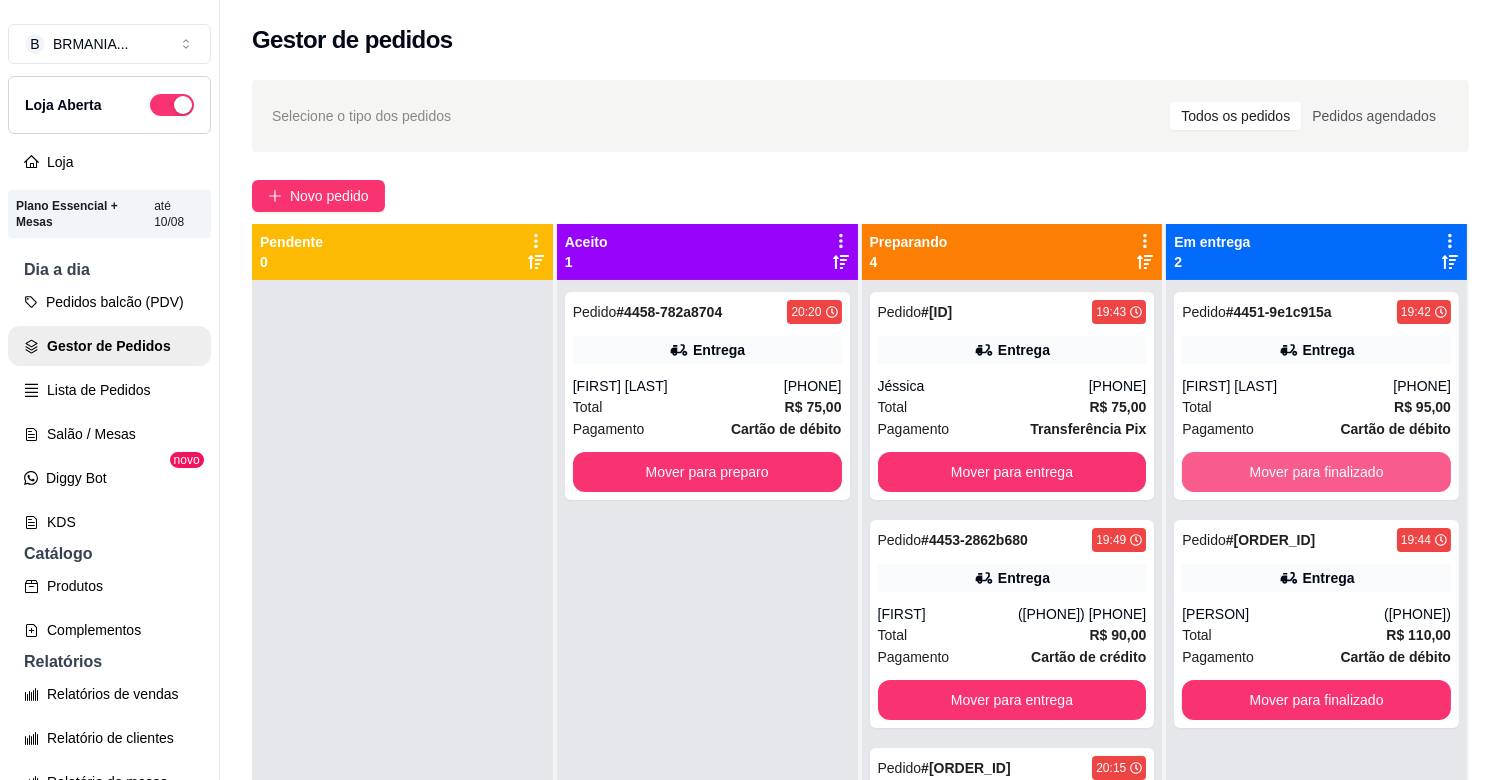 click on "Mover para finalizado" at bounding box center [1316, 472] 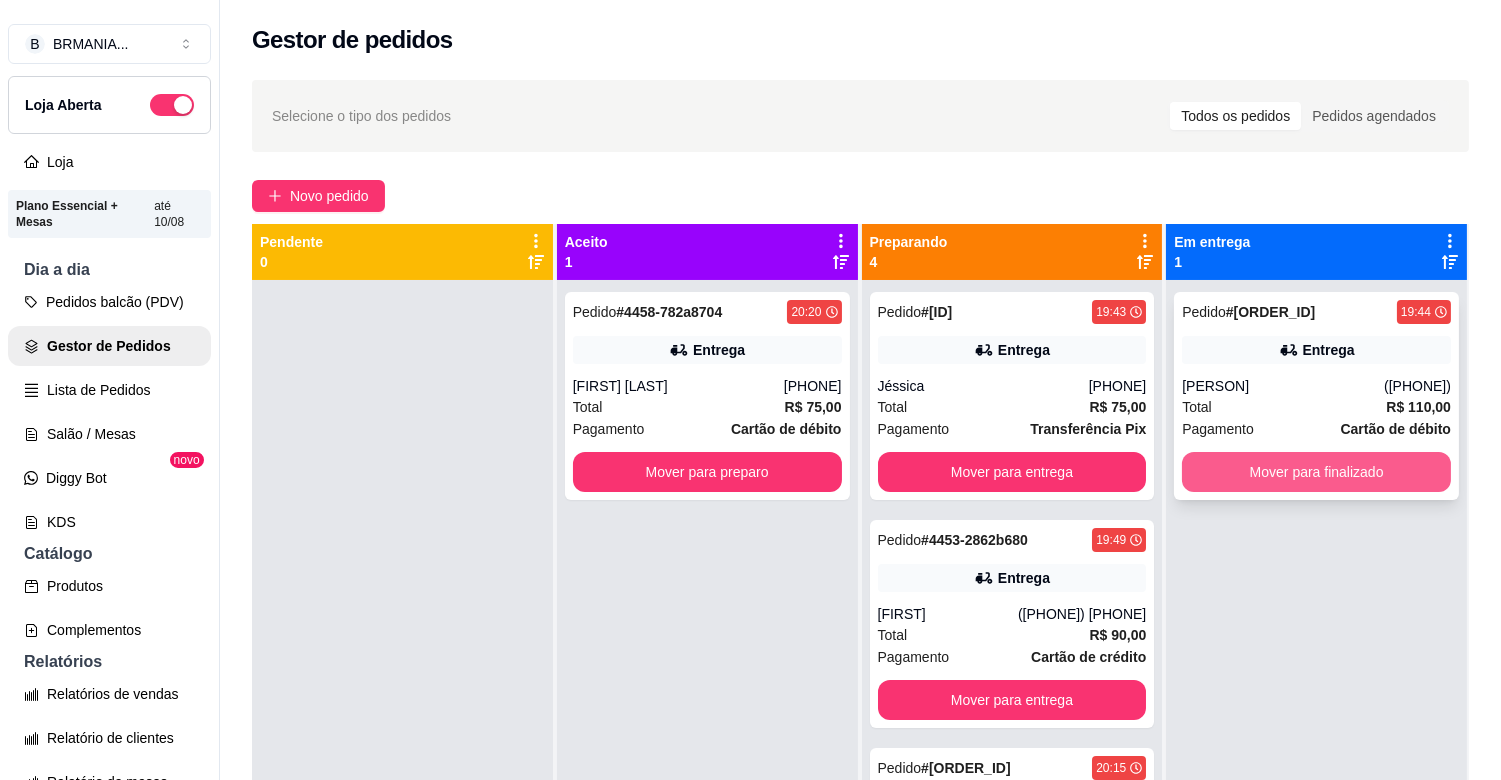 click on "Mover para finalizado" at bounding box center [1316, 472] 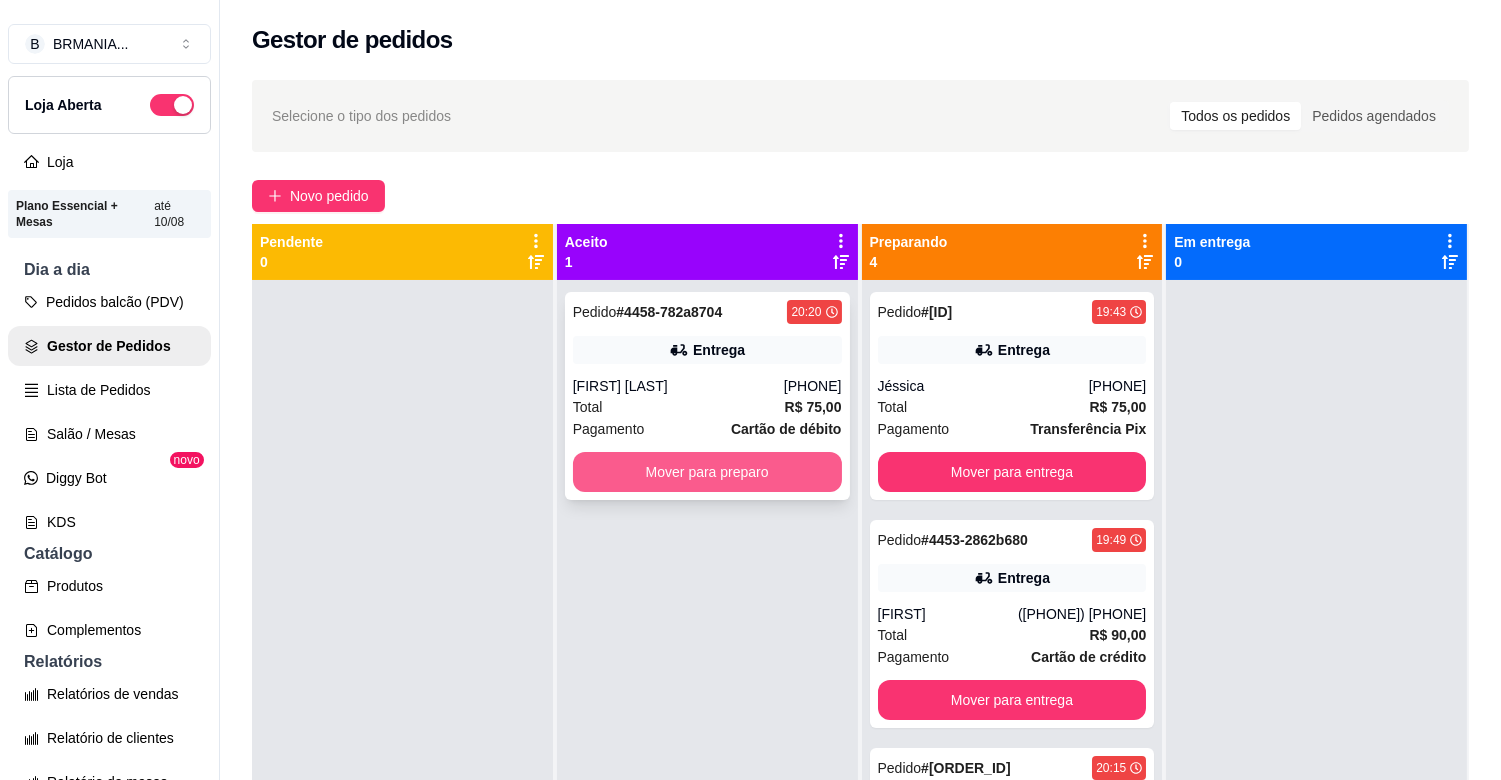click on "Mover para preparo" at bounding box center (707, 472) 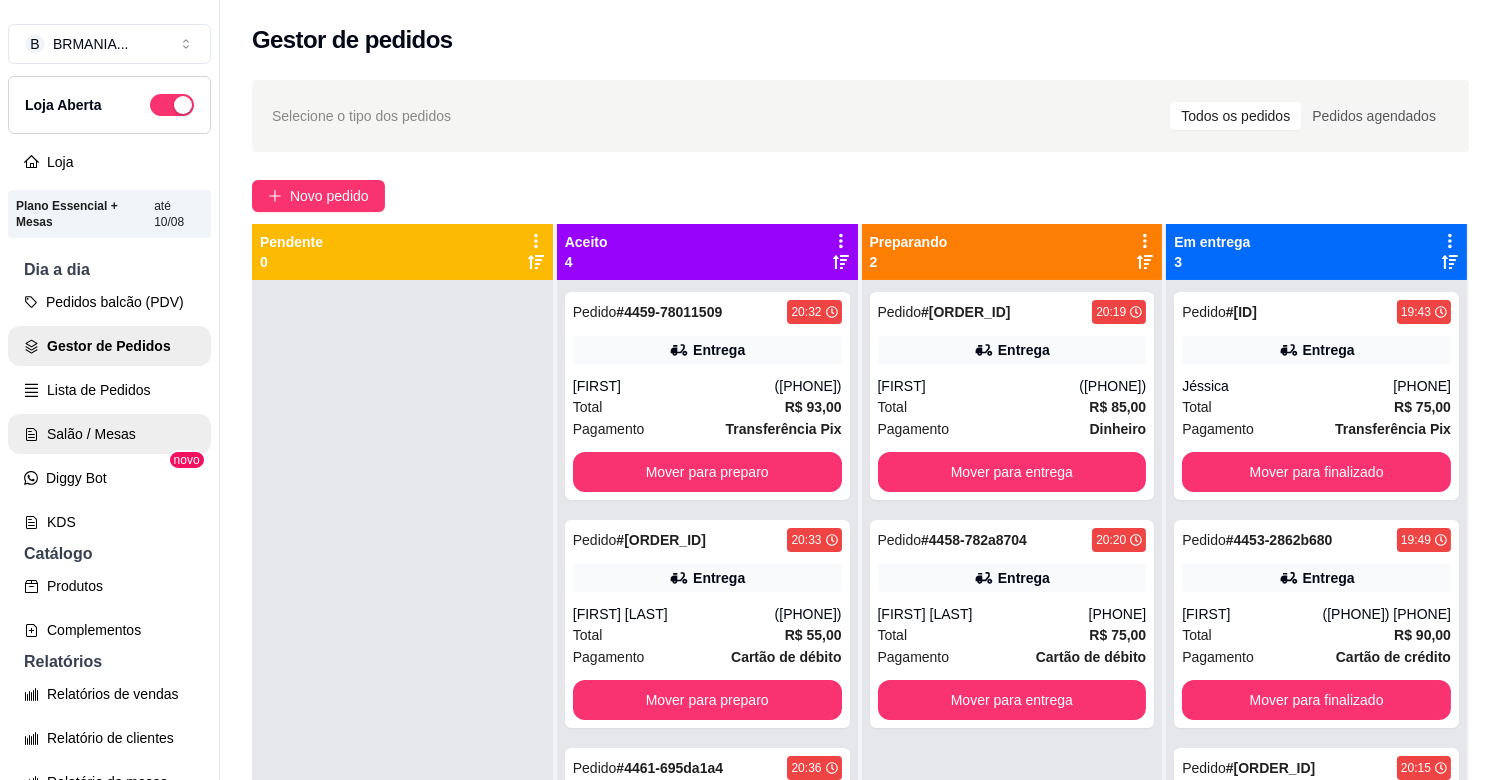 click on "Salão / Mesas" at bounding box center (109, 434) 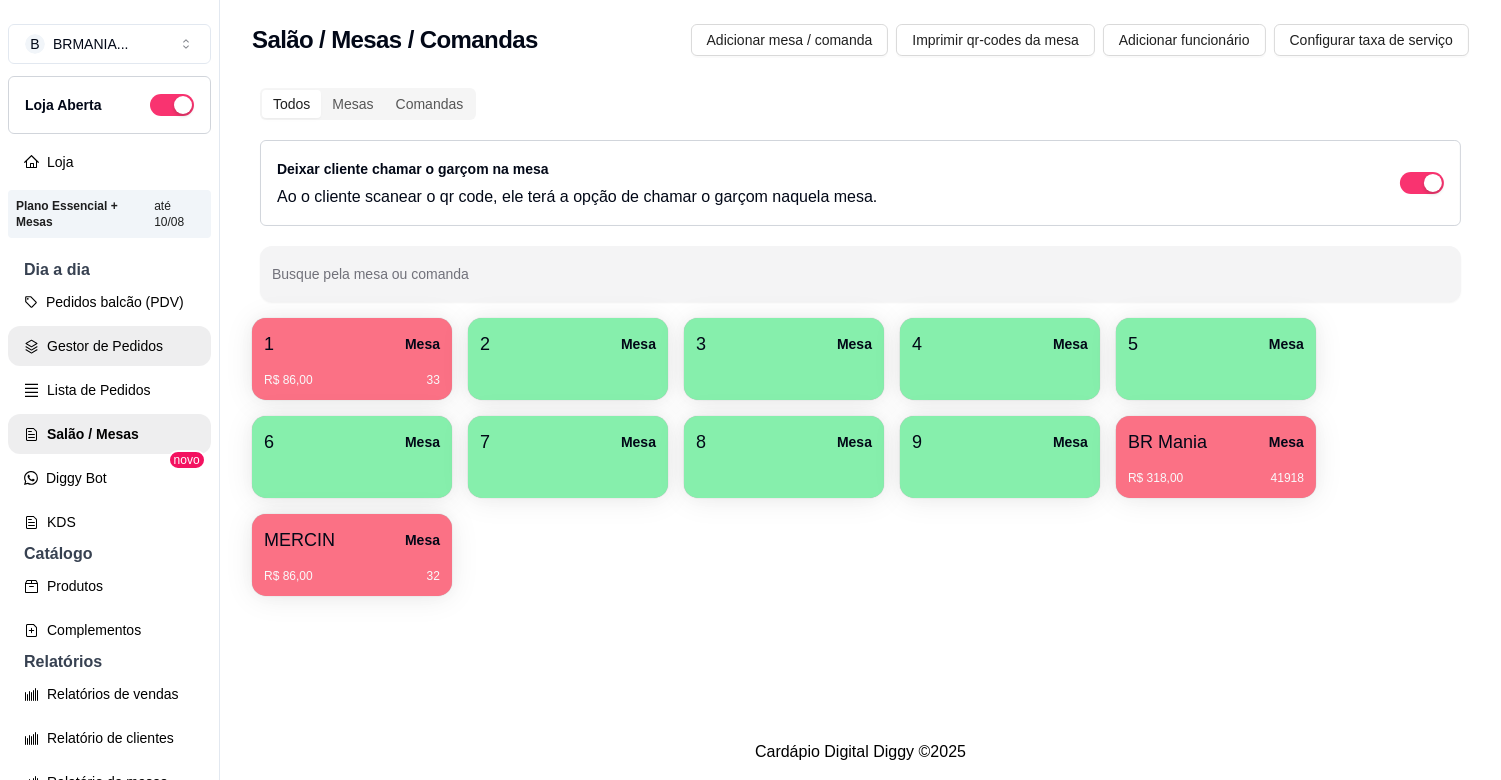 click on "Gestor de Pedidos" at bounding box center (109, 346) 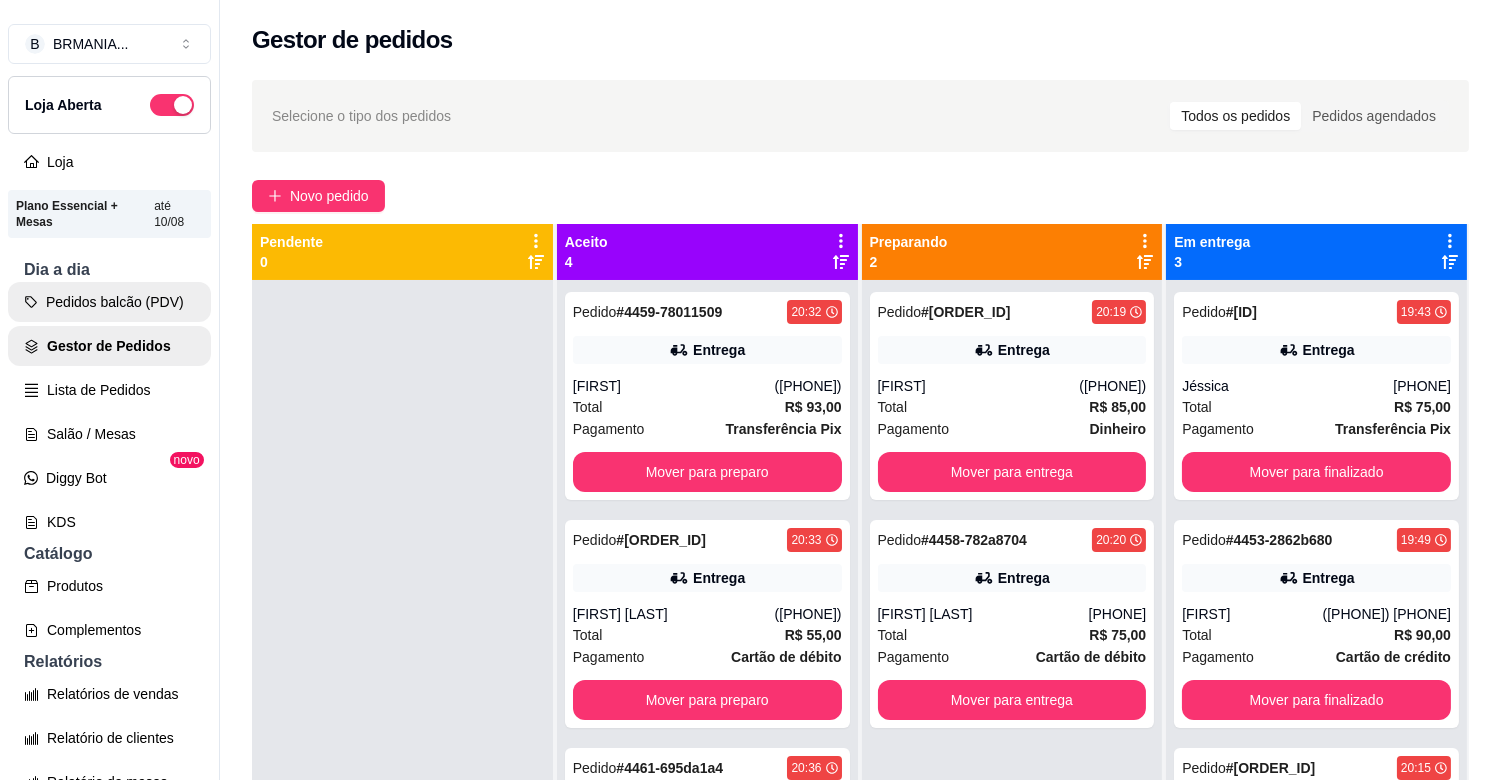 click on "Pedidos balcão (PDV)" at bounding box center (109, 302) 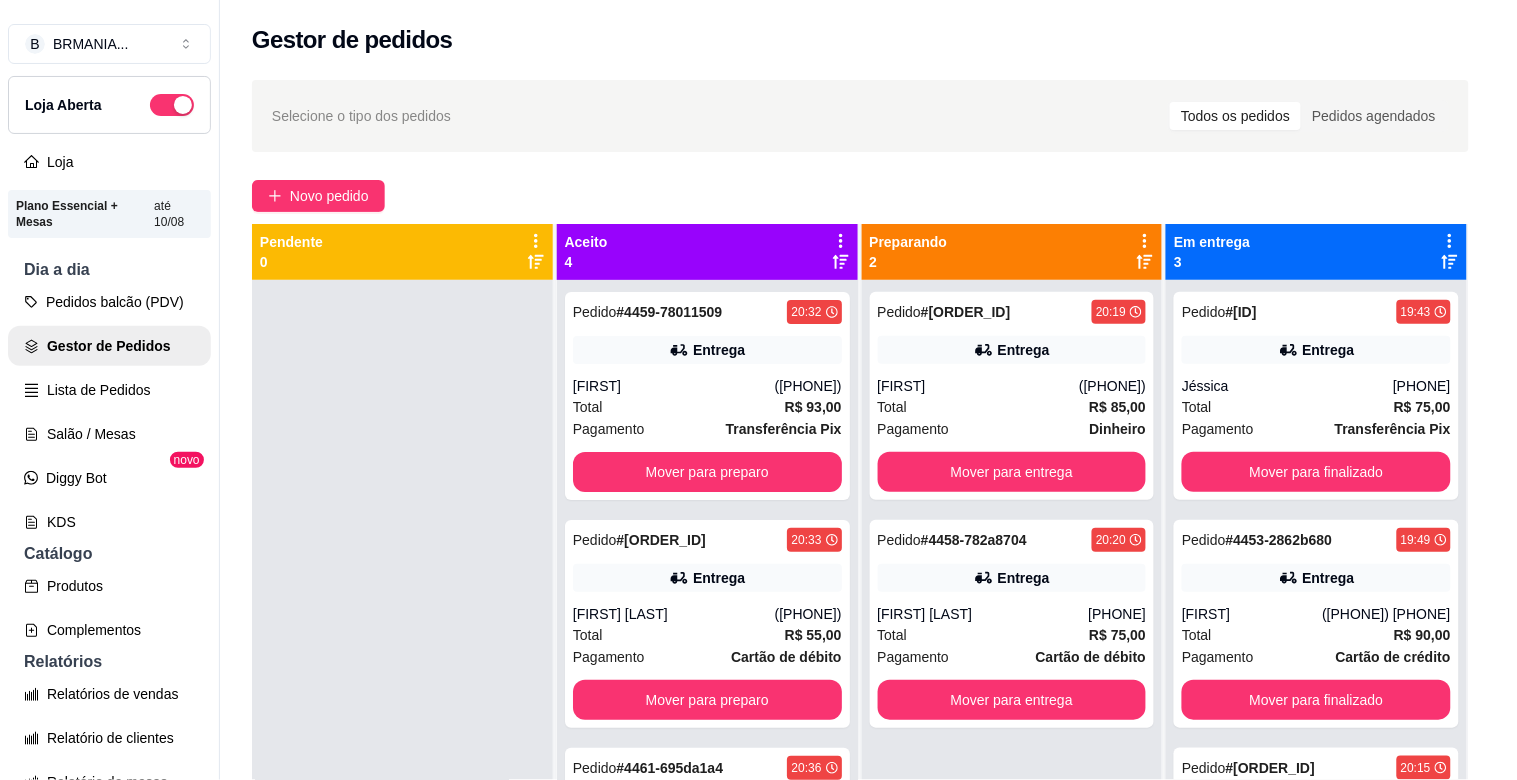 click on "Pesquisa" at bounding box center [540, 141] 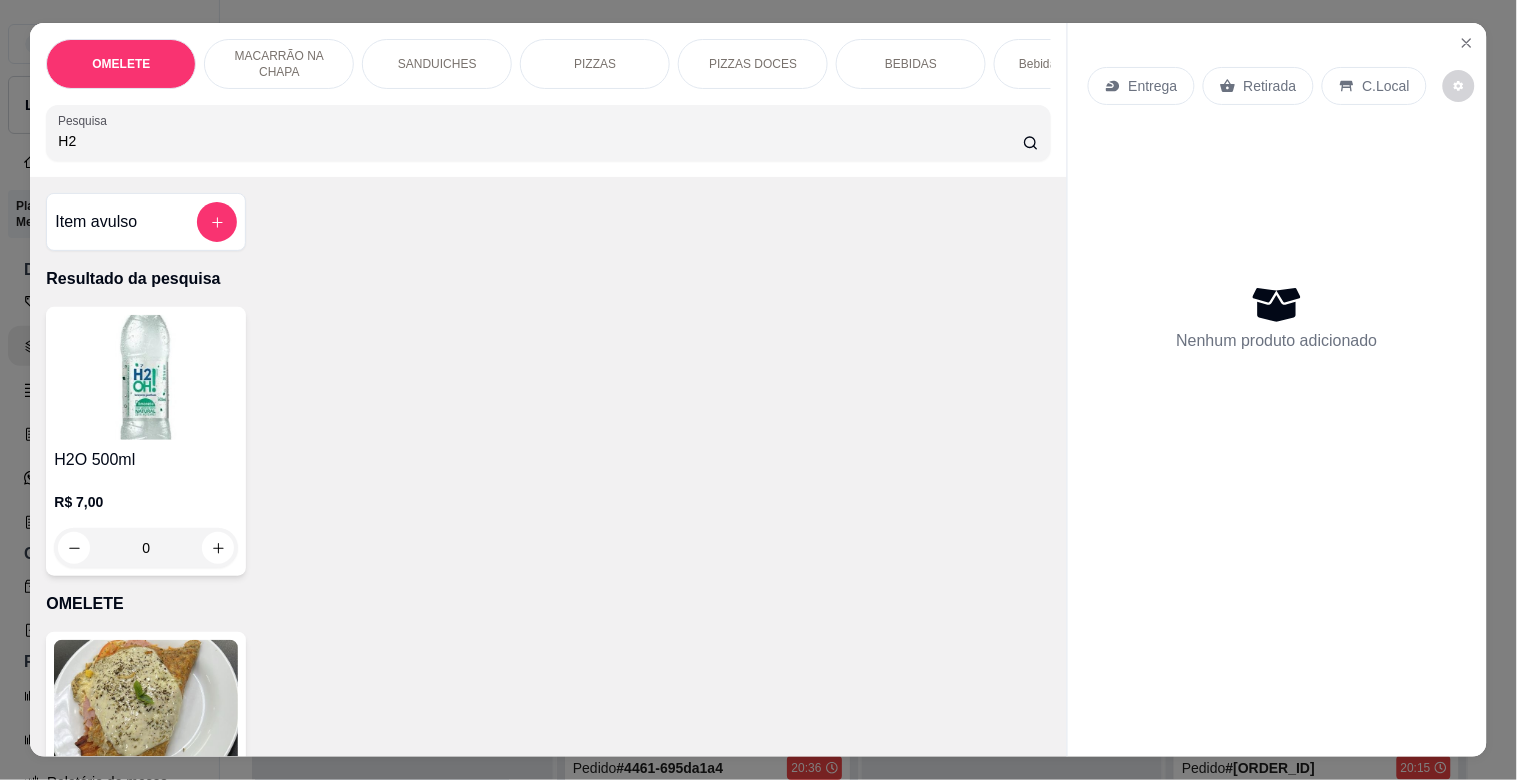 type on "H2" 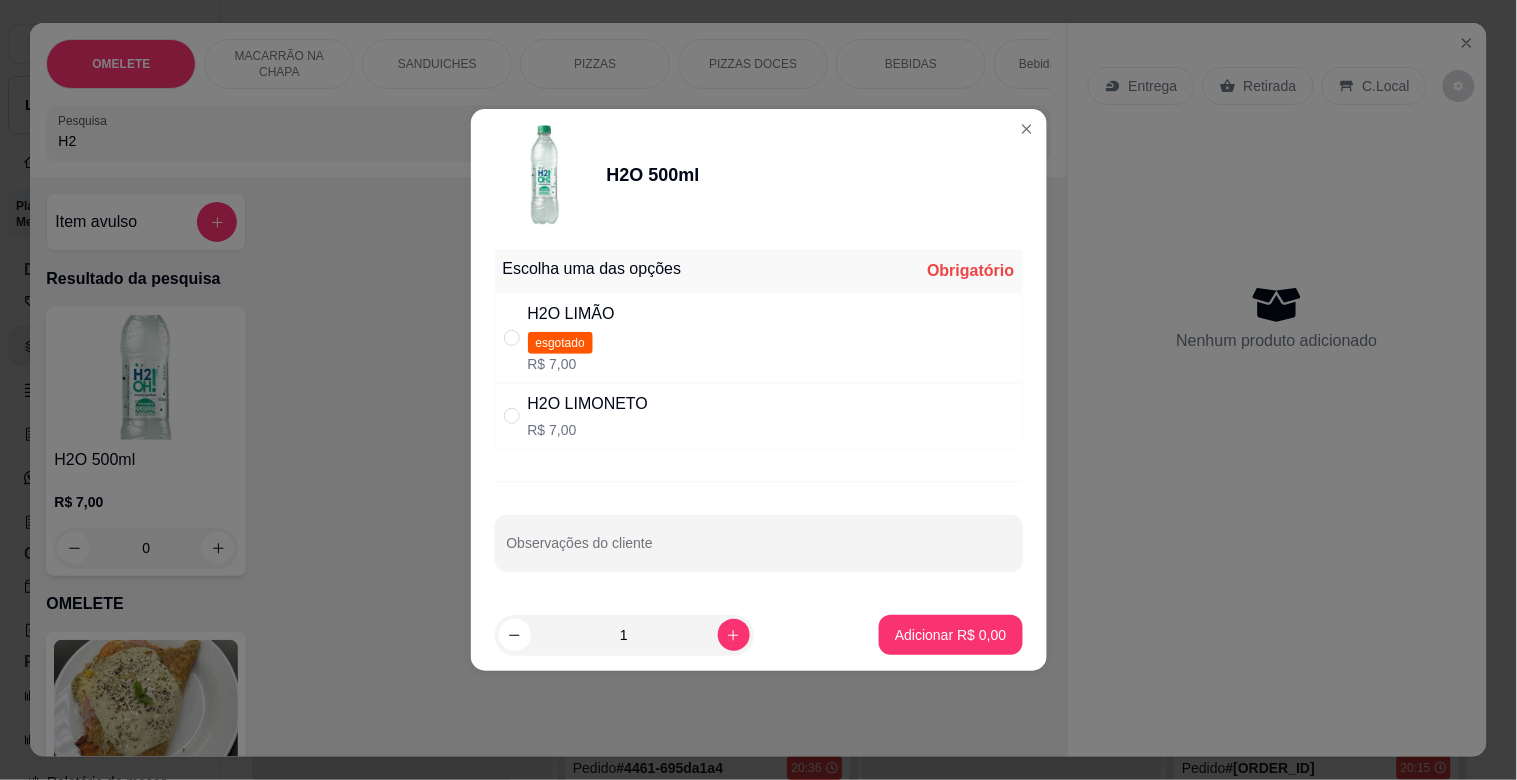click on "H2O LIMONETO R$ 7,00" at bounding box center (759, 416) 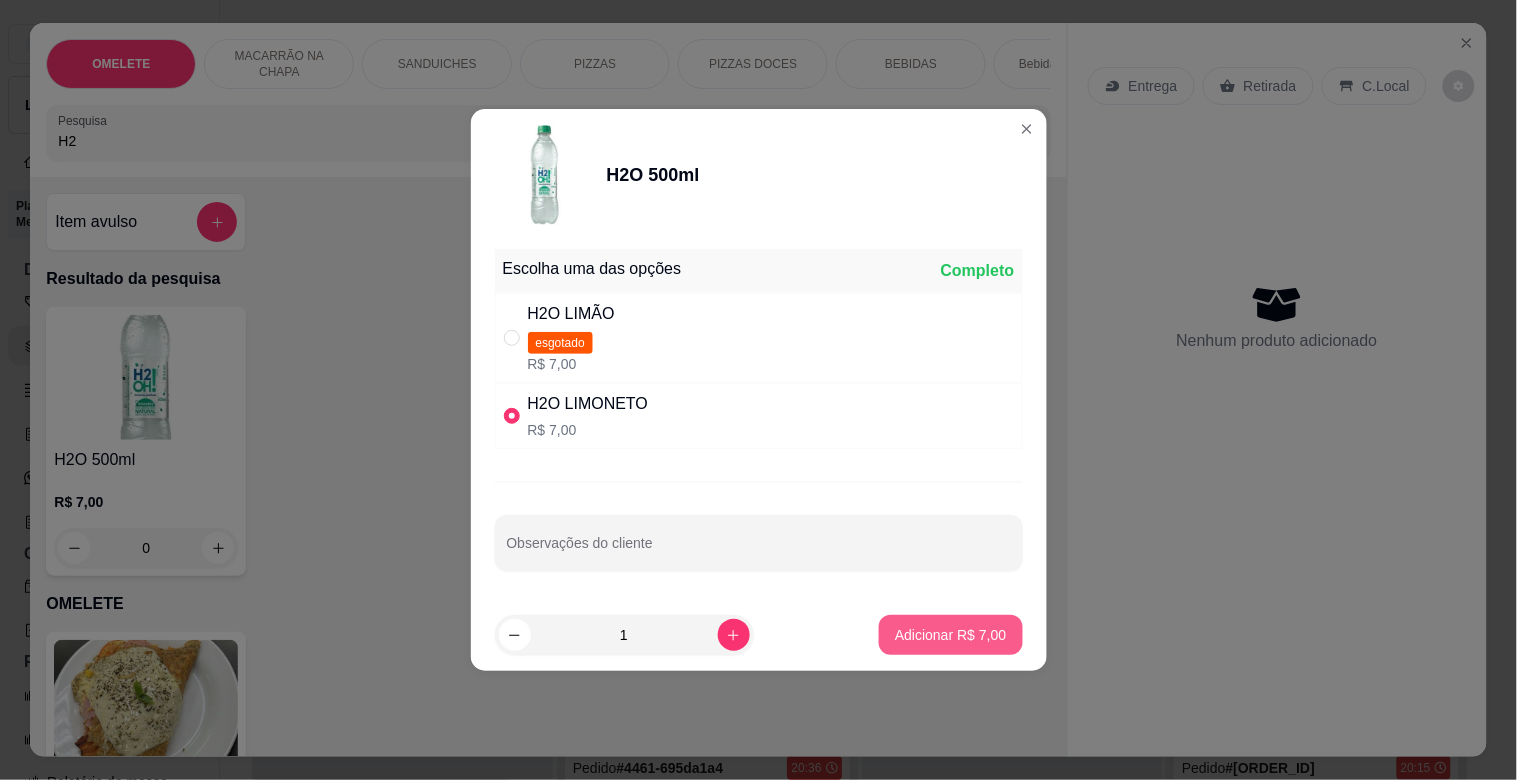 click on "Adicionar   R$ 7,00" at bounding box center [950, 635] 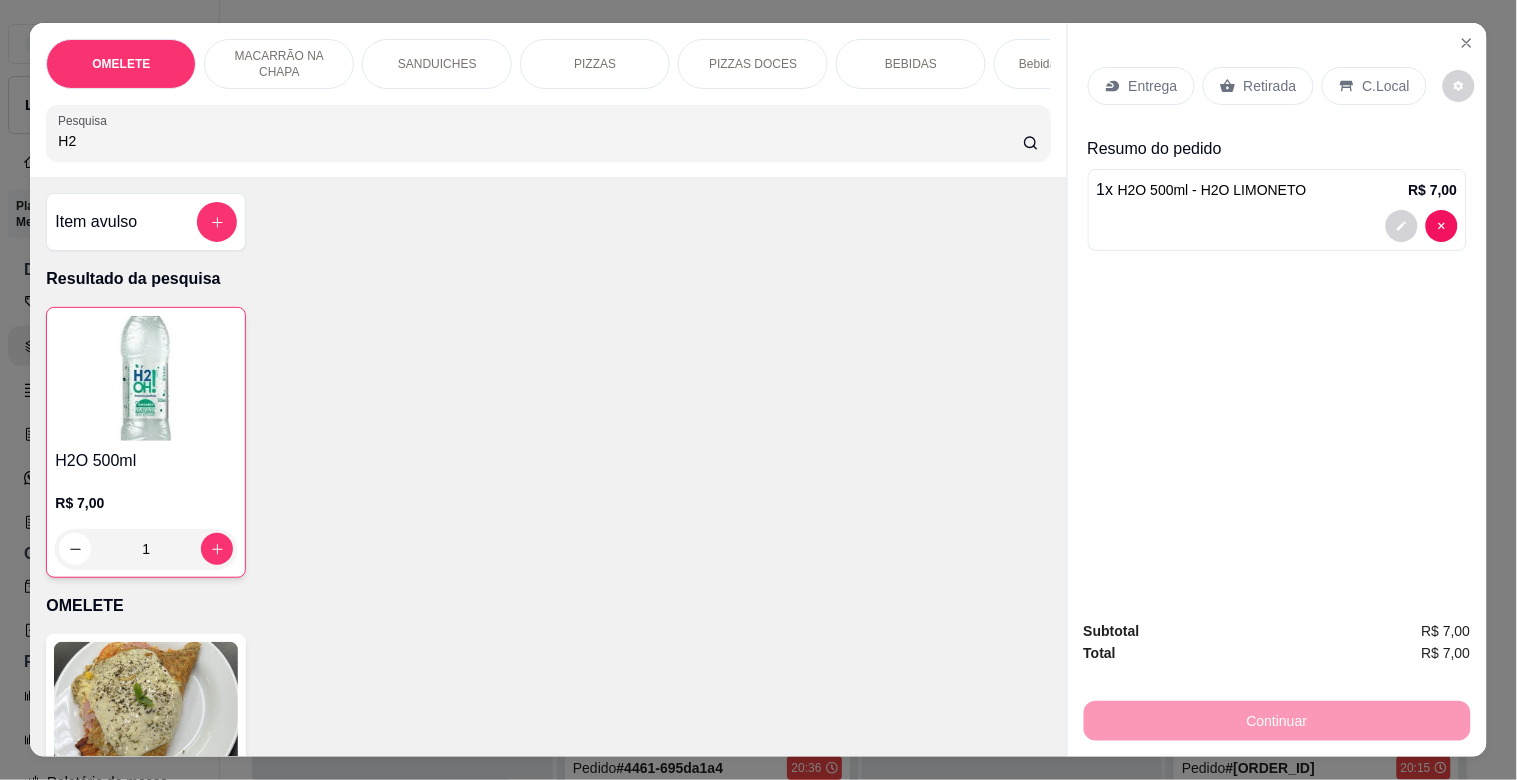 click on "H2" at bounding box center [540, 141] 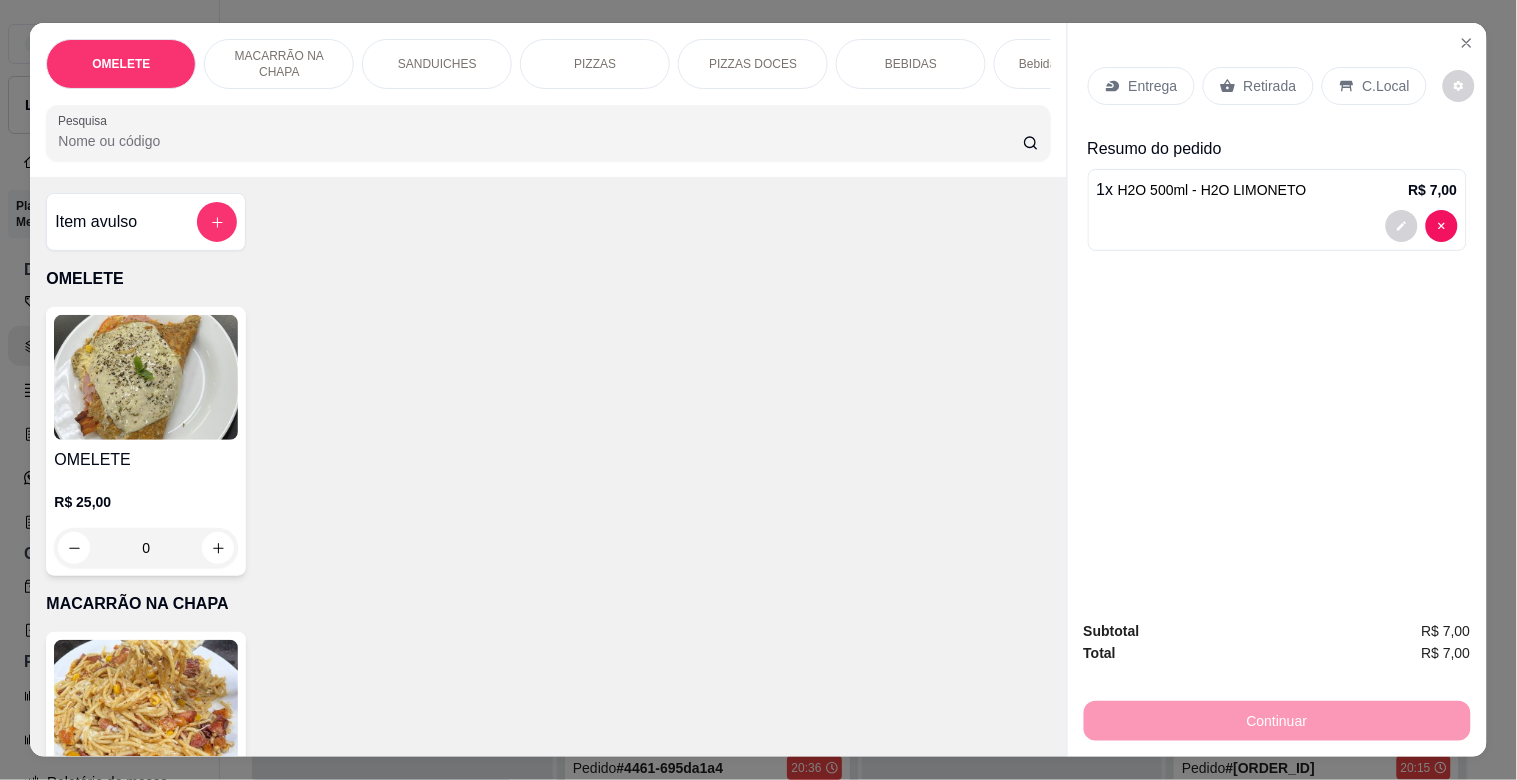 type 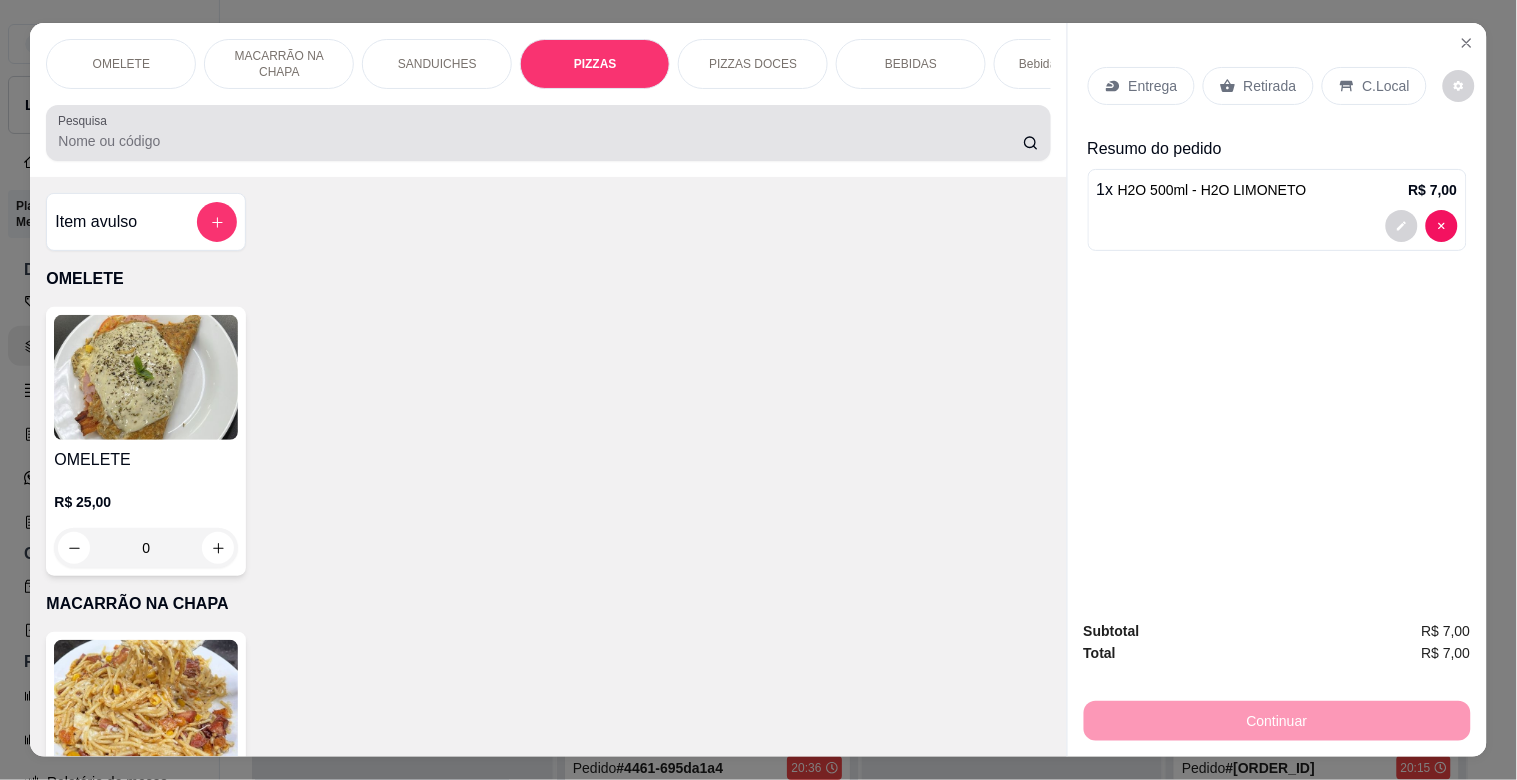 scroll, scrollTop: 1634, scrollLeft: 0, axis: vertical 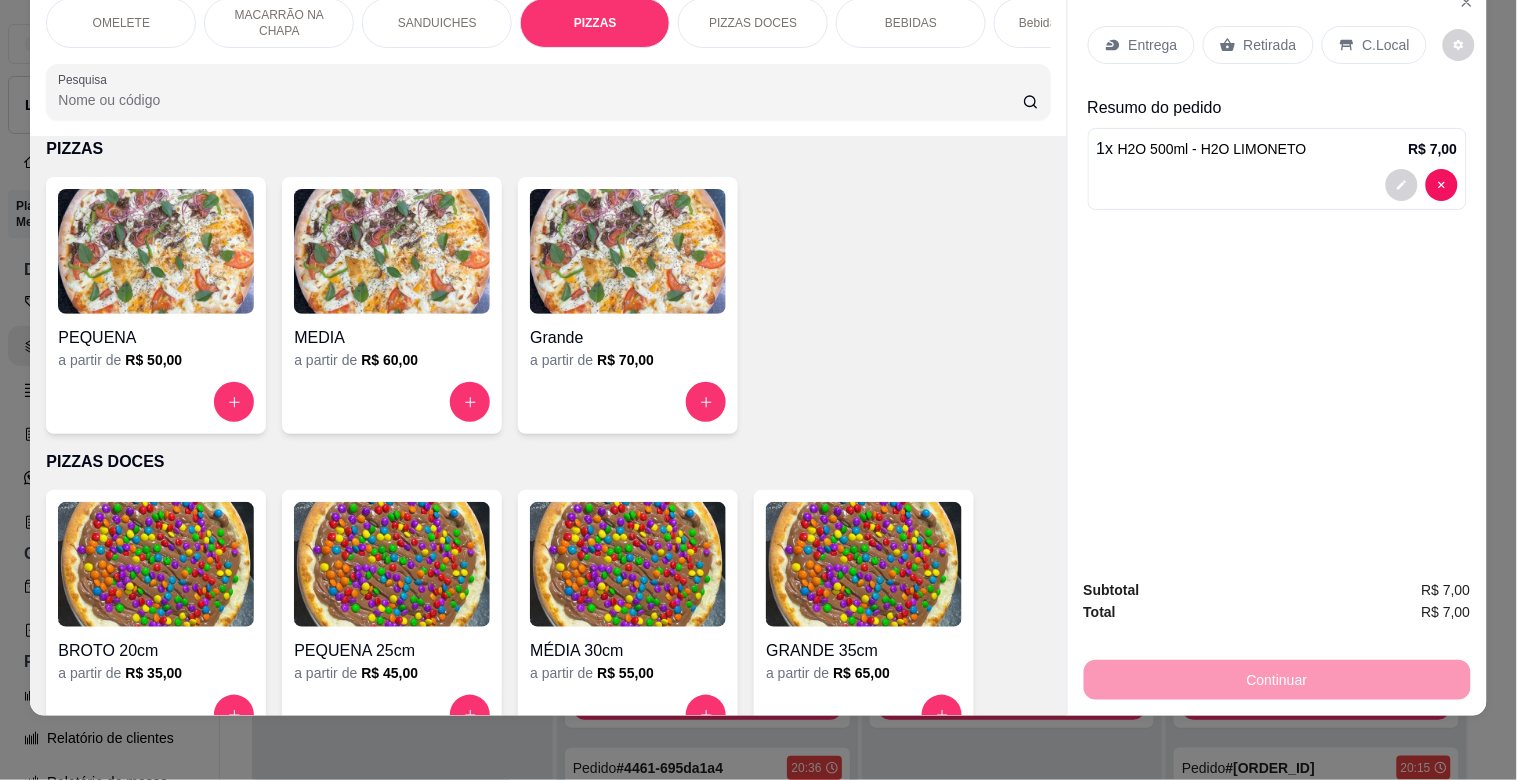 click on "R$ 50,00" at bounding box center (153, 360) 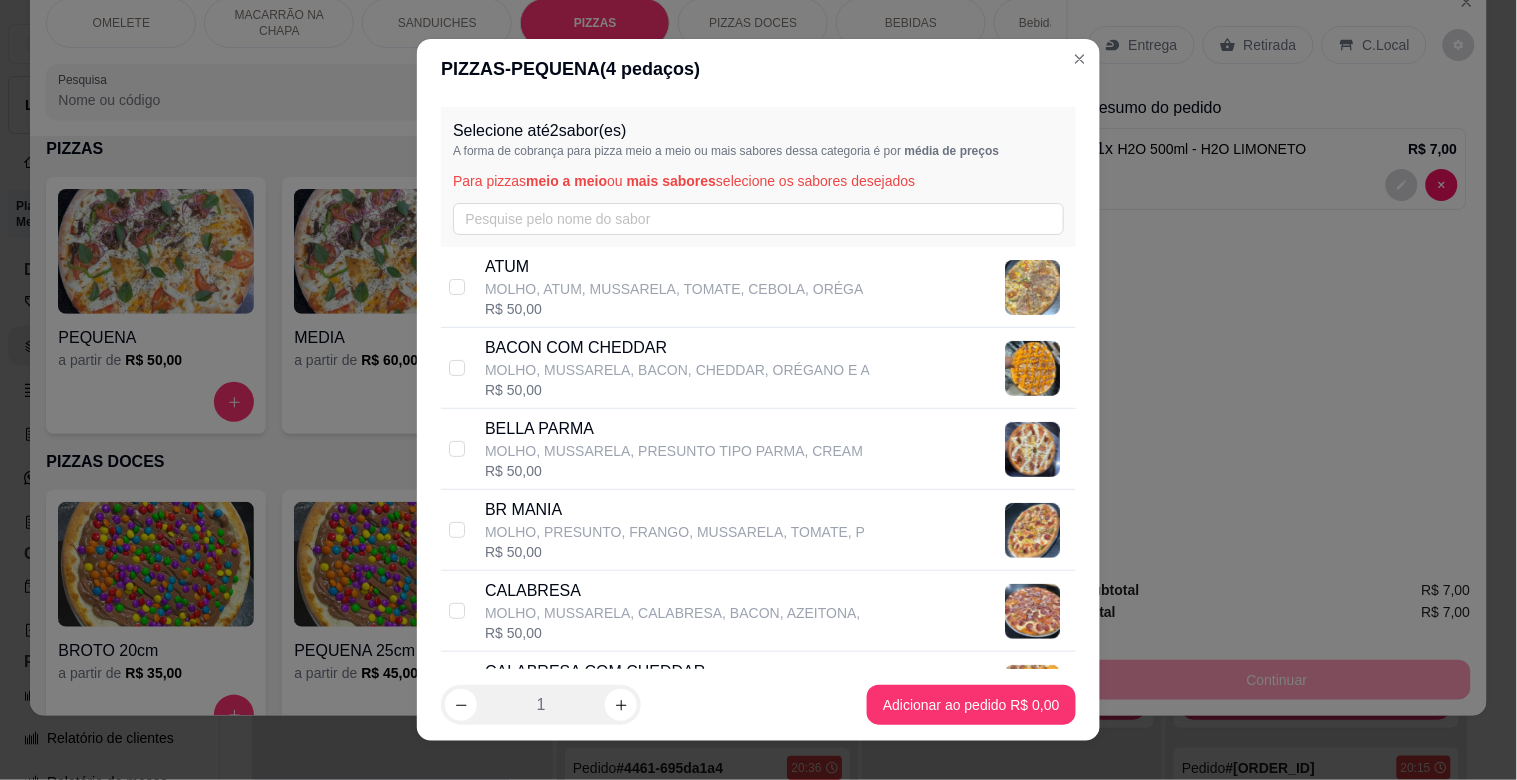 click on "BR MANIA" at bounding box center (675, 510) 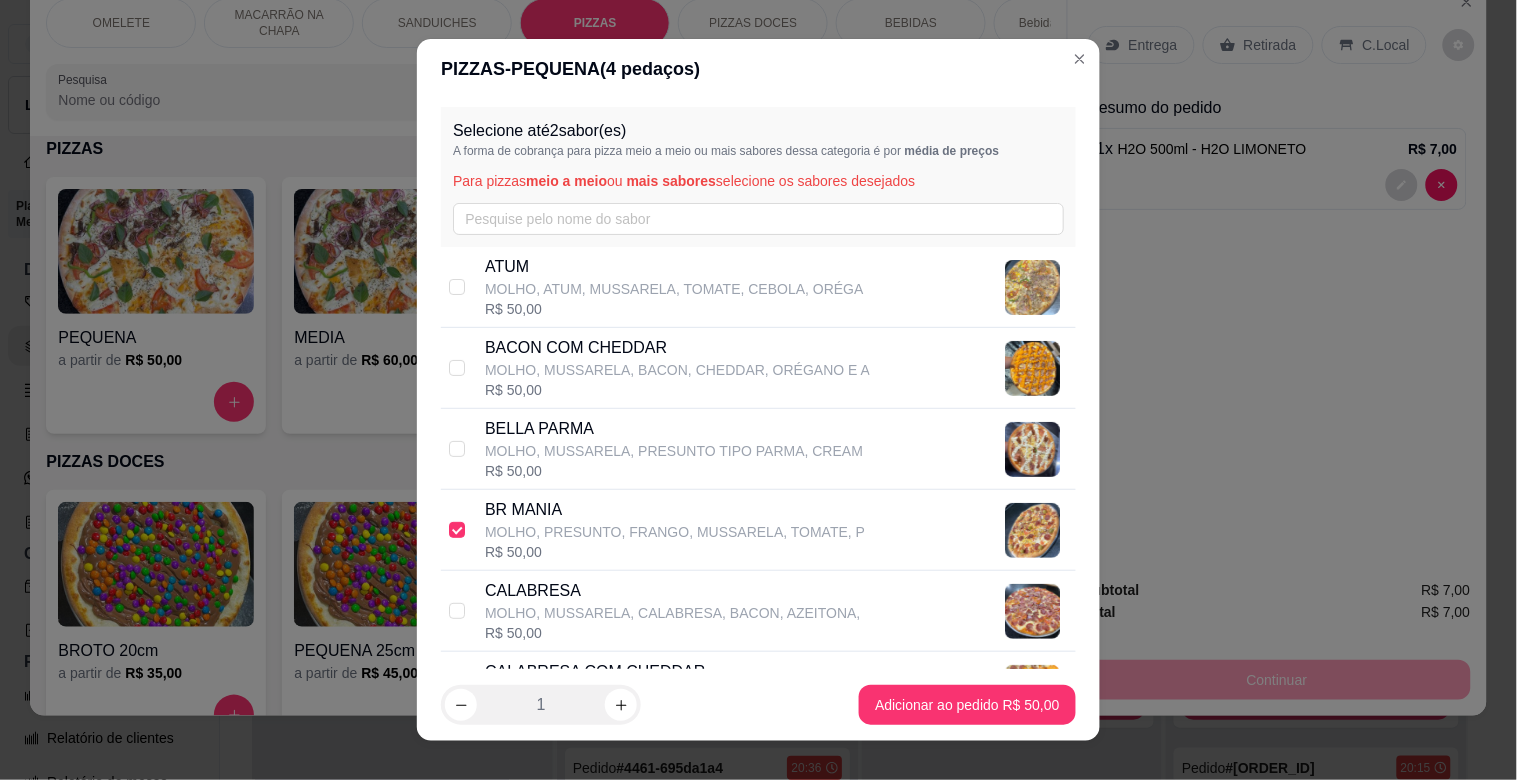 checkbox on "true" 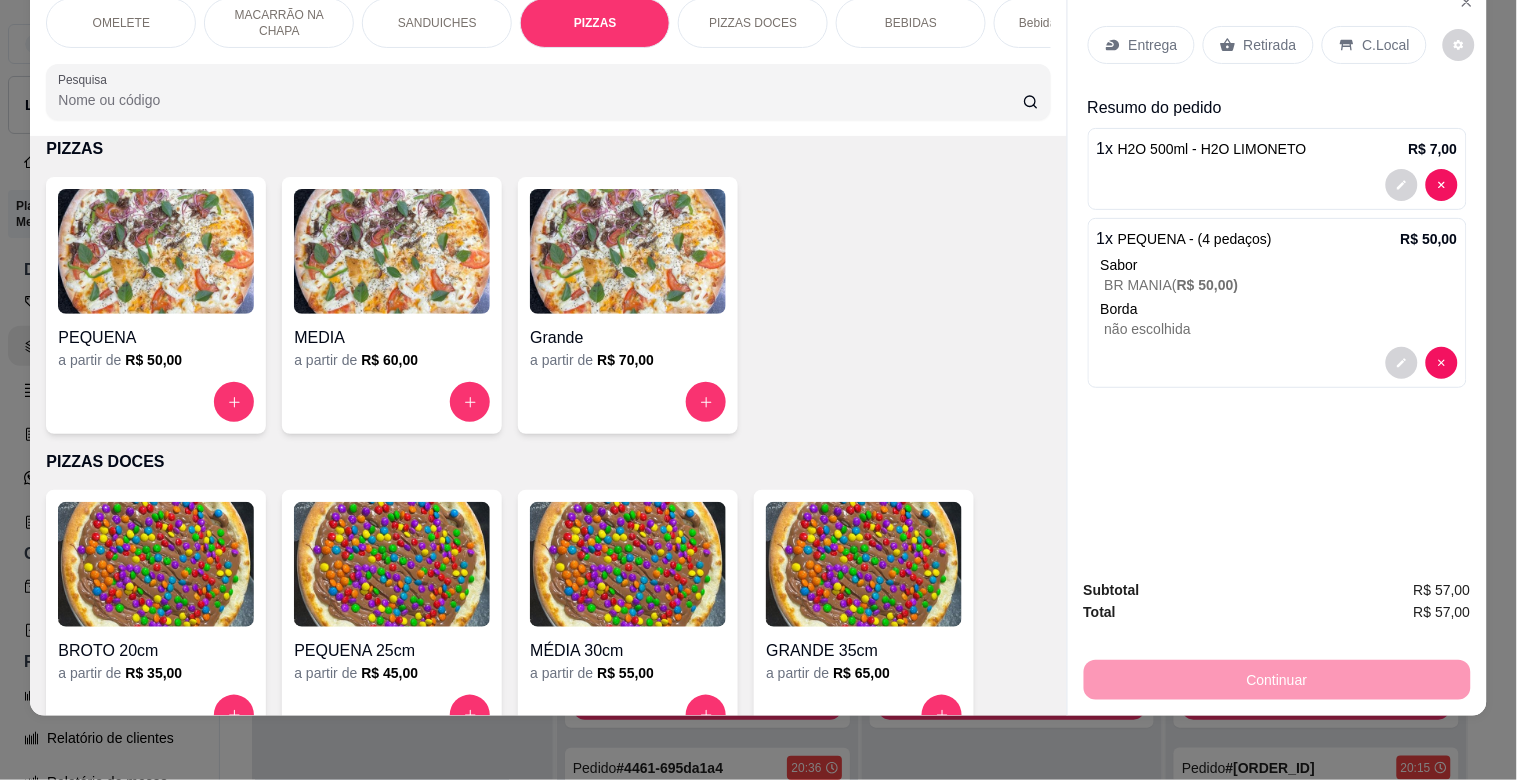 click 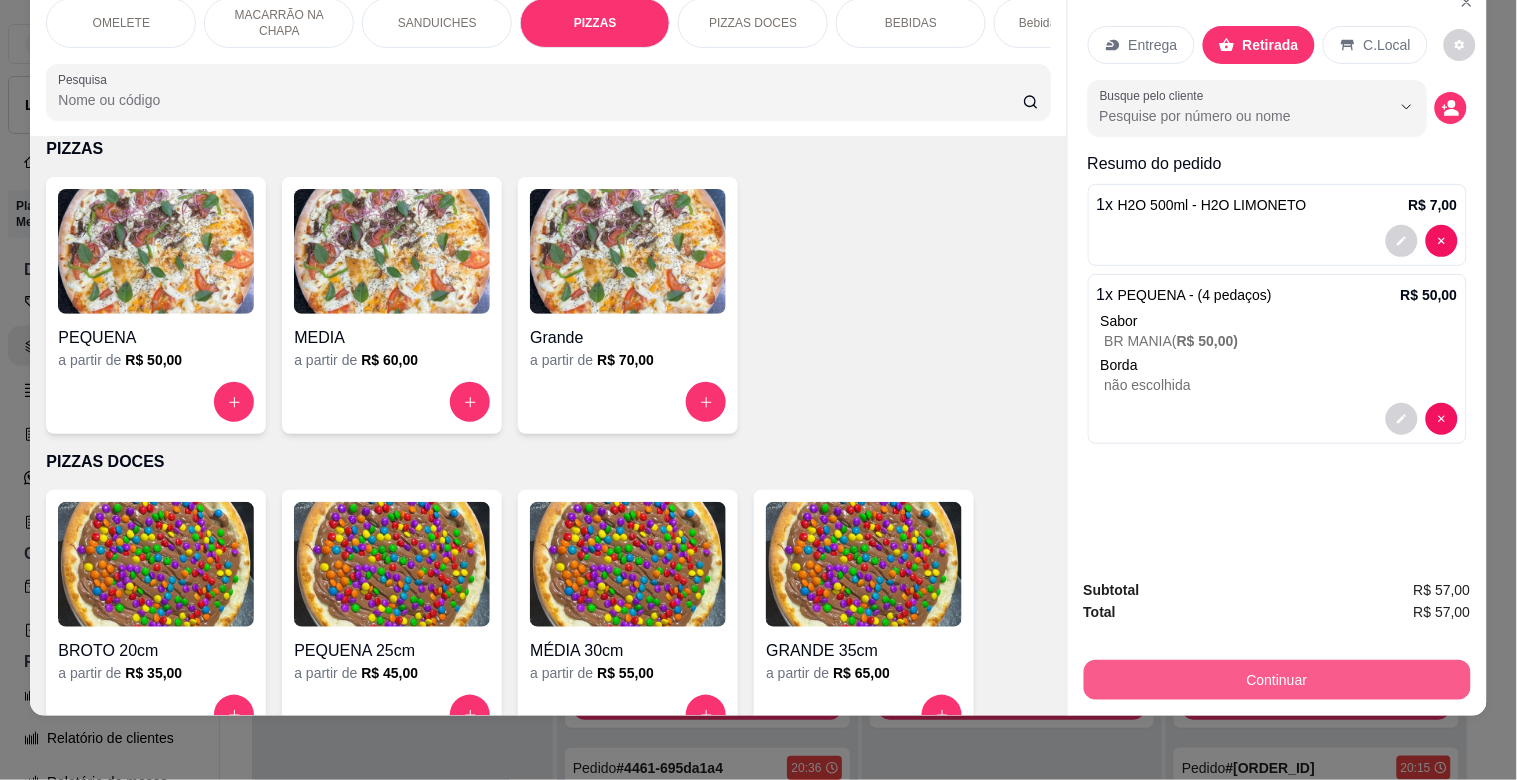 click on "Continuar" at bounding box center (1277, 680) 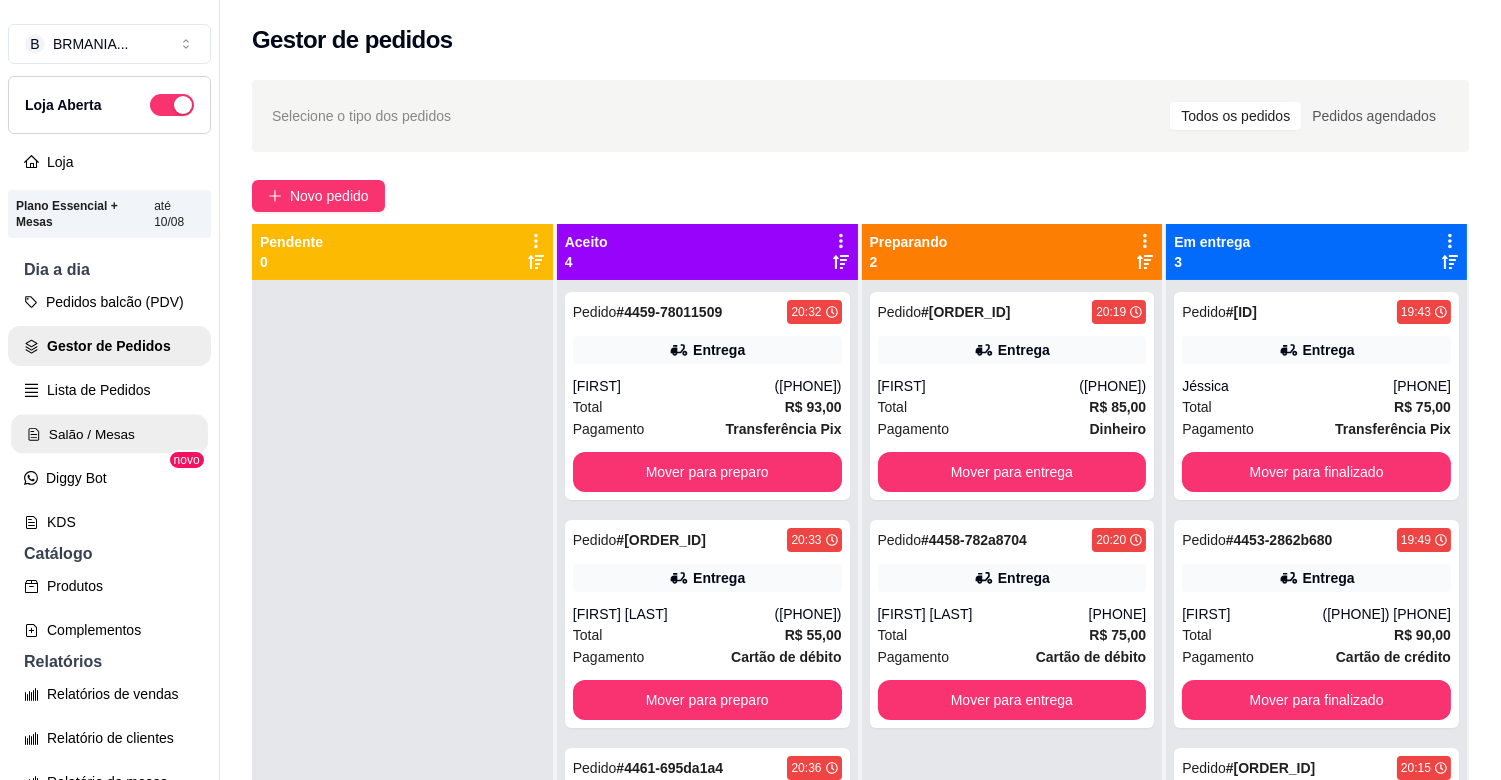 click on "Salão / Mesas" at bounding box center (109, 434) 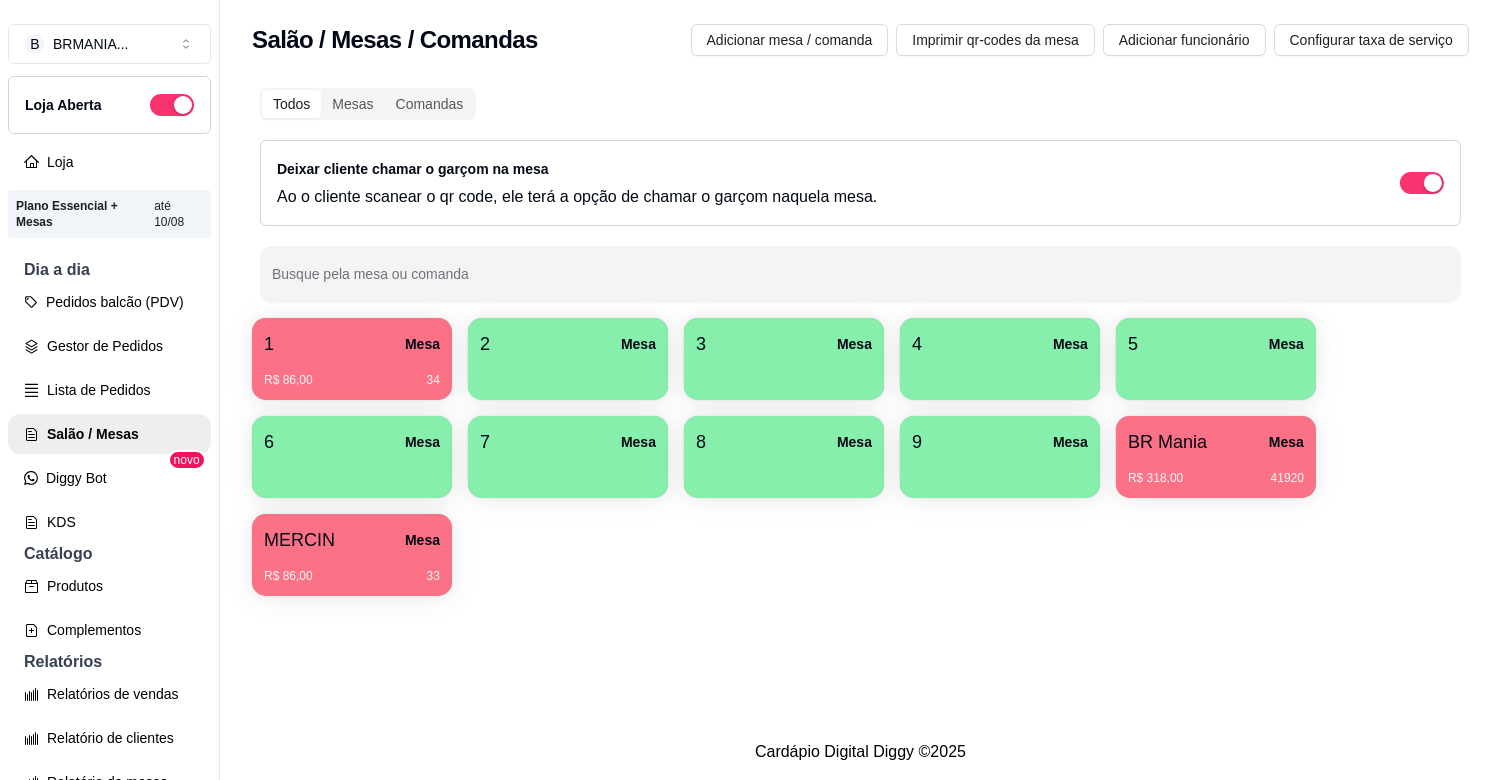 click on "1 Mesa" at bounding box center (352, 344) 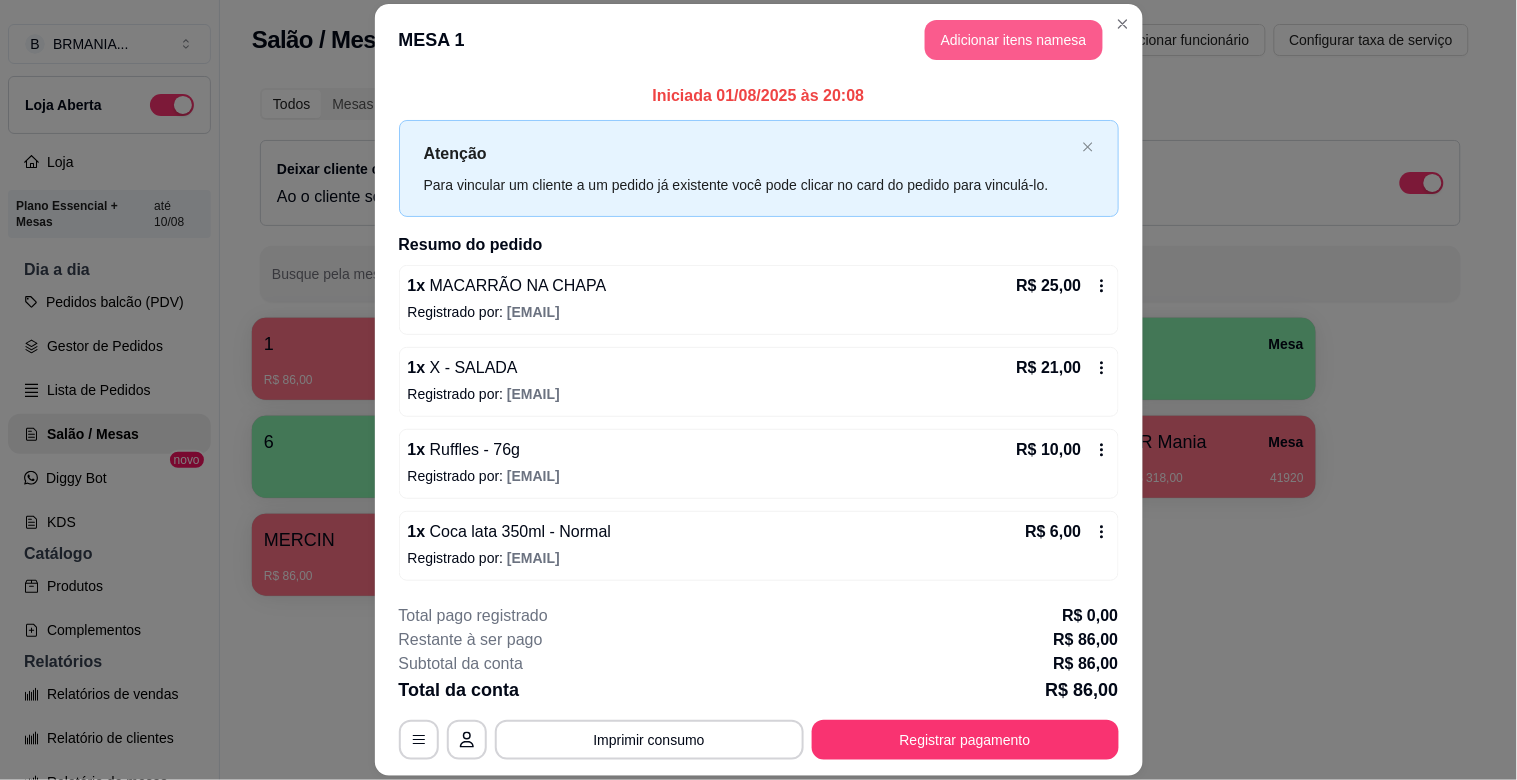 click on "Adicionar itens na  mesa" at bounding box center [1014, 40] 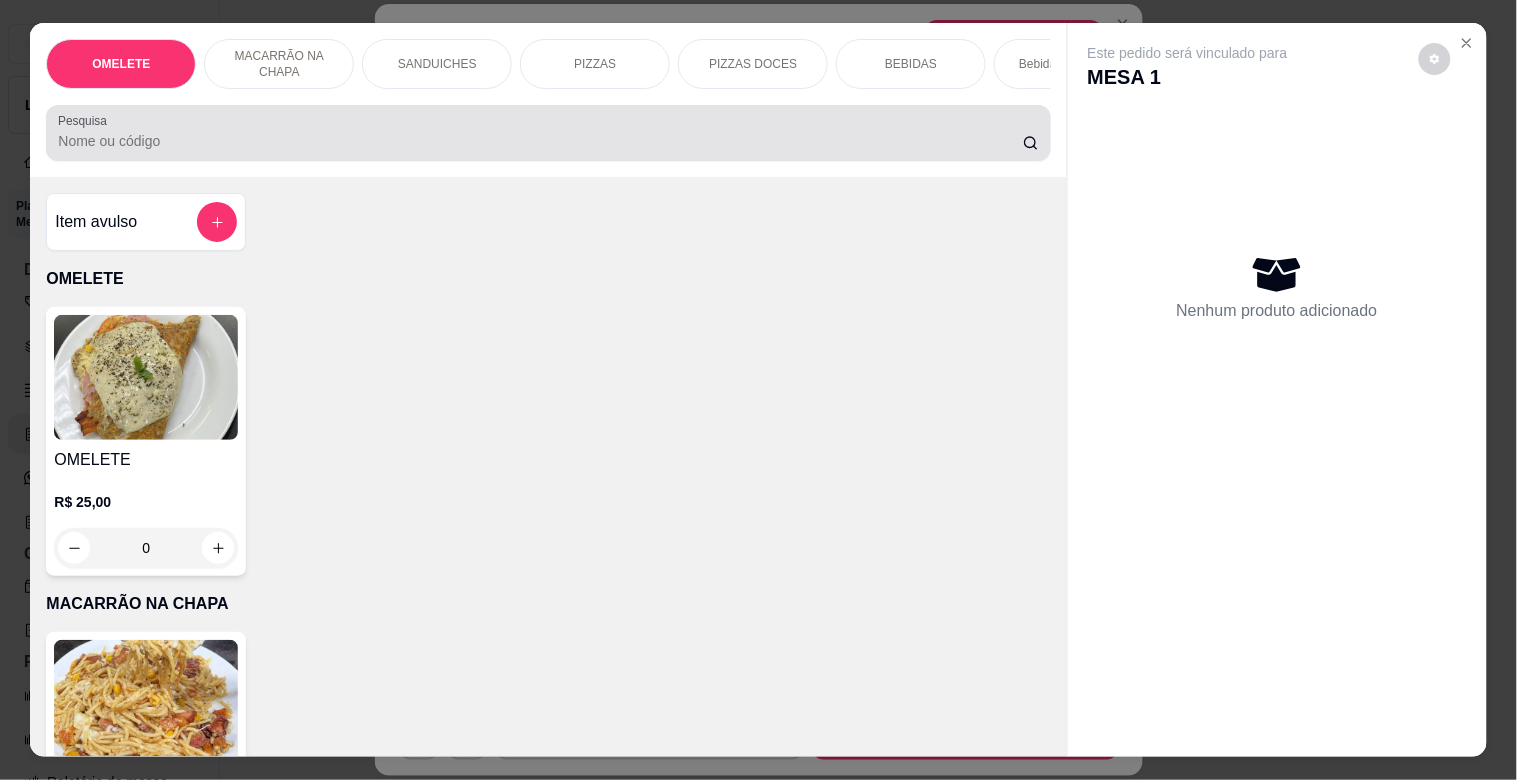 drag, startPoint x: 705, startPoint y: 155, endPoint x: 706, endPoint y: 135, distance: 20.024984 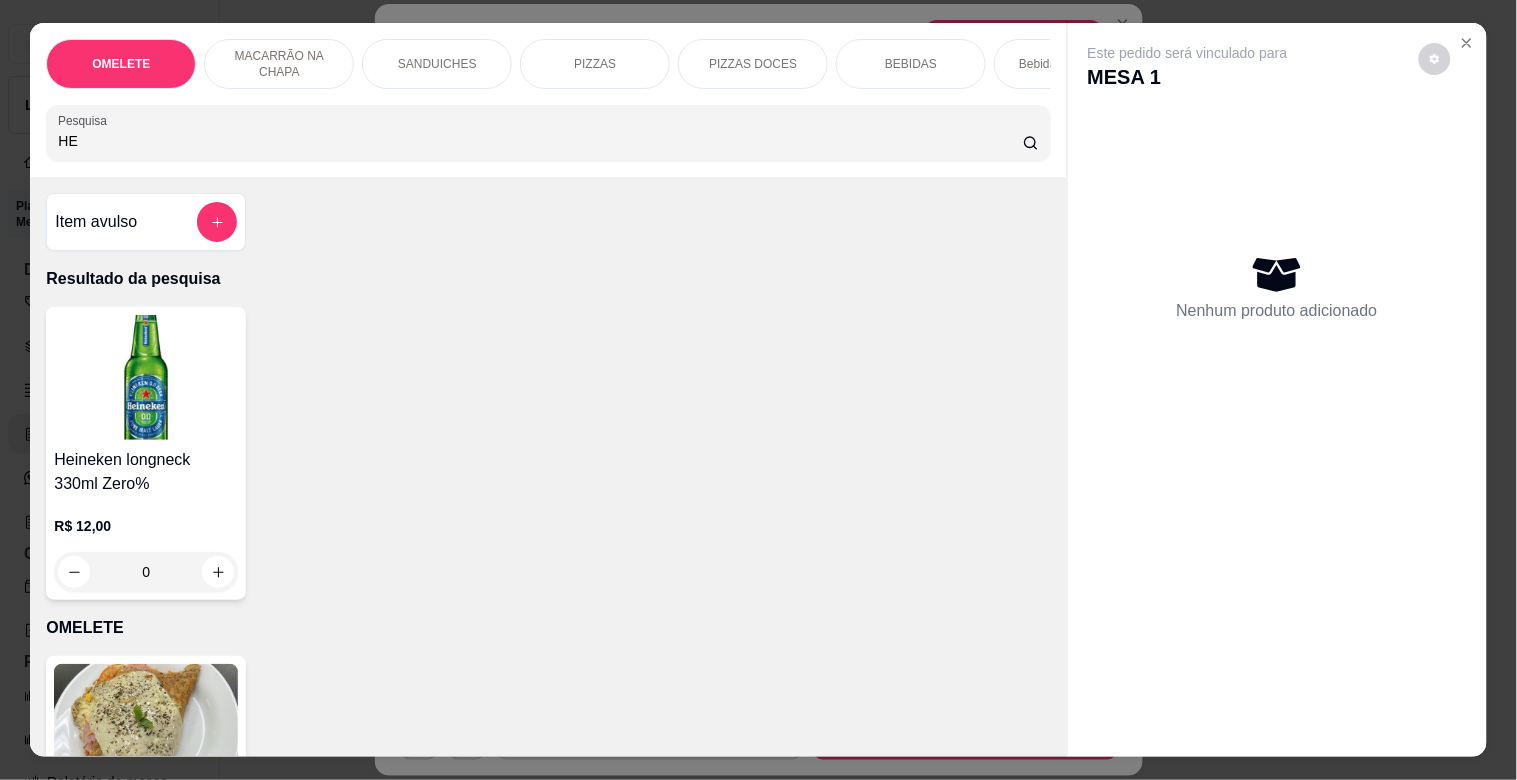 type on "H" 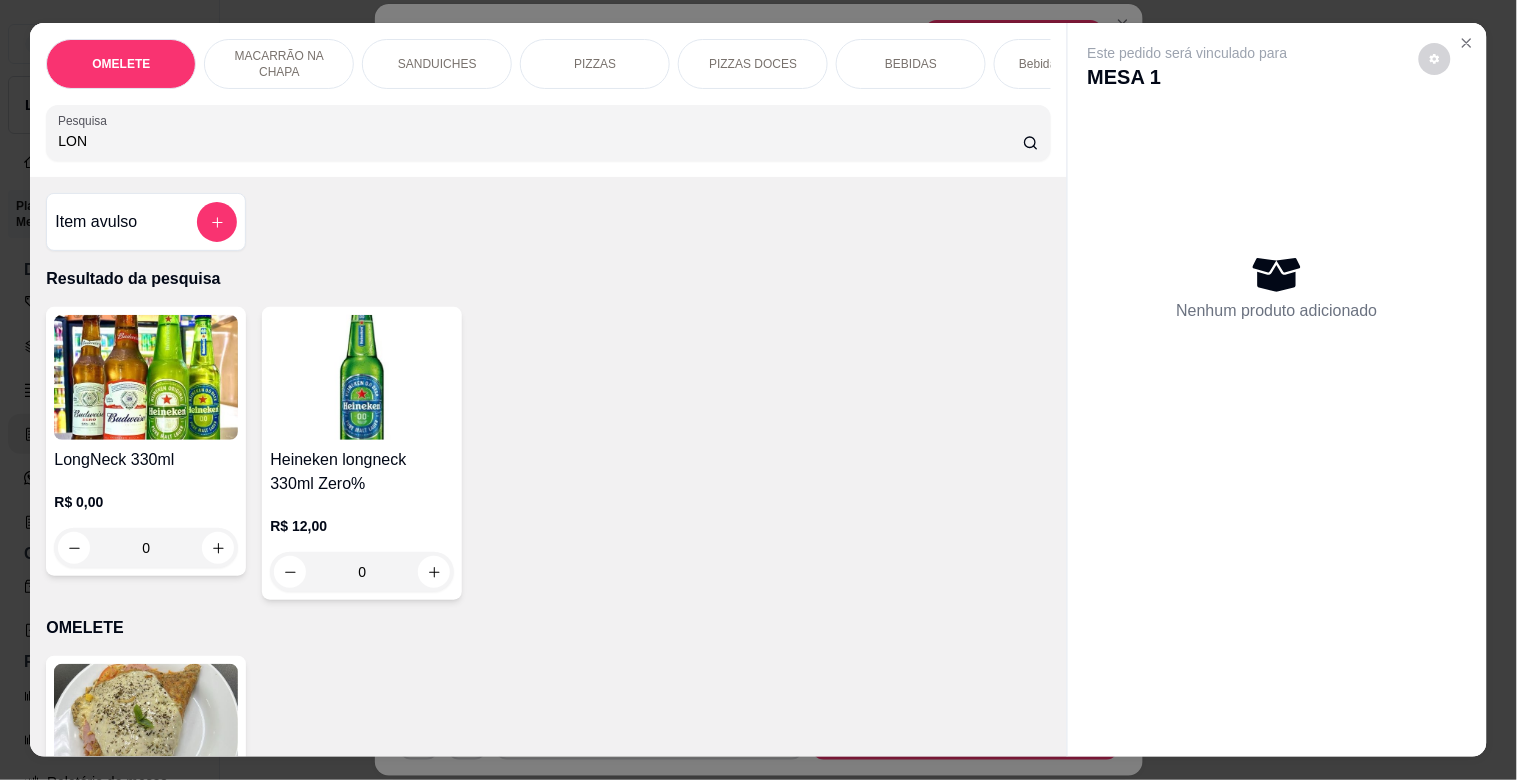 type on "LON" 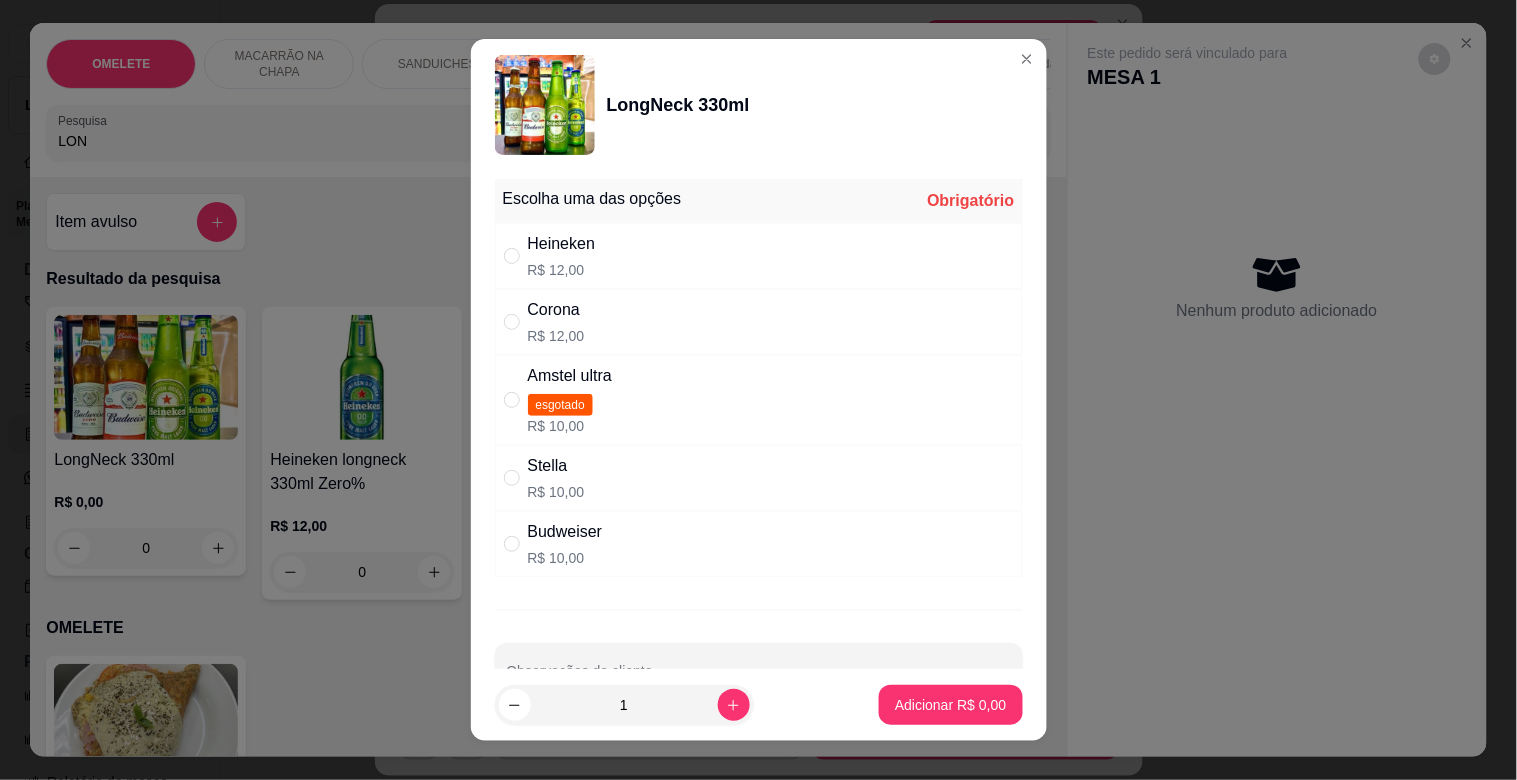 click on "Heineken  R$ 12,00" at bounding box center [759, 256] 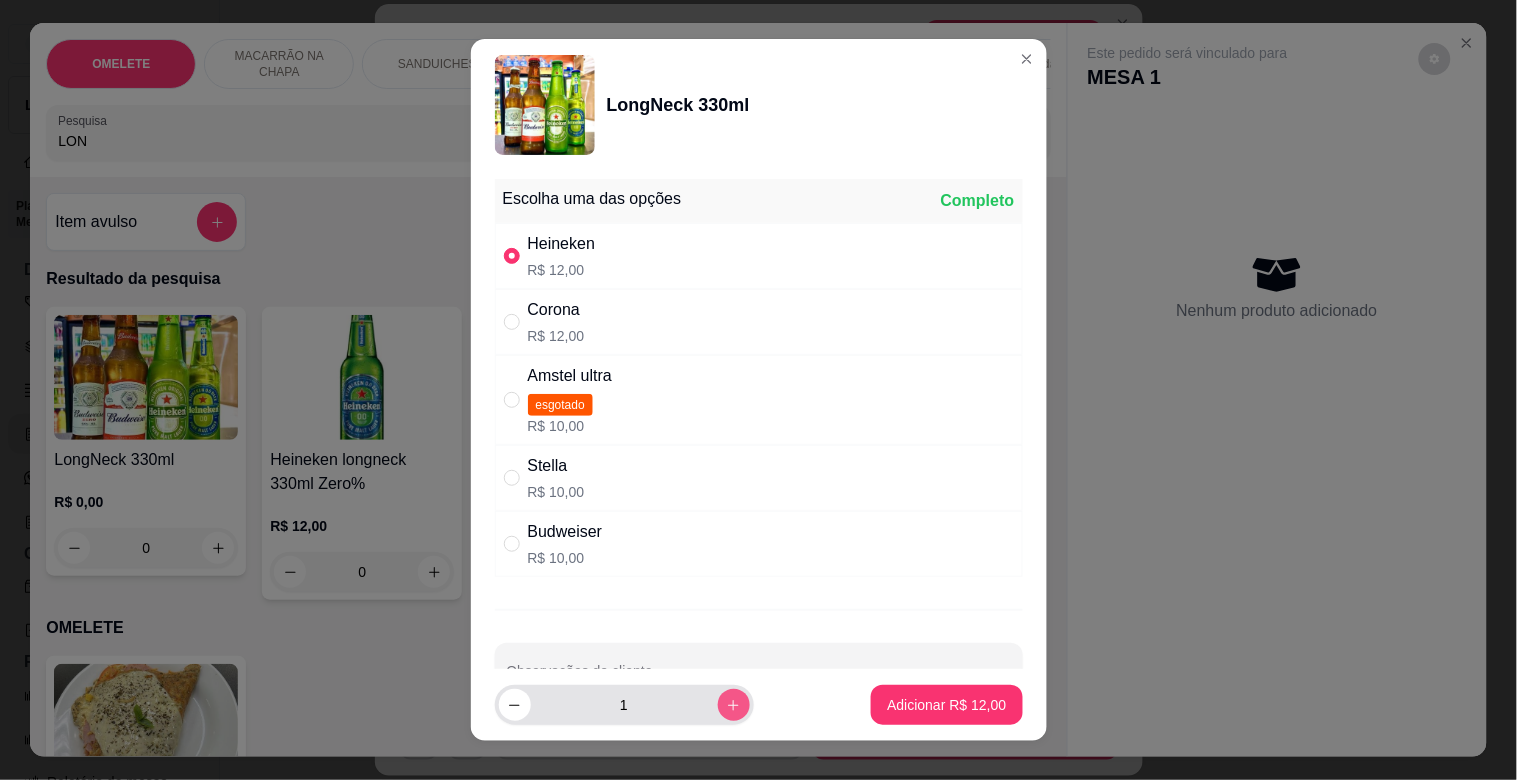 click at bounding box center (734, 705) 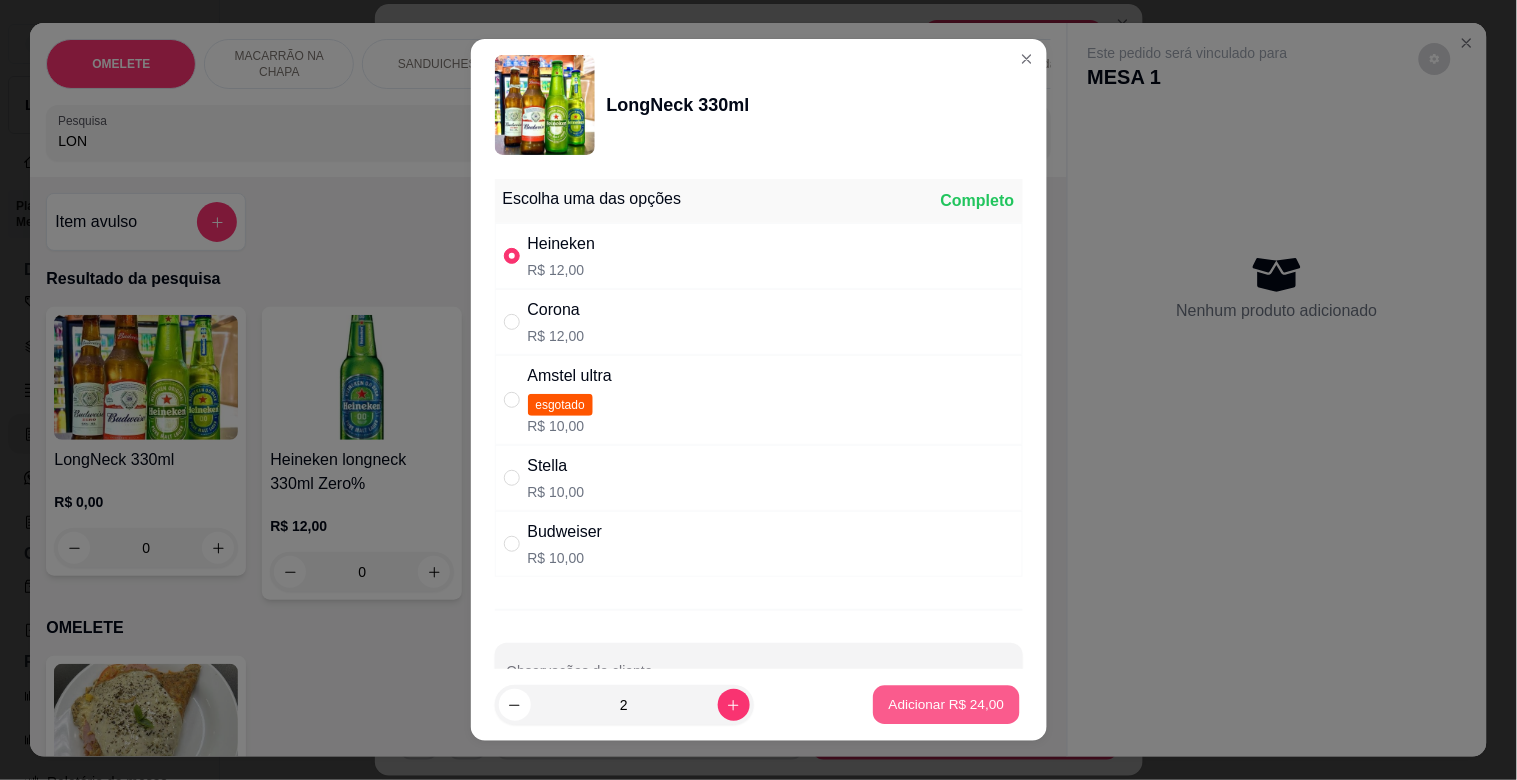 click on "Adicionar   R$ 24,00" at bounding box center (947, 704) 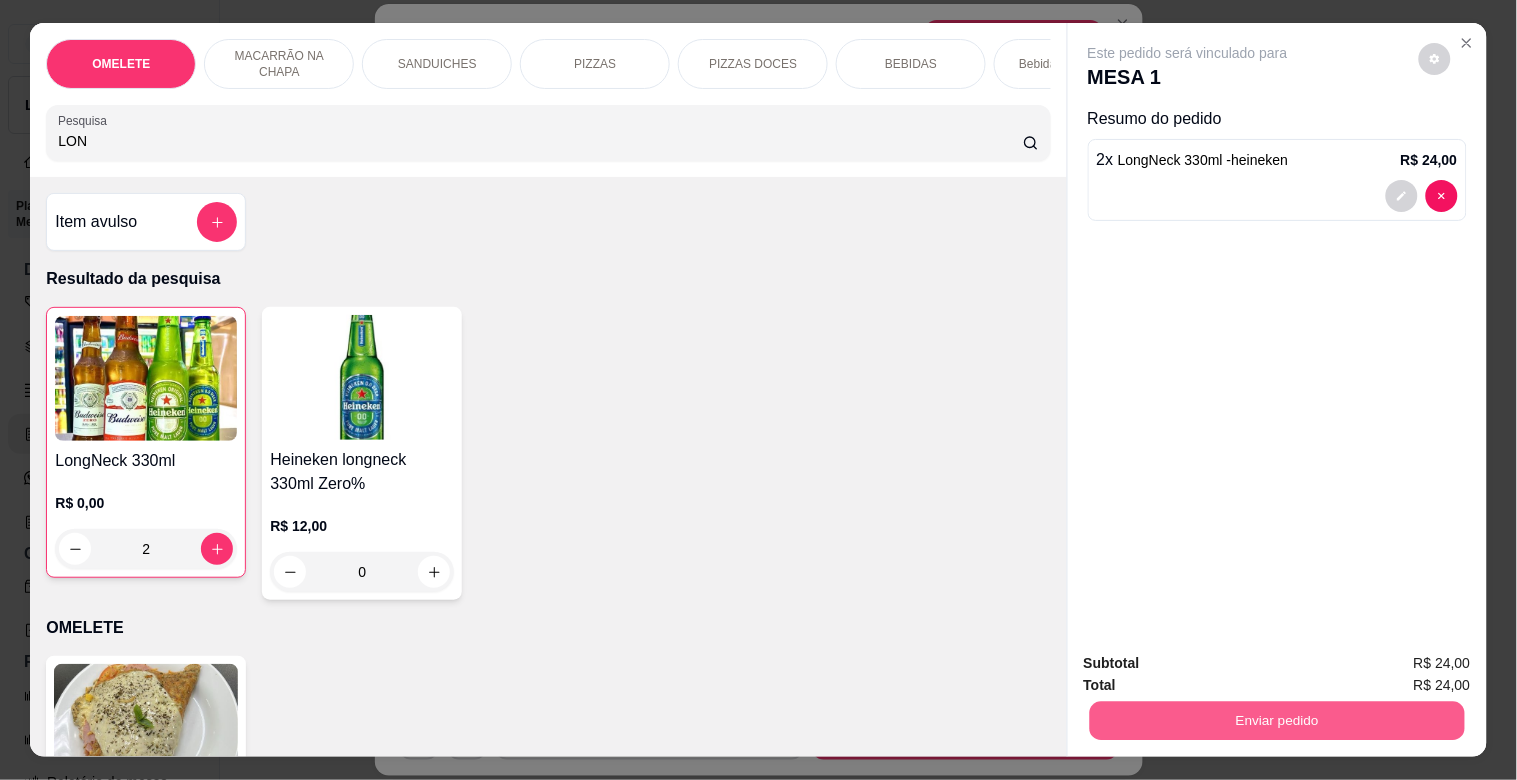 click on "Enviar pedido" at bounding box center [1276, 720] 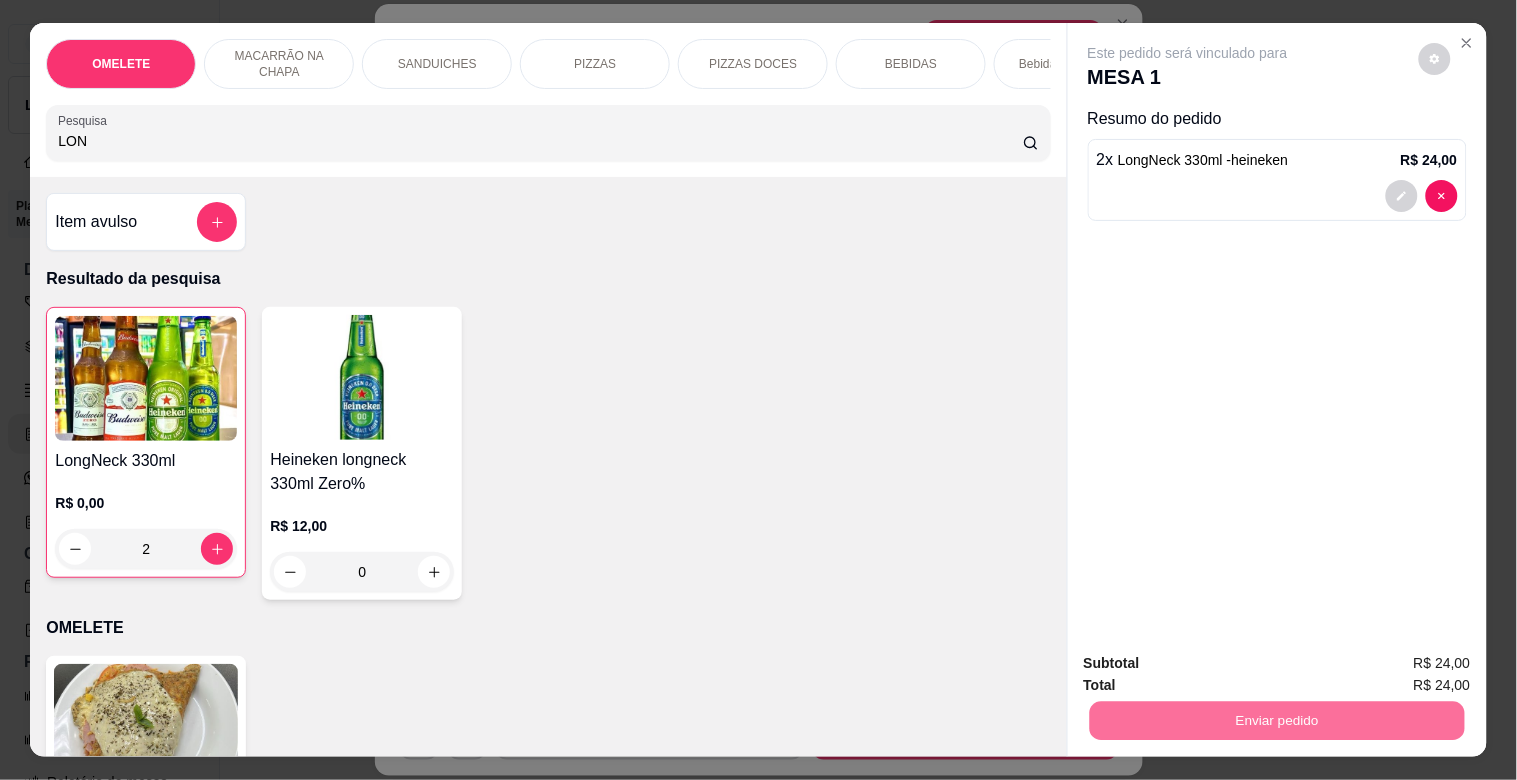 click on "Não registrar e enviar pedido" at bounding box center [1211, 663] 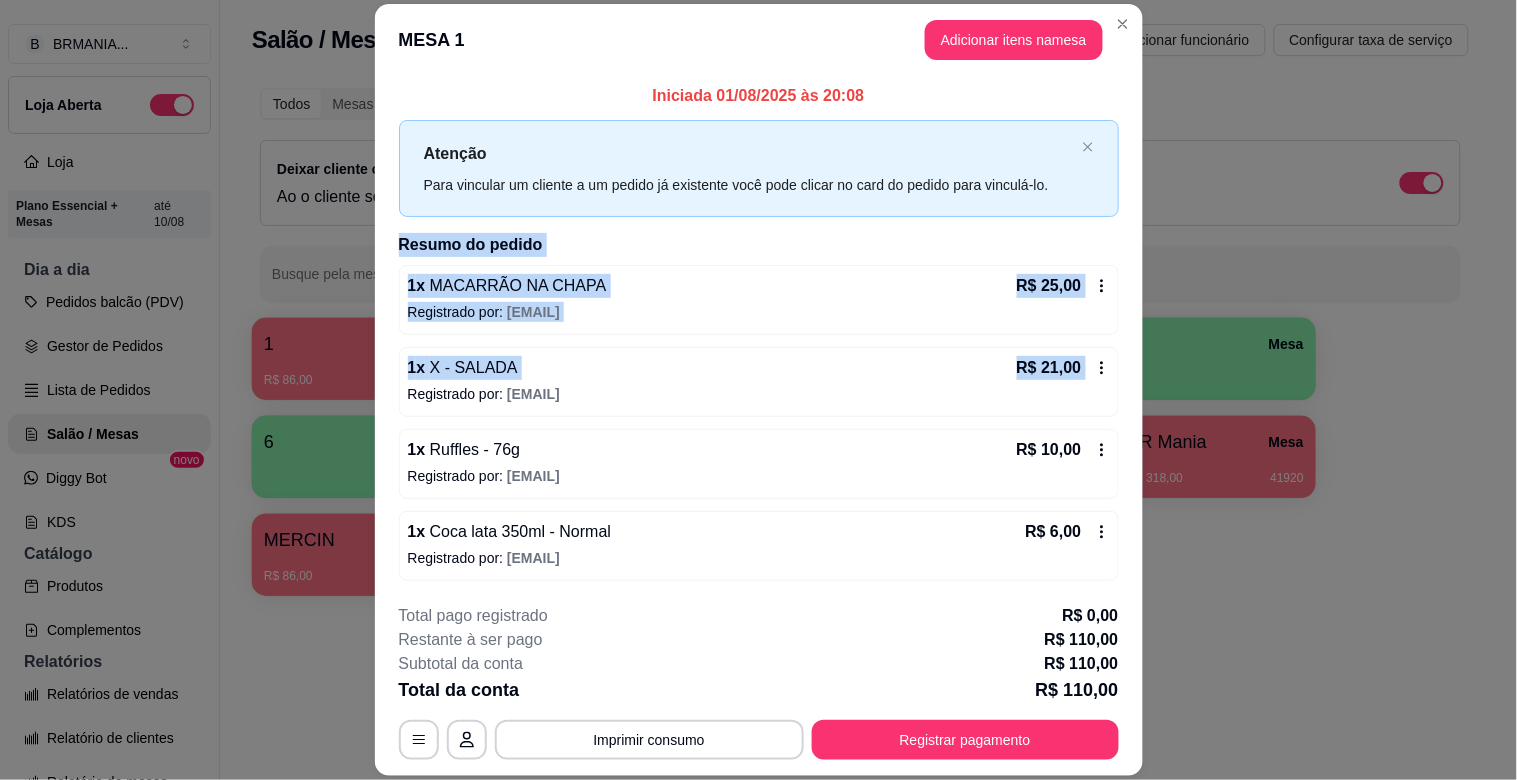 drag, startPoint x: 1116, startPoint y: 205, endPoint x: 1115, endPoint y: 358, distance: 153.00327 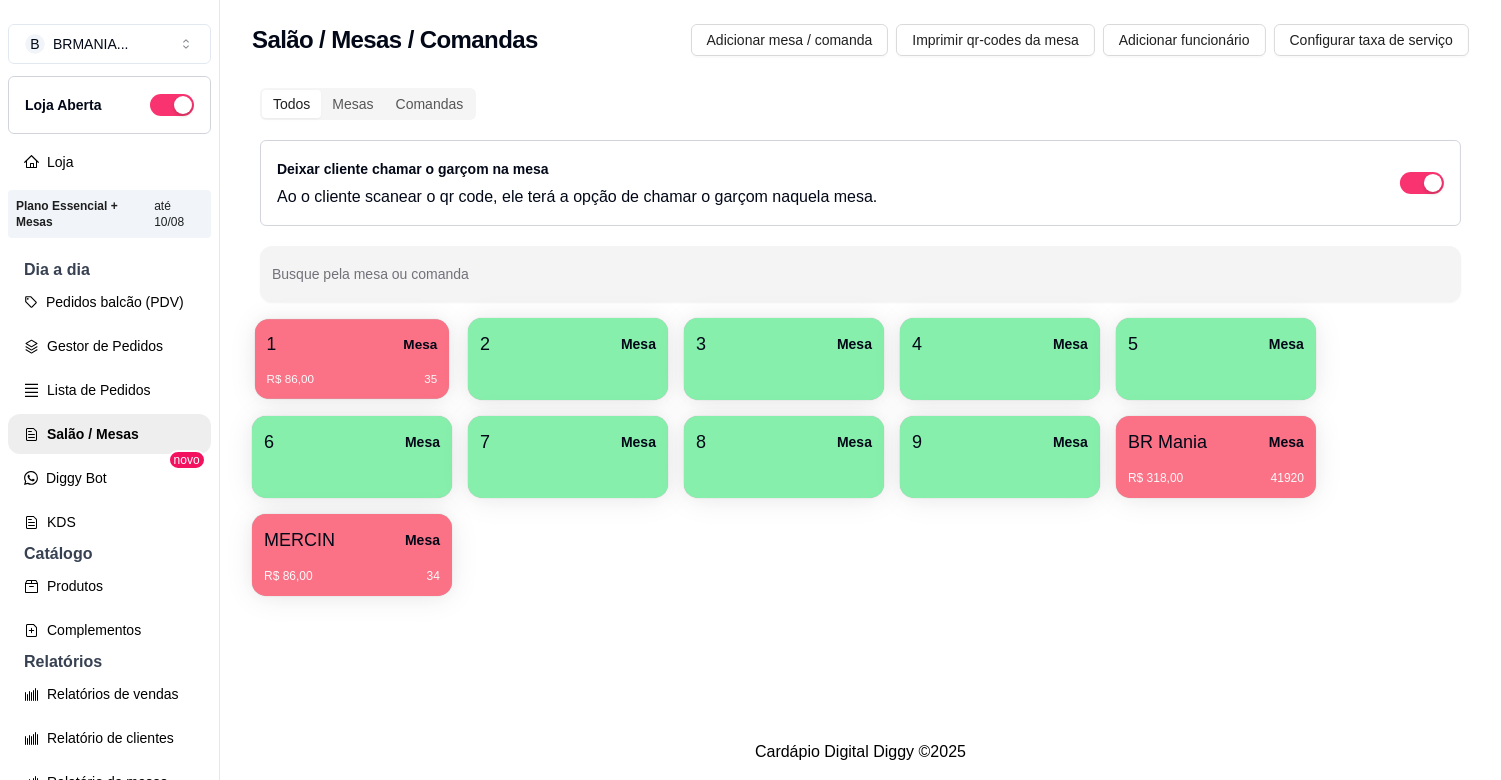 click on "R$ 86,00 35" at bounding box center [352, 380] 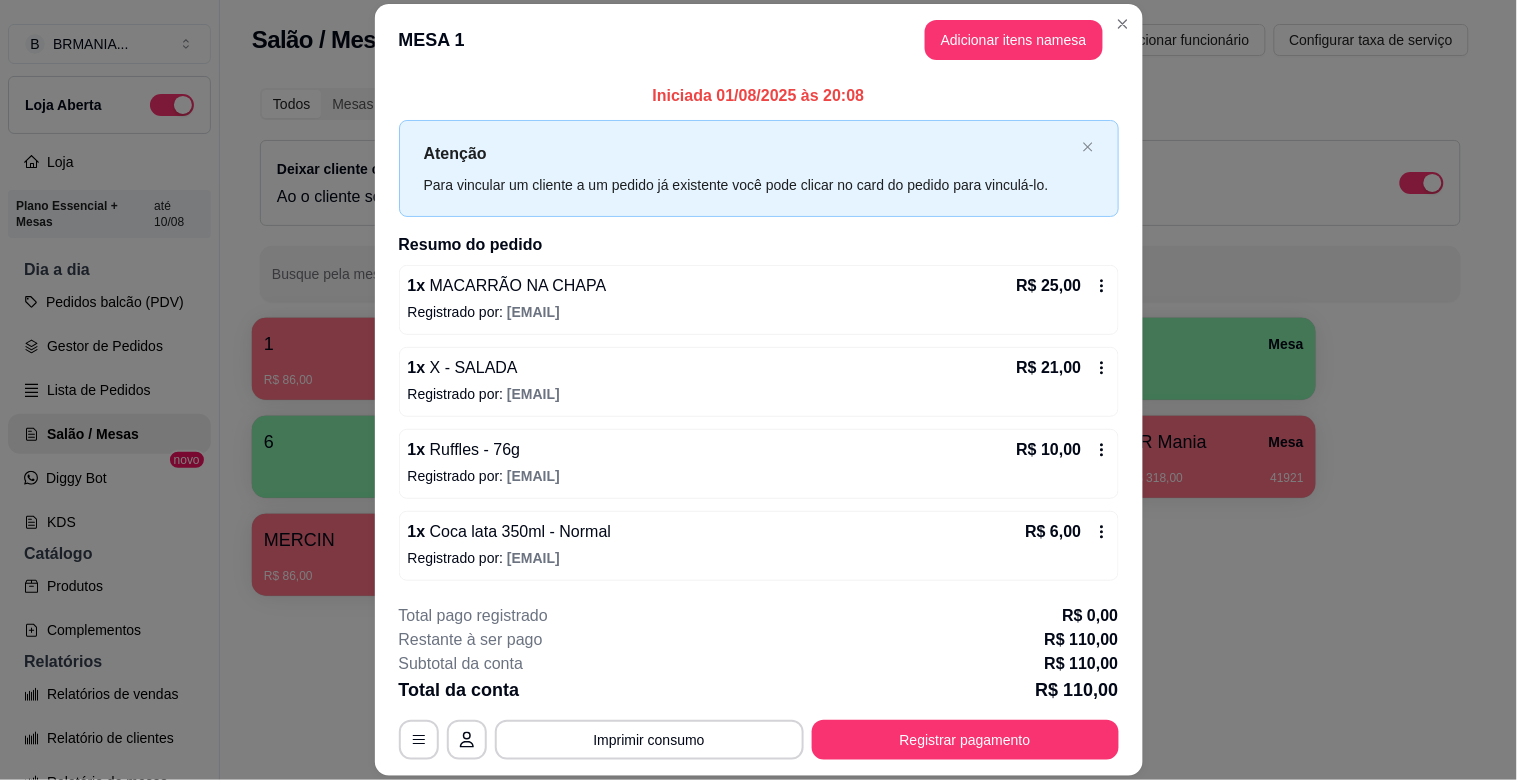 scroll, scrollTop: 166, scrollLeft: 0, axis: vertical 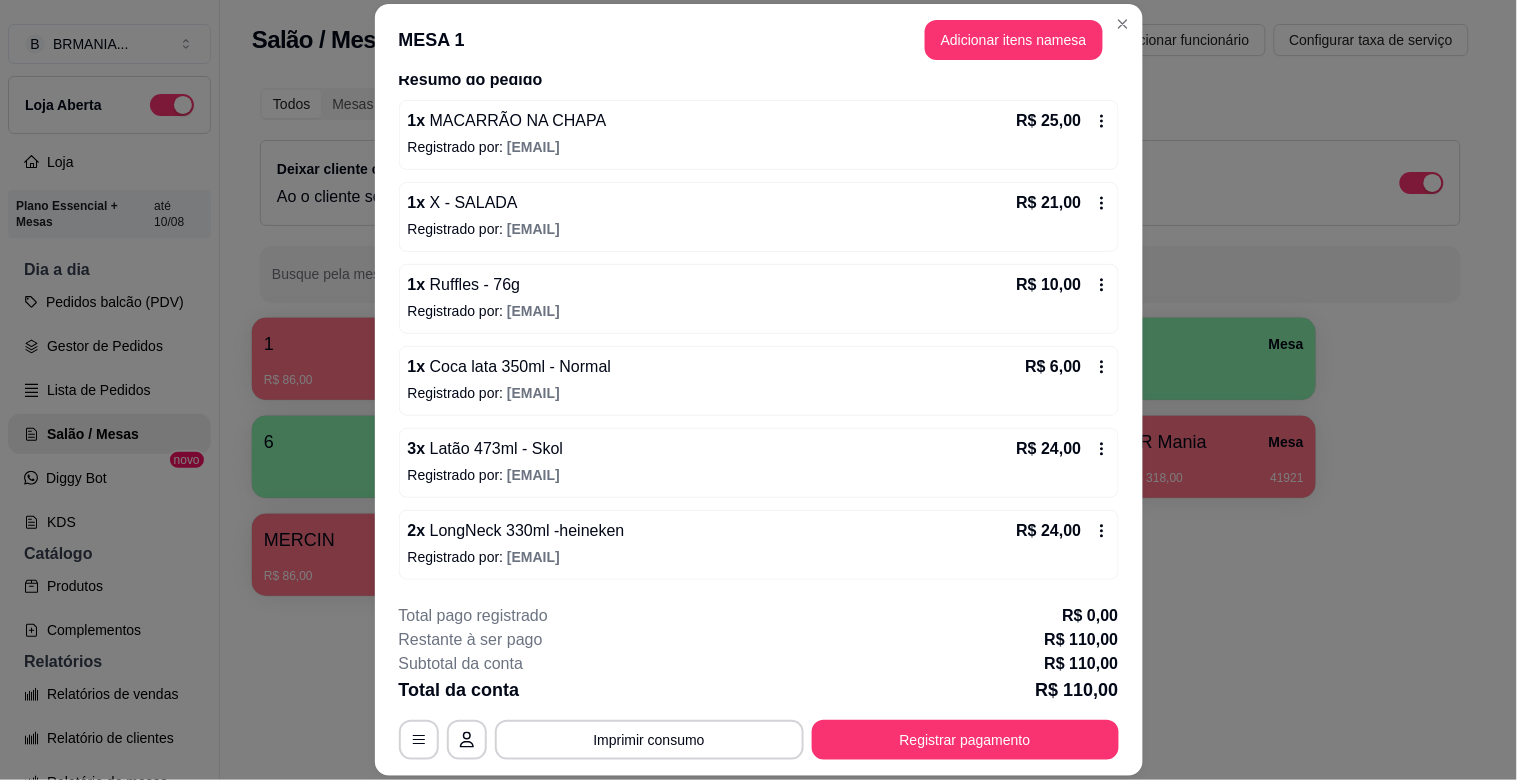 click on "1 x   MACARRÃO NA CHAPA R$ 25,00 Registrado por:   [EMAIL] 1 x   X - SALADA R$ 21,00 Registrado por:   [EMAIL] 1 x   Ruffles - 76g R$ 10,00 Registrado por:   [EMAIL] 1 x   Coca lata 350ml  - Normal  R$ 6,00 Registrado por:   [EMAIL] 3 x   Latão 473ml - Skol  R$ 24,00 Registrado por:   [EMAIL] 2 x   LongNeck 330ml  - Heineken  R$ 24,00 Registrado por:   [EMAIL]" at bounding box center [759, 340] 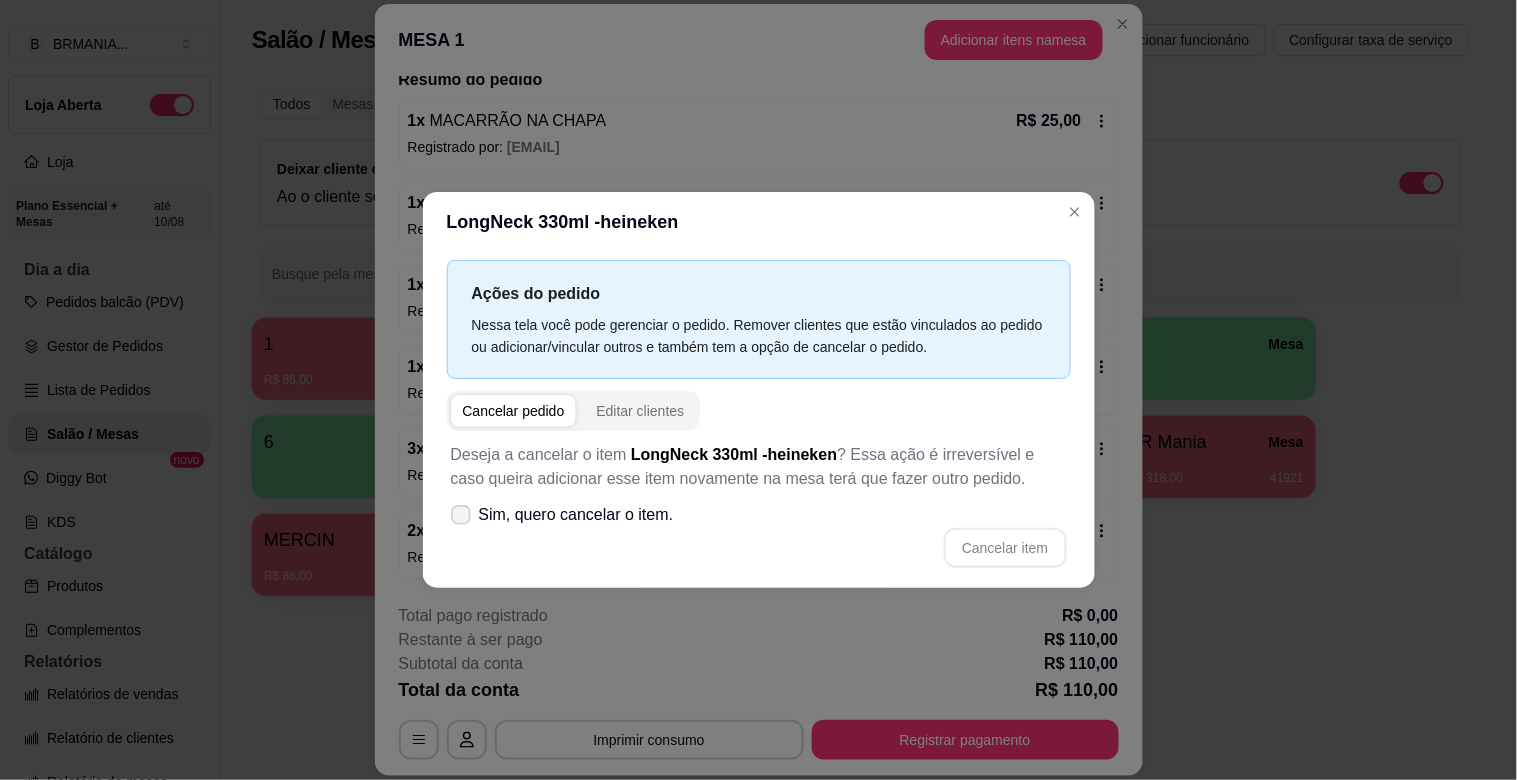 click on "Sim, quero cancelar o item." at bounding box center (576, 515) 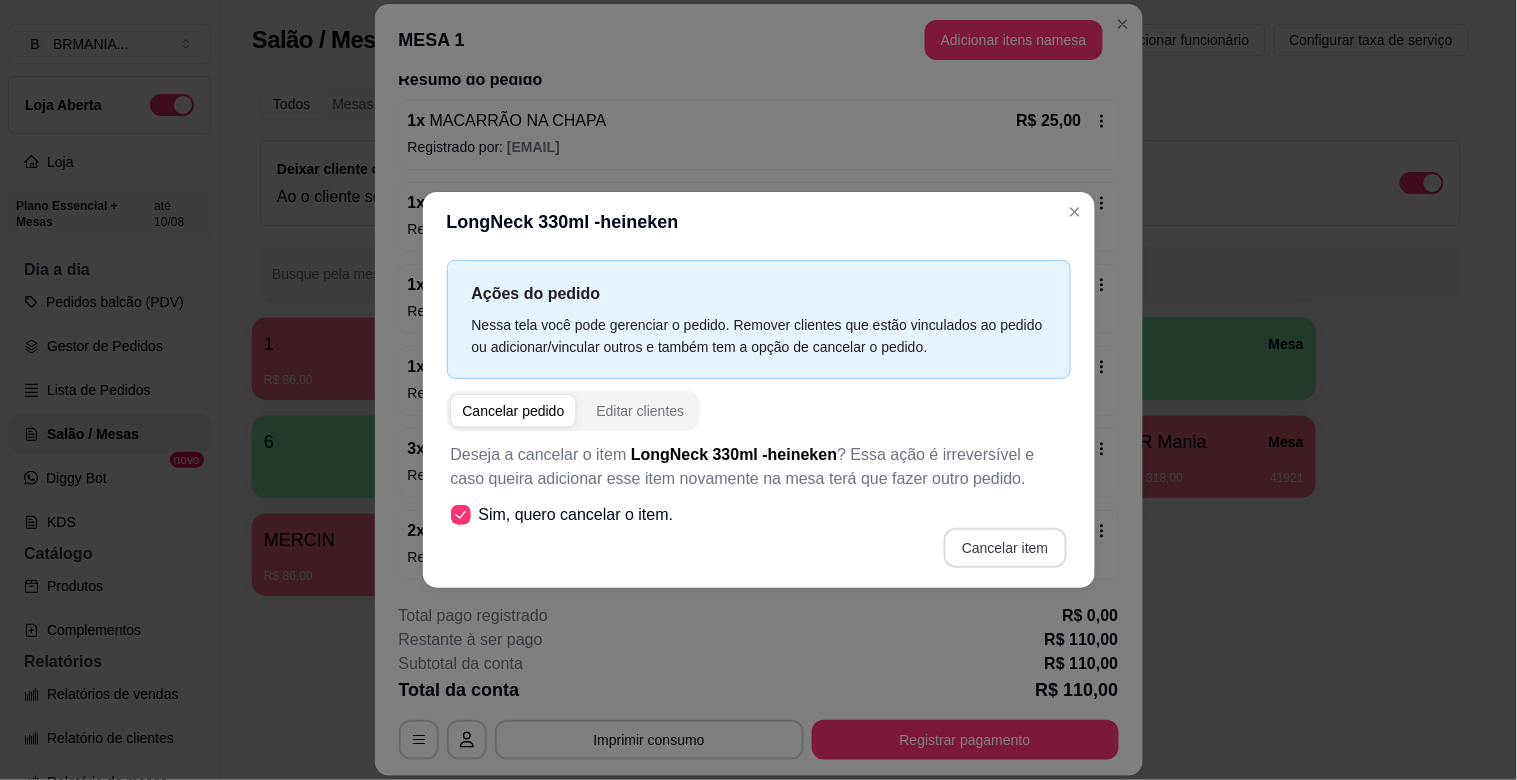 click on "Cancelar item" at bounding box center (1005, 548) 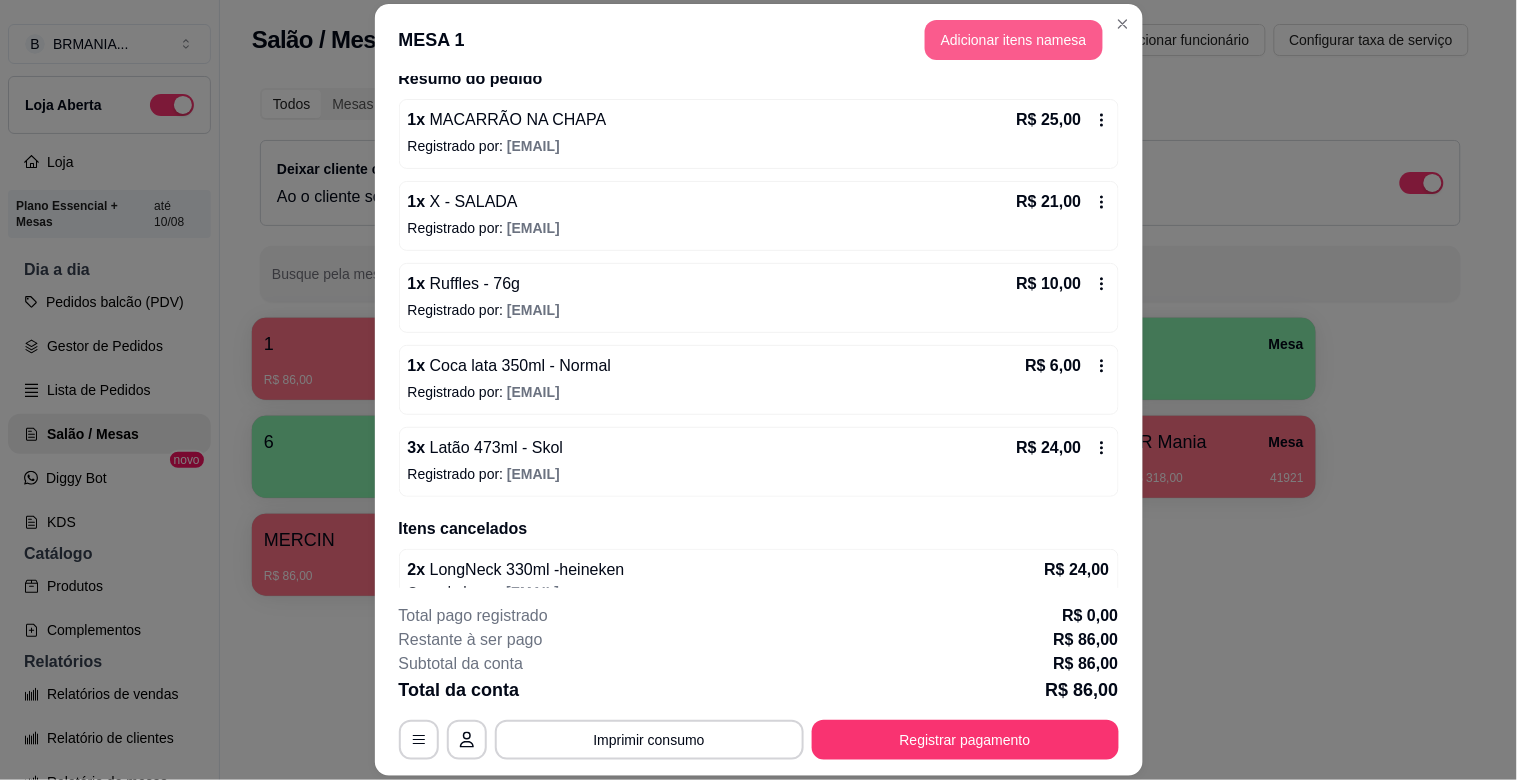 click on "Adicionar itens na  mesa" at bounding box center (1014, 40) 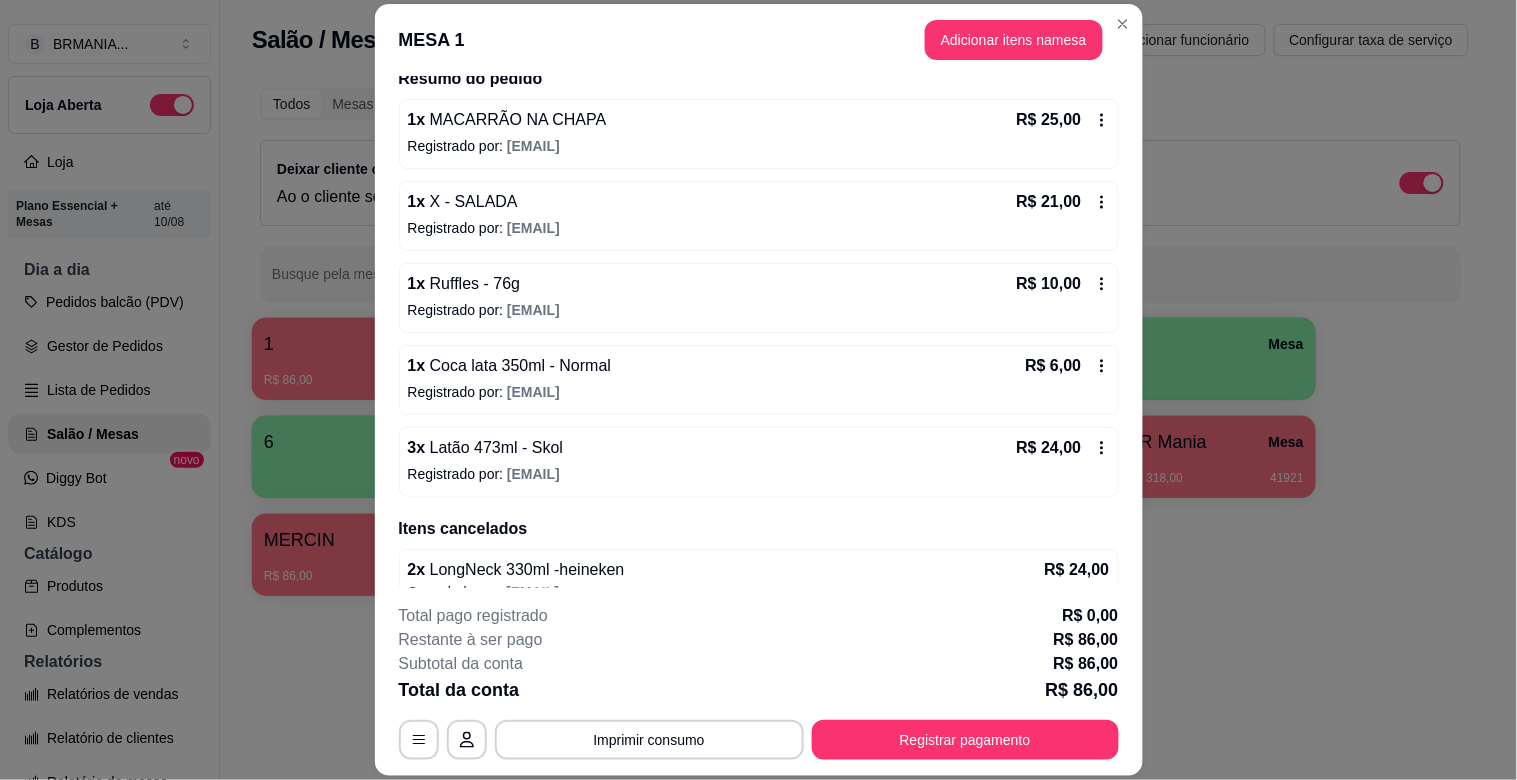 click on "Pesquisa" at bounding box center (540, 141) 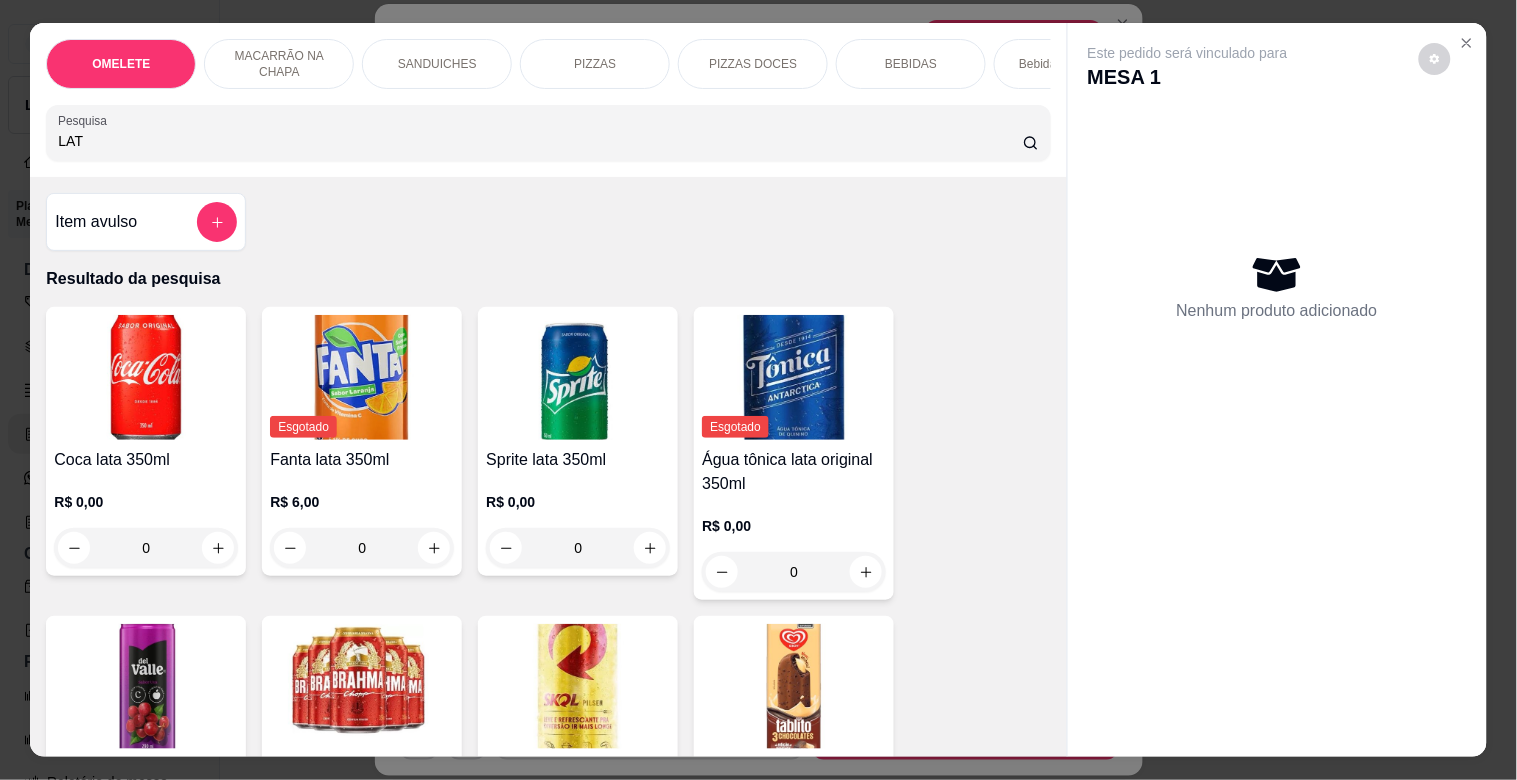 type on "LAT" 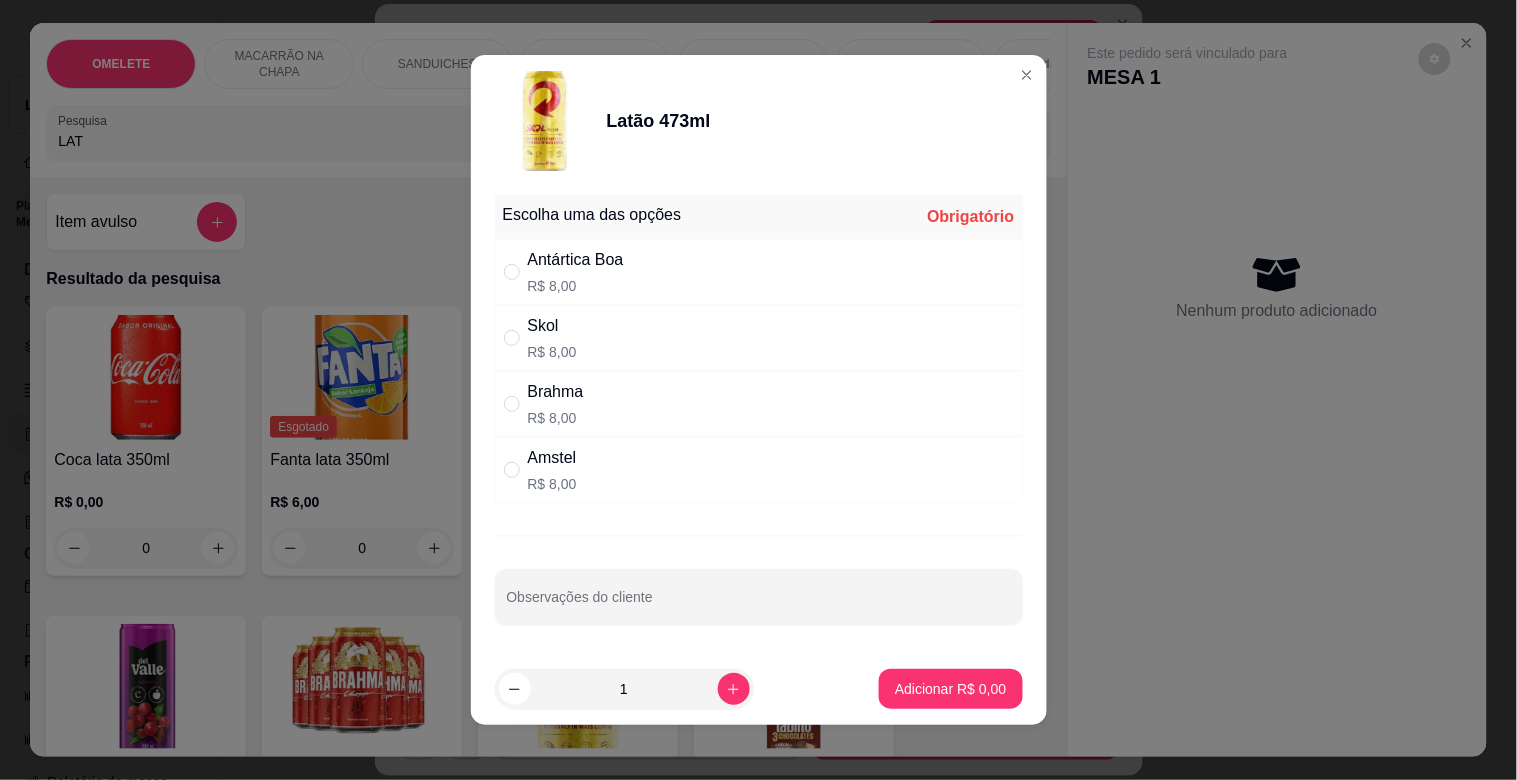 click on "Skol  R$ 8,00" at bounding box center [759, 338] 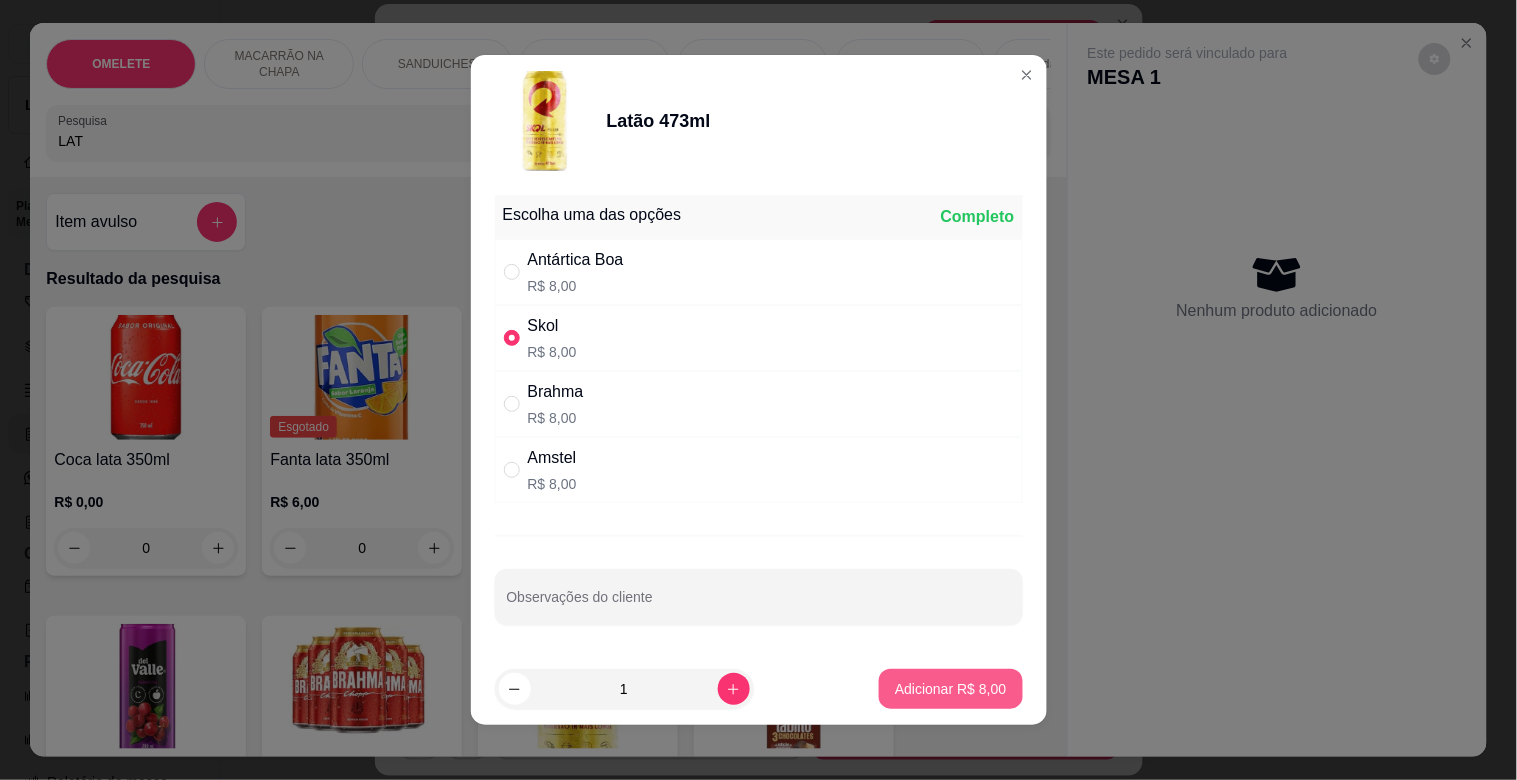 click on "Adicionar   R$ 8,00" at bounding box center (950, 689) 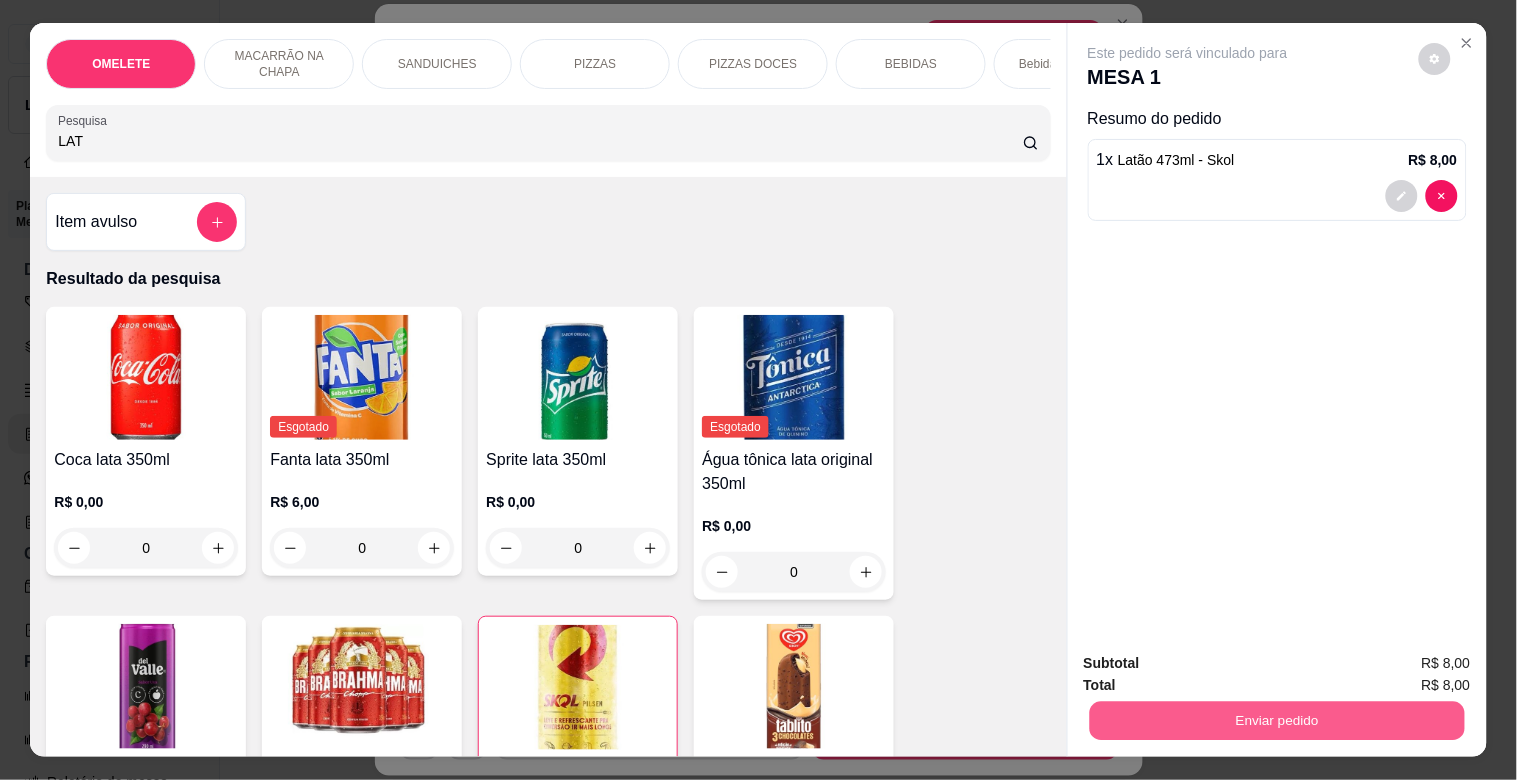 click on "Enviar pedido" at bounding box center (1276, 720) 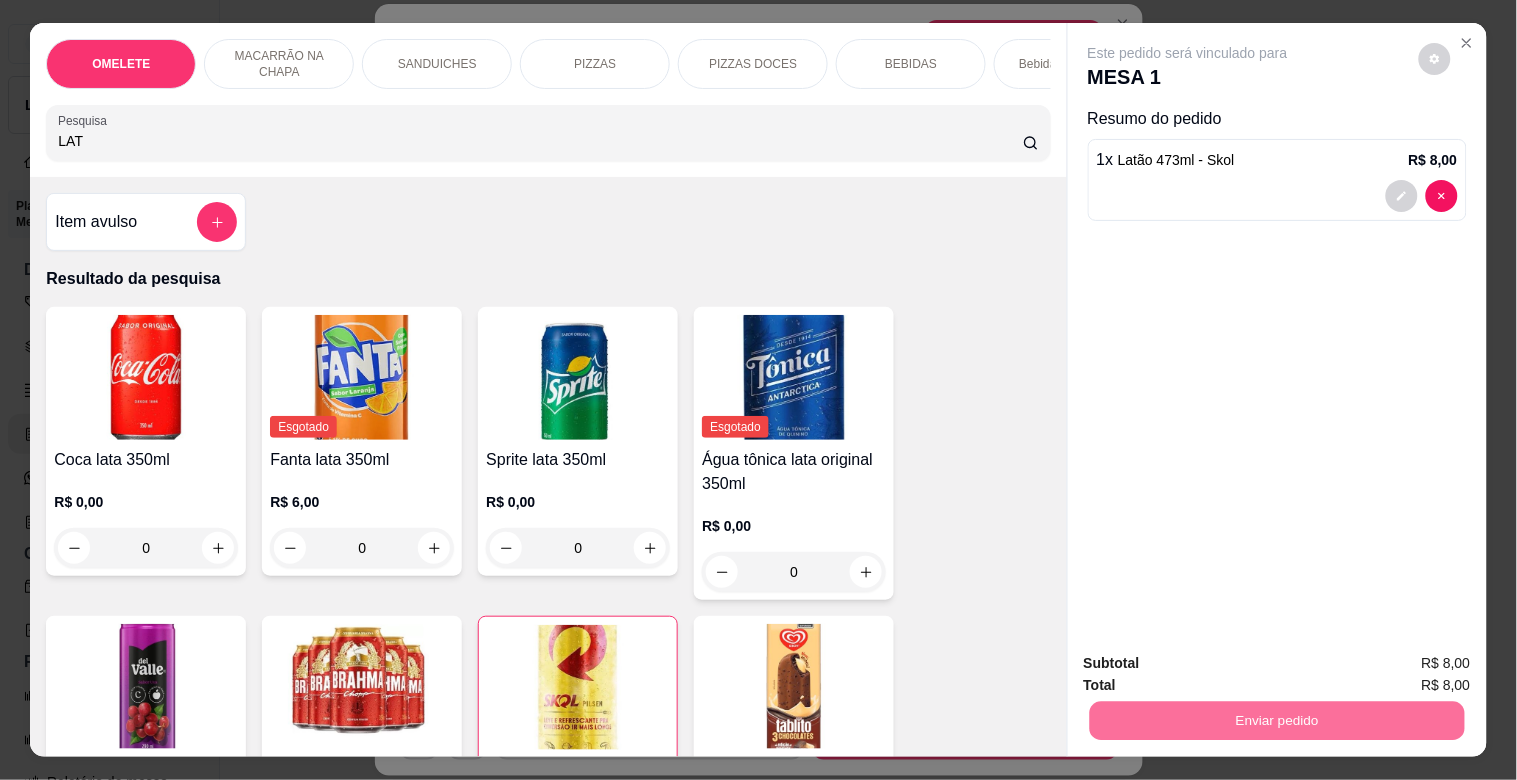 click on "Não registrar e enviar pedido" at bounding box center (1208, 662) 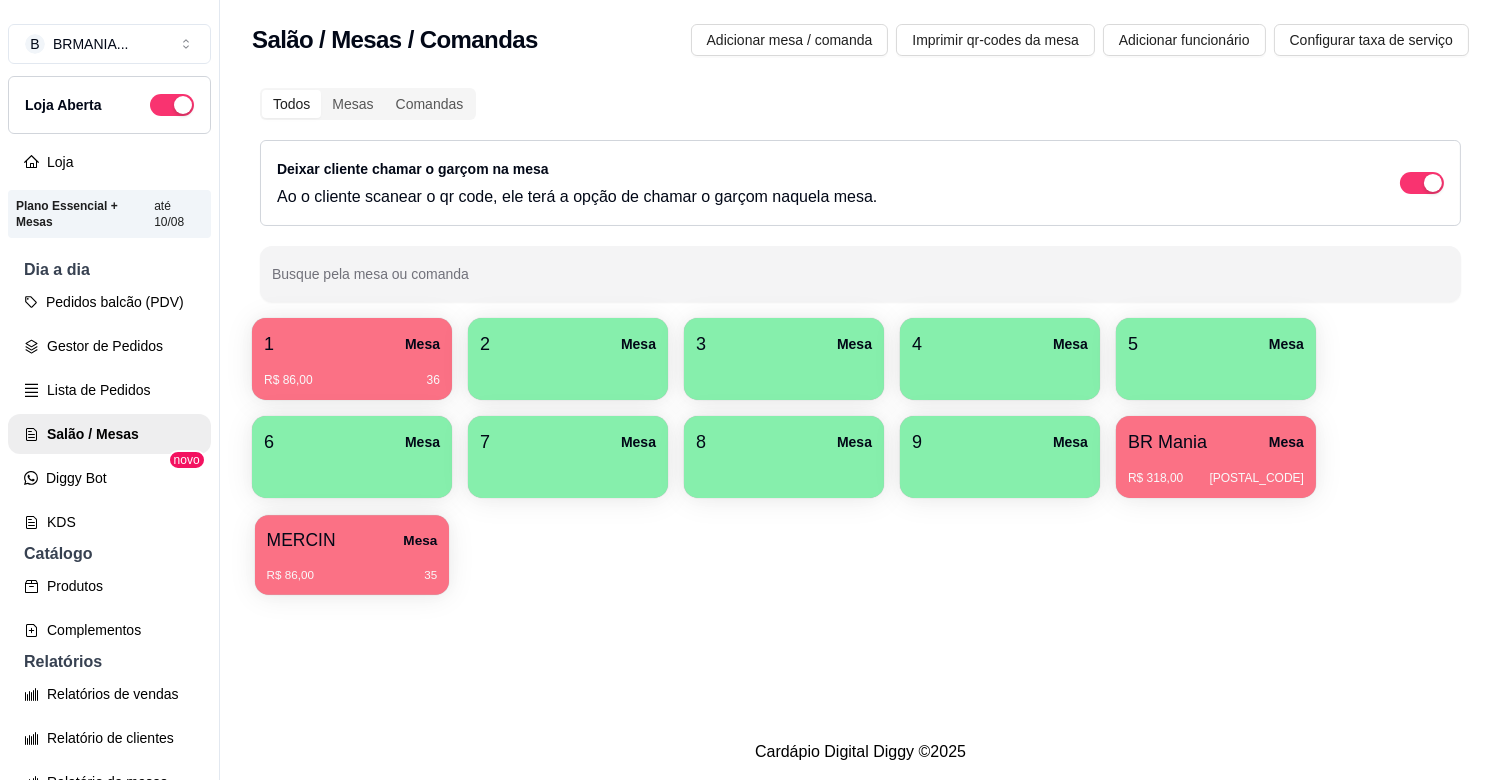 click on "MESA 8 R$ 86,00 35" at bounding box center [352, 555] 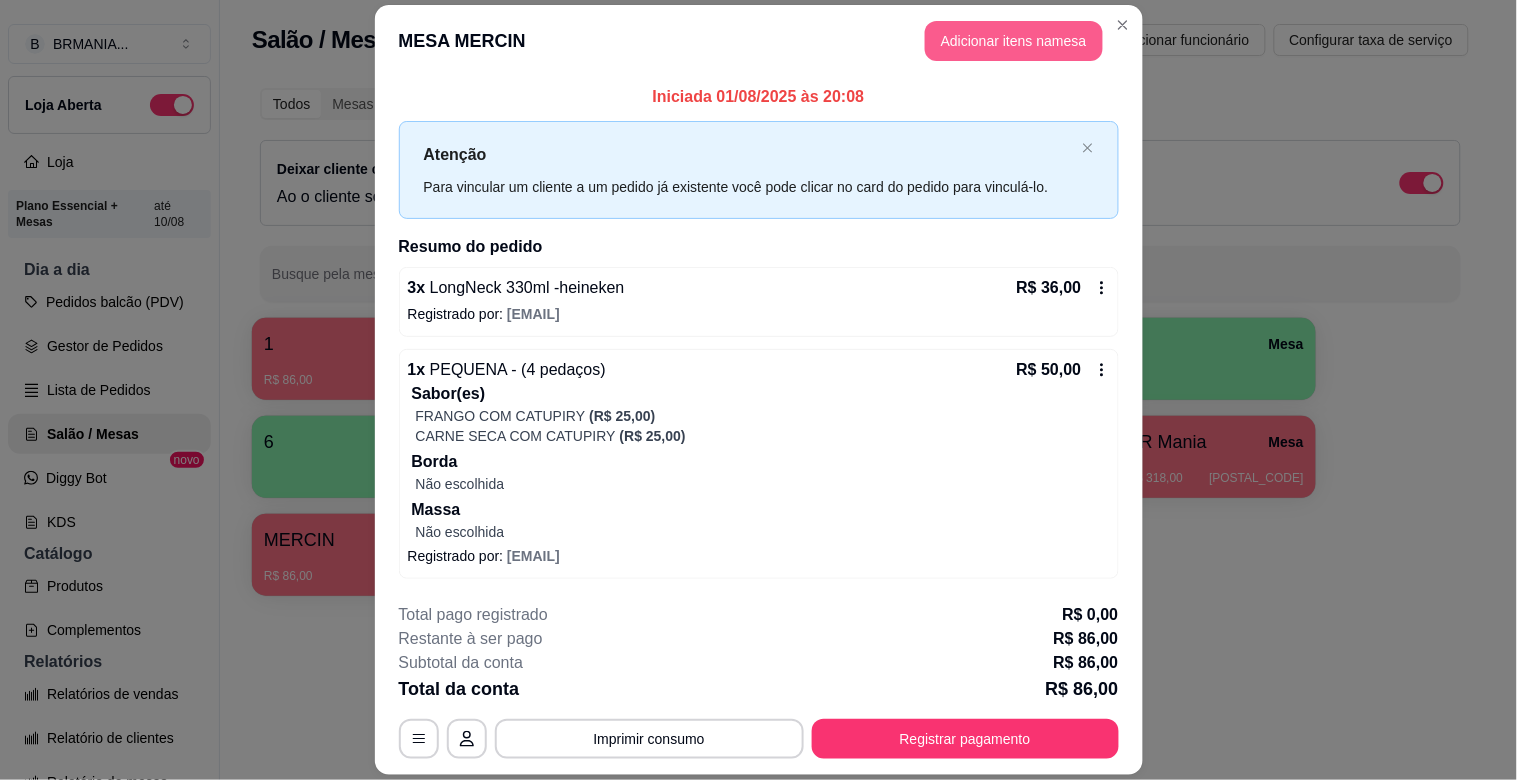click on "Adicionar itens na  mesa" at bounding box center (1014, 41) 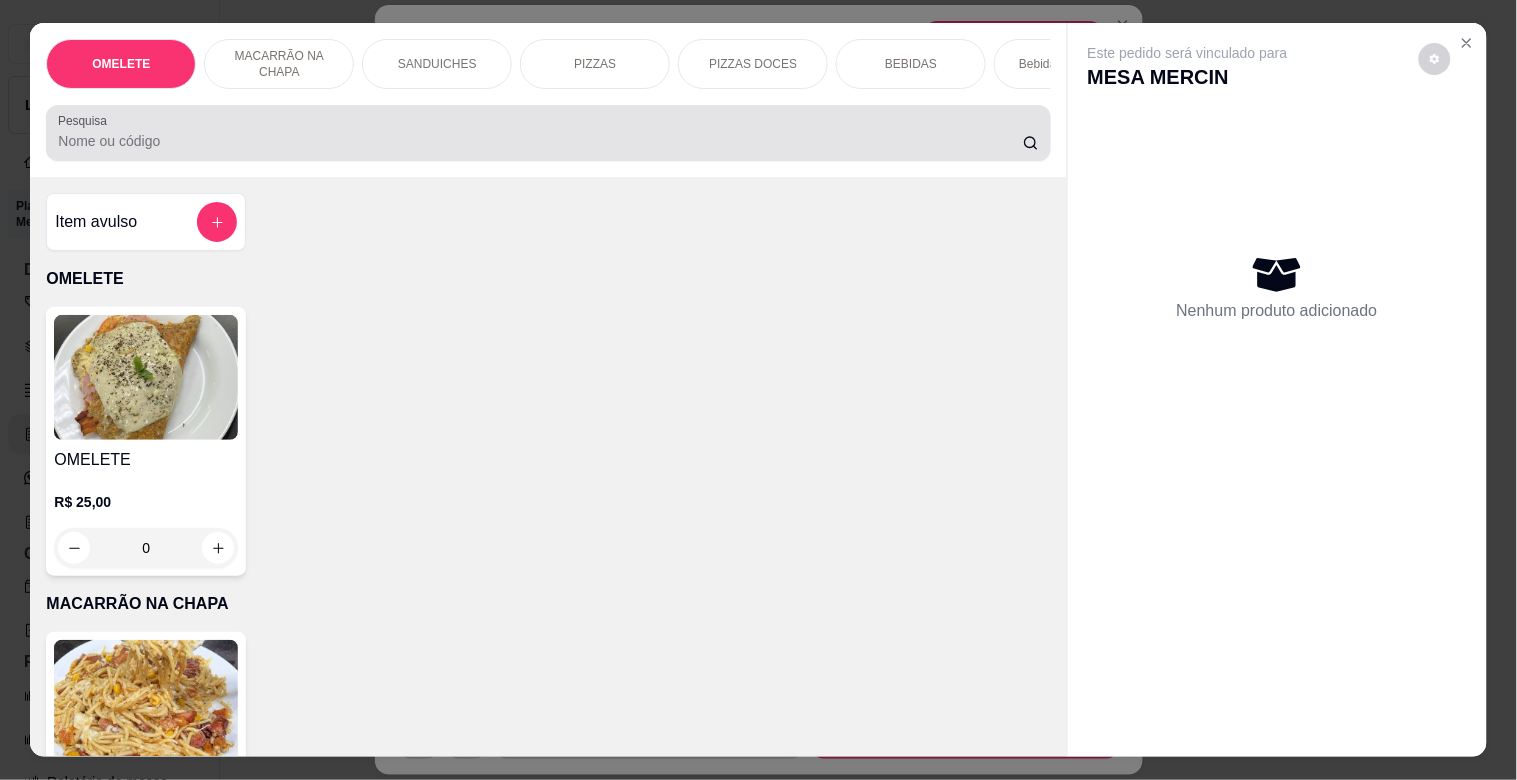 click at bounding box center [548, 133] 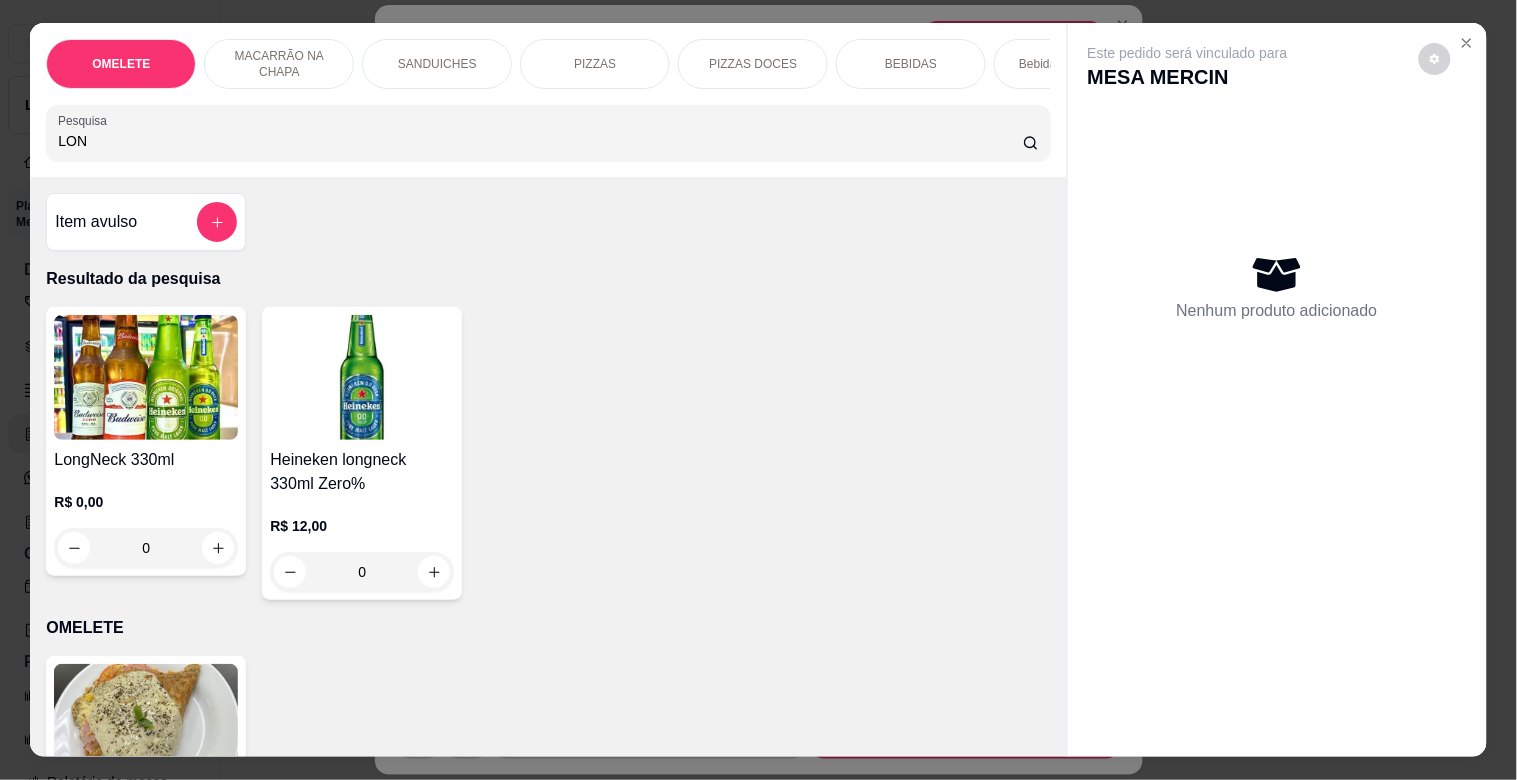 type on "LON" 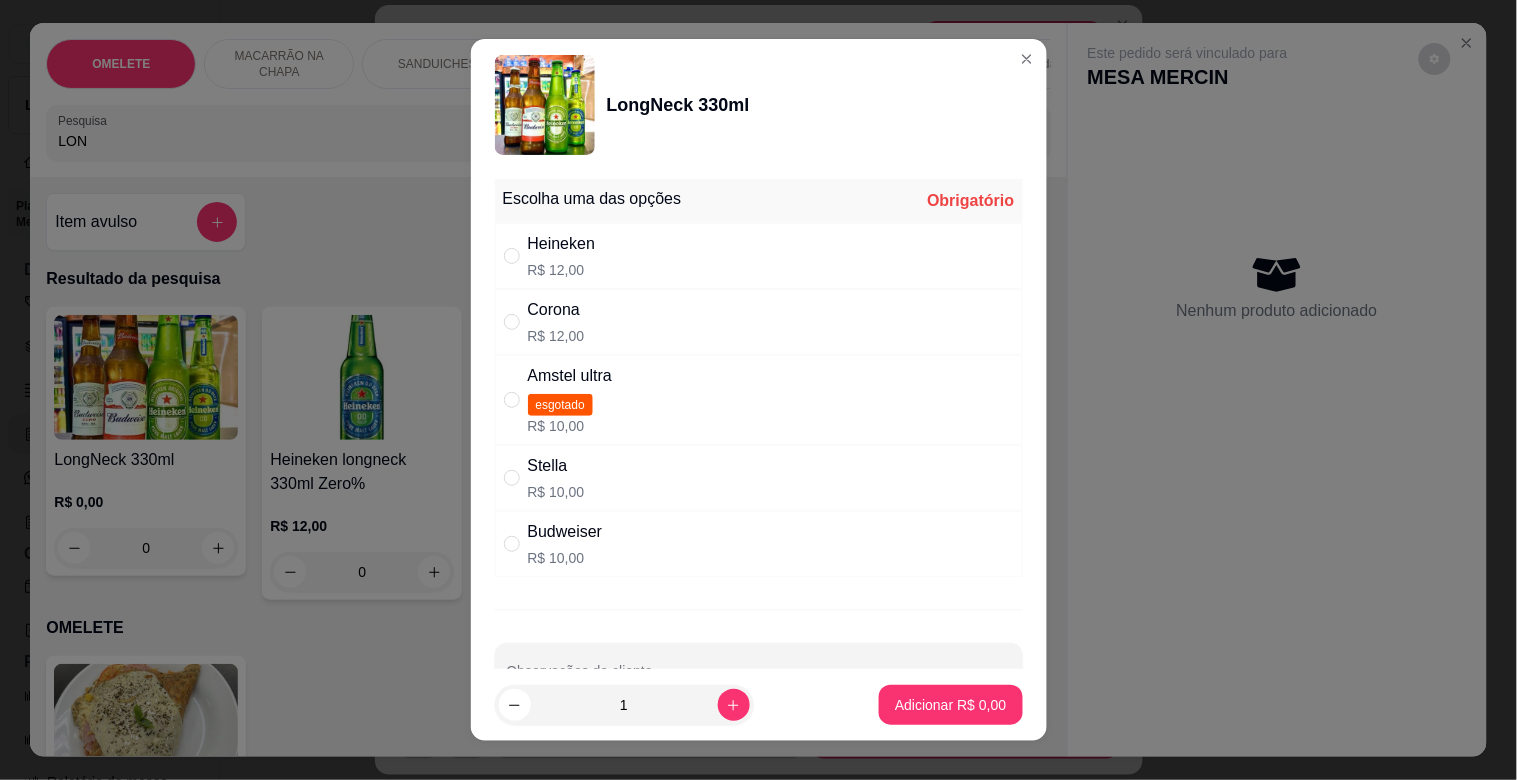 click on "R$ 12,00" at bounding box center (562, 270) 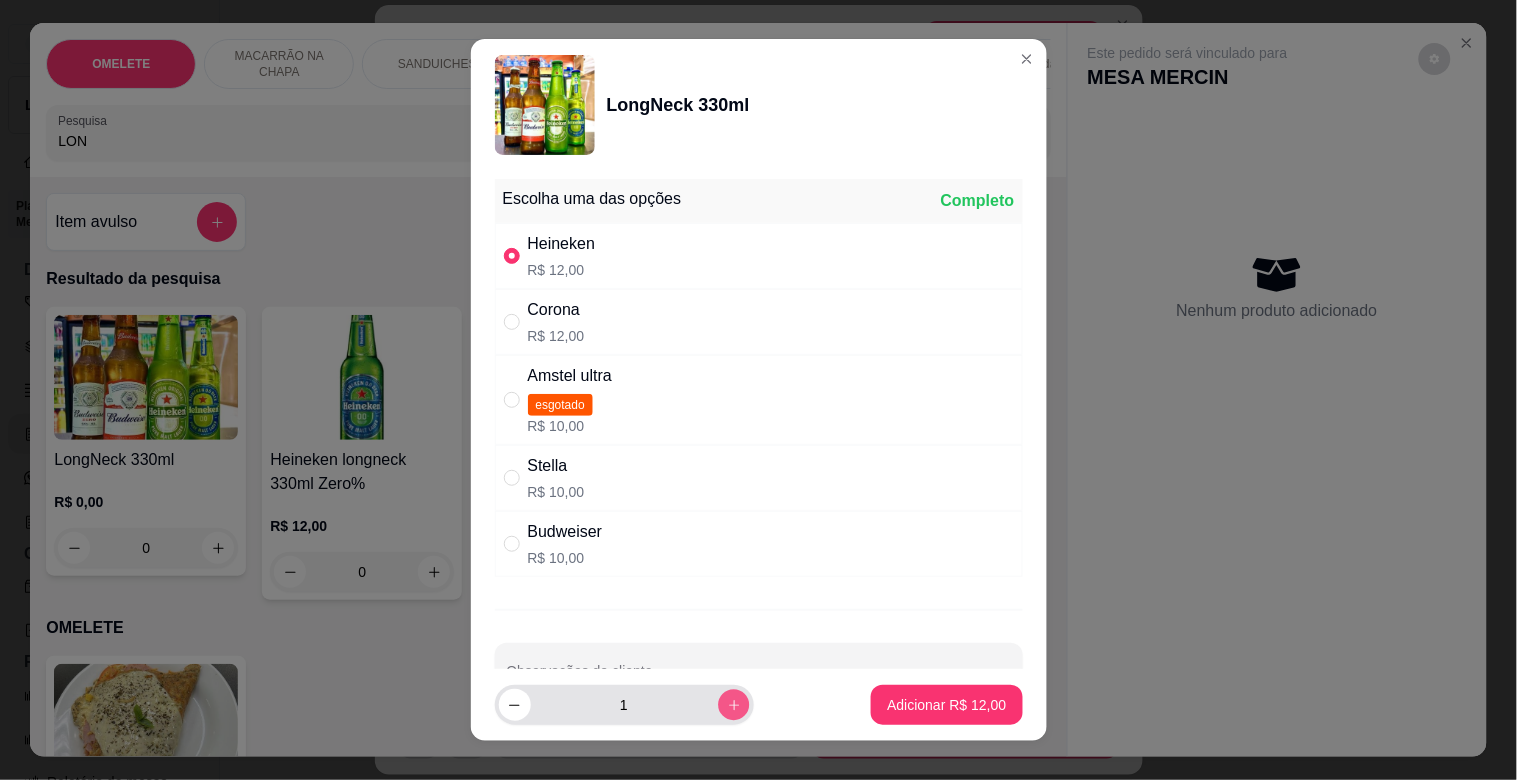 click at bounding box center [733, 704] 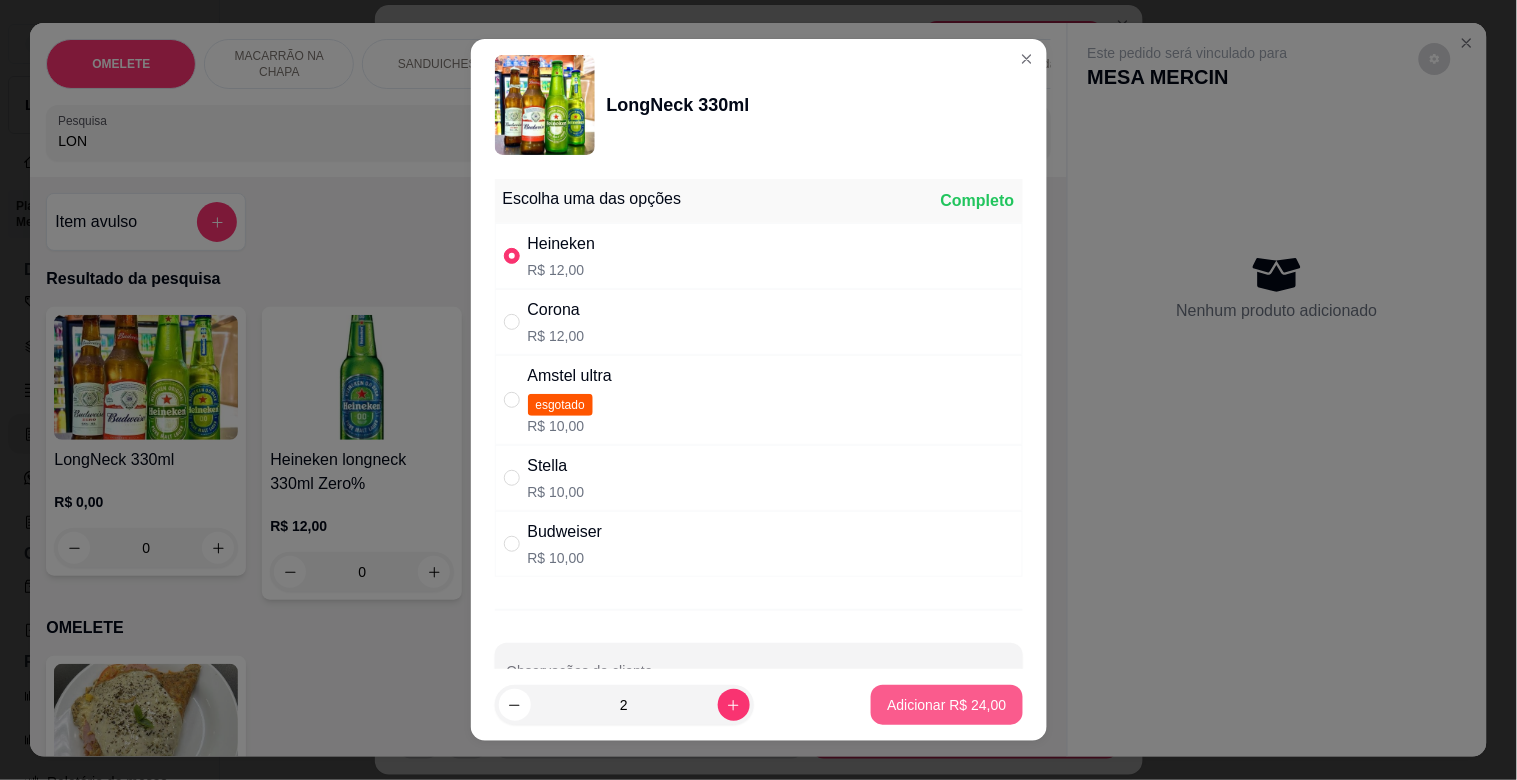 click on "Adicionar   R$ 24,00" at bounding box center [946, 705] 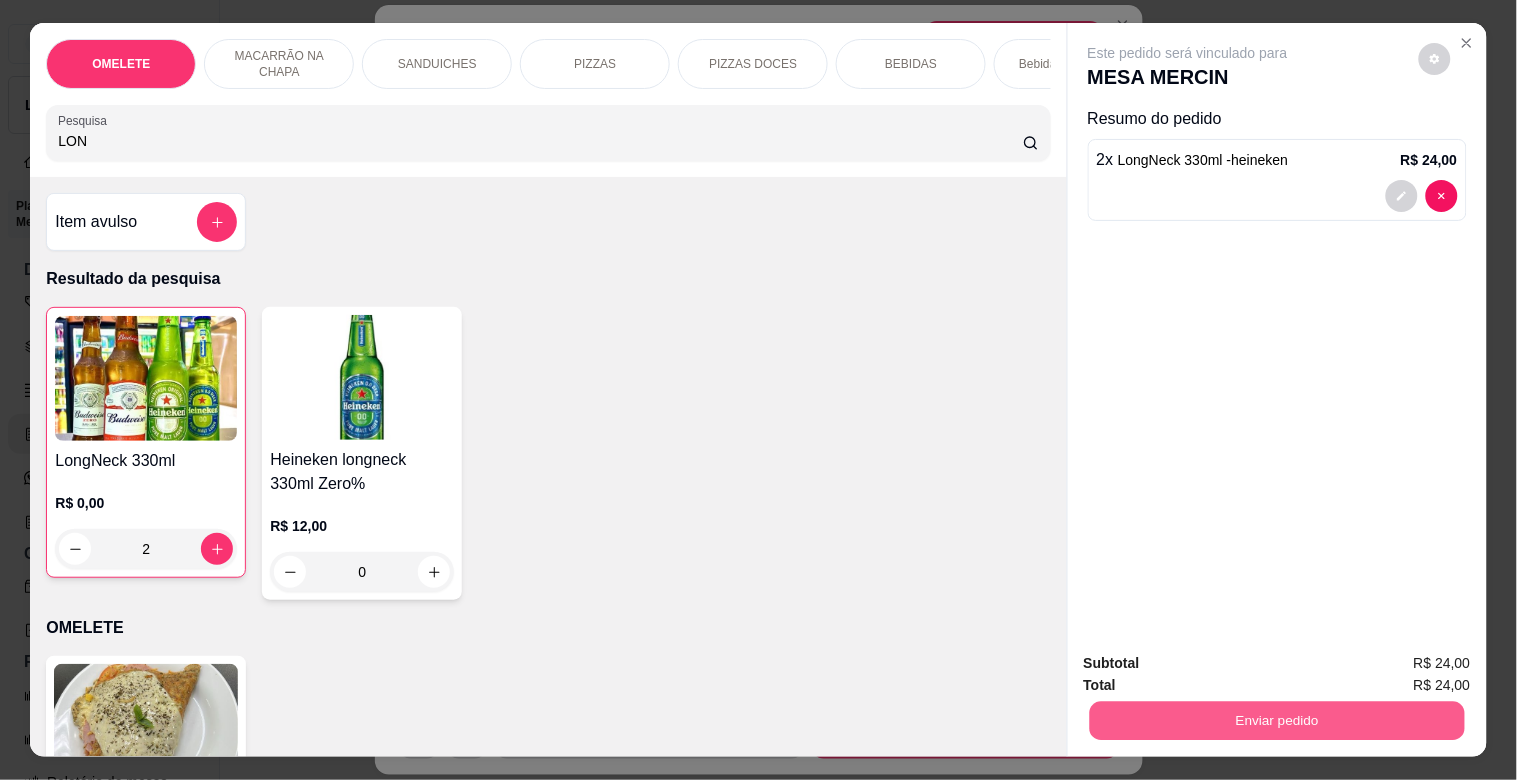 click on "Enviar pedido" at bounding box center [1276, 720] 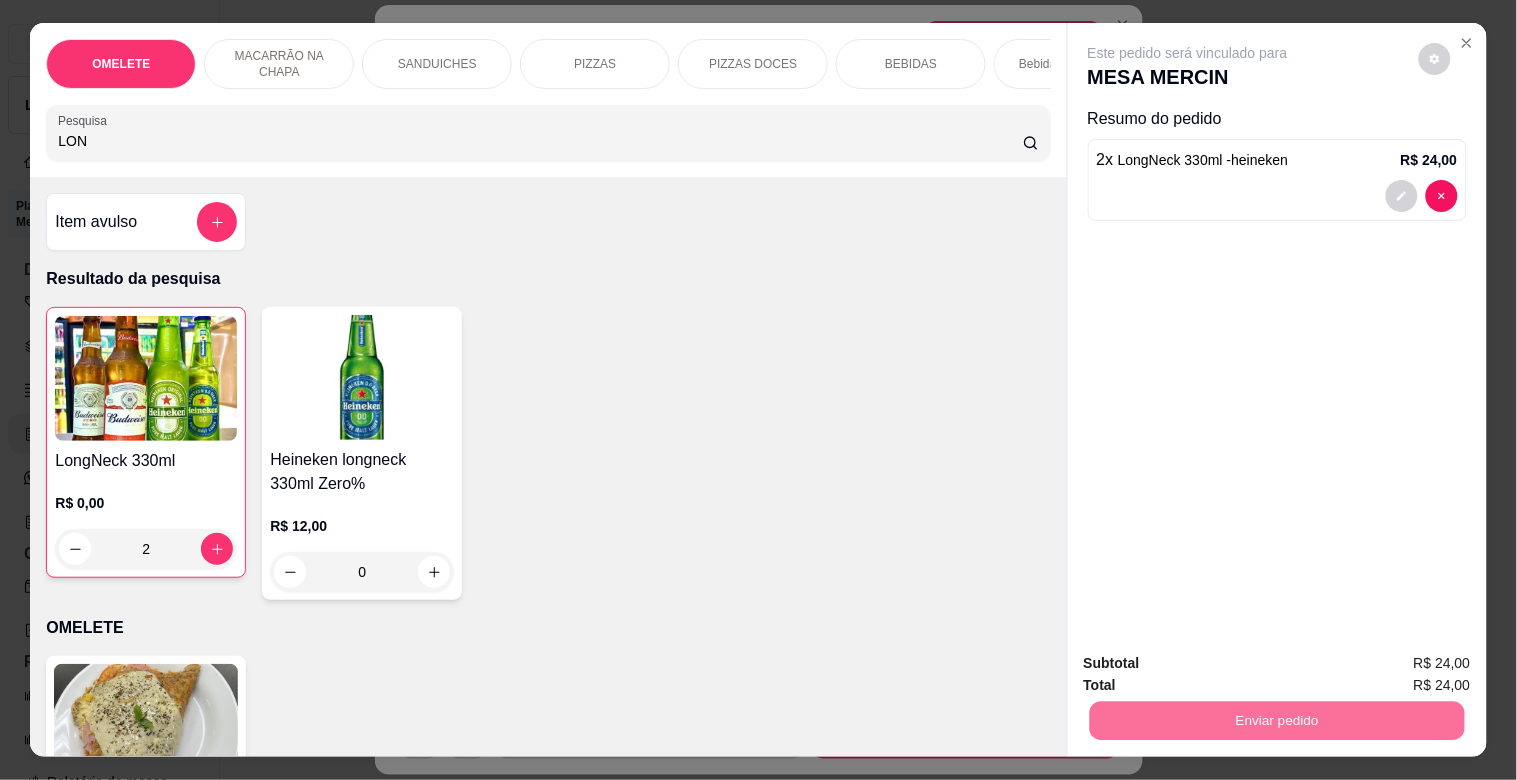 click on "Não registrar e enviar pedido" at bounding box center [1208, 662] 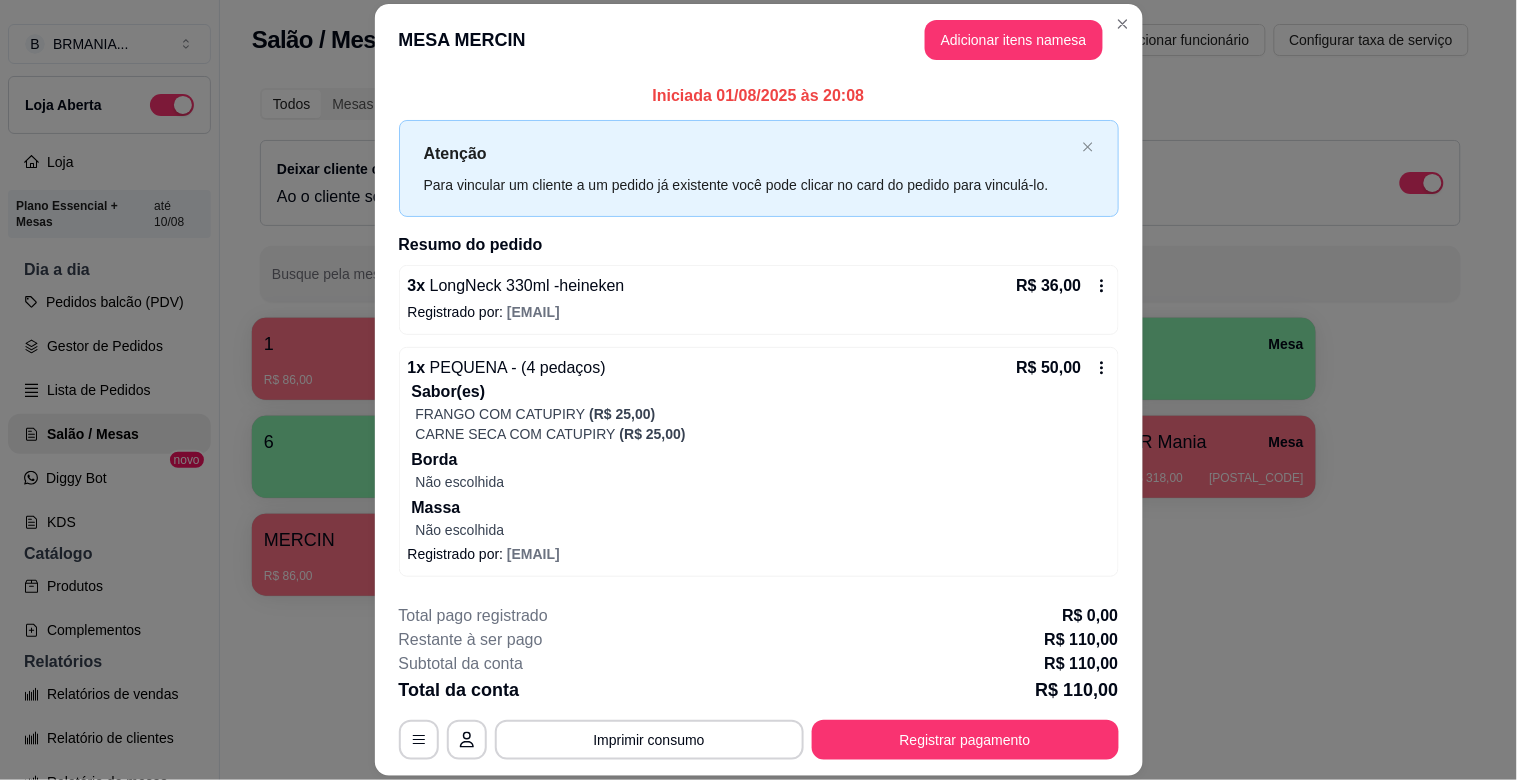scroll, scrollTop: 80, scrollLeft: 0, axis: vertical 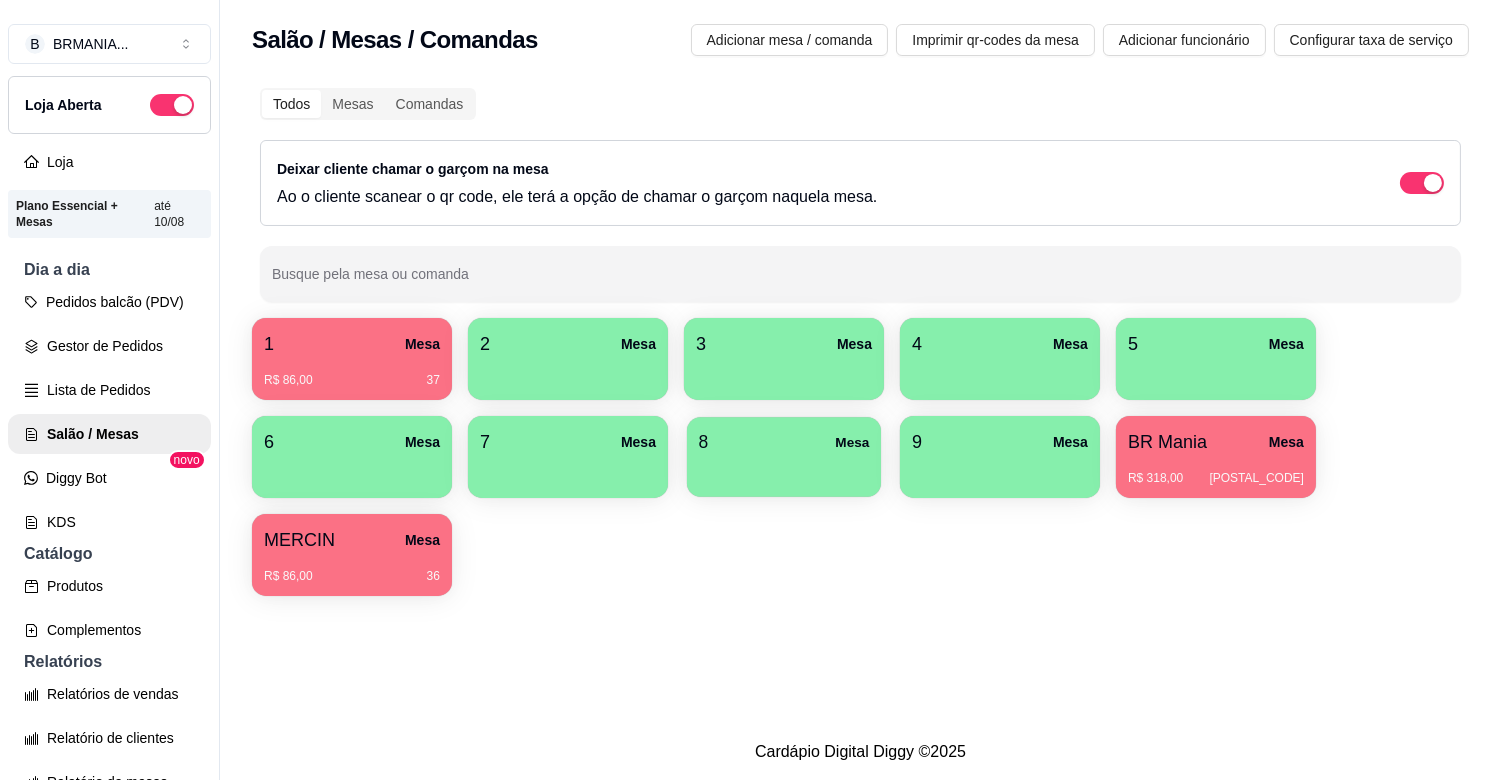 click at bounding box center (784, 470) 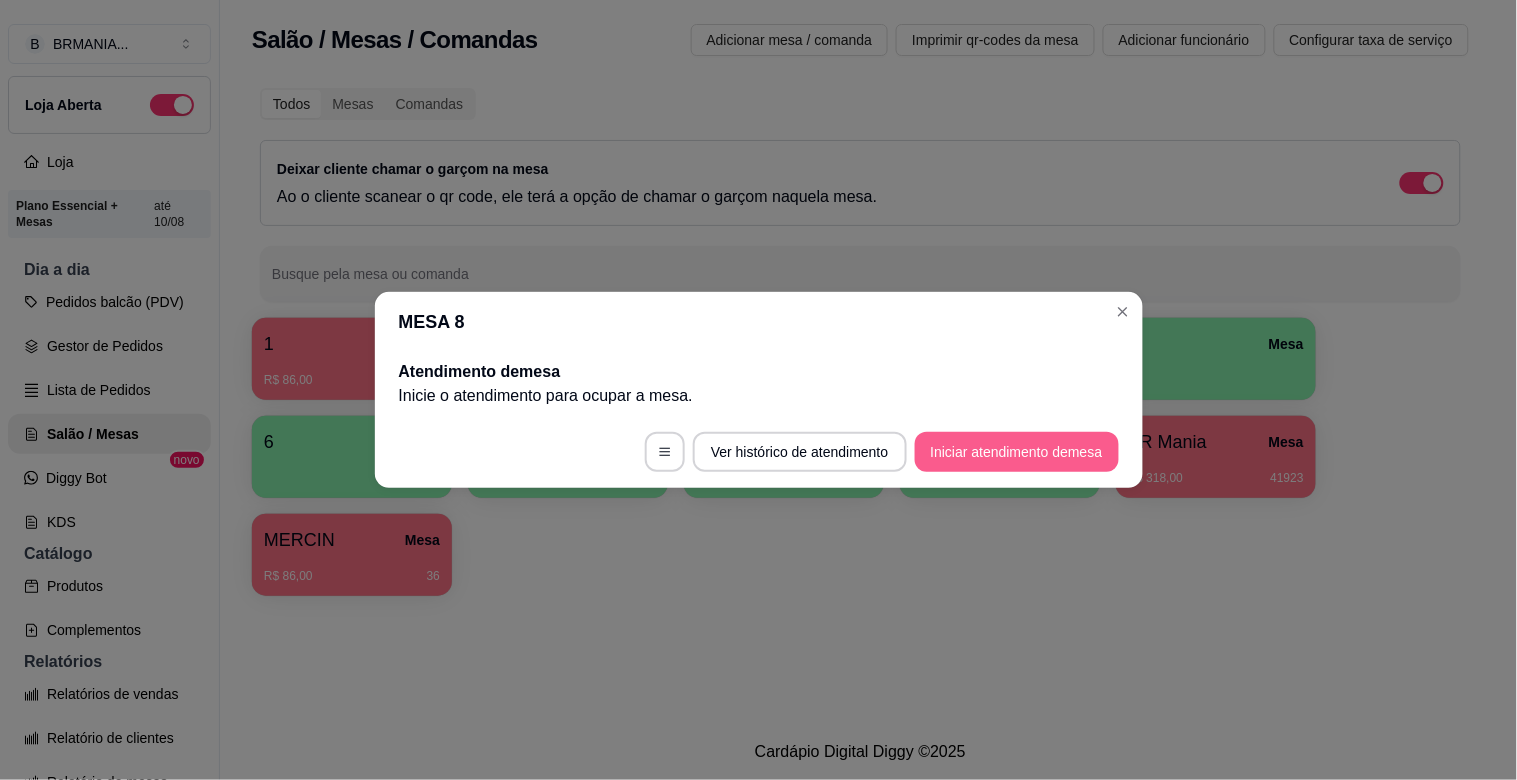 click on "Iniciar atendimento de  mesa" at bounding box center [1017, 452] 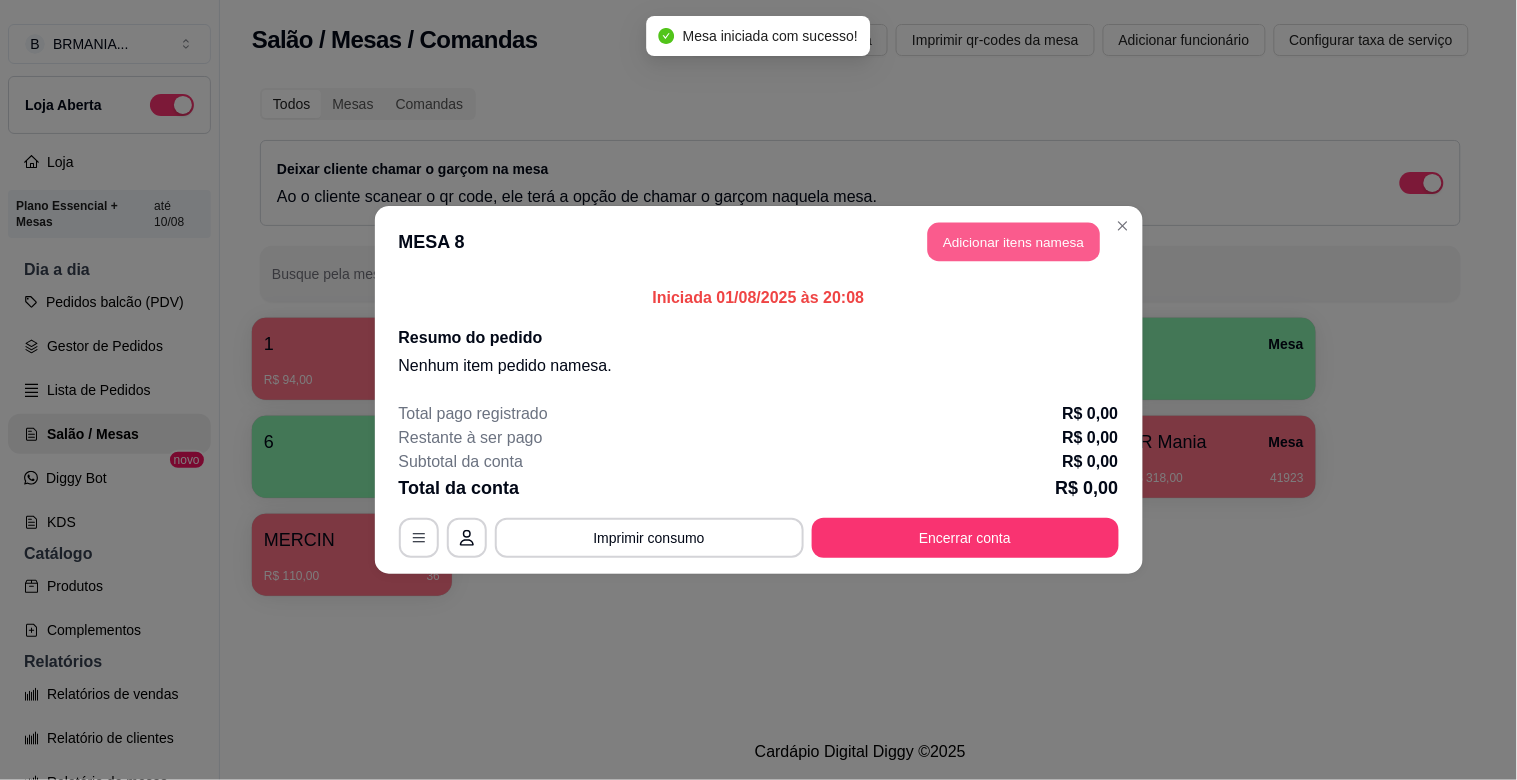 click on "Adicionar itens na  mesa" at bounding box center (1014, 242) 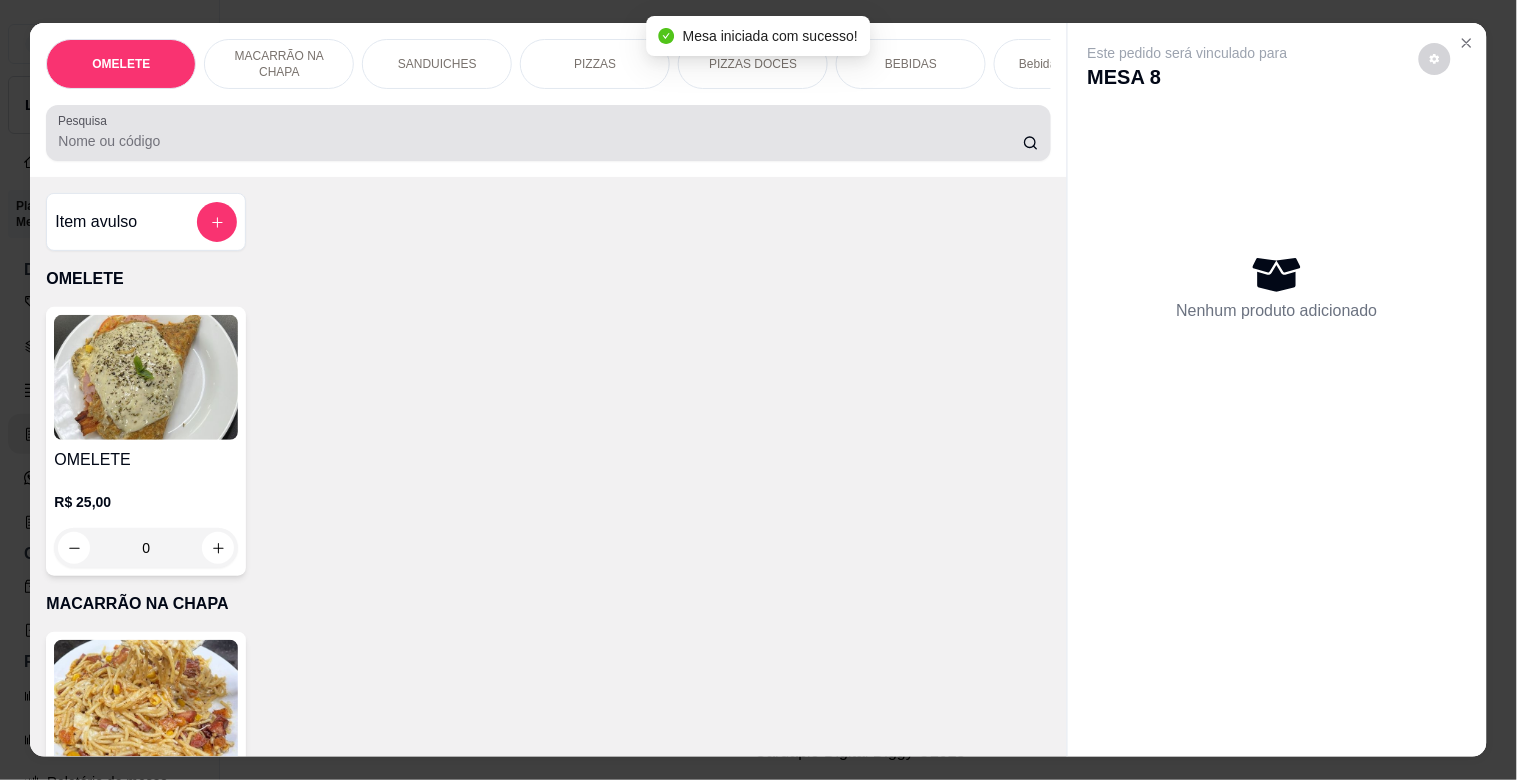 drag, startPoint x: 1003, startPoint y: 148, endPoint x: 977, endPoint y: 150, distance: 26.076809 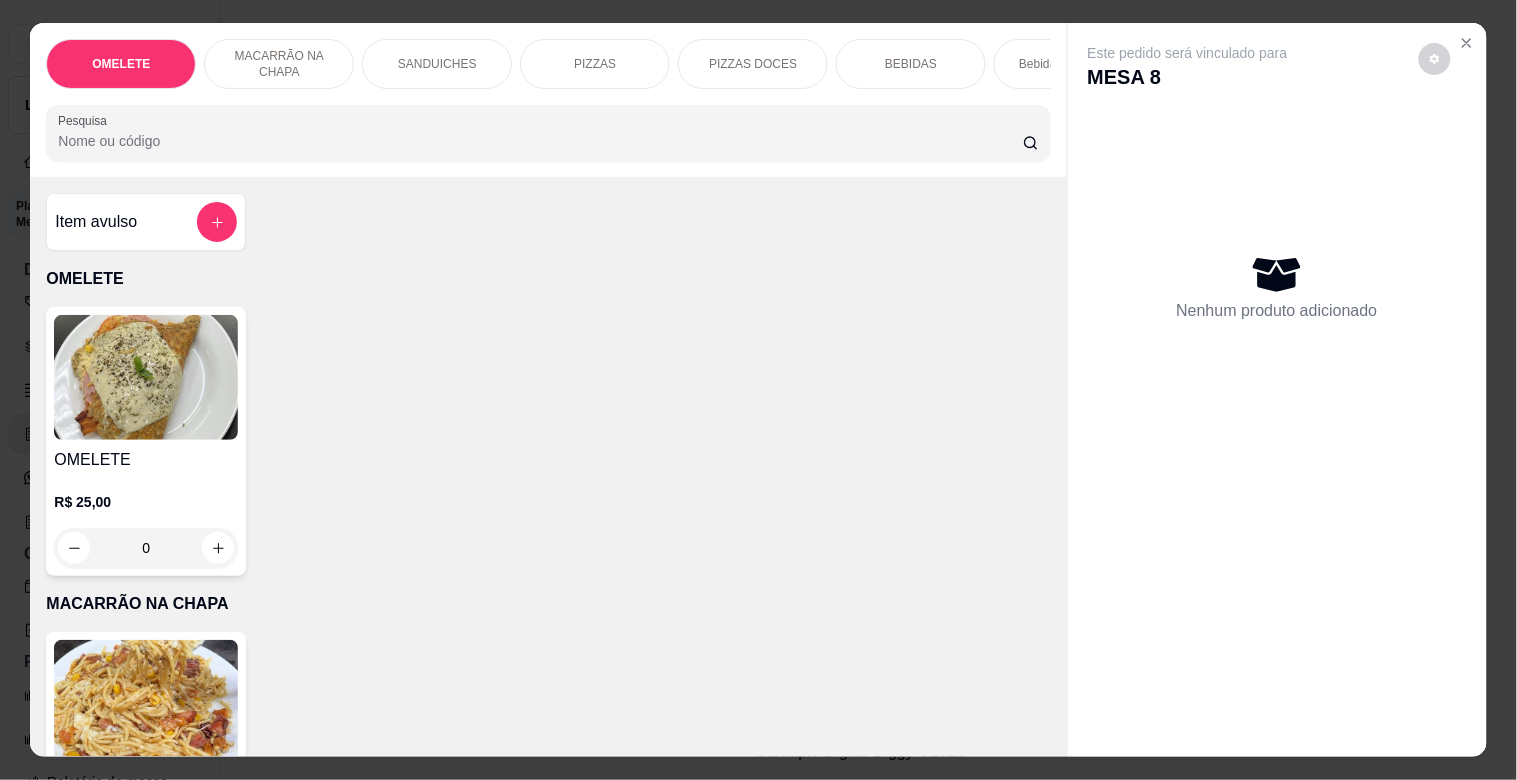 type 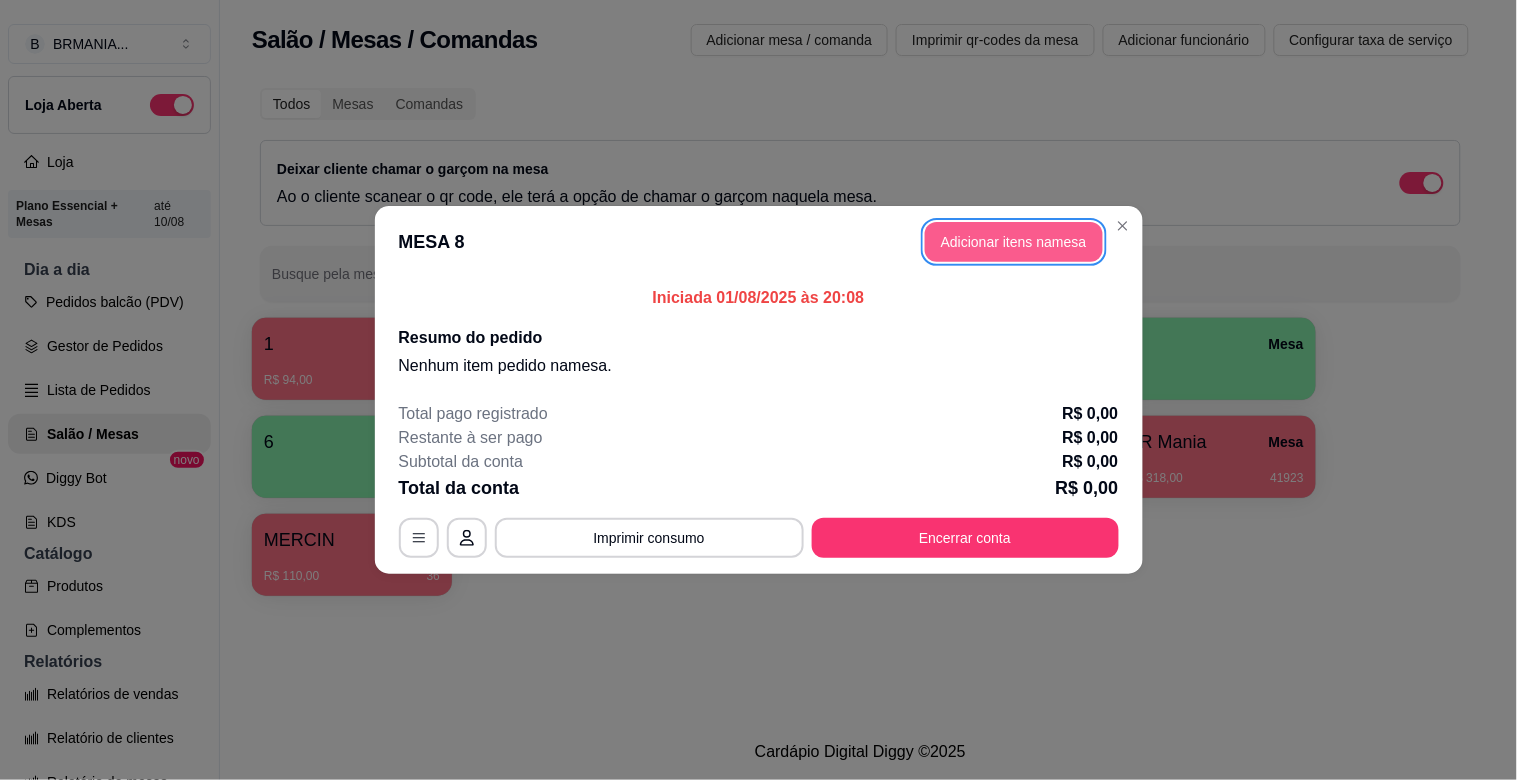 click on "Adicionar itens na  mesa" at bounding box center [1014, 242] 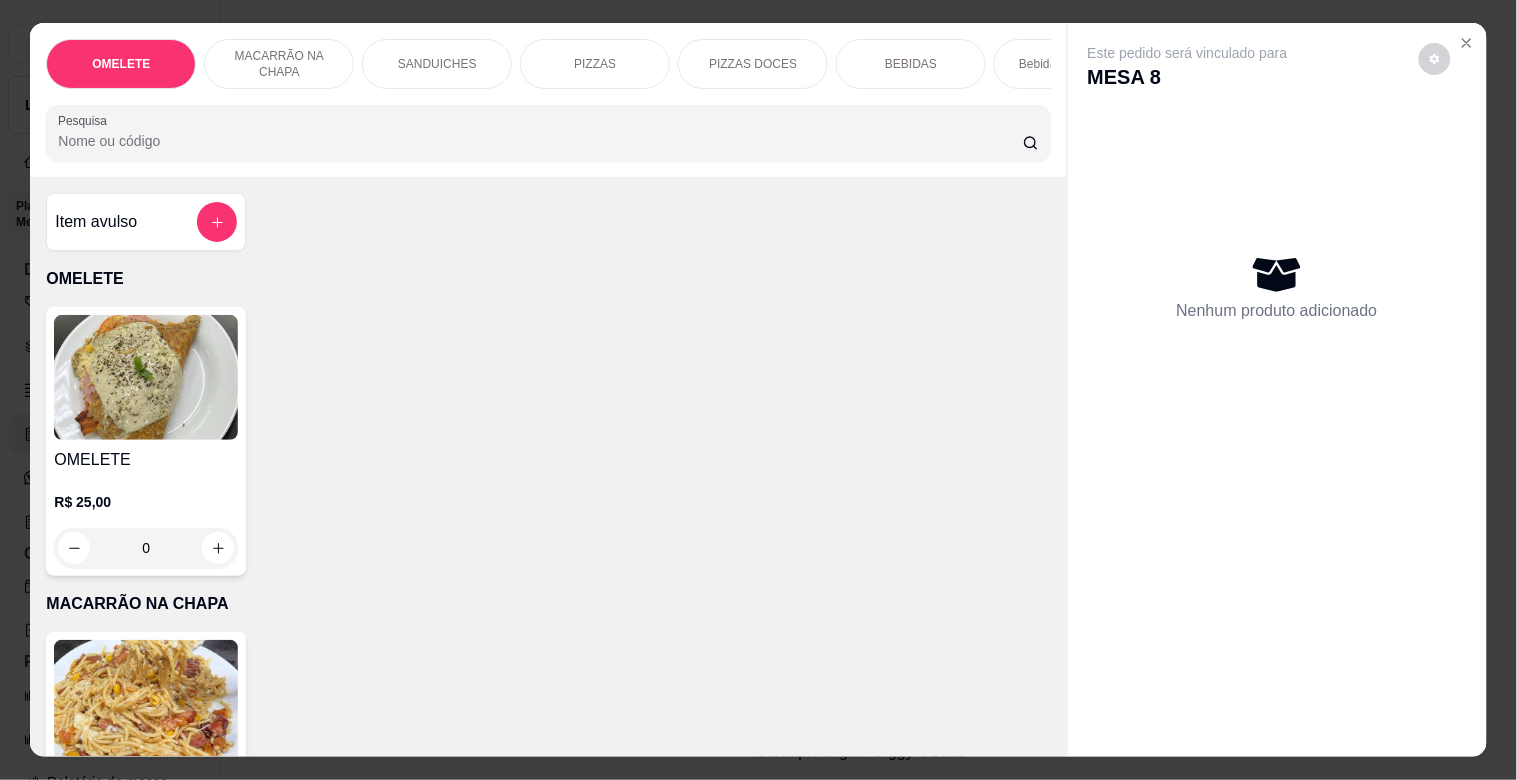 click on "Pesquisa" at bounding box center (548, 133) 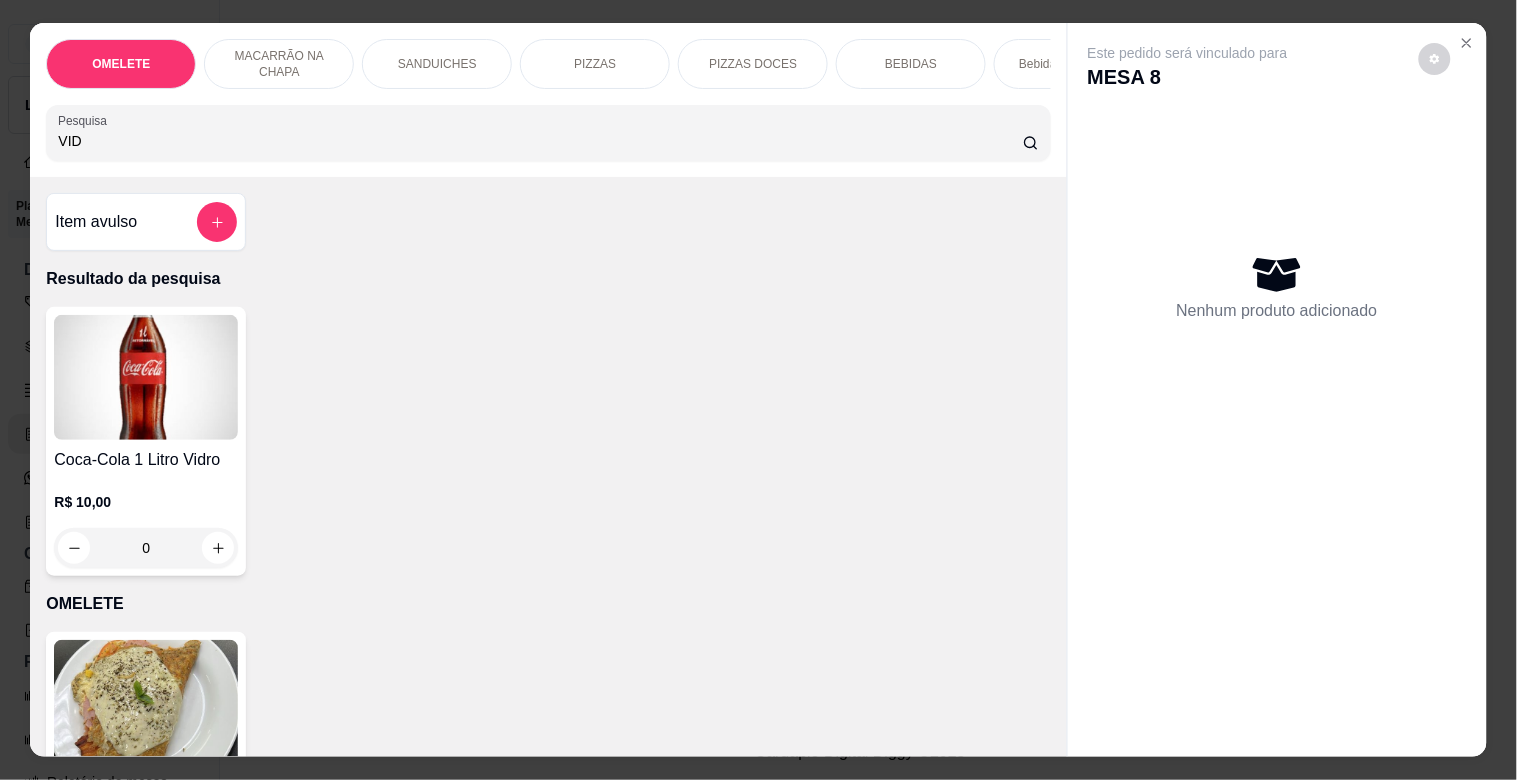 type on "VID" 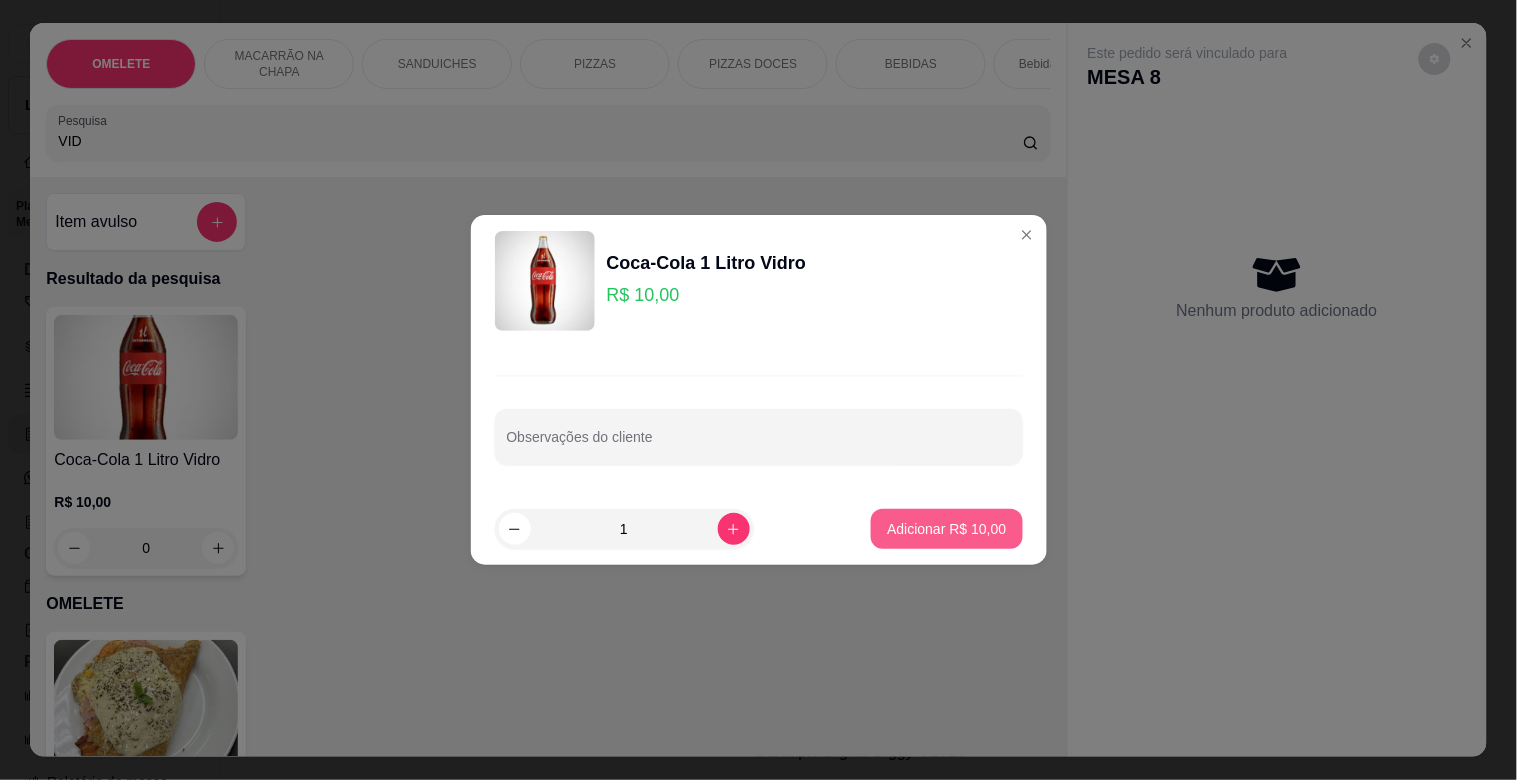 click on "Adicionar   R$ 10,00" at bounding box center (946, 529) 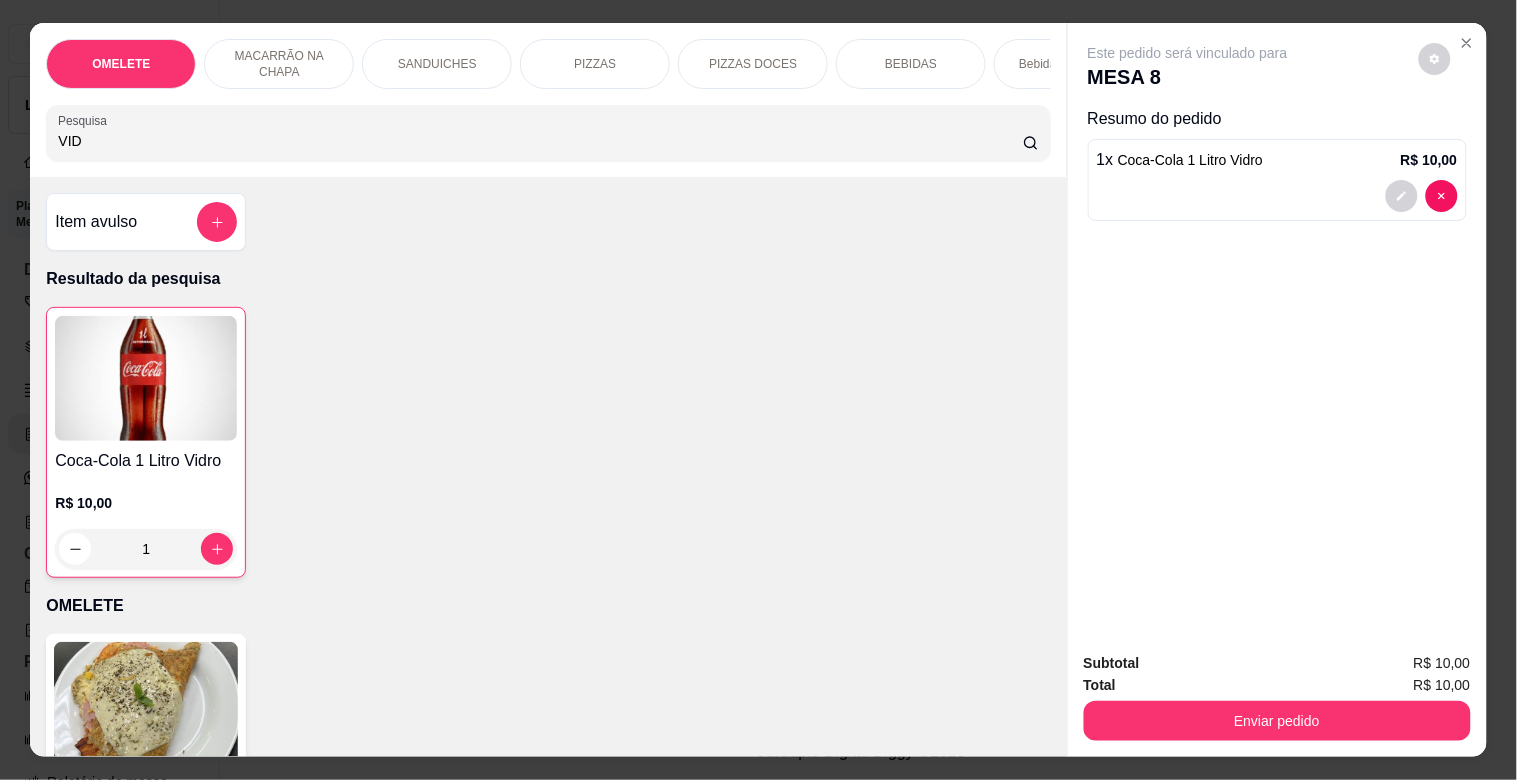 click on "OMELETE MACARRÃO NA CHAPA  SANDUICHES PIZZAS PIZZAS DOCES BEBIDAS  Bebidas Alcoólicas  Bebidas Não alcoólicas  Energético  ELMA CHIPS Salgados  BOMBONIERE  Chup chup Rose Gourmet  Chup chup Lets  KIBOM Gelo  Paieiro  Isqueiro BIC Grande  Seda ZOMO  Doceria Fernanda Teixeira  Pesquisa VID Item avulso Resultado da pesquisa Coca-Cola 1 Litro Vidro   R$ 10,00 1 OMELETE OMELETE   R$ 25,00 0 MACARRÃO NA CHAPA  MACARRÃO NA CHAPA   R$ 25,00 0 SANDUICHES MISTO QUENTE   R$ 15,00 0 X- BURGUER   R$ 18,00 0 X - SALADA   R$ 21,00 0 X - FRANGO   R$ 21,00 0 X - FRANGO / BACON   R$ 28,00 0 X - EGG   R$ 23,00 0 X- BACON   R$ 26,00 0 X - BACON EGG   R$ 28,00 0 X - TUDO   R$ 33,00 0 PIZZAS PEQUENA a partir de     R$ 50,00 MEDIA  a partir de     R$ 60,00 Grande a partir de     R$ 70,00 PIZZAS DOCES BROTO  20cm a partir de     R$ 35,00 PEQUENA 25cm a partir de     R$ 45,00 MÉDIA 30cm a partir de     R$ 55,00 GRANDE 35cm a partir de     R$ 65,00 BEBIDAS  Água Mineral    R$ 0,00 0 Coca mini 200ml    0" at bounding box center (758, 390) 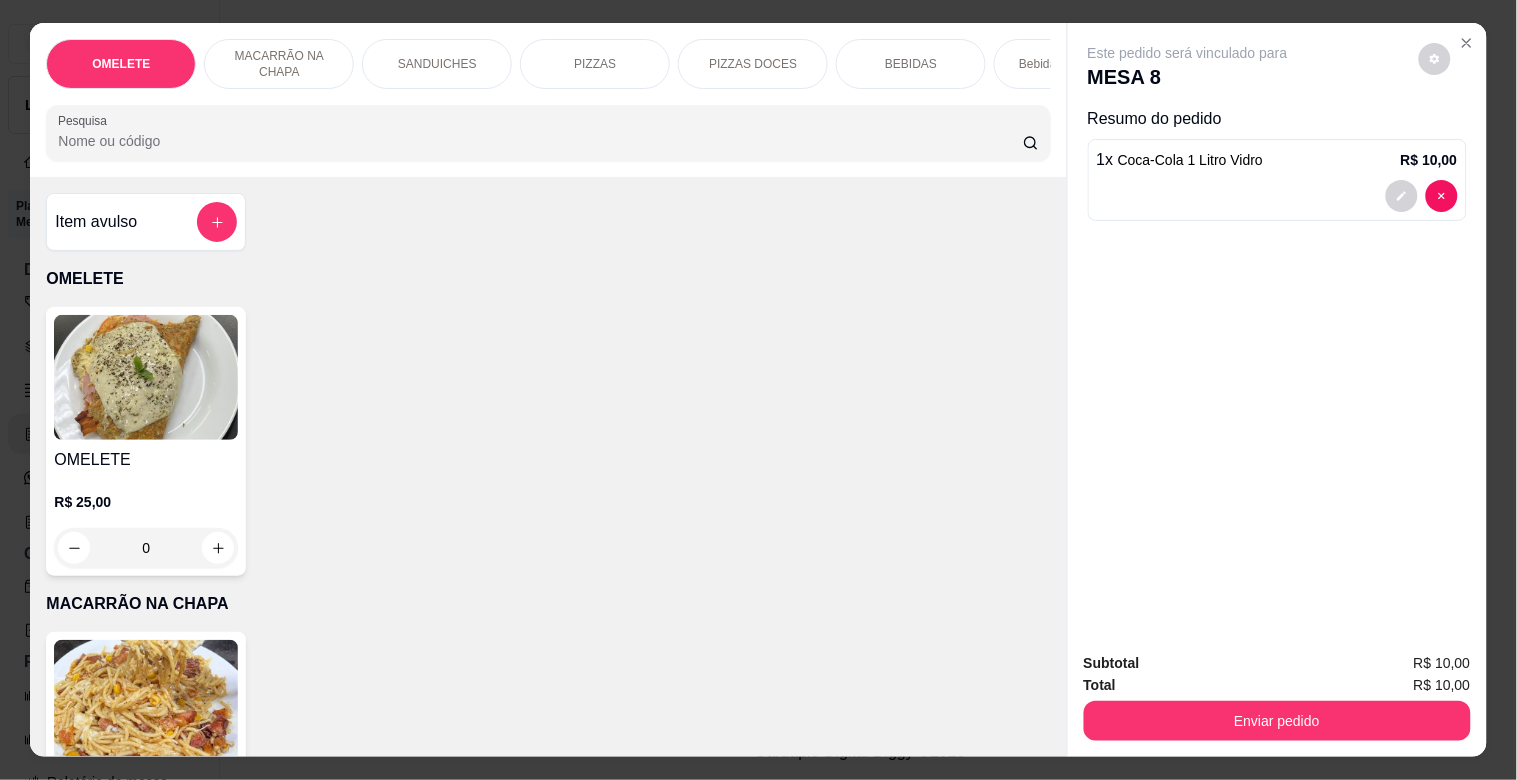 type 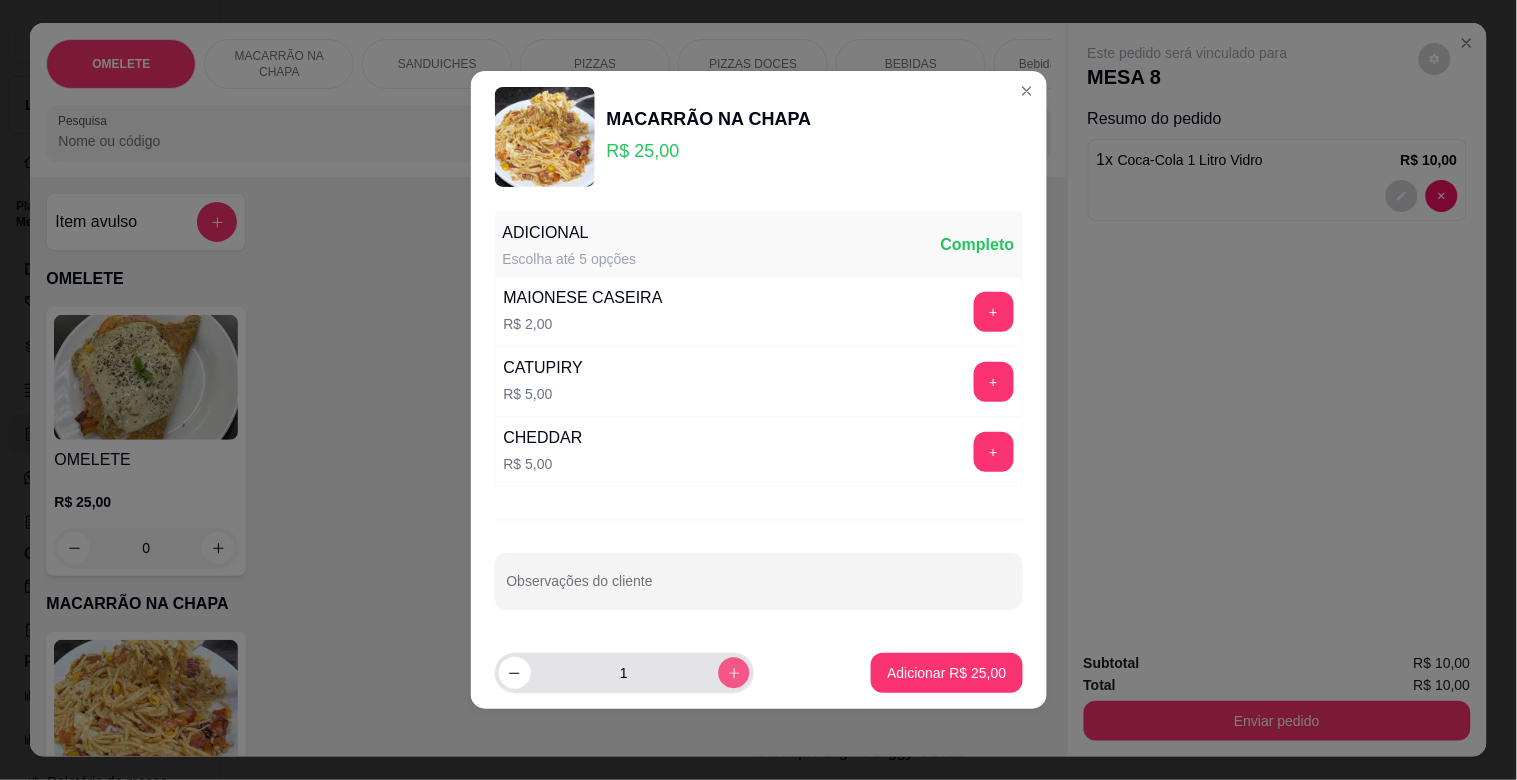 click at bounding box center [733, 672] 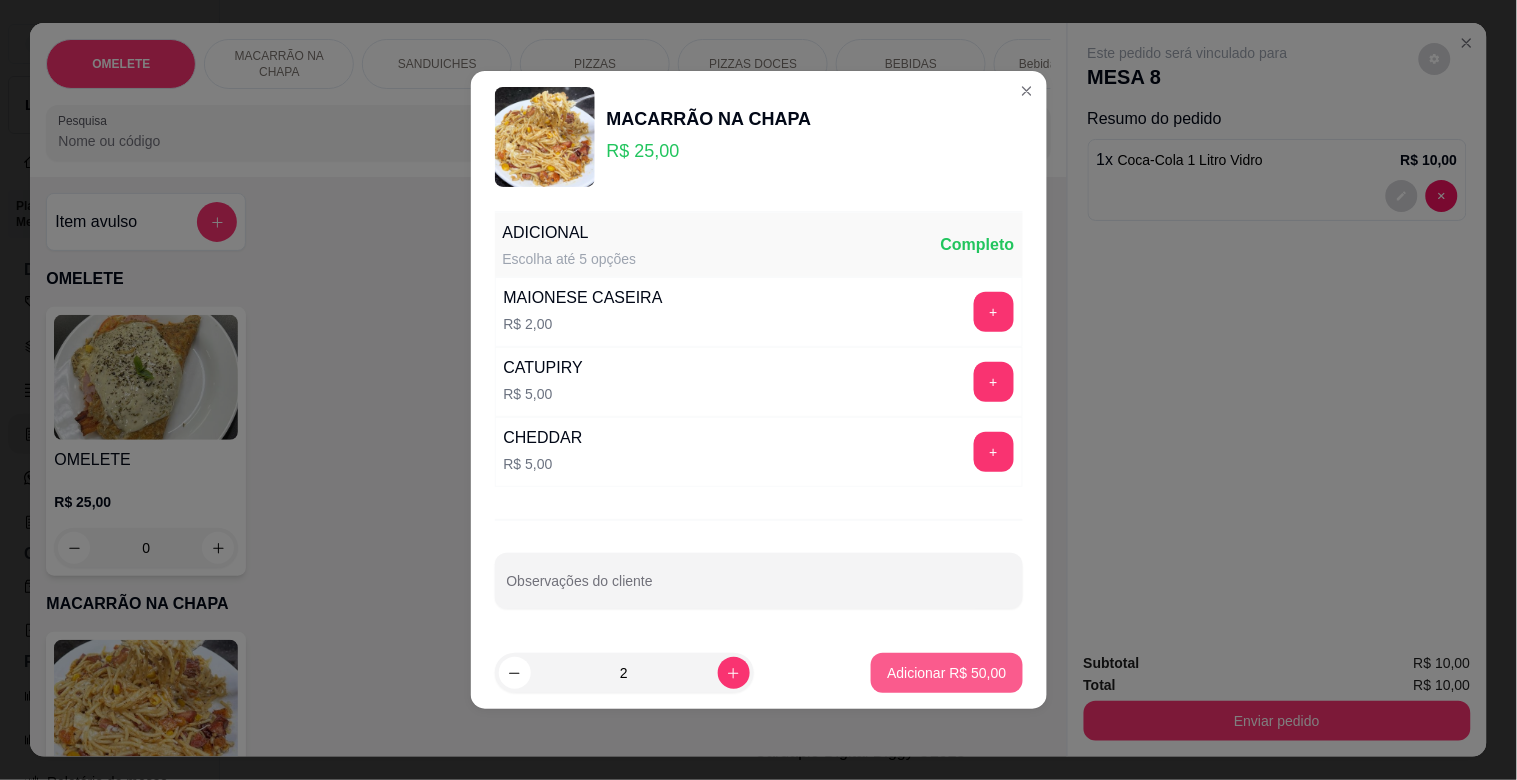 click on "Adicionar   R$ 50,00" at bounding box center (946, 673) 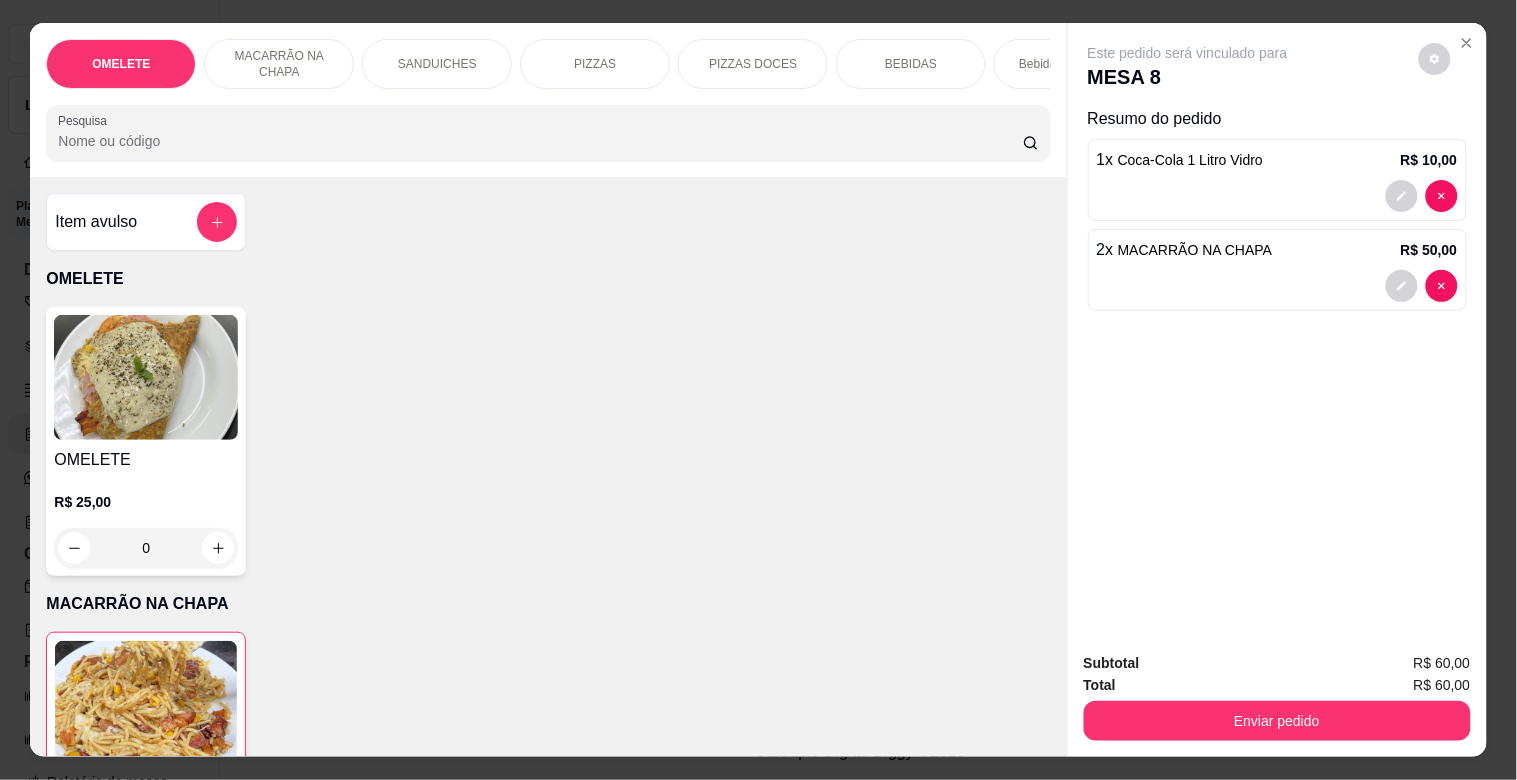 click on "Enviar pedido" at bounding box center (1277, 721) 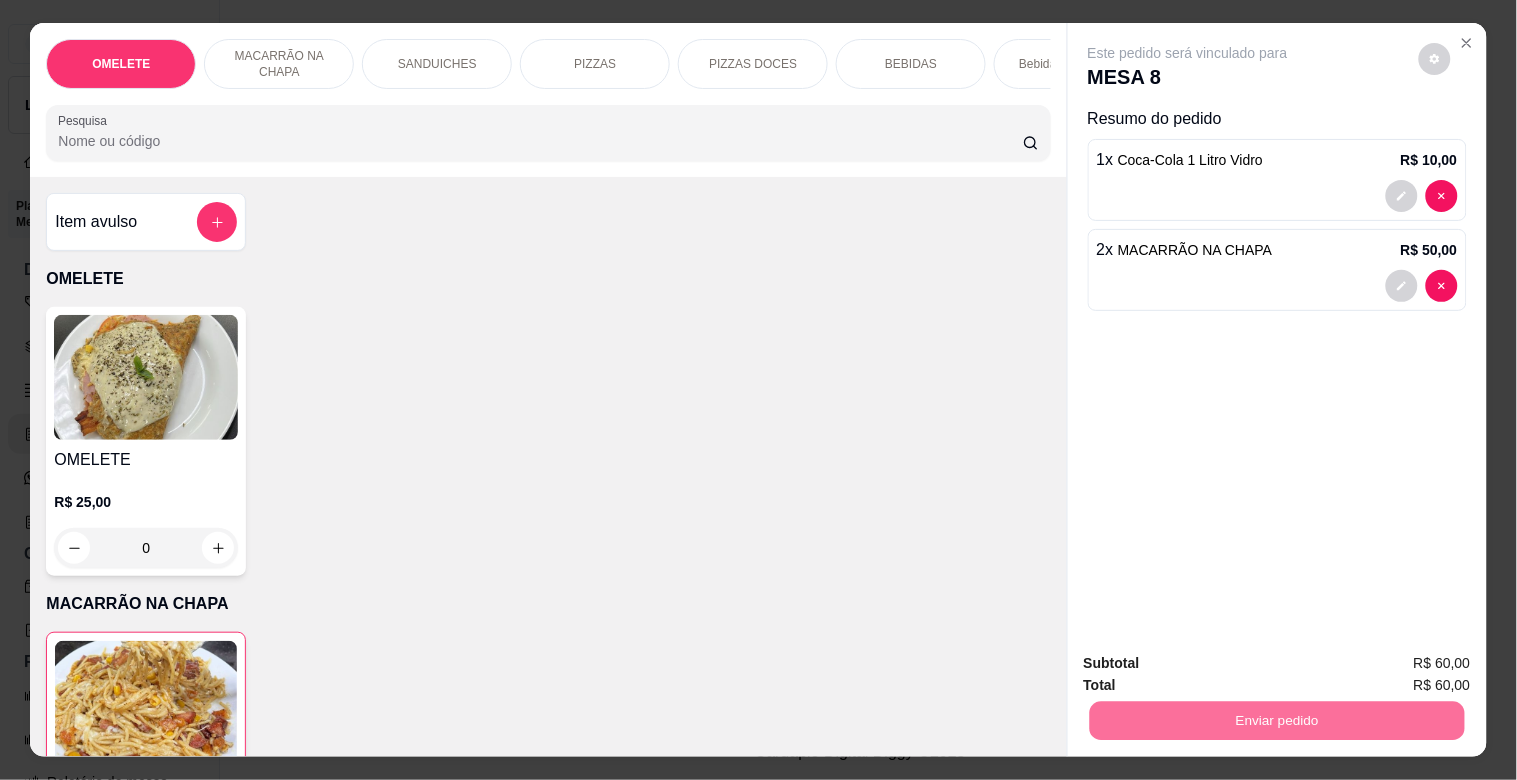 click on "Não registrar e enviar pedido" at bounding box center (1211, 663) 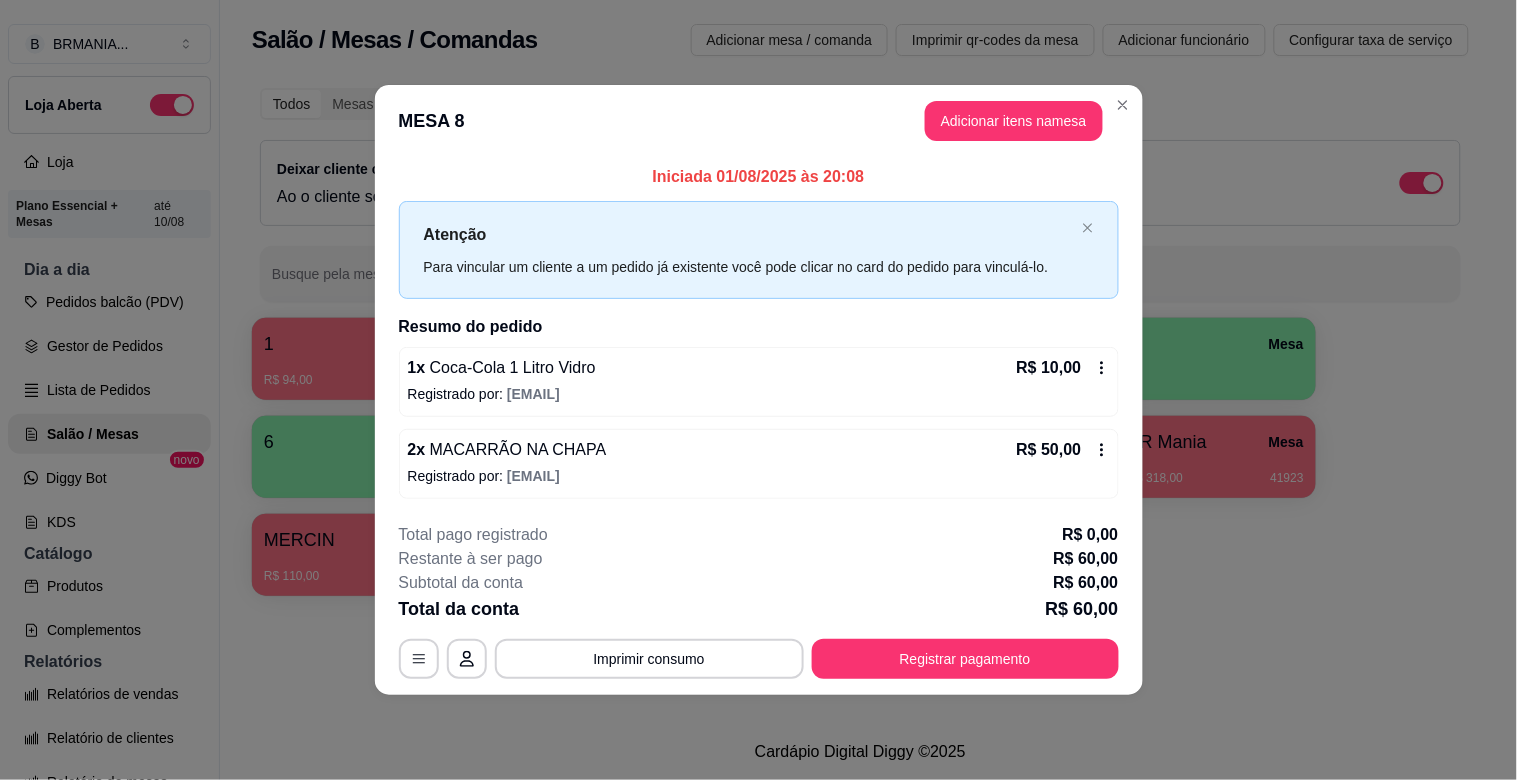 type 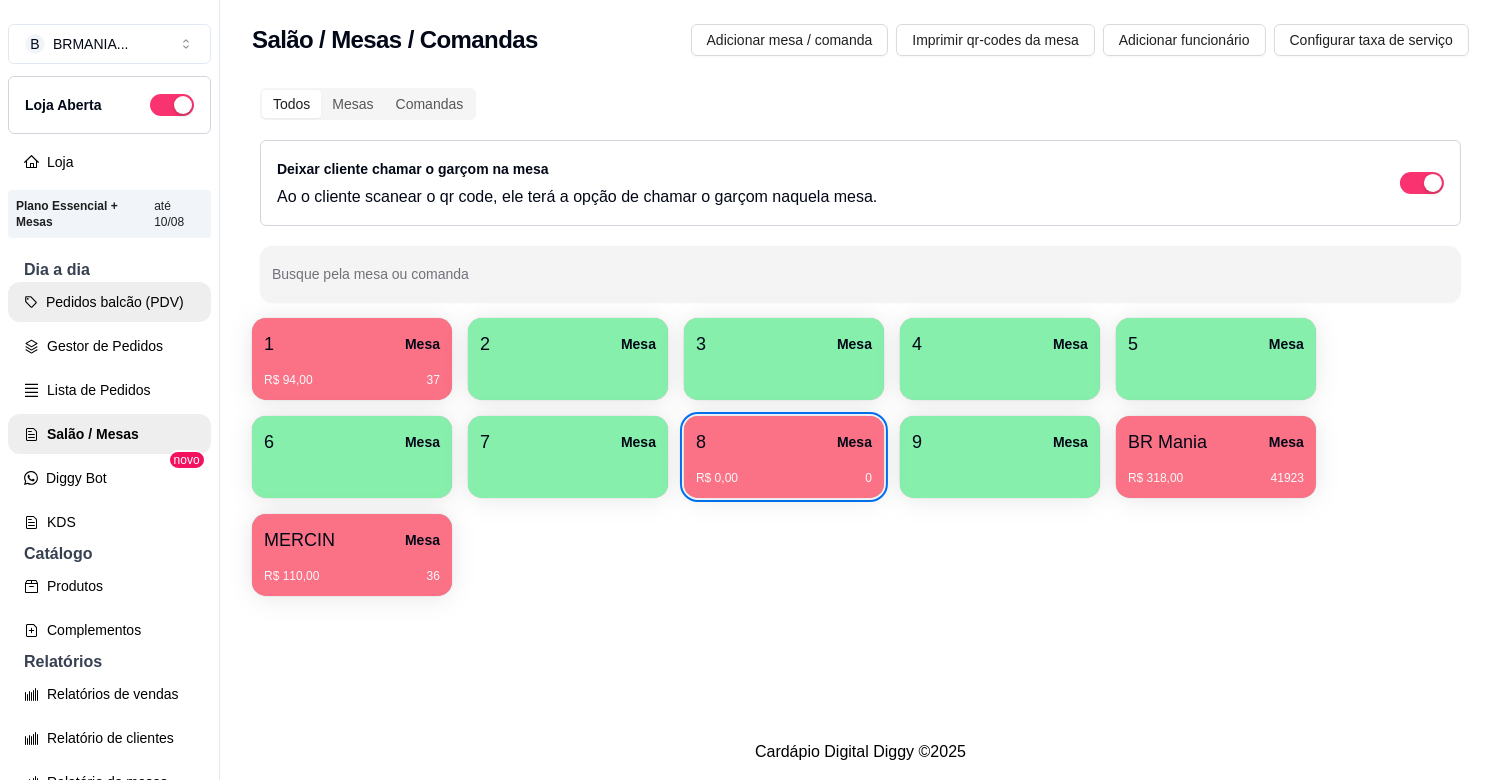 click on "Pedidos balcão (PDV)" at bounding box center (109, 302) 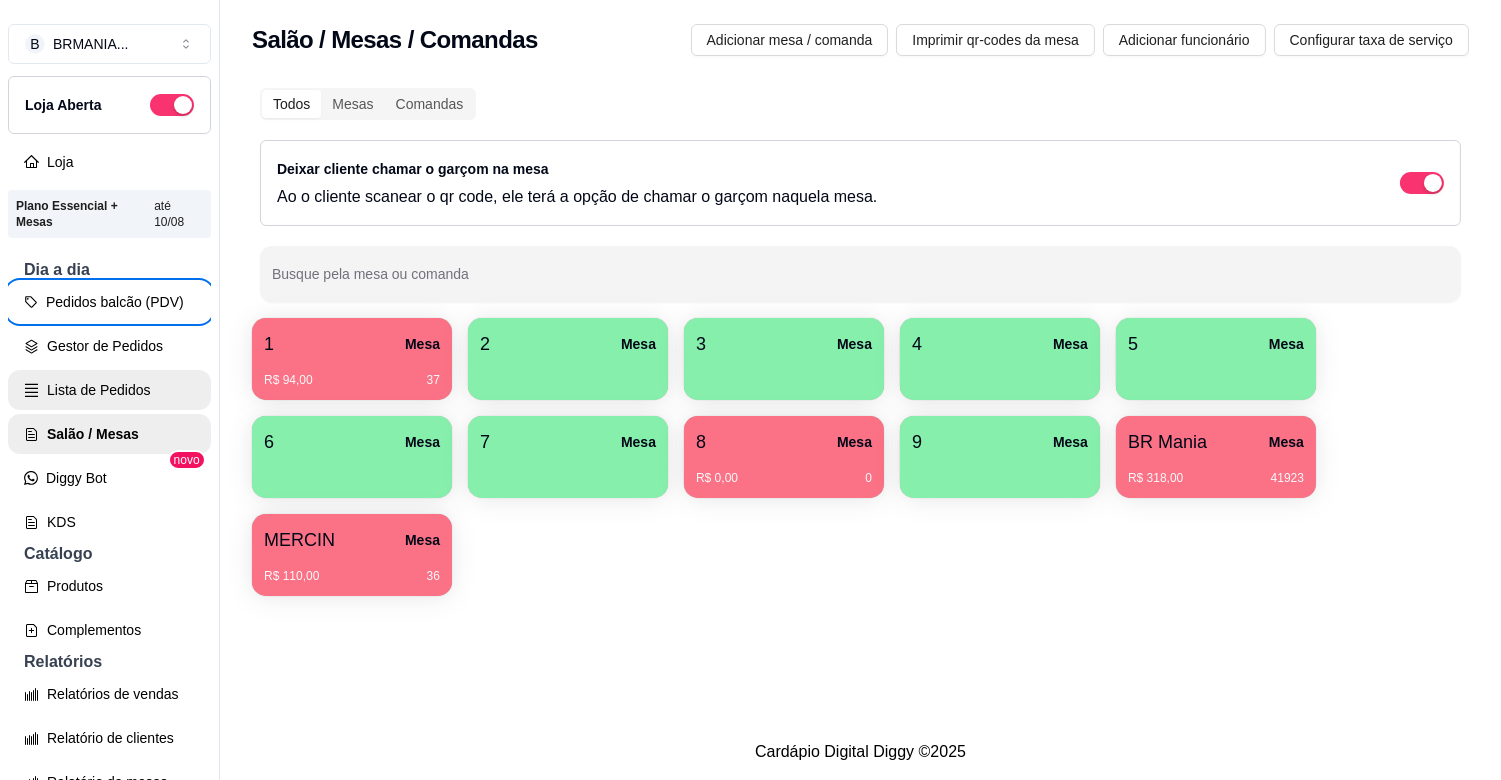 click 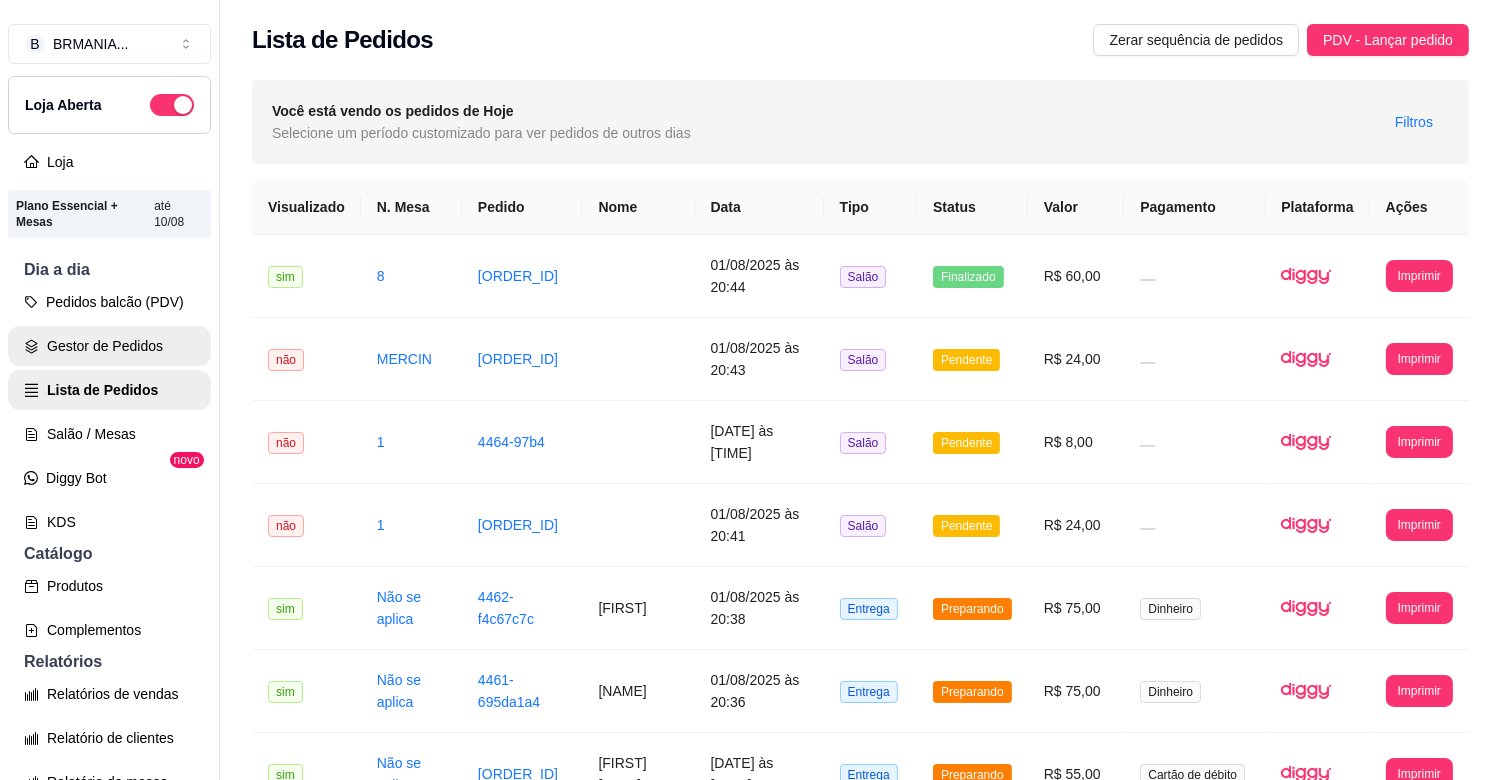 click on "Gestor de Pedidos" at bounding box center [109, 346] 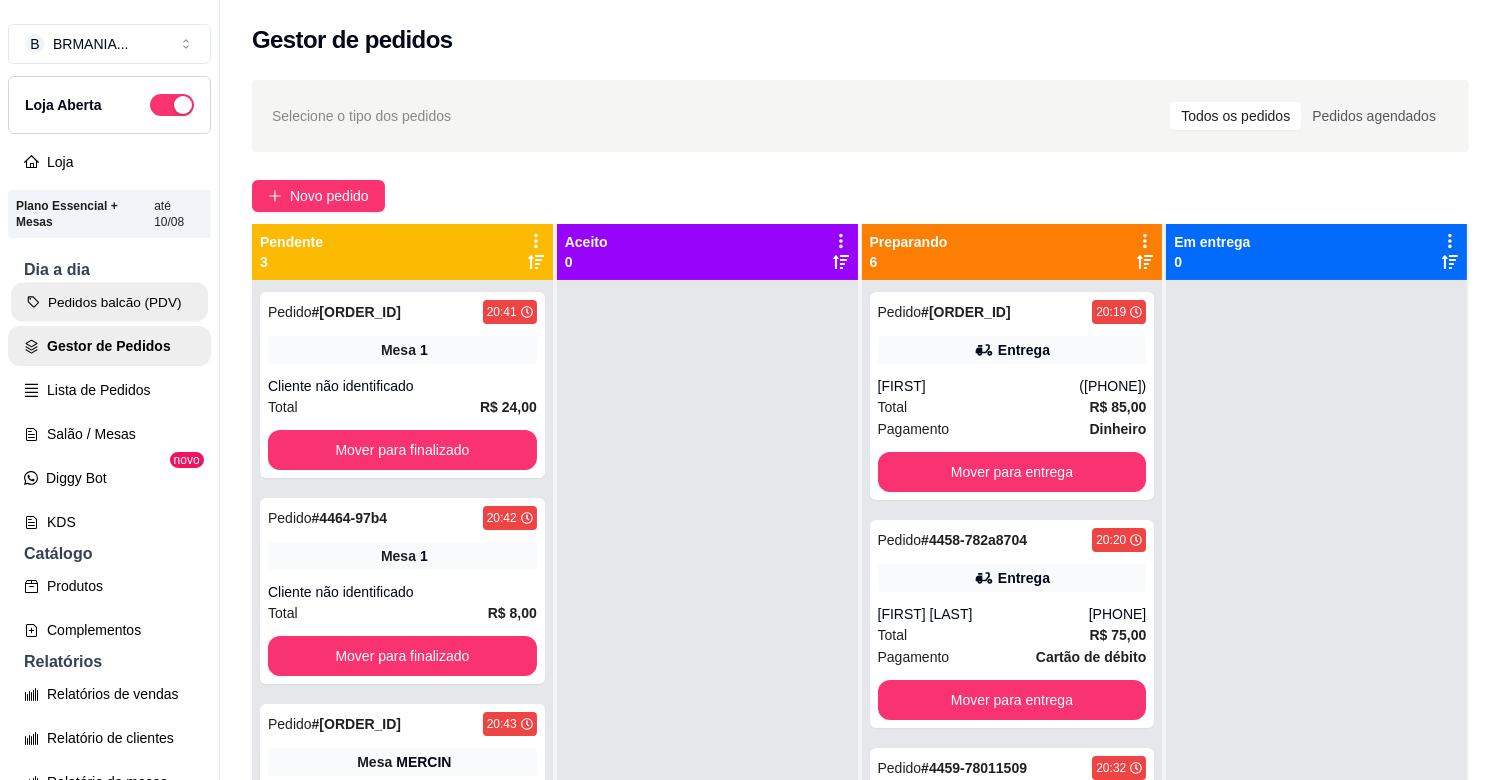 click on "Pedidos balcão (PDV)" at bounding box center (109, 302) 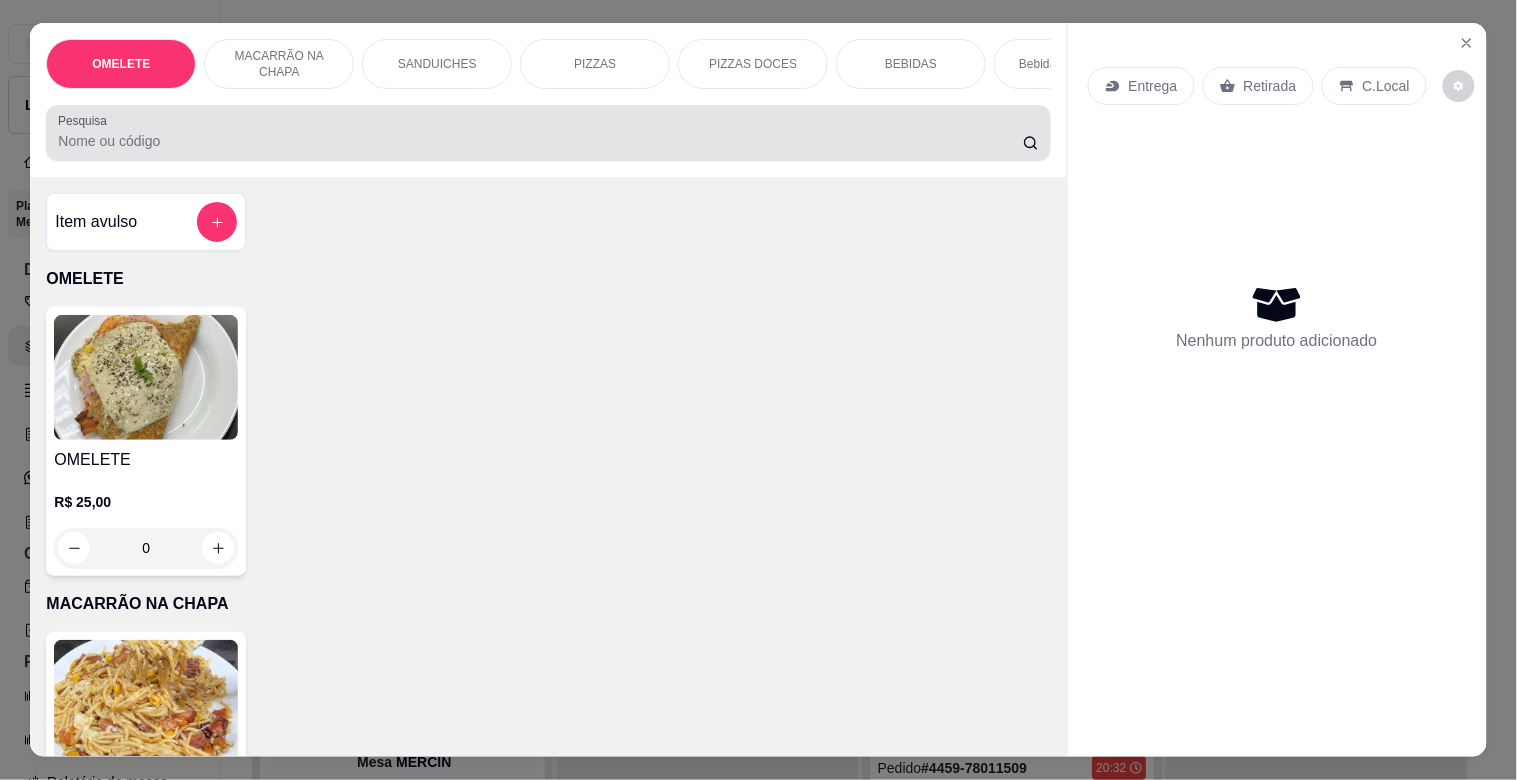 click on "Pesquisa" at bounding box center [548, 133] 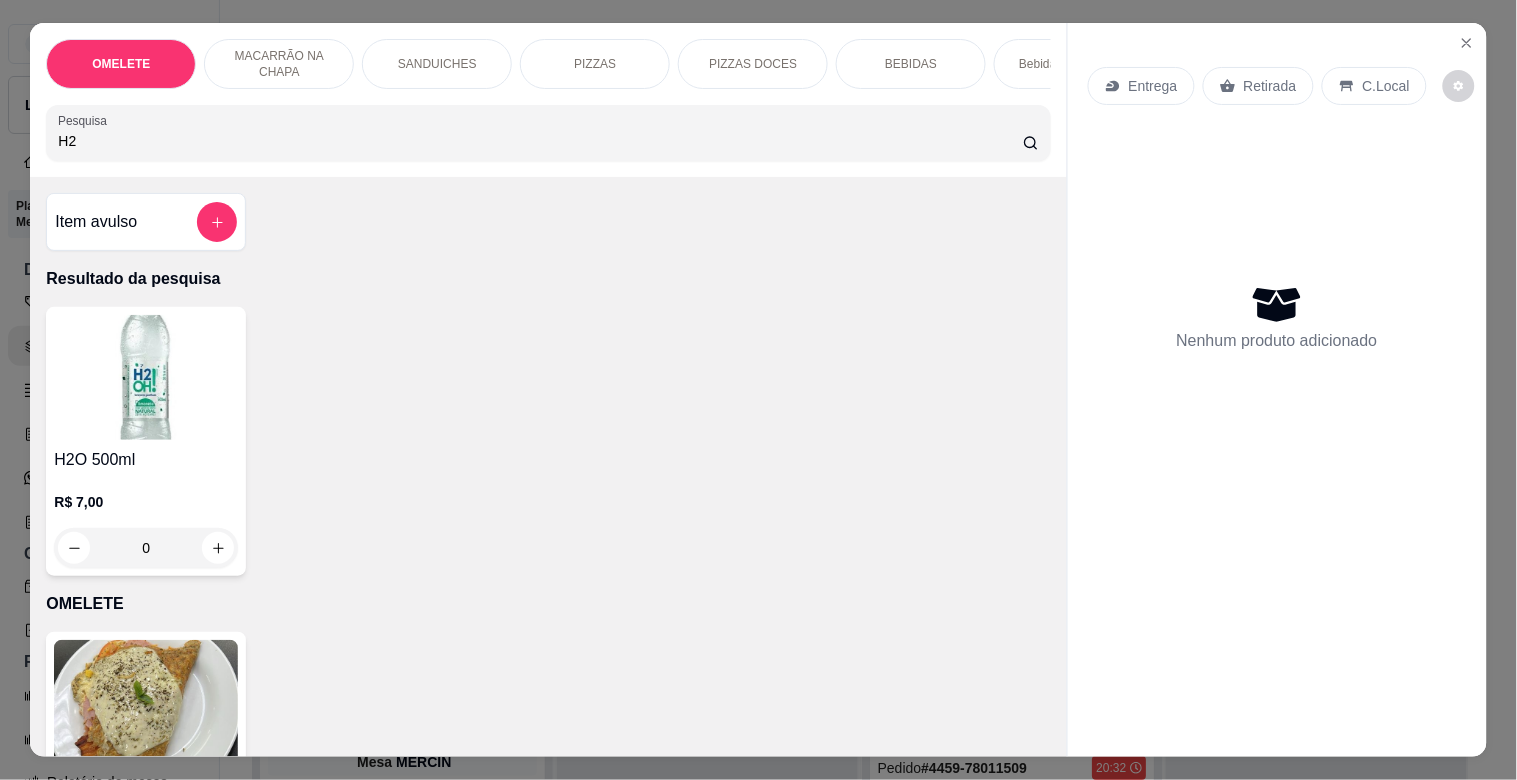 type on "H2" 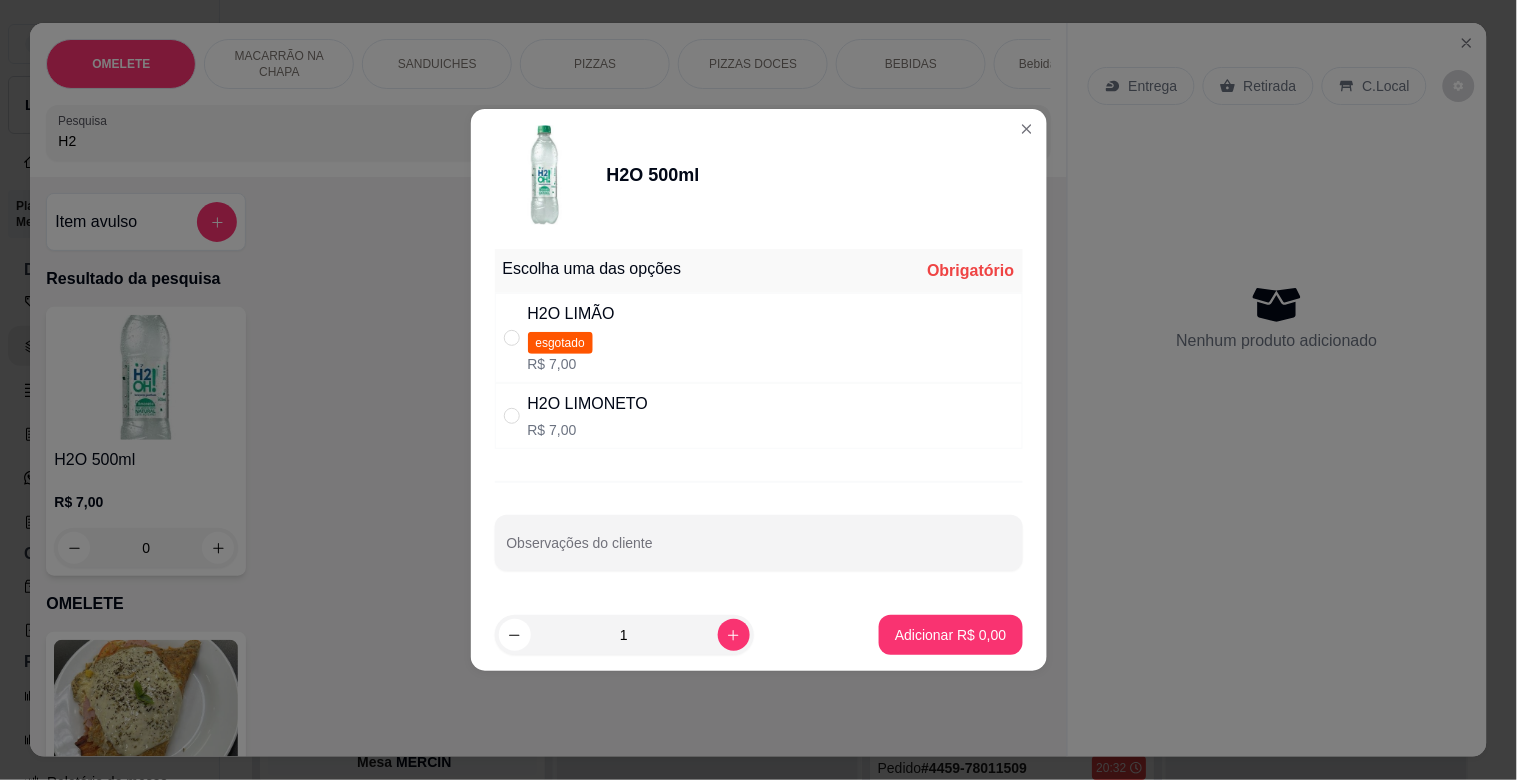 click on "H2O LIMONETO R$ 7,00" at bounding box center (759, 416) 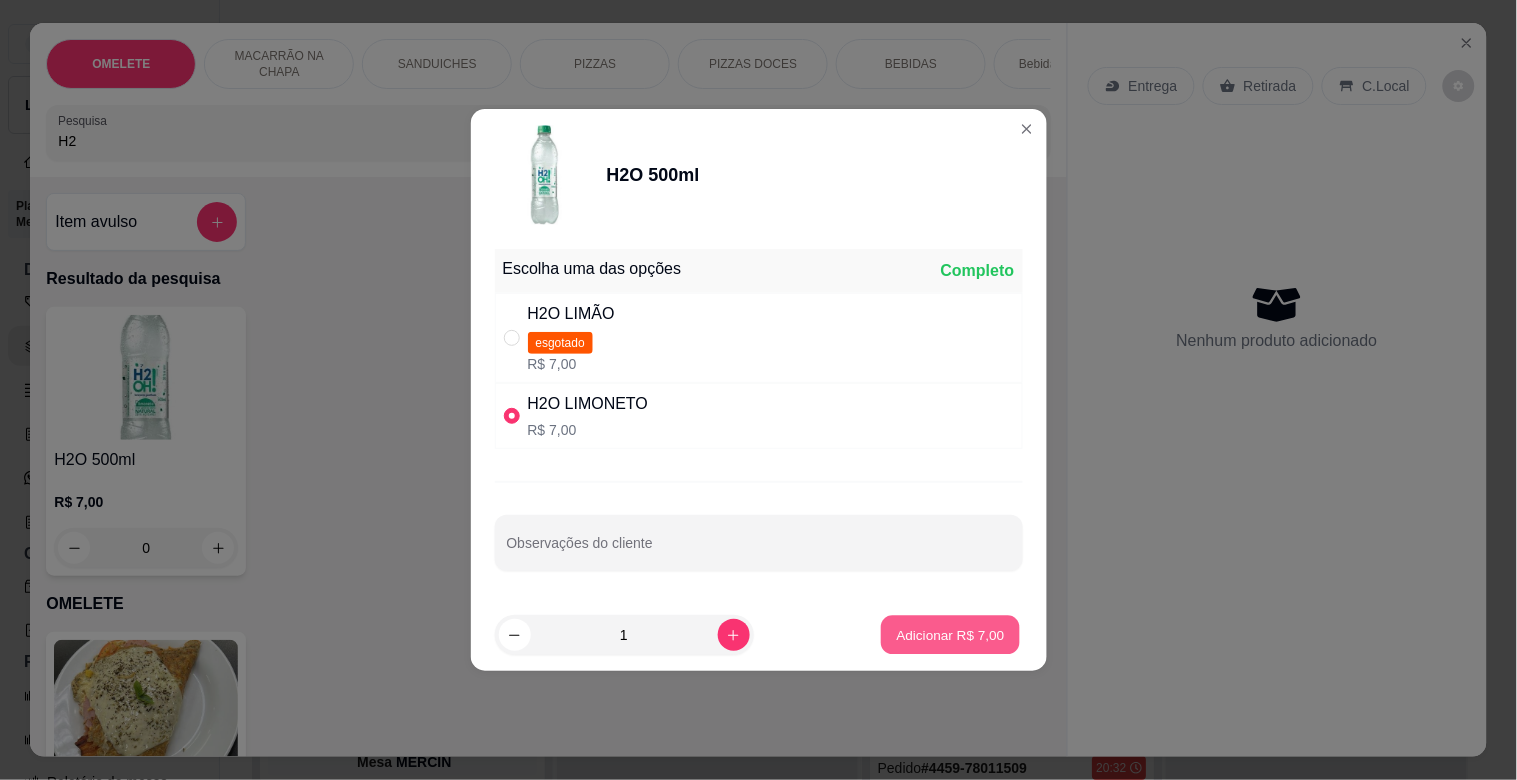 click on "Adicionar   R$ 7,00" at bounding box center [951, 634] 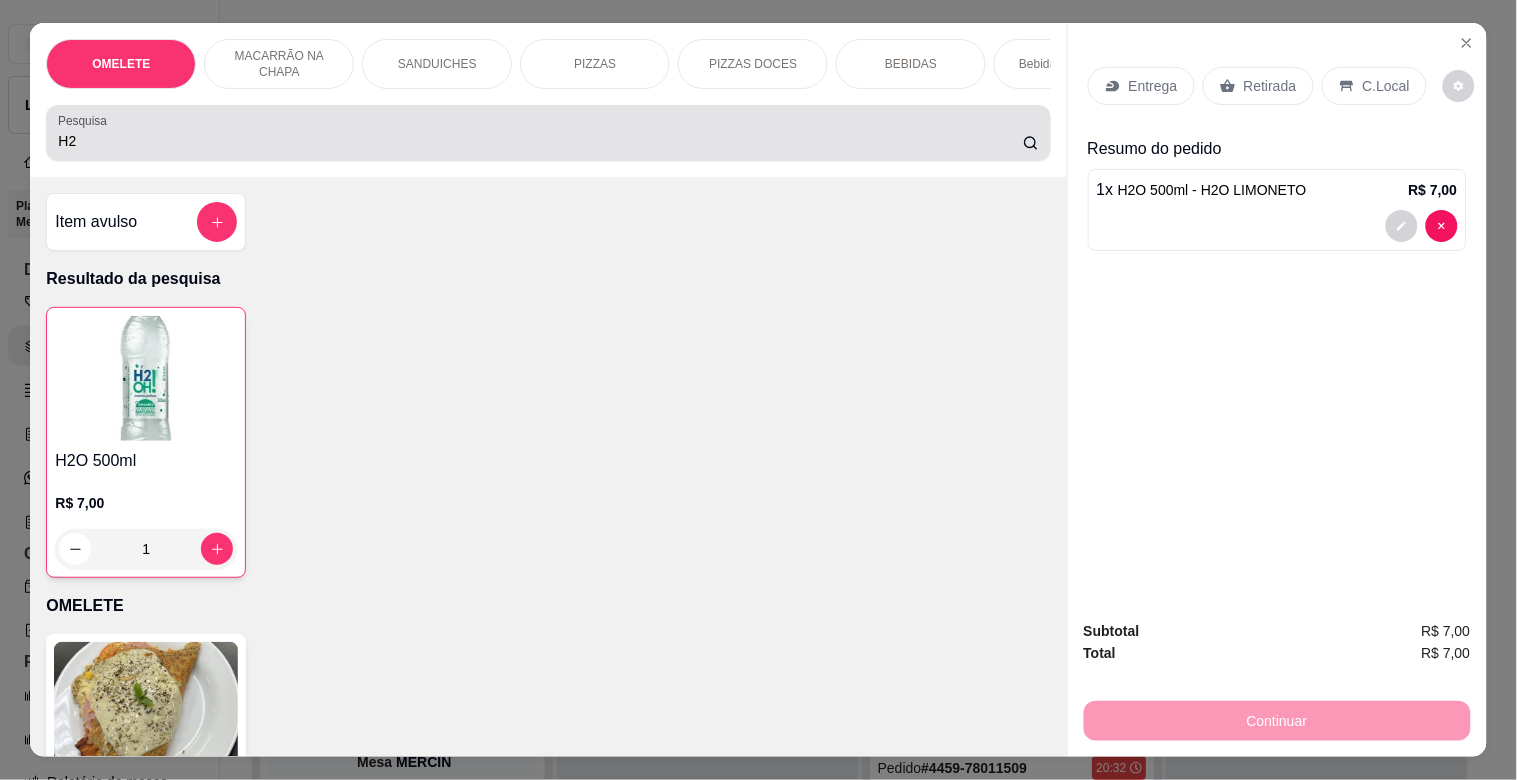 drag, startPoint x: 132, startPoint y: 156, endPoint x: 45, endPoint y: 155, distance: 87.005745 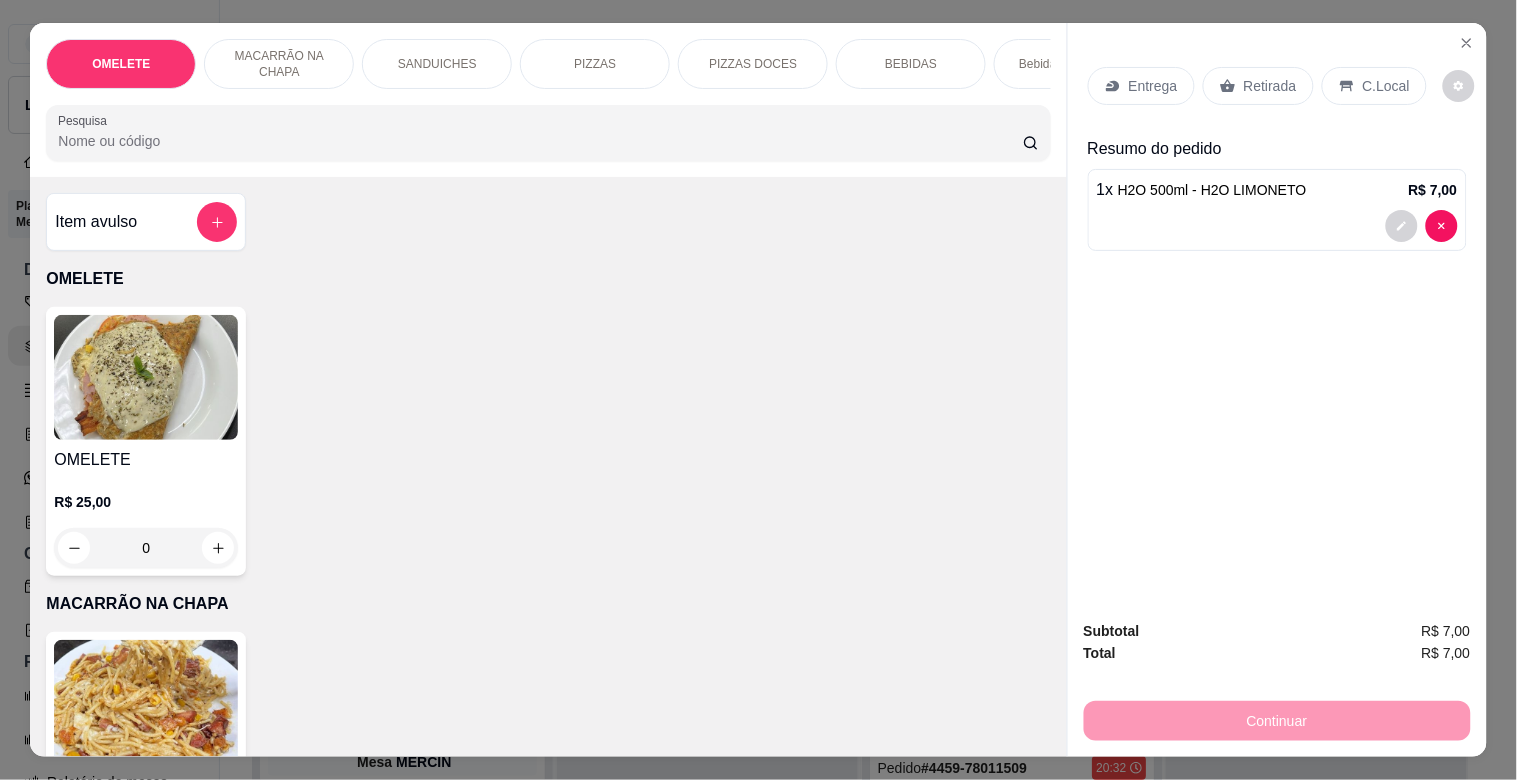 type 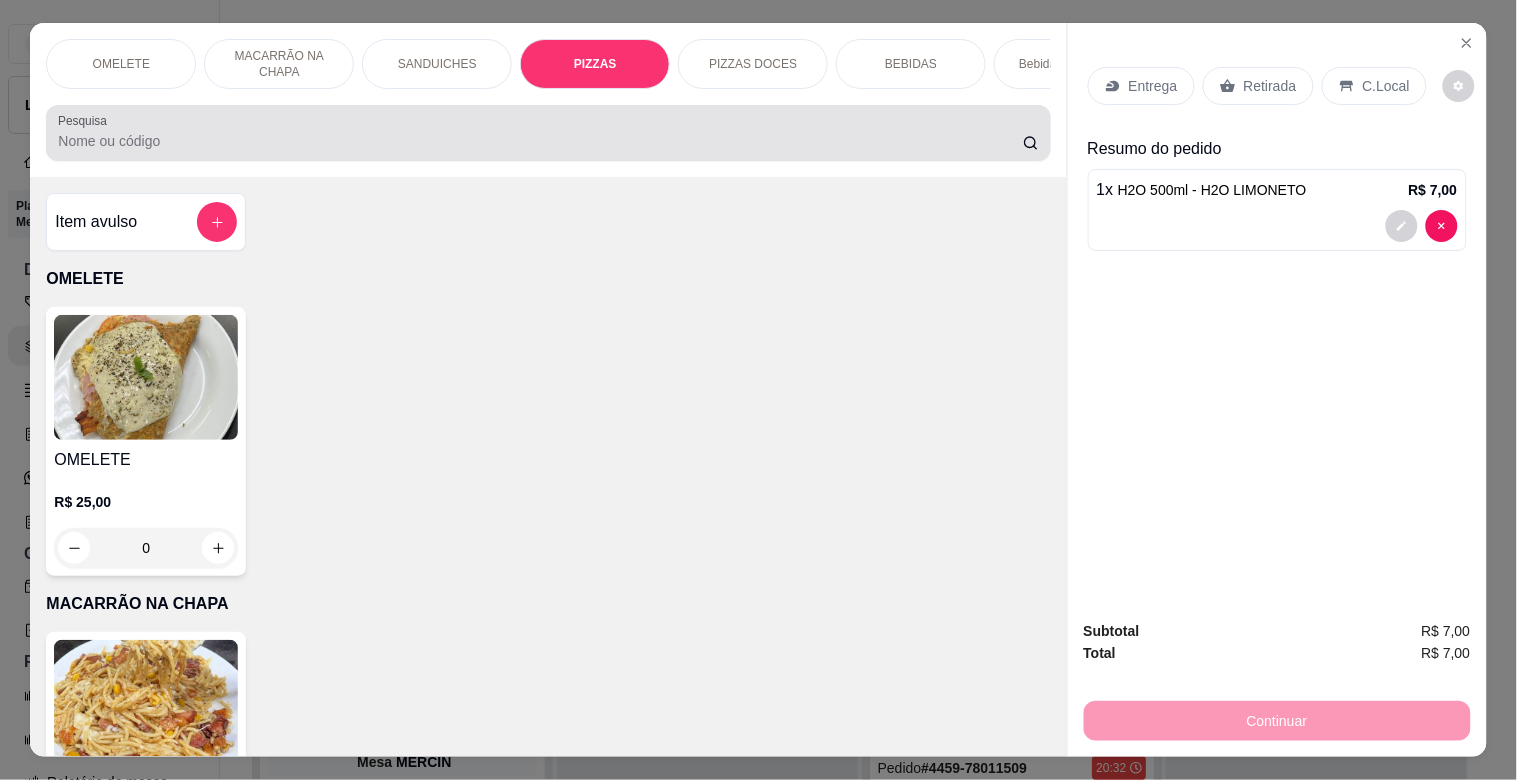scroll, scrollTop: 1634, scrollLeft: 0, axis: vertical 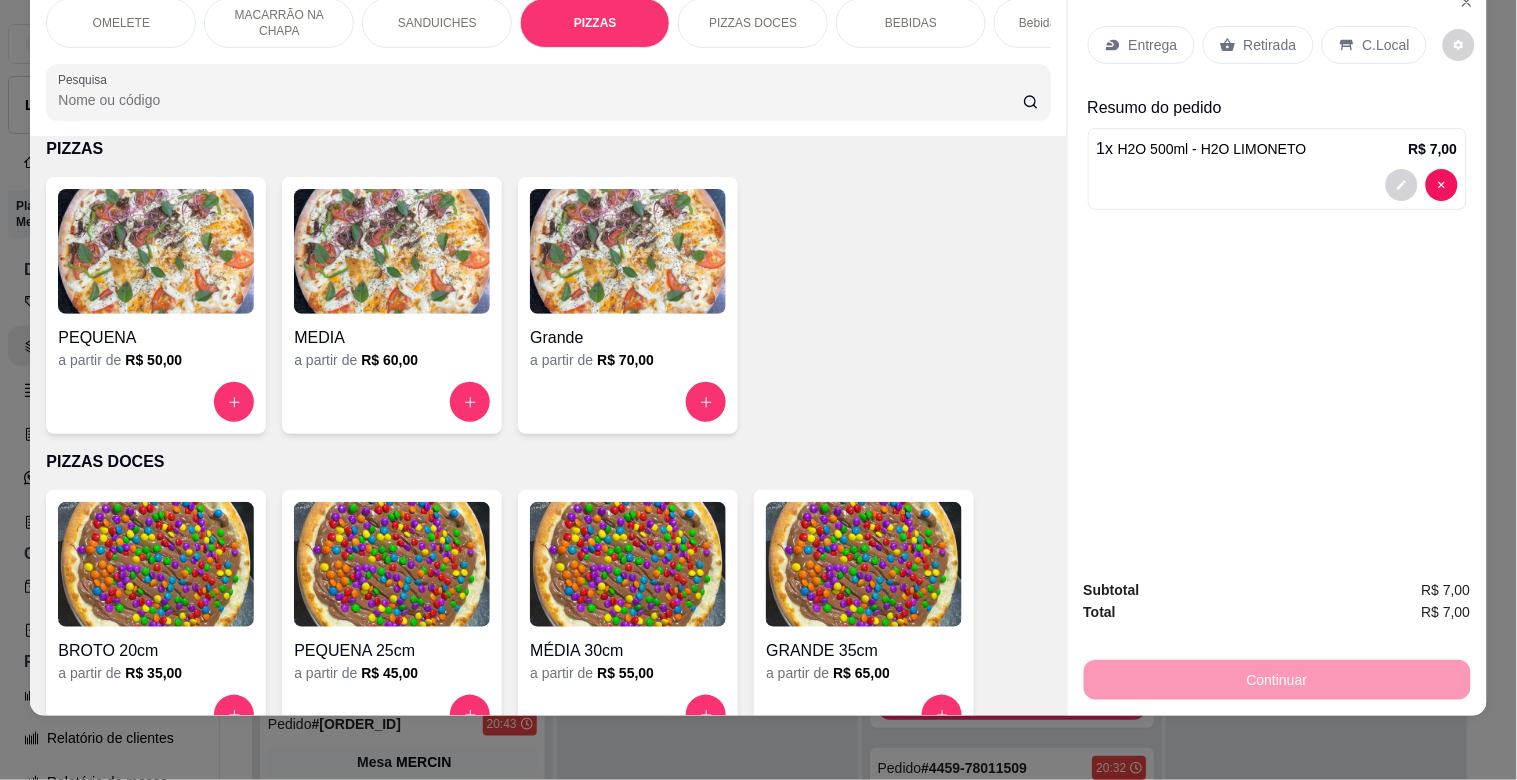 click on "a partir de     R$ 50,00" at bounding box center (156, 360) 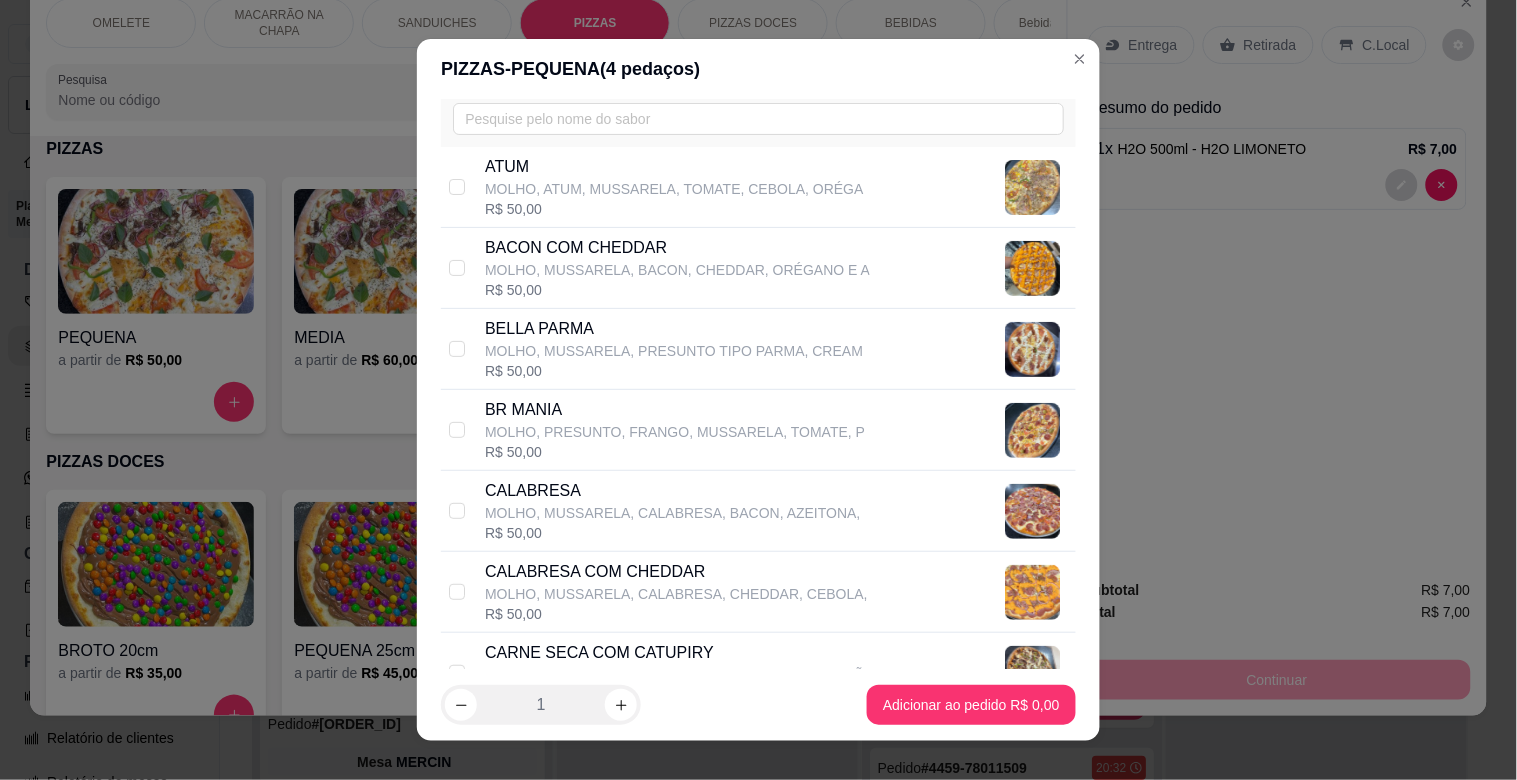 scroll, scrollTop: 178, scrollLeft: 0, axis: vertical 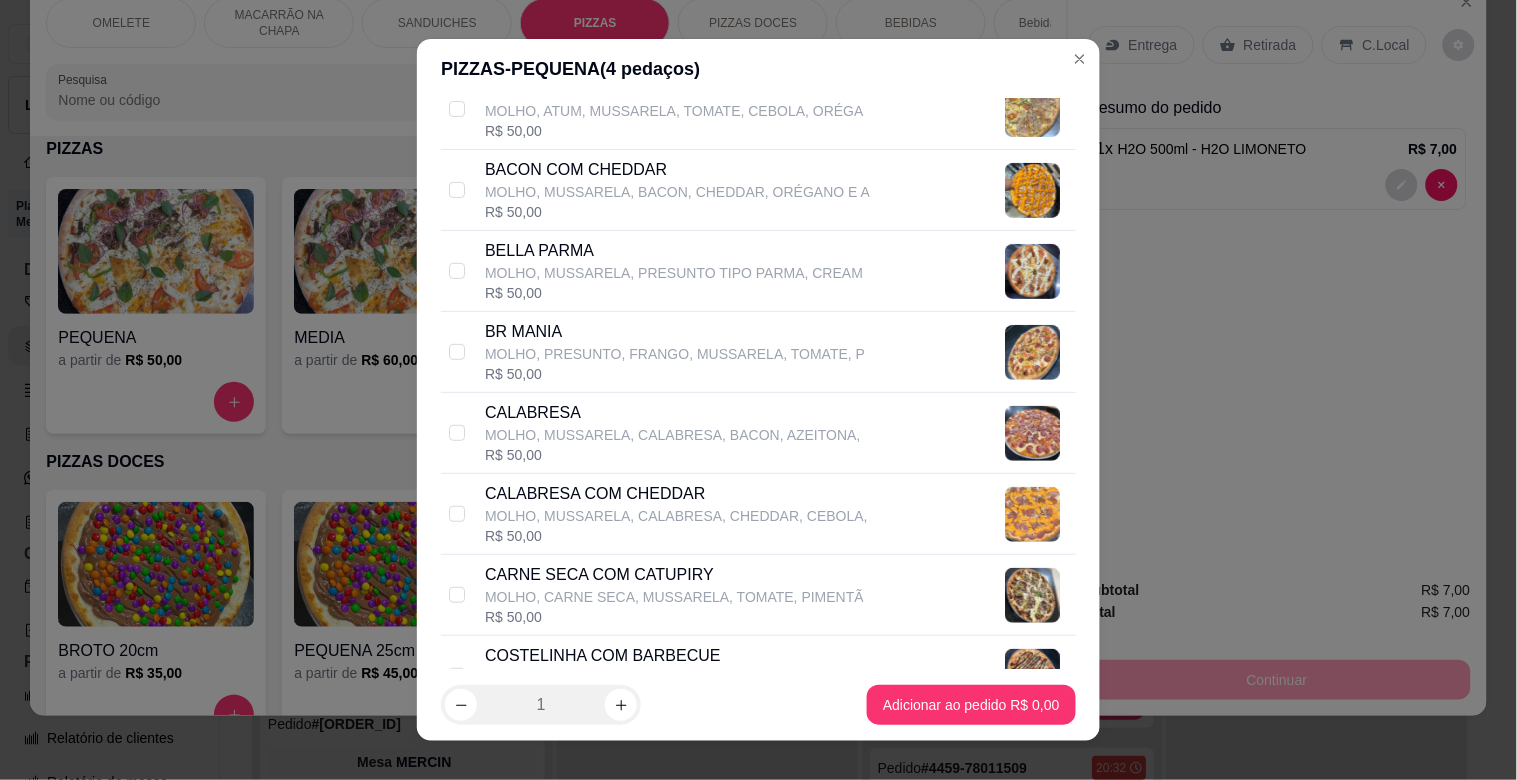 click on "BR MANIA" at bounding box center (675, 332) 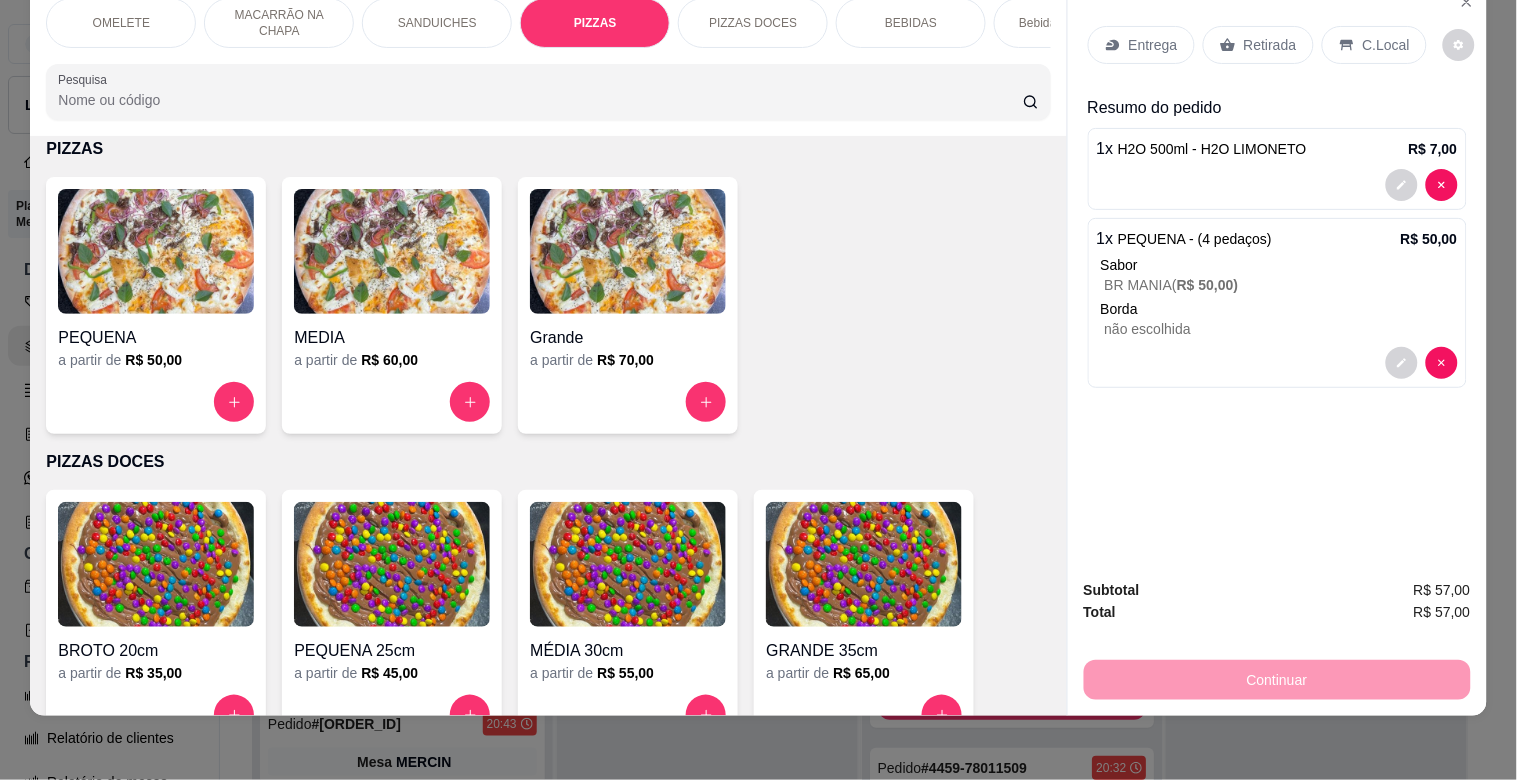 click on "Retirada" at bounding box center (1270, 45) 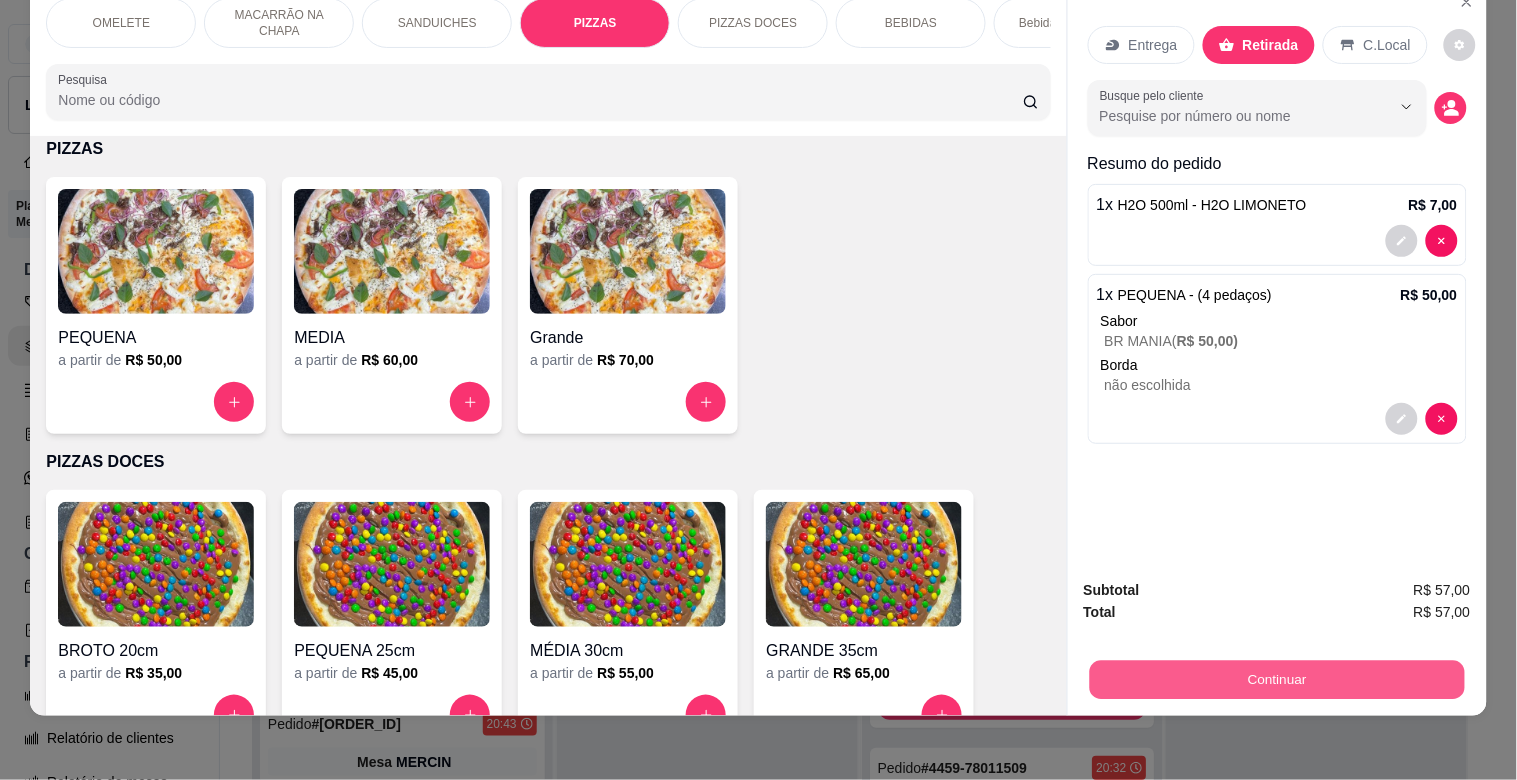 click on "Continuar" at bounding box center (1276, 679) 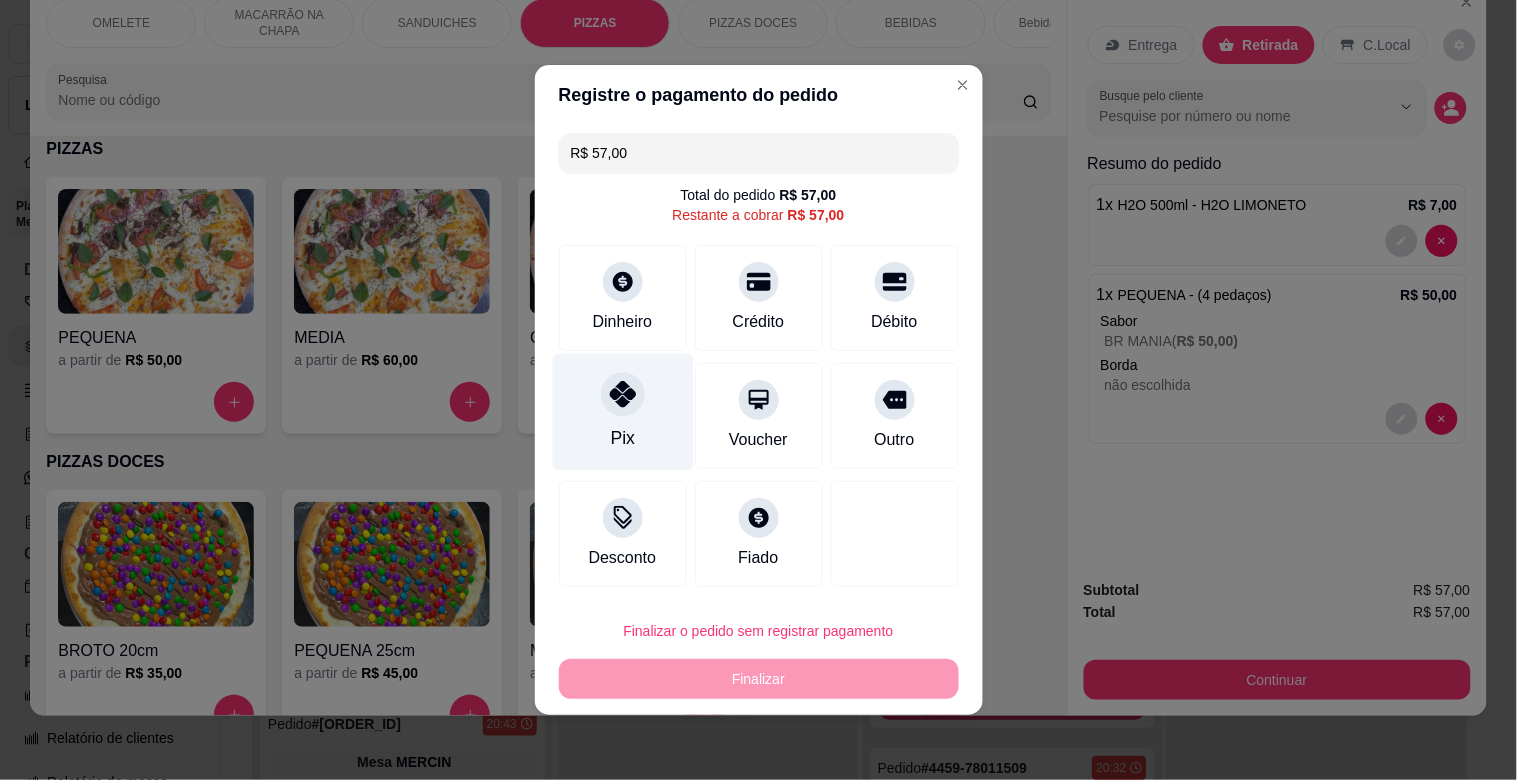 click on "Pix" at bounding box center [622, 412] 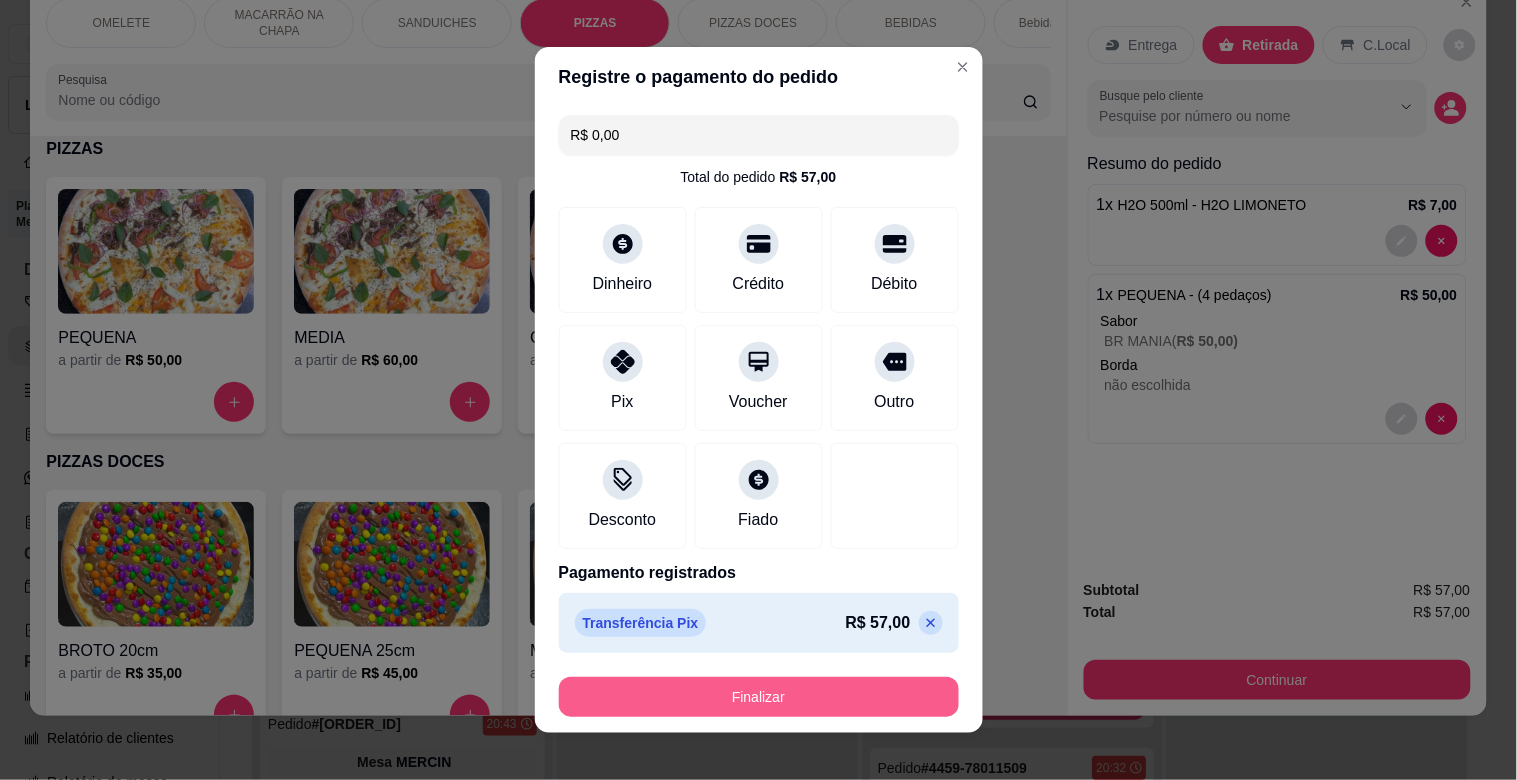 click on "Finalizar" at bounding box center [759, 697] 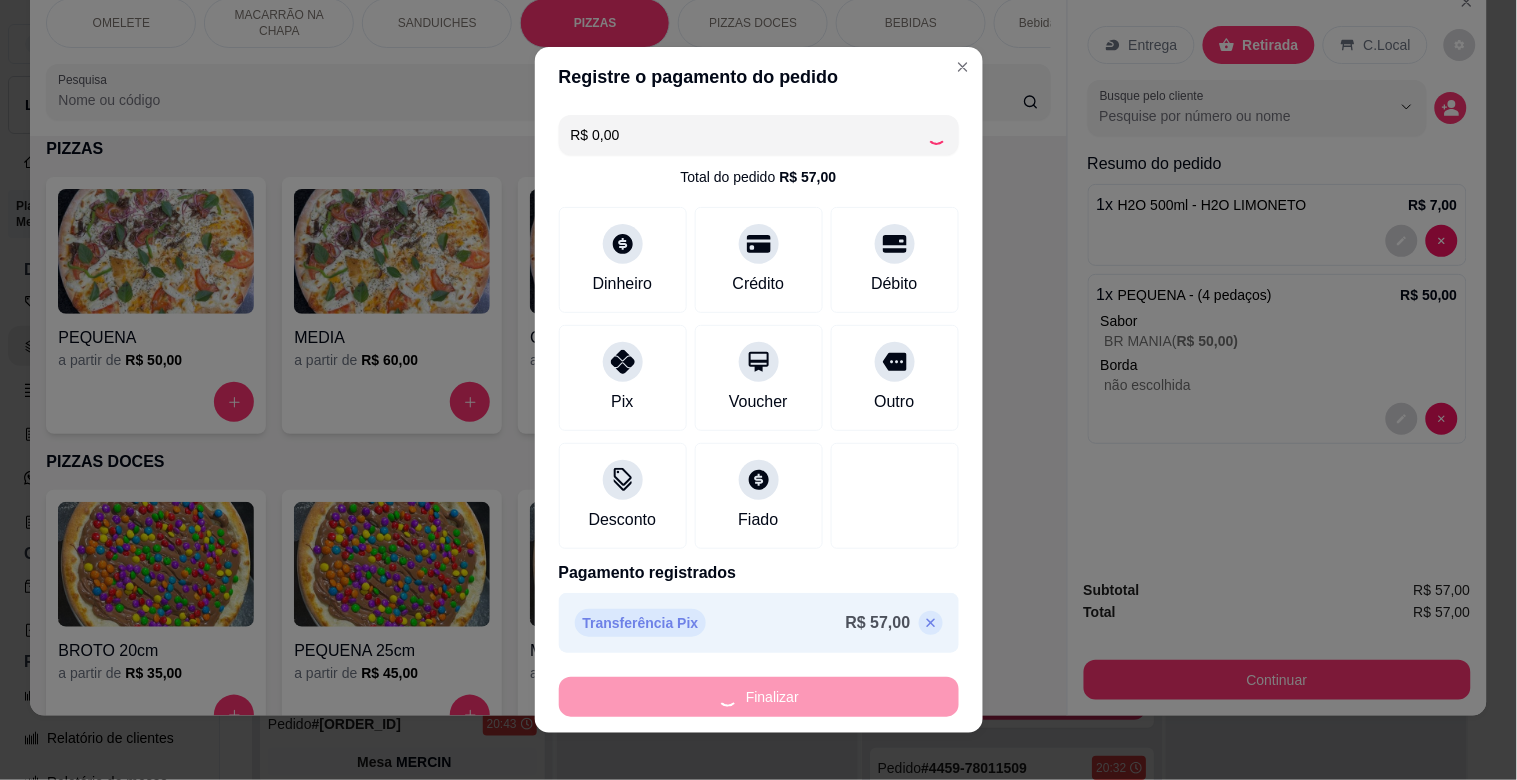 type on "0" 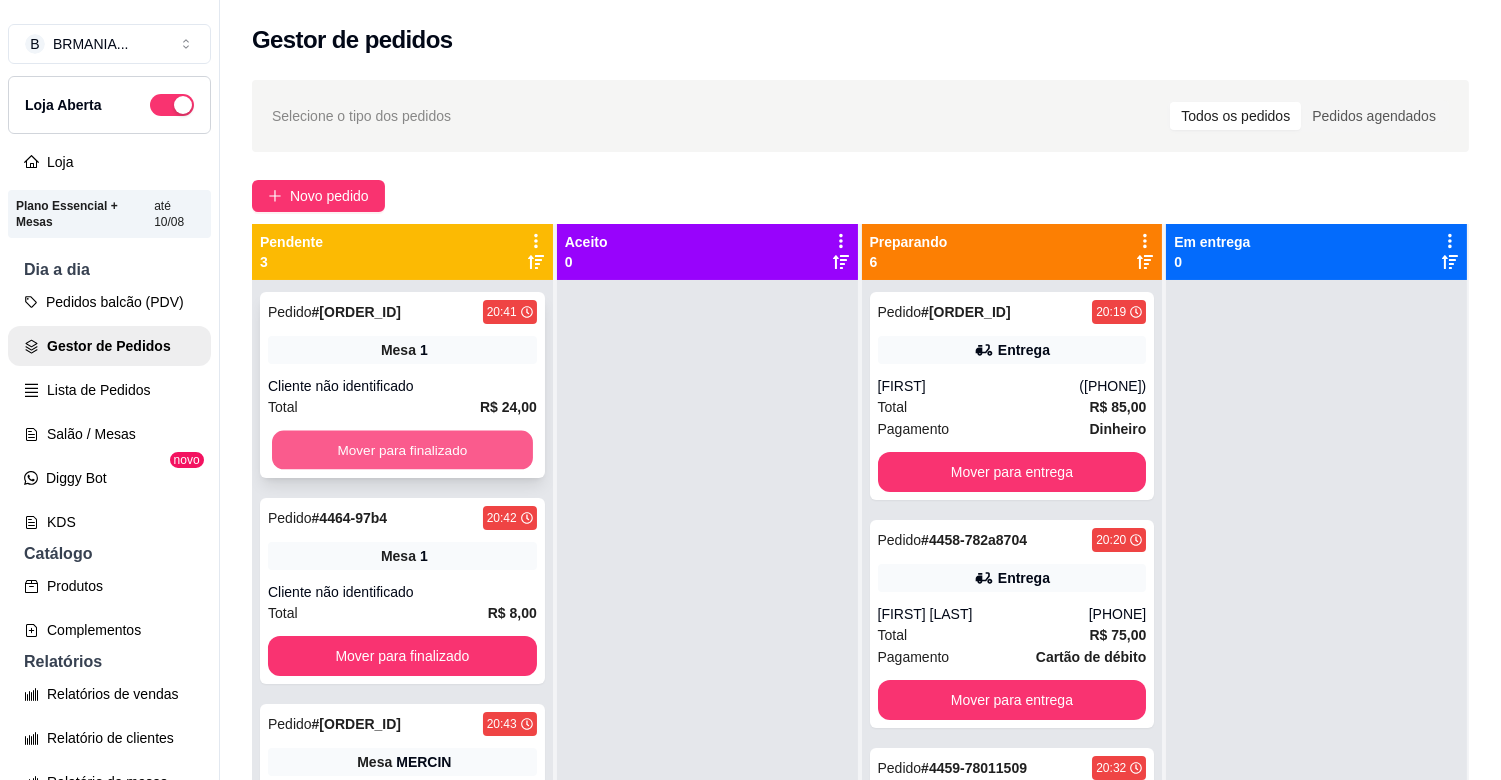 click on "Mover para finalizado" at bounding box center [402, 450] 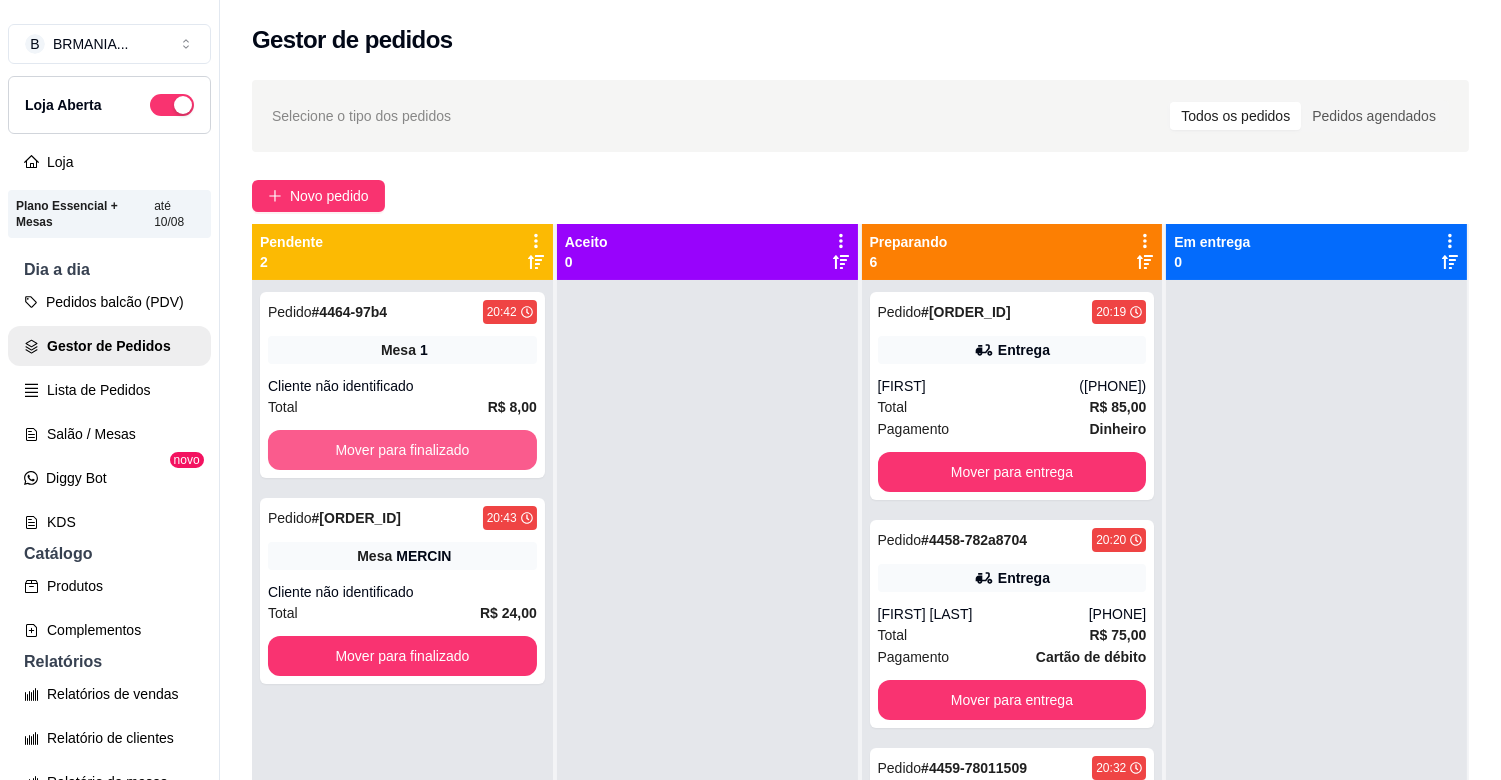 click on "Mover para finalizado" at bounding box center [402, 450] 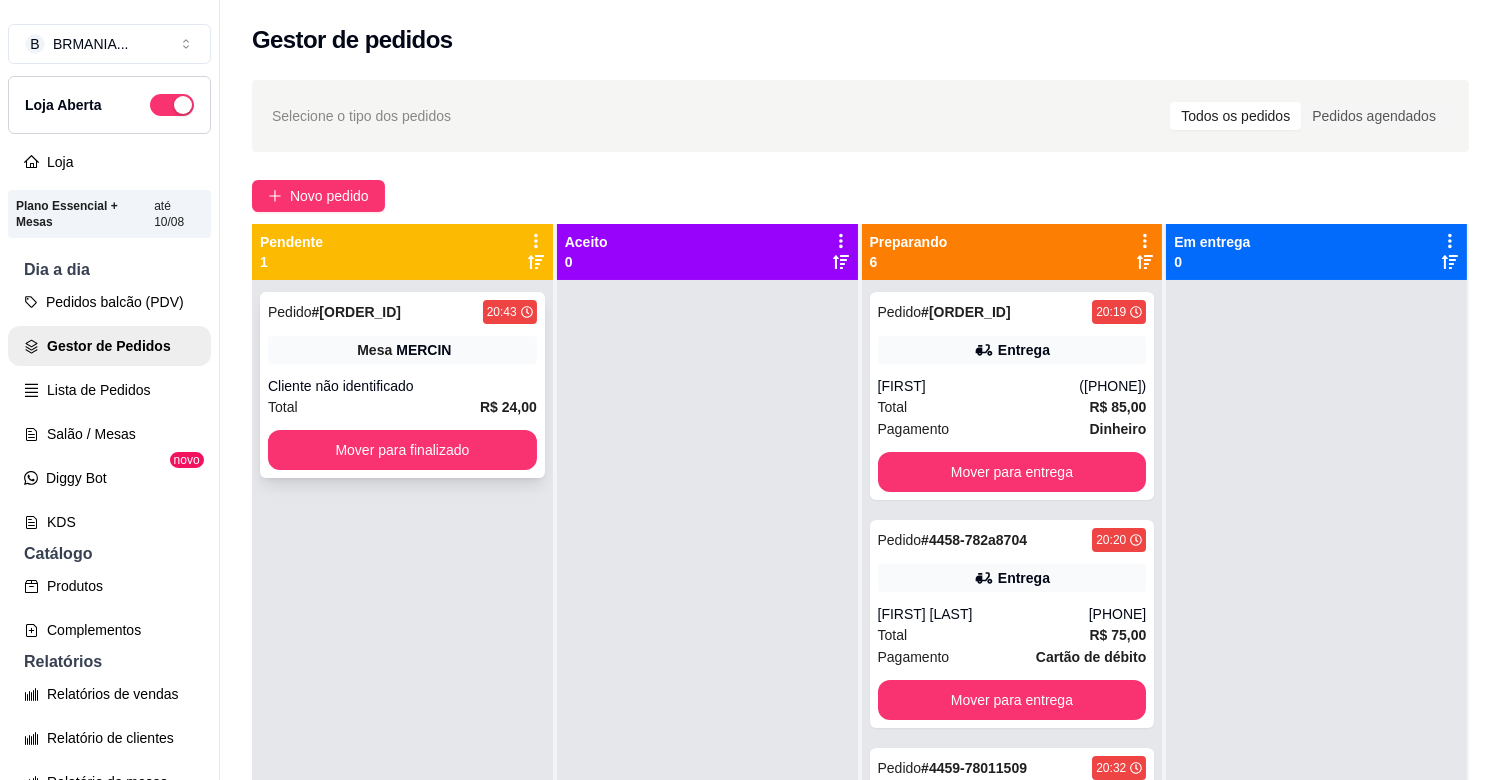 click on "Cliente não identificado" at bounding box center [402, 386] 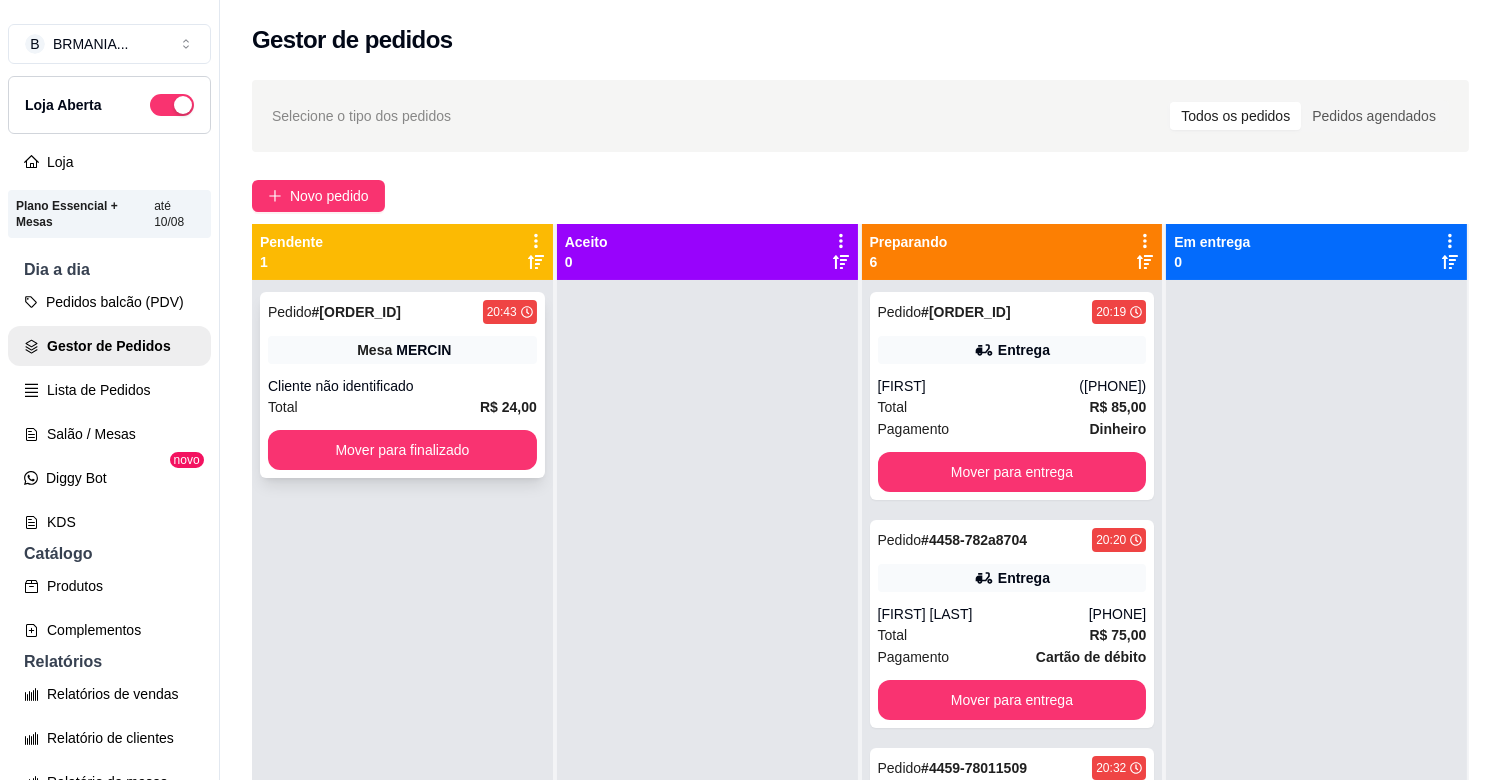click on "Mover para finalizado" at bounding box center [402, 450] 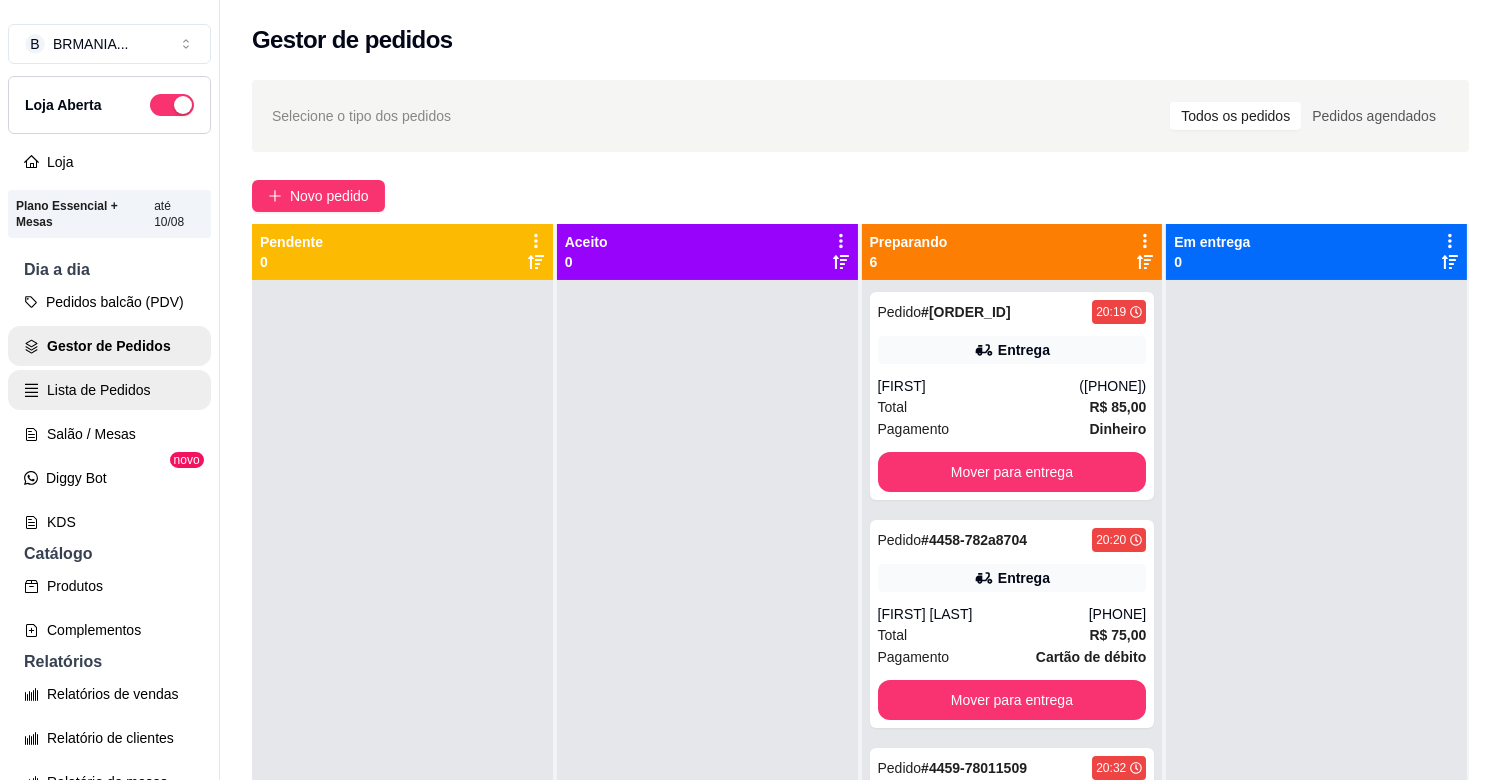 click on "Lista de Pedidos" at bounding box center [109, 390] 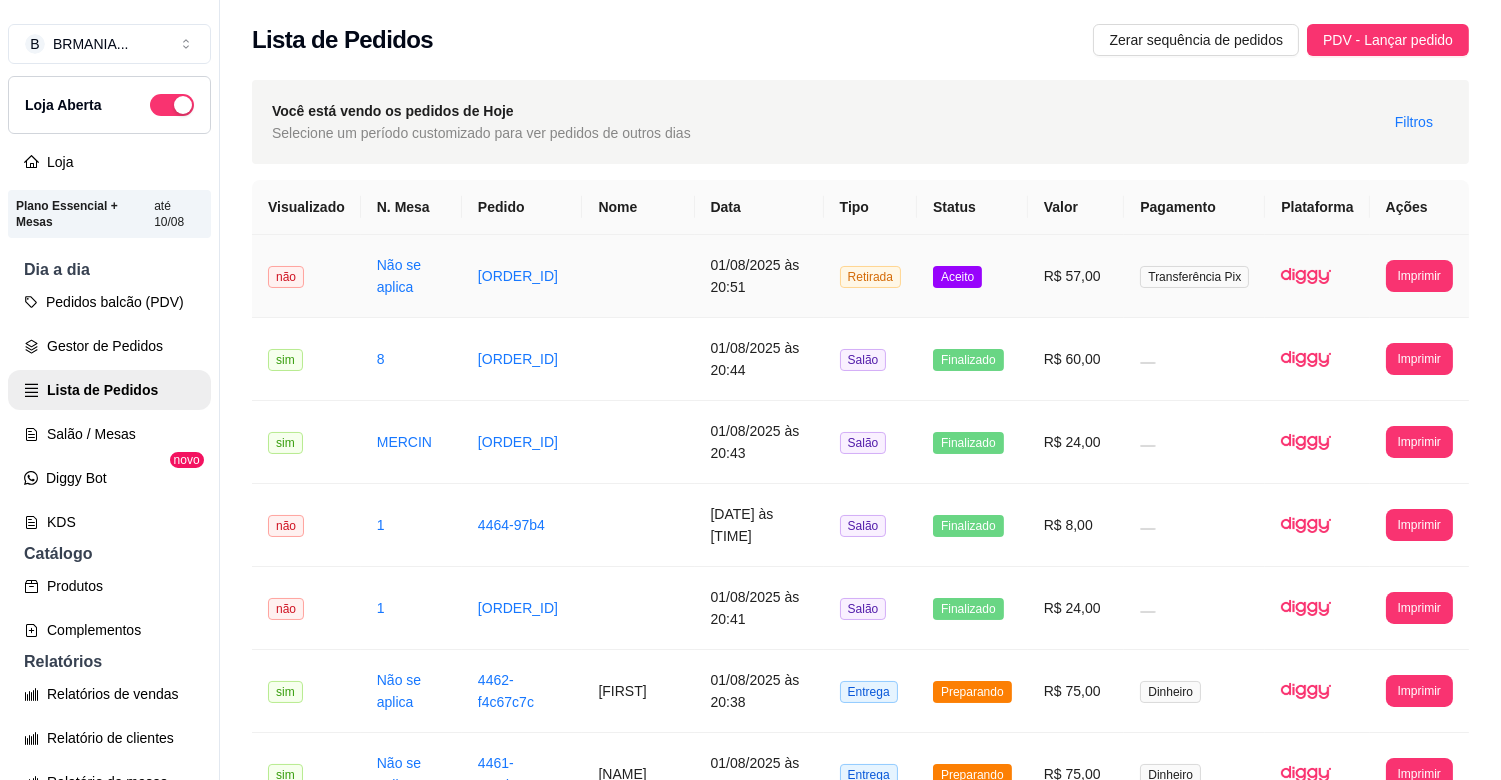 click on "[ORDER_ID]" at bounding box center (522, 276) 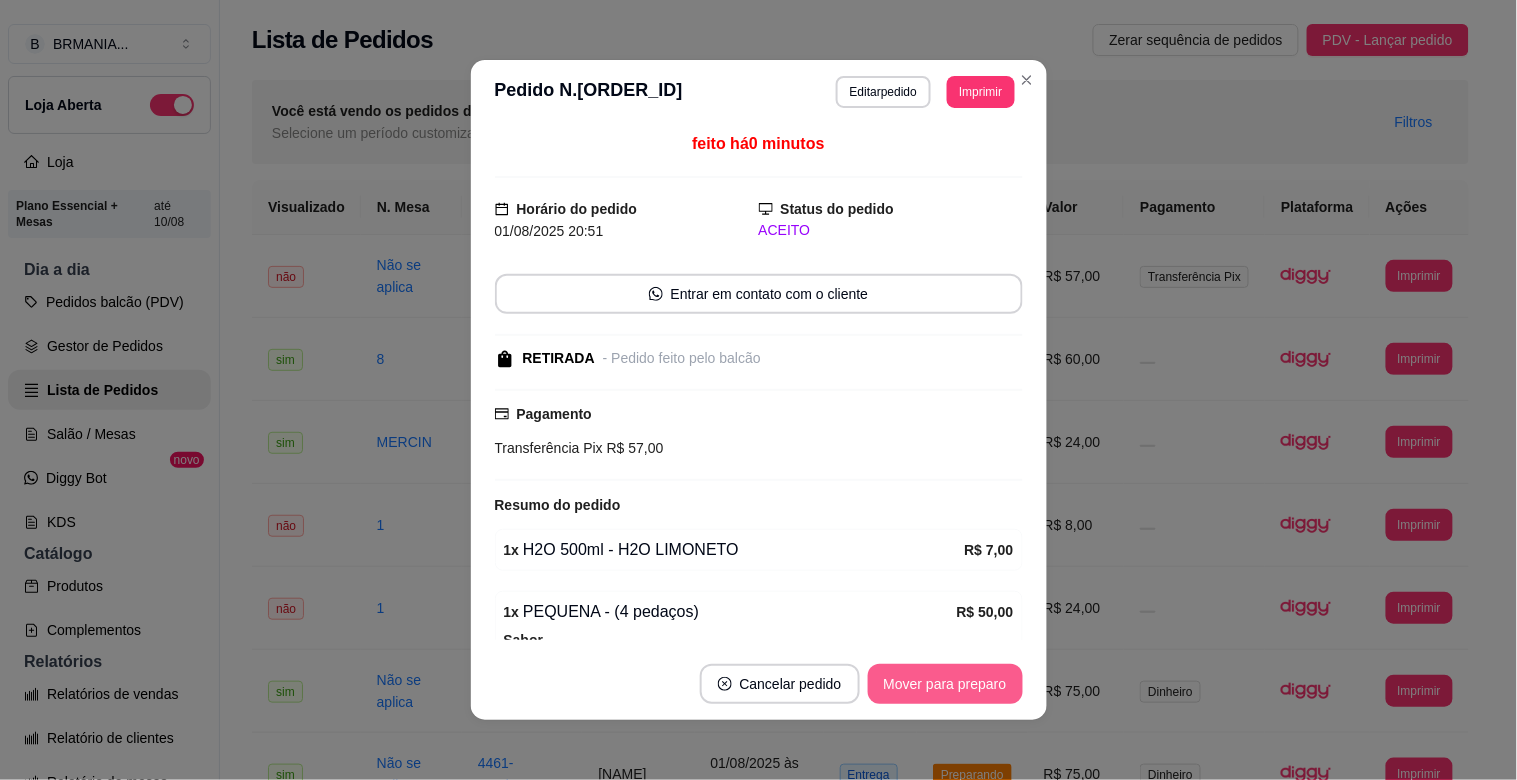 click on "Mover para preparo" at bounding box center [945, 684] 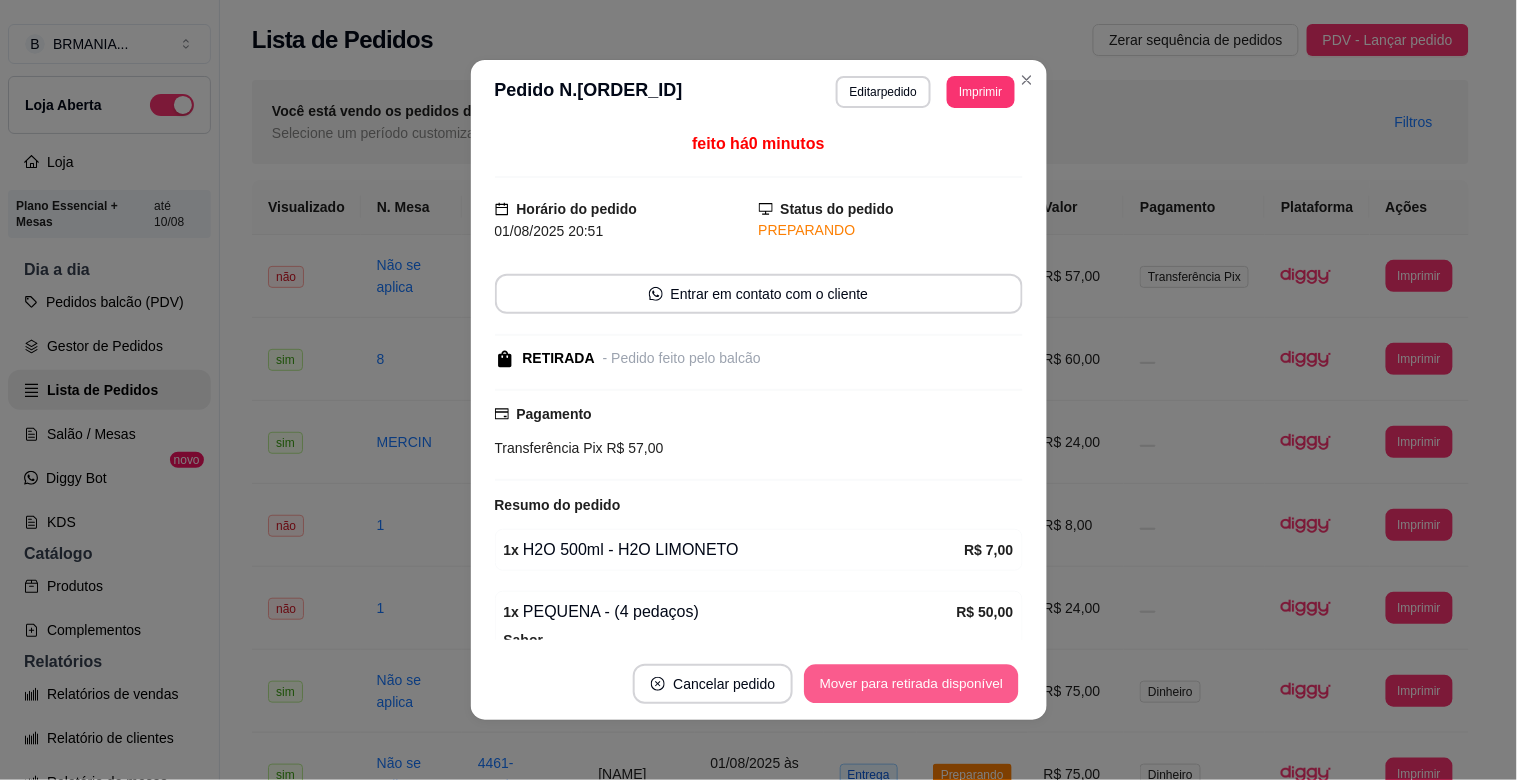 click on "Mover para retirada disponível" at bounding box center (912, 684) 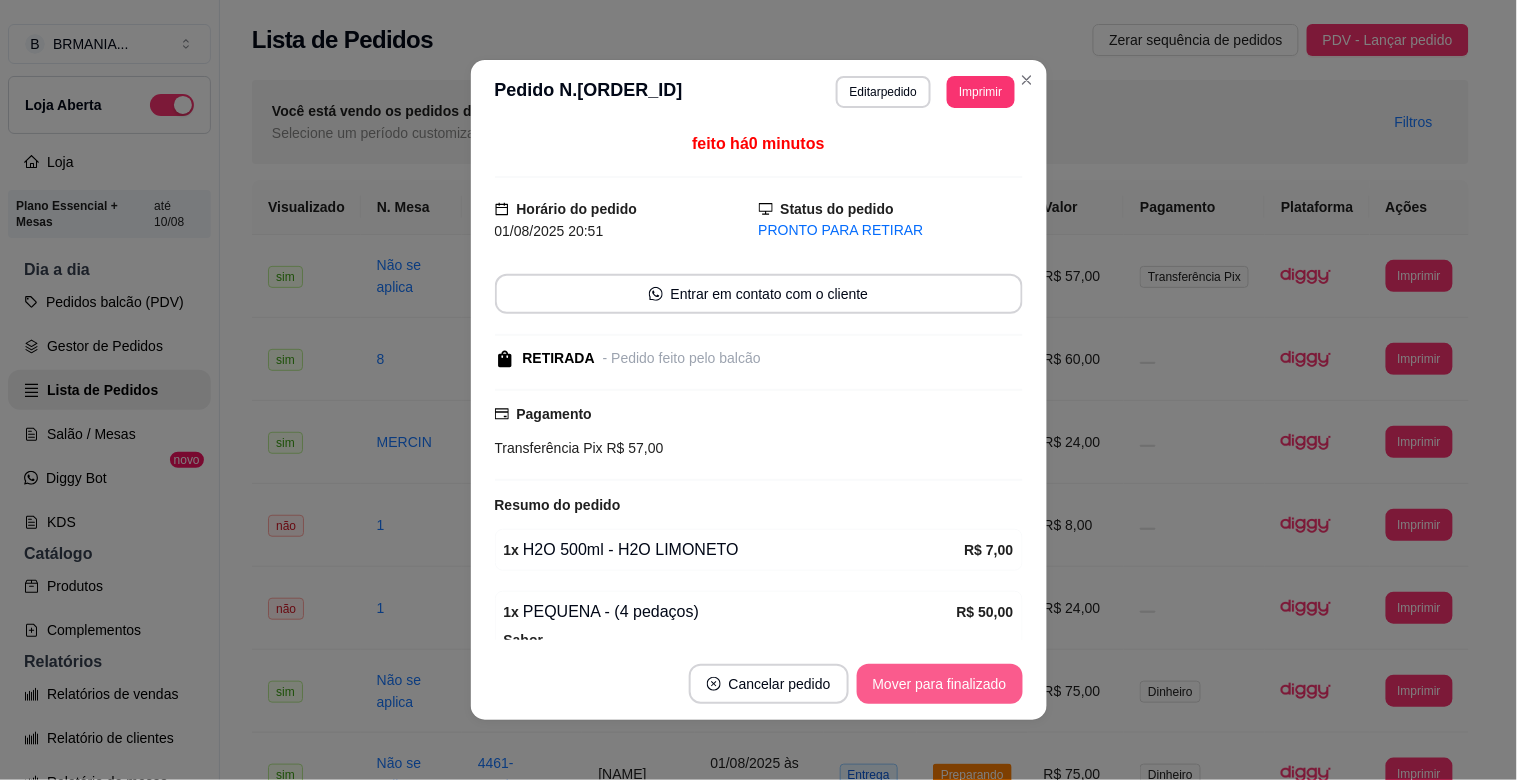 click on "Mover para finalizado" at bounding box center [940, 684] 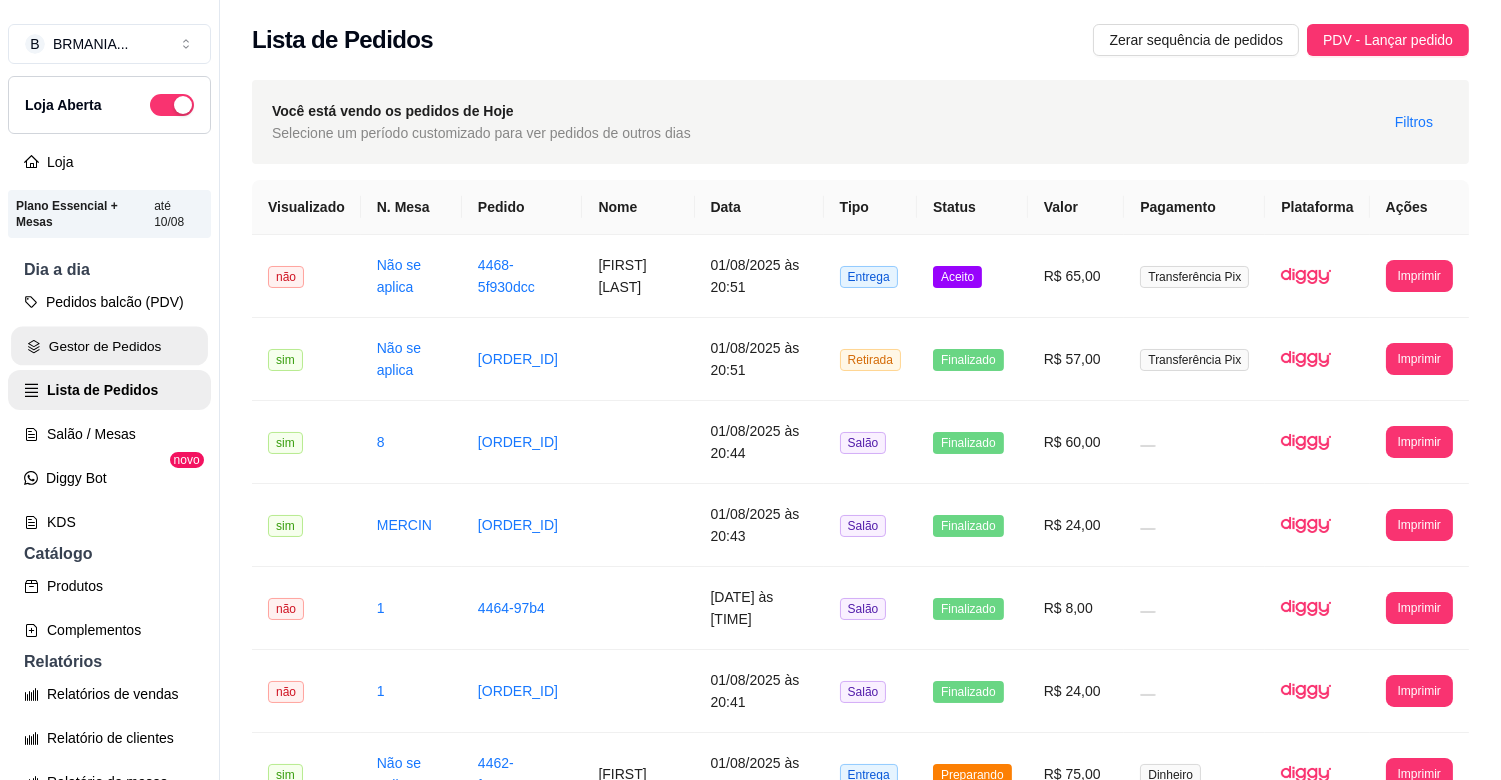 click on "Gestor de Pedidos" at bounding box center (109, 346) 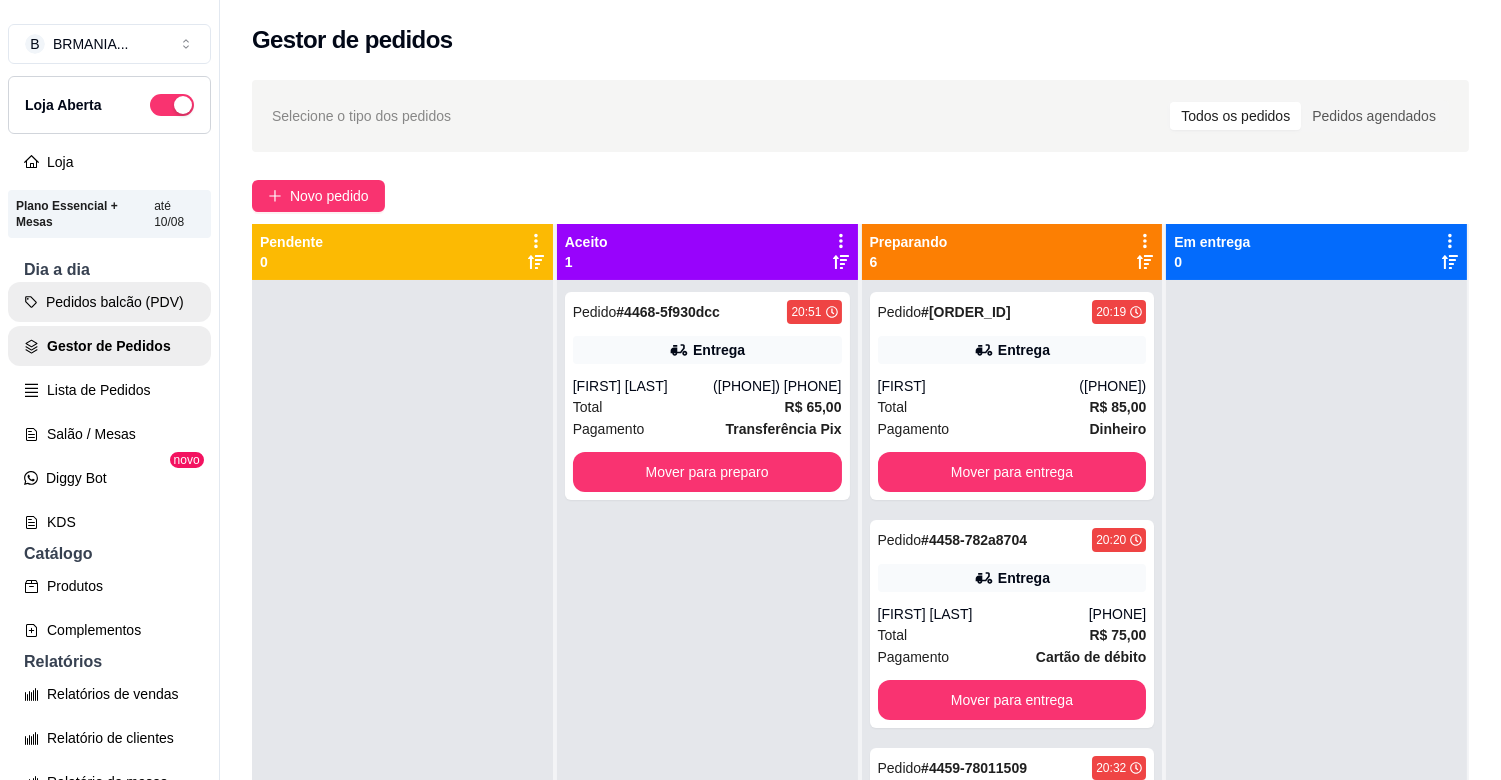 click on "Pedidos balcão (PDV)" at bounding box center [109, 302] 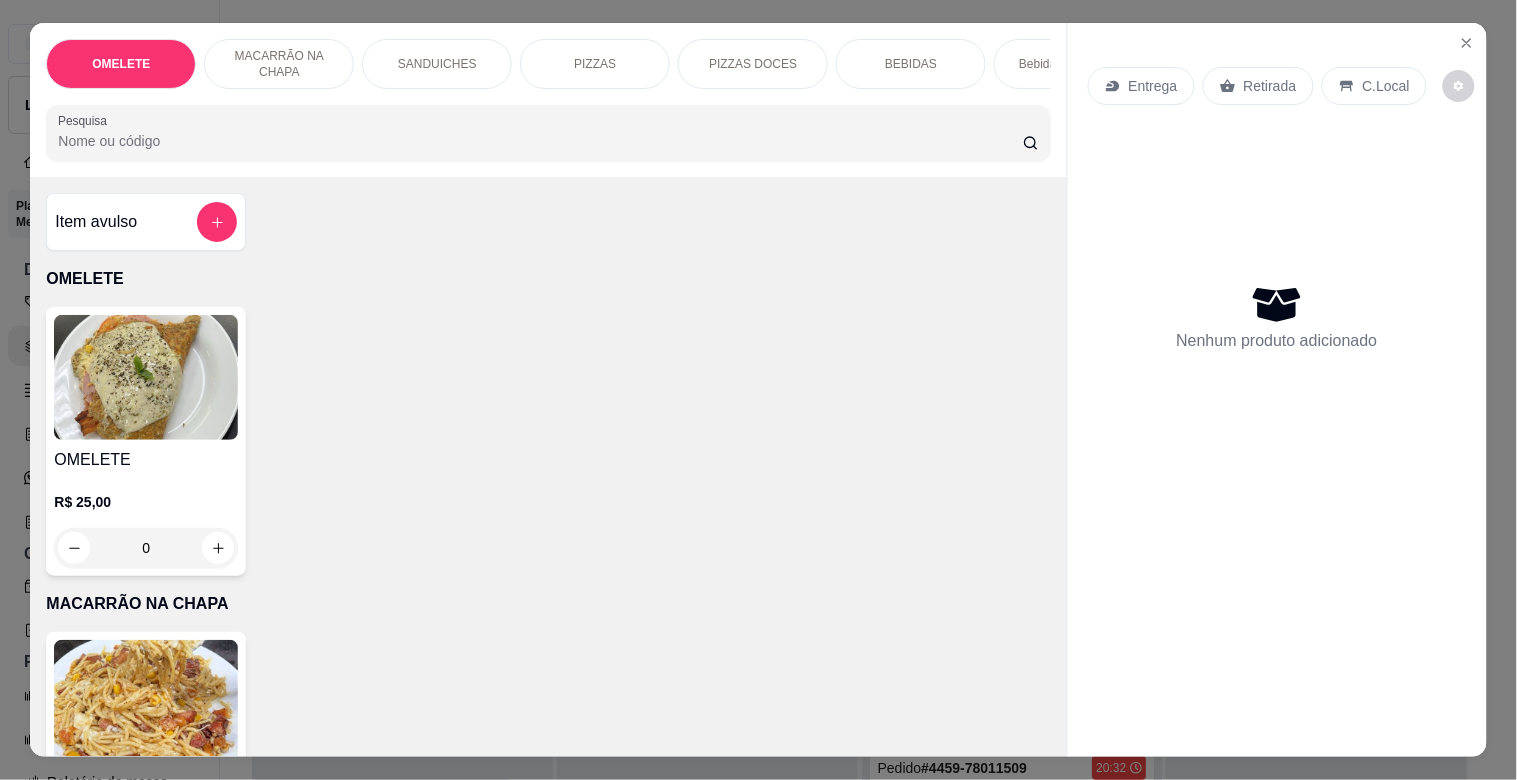 click on "Pesquisa" at bounding box center [540, 141] 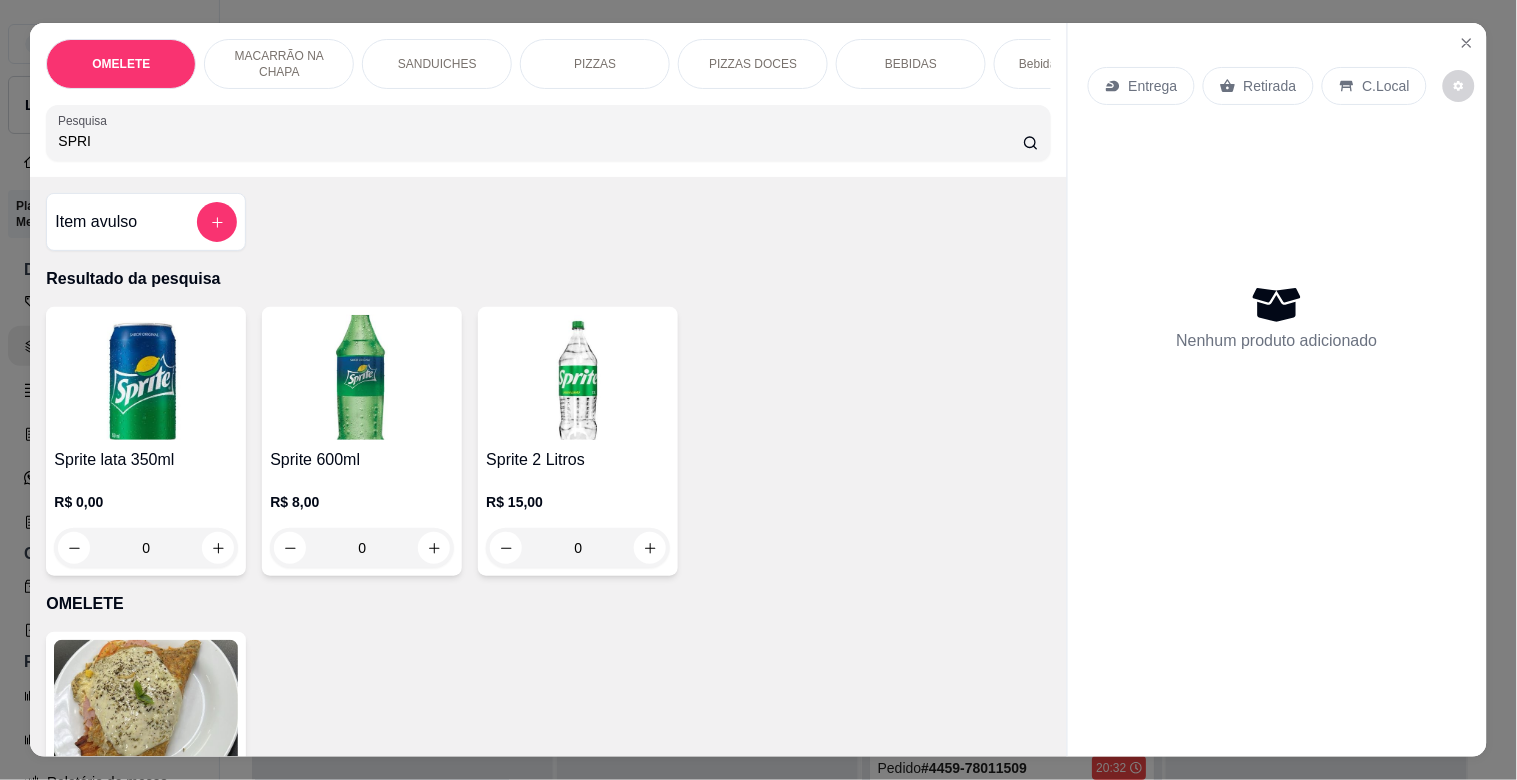 type on "SPRI" 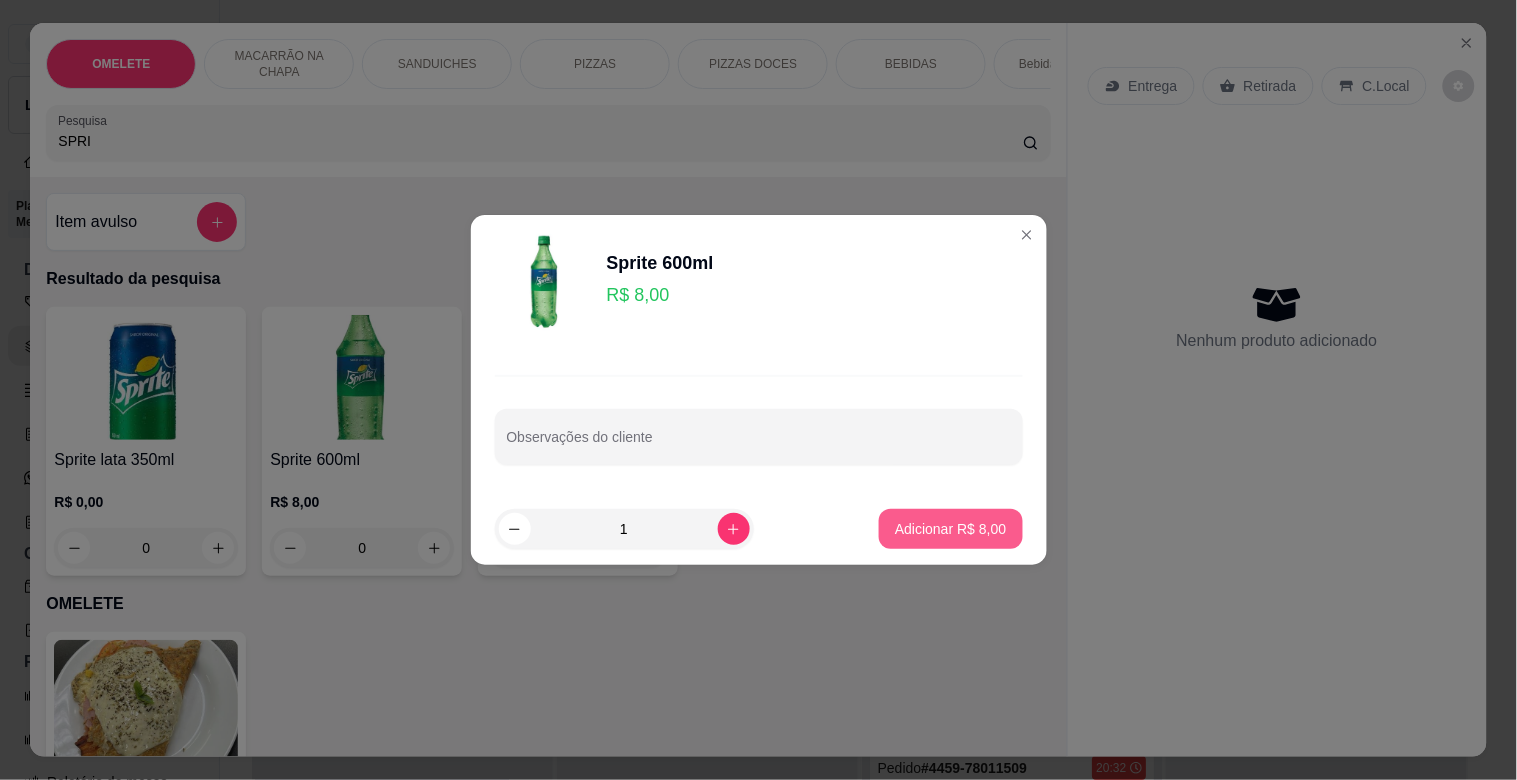 click on "Adicionar   R$ 8,00" at bounding box center (950, 529) 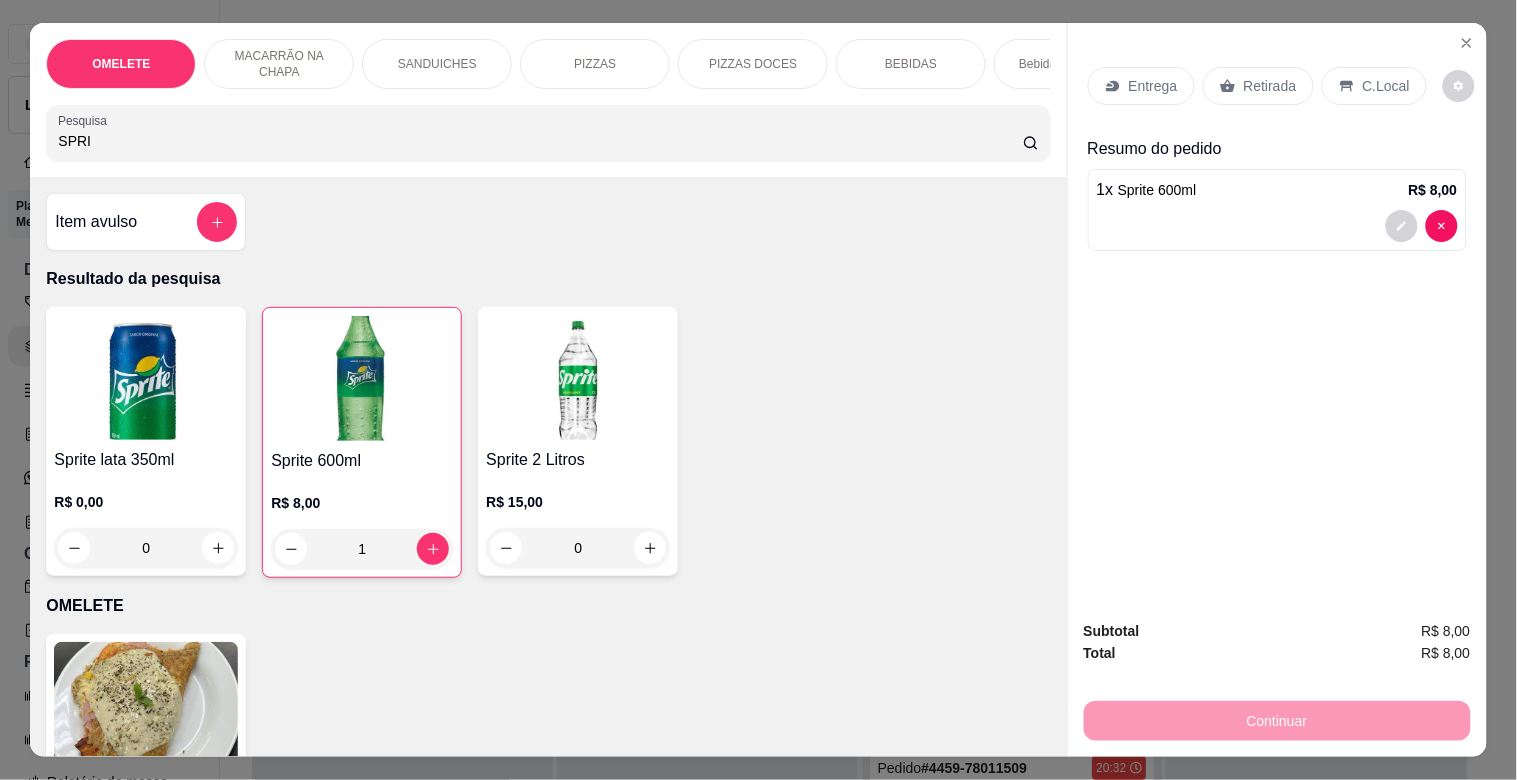click on "Retirada" at bounding box center (1270, 86) 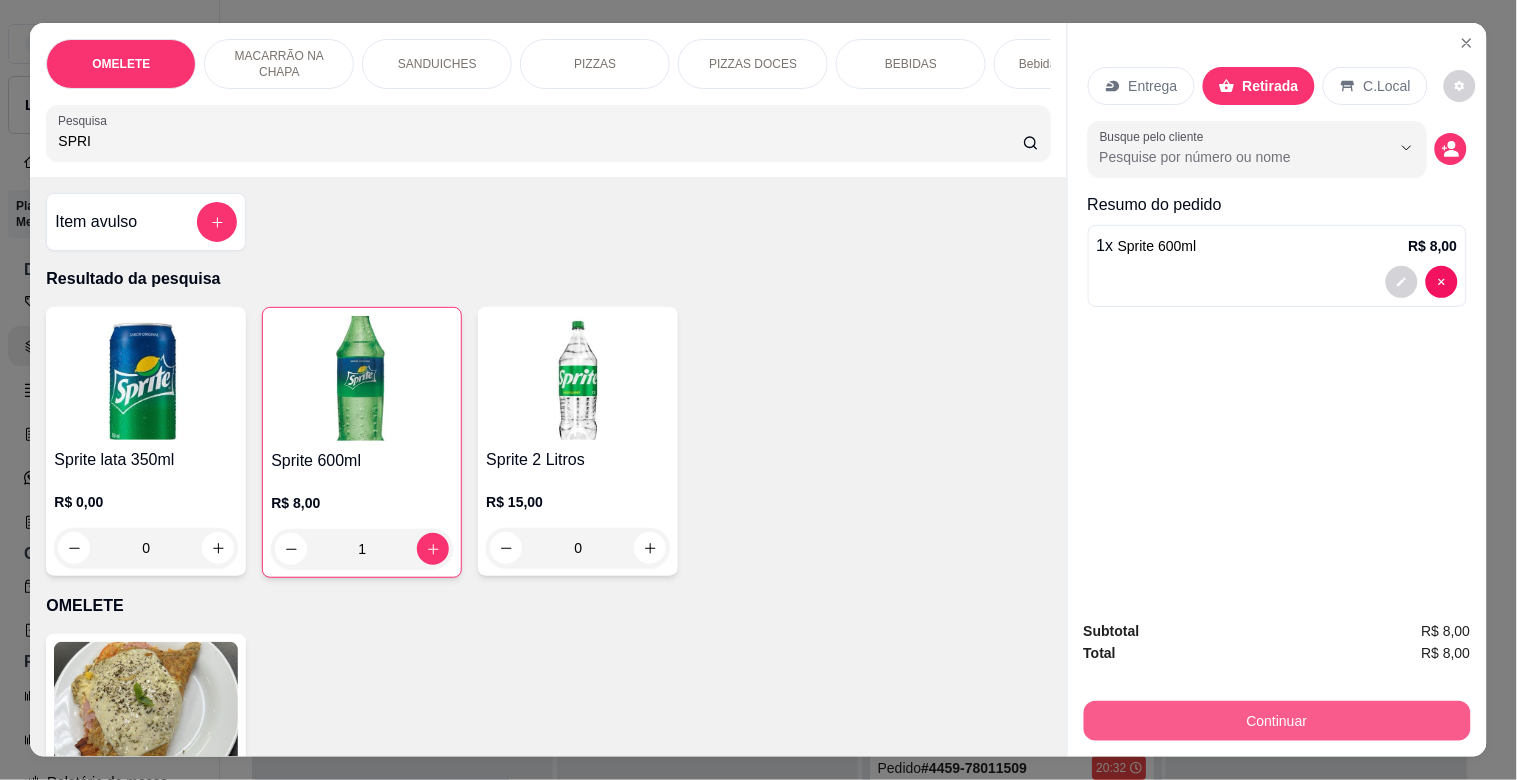 click on "Continuar" at bounding box center [1277, 721] 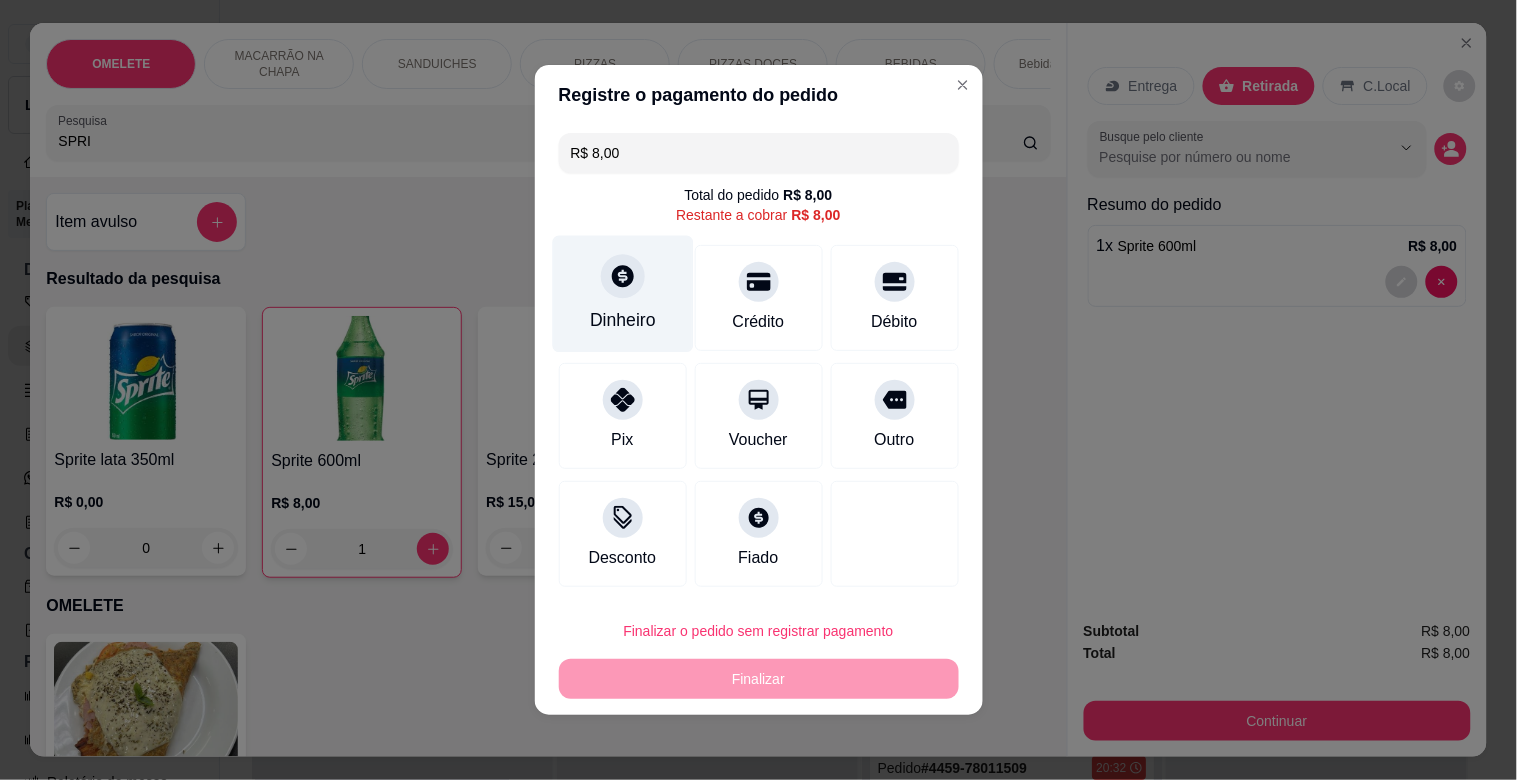 click on "Dinheiro" at bounding box center (622, 294) 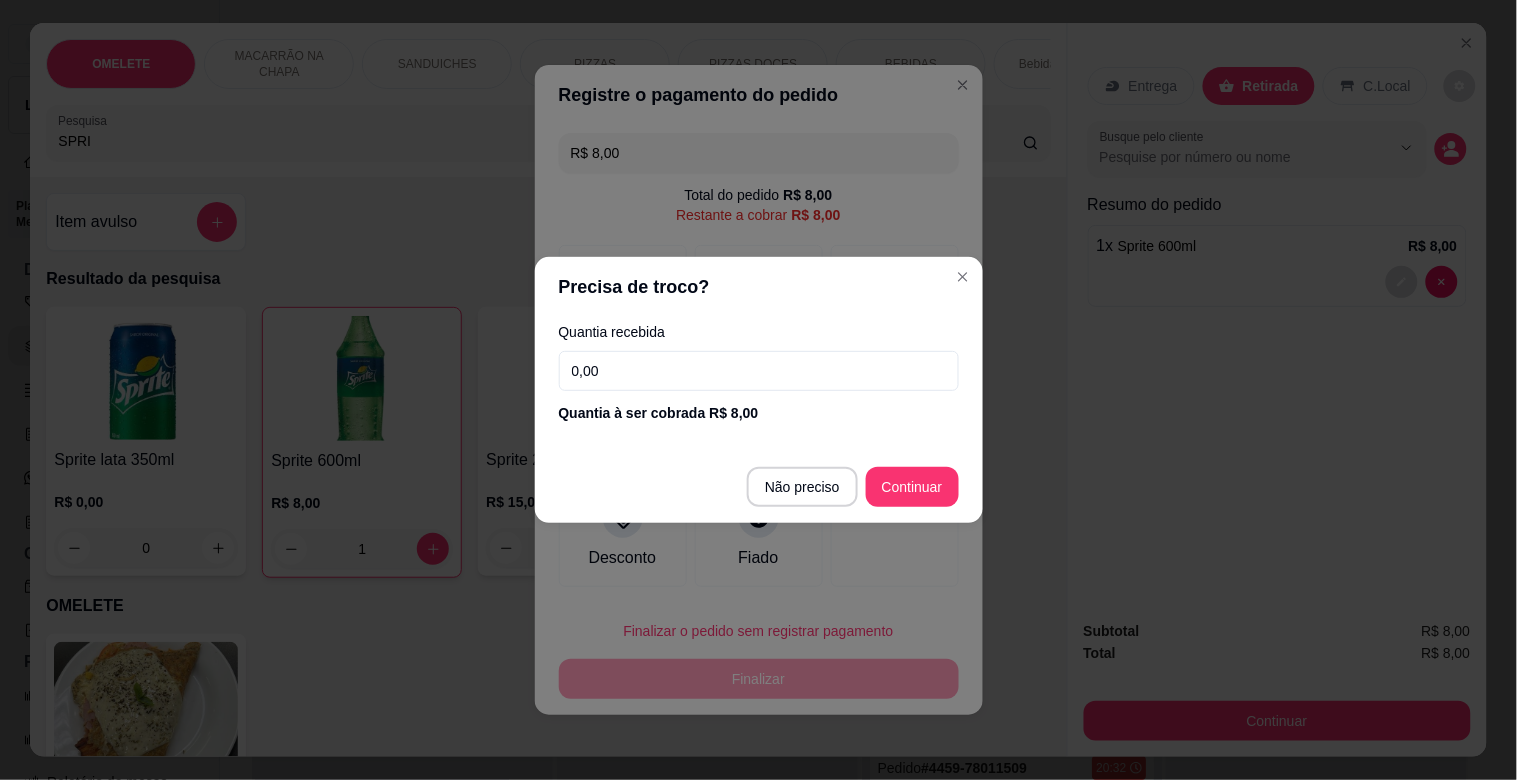 click on "0,00" at bounding box center [759, 371] 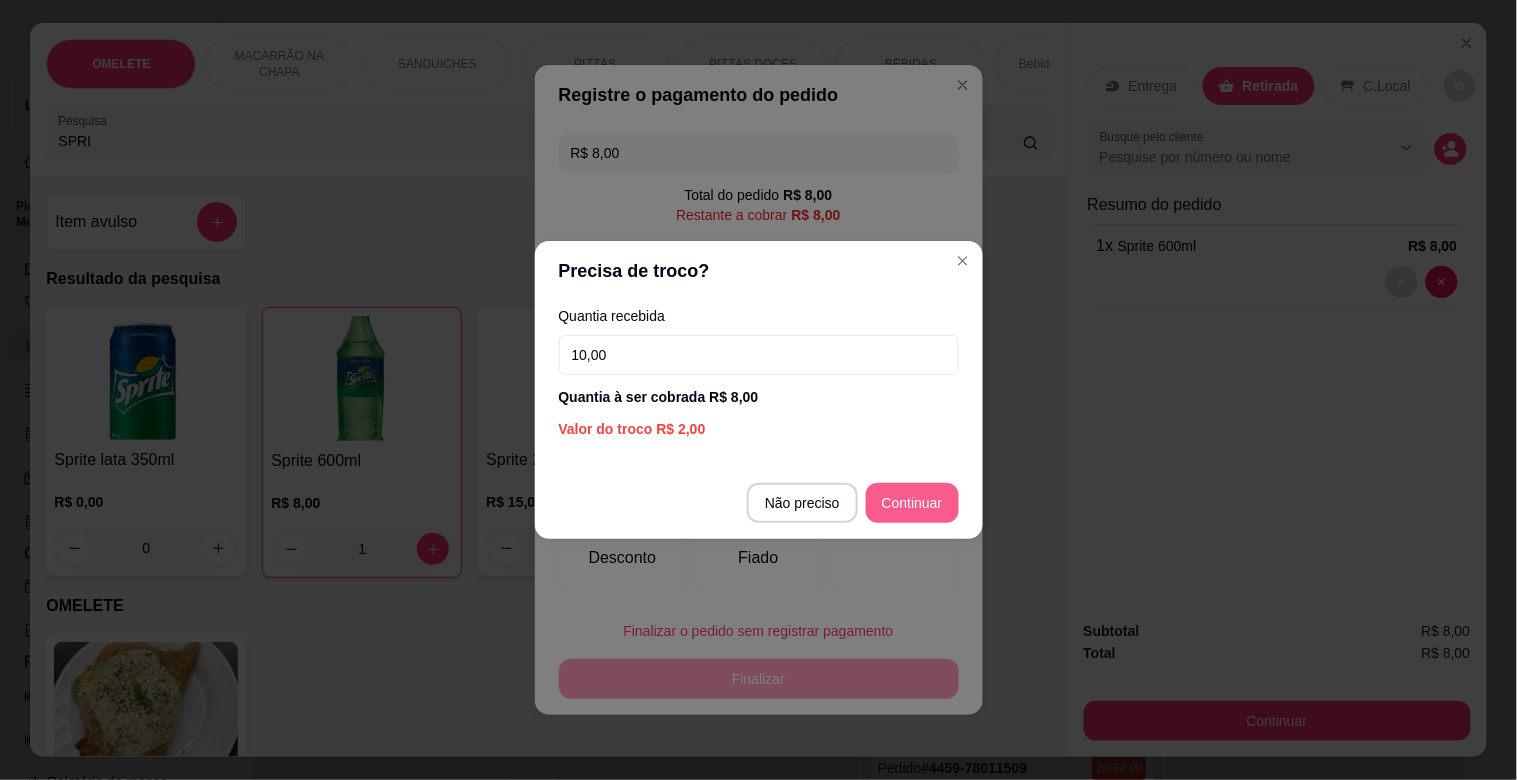 type on "10,00" 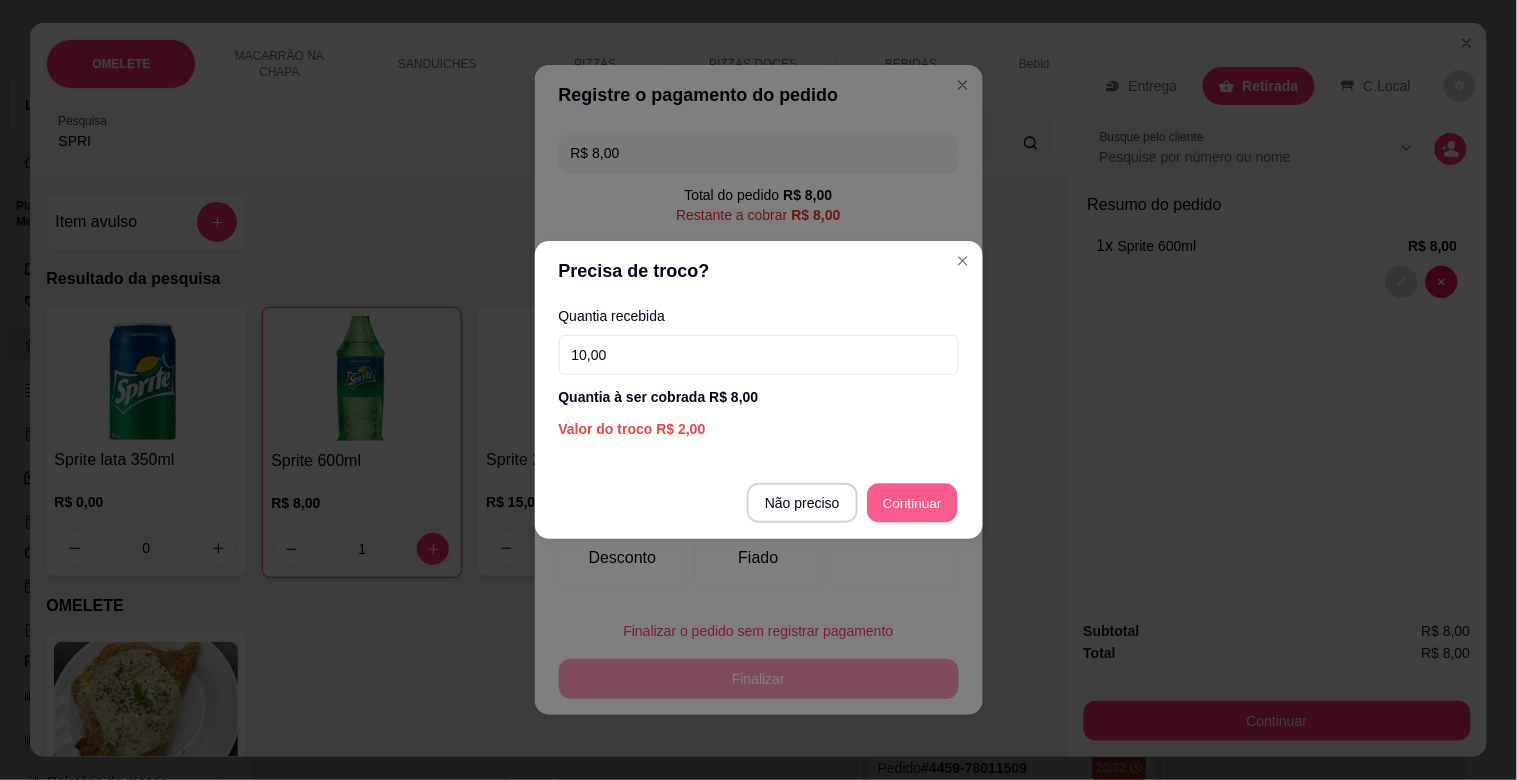 type on "R$ 0,00" 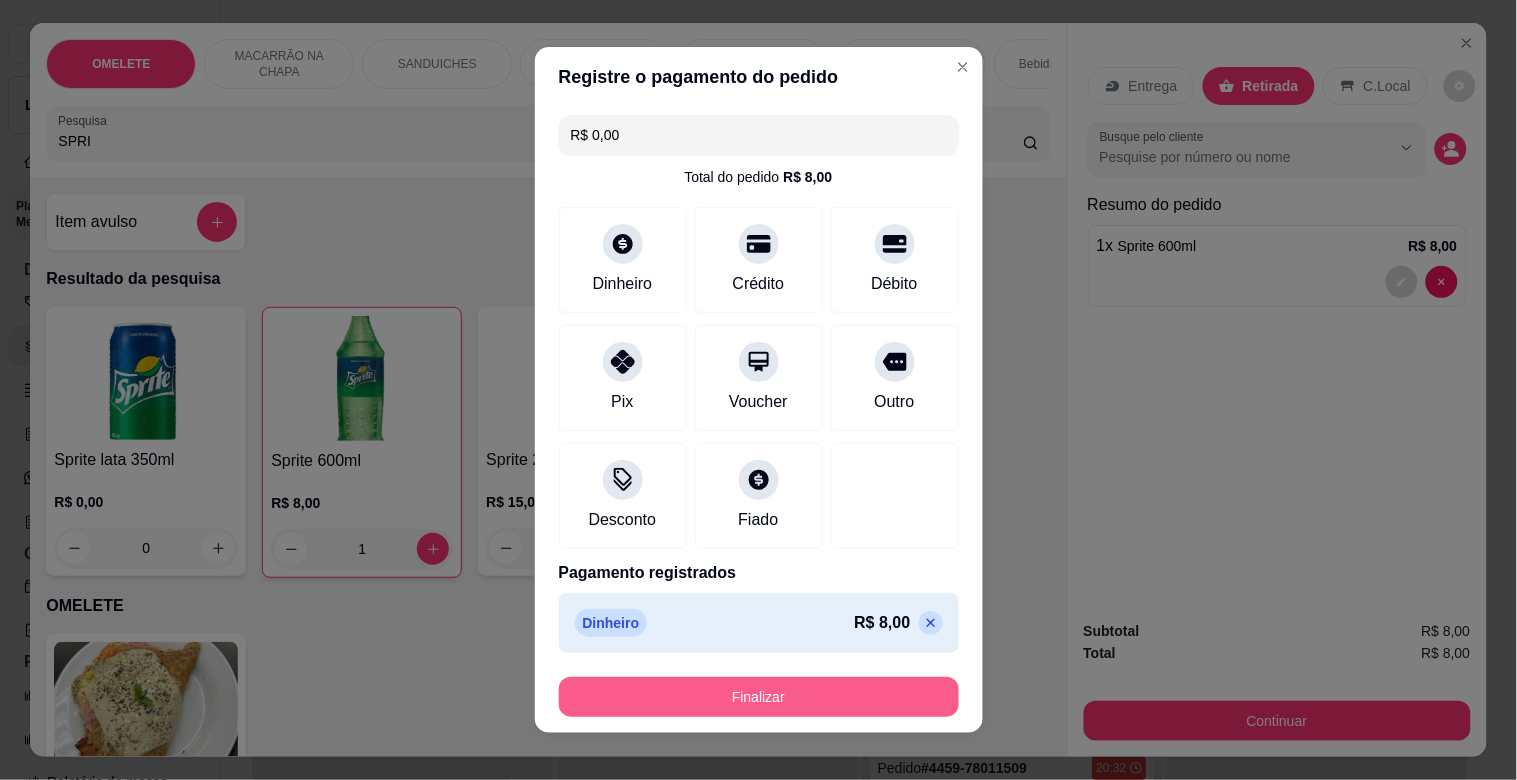 click on "Finalizar" at bounding box center [759, 697] 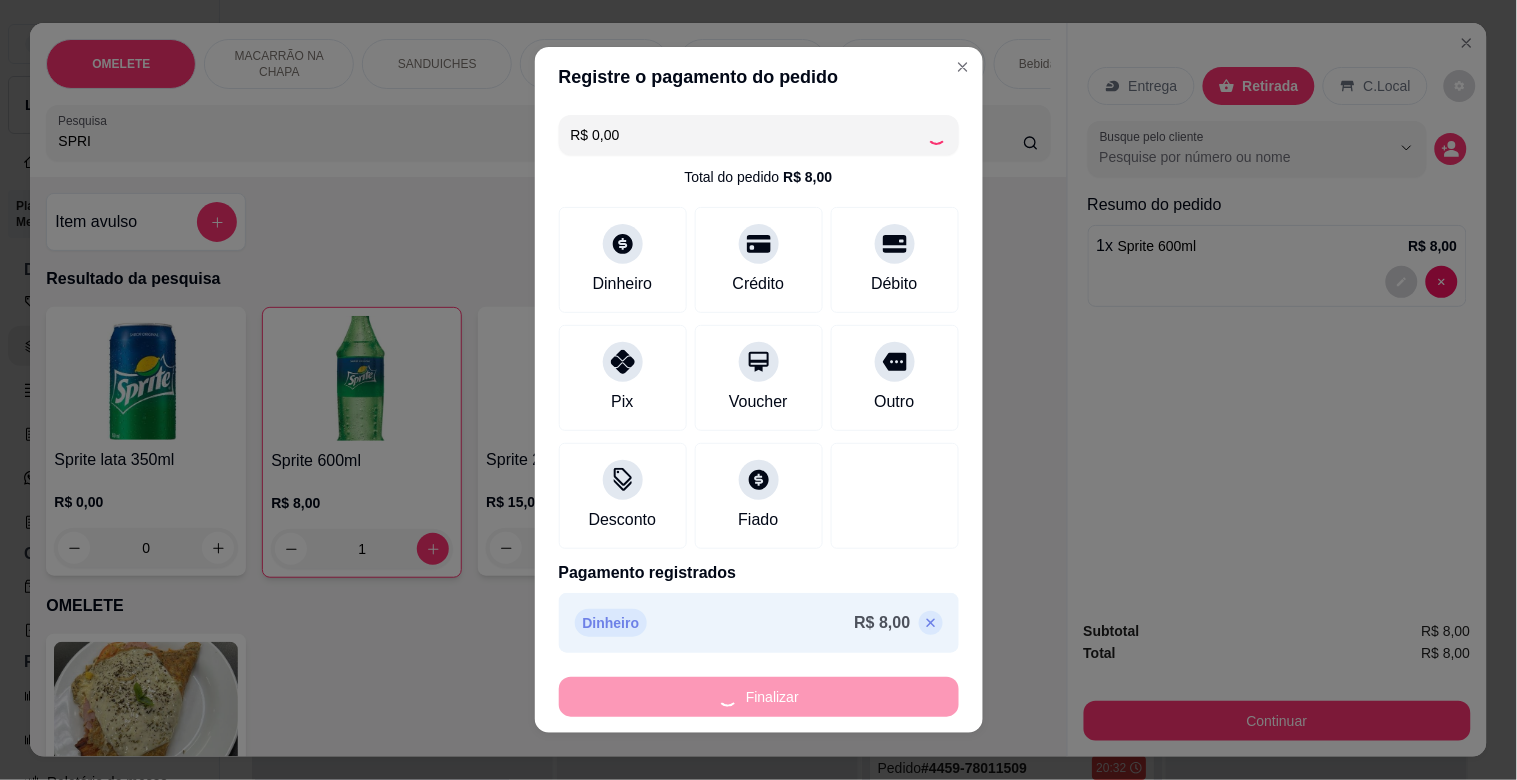 type on "0" 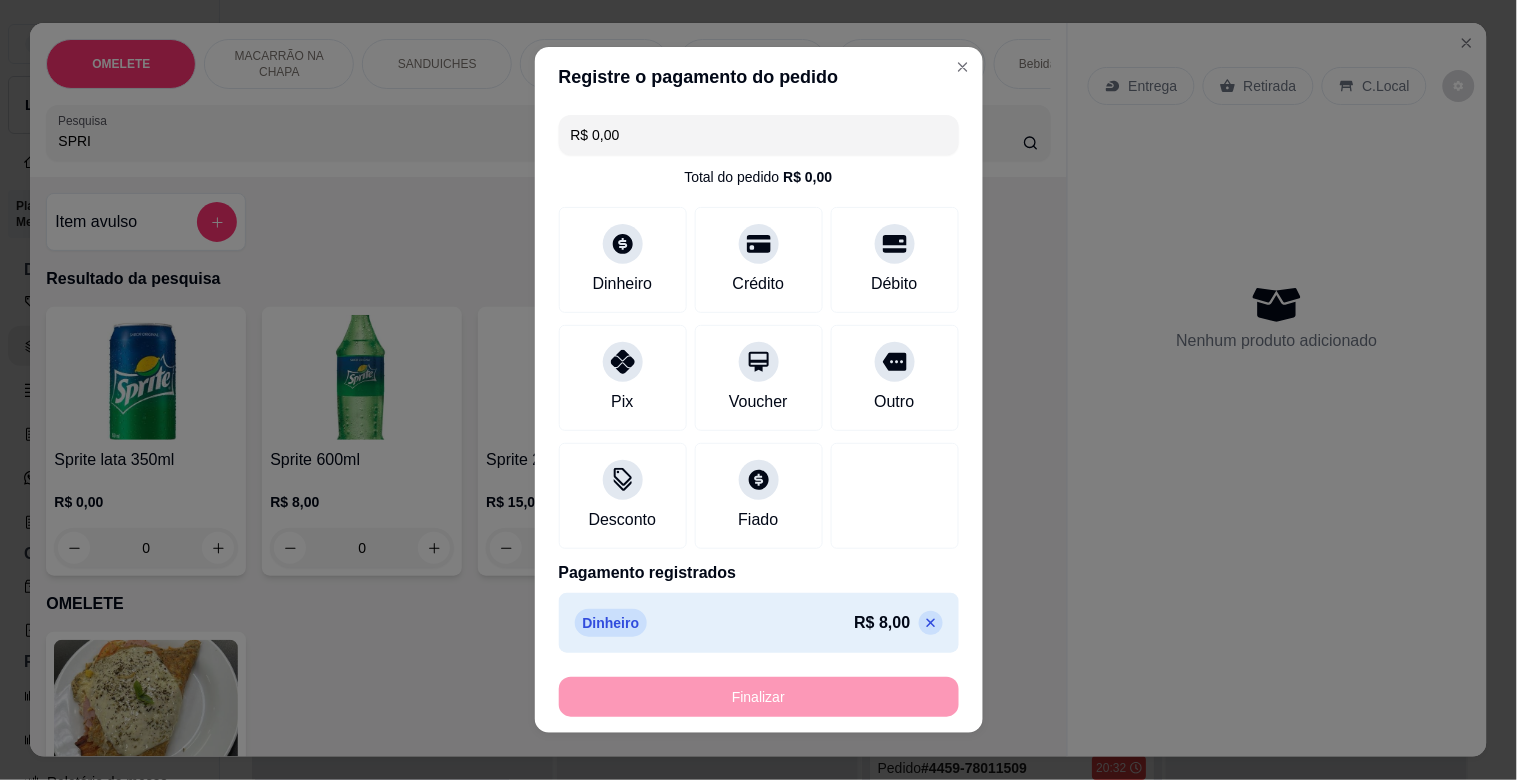type on "-R$ 8,00" 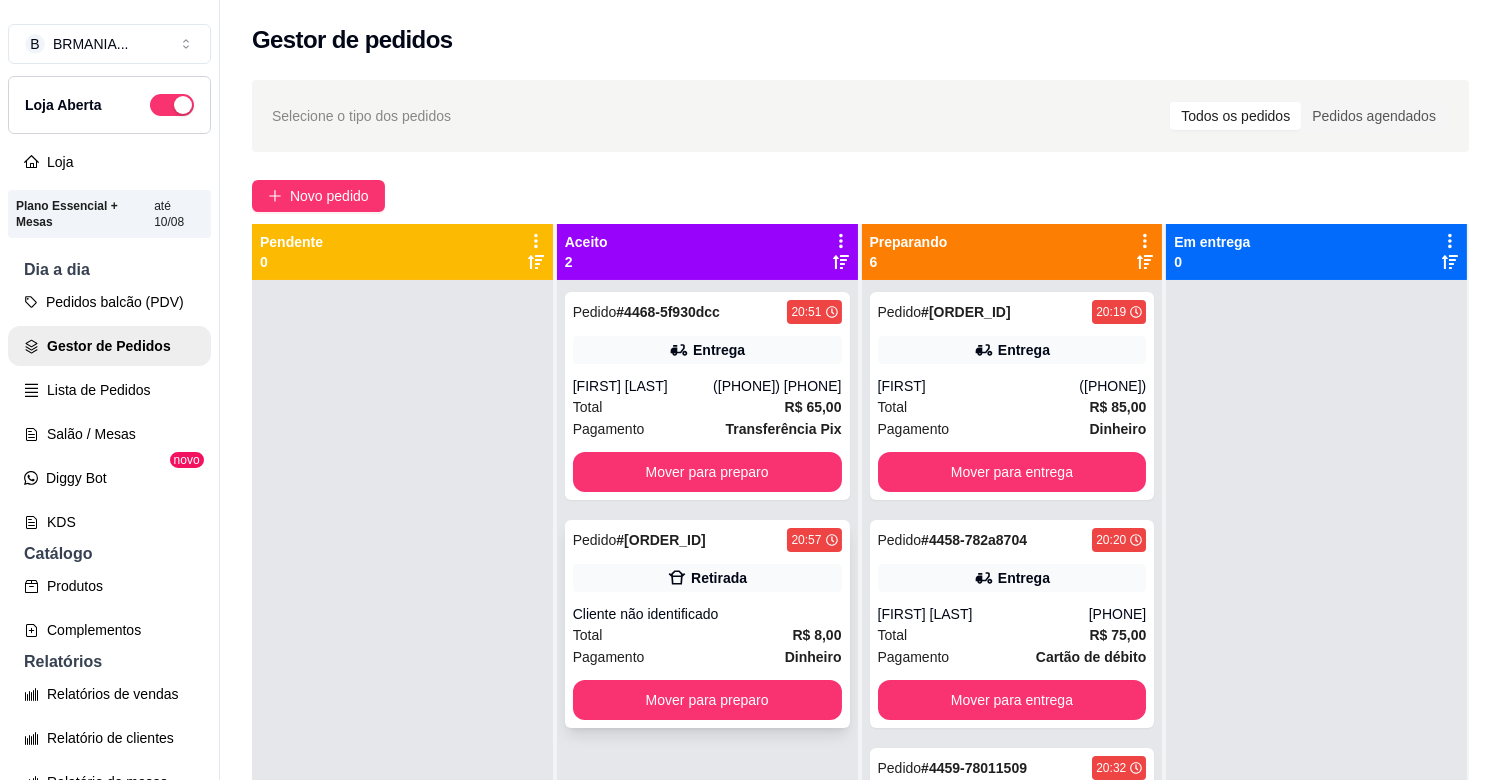 click on "Pedido  # 4469-751b0 20:57 Retirada Cliente não identificado Total R$ 8,00 Pagamento Dinheiro Mover para preparo" at bounding box center [707, 624] 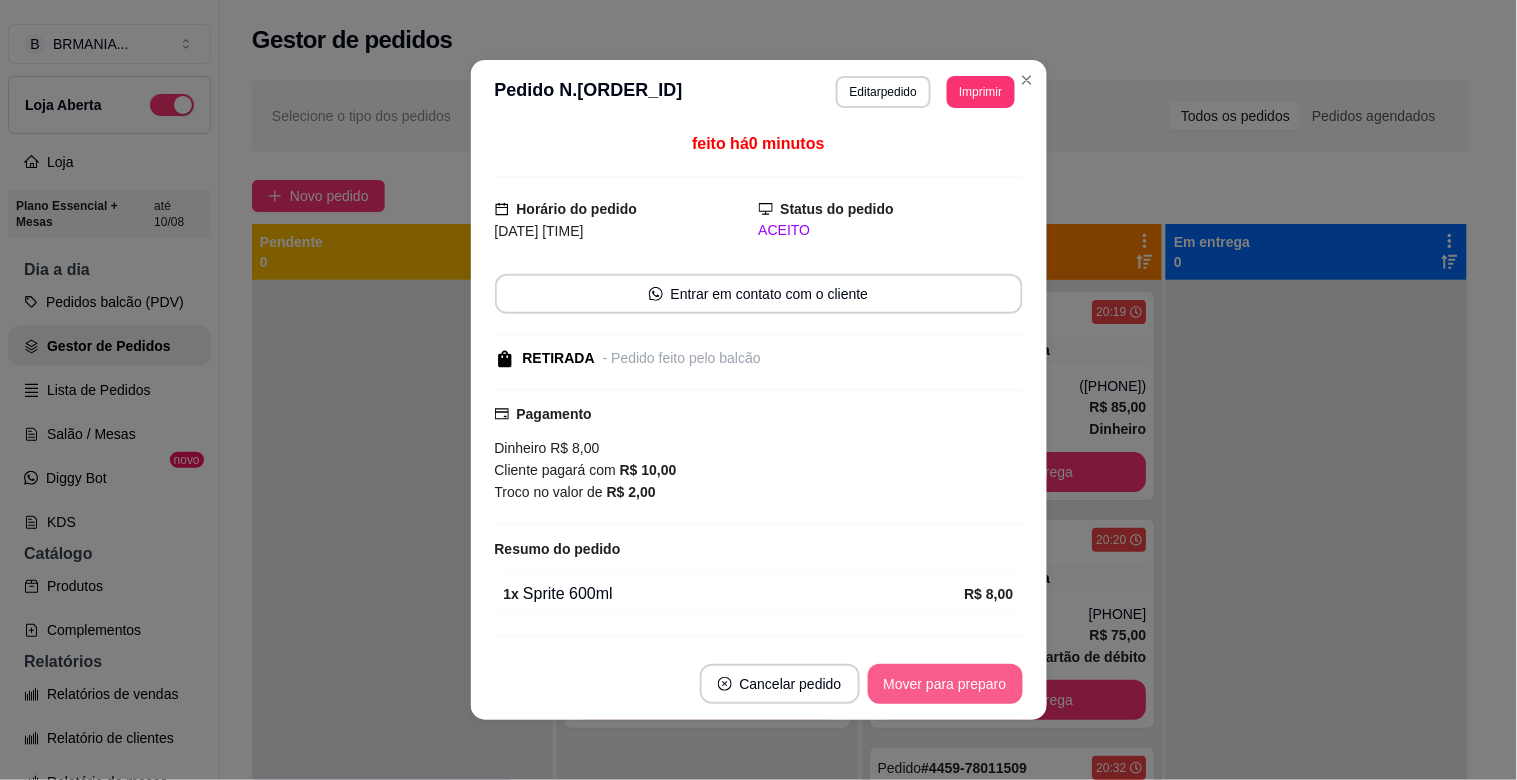 click on "Mover para preparo" at bounding box center [945, 684] 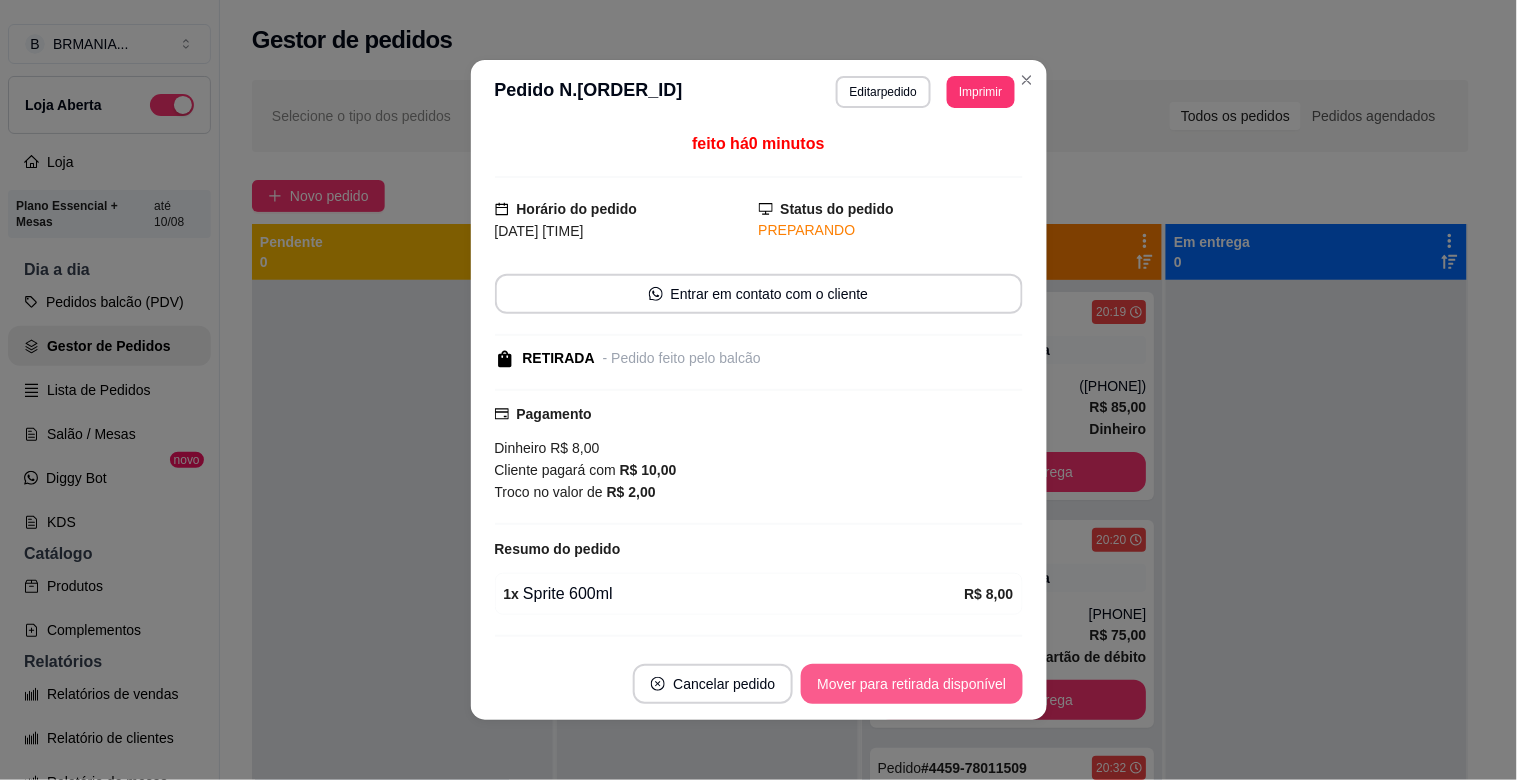 click on "Mover para retirada disponível" at bounding box center (911, 684) 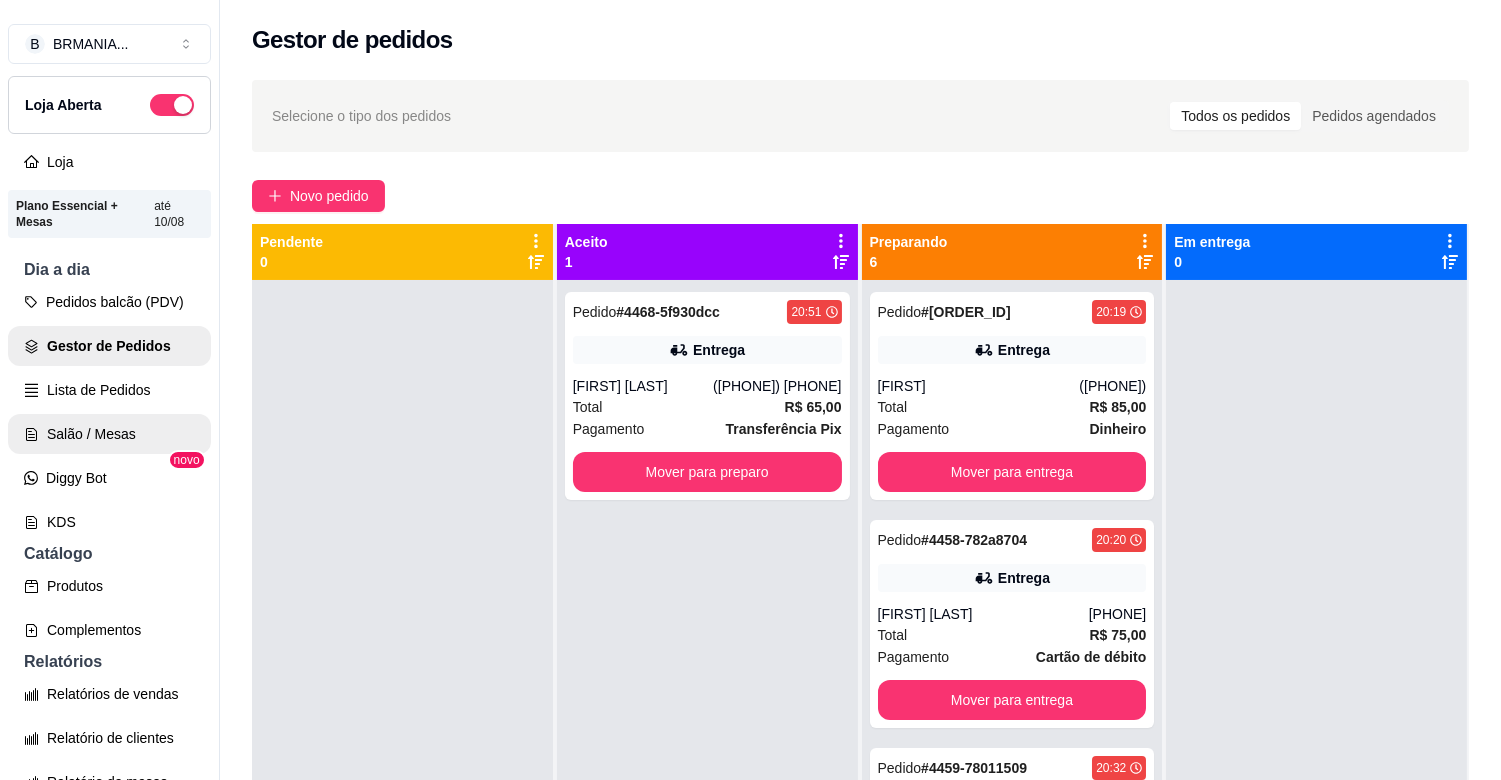 click on "Salão / Mesas" at bounding box center [109, 434] 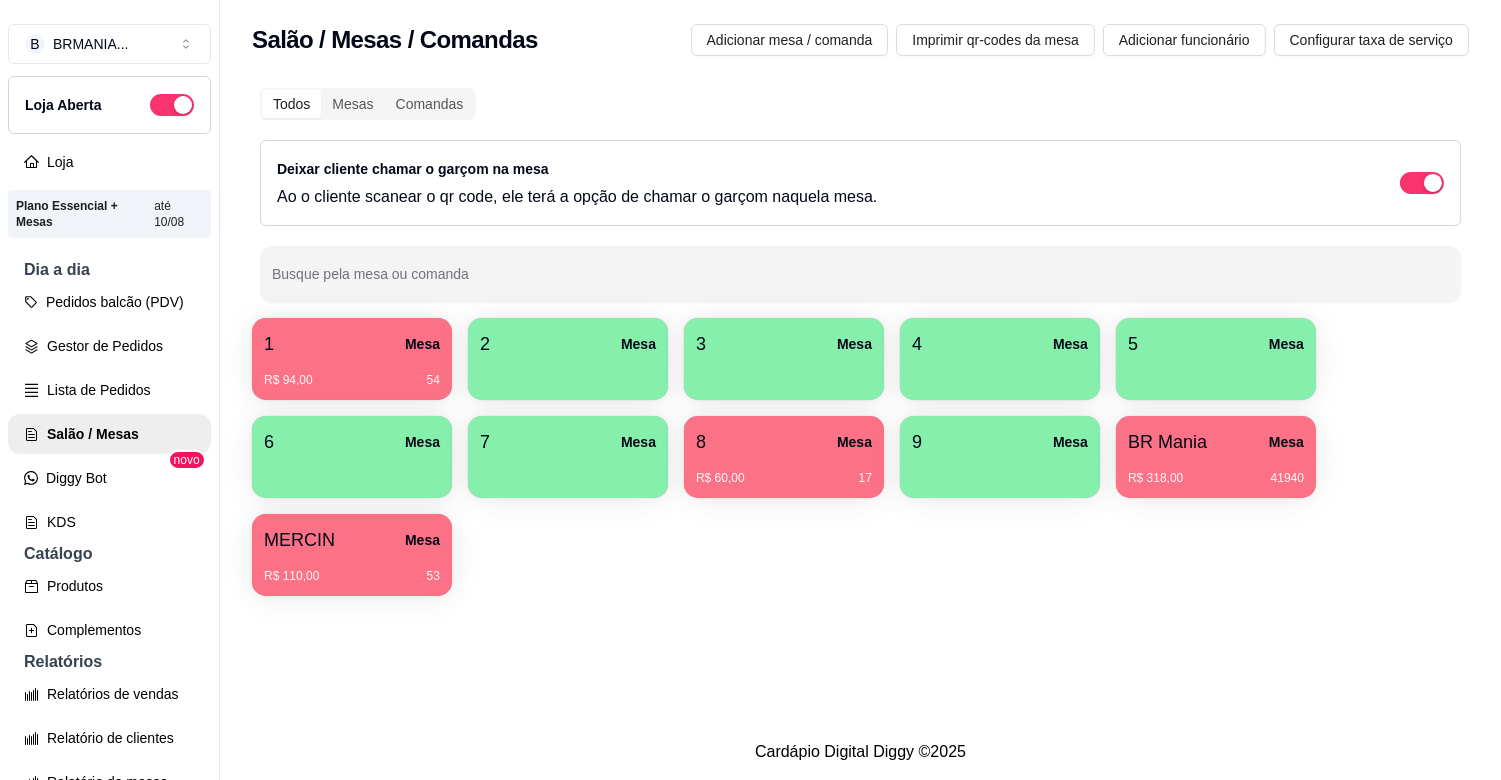 click on "Mesa" at bounding box center [422, 540] 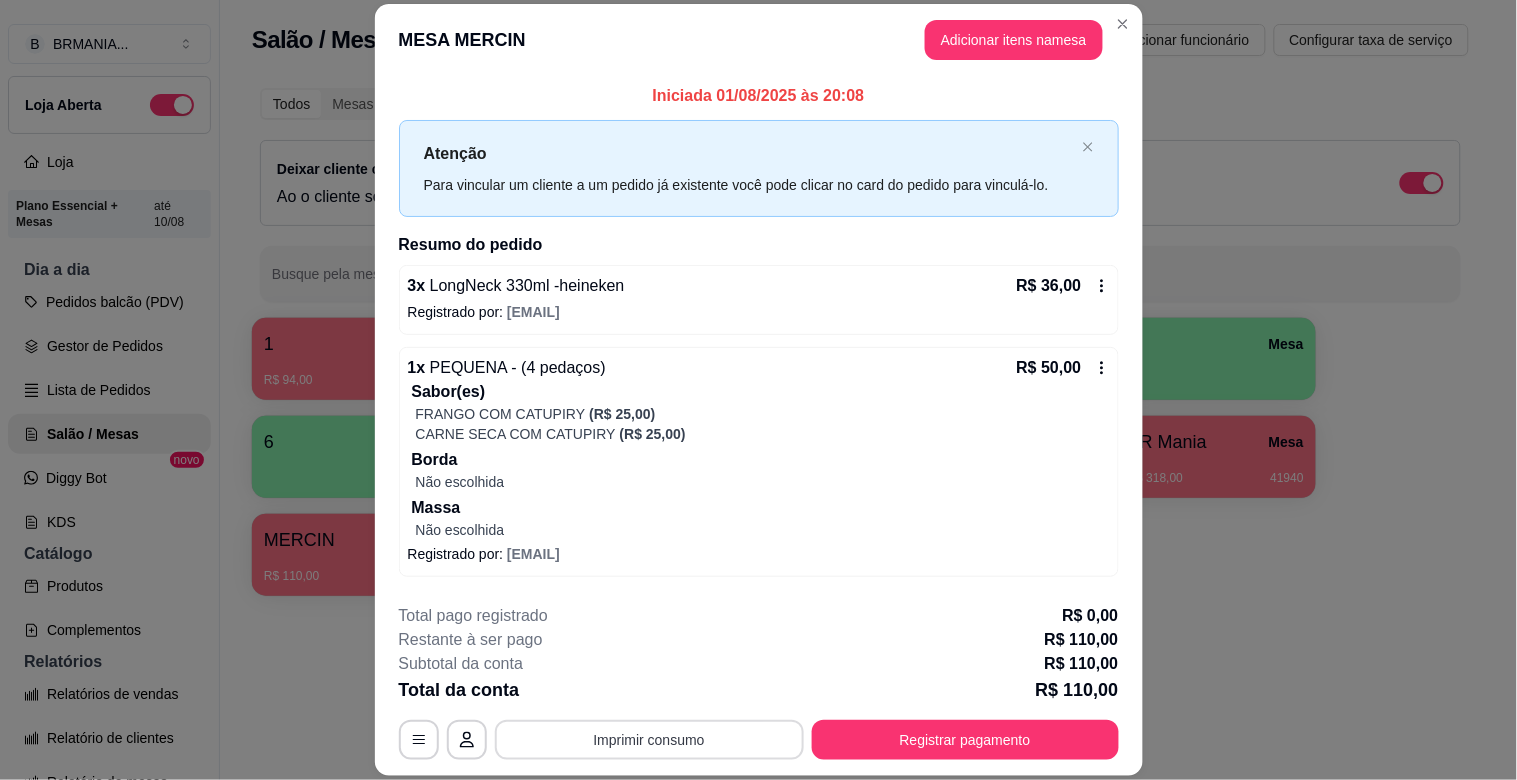 click on "Imprimir consumo" at bounding box center [649, 740] 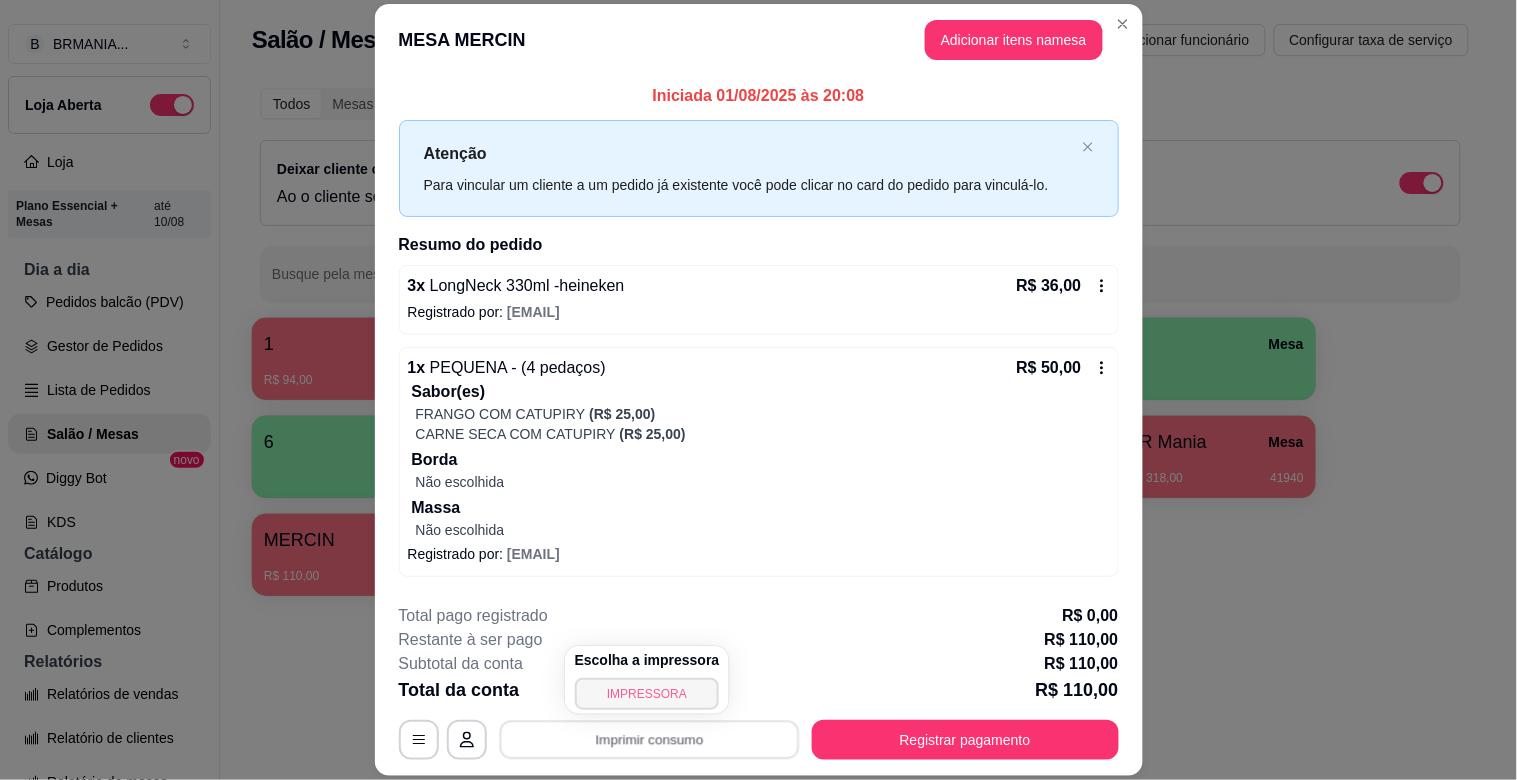 click on "IMPRESSORA" at bounding box center [647, 694] 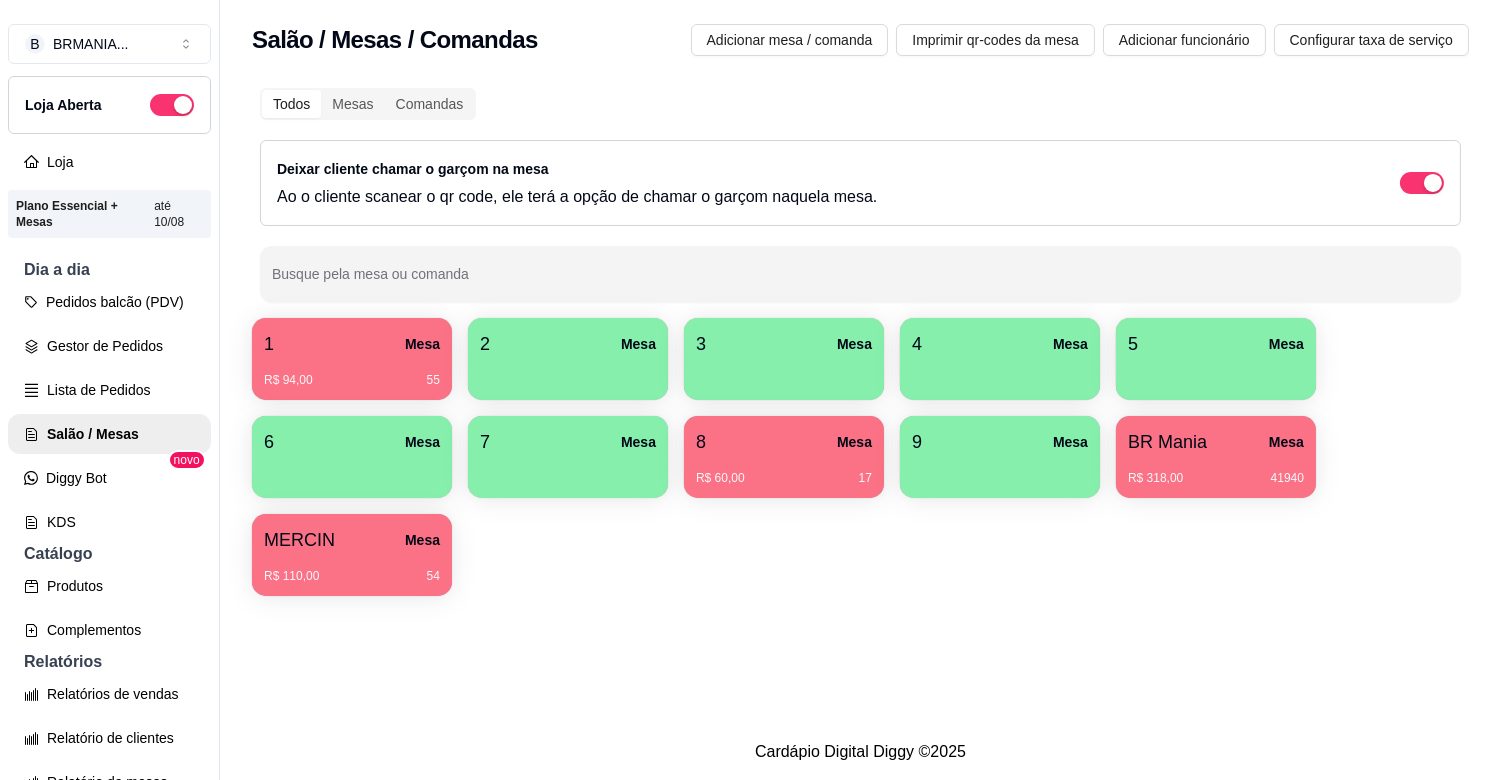 click on "1 Mesa R$ 94,00 55 2 Mesa 3 Mesa 4 Mesa 5 Mesa 6 Mesa 7 Mesa 8 Mesa R$ 60,00 17 9 Mesa BR Mania  Mesa R$ 318,00 41940 MERCIN Mesa R$ 110,00 54" at bounding box center [860, 457] 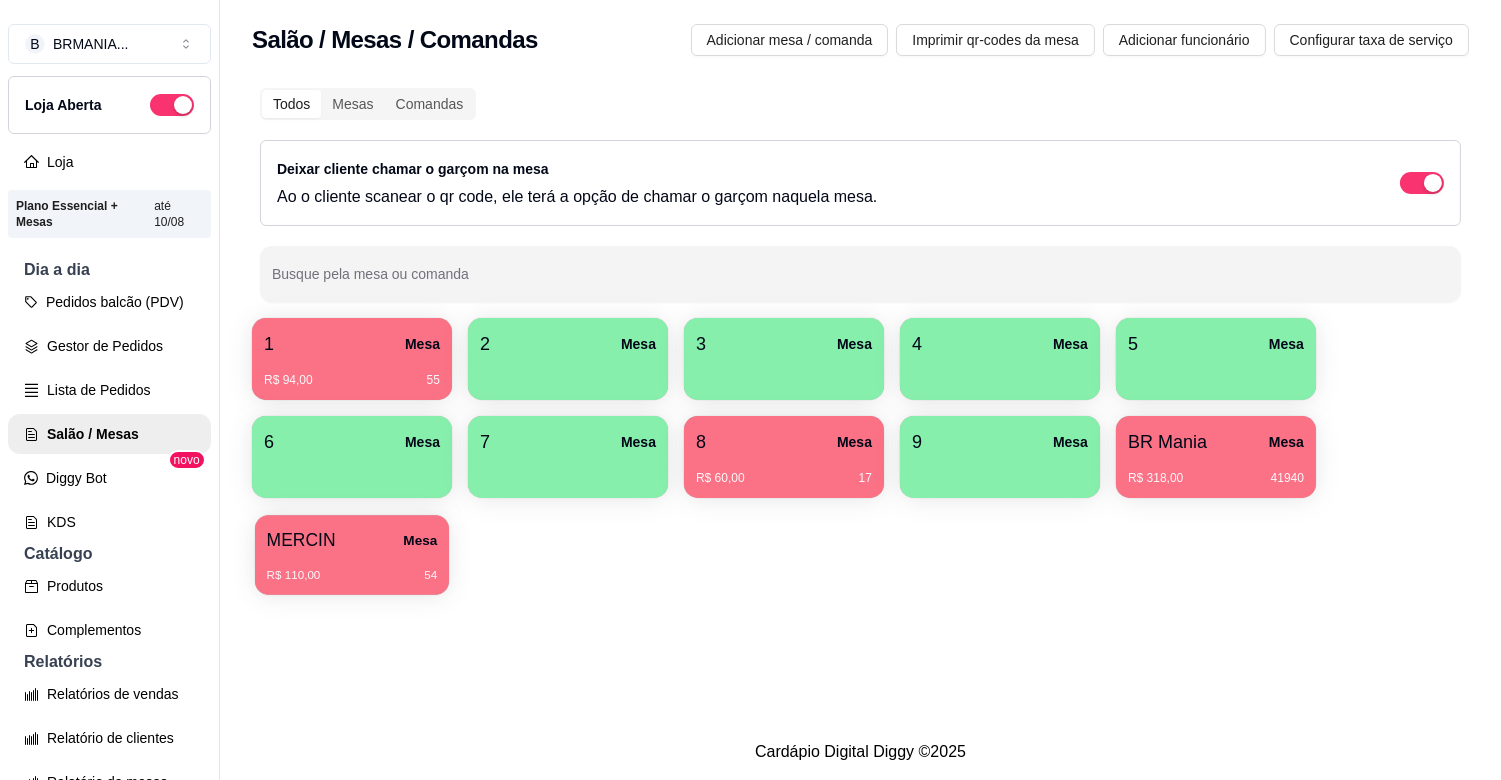 click on "R$ 110,00 54" at bounding box center (352, 568) 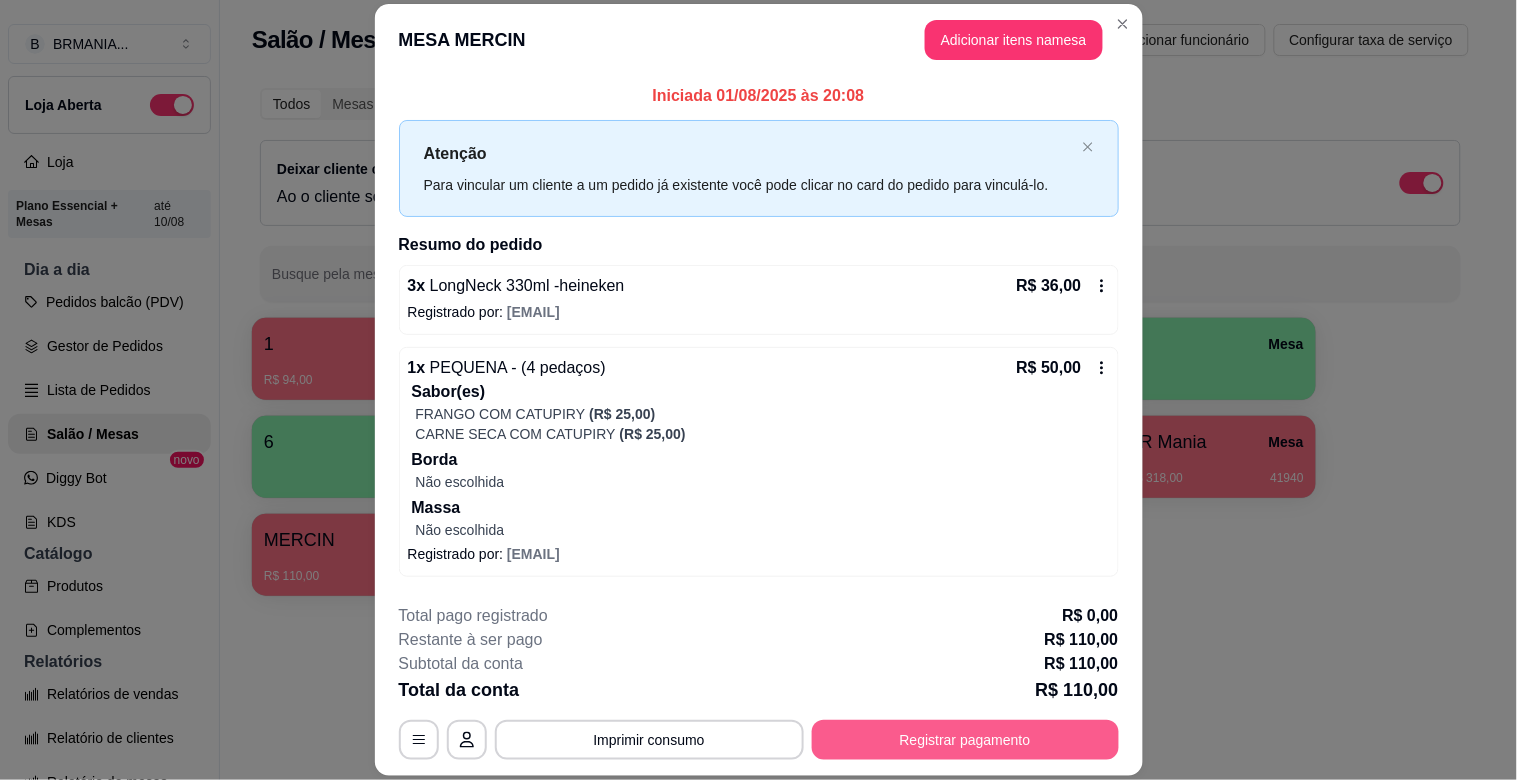click on "Registrar pagamento" at bounding box center (965, 740) 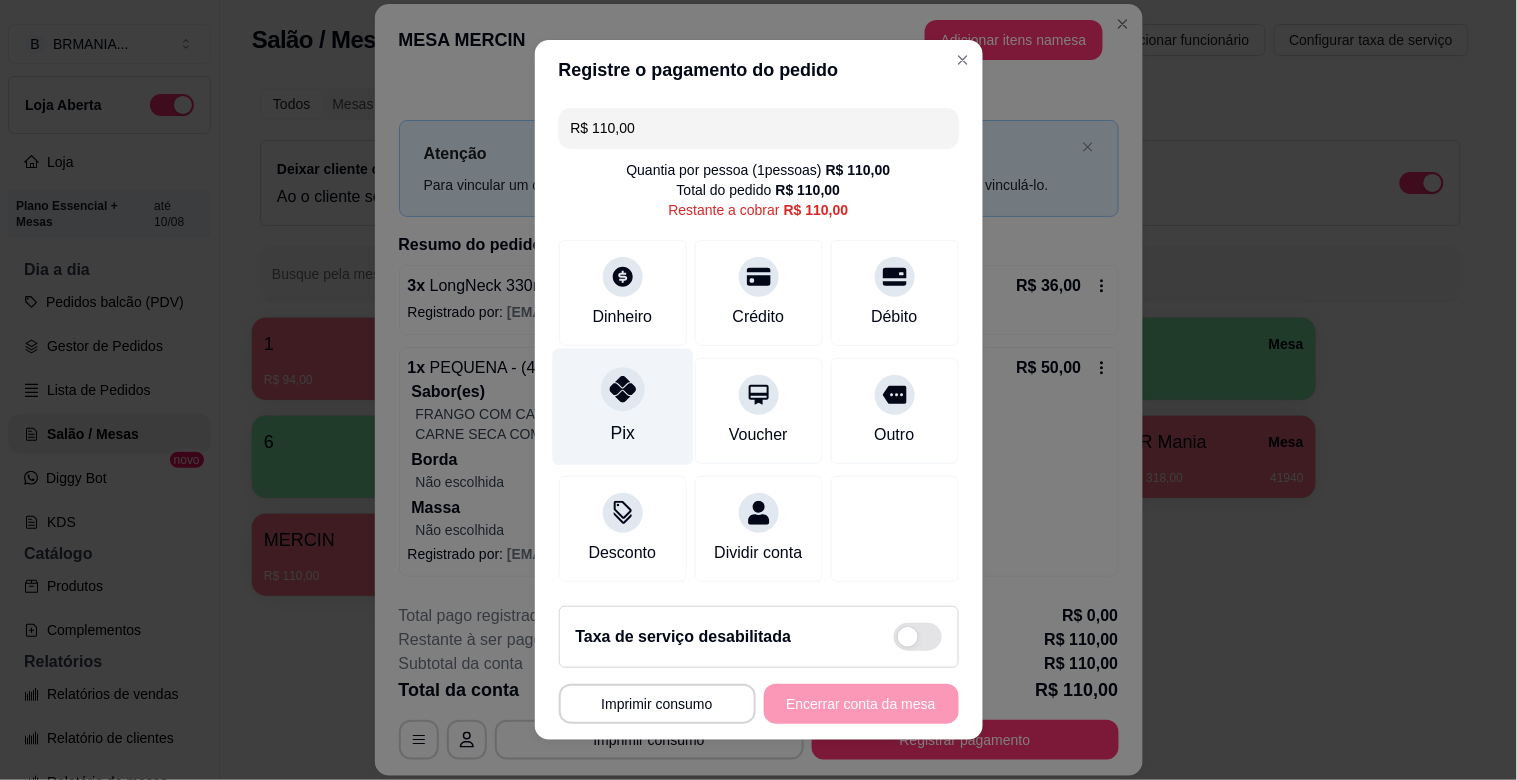 click 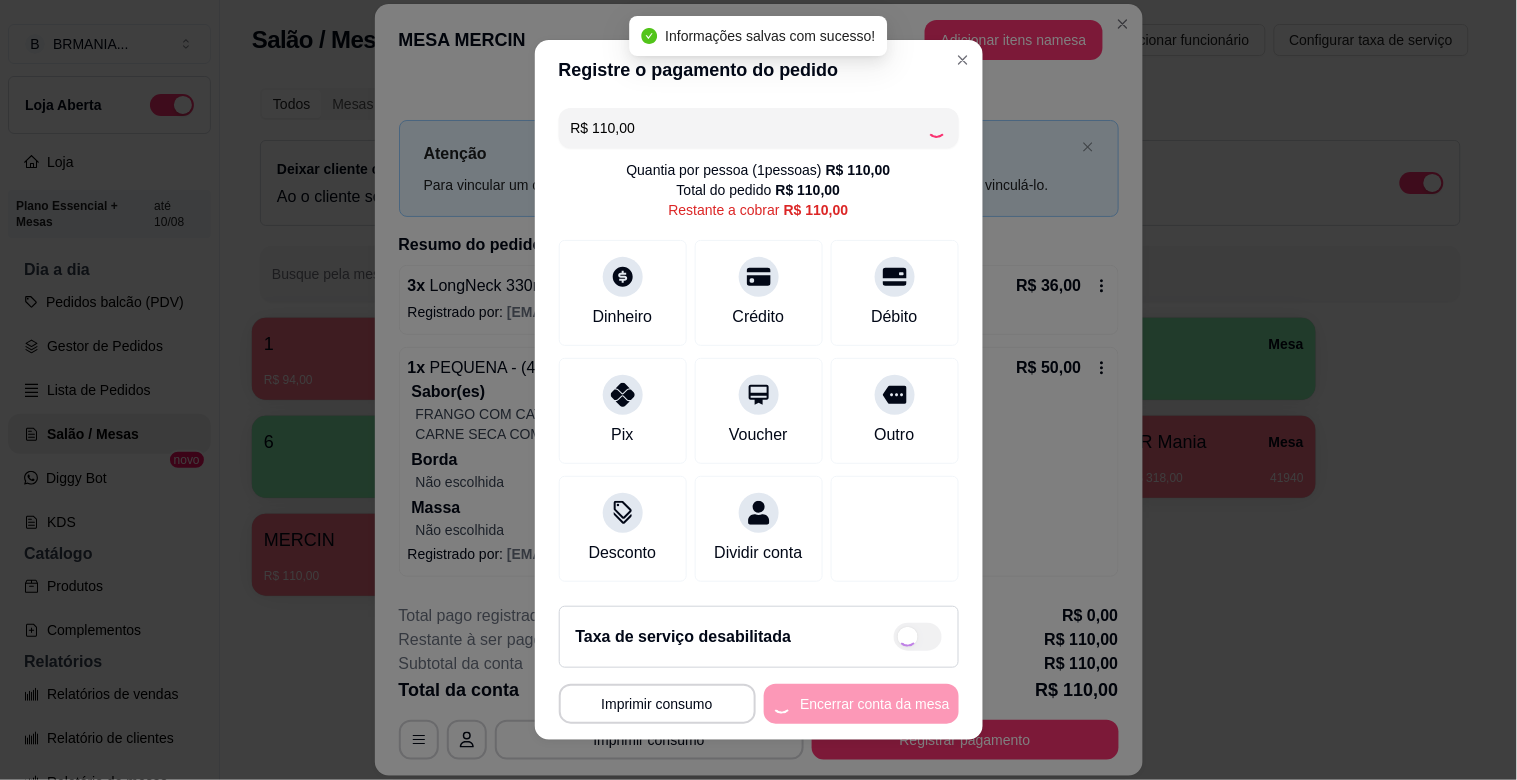 type on "R$ 0,00" 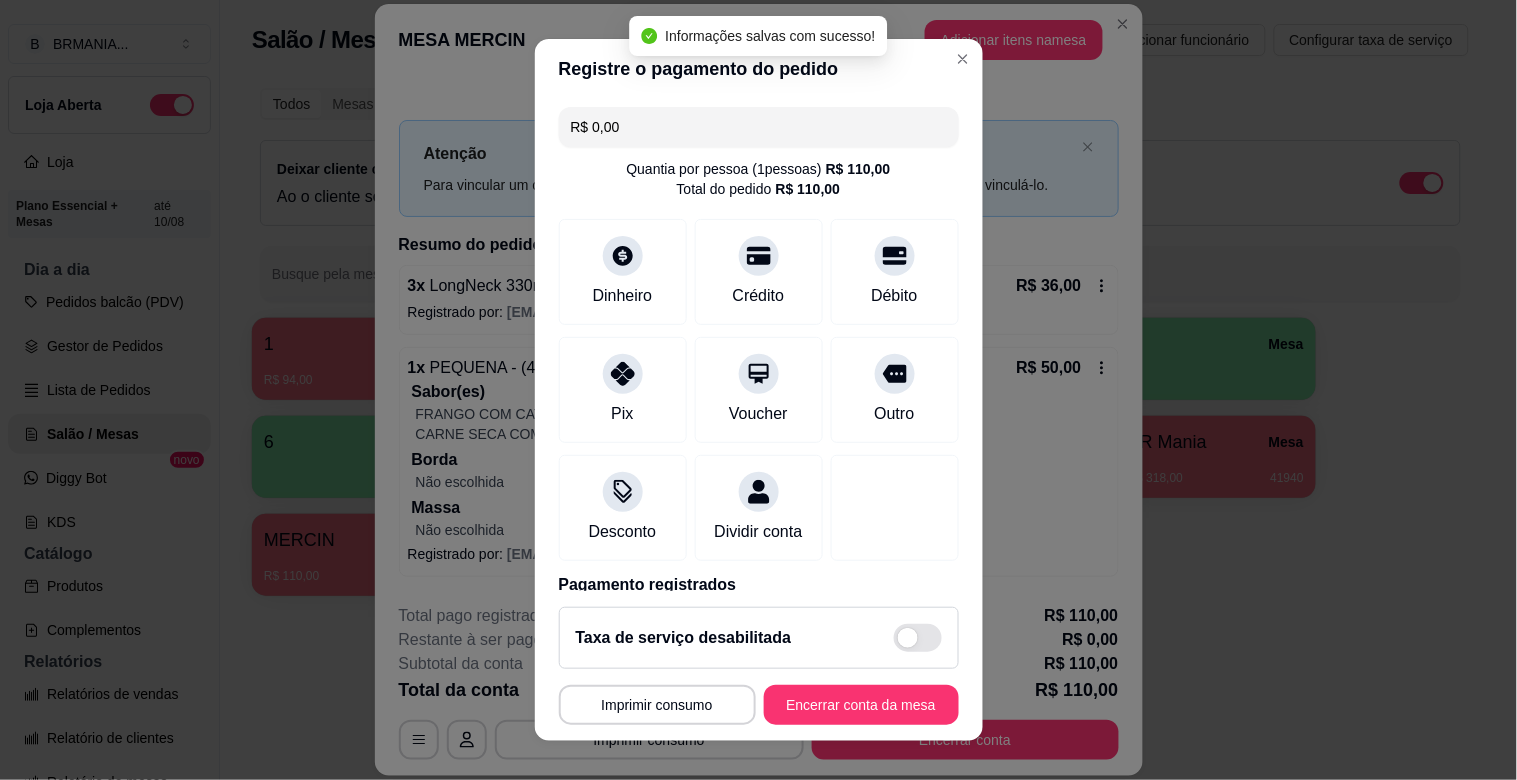 click on "R$ 110,00 Total do pedido   R$ 110,00 Dinheiro Crédito Débito Pix Voucher Outro Desconto Dividir conta Pagamento registrados Transferência Pix R$ 110,00" at bounding box center (759, 345) 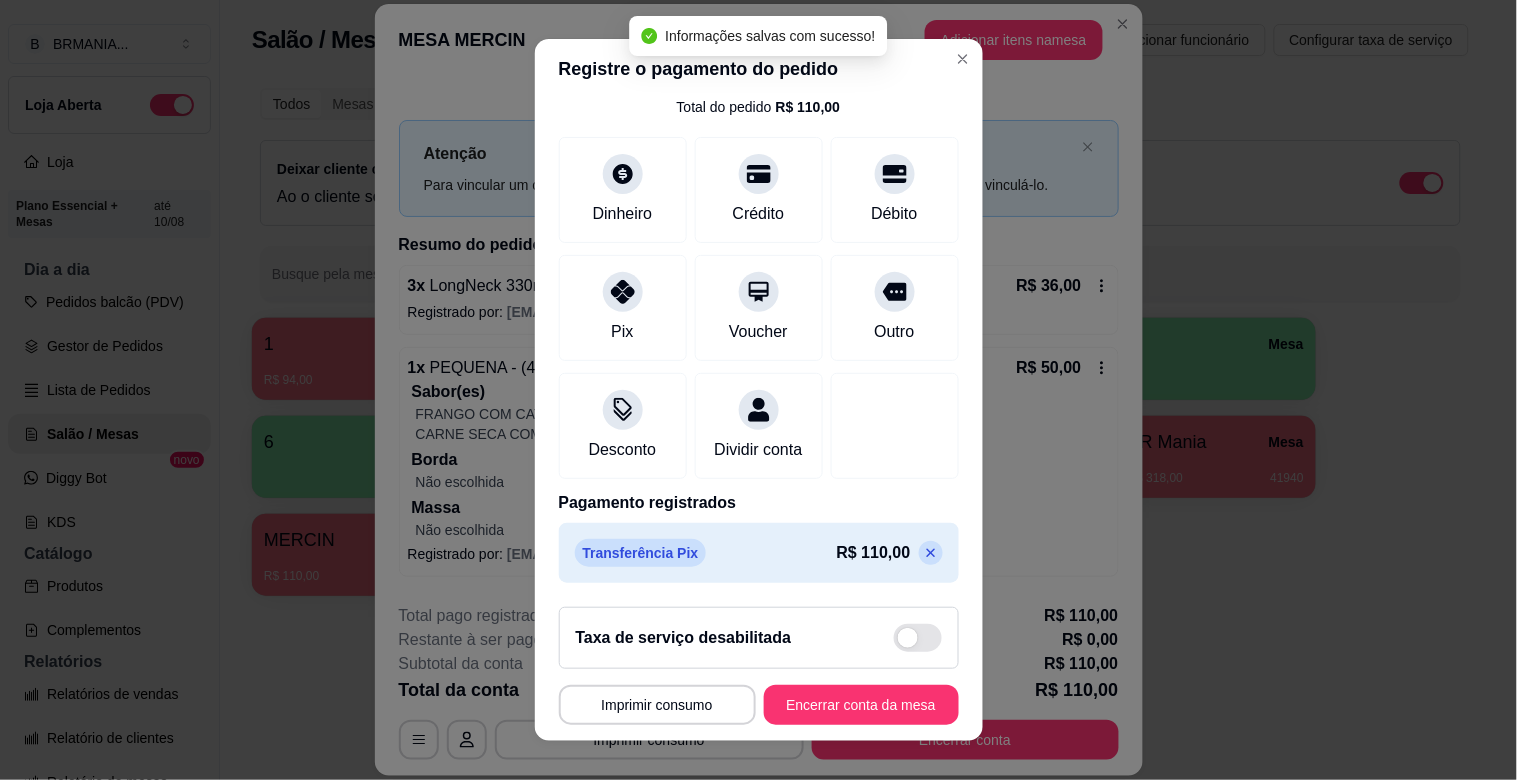 click on "**********" at bounding box center (759, 666) 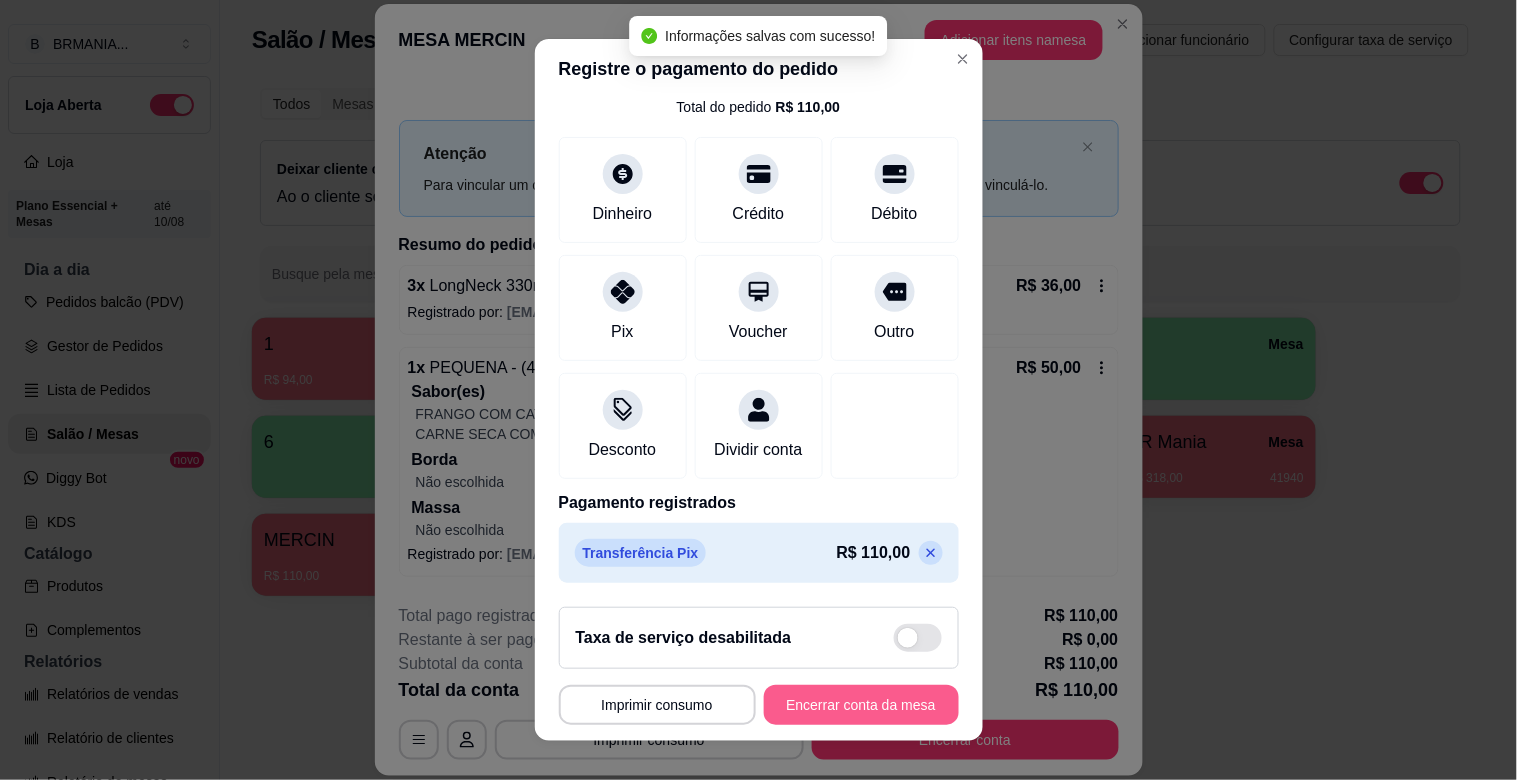 click on "Encerrar conta da mesa" at bounding box center (861, 705) 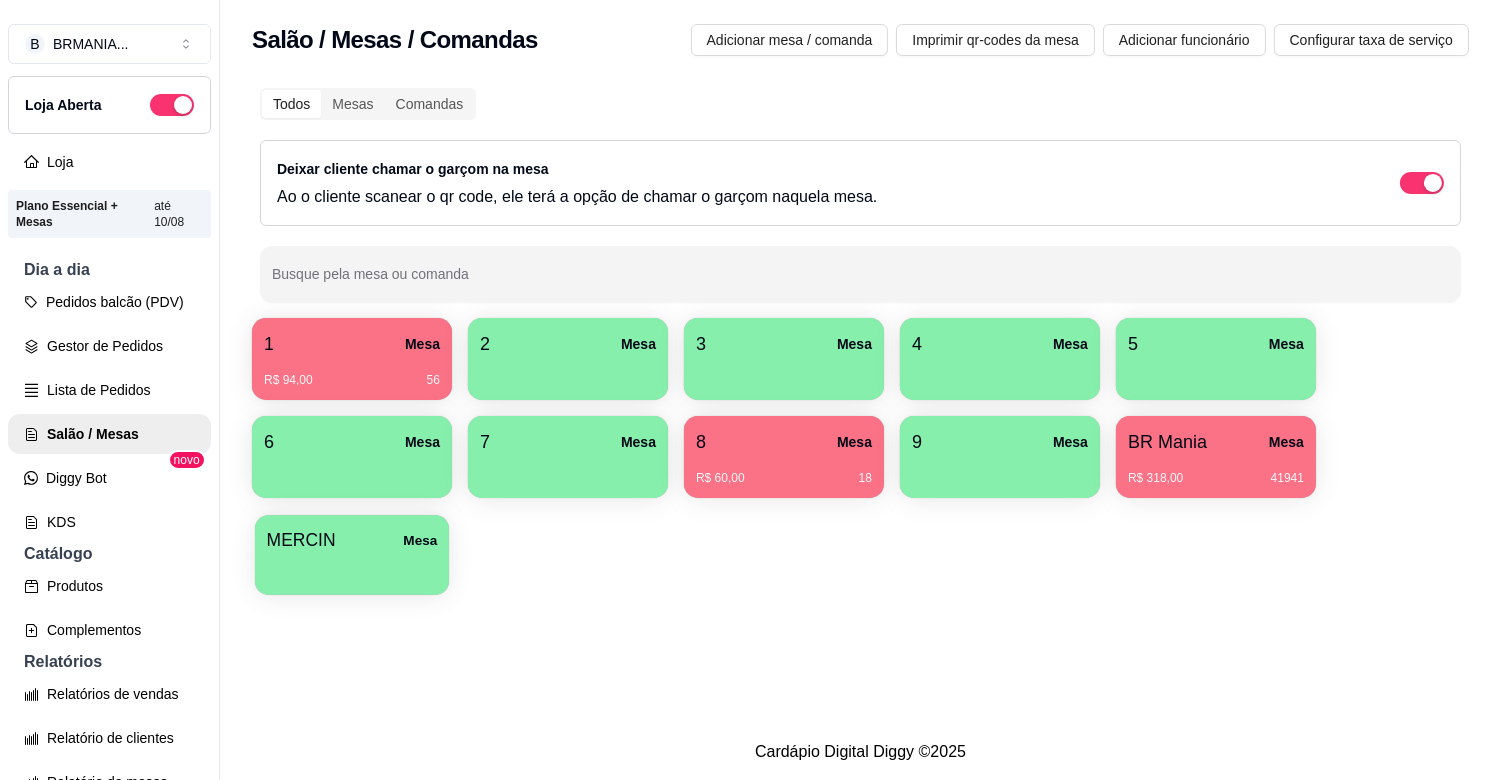 click at bounding box center (352, 568) 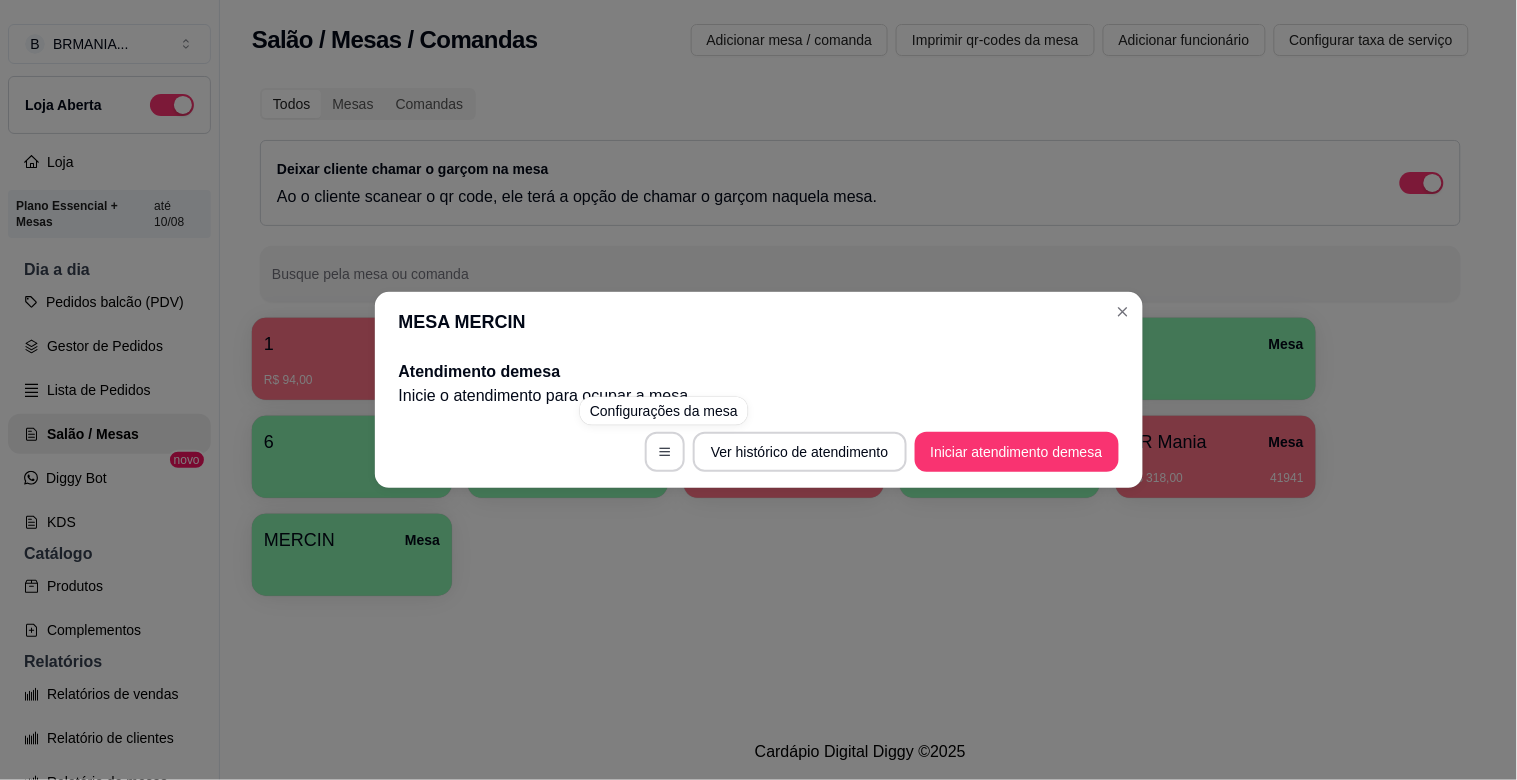 click on "MESA MERCIN Atendimento de  mesa Inicie o atendimento para ocupar a   mesa . Ver histórico de atendimento Iniciar atendimento de  mesa" at bounding box center (758, 390) 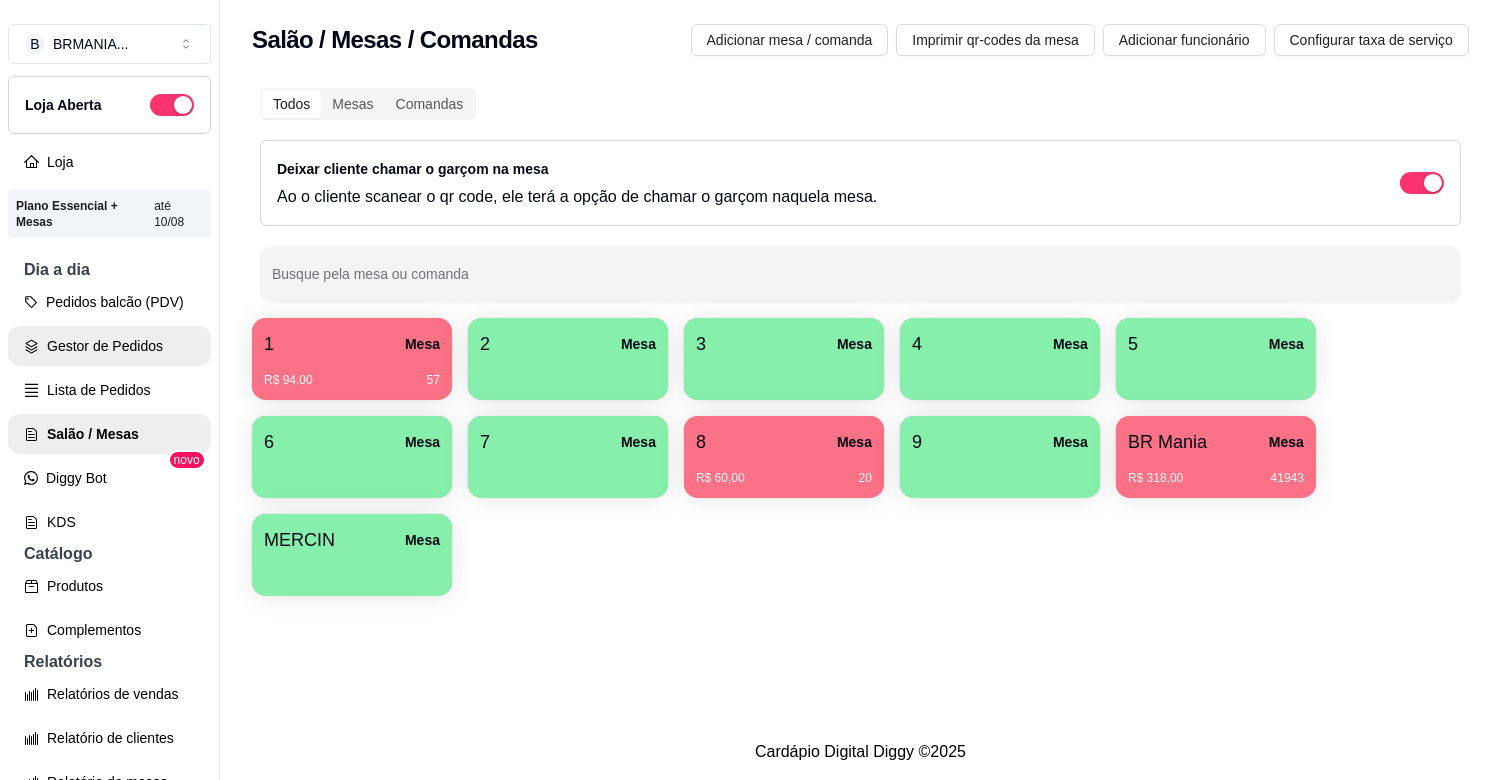 click on "Gestor de Pedidos" at bounding box center (109, 346) 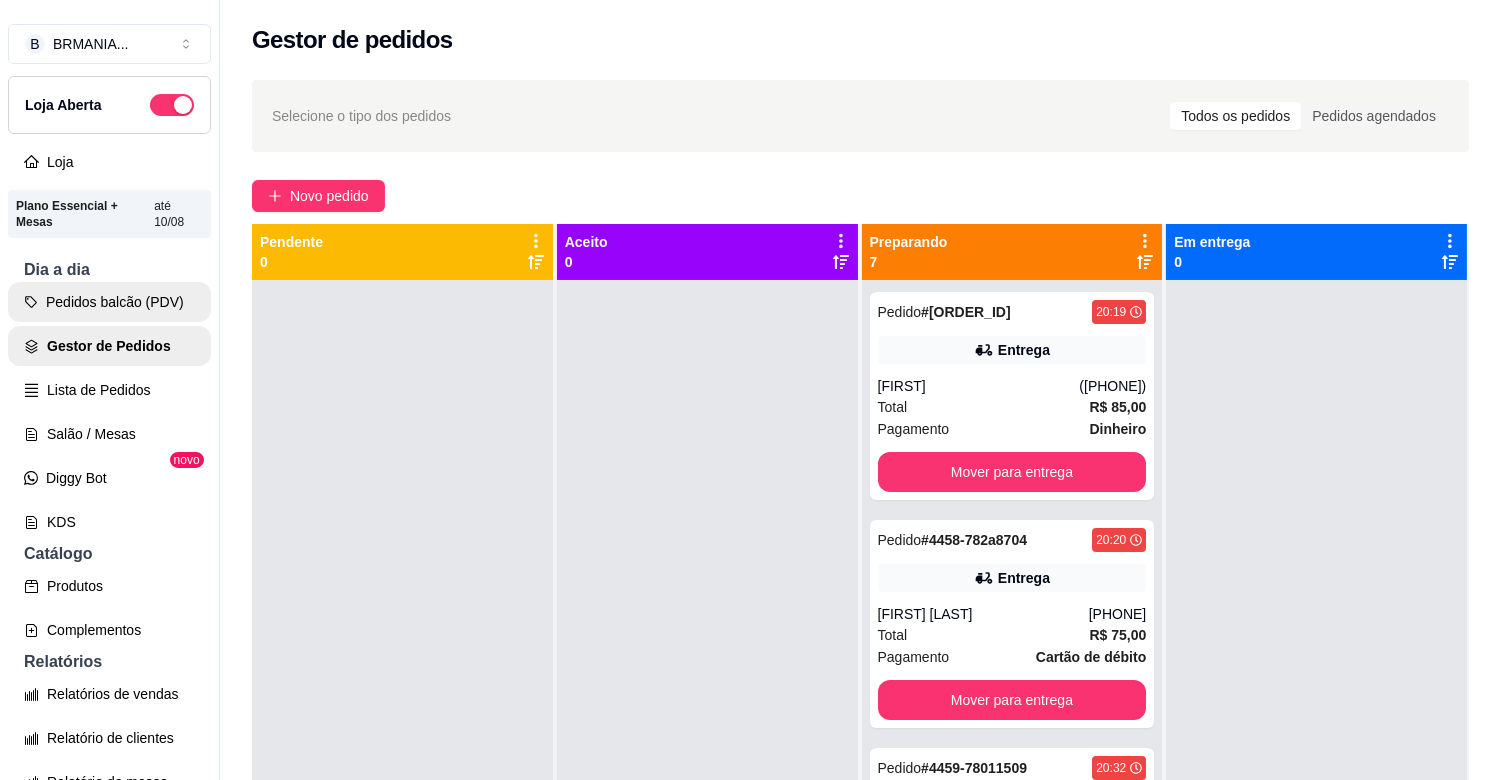 click on "Pedidos balcão (PDV)" at bounding box center (109, 302) 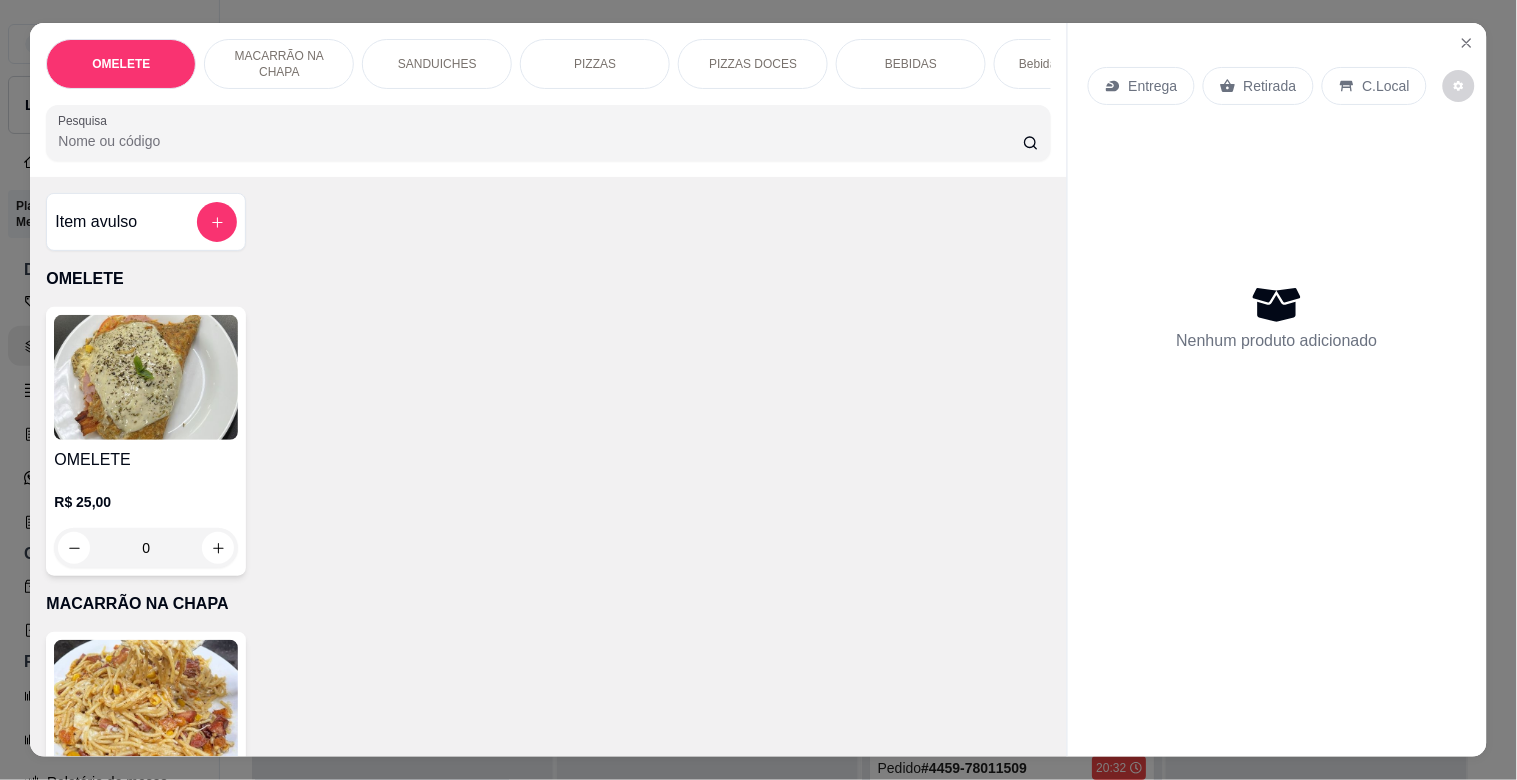 click on "SANDUICHES" at bounding box center (437, 64) 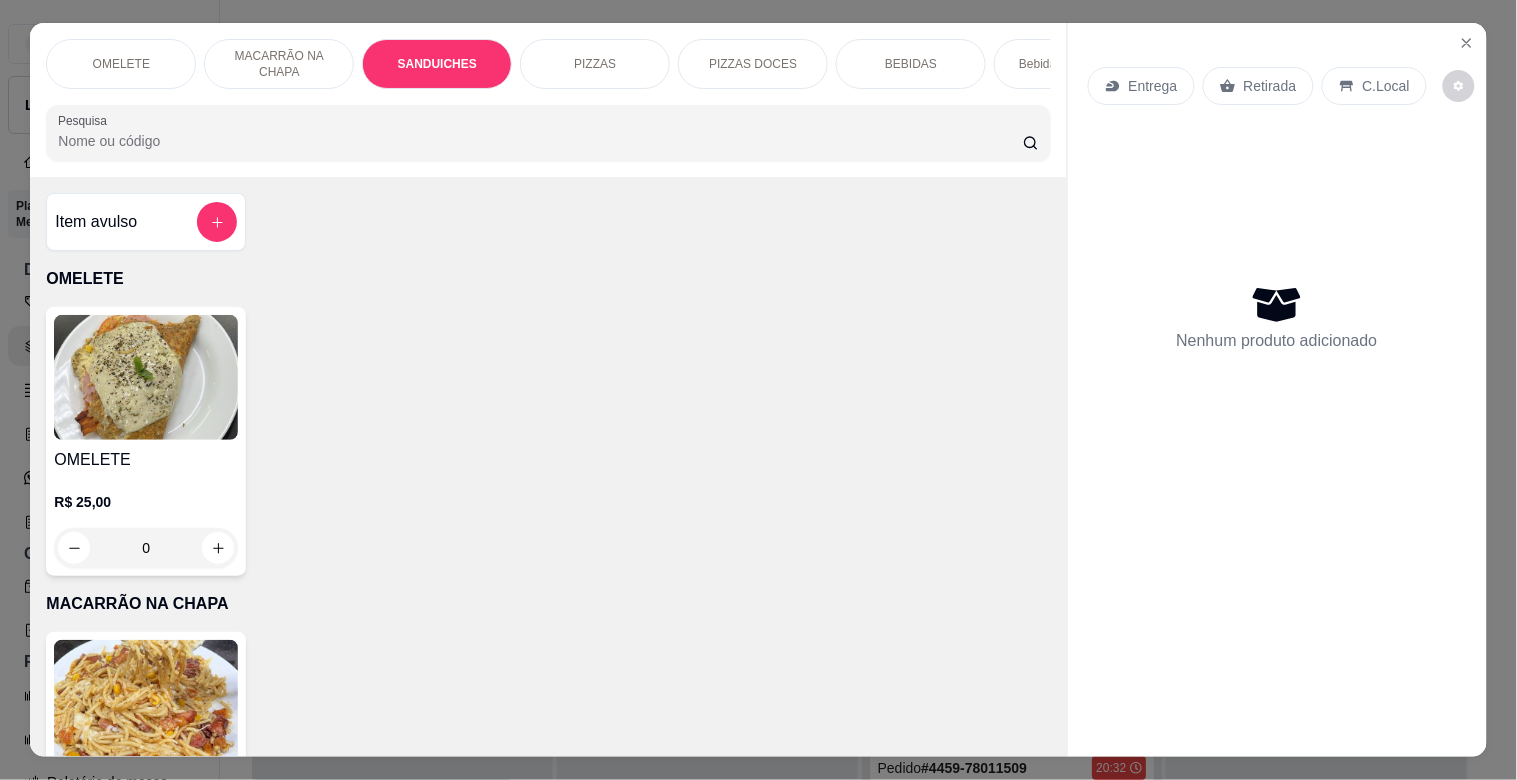 scroll, scrollTop: 740, scrollLeft: 0, axis: vertical 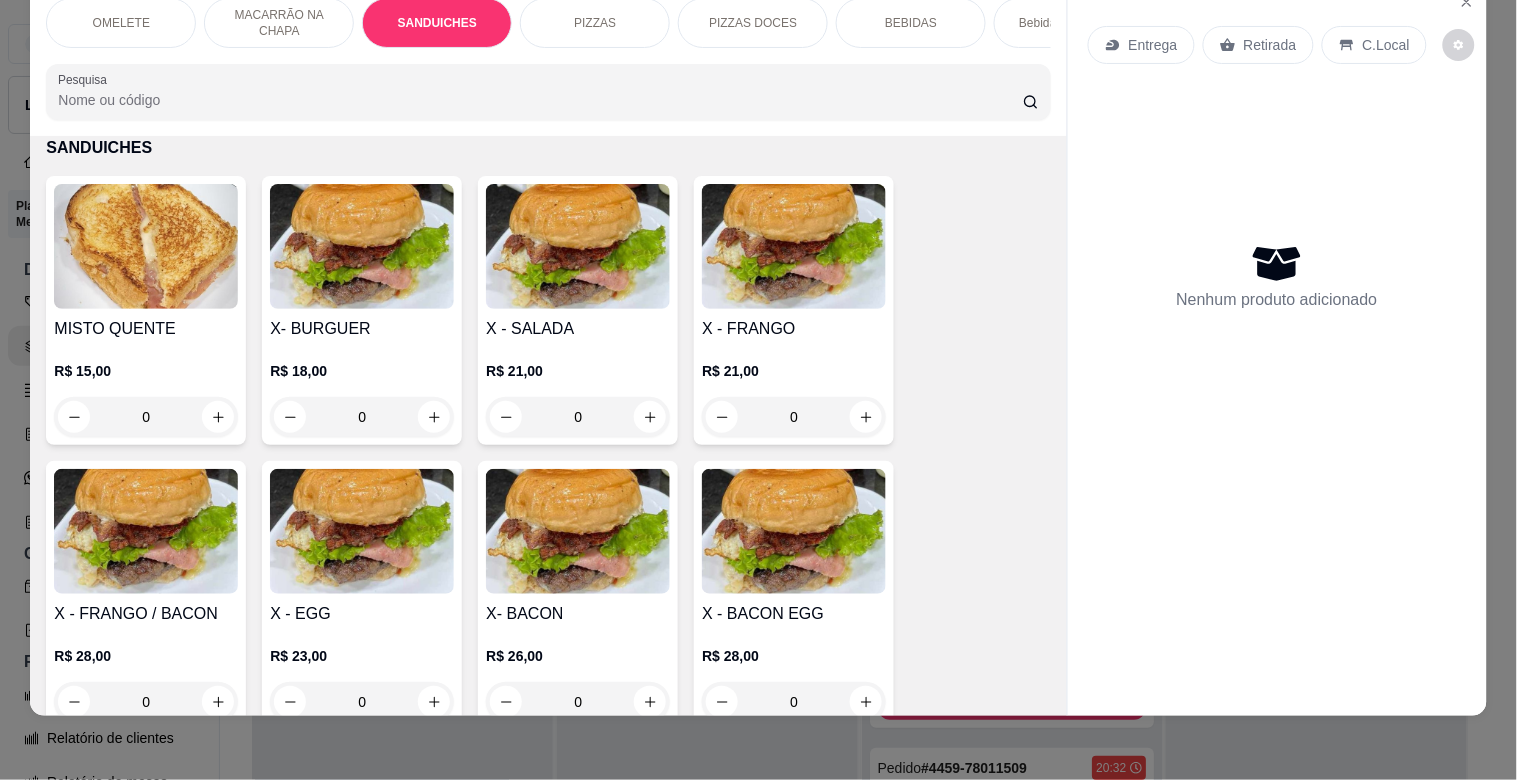 click on "R$ 21,00 0" at bounding box center [578, 389] 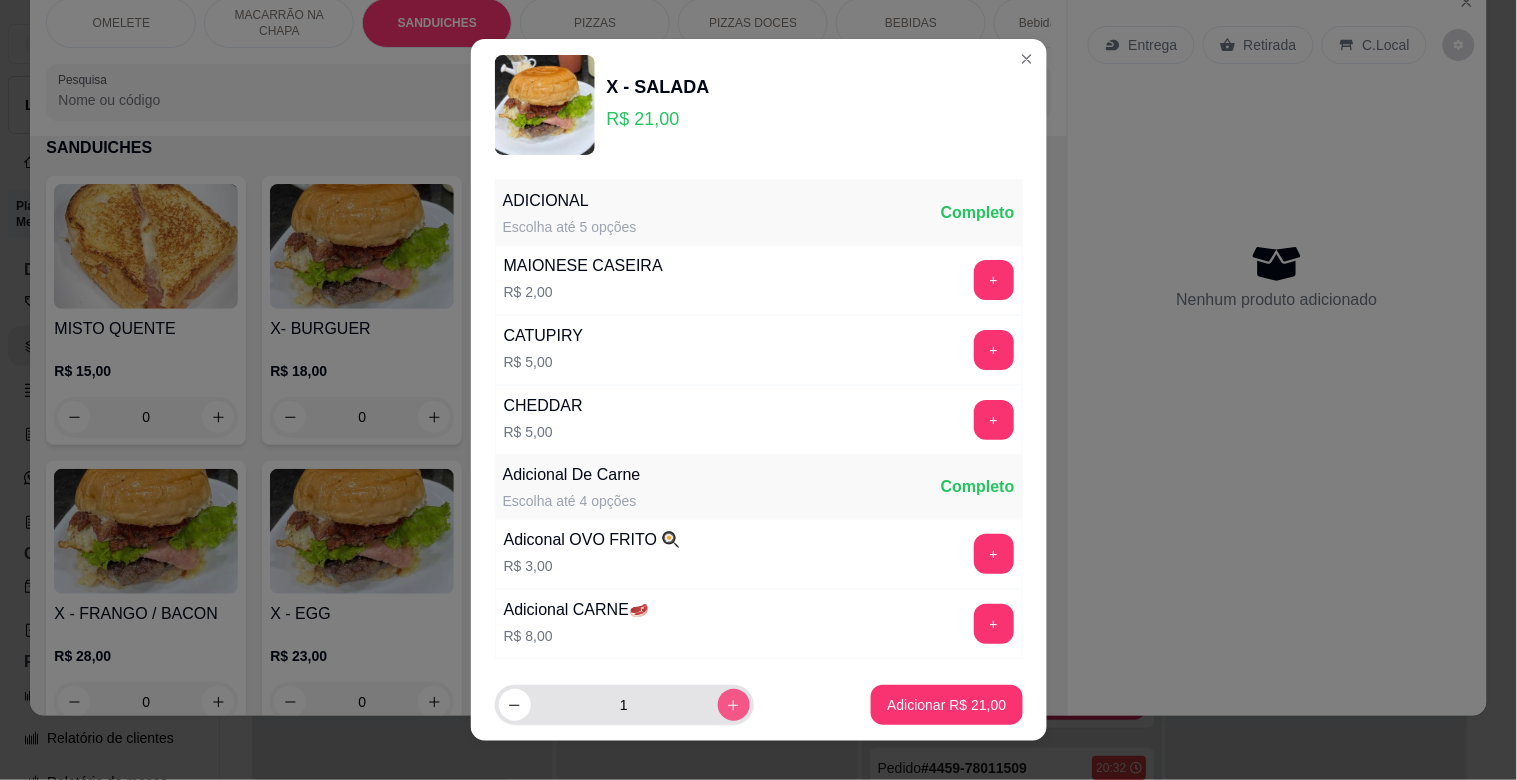 click 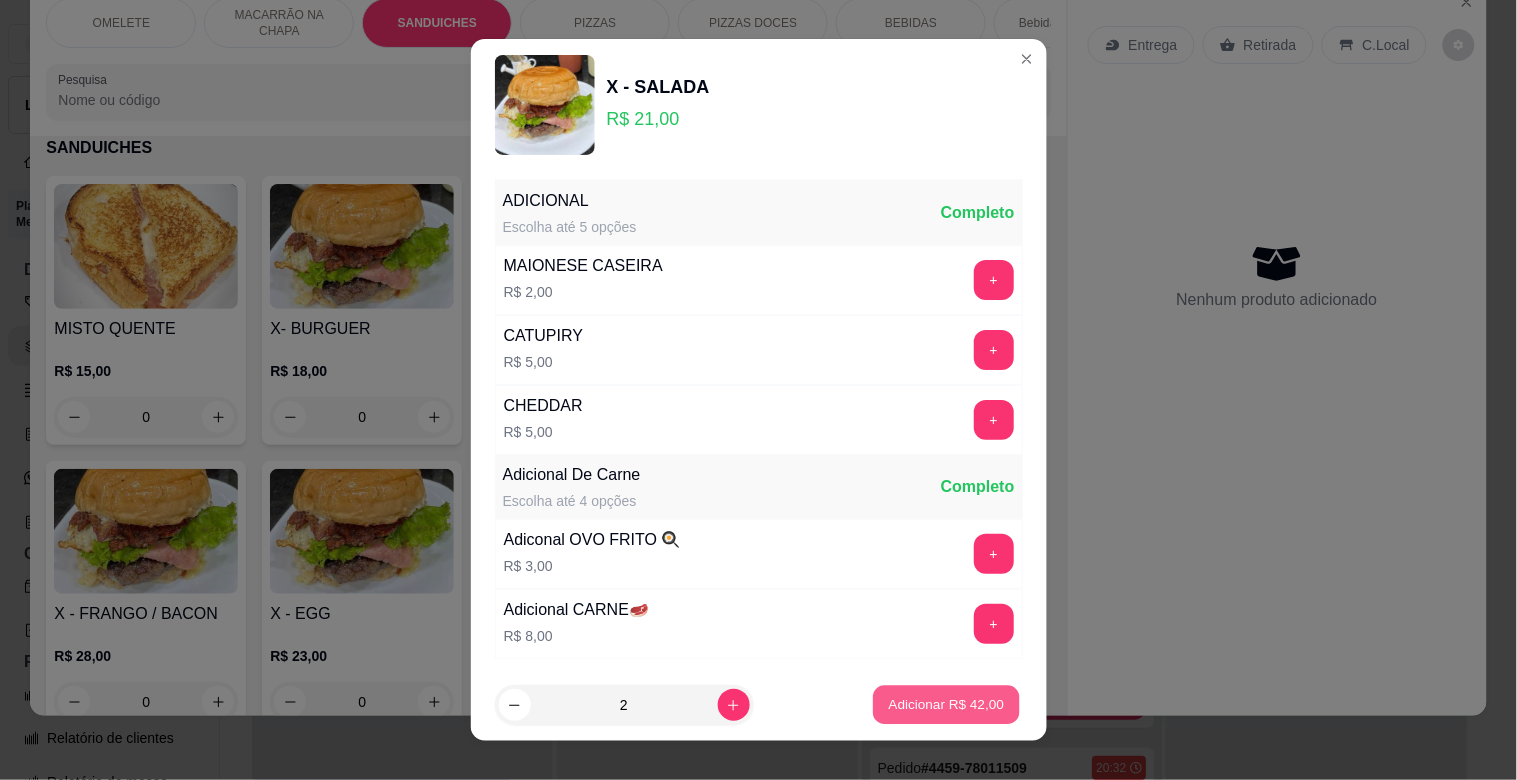 click on "Adicionar   R$ 42,00" at bounding box center [947, 704] 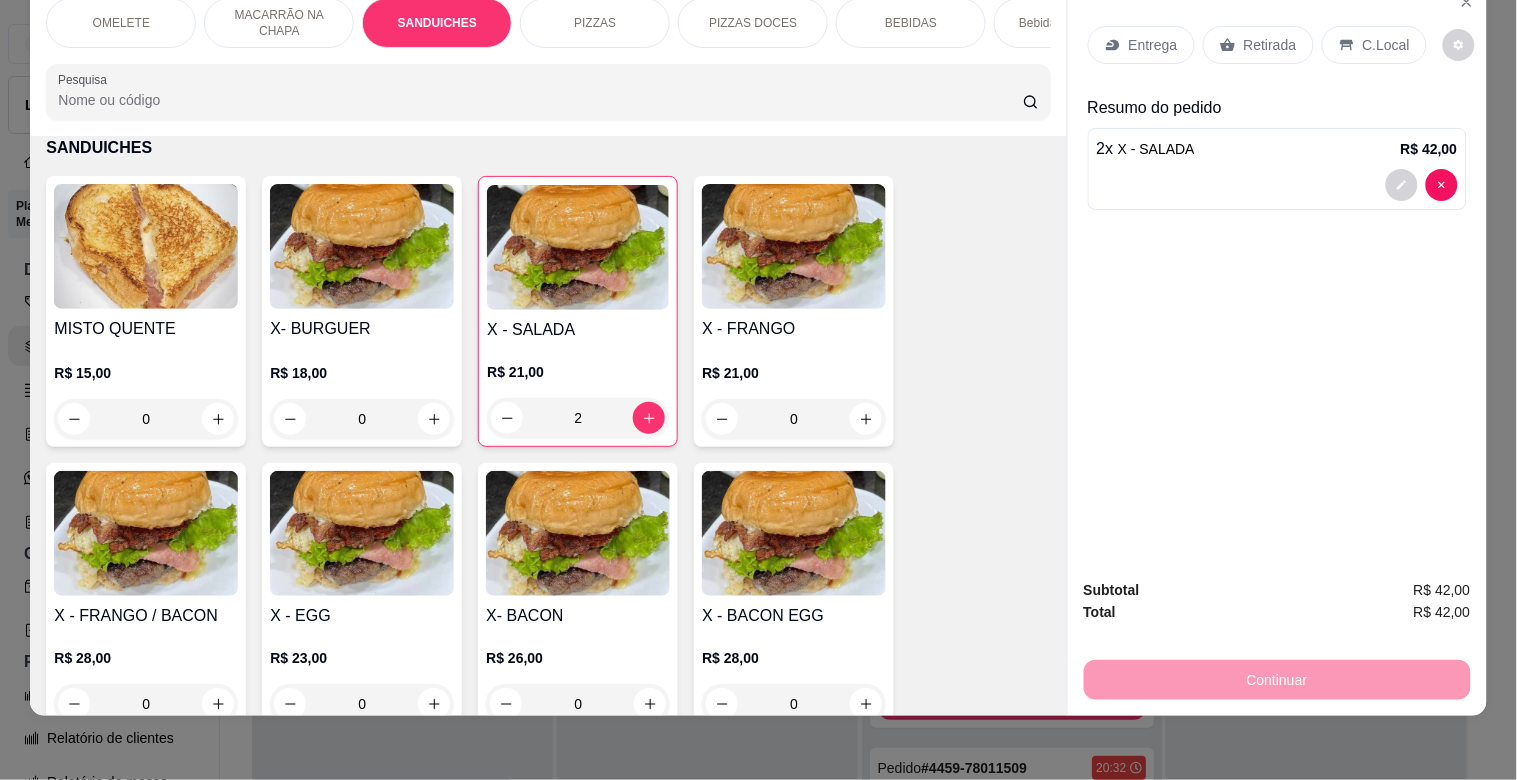 click on "Retirada" at bounding box center (1258, 45) 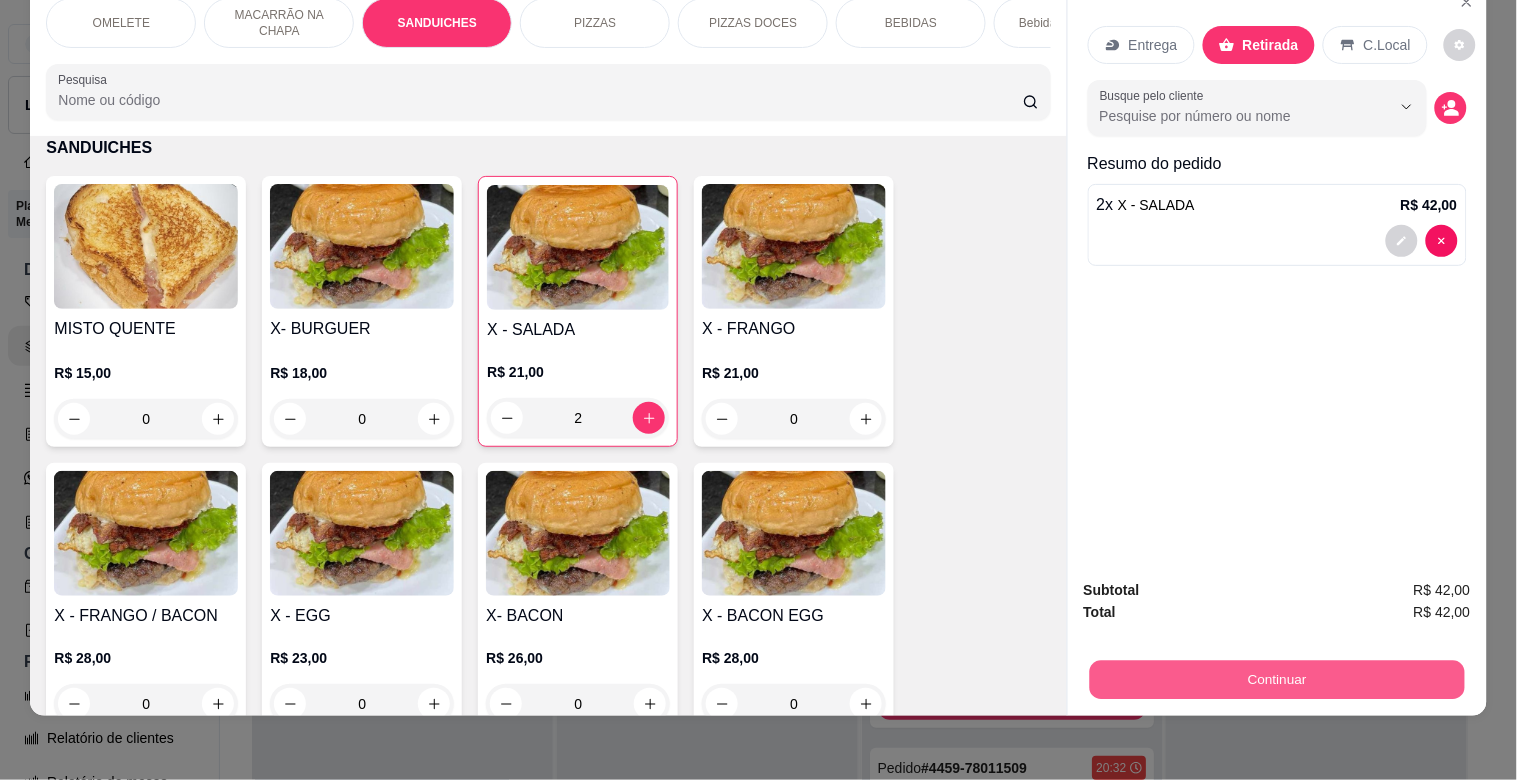 click on "Continuar" at bounding box center [1276, 679] 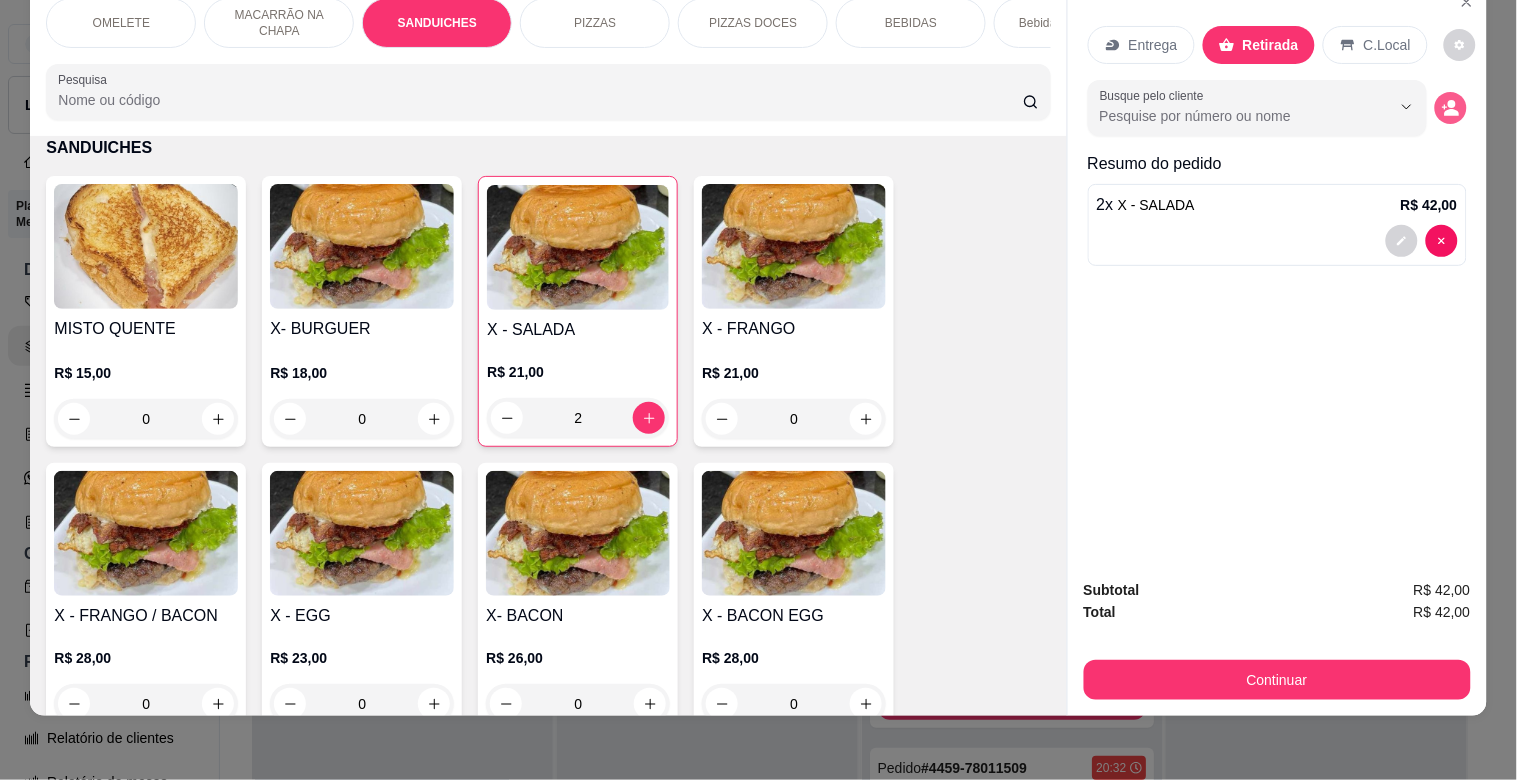 click 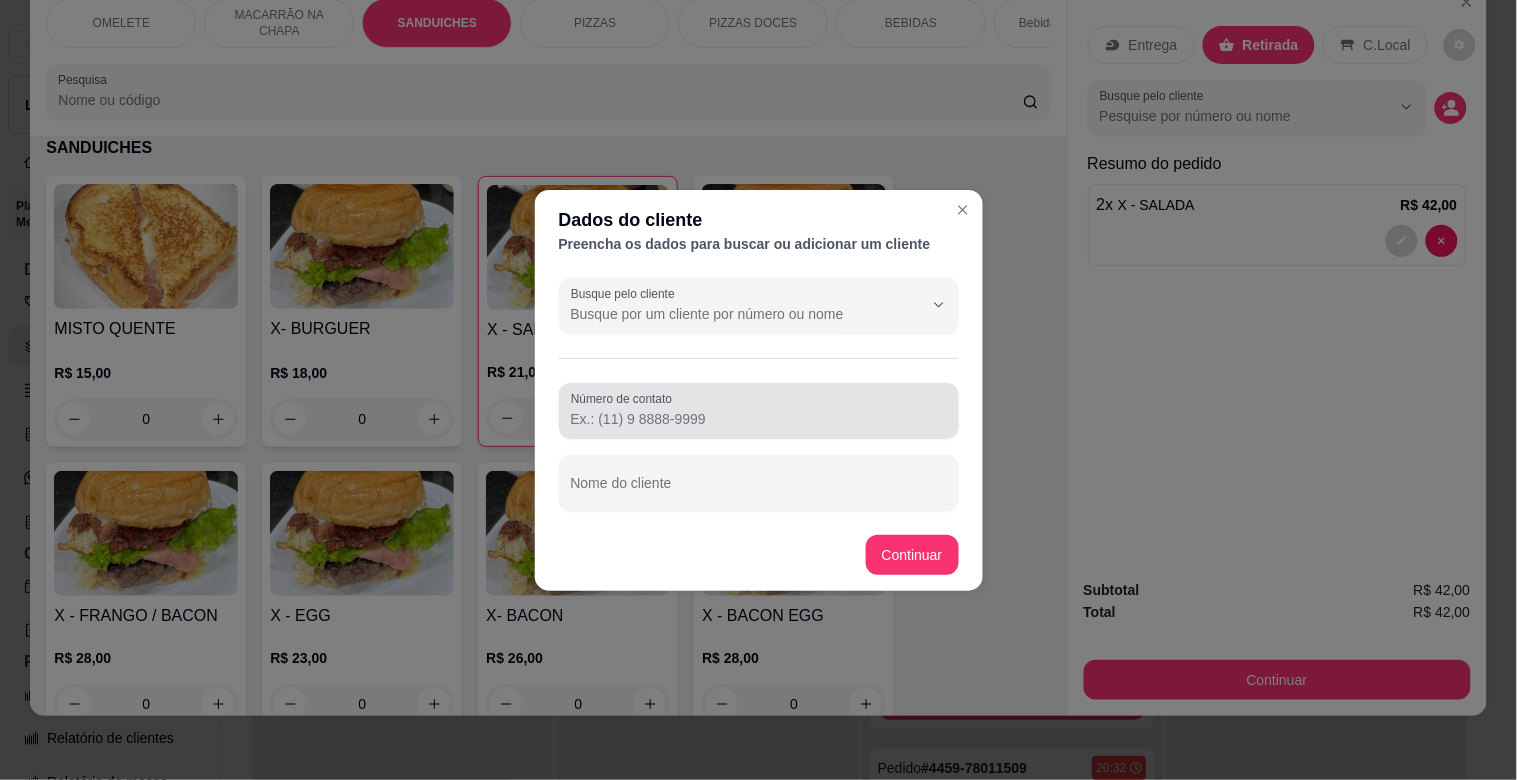 click on "Número de contato" at bounding box center (759, 419) 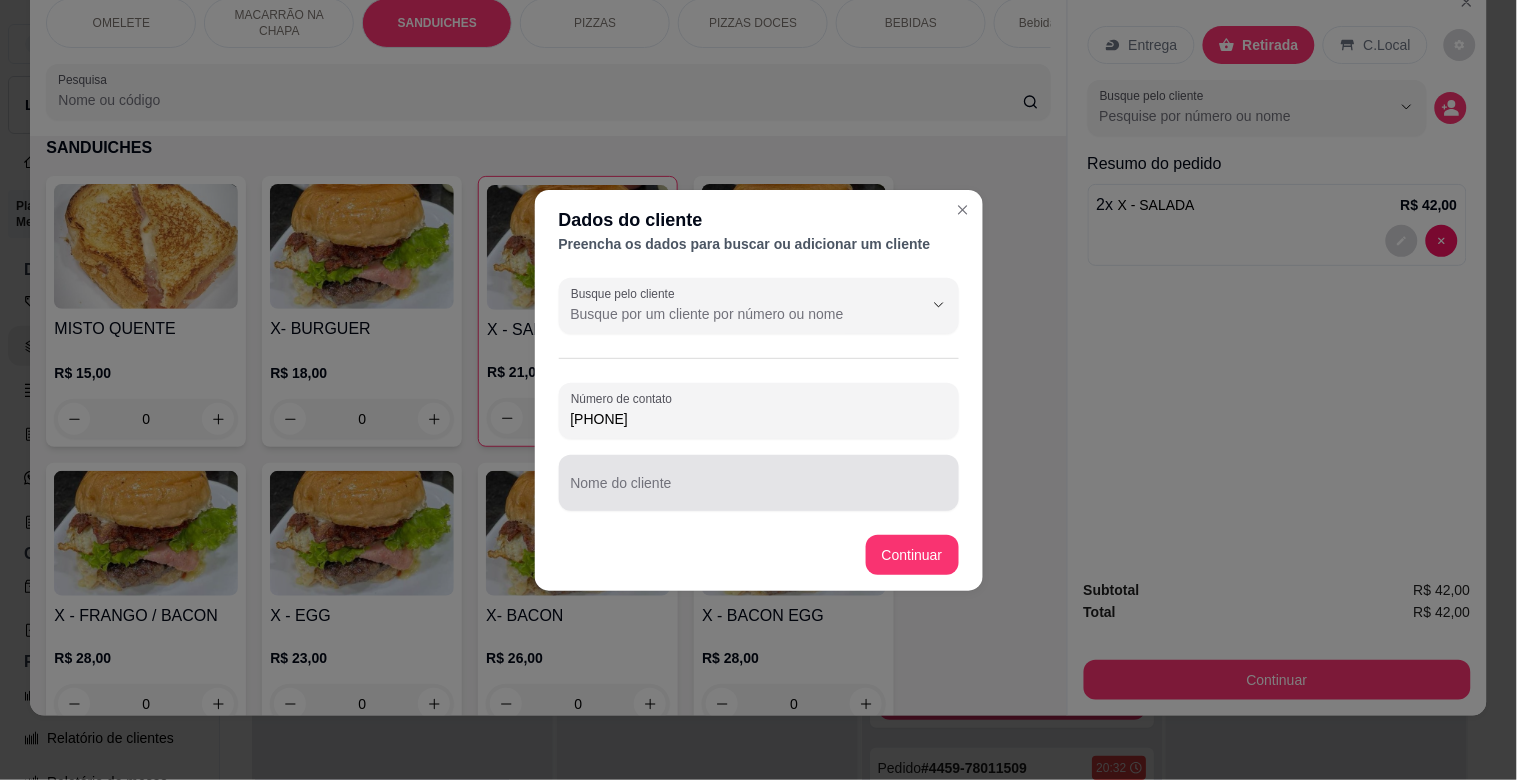 type on "[PHONE]" 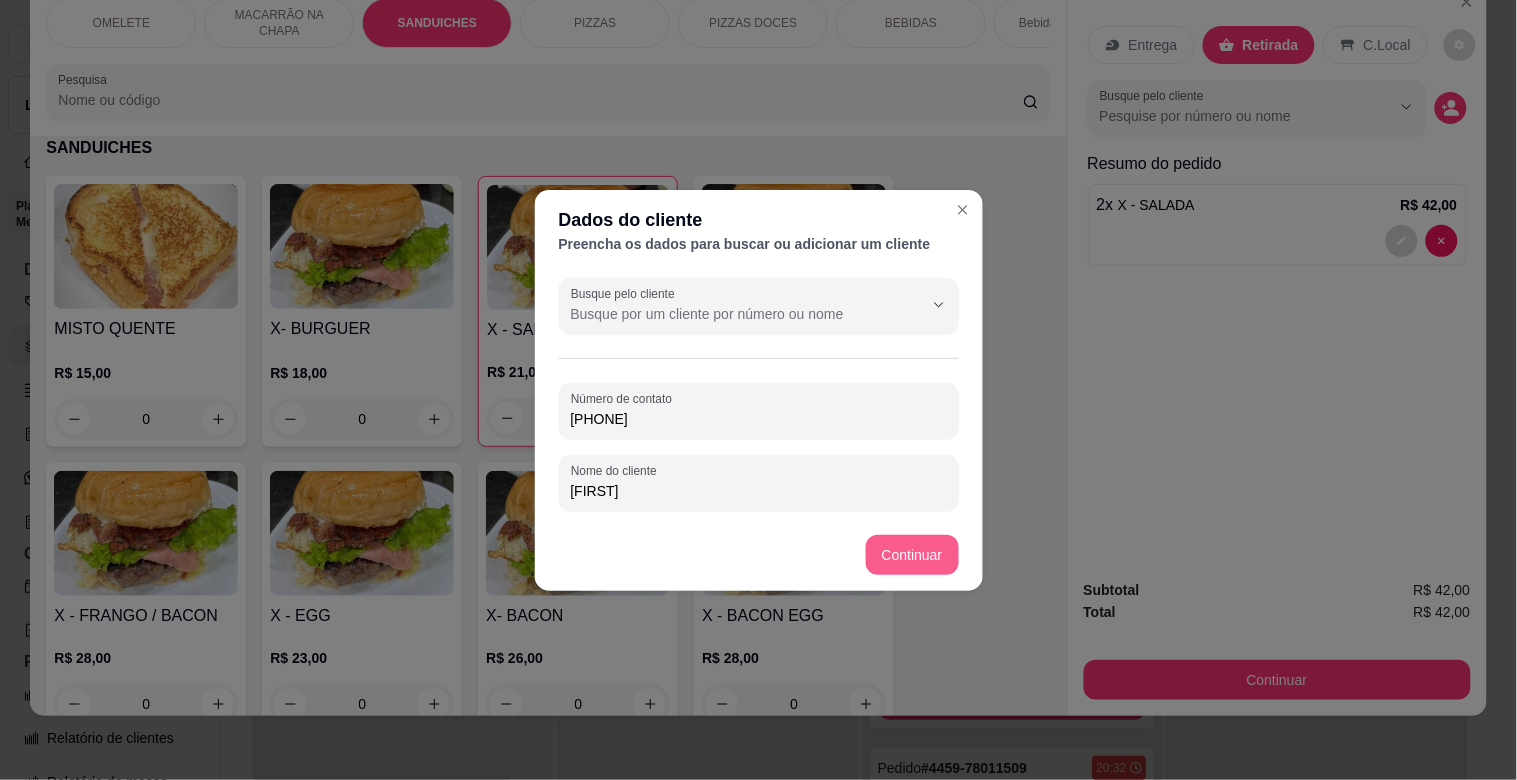 type on "[FIRST]" 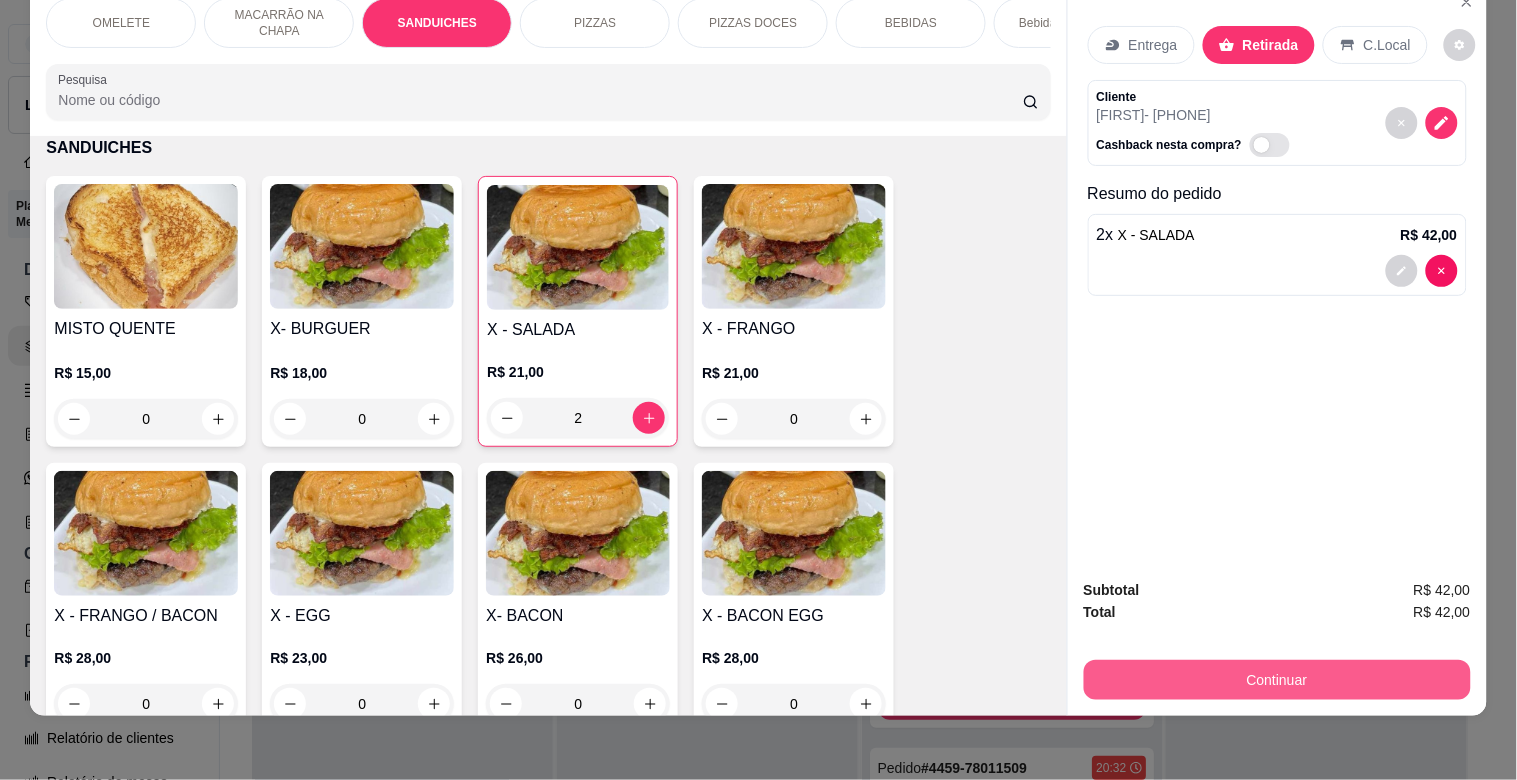 click on "Continuar" at bounding box center [1277, 680] 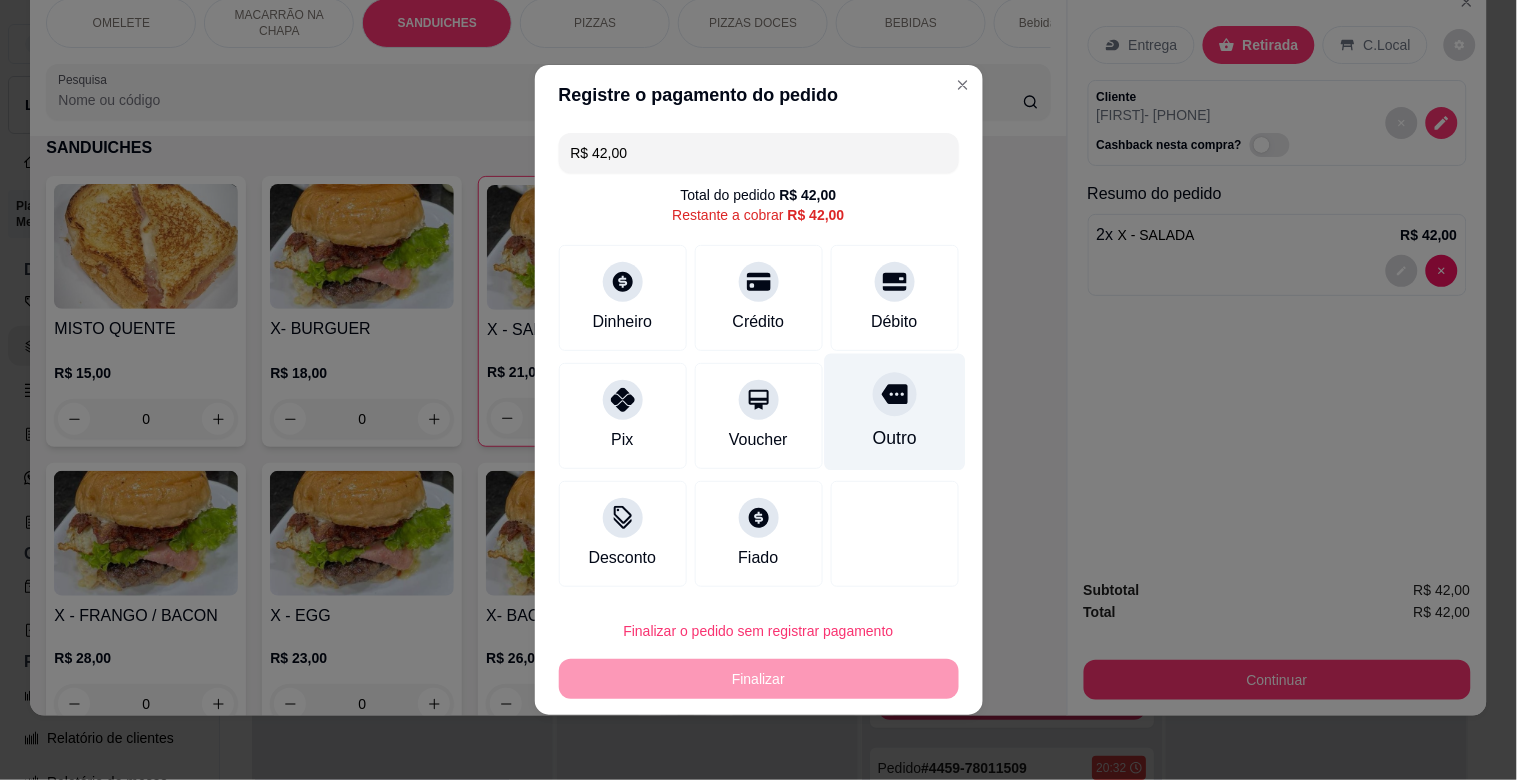click on "Outro" at bounding box center [894, 412] 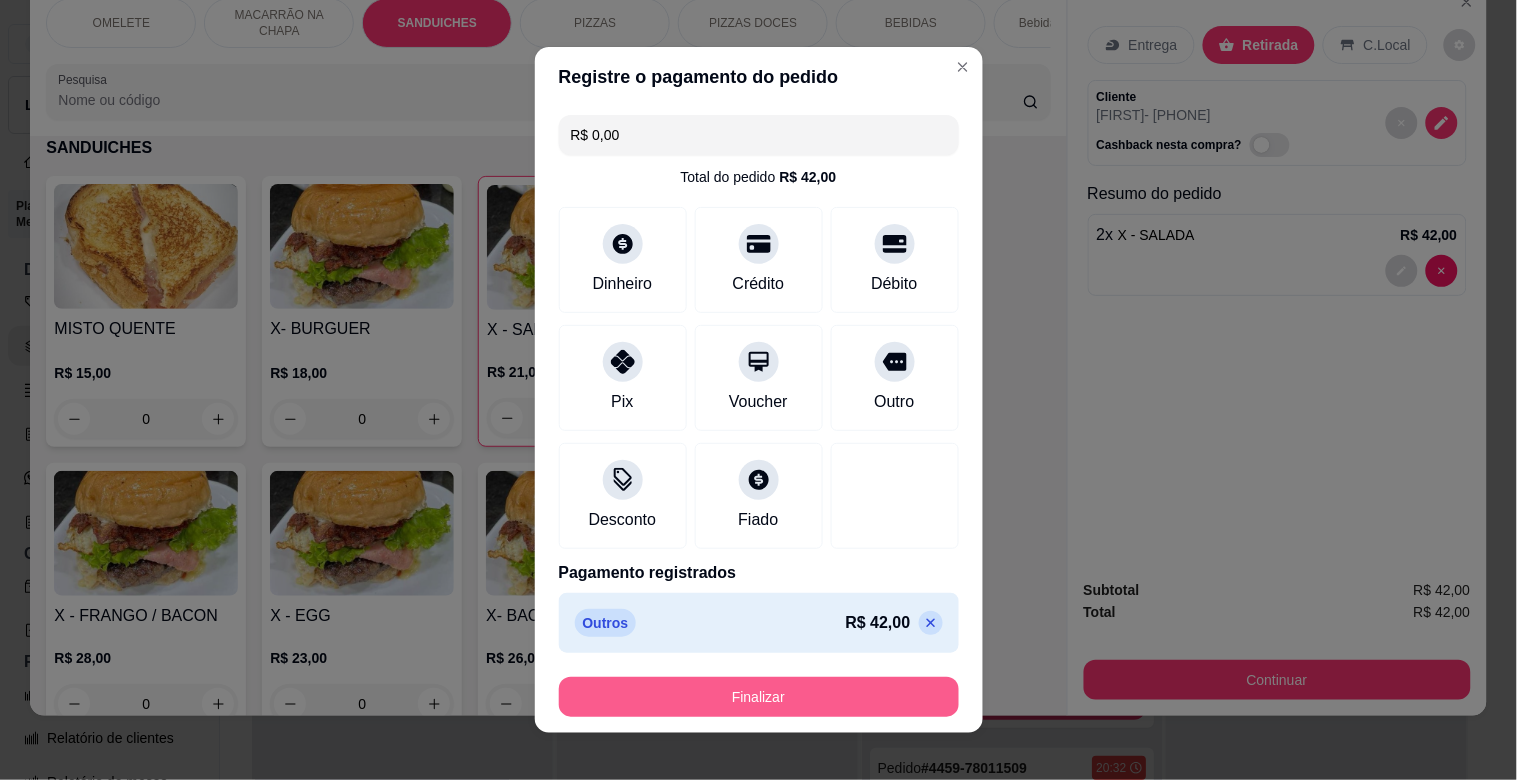 click on "Finalizar" at bounding box center [759, 697] 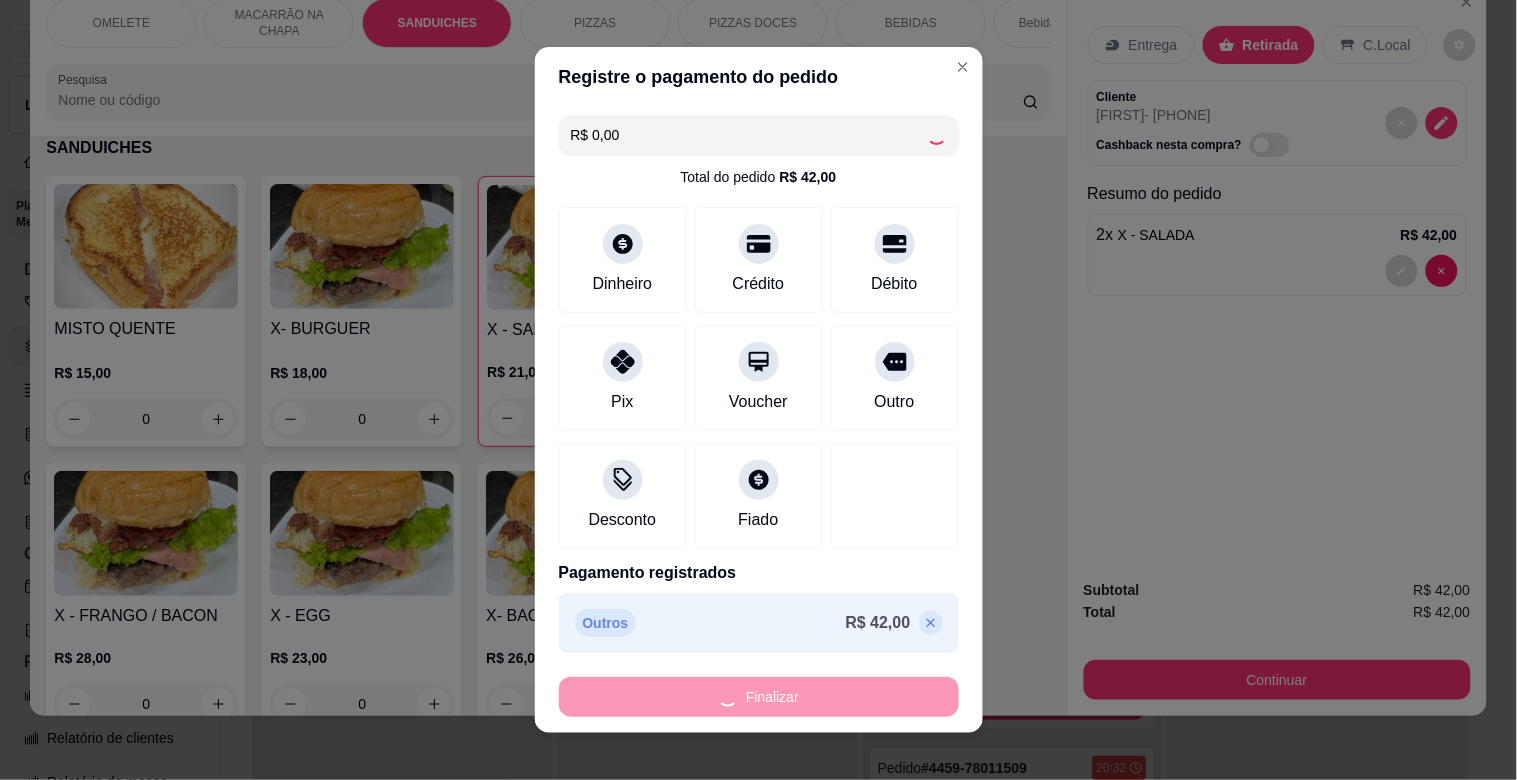 type on "0" 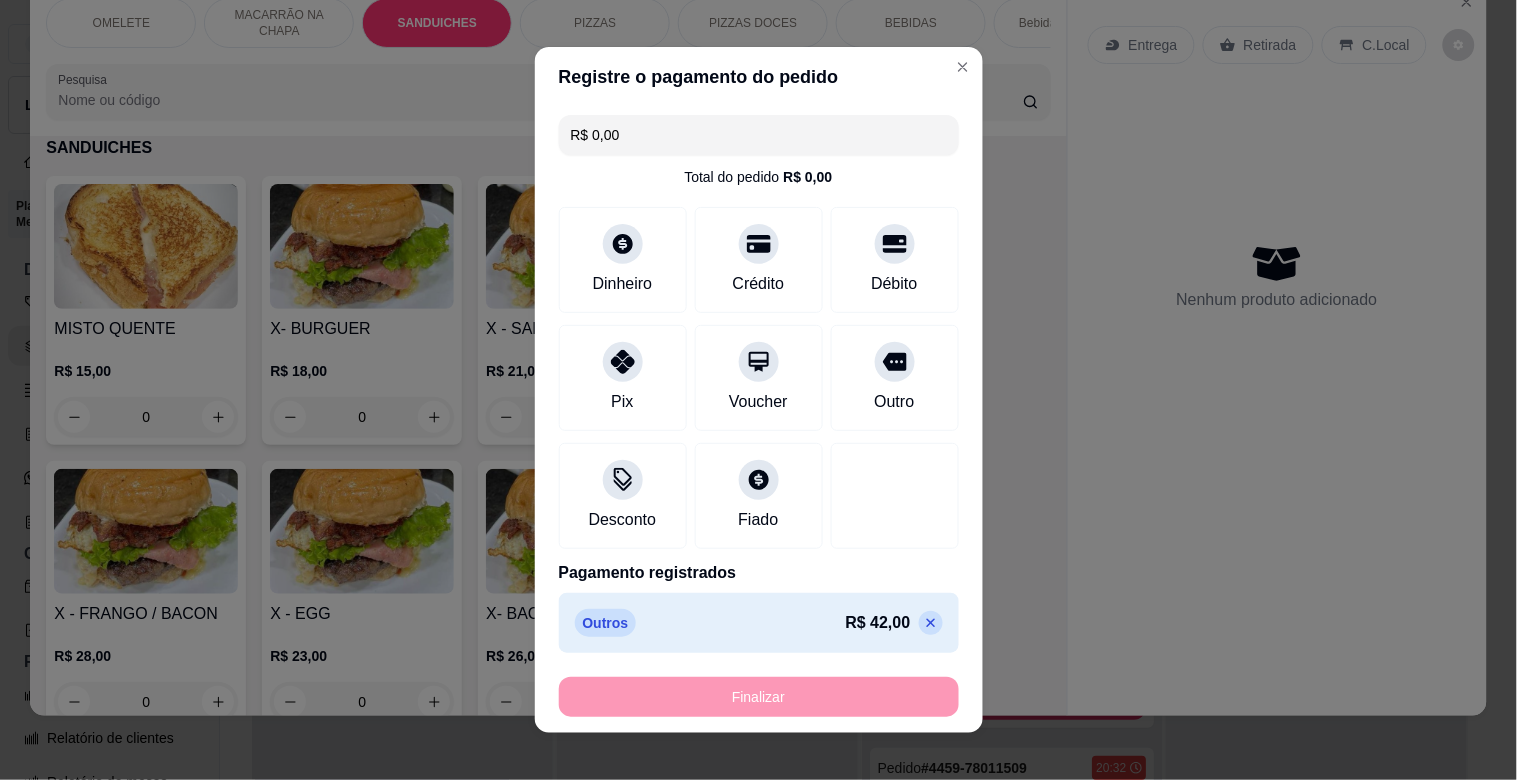type on "-R$ 42,00" 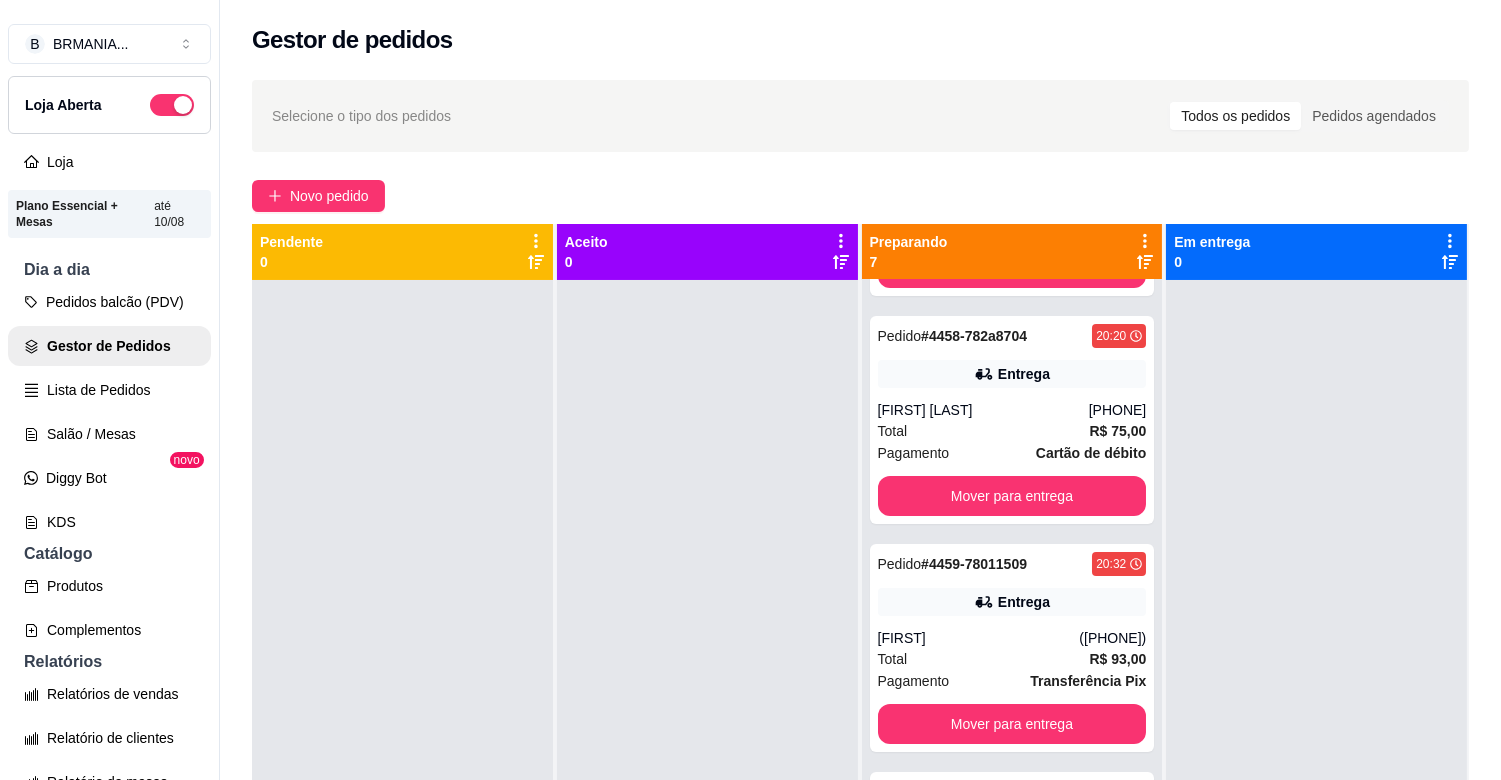 scroll, scrollTop: 228, scrollLeft: 0, axis: vertical 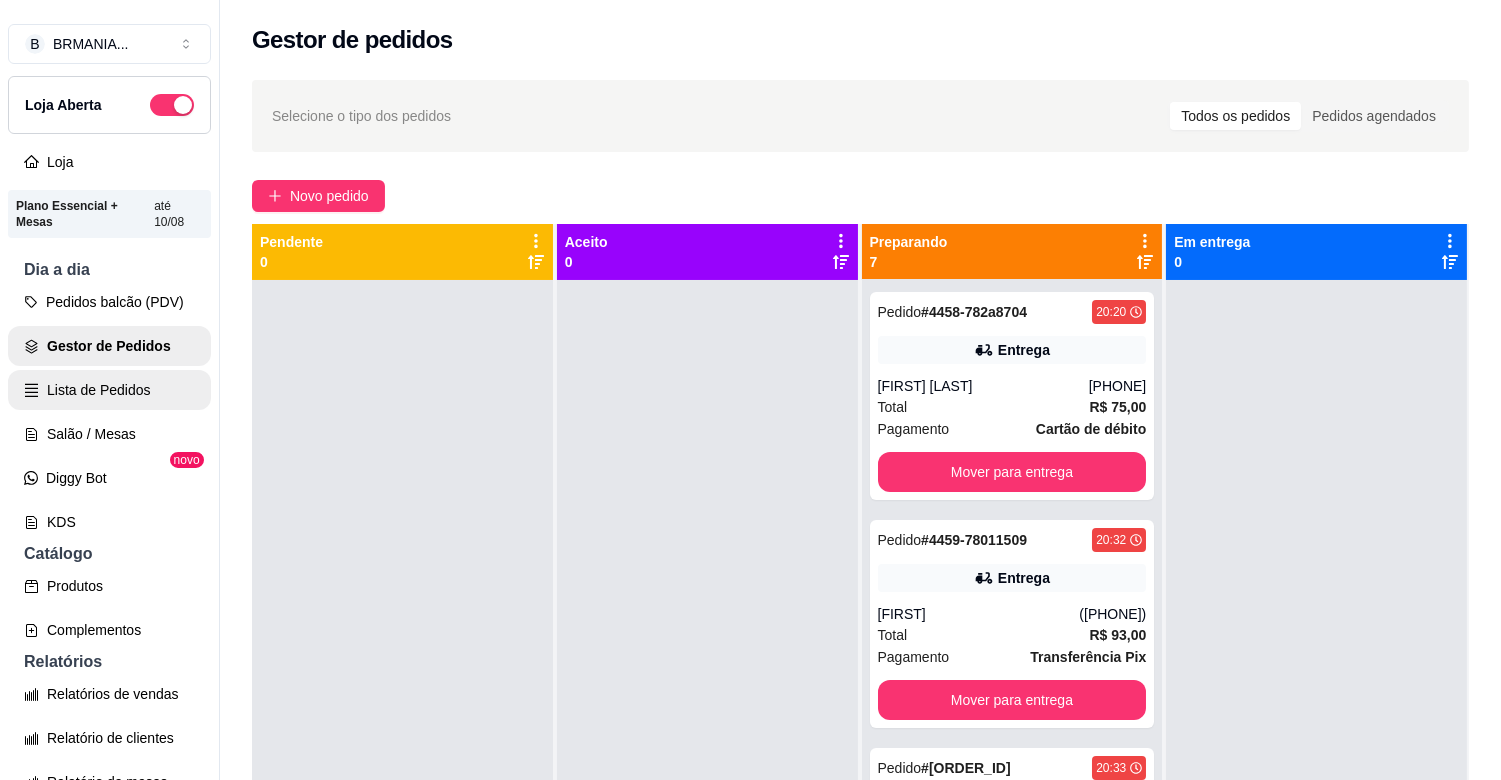 click on "Lista de Pedidos" at bounding box center (109, 390) 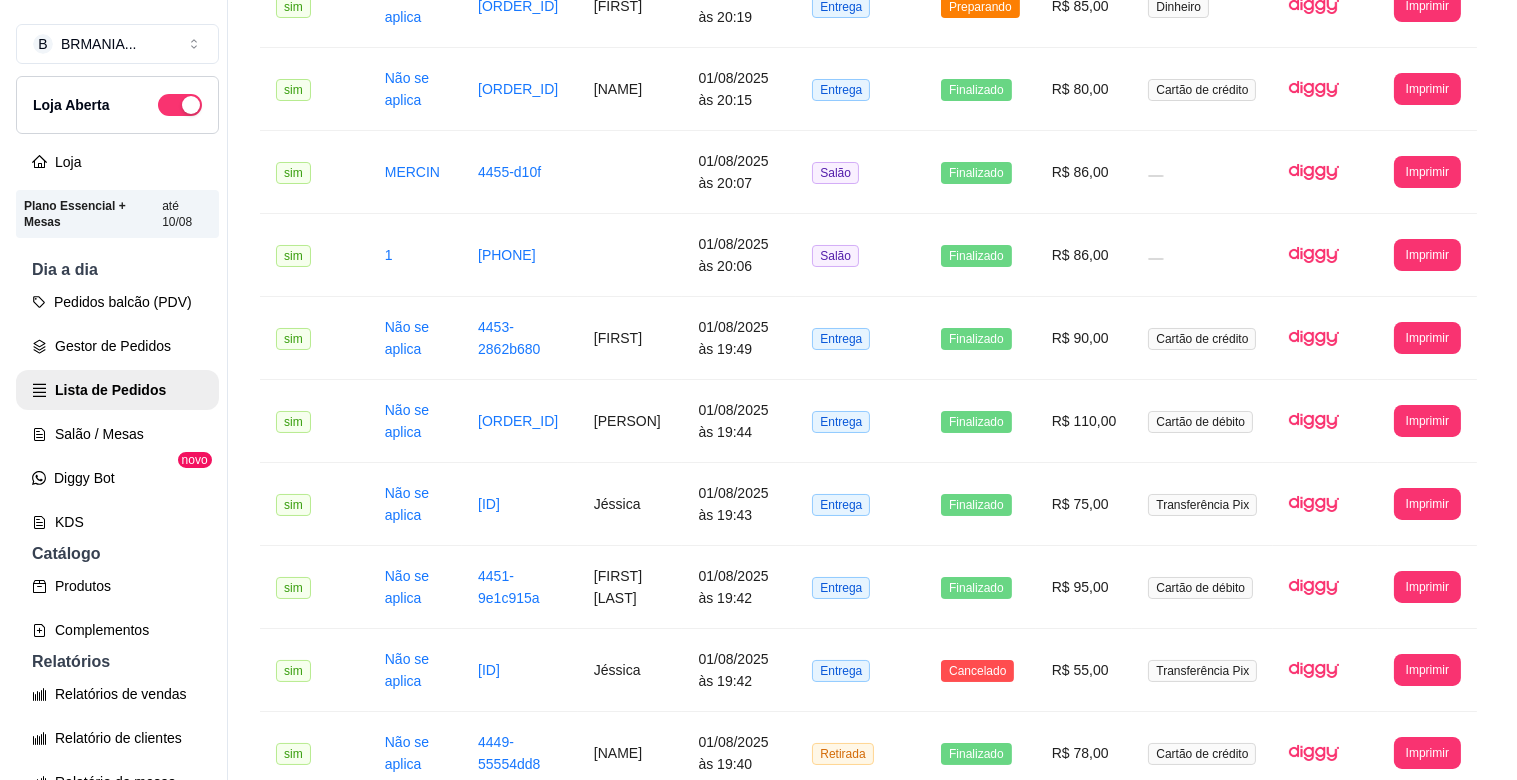 scroll, scrollTop: 1436, scrollLeft: 0, axis: vertical 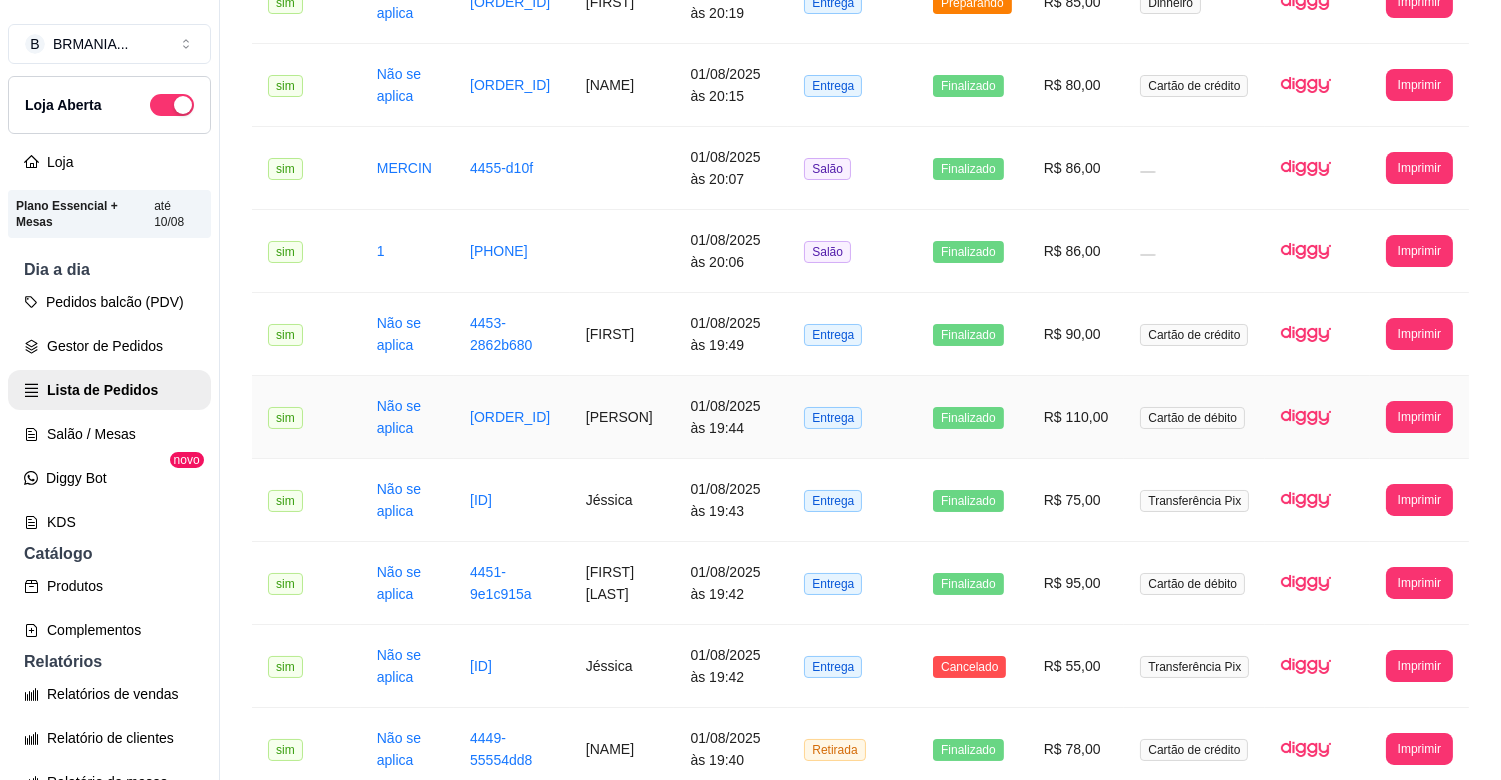 click on "[PERSON]" at bounding box center [622, 417] 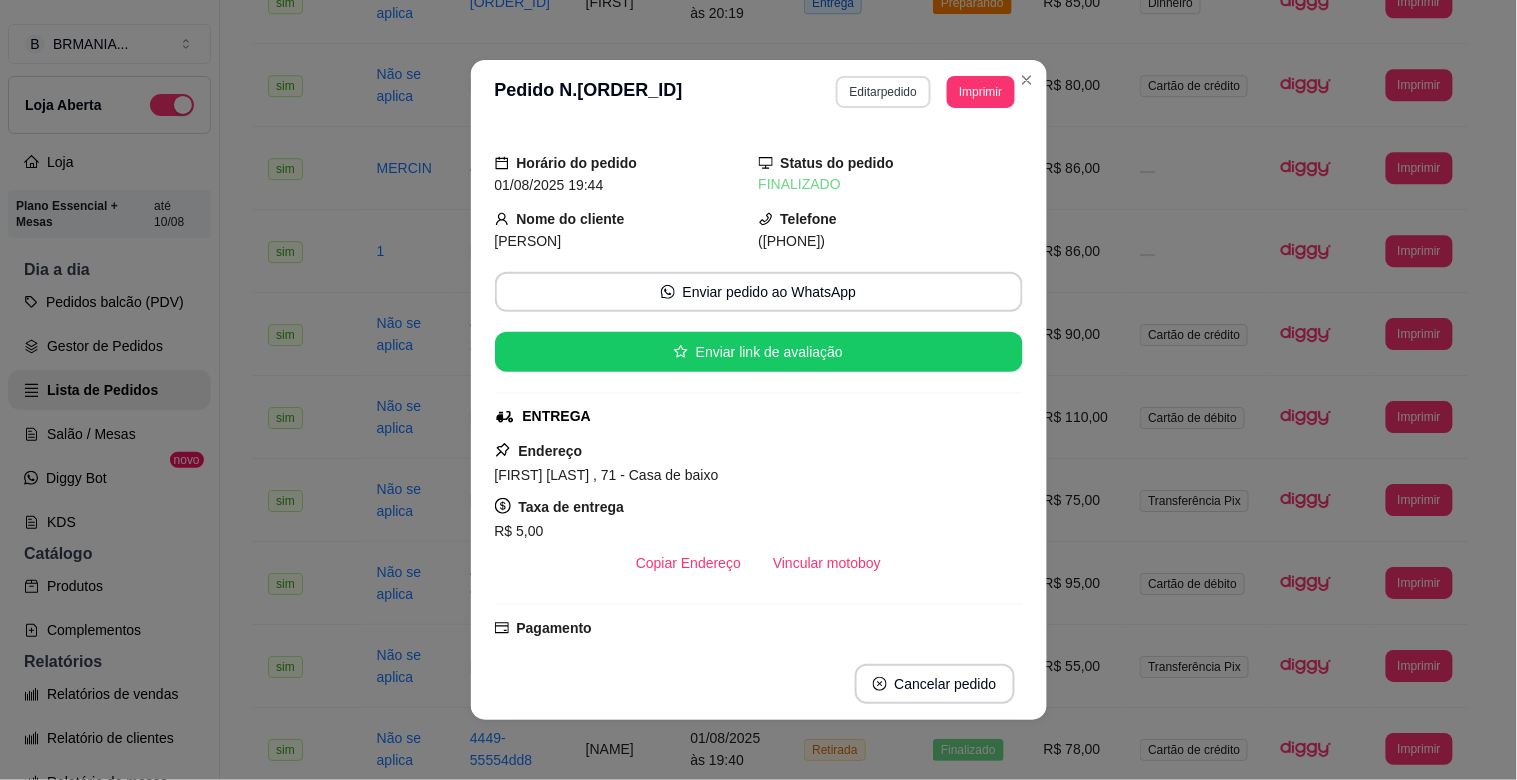 click on "Editar  pedido" at bounding box center [883, 92] 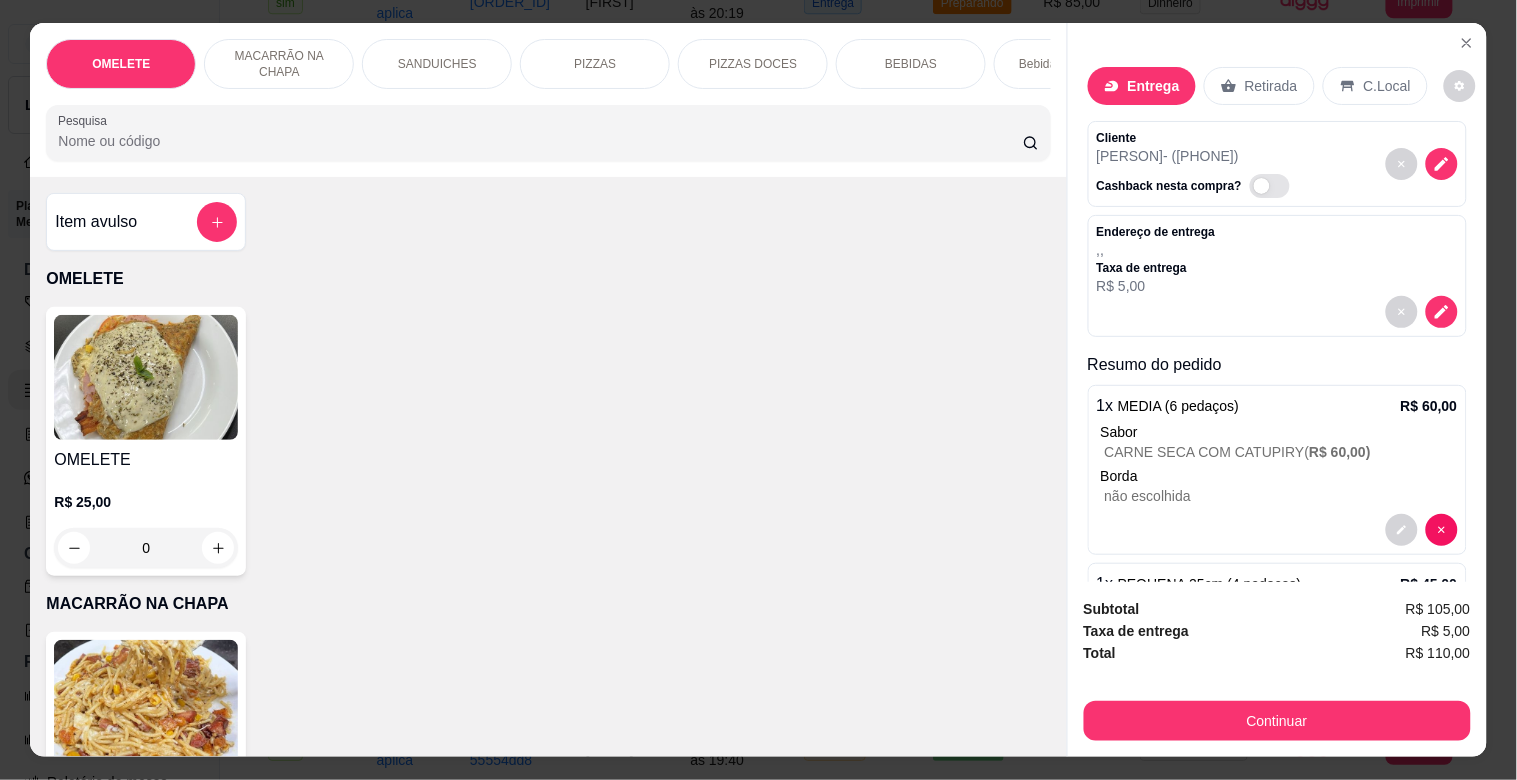 click on "Pesquisa" at bounding box center (540, 141) 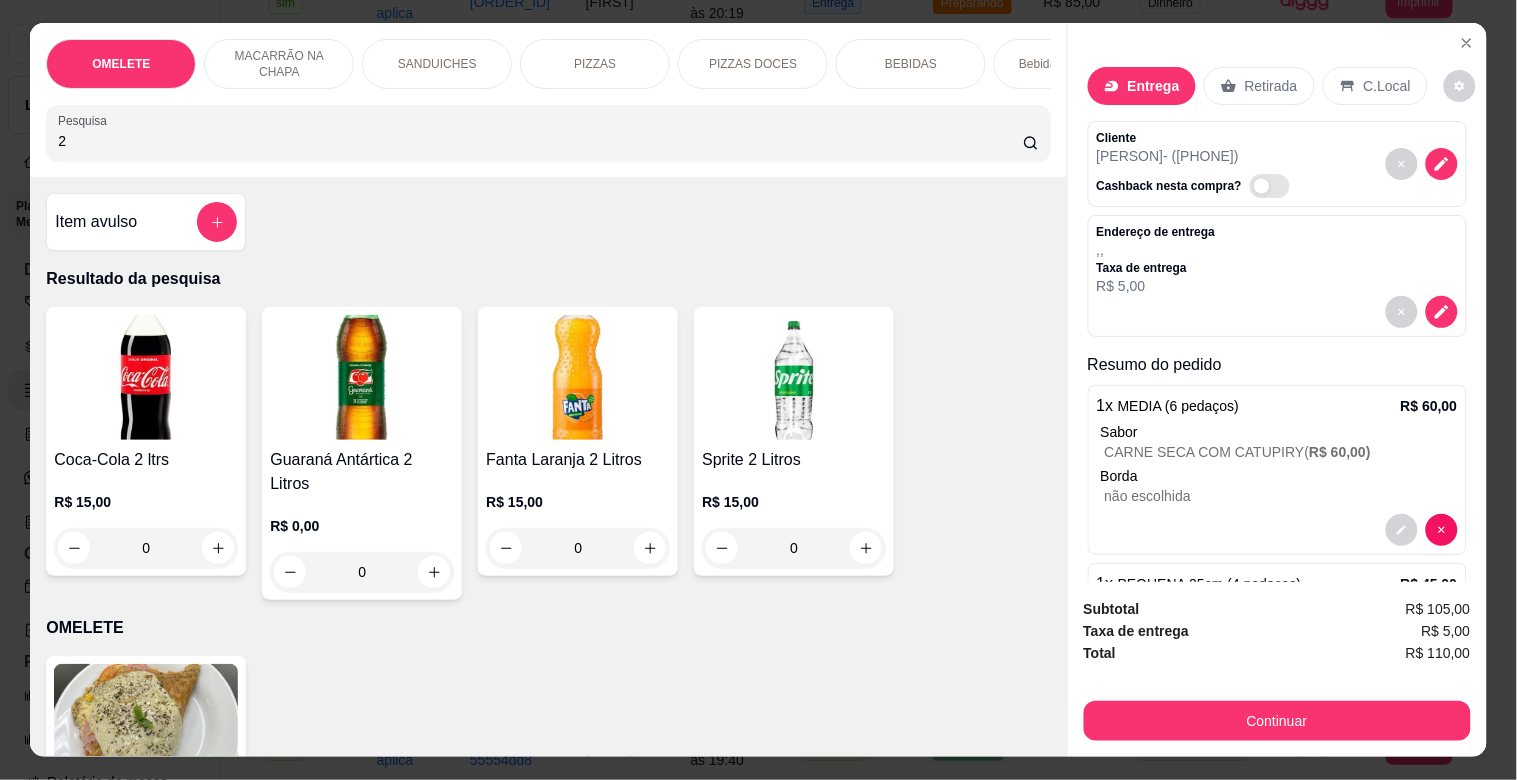 type on "2" 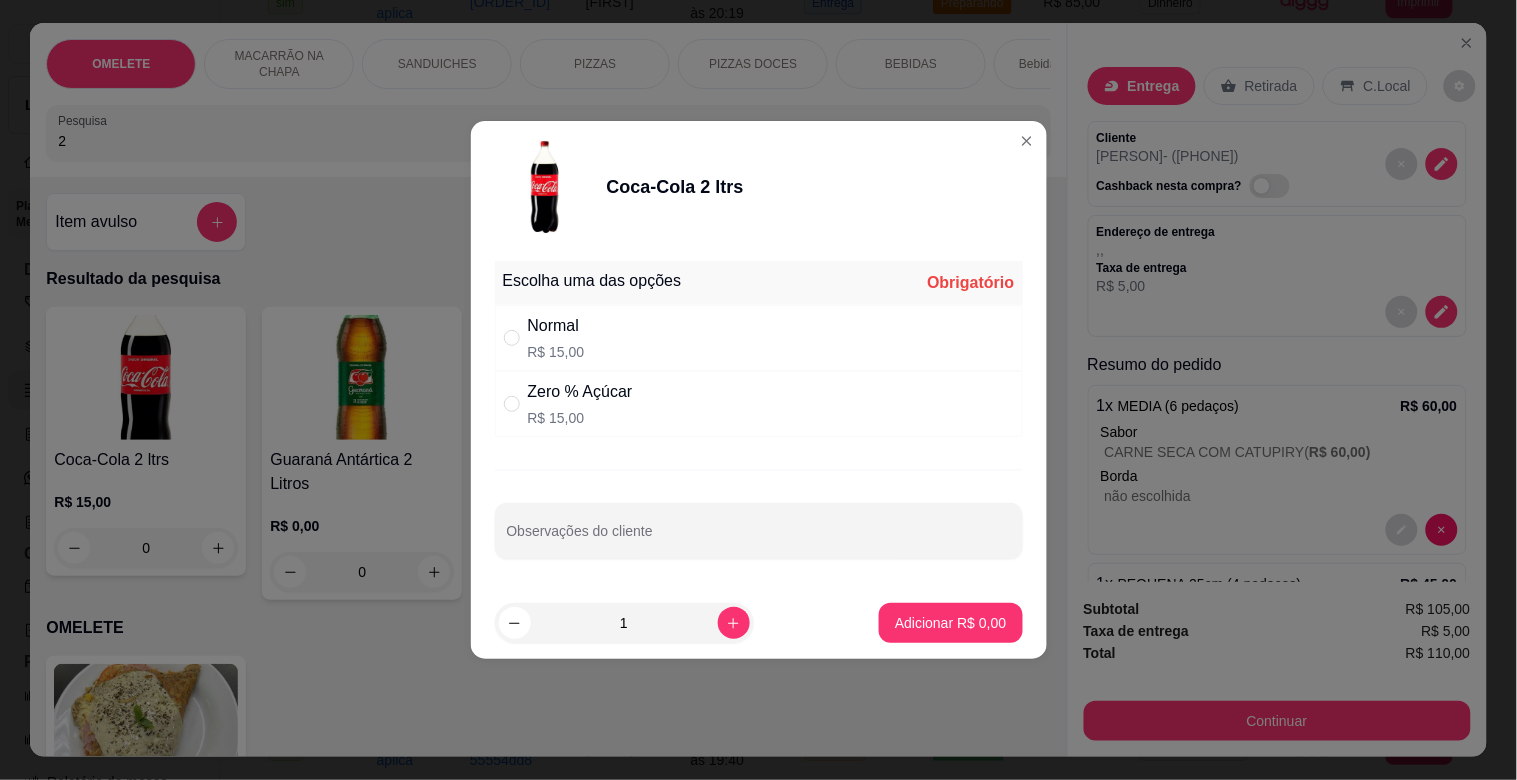 click on "Zero % Açúcar" at bounding box center (580, 392) 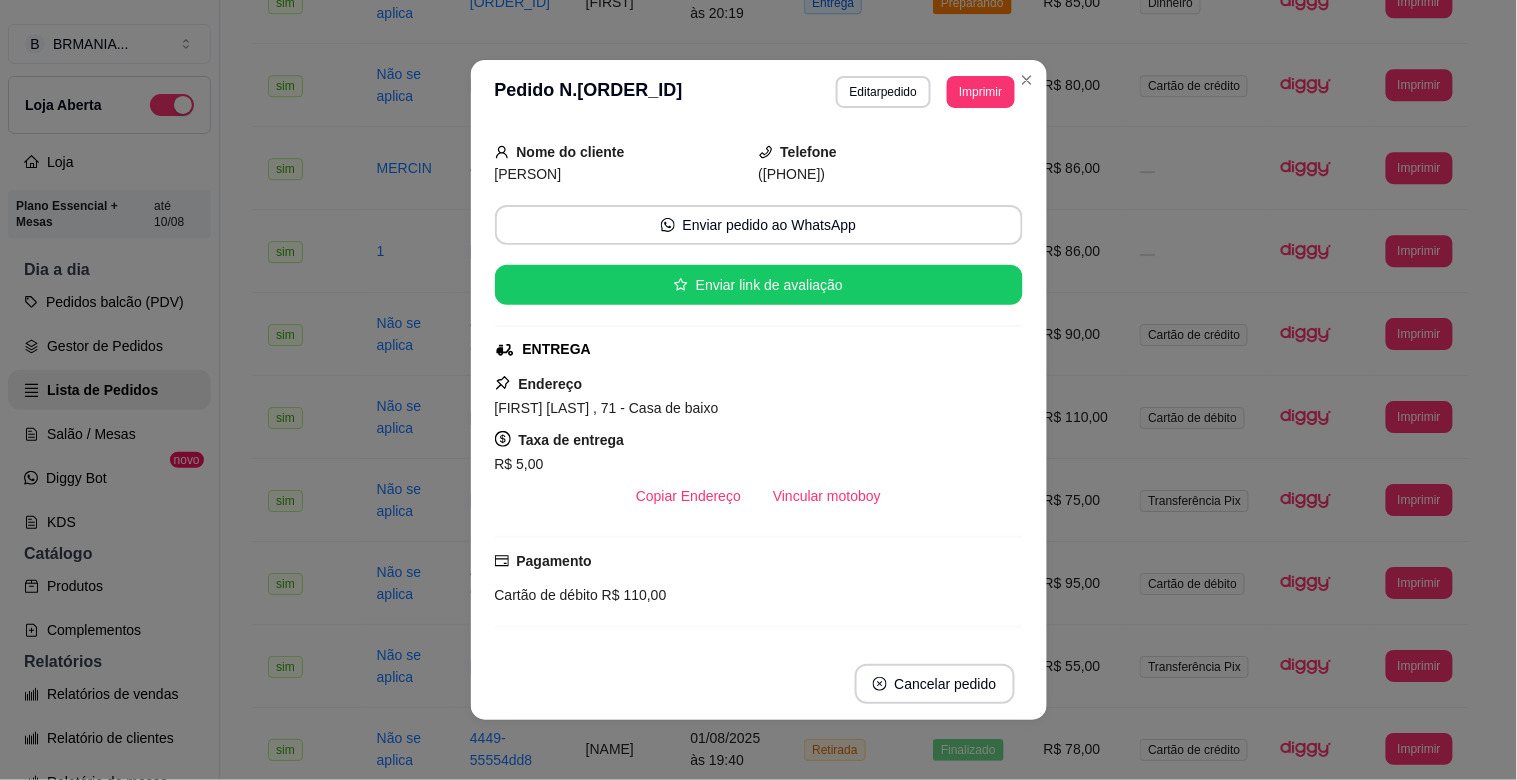scroll, scrollTop: 0, scrollLeft: 0, axis: both 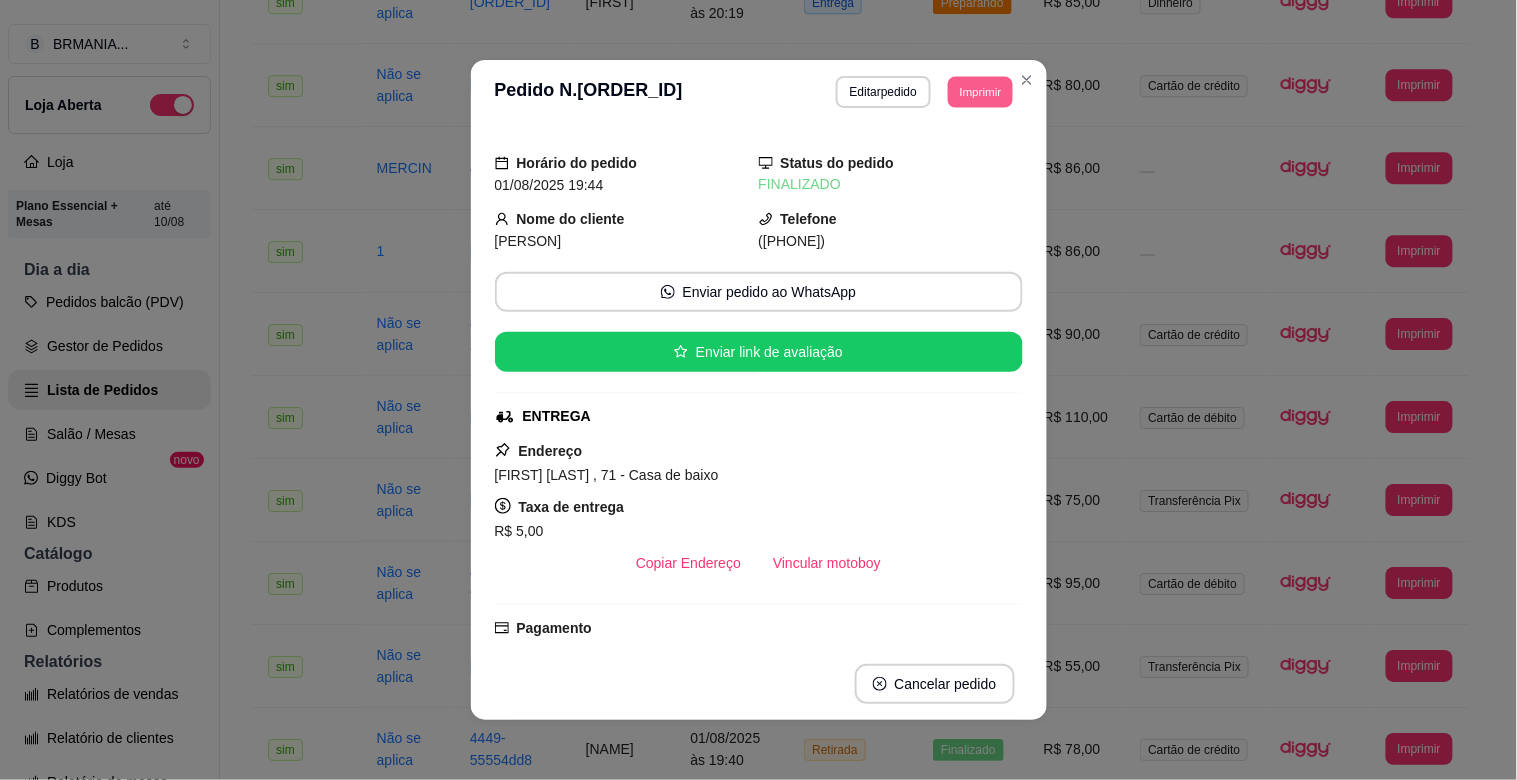 click on "Imprimir" at bounding box center (980, 91) 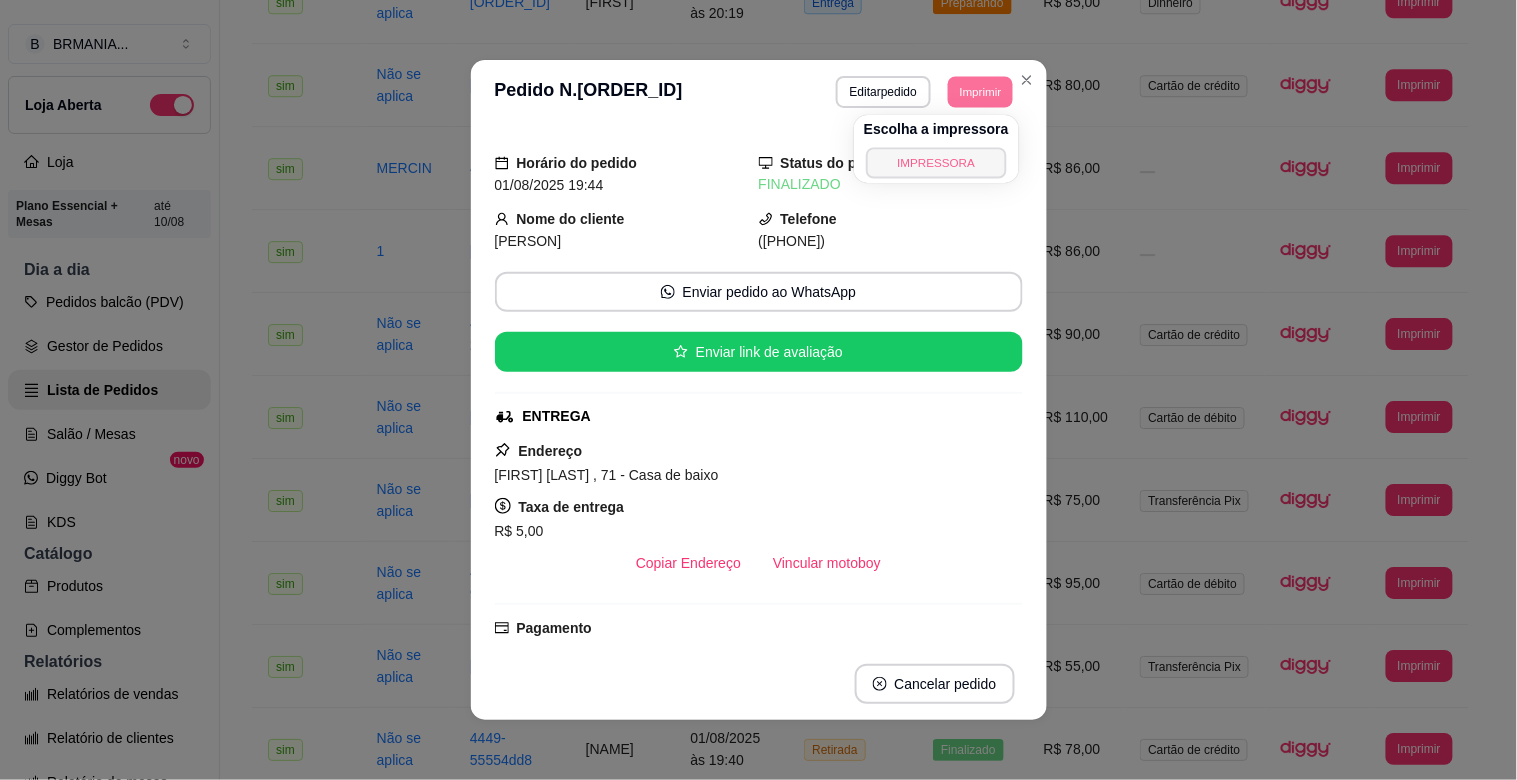 click on "IMPRESSORA" at bounding box center [936, 162] 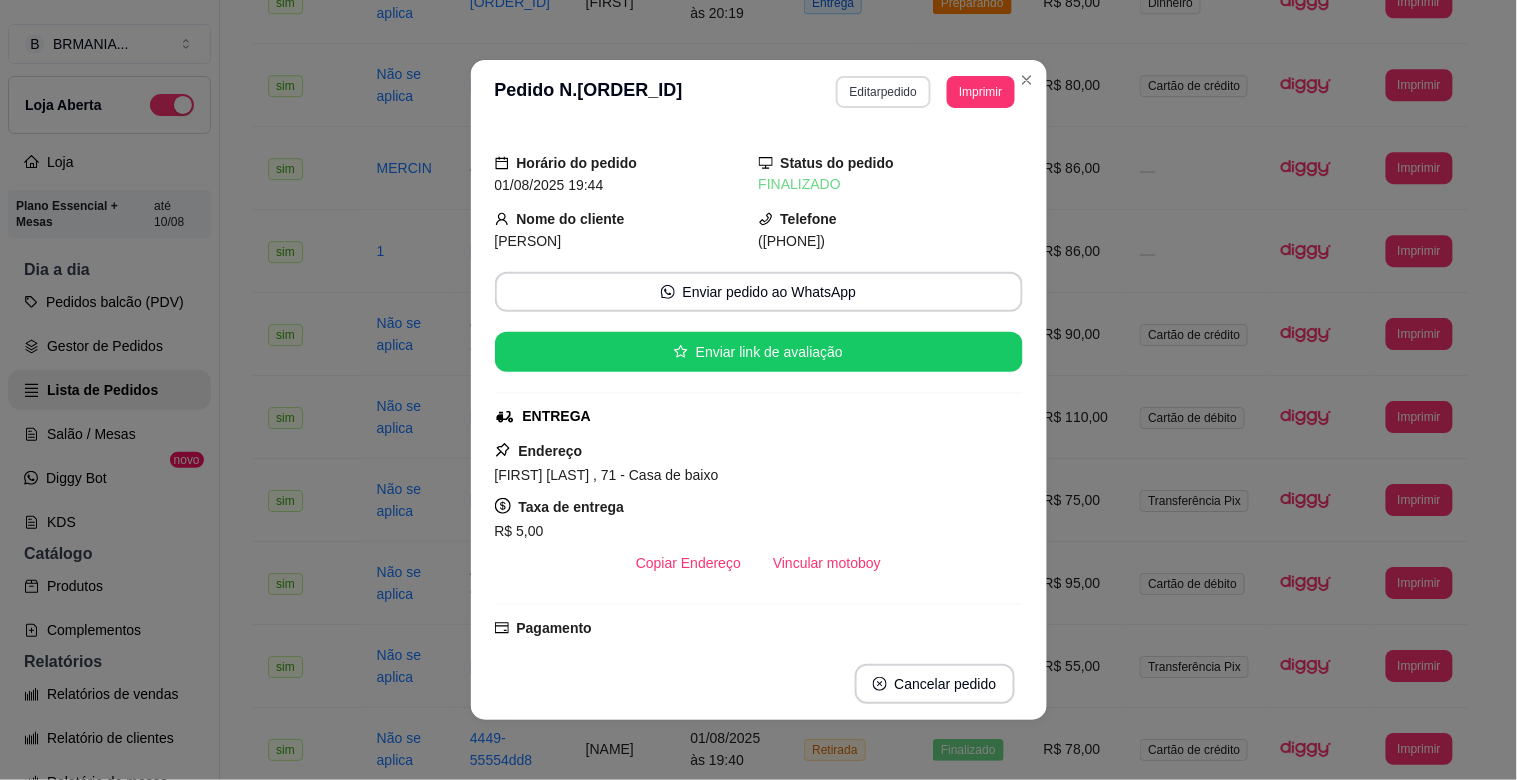 click on "Editar  pedido" at bounding box center [883, 92] 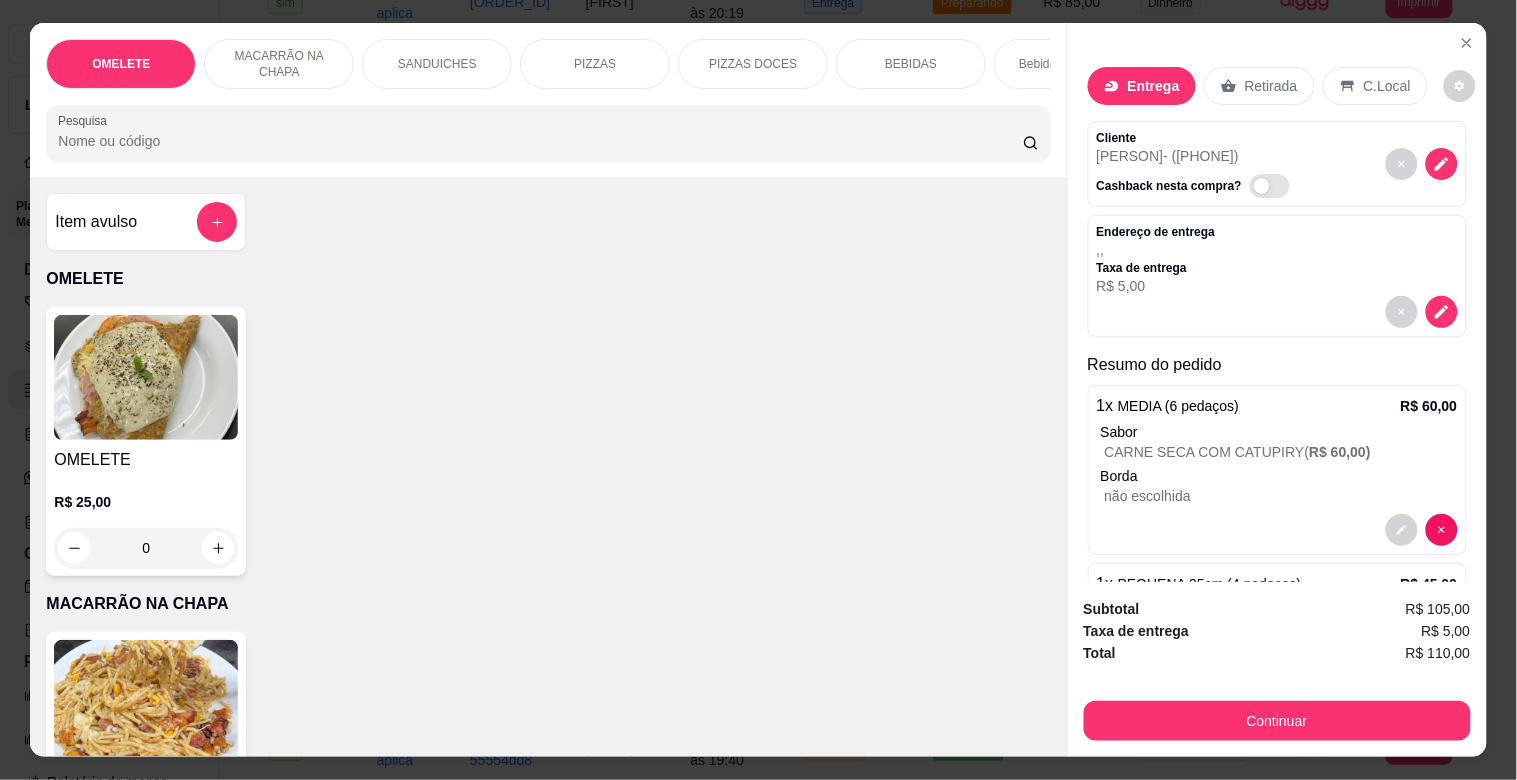 click at bounding box center (1442, 312) 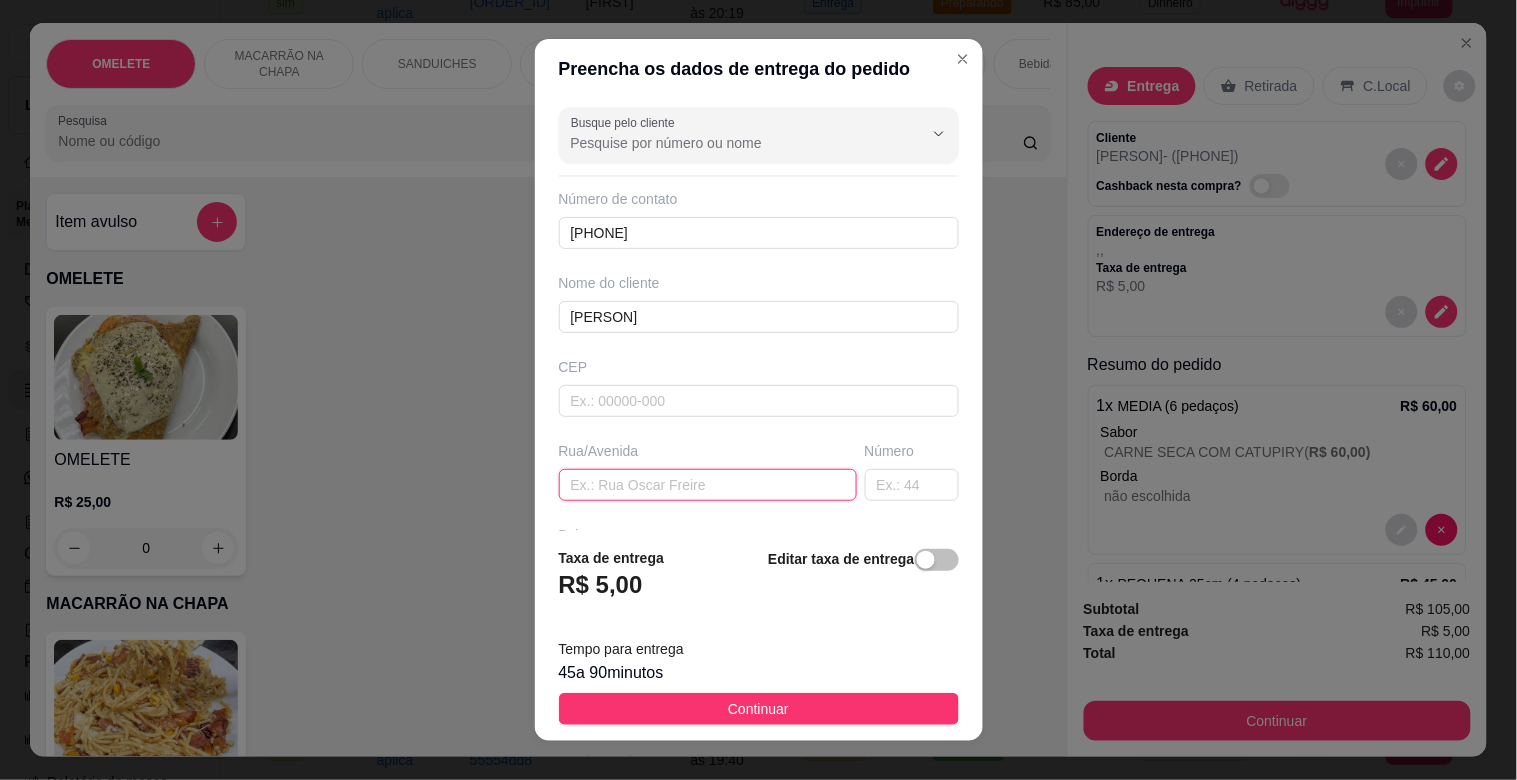 click at bounding box center [708, 485] 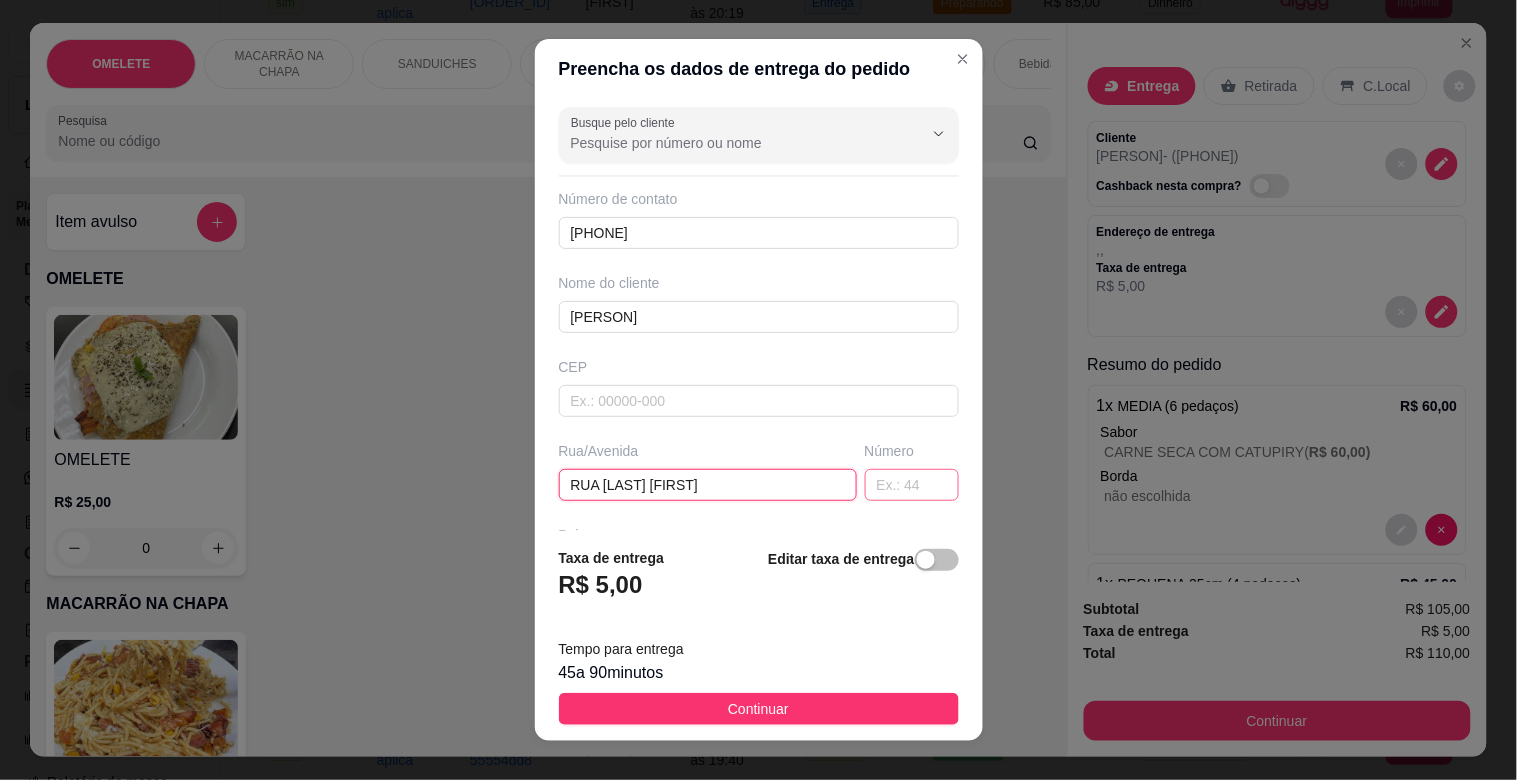 type on "RUA [LAST] [FIRST]" 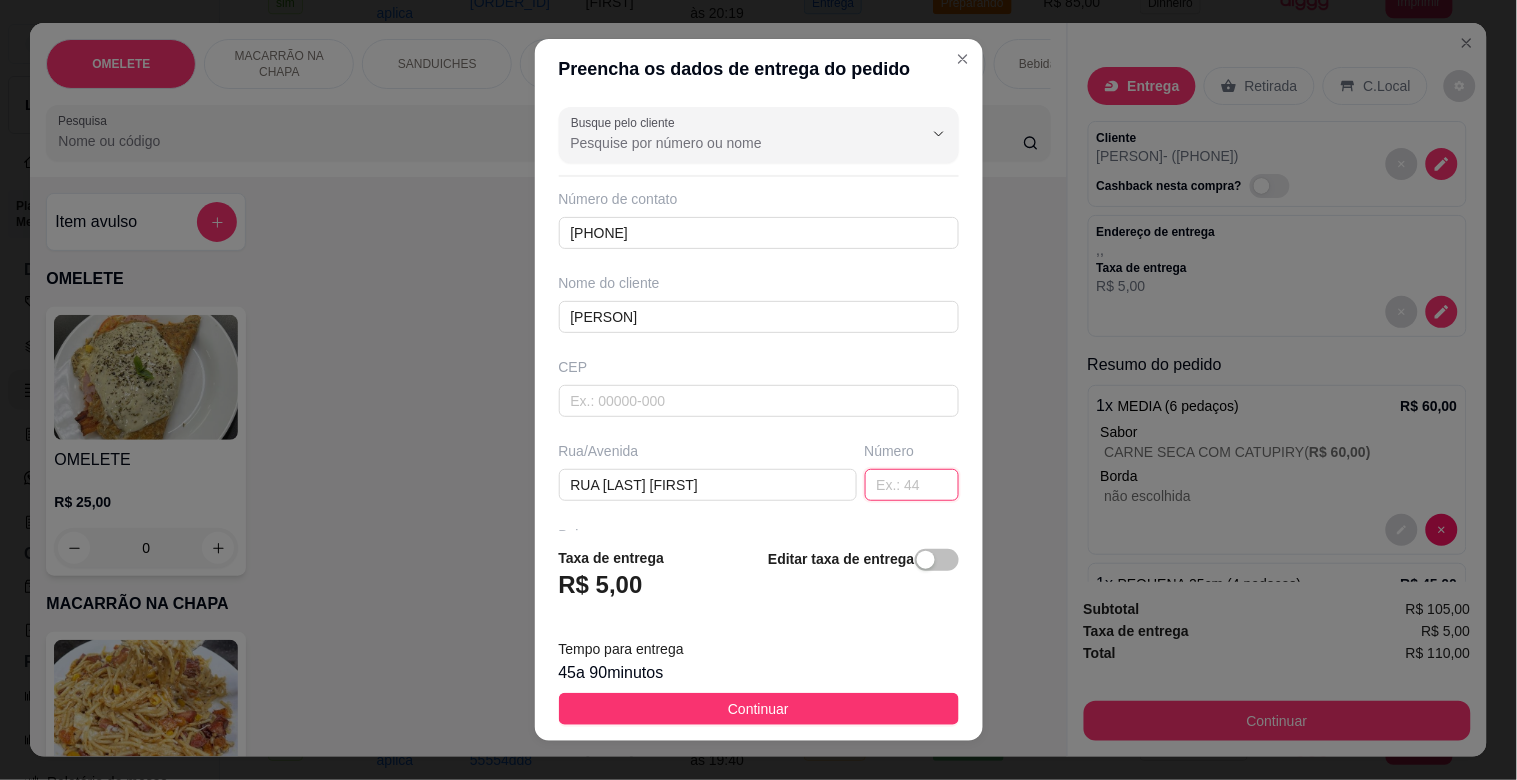 click at bounding box center (912, 485) 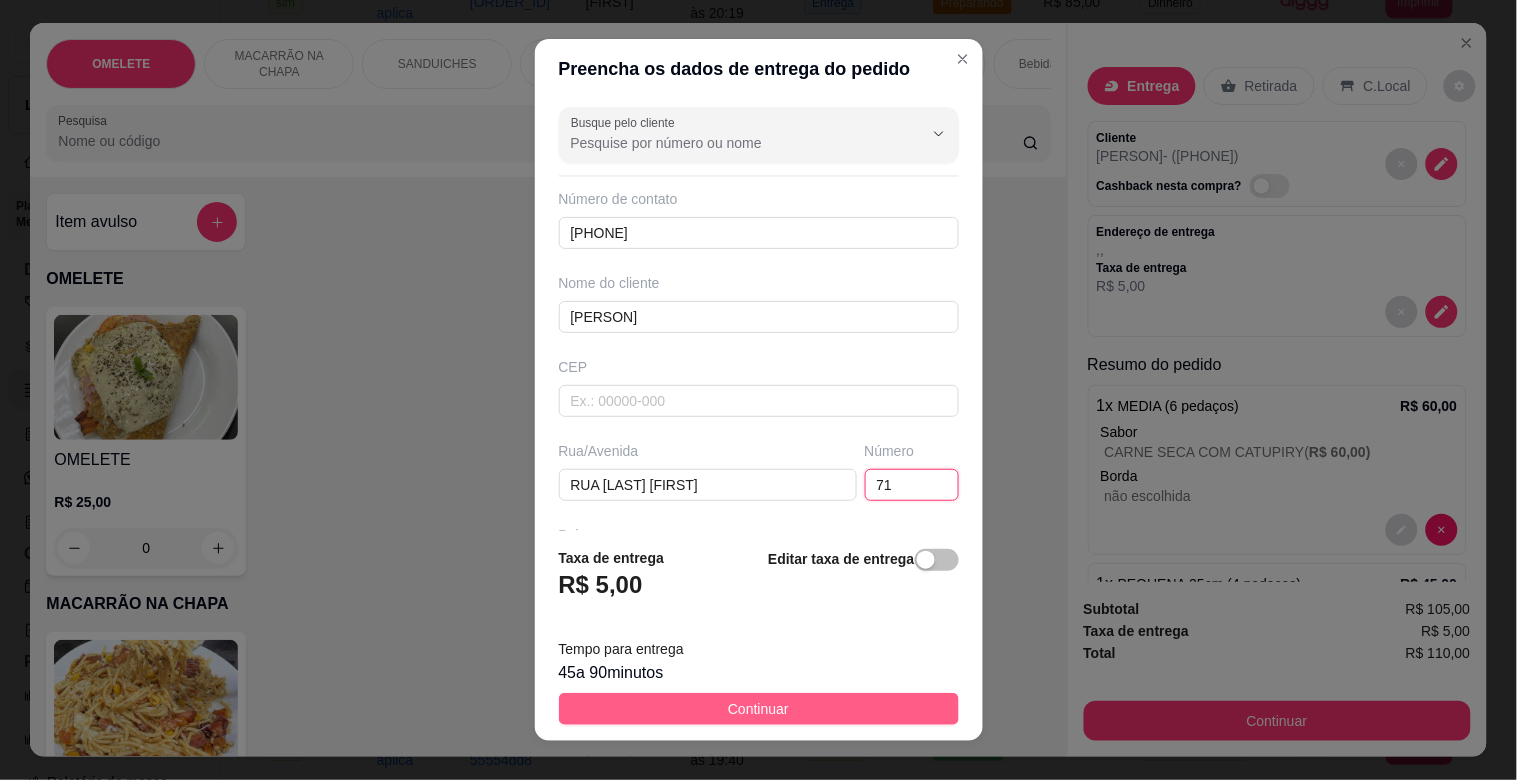 type on "71" 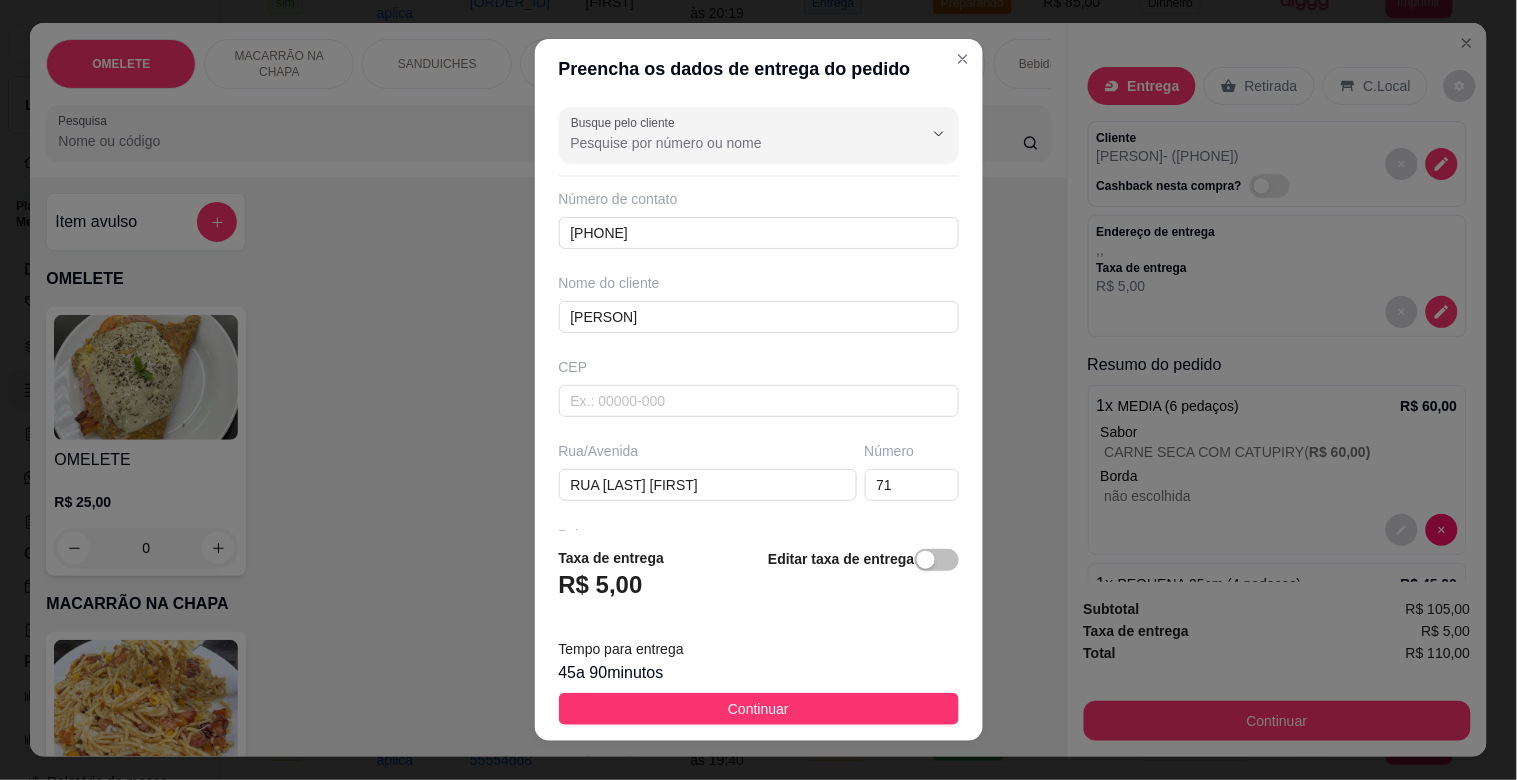 drag, startPoint x: 785, startPoint y: 704, endPoint x: 955, endPoint y: 505, distance: 261.72696 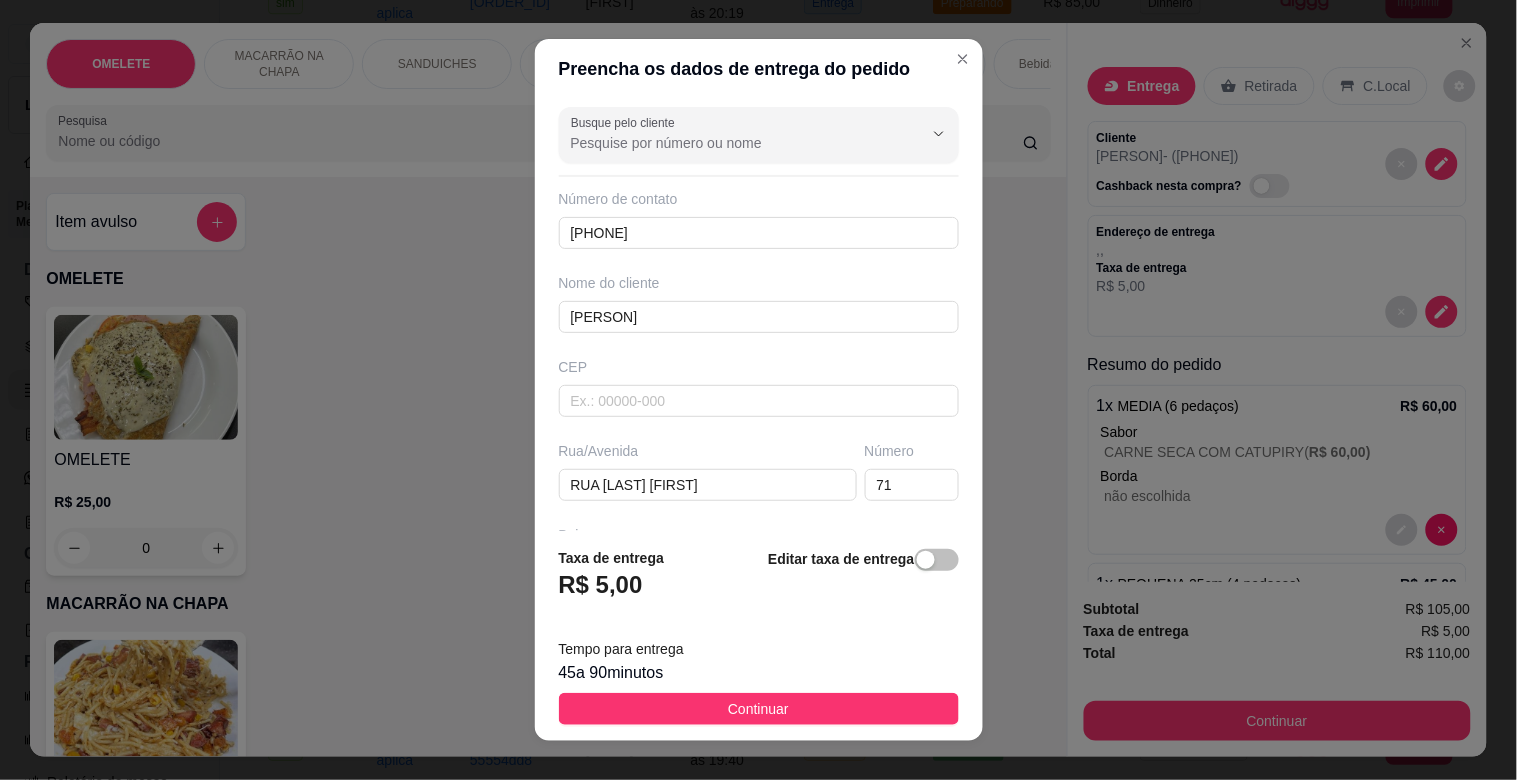 click on "Continuar" at bounding box center (759, 709) 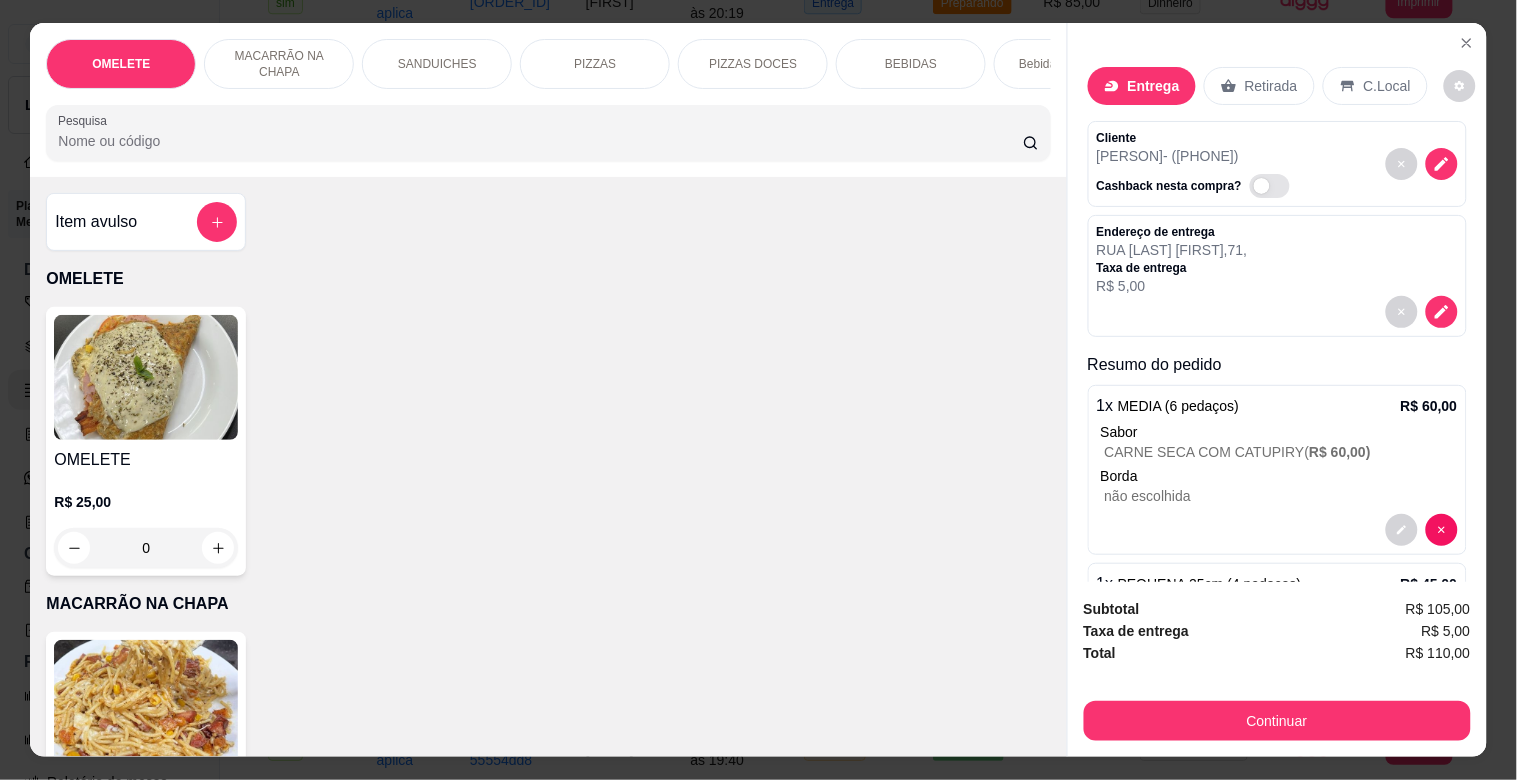 scroll, scrollTop: 181, scrollLeft: 0, axis: vertical 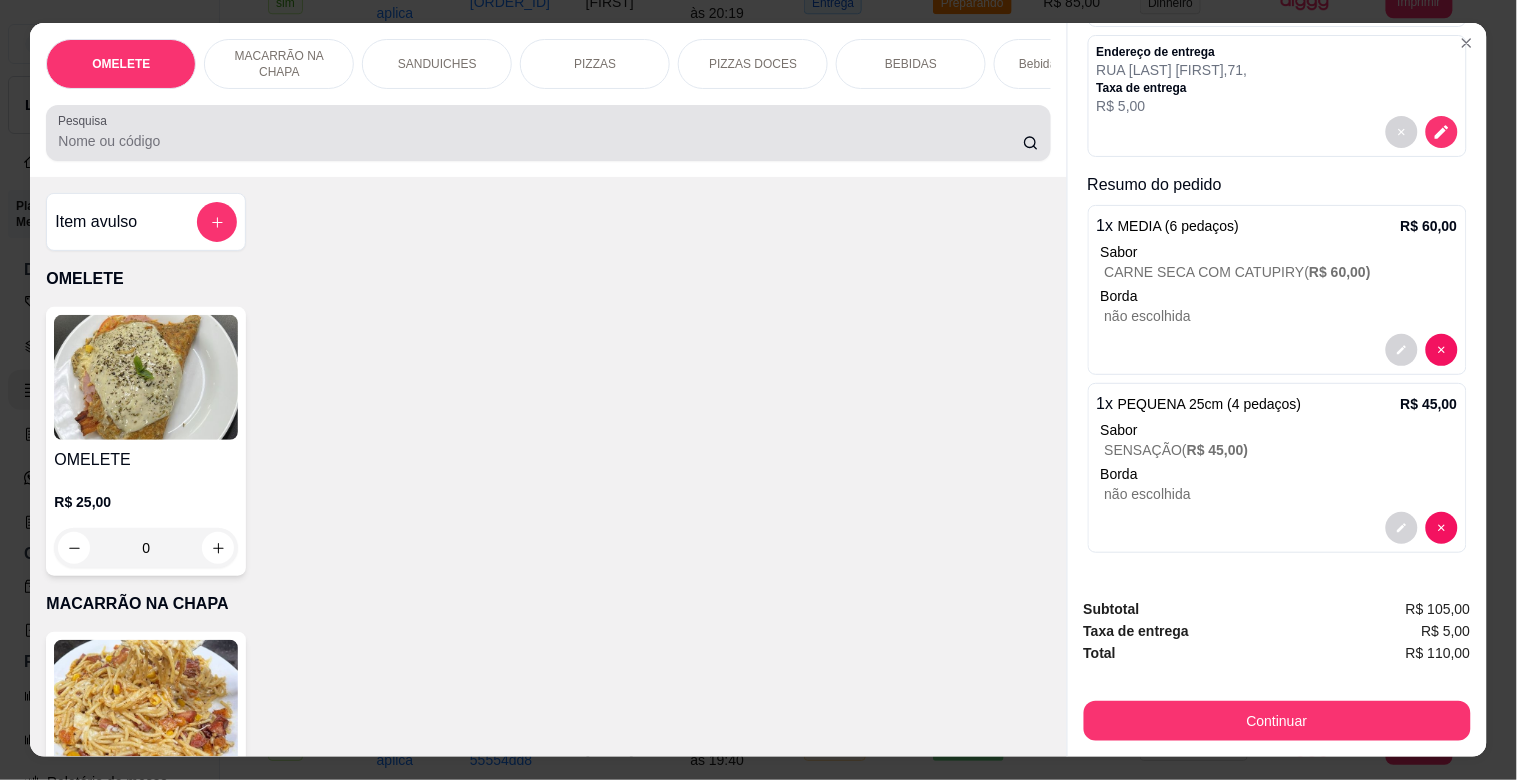 click on "Pesquisa" at bounding box center (540, 141) 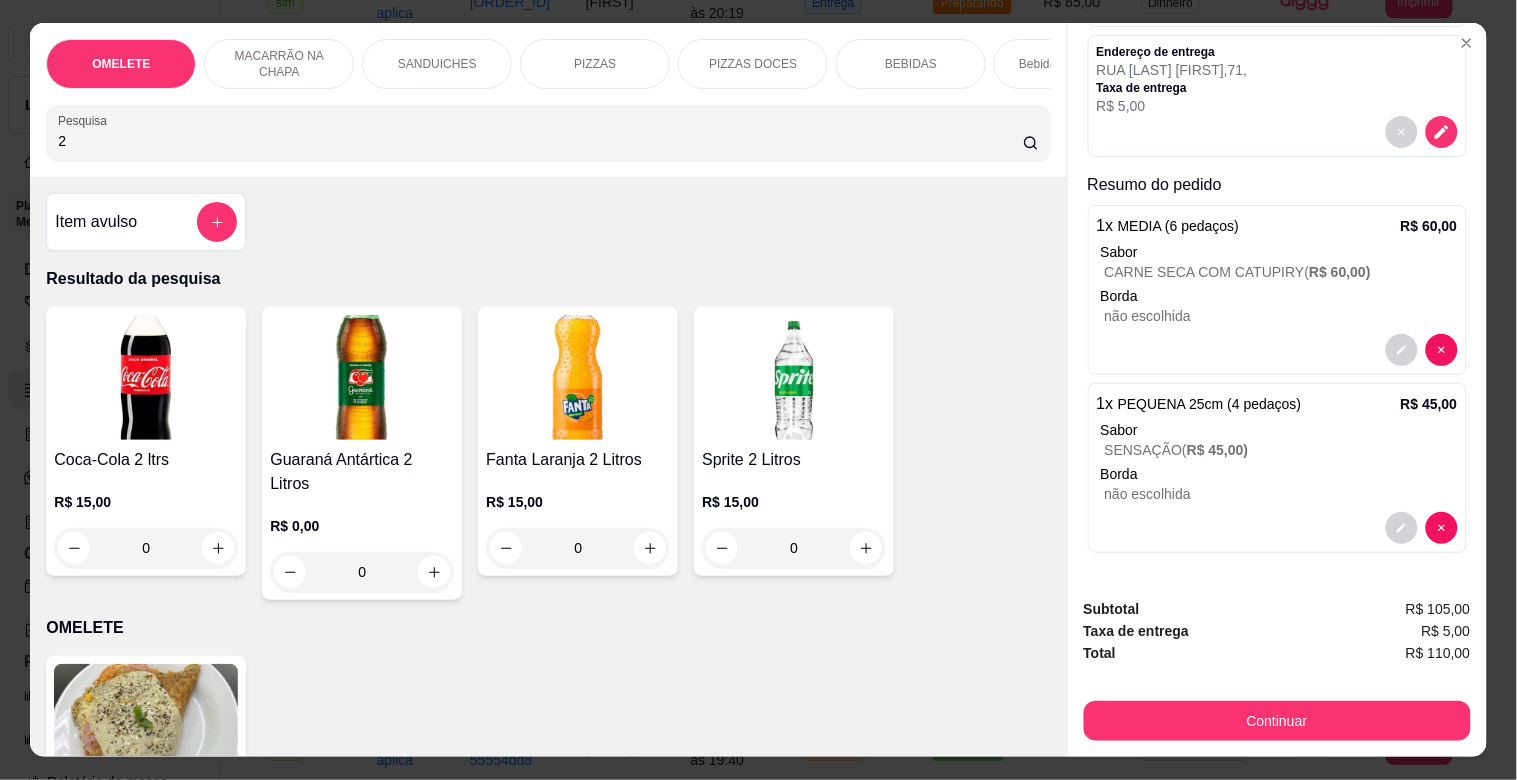 type on "2" 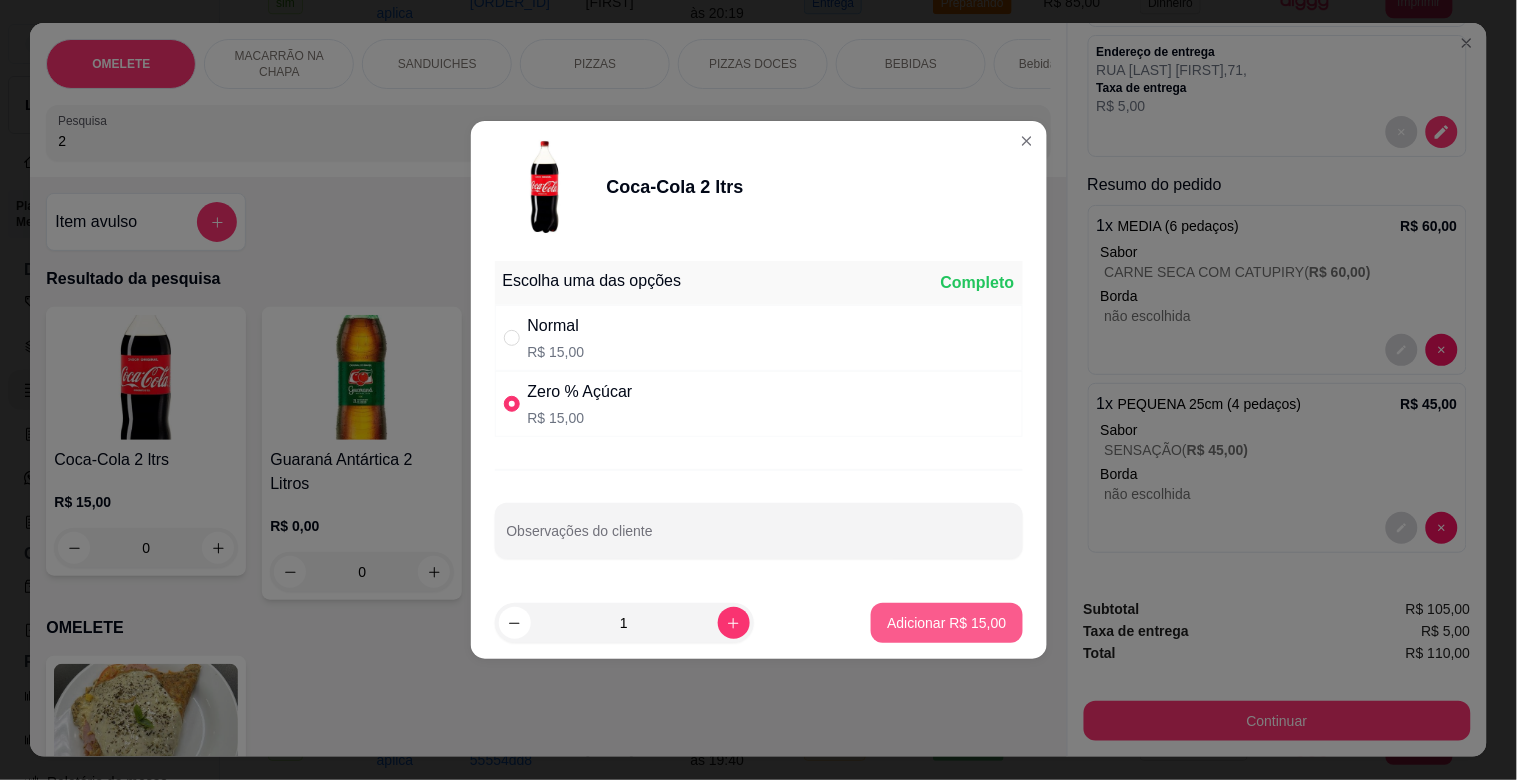 click on "Adicionar   R$ 15,00" at bounding box center (946, 623) 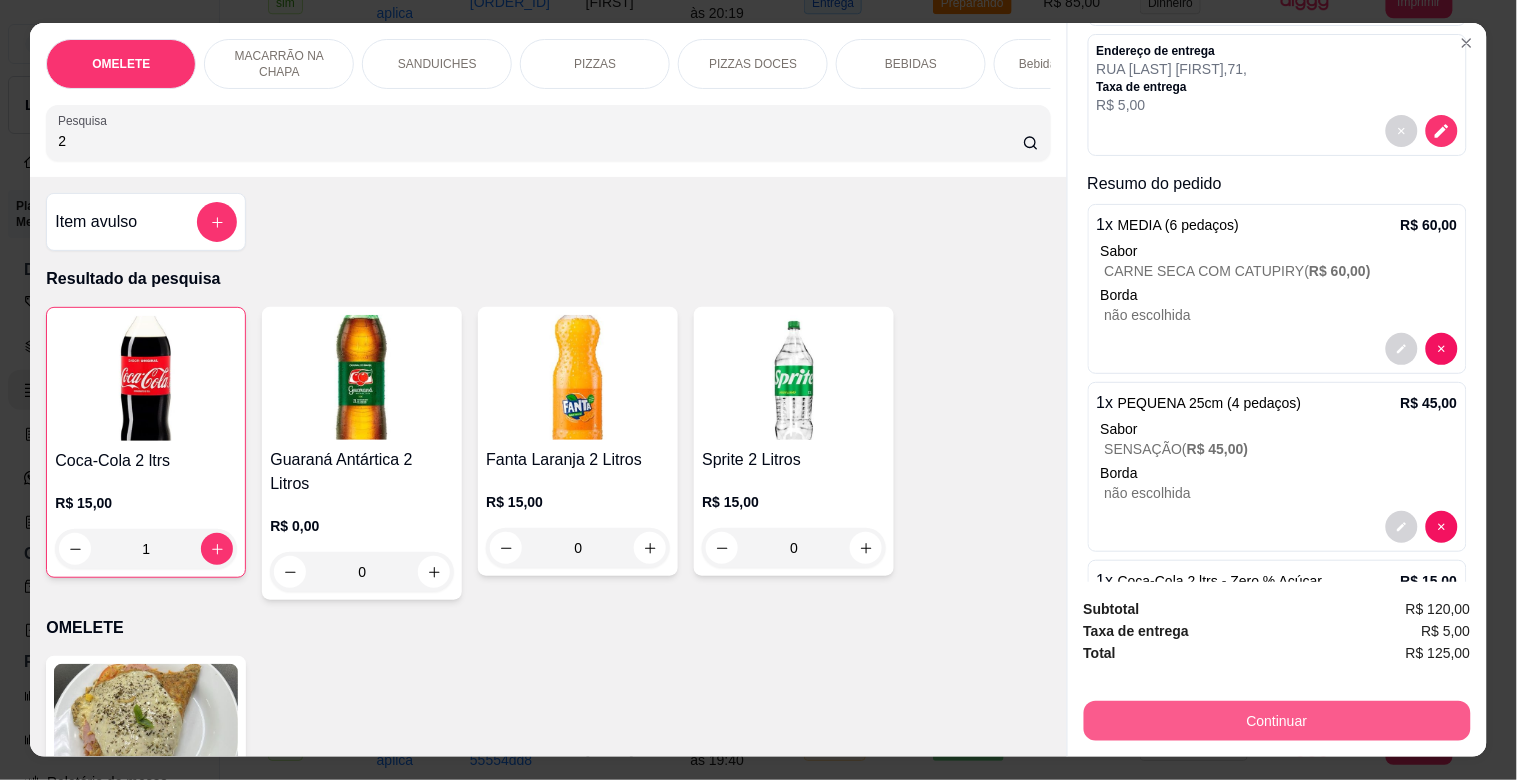 click on "Continuar" at bounding box center (1277, 721) 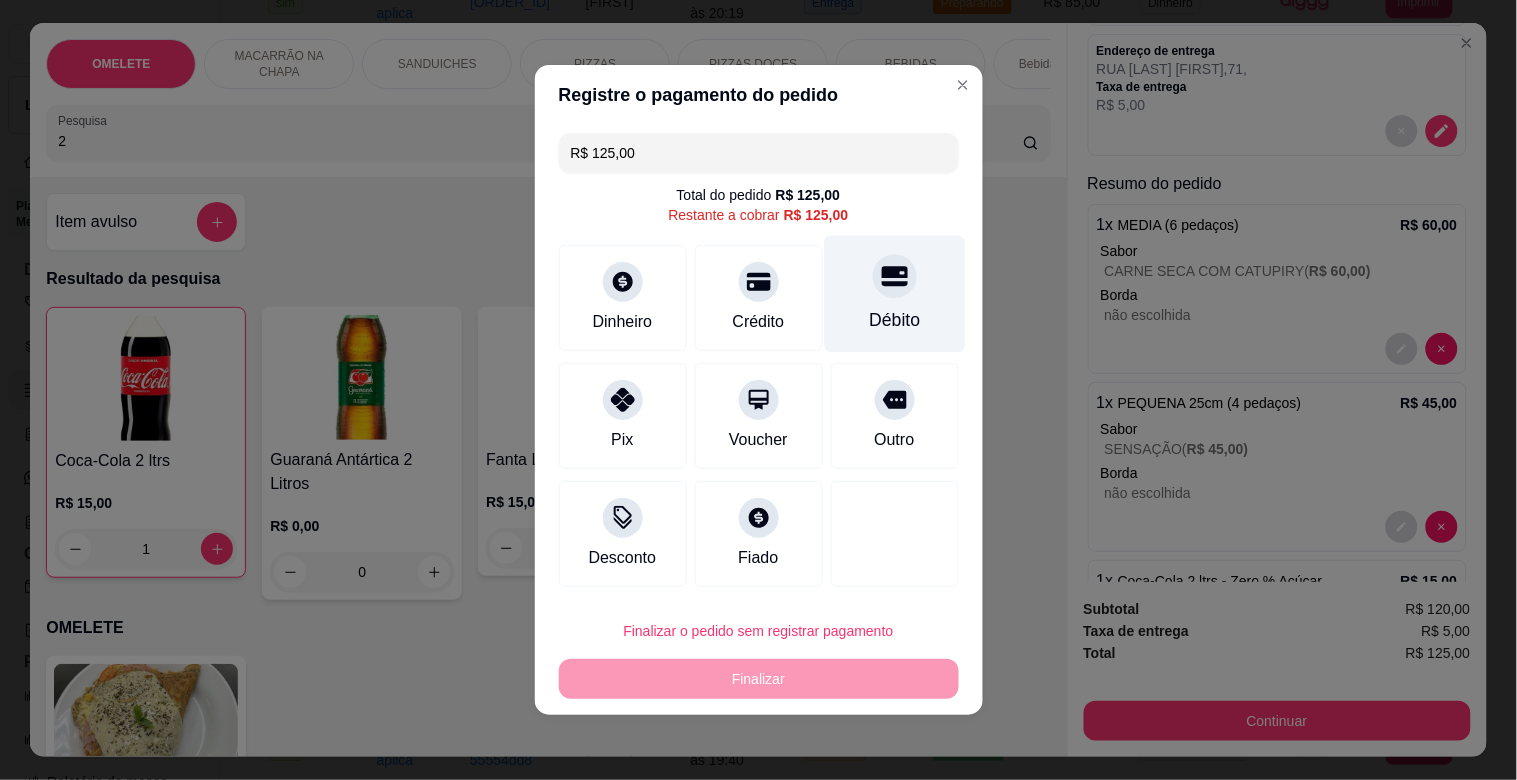 click on "Débito" at bounding box center (894, 320) 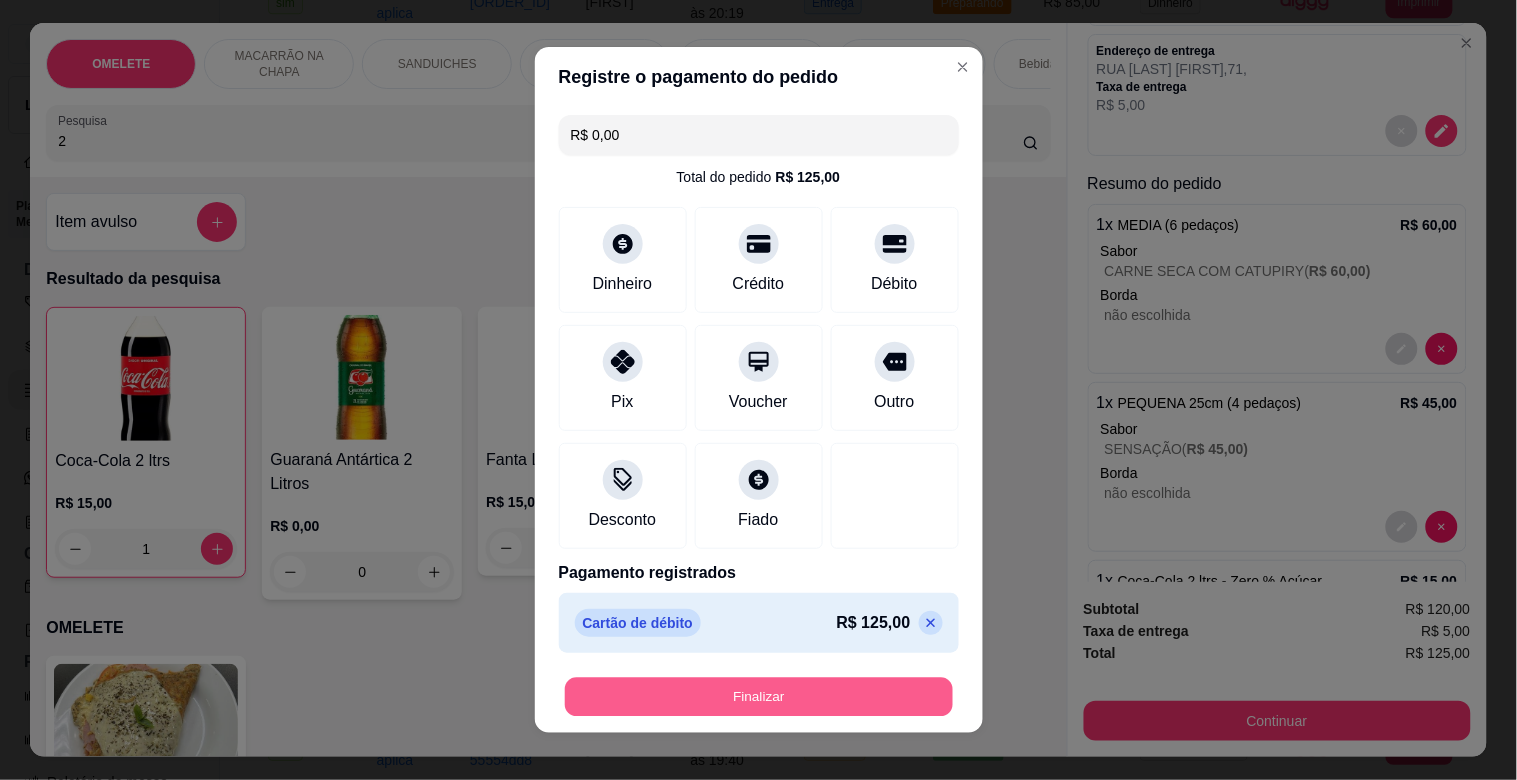 click on "Finalizar" at bounding box center [759, 697] 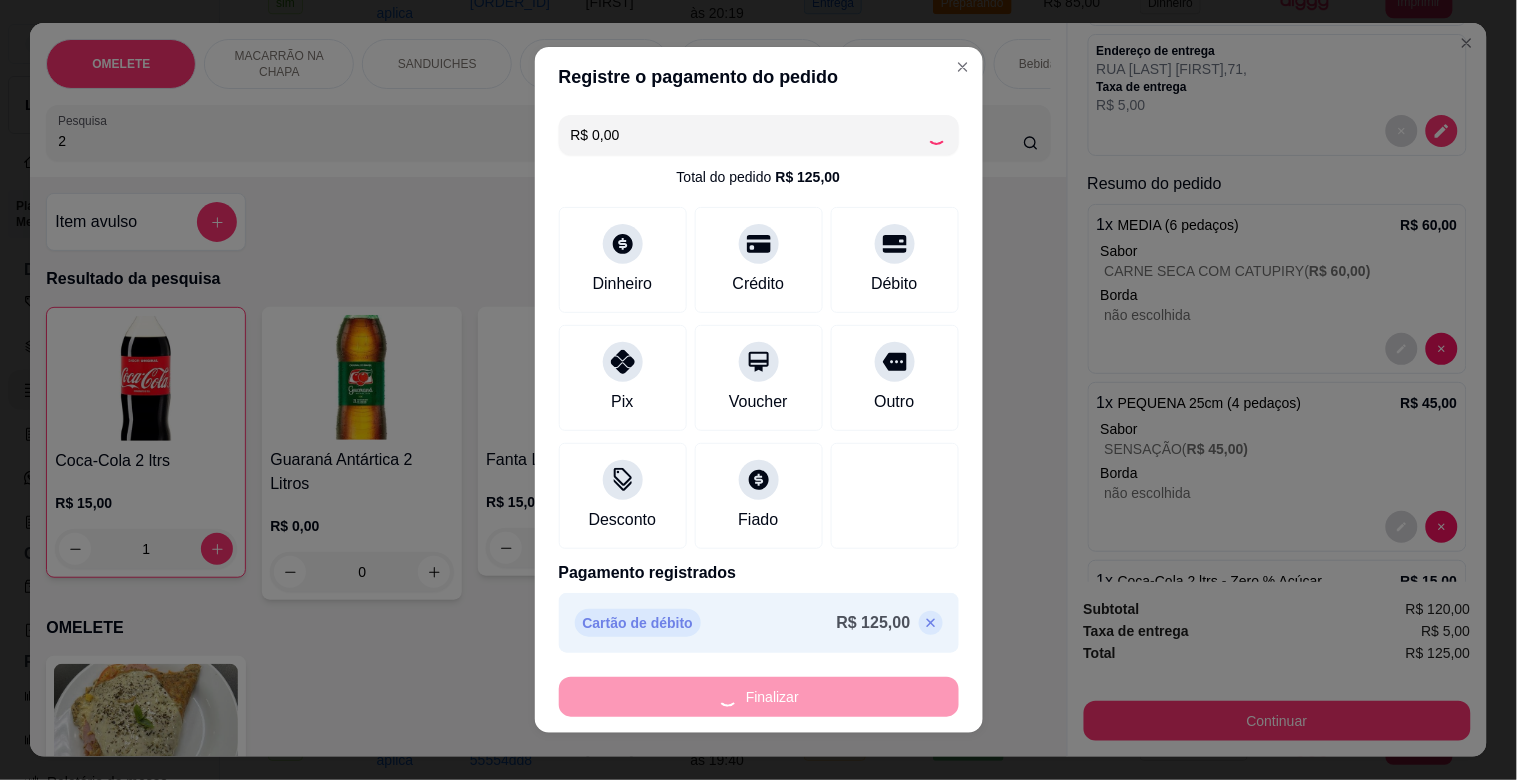 type on "0" 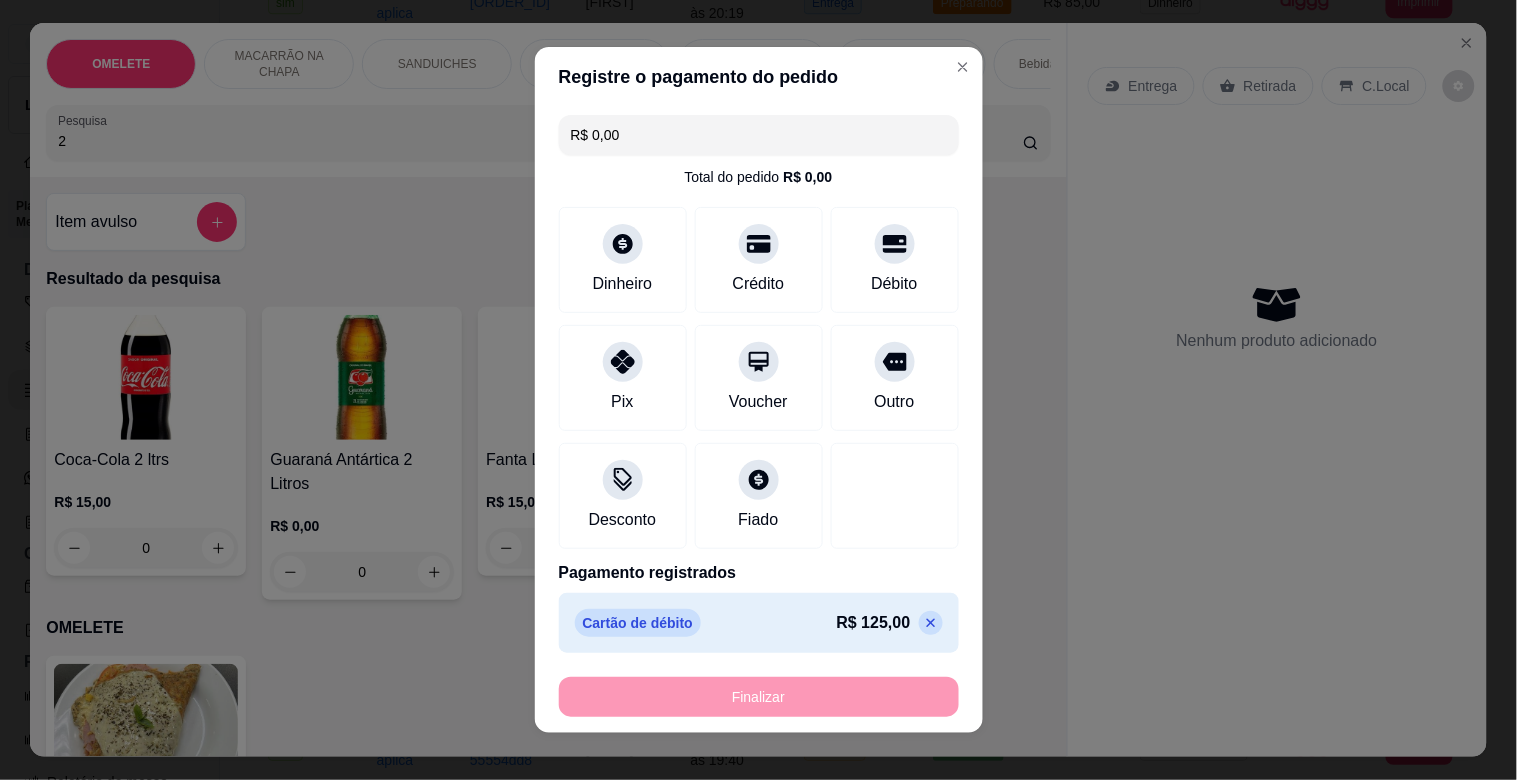 type on "-R$ 125,00" 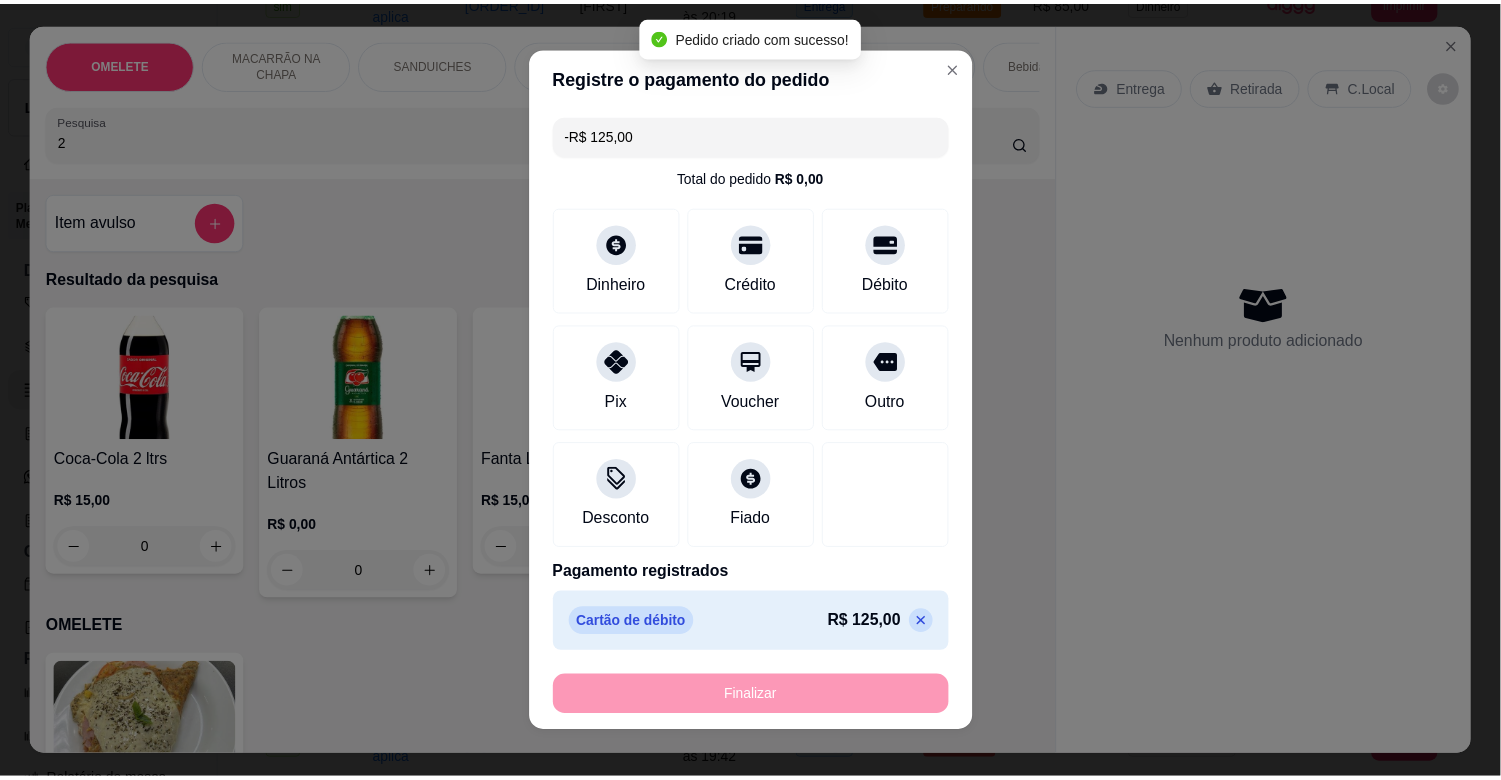 scroll, scrollTop: 0, scrollLeft: 0, axis: both 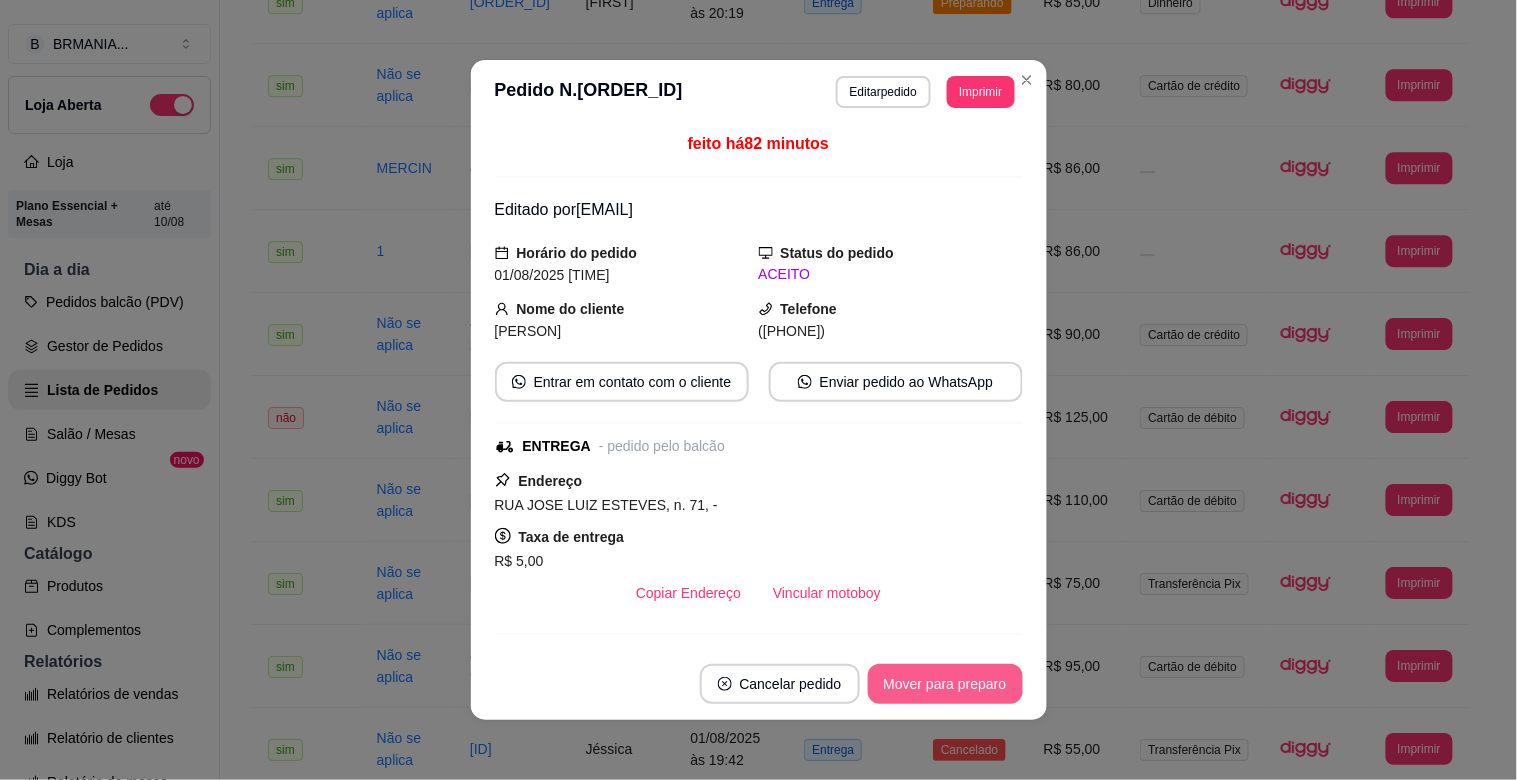 click on "Mover para preparo" at bounding box center (945, 684) 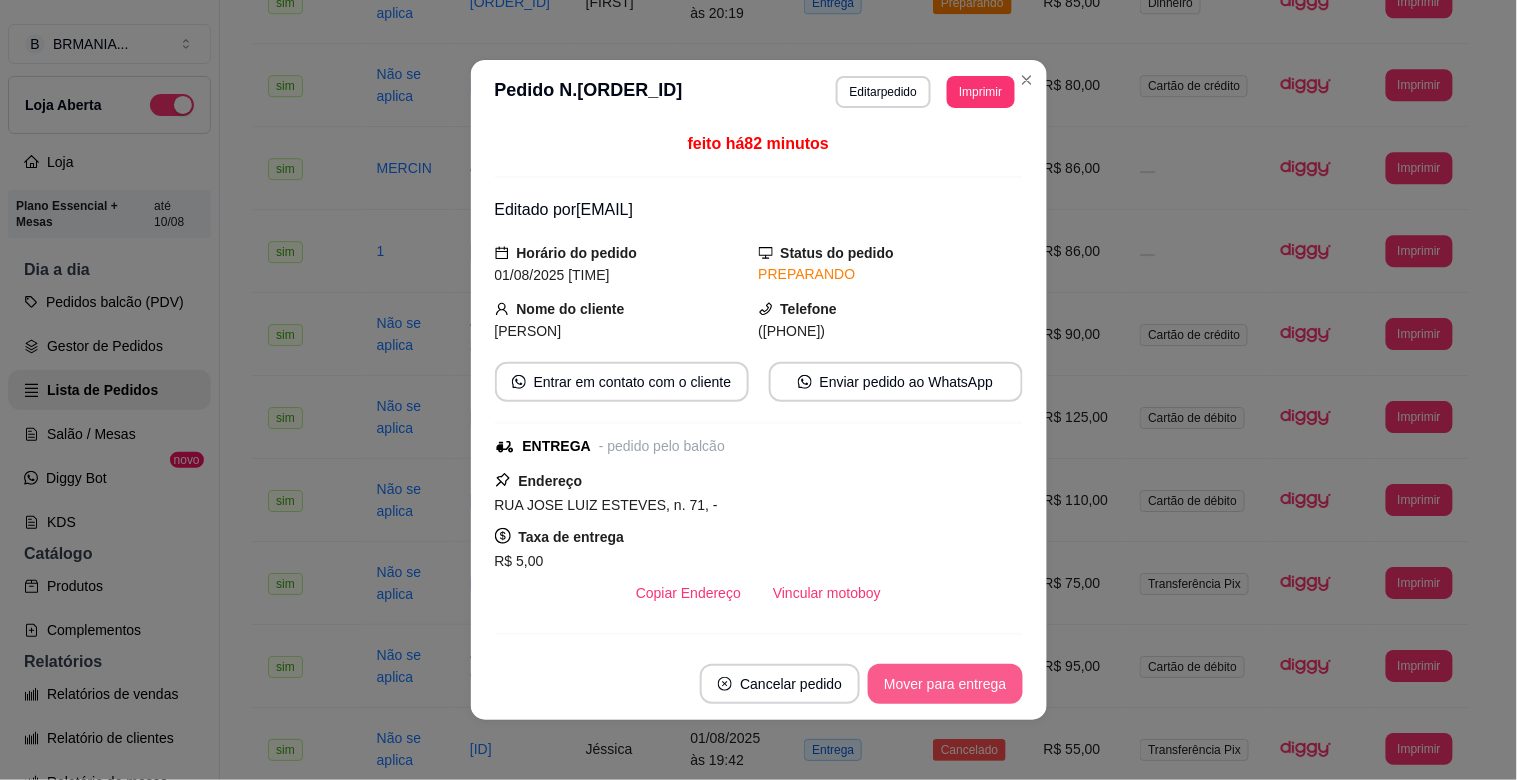 click on "Mover para entrega" at bounding box center (945, 684) 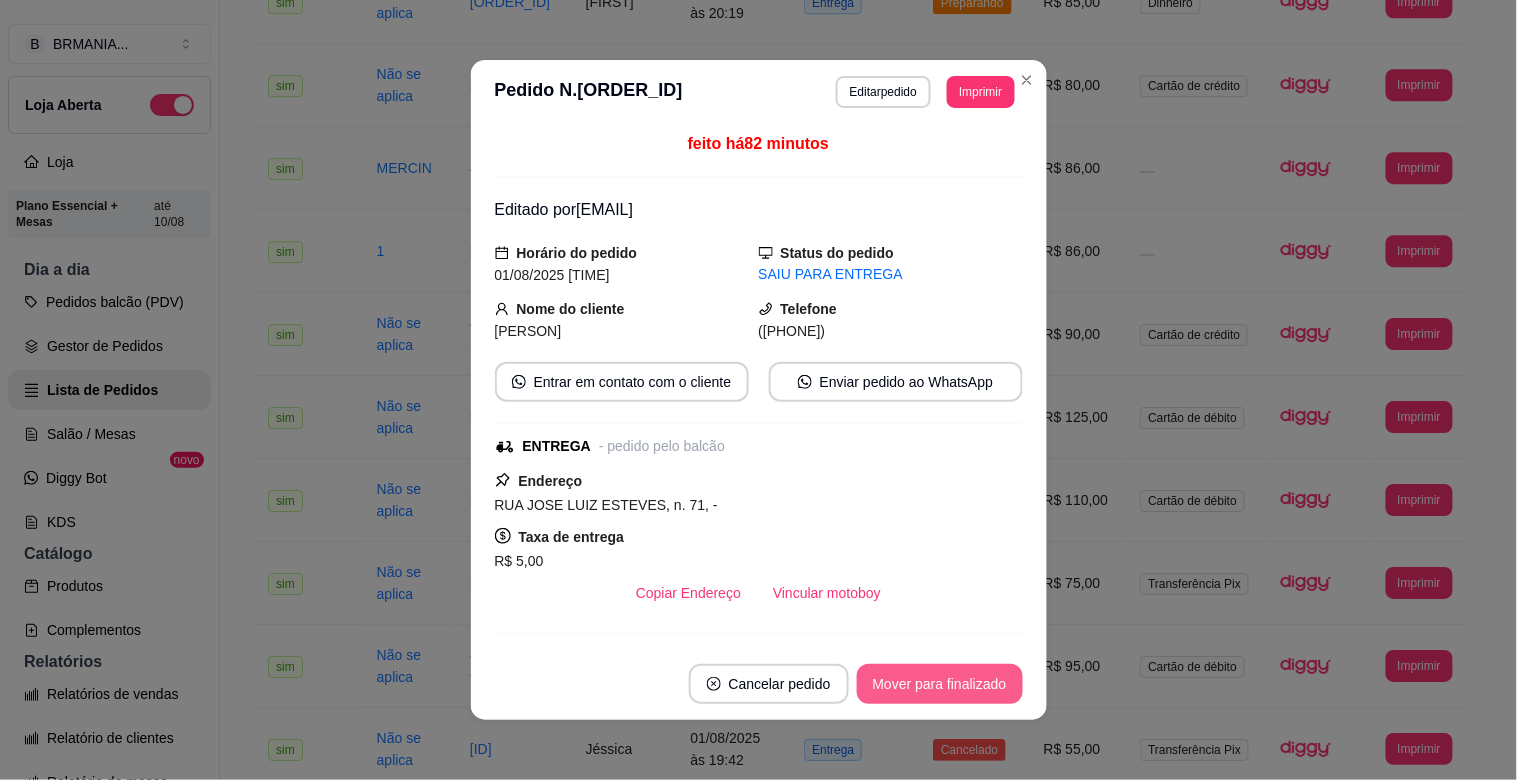 click on "Mover para finalizado" at bounding box center (940, 684) 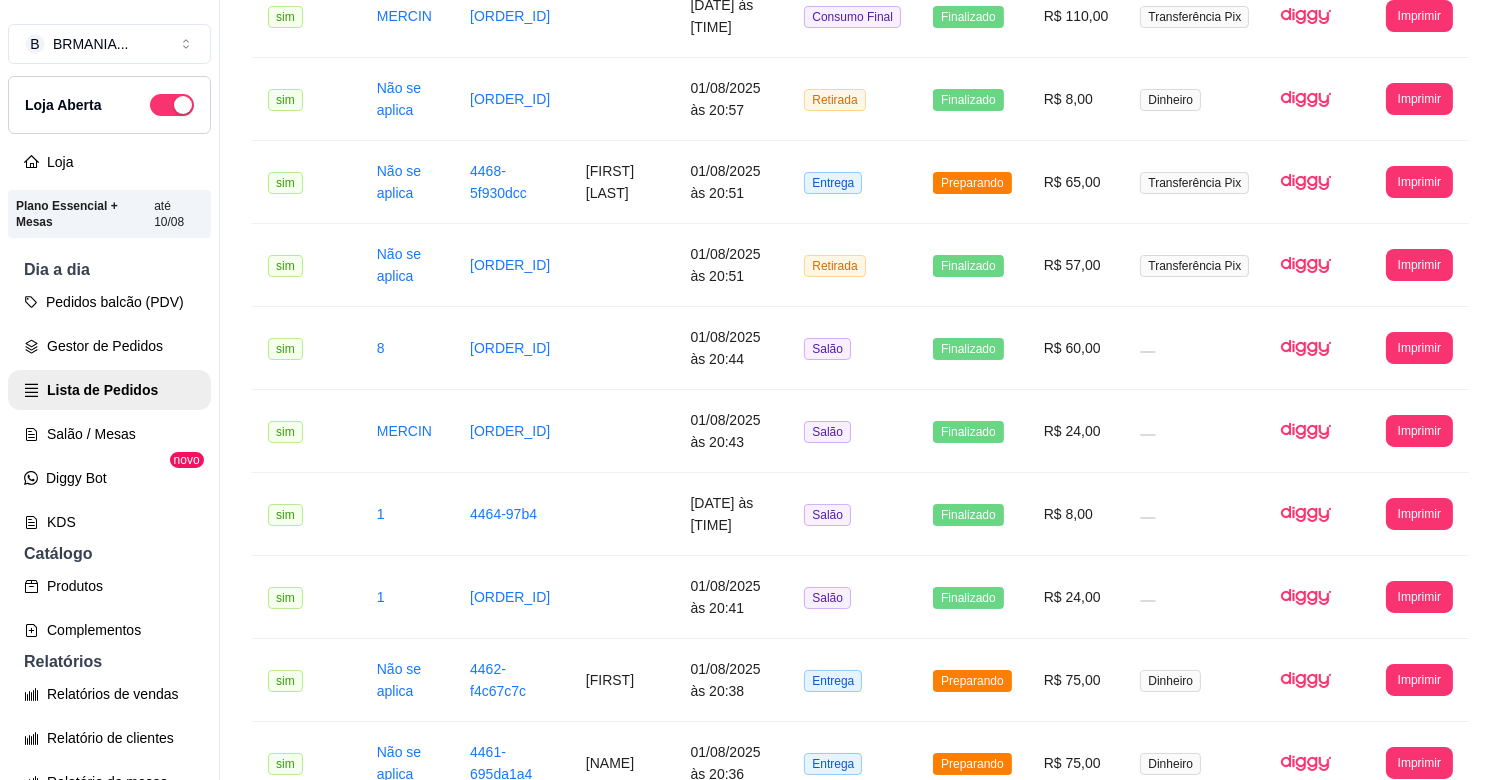 scroll, scrollTop: 221, scrollLeft: 0, axis: vertical 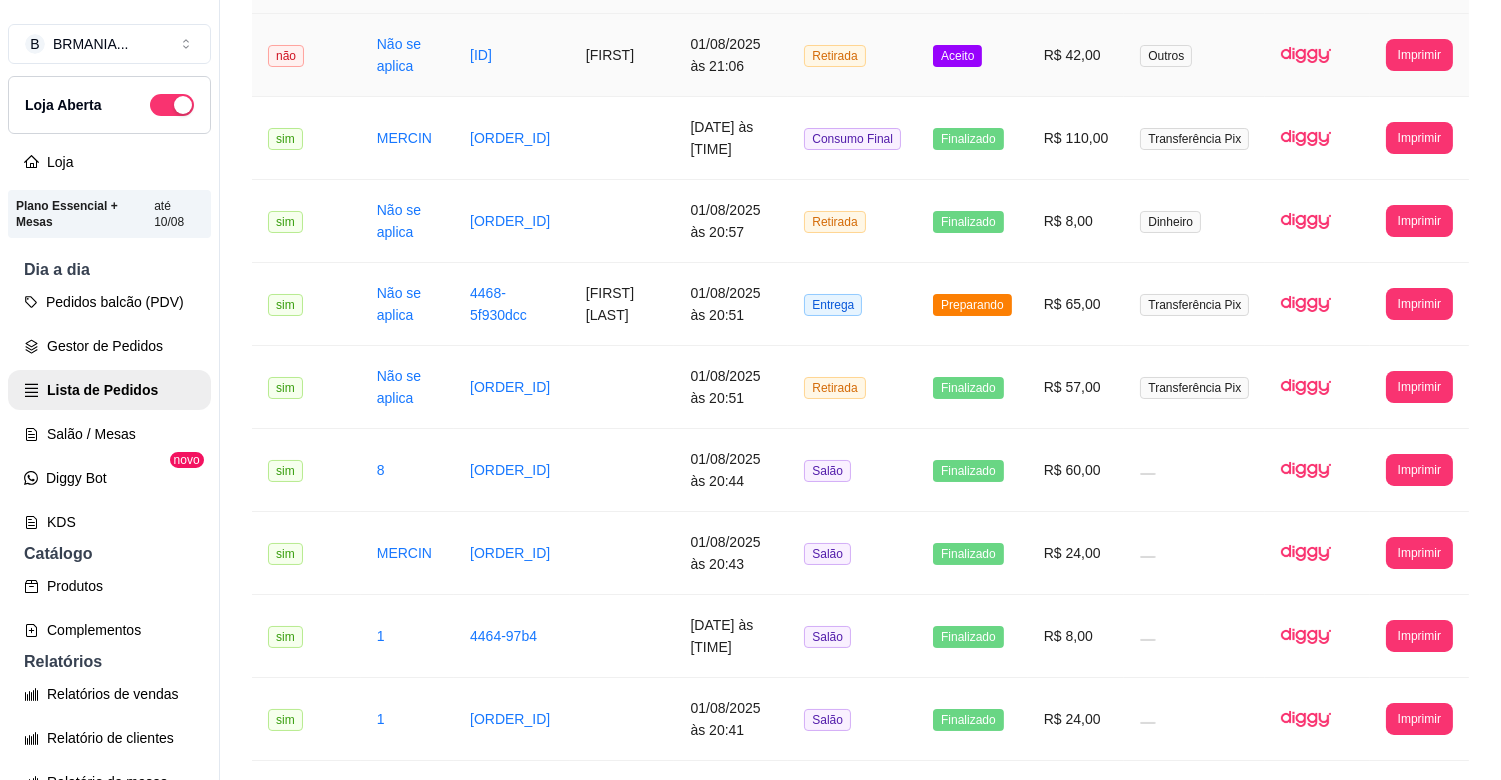 click on "[FIRST]" at bounding box center [622, 55] 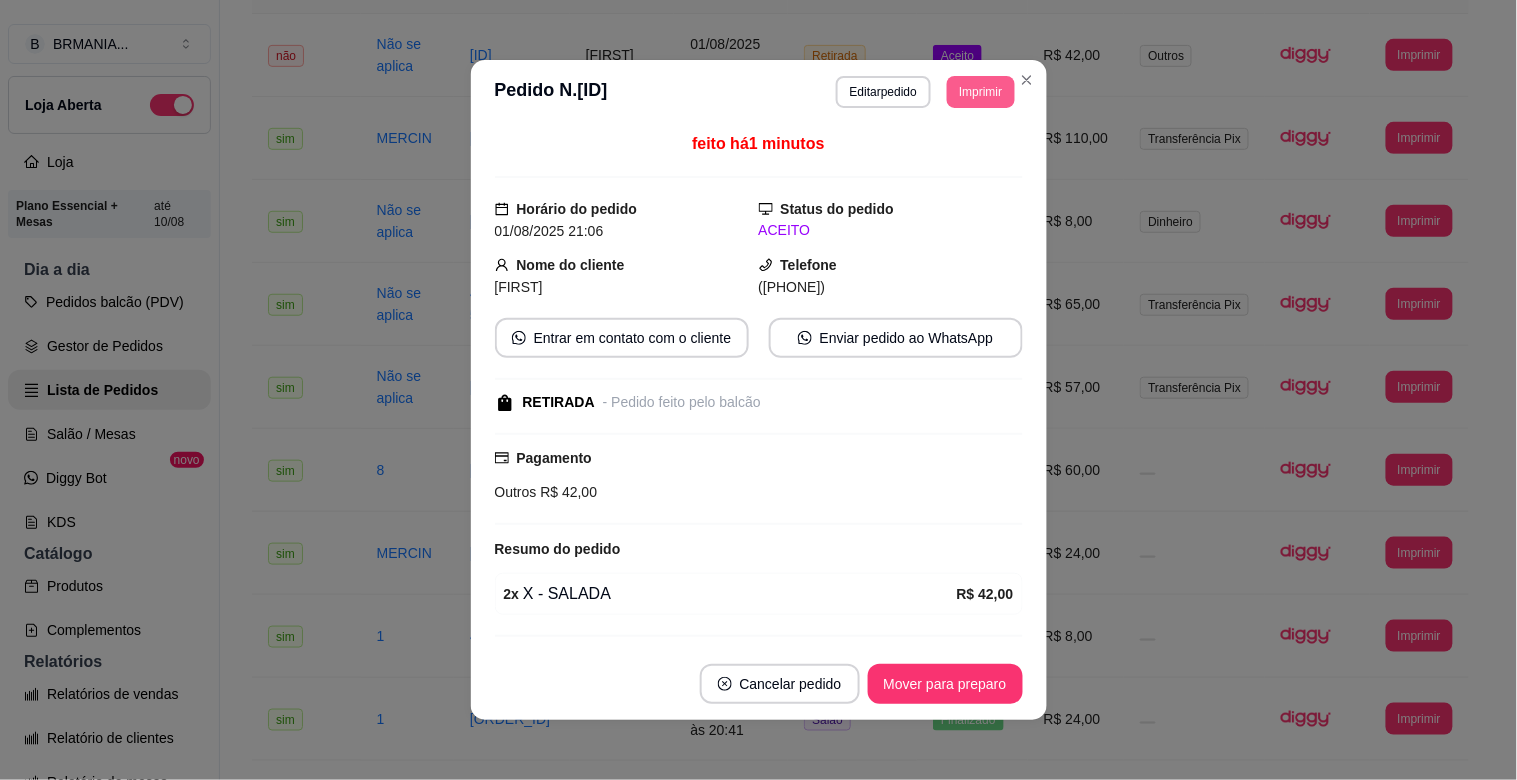 click on "Imprimir" at bounding box center (980, 92) 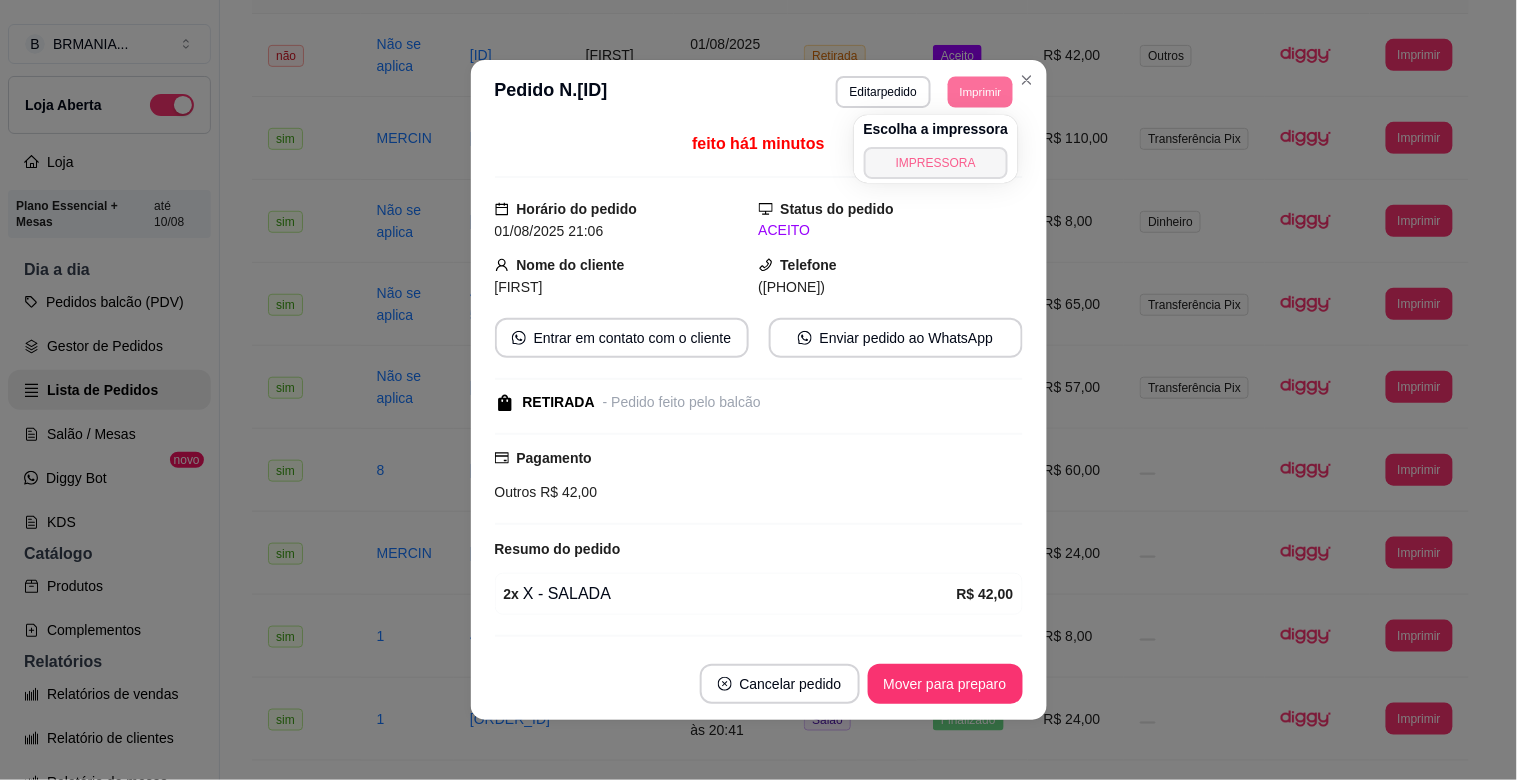 click on "IMPRESSORA" at bounding box center [936, 163] 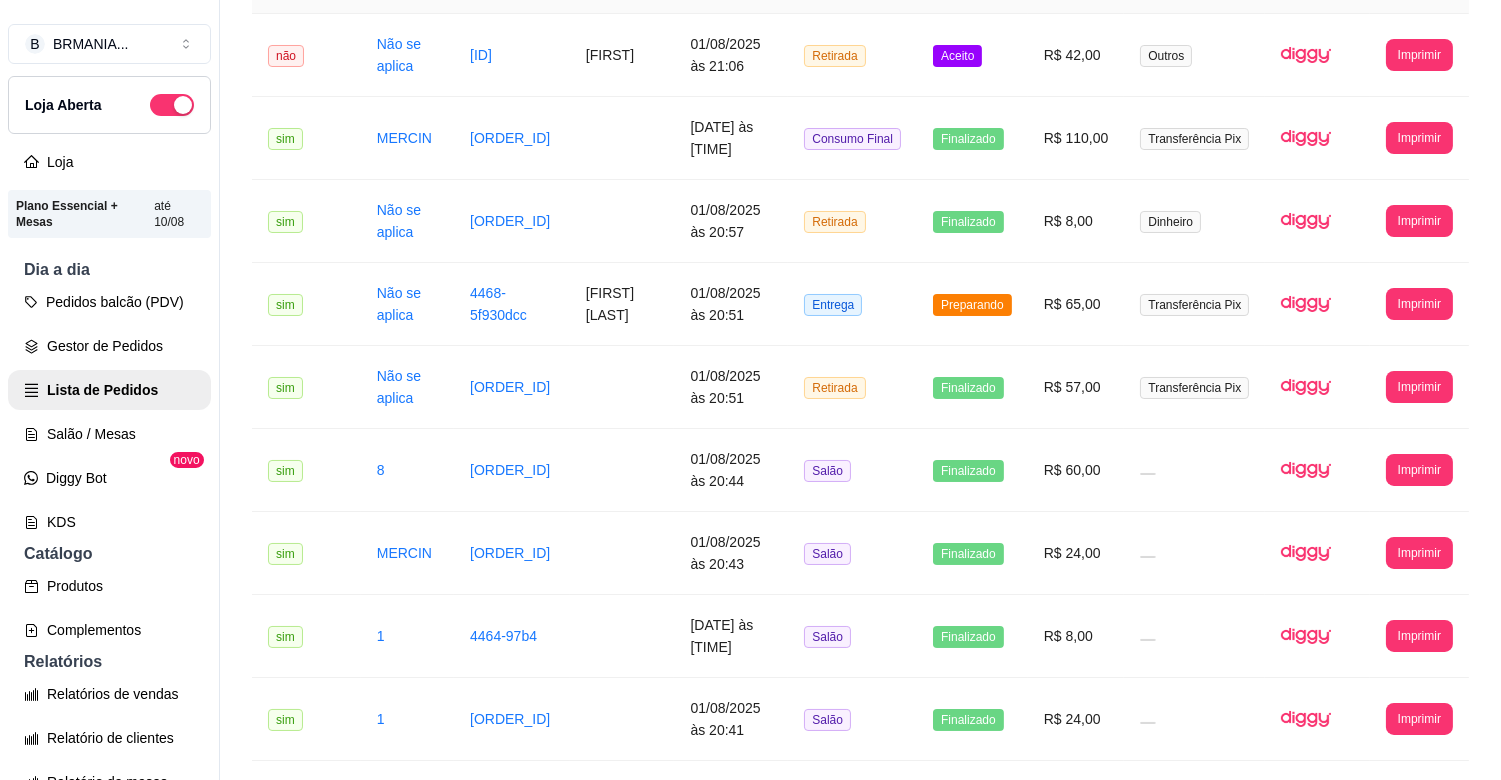 scroll, scrollTop: 0, scrollLeft: 0, axis: both 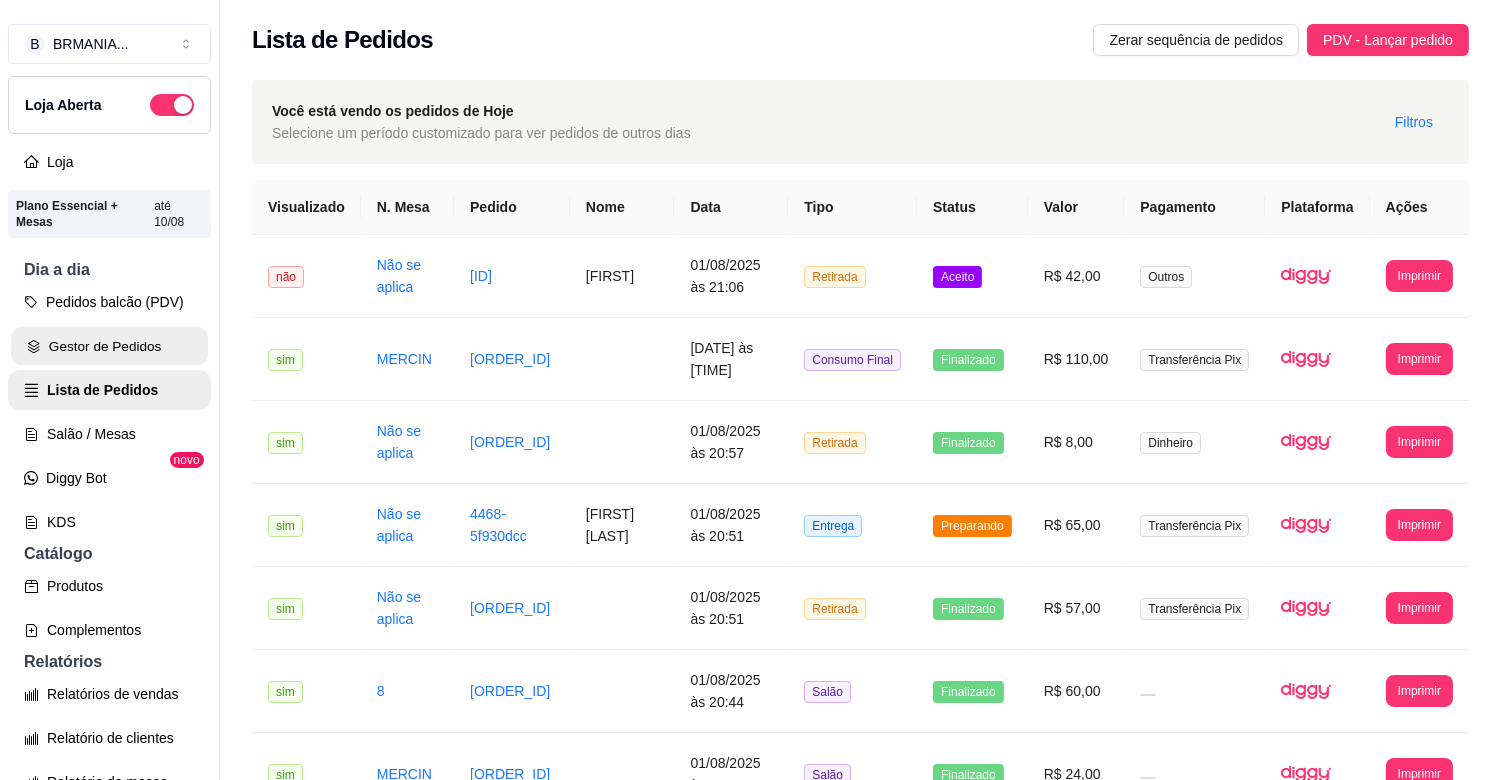 click on "Gestor de Pedidos" at bounding box center (109, 346) 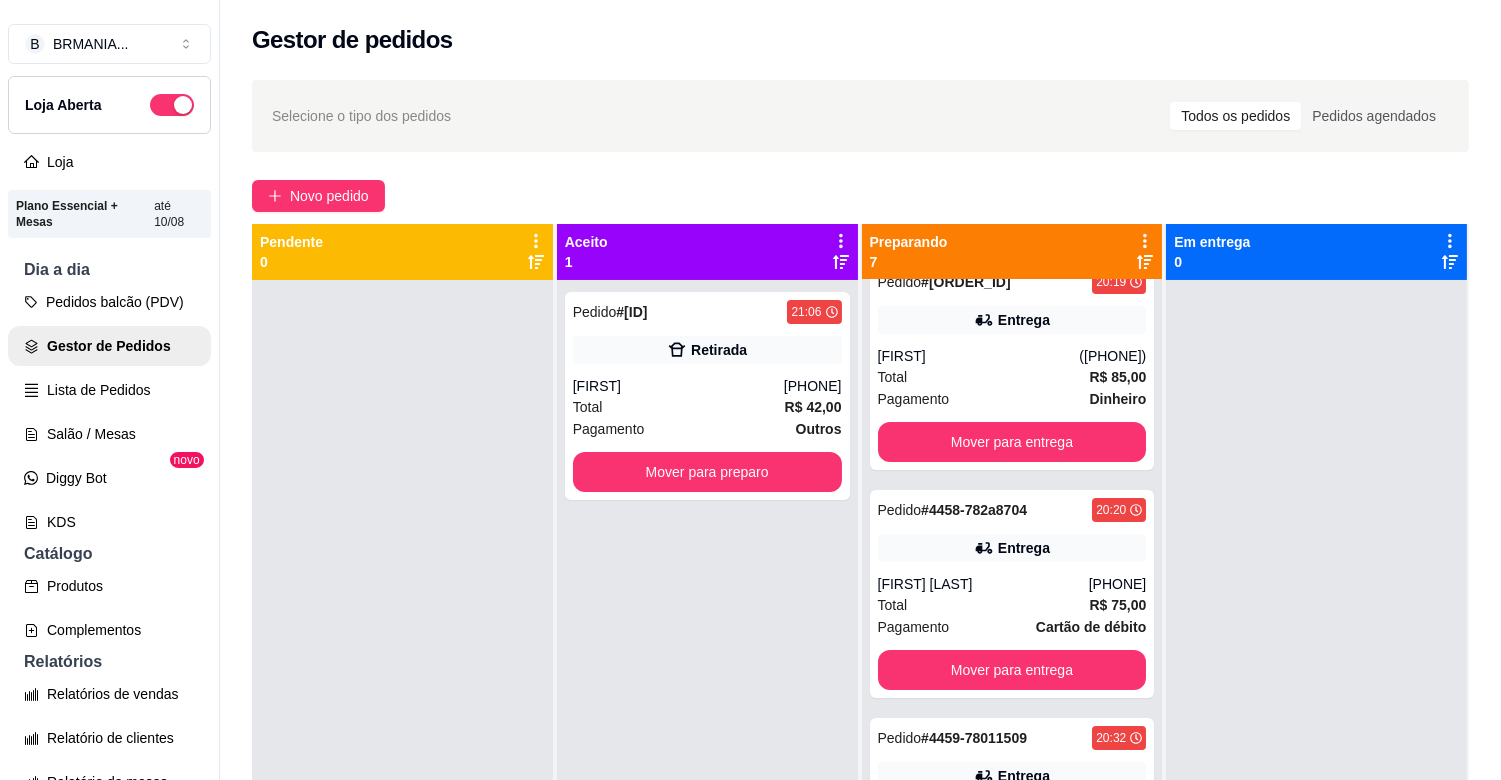 scroll, scrollTop: 73, scrollLeft: 0, axis: vertical 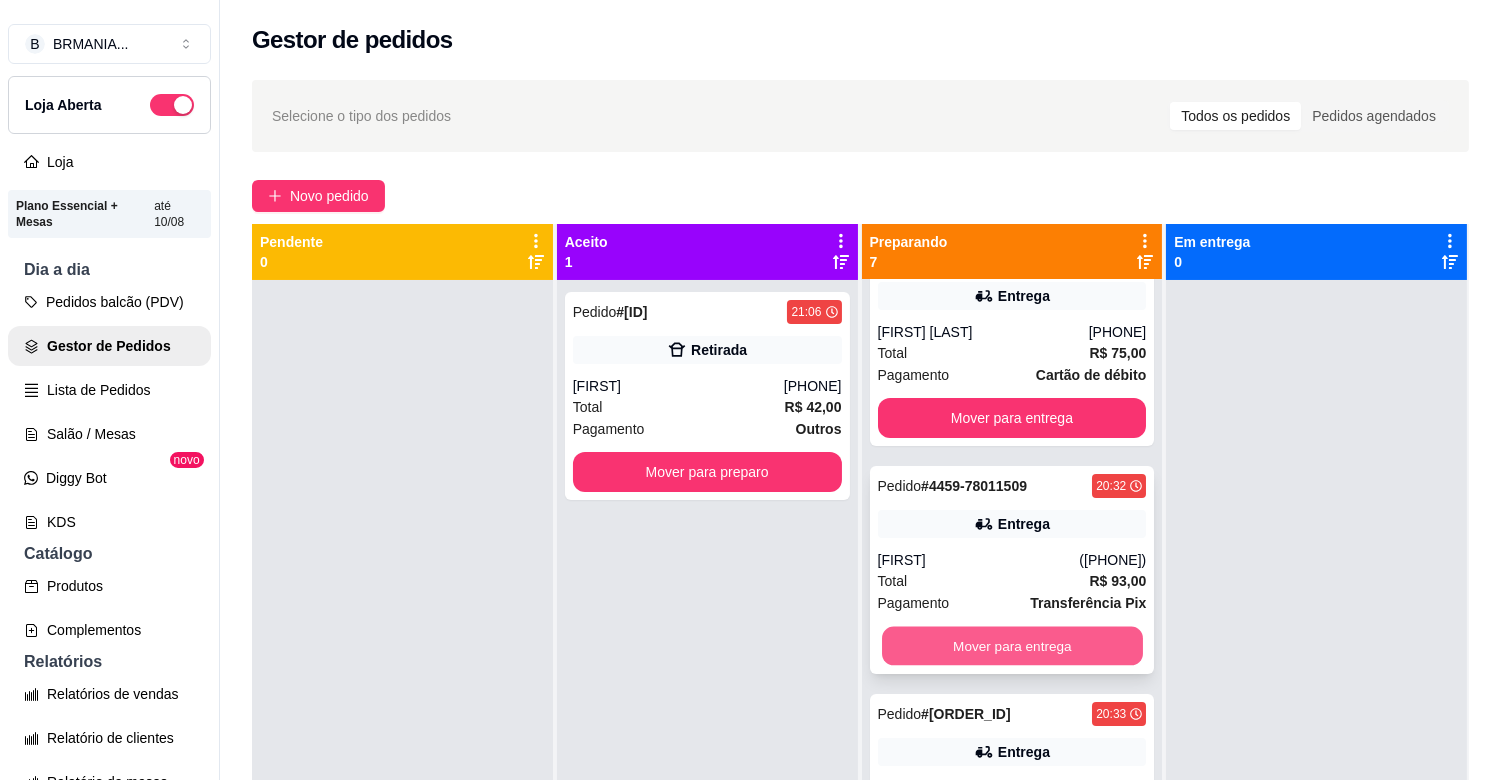 click on "Mover para entrega" at bounding box center [1012, 646] 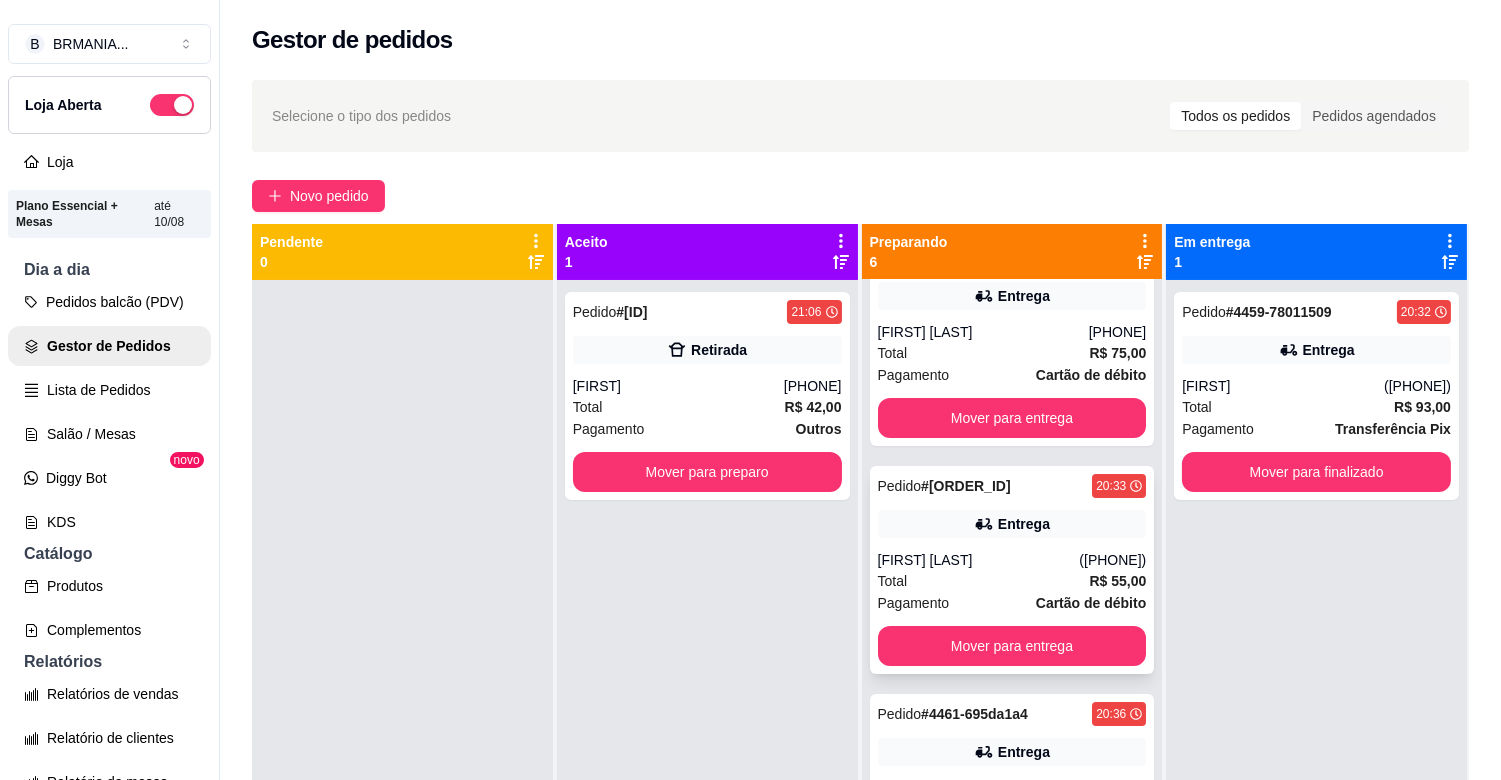 drag, startPoint x: 1118, startPoint y: 573, endPoint x: 1108, endPoint y: 660, distance: 87.57283 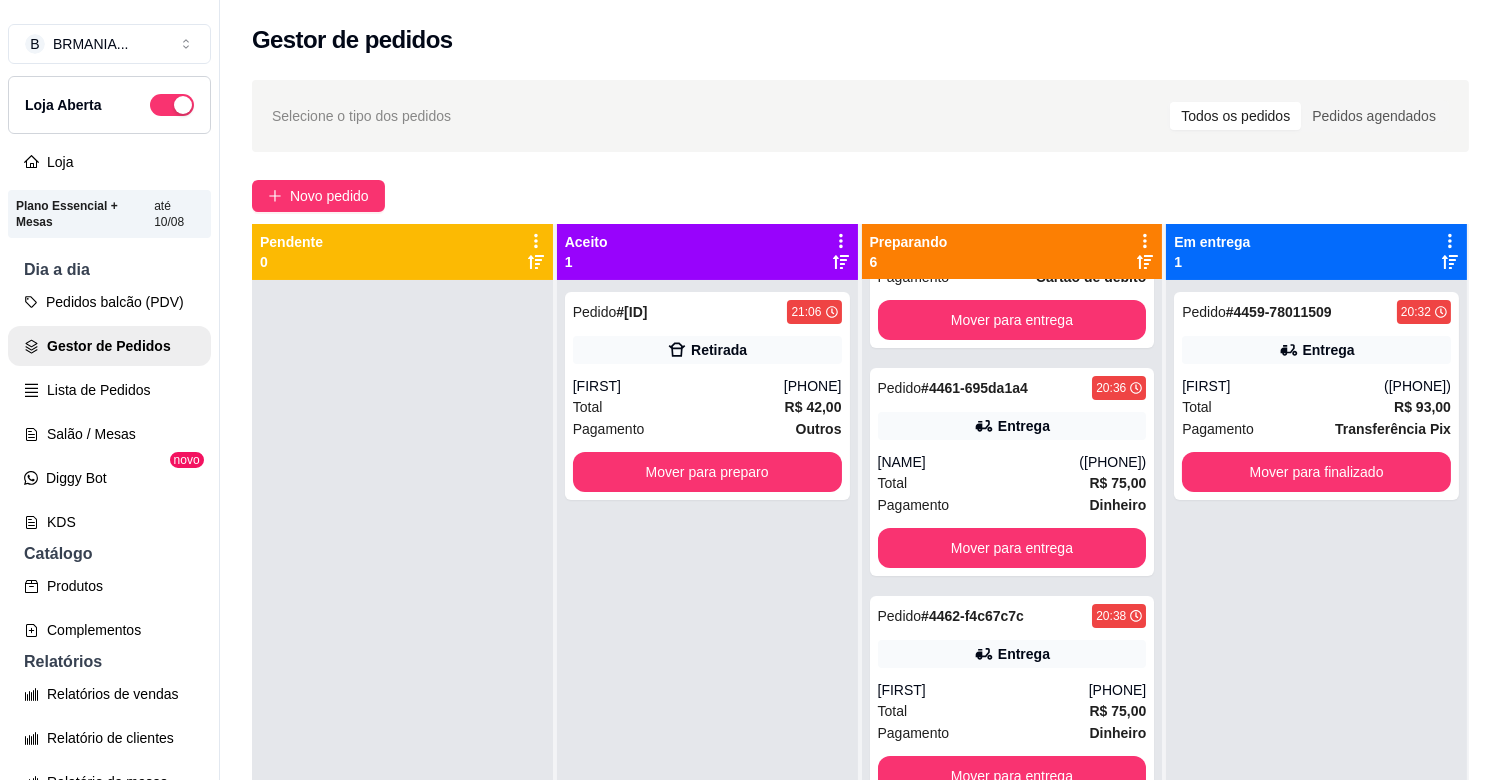 scroll, scrollTop: 627, scrollLeft: 0, axis: vertical 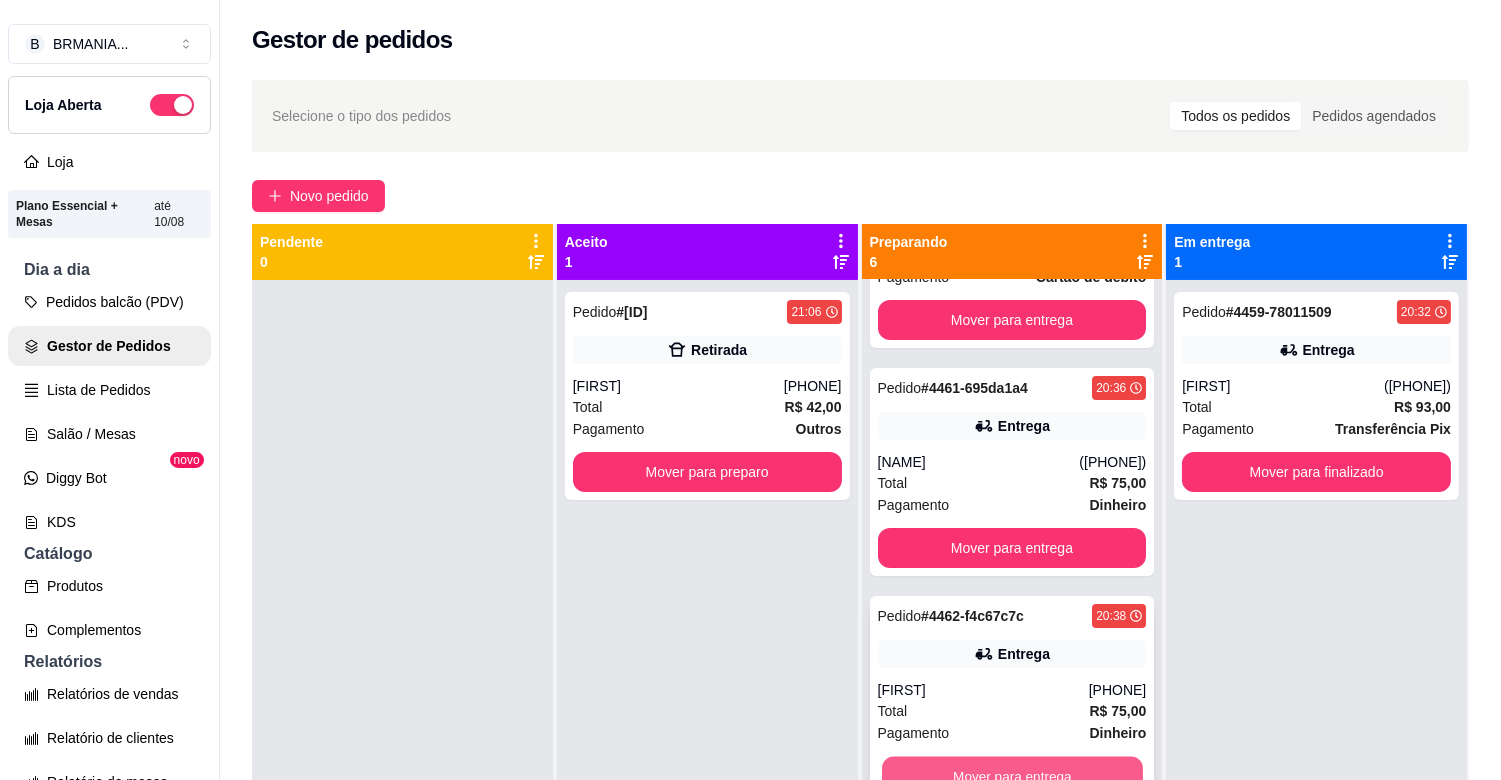 click on "Mover para entrega" at bounding box center (1012, 776) 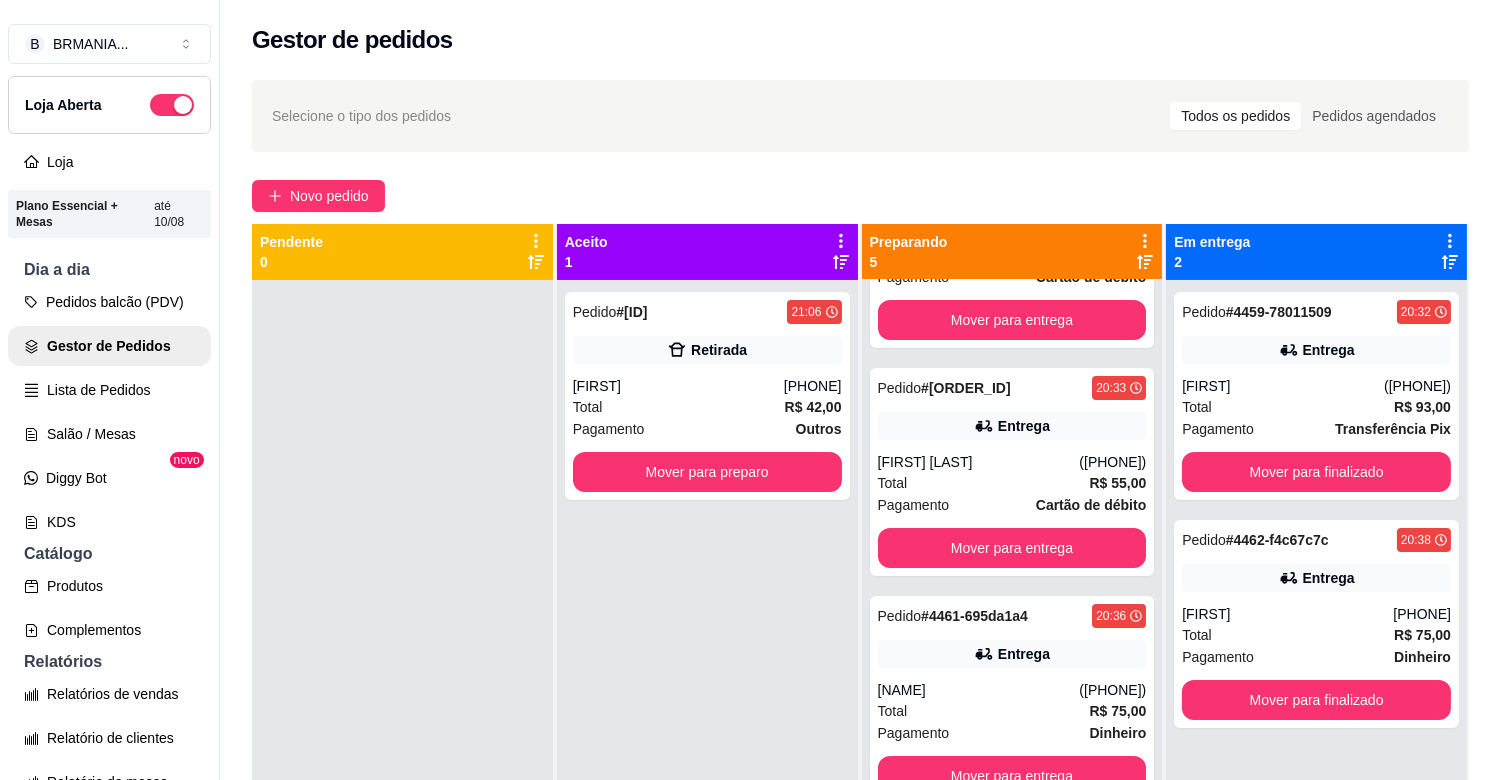 scroll, scrollTop: 400, scrollLeft: 0, axis: vertical 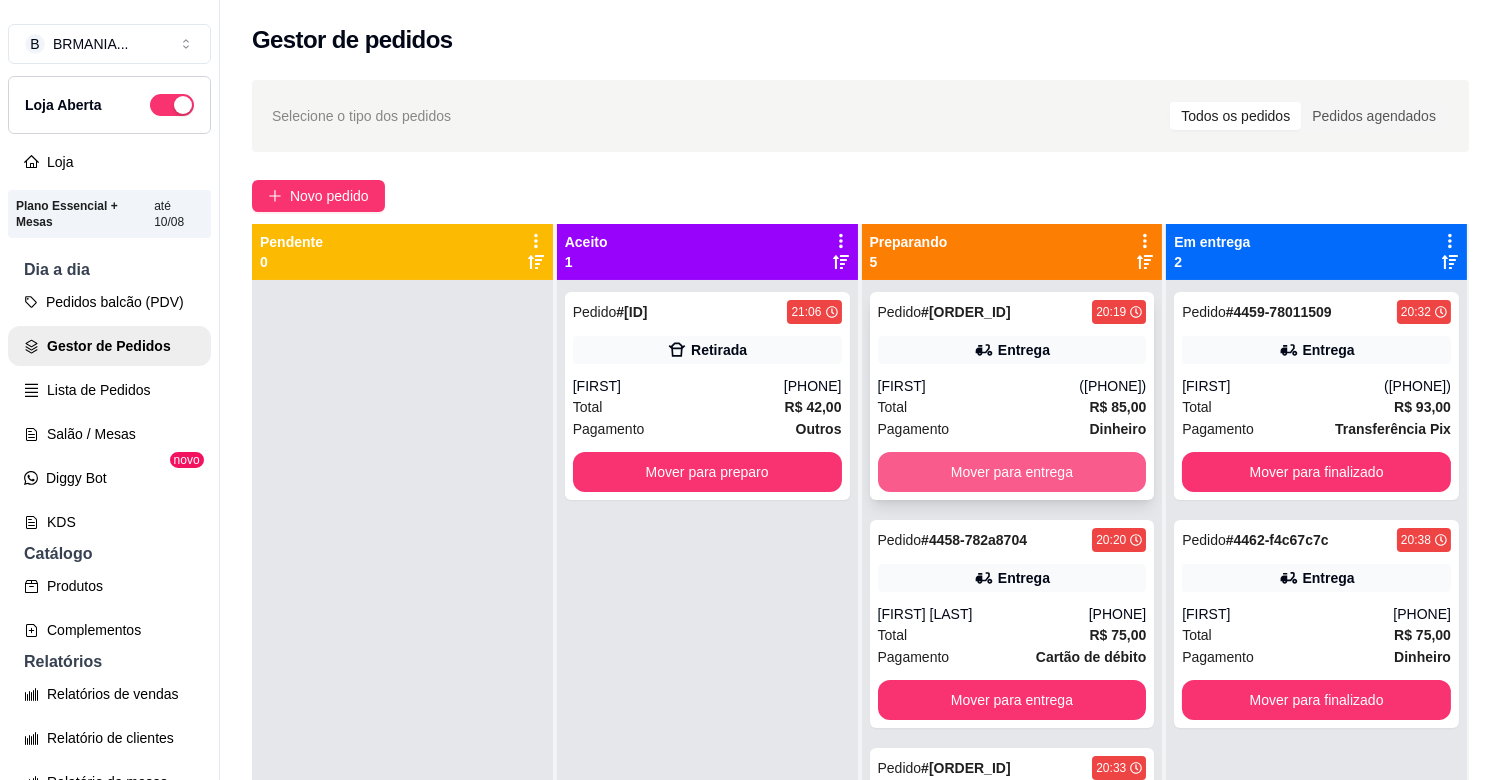 click on "Mover para entrega" at bounding box center (1012, 472) 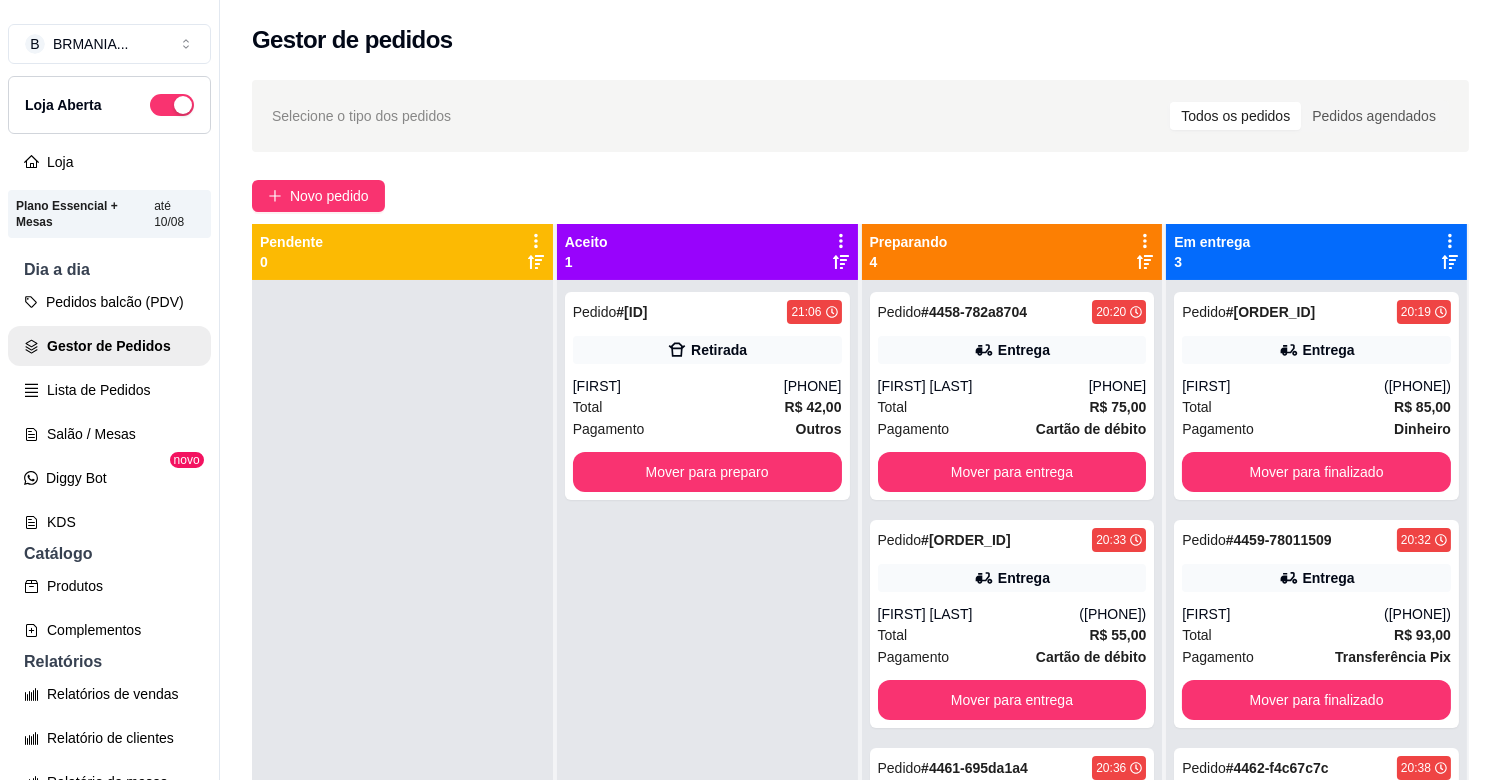 click at bounding box center (402, 670) 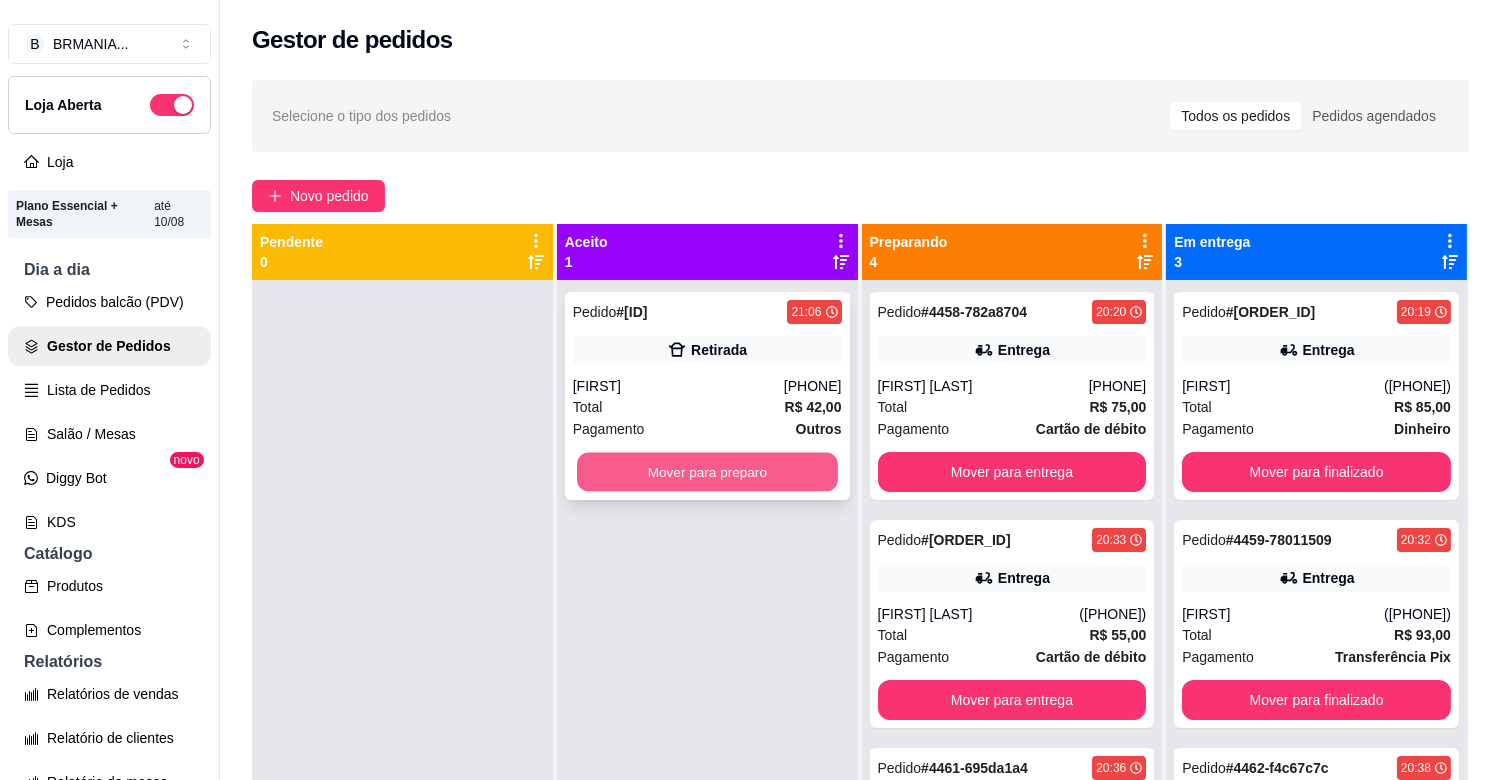 click on "Mover para preparo" at bounding box center (707, 472) 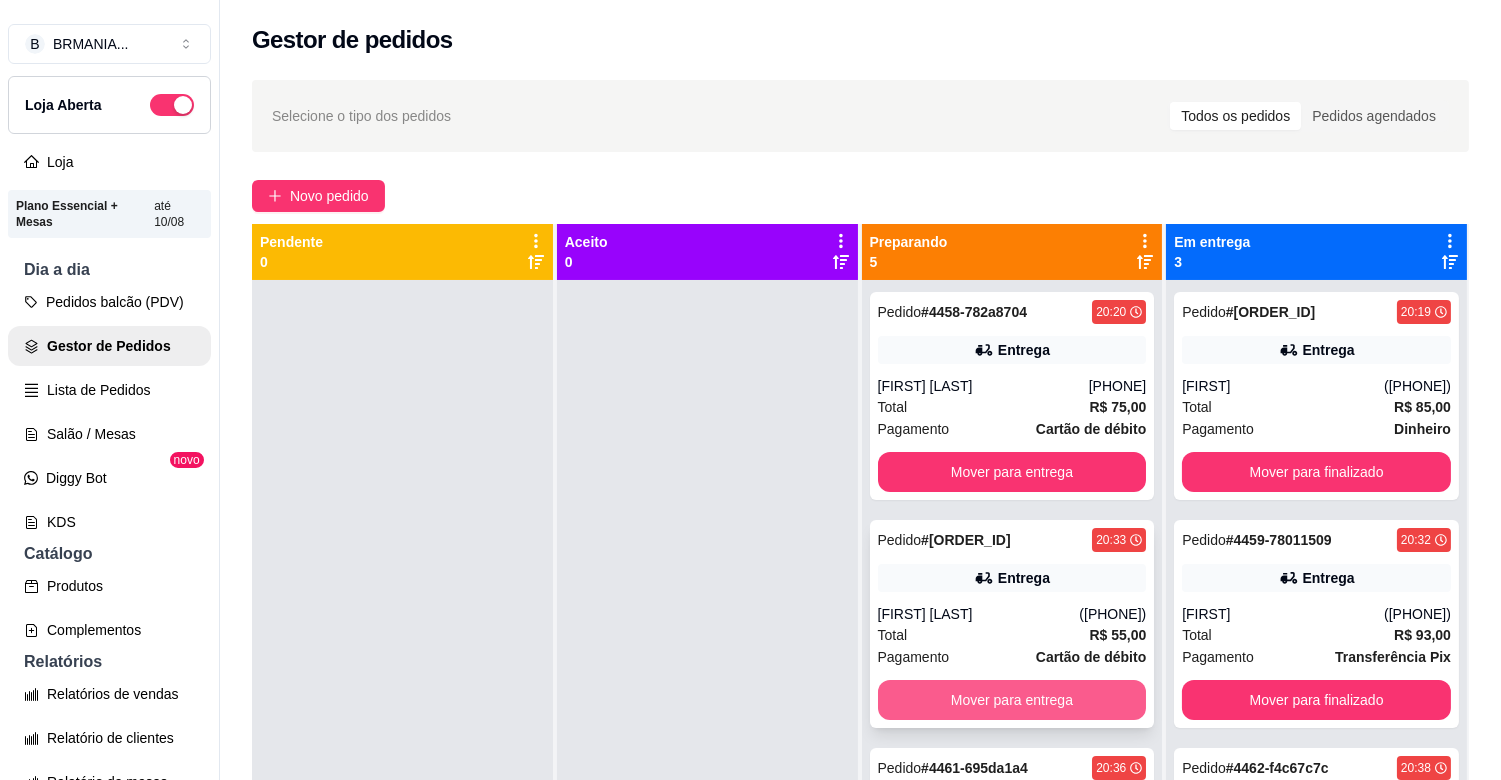 click on "Mover para entrega" at bounding box center [1012, 700] 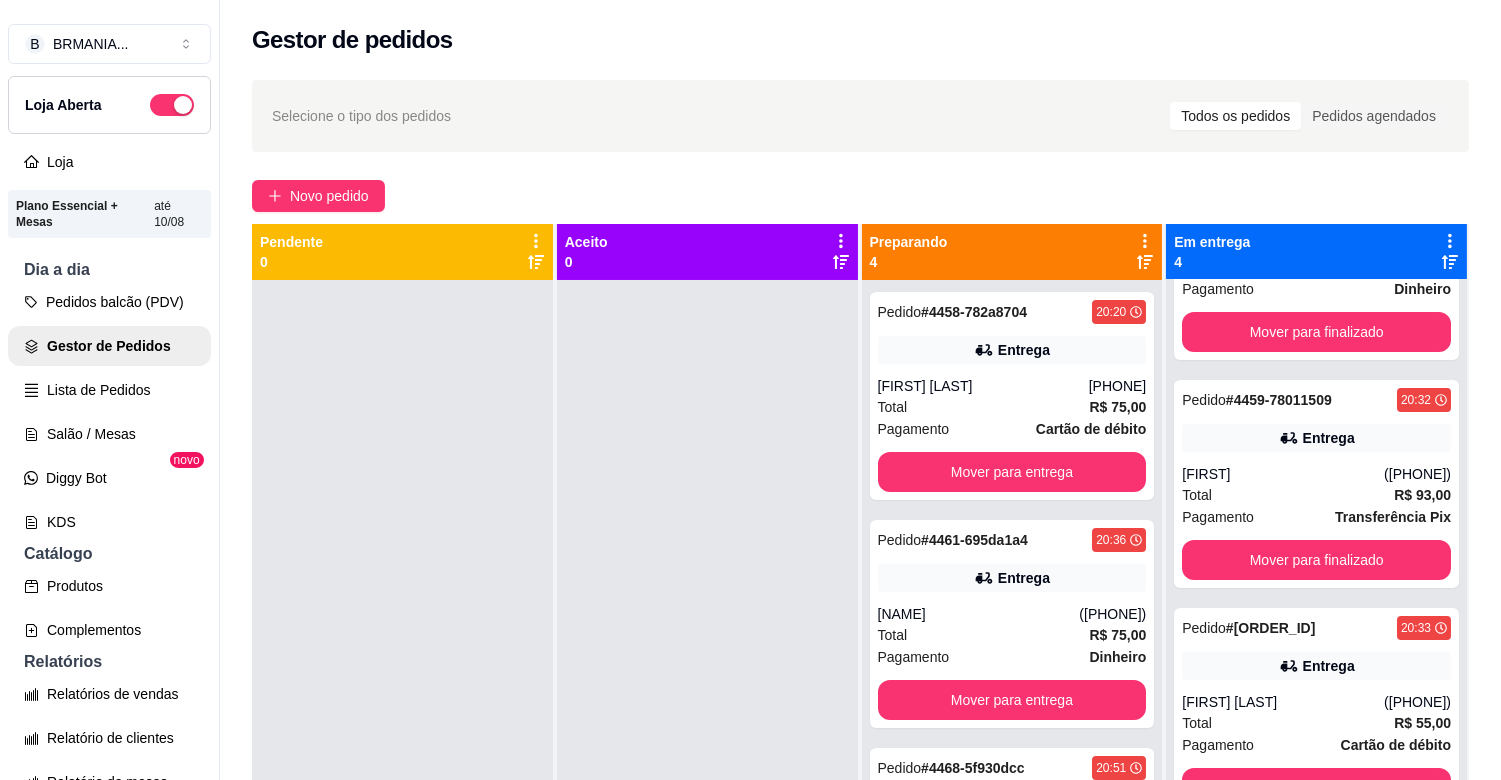 scroll, scrollTop: 151, scrollLeft: 0, axis: vertical 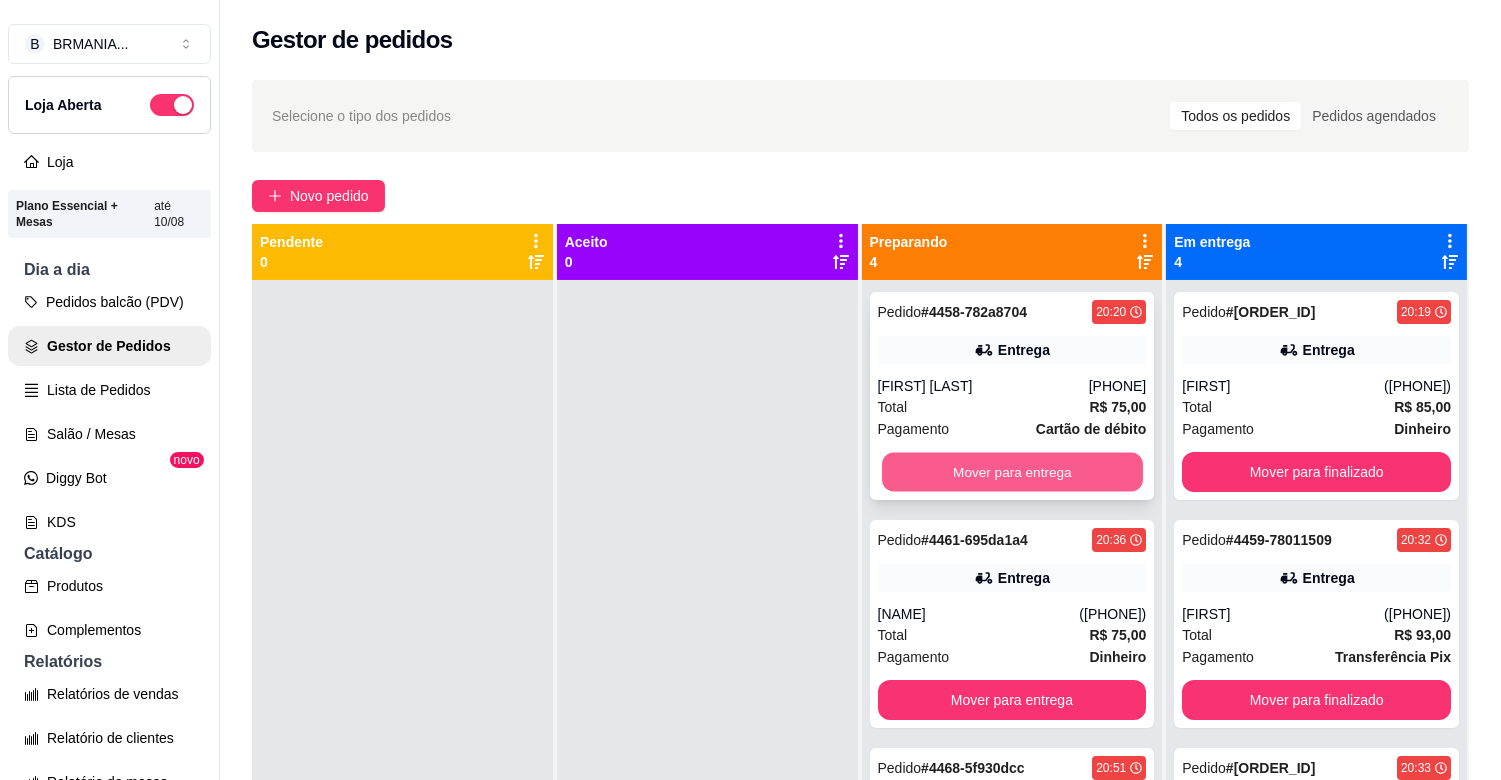 click on "Mover para entrega" at bounding box center [1012, 472] 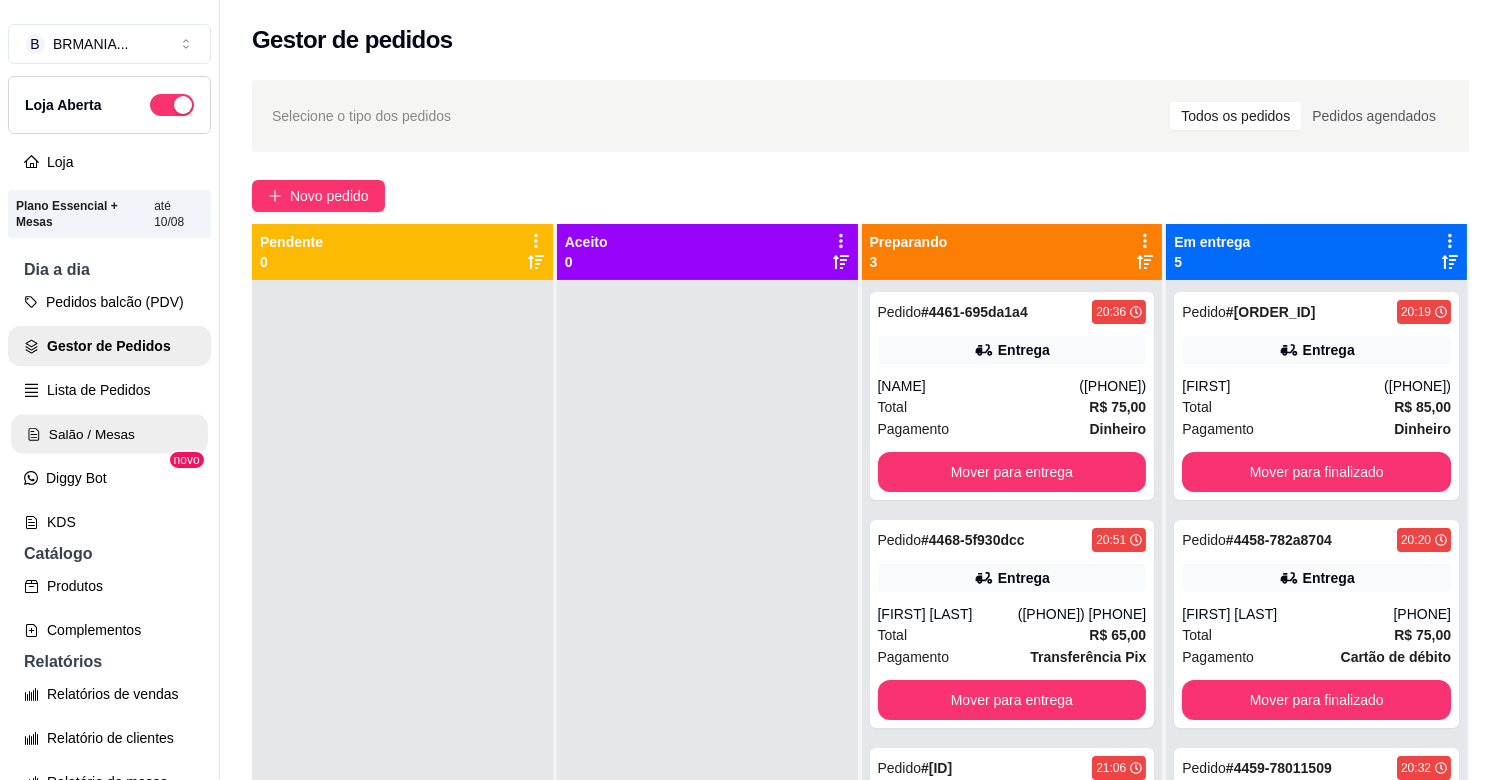 click on "Salão / Mesas" at bounding box center [109, 434] 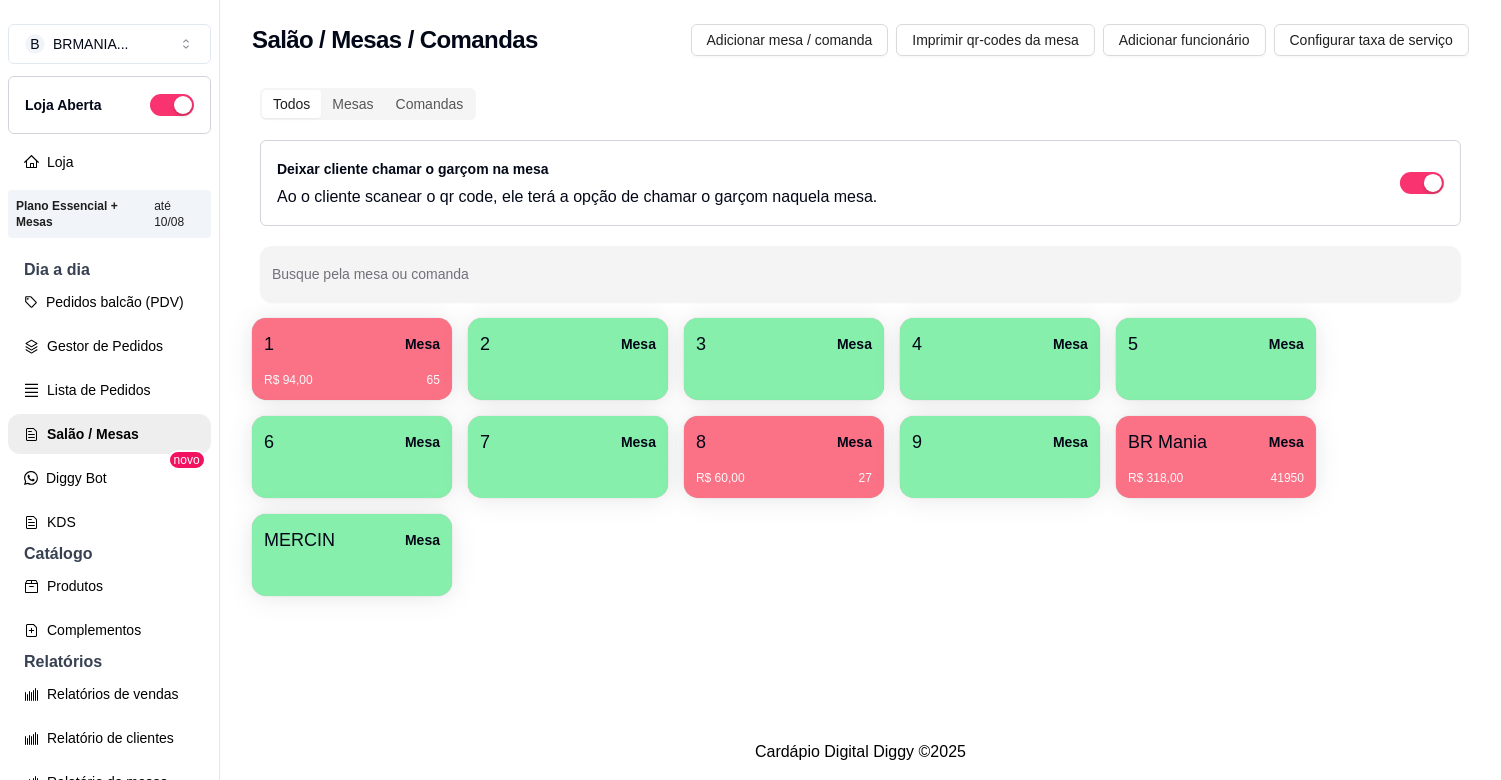 click on "R$ 94,00 65" at bounding box center [352, 373] 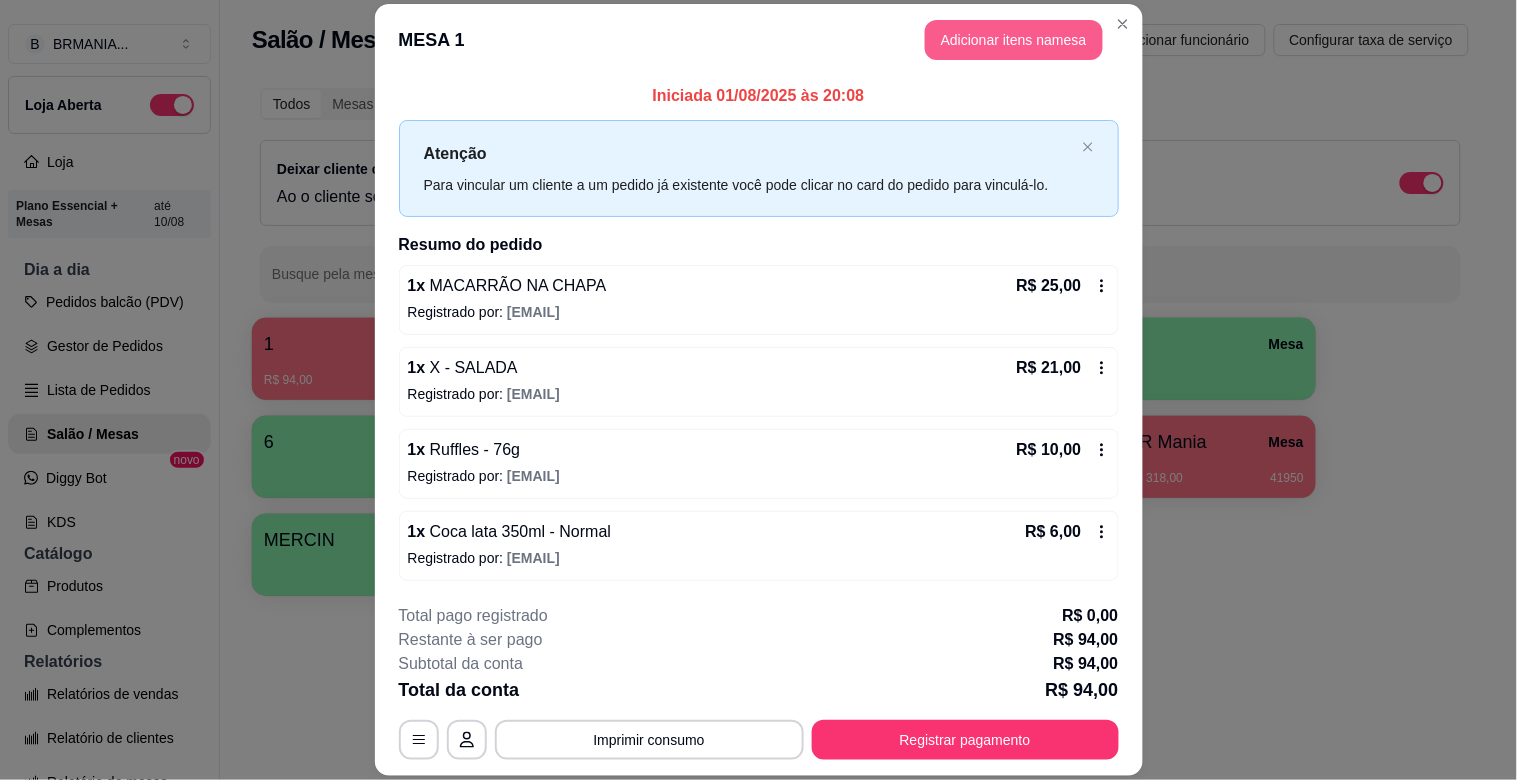 click on "Adicionar itens na  mesa" at bounding box center (1014, 40) 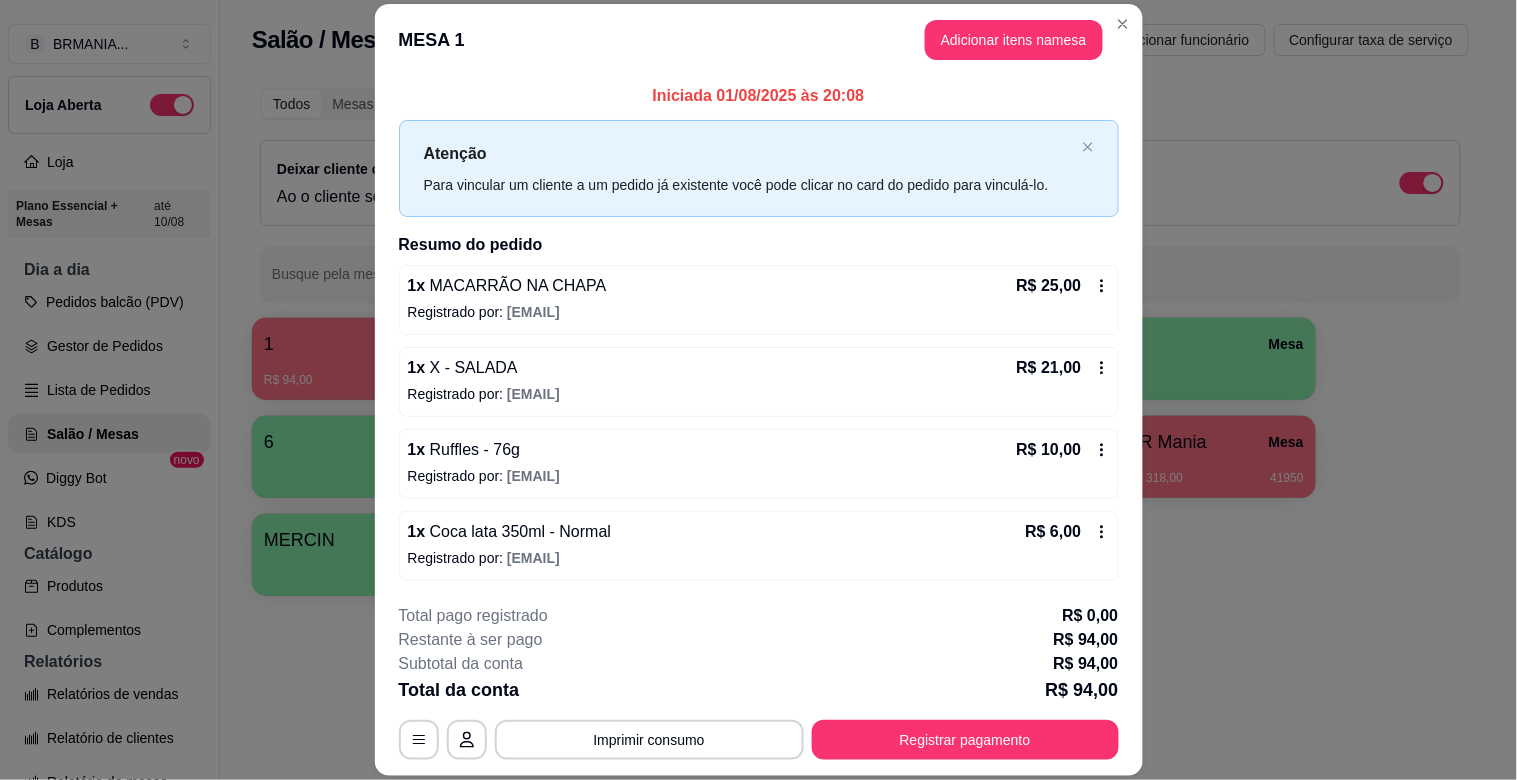 click on "Pesquisa" at bounding box center (540, 141) 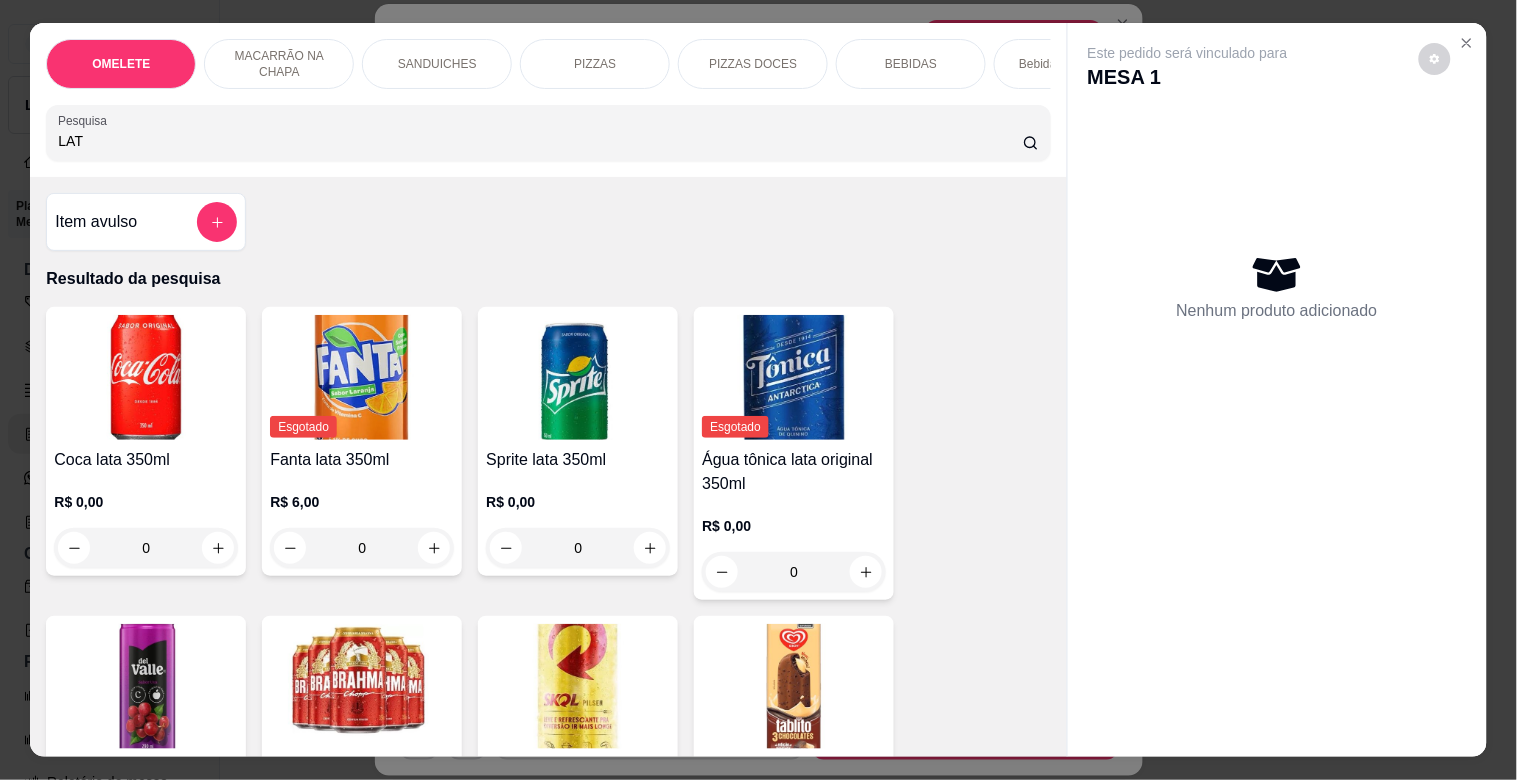 type on "LAT" 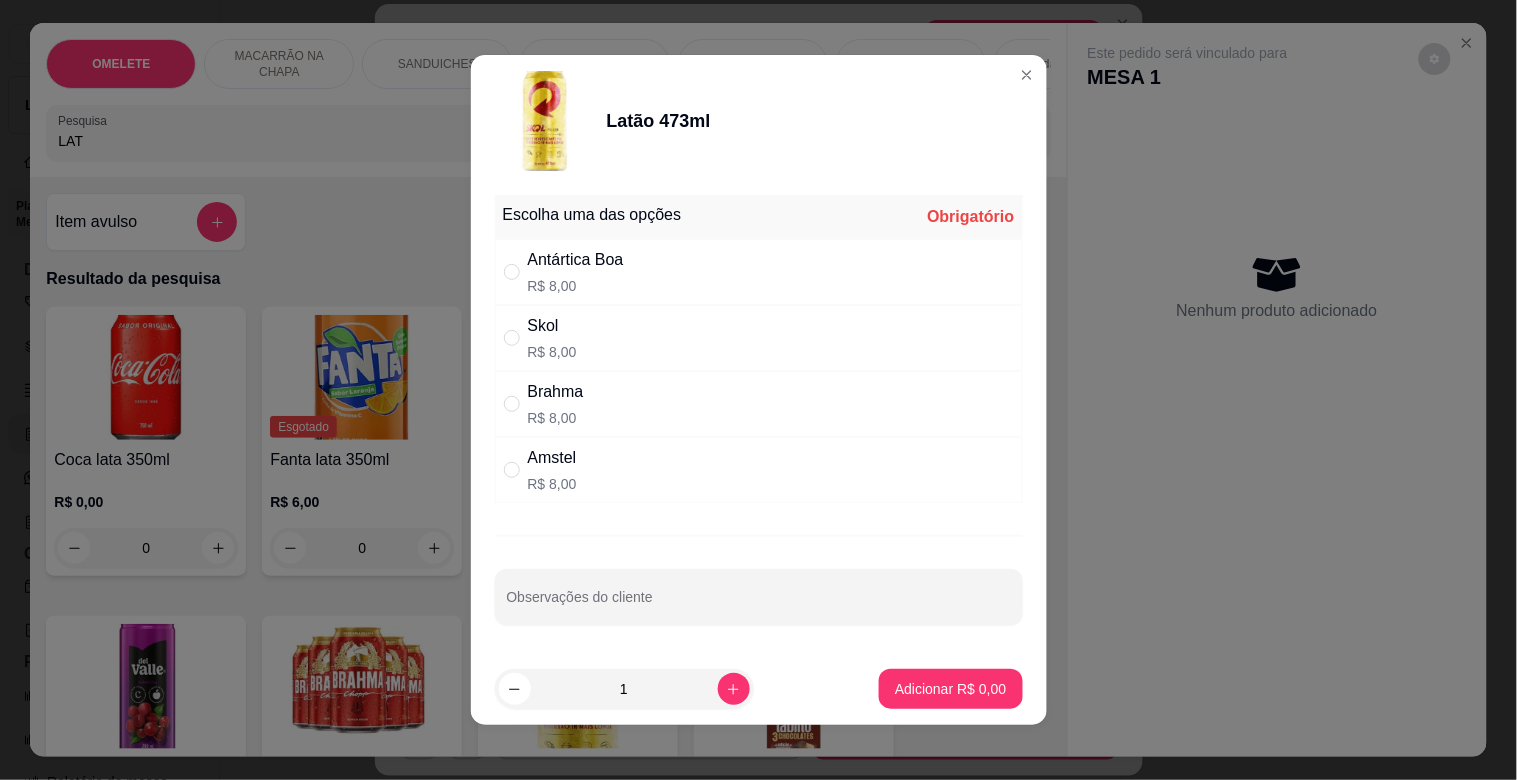 click on "Skol  R$ 8,00" at bounding box center (759, 338) 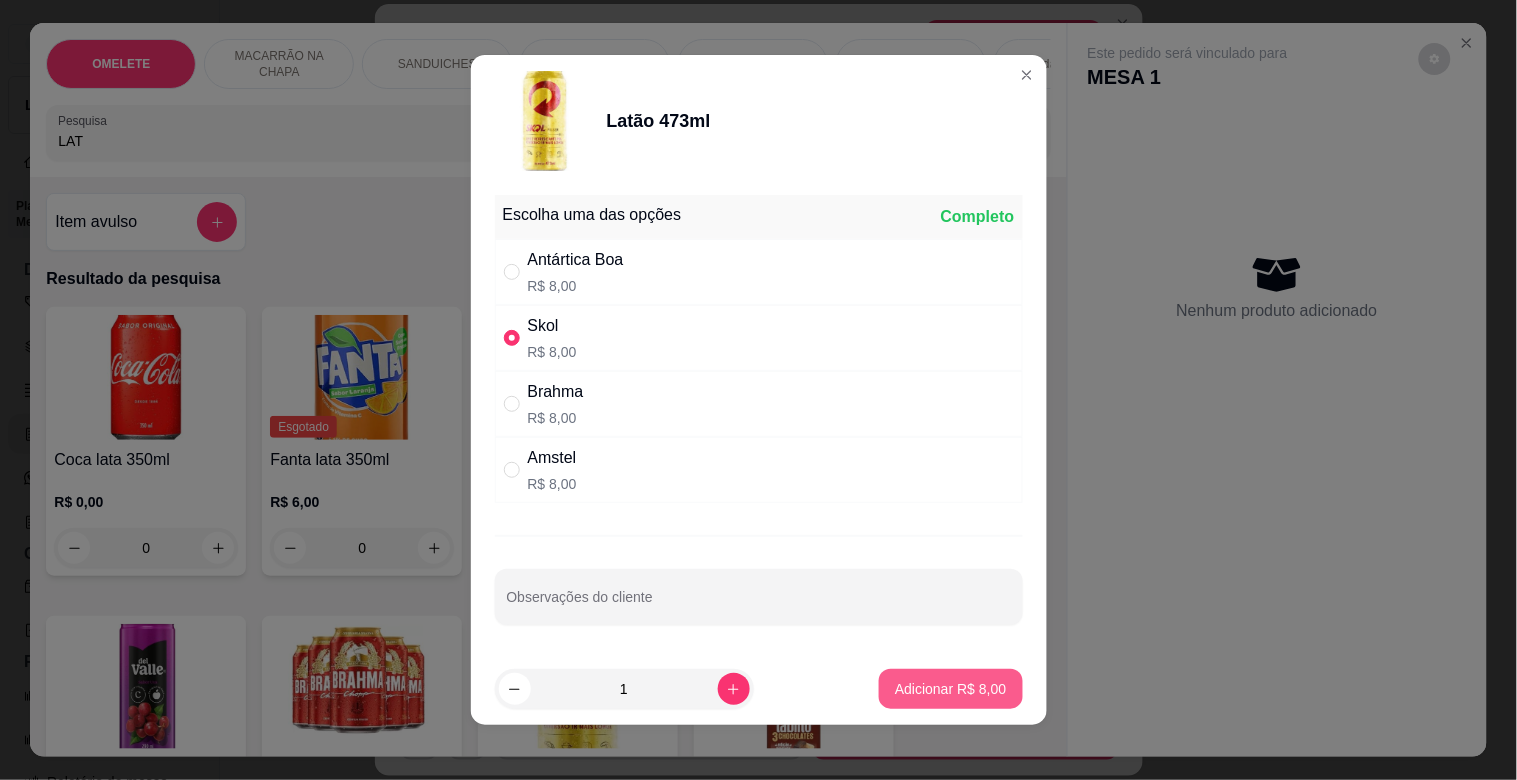 click on "Adicionar   R$ 8,00" at bounding box center (950, 689) 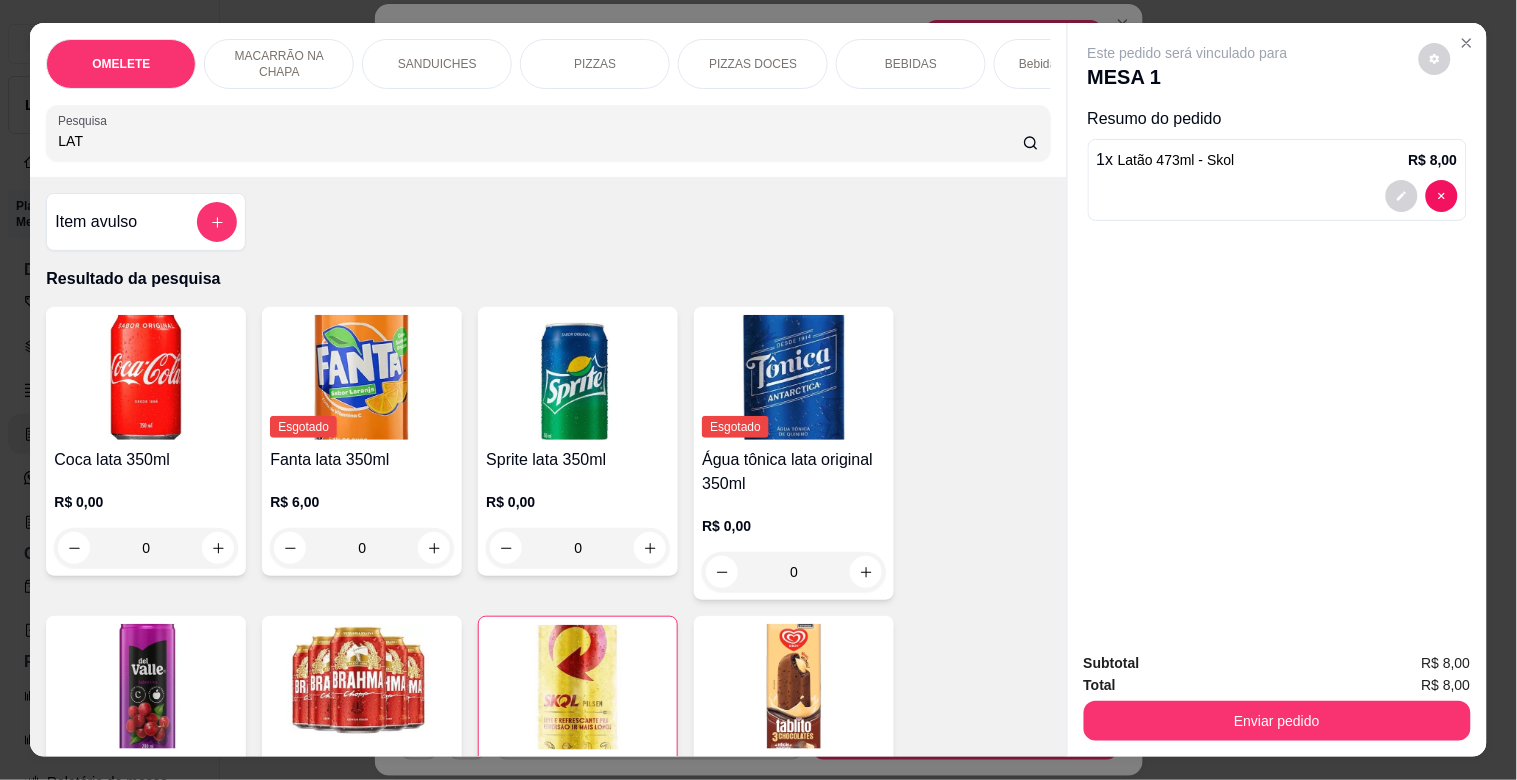 click on "Subtotal R$ 8,00 Total R$ 8,00 Enviar pedido" at bounding box center (1277, 696) 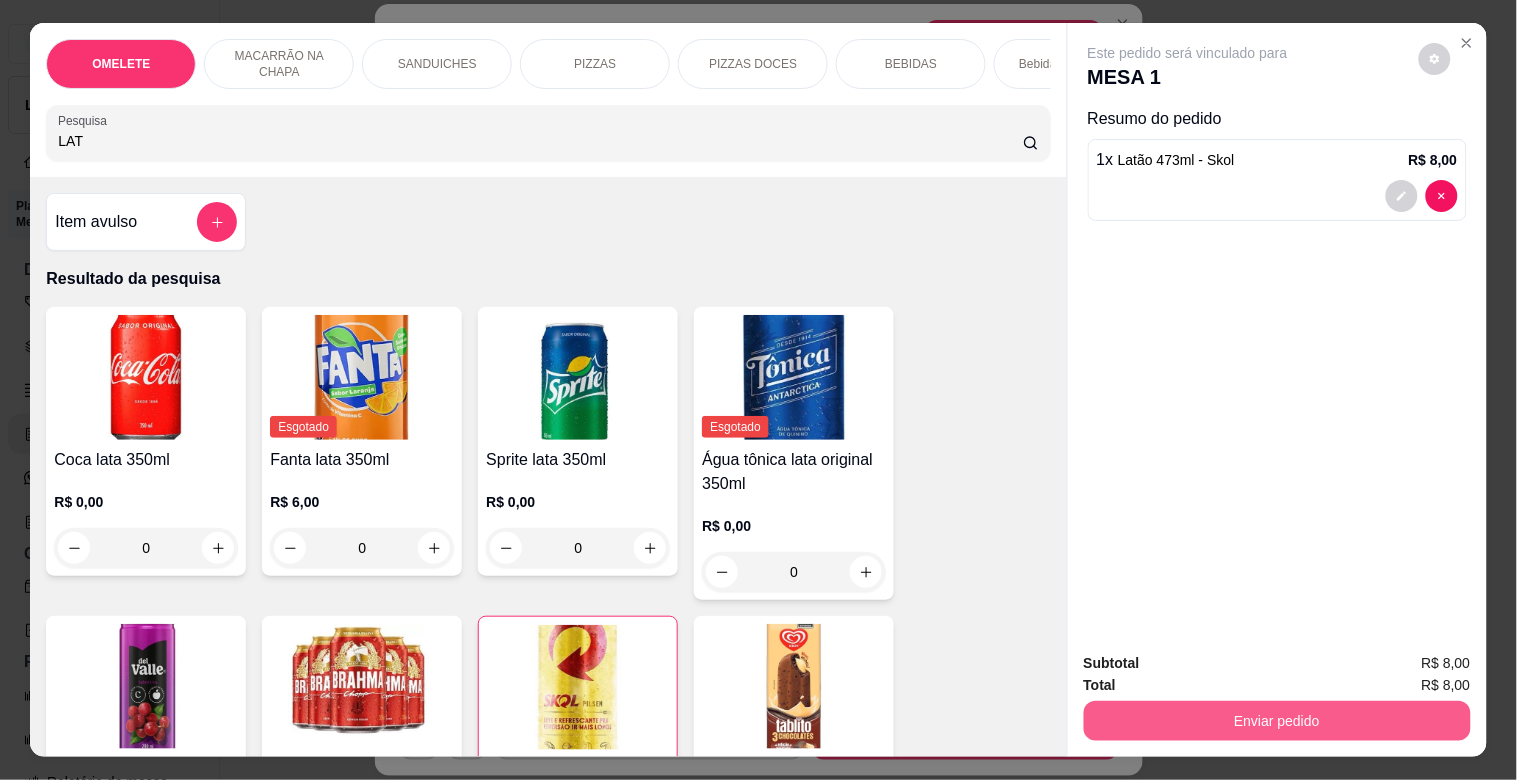 click on "Enviar pedido" at bounding box center (1277, 721) 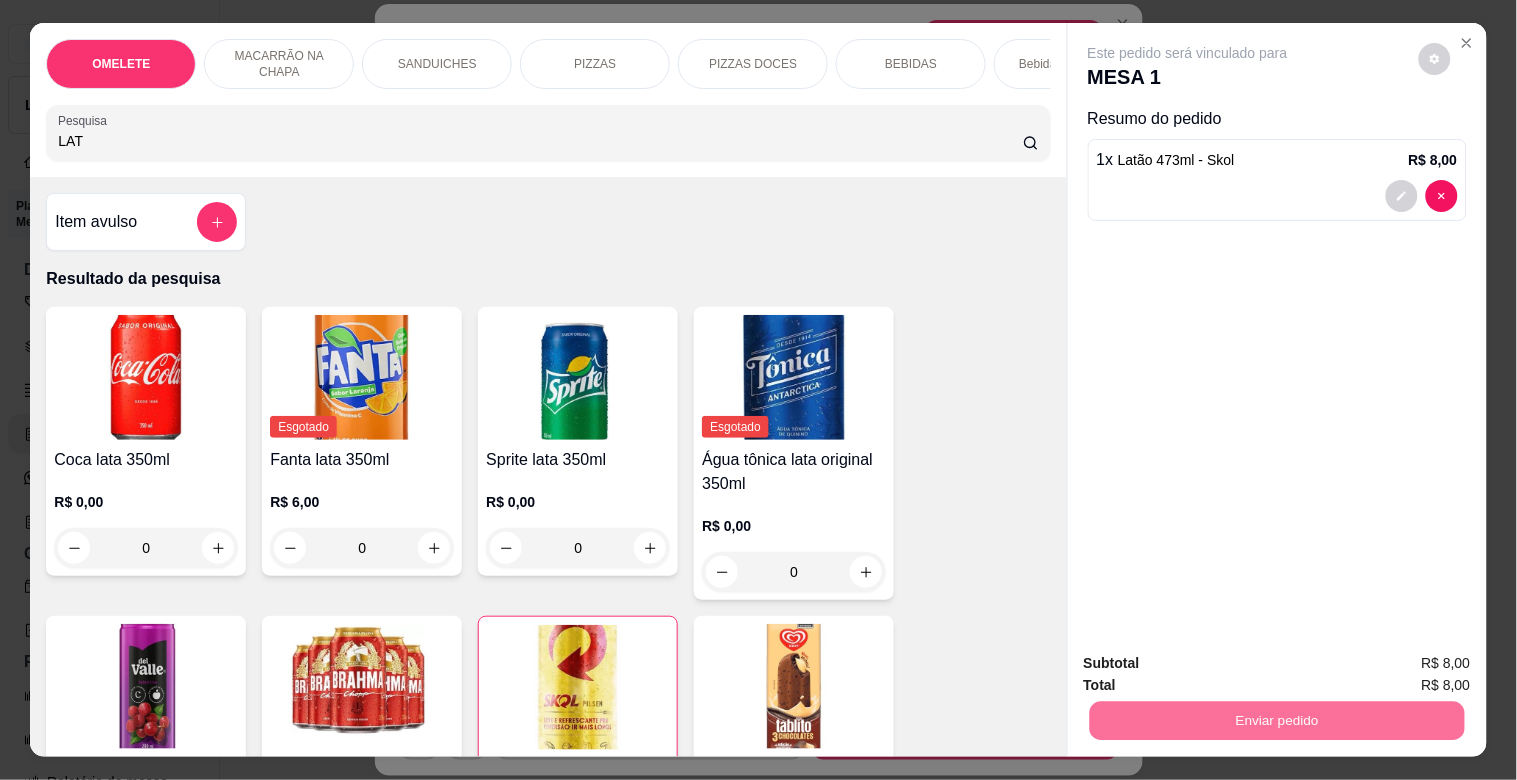 click on "Não registrar e enviar pedido" at bounding box center [1211, 663] 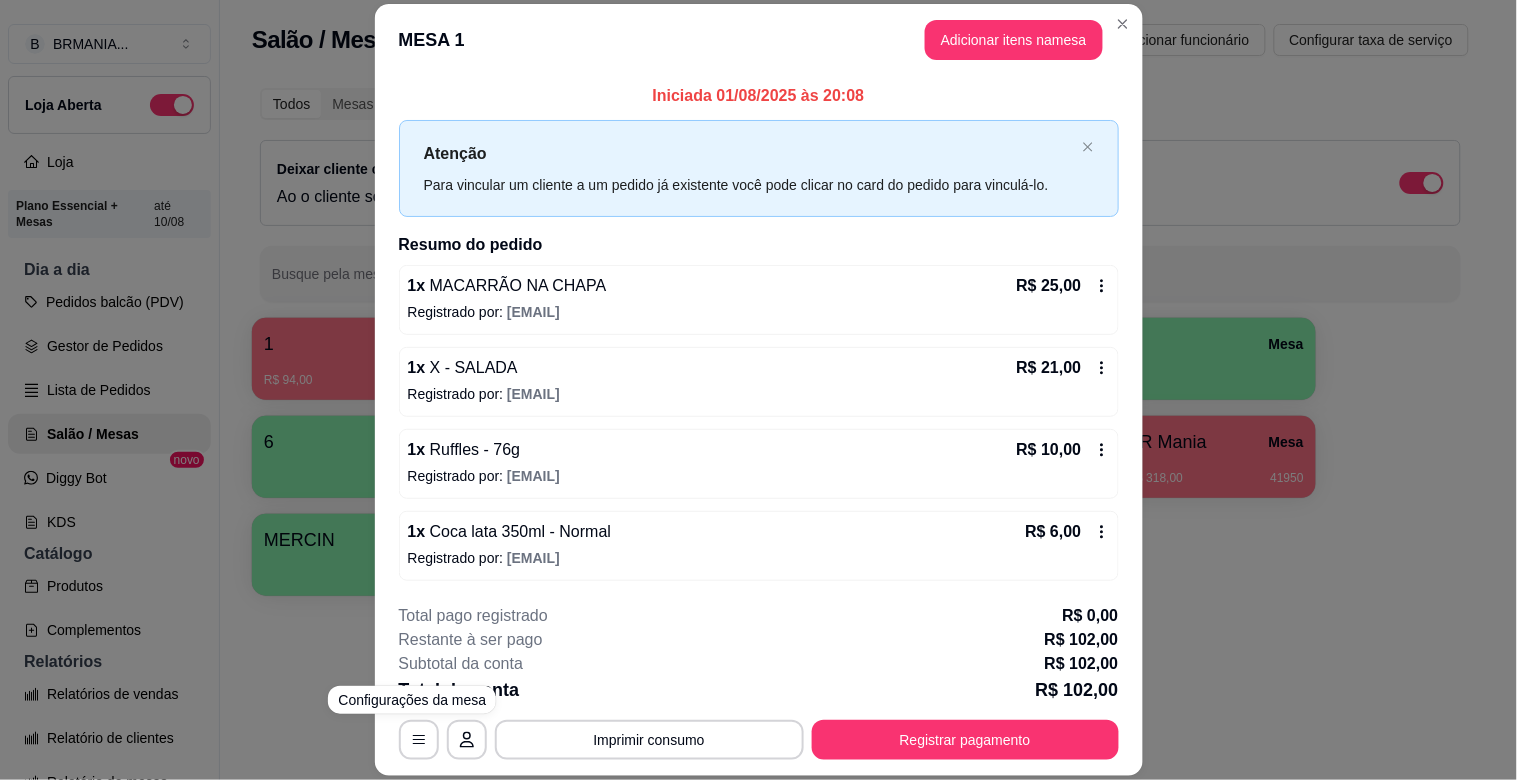 click on "Configurações da mesa" at bounding box center [412, 700] 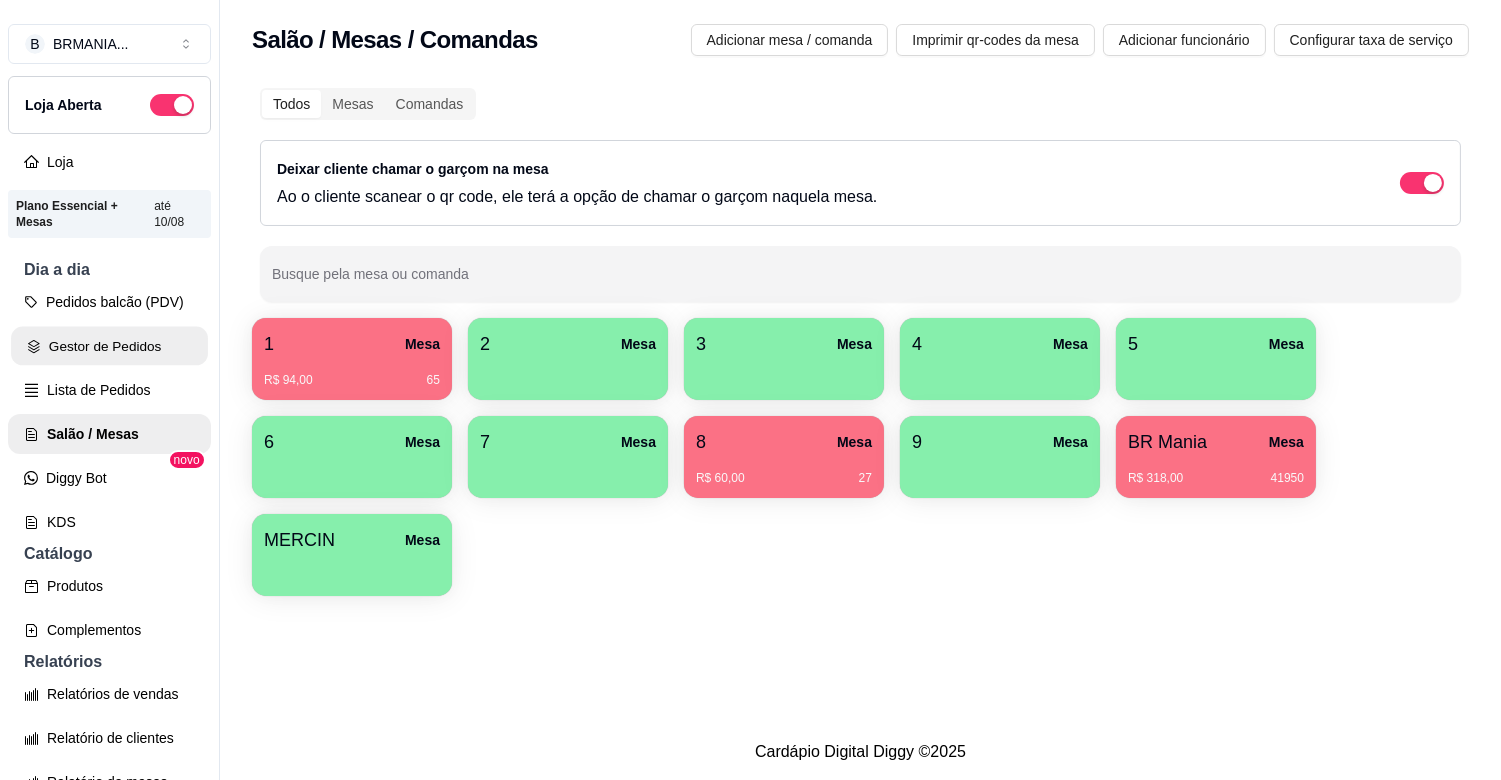 click on "Gestor de Pedidos" at bounding box center [109, 346] 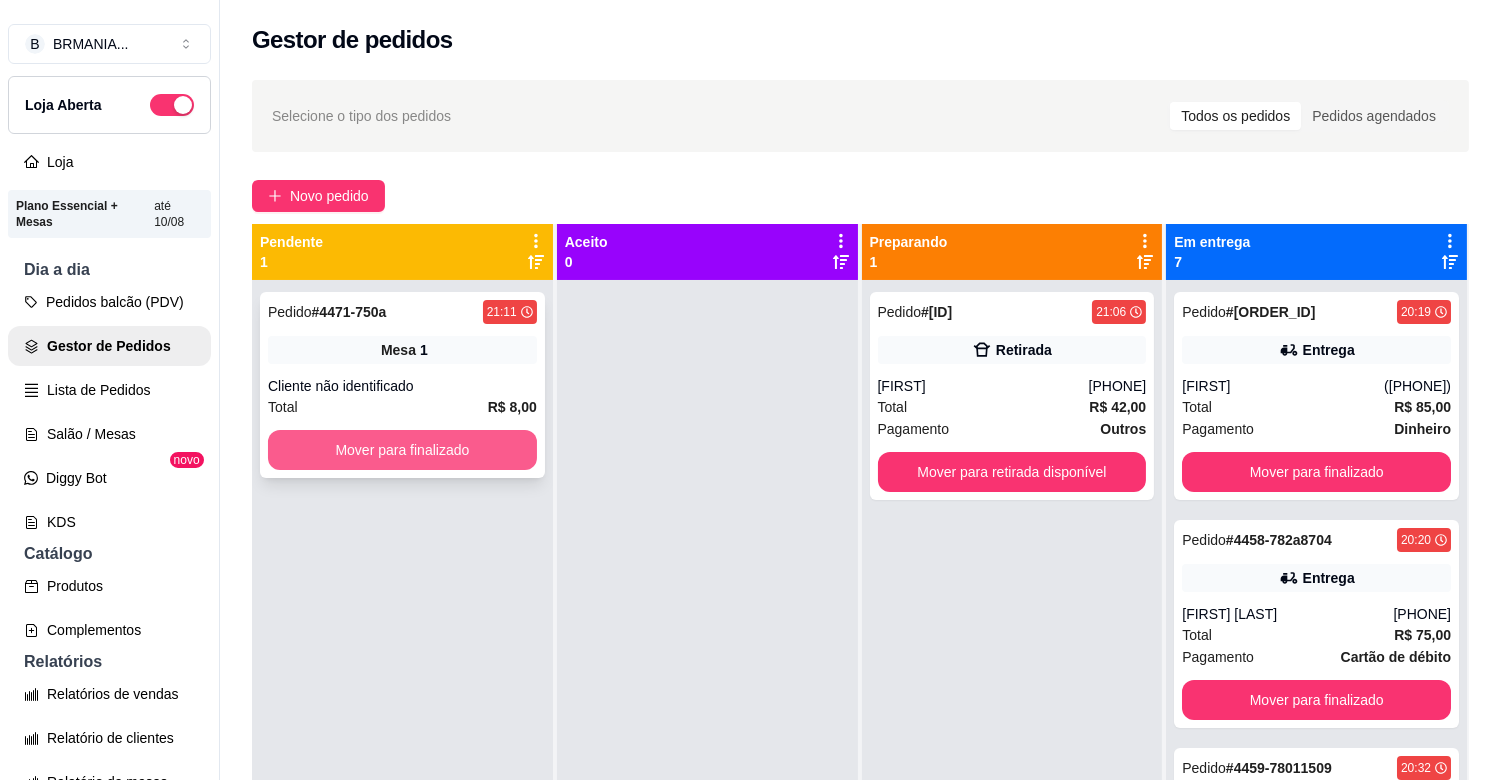 click on "Mover para finalizado" at bounding box center (402, 450) 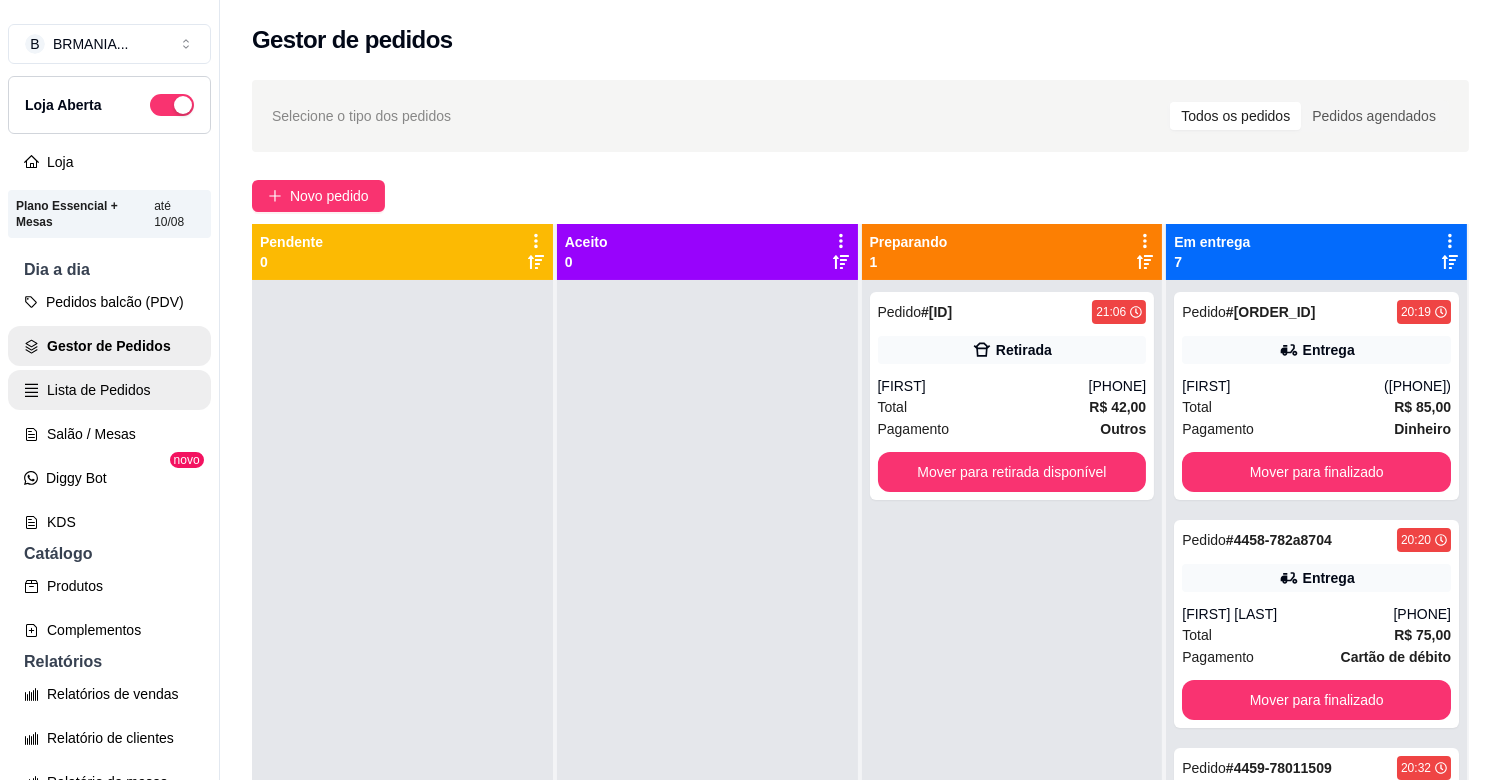 click on "Lista de Pedidos" at bounding box center [109, 390] 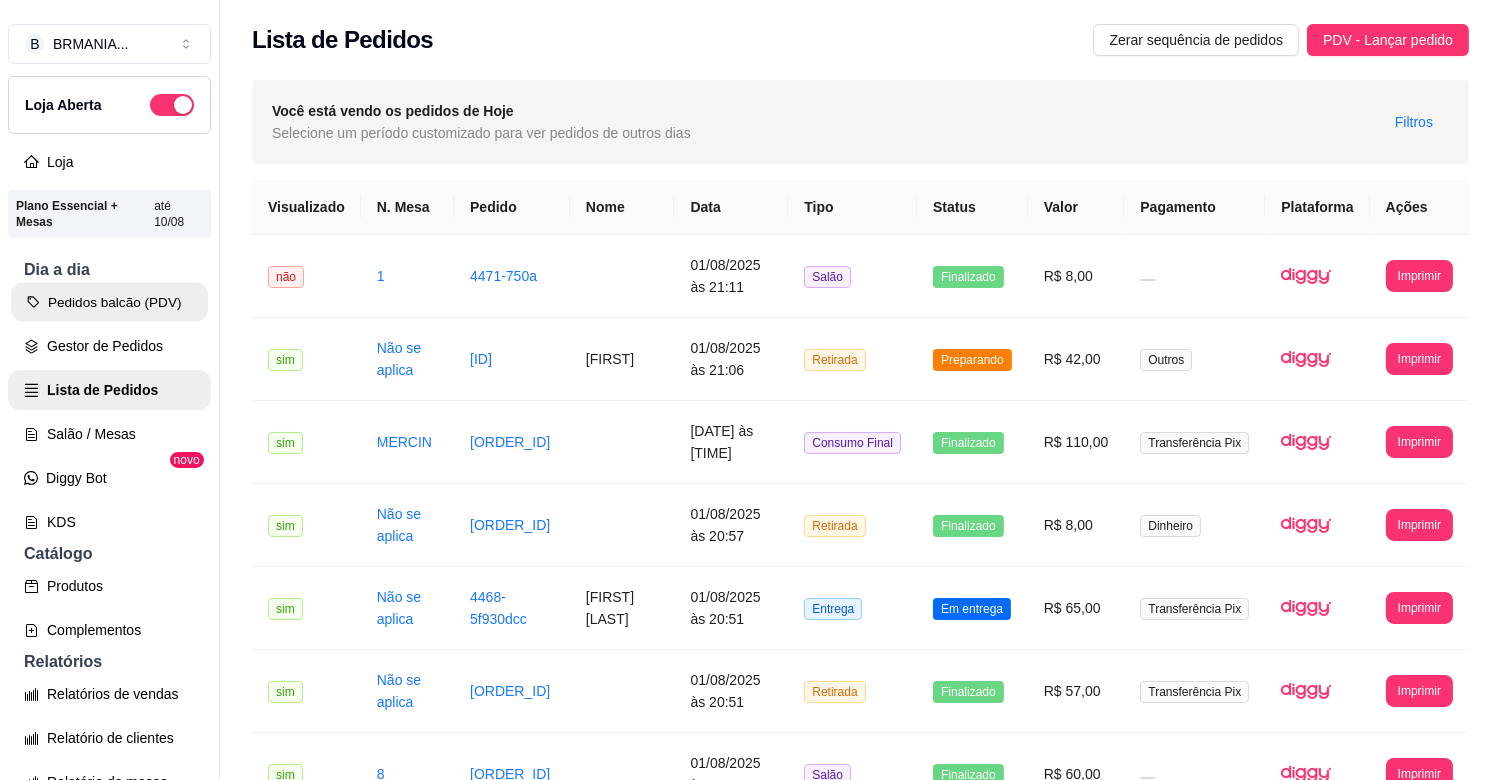 click on "Pedidos balcão (PDV)" at bounding box center (109, 302) 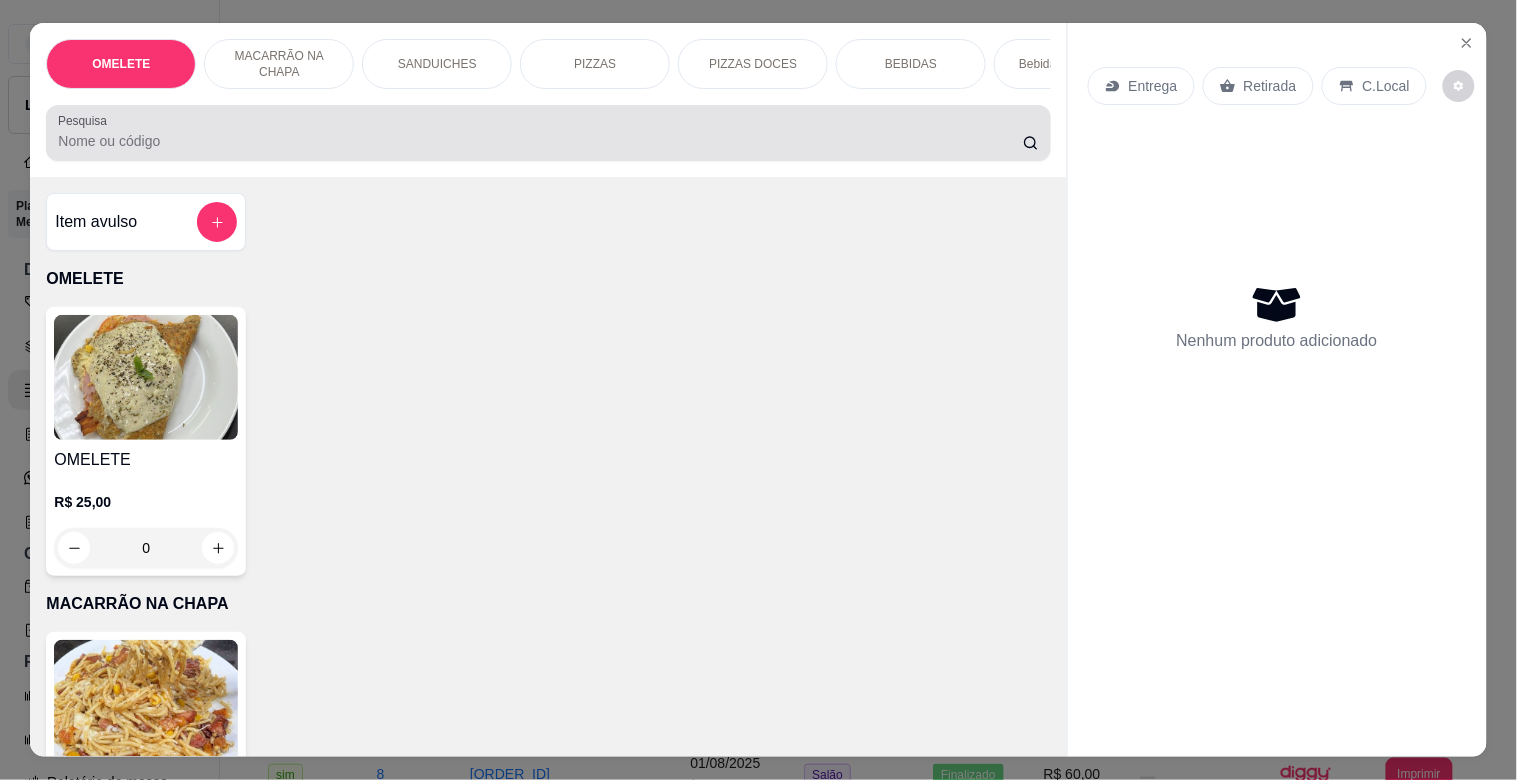 click on "Pesquisa" at bounding box center (540, 141) 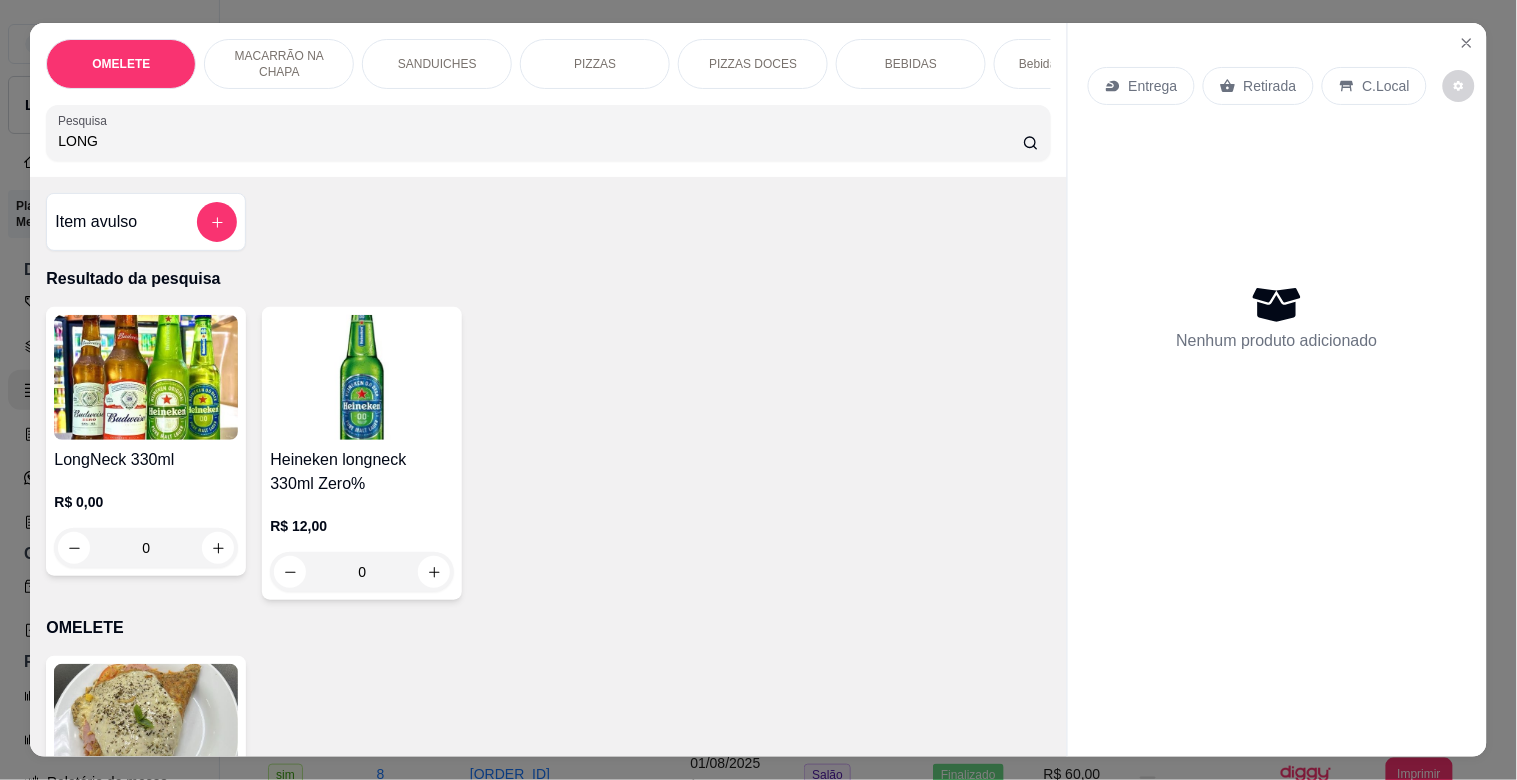 type on "LONG" 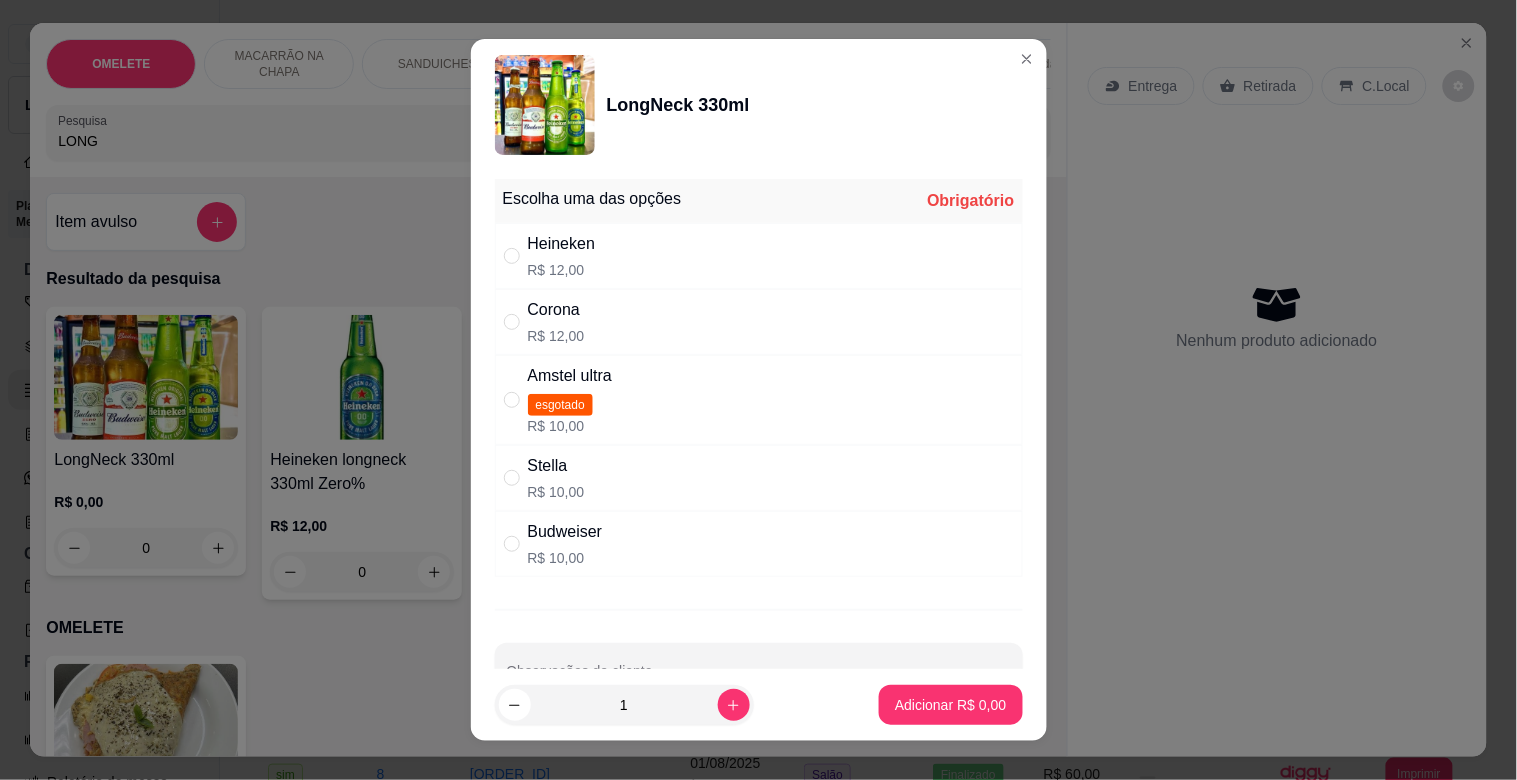 click on "R$ 12,00" at bounding box center (562, 270) 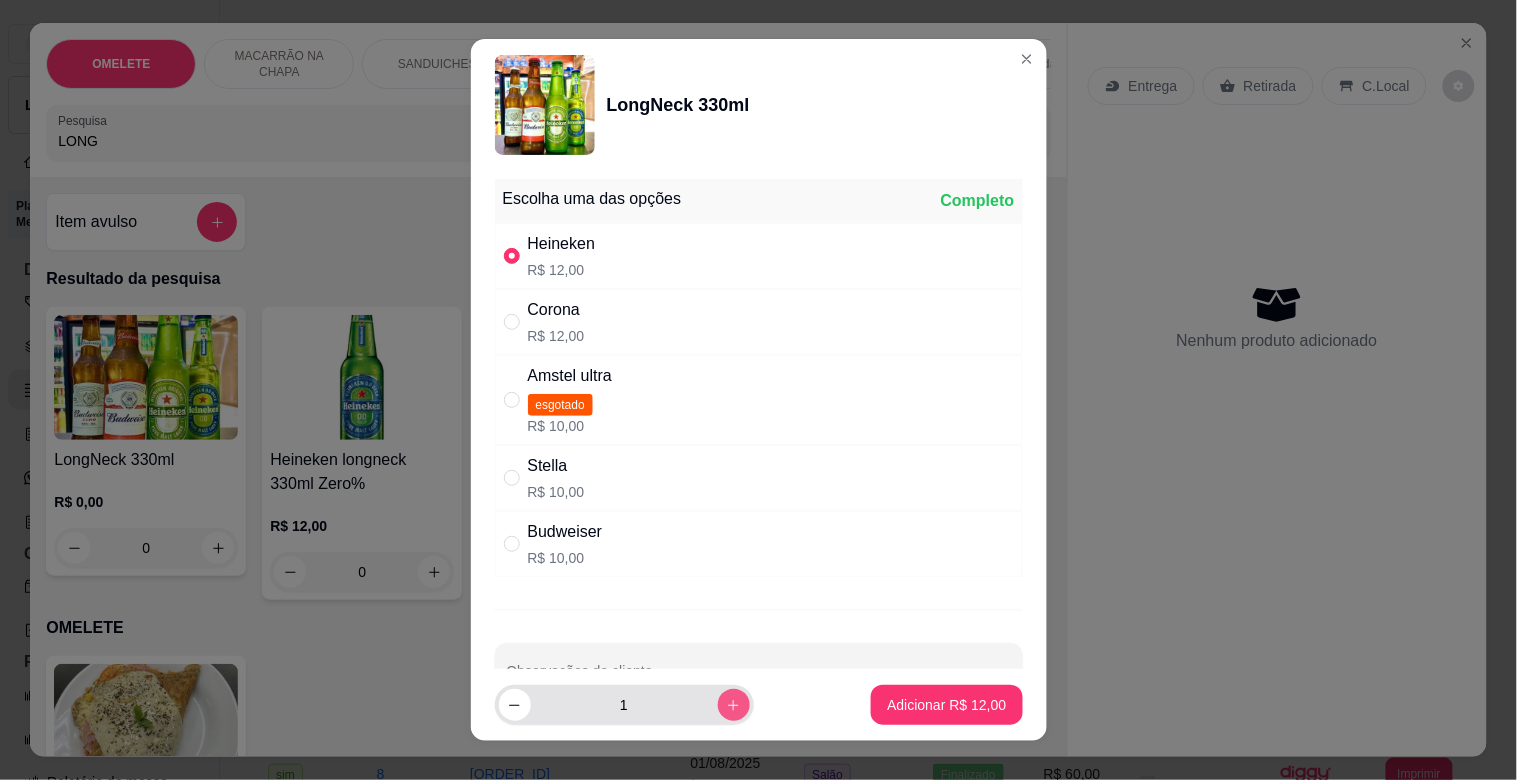 click 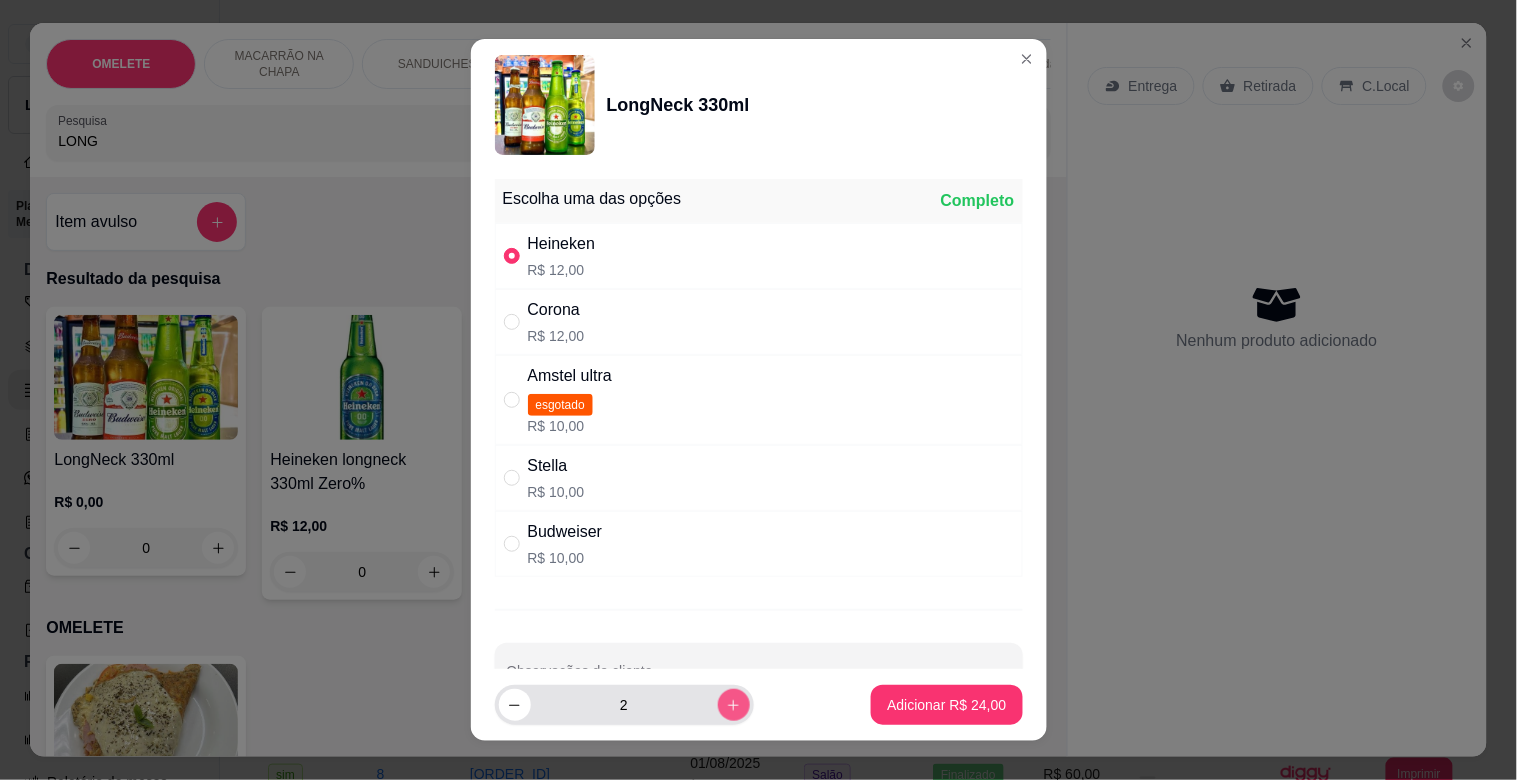 click 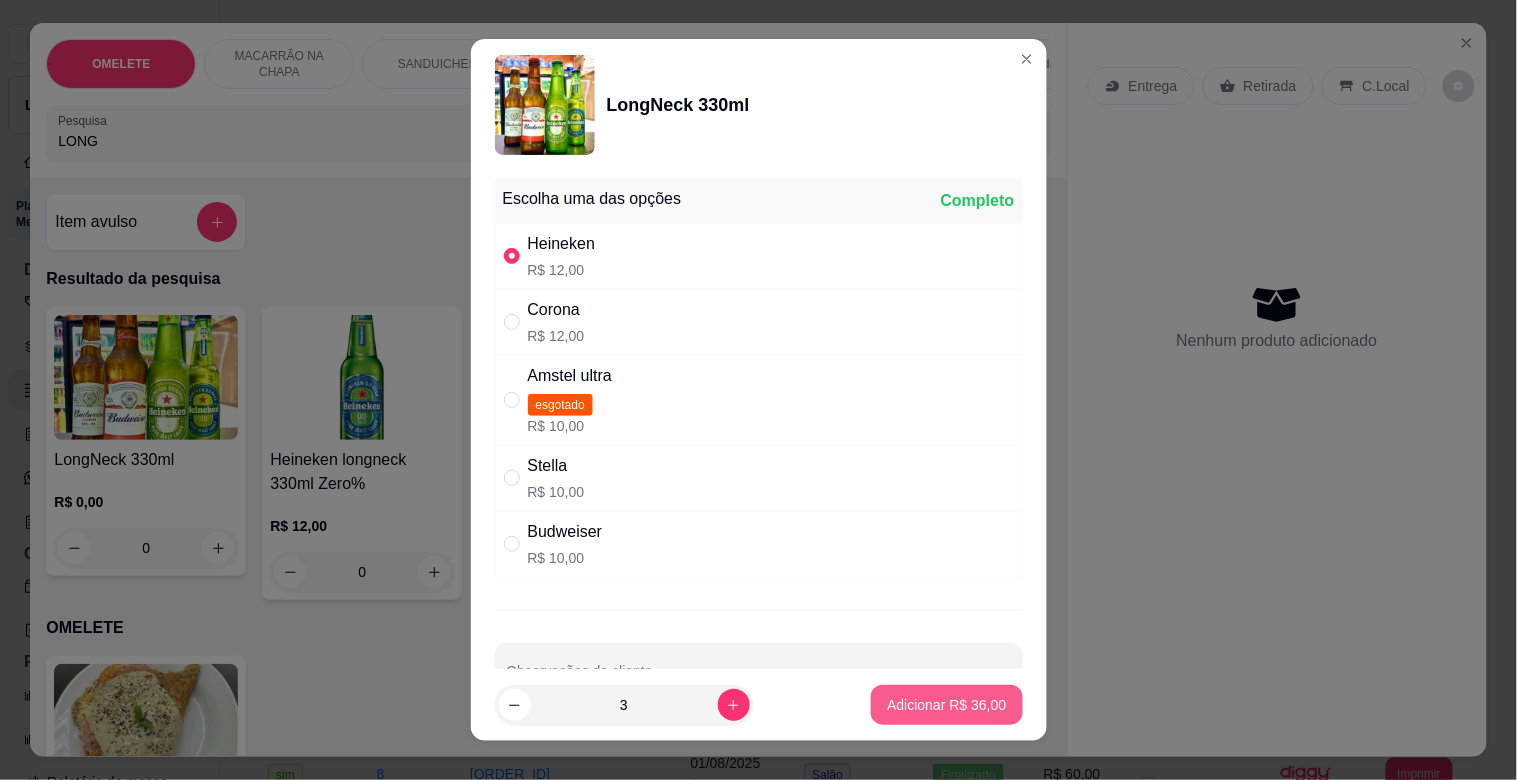 click on "Adicionar   R$ 36,00" at bounding box center (946, 705) 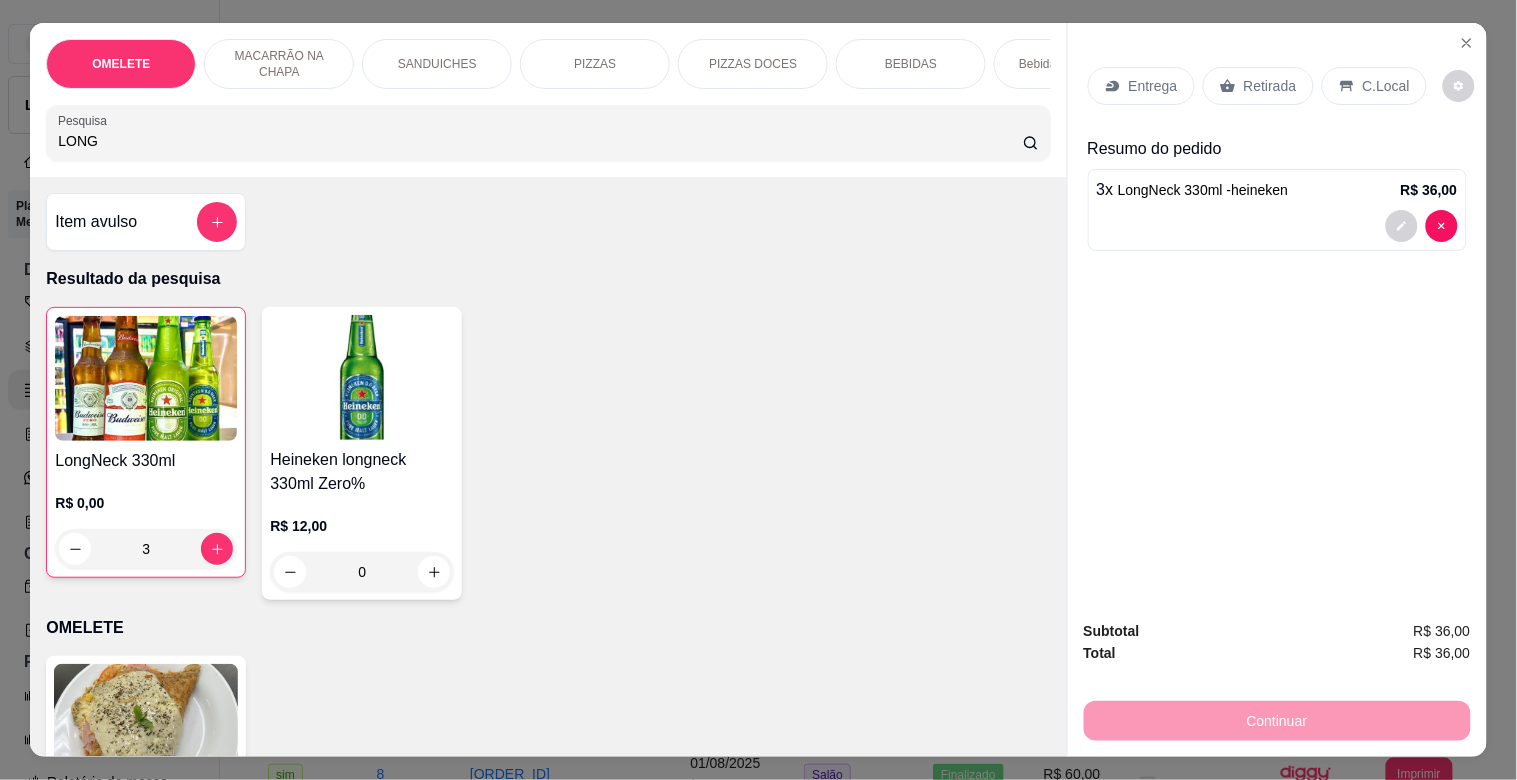 click at bounding box center (362, 377) 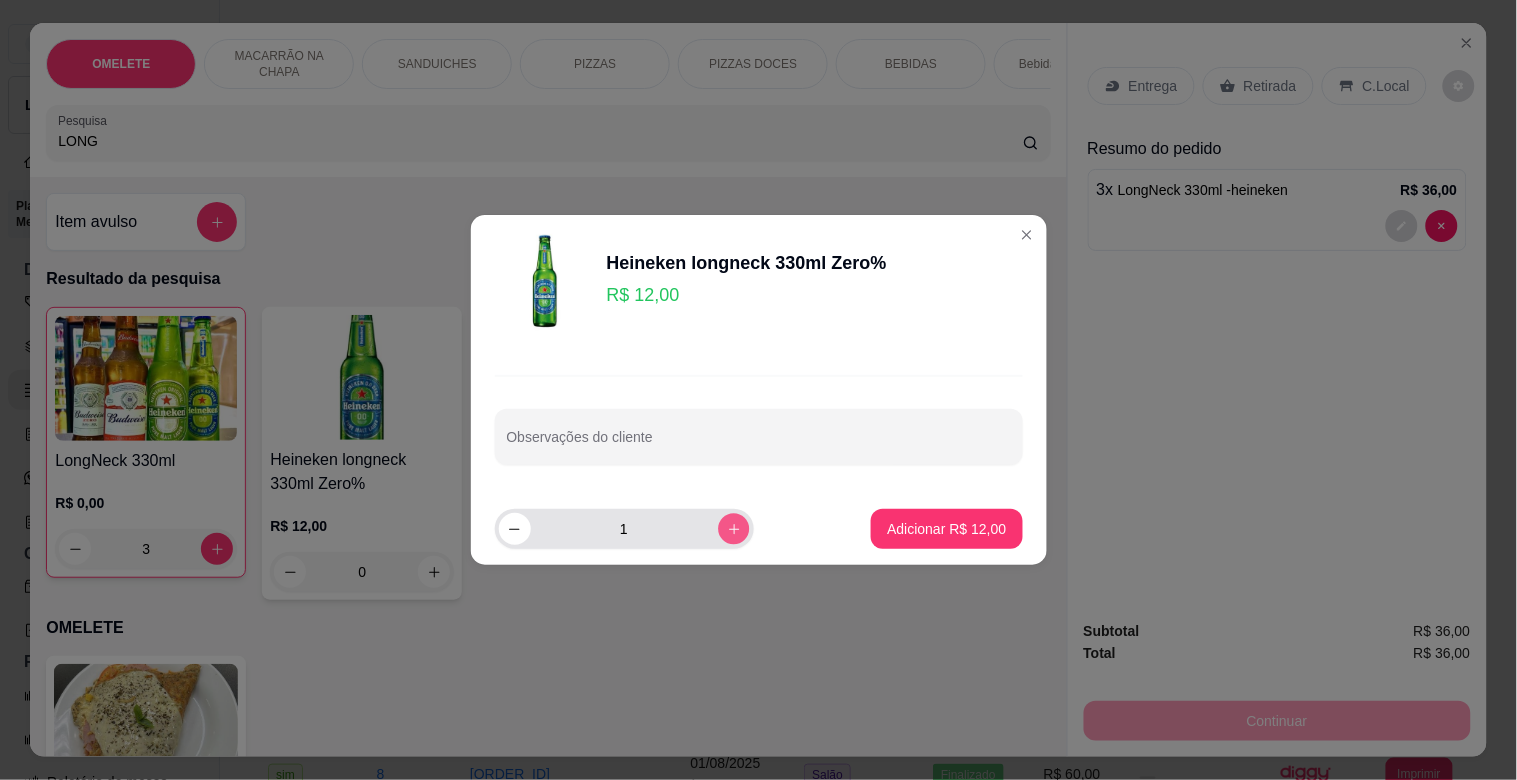 click 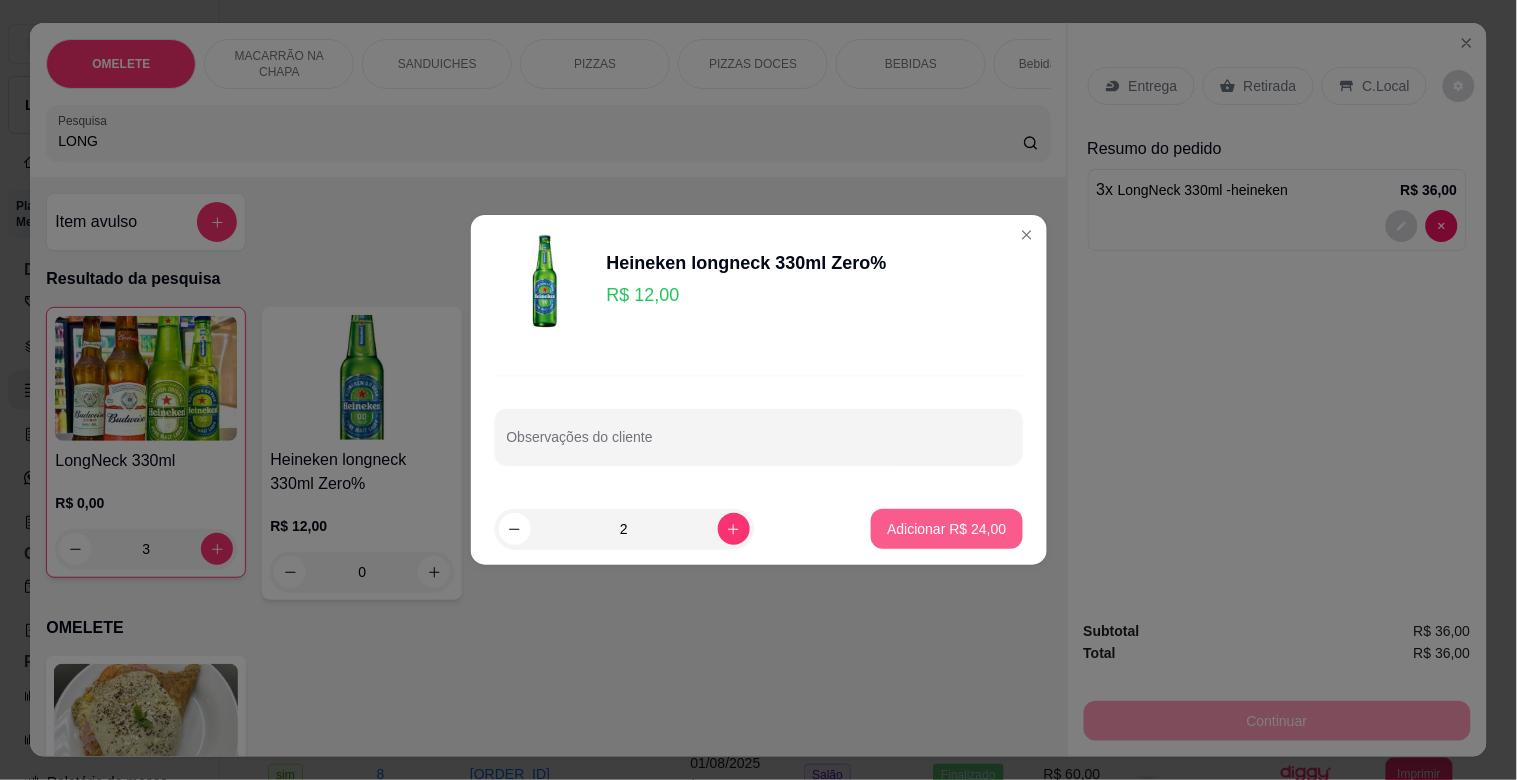 click on "Adicionar   R$ 24,00" at bounding box center [946, 529] 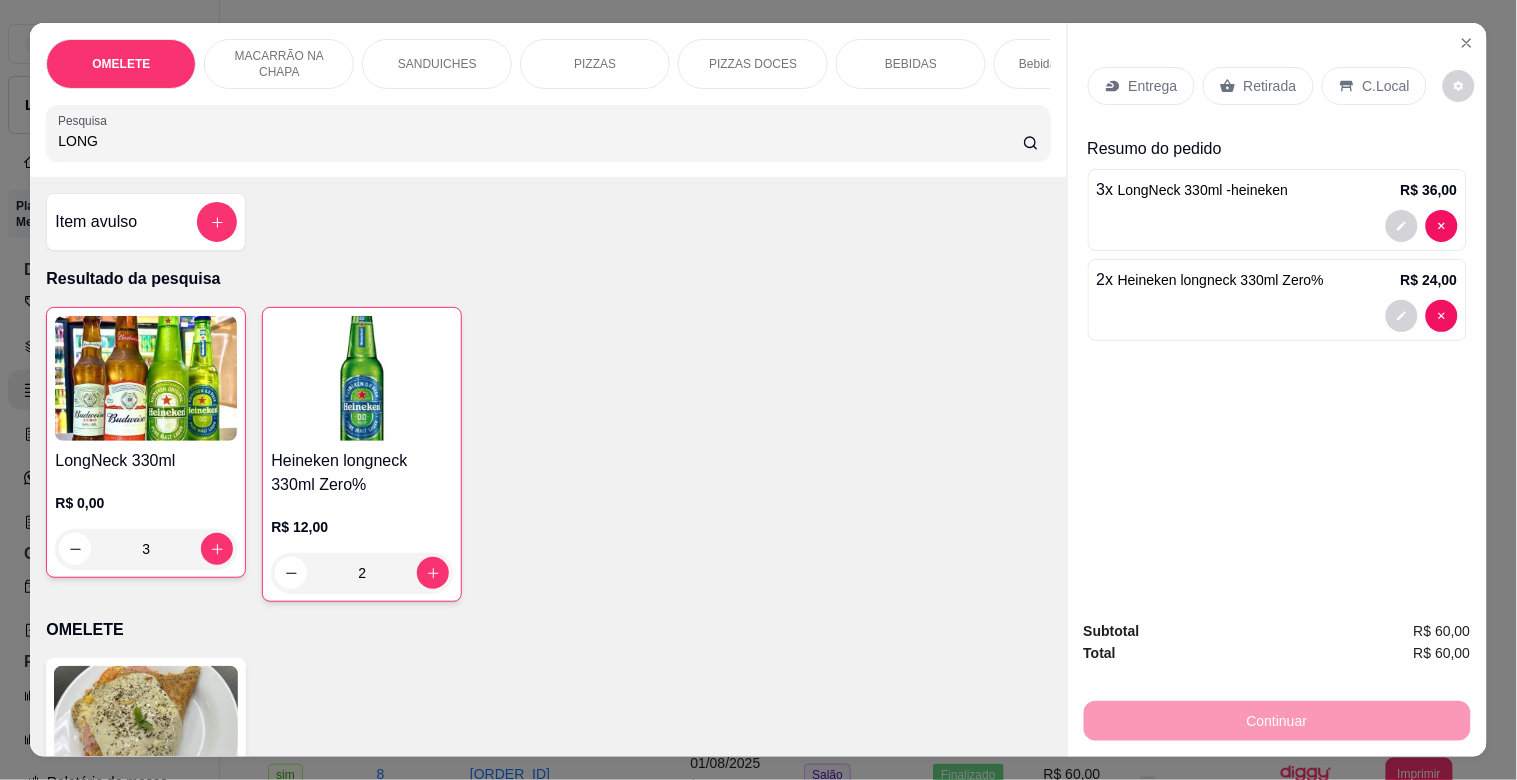 click on "Retirada" at bounding box center (1258, 86) 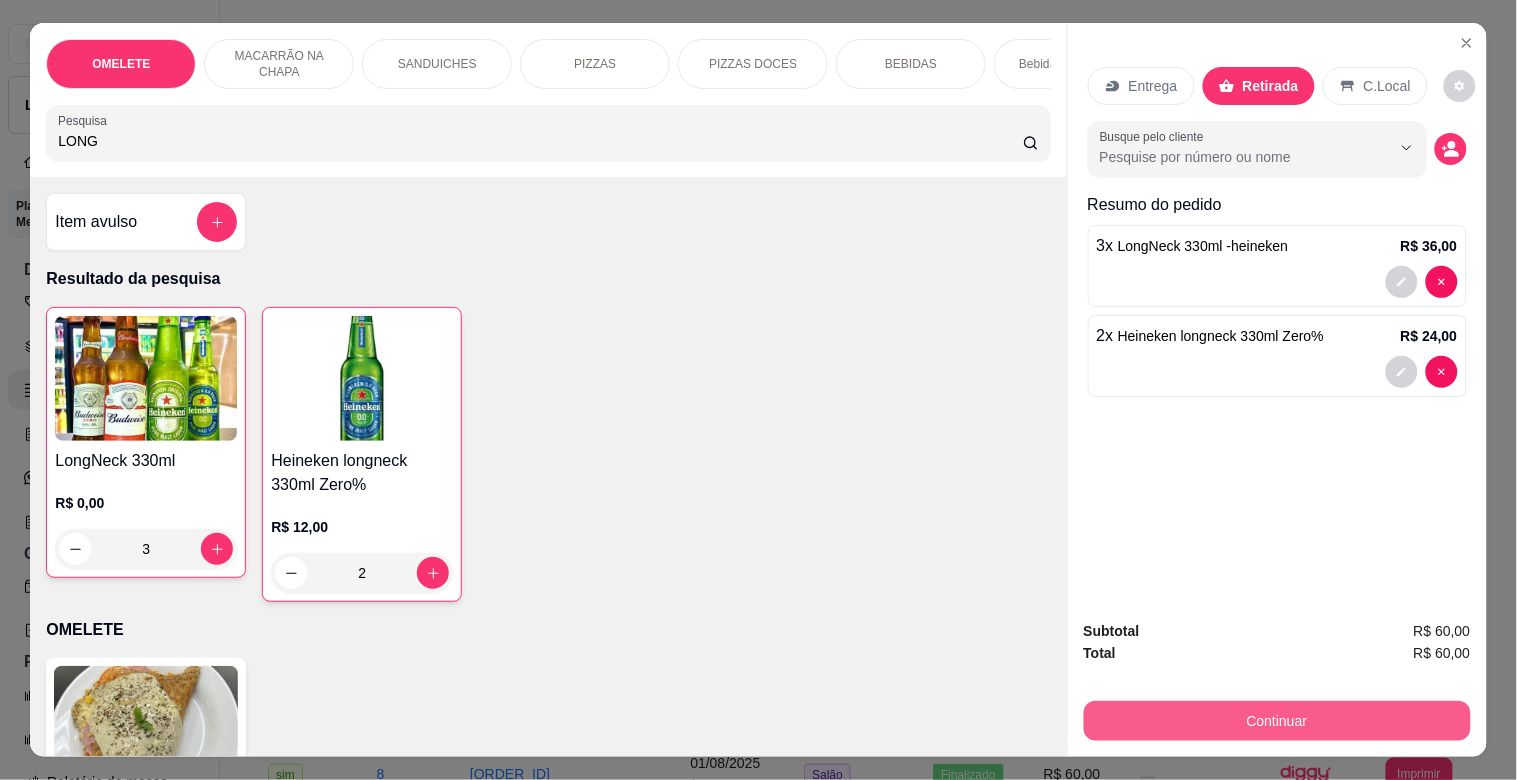 click on "Continuar" at bounding box center [1277, 721] 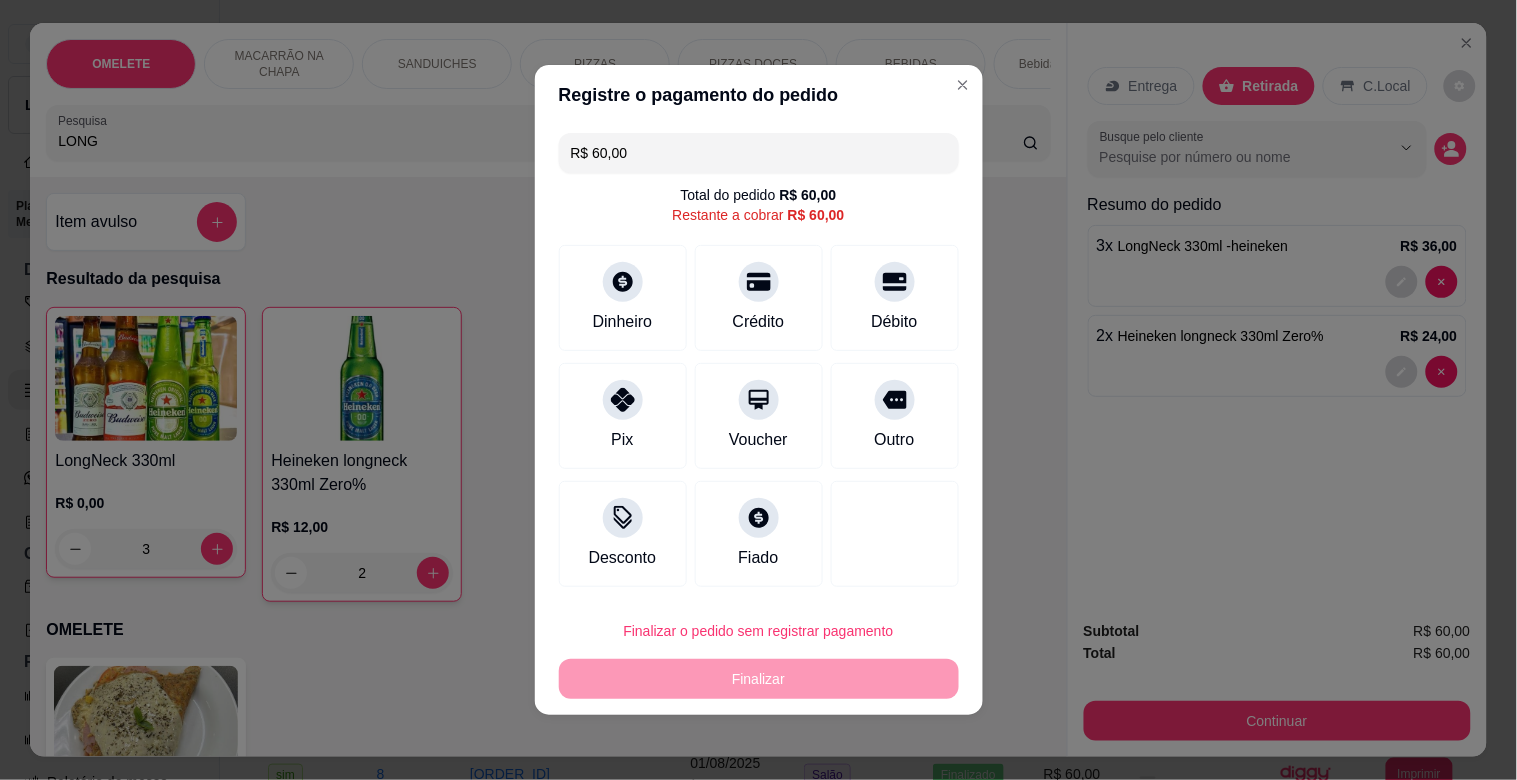 drag, startPoint x: 605, startPoint y: 402, endPoint x: 720, endPoint y: 441, distance: 121.433105 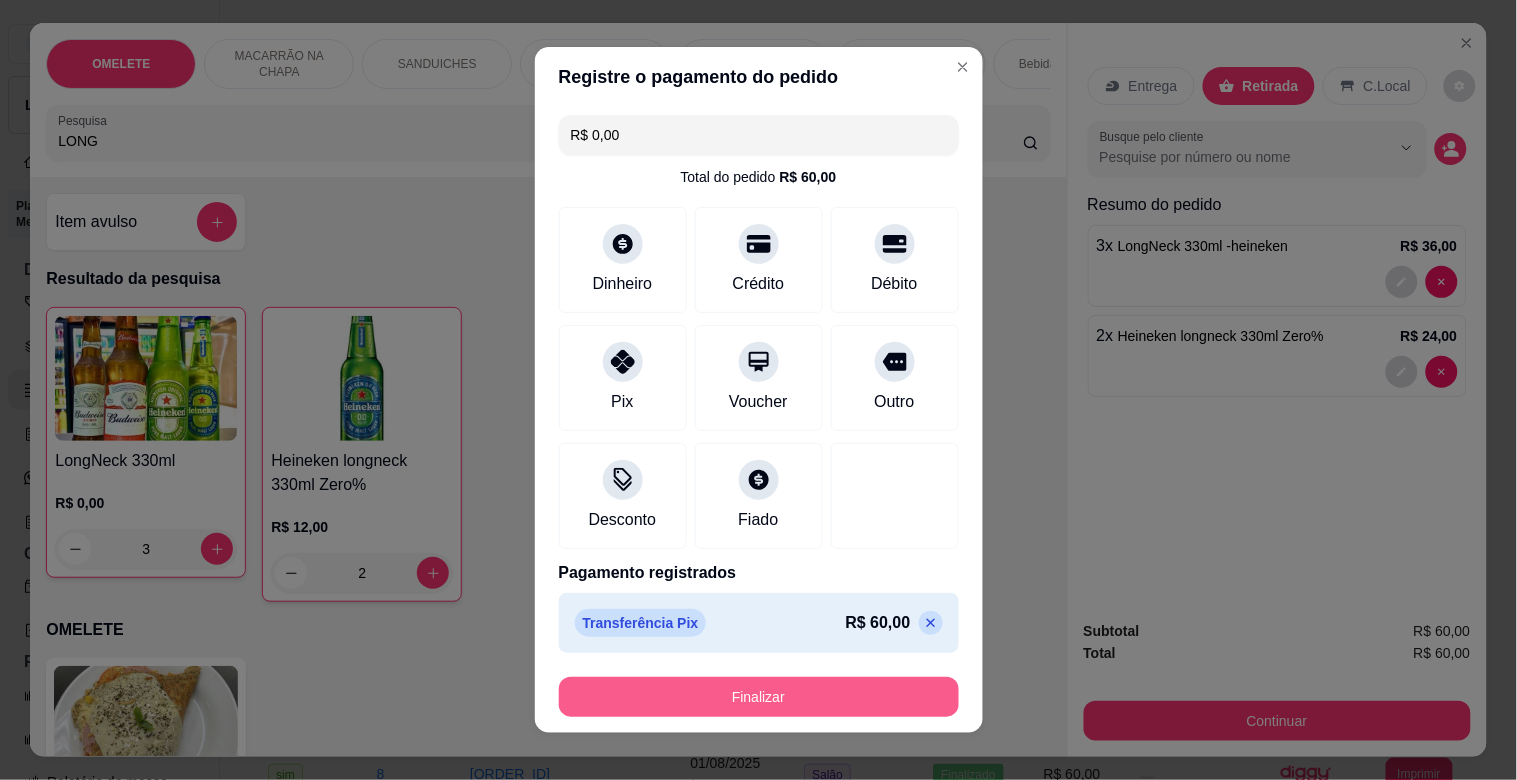 click on "Finalizar" at bounding box center [759, 697] 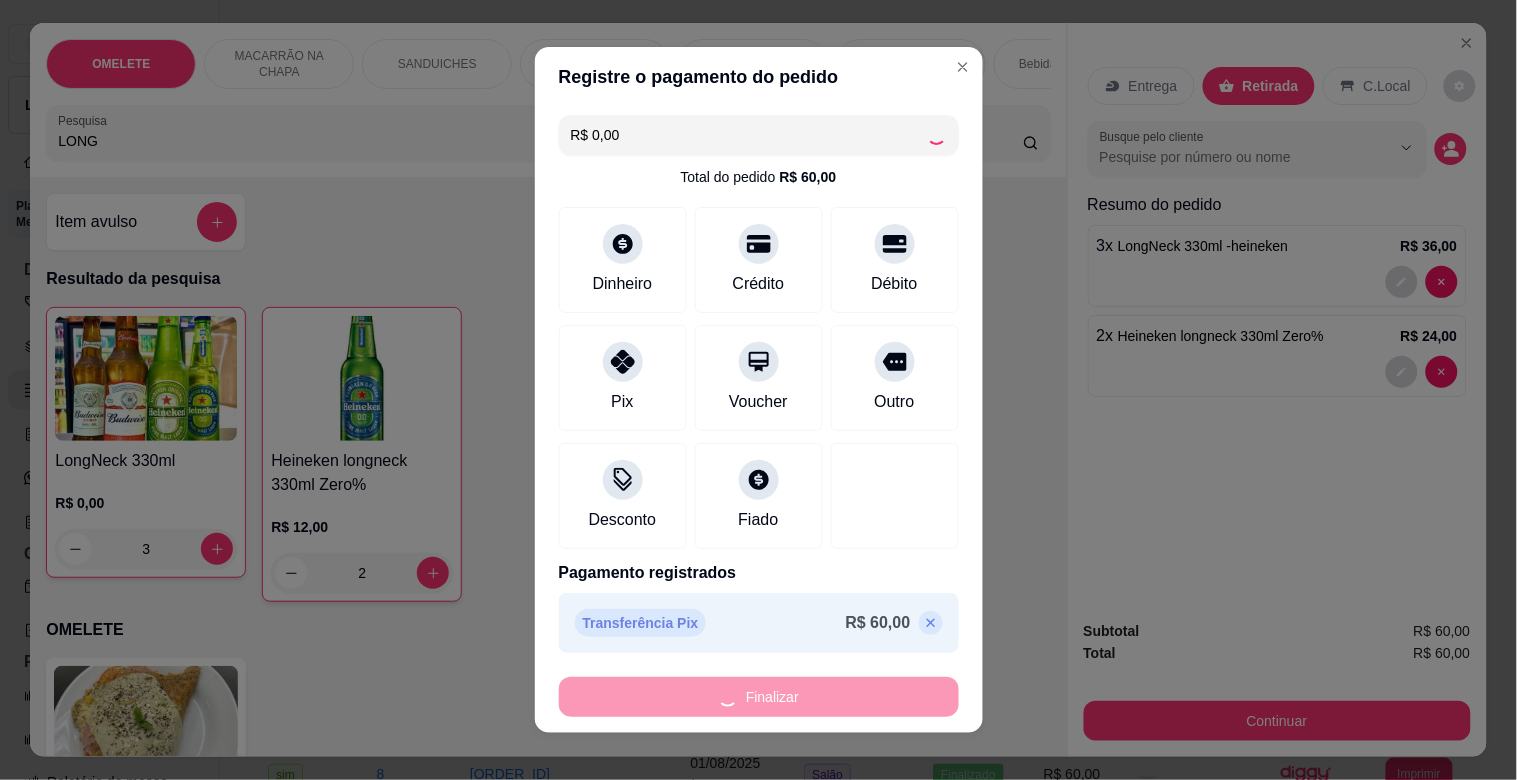 type on "0" 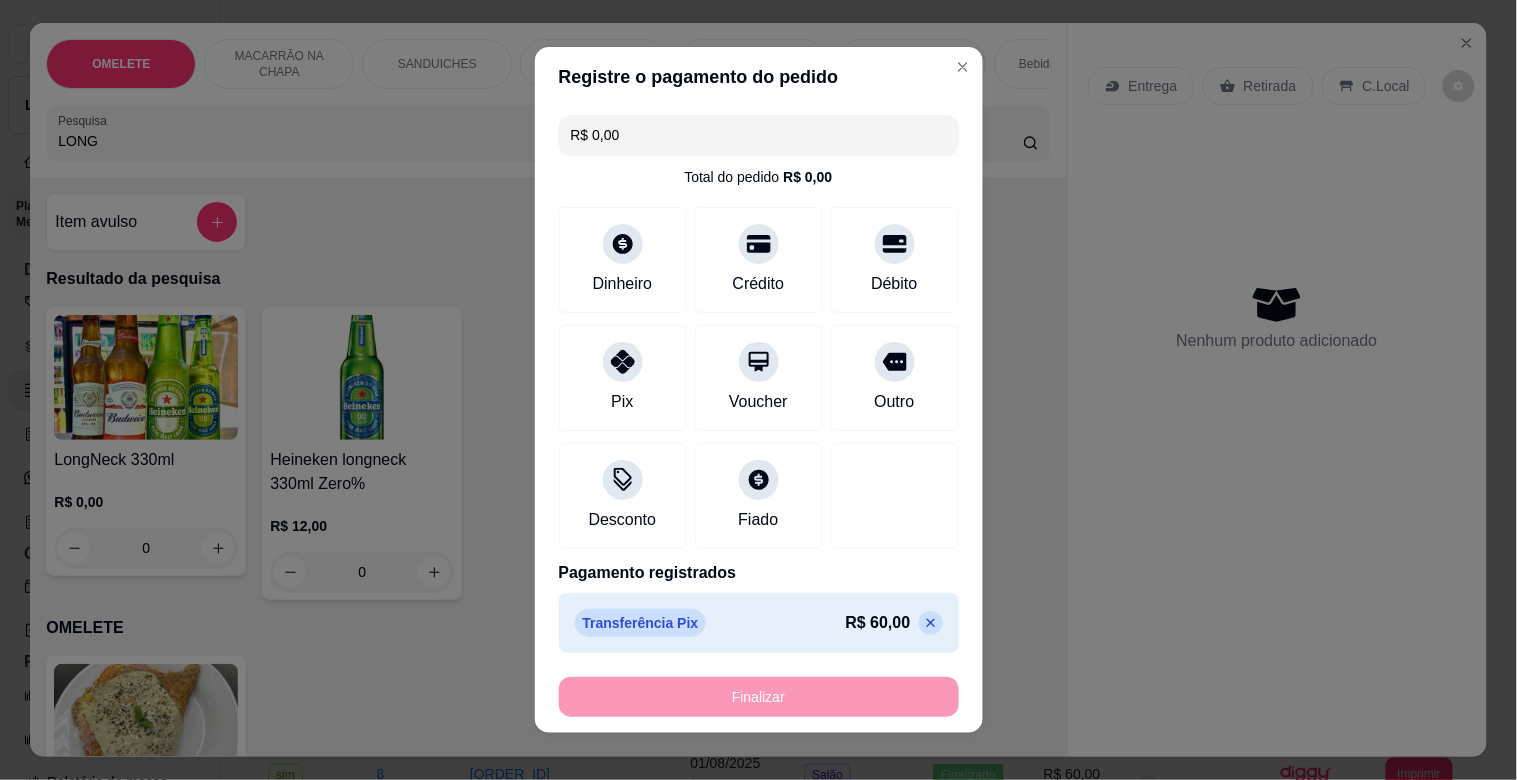 type on "-R$ 60,00" 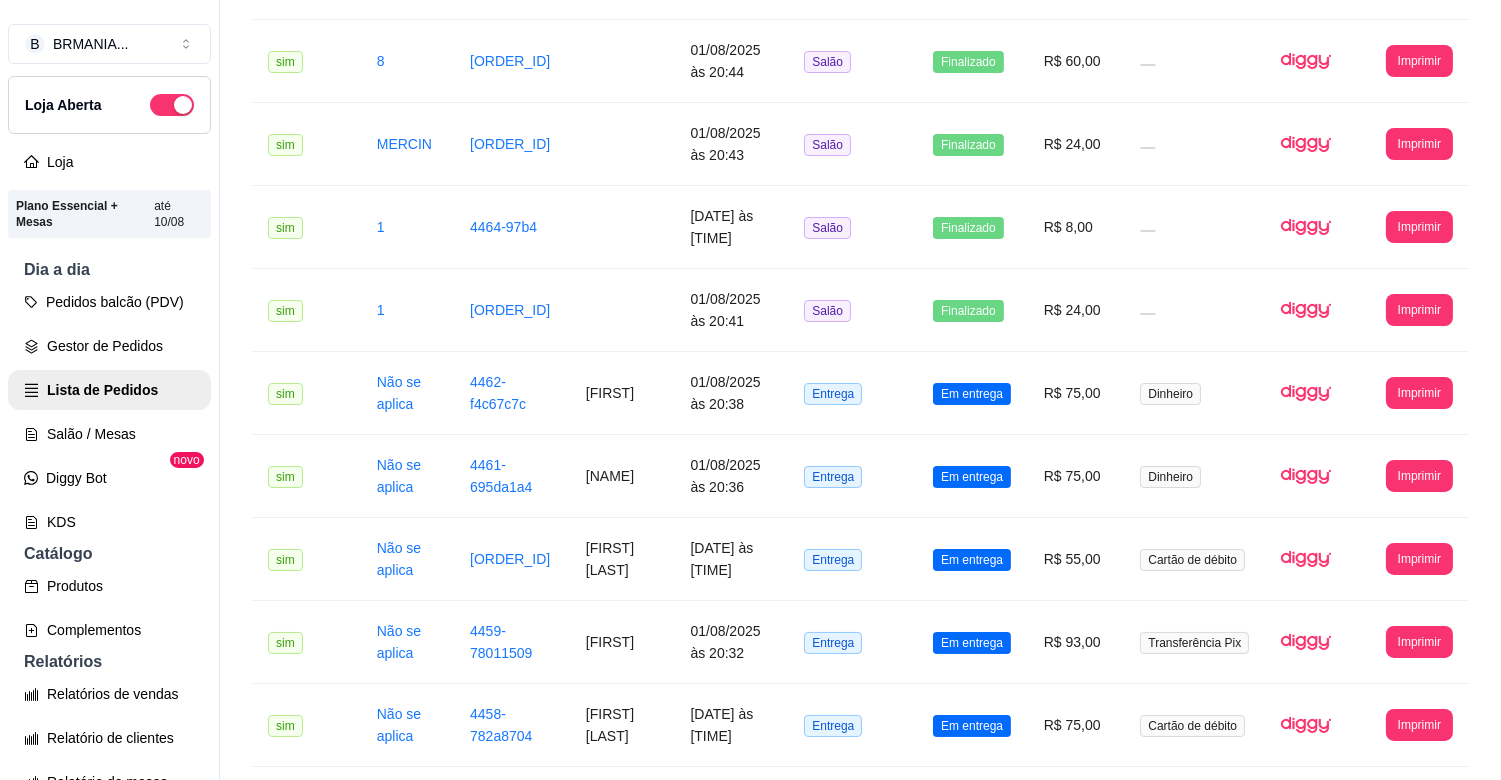 scroll, scrollTop: 781, scrollLeft: 0, axis: vertical 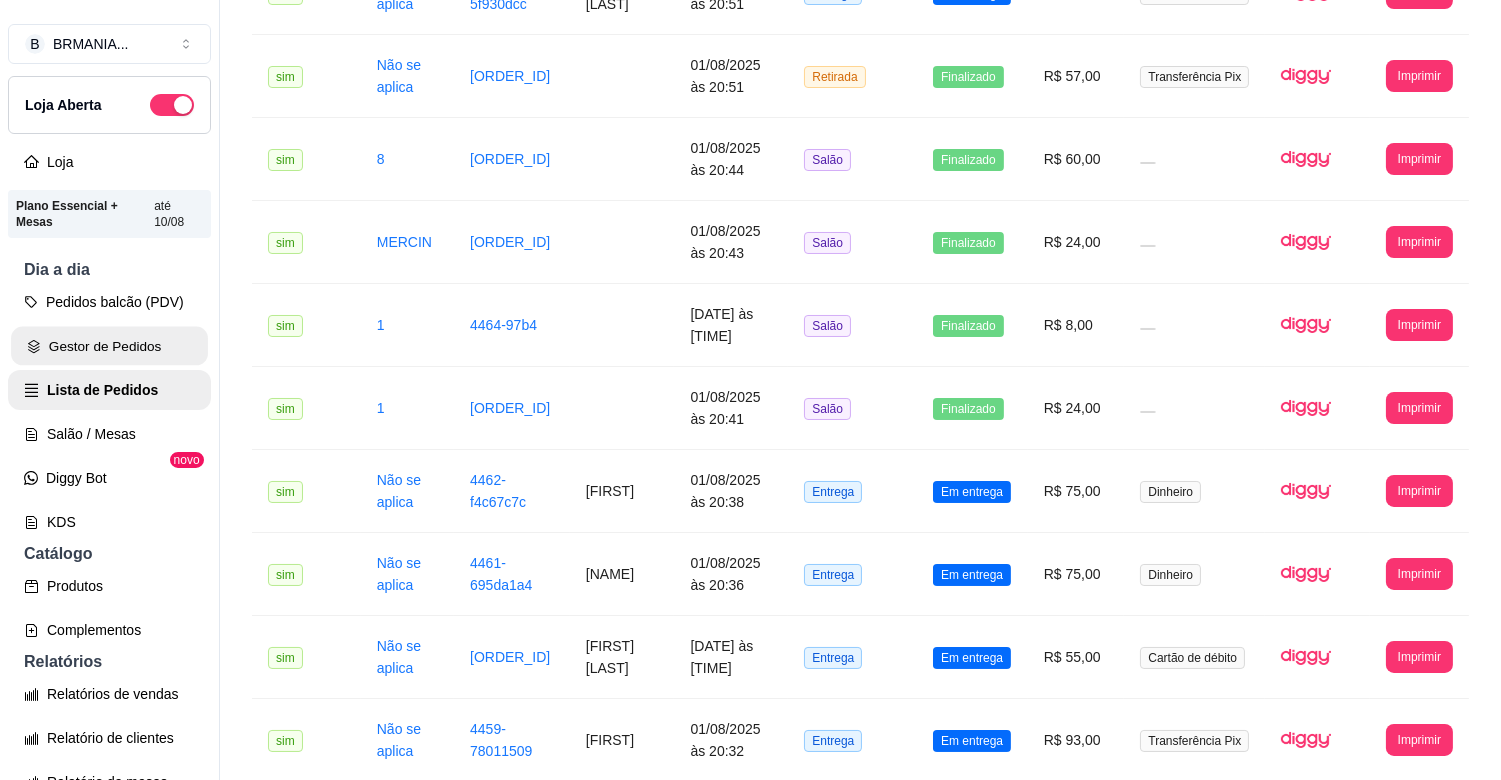 click on "Gestor de Pedidos" at bounding box center [109, 346] 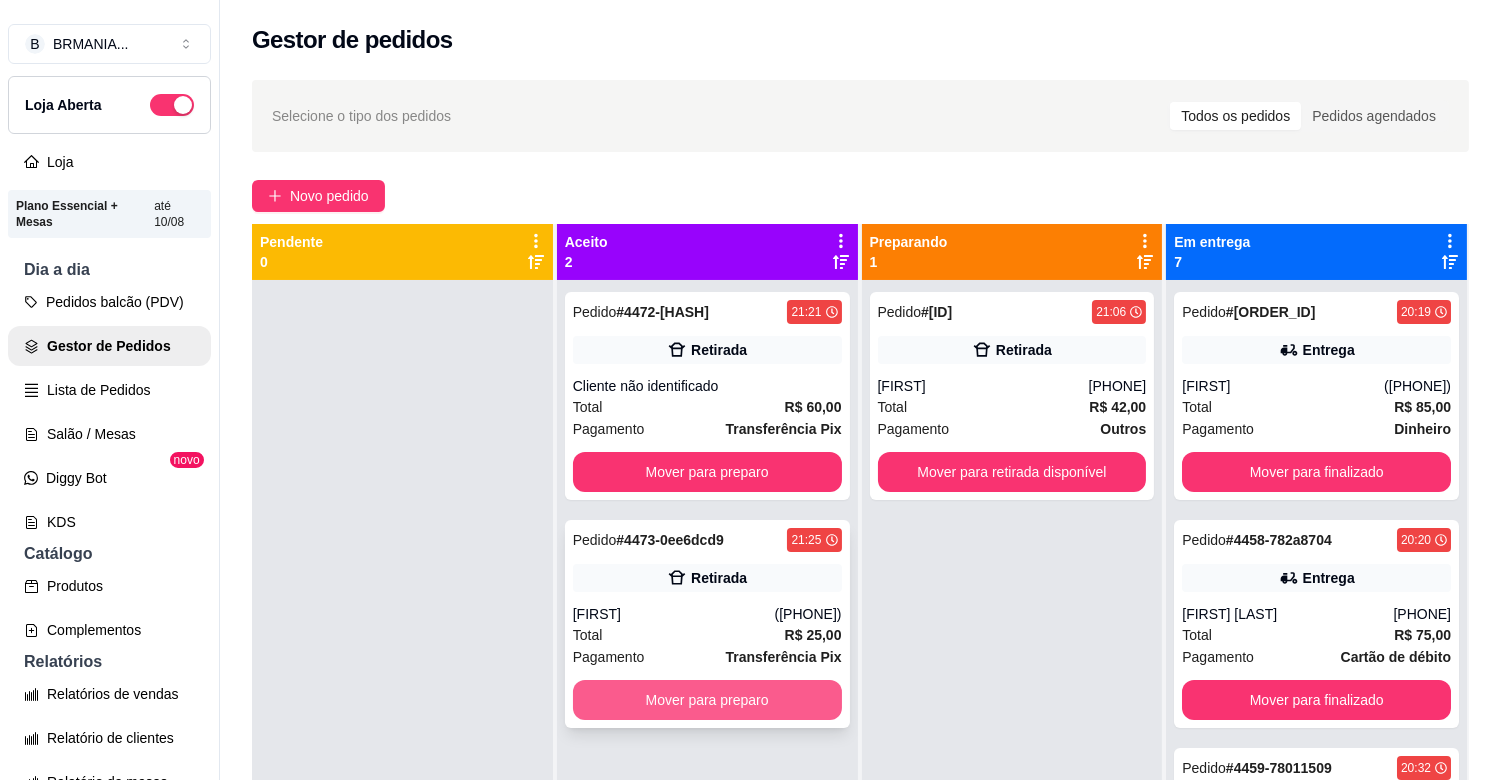click on "Mover para preparo" at bounding box center [707, 700] 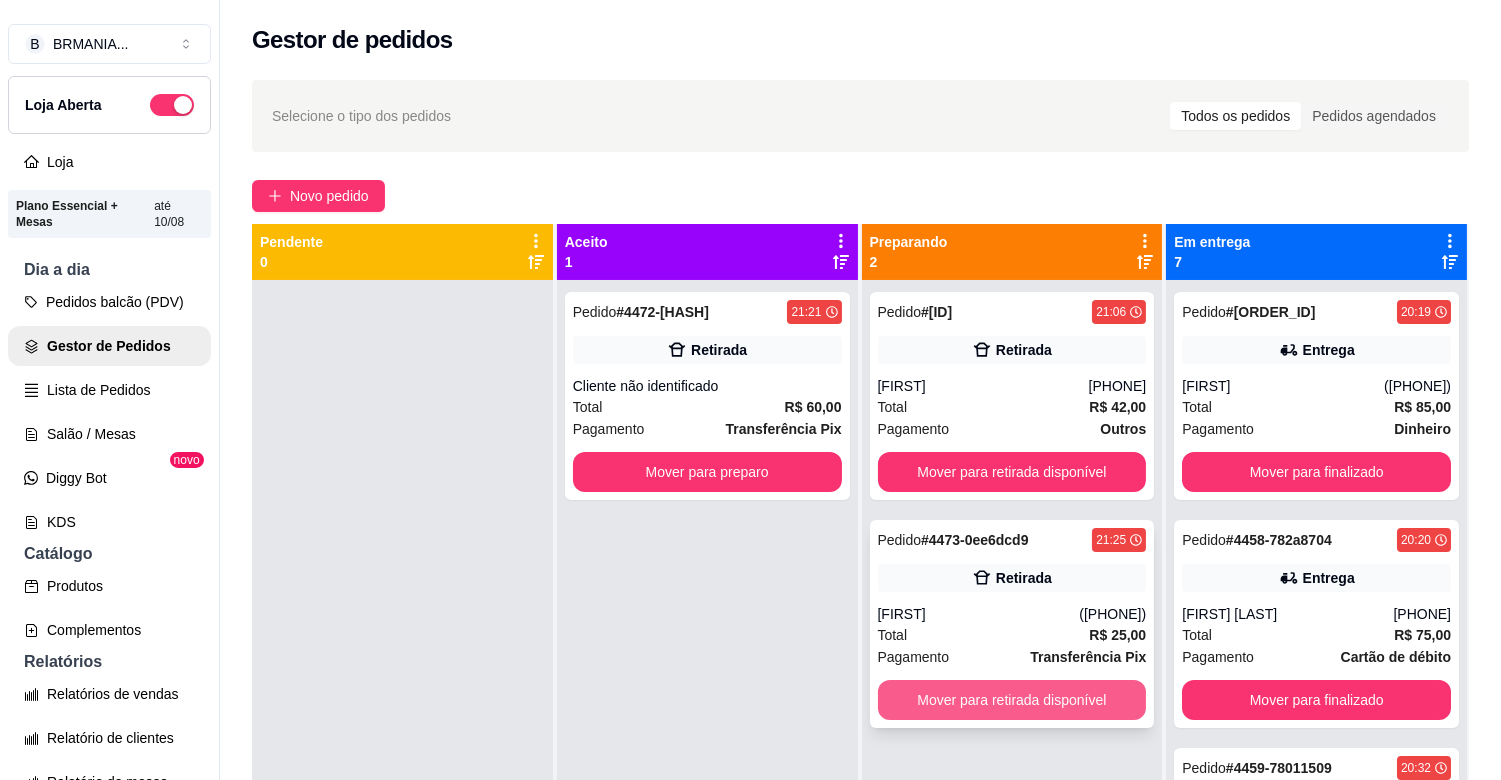 click on "Mover para retirada disponível" at bounding box center (1012, 700) 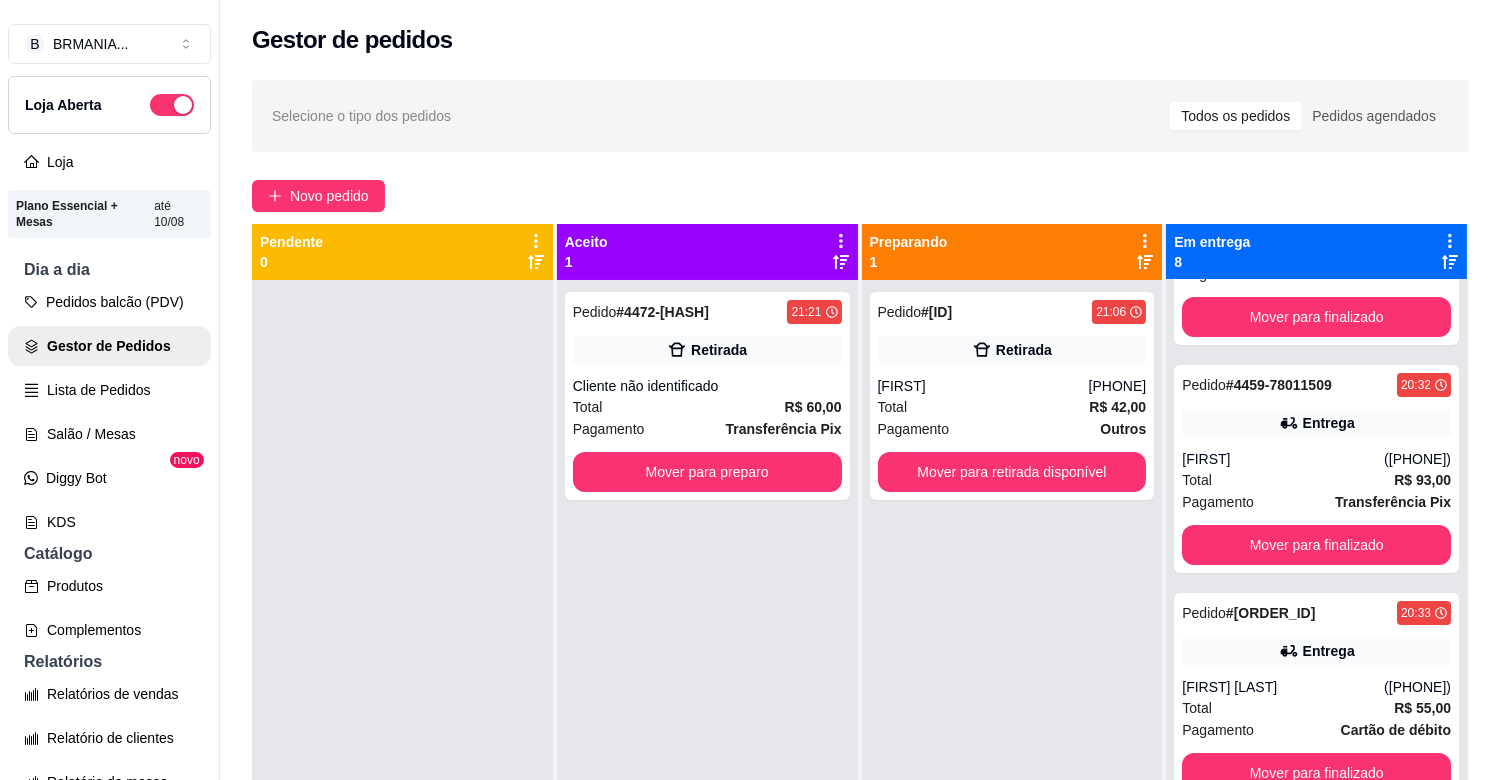 scroll, scrollTop: 1052, scrollLeft: 0, axis: vertical 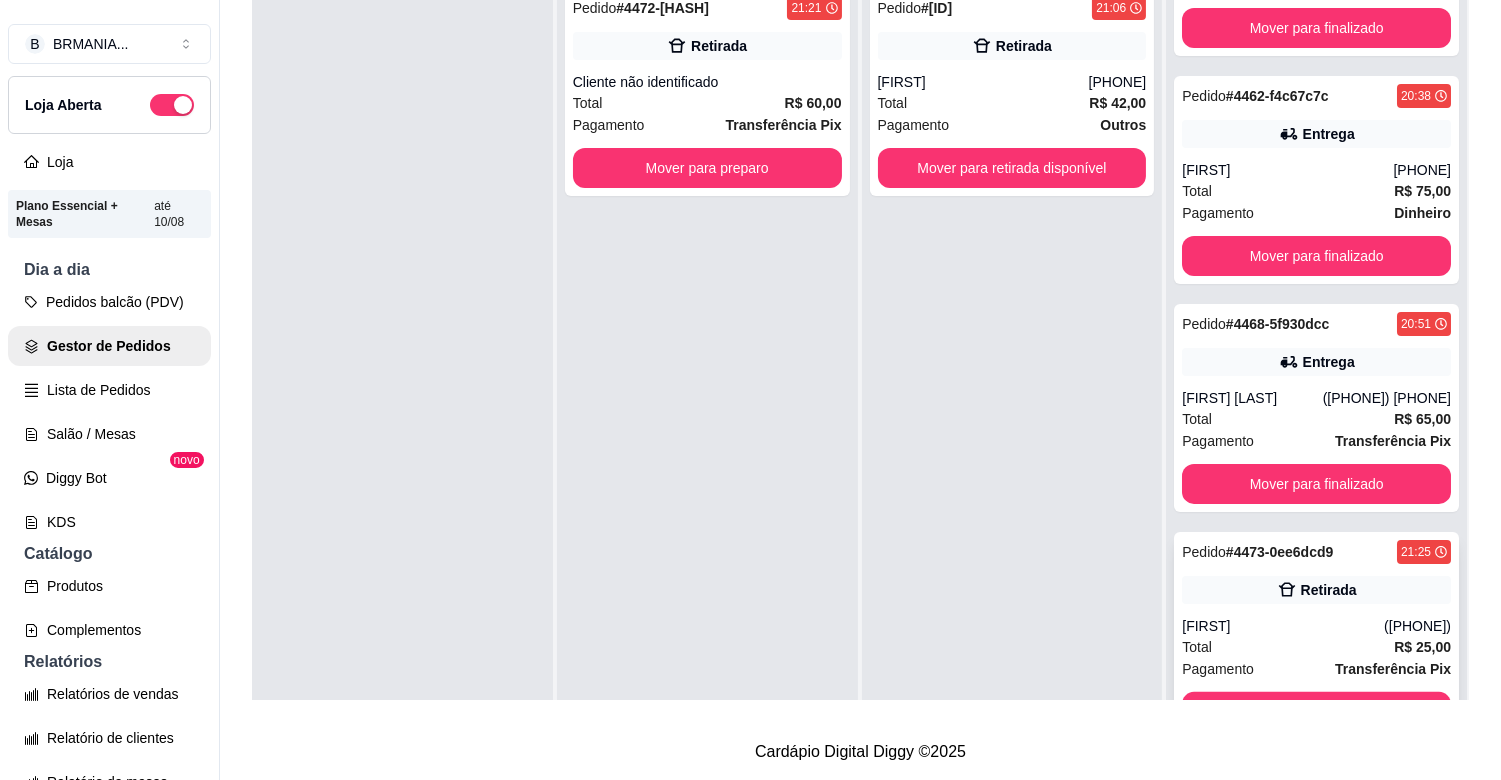 click on "([PHONE])" at bounding box center (1417, 626) 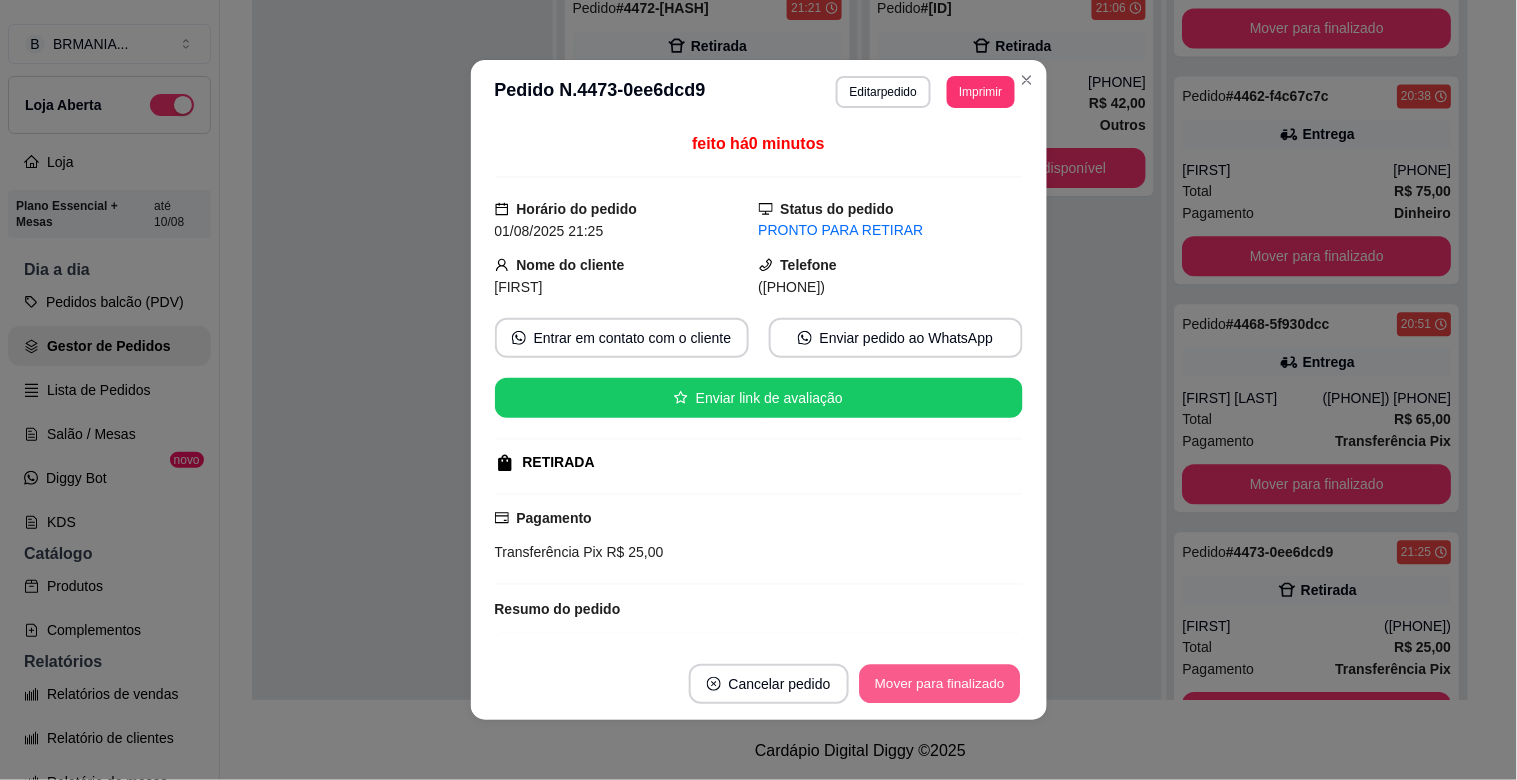 click on "Mover para finalizado" at bounding box center (939, 684) 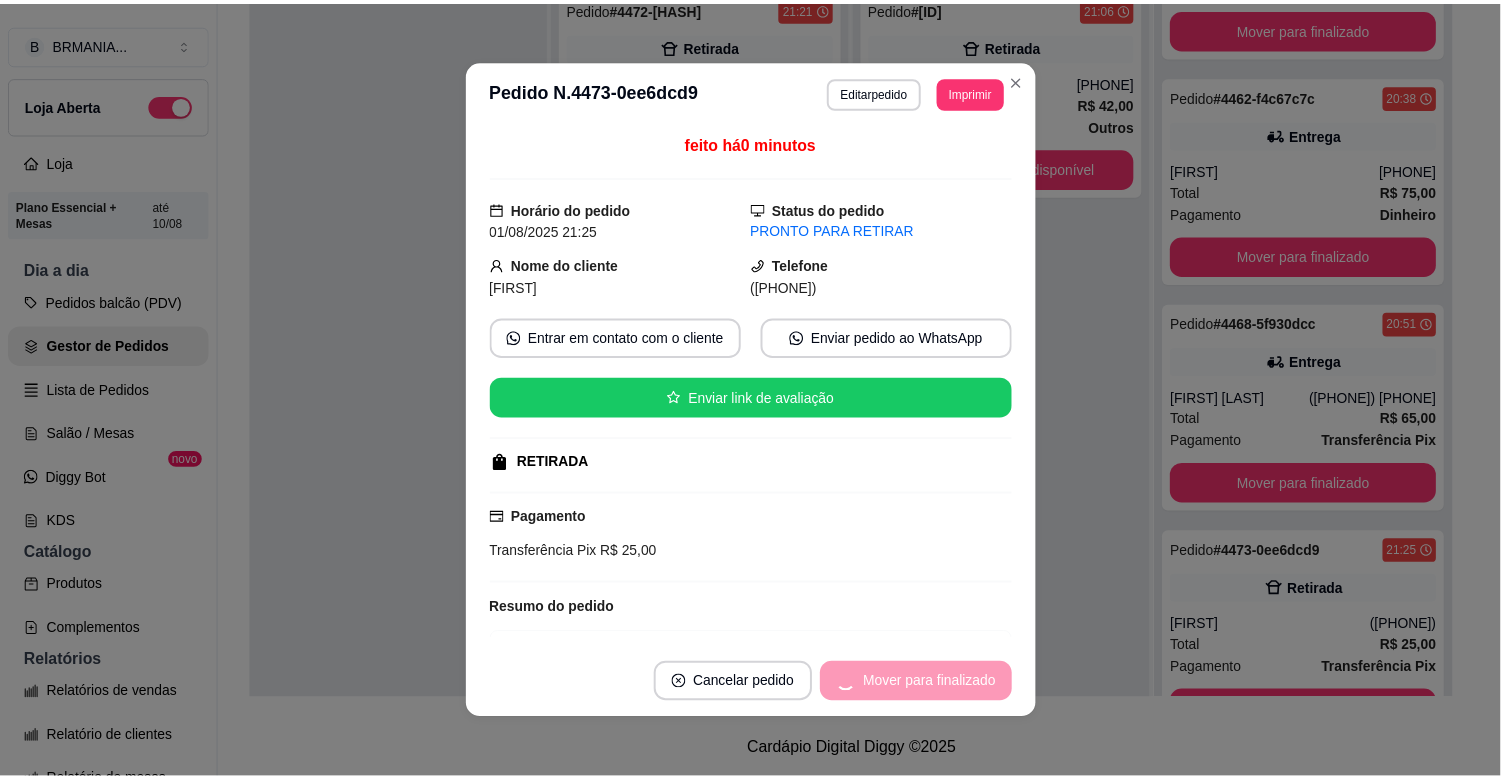 scroll, scrollTop: 855, scrollLeft: 0, axis: vertical 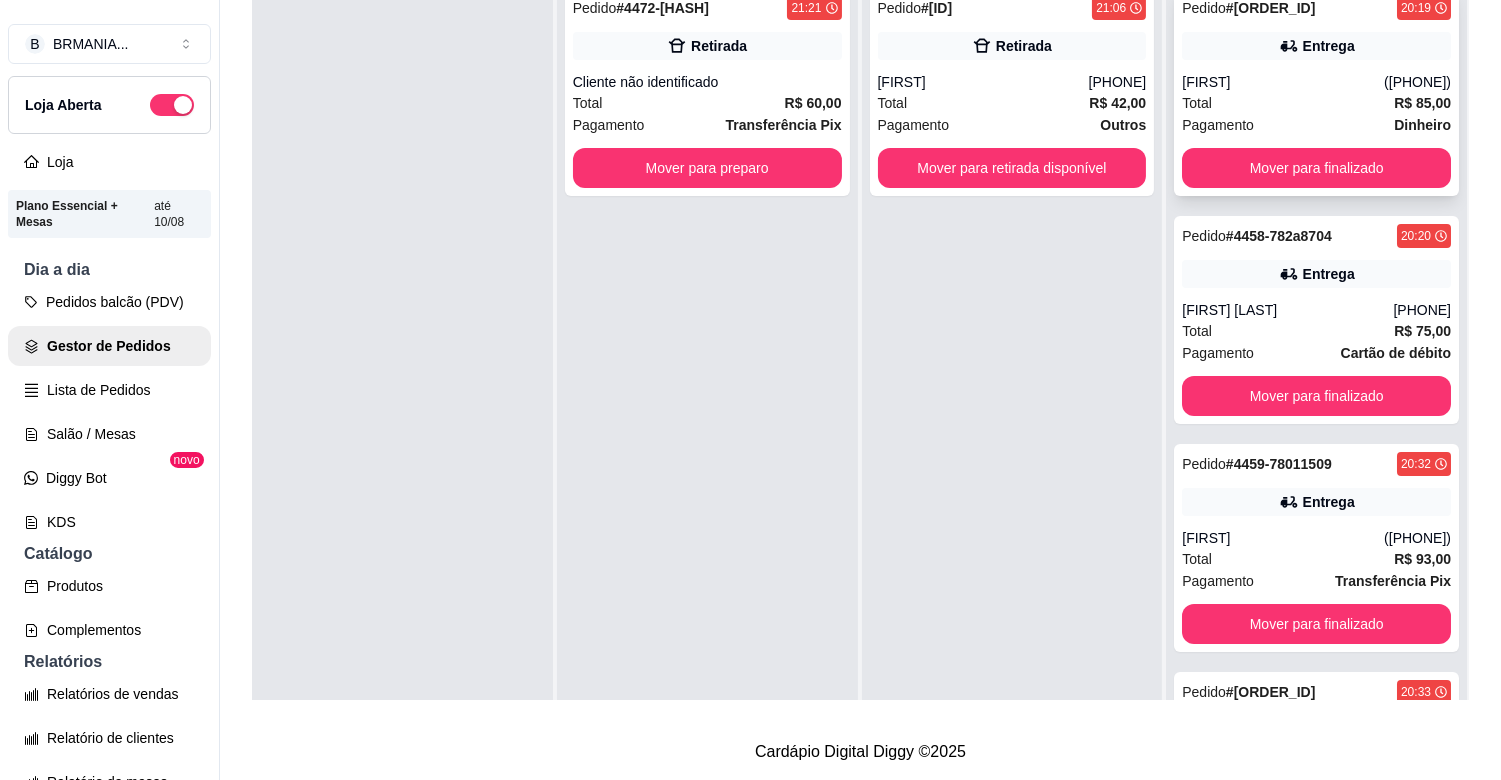 click on "Pedido # [HASH] [TIME] Entrega [PERSON] ([PHONE]) Total R$ 85,00 Pagamento Dinheiro Mover para finalizado" at bounding box center [1316, 92] 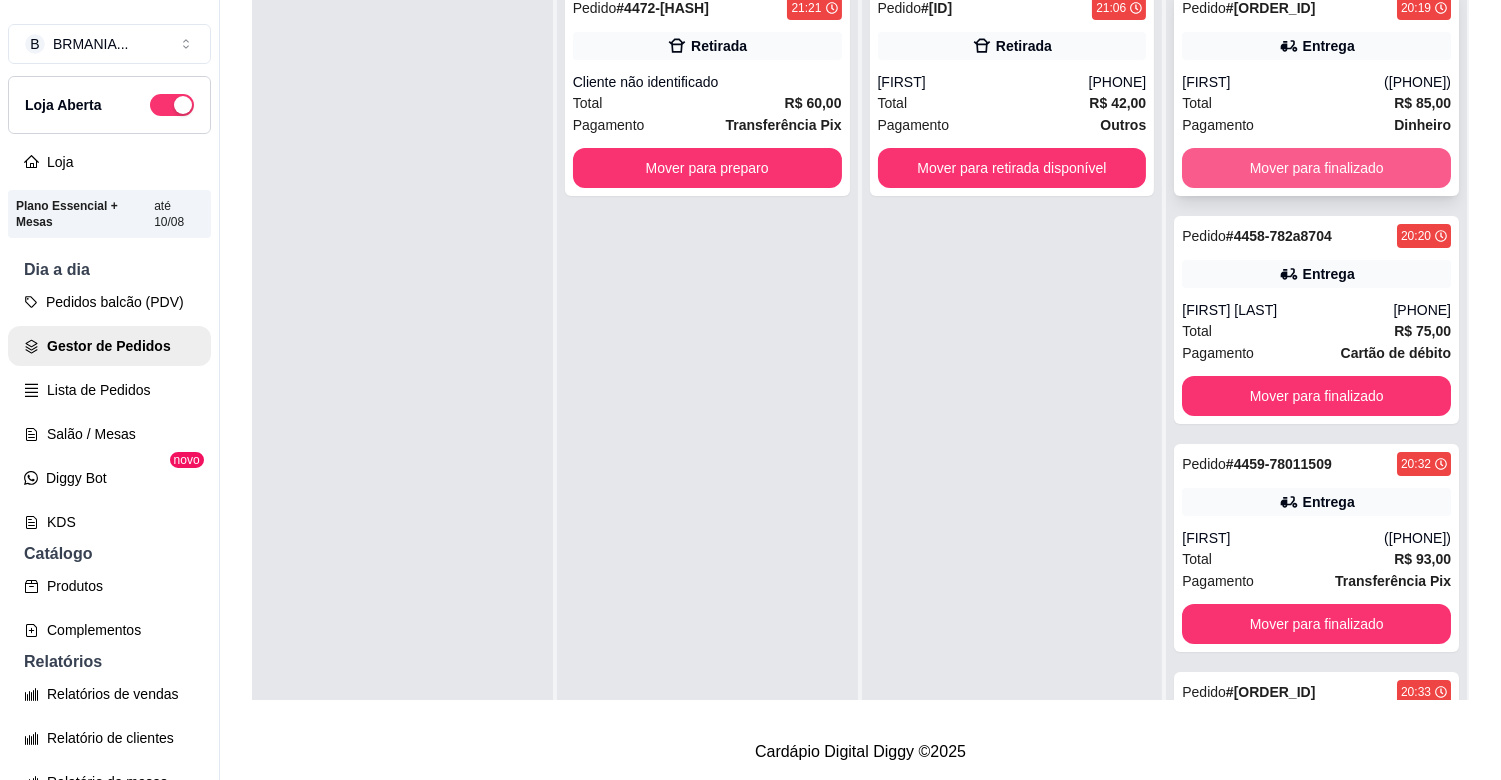 click on "Mover para finalizado" at bounding box center [1316, 168] 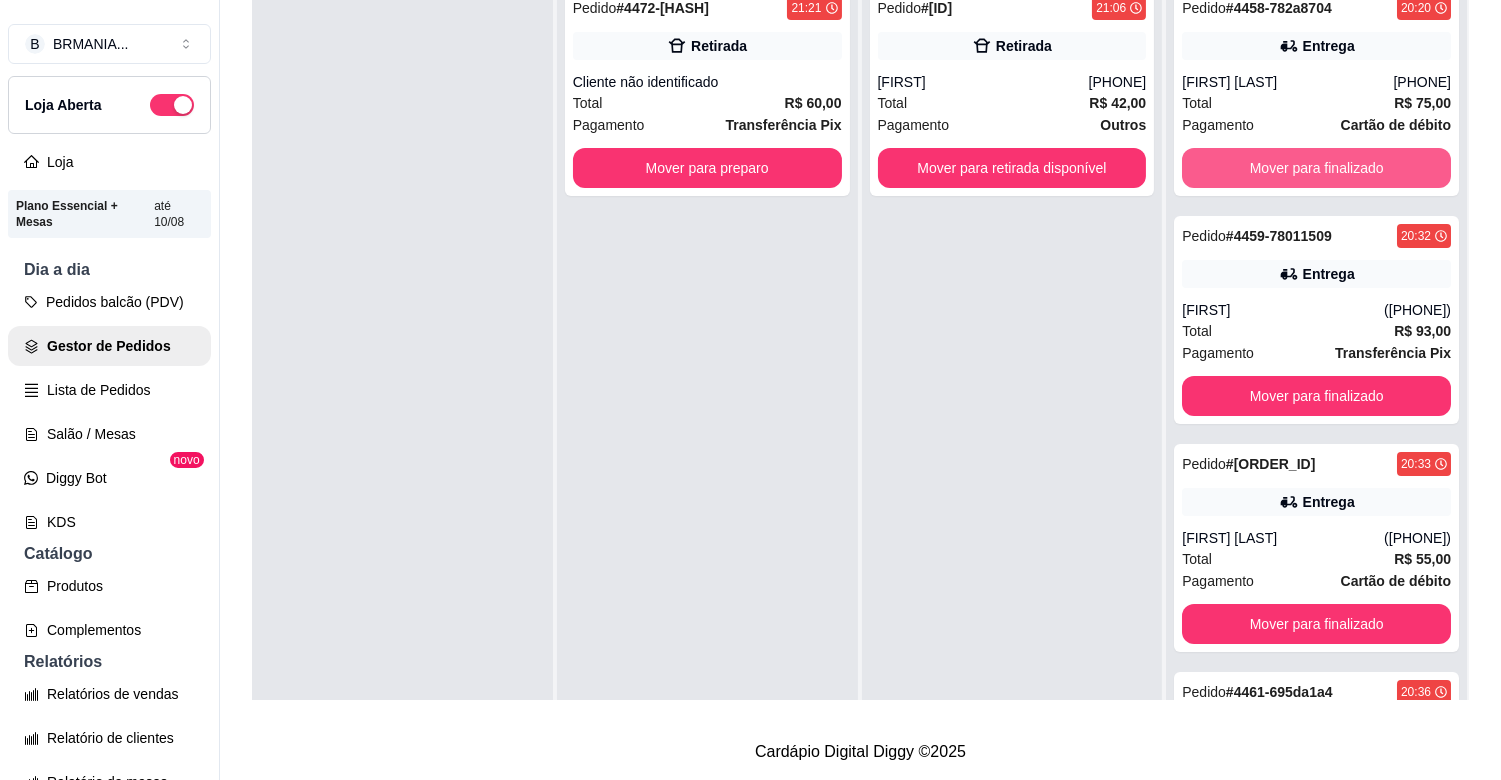 click on "Mover para finalizado" at bounding box center (1316, 168) 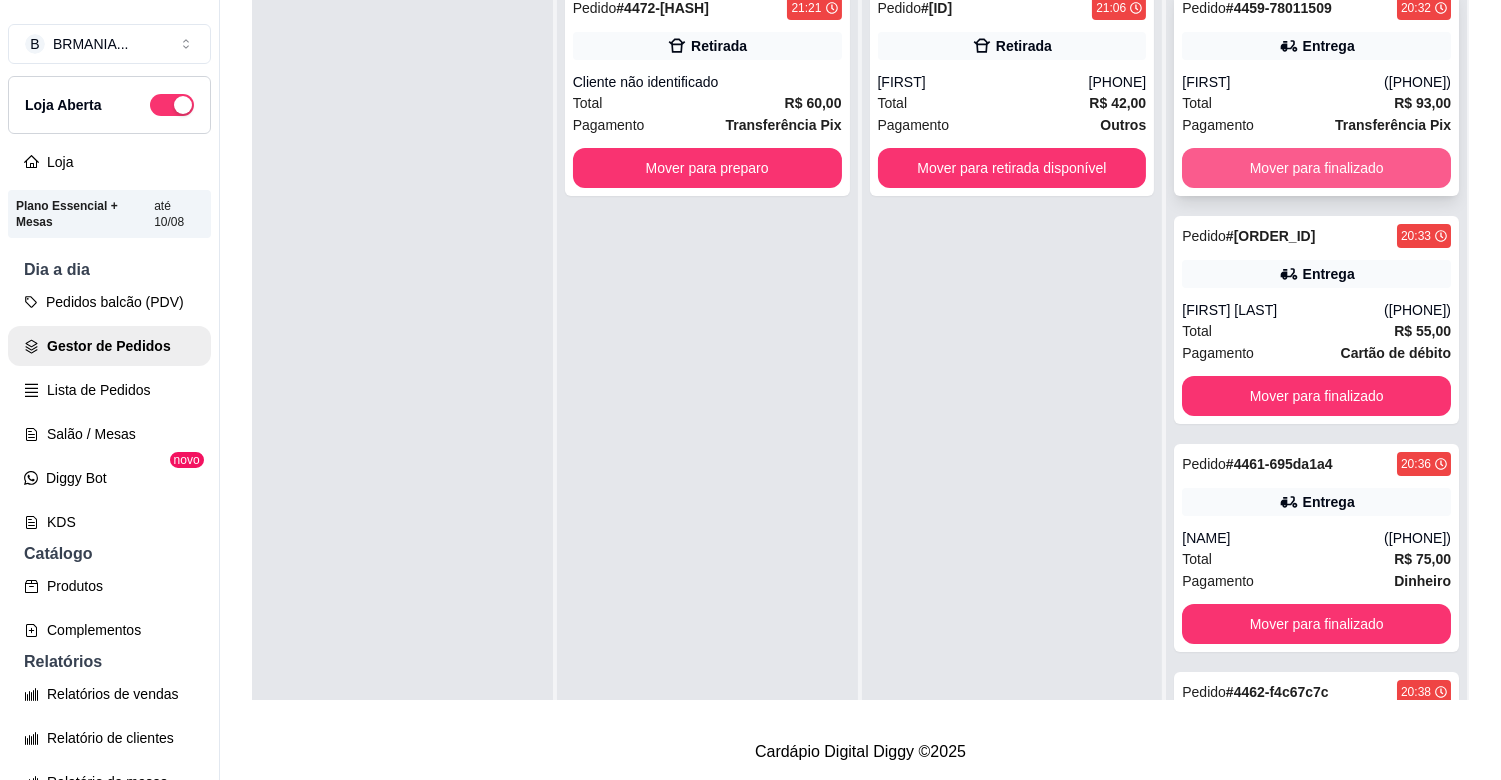 click on "Mover para finalizado" at bounding box center (1316, 168) 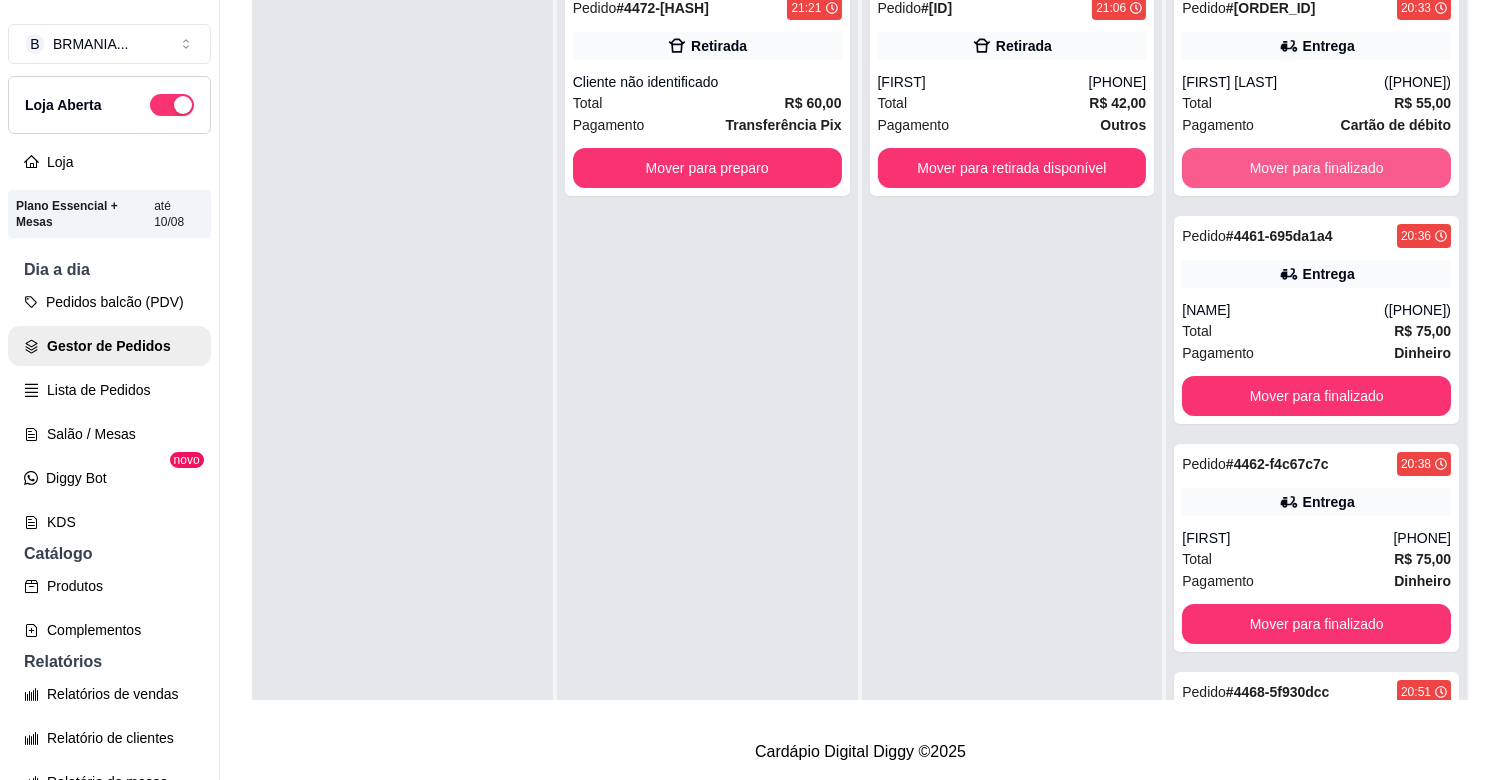 click on "Mover para finalizado" at bounding box center (1316, 168) 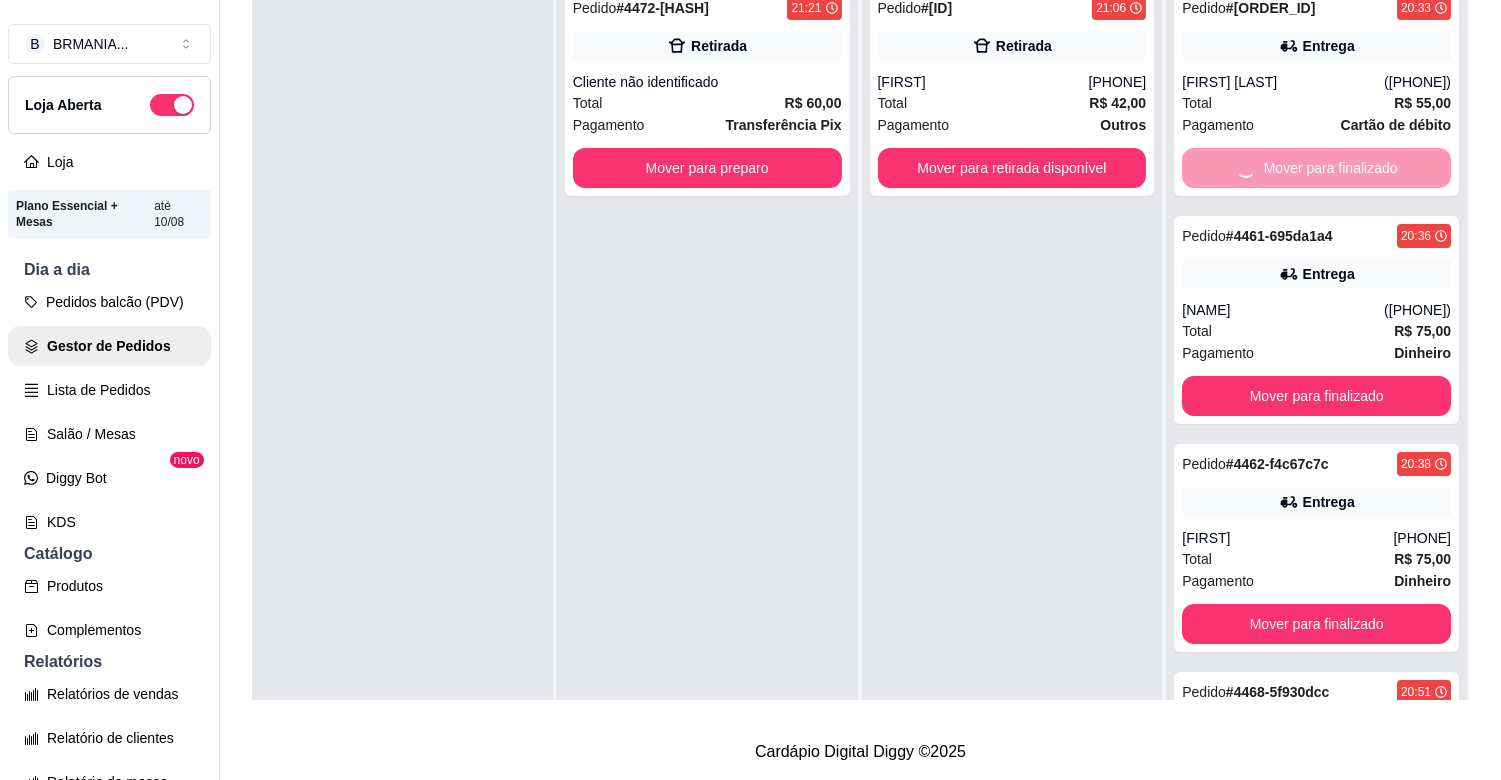 click on "Mover para finalizado" at bounding box center [1316, 396] 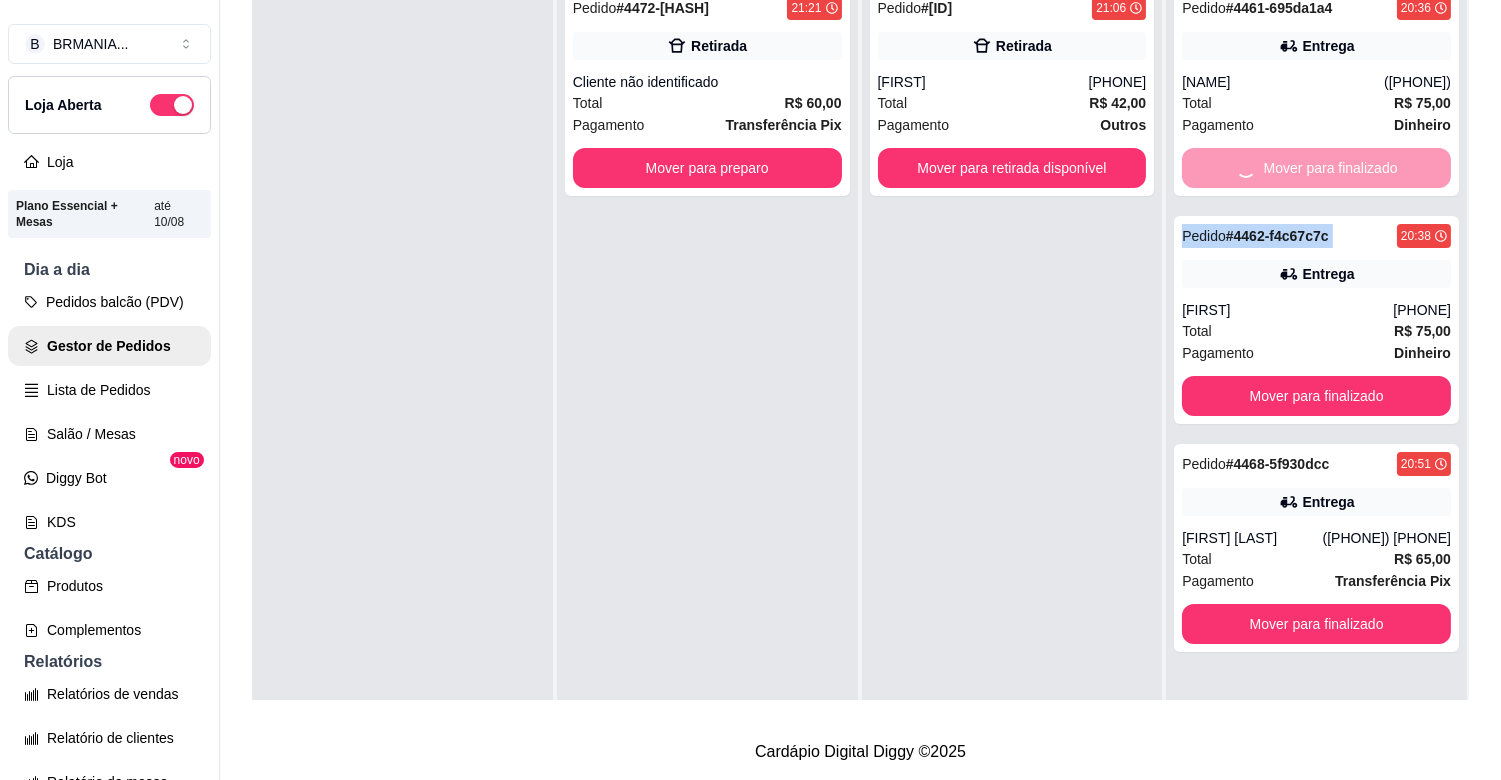 click on "Mover para finalizado" at bounding box center [1316, 168] 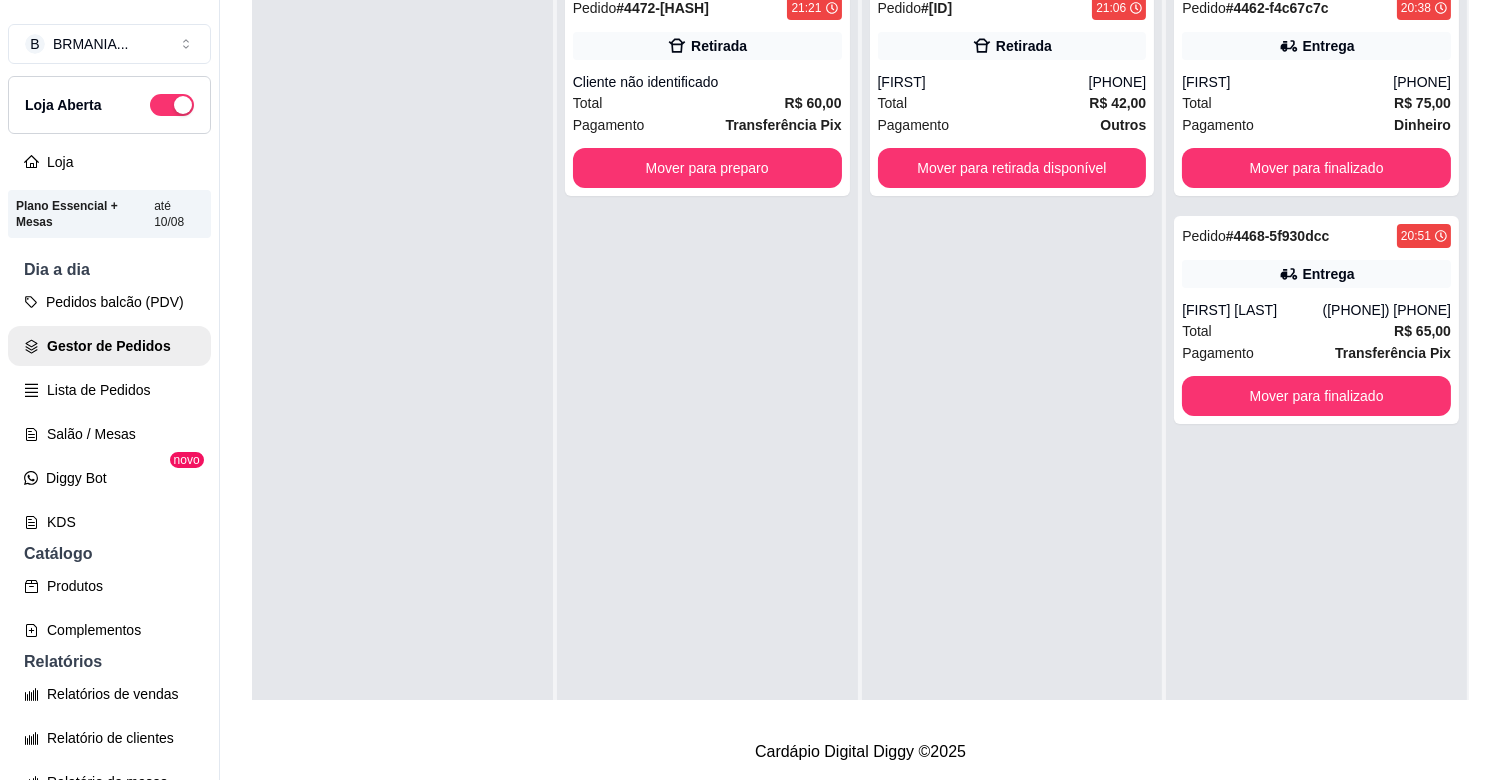 click on "Pedido # [ID] [TIME] Retirada [NAME] [PHONE] Total R$ 42,00 Pagamento Outros Mover para retirada disponível" at bounding box center [1012, 366] 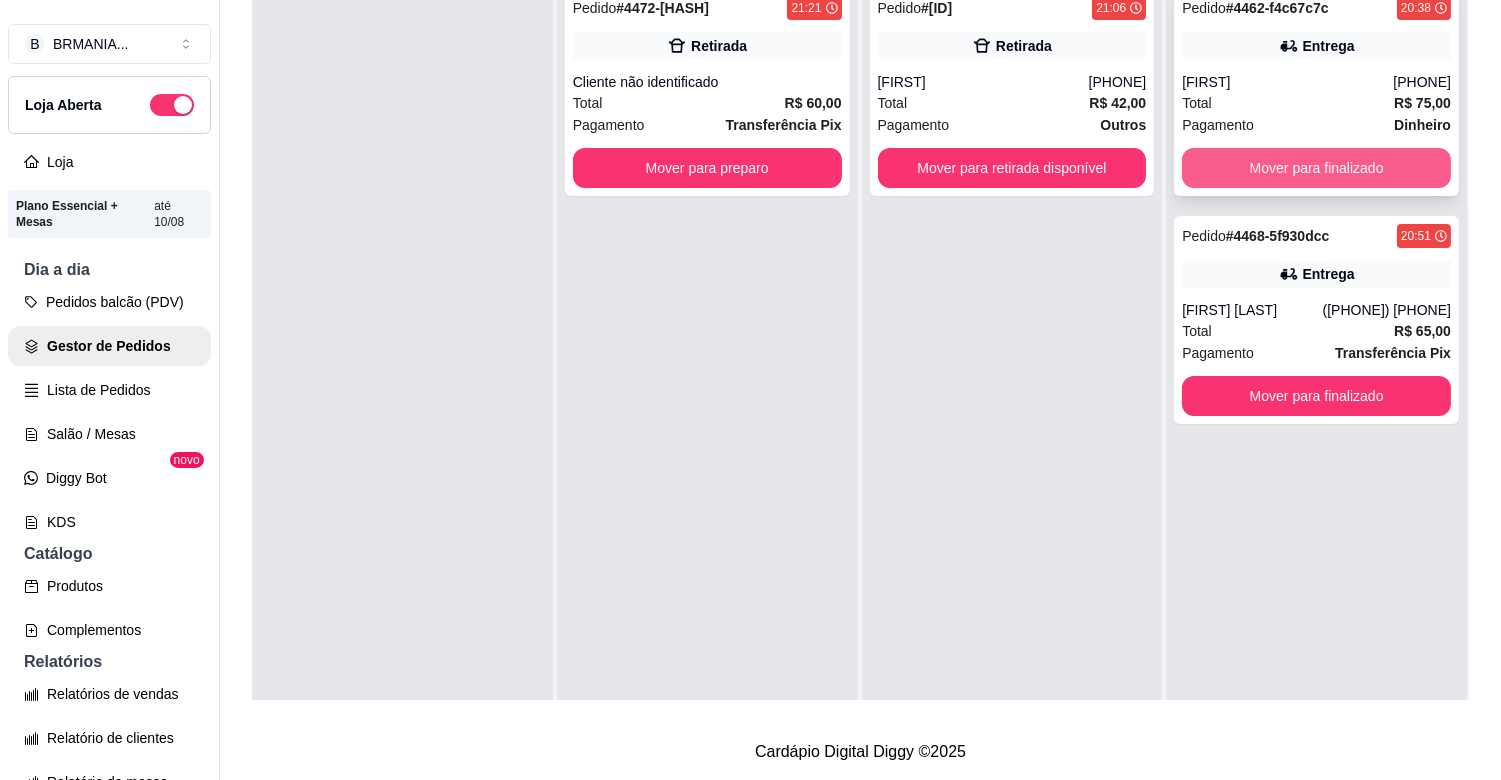 click on "Mover para finalizado" at bounding box center [1316, 168] 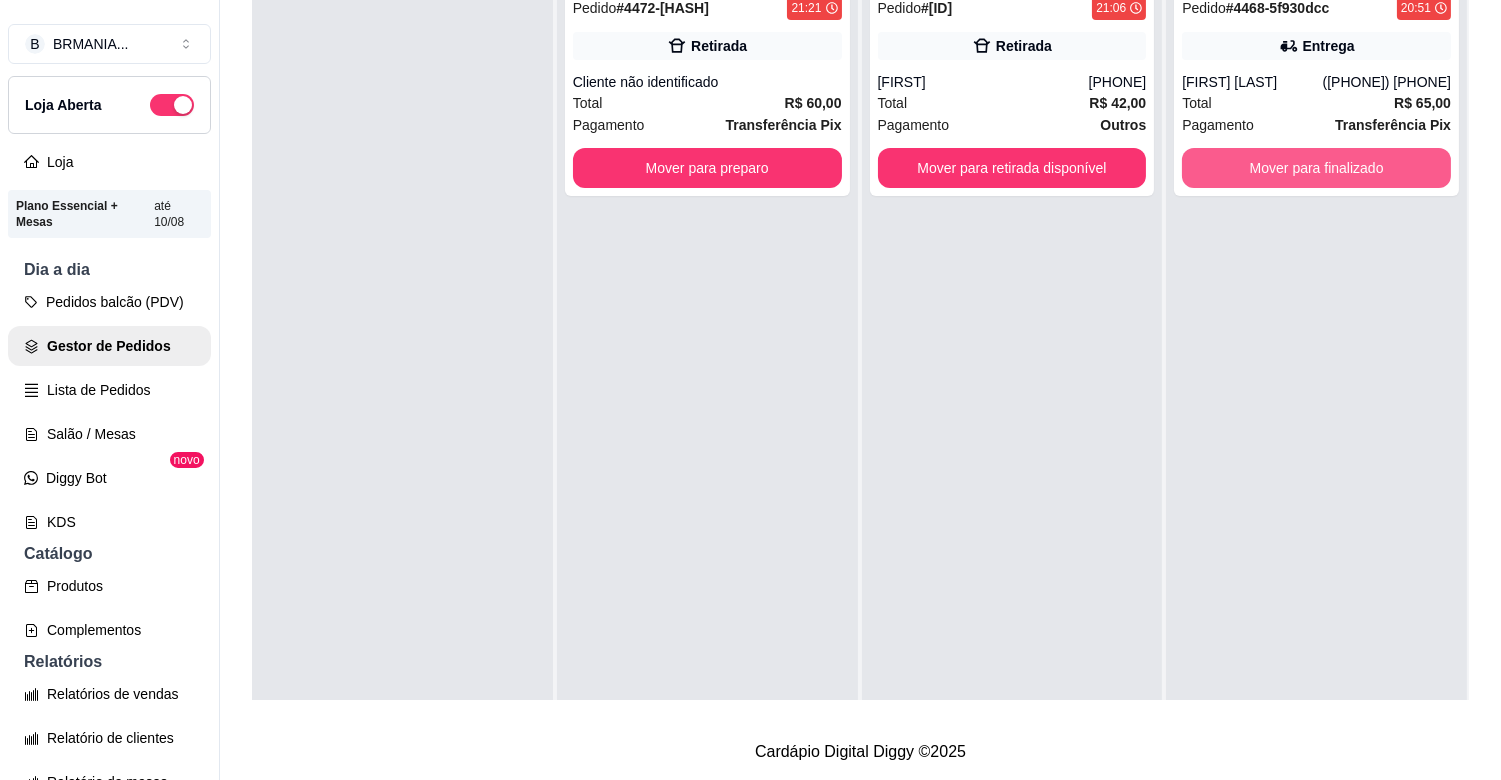 click on "Mover para finalizado" at bounding box center (1316, 168) 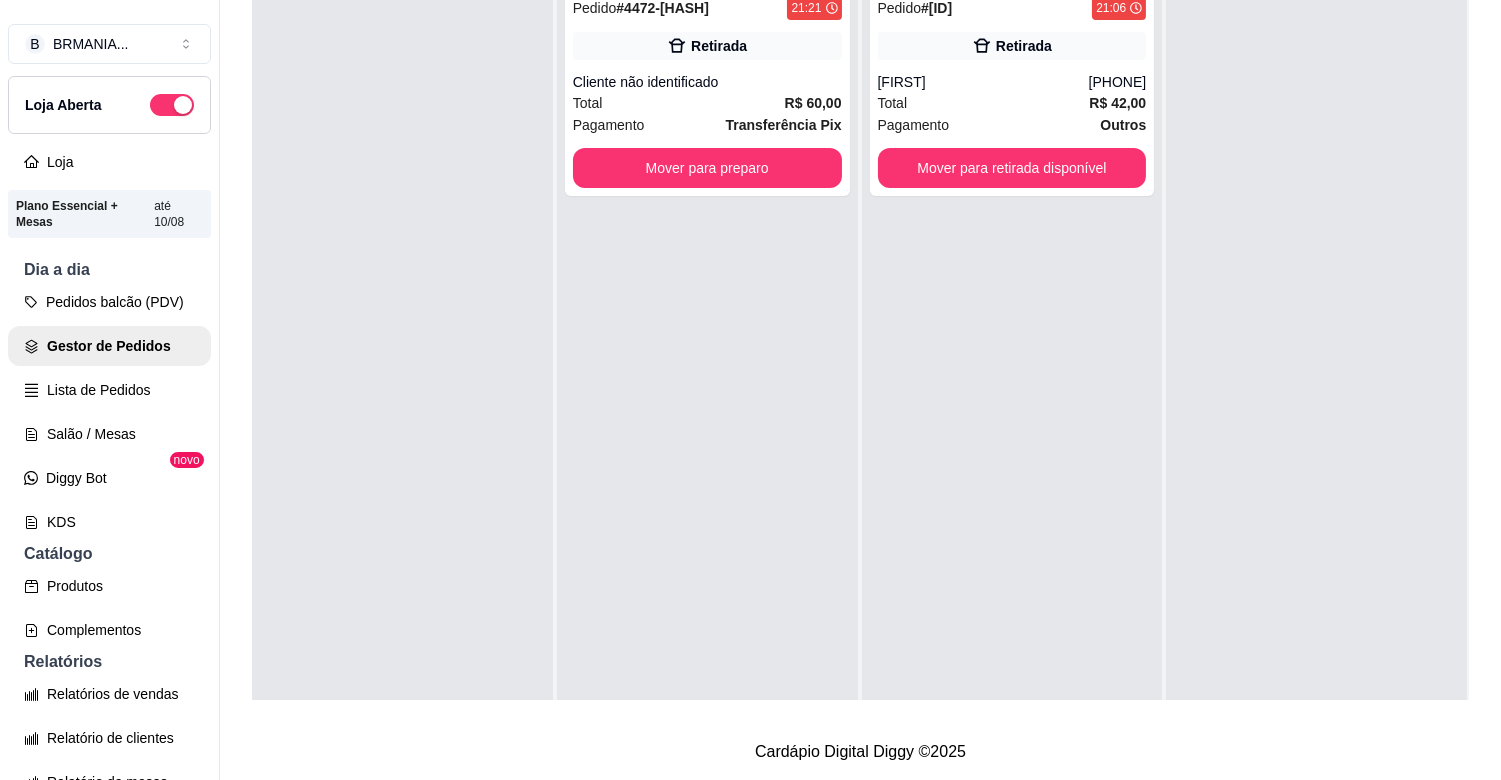 click at bounding box center (1316, 366) 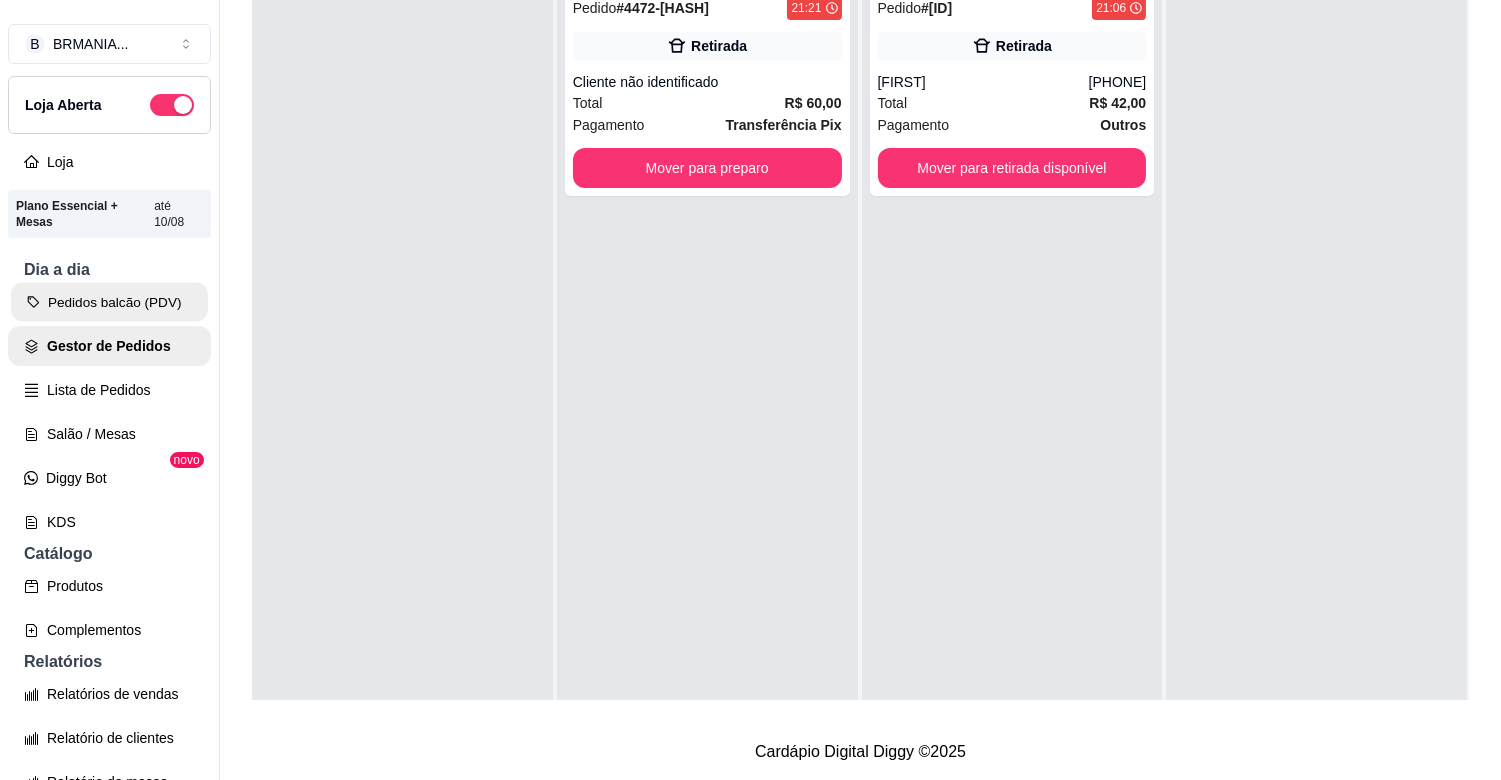 click on "Pedidos balcão (PDV)" at bounding box center (109, 302) 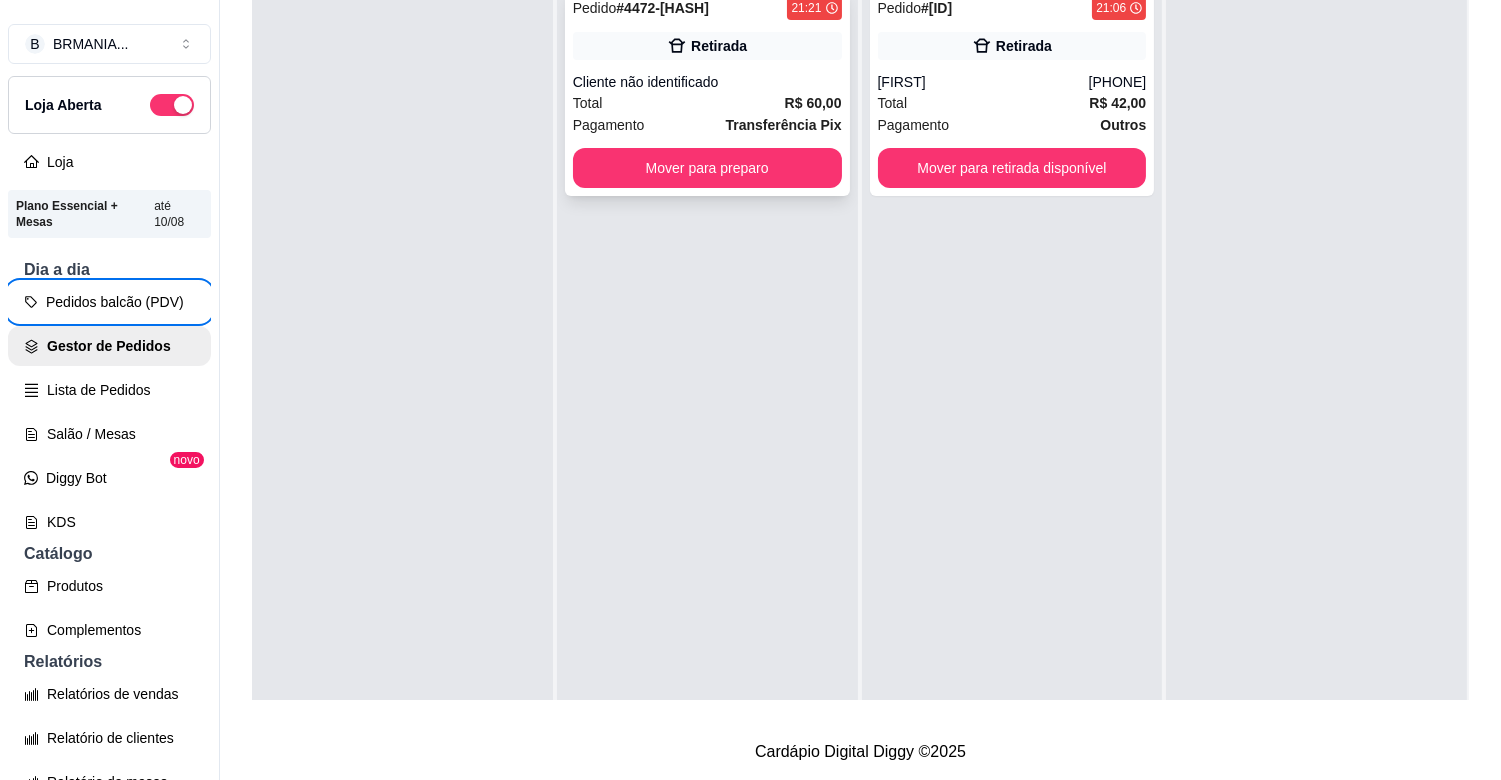 click on "Total R$ 60,00" at bounding box center [707, 103] 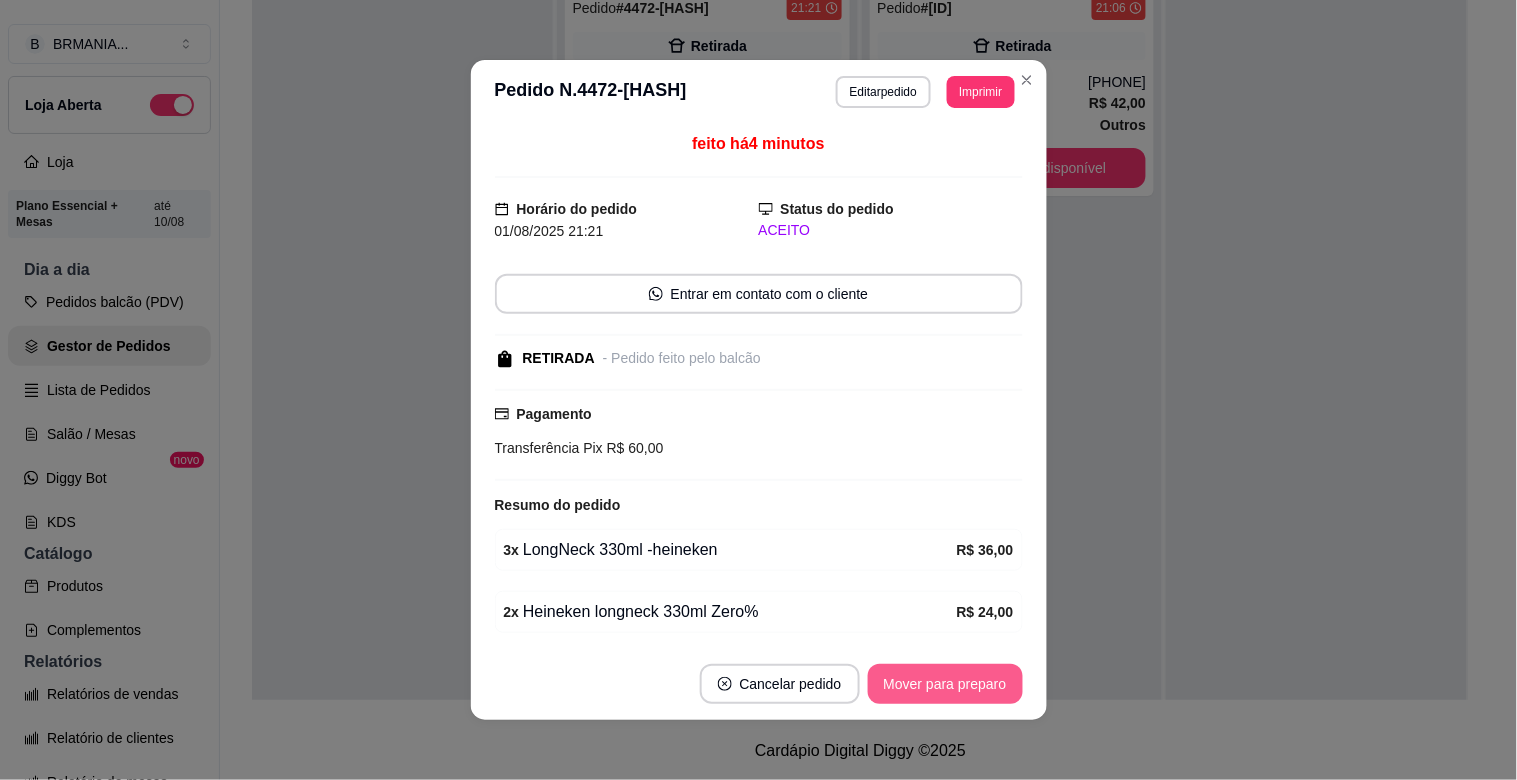 click on "Mover para preparo" at bounding box center (945, 684) 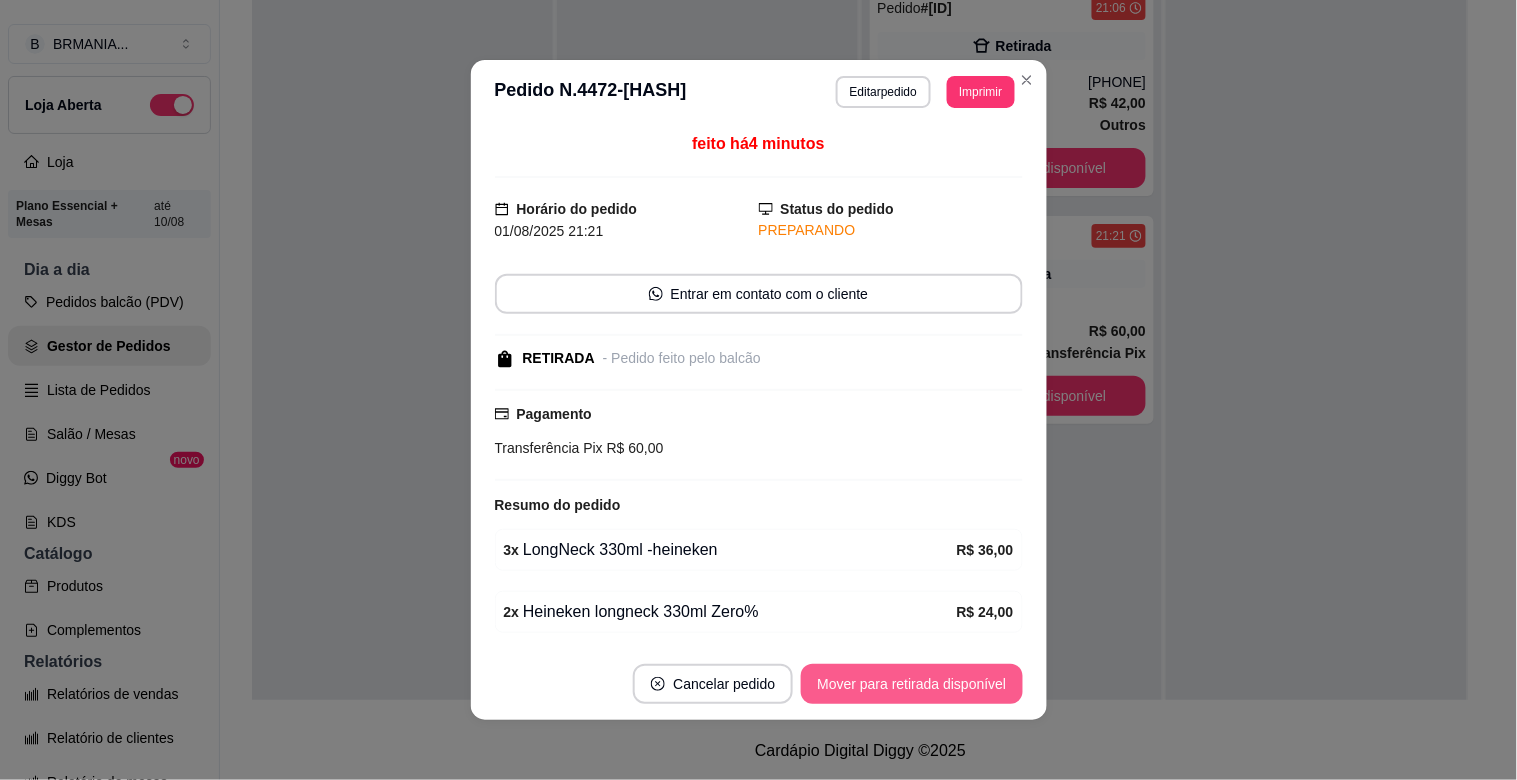 click on "Mover para retirada disponível" at bounding box center (911, 684) 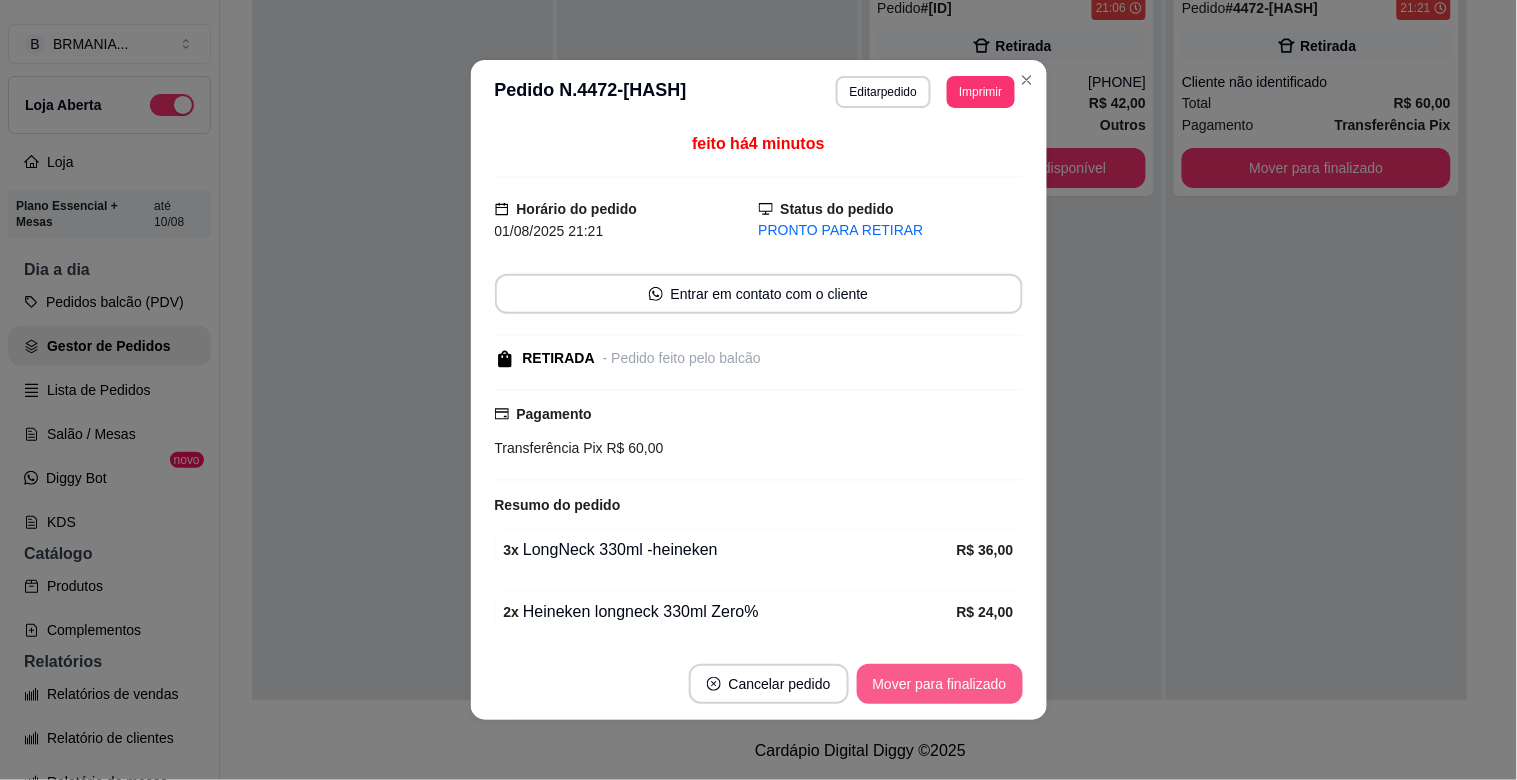 click on "Mover para finalizado" at bounding box center [940, 684] 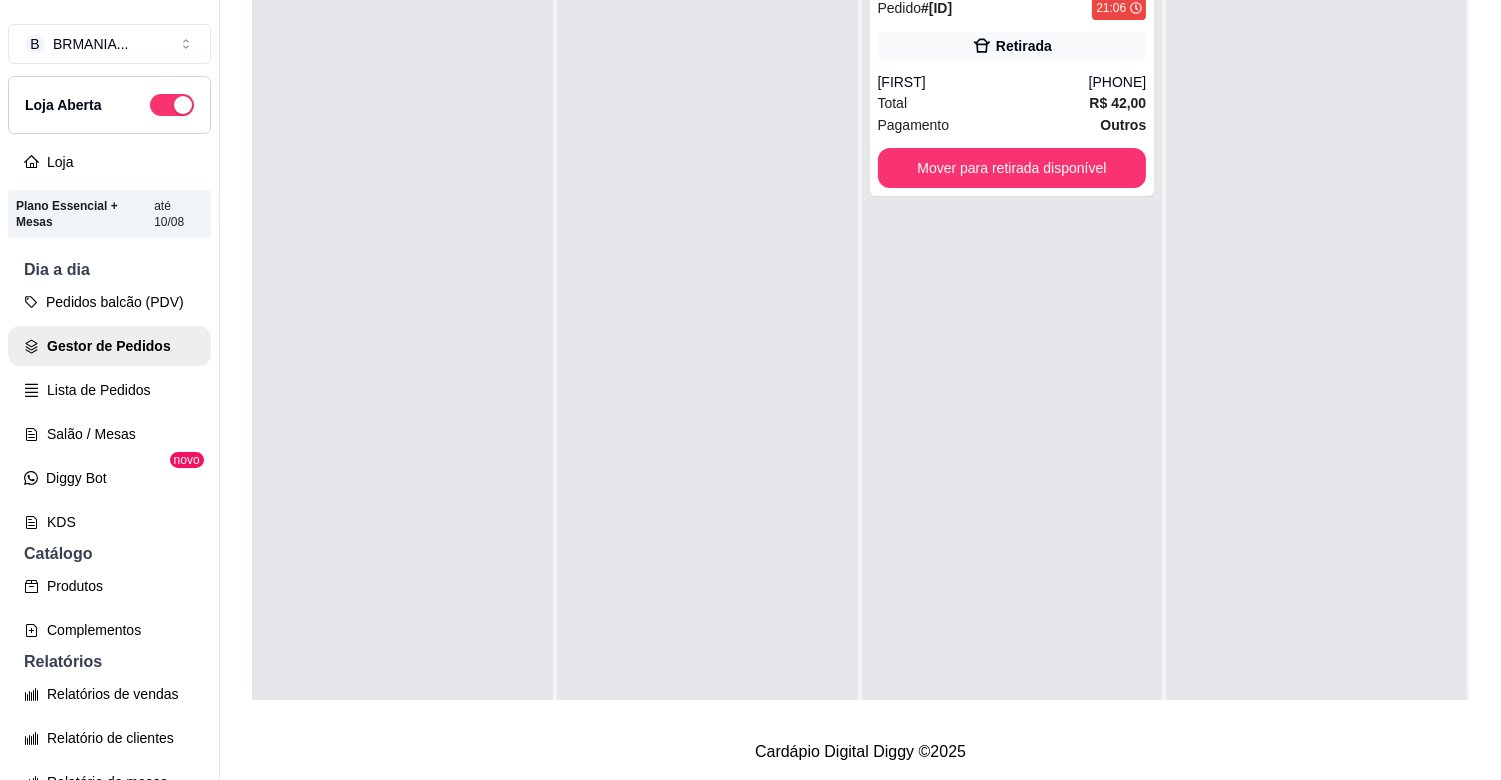scroll, scrollTop: 0, scrollLeft: 0, axis: both 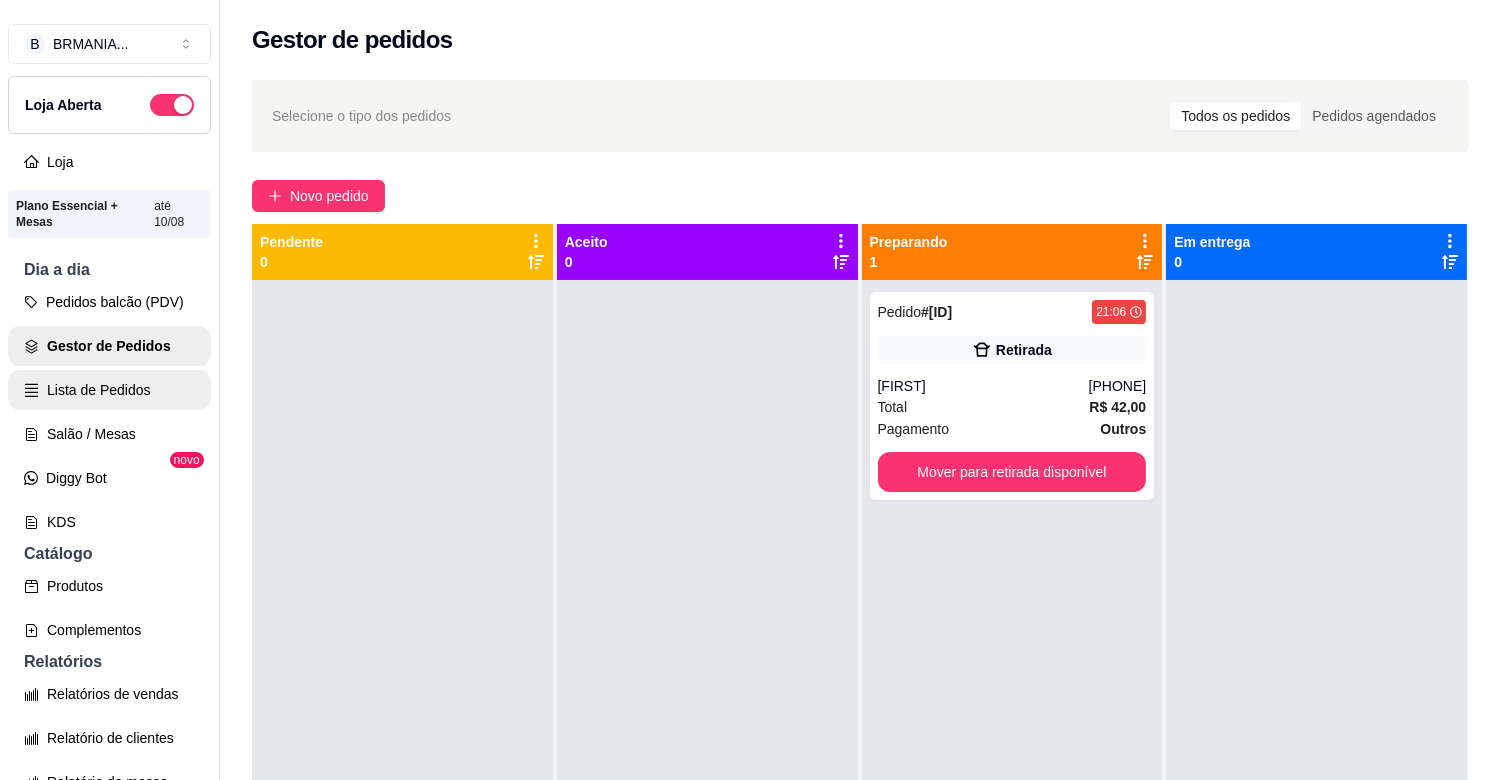 click on "Lista de Pedidos" at bounding box center (109, 390) 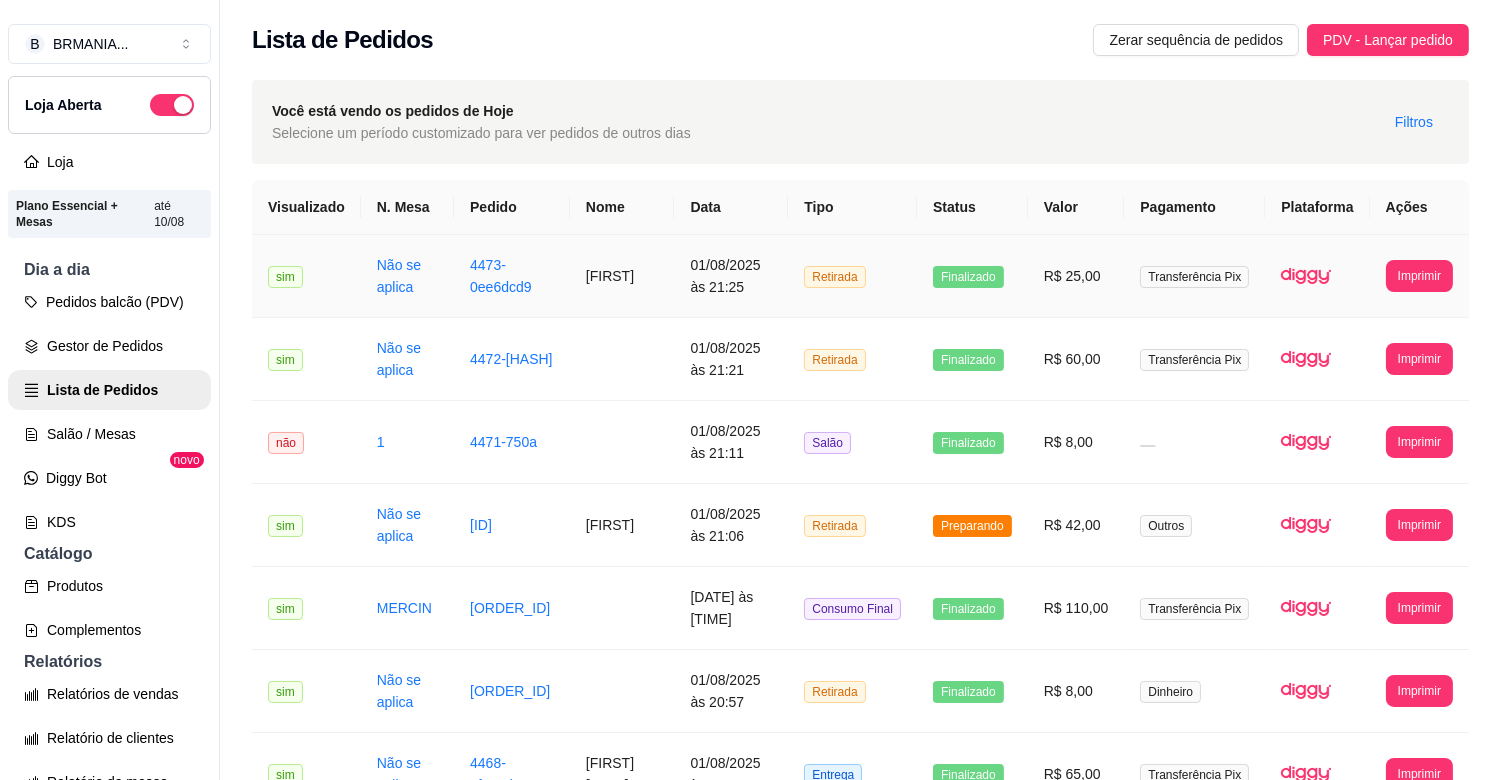 click on "01/08/2025 às 21:25" at bounding box center (731, 276) 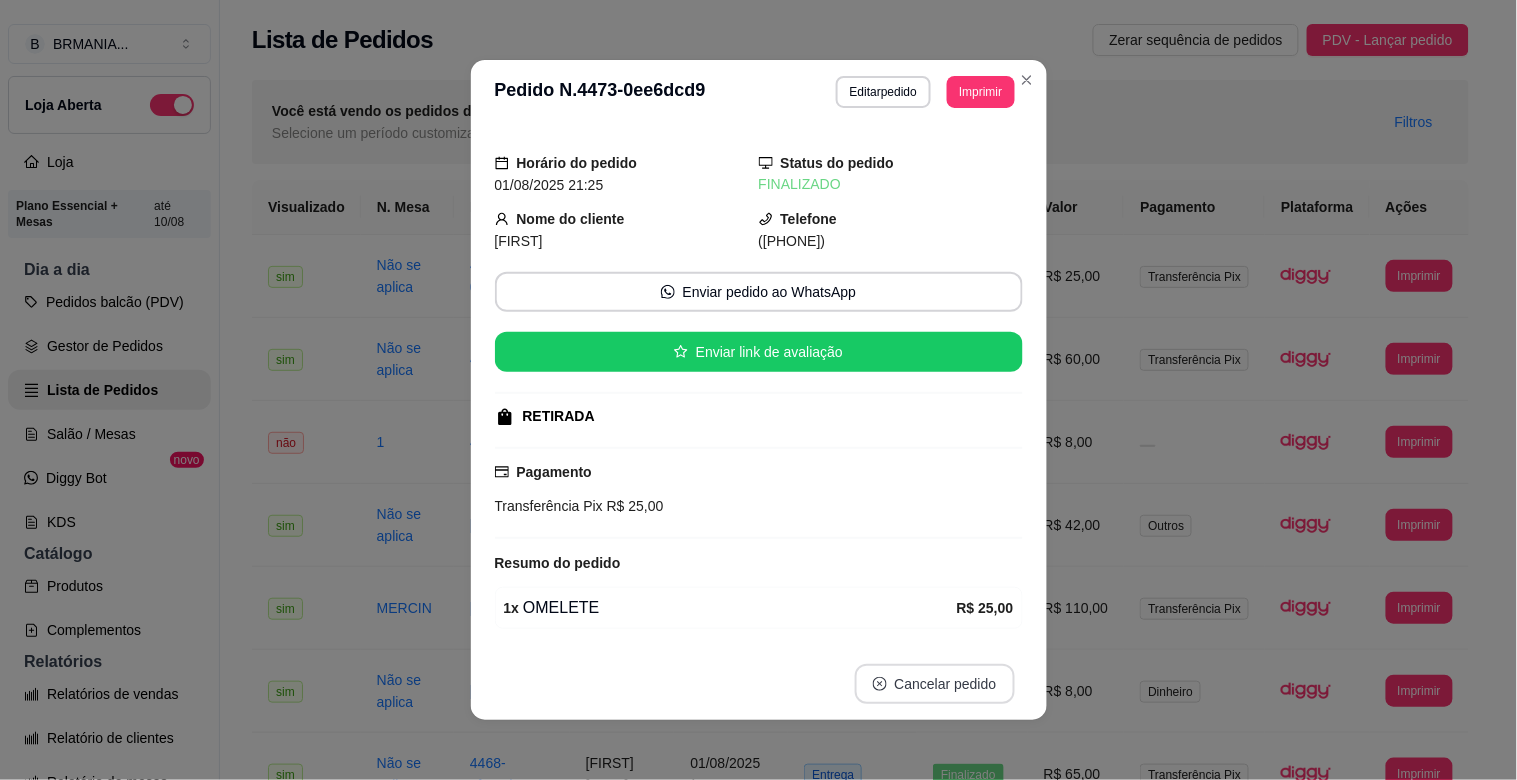 click on "Cancelar pedido" at bounding box center (935, 684) 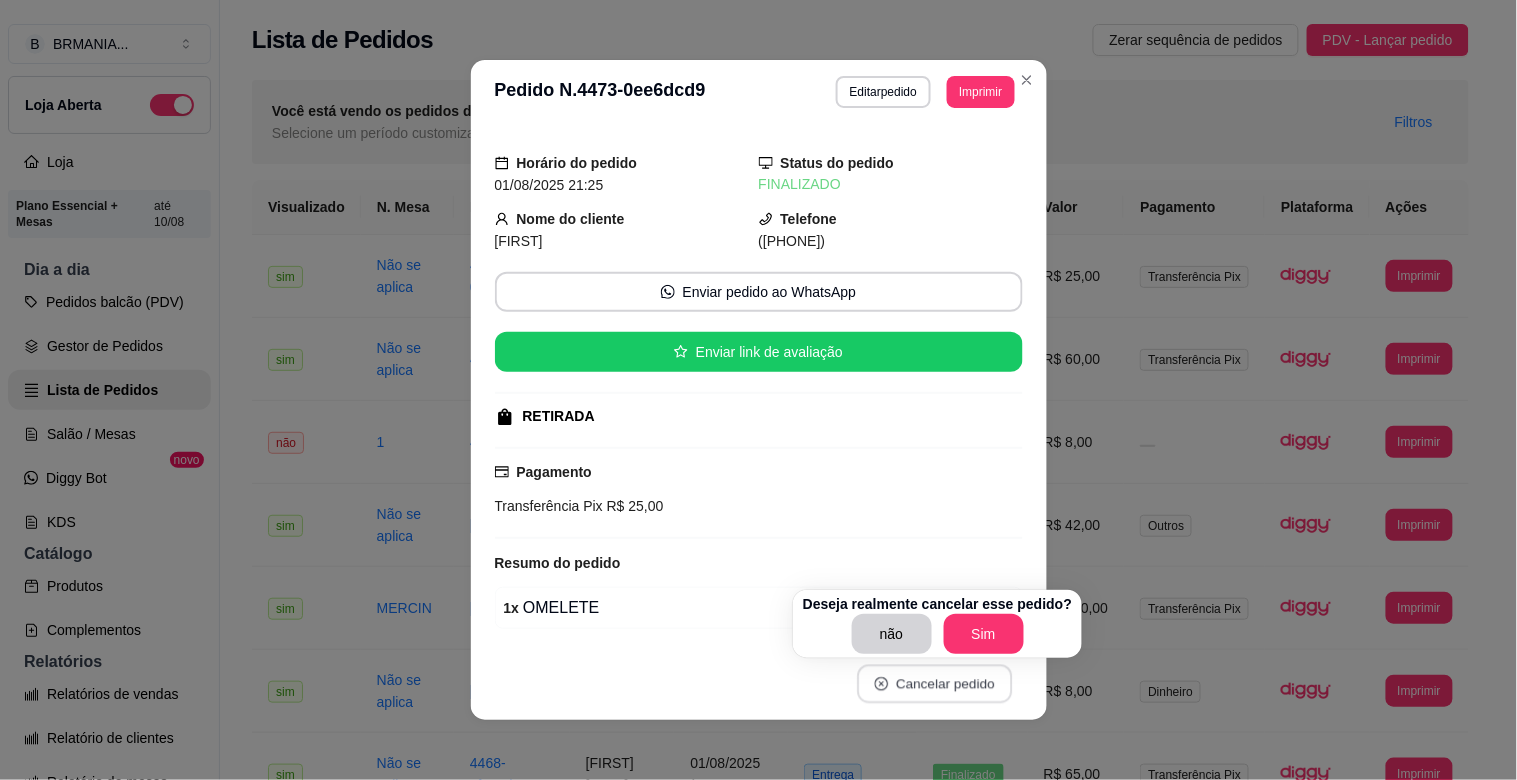 click on "Cancelar pedido" at bounding box center [934, 684] 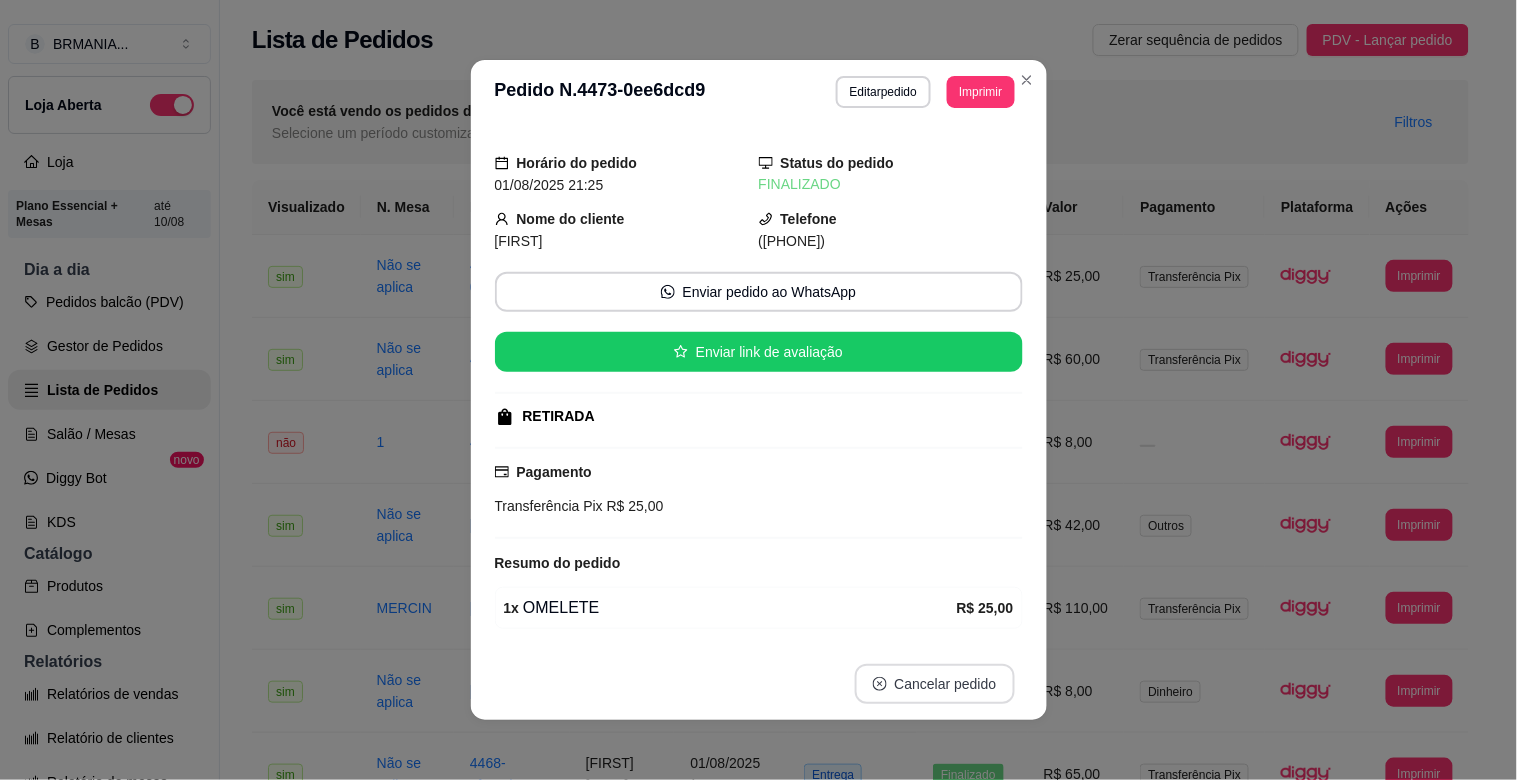 click on "Cancelar pedido" at bounding box center [935, 684] 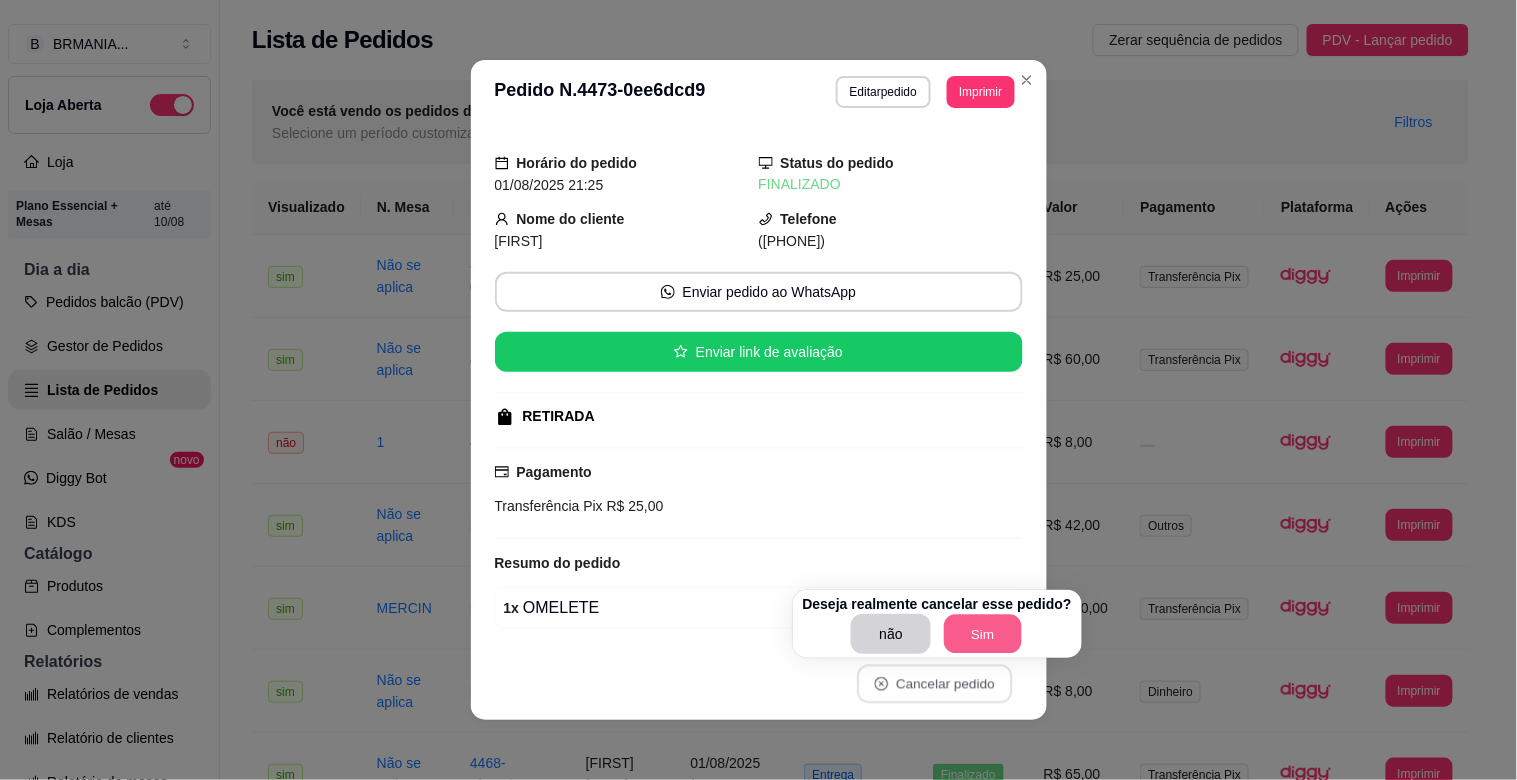 click on "Sim" at bounding box center [983, 634] 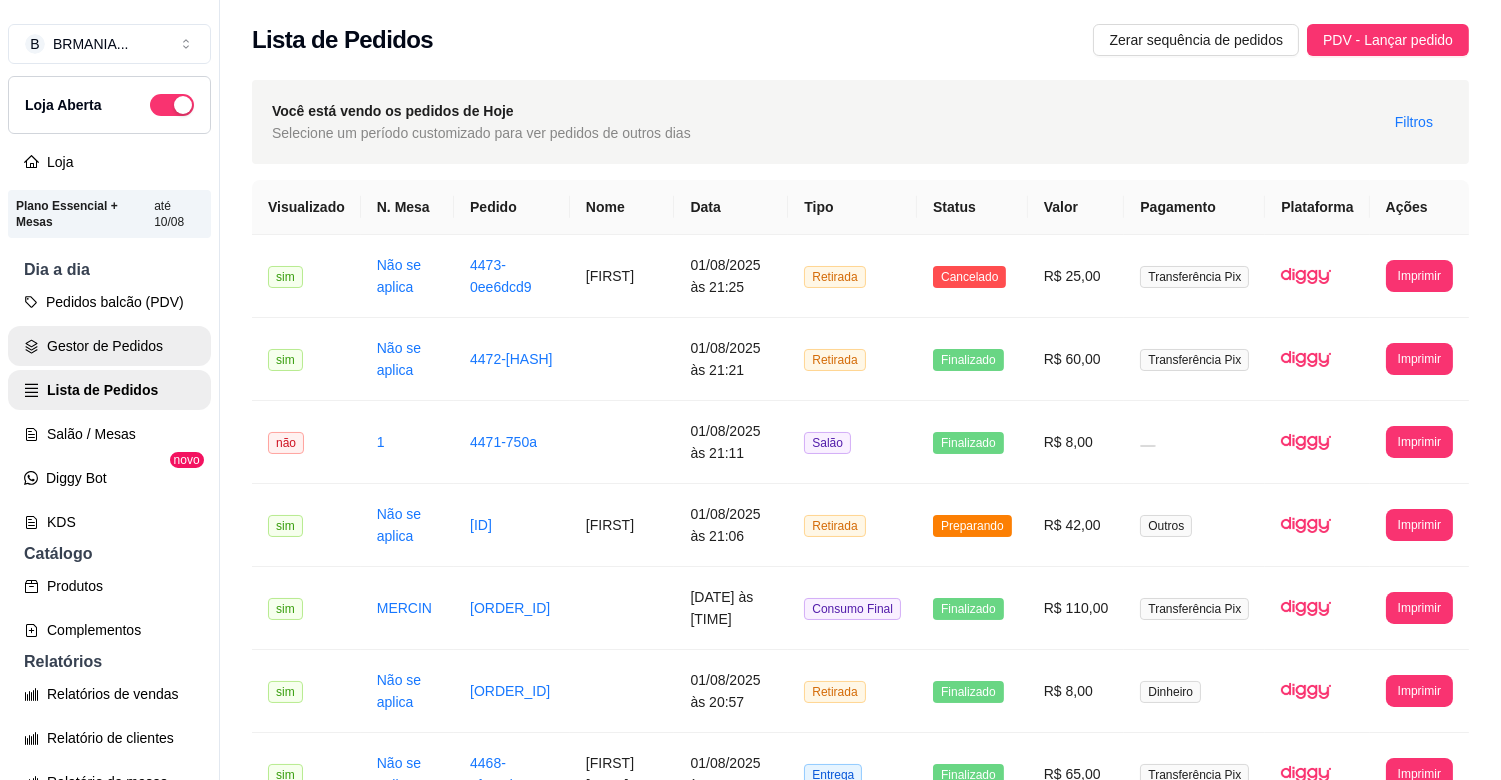 click on "Gestor de Pedidos" at bounding box center [109, 346] 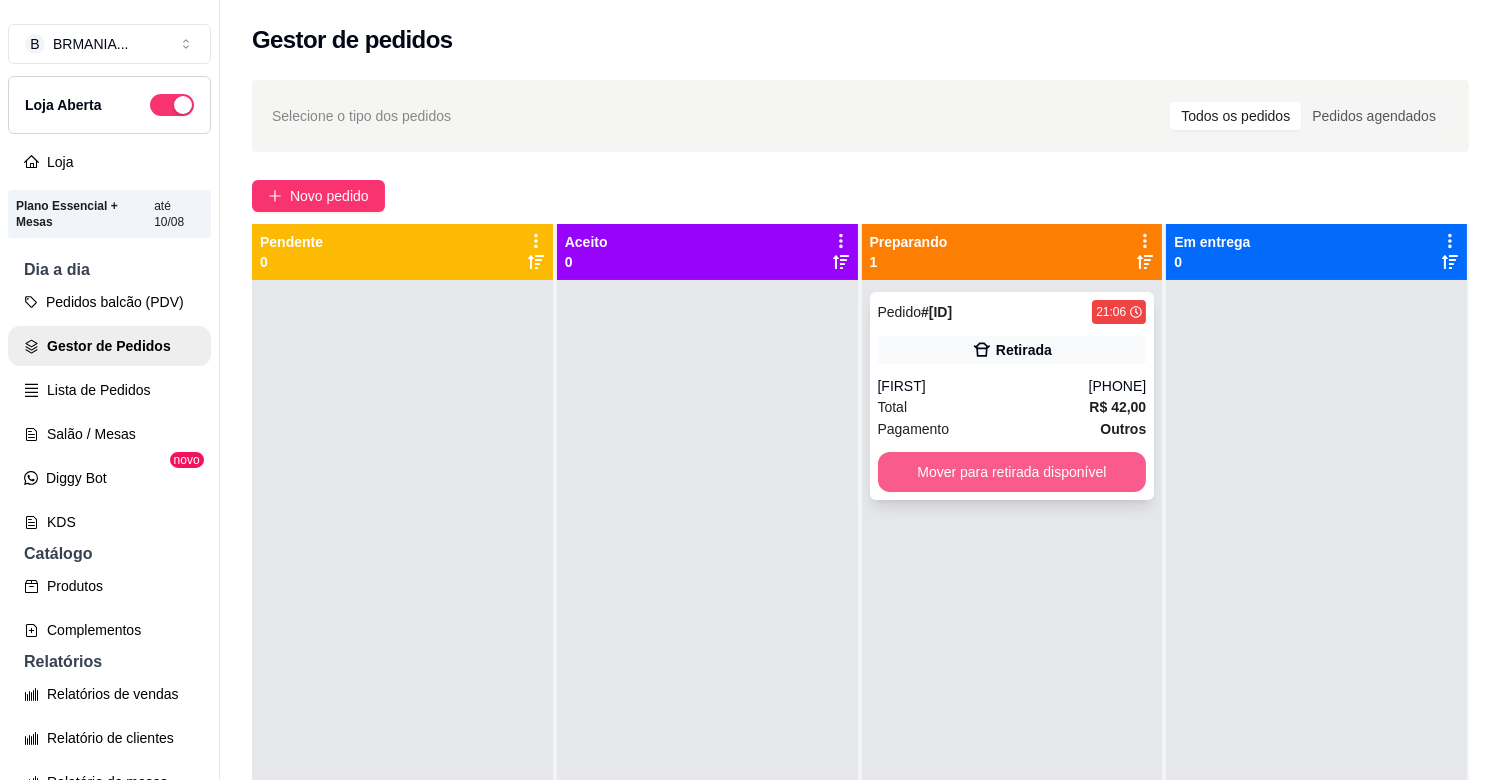 click on "Mover para retirada disponível" at bounding box center [1012, 472] 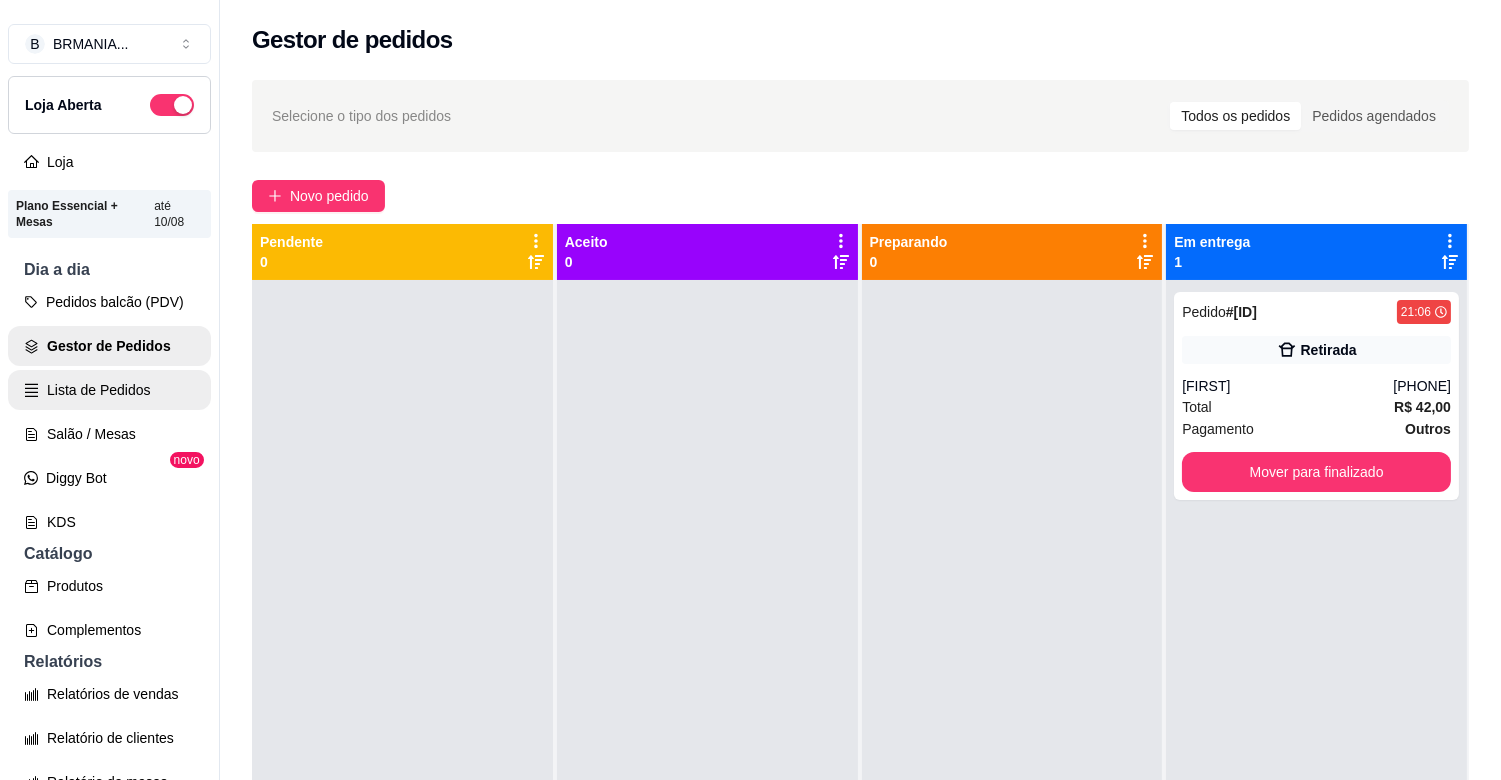click on "Lista de Pedidos" at bounding box center (109, 390) 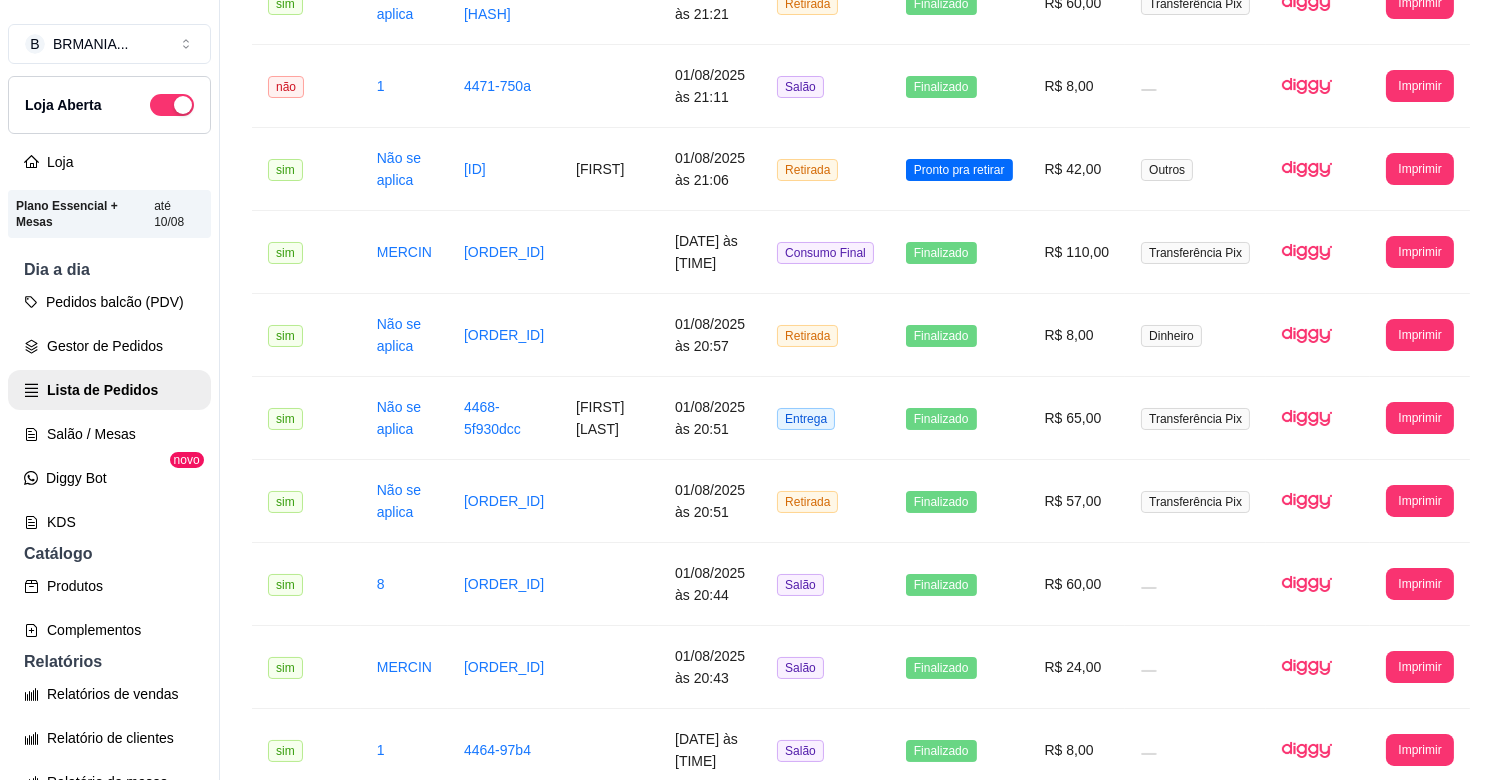 scroll, scrollTop: 385, scrollLeft: 0, axis: vertical 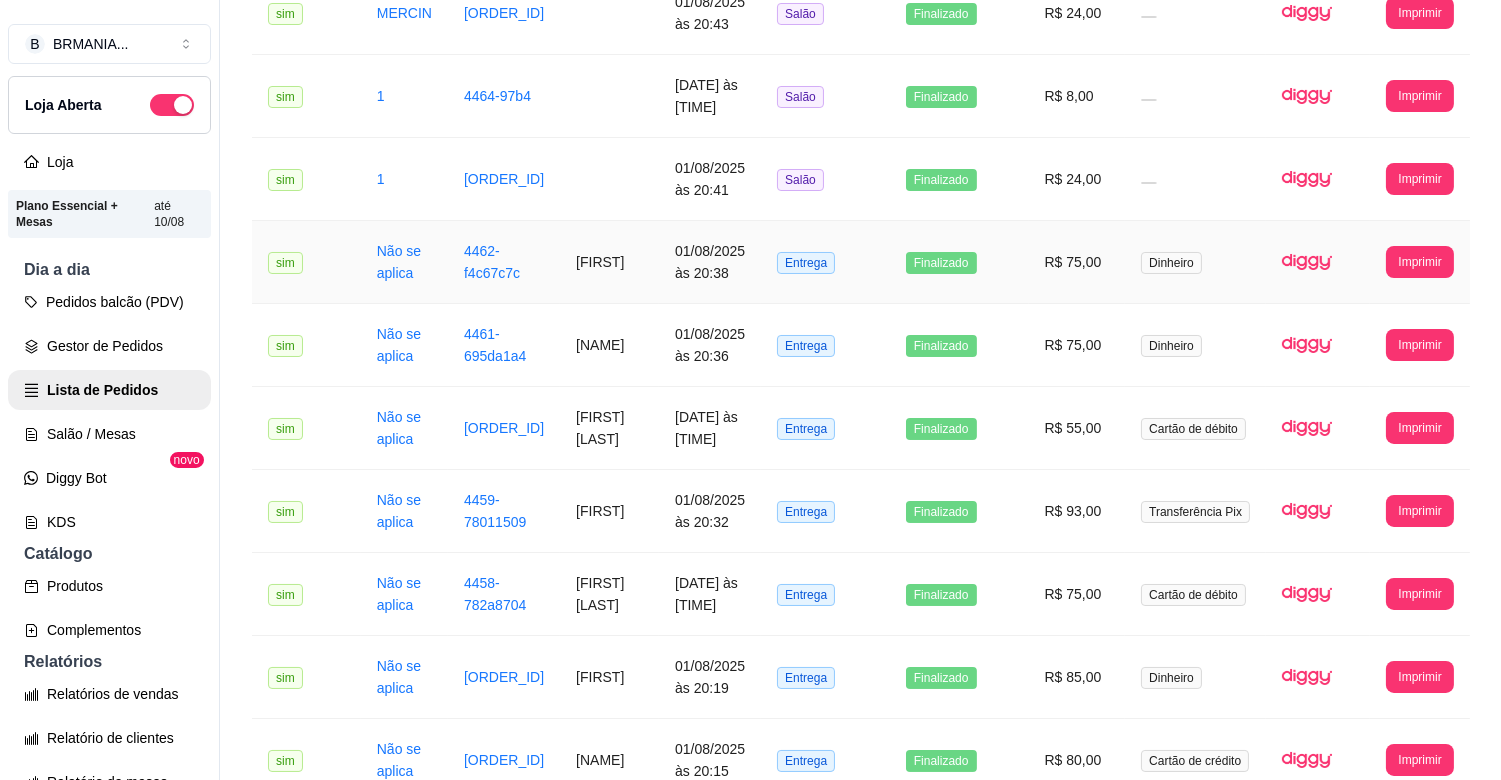 click on "[FIRST]" at bounding box center (609, 262) 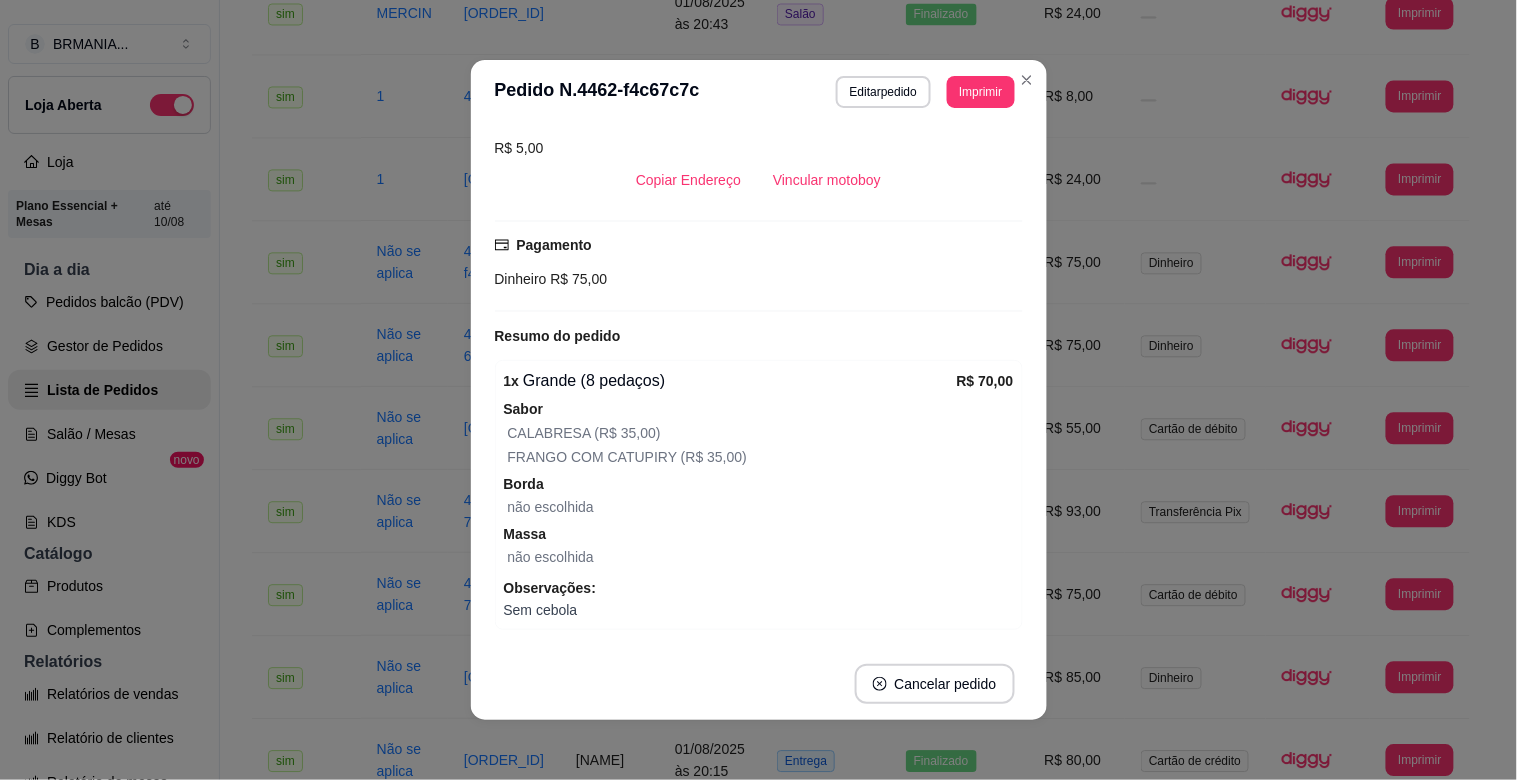 scroll, scrollTop: 453, scrollLeft: 0, axis: vertical 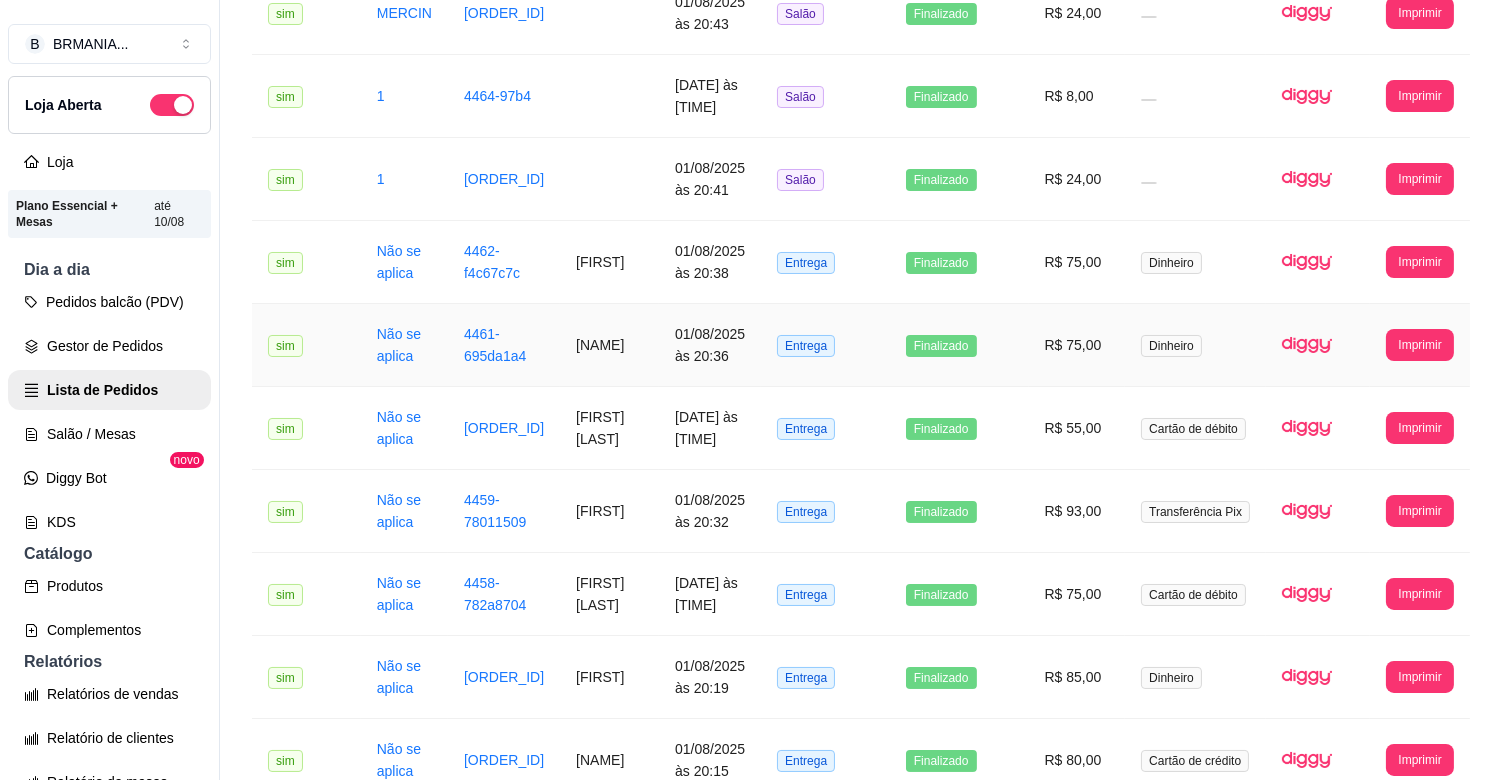 click on "[NAME]" at bounding box center (609, 345) 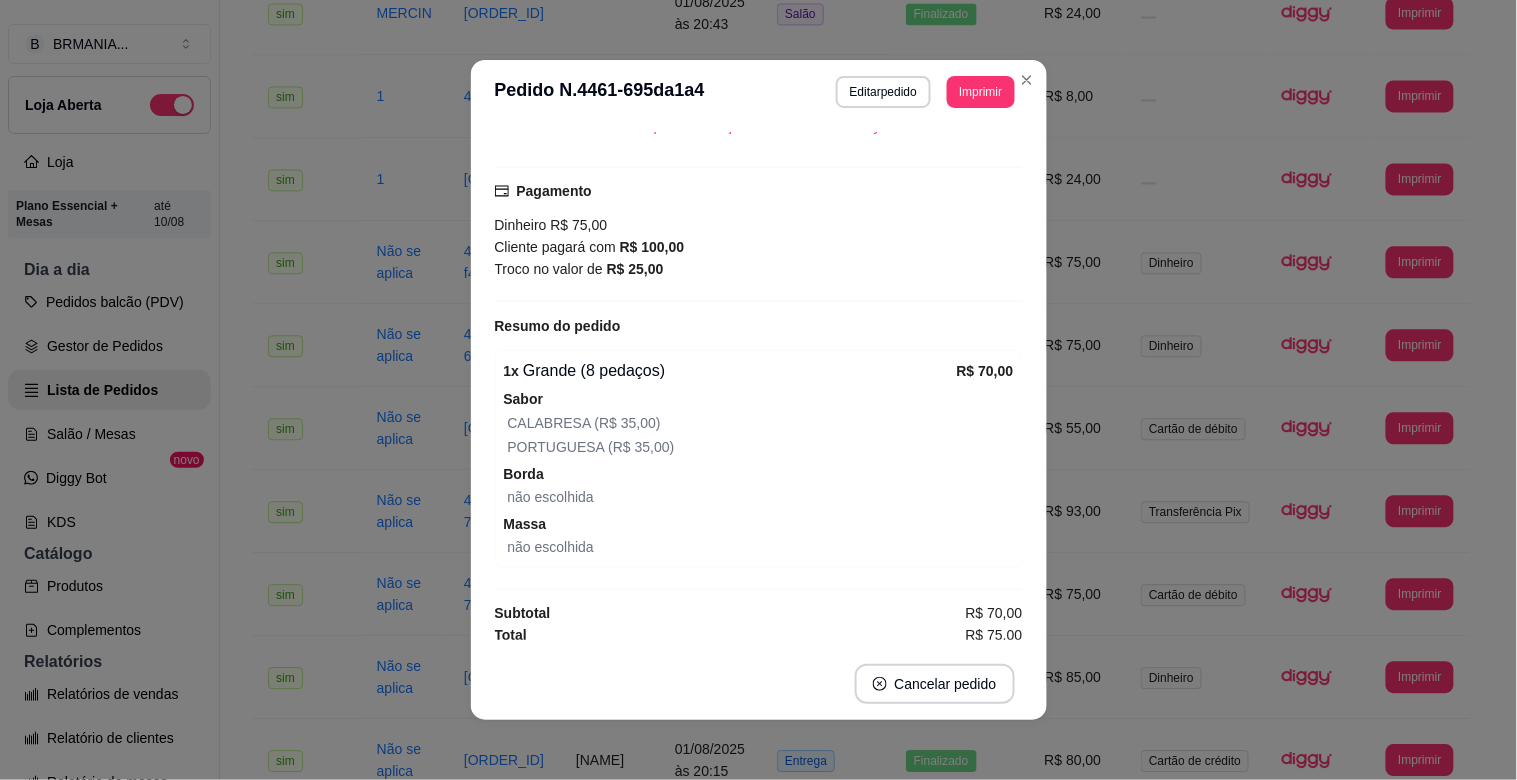 scroll, scrollTop: 442, scrollLeft: 0, axis: vertical 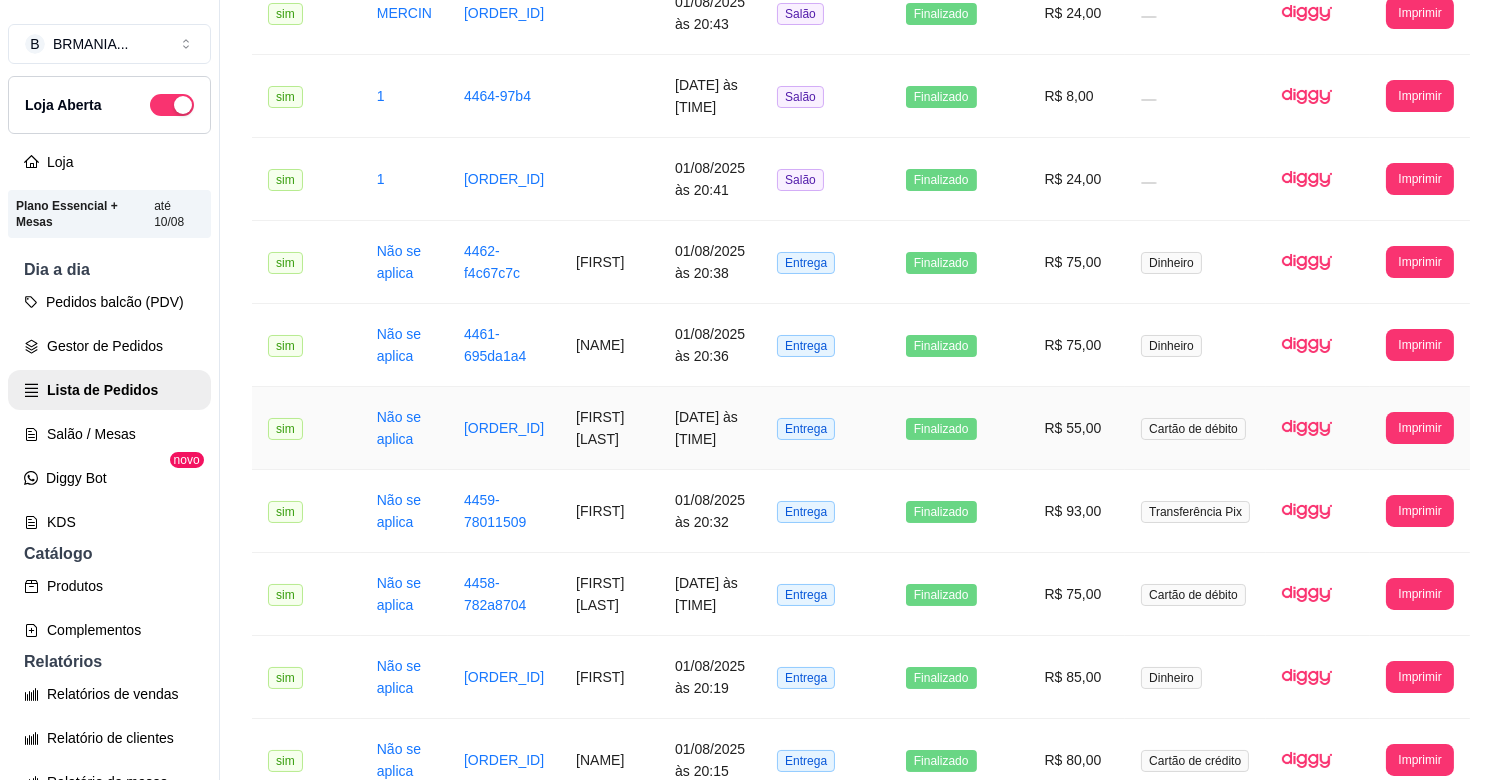 click on "[FIRST] [LAST]" at bounding box center [609, 428] 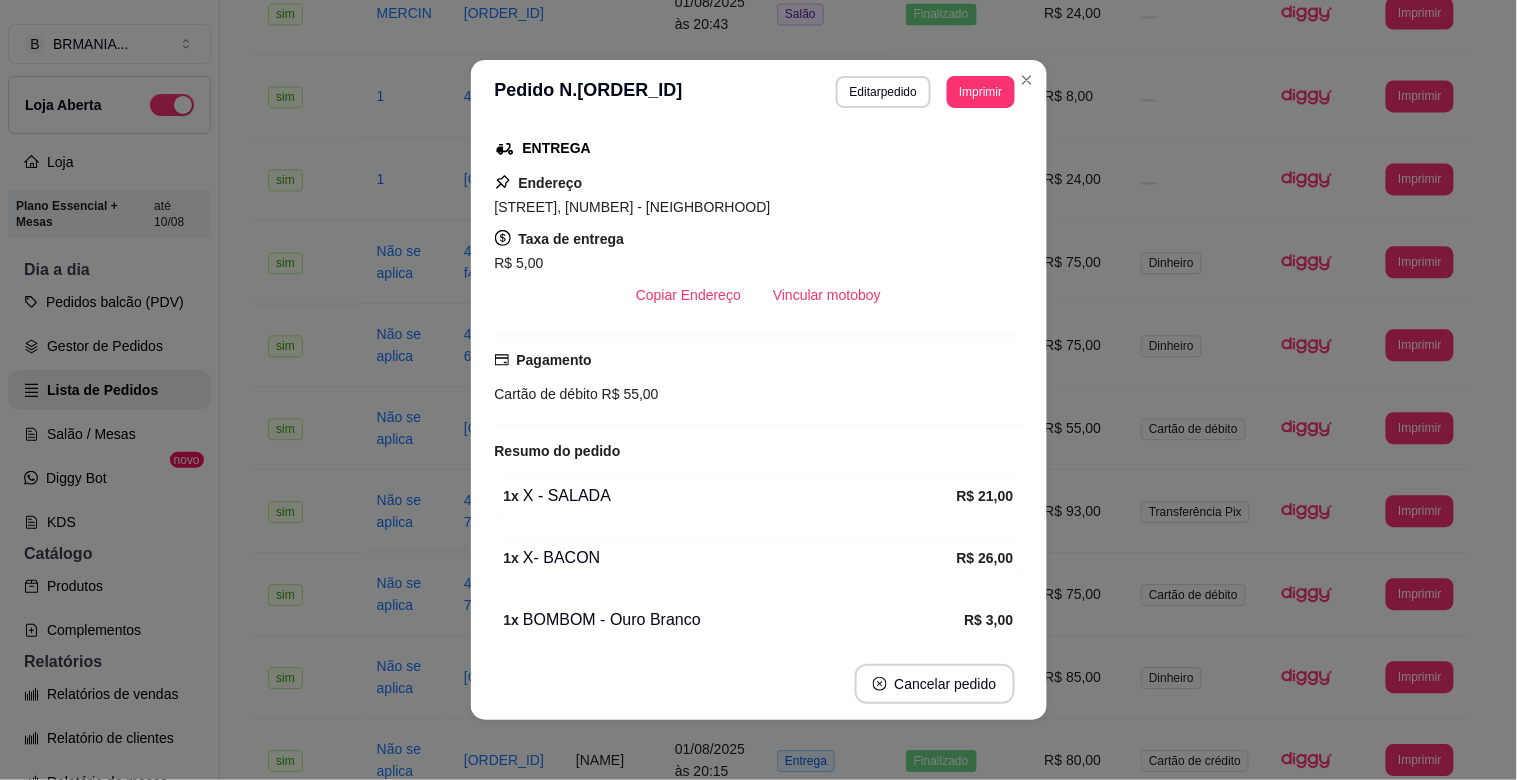 scroll, scrollTop: 350, scrollLeft: 0, axis: vertical 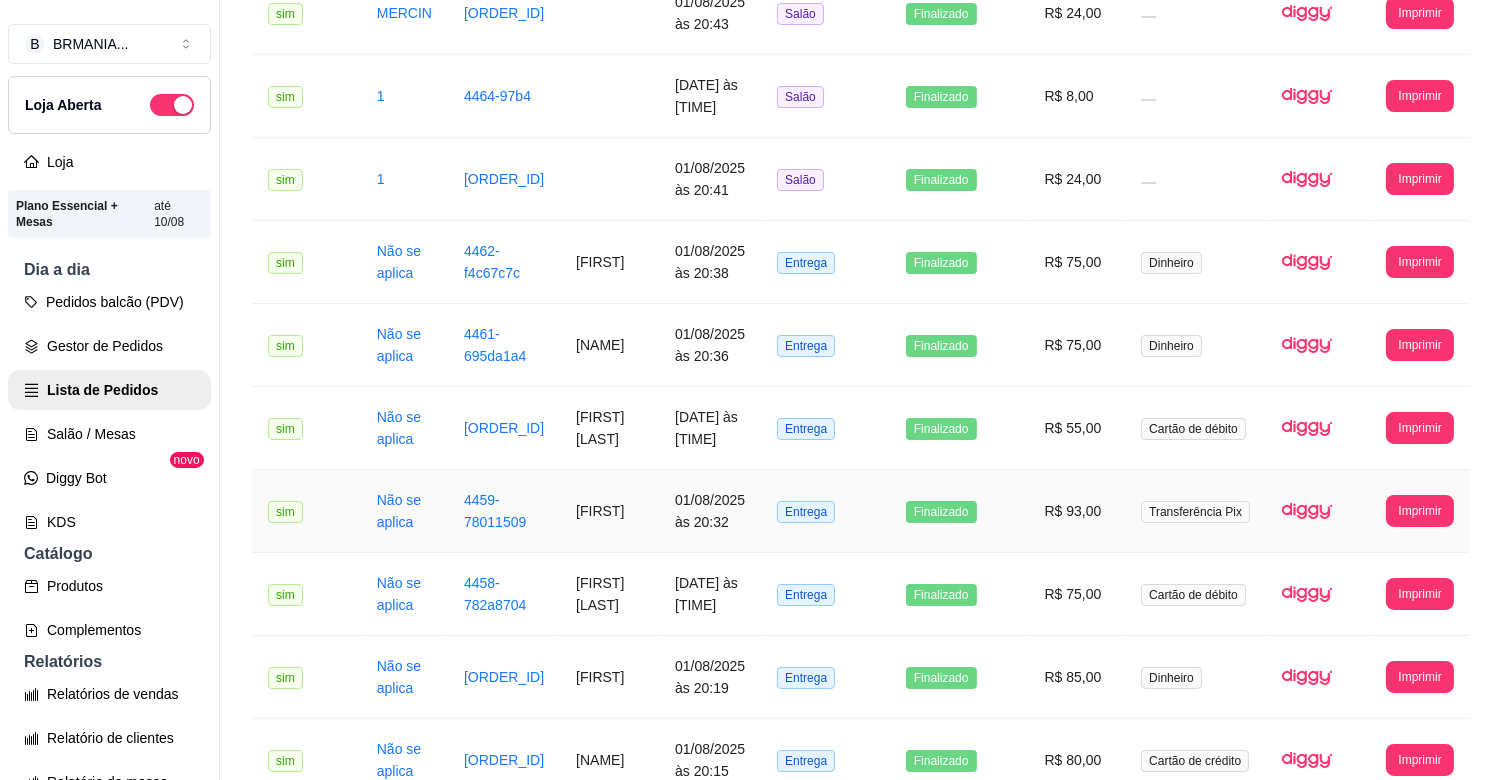 click on "[FIRST]" at bounding box center (609, 511) 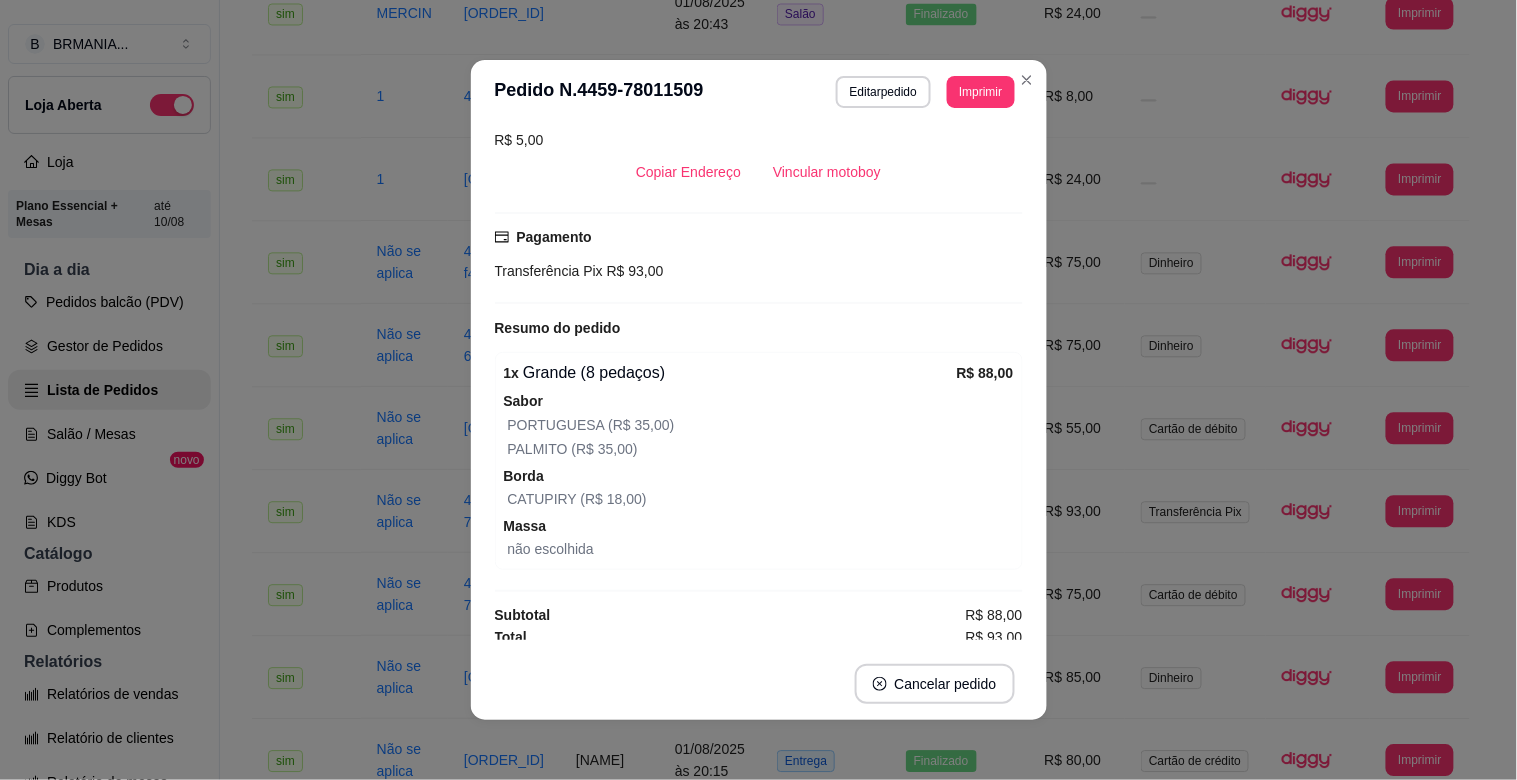 scroll, scrollTop: 401, scrollLeft: 0, axis: vertical 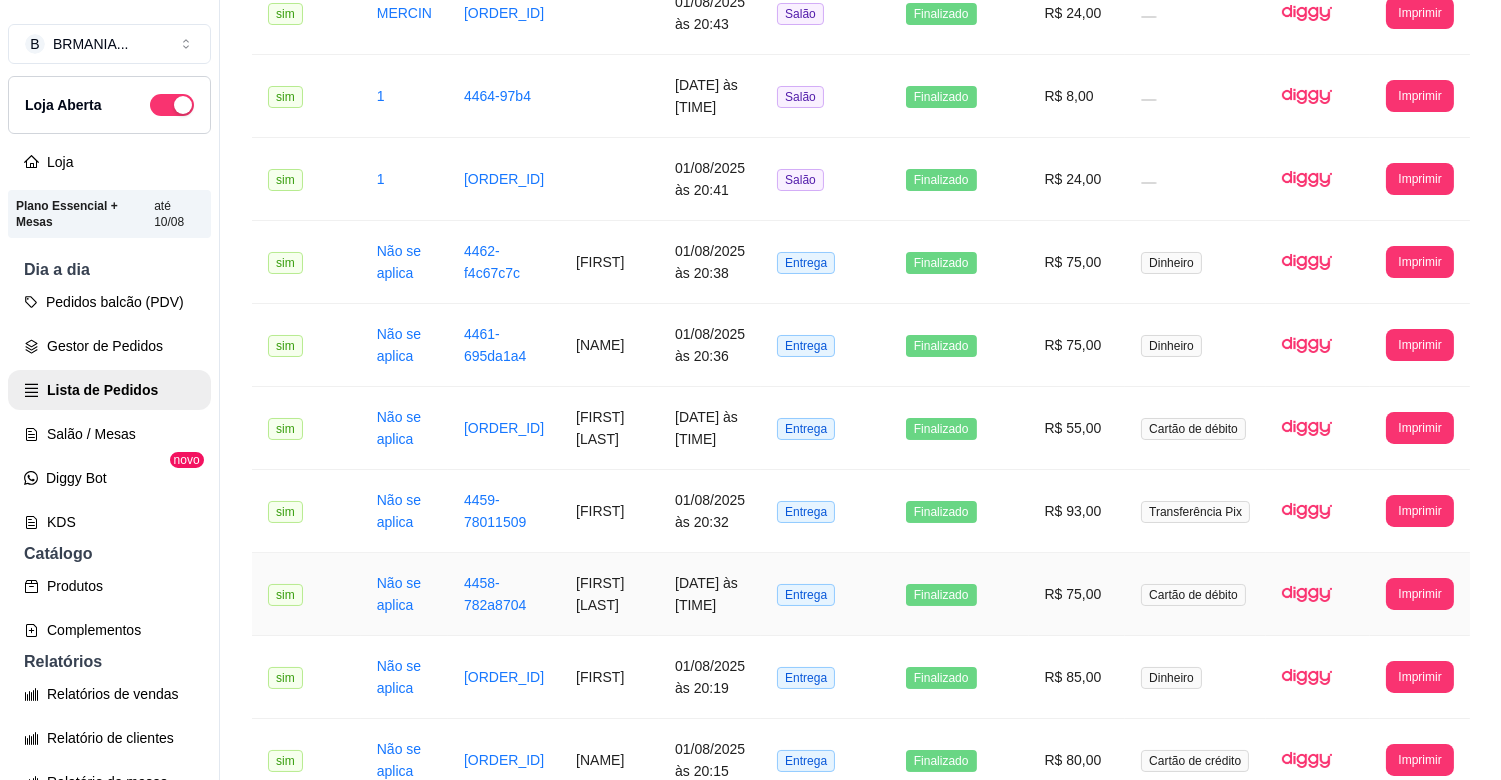 click on "[FIRST] [LAST]" at bounding box center (609, 594) 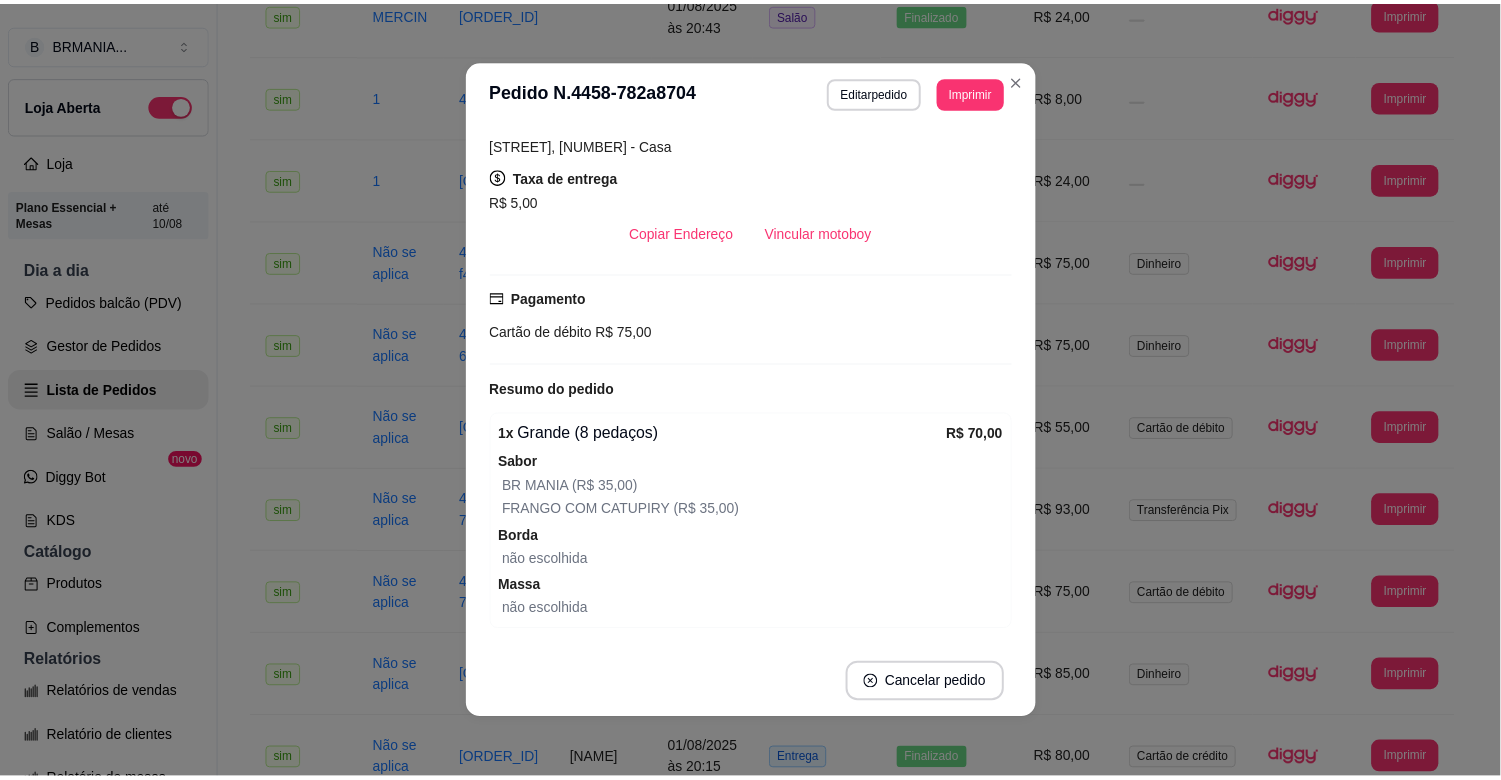scroll, scrollTop: 401, scrollLeft: 0, axis: vertical 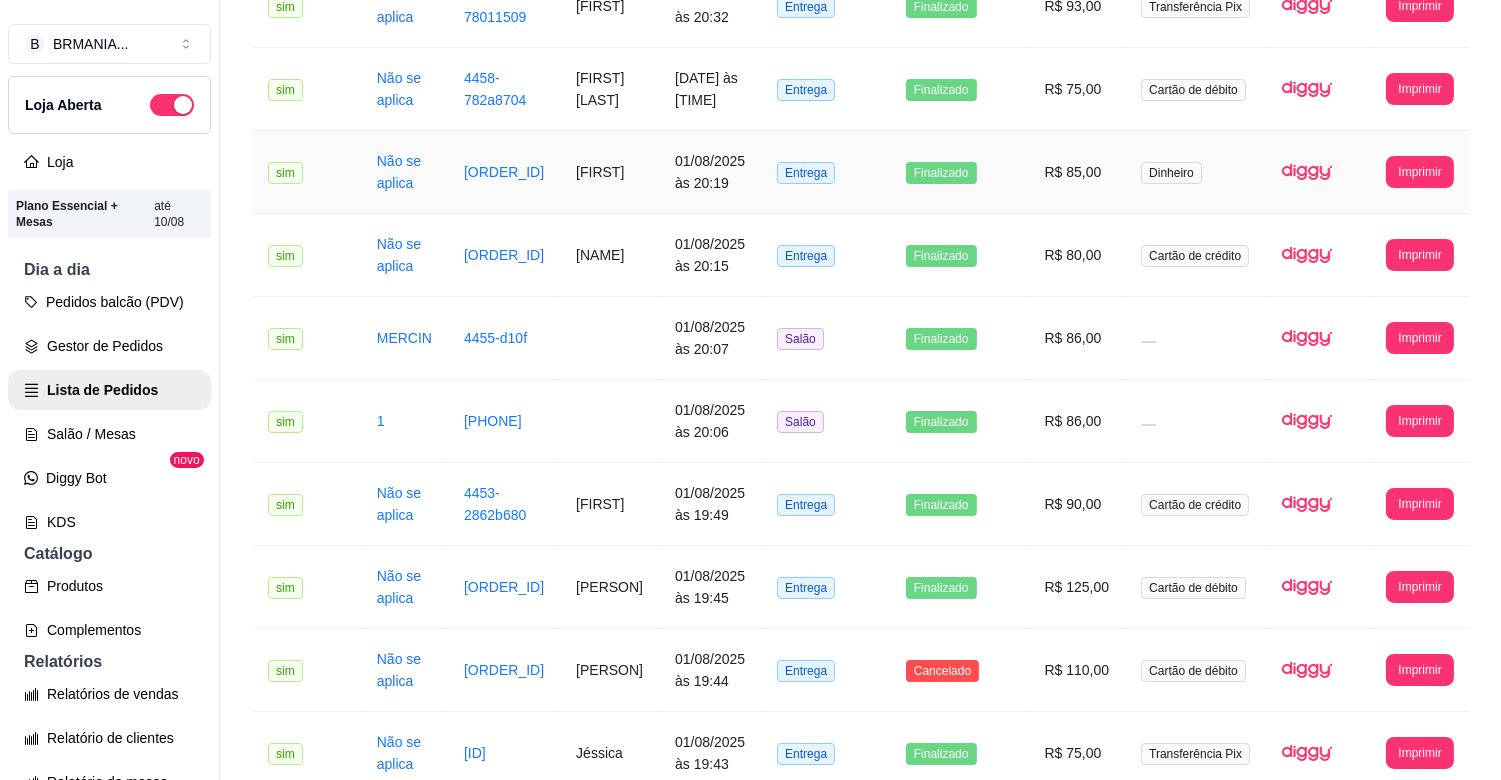click on "[FIRST]" at bounding box center (609, 172) 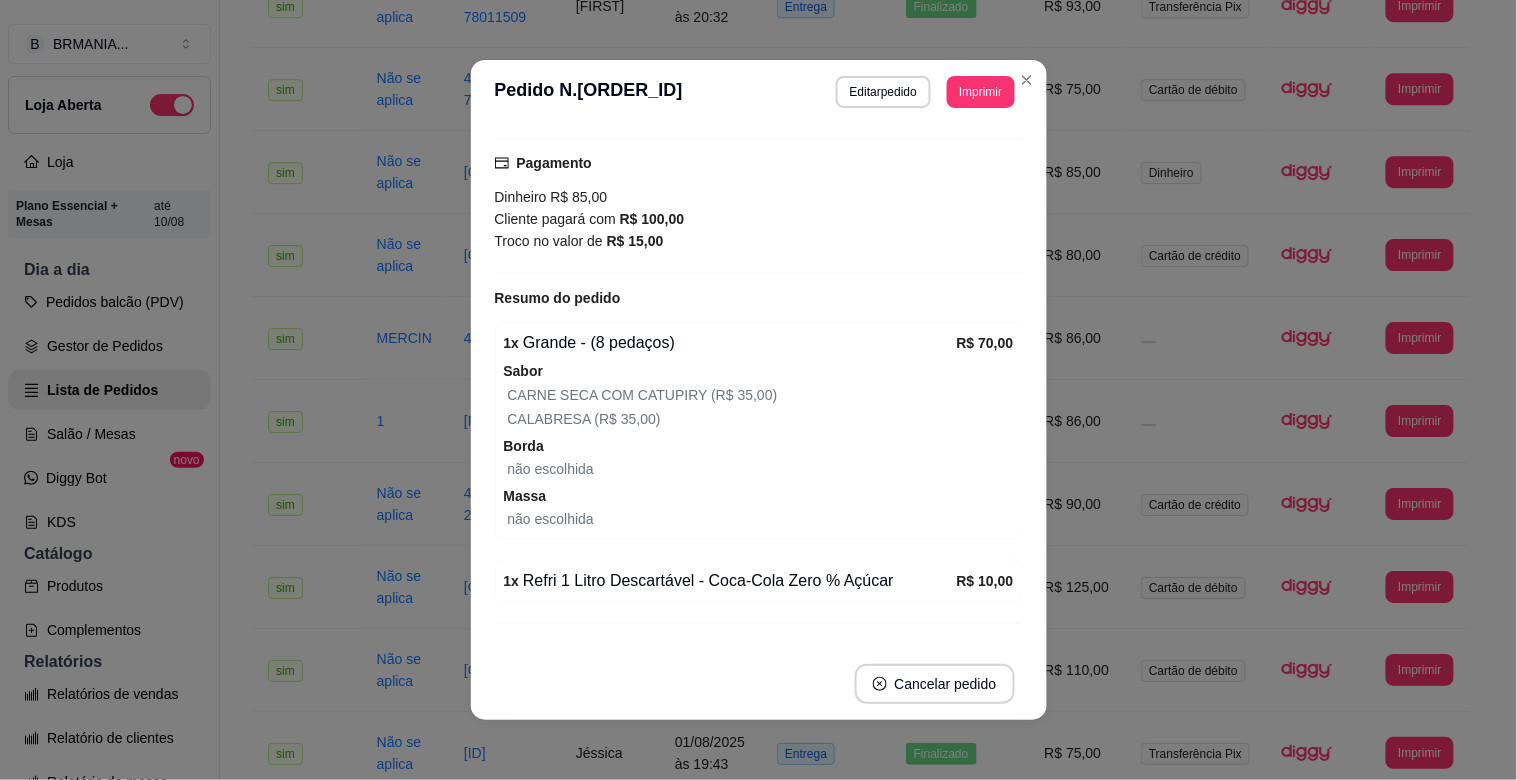 scroll, scrollTop: 411, scrollLeft: 0, axis: vertical 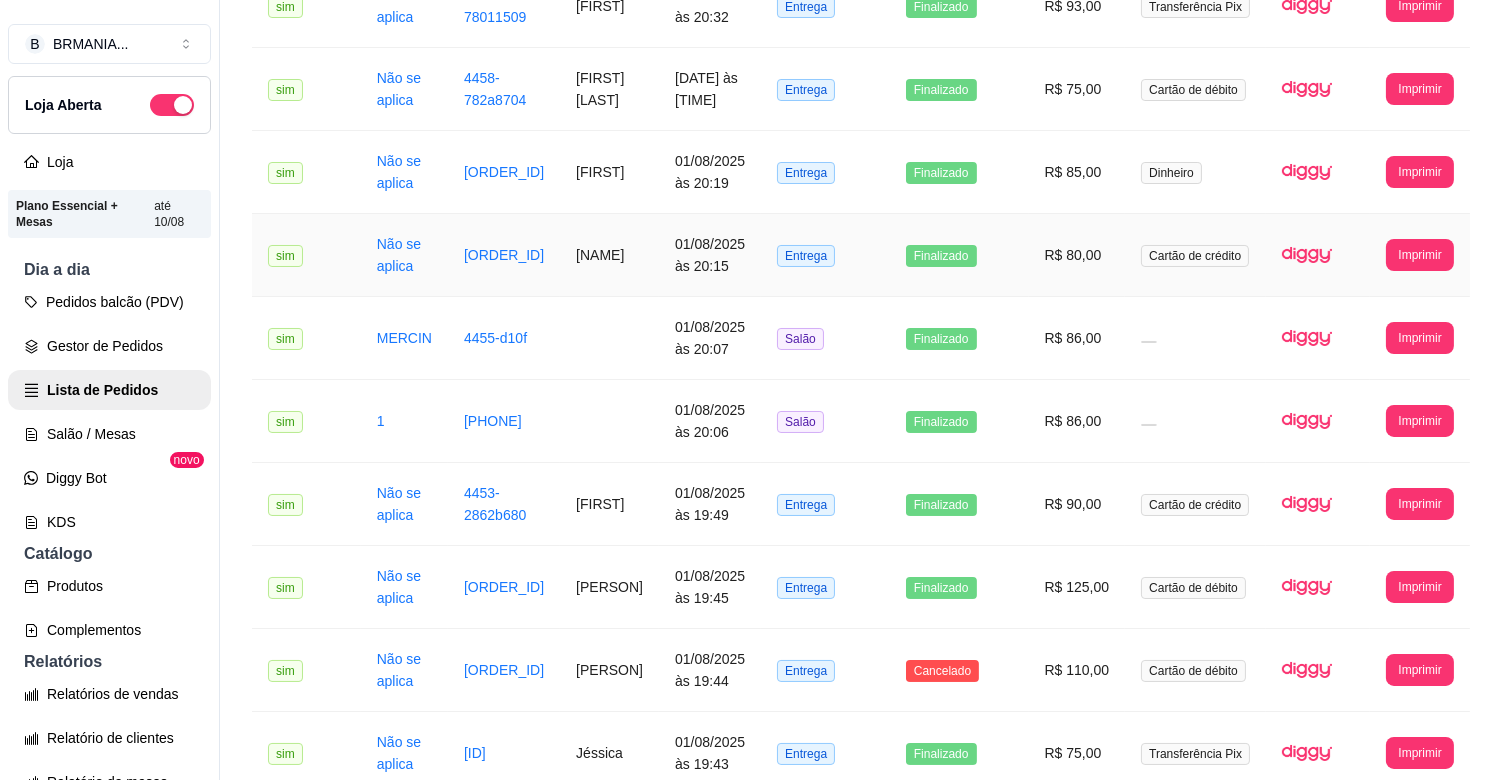 click on "[NAME]" at bounding box center [609, 255] 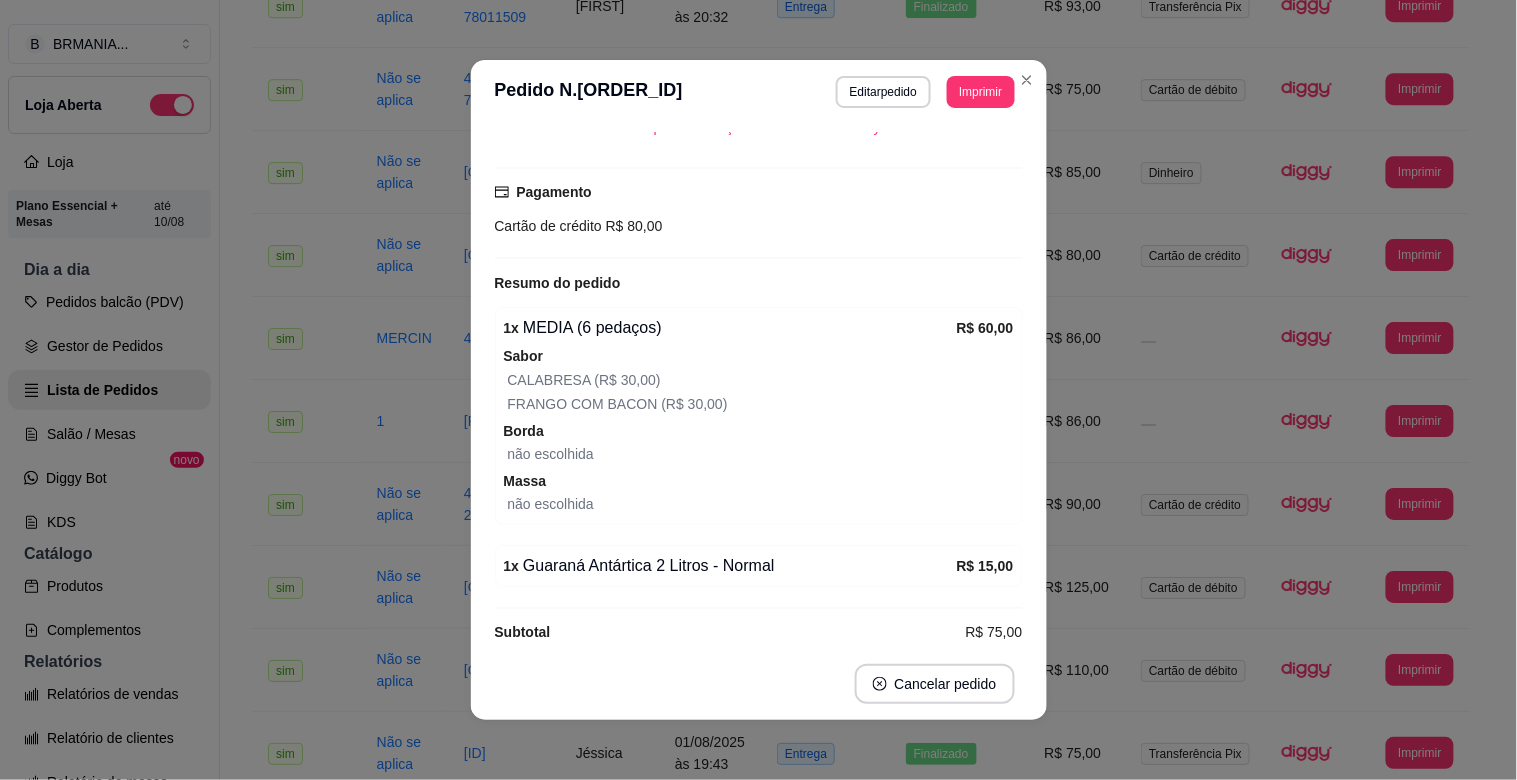 scroll, scrollTop: 463, scrollLeft: 0, axis: vertical 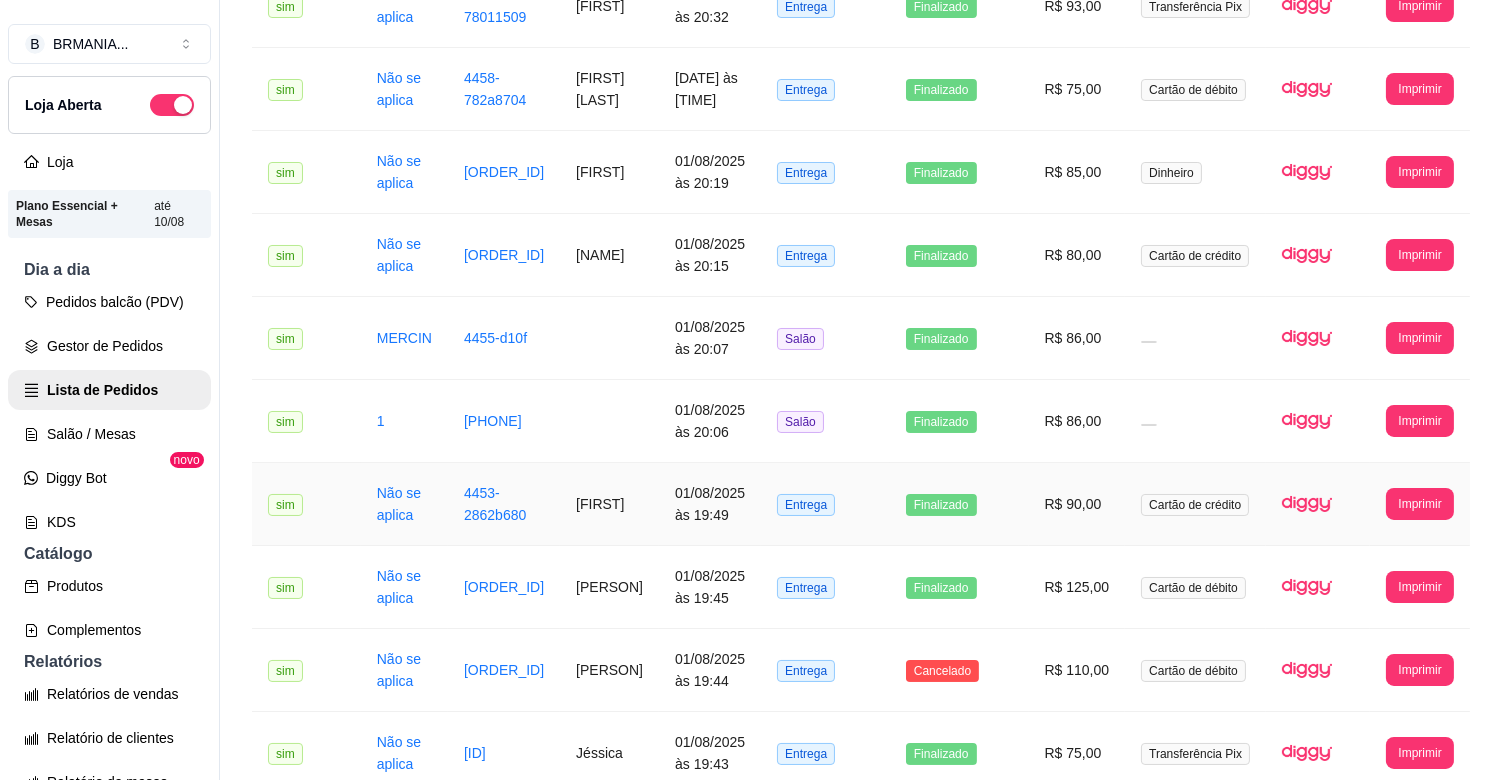 click on "[FIRST]" at bounding box center [609, 504] 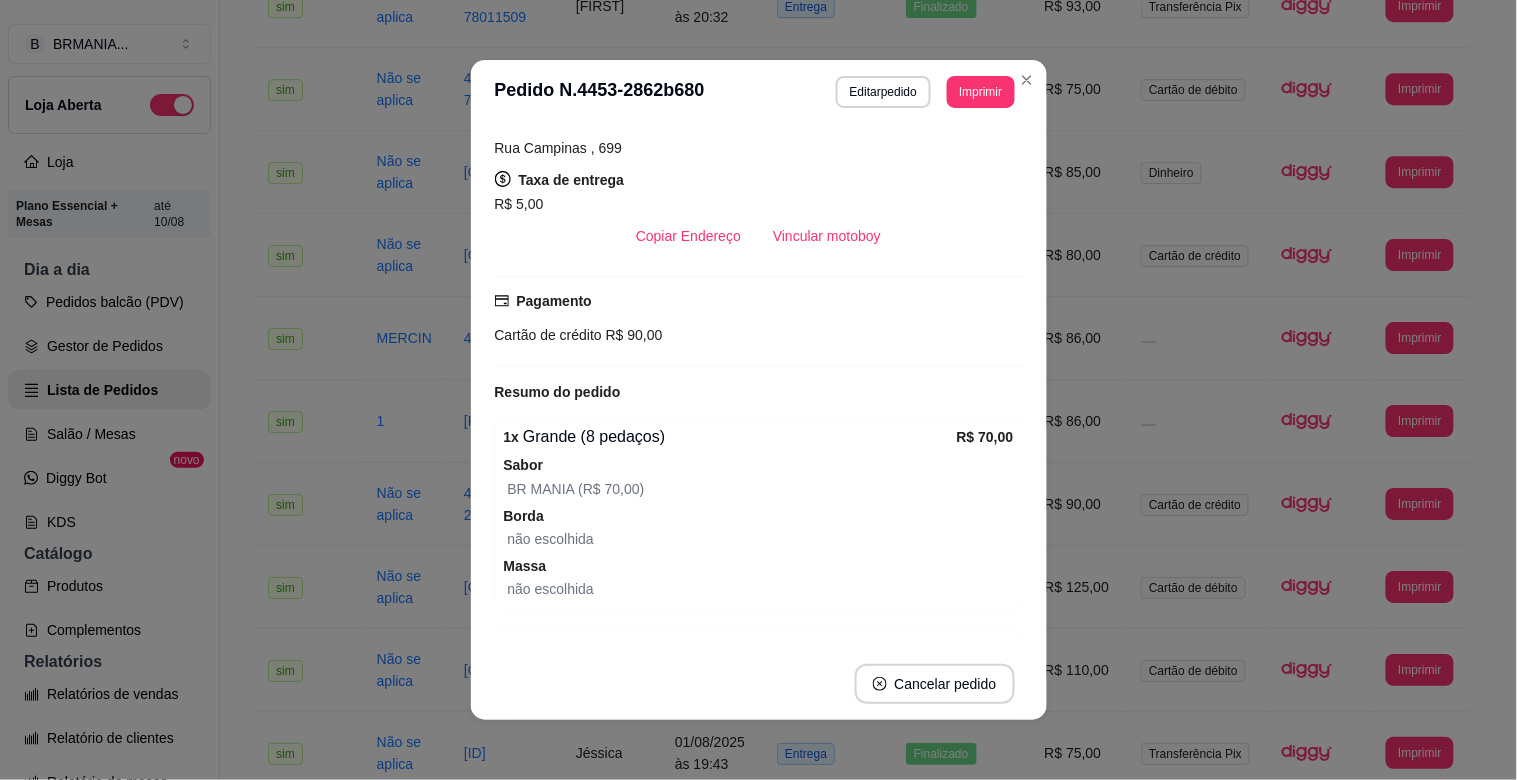 scroll, scrollTop: 440, scrollLeft: 0, axis: vertical 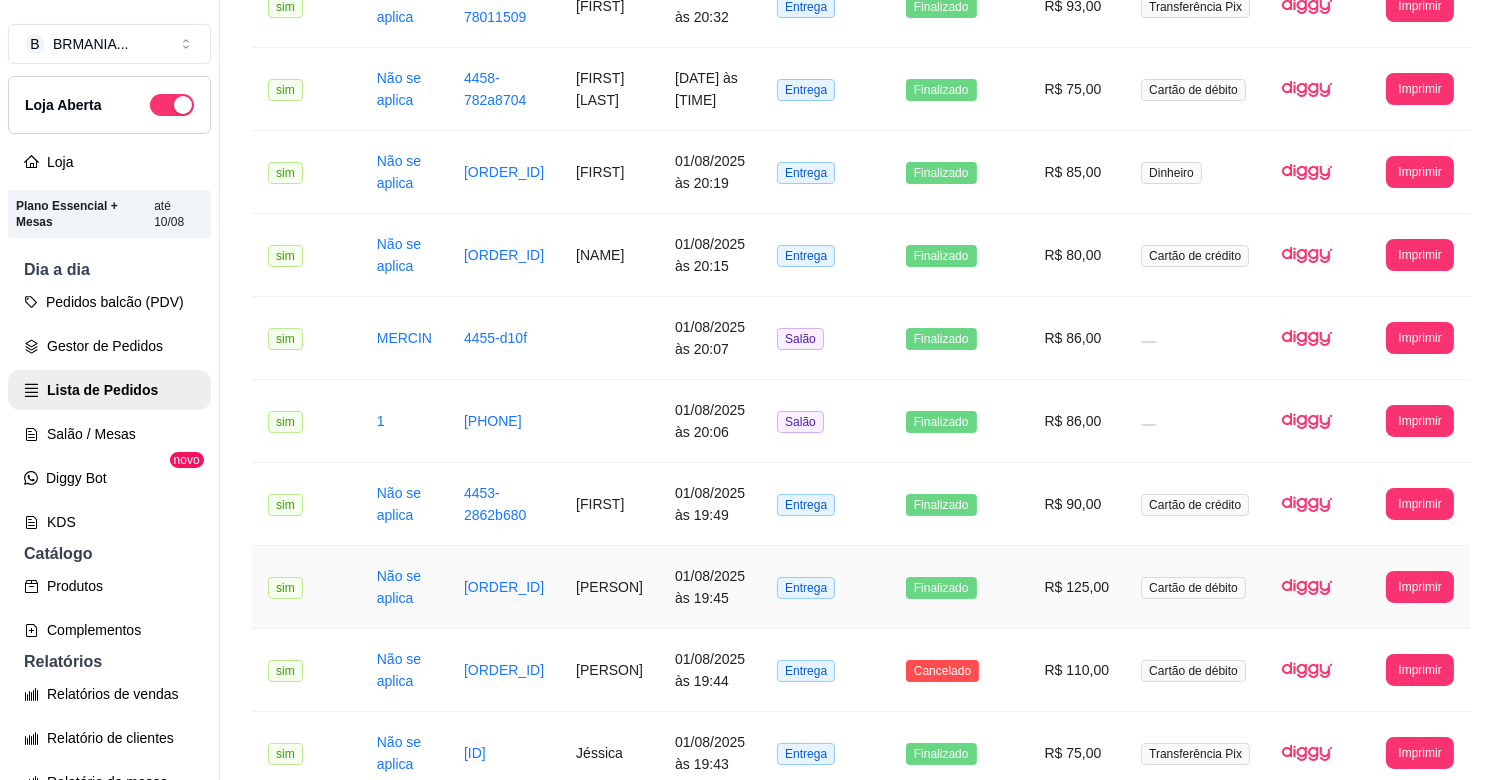click on "[PERSON]" at bounding box center (609, 587) 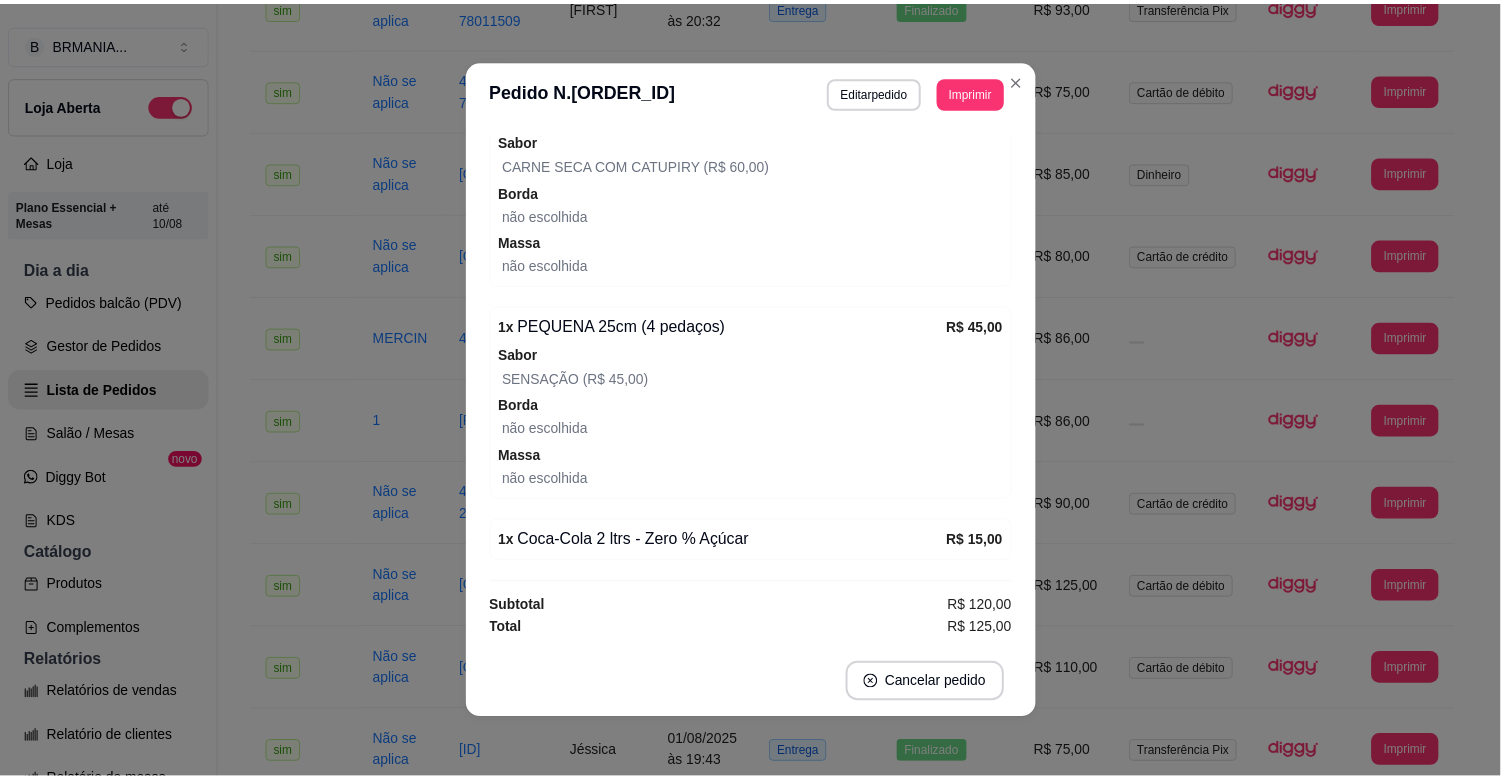 scroll, scrollTop: 0, scrollLeft: 0, axis: both 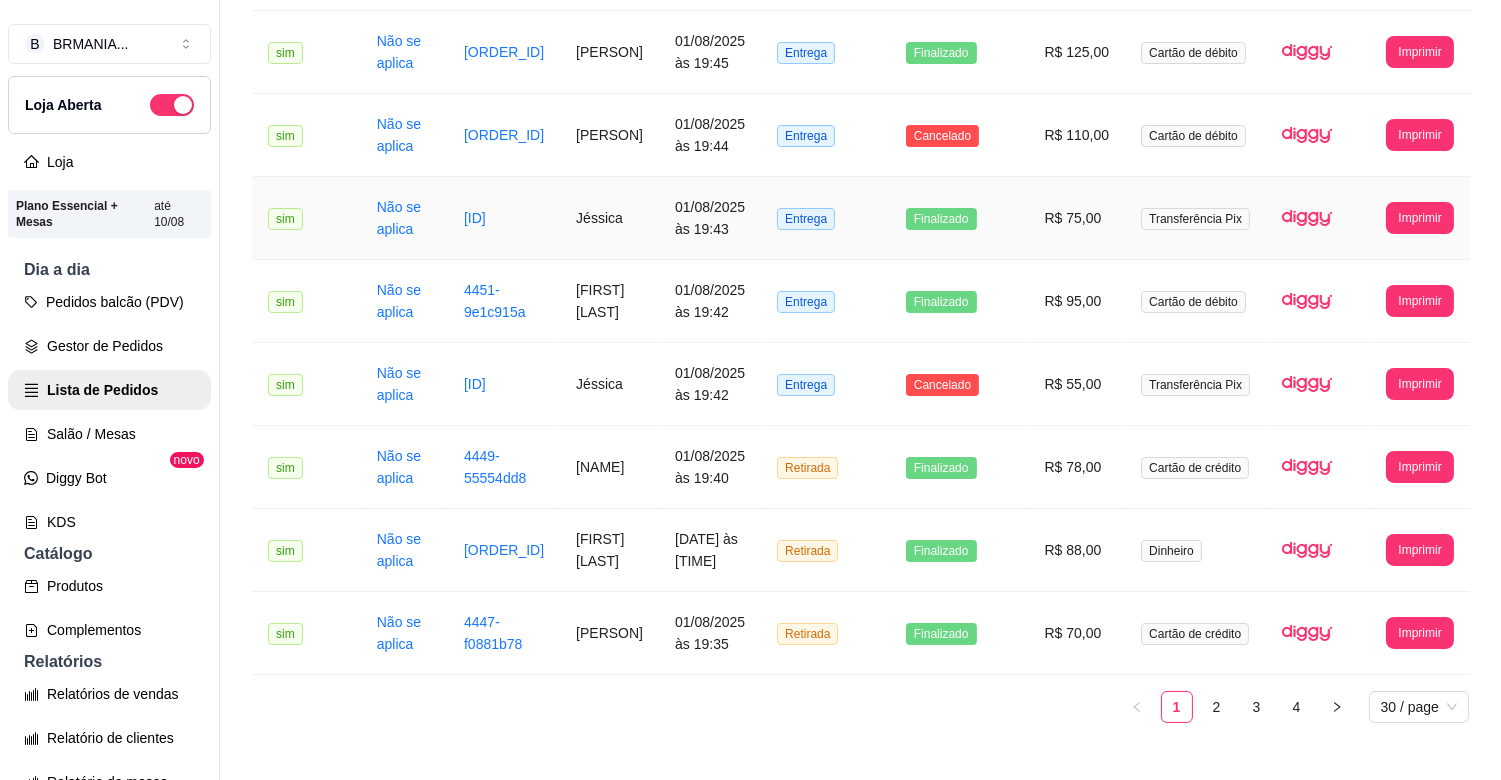 click on "Jéssica" at bounding box center (609, 218) 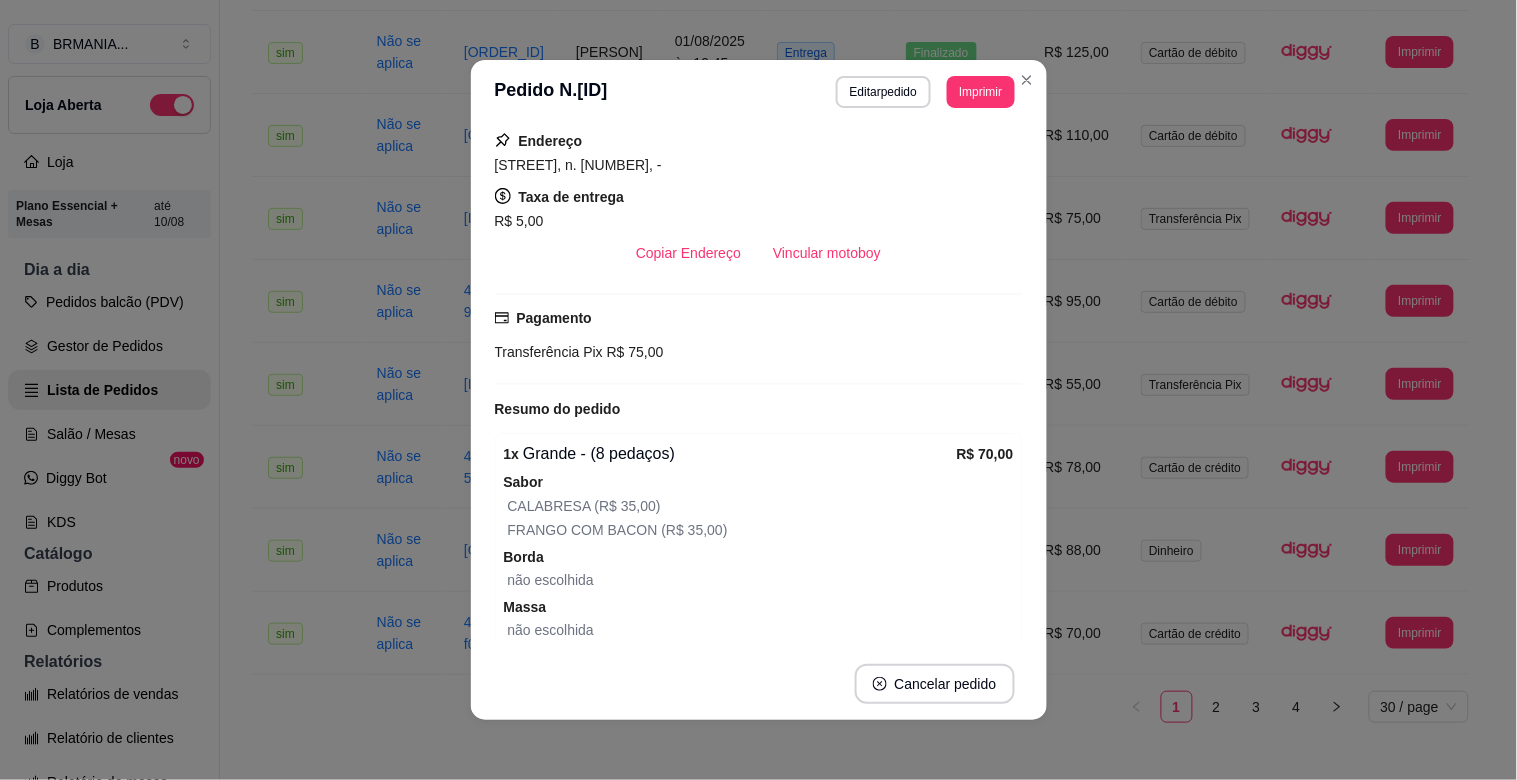 scroll, scrollTop: 294, scrollLeft: 0, axis: vertical 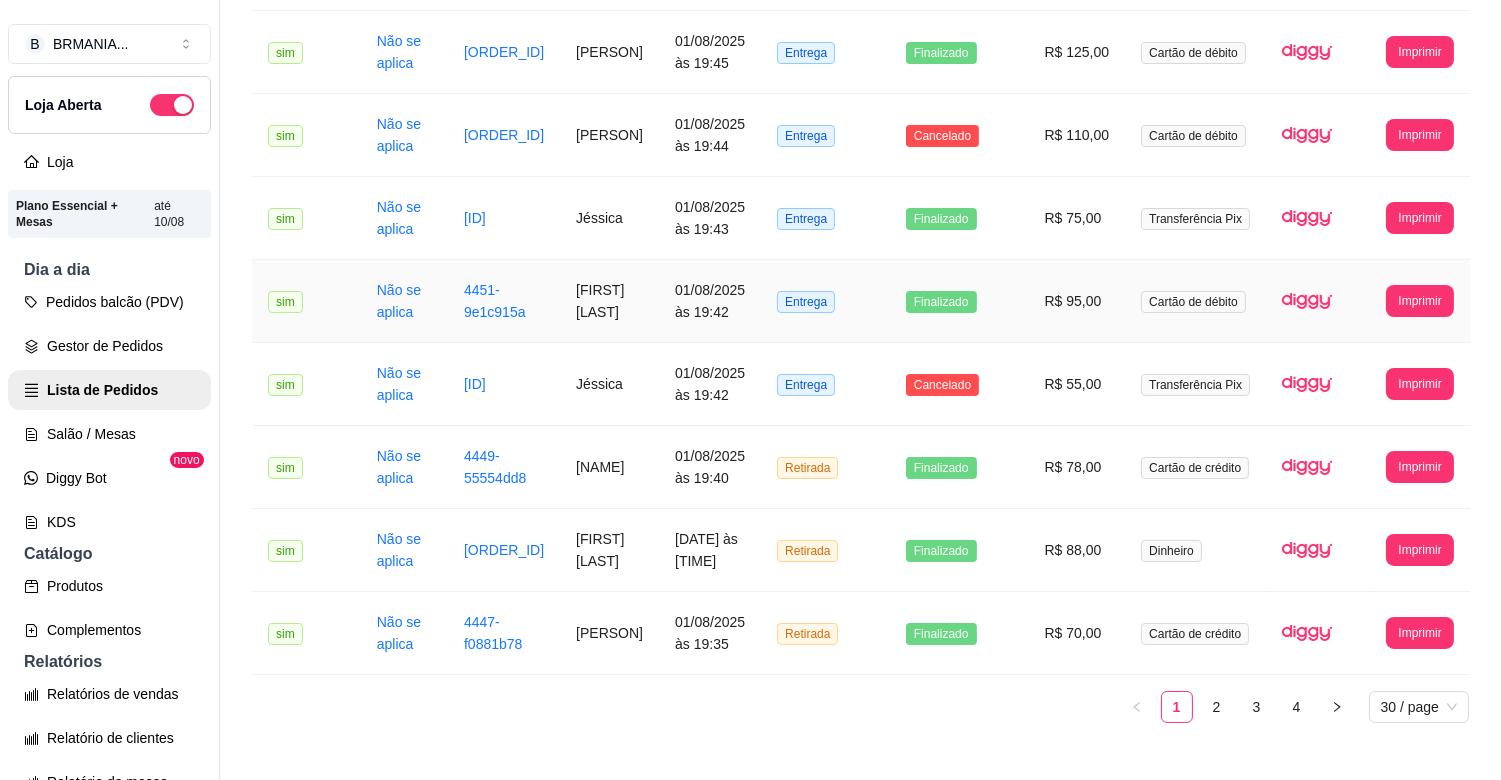 click on "[FIRST] [LAST]" at bounding box center (609, 301) 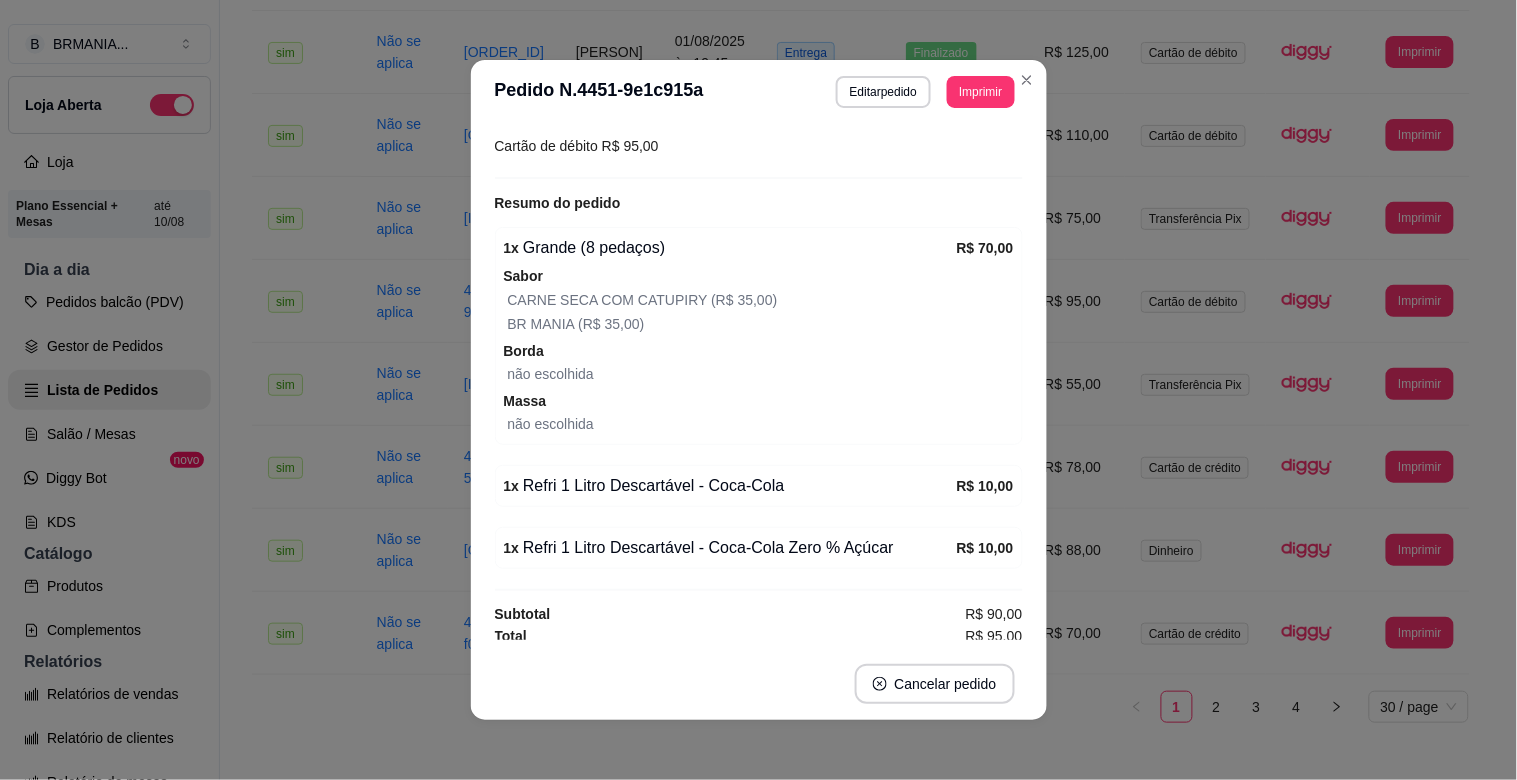 scroll, scrollTop: 525, scrollLeft: 0, axis: vertical 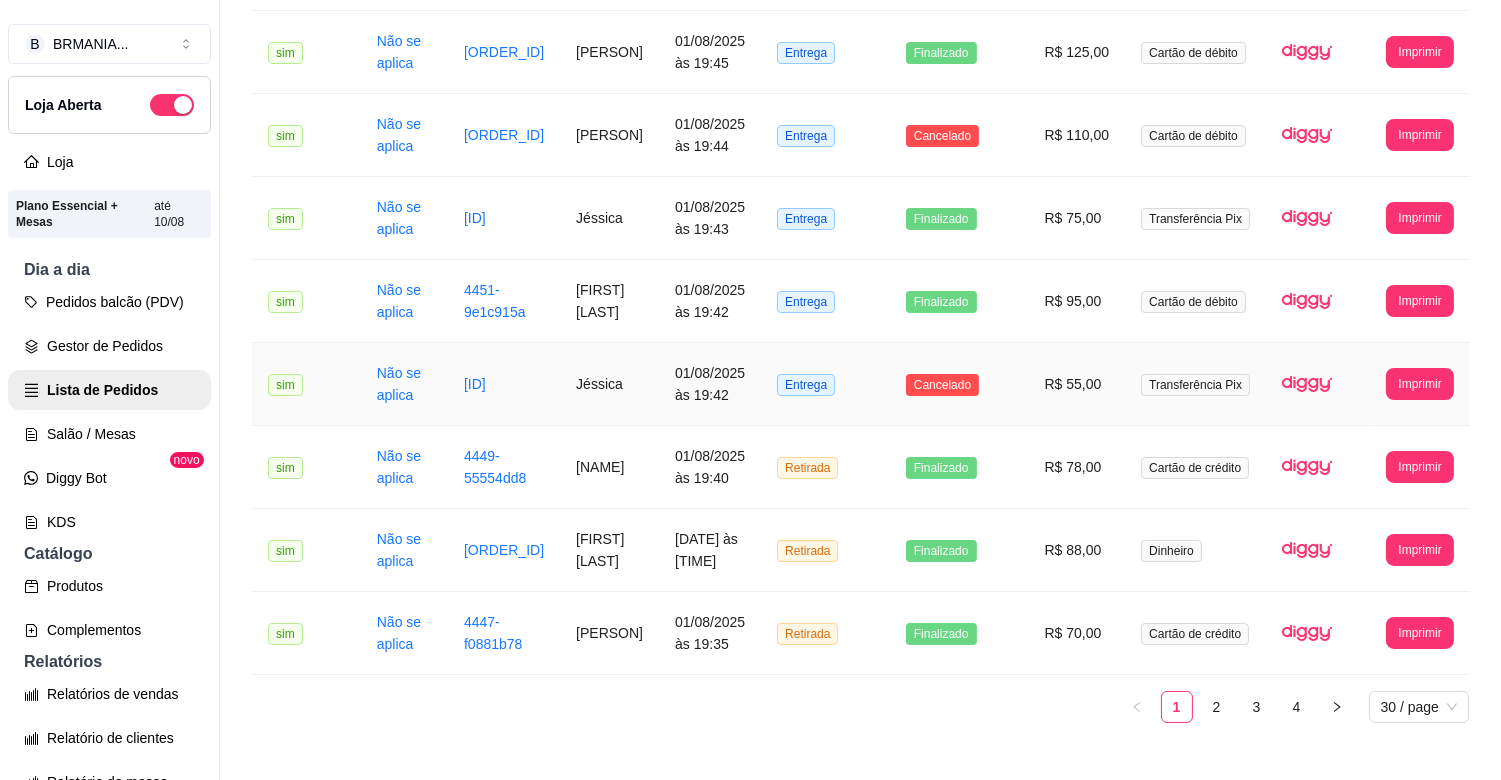 click on "Jéssica" at bounding box center (609, 384) 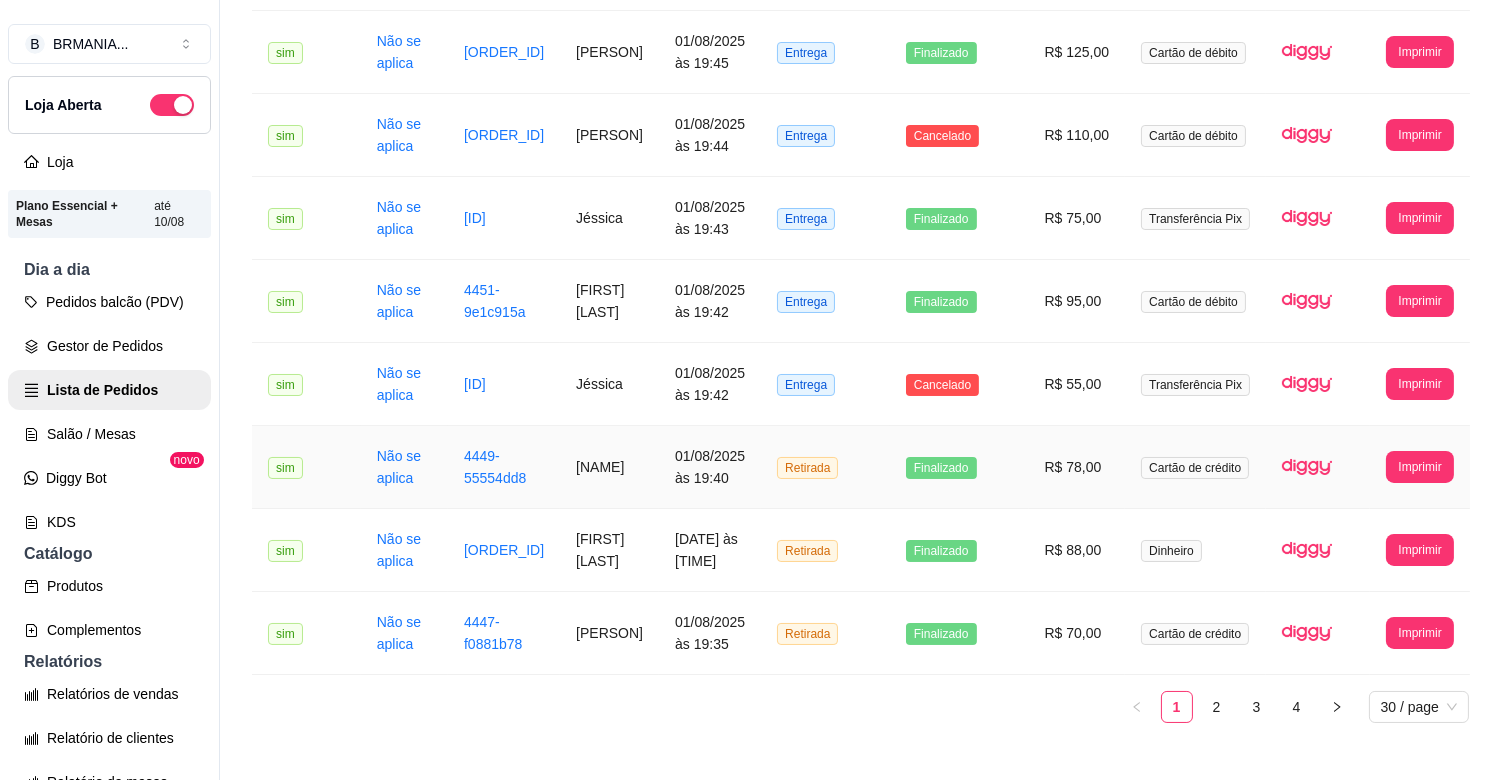 click on "[NAME]" at bounding box center [609, 467] 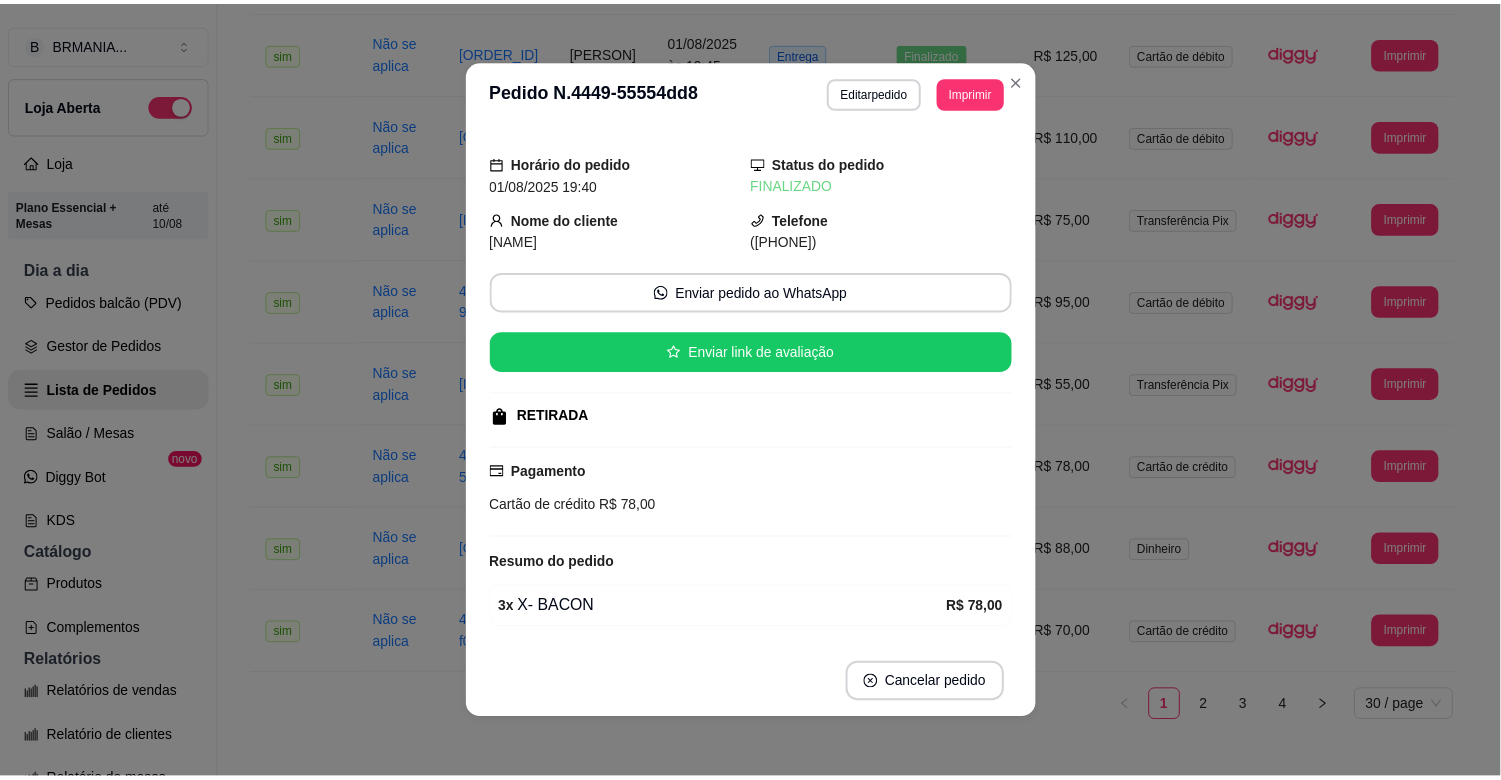 scroll, scrollTop: 70, scrollLeft: 0, axis: vertical 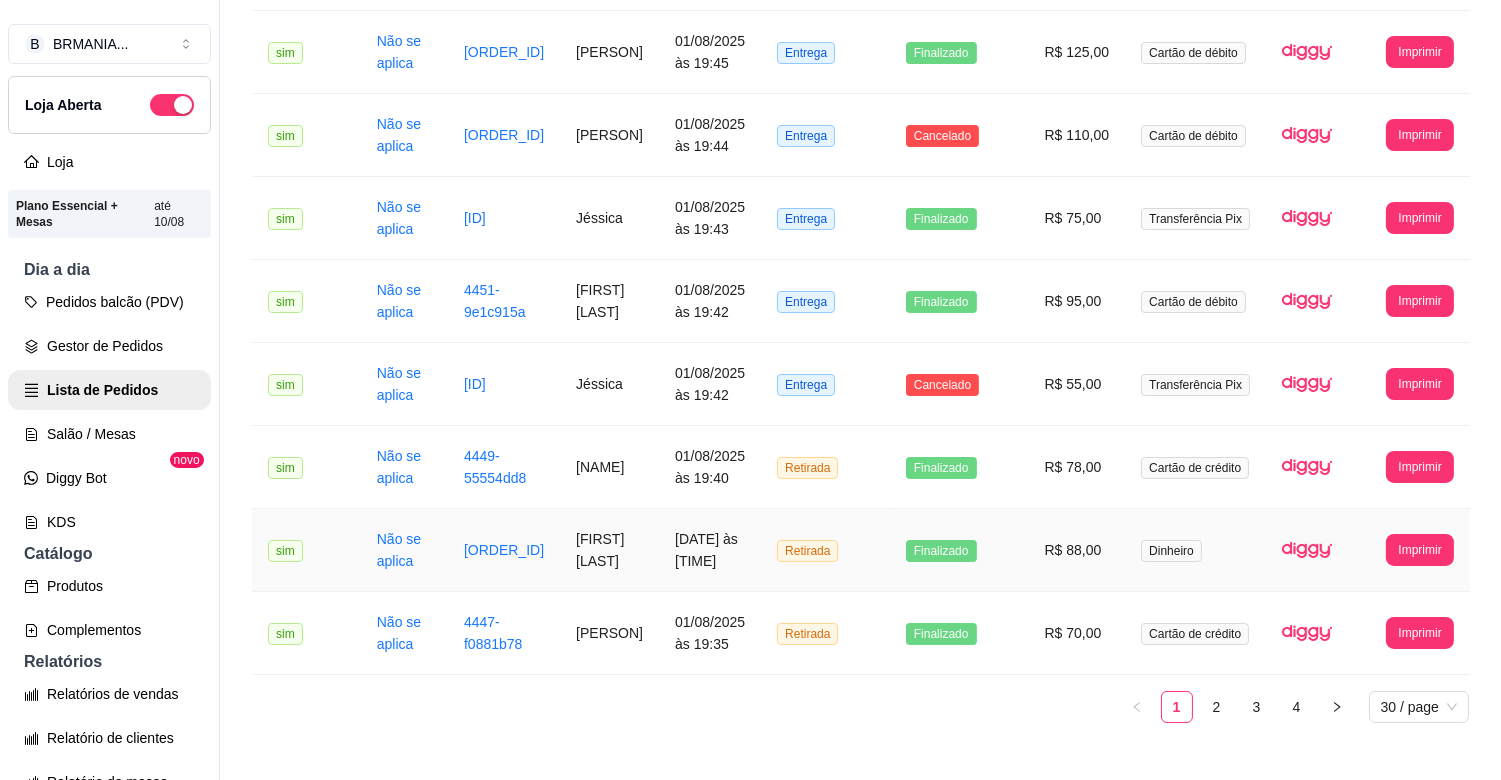 click on "[FIRST] [LAST]" at bounding box center [609, 550] 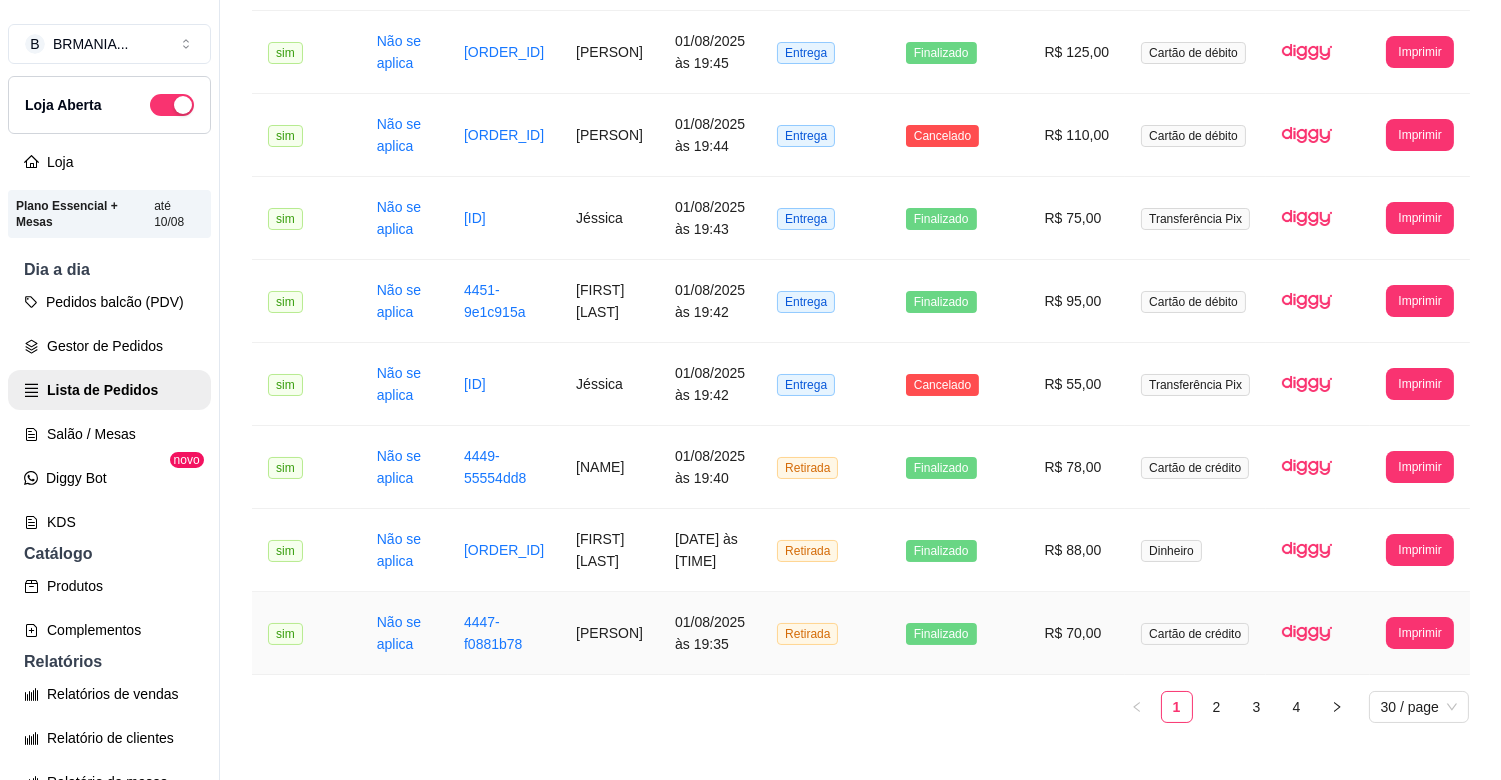 click on "[PERSON]" at bounding box center [609, 633] 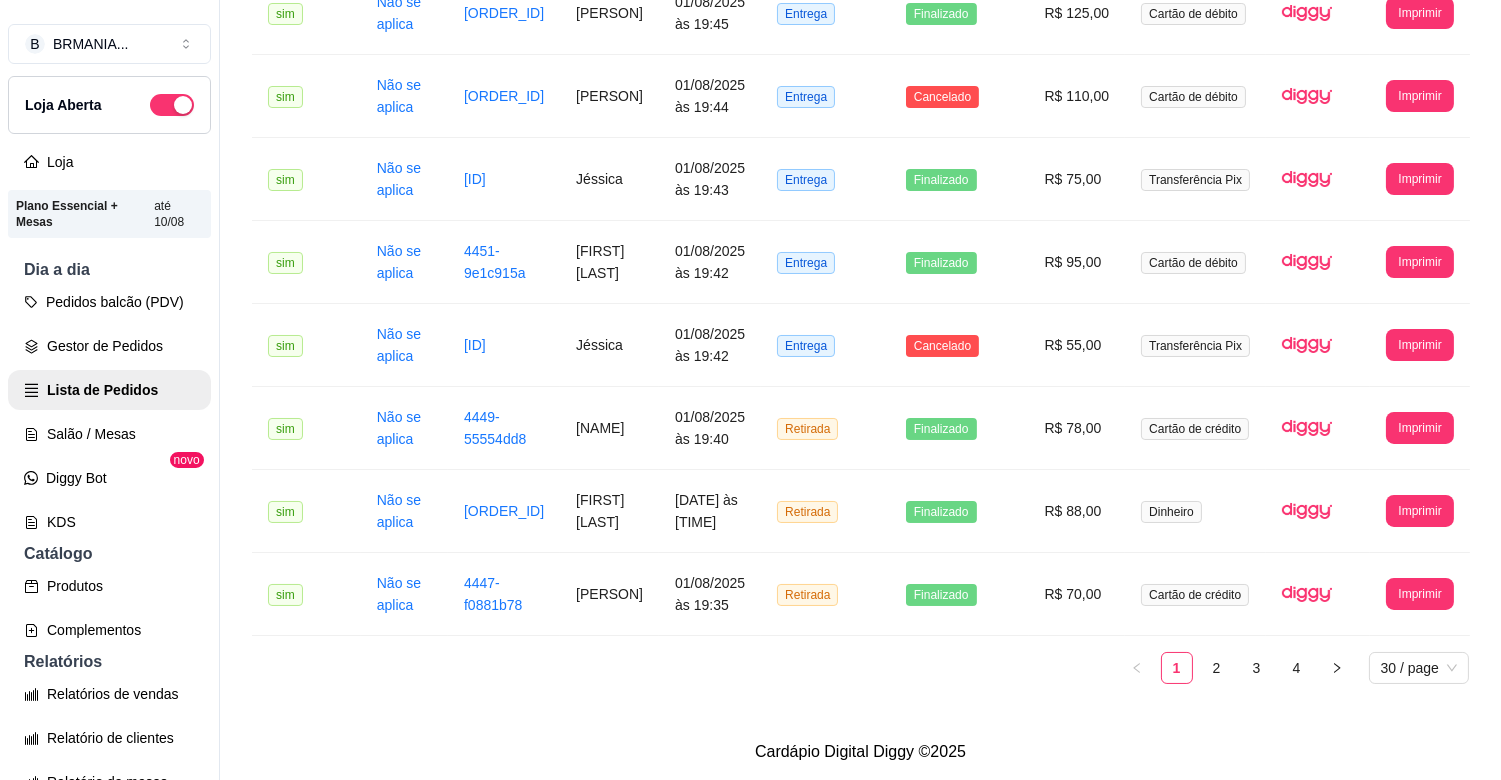scroll, scrollTop: 2200, scrollLeft: 0, axis: vertical 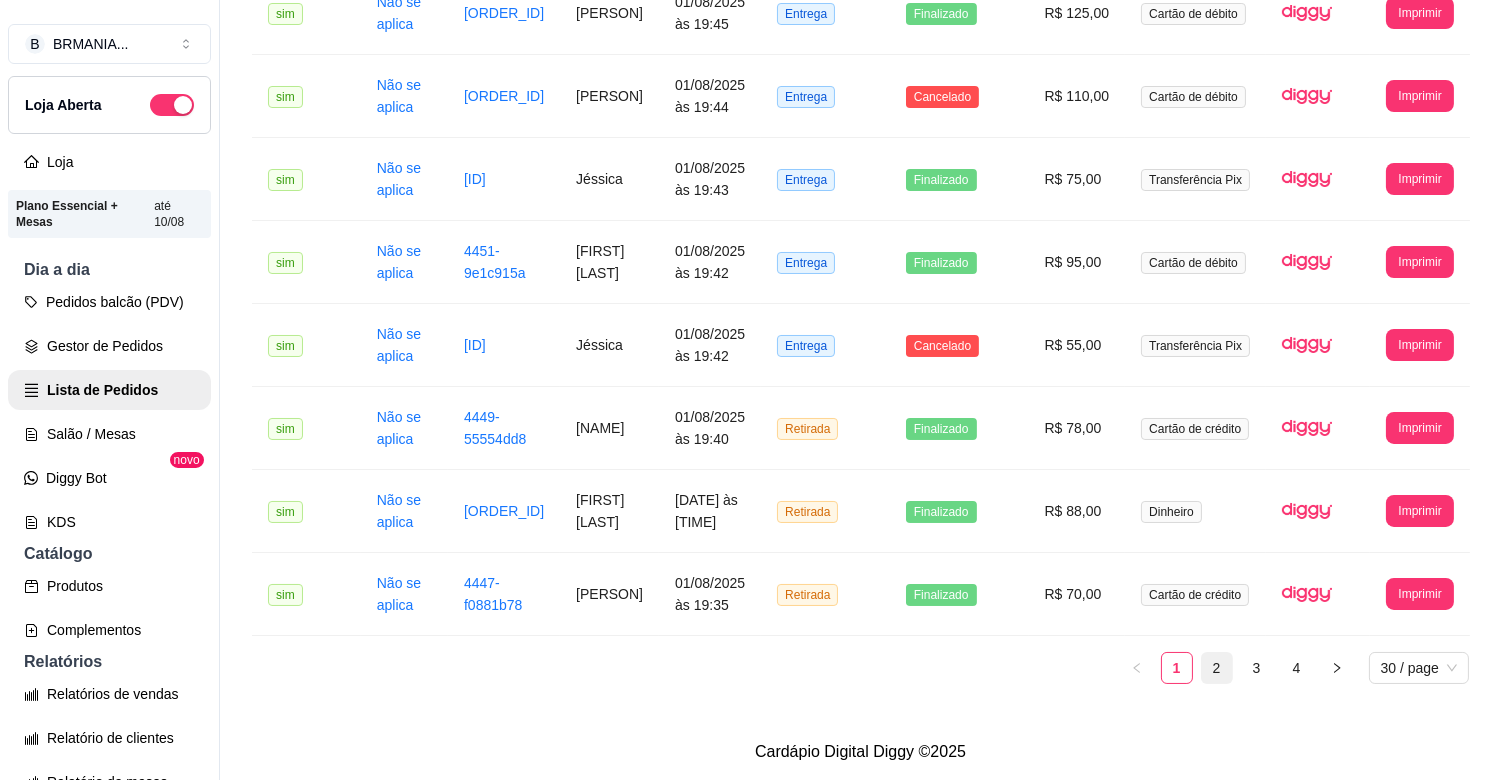 click on "2" at bounding box center (1217, 668) 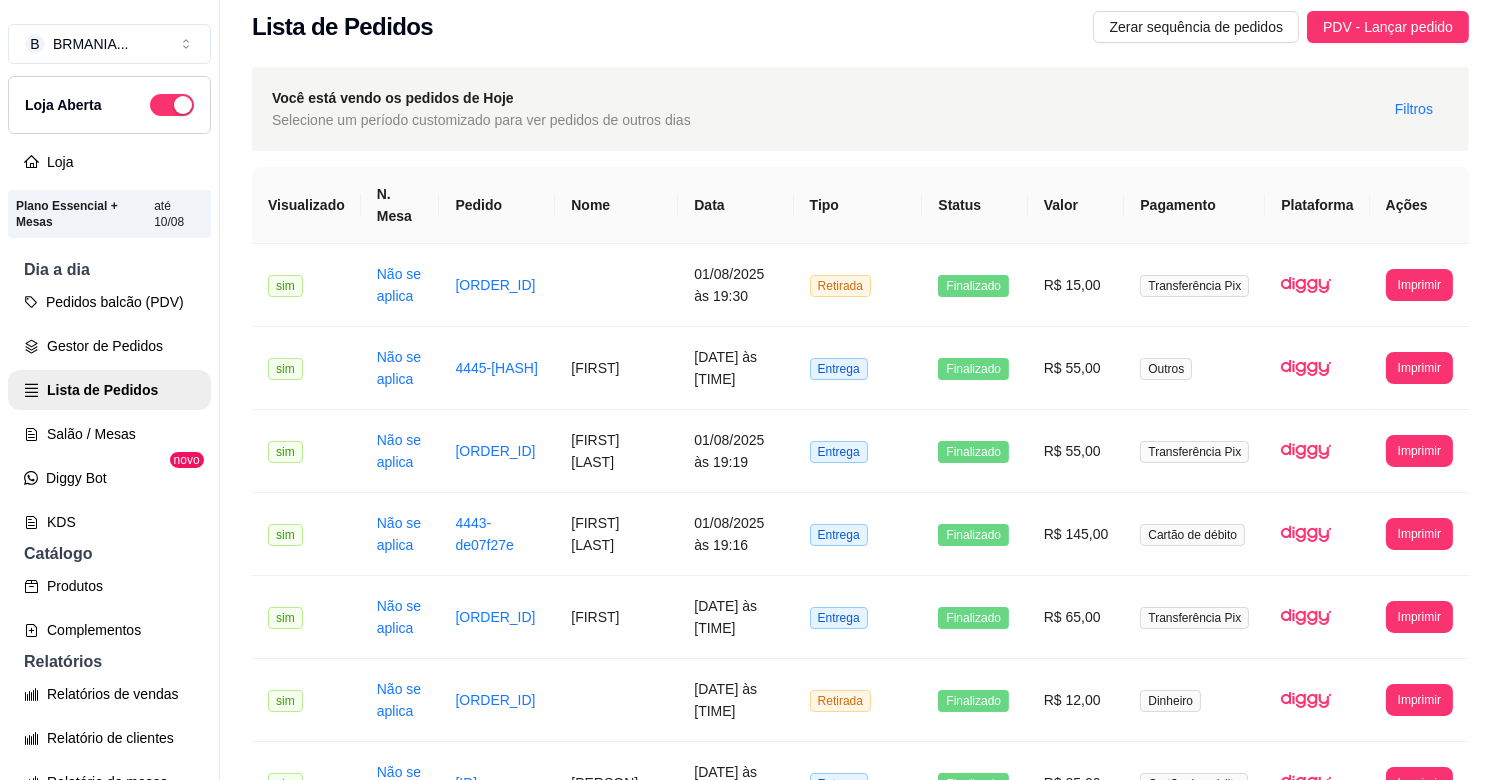 scroll, scrollTop: 0, scrollLeft: 0, axis: both 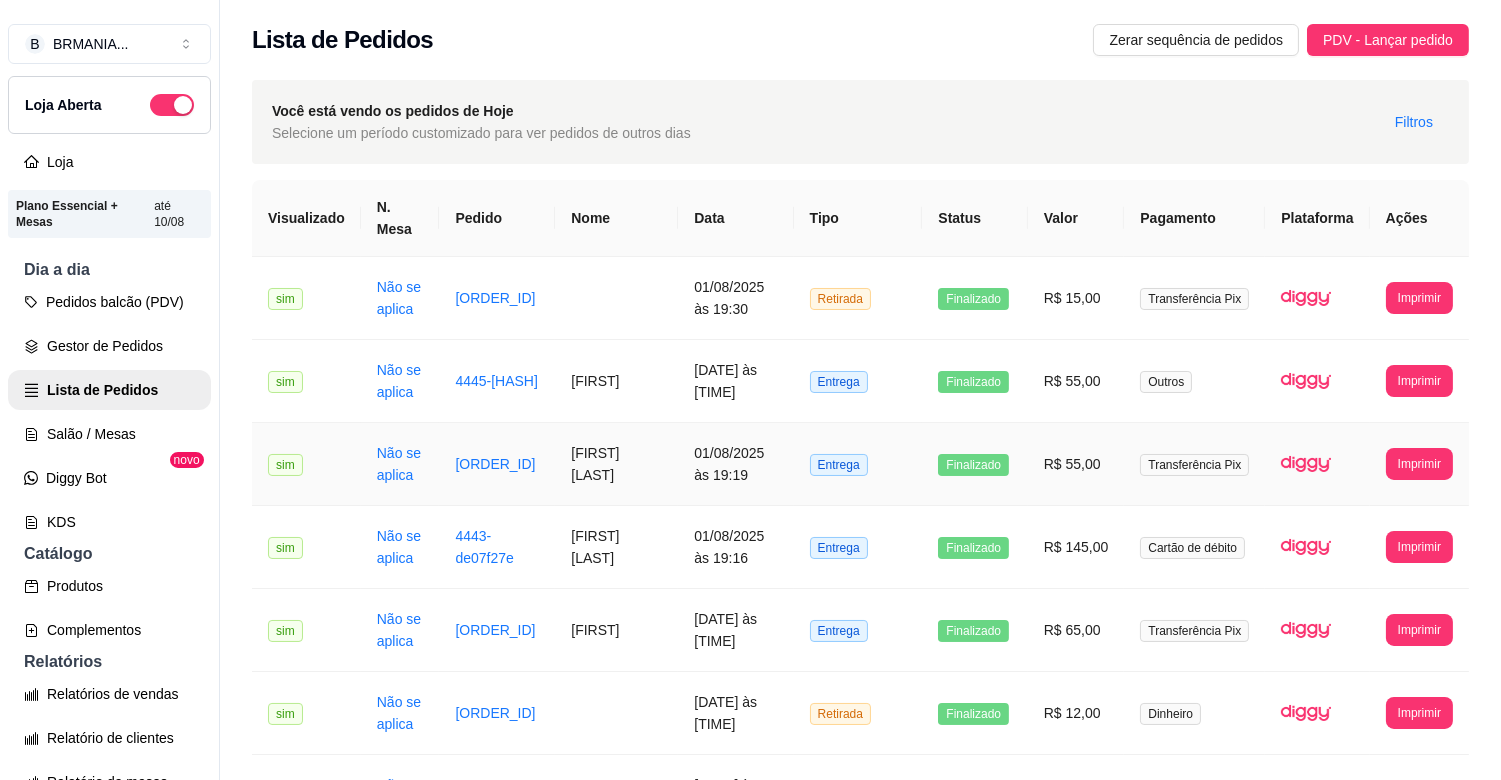click on "01/08/2025 às 19:19" at bounding box center [735, 464] 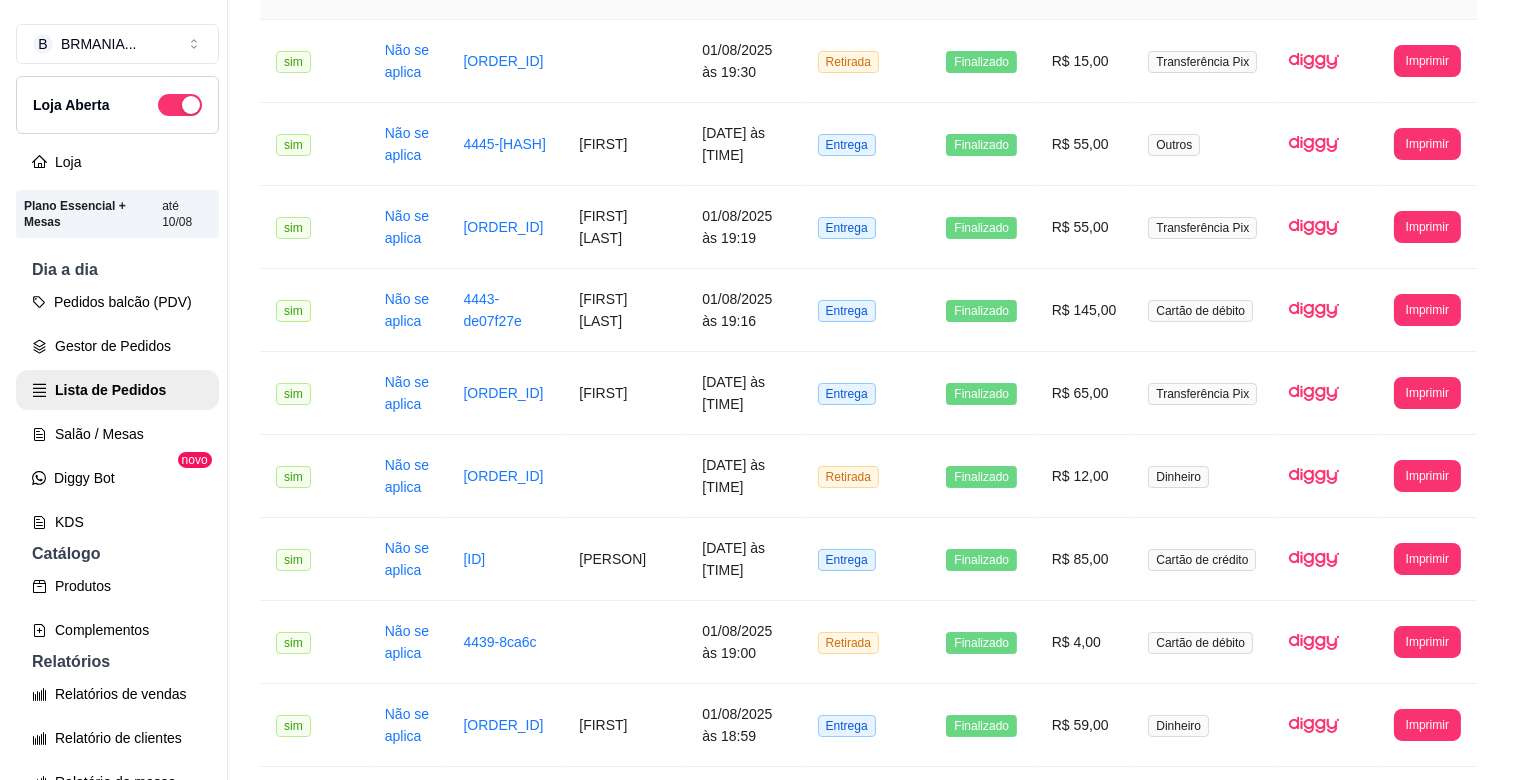 scroll, scrollTop: 371, scrollLeft: 0, axis: vertical 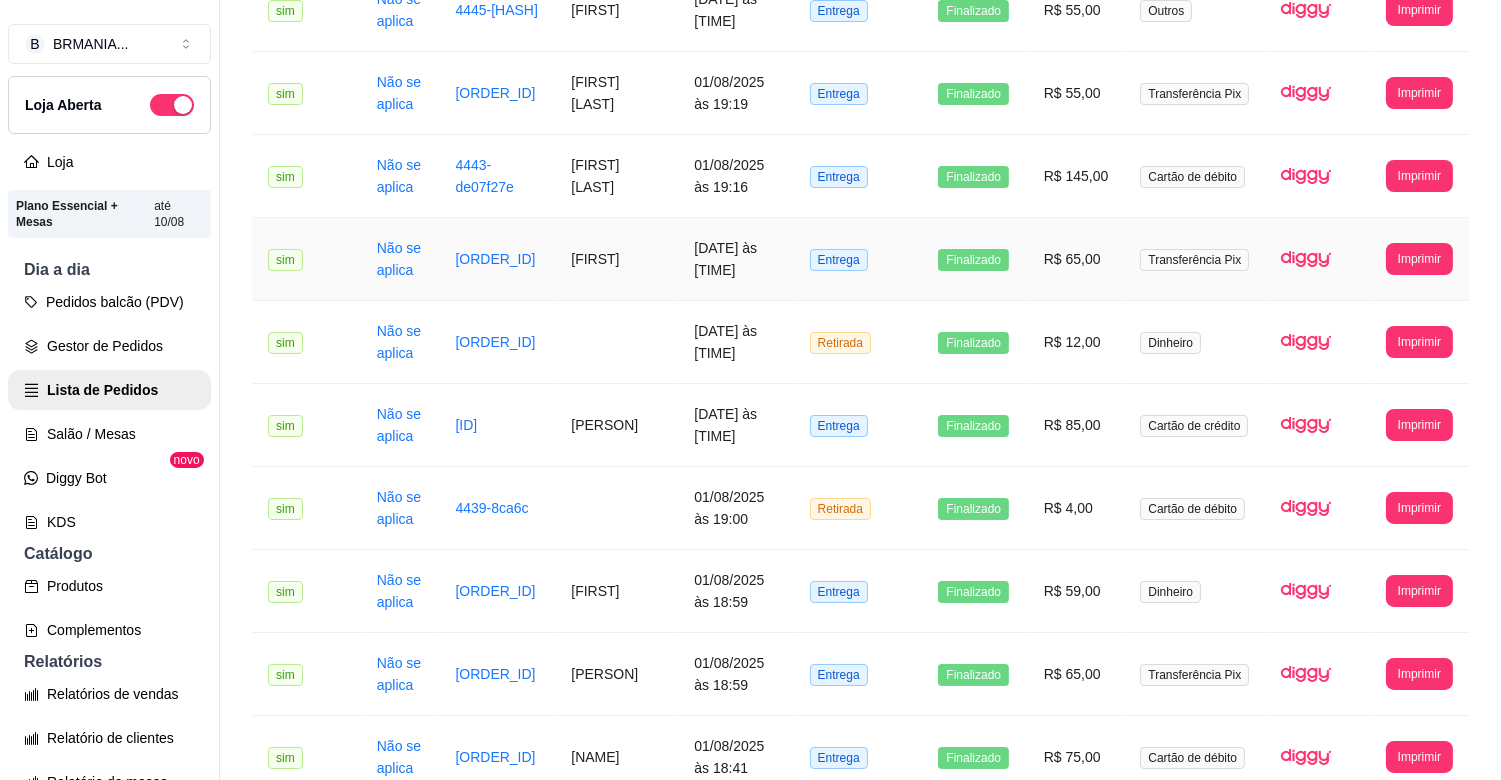 click on "[FIRST]" at bounding box center (616, 259) 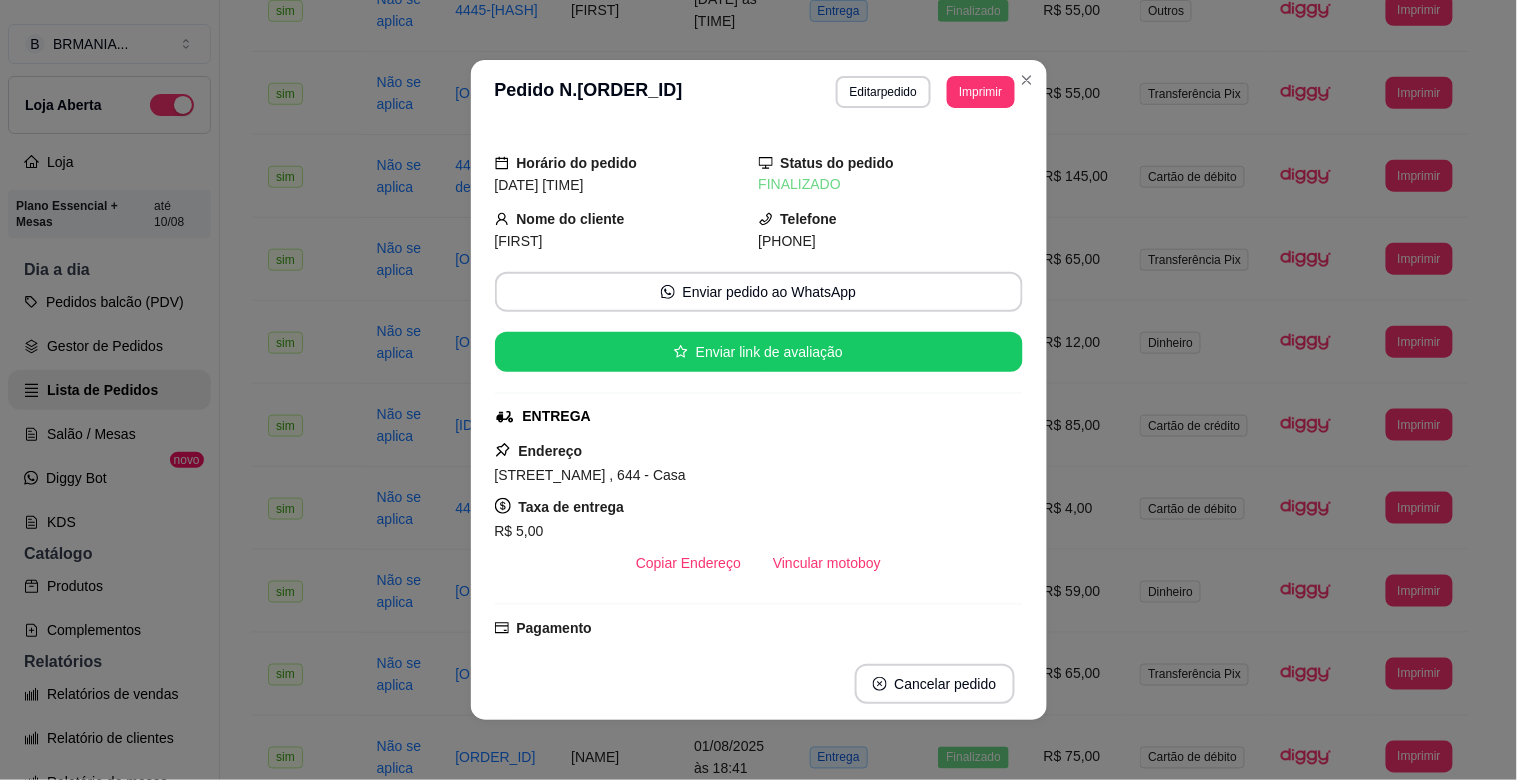 scroll, scrollTop: 311, scrollLeft: 0, axis: vertical 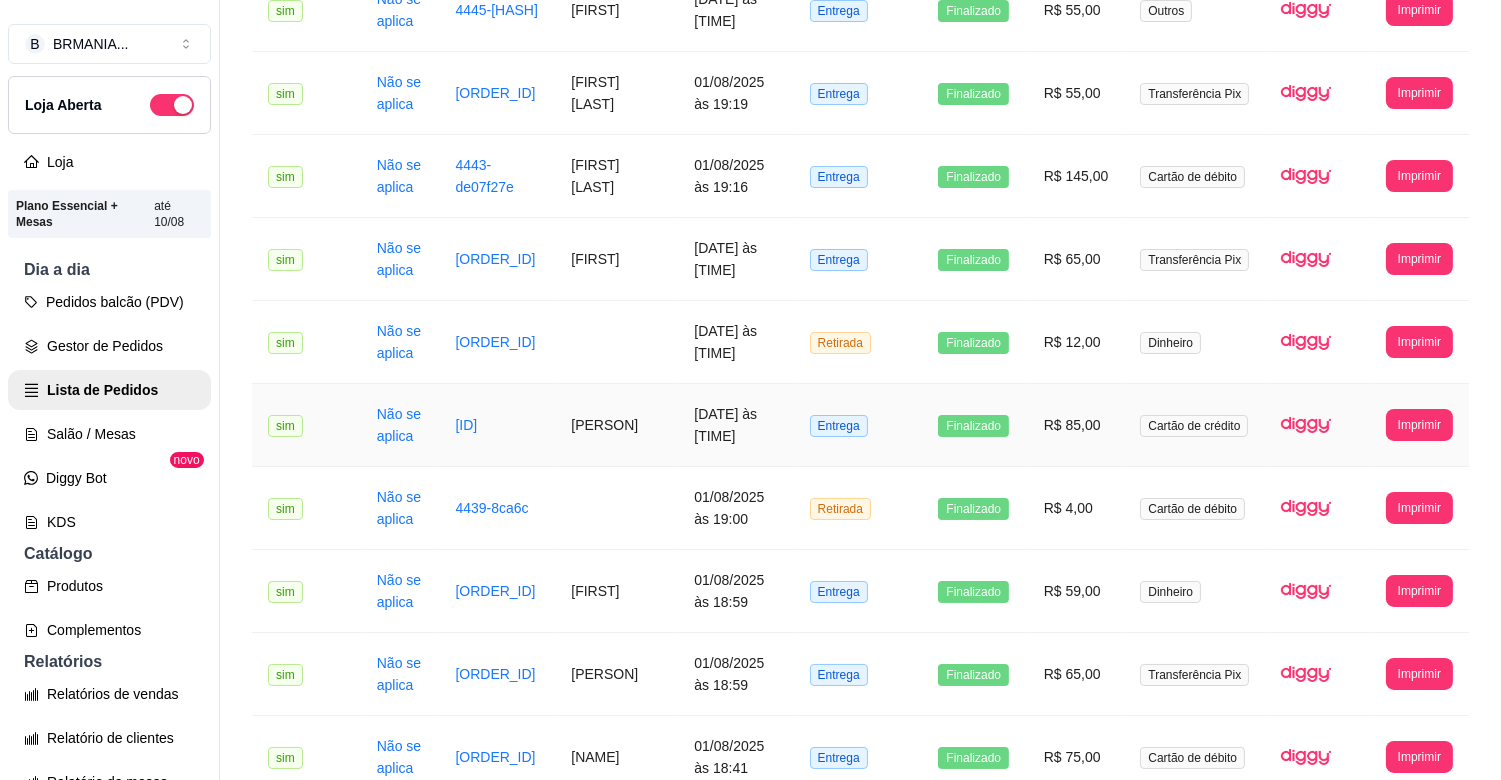 click on "[PERSON]" at bounding box center [616, 425] 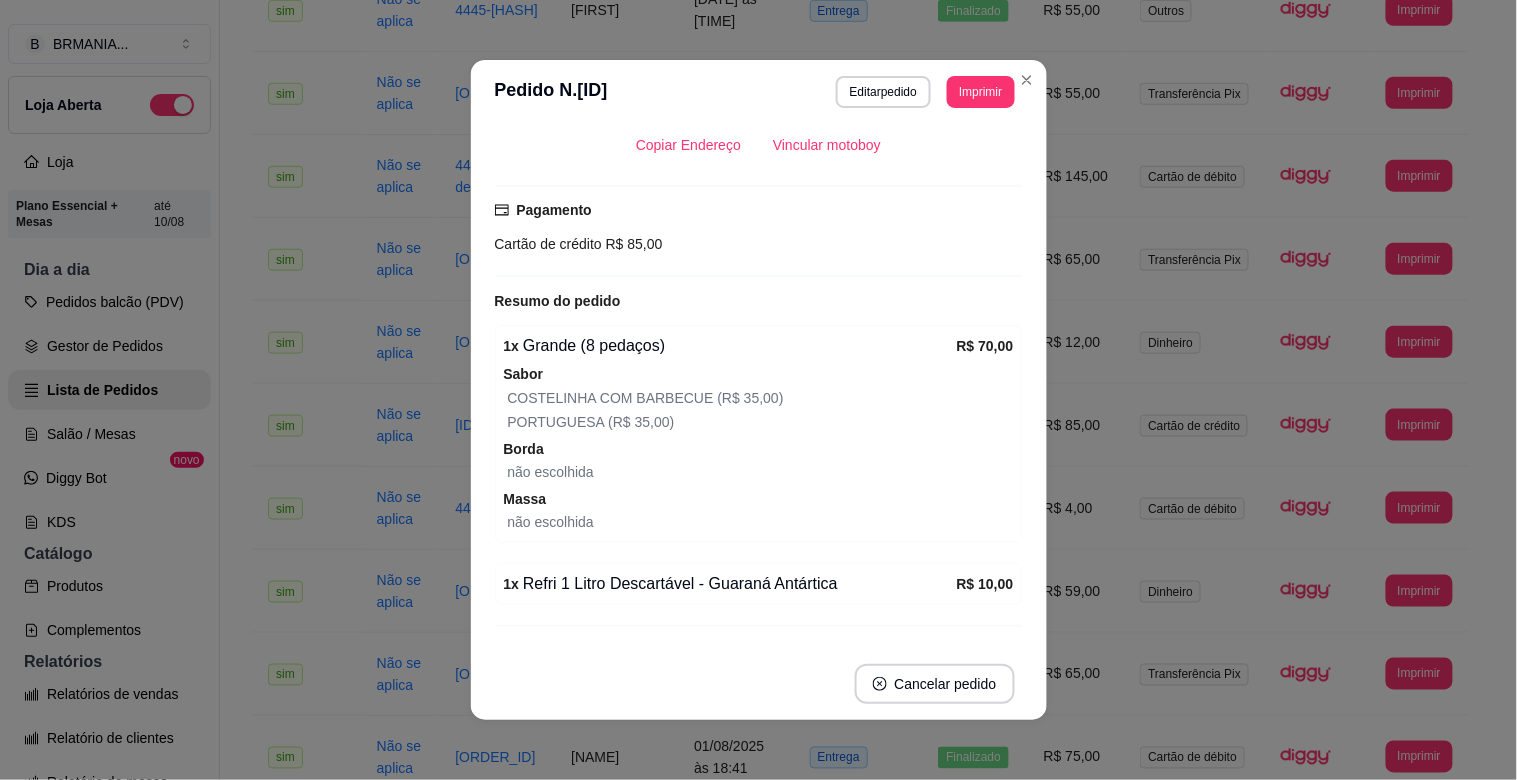 scroll, scrollTop: 463, scrollLeft: 0, axis: vertical 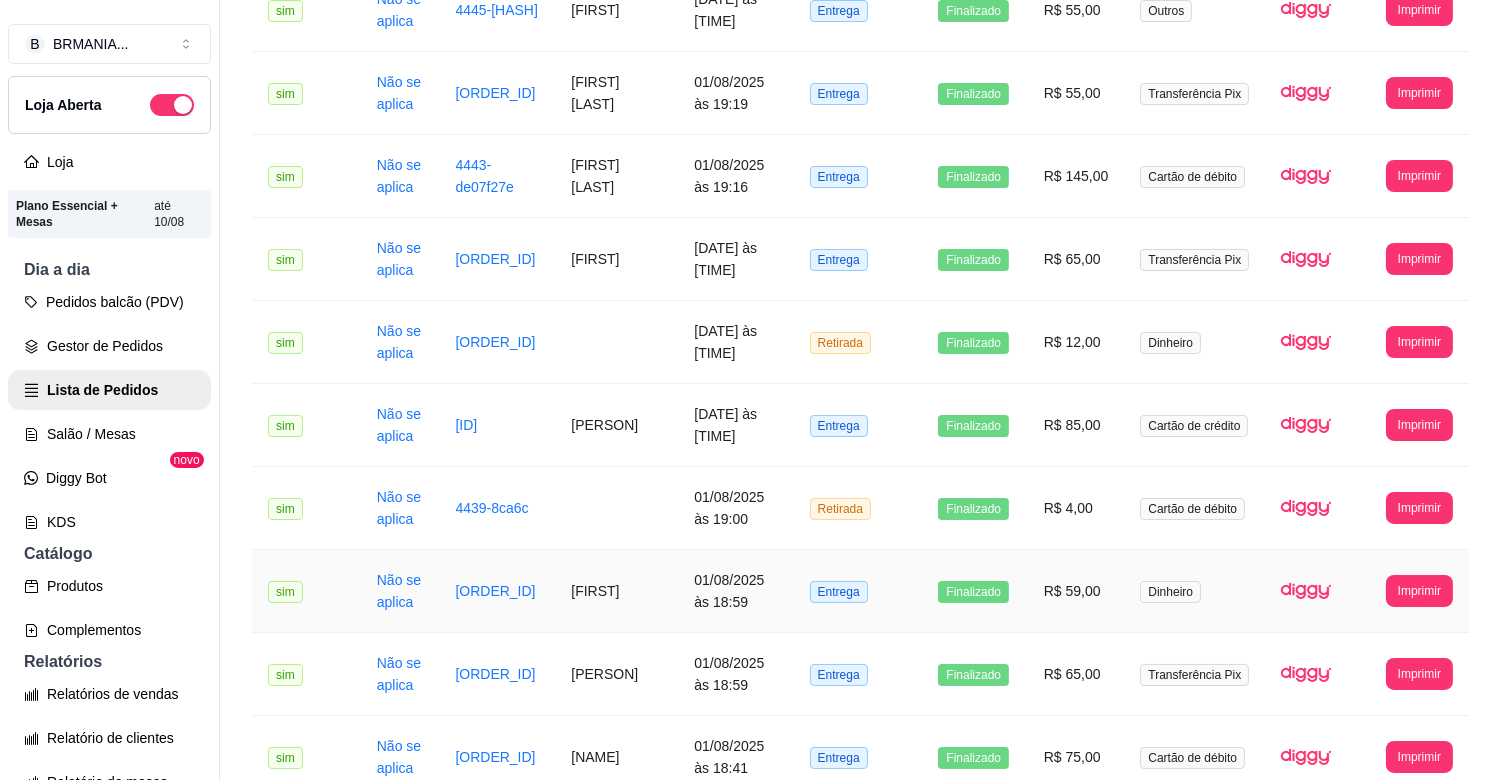 click on "[FIRST]" at bounding box center (616, 591) 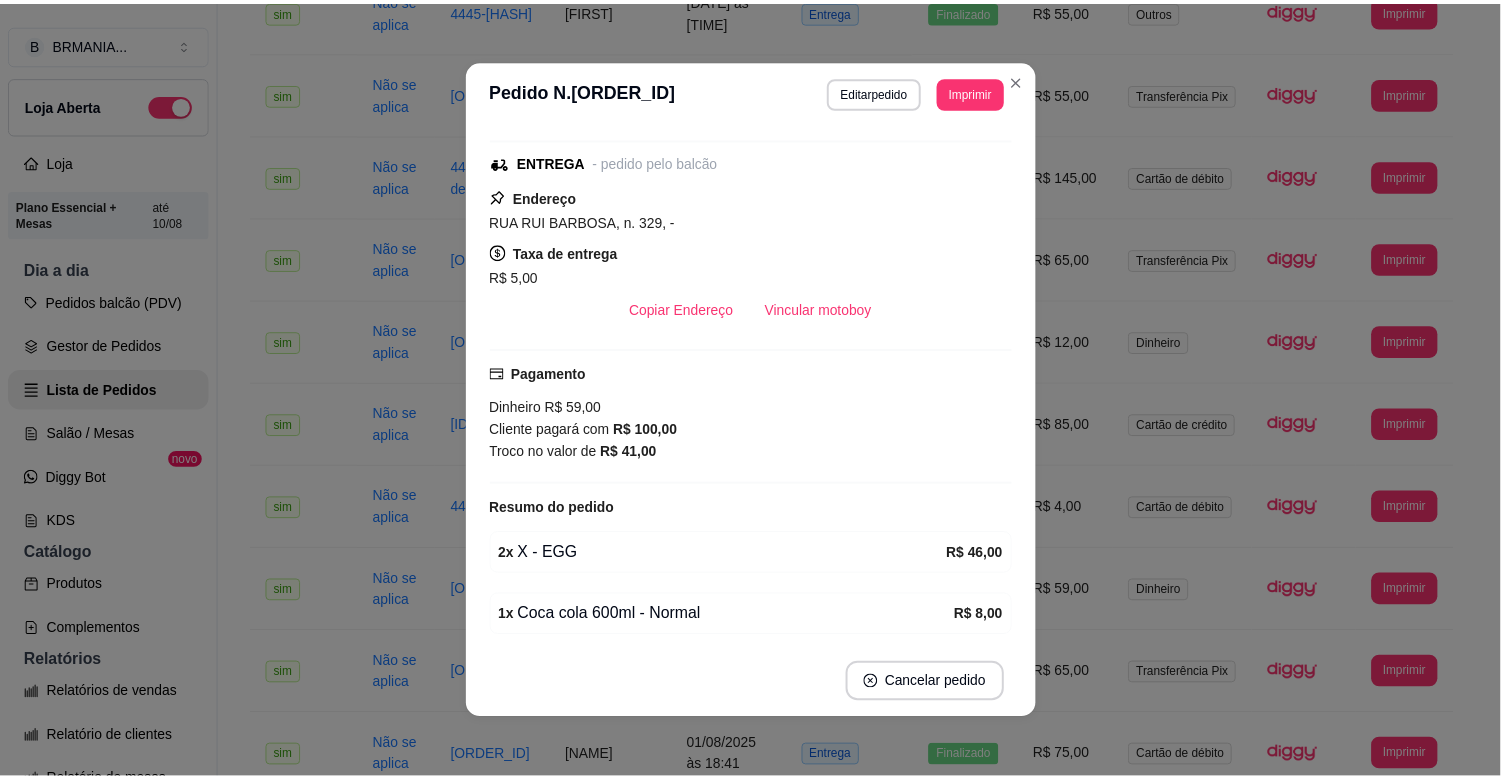 scroll, scrollTop: 272, scrollLeft: 0, axis: vertical 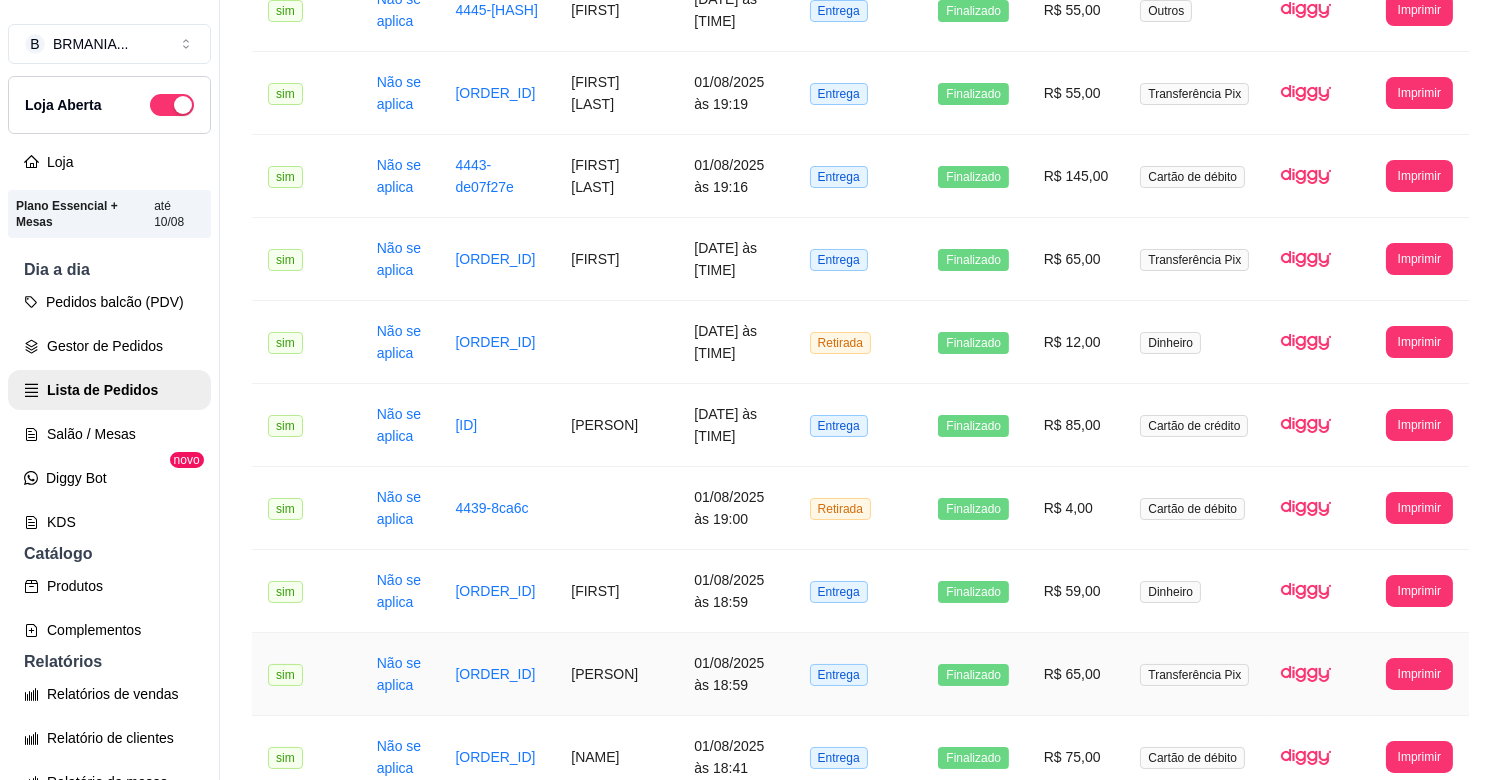 click on "[PERSON]" at bounding box center (616, 674) 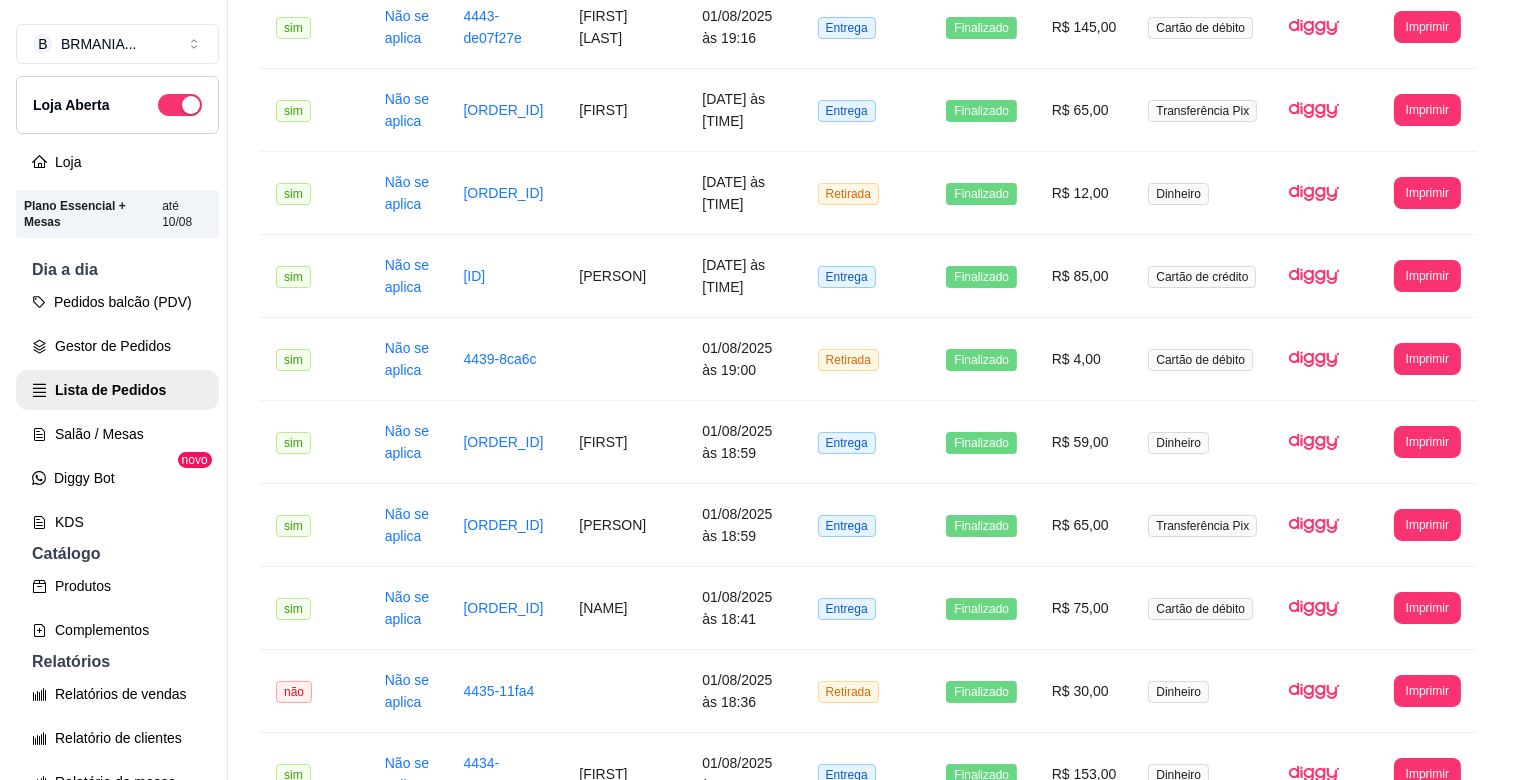 scroll, scrollTop: 727, scrollLeft: 0, axis: vertical 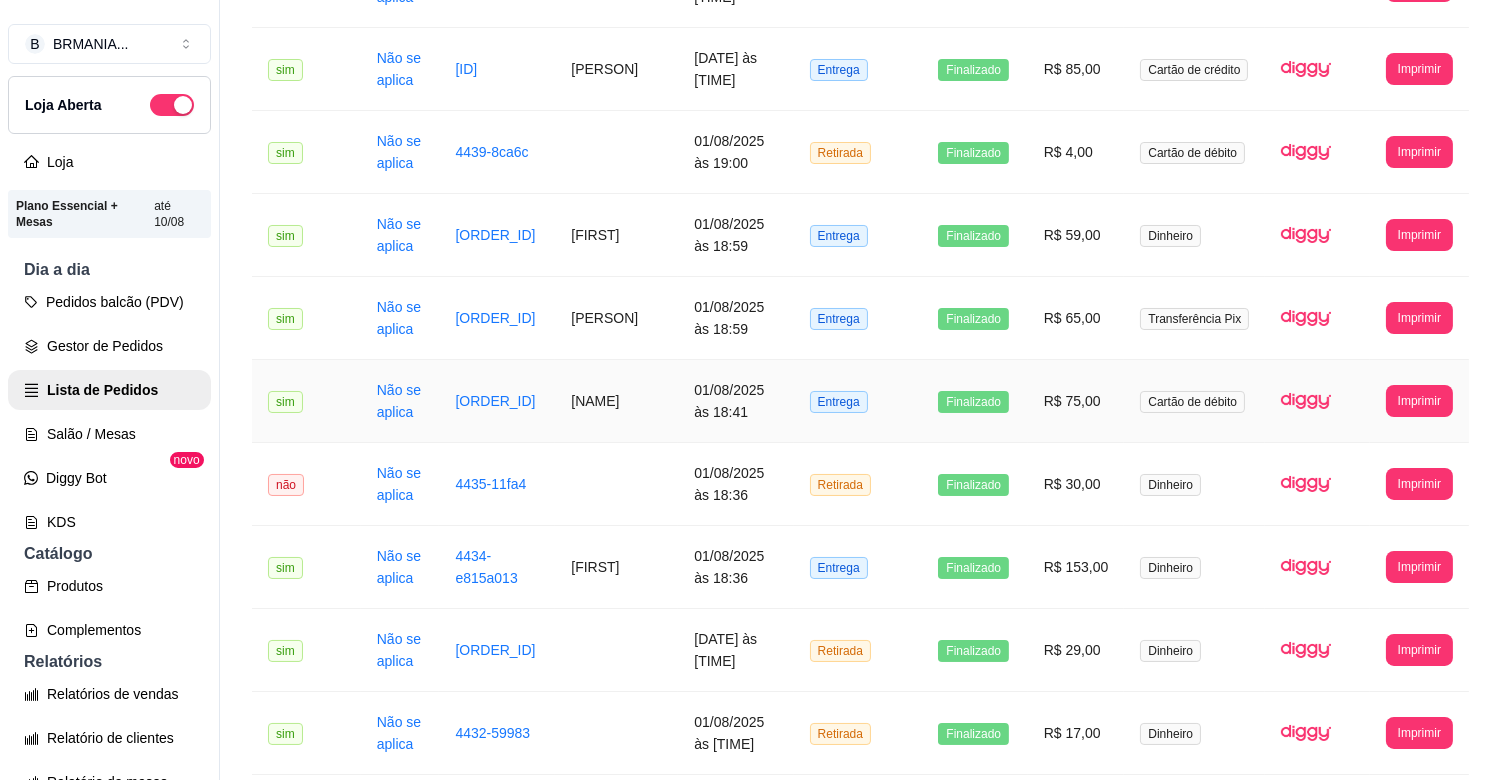 click on "[ORDER_ID]" at bounding box center [497, 401] 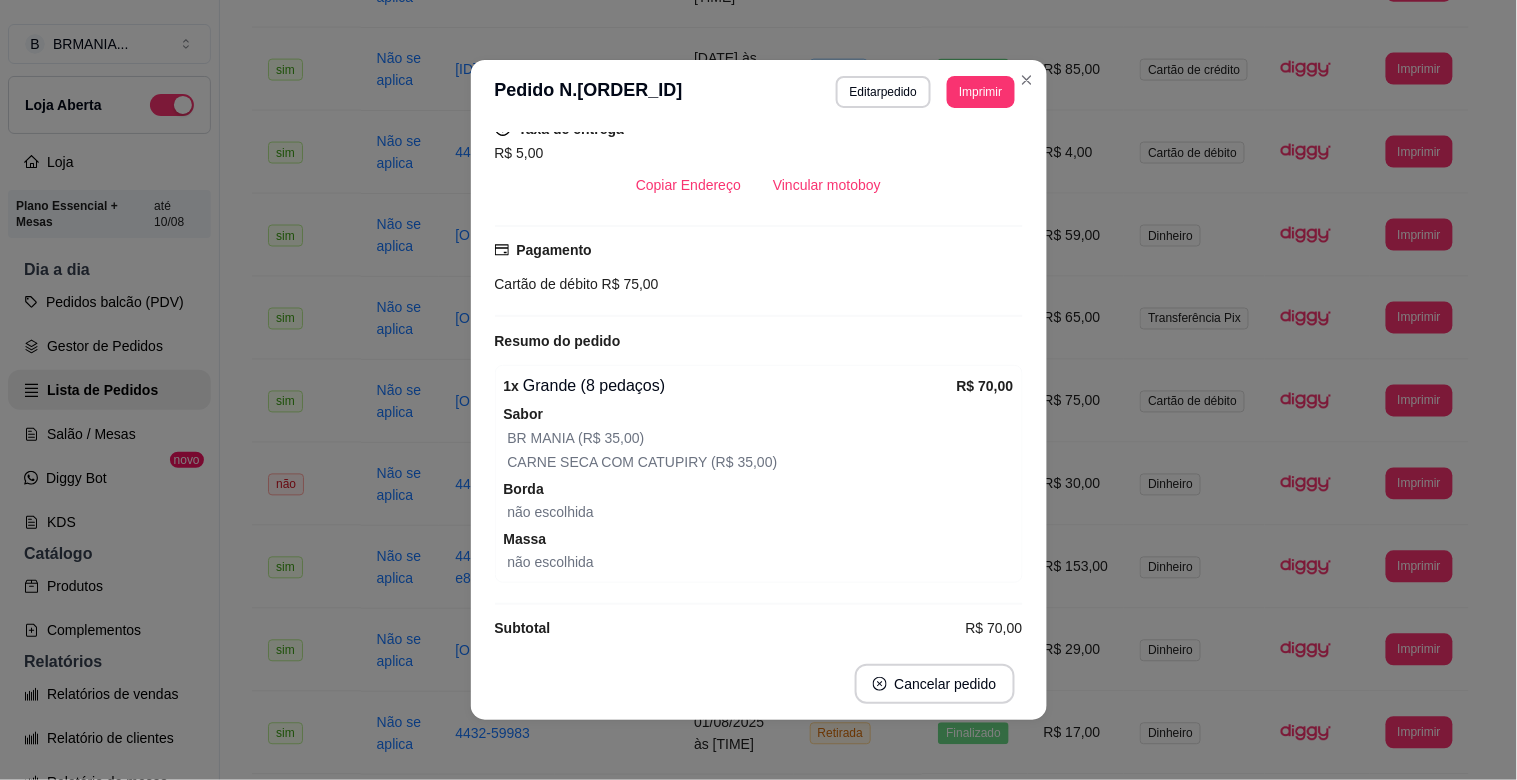 scroll, scrollTop: 401, scrollLeft: 0, axis: vertical 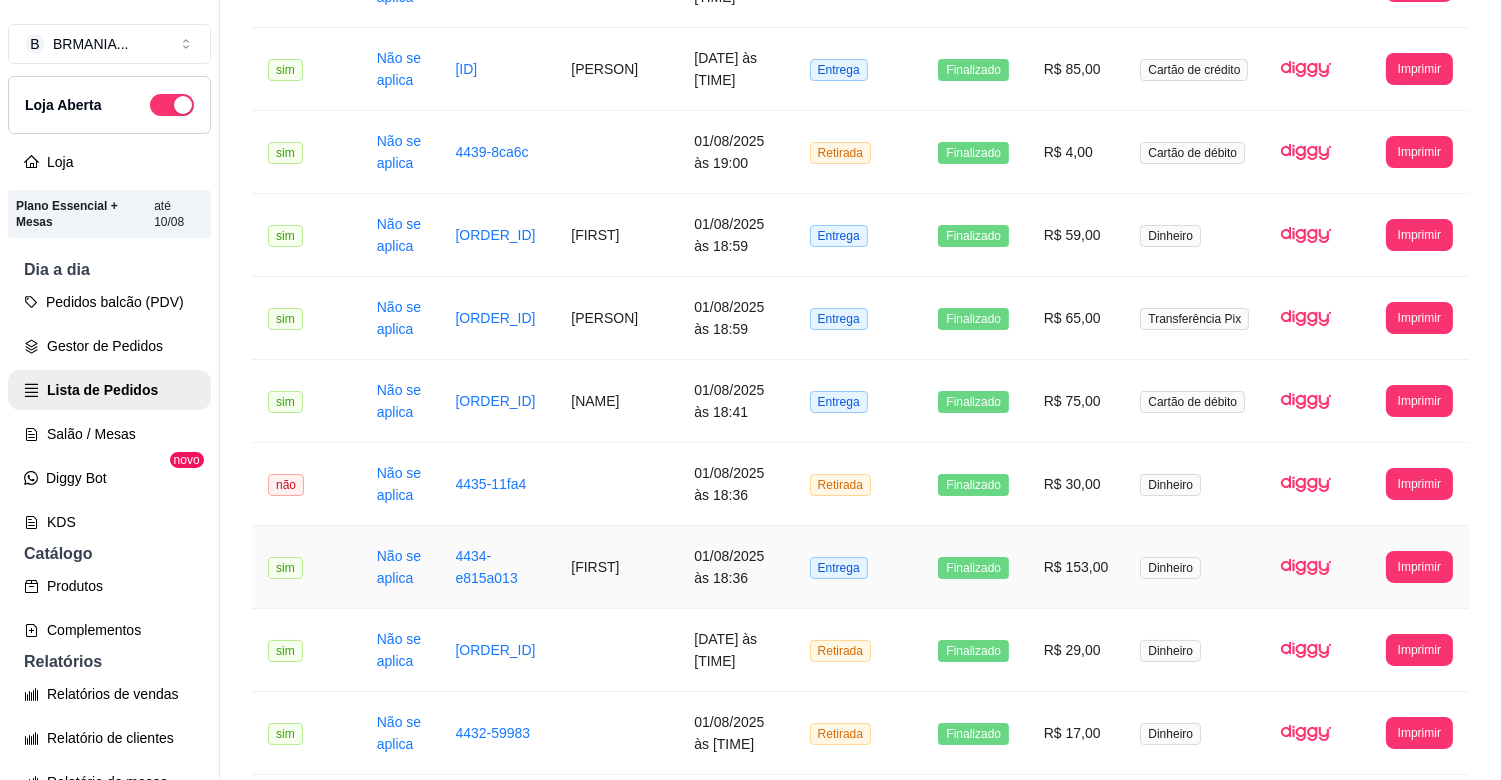 click on "01/08/2025 às 18:36" at bounding box center (735, 567) 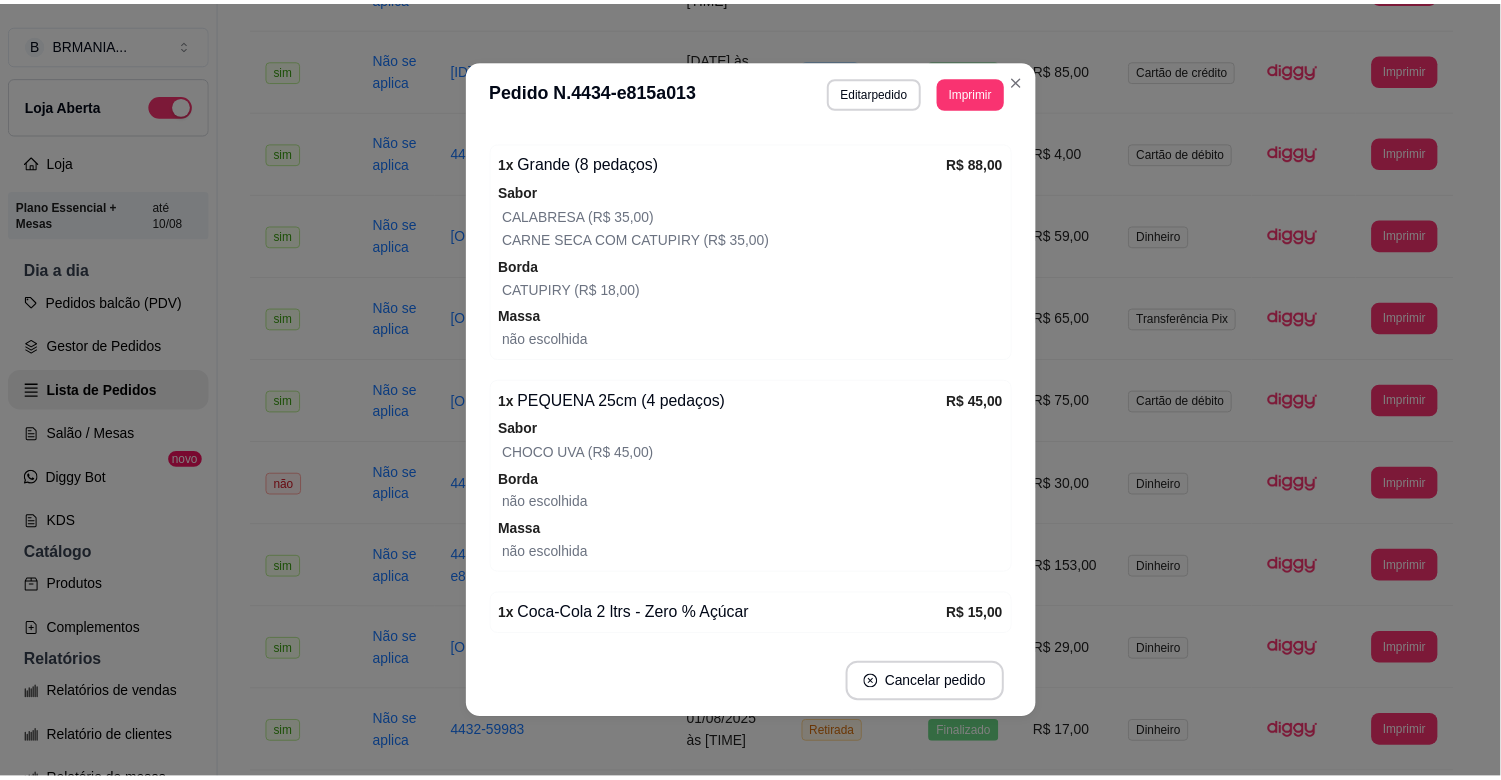scroll, scrollTop: 722, scrollLeft: 0, axis: vertical 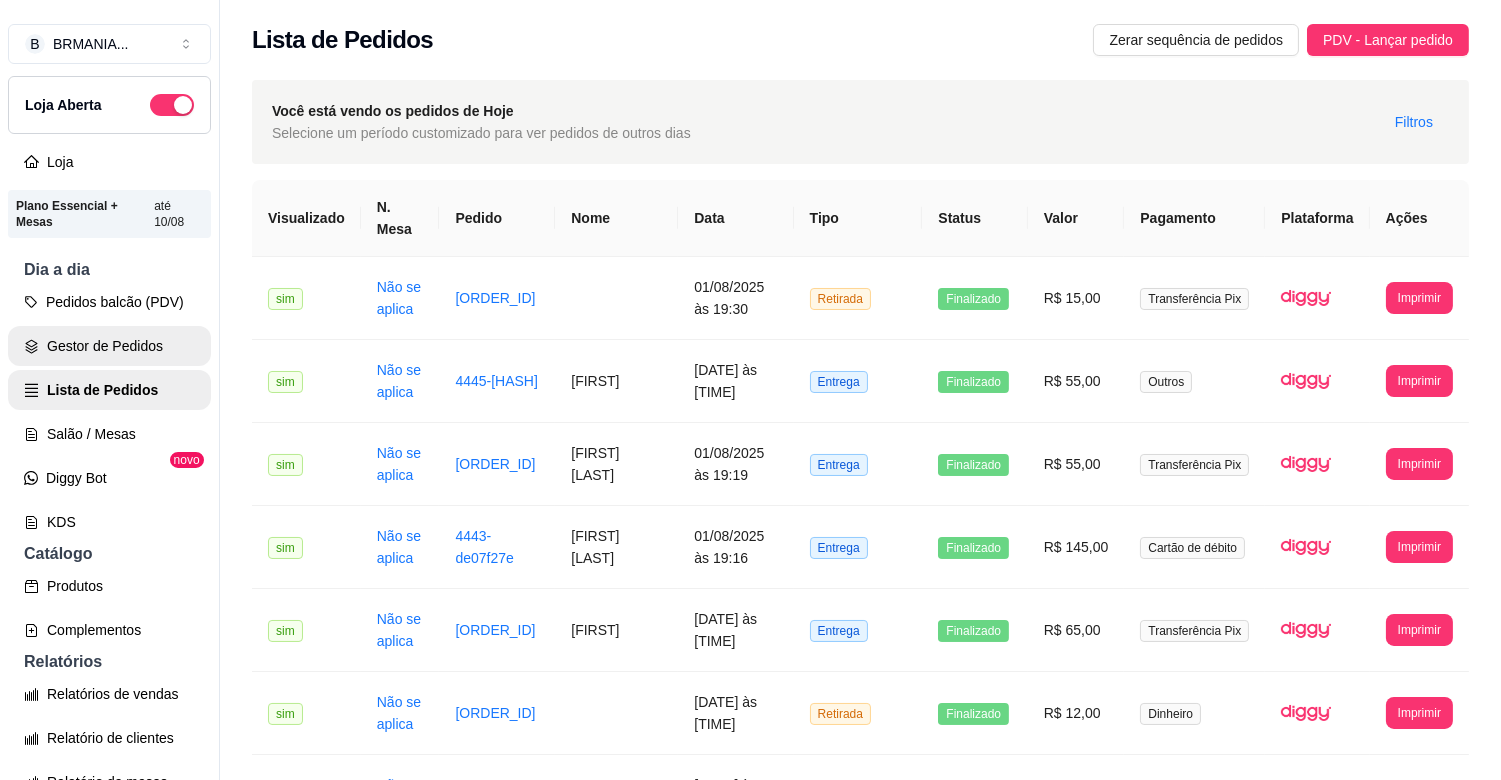 click on "Gestor de Pedidos" at bounding box center [109, 346] 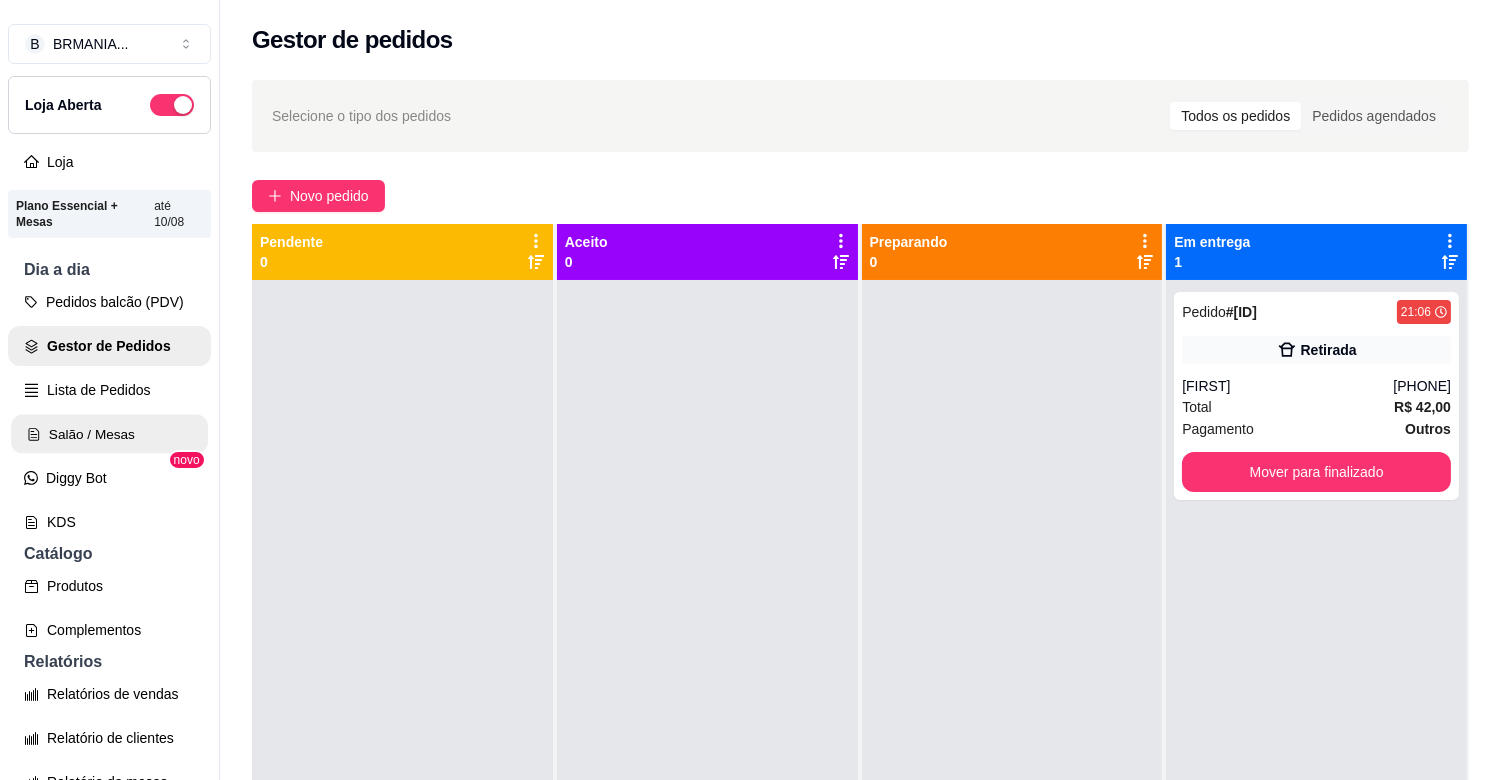 click on "Salão / Mesas" at bounding box center [109, 434] 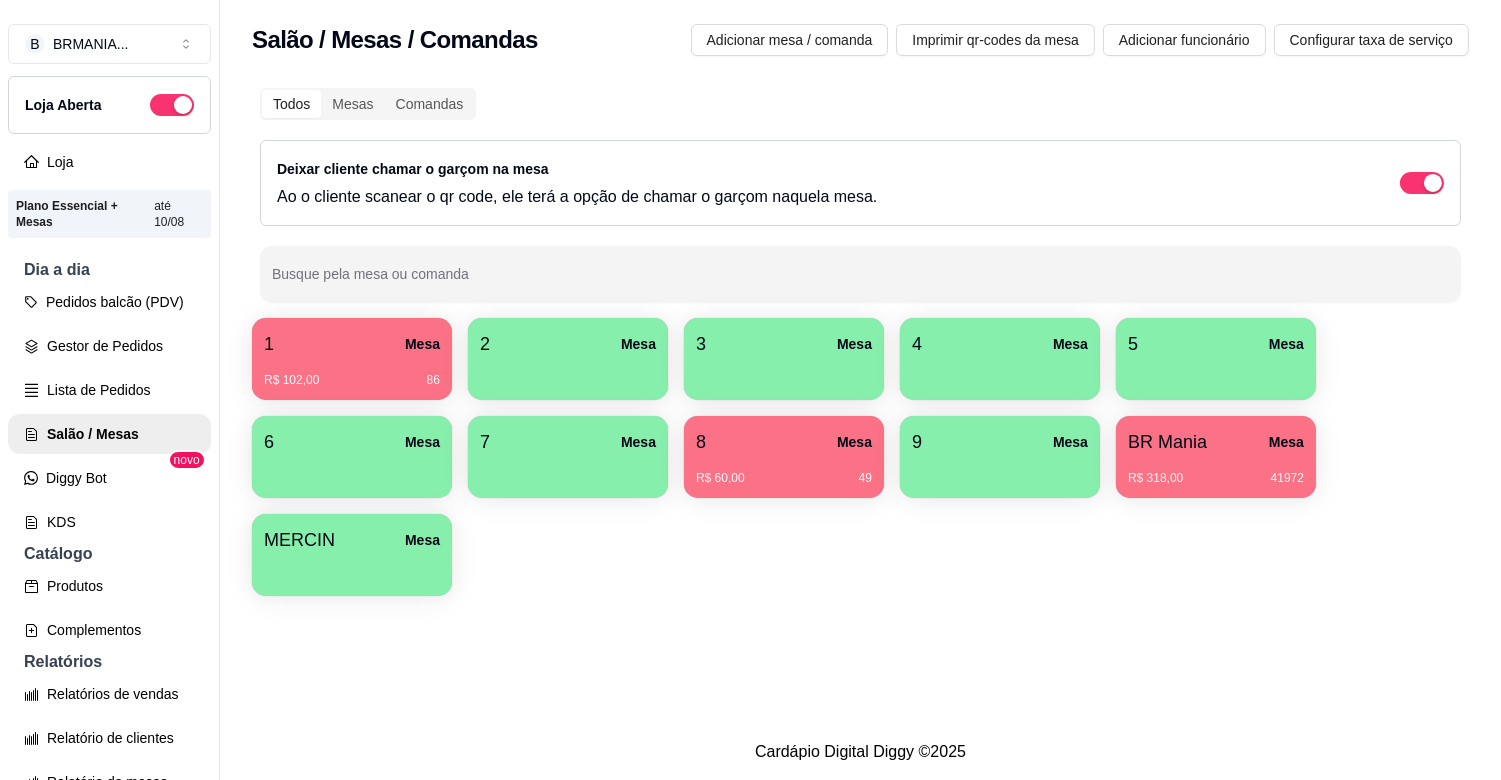 click on "8 Mesa" at bounding box center [784, 442] 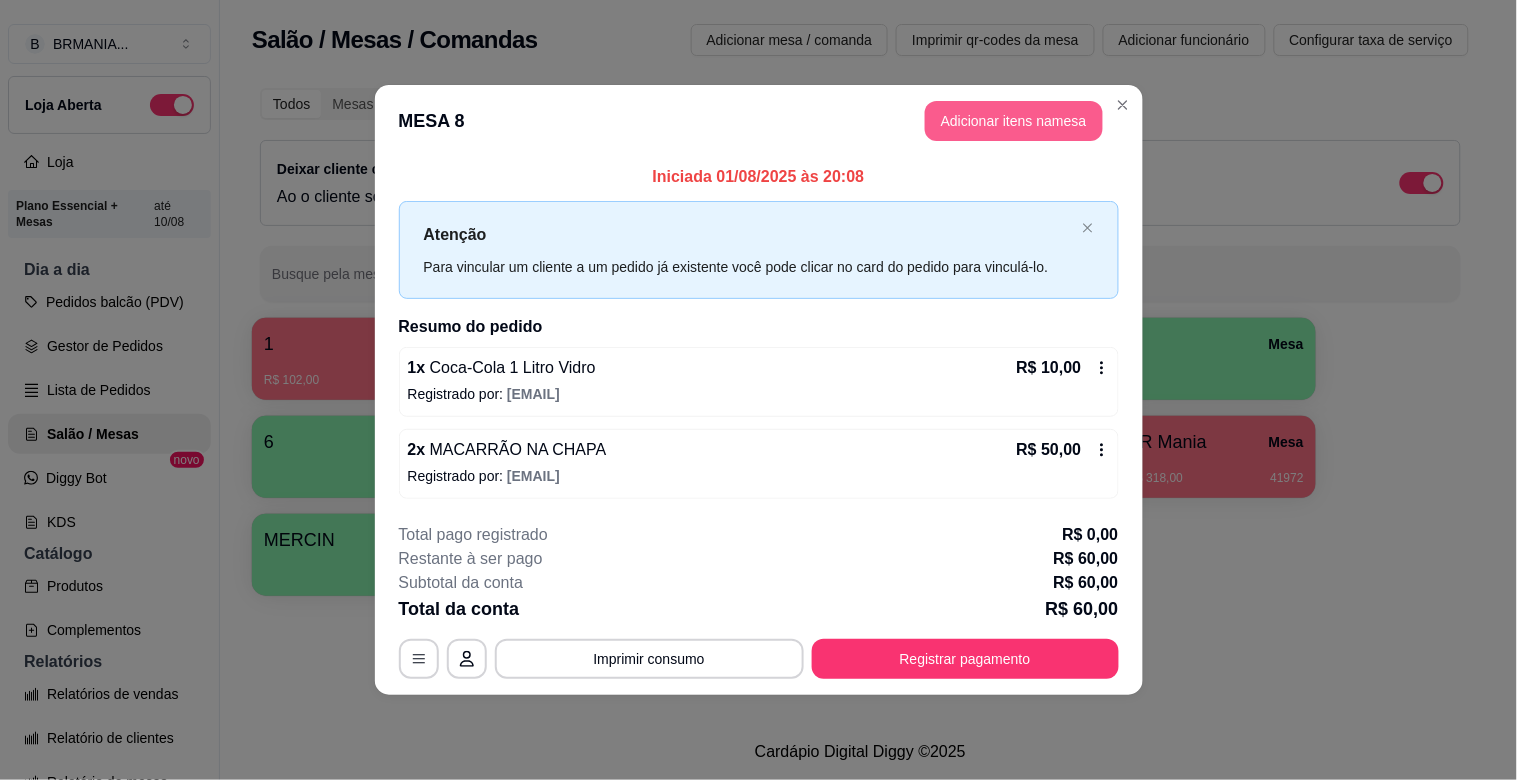 click on "Adicionar itens na  mesa" at bounding box center (1014, 121) 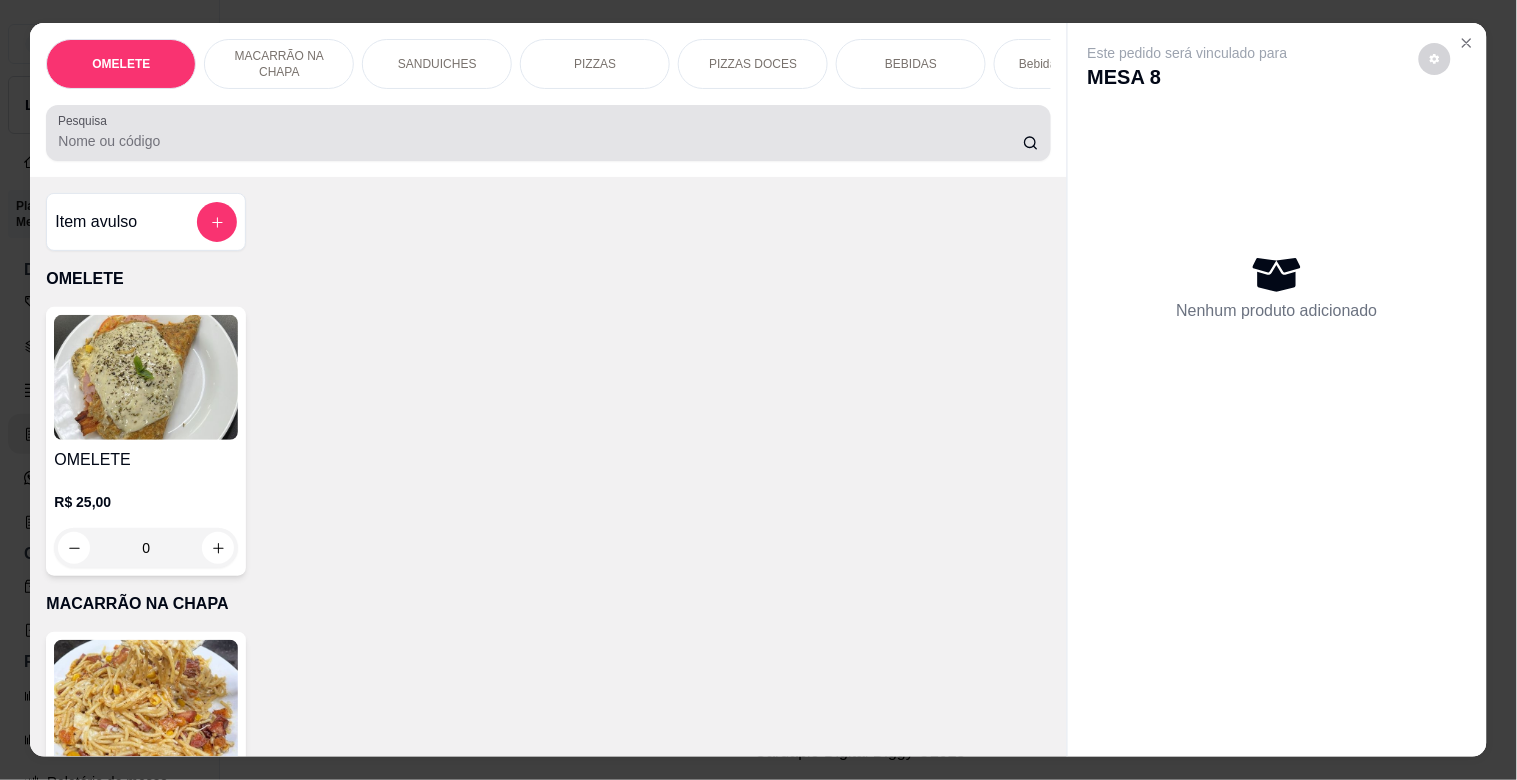 click on "Pesquisa" at bounding box center (540, 141) 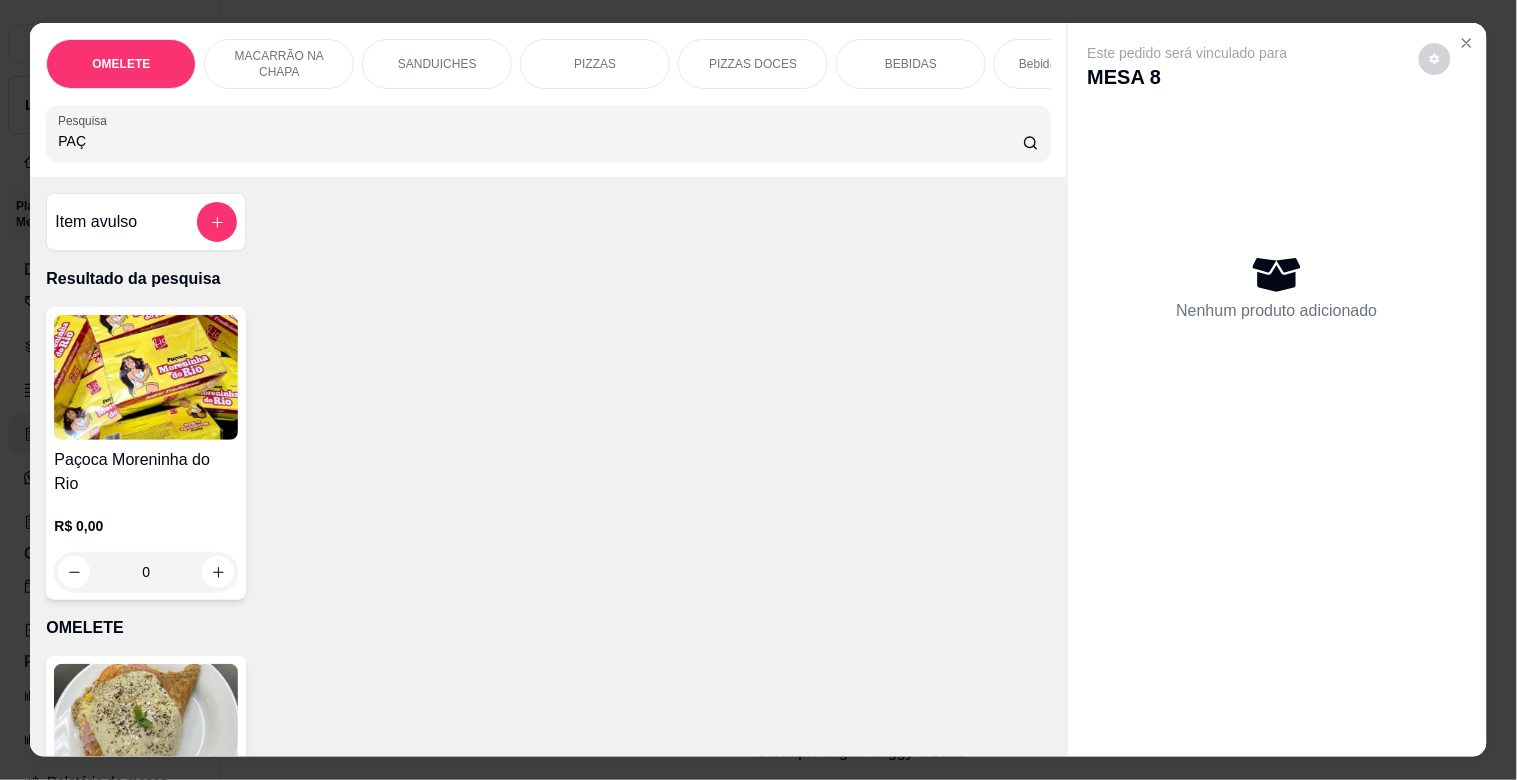 type on "PAÇ" 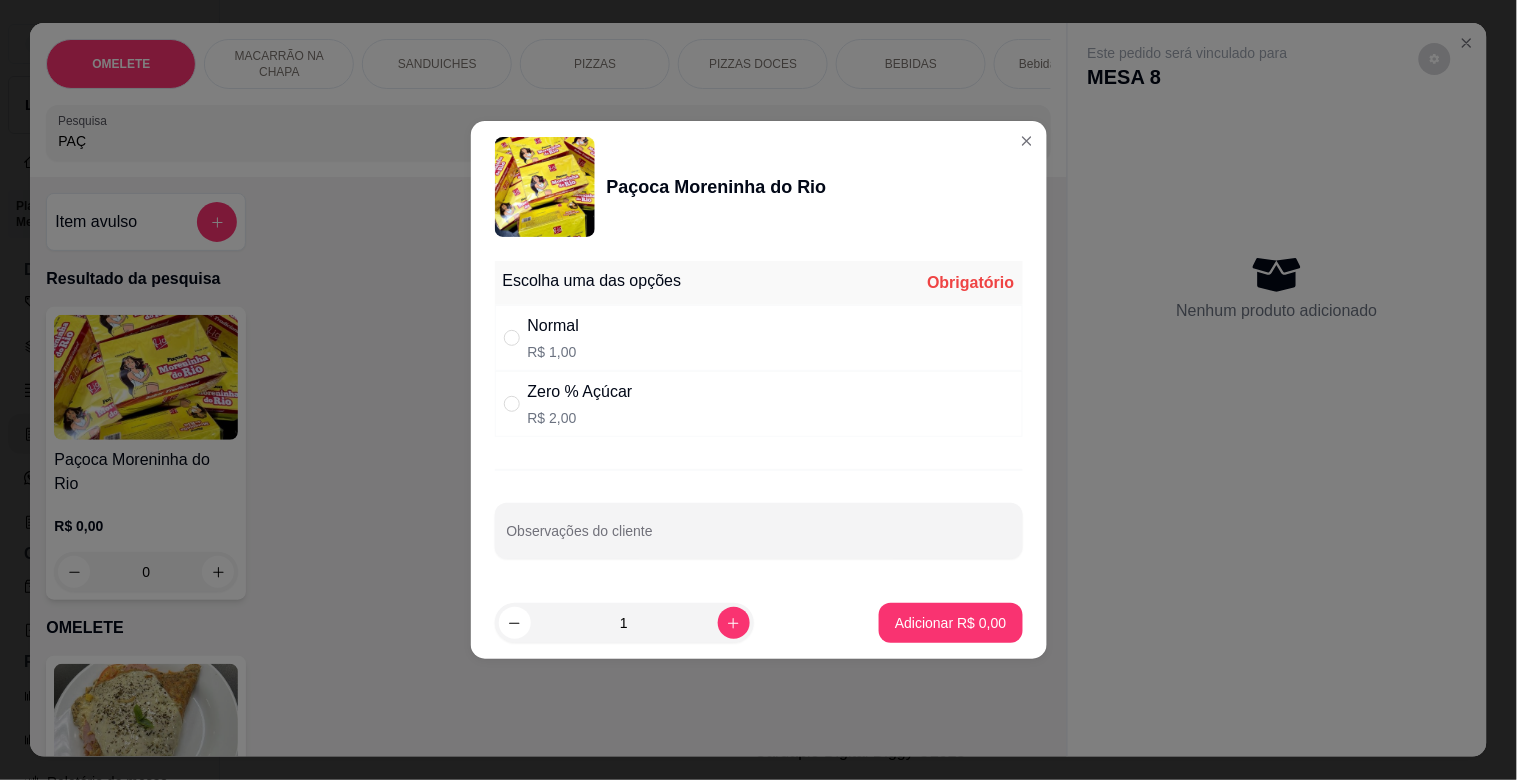 click on "Normal  R$ 1,00" at bounding box center [759, 338] 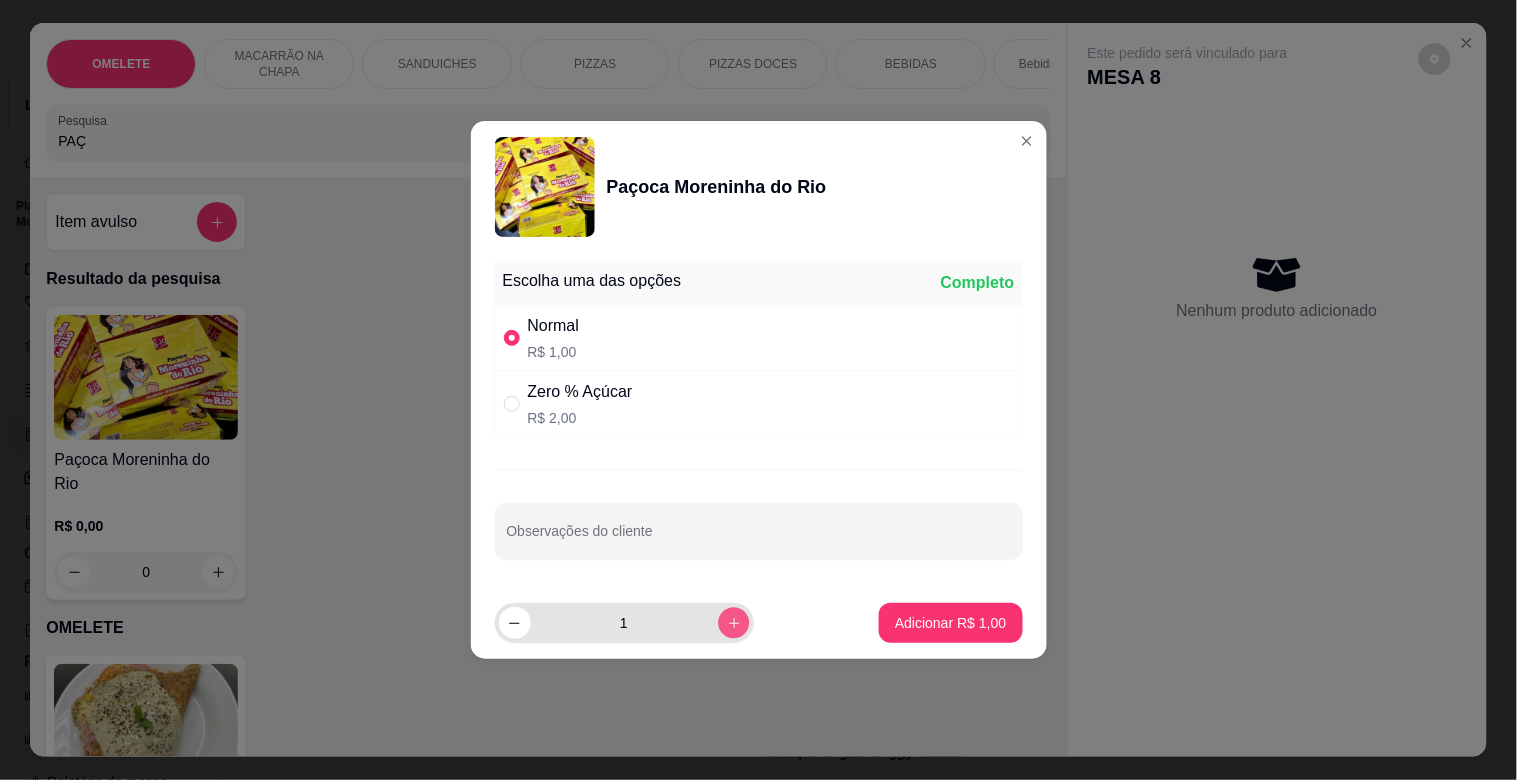 click at bounding box center (733, 622) 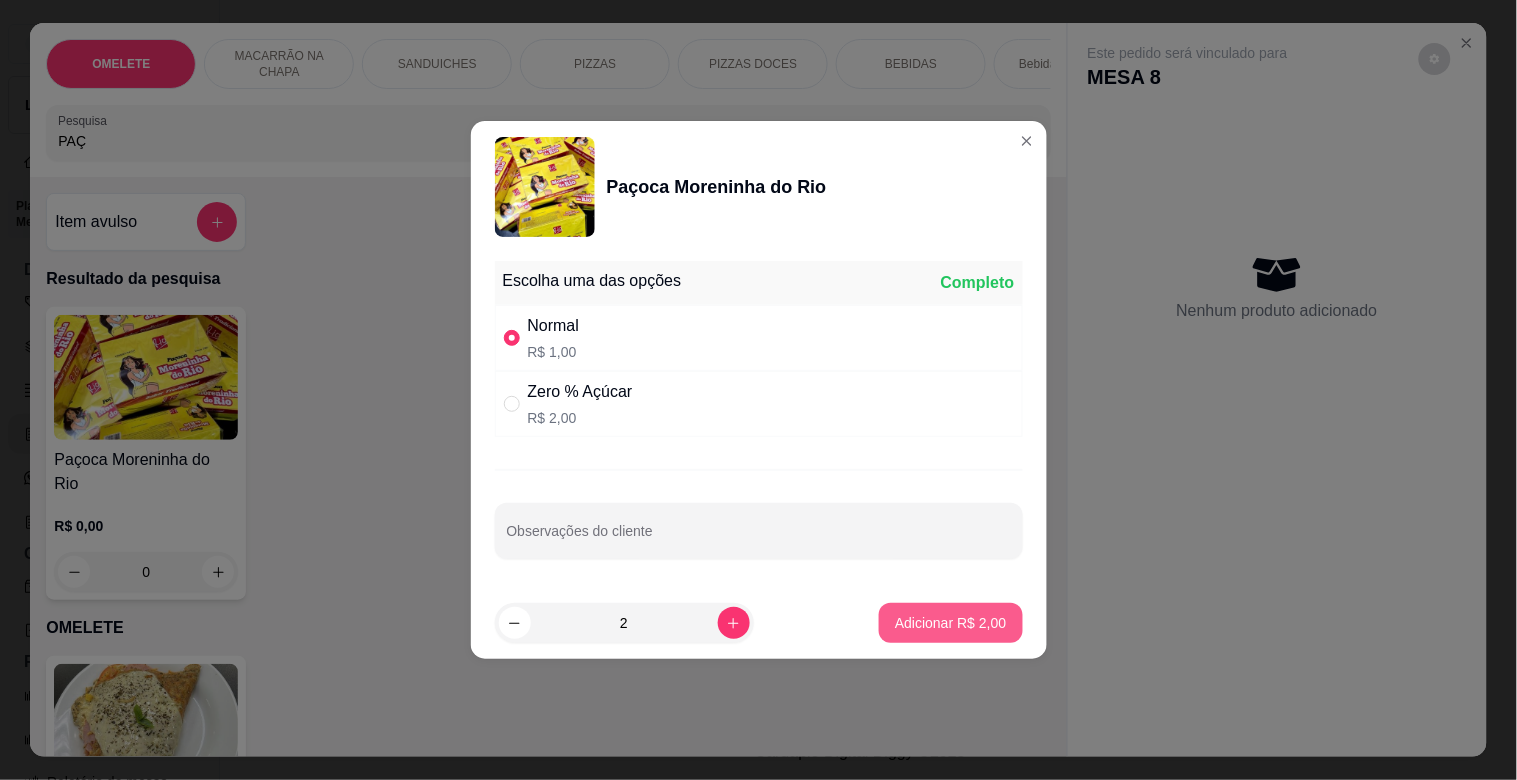 click on "Adicionar   R$ 2,00" at bounding box center (950, 623) 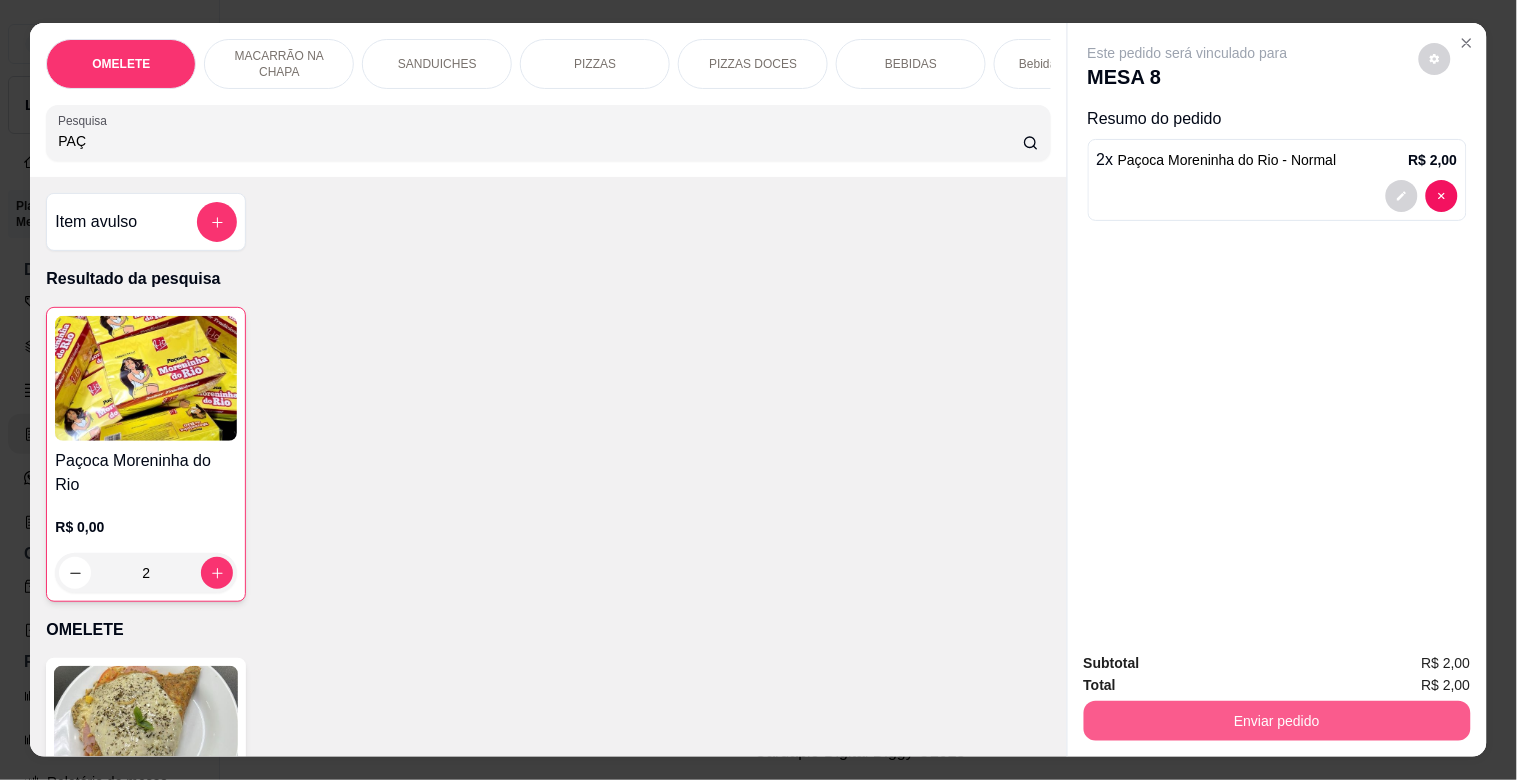 click on "Enviar pedido" at bounding box center [1277, 721] 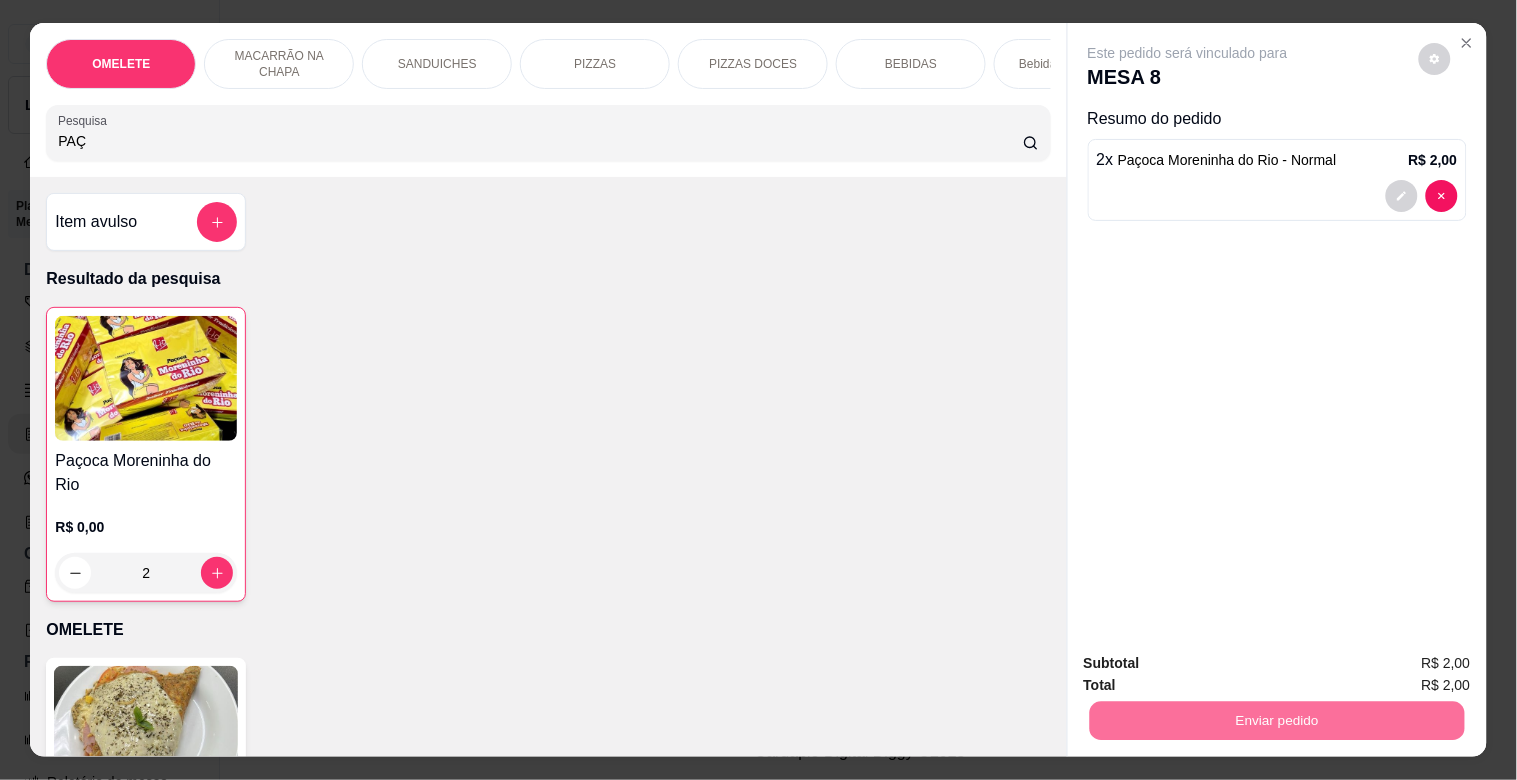 click on "Não registrar e enviar pedido" at bounding box center [1211, 662] 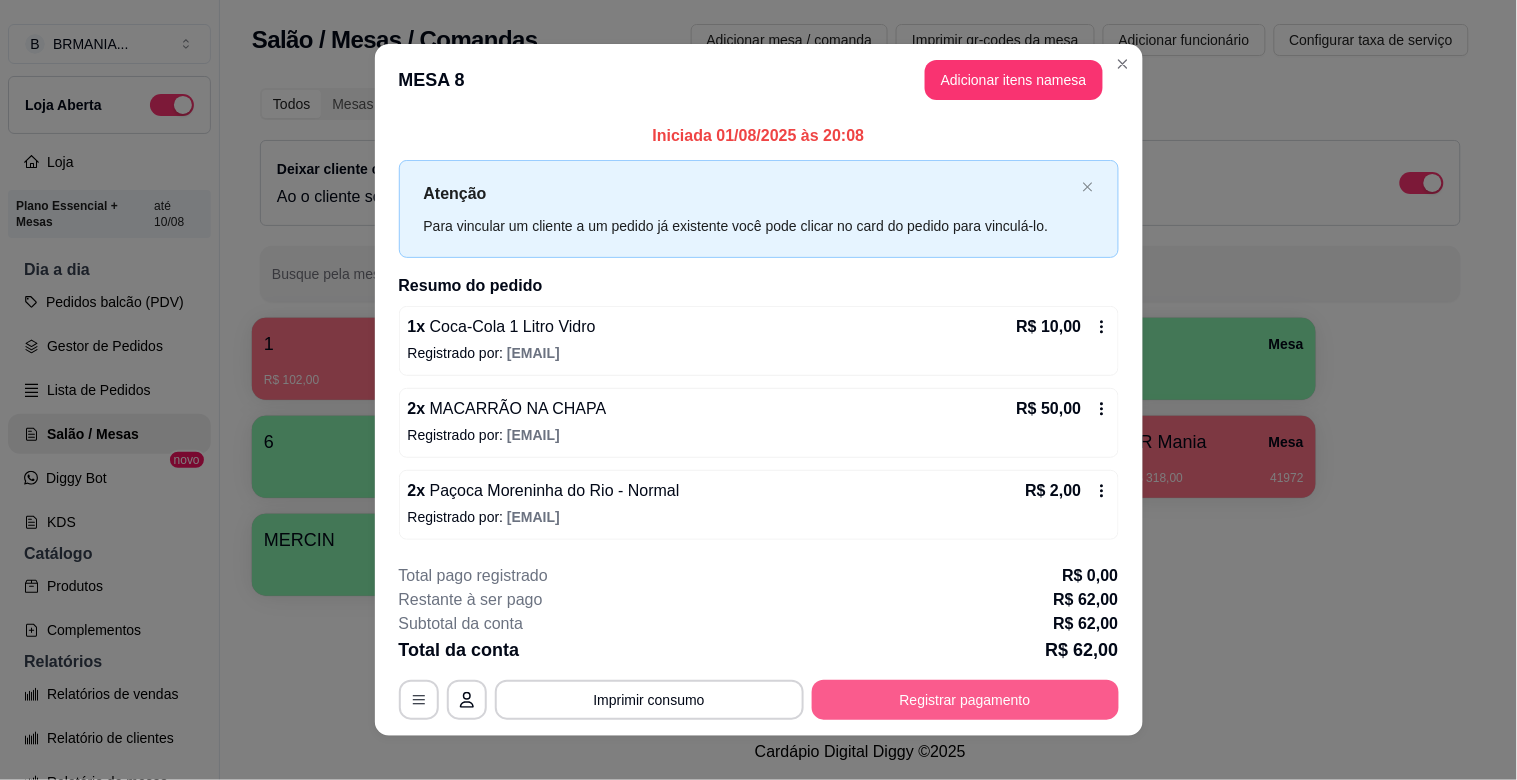 scroll, scrollTop: 20, scrollLeft: 0, axis: vertical 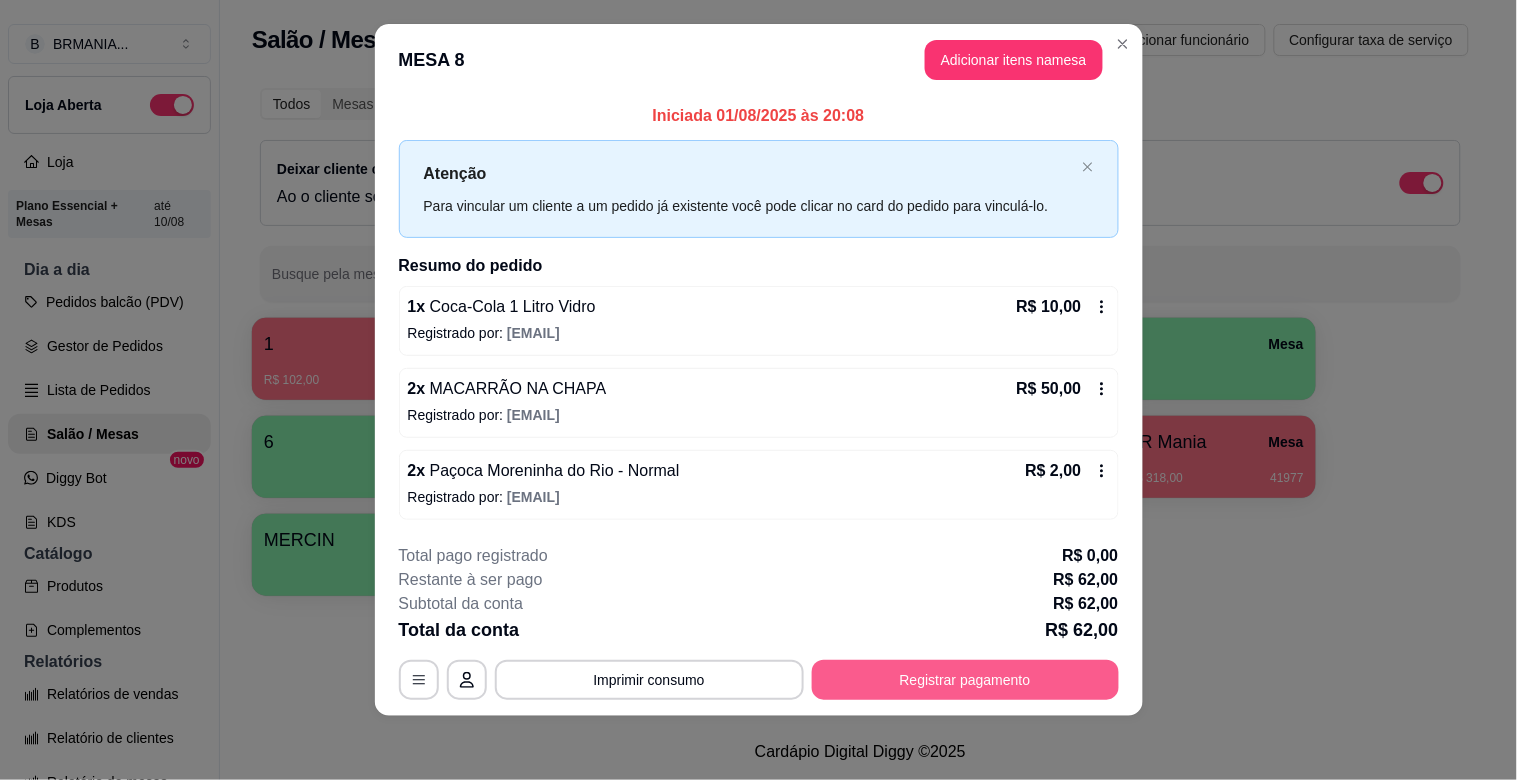 click on "Registrar pagamento" at bounding box center [965, 680] 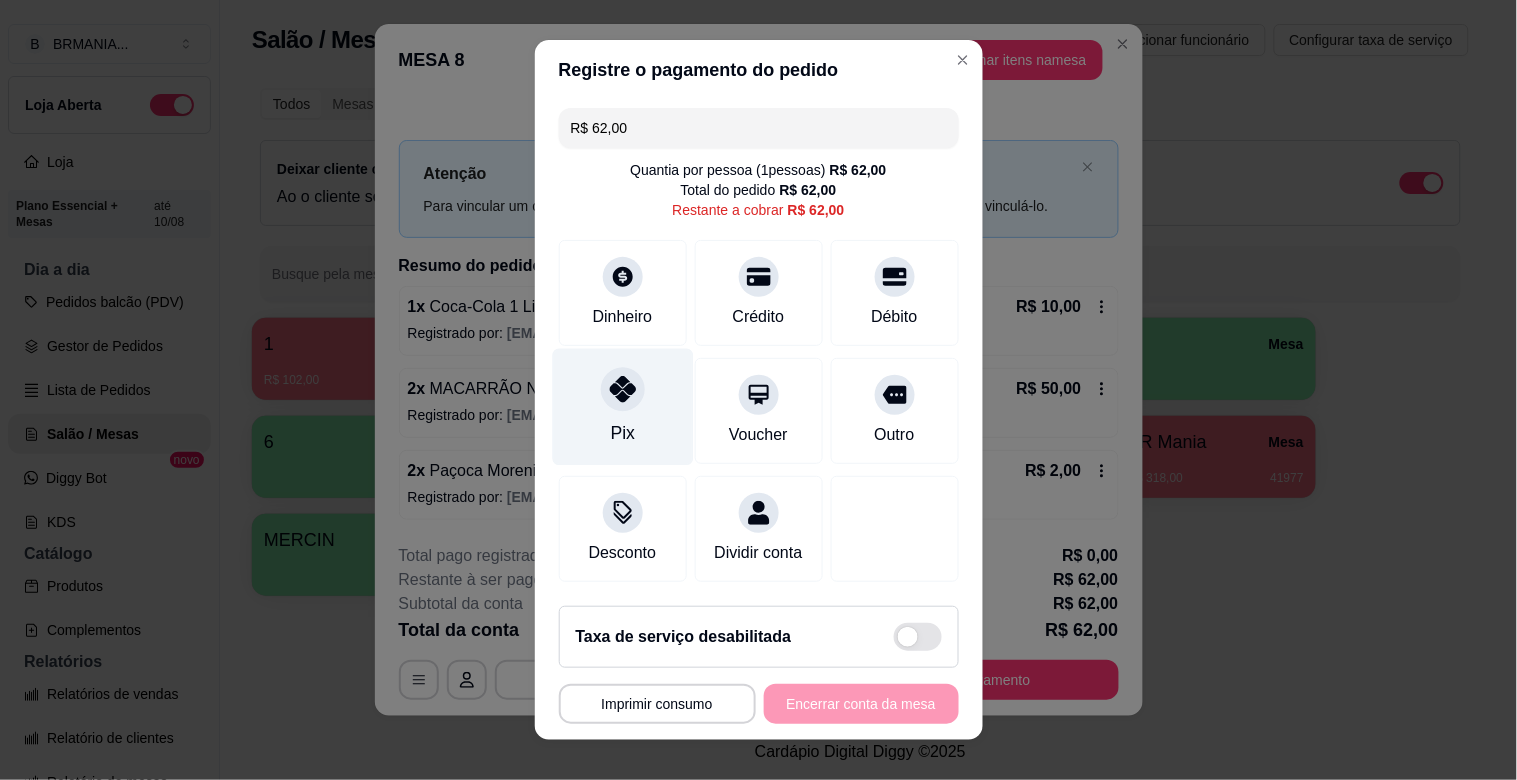click on "Pix" at bounding box center [622, 433] 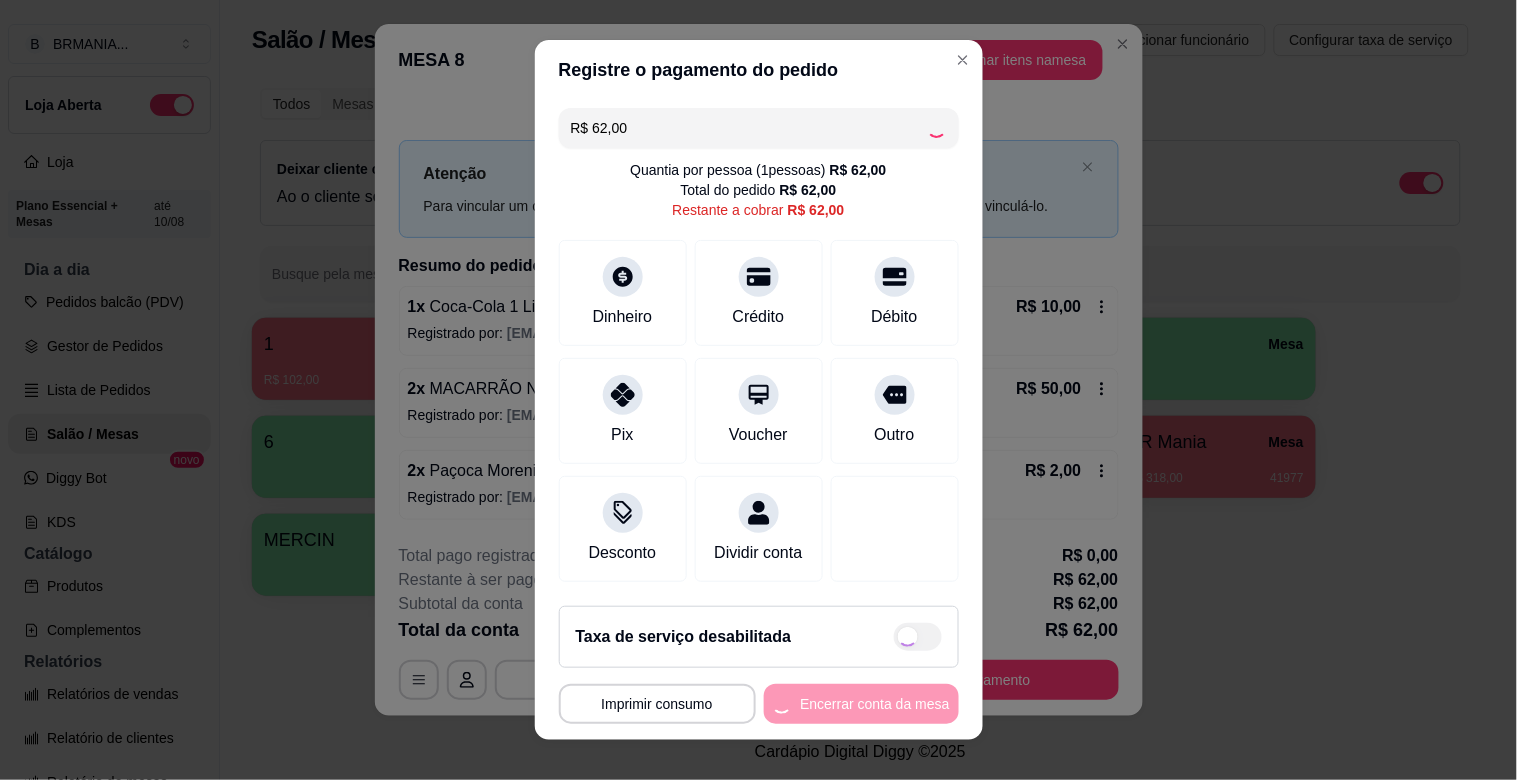 type on "R$ 0,00" 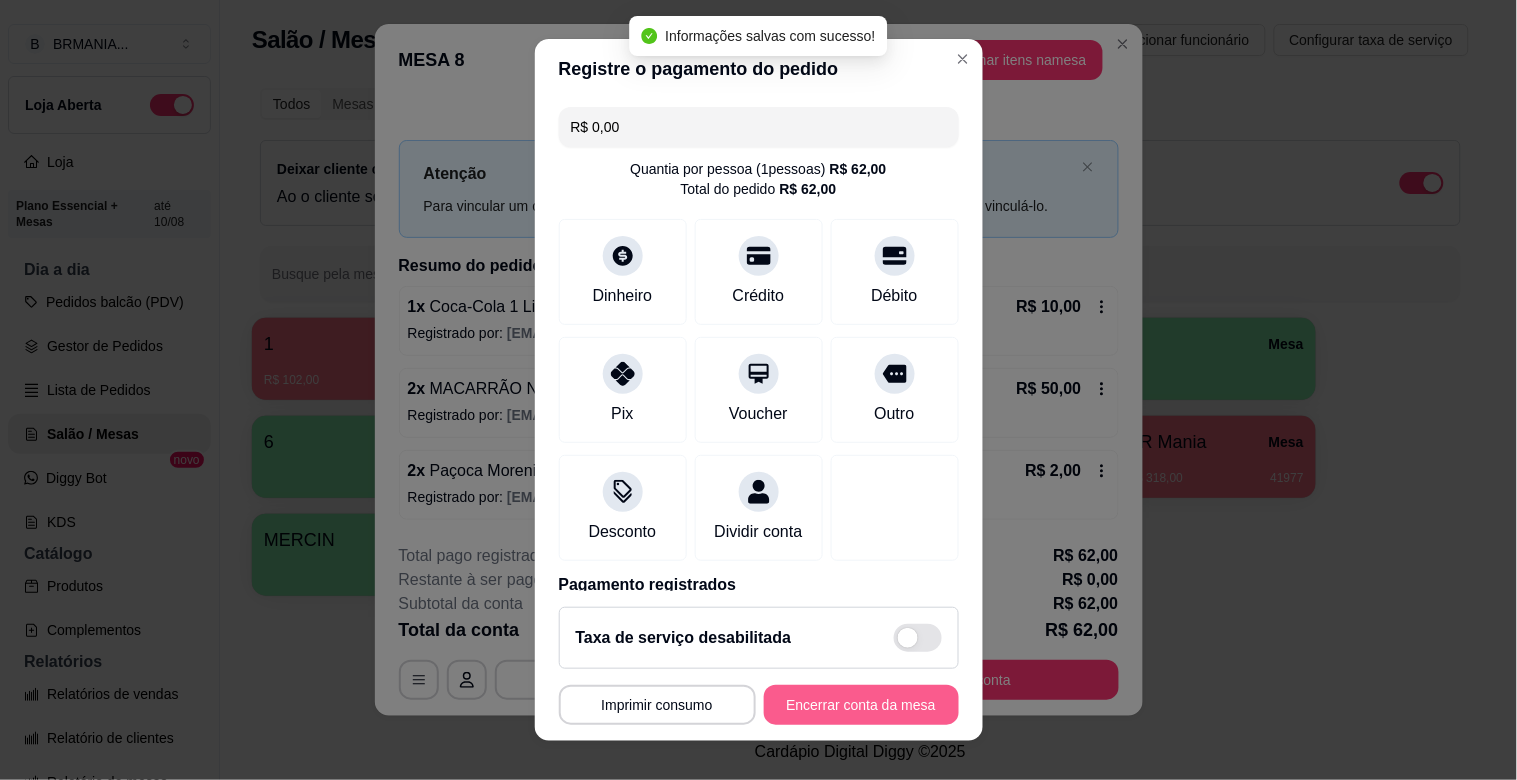 click on "Encerrar conta da mesa" at bounding box center (861, 705) 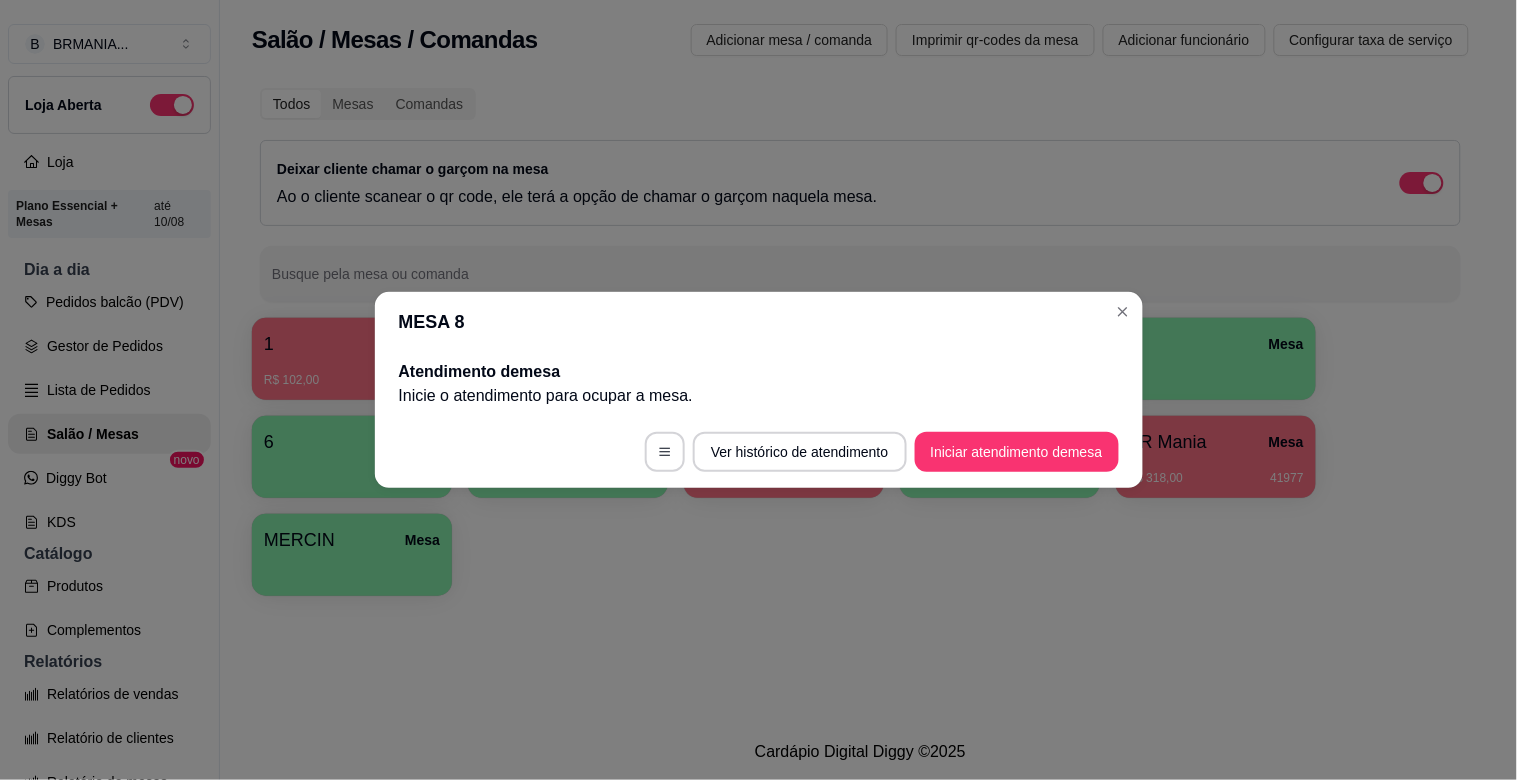 scroll, scrollTop: 0, scrollLeft: 0, axis: both 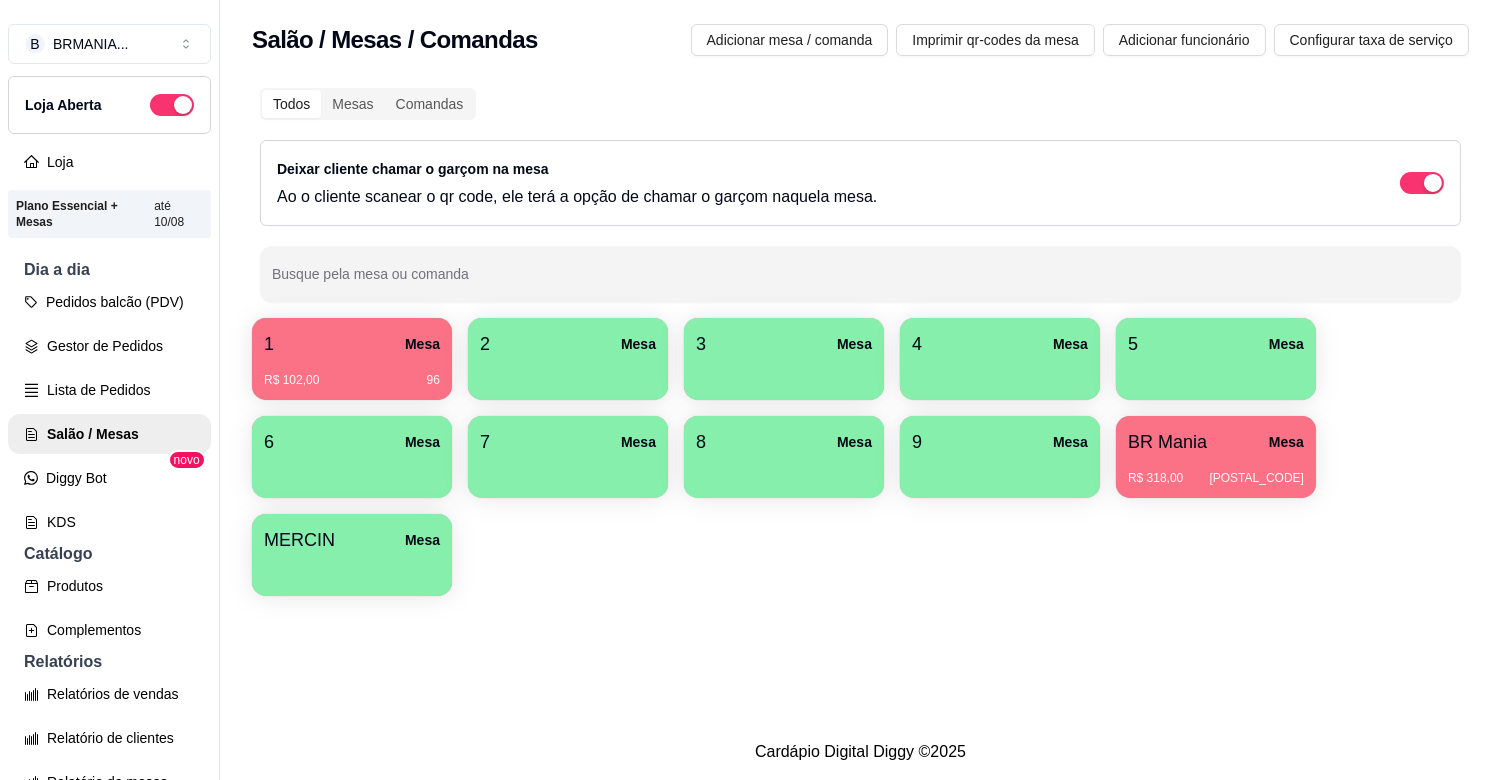 click on "1 Mesa R$ 102,00 96 2 Mesa 3 Mesa 4 Mesa 5 Mesa 6 Mesa 7 Mesa 8 Mesa 9 Mesa BR Mania  Mesa R$ 318,00 41981 MERCIN Mesa" at bounding box center (860, 457) 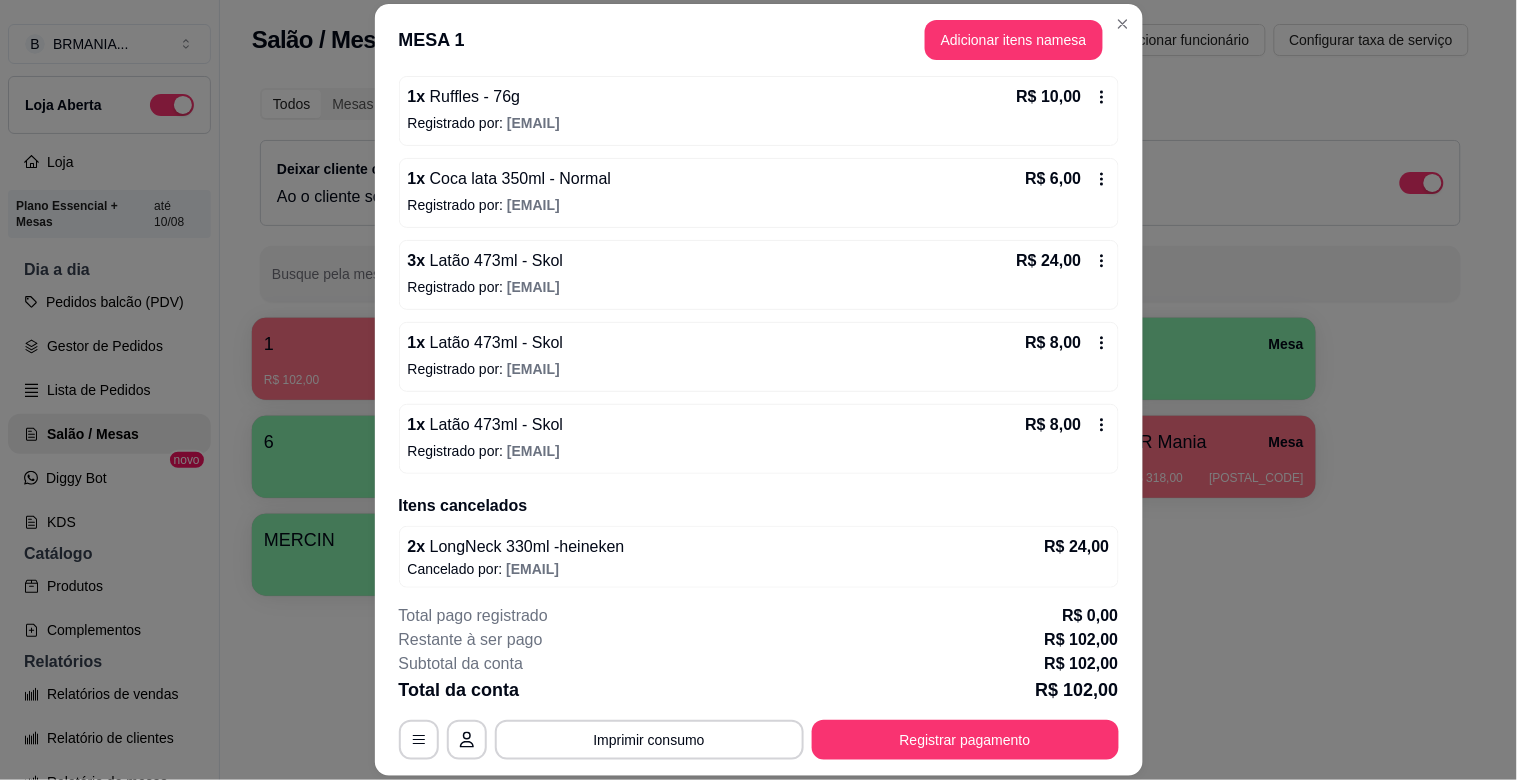 scroll, scrollTop: 362, scrollLeft: 0, axis: vertical 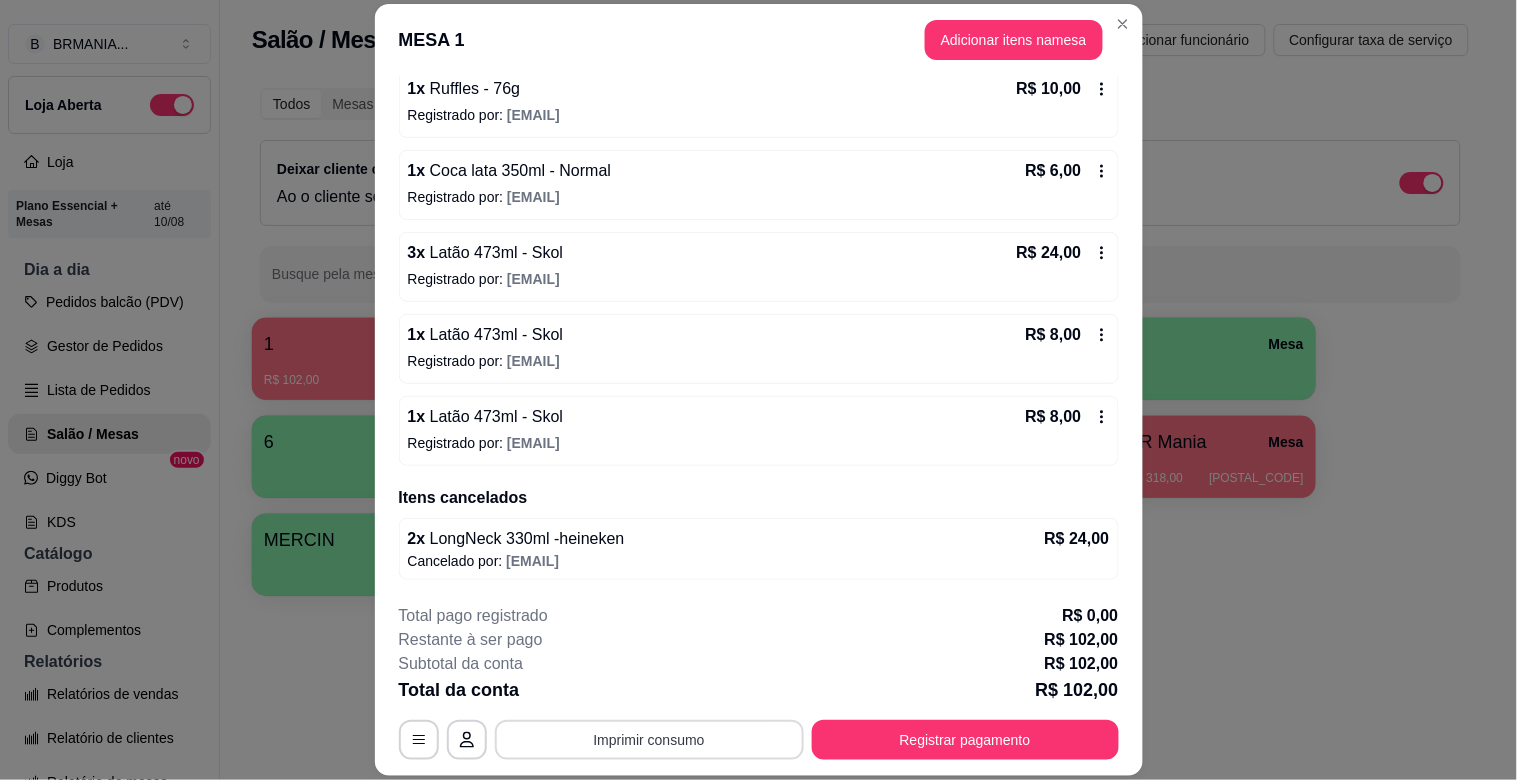 click on "Imprimir consumo" at bounding box center (649, 740) 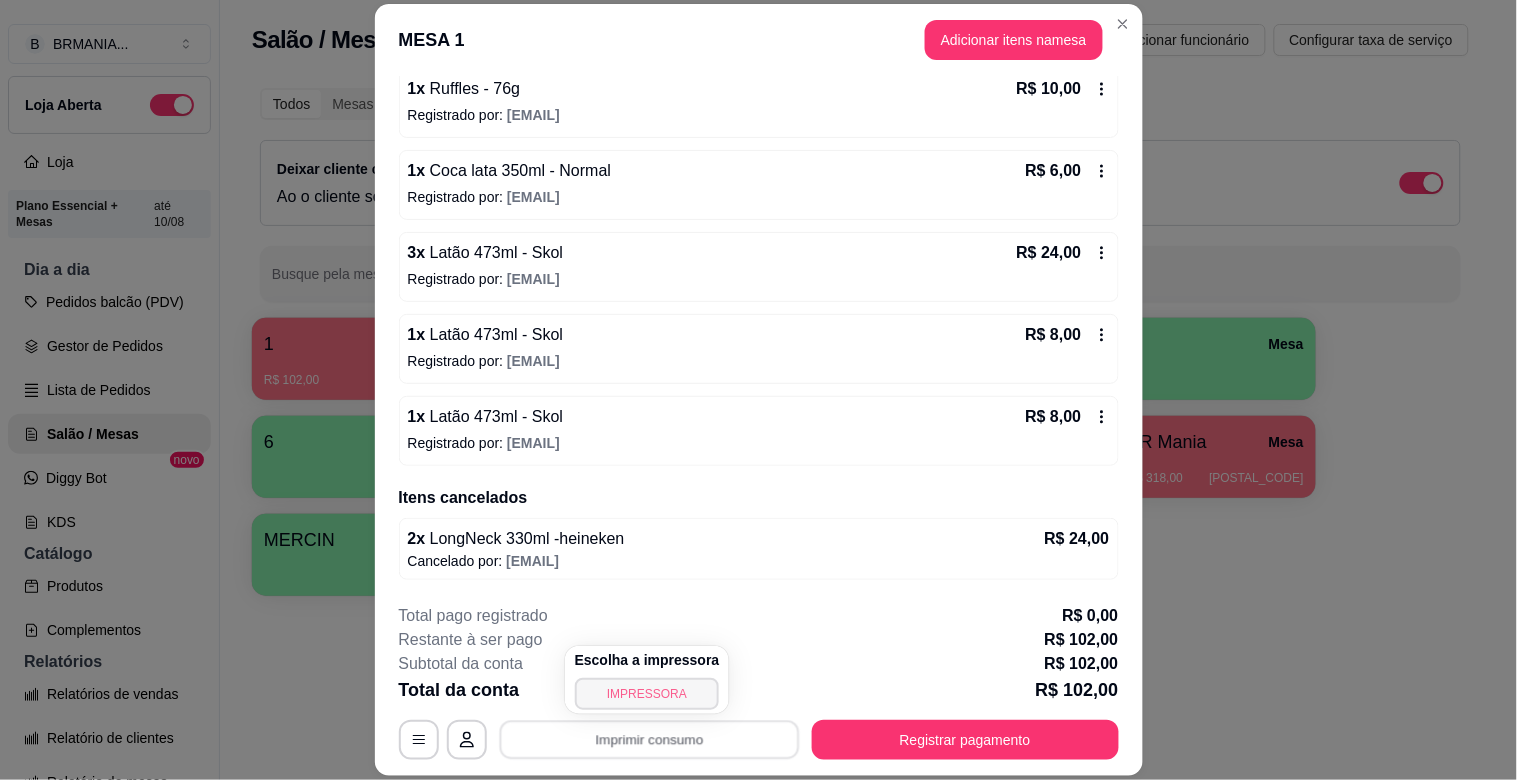 click on "IMPRESSORA" at bounding box center (647, 694) 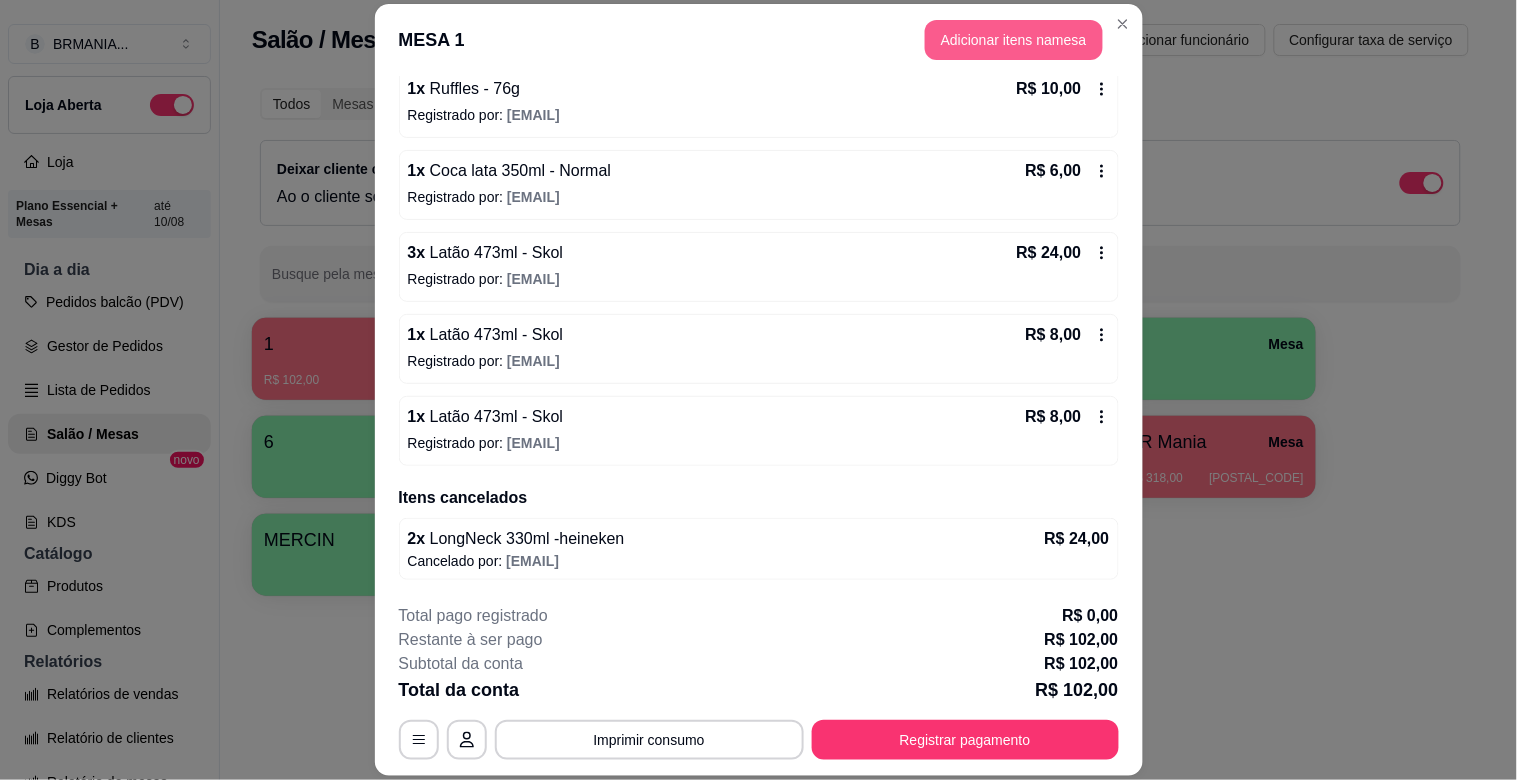 click on "Adicionar itens na  mesa" at bounding box center (1014, 40) 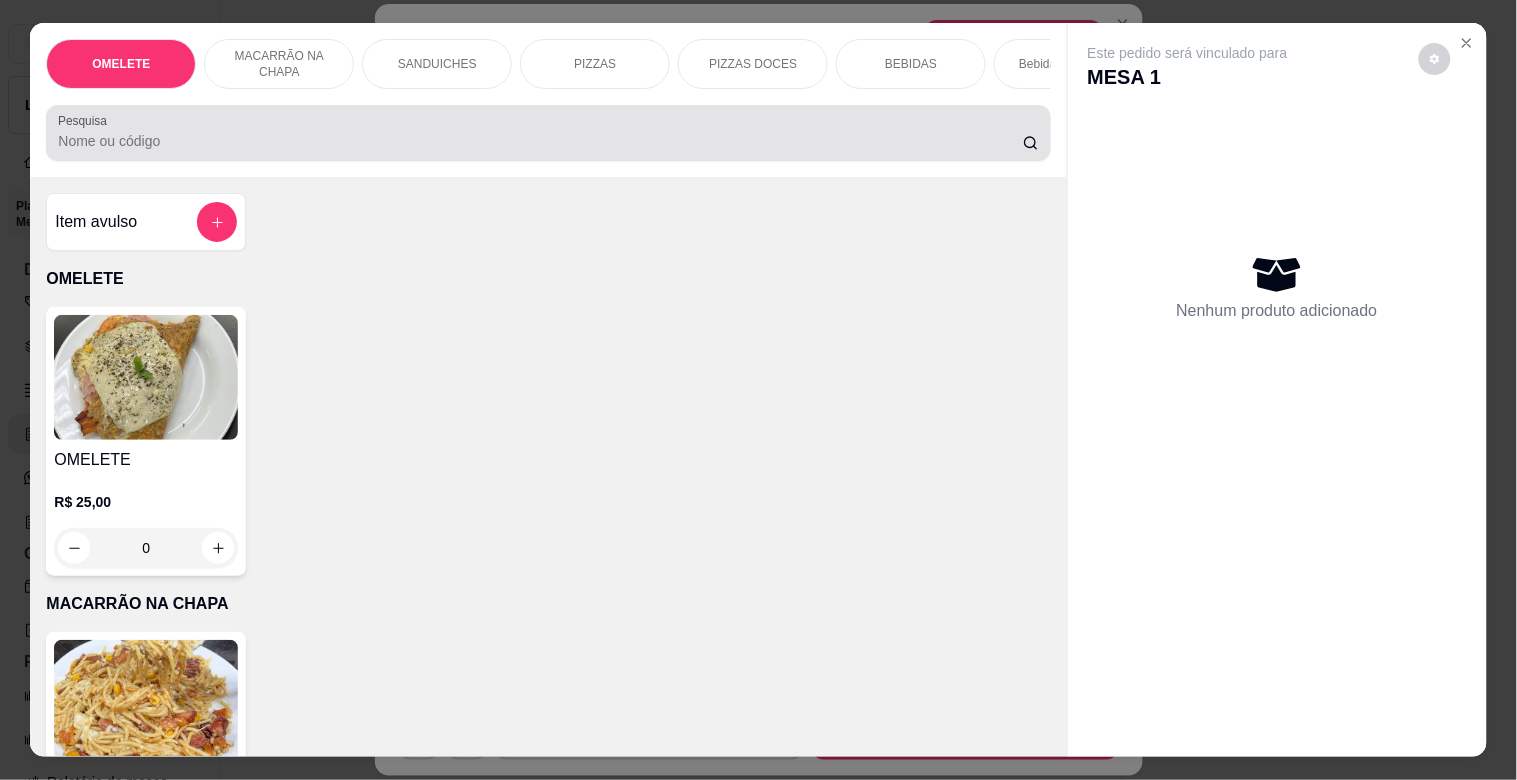 click at bounding box center [548, 133] 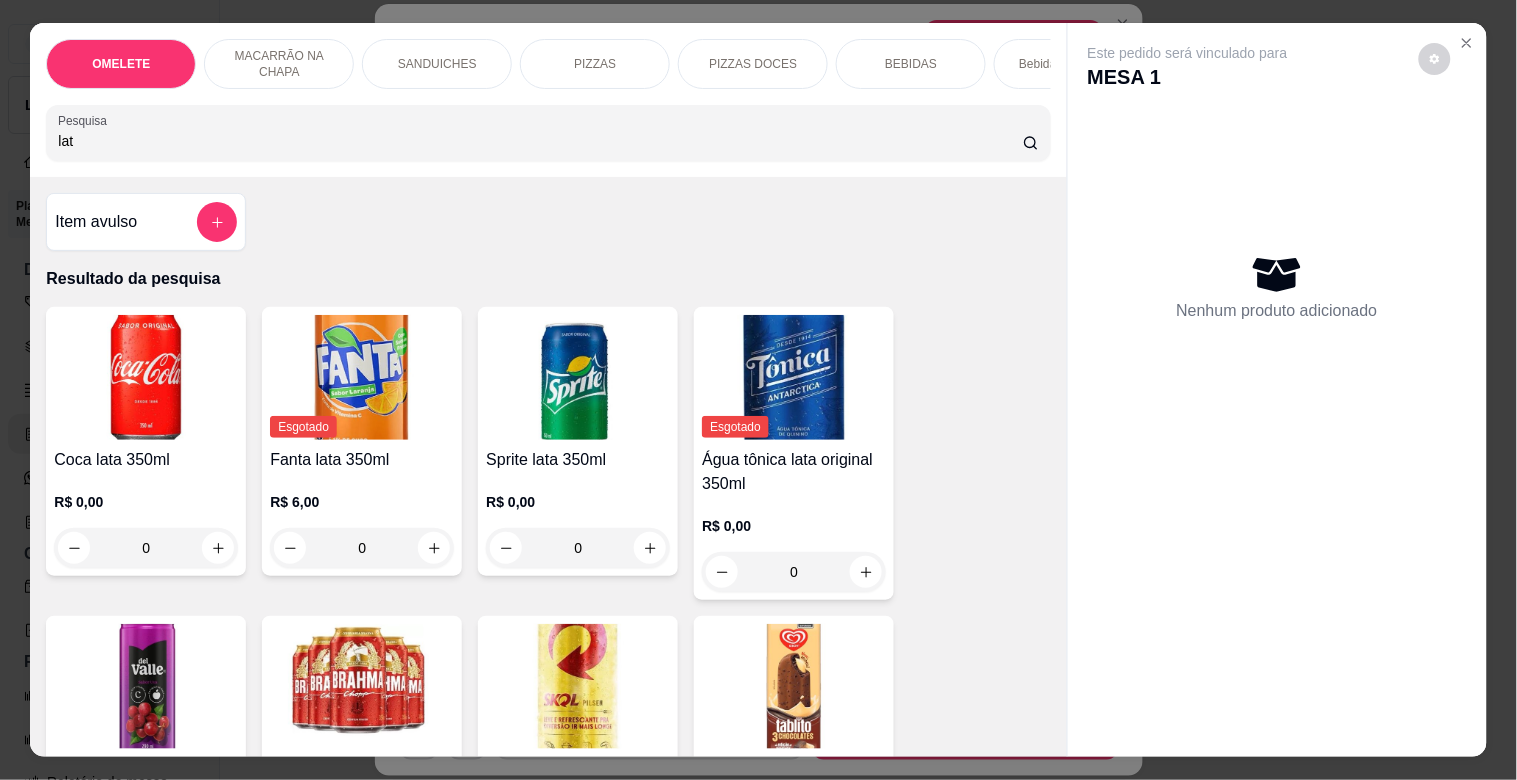 type on "lat" 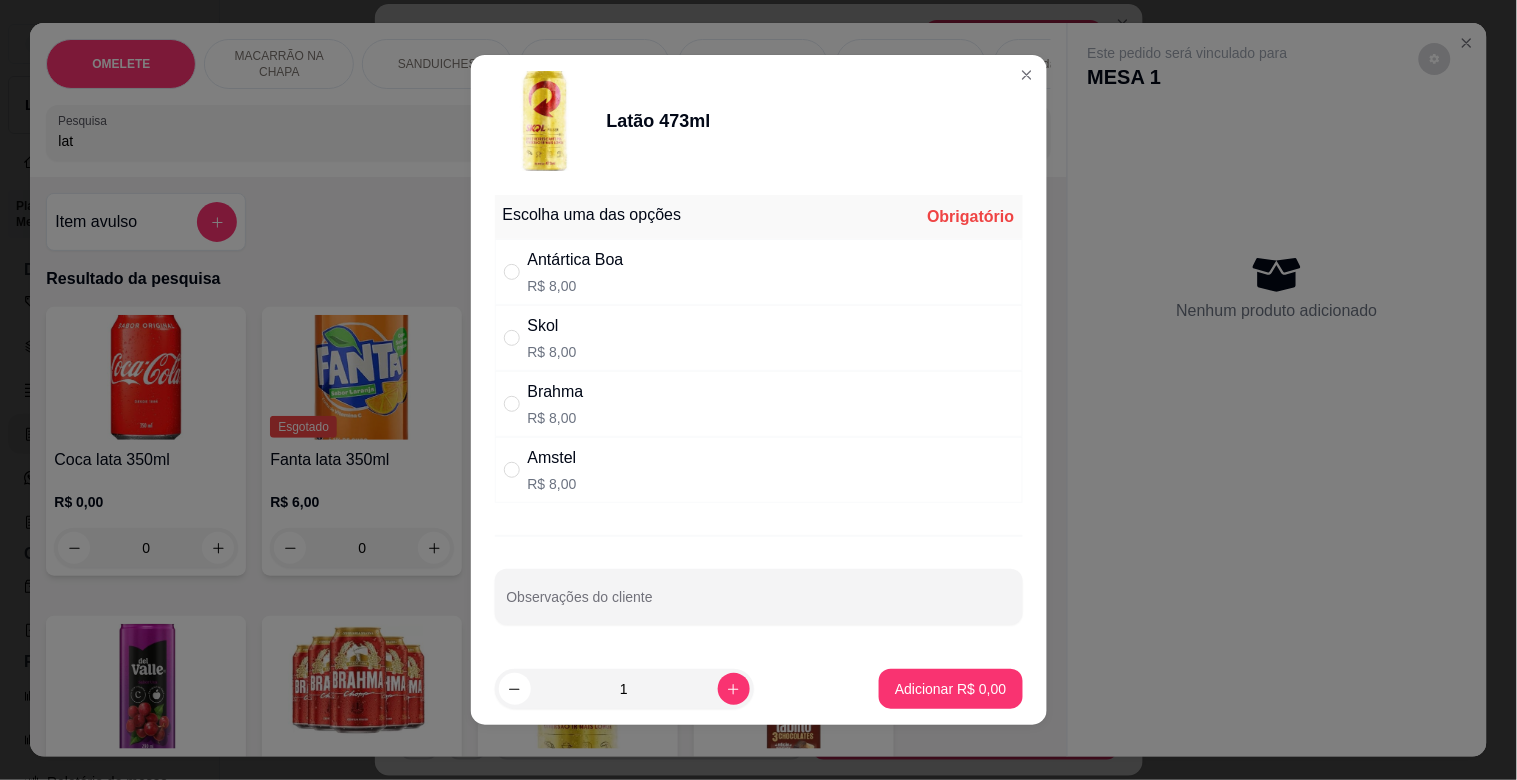 click on "Skol" at bounding box center (552, 326) 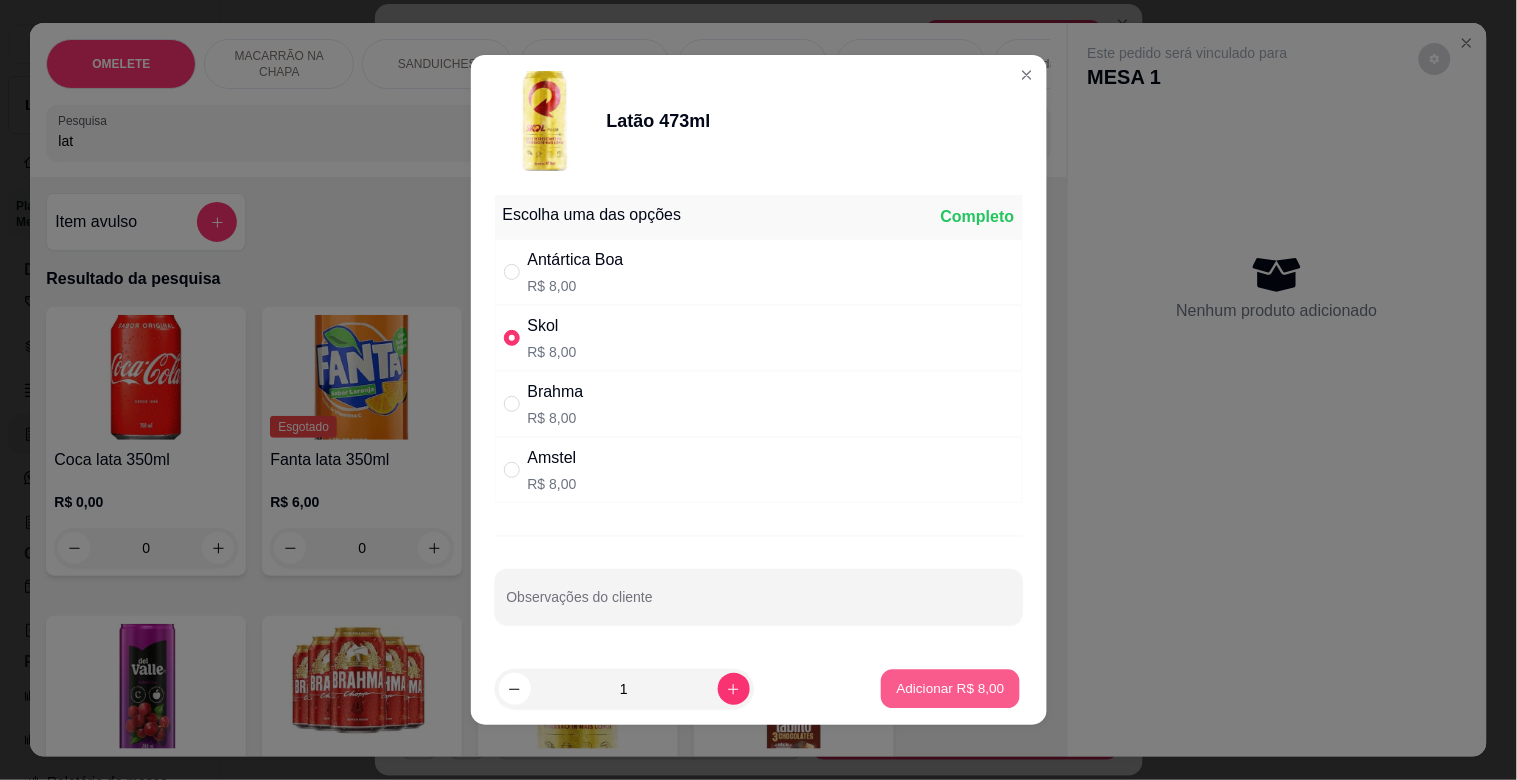 click on "Adicionar   R$ 8,00" at bounding box center (951, 688) 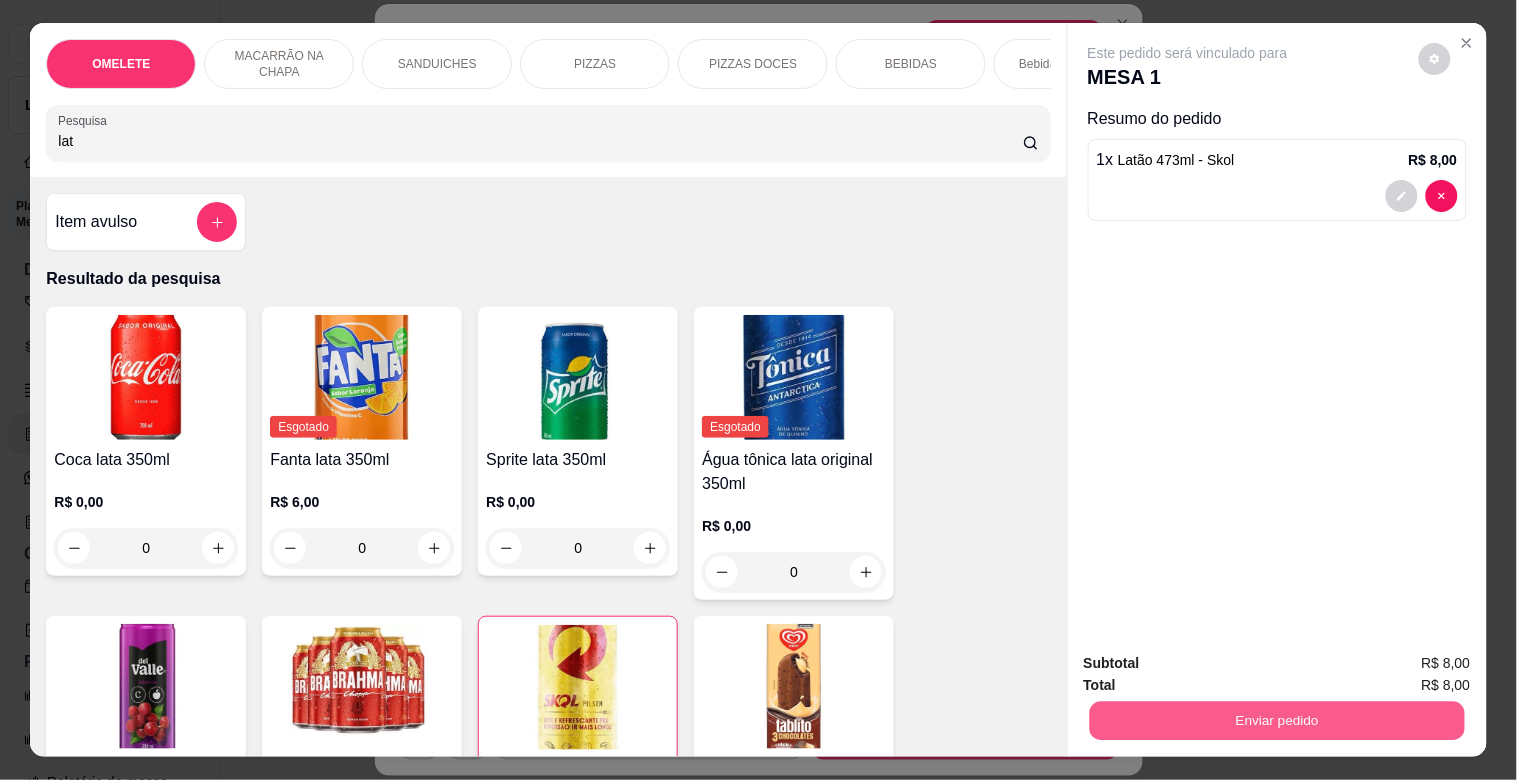 click on "Enviar pedido" at bounding box center [1276, 720] 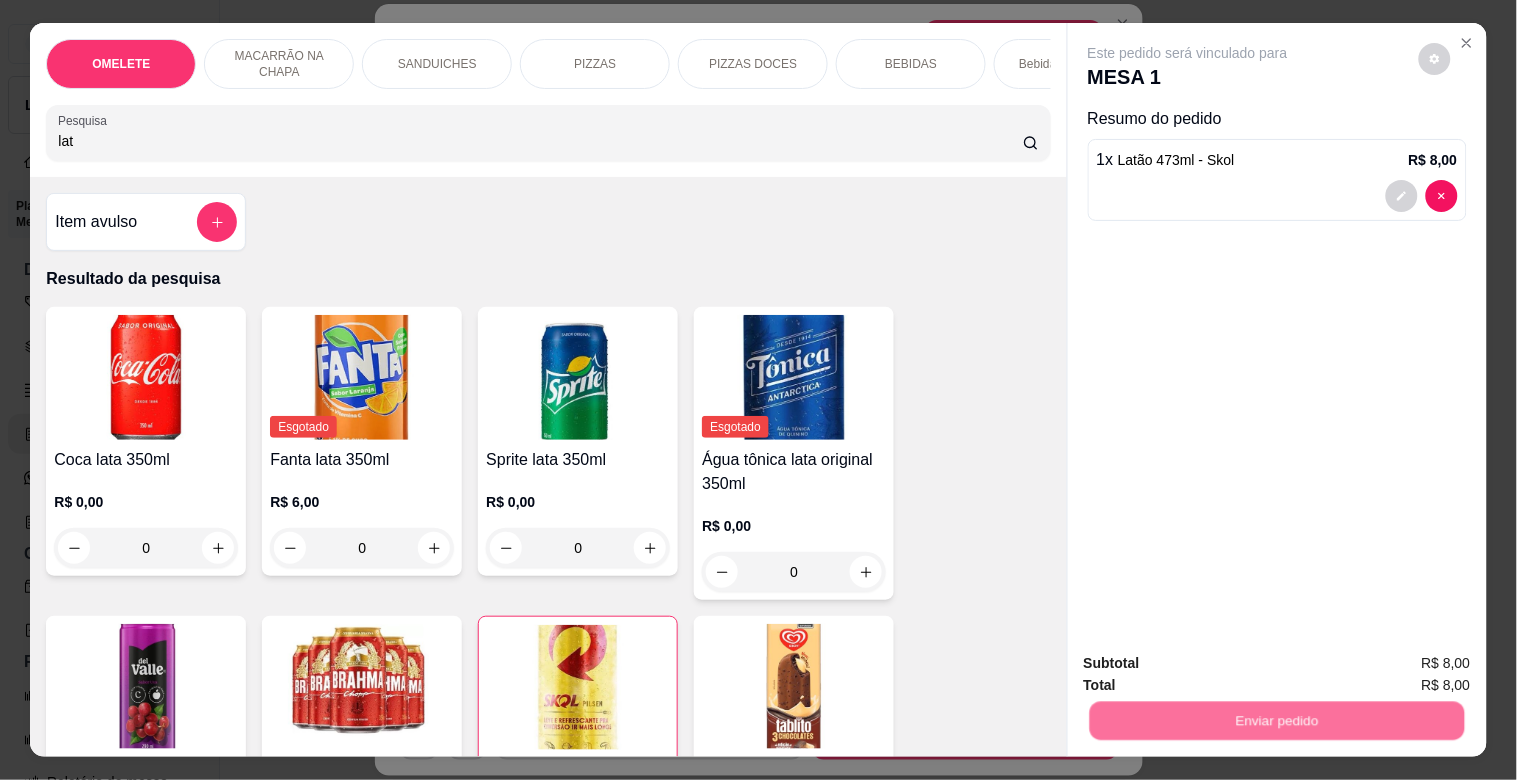 click on "Não registrar e enviar pedido" at bounding box center (1211, 663) 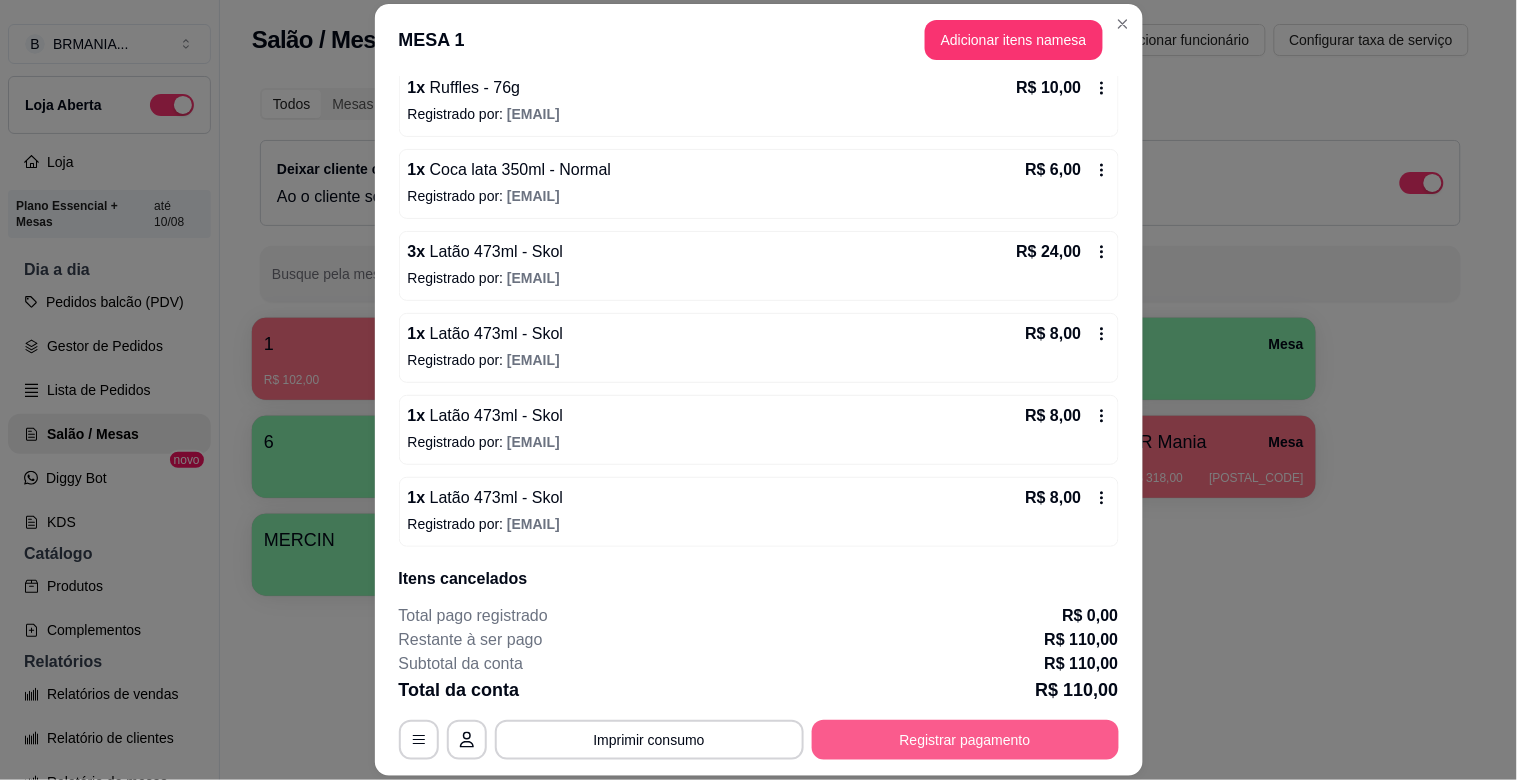 click on "Registrar pagamento" at bounding box center (965, 740) 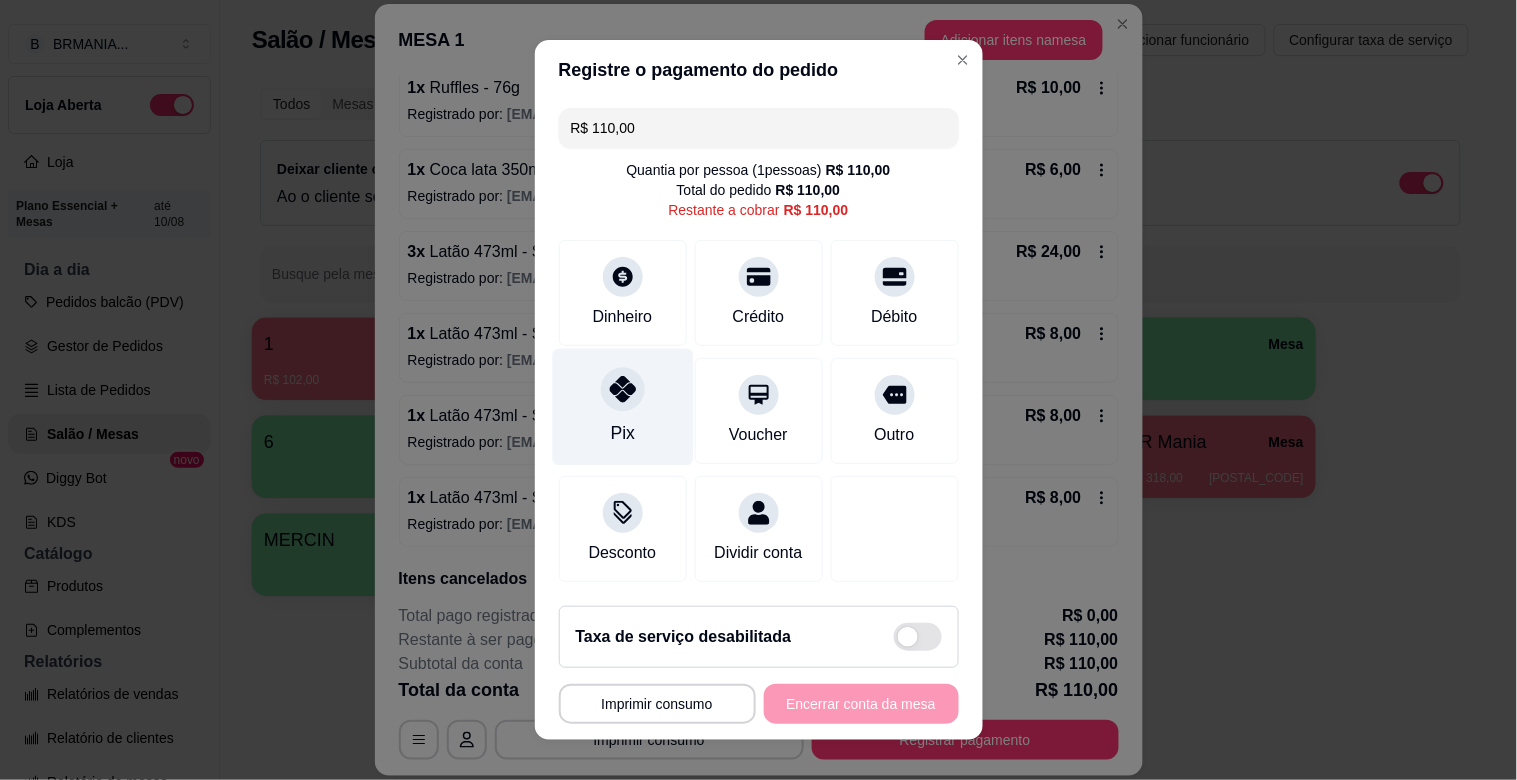 click on "Pix" at bounding box center (622, 407) 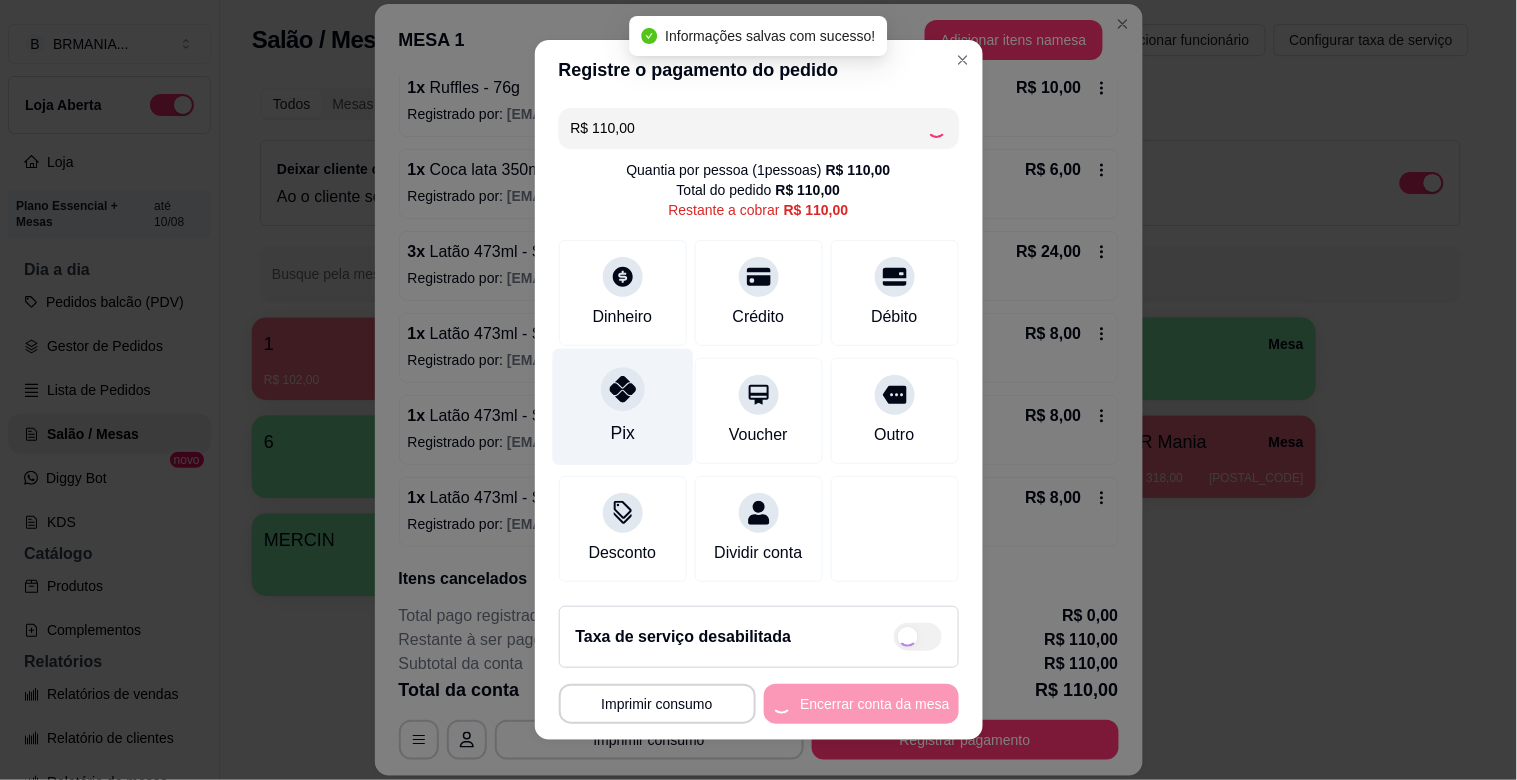 type on "R$ 0,00" 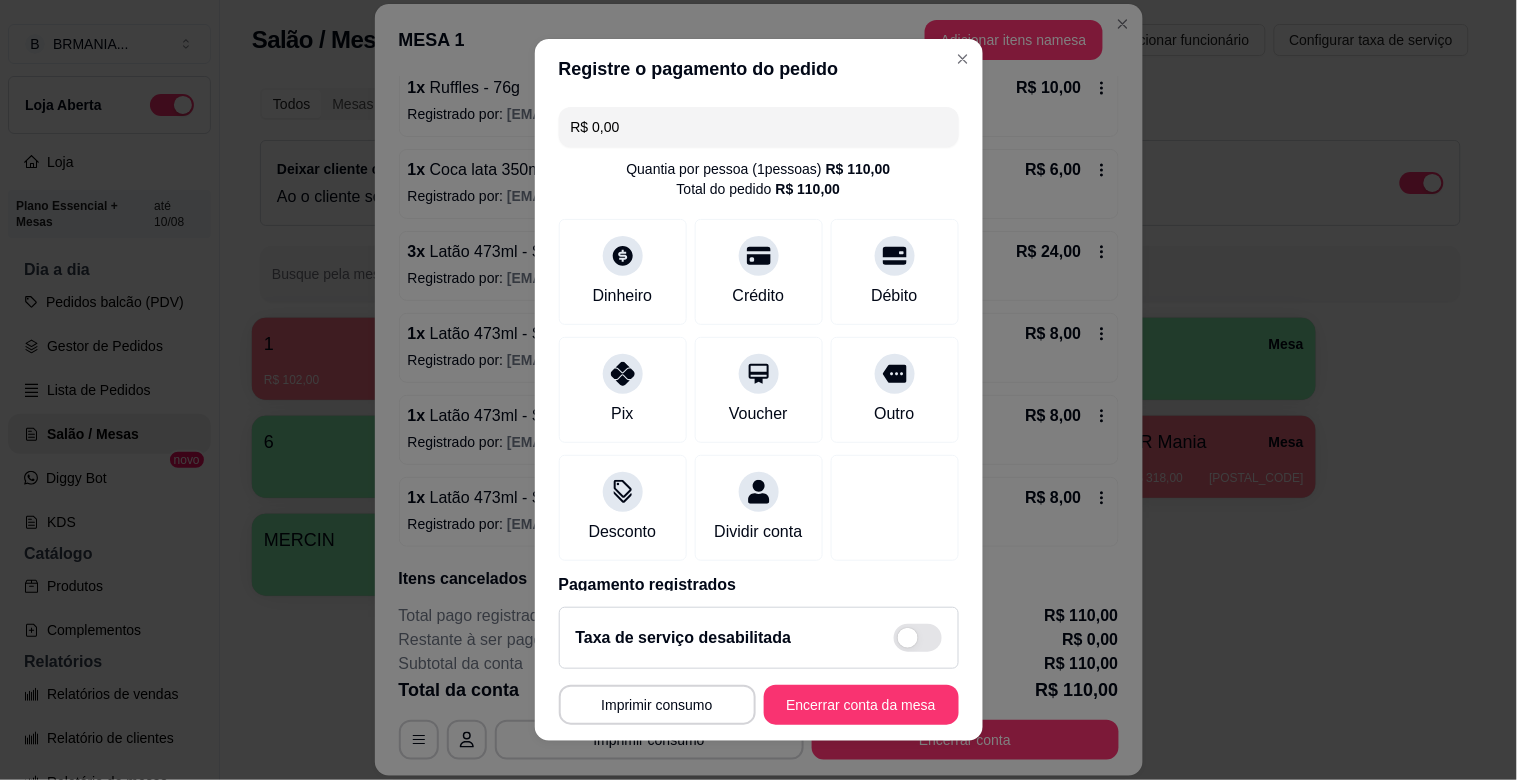 scroll, scrollTop: 106, scrollLeft: 0, axis: vertical 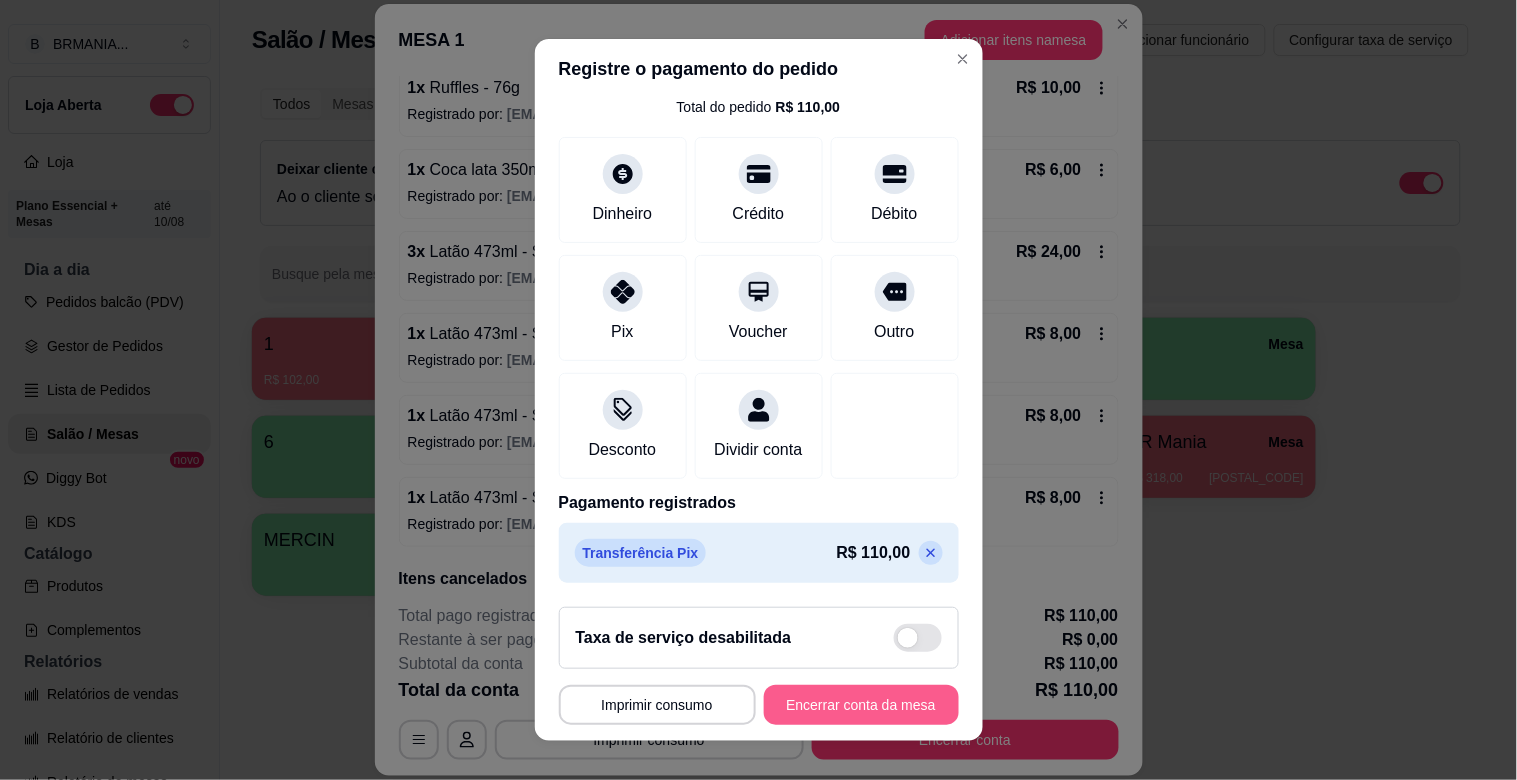 click on "Encerrar conta da mesa" at bounding box center [861, 705] 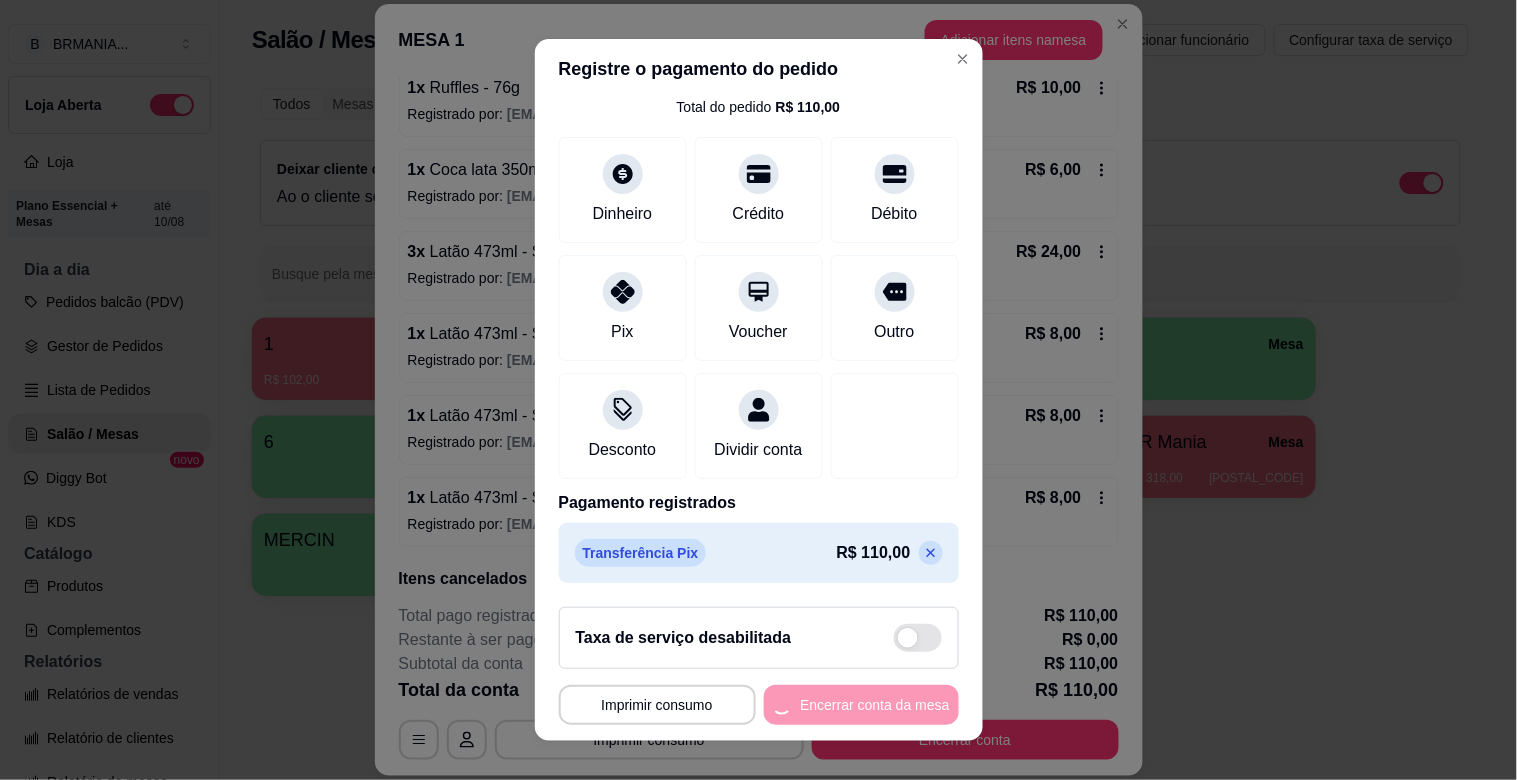 scroll, scrollTop: 0, scrollLeft: 0, axis: both 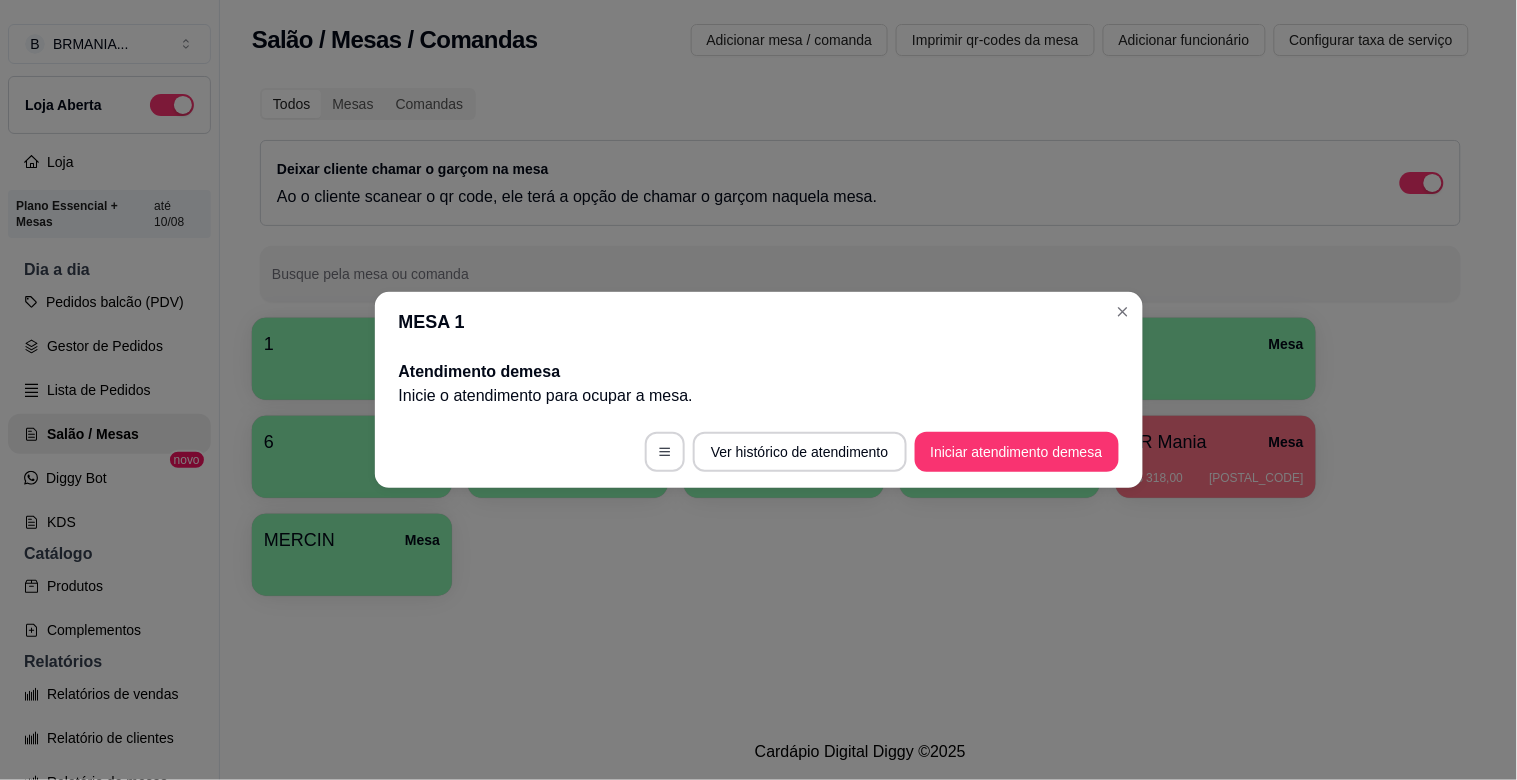 click on "MESA 1" at bounding box center (759, 322) 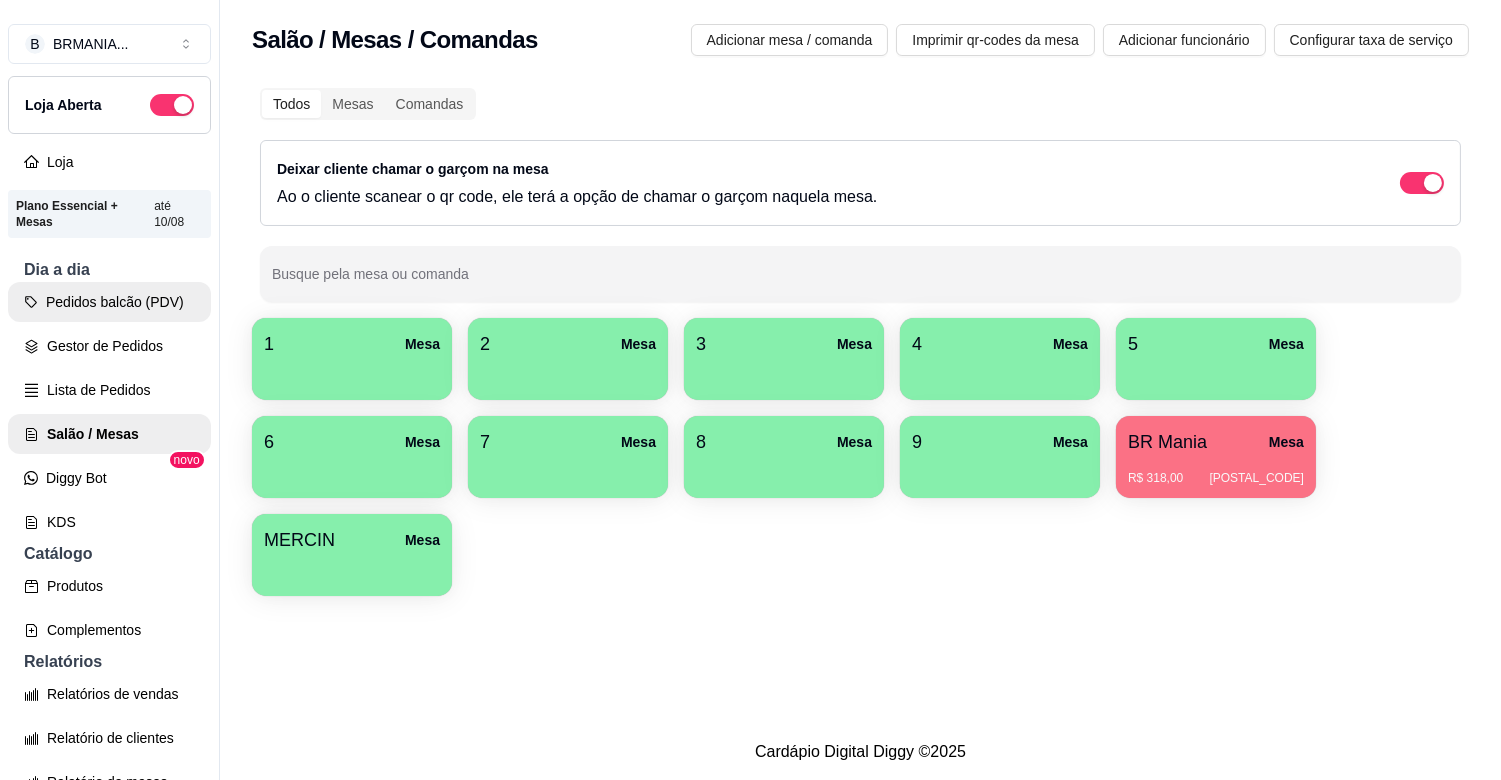 click on "Pedidos balcão (PDV)" at bounding box center [109, 302] 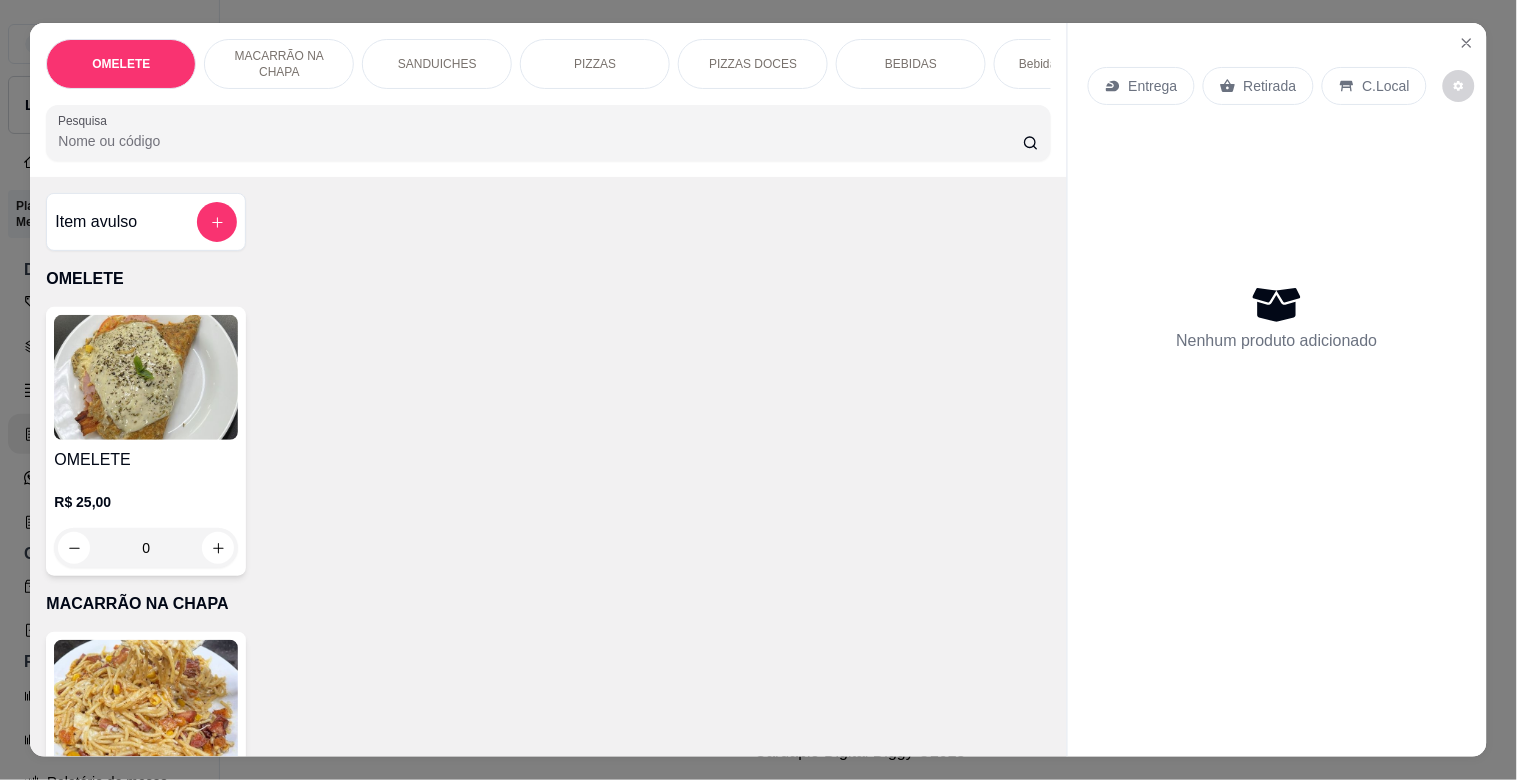 click on "Pesquisa" at bounding box center [548, 133] 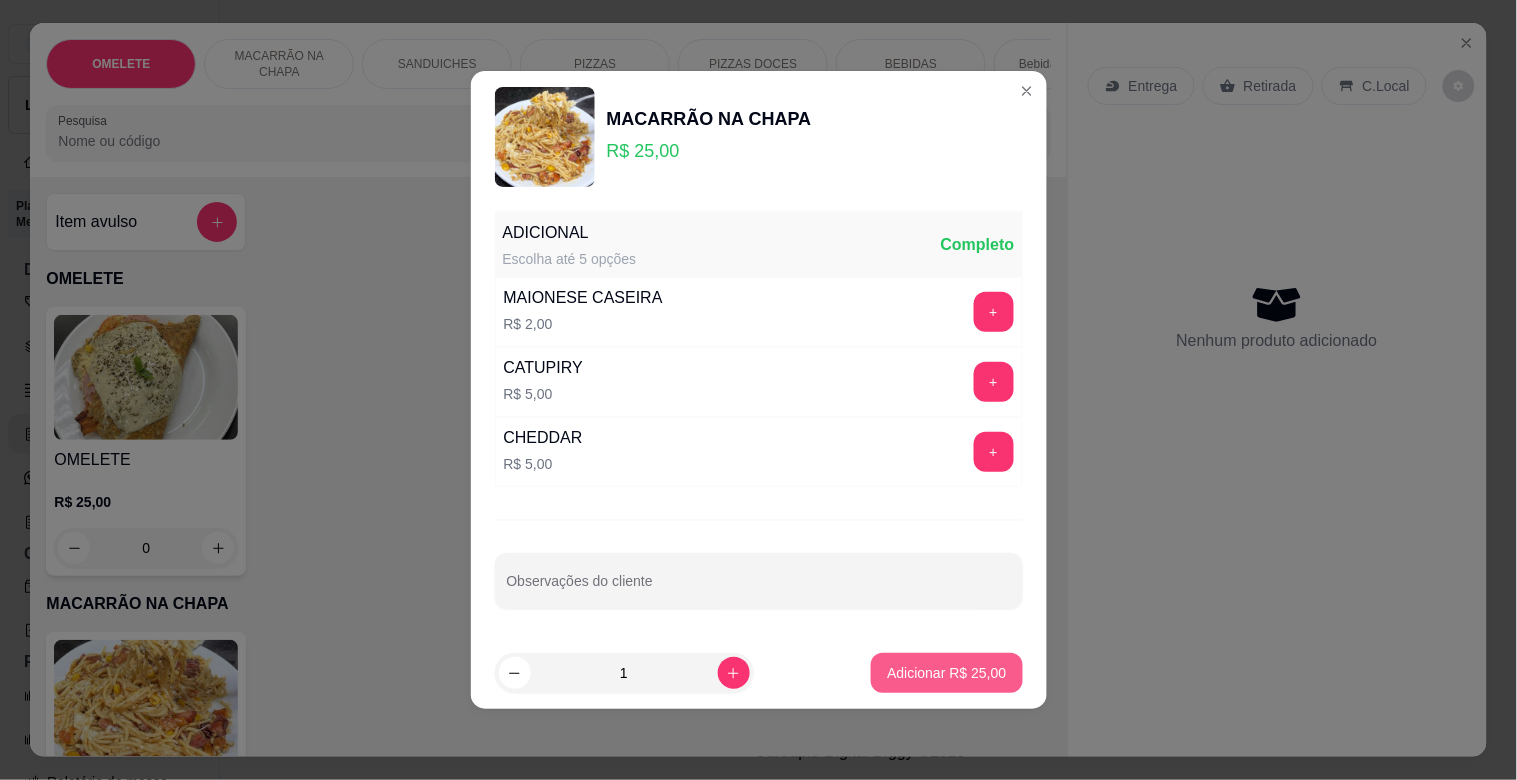 click on "Adicionar   R$ 25,00" at bounding box center [946, 673] 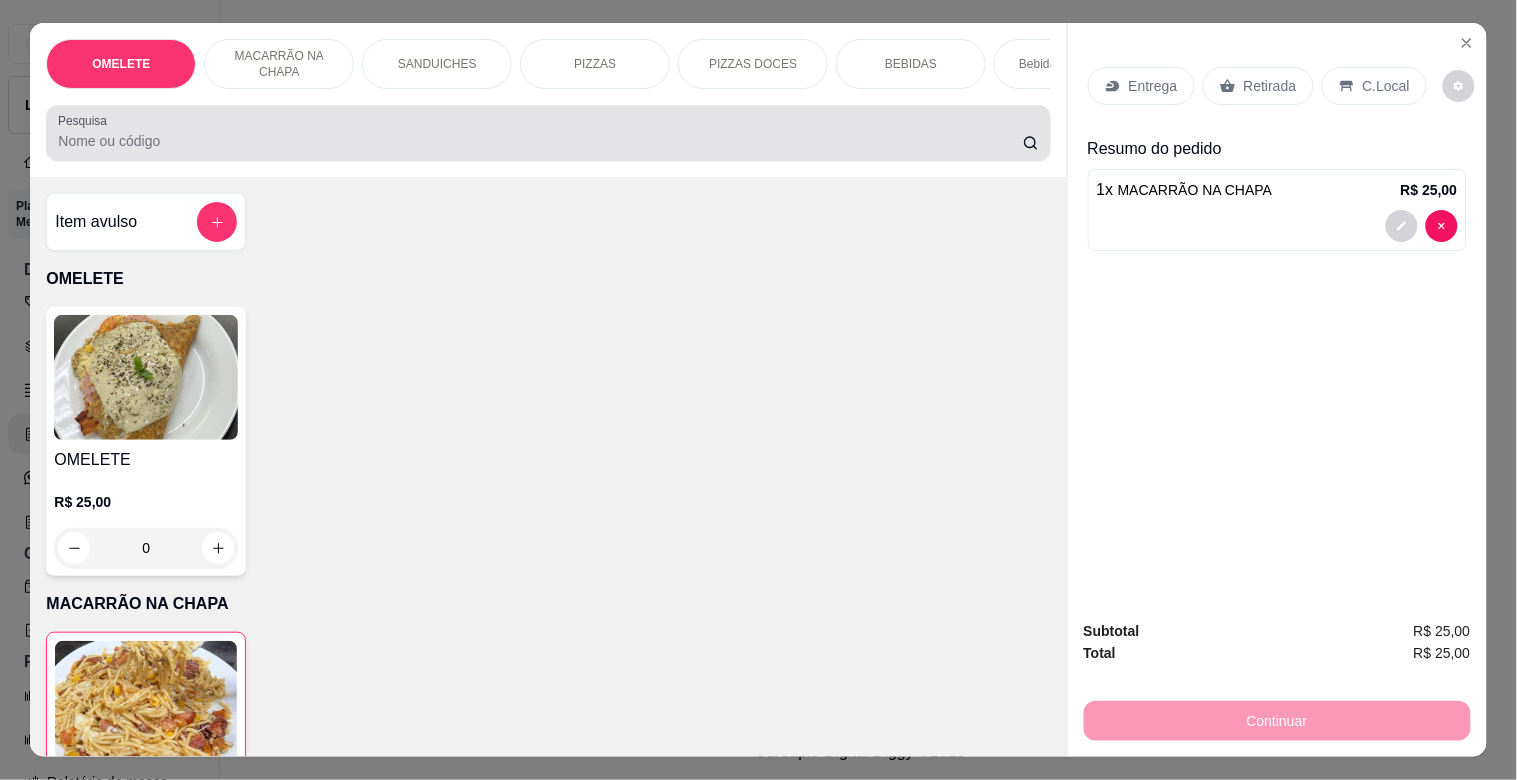 click on "Pesquisa" at bounding box center (86, 120) 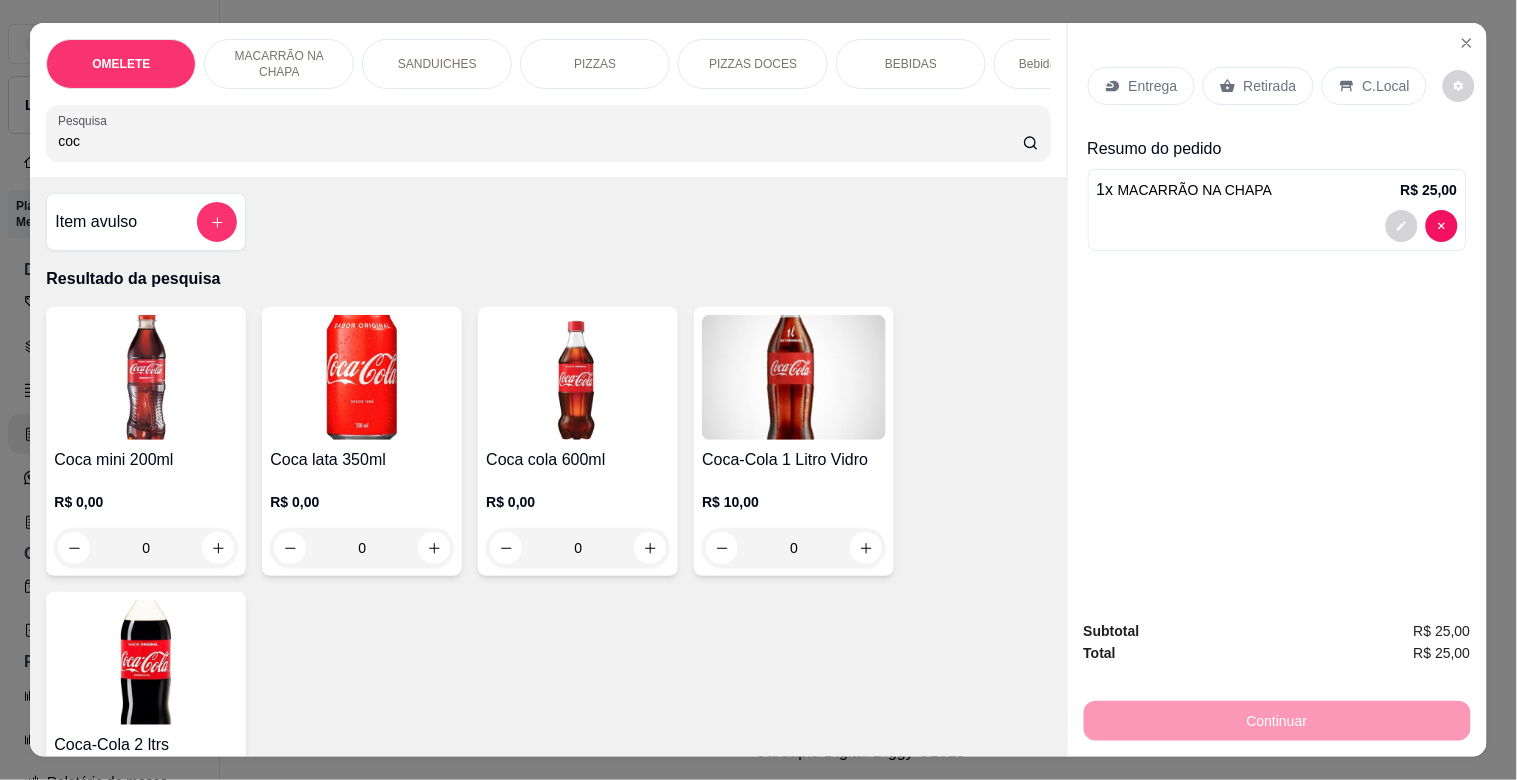 type on "coc" 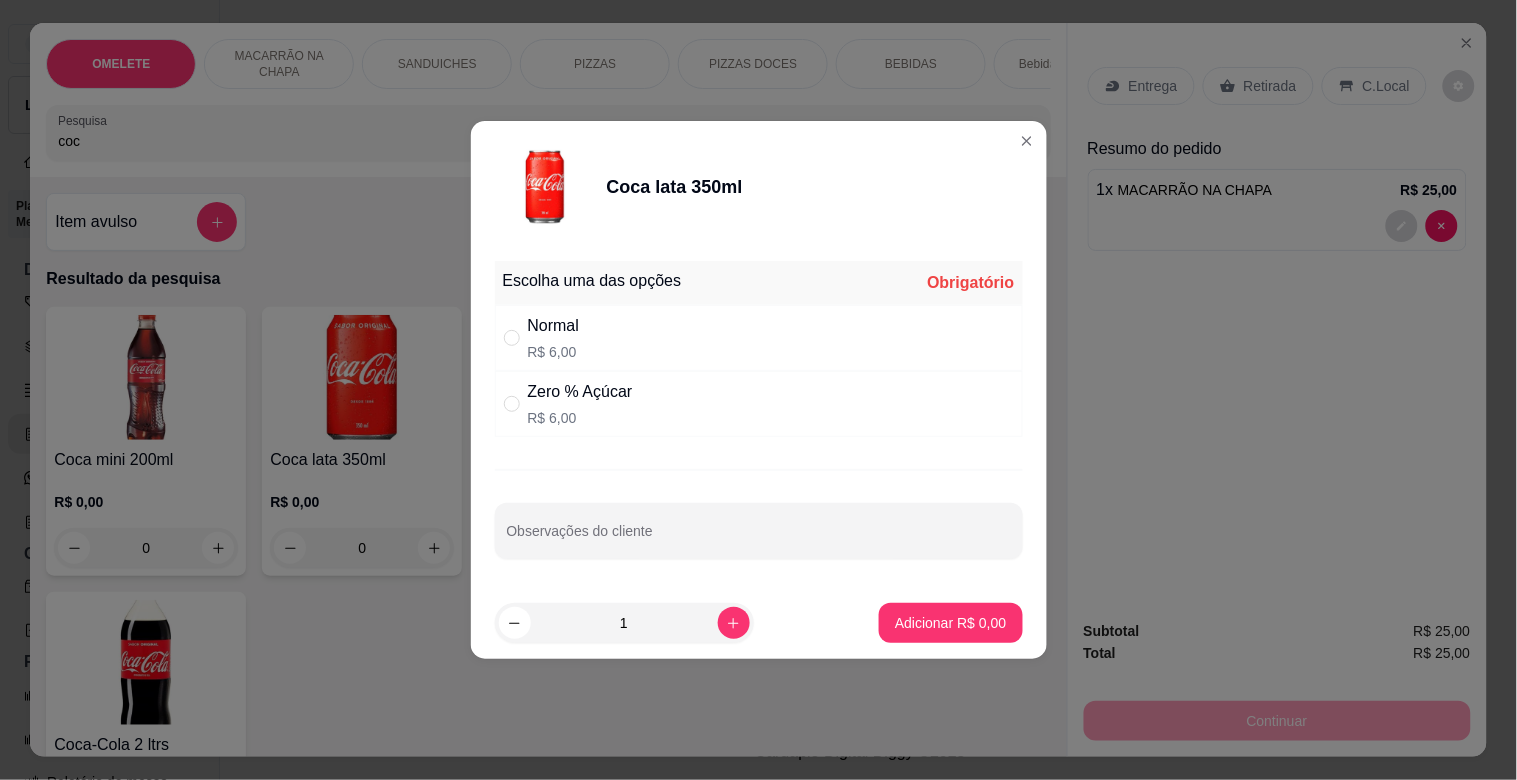 click on "Normal  R$ 6,00" at bounding box center [759, 338] 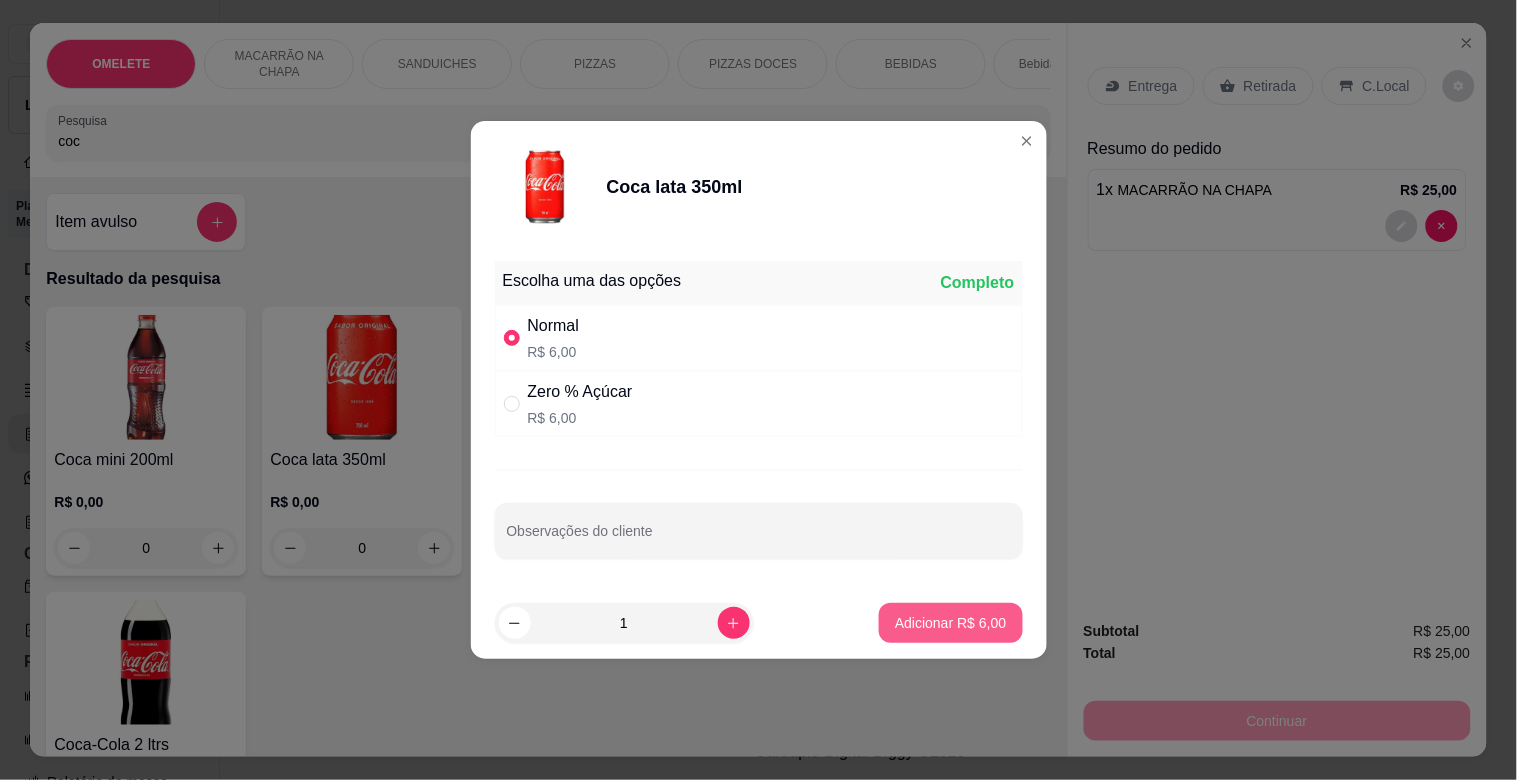 click on "Adicionar   R$ 6,00" at bounding box center [950, 623] 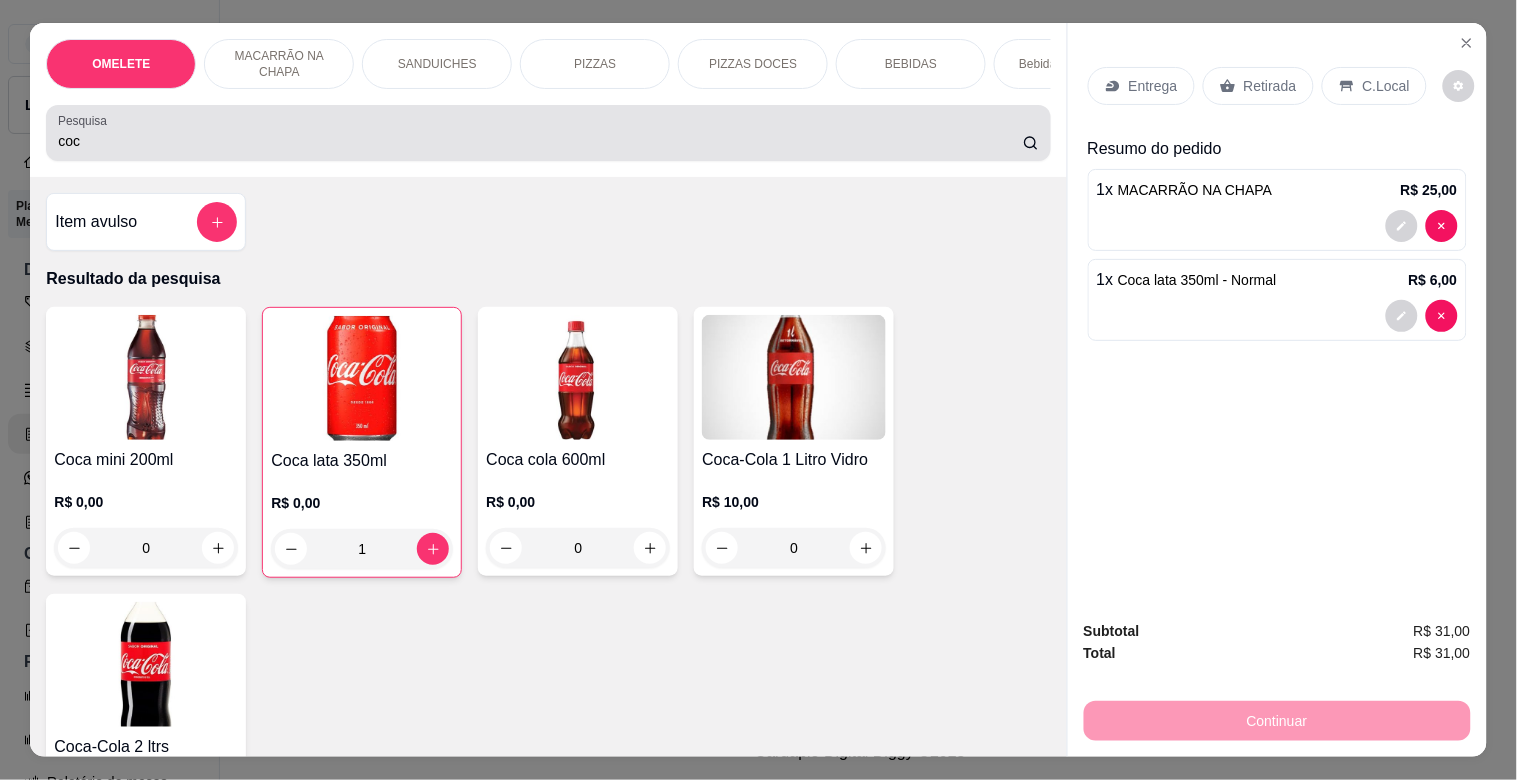 drag, startPoint x: 55, startPoint y: 147, endPoint x: 2, endPoint y: 151, distance: 53.15073 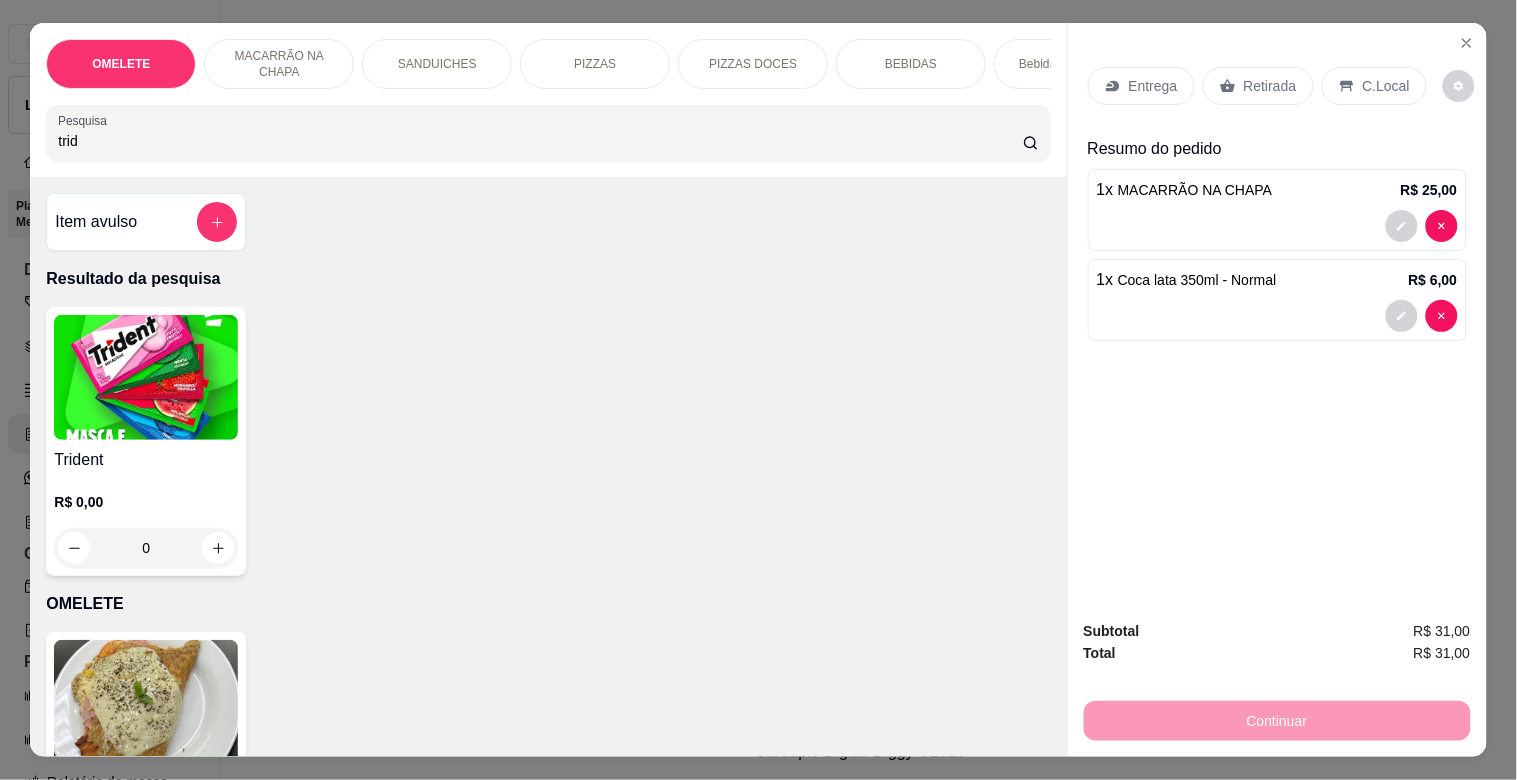 type on "trid" 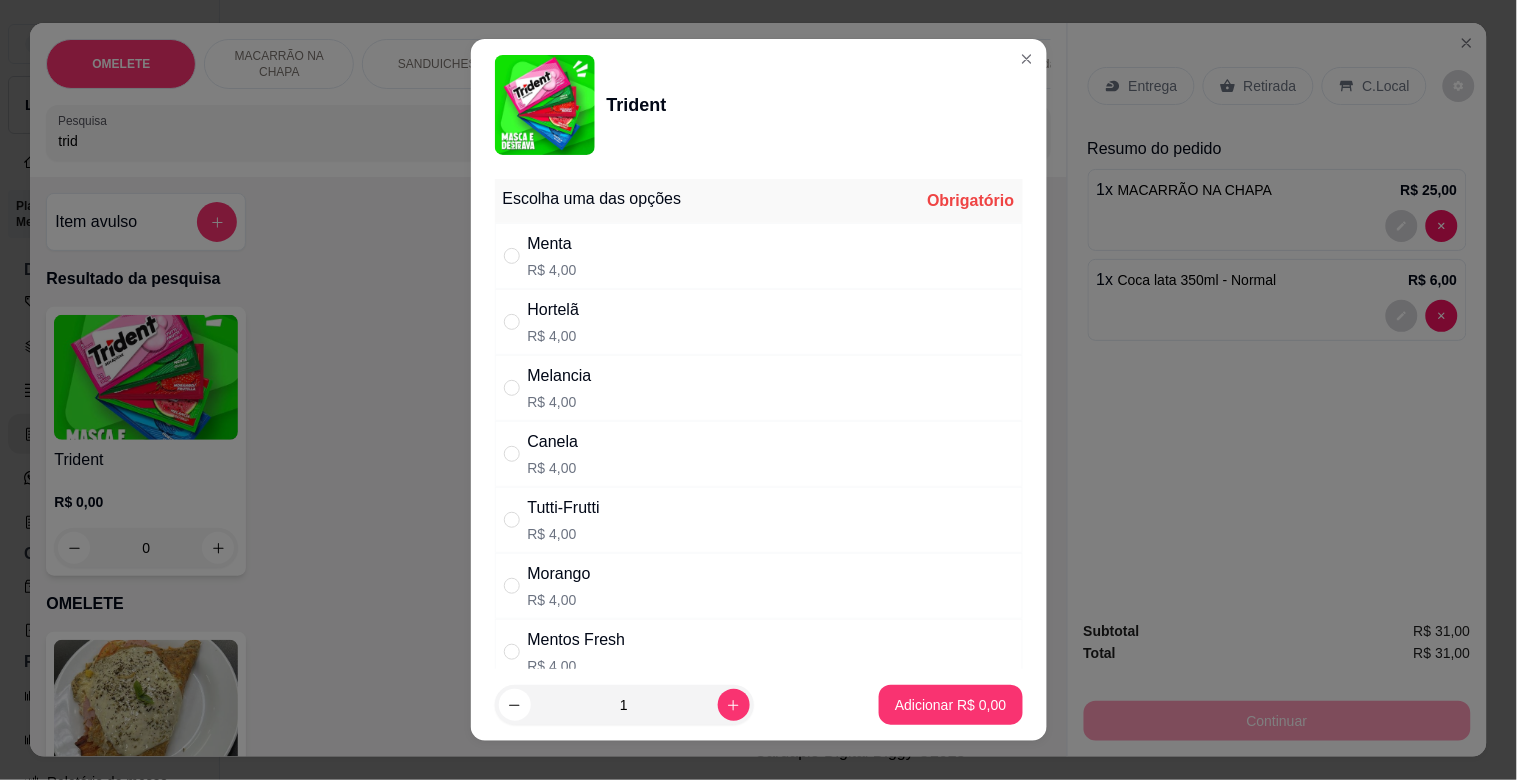 click on "Hortelã  R$ 4,00" at bounding box center [554, 322] 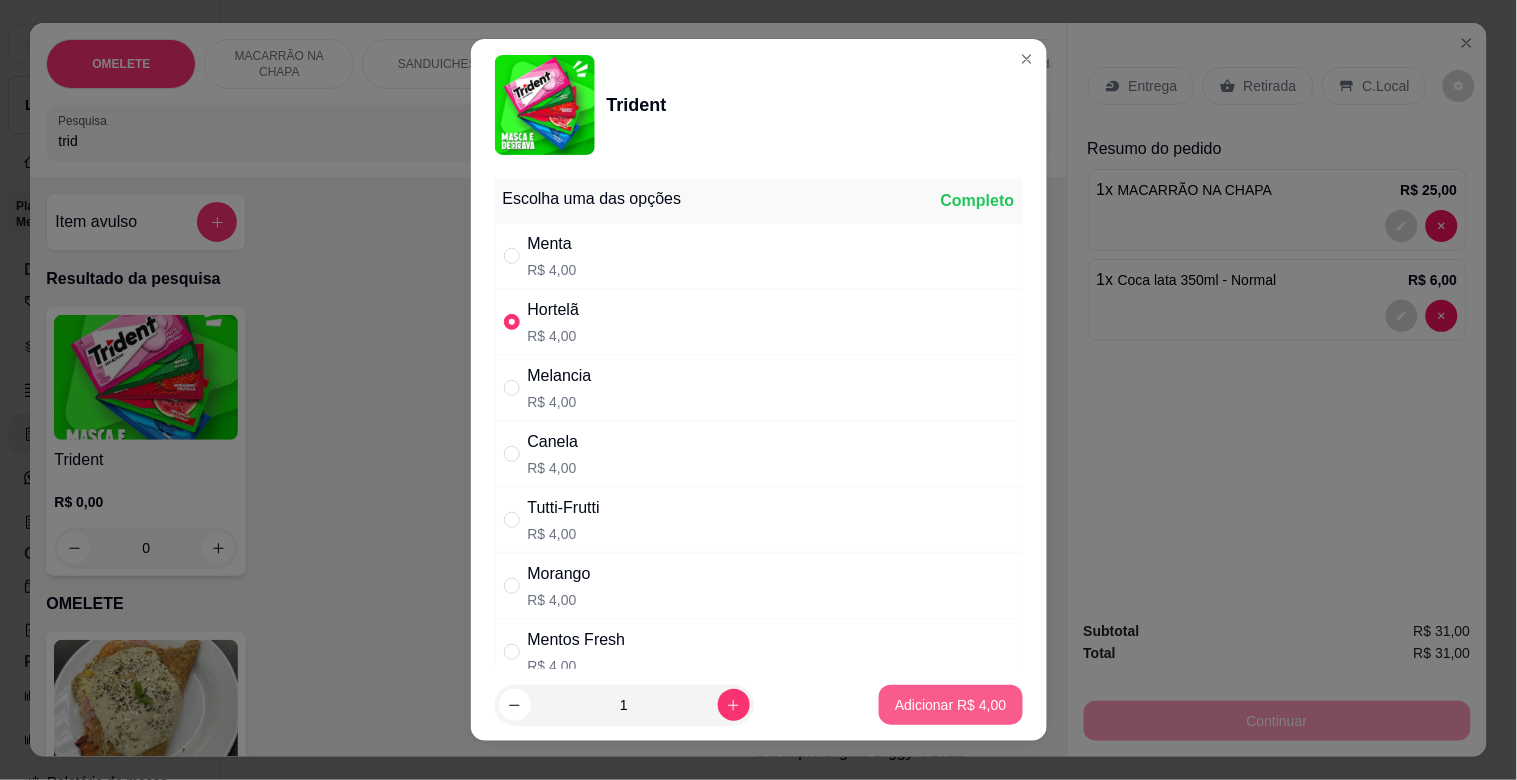 click on "Adicionar   R$ 4,00" at bounding box center (950, 705) 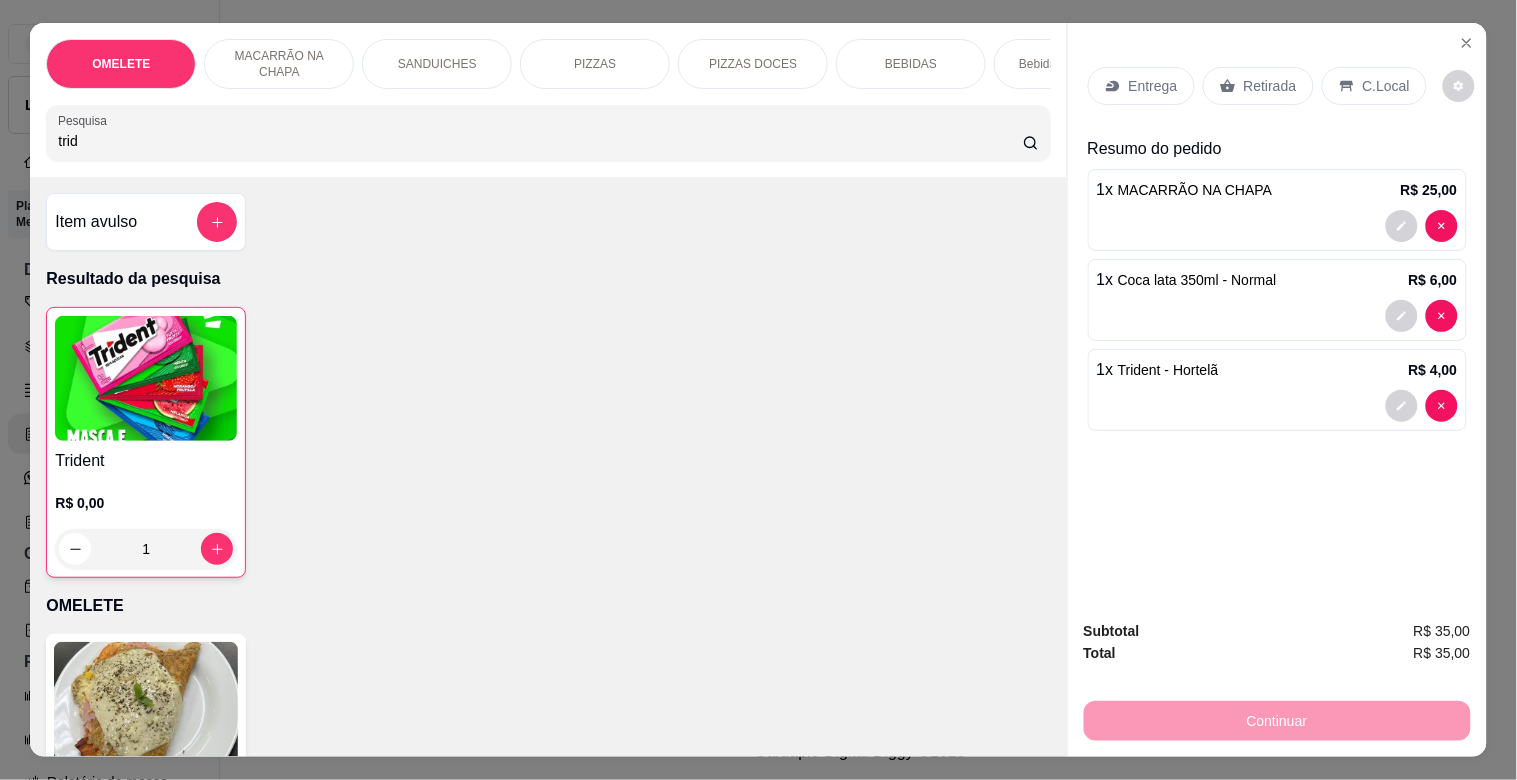 click on "Retirada" at bounding box center (1258, 86) 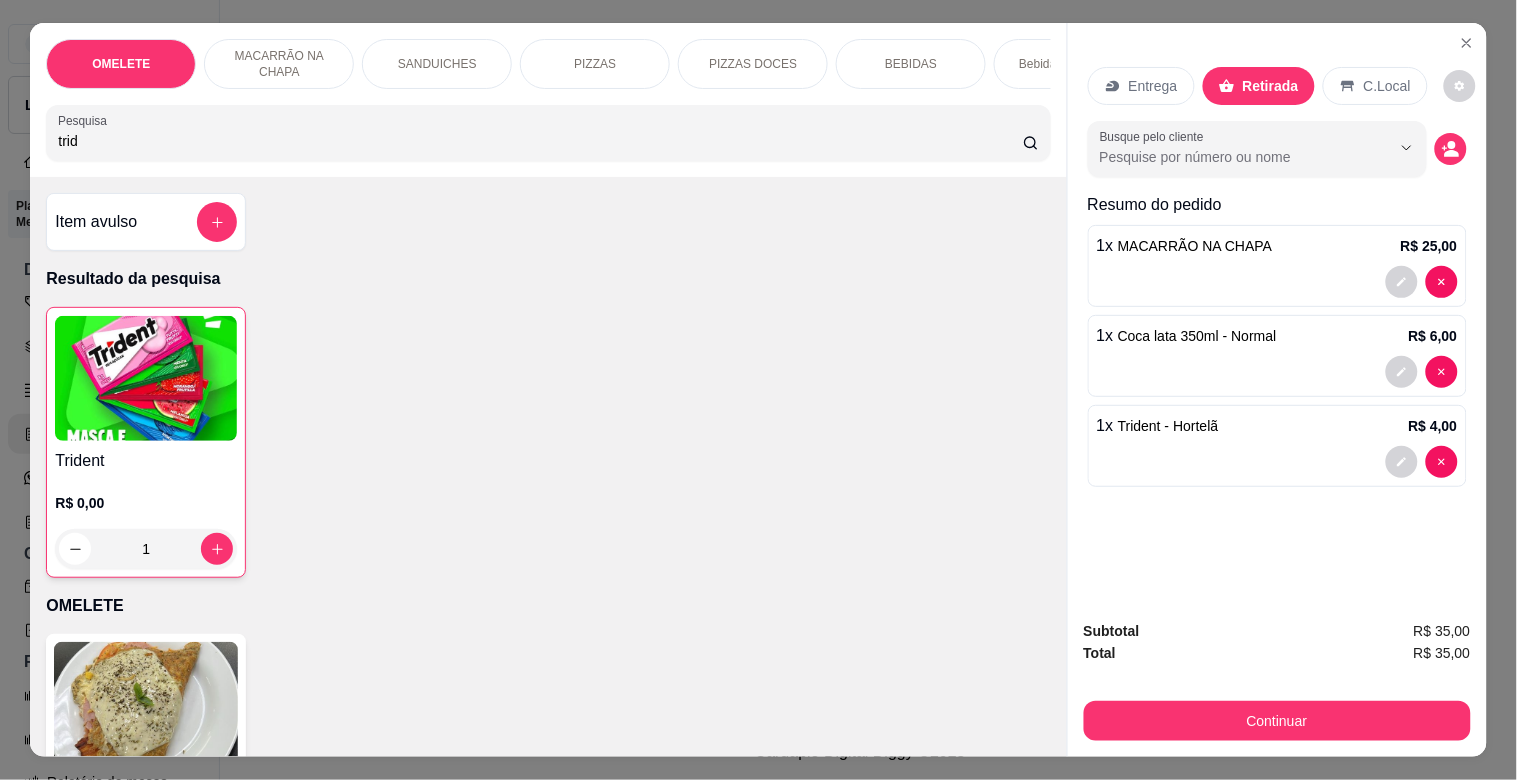 click on "C.Local" at bounding box center [1375, 86] 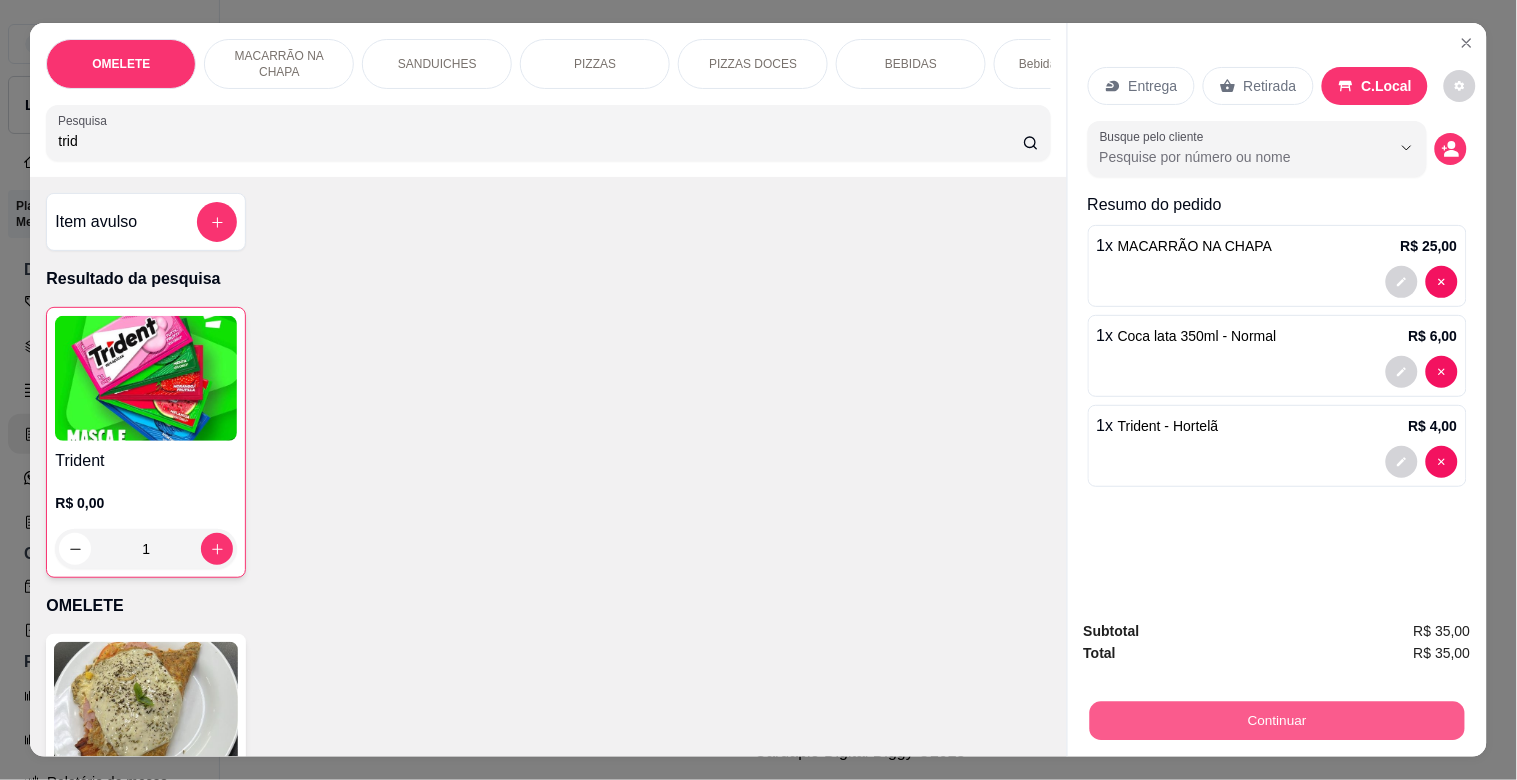 click on "Continuar" at bounding box center [1276, 720] 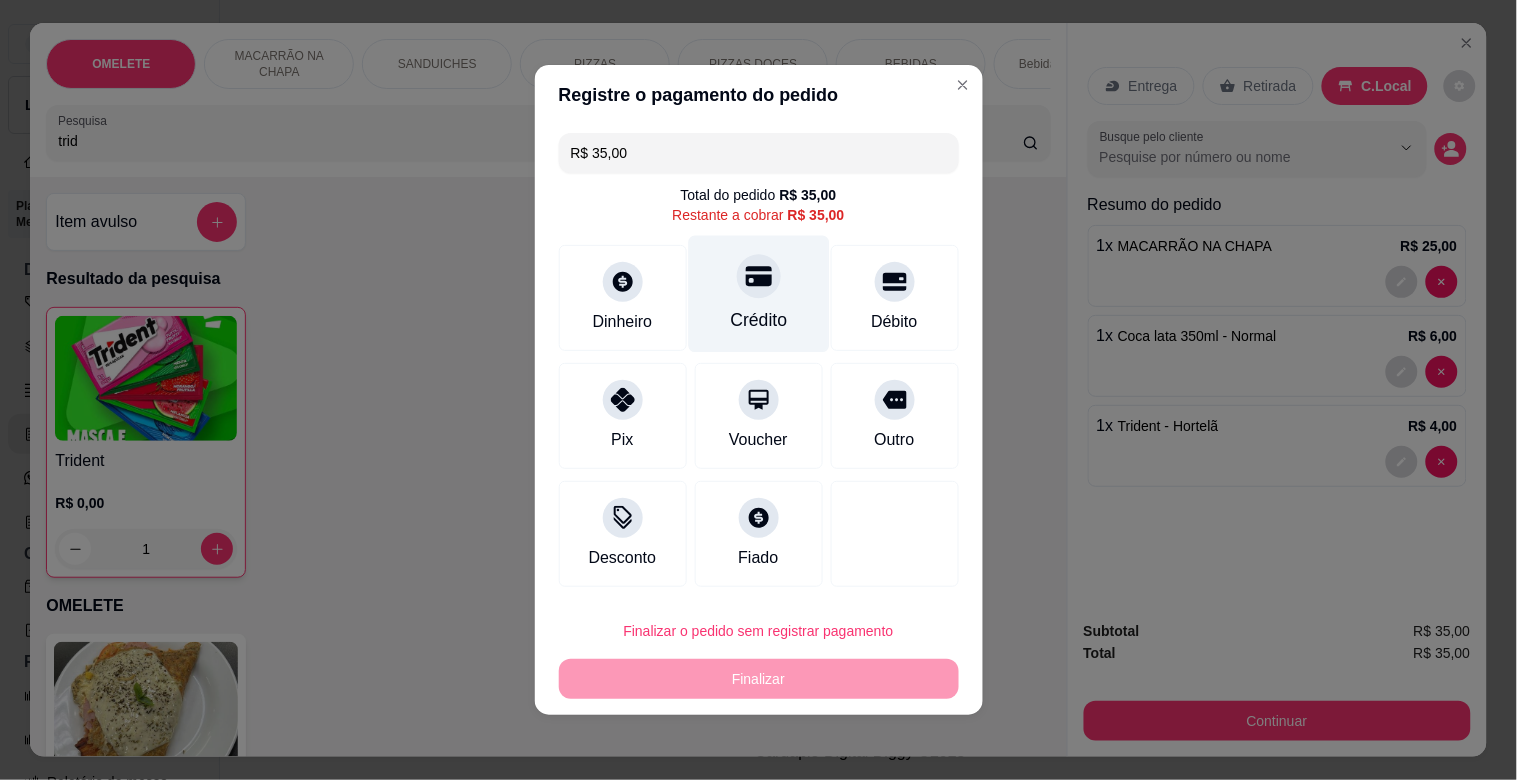 click on "Crédito" at bounding box center [758, 320] 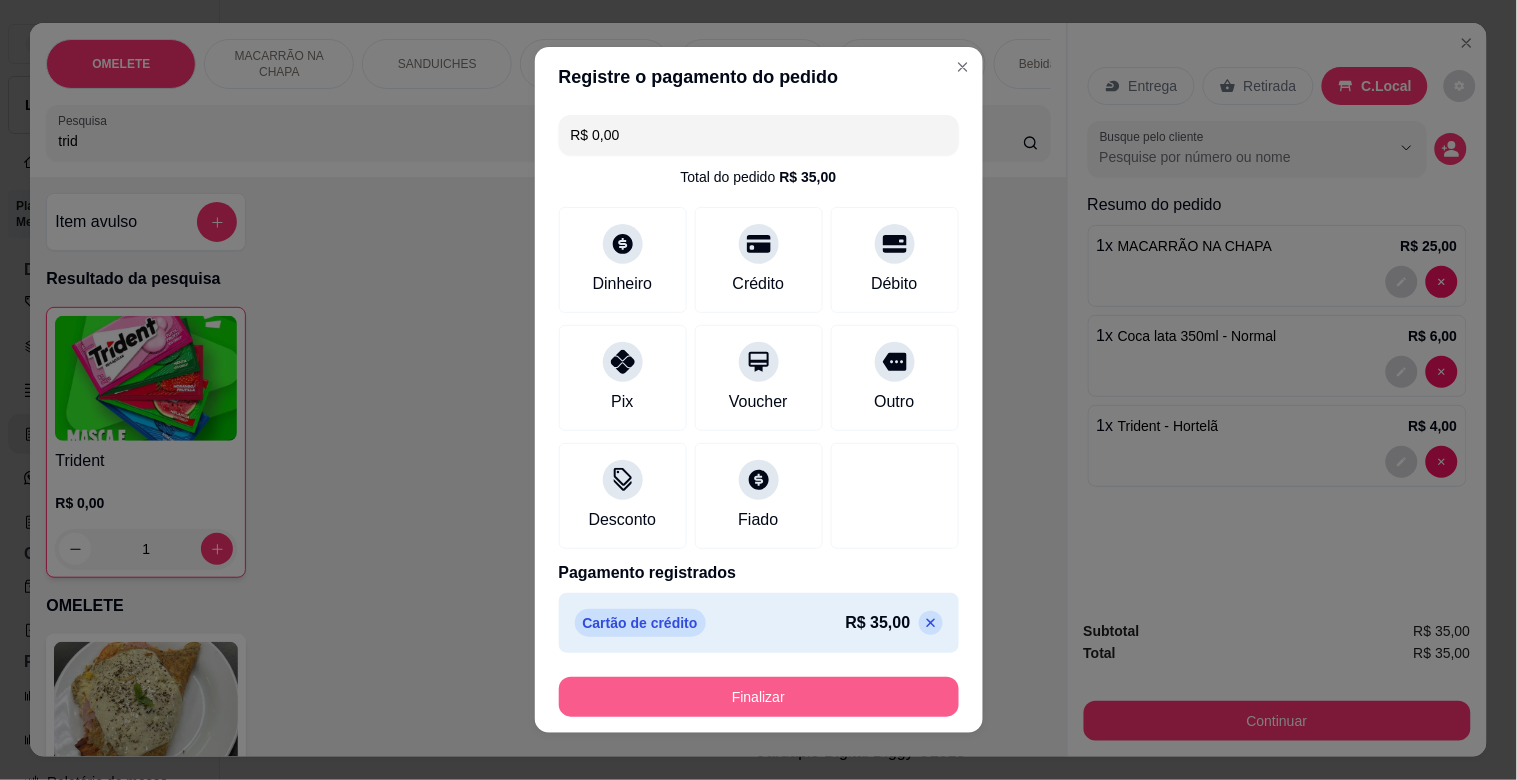 click on "Finalizar" at bounding box center [759, 697] 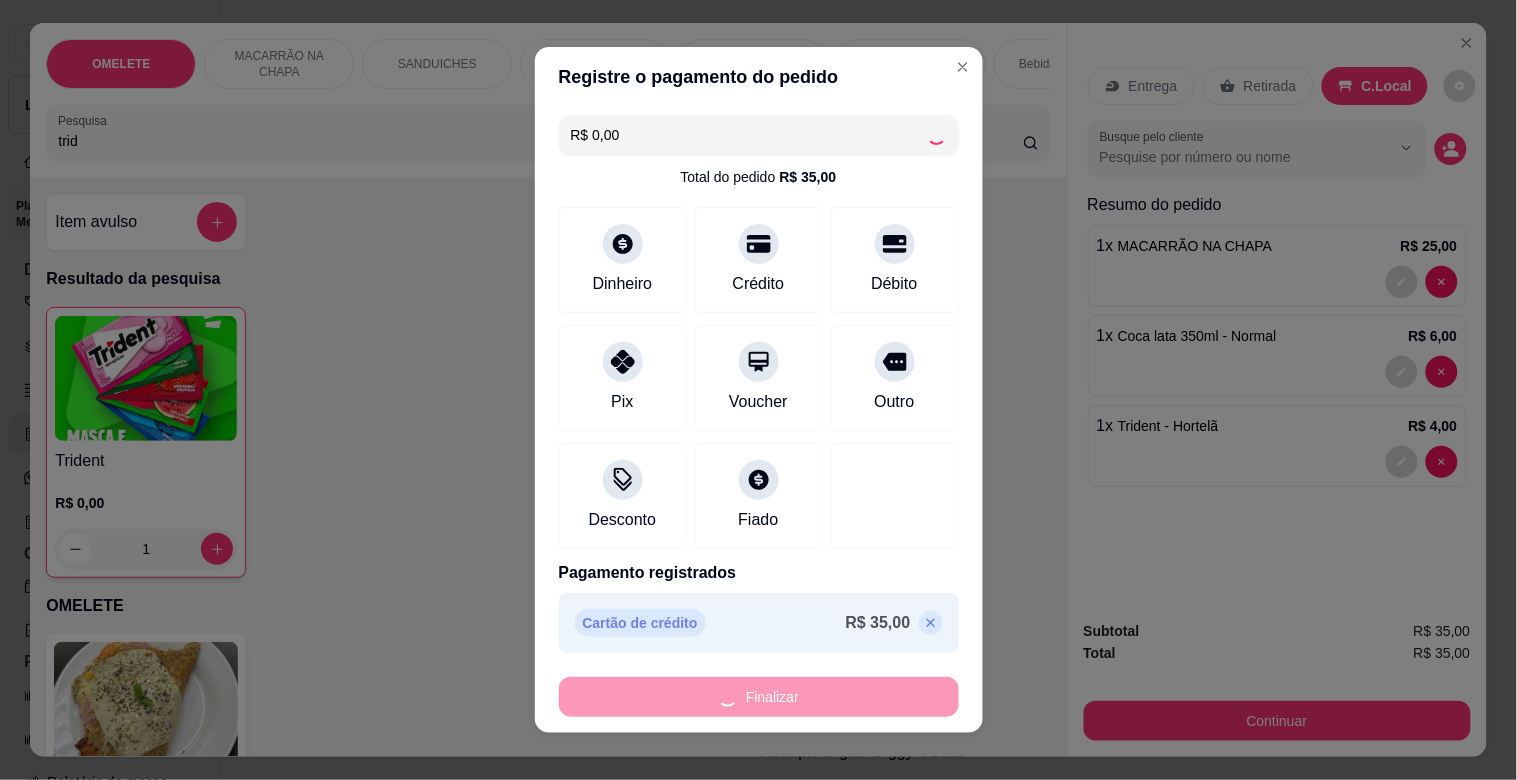 type on "0" 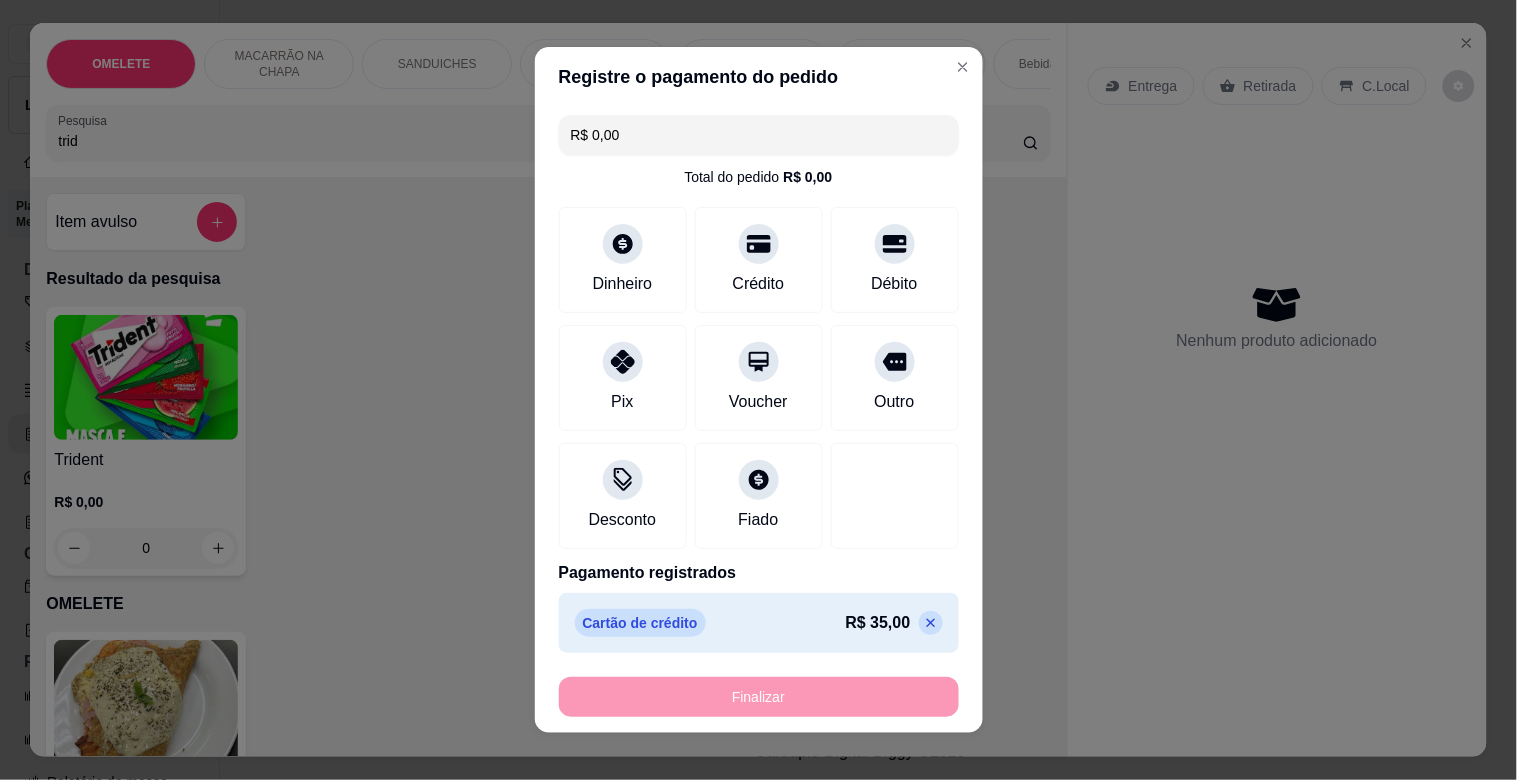 type on "-R$ 35,00" 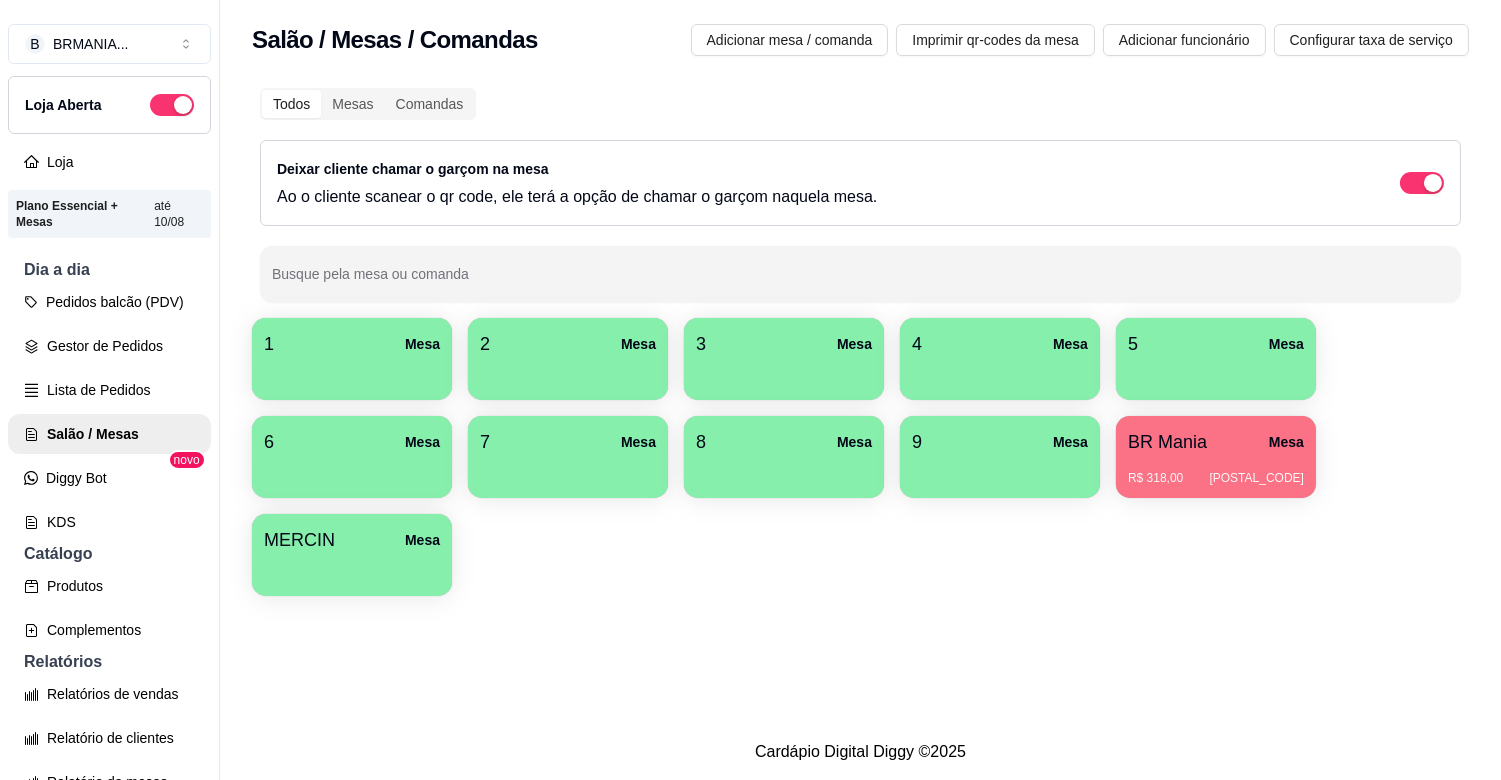click at bounding box center (352, 569) 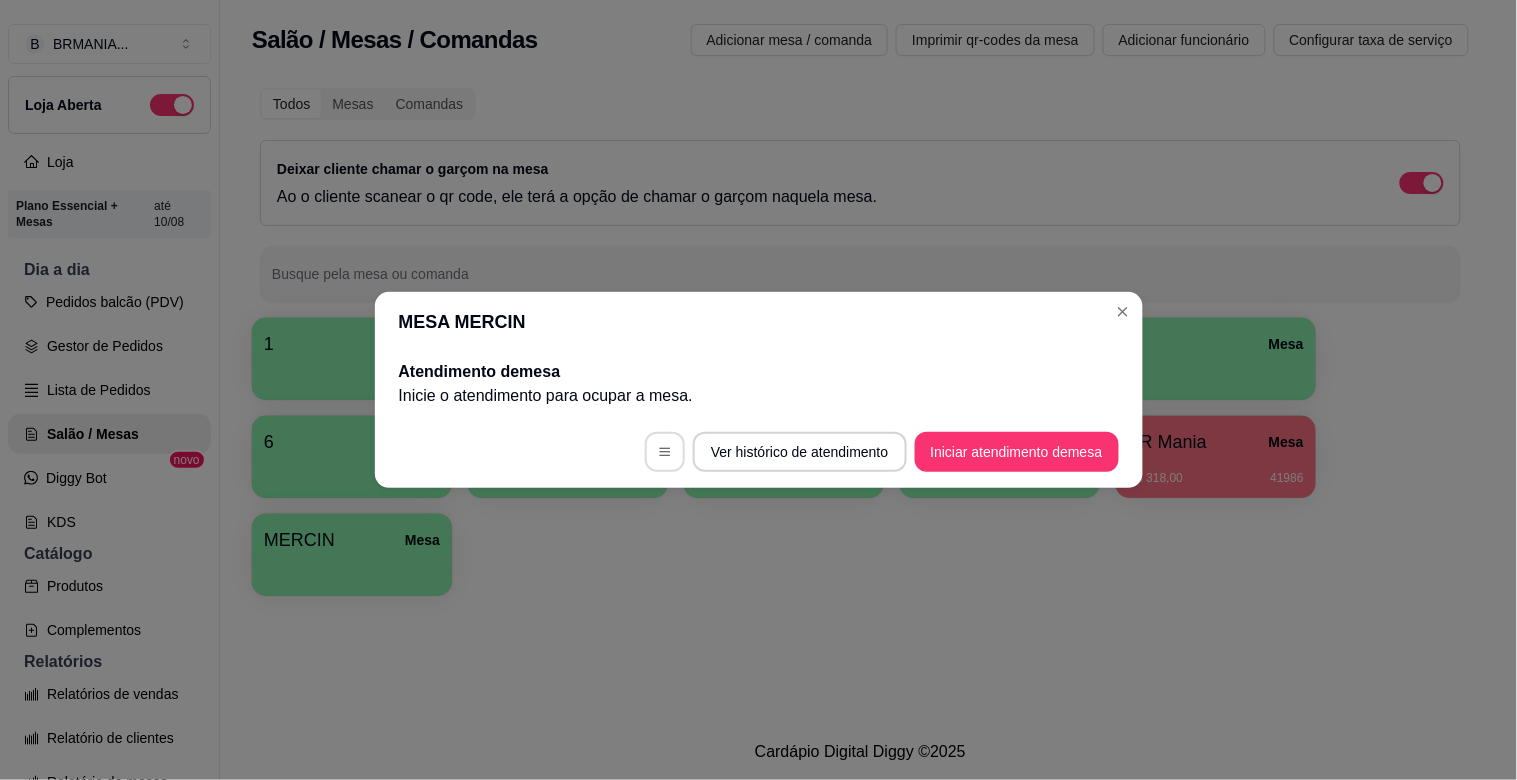 click at bounding box center (665, 452) 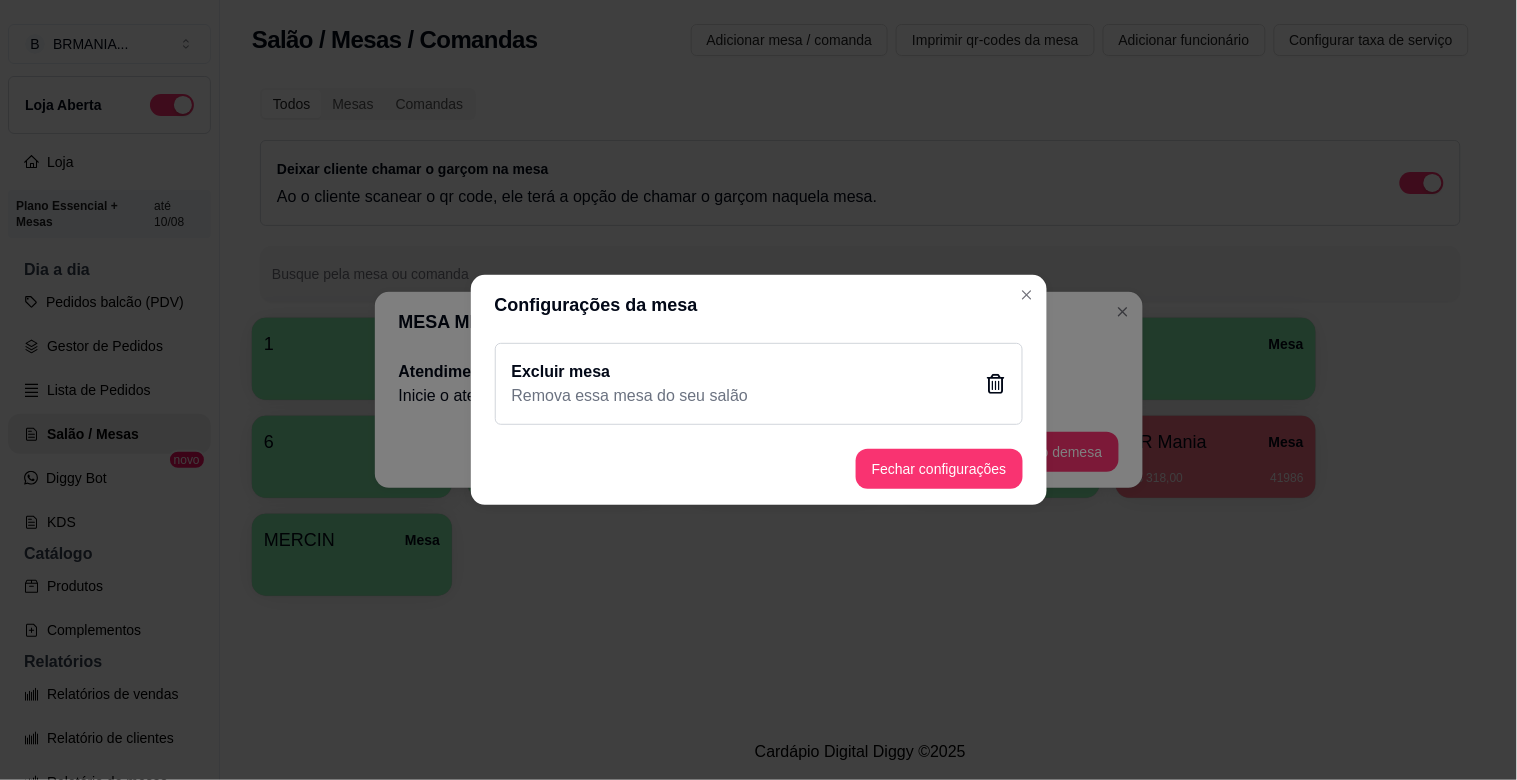 click on "Configurações da mesa" at bounding box center (759, 305) 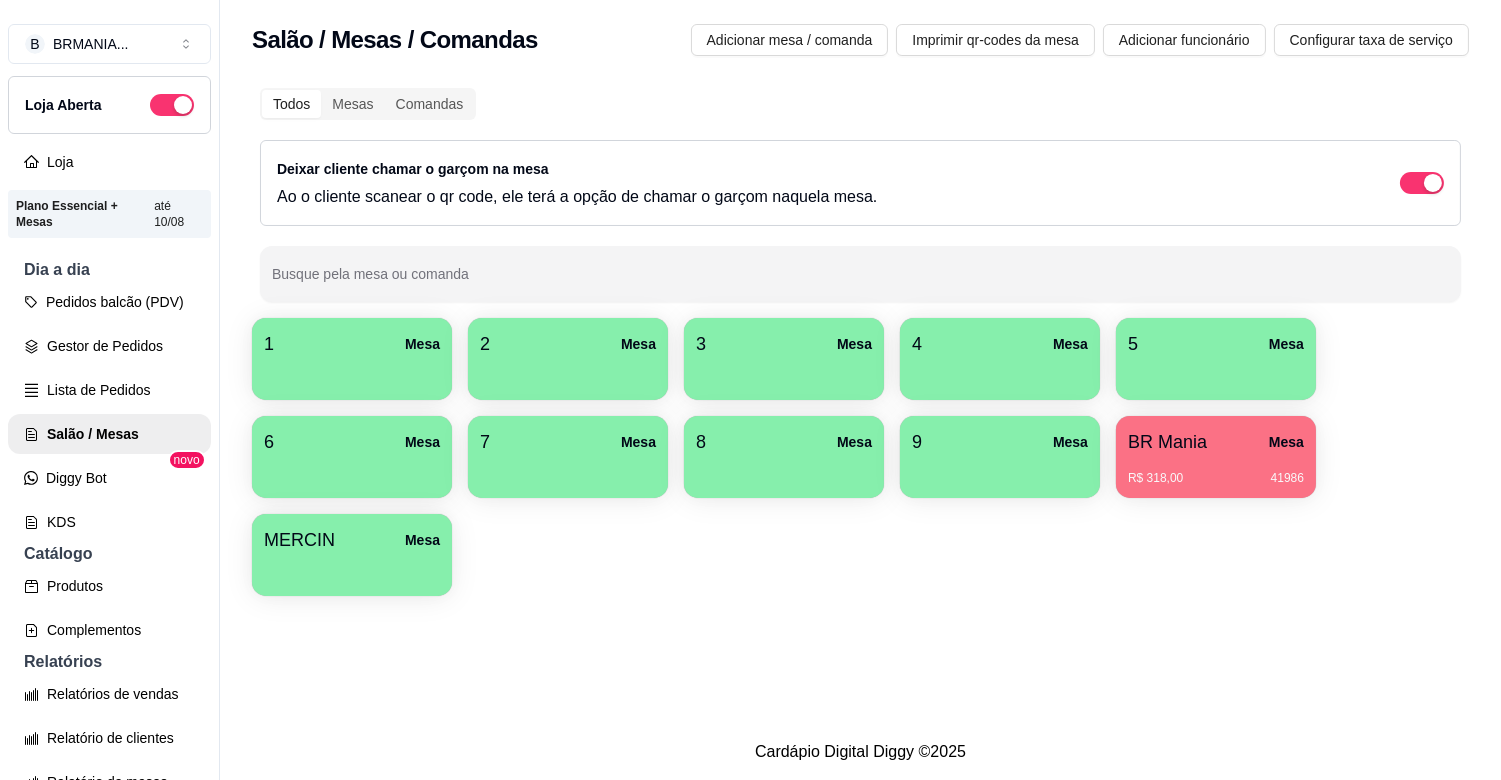 click on "MERCIN Mesa" at bounding box center [352, 540] 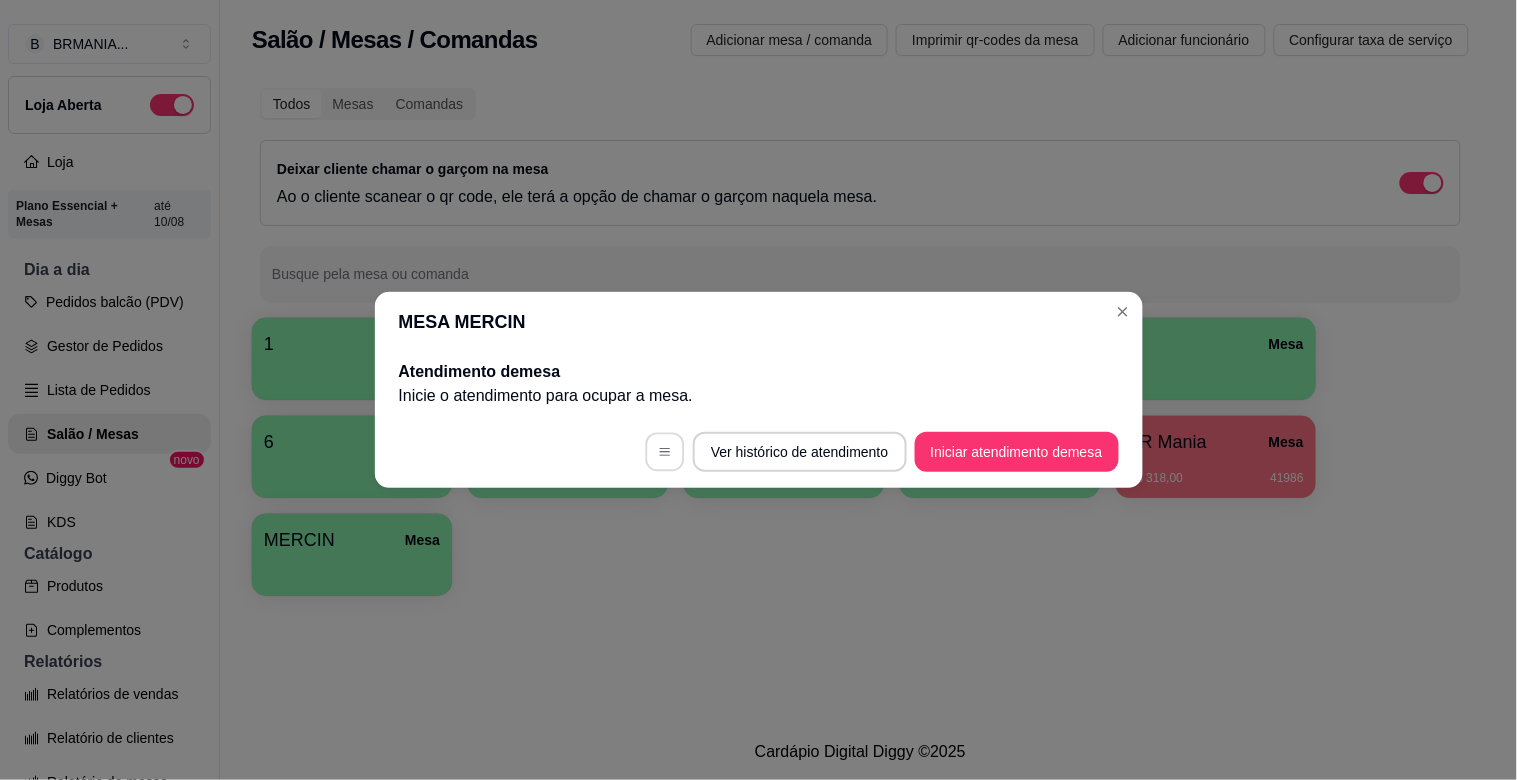 click at bounding box center (665, 452) 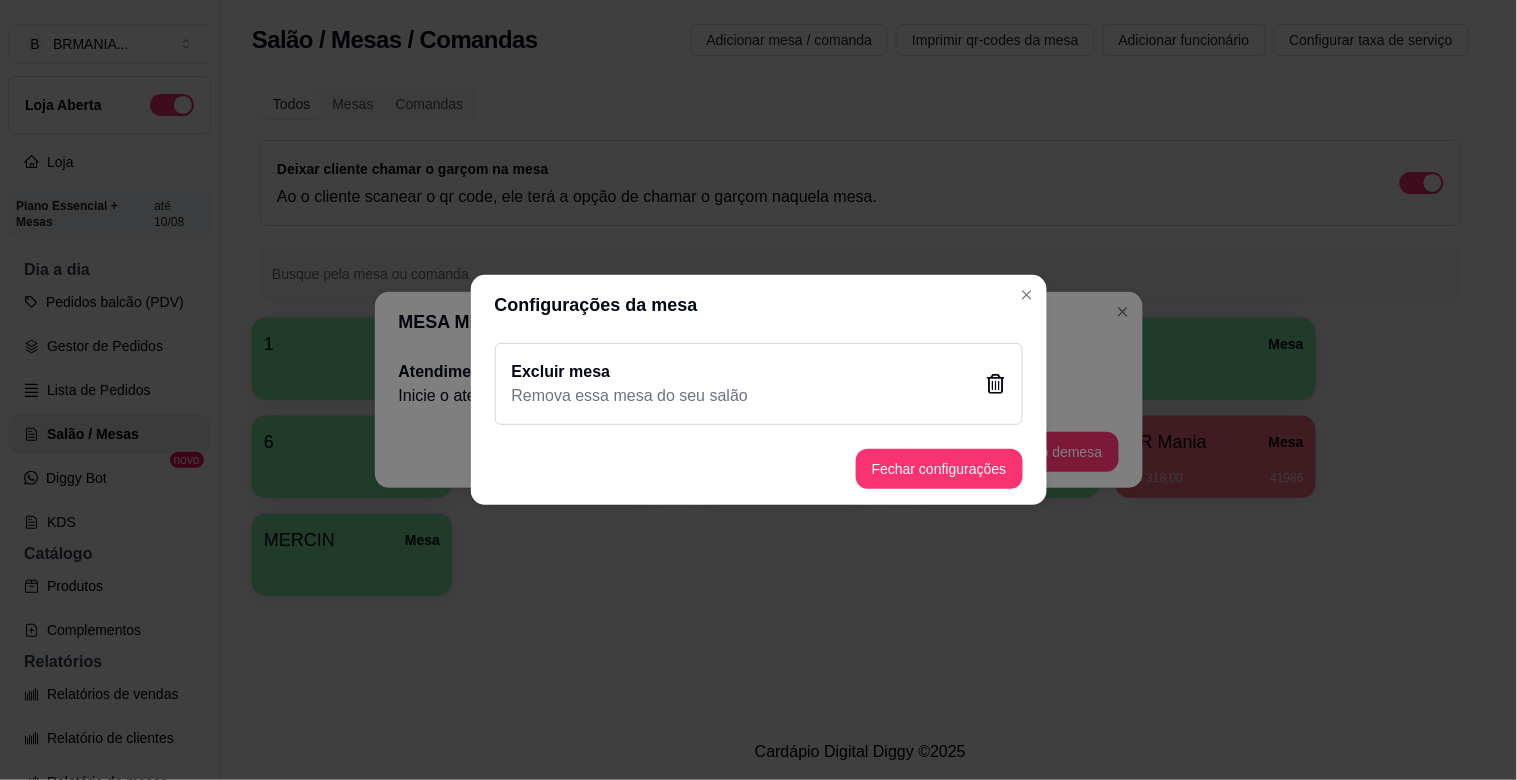 click 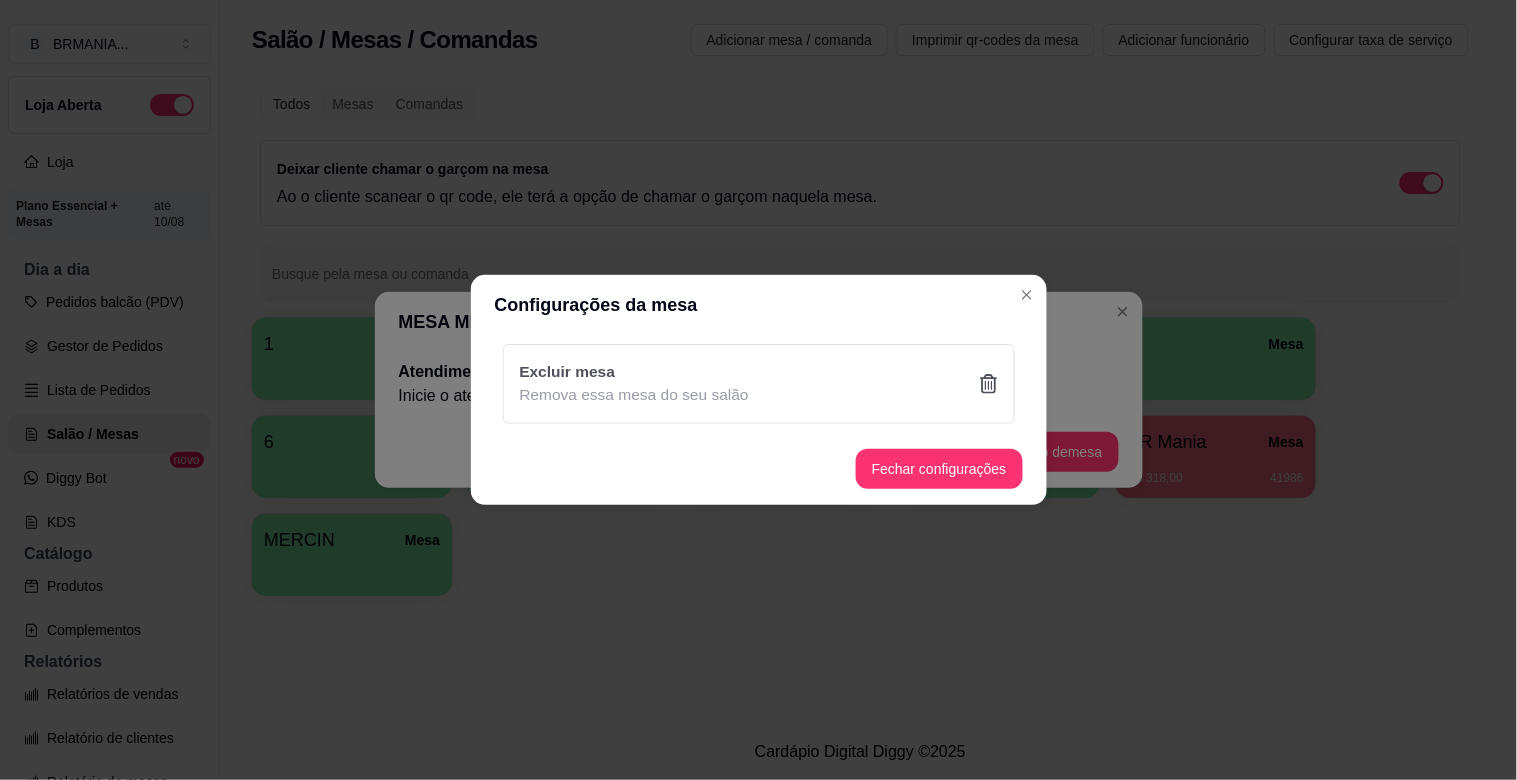 click on "Sim" at bounding box center [862, 495] 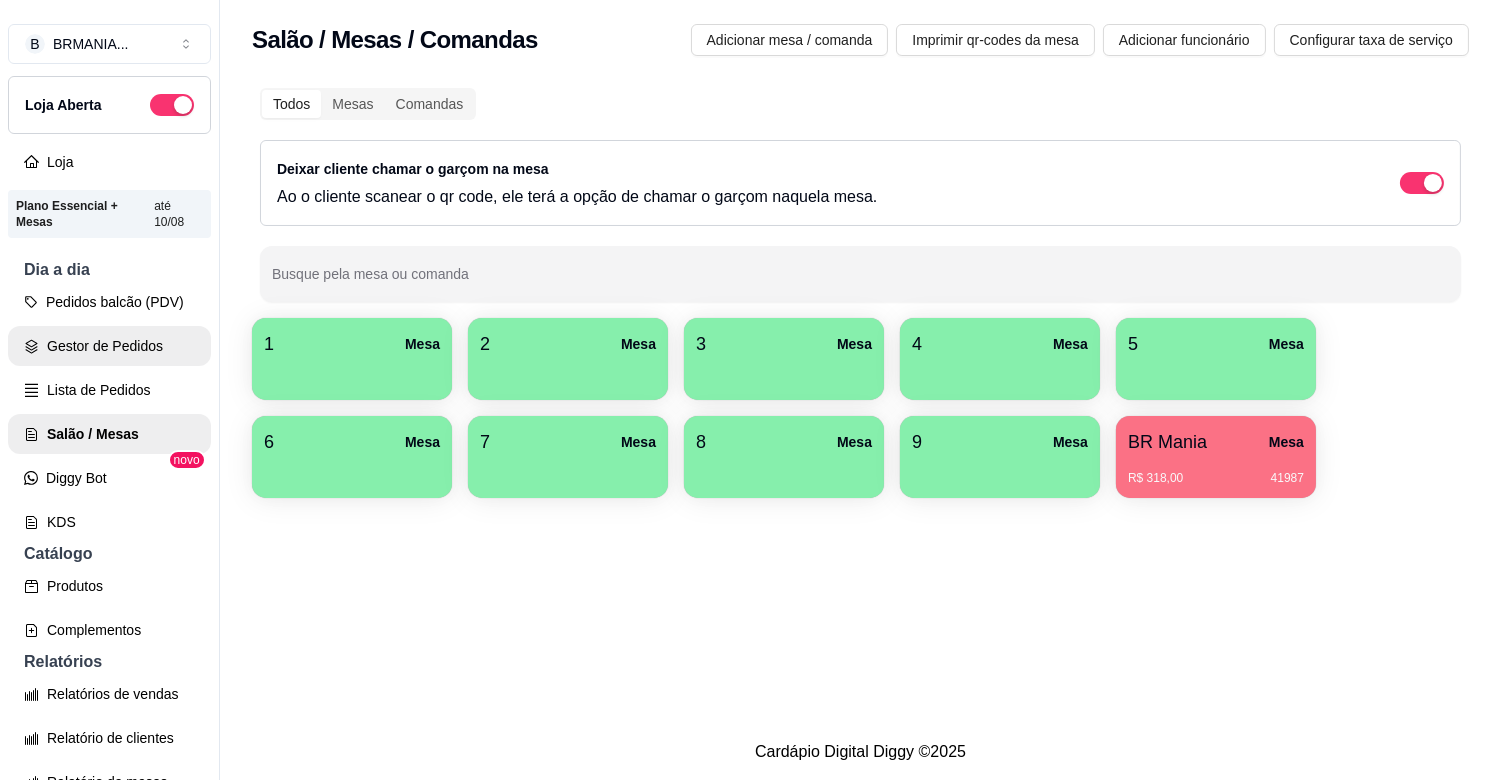 click on "Gestor de Pedidos" at bounding box center (109, 346) 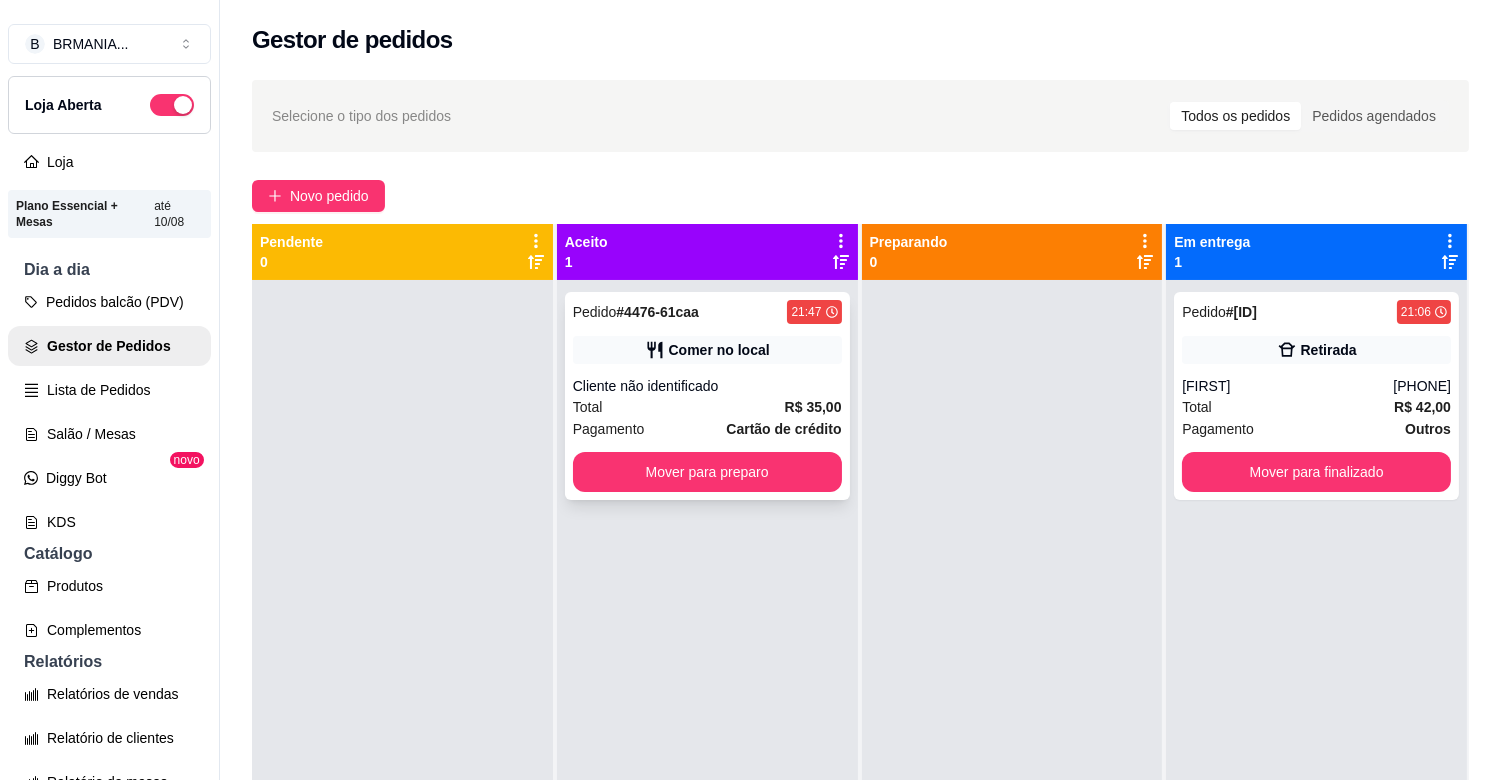 click on "Pedido  # 4476-61caa 21:47 Comer no local Cliente não identificado Total R$ 35,00 Pagamento Cartão de crédito Mover para preparo" at bounding box center [707, 396] 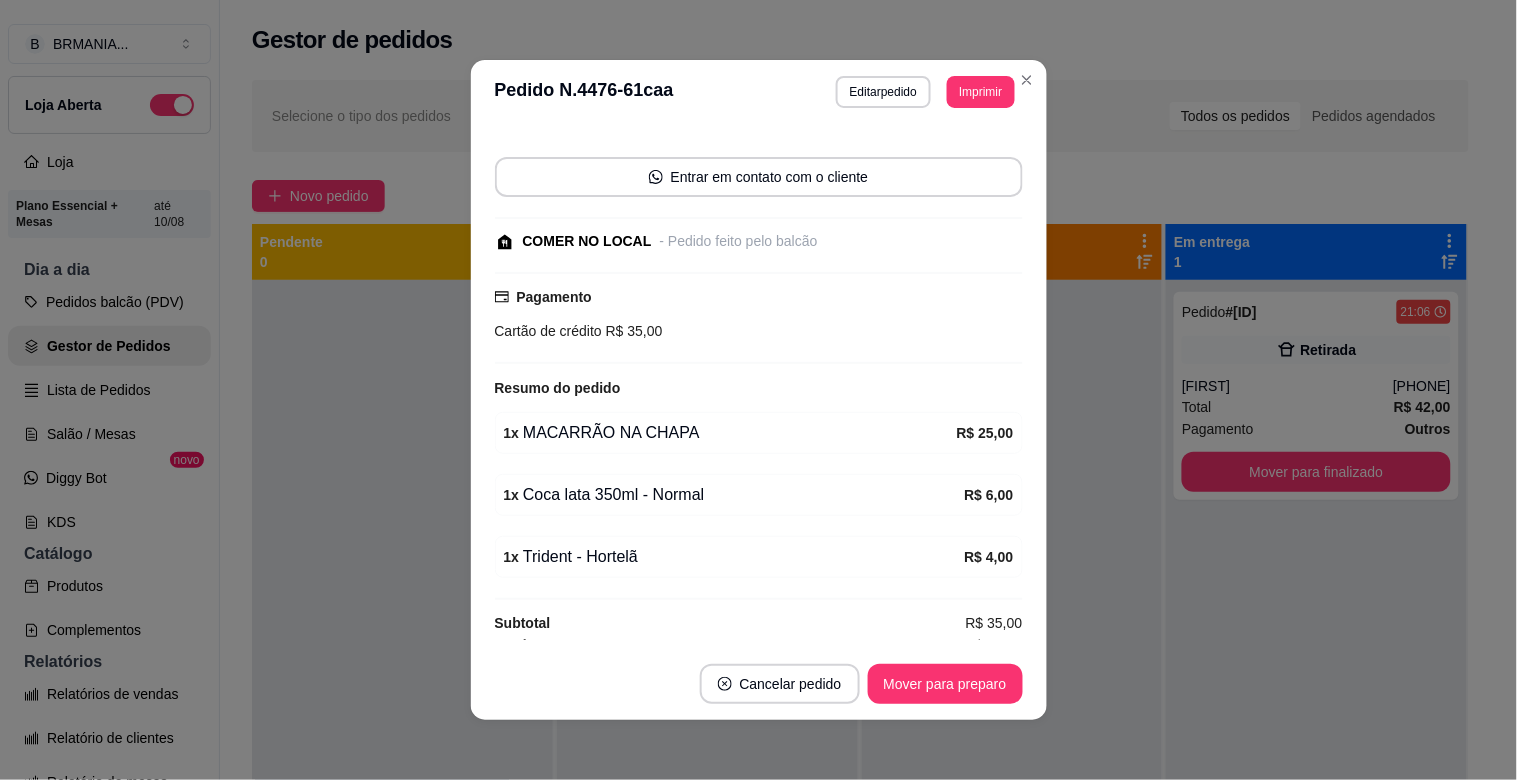 scroll, scrollTop: 135, scrollLeft: 0, axis: vertical 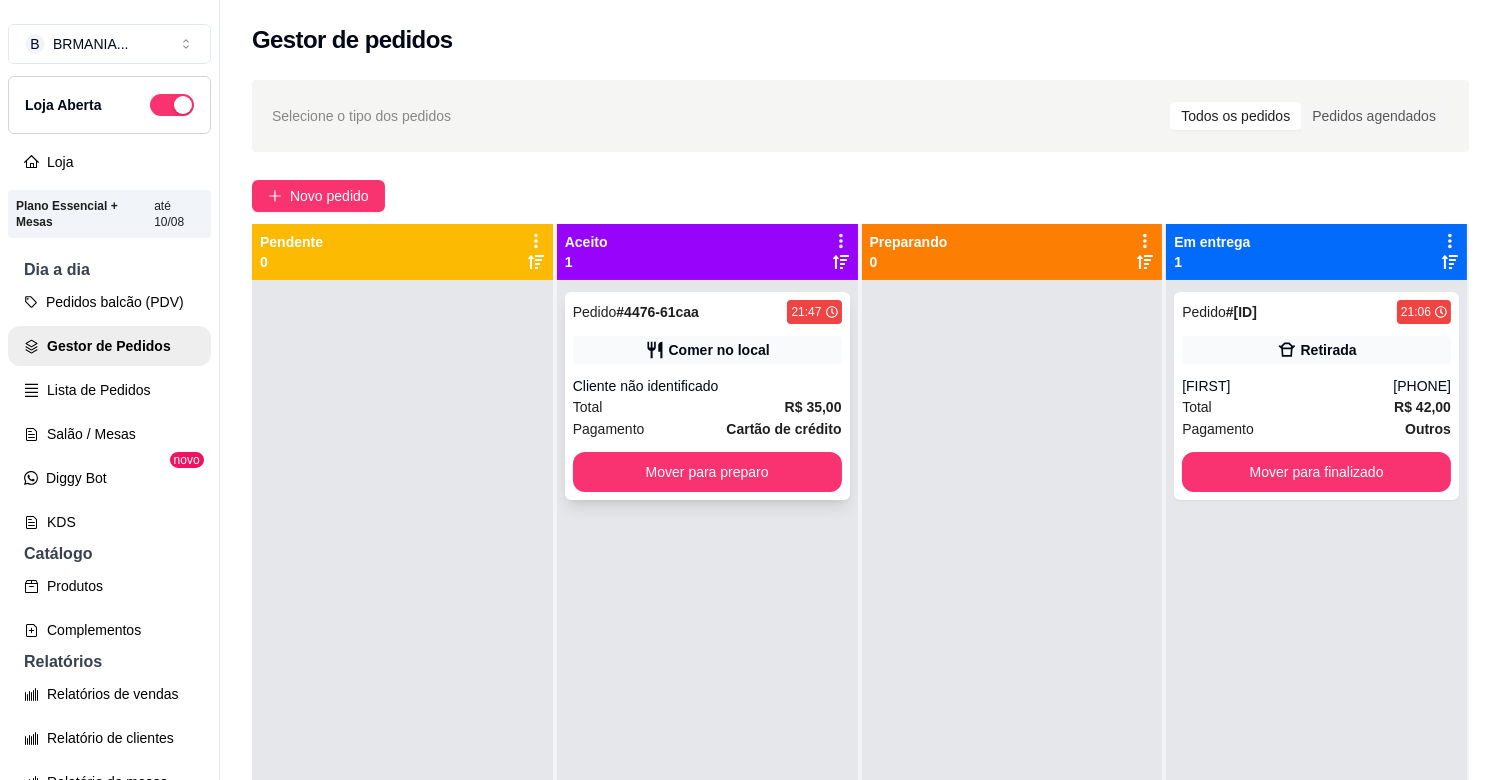 click on "Pedido  # 4476-61caa 21:47 Comer no local Cliente não identificado Total R$ 35,00 Pagamento Cartão de crédito Mover para preparo" at bounding box center [707, 396] 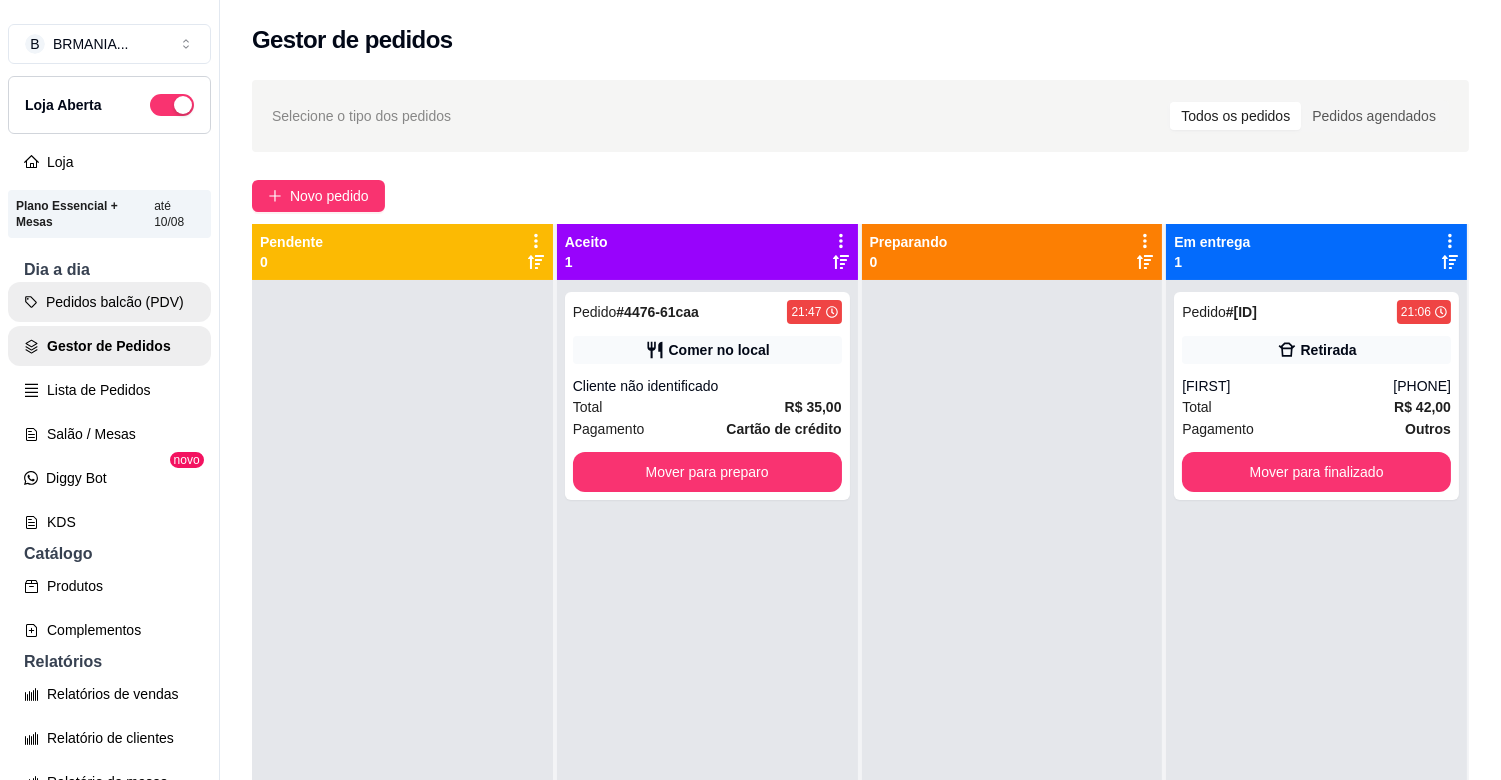 click on "Pedidos balcão (PDV)" at bounding box center (109, 302) 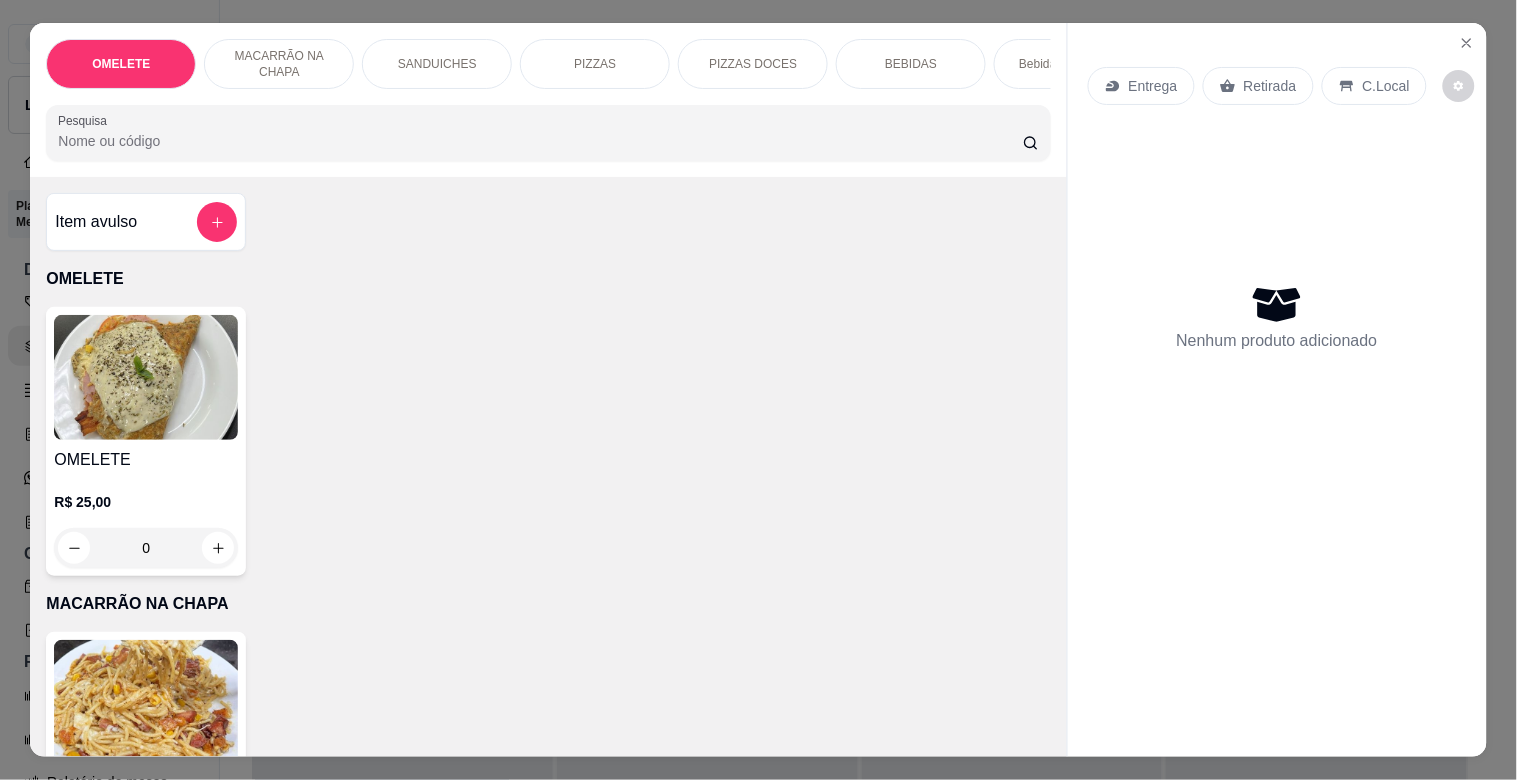 click at bounding box center [146, 702] 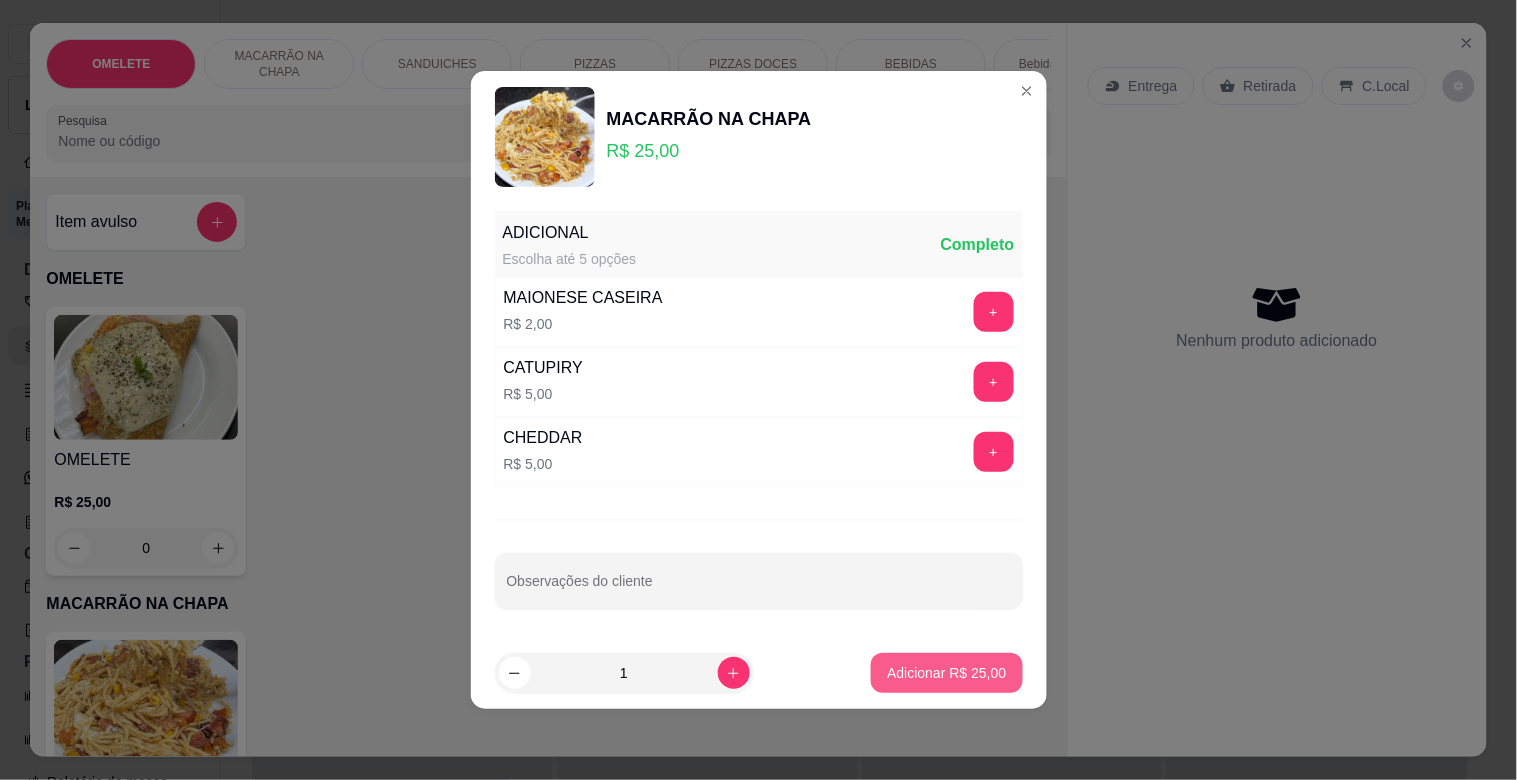 click on "Adicionar   R$ 25,00" at bounding box center (946, 673) 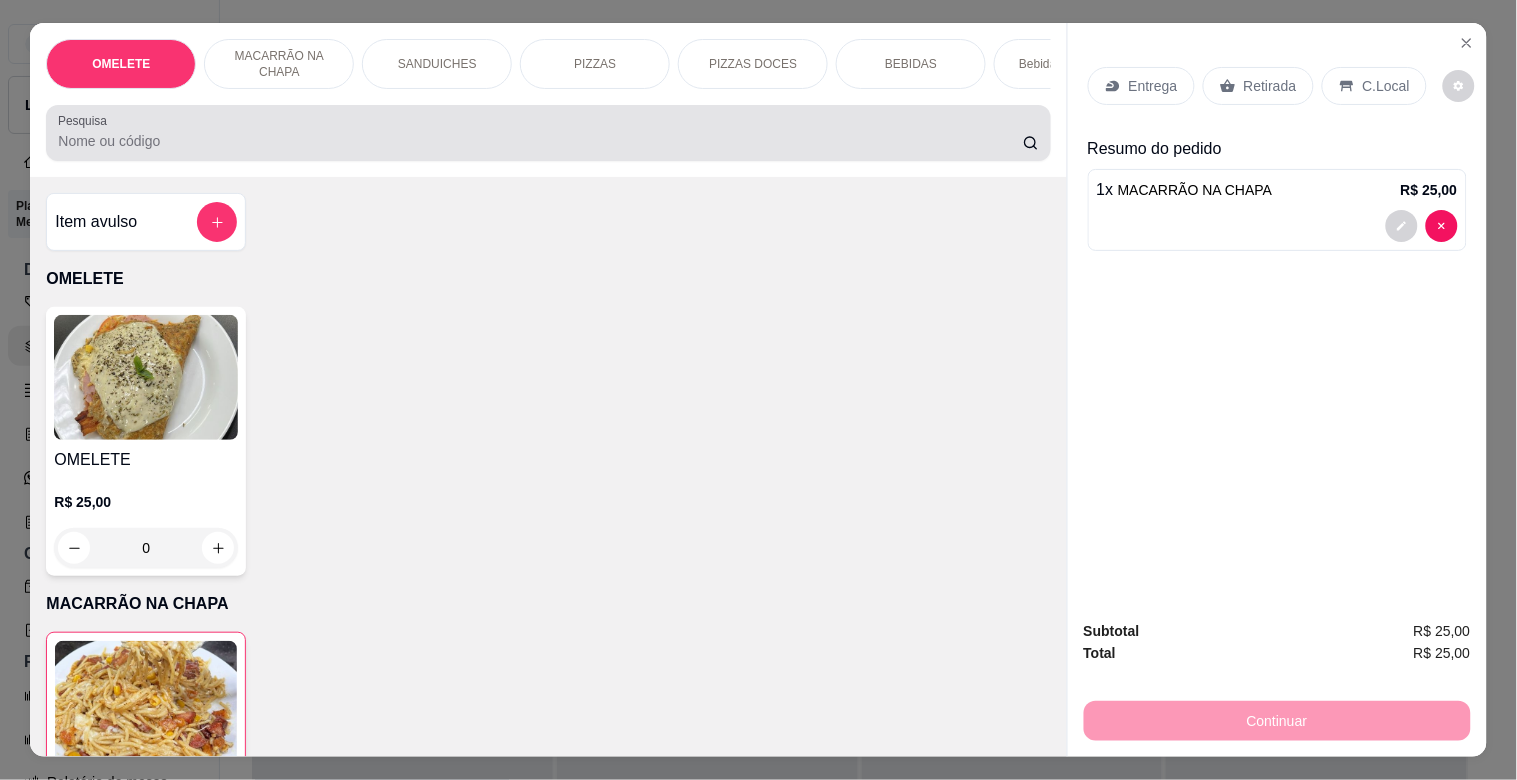 click on "Pesquisa" at bounding box center (540, 141) 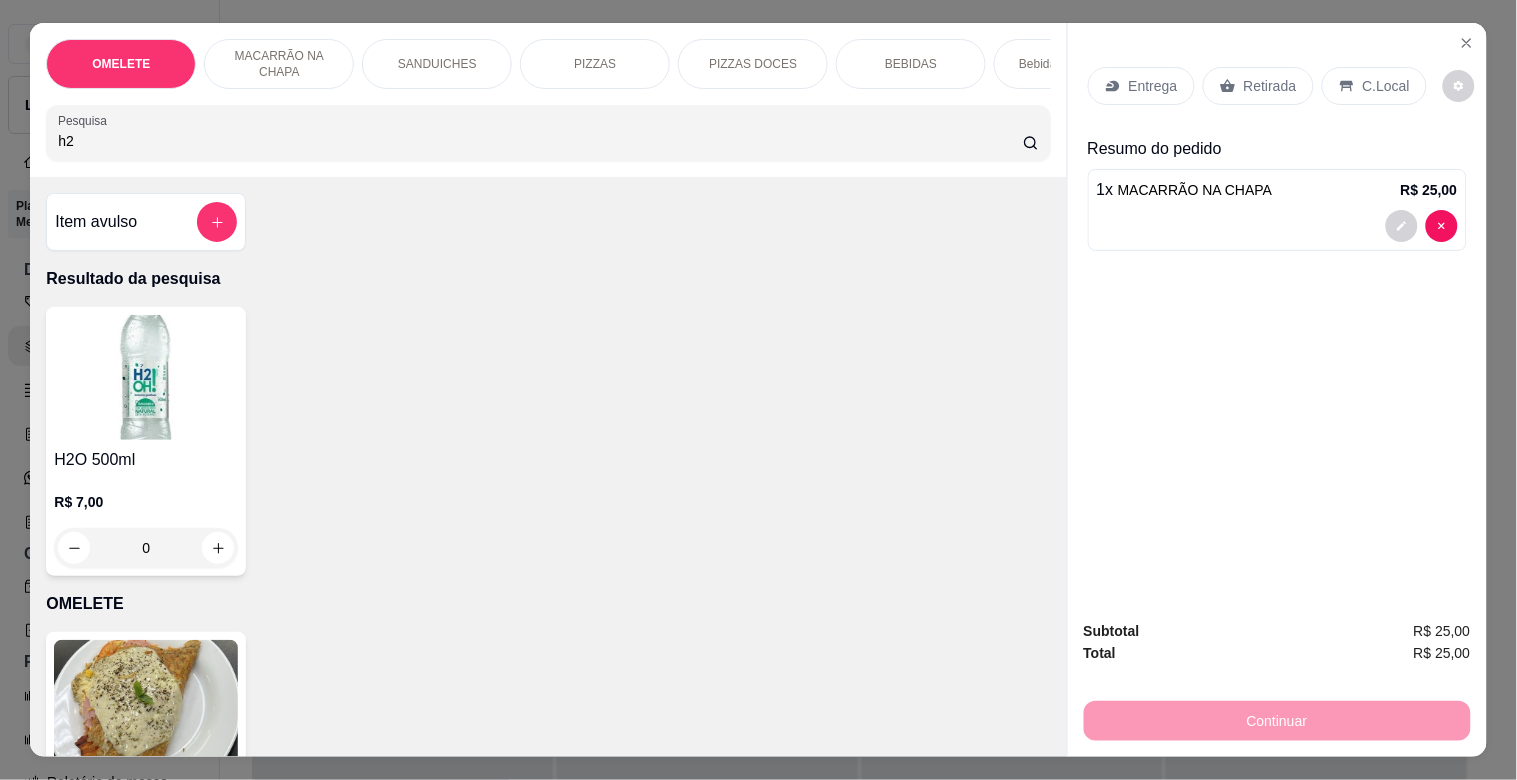 type on "h2" 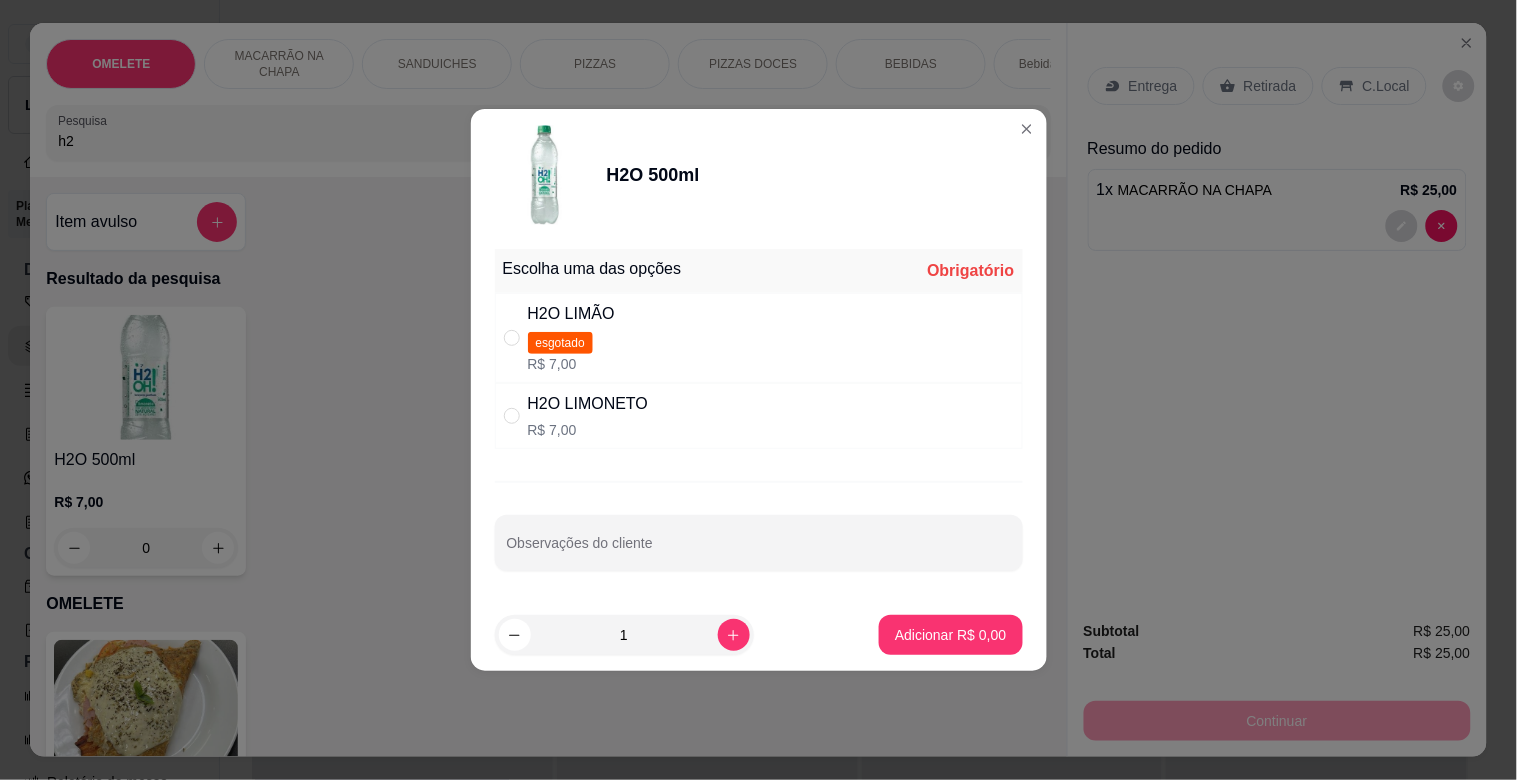 click on "H2O LIMONETO" at bounding box center (588, 404) 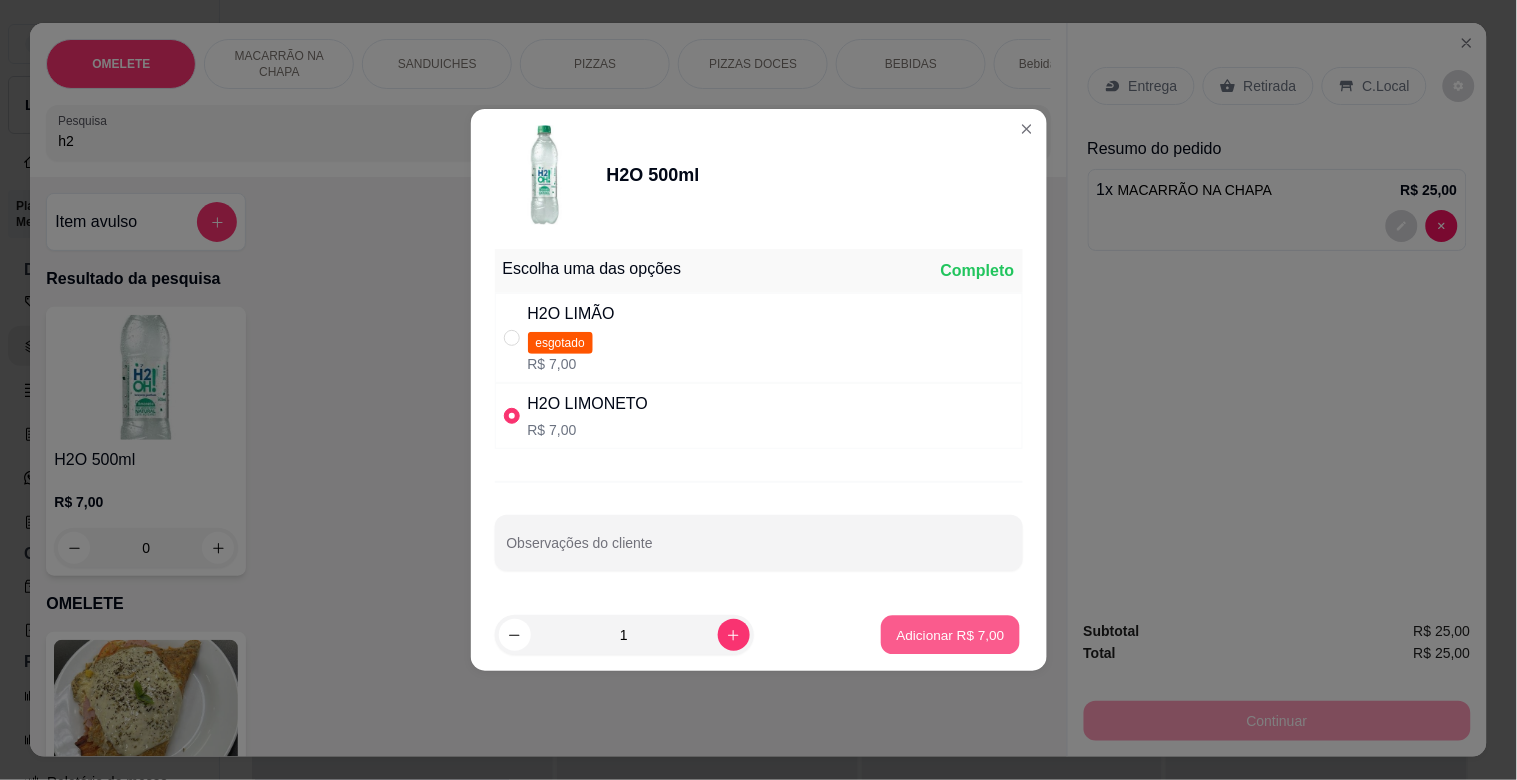 click on "Adicionar   R$ 7,00" at bounding box center (951, 634) 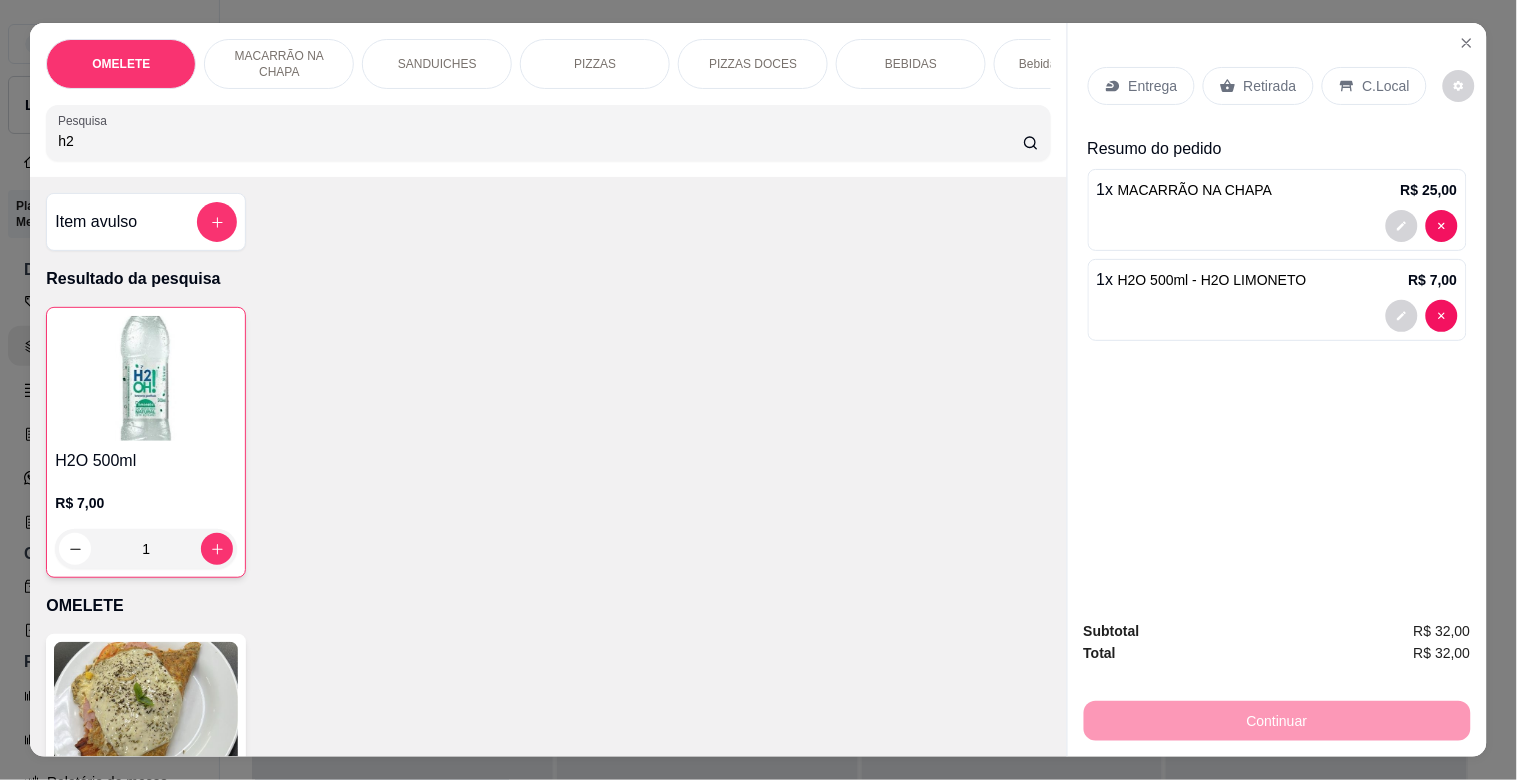 click on "Retirada" at bounding box center [1270, 86] 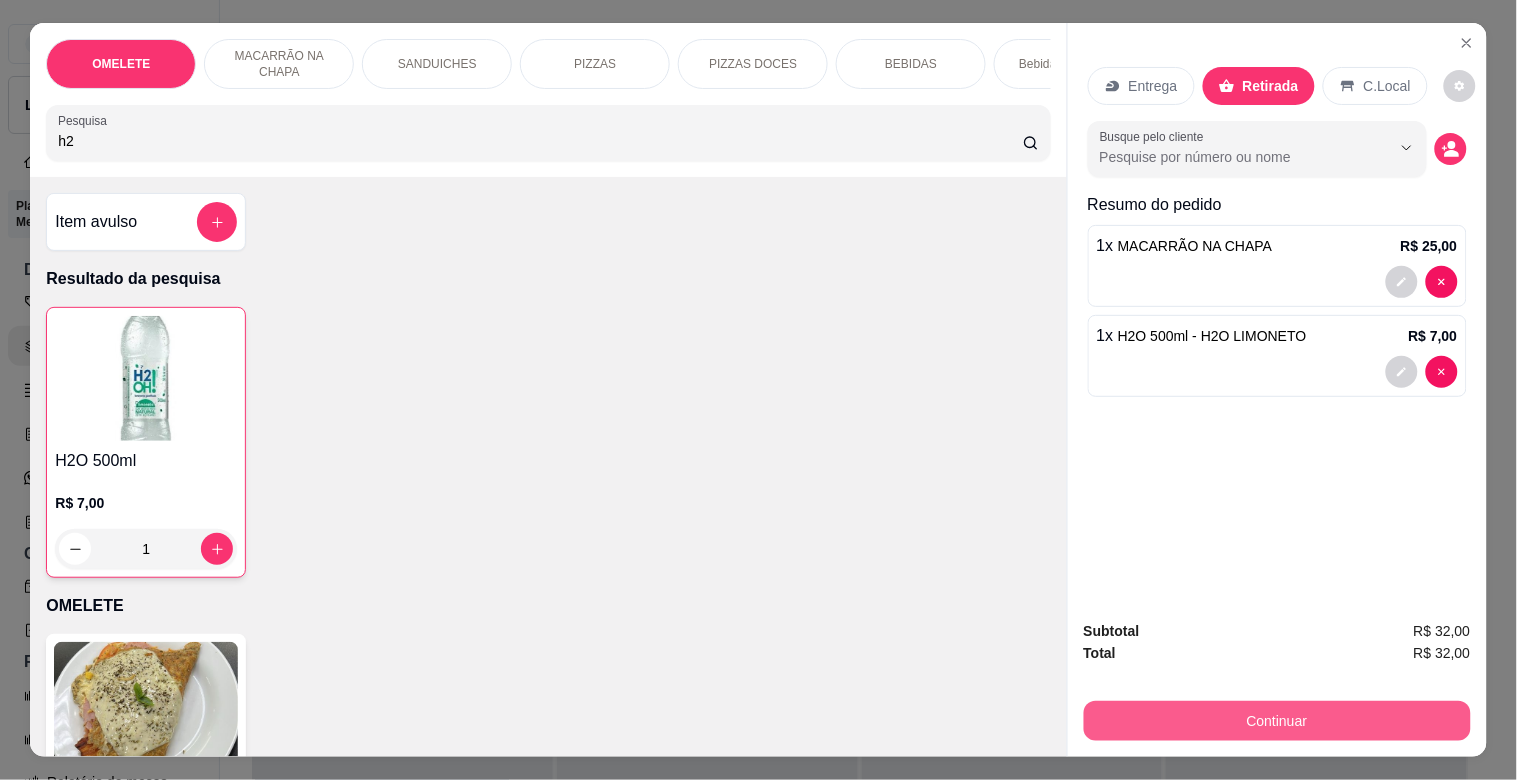 click on "Continuar" at bounding box center [1277, 721] 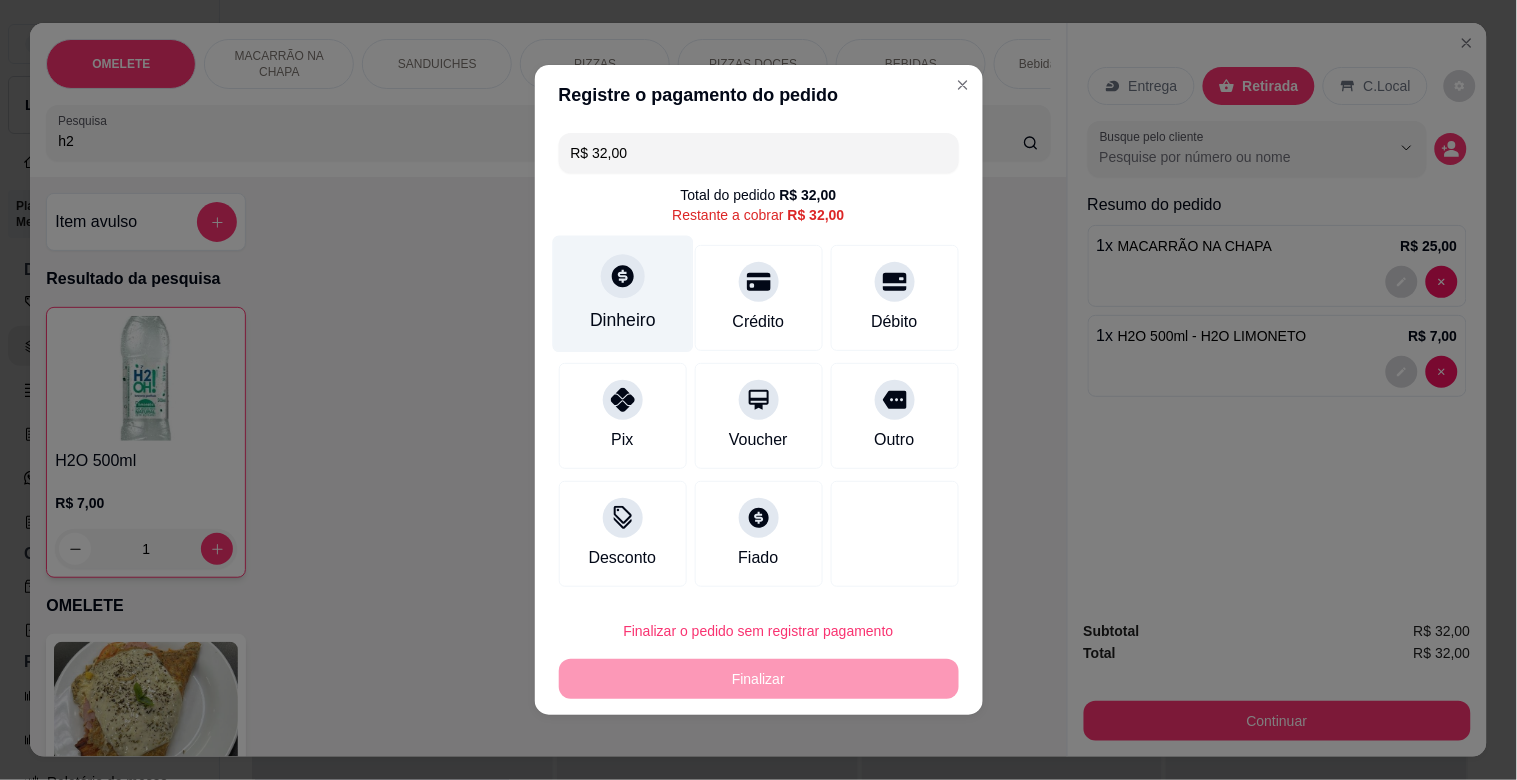 click on "Dinheiro" at bounding box center [623, 320] 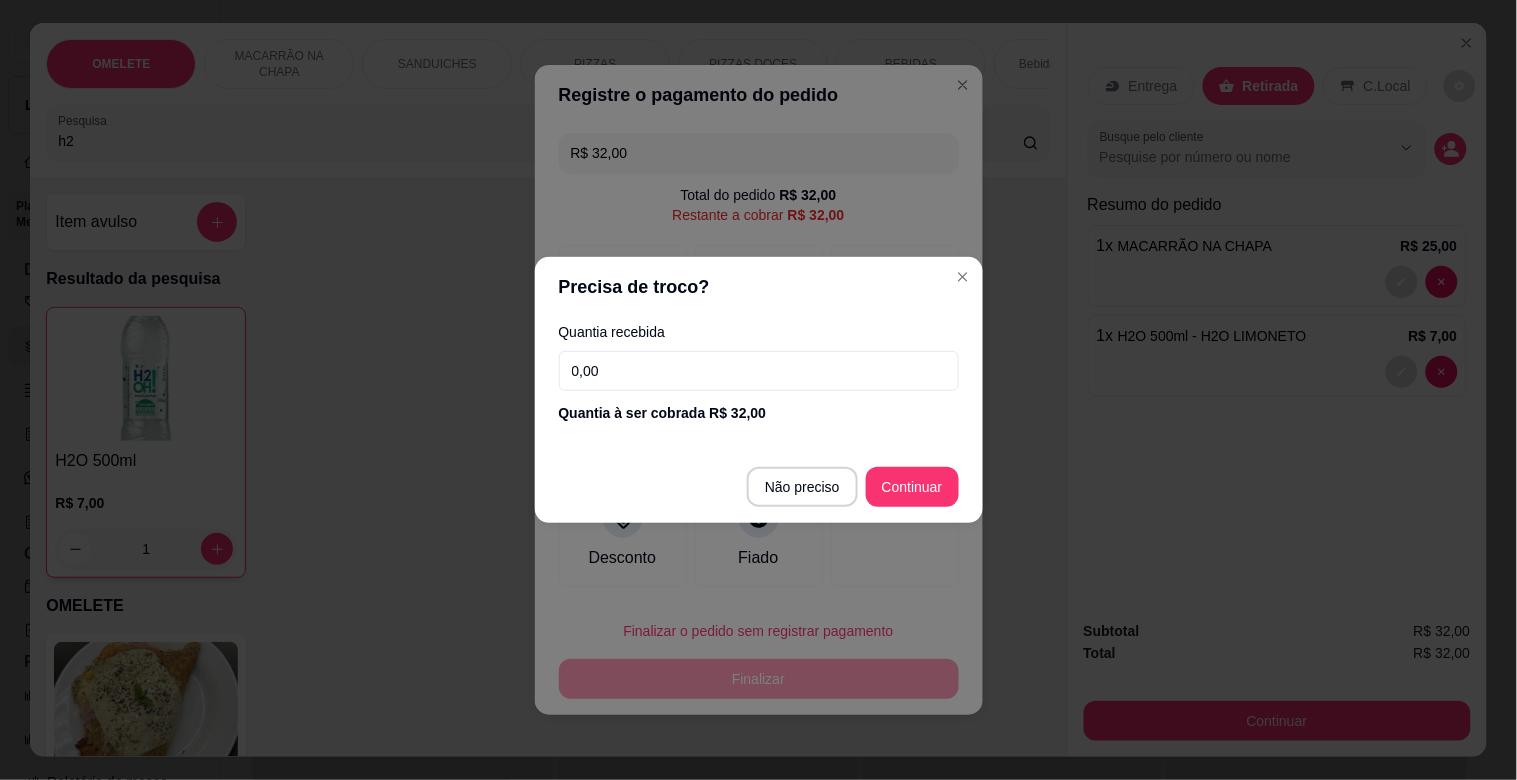 click on "0,00" at bounding box center [759, 371] 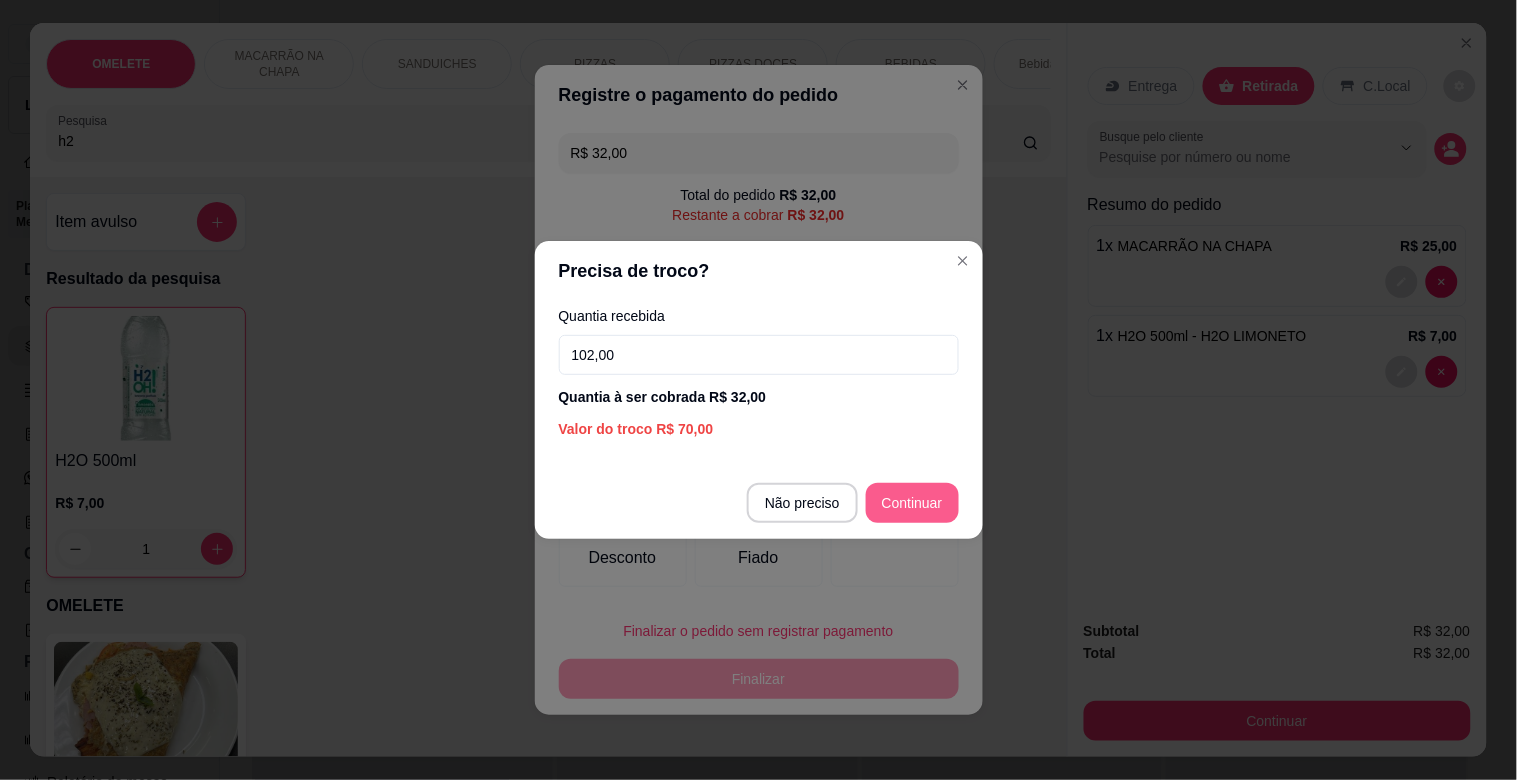 type on "102,00" 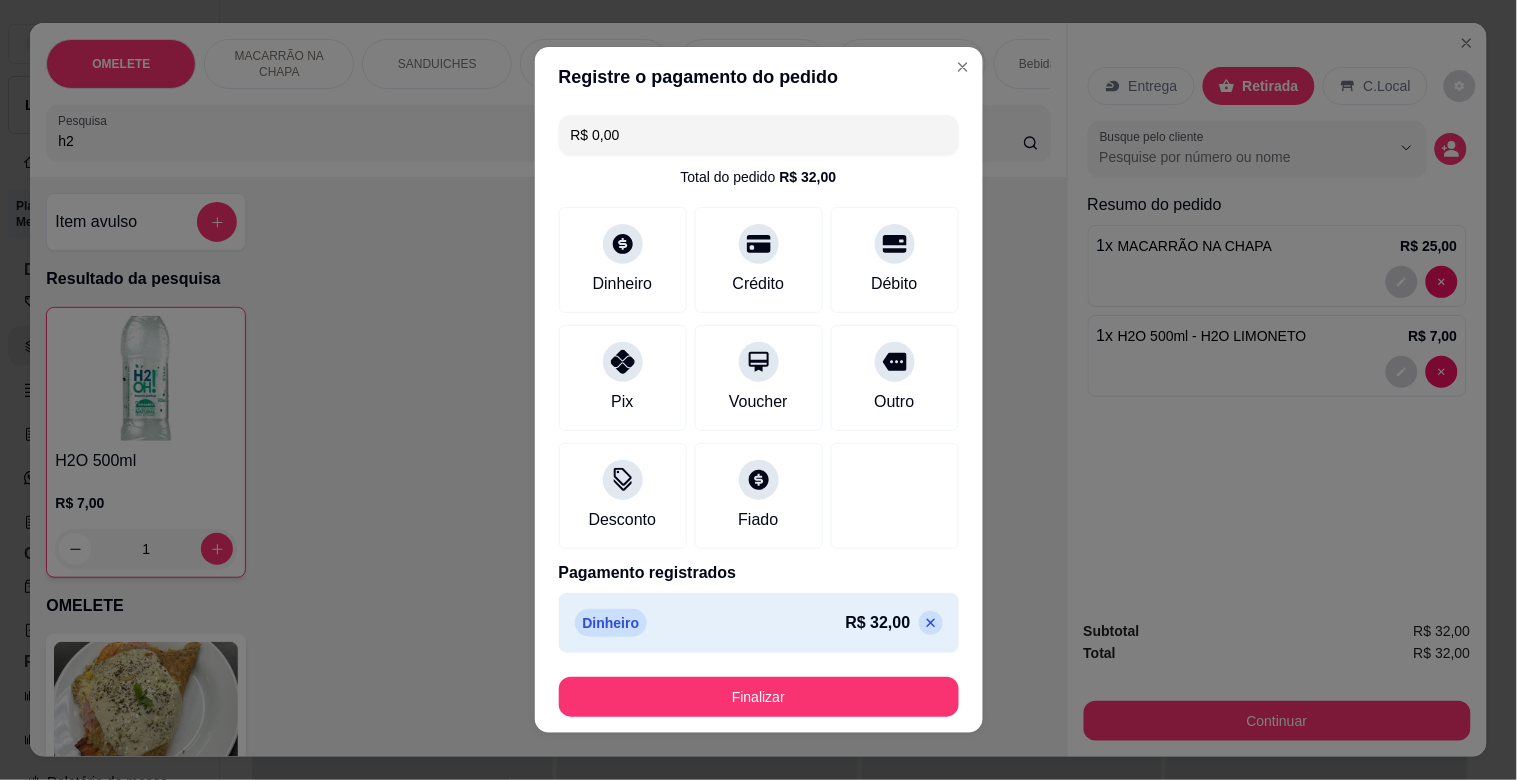 type on "R$ 0,00" 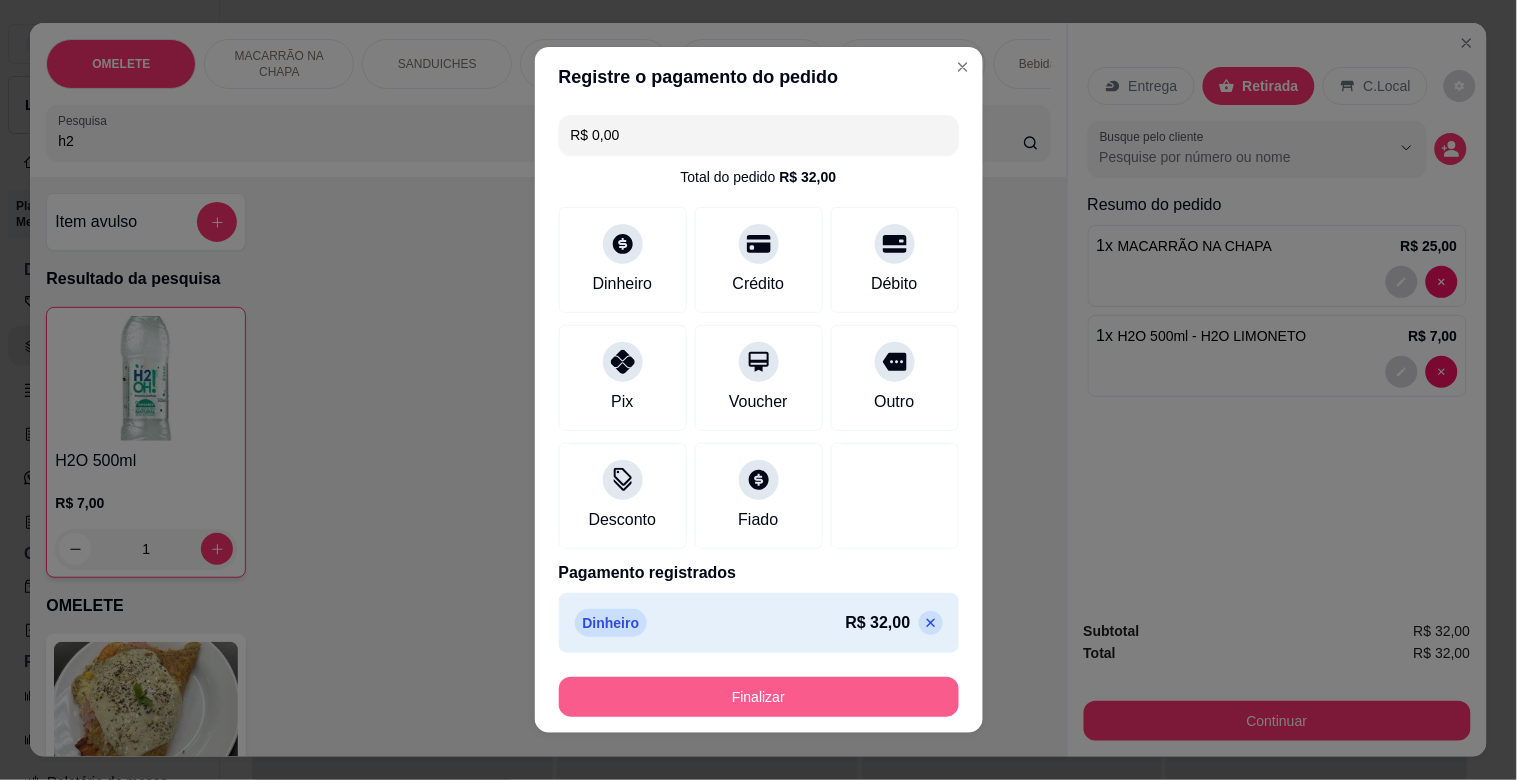 click on "Finalizar" at bounding box center [759, 697] 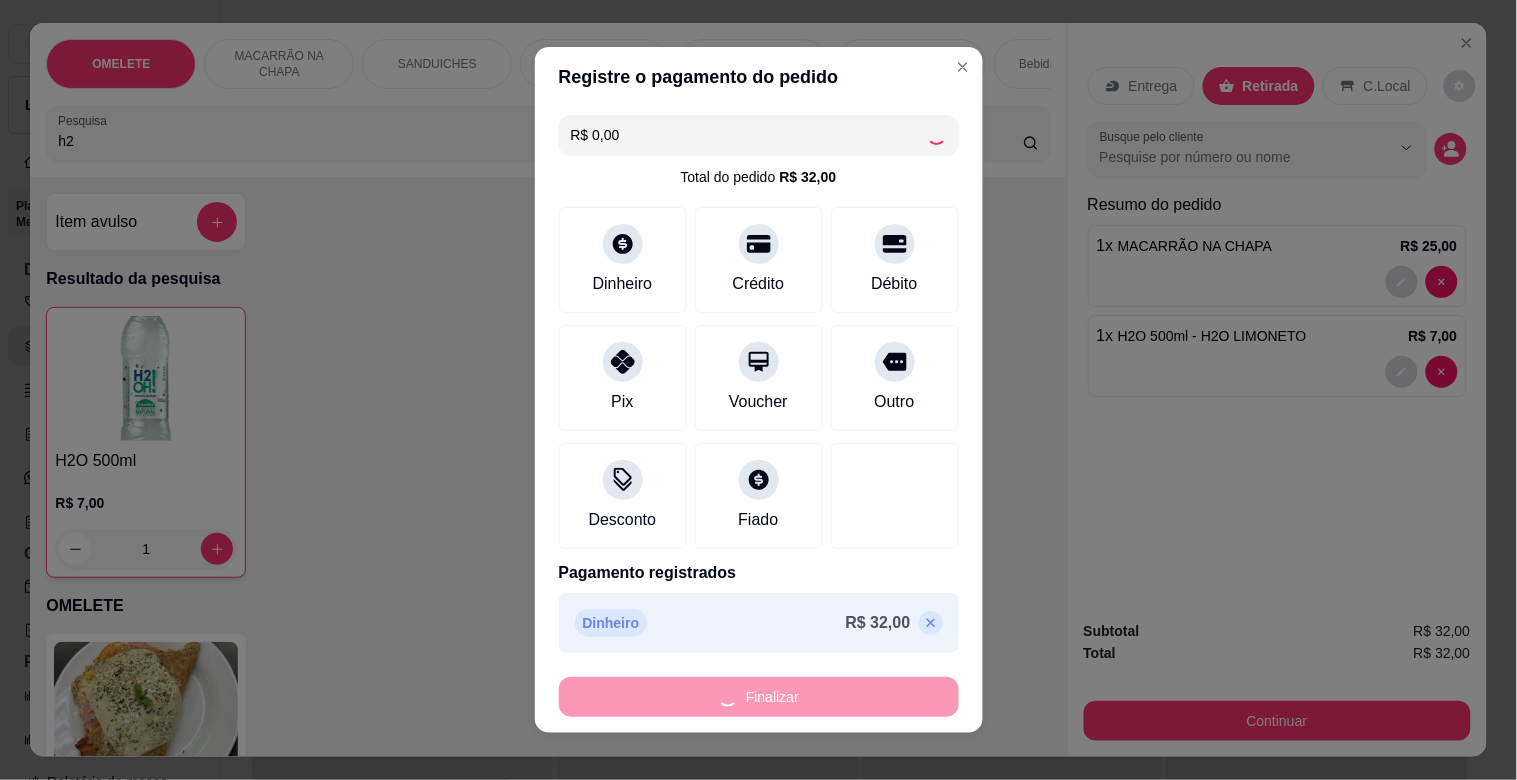type on "0" 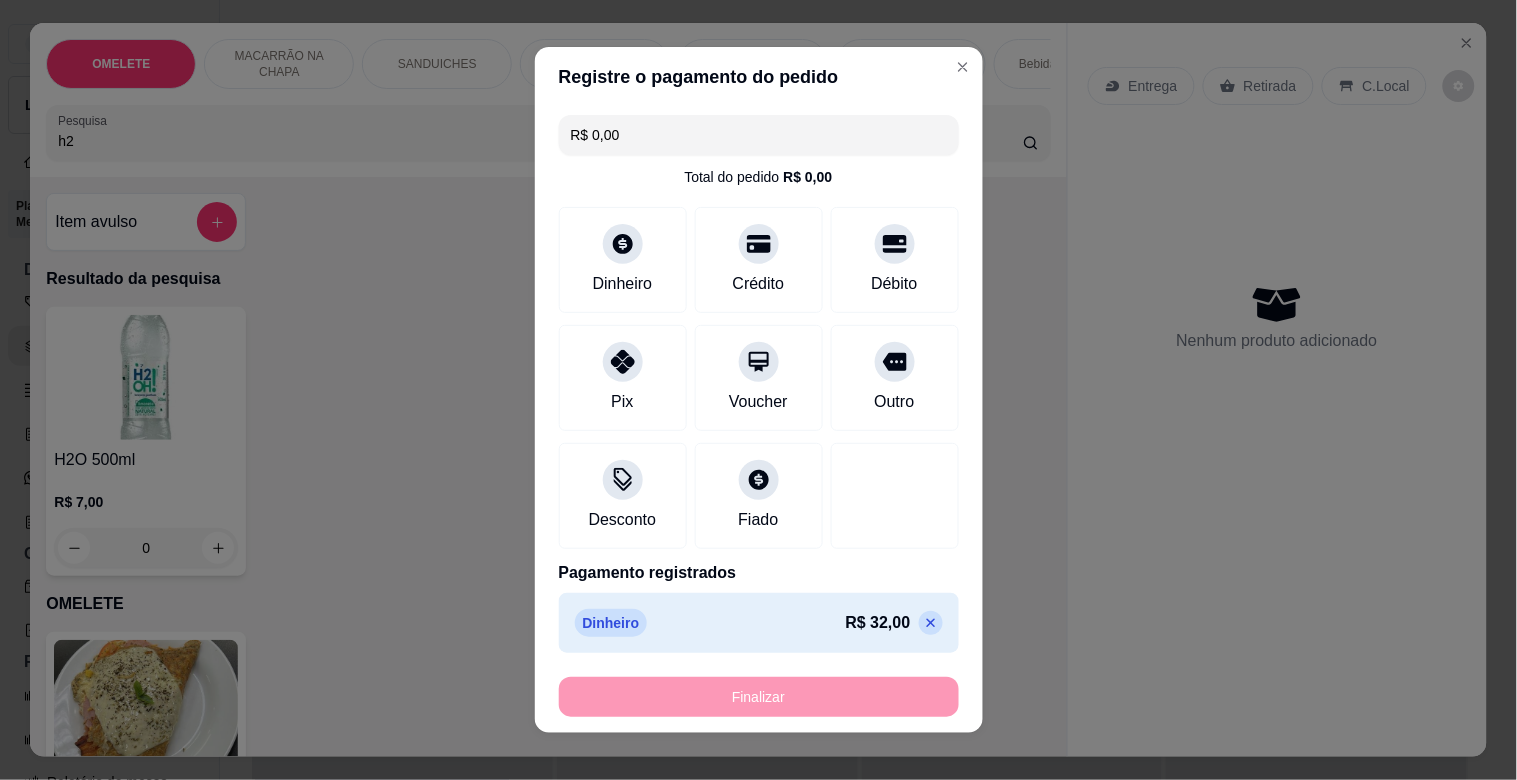 type on "-R$ 32,00" 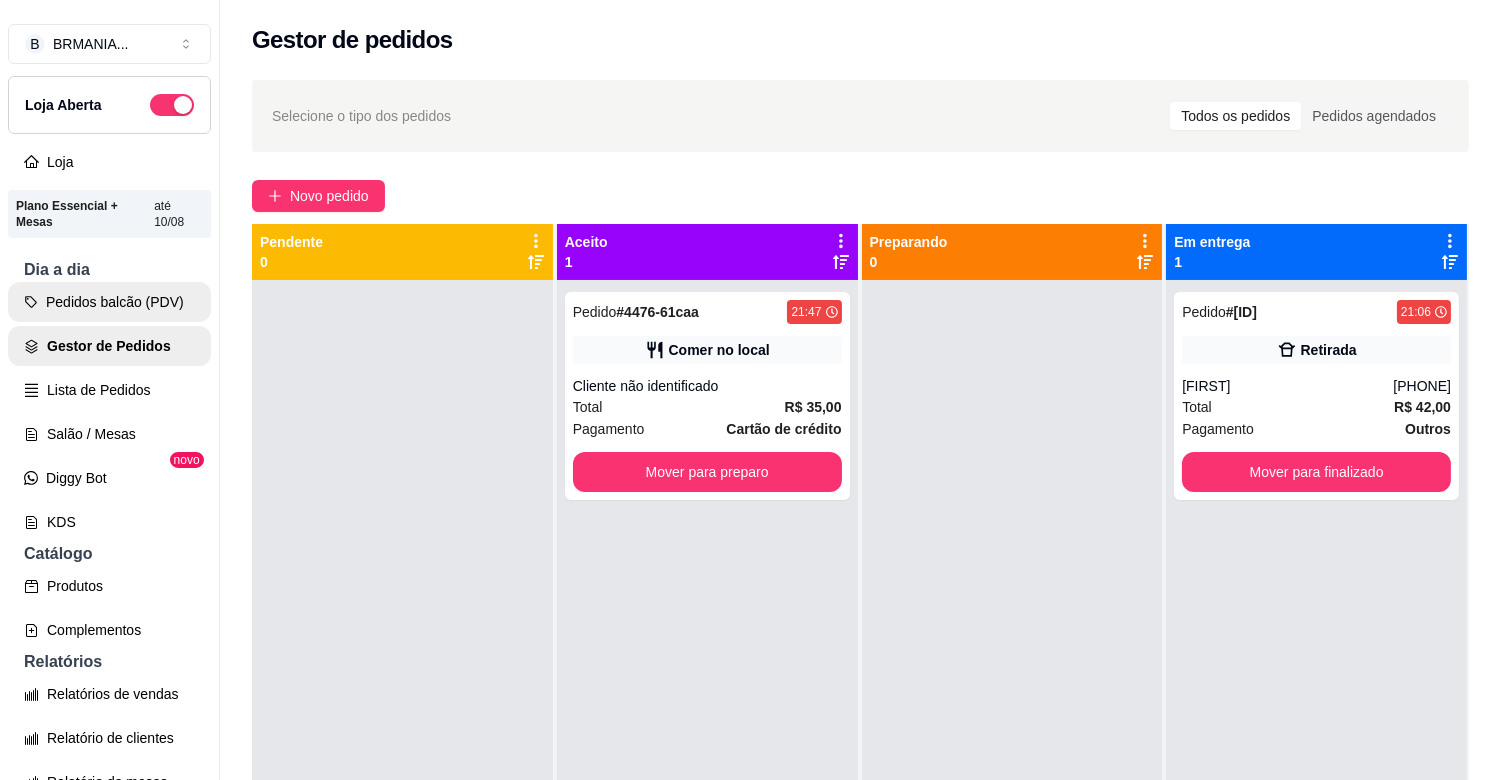 click on "Pedidos balcão (PDV)" at bounding box center (109, 302) 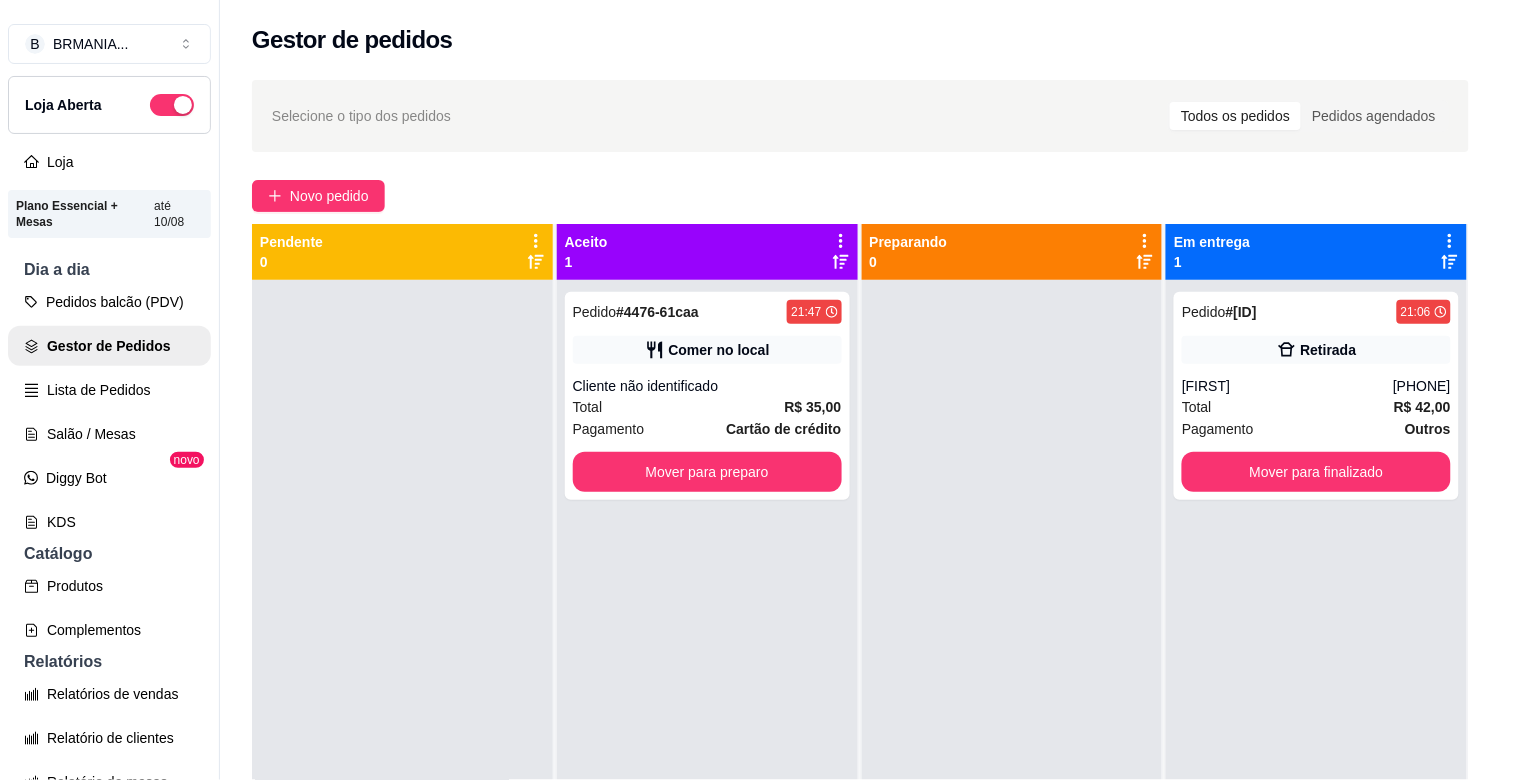 click on "Pesquisa" at bounding box center (540, 141) 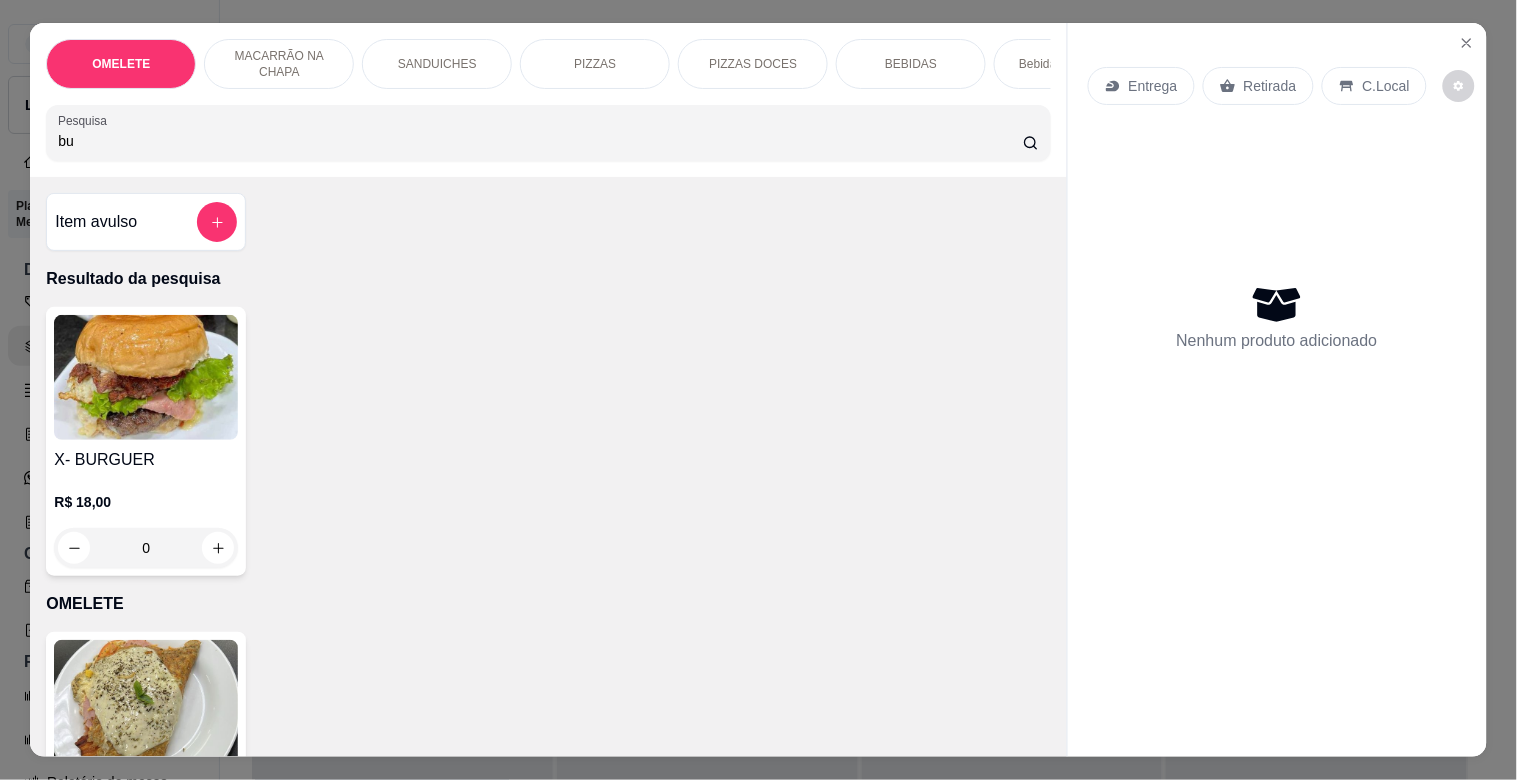 type on "bu" 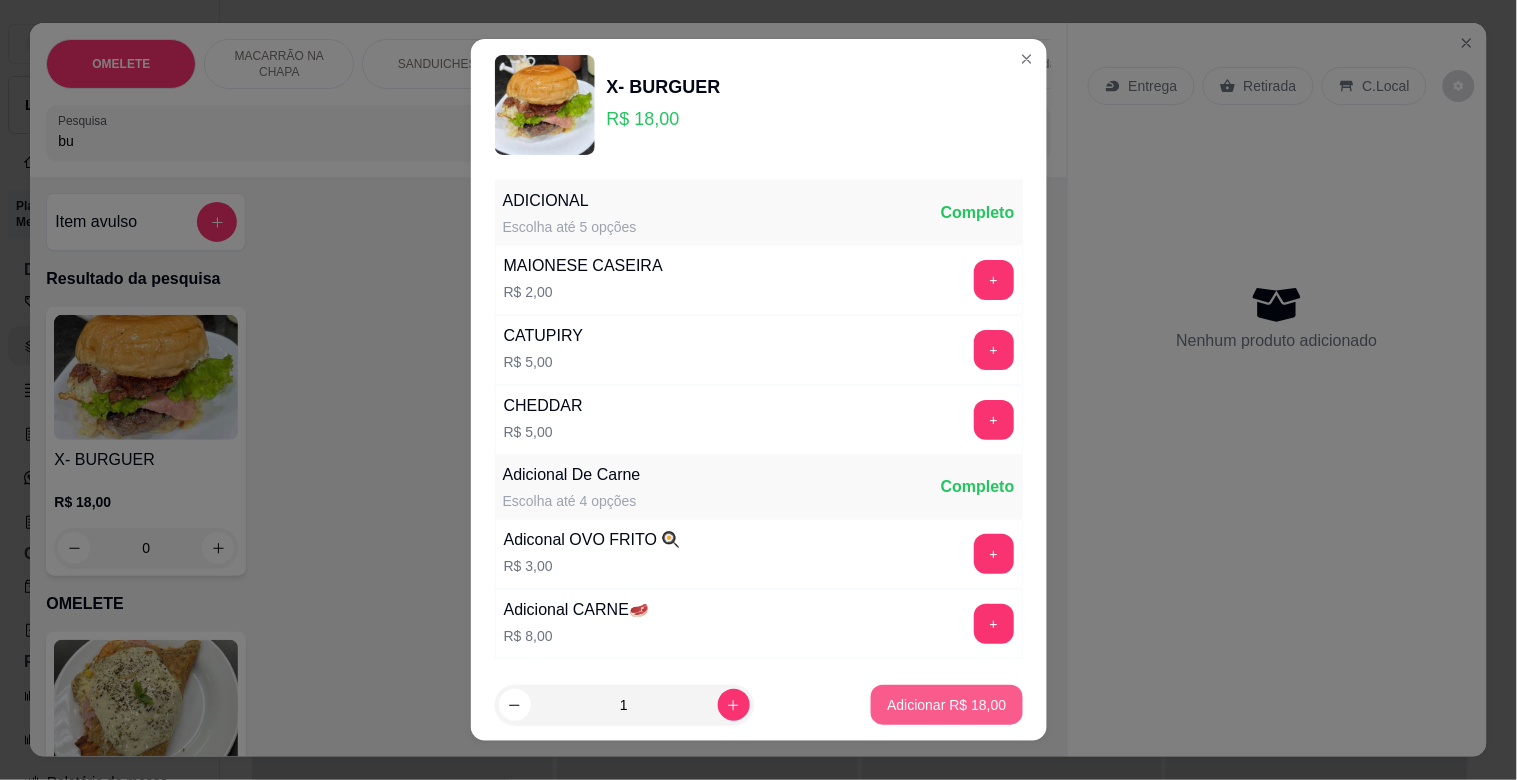 click on "Adicionar   R$ 18,00" at bounding box center (946, 705) 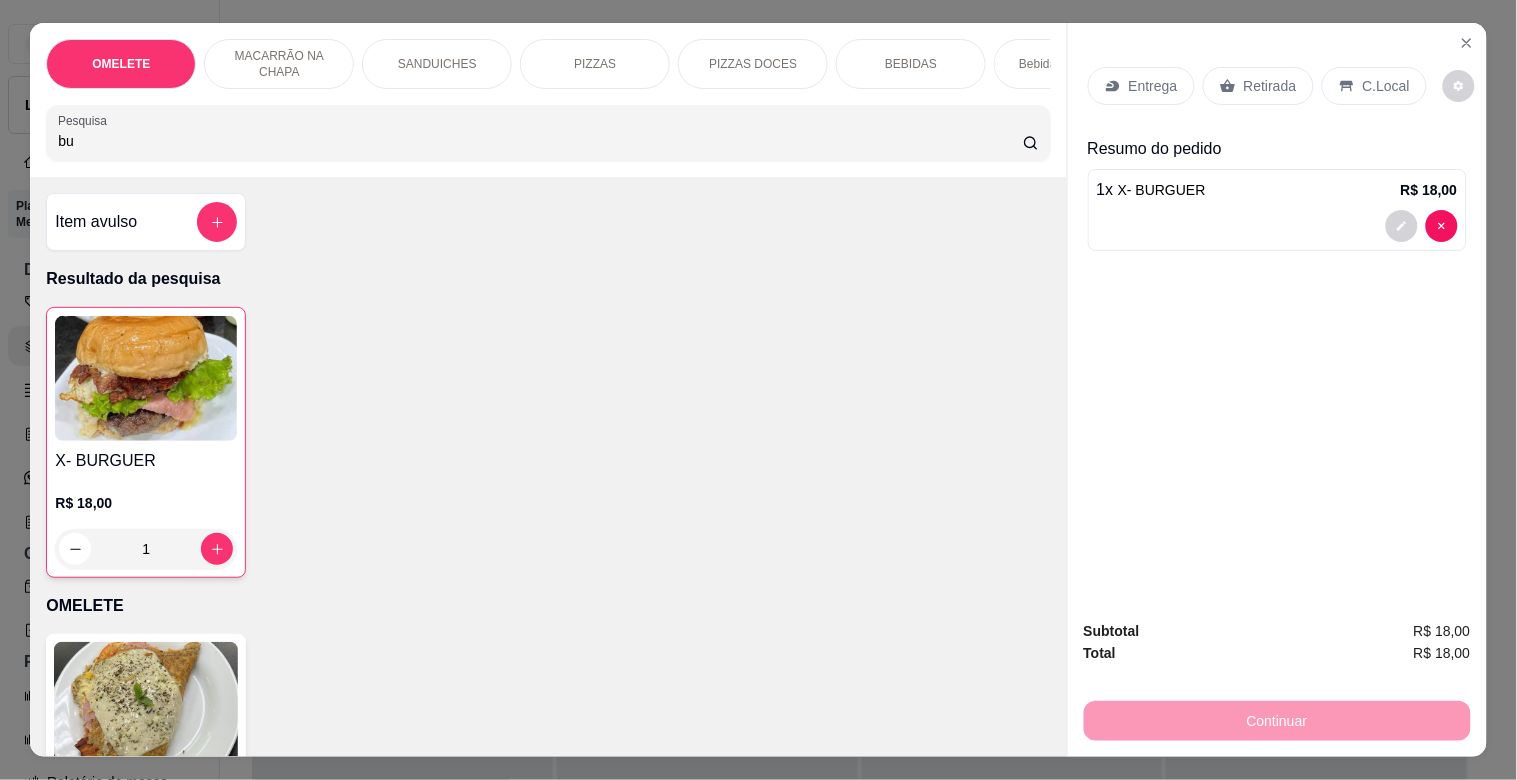 drag, startPoint x: 75, startPoint y: 152, endPoint x: 60, endPoint y: 150, distance: 15.132746 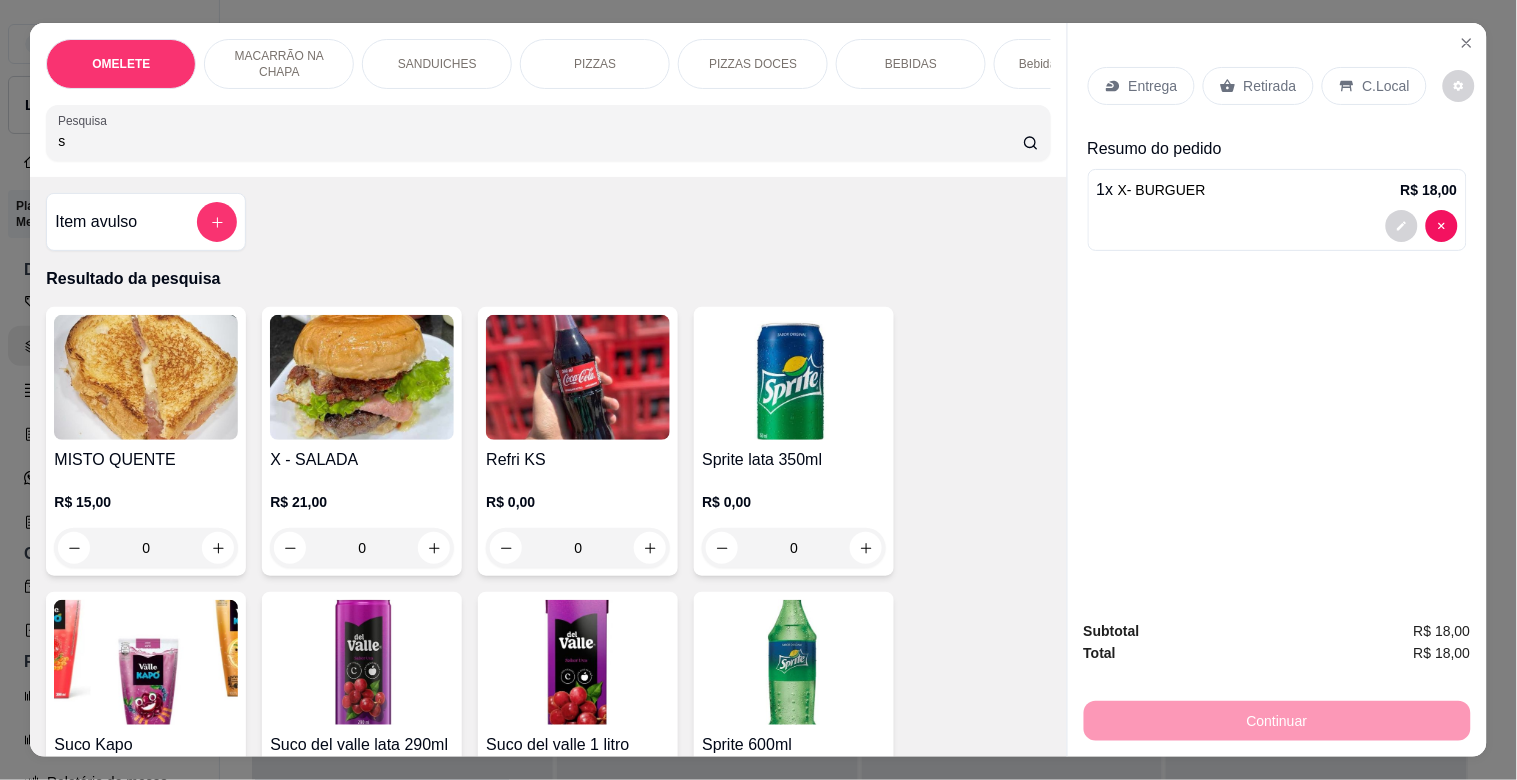 type on "s" 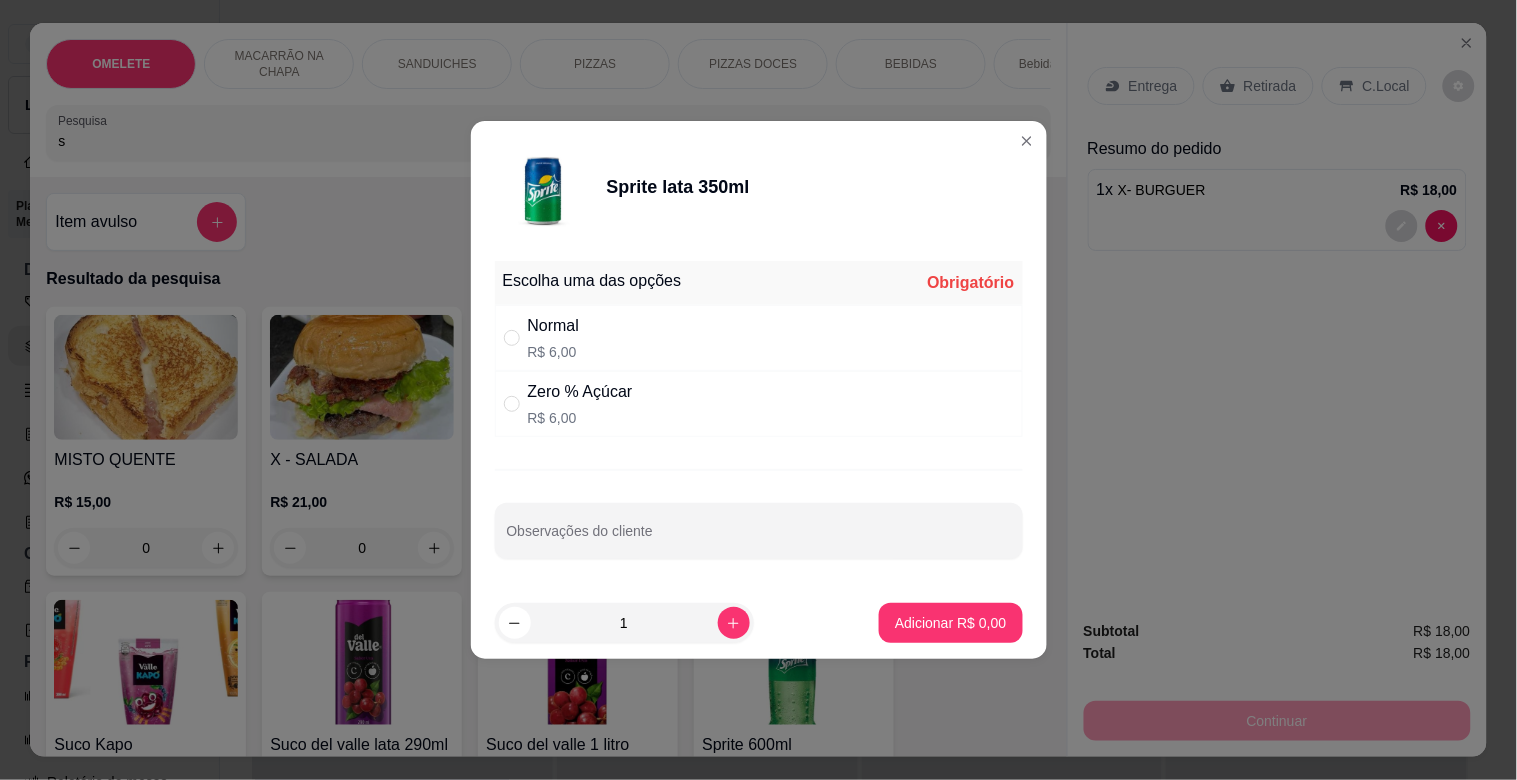 click on "Normal" at bounding box center [554, 326] 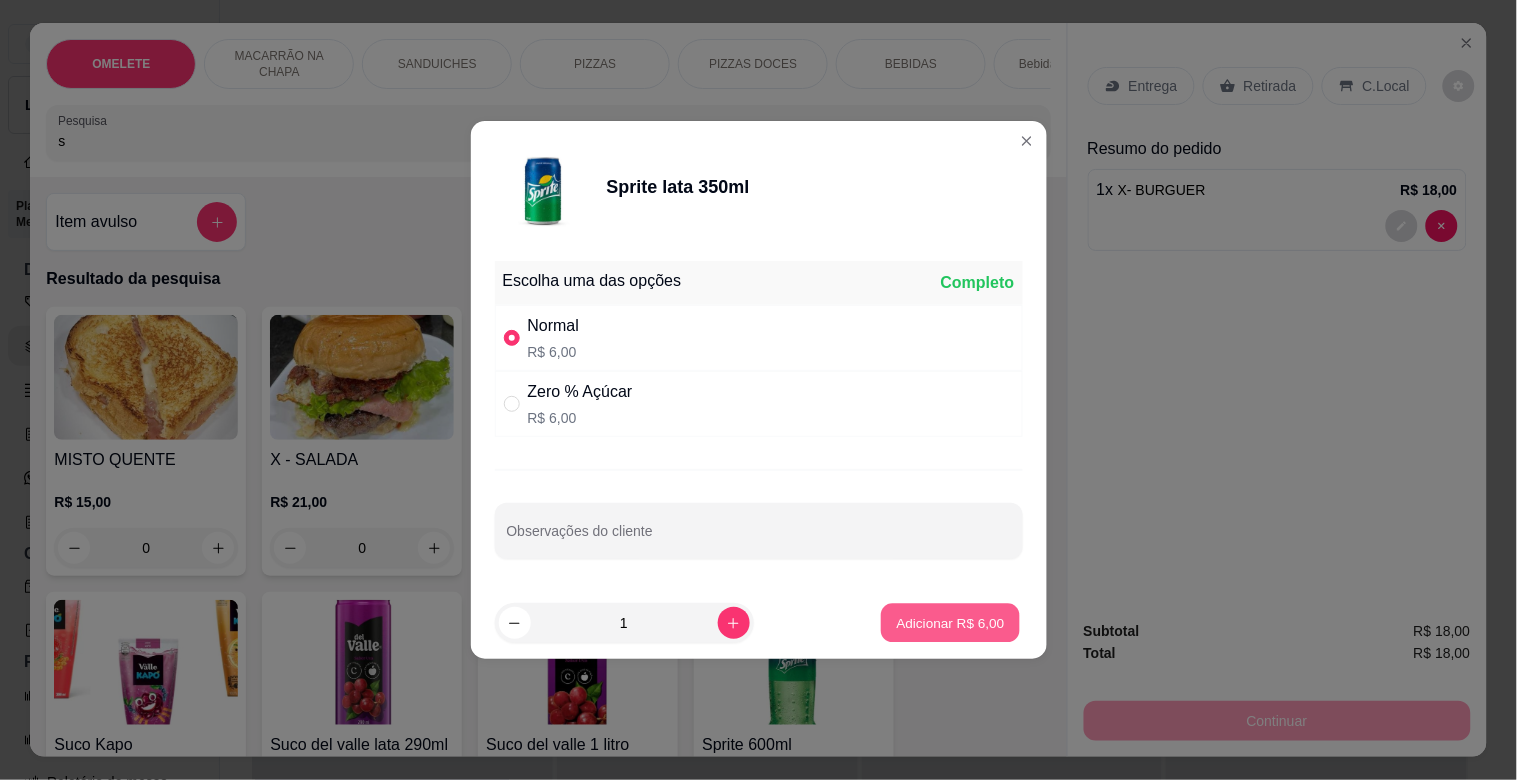 click on "Adicionar   R$ 6,00" at bounding box center [951, 622] 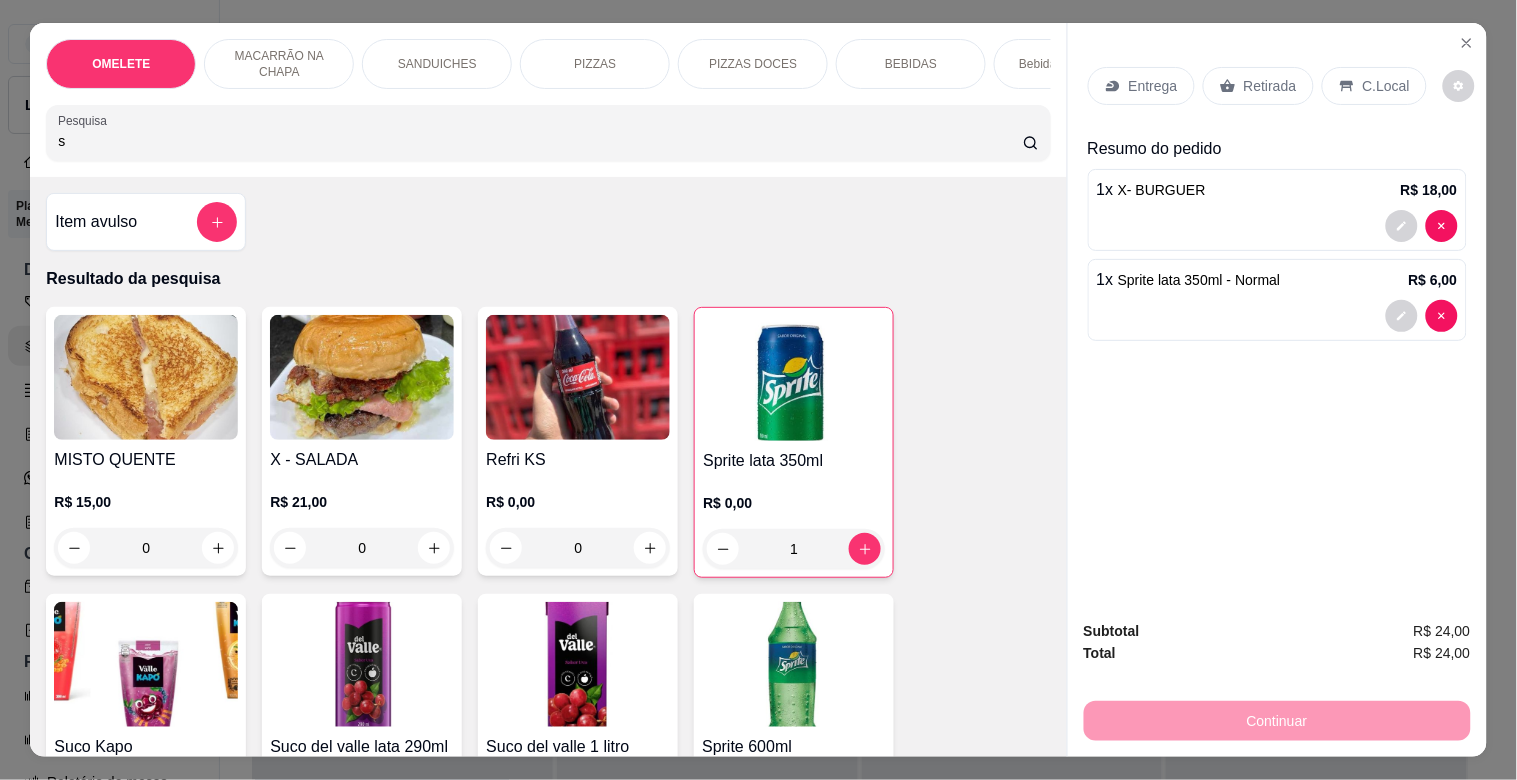 click on "Retirada" at bounding box center [1270, 86] 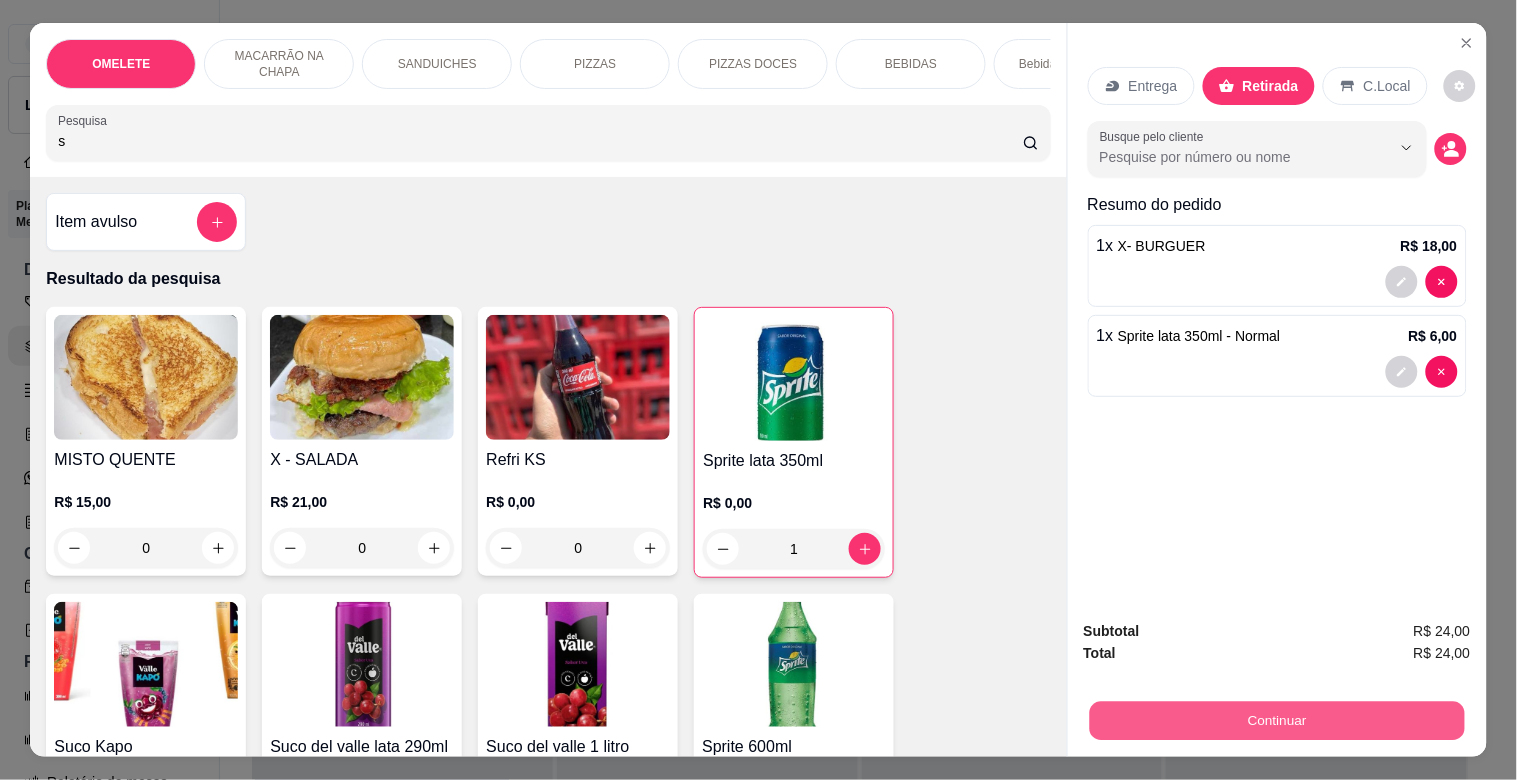 click on "Continuar" at bounding box center (1276, 720) 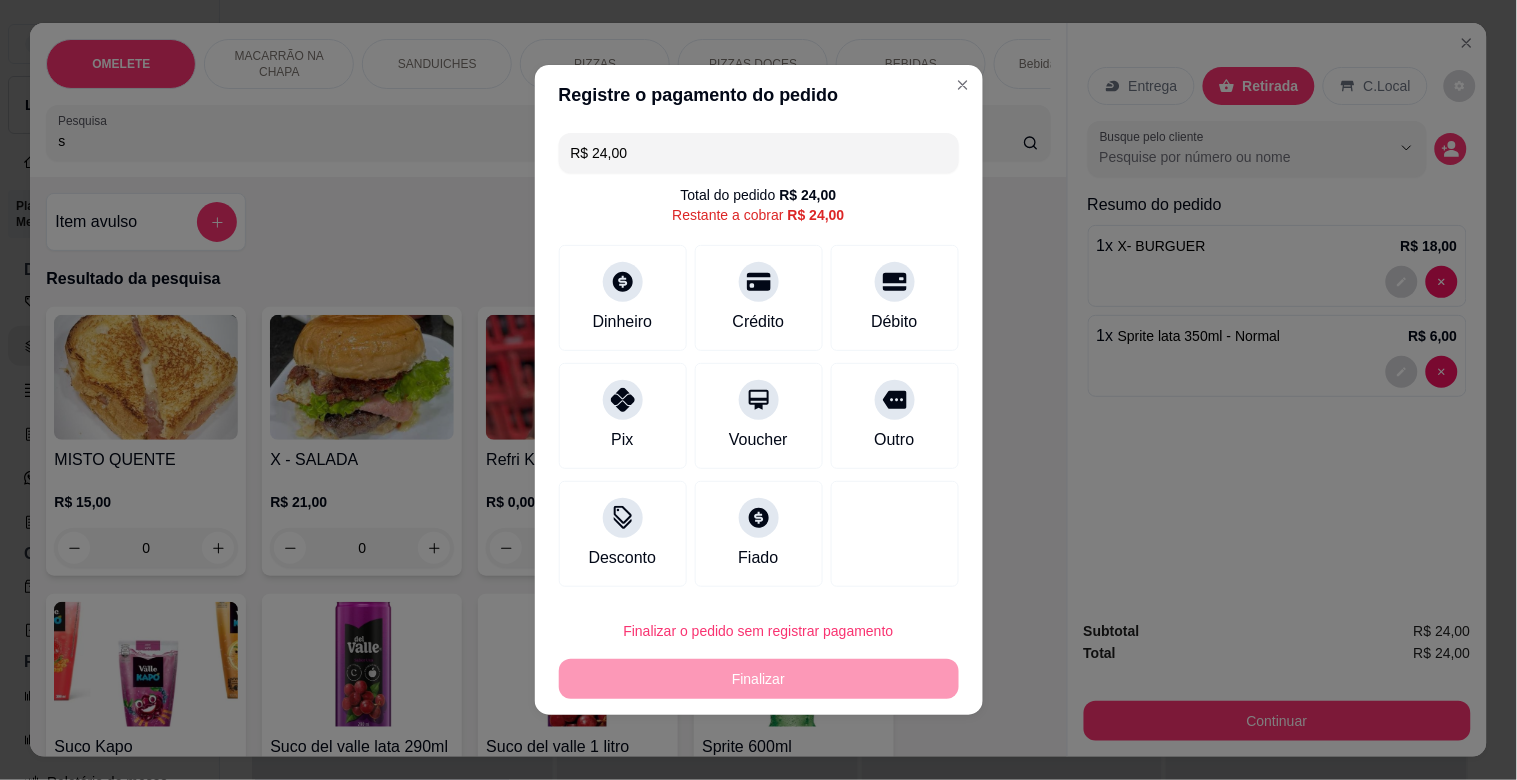 drag, startPoint x: 643, startPoint y: 152, endPoint x: 512, endPoint y: 175, distance: 133.00375 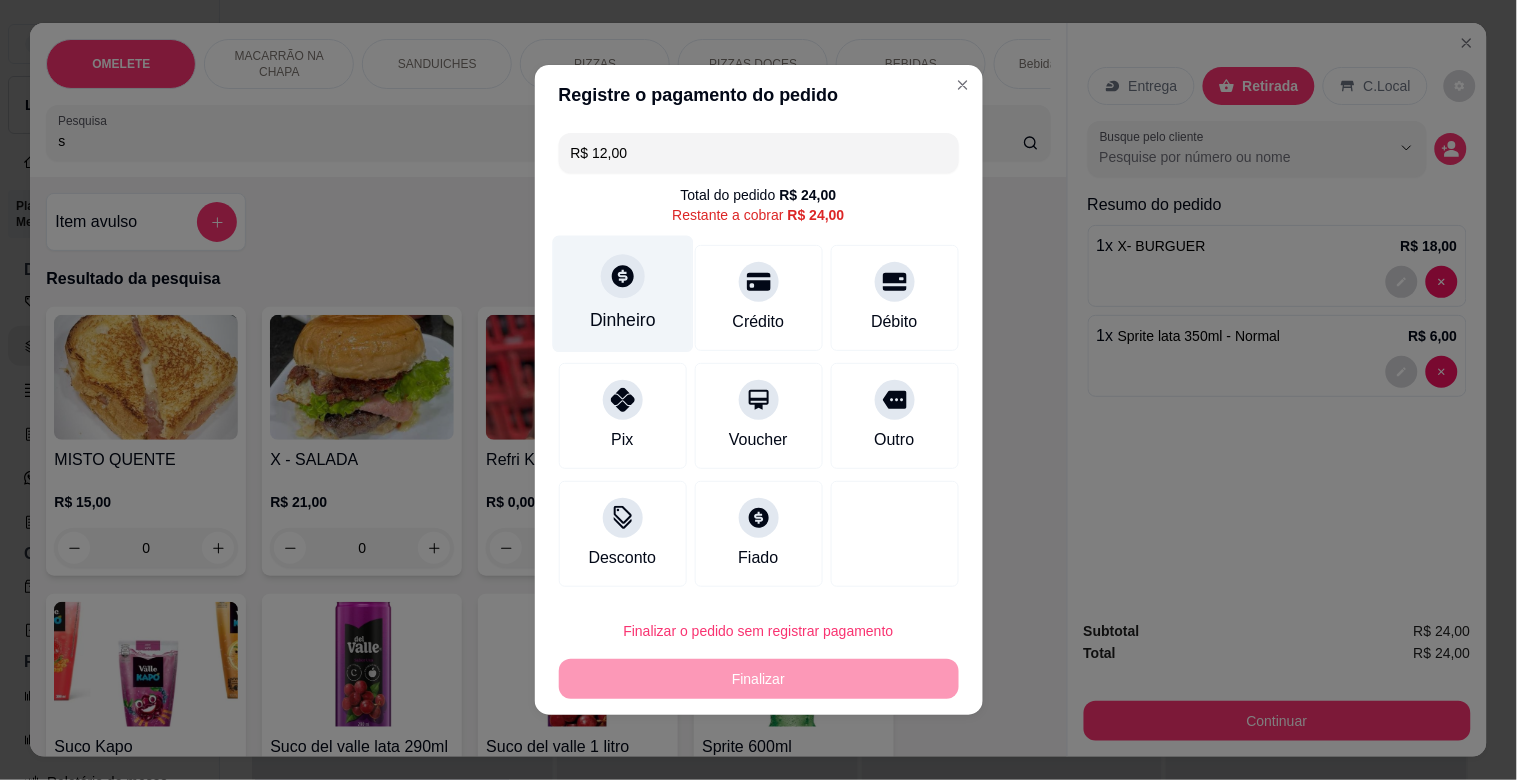 click on "Dinheiro" at bounding box center [623, 320] 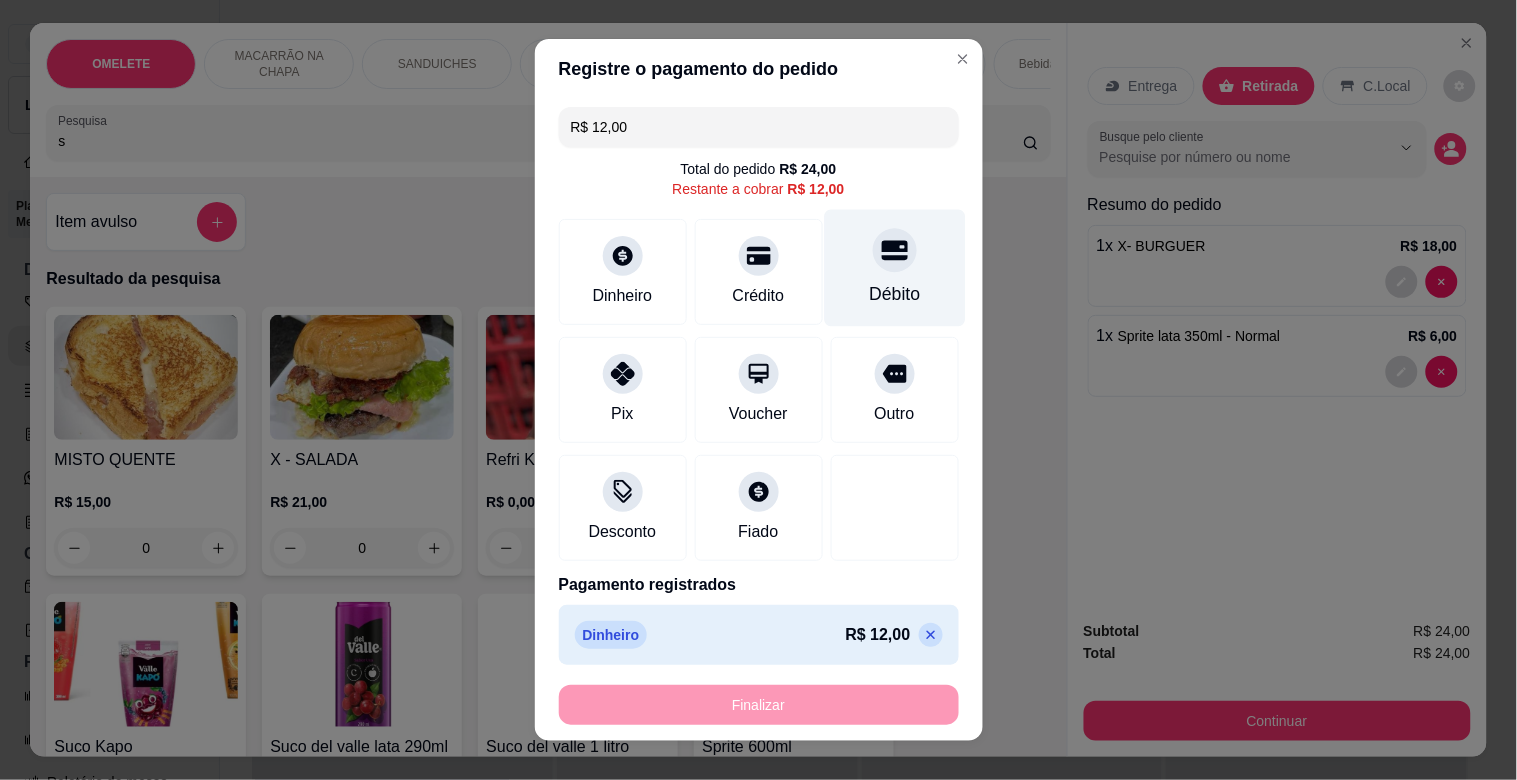 drag, startPoint x: 880, startPoint y: 276, endPoint x: 863, endPoint y: 304, distance: 32.75668 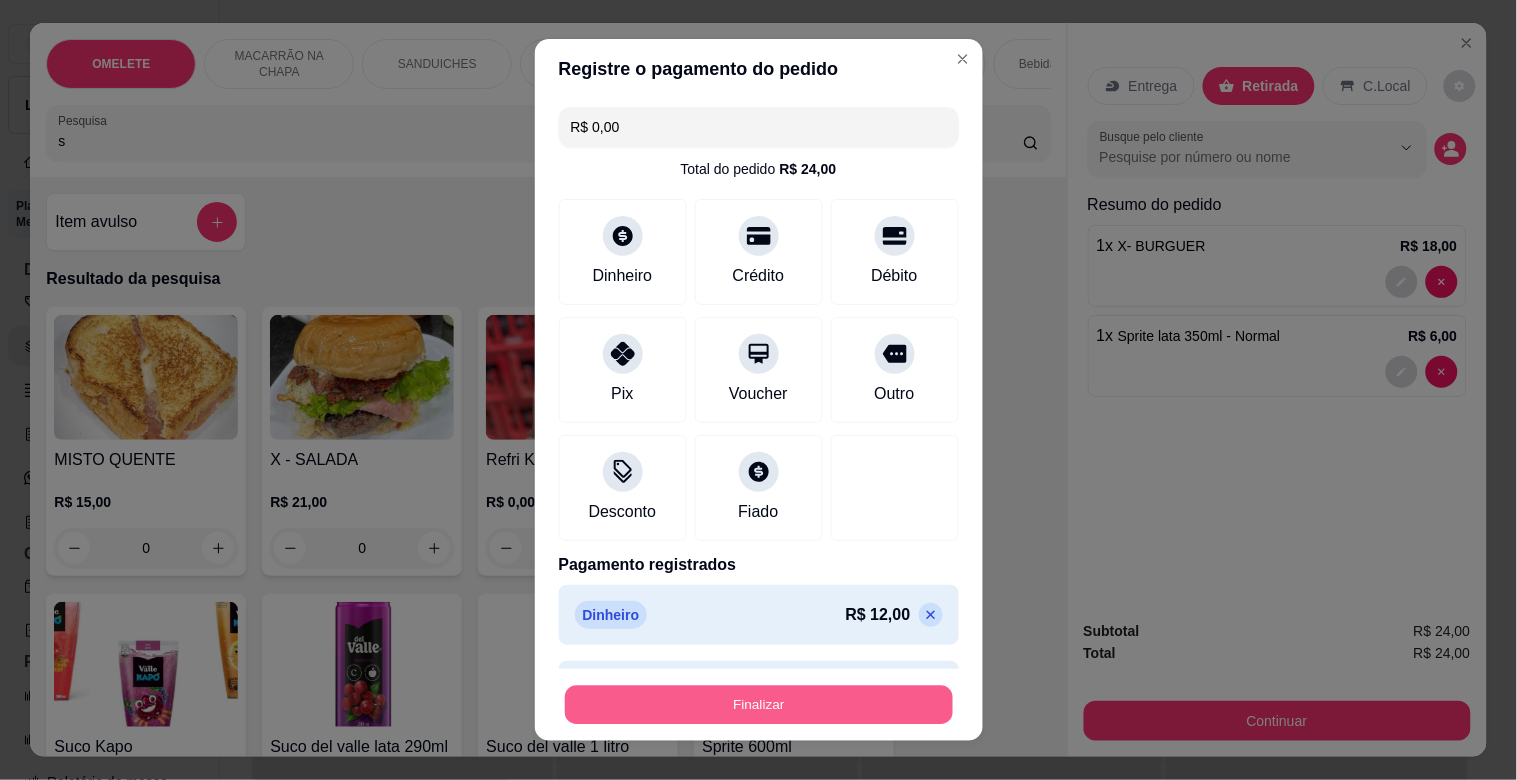 click on "Finalizar" at bounding box center (759, 705) 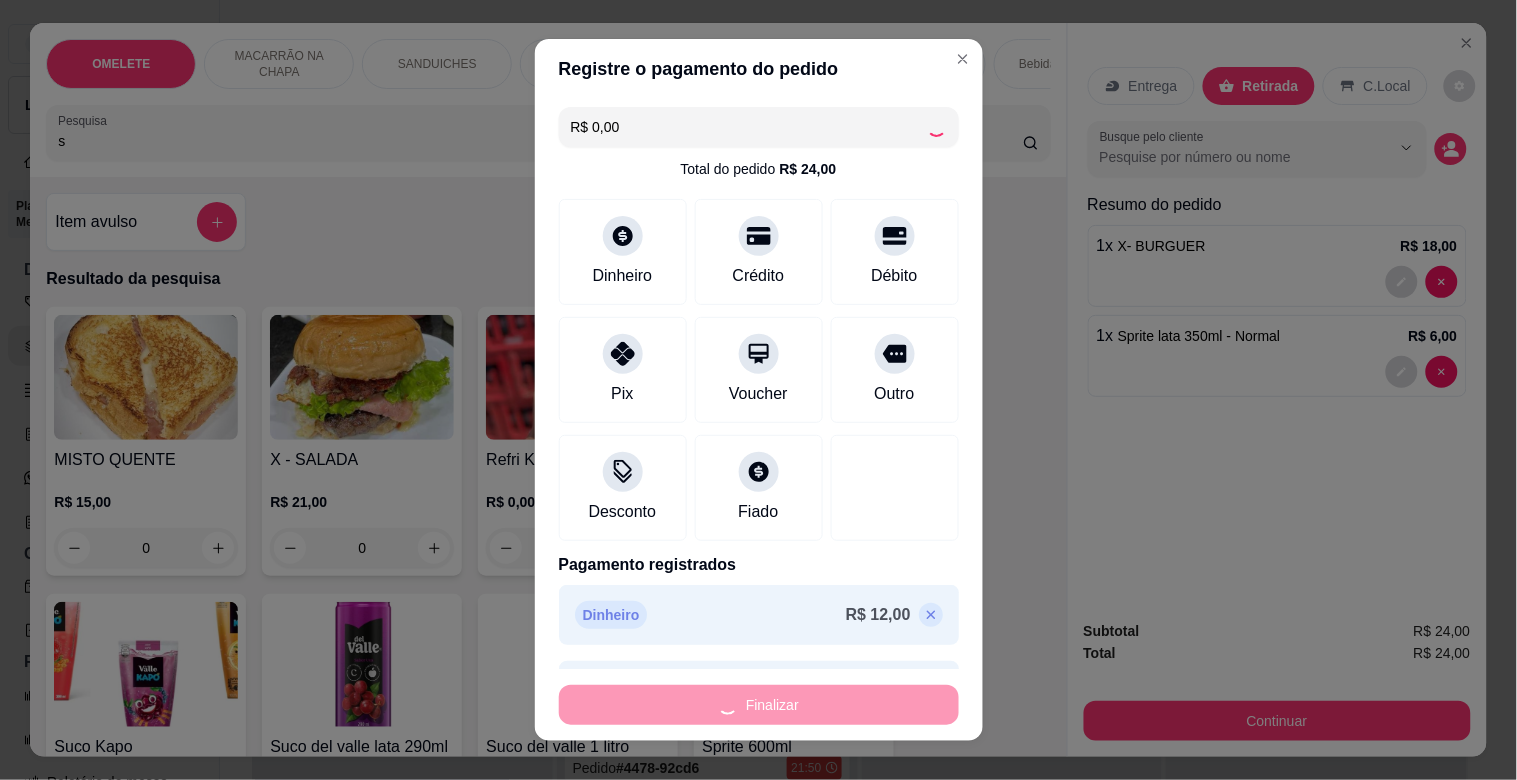 type on "0" 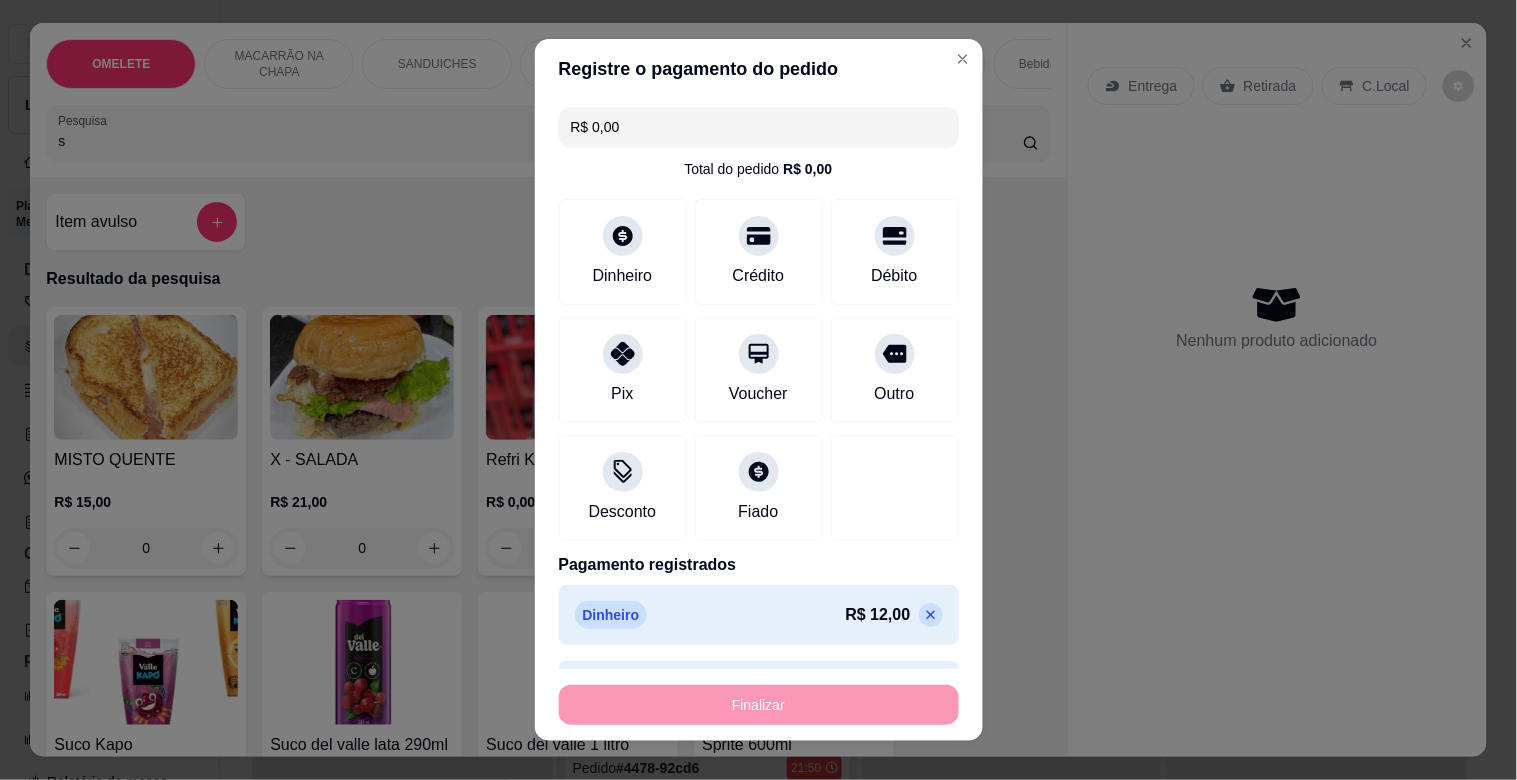 type on "-R$ 24,00" 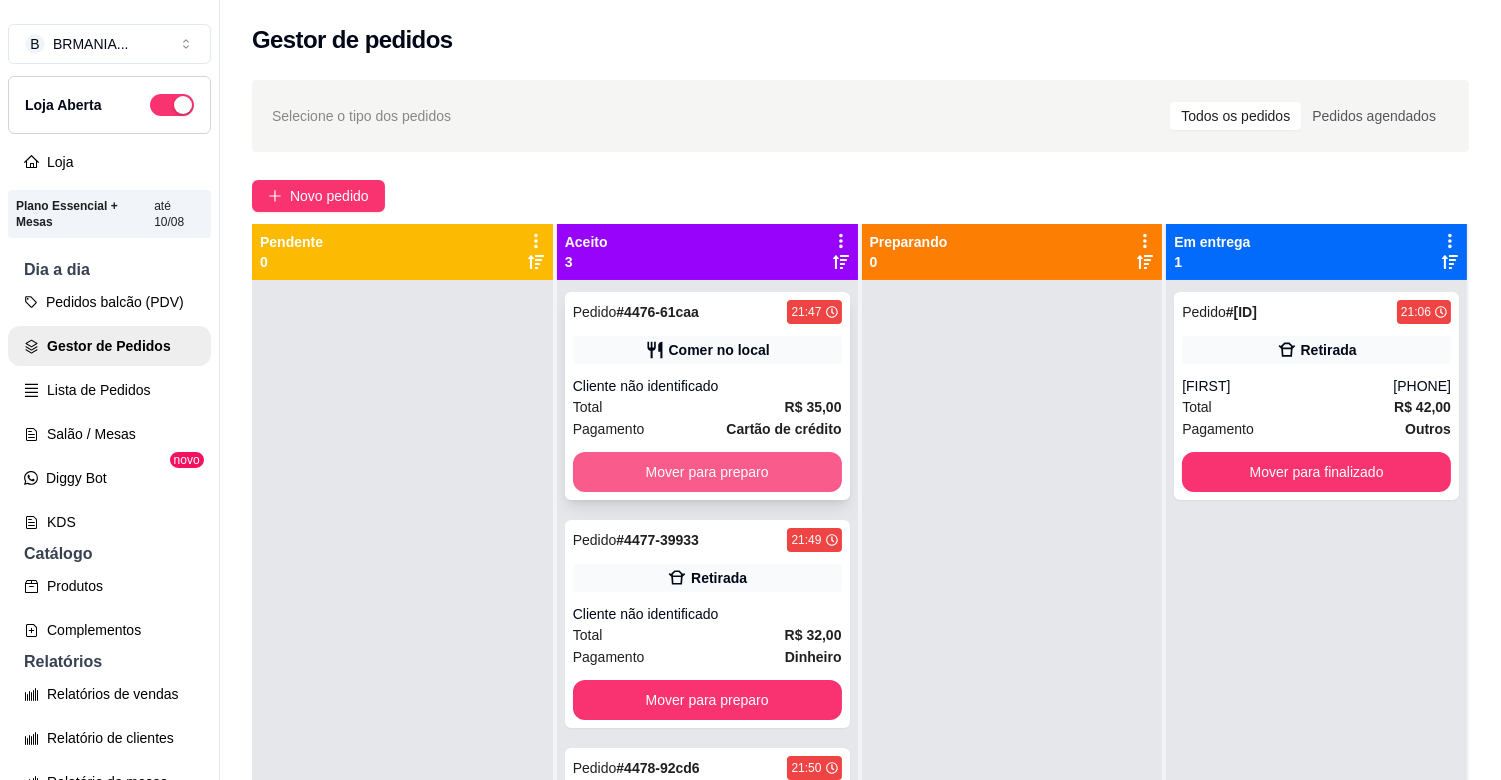 click on "Mover para preparo" at bounding box center [707, 472] 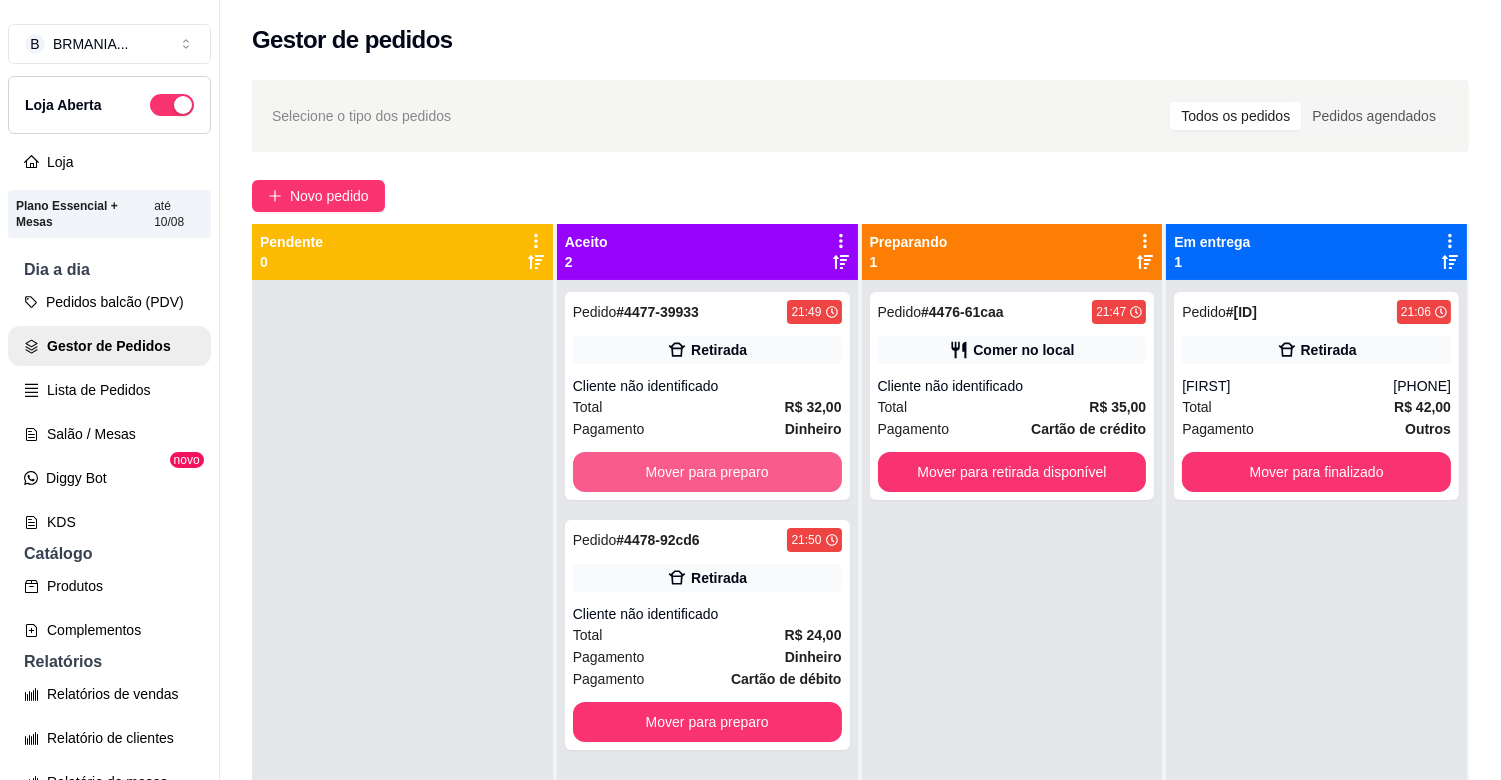 click on "Mover para preparo" at bounding box center (707, 472) 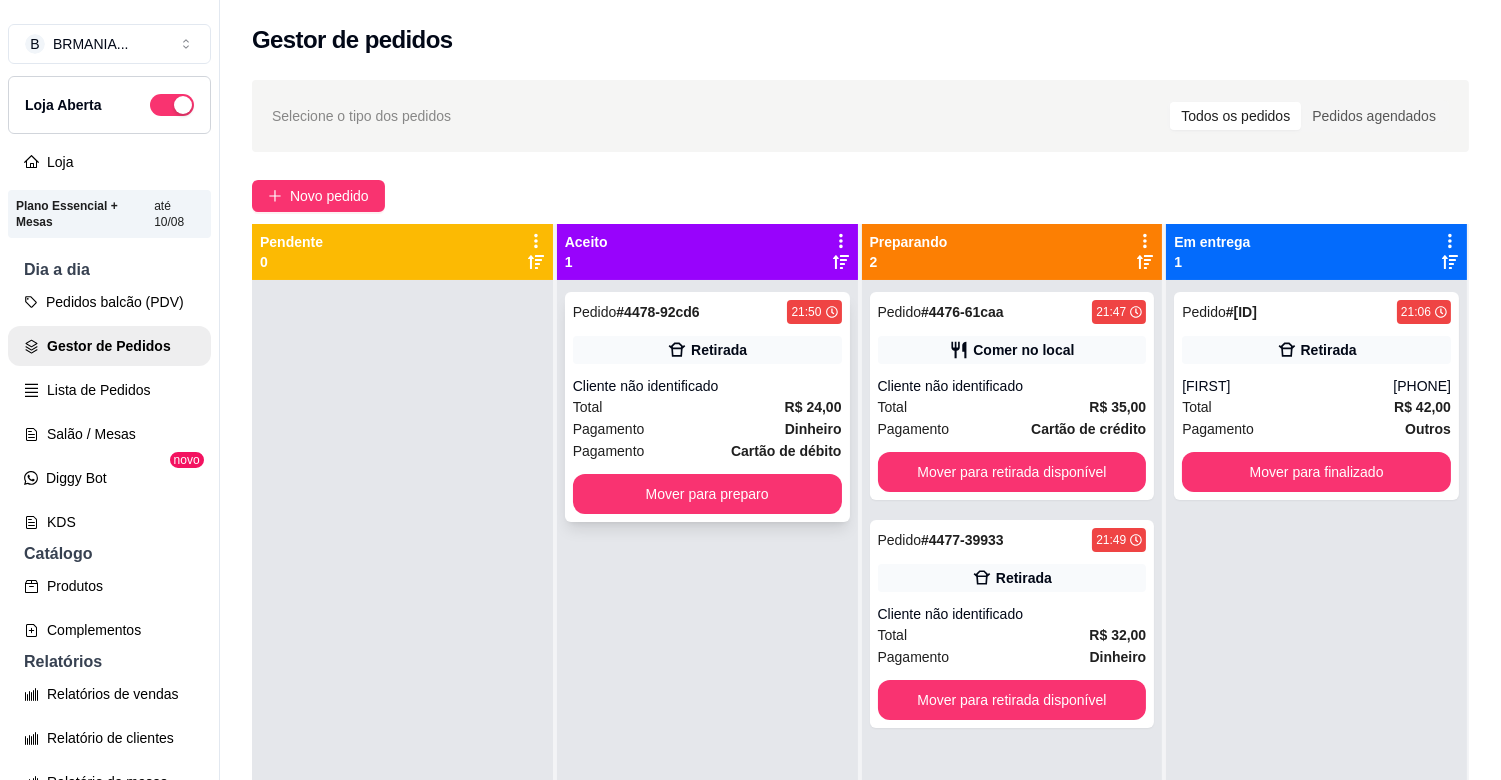 click on "Pedido # [ORDER_ID] [TIME] Retirada Cliente não identificado Total R$ 24,00 Pagamento Dinheiro Pagamento Cartão de débito Mover para preparo" at bounding box center [707, 407] 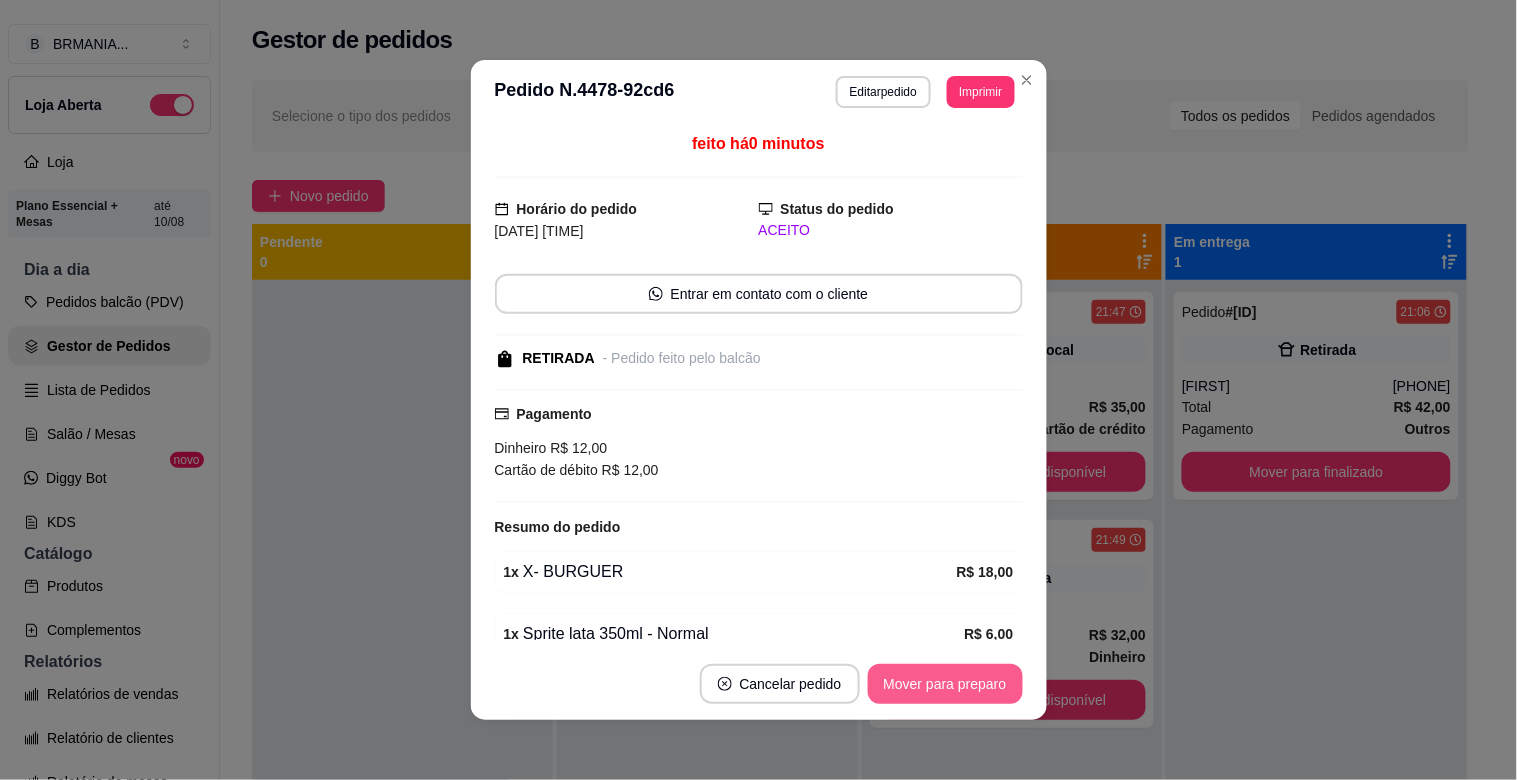 click on "Mover para preparo" at bounding box center (945, 684) 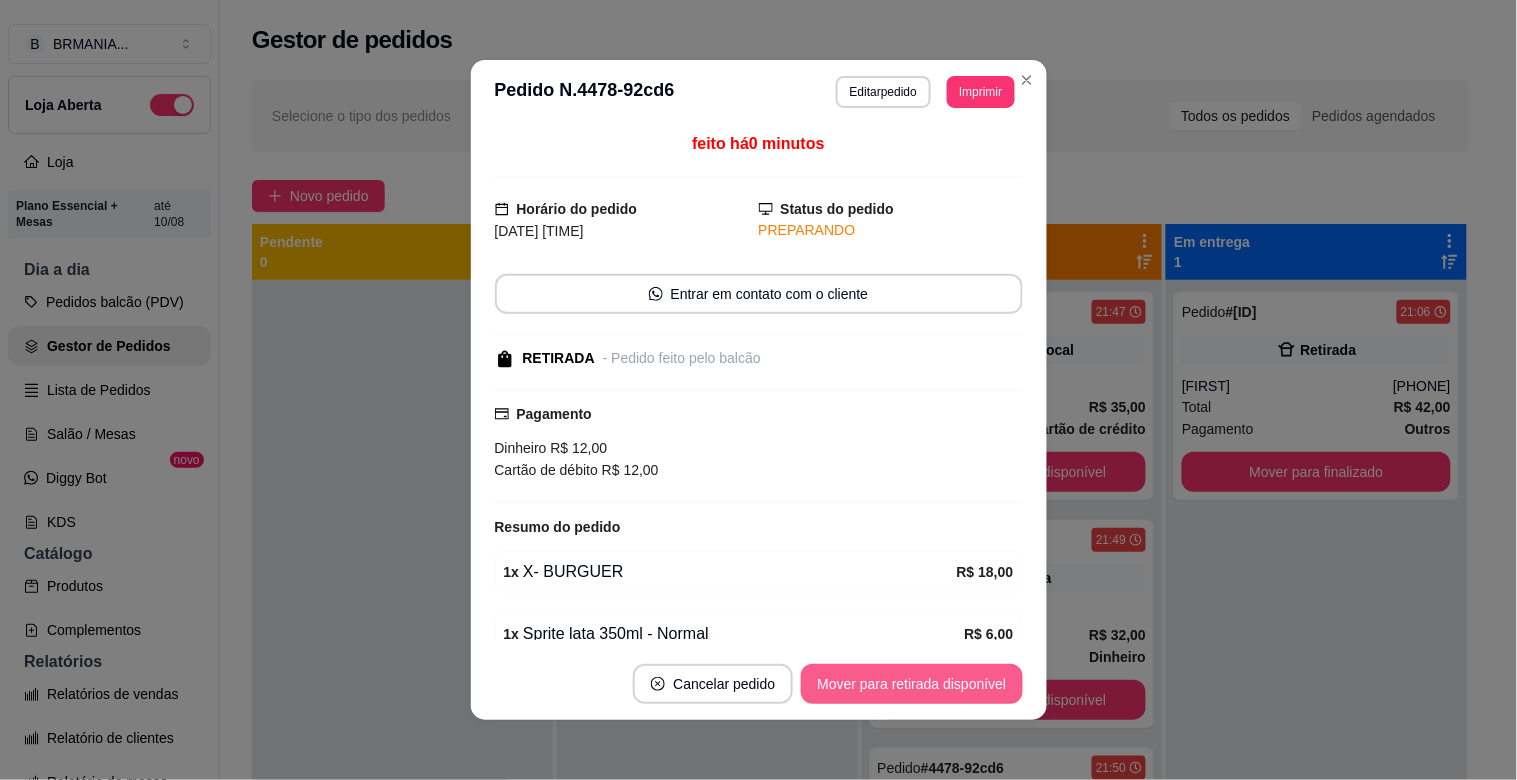 click on "Mover para retirada disponível" at bounding box center (911, 684) 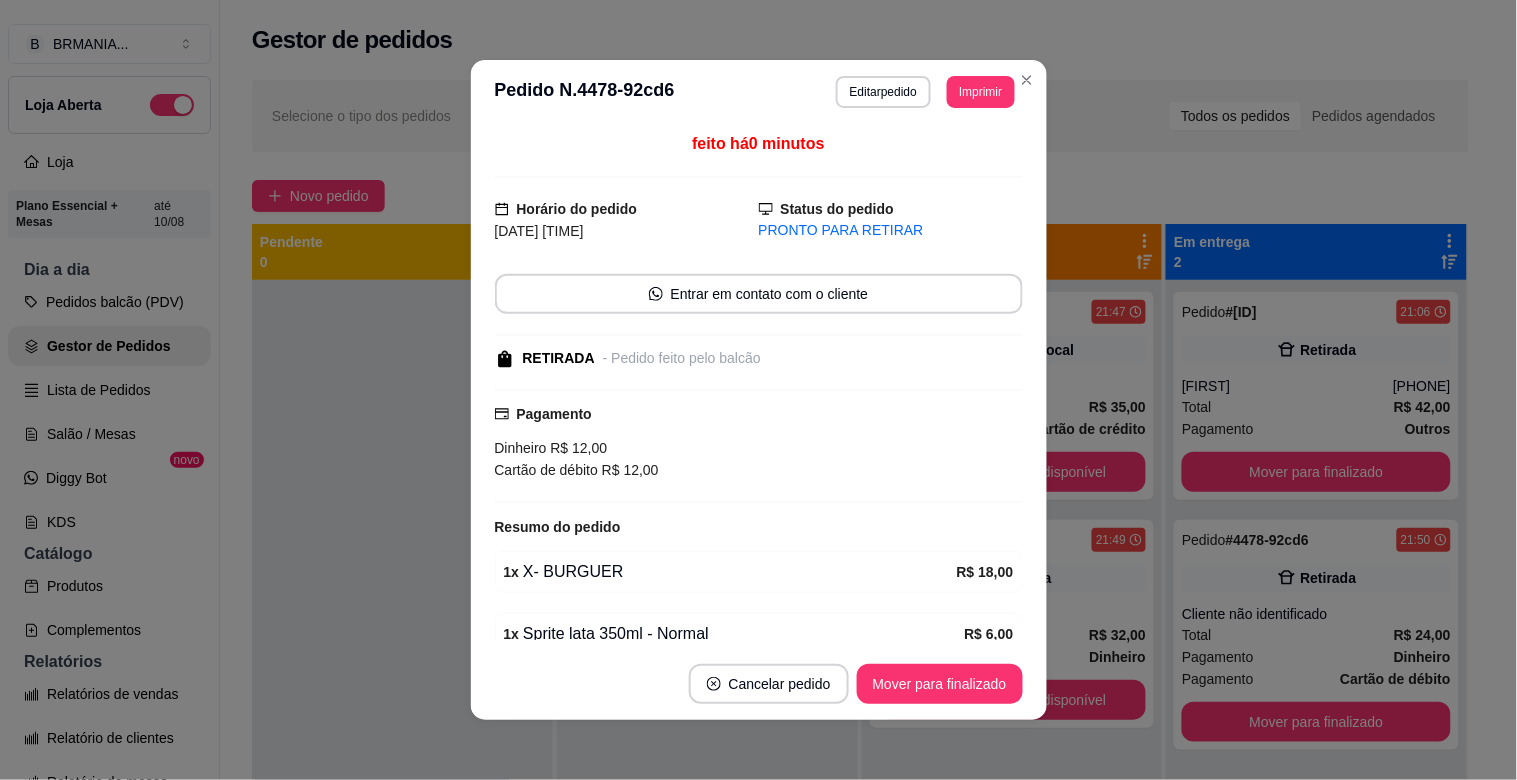 click on "Mover para finalizado" at bounding box center (940, 684) 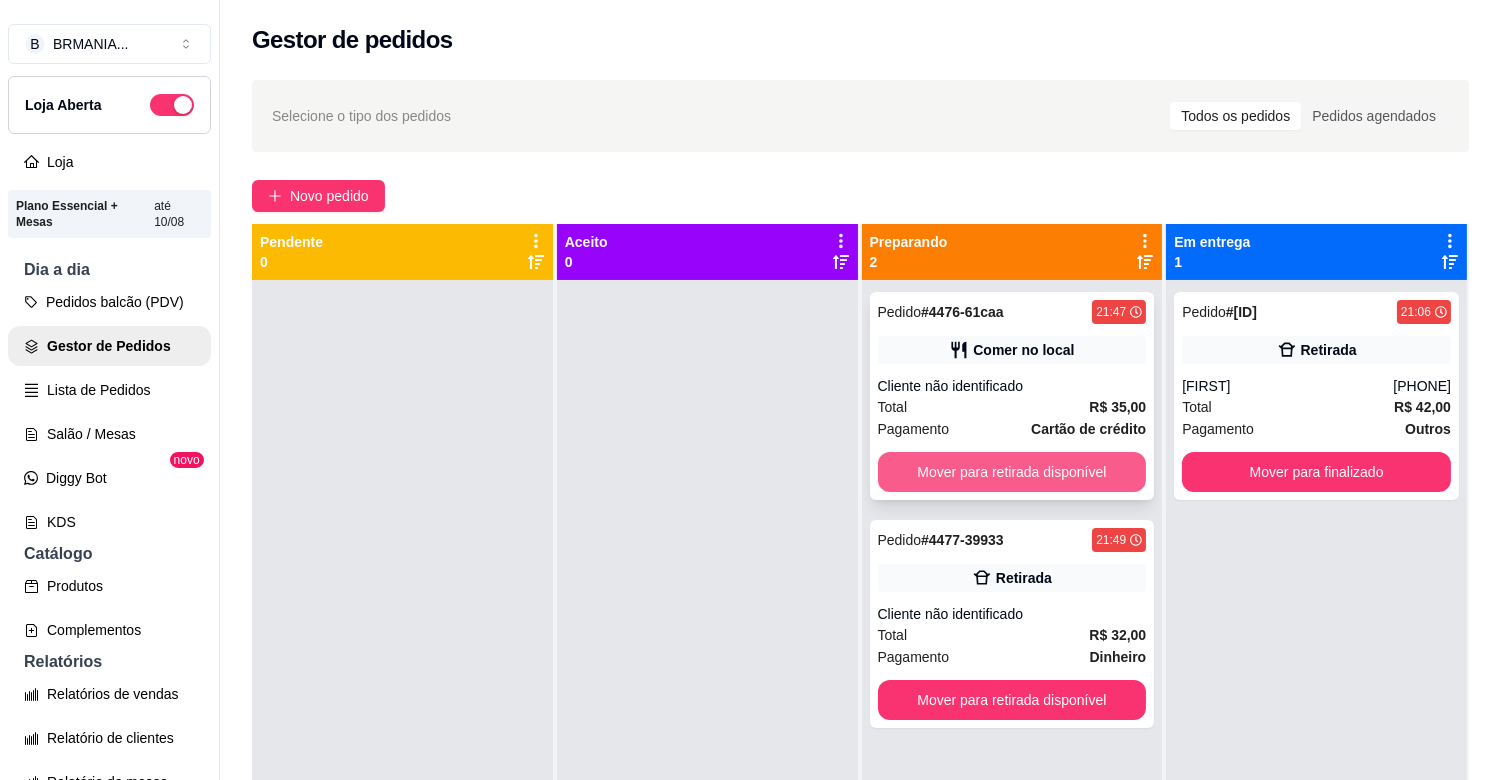 click on "Mover para retirada disponível" at bounding box center [1012, 472] 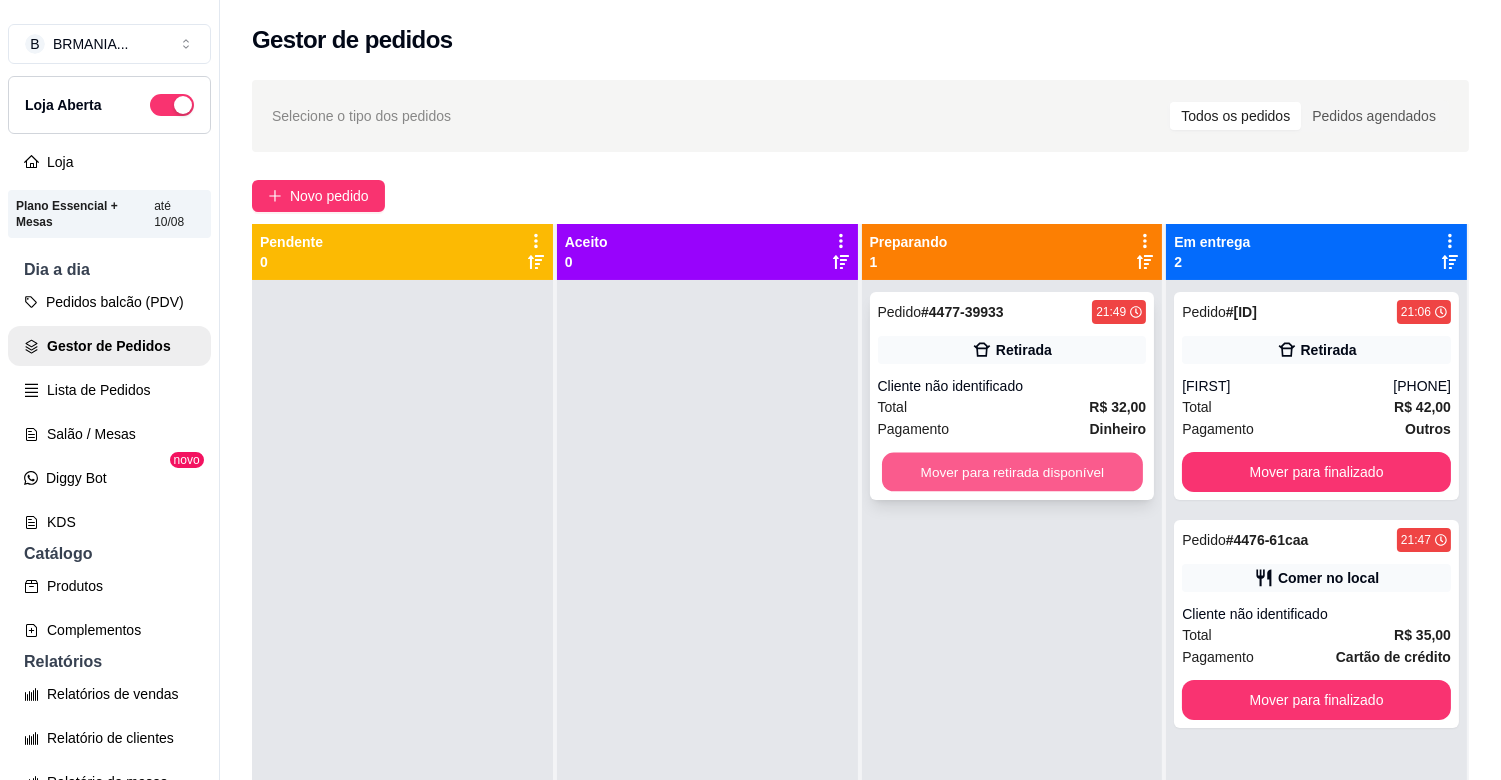 click on "Mover para retirada disponível" at bounding box center [1012, 472] 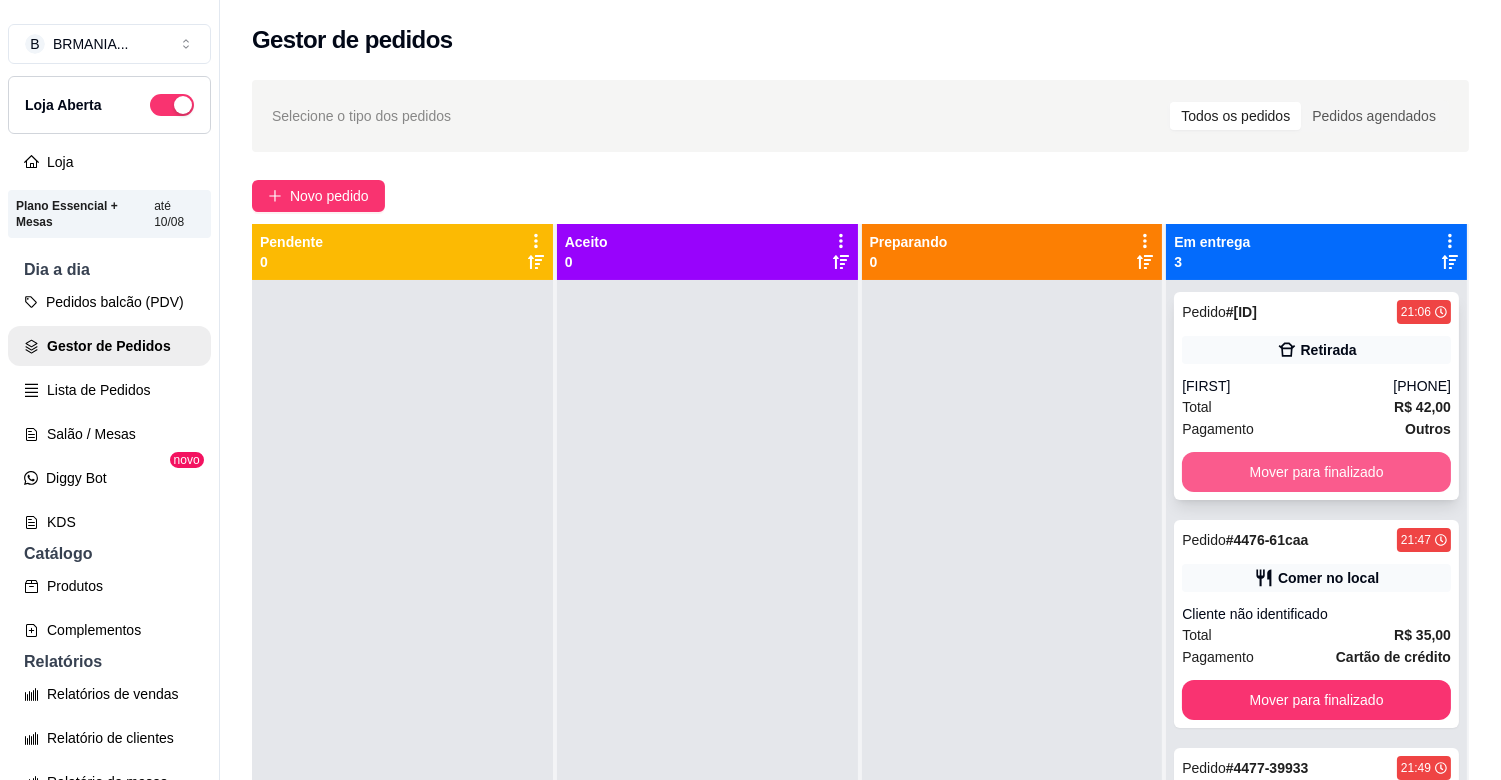 click on "Mover para finalizado" at bounding box center (1316, 472) 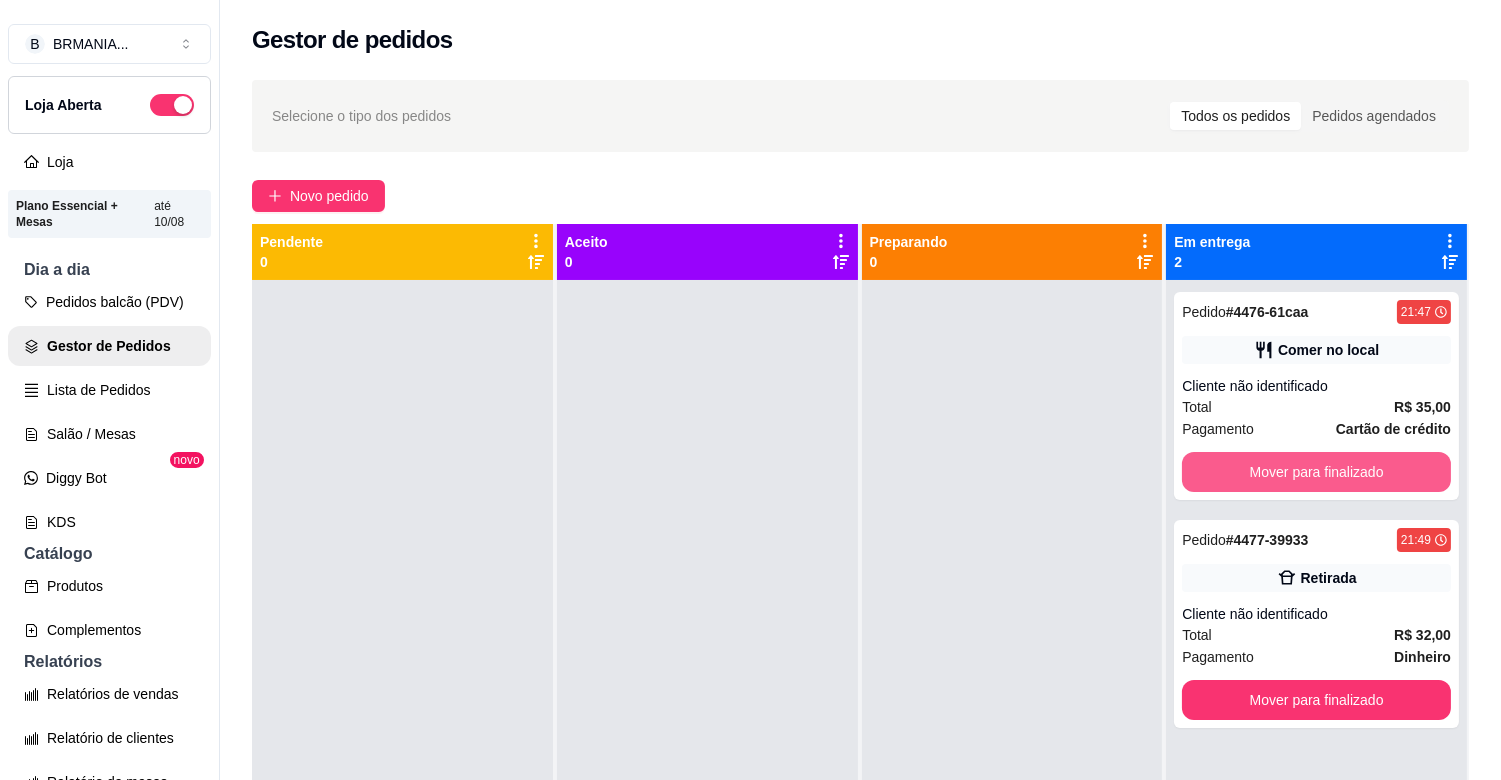 click on "Mover para finalizado" at bounding box center [1316, 472] 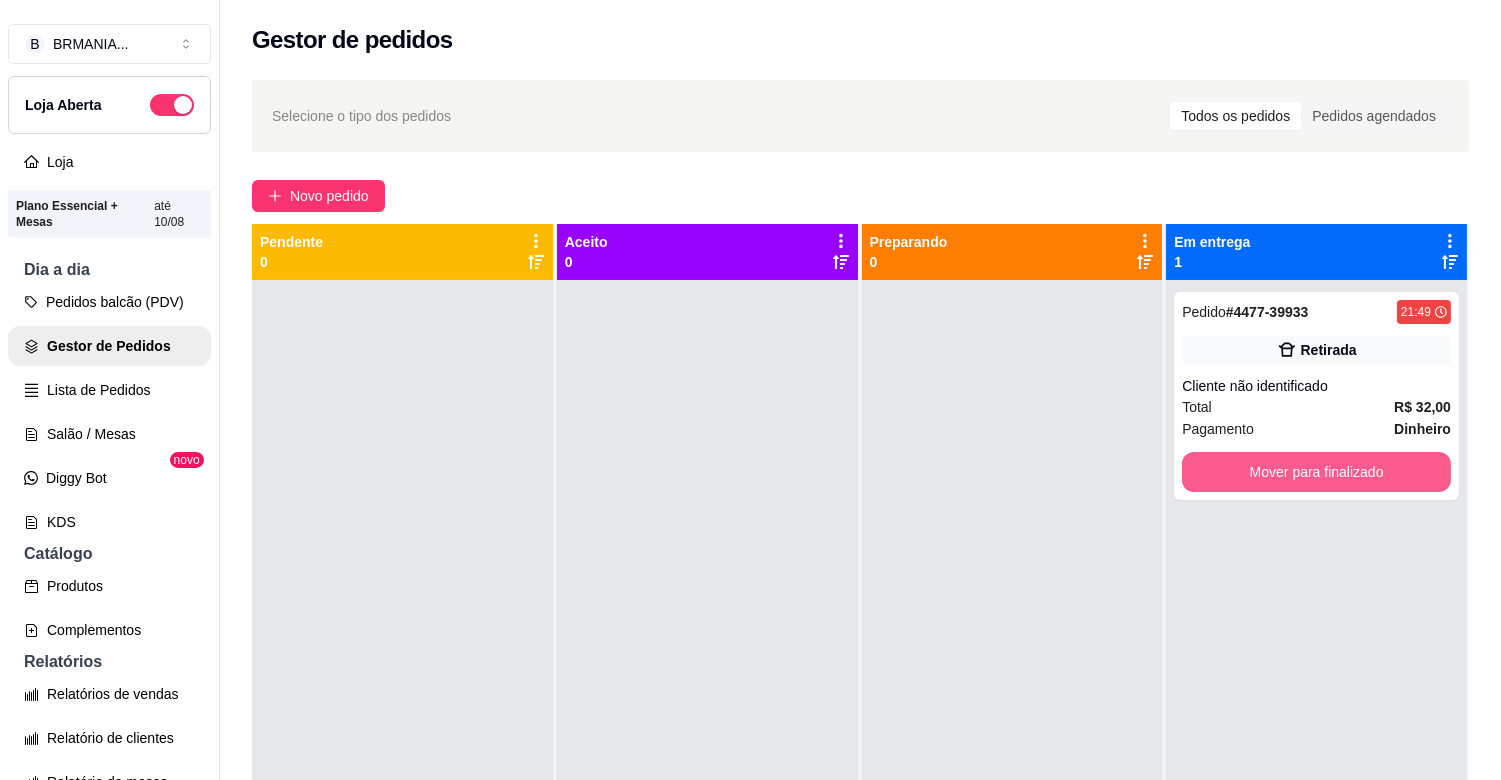 click on "Mover para finalizado" at bounding box center [1316, 472] 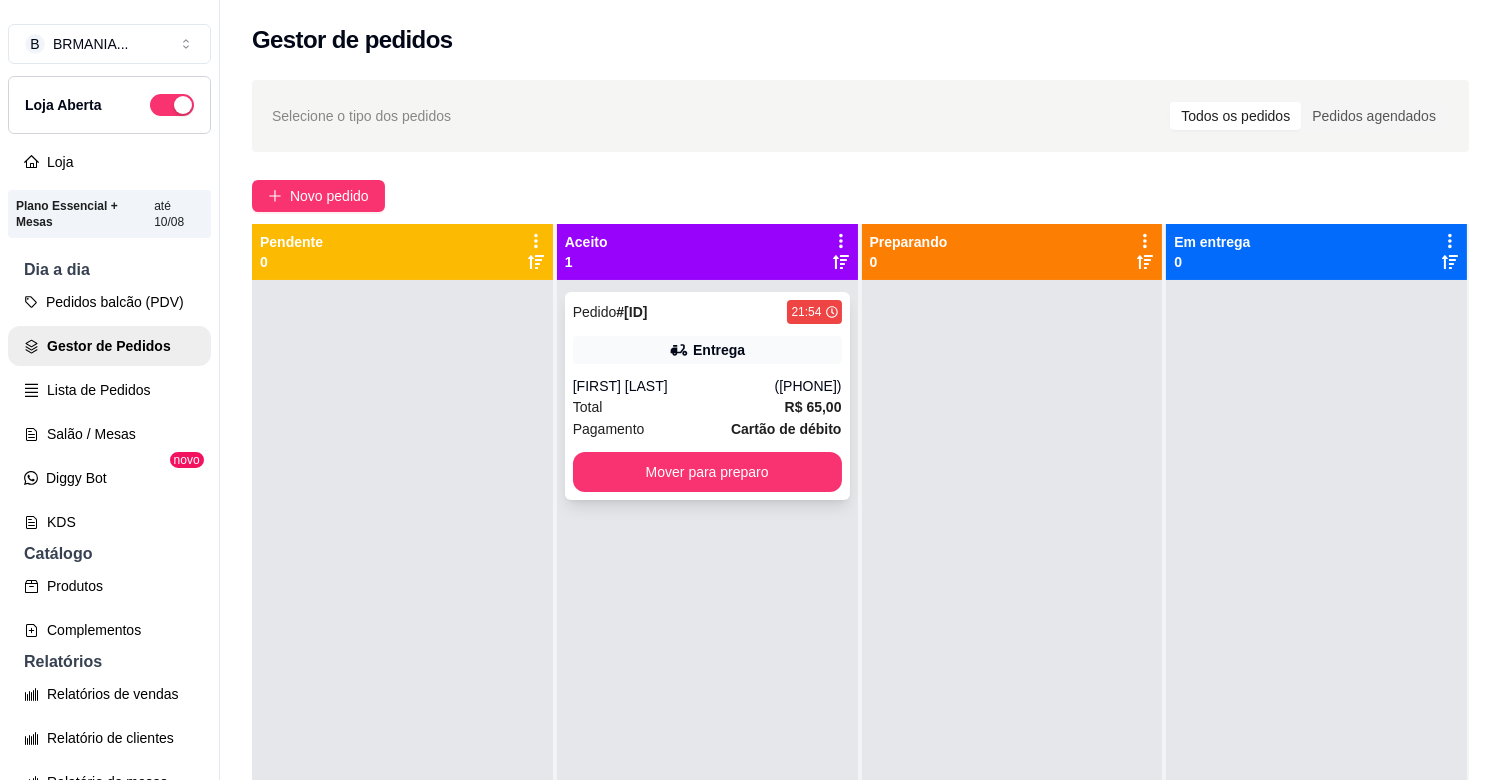 click on "[FIRST] [LAST]" at bounding box center [674, 386] 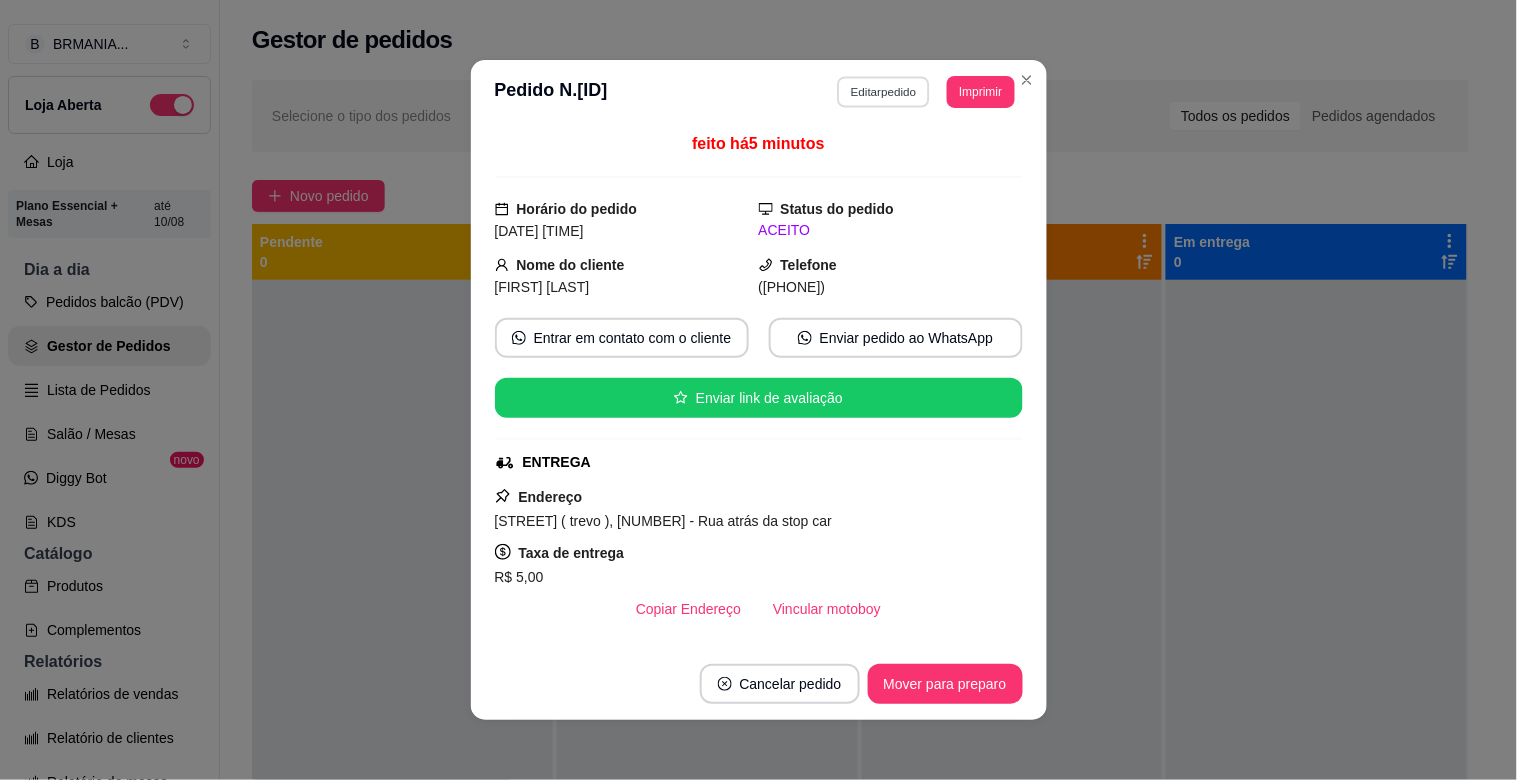click on "Editar  pedido" at bounding box center [883, 91] 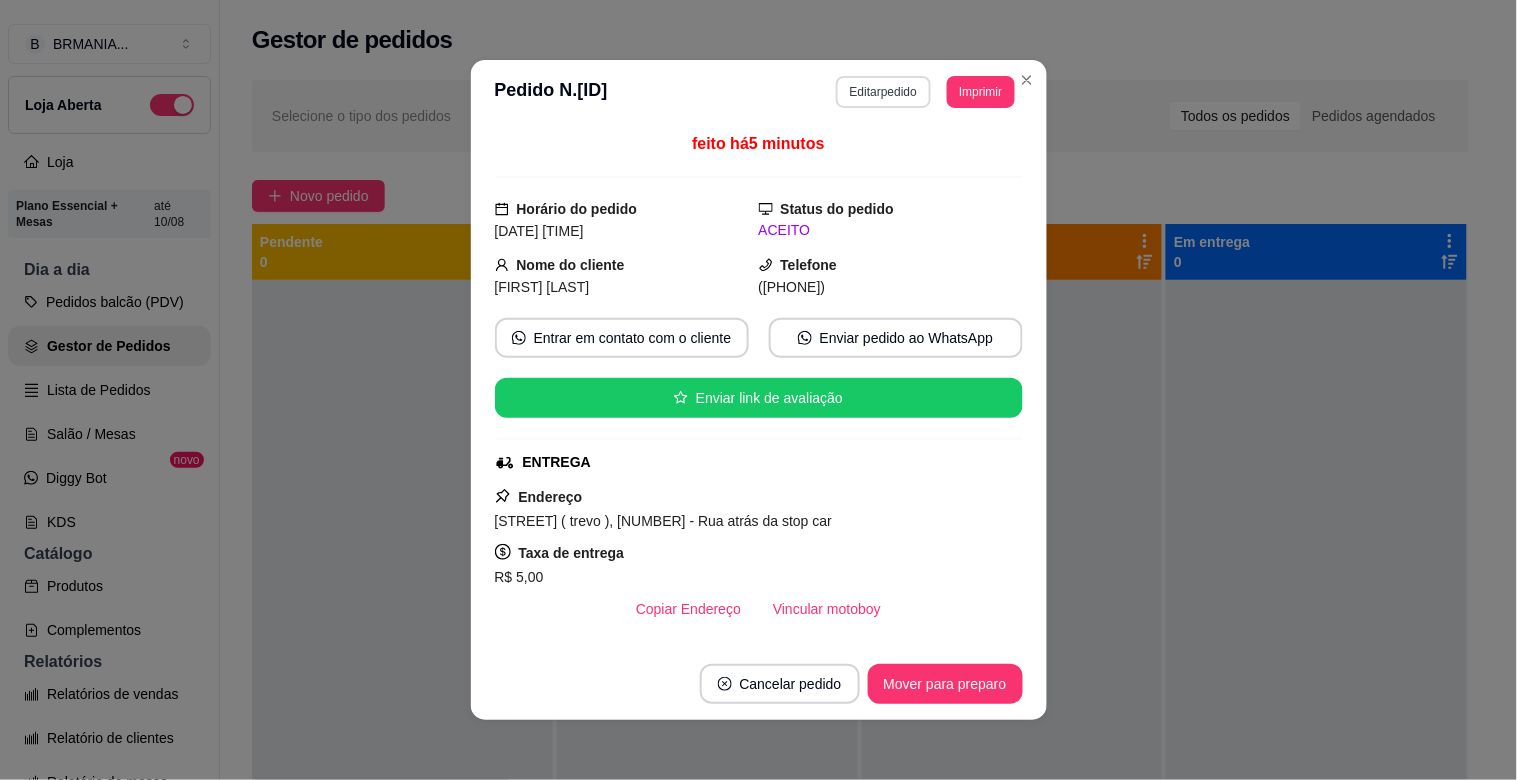 click on "Editar  pedido" at bounding box center [883, 92] 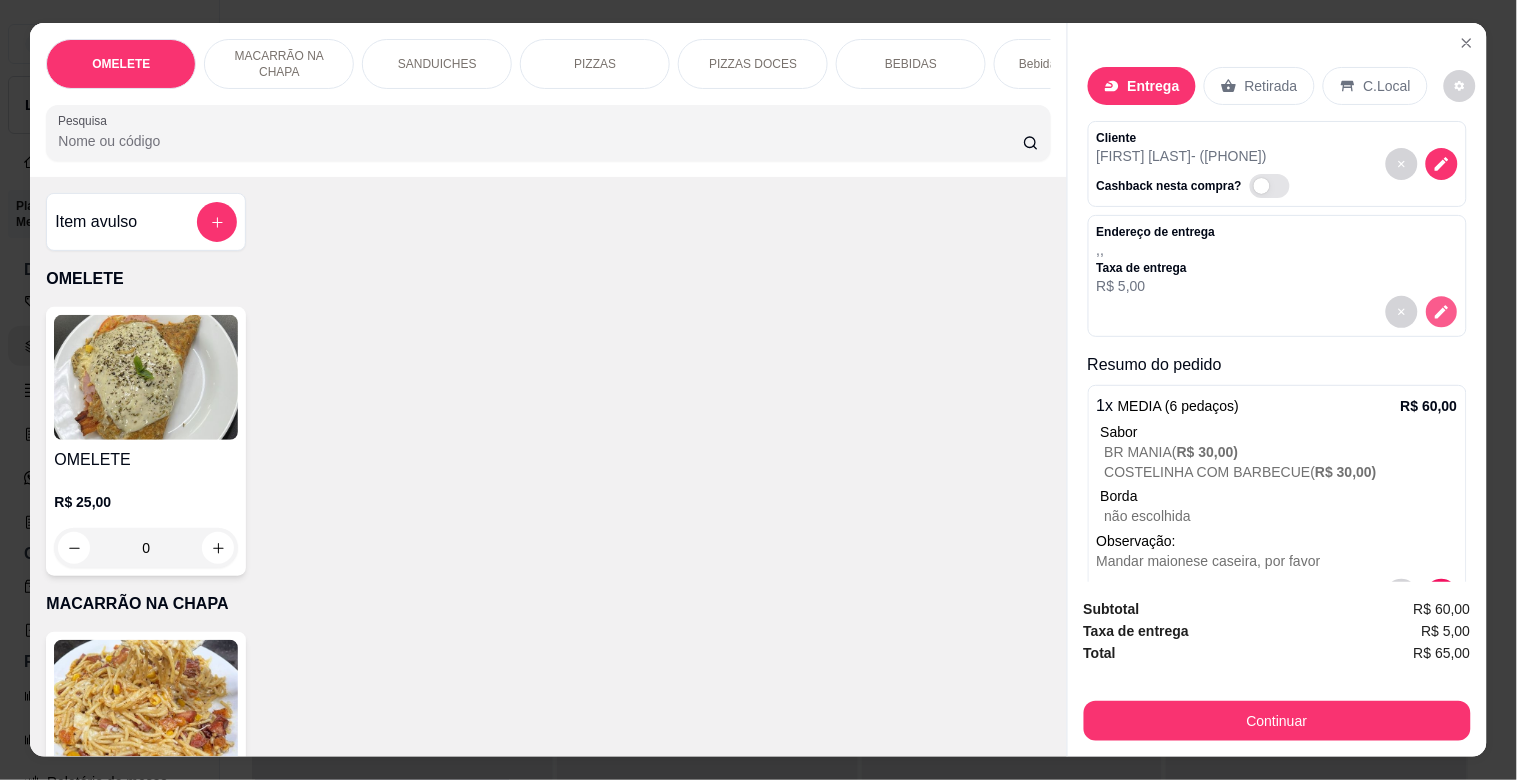 click 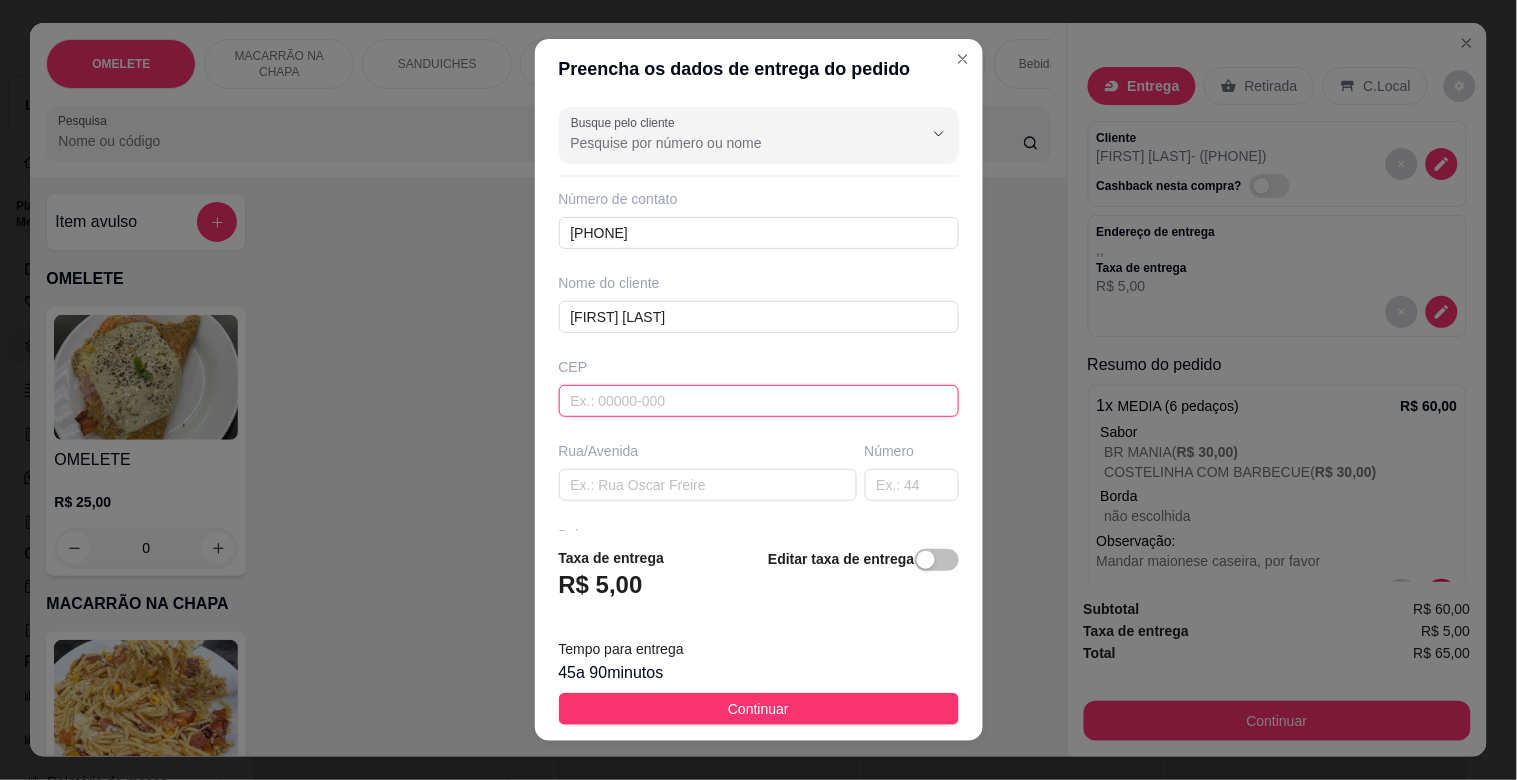 click at bounding box center (759, 401) 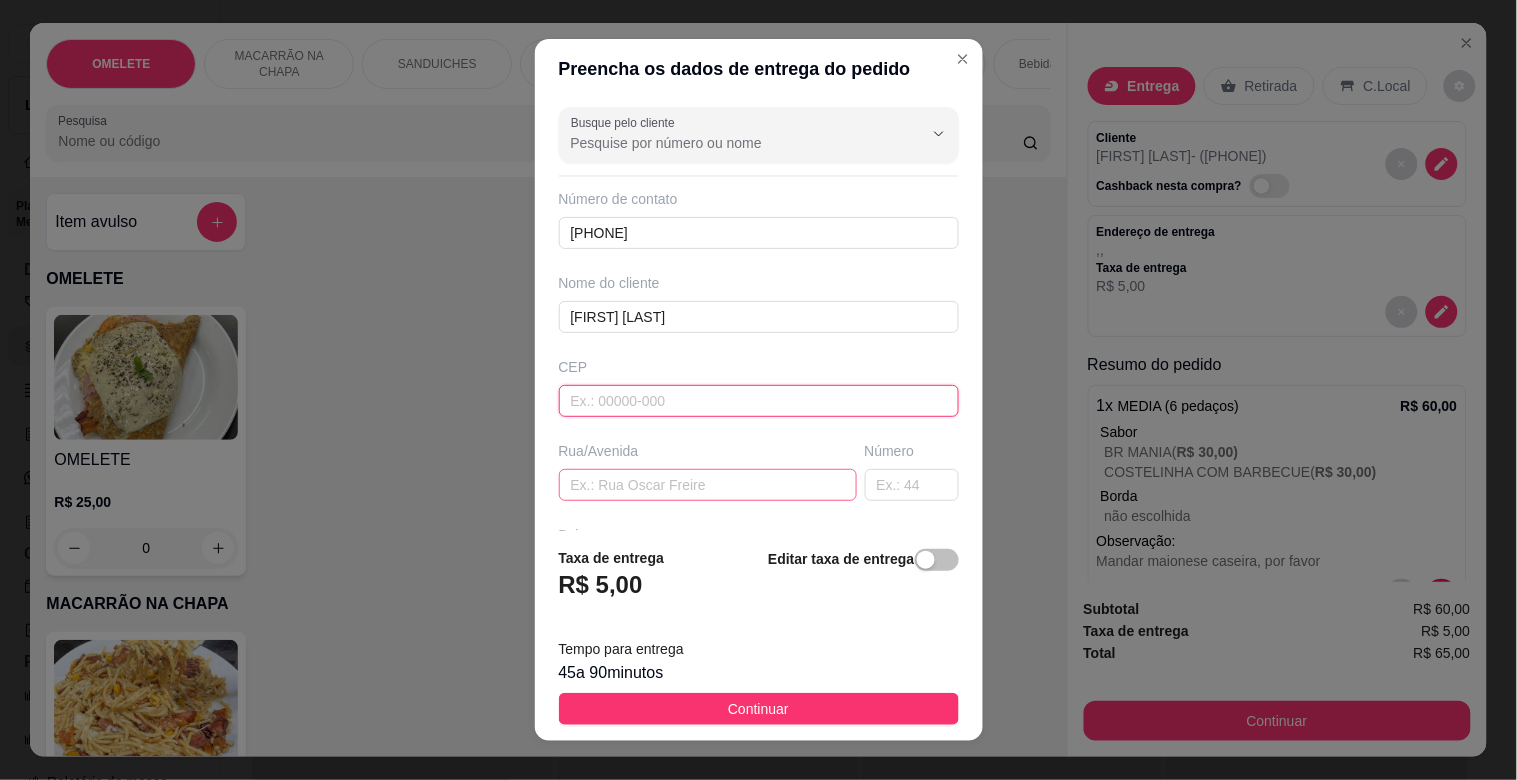 type 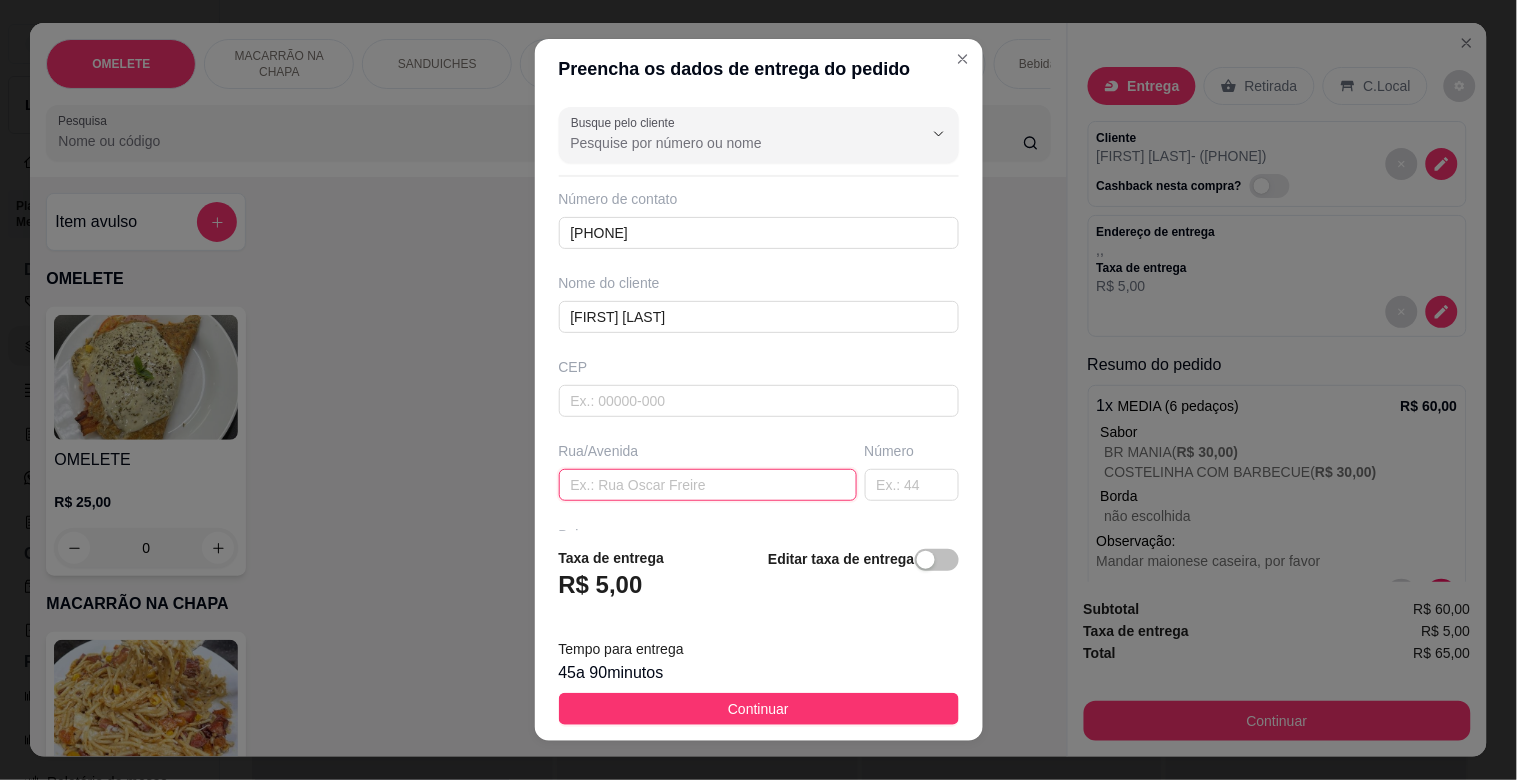 click at bounding box center (708, 485) 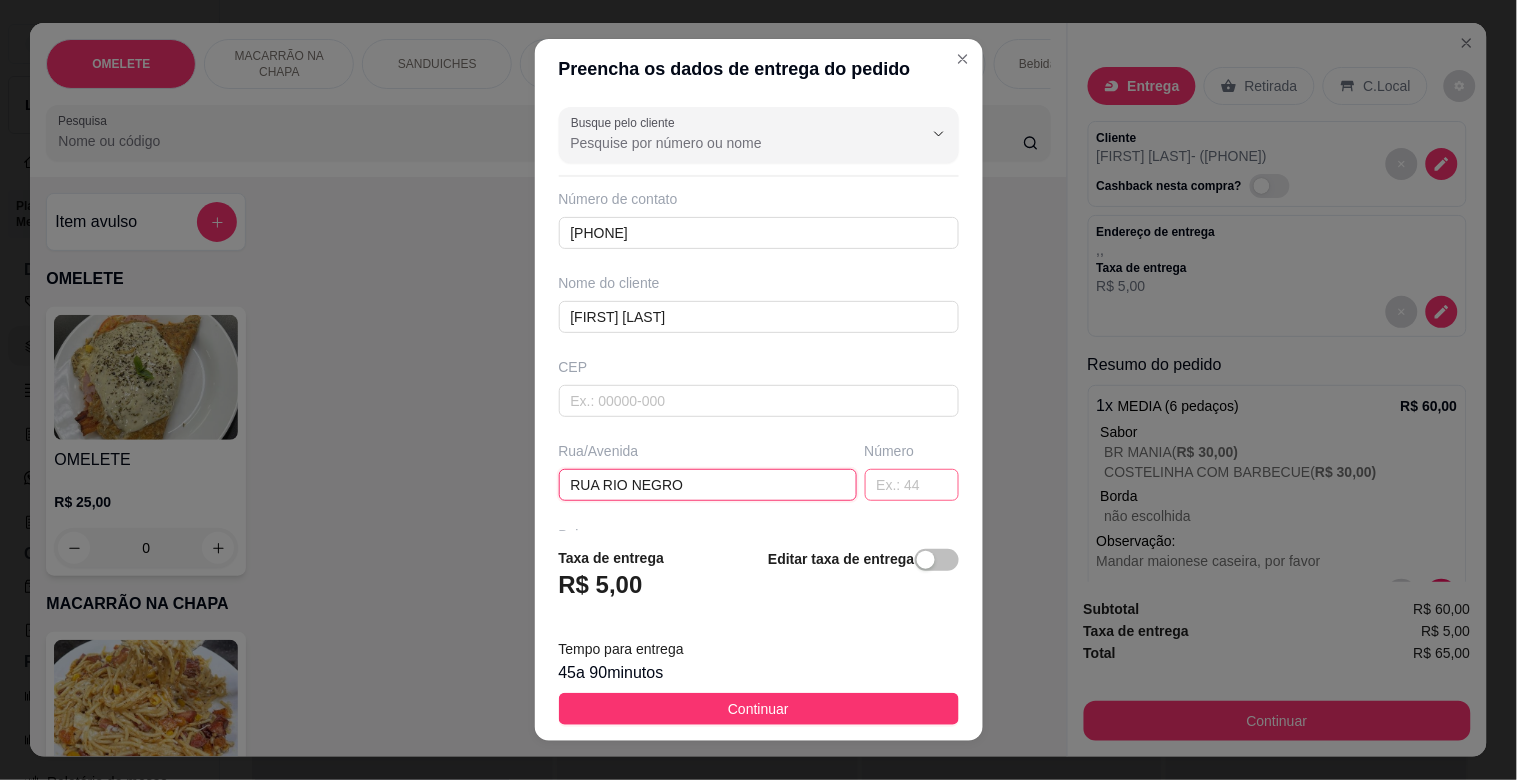 type on "RUA RIO NEGRO" 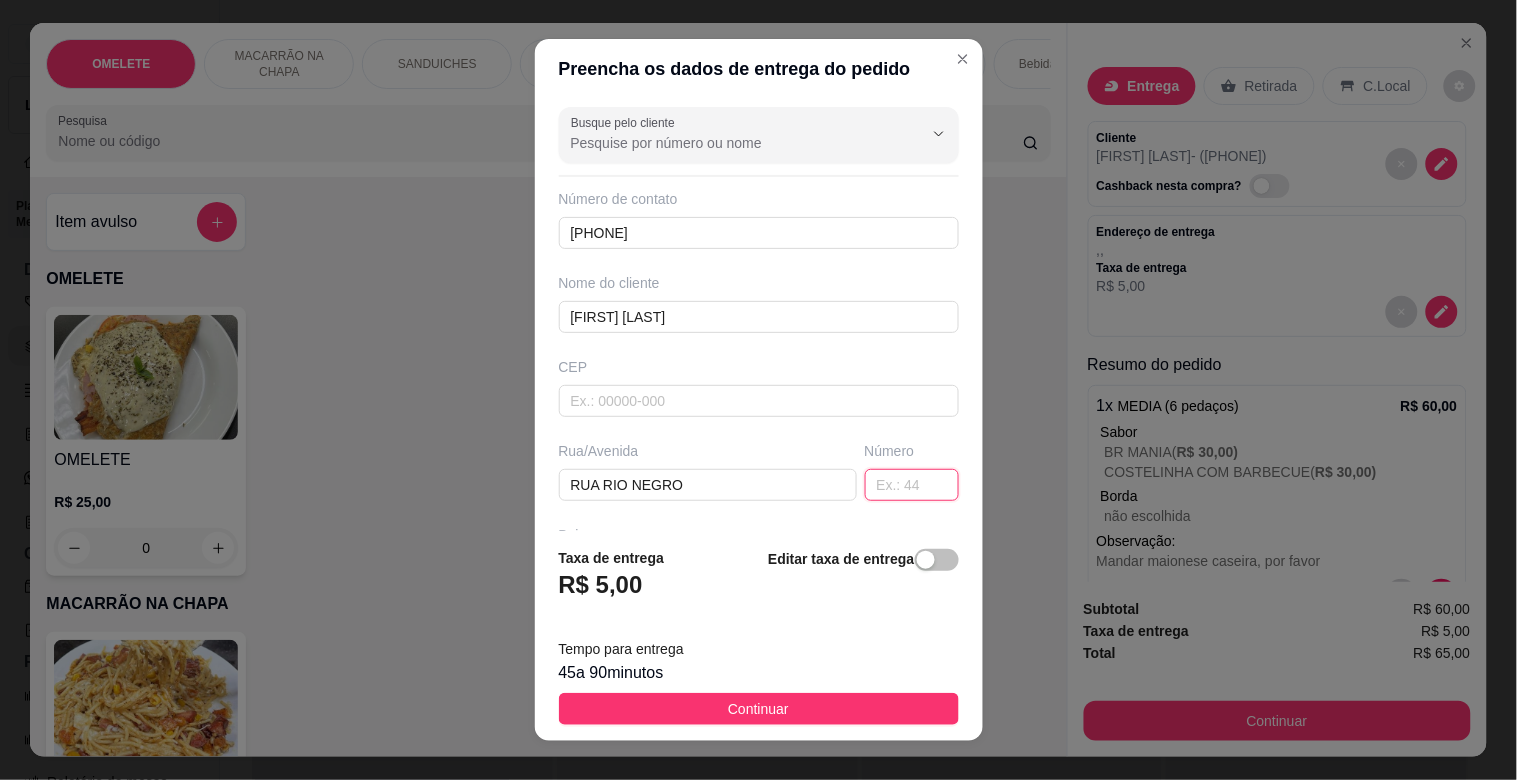 click at bounding box center (912, 485) 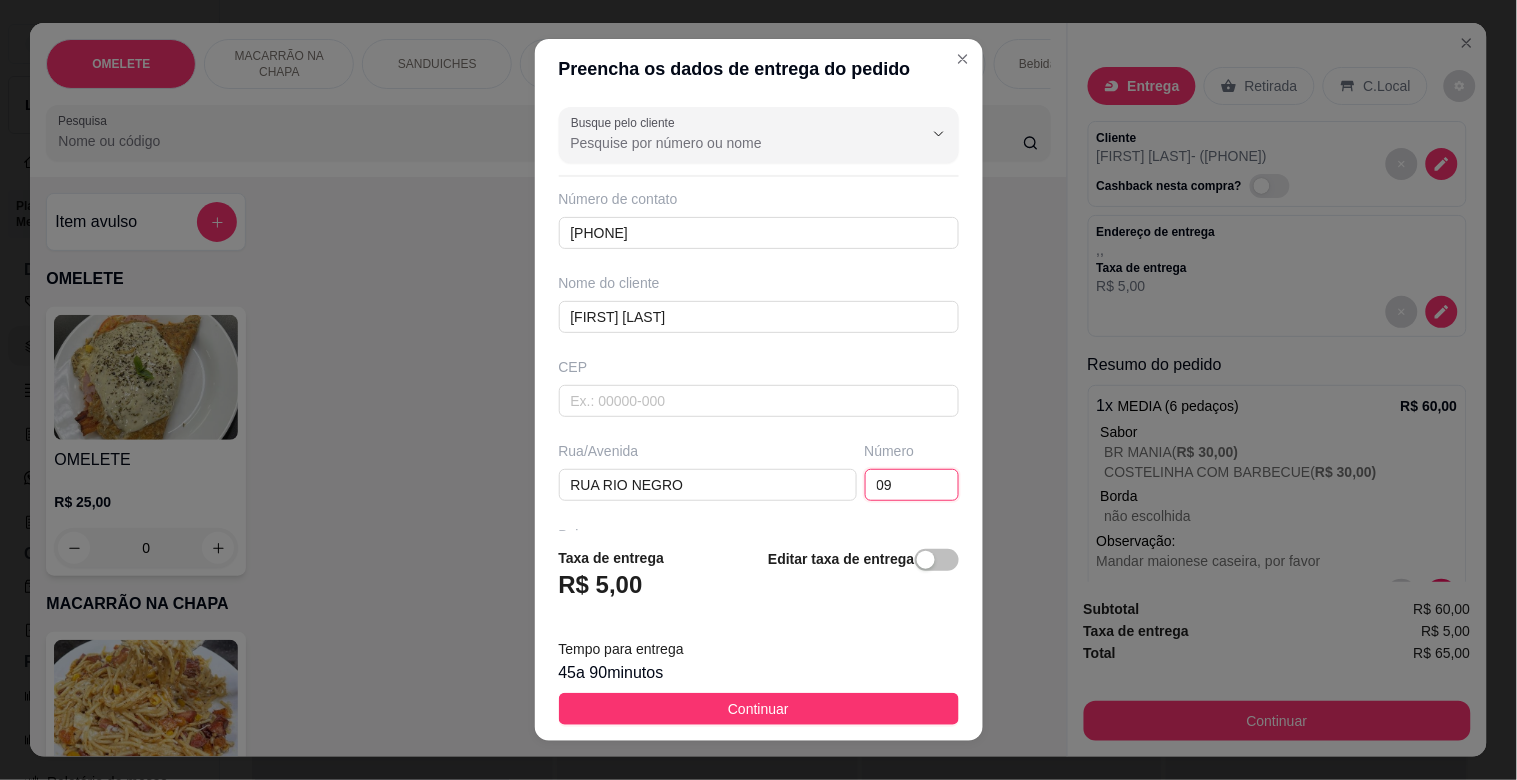 type on "09" 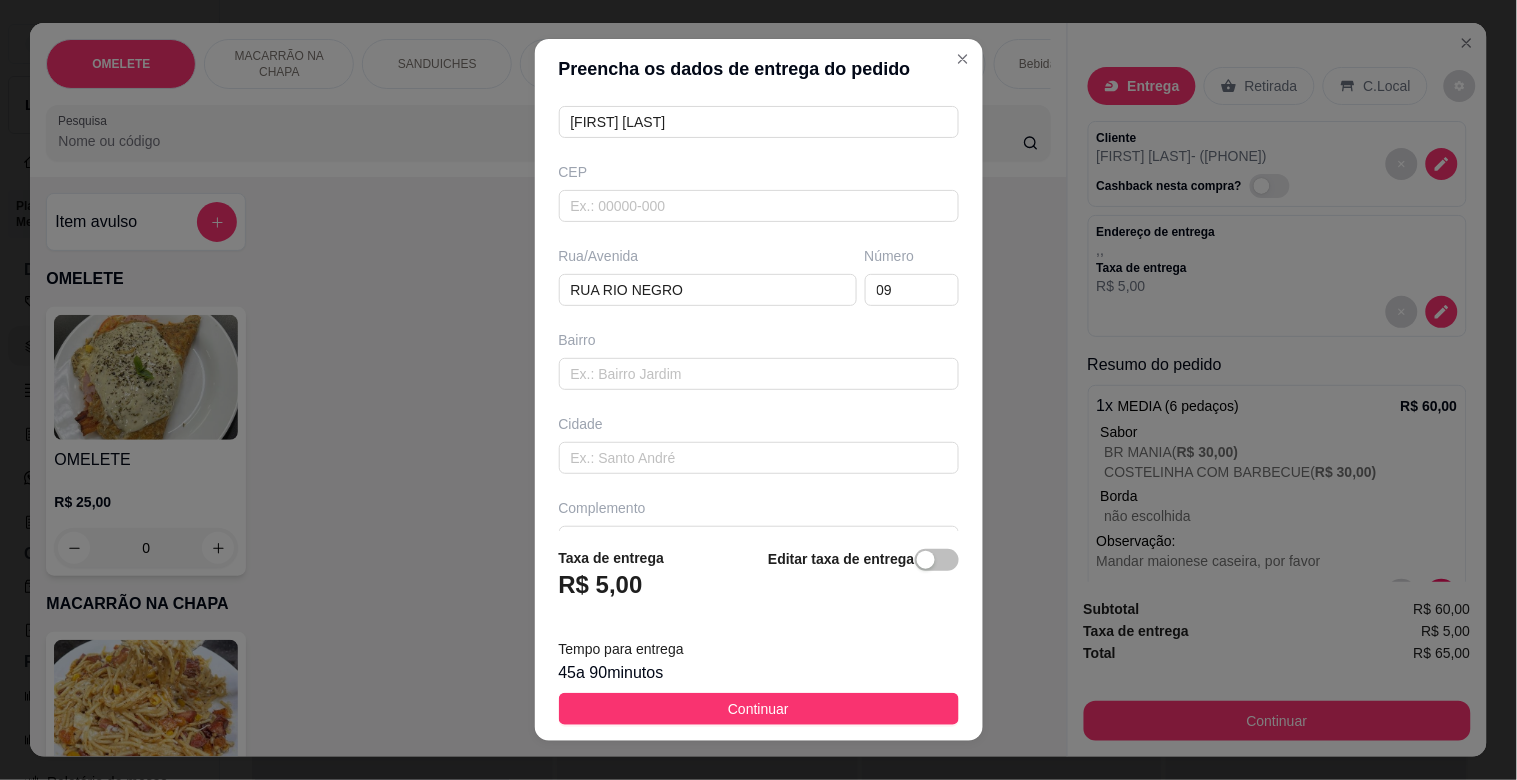 scroll, scrollTop: 243, scrollLeft: 0, axis: vertical 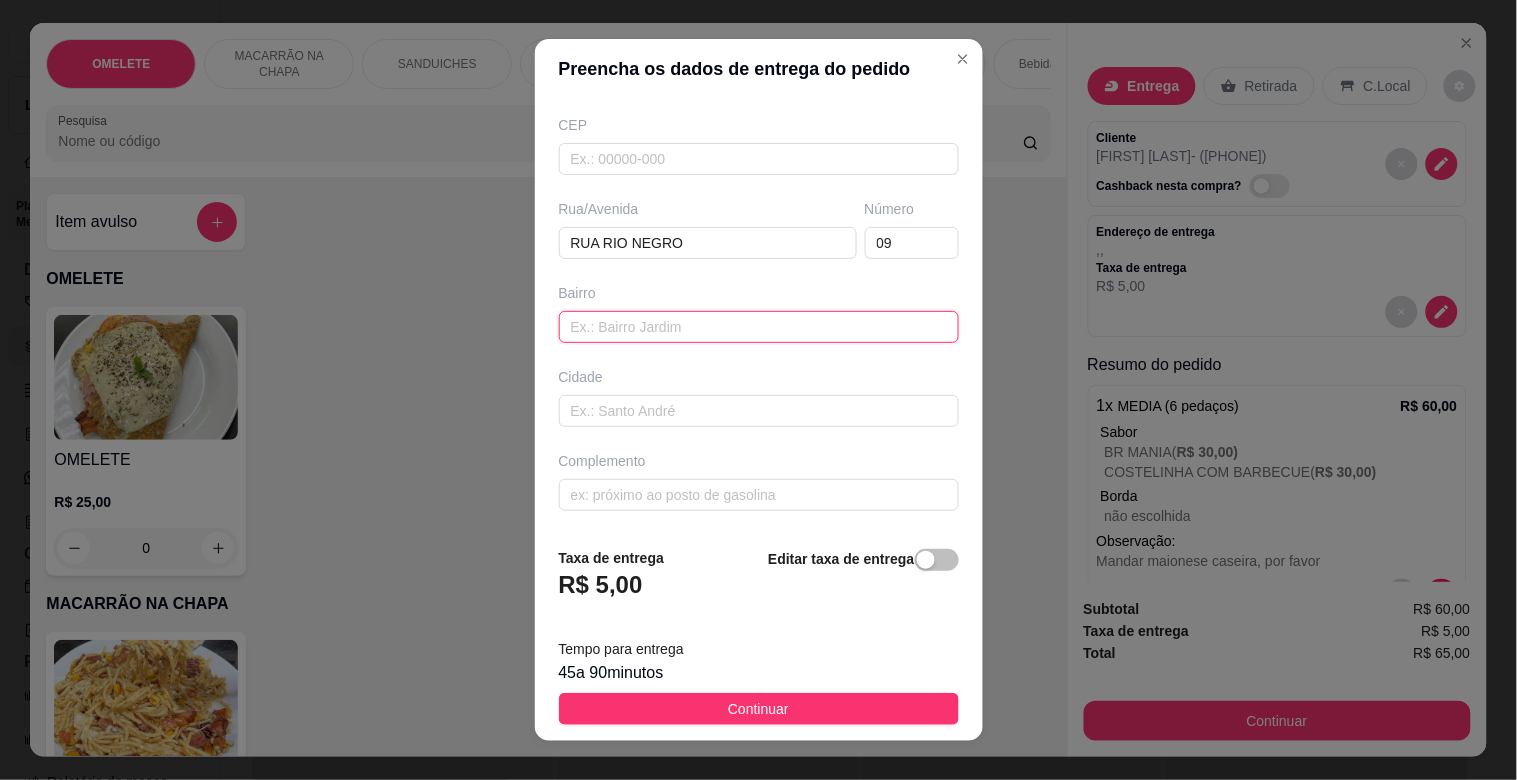 click at bounding box center (759, 327) 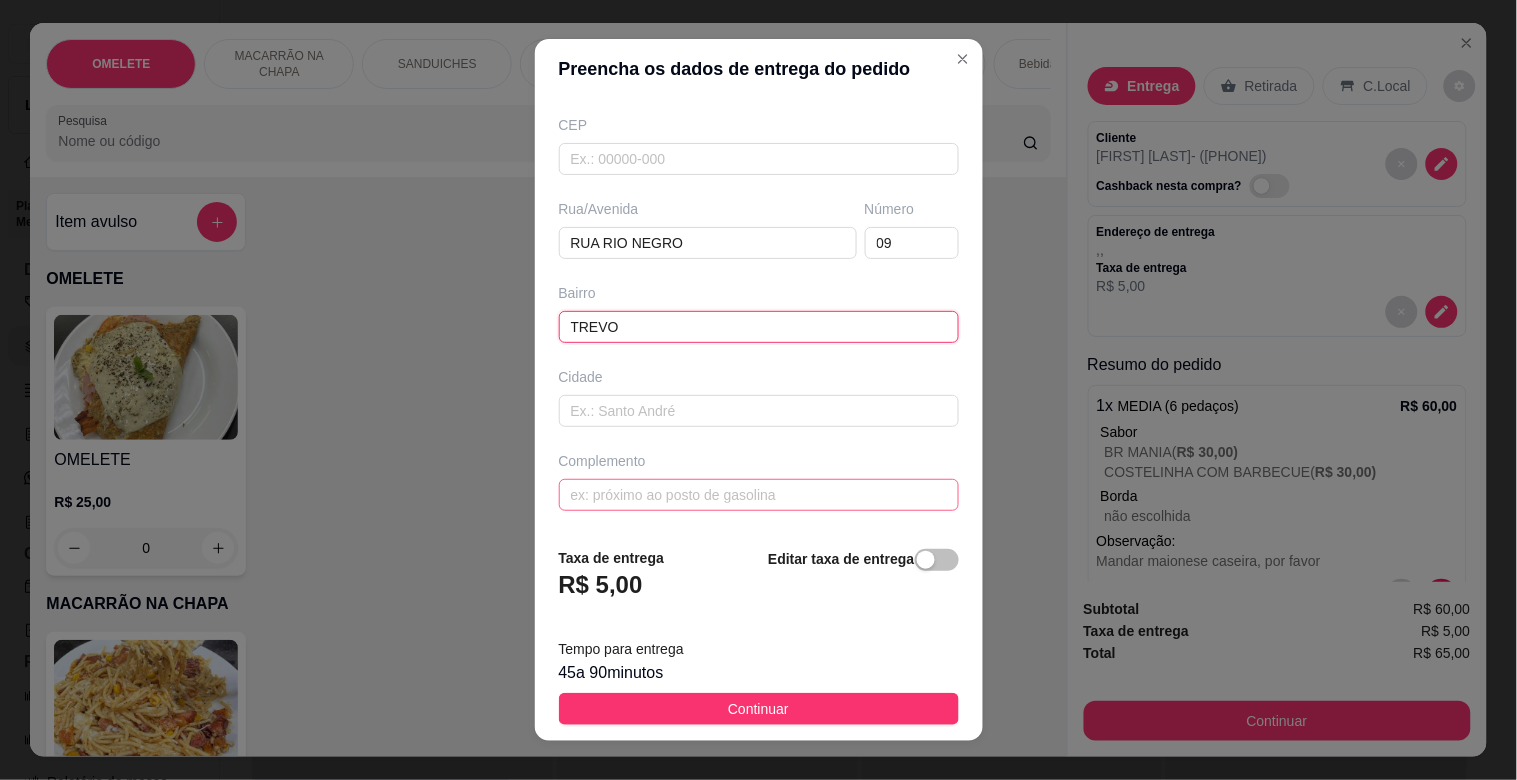 type on "TREVO" 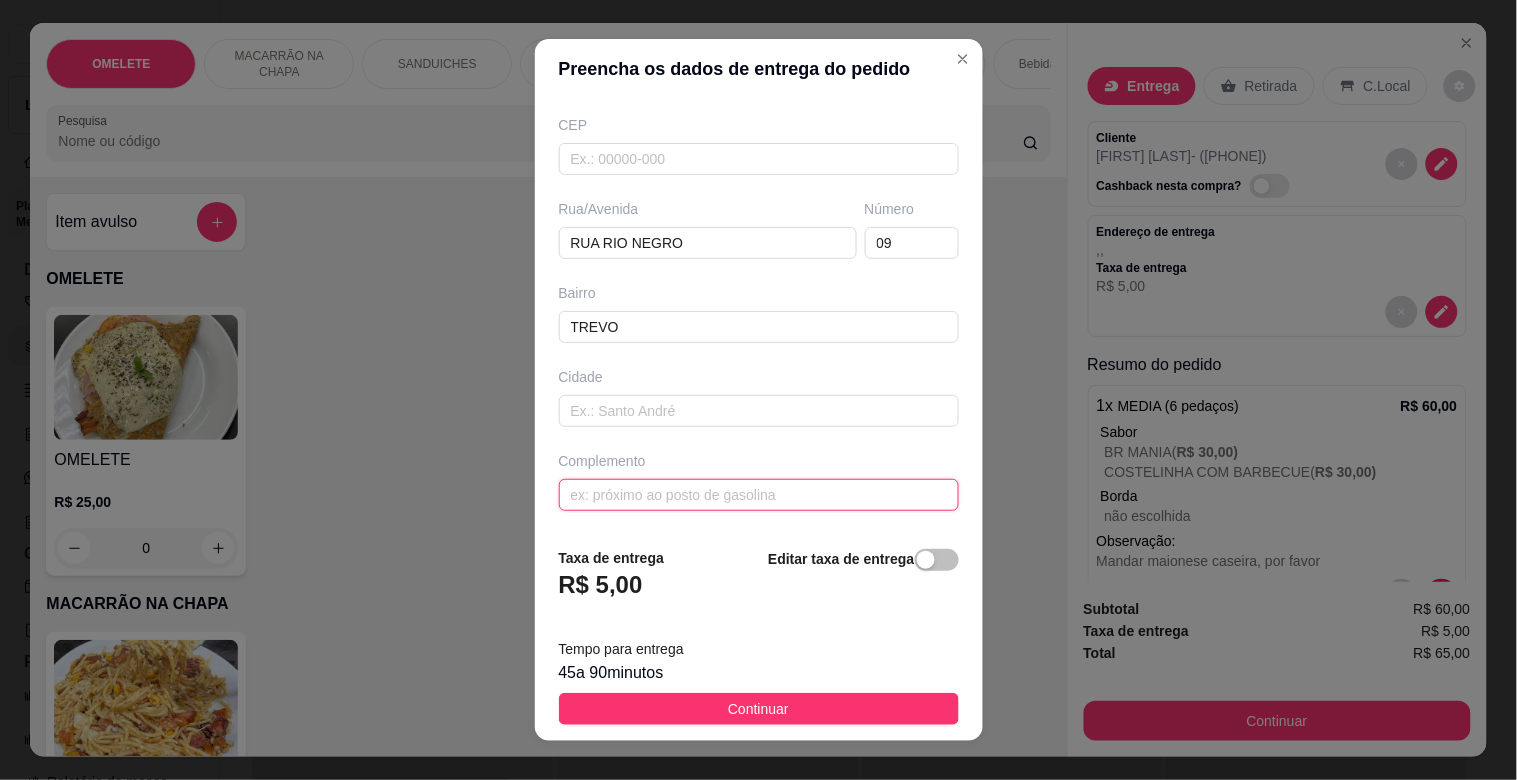 click at bounding box center [759, 495] 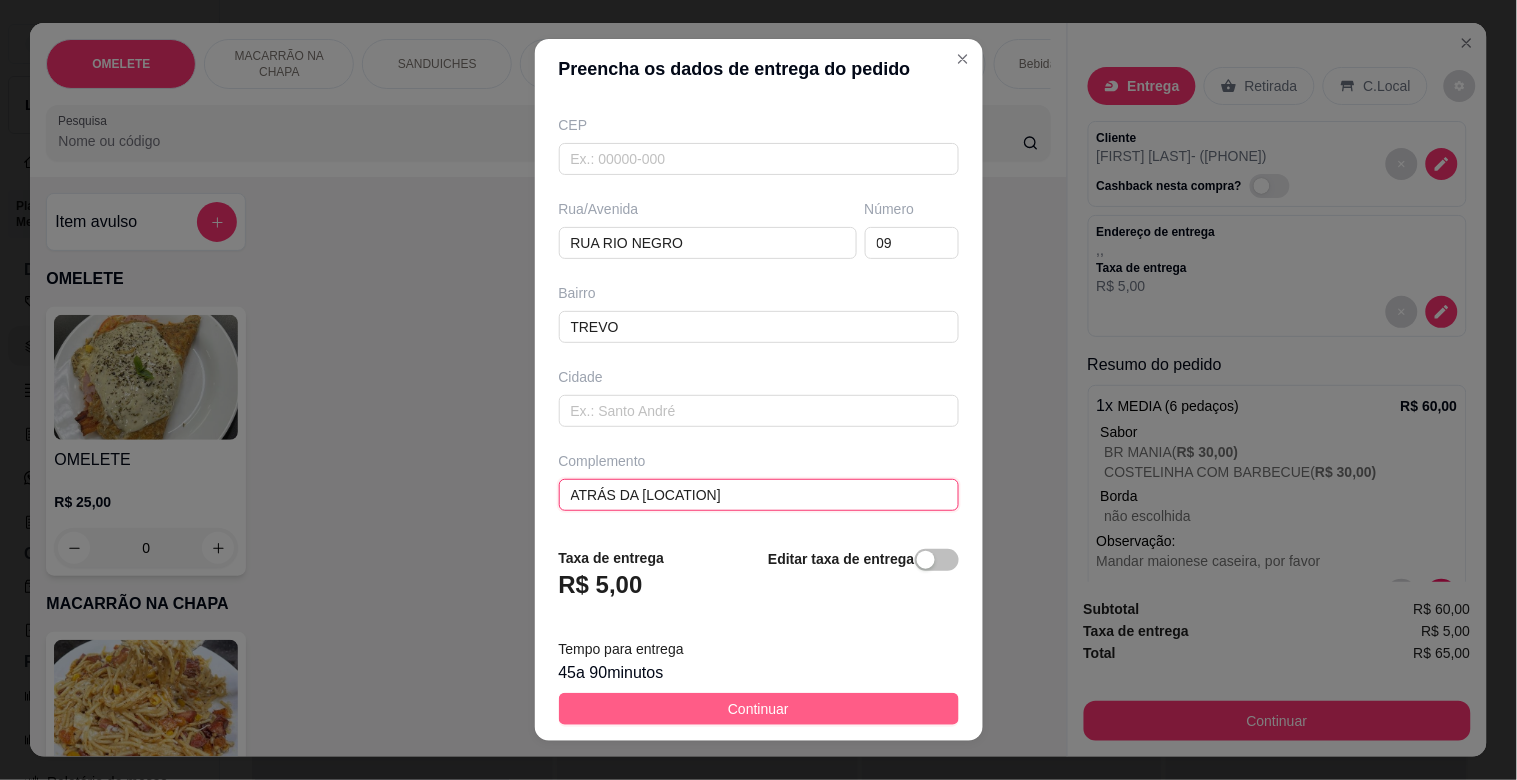 type on "ATRÁS DA [LOCATION]" 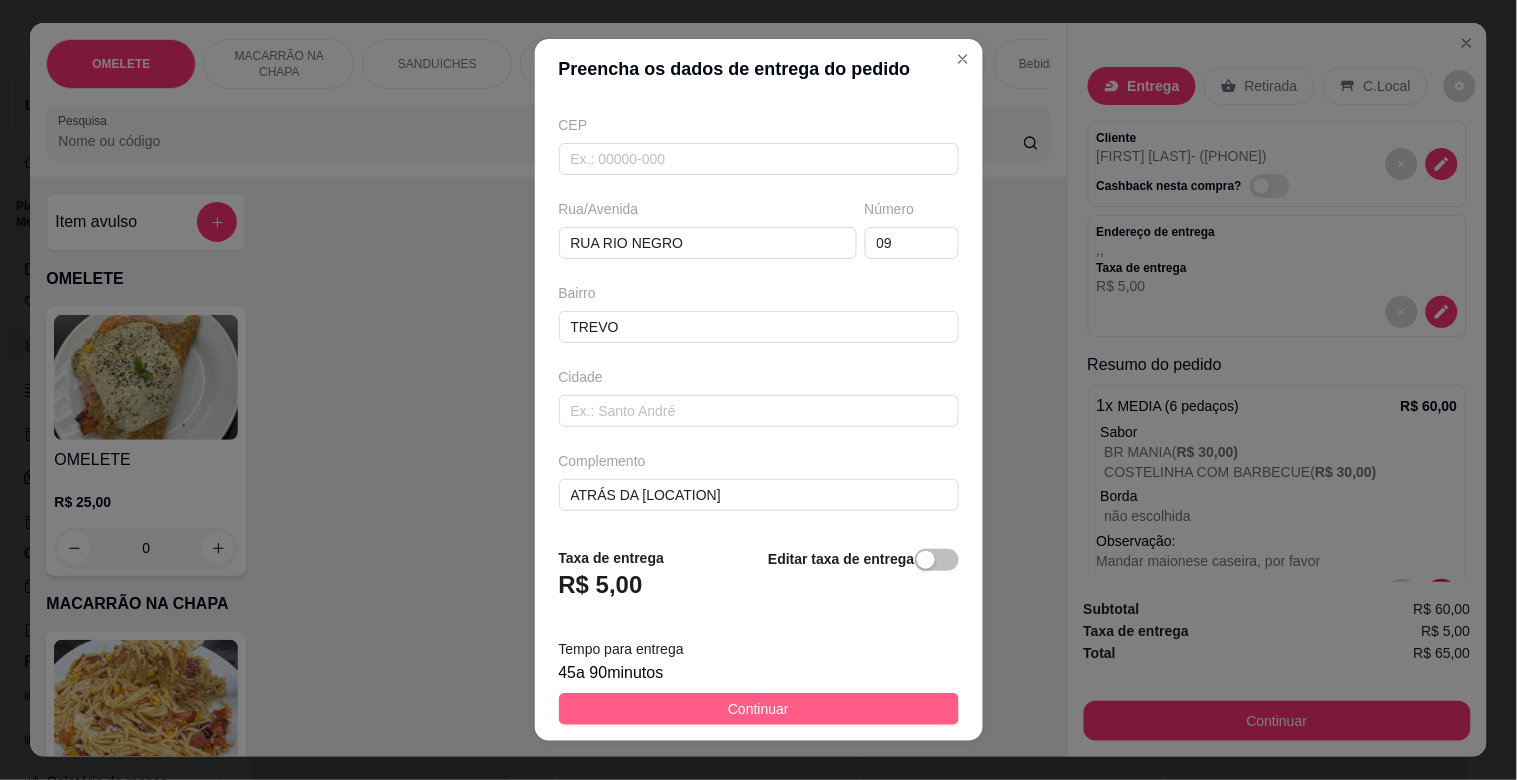 click on "Continuar" at bounding box center (758, 709) 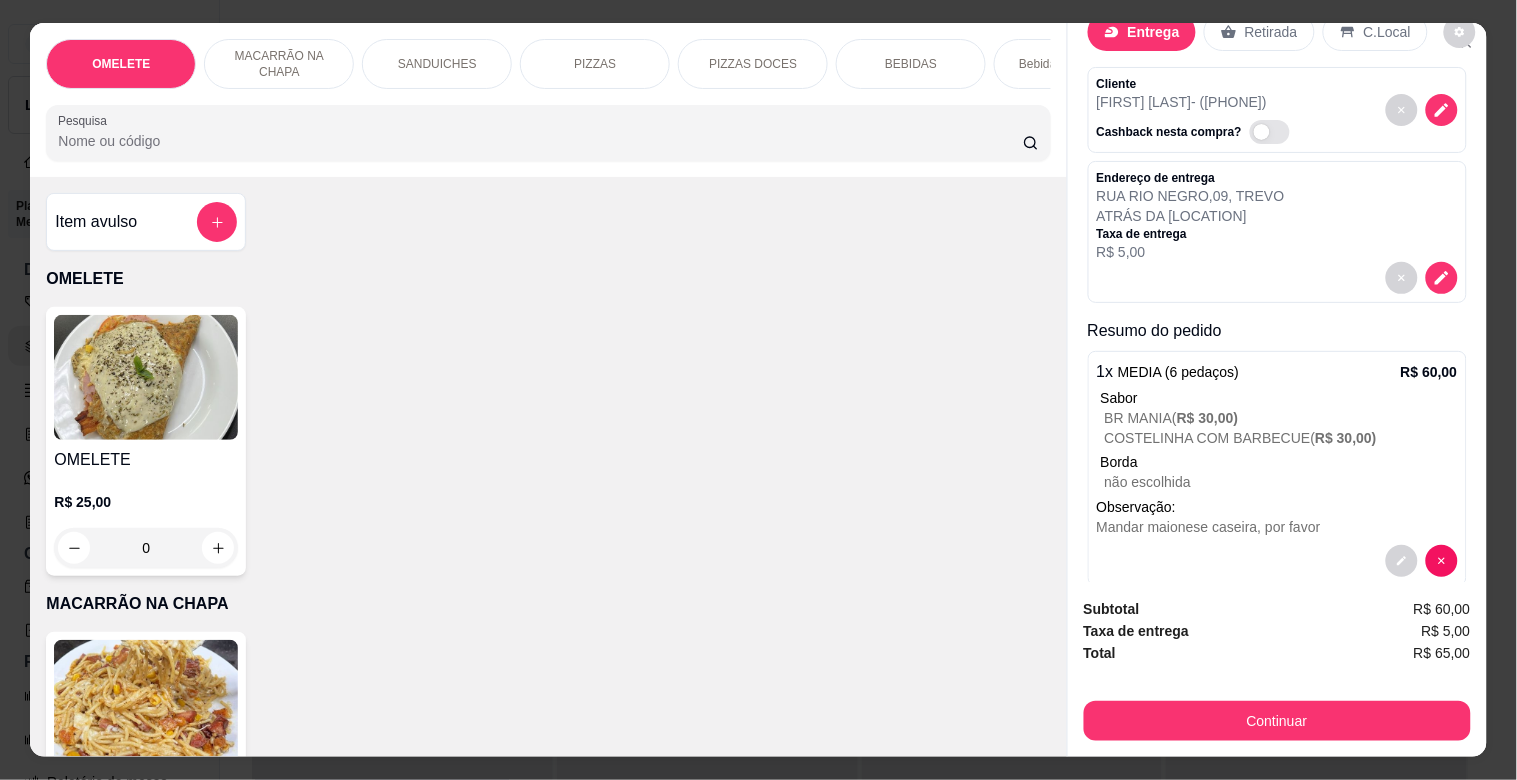 scroll, scrollTop: 87, scrollLeft: 0, axis: vertical 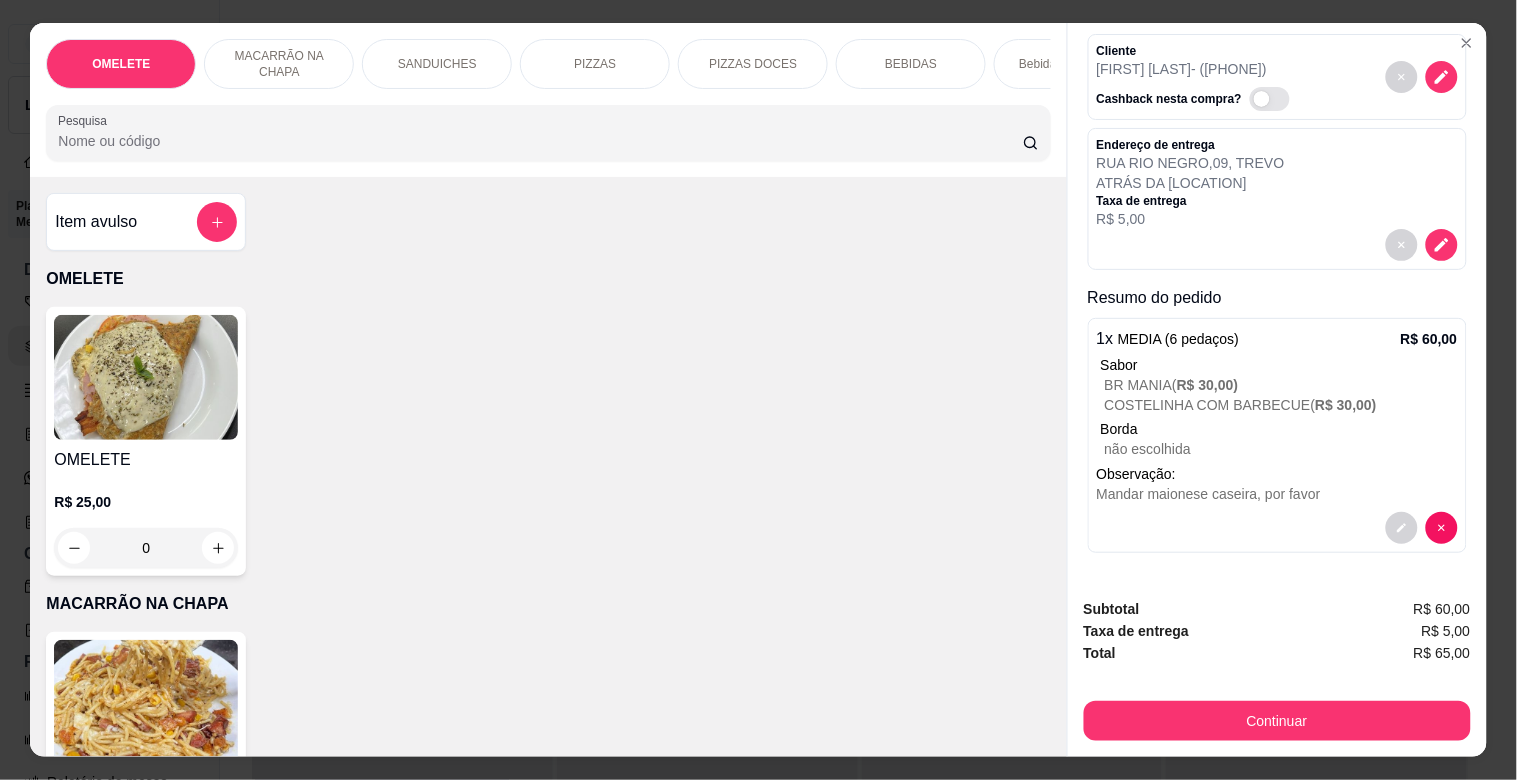 click on "Borda" at bounding box center (1279, 429) 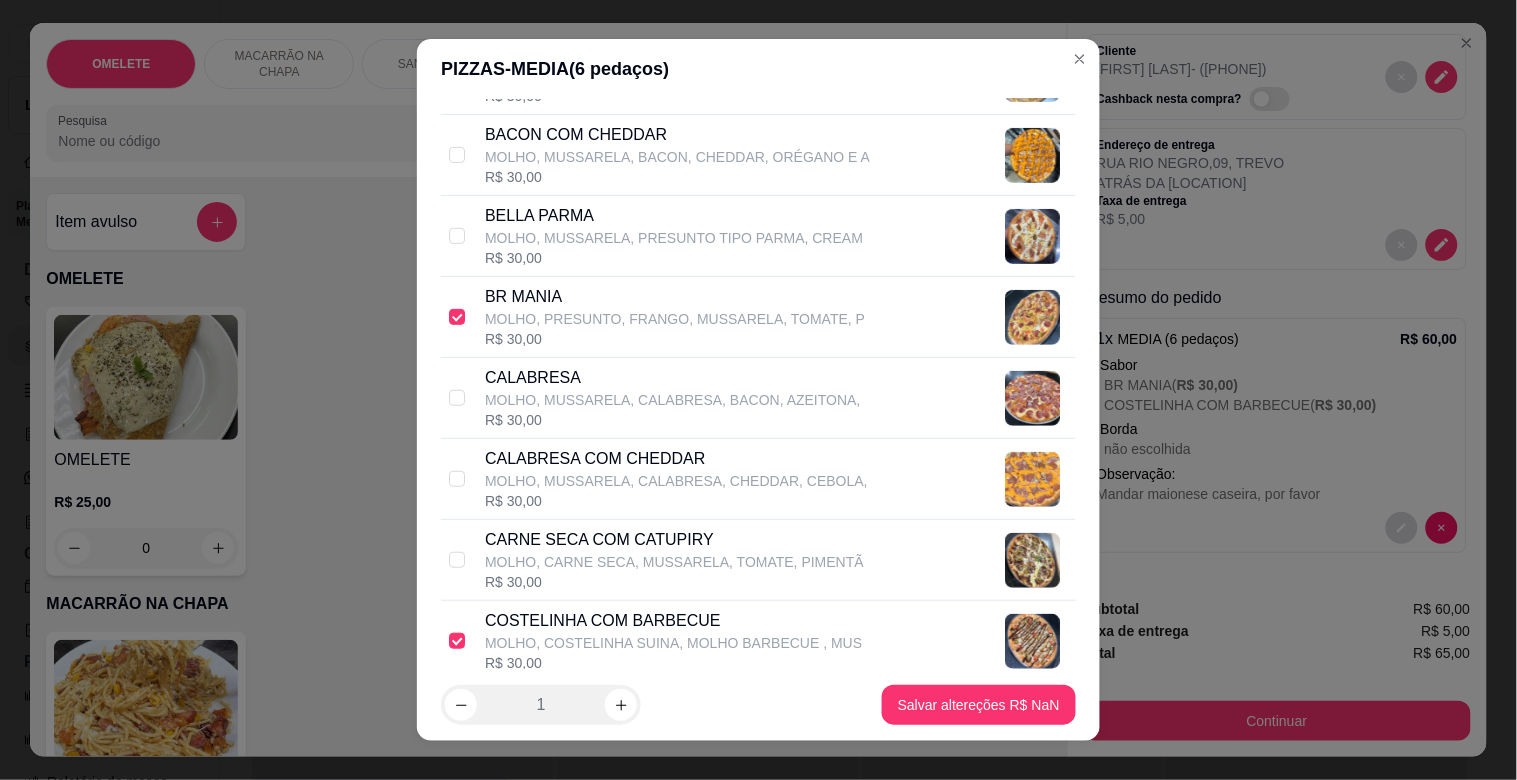 scroll, scrollTop: 1280, scrollLeft: 0, axis: vertical 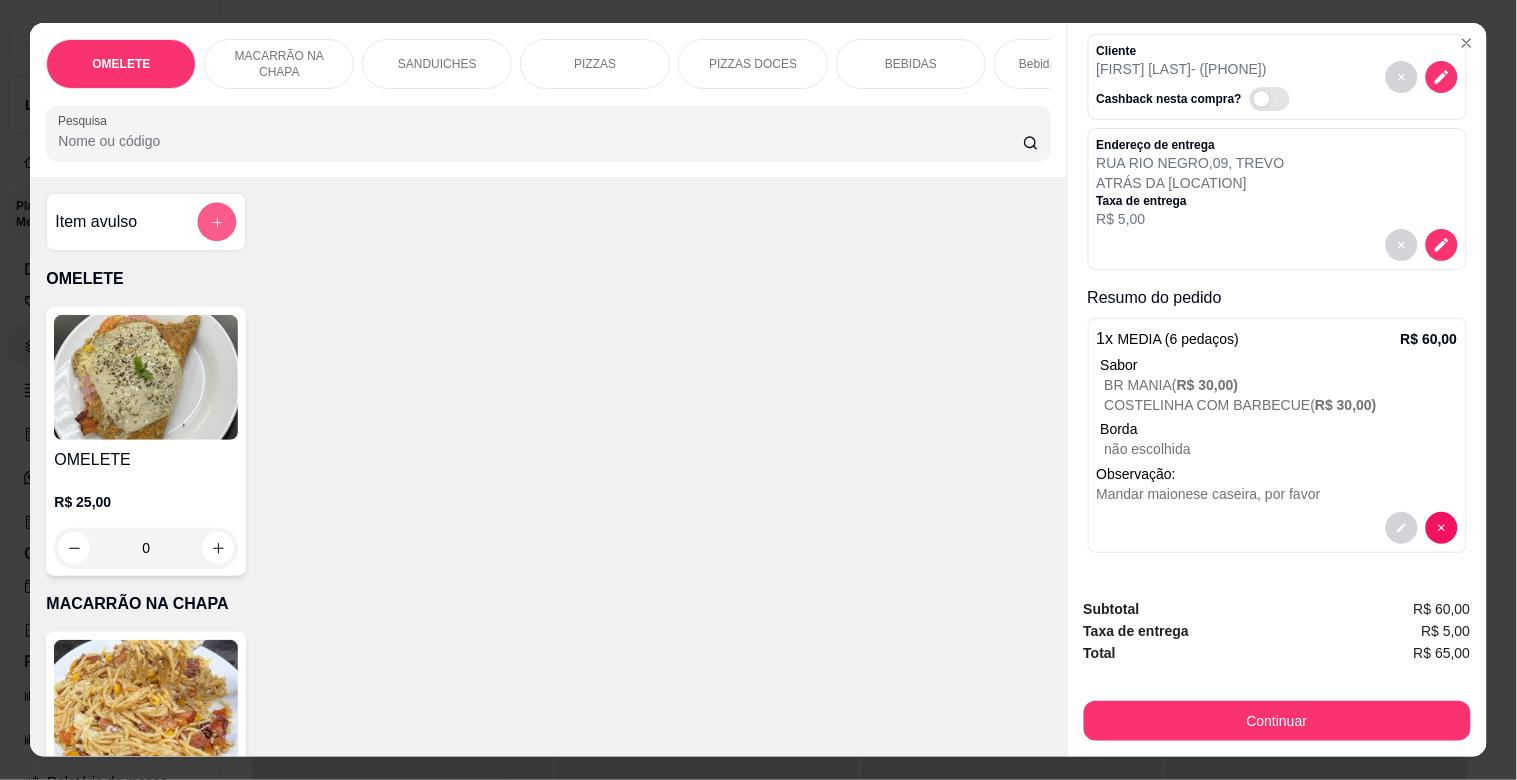 click at bounding box center [217, 222] 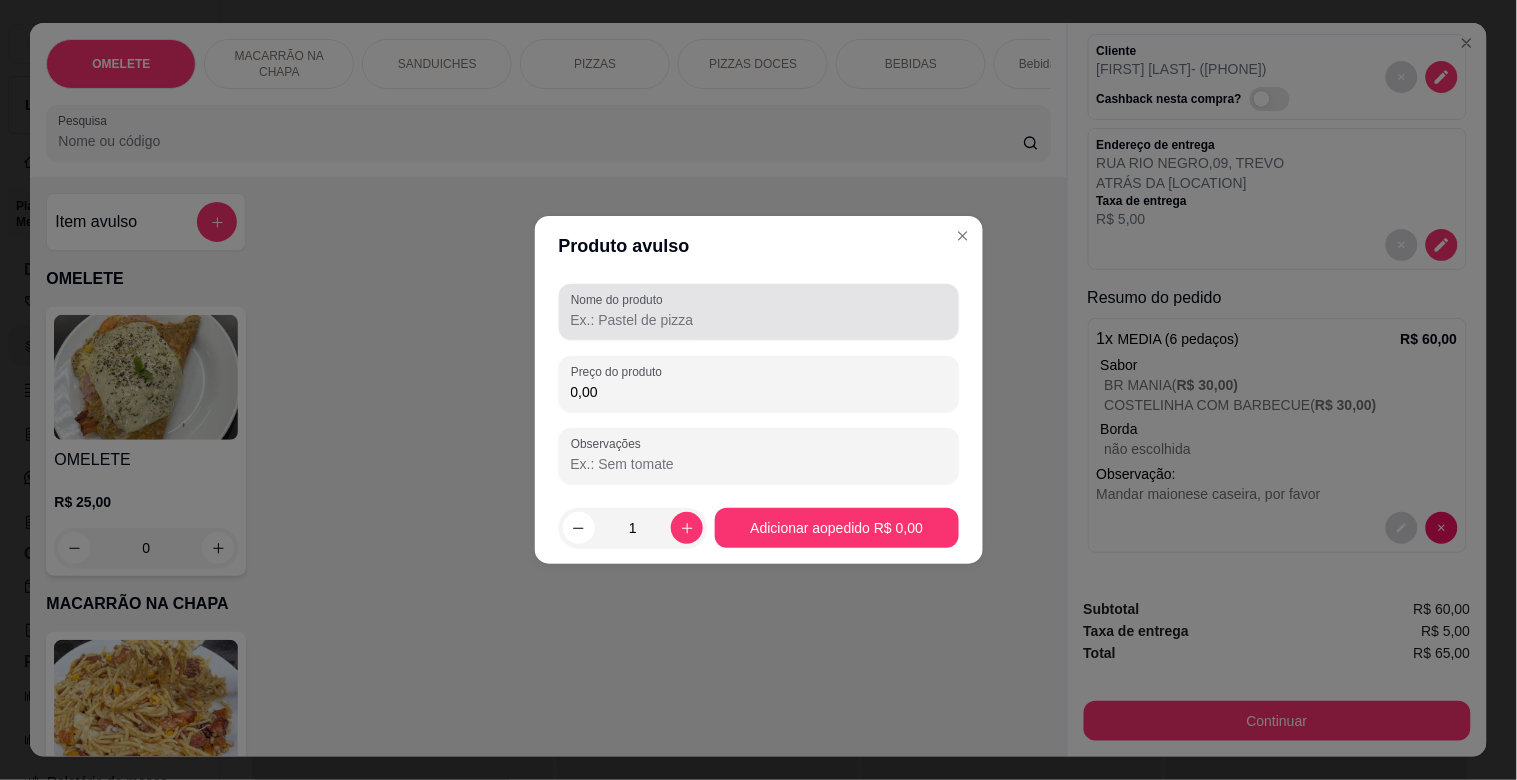 click on "Nome do produto" at bounding box center [759, 320] 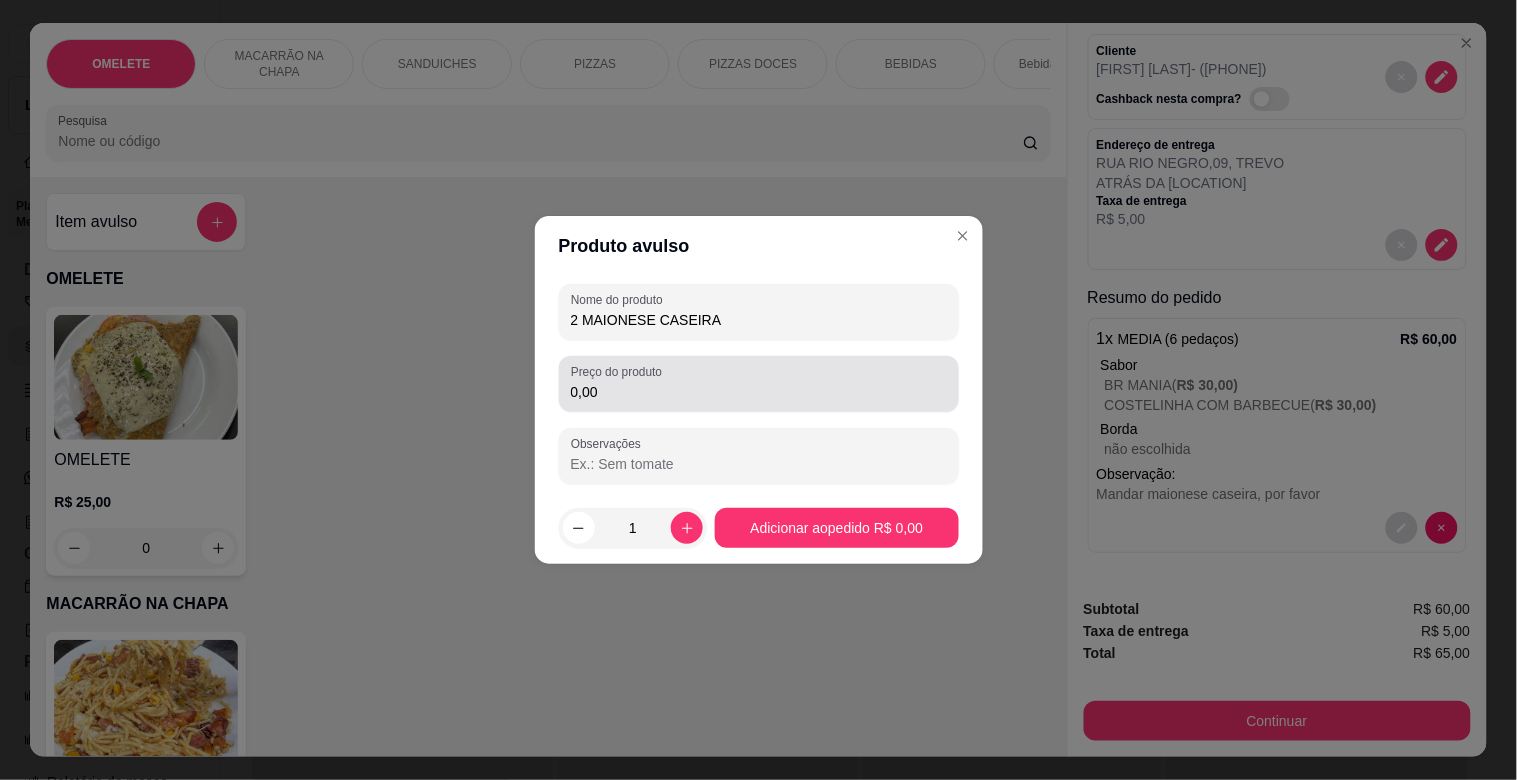 type on "2 MAIONESE CASEIRA" 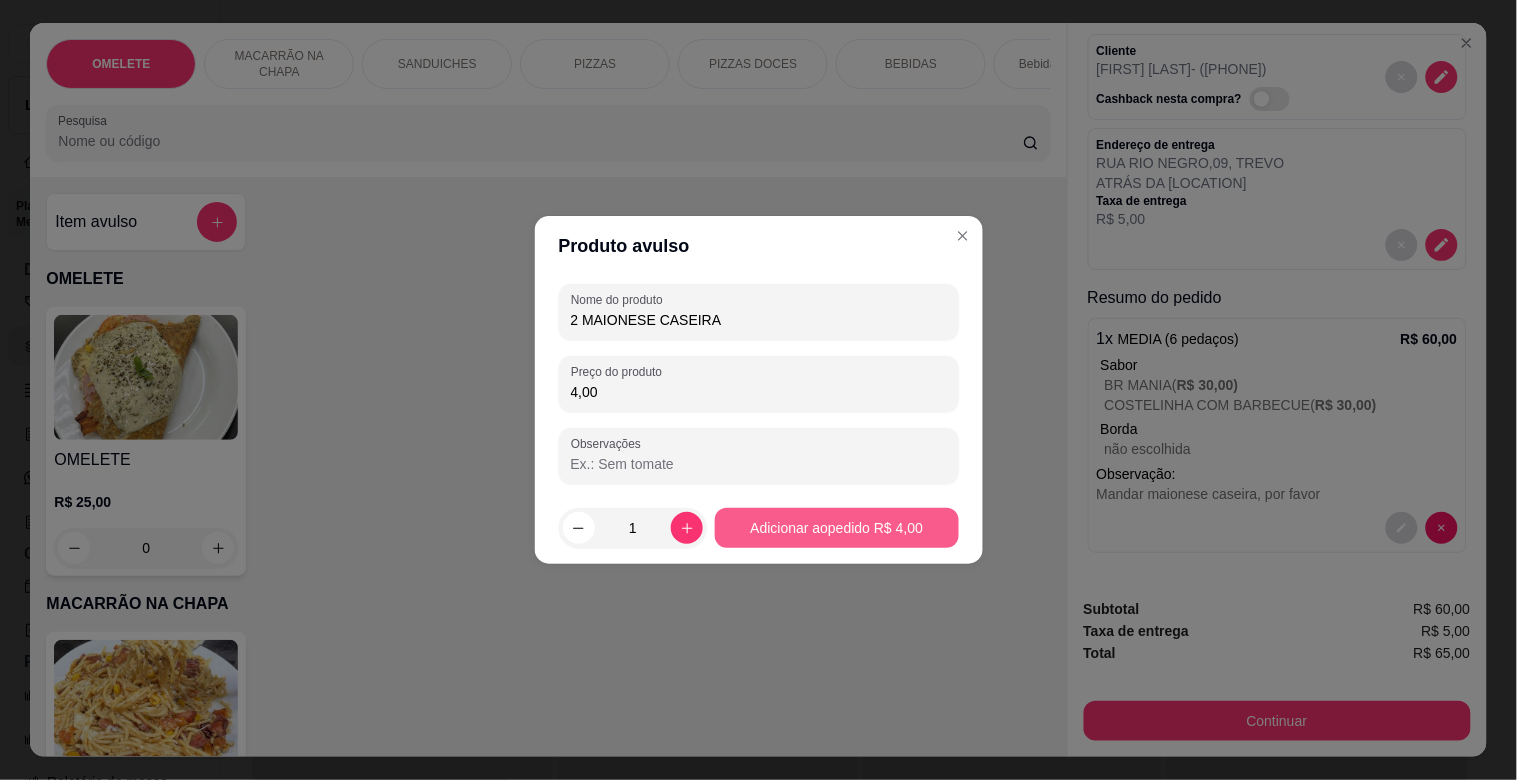 type on "4,00" 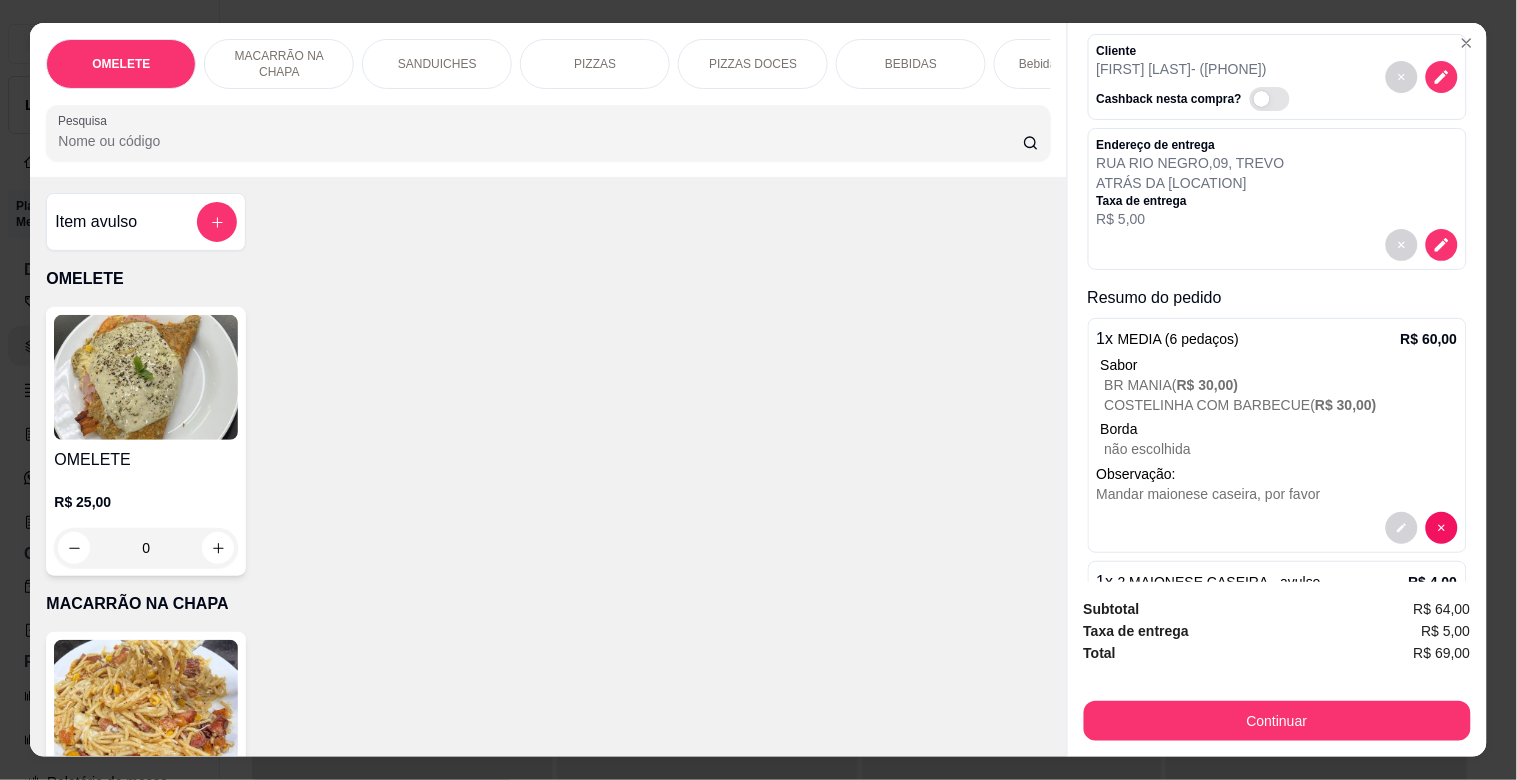 scroll, scrollTop: 177, scrollLeft: 0, axis: vertical 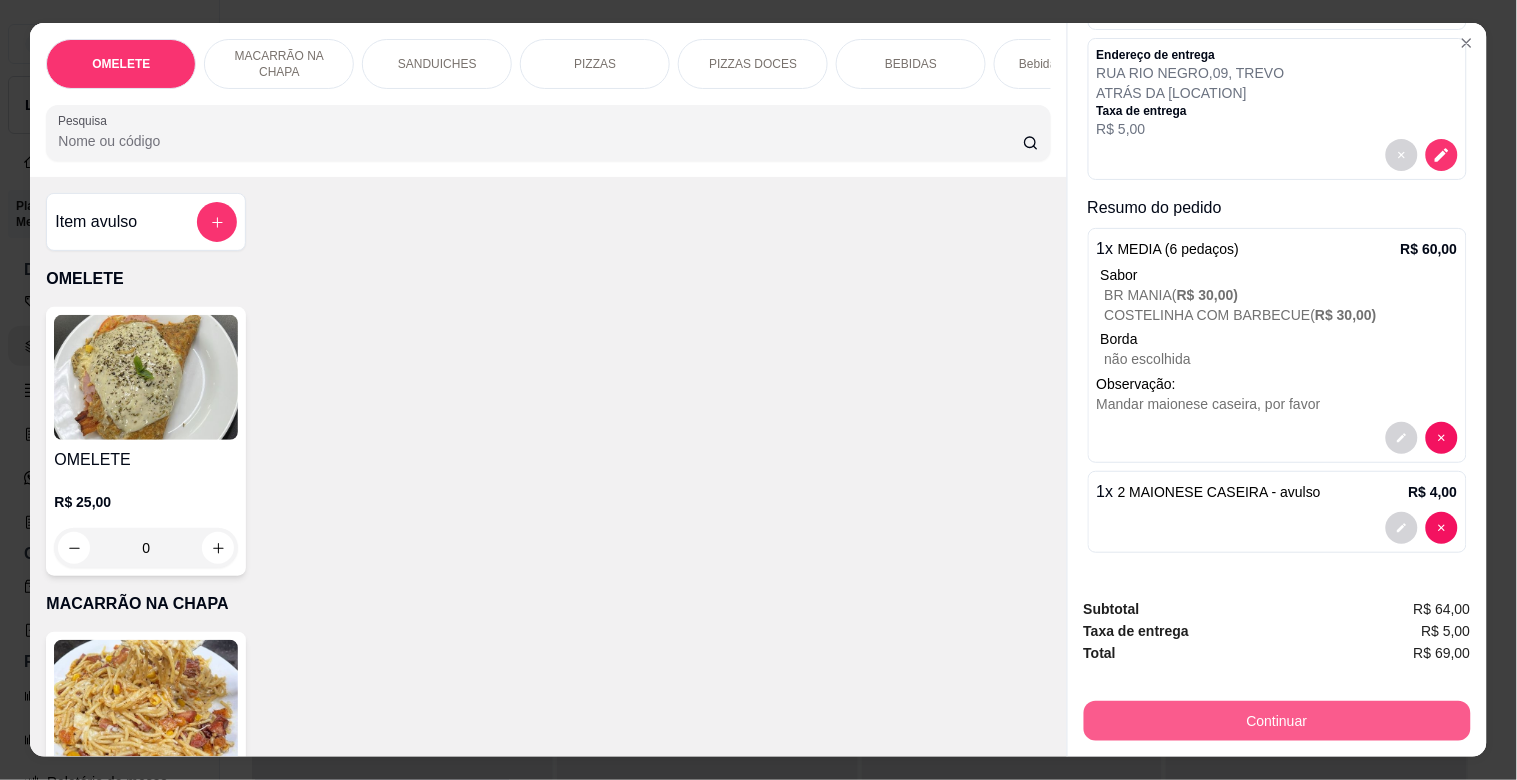 click on "Continuar" at bounding box center [1277, 721] 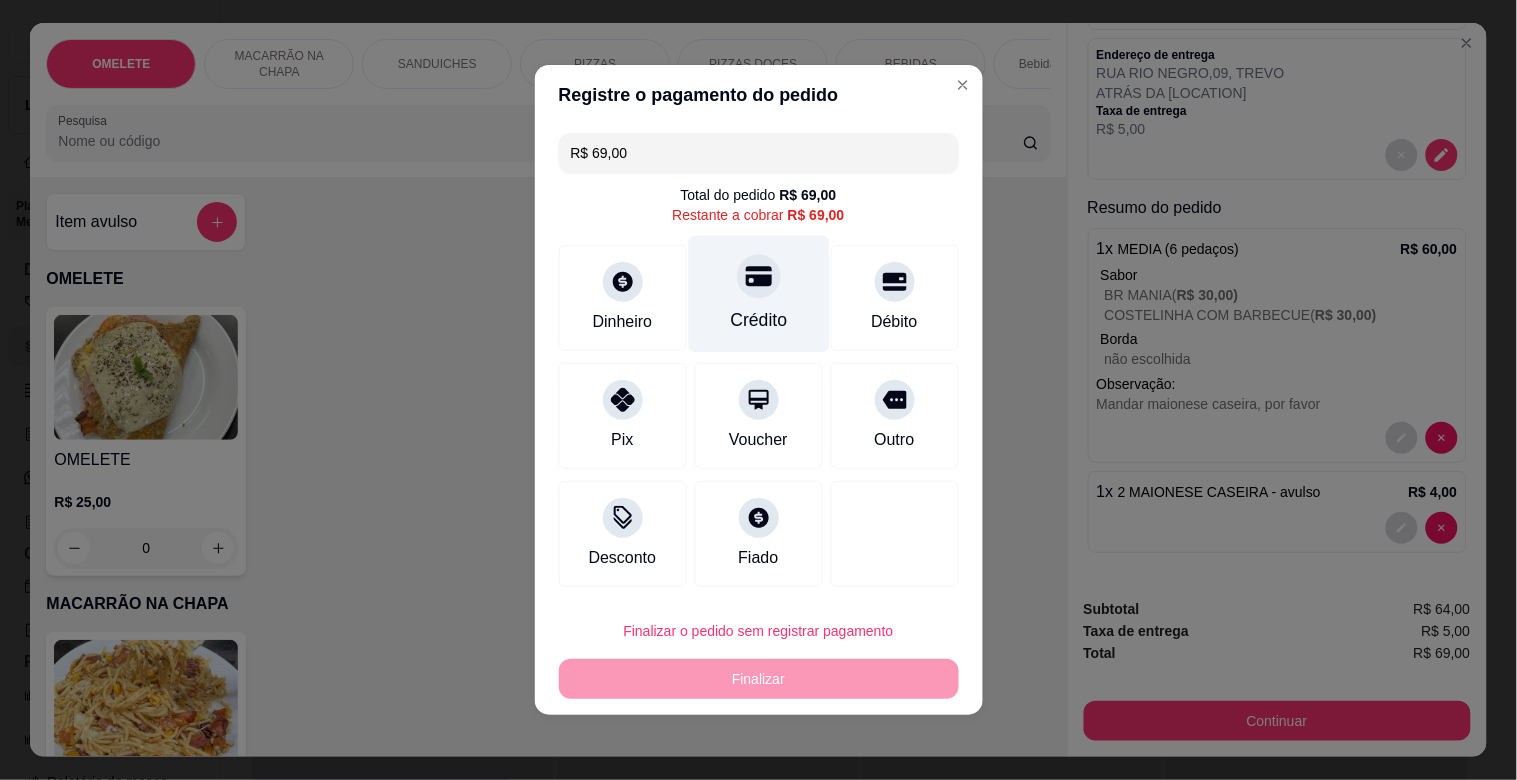 click 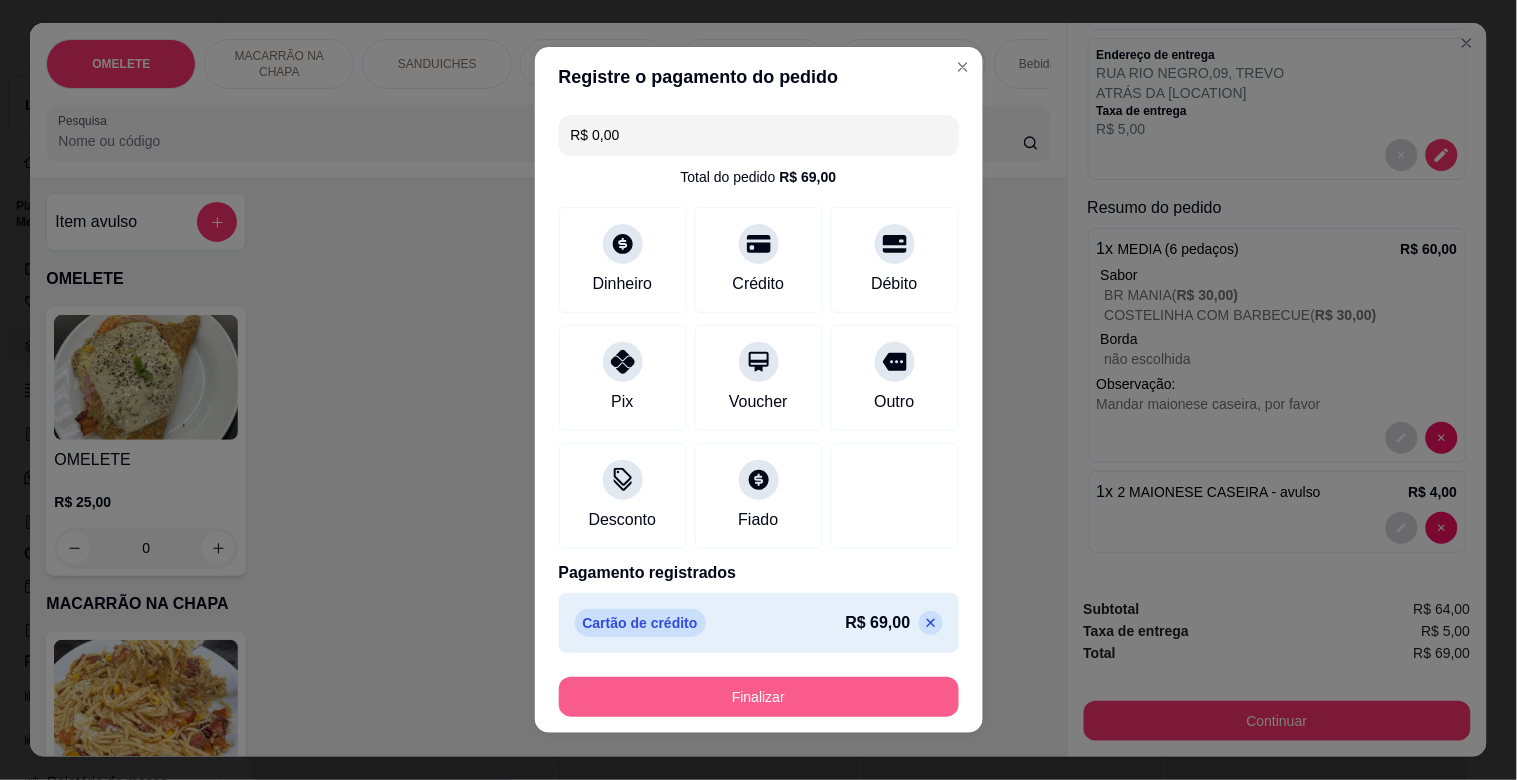click on "Finalizar" at bounding box center (759, 697) 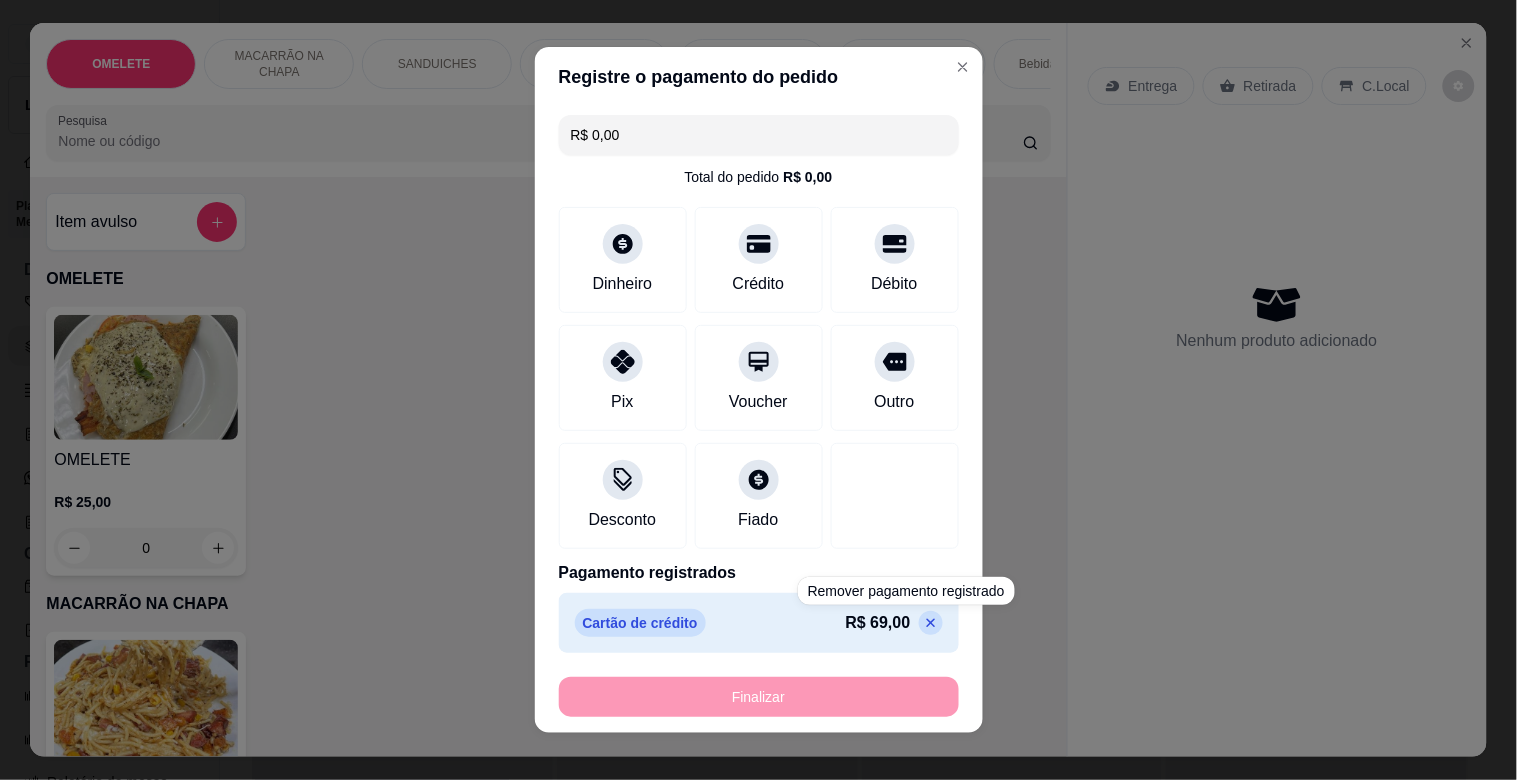 type on "-R$ 69,00" 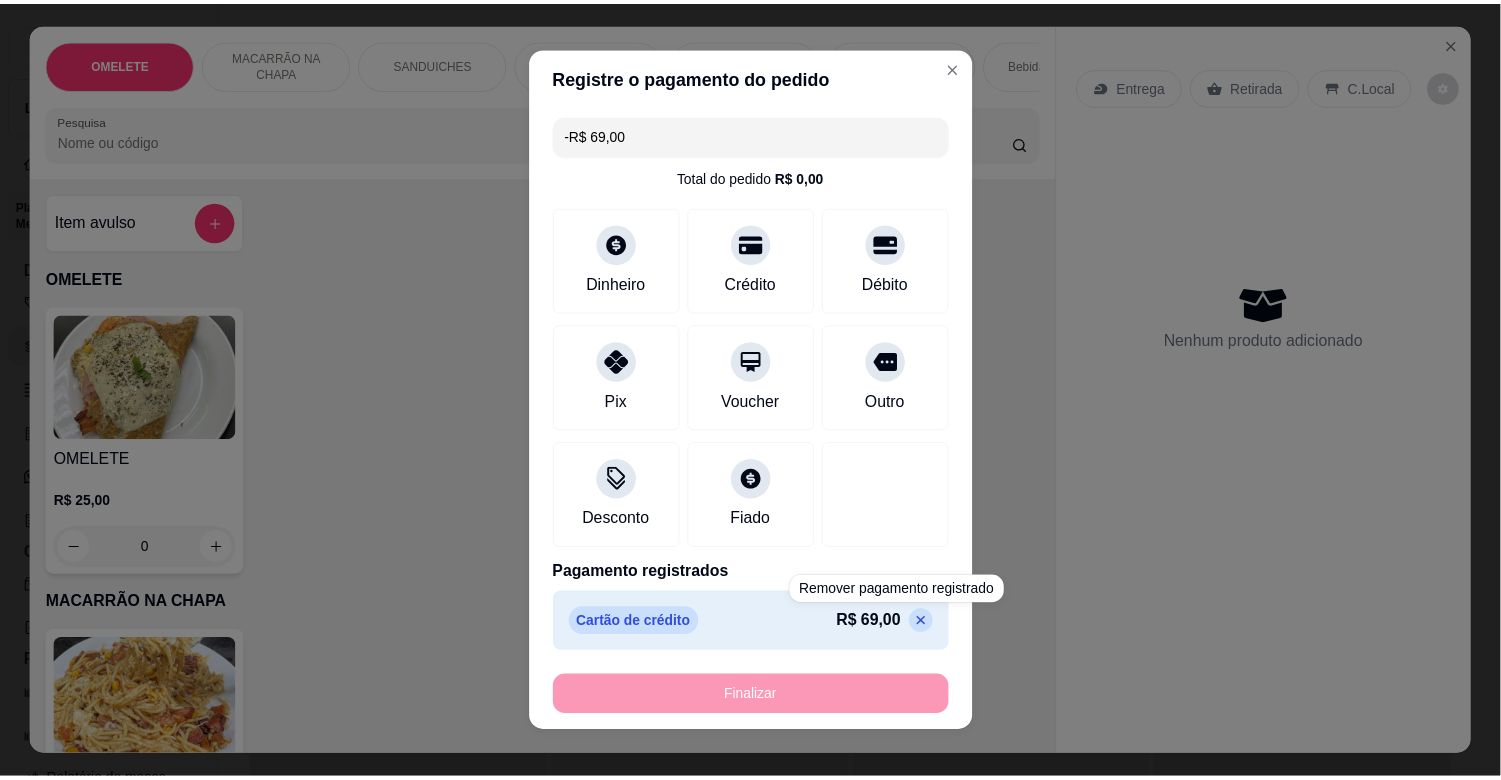 scroll, scrollTop: 0, scrollLeft: 0, axis: both 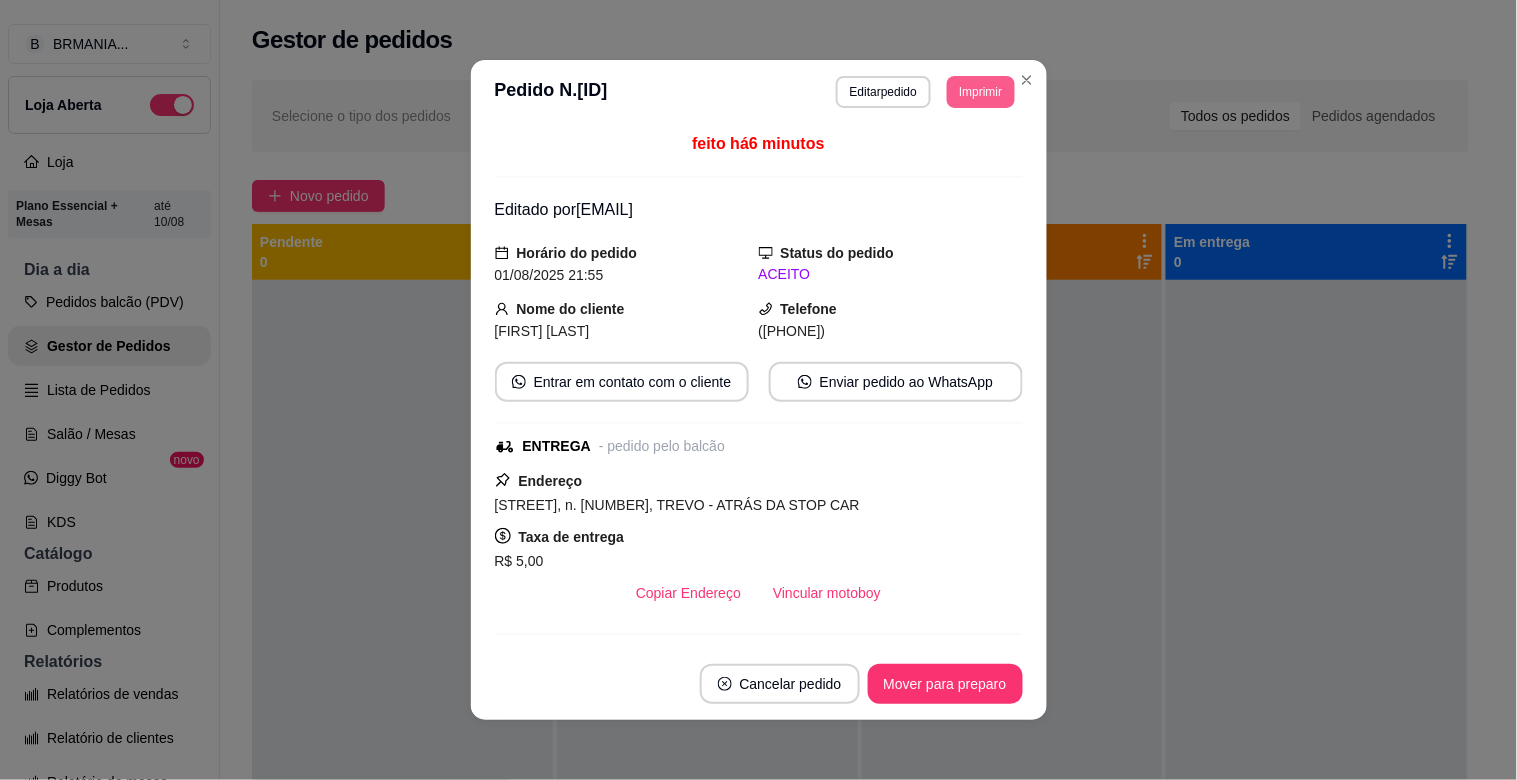 click on "Imprimir" at bounding box center [980, 92] 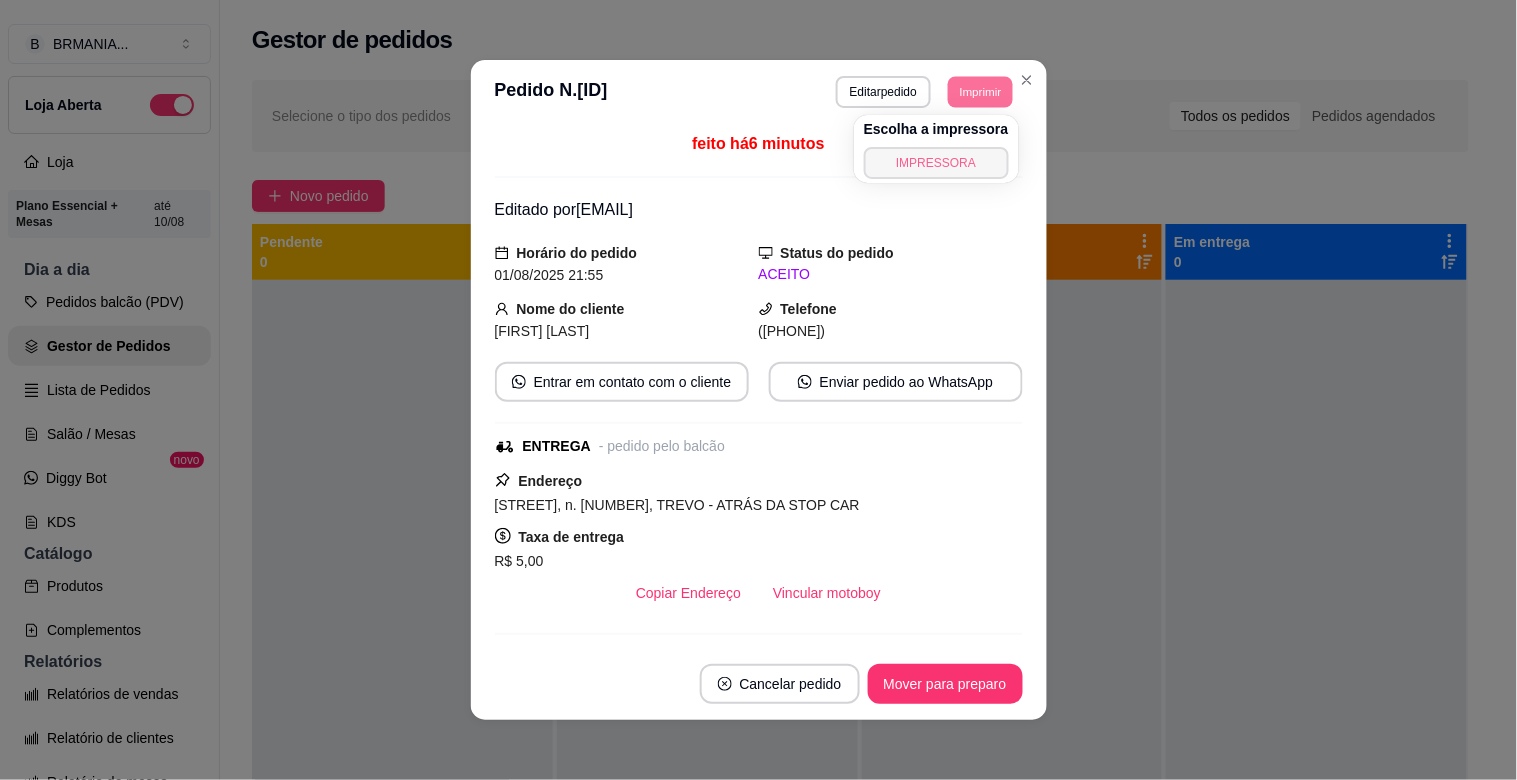 click on "IMPRESSORA" at bounding box center [936, 163] 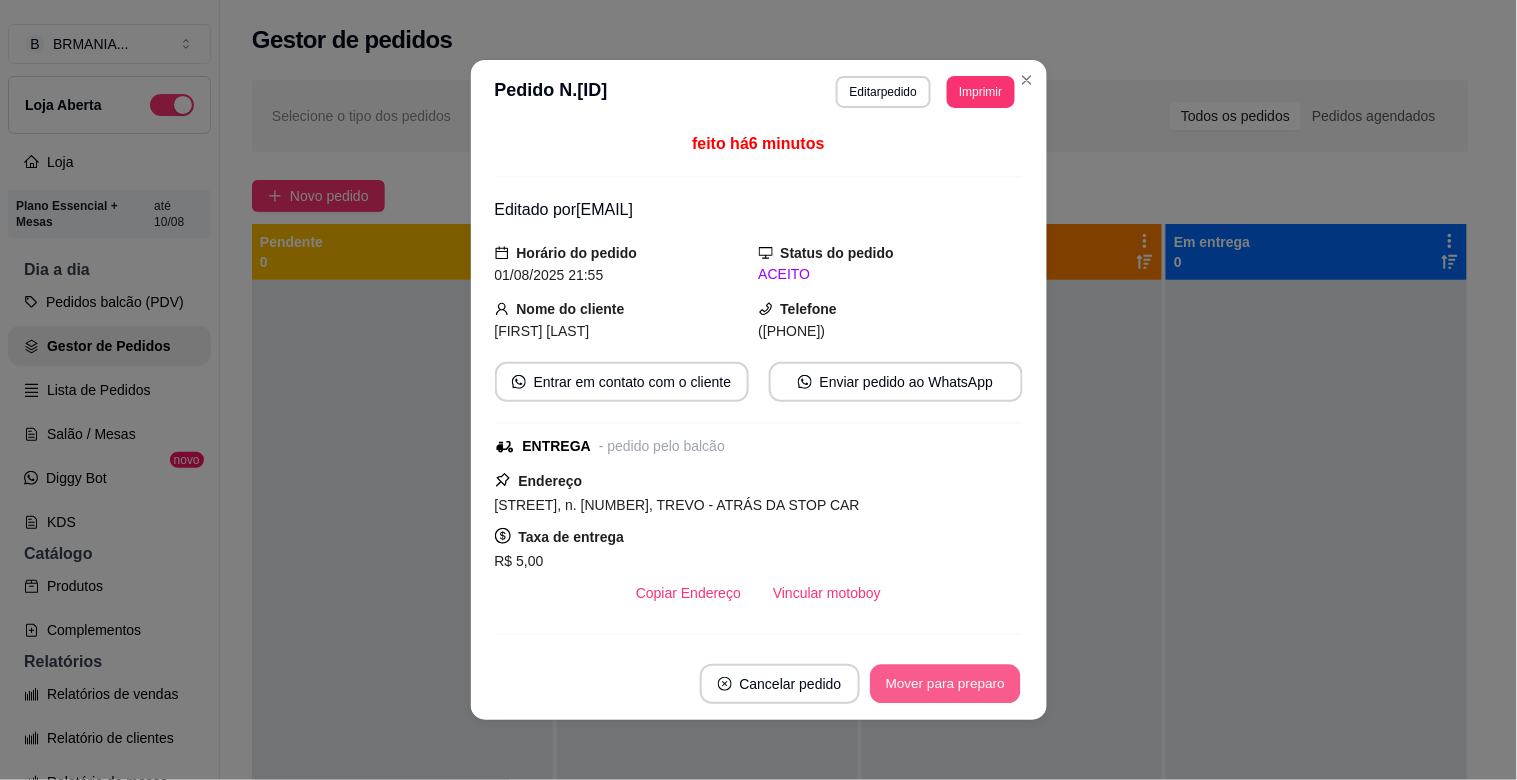 click on "Mover para preparo" at bounding box center (945, 684) 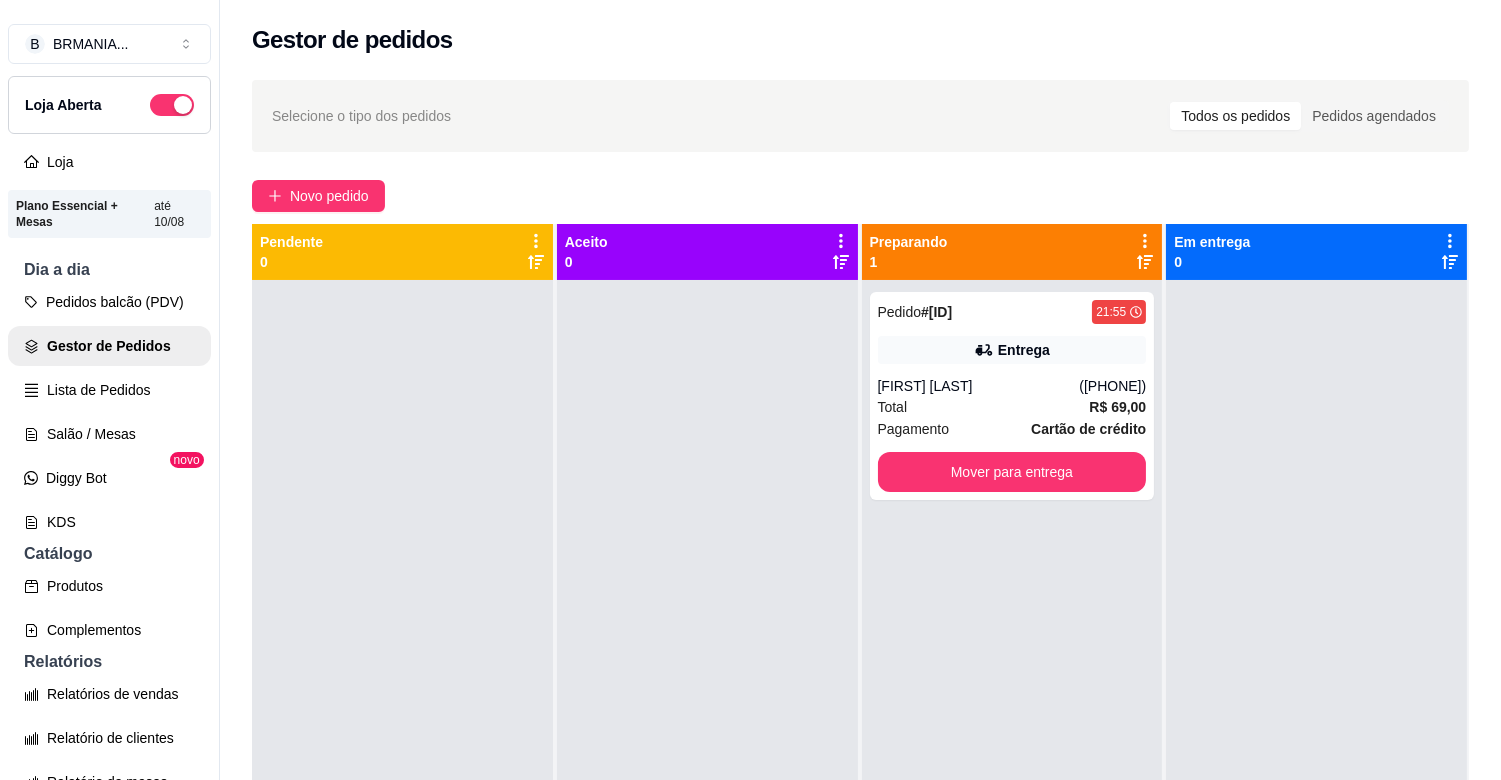 click at bounding box center (1316, 670) 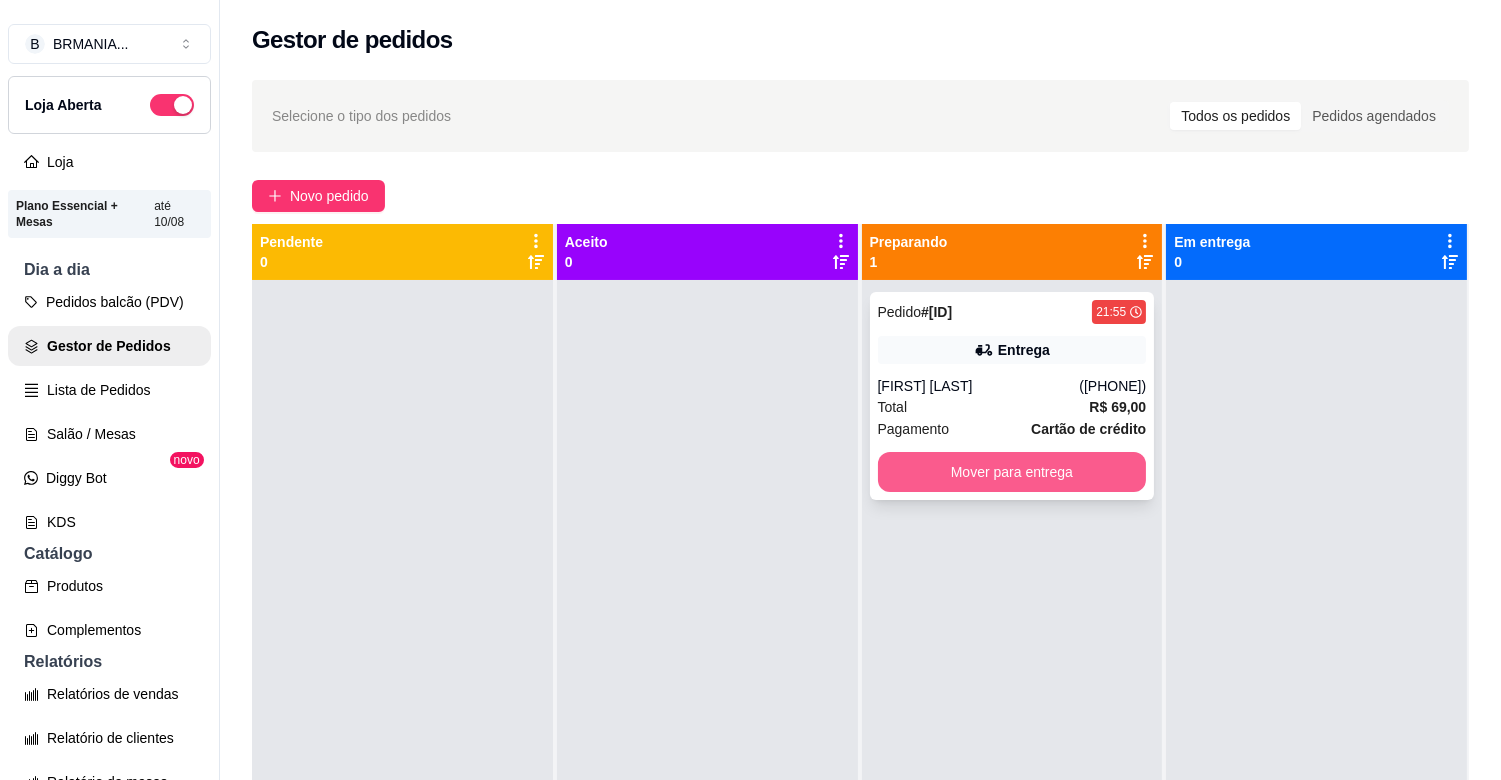 click on "Mover para entrega" at bounding box center (1012, 472) 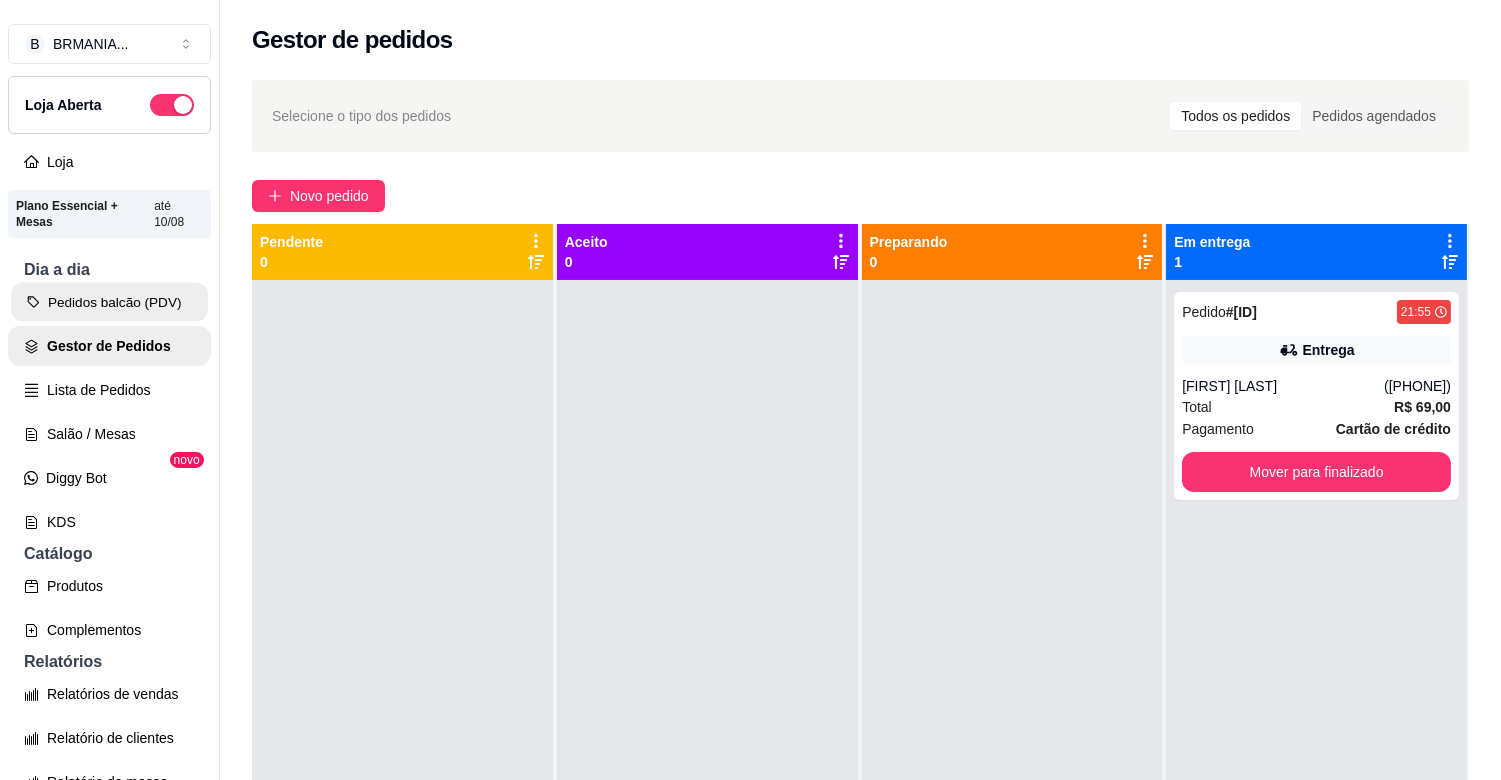 click on "Pedidos balcão (PDV)" at bounding box center [109, 302] 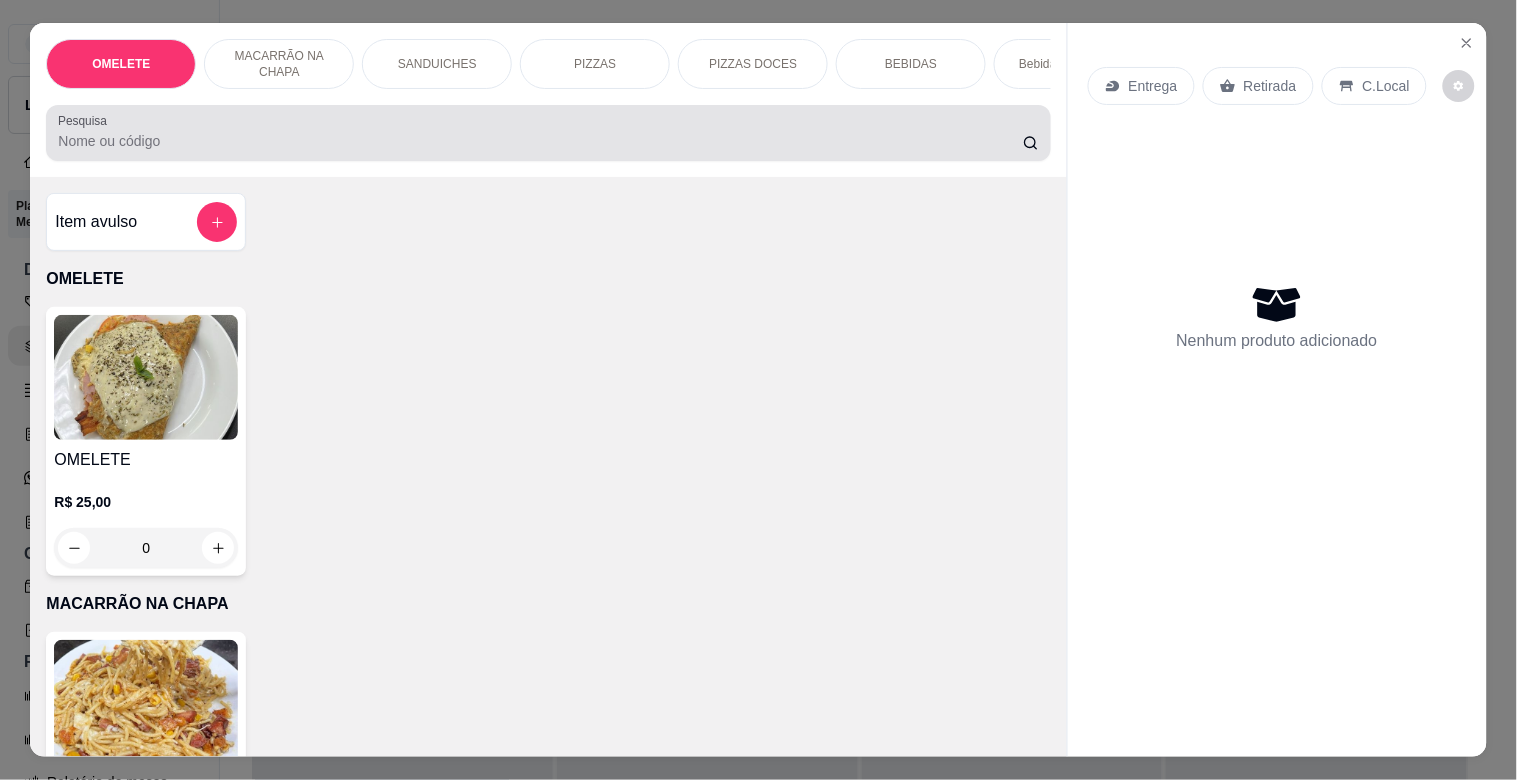 click on "Pesquisa" at bounding box center (548, 133) 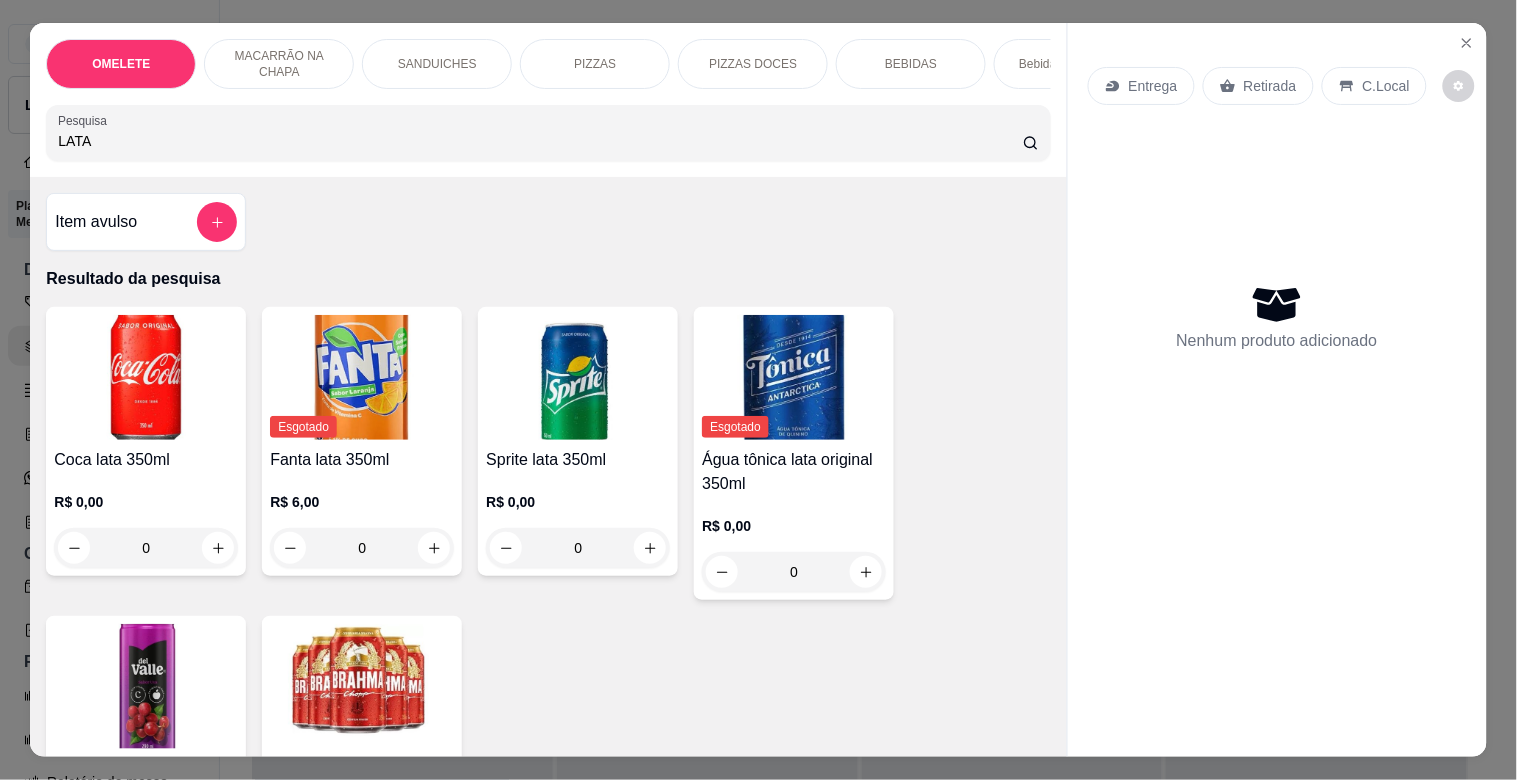 type on "LATA" 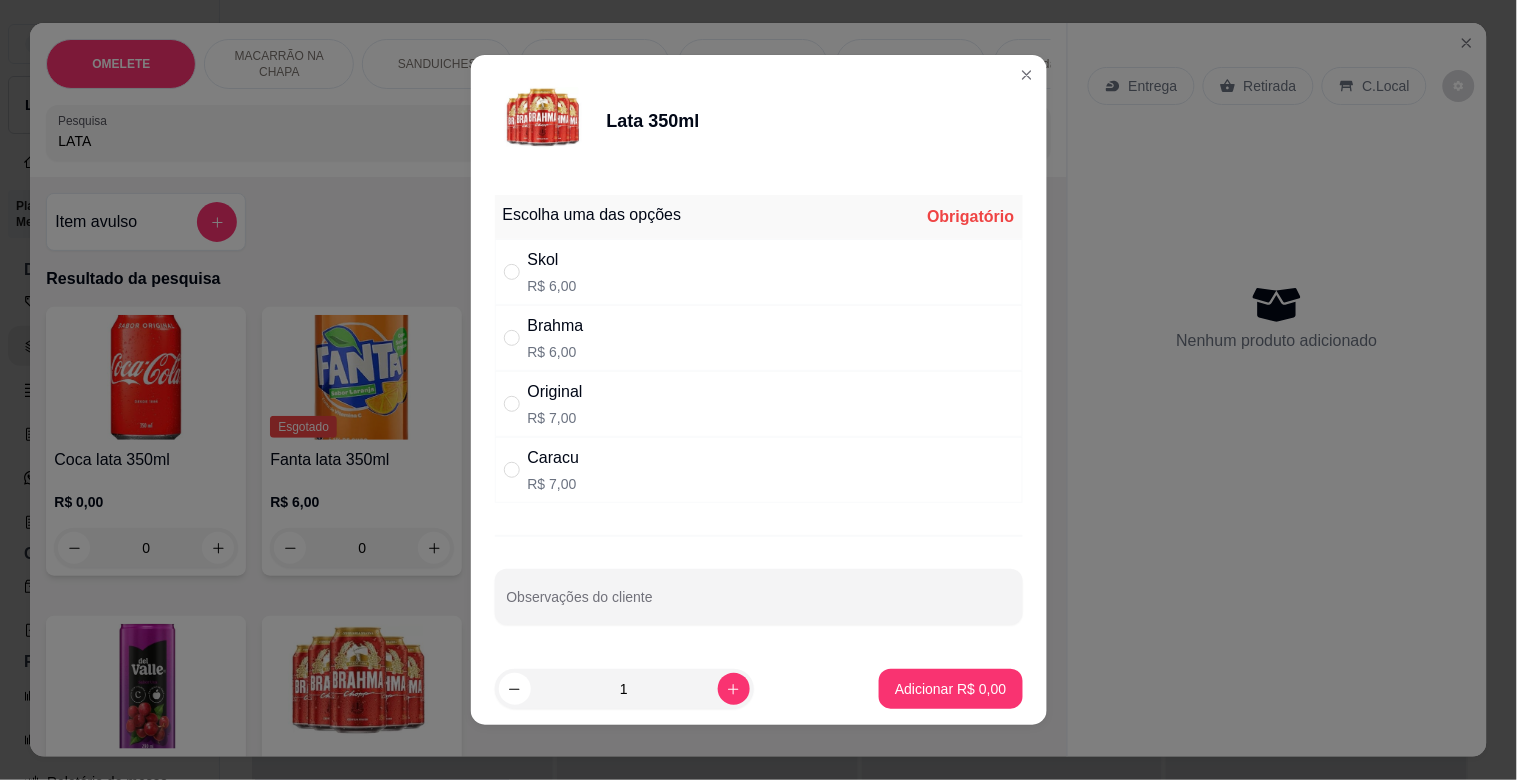 click on "R$ 7,00" at bounding box center [555, 418] 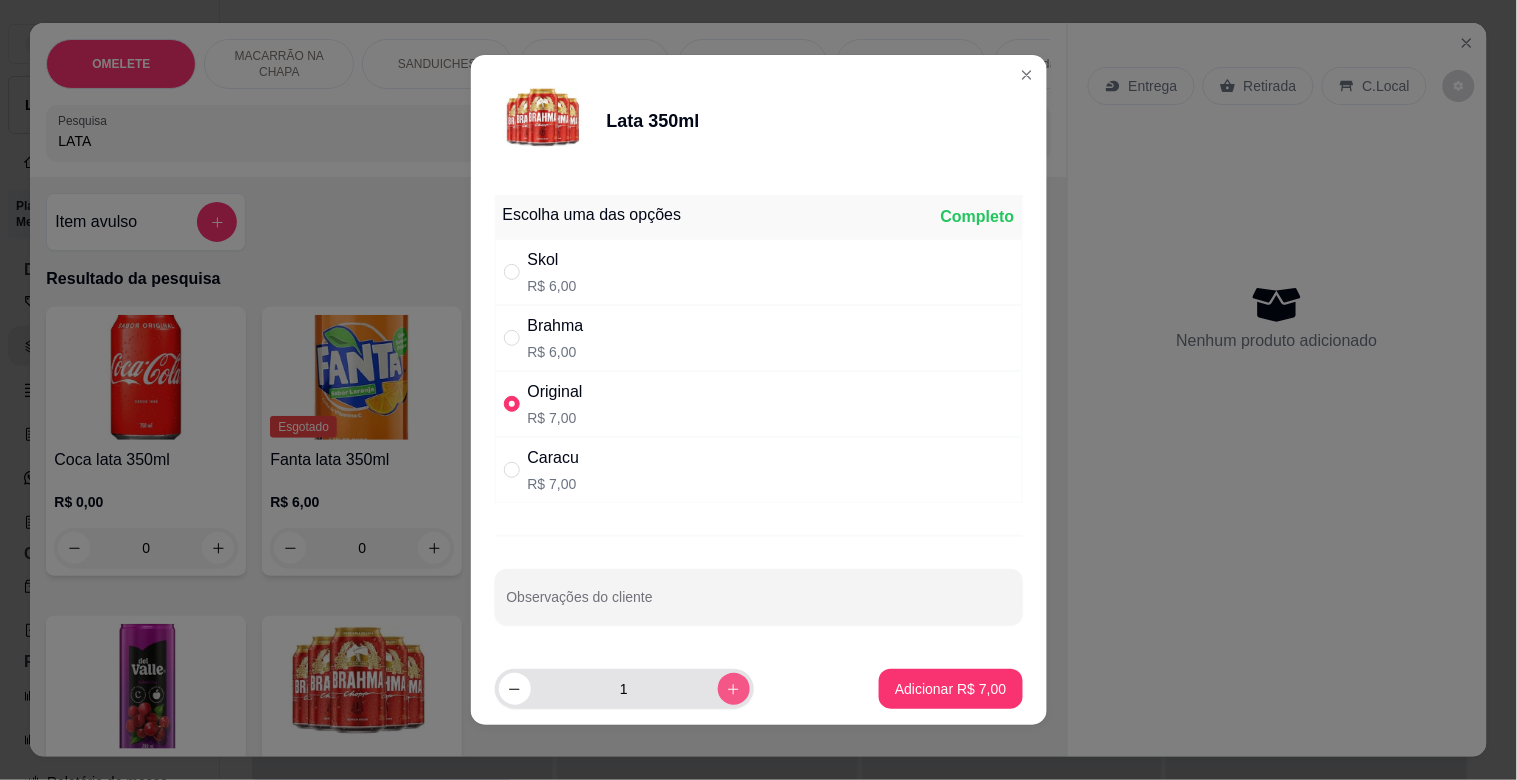 click 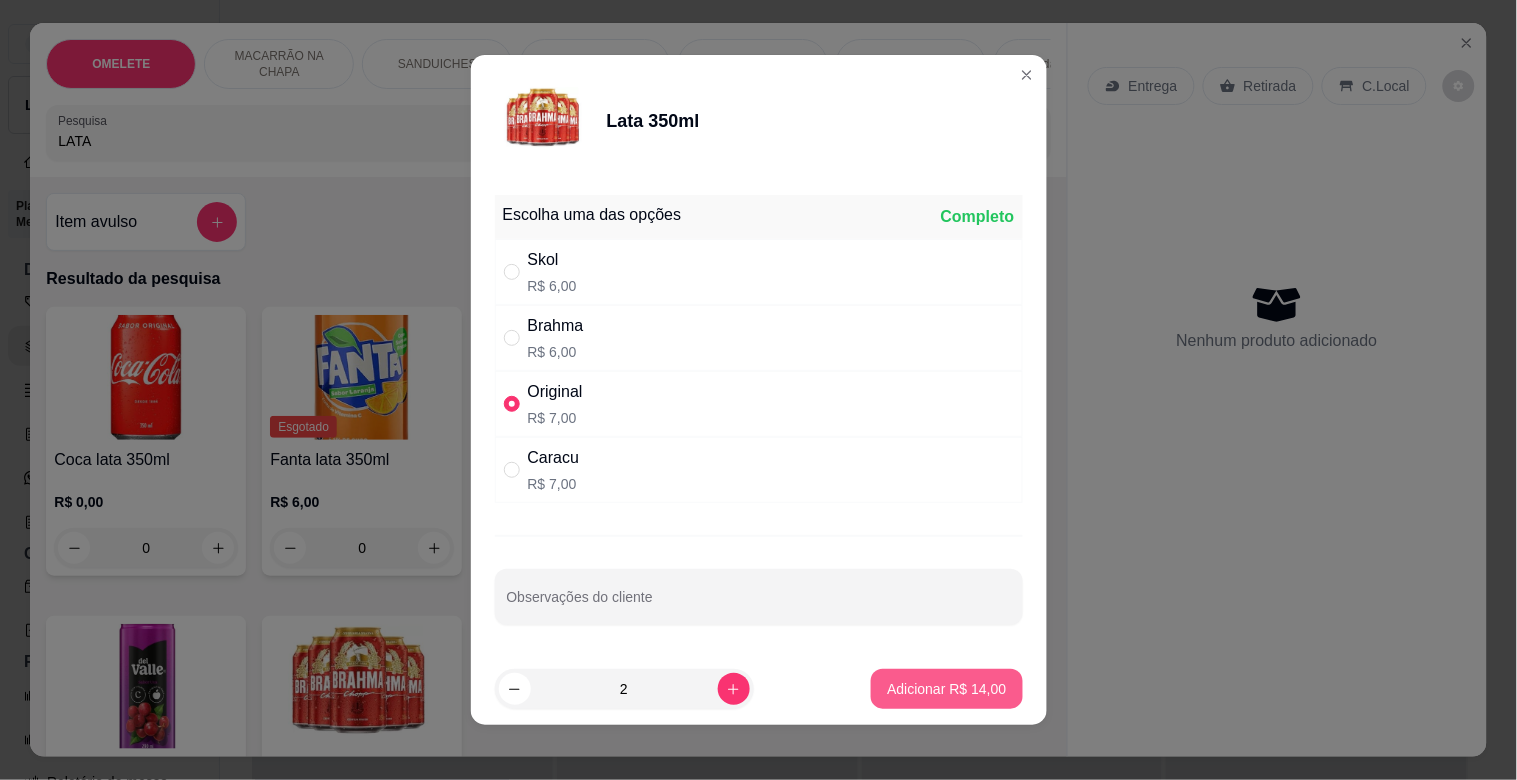 click on "Adicionar   R$ 14,00" at bounding box center [946, 689] 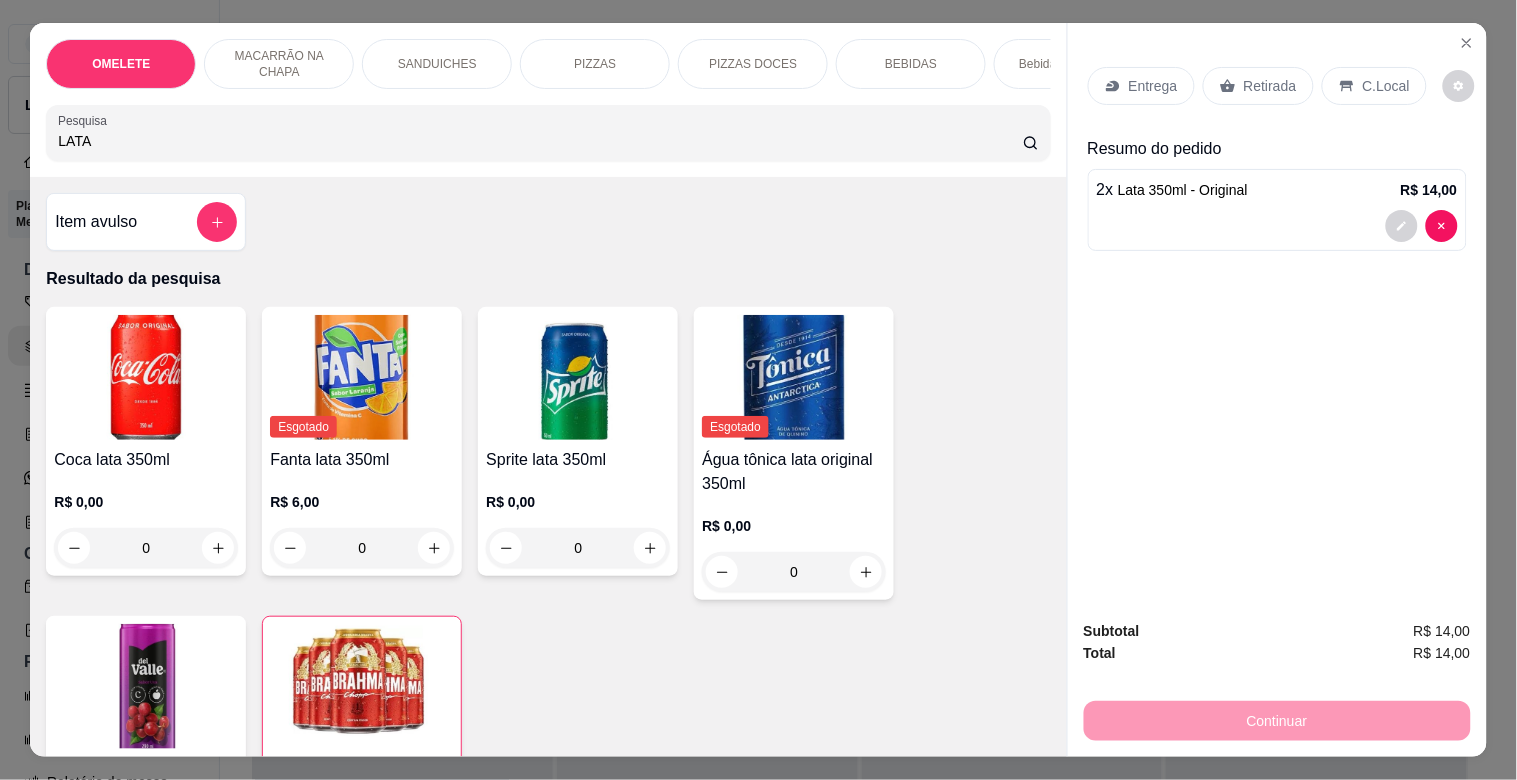 click on "Retirada" at bounding box center [1270, 86] 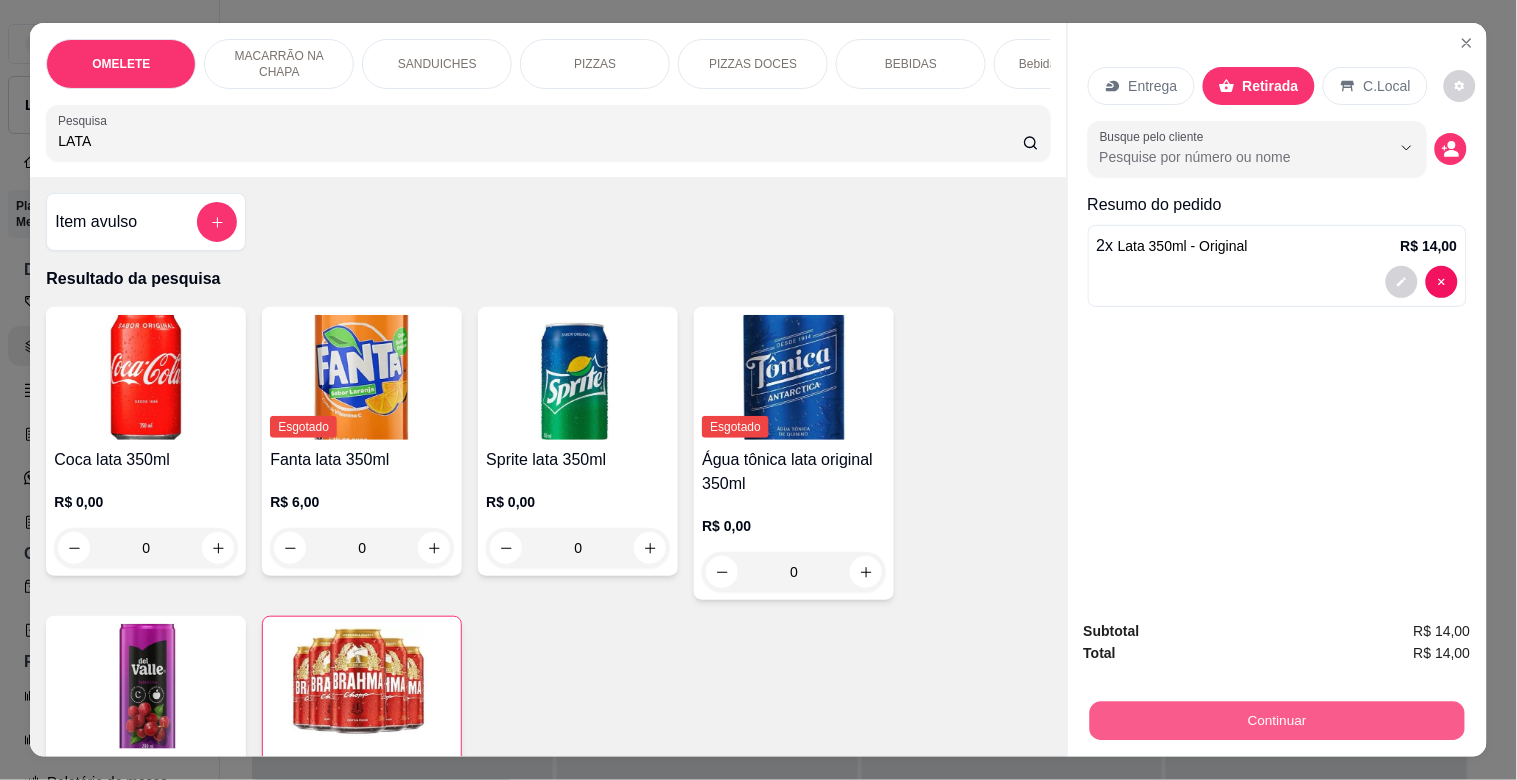 click on "Continuar" at bounding box center (1276, 720) 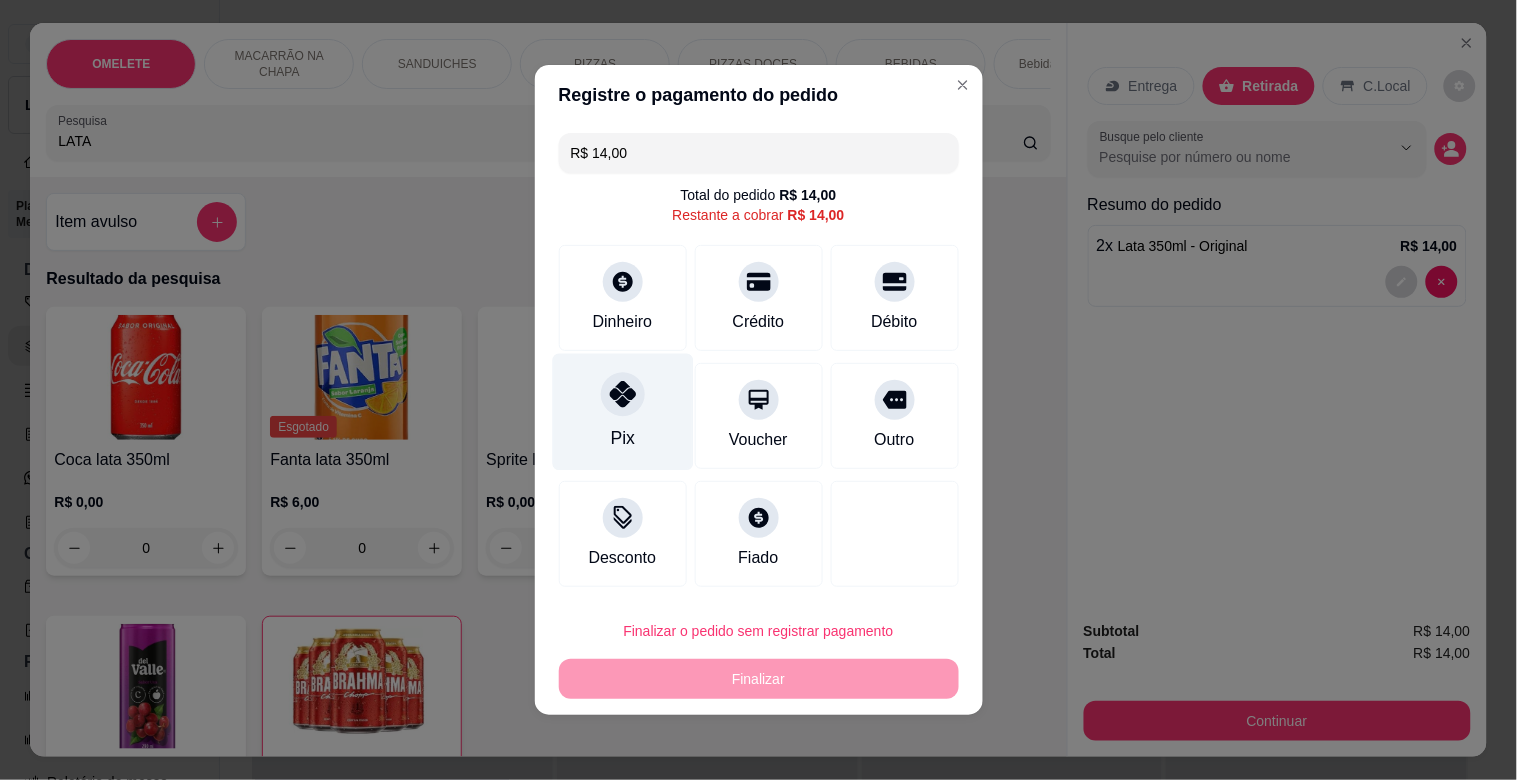 click on "Pix" at bounding box center [622, 412] 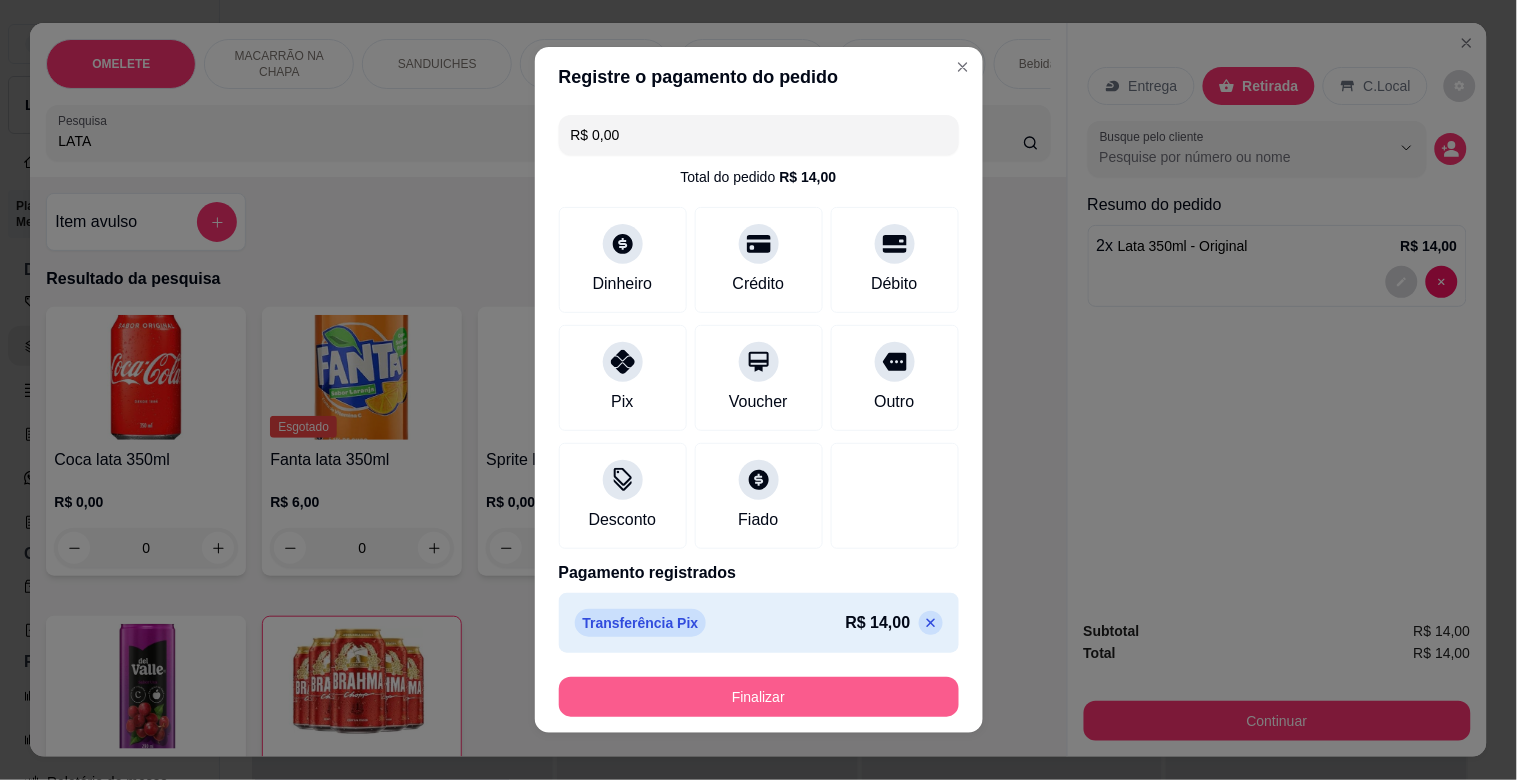 click on "Finalizar" at bounding box center (759, 697) 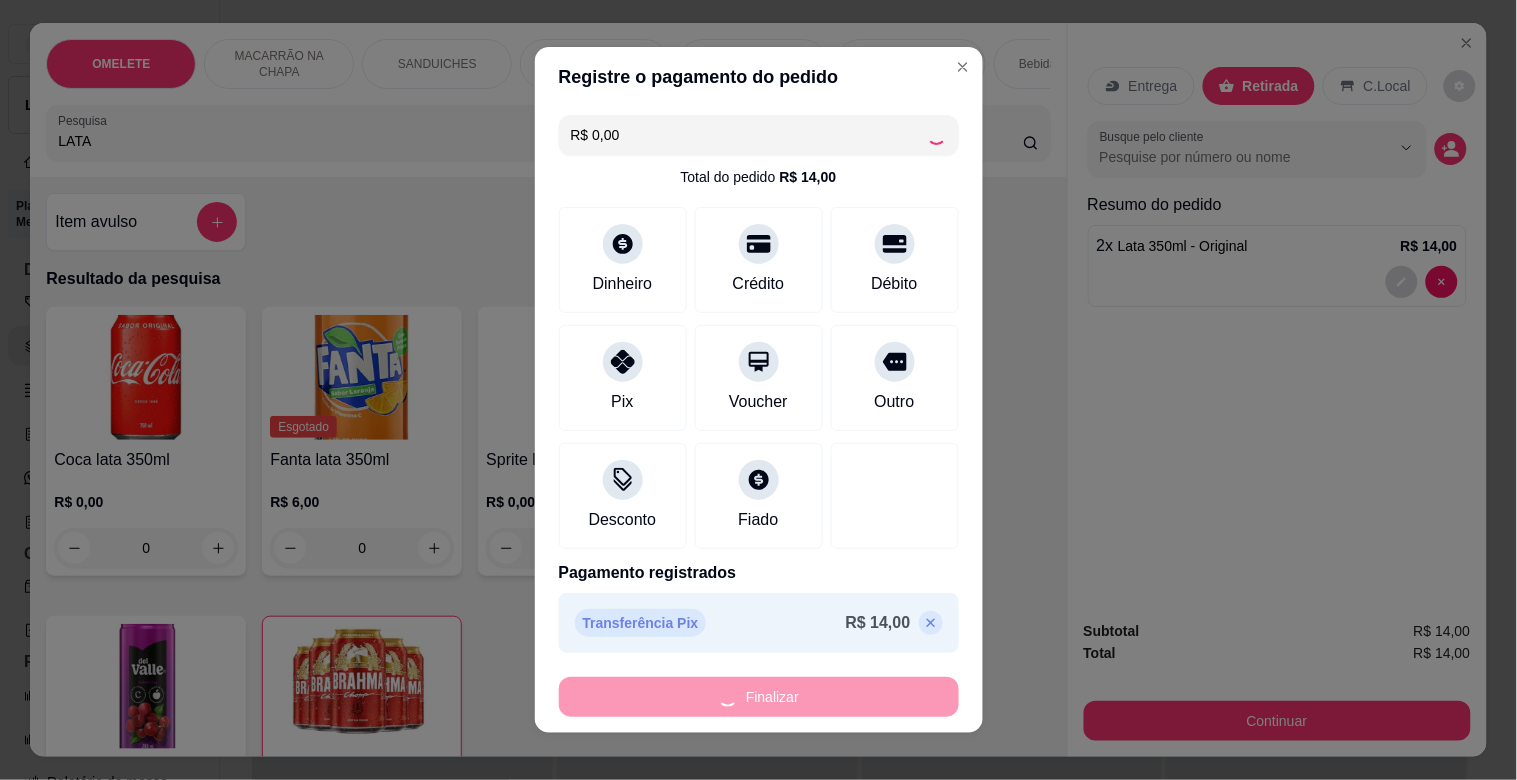 type on "0" 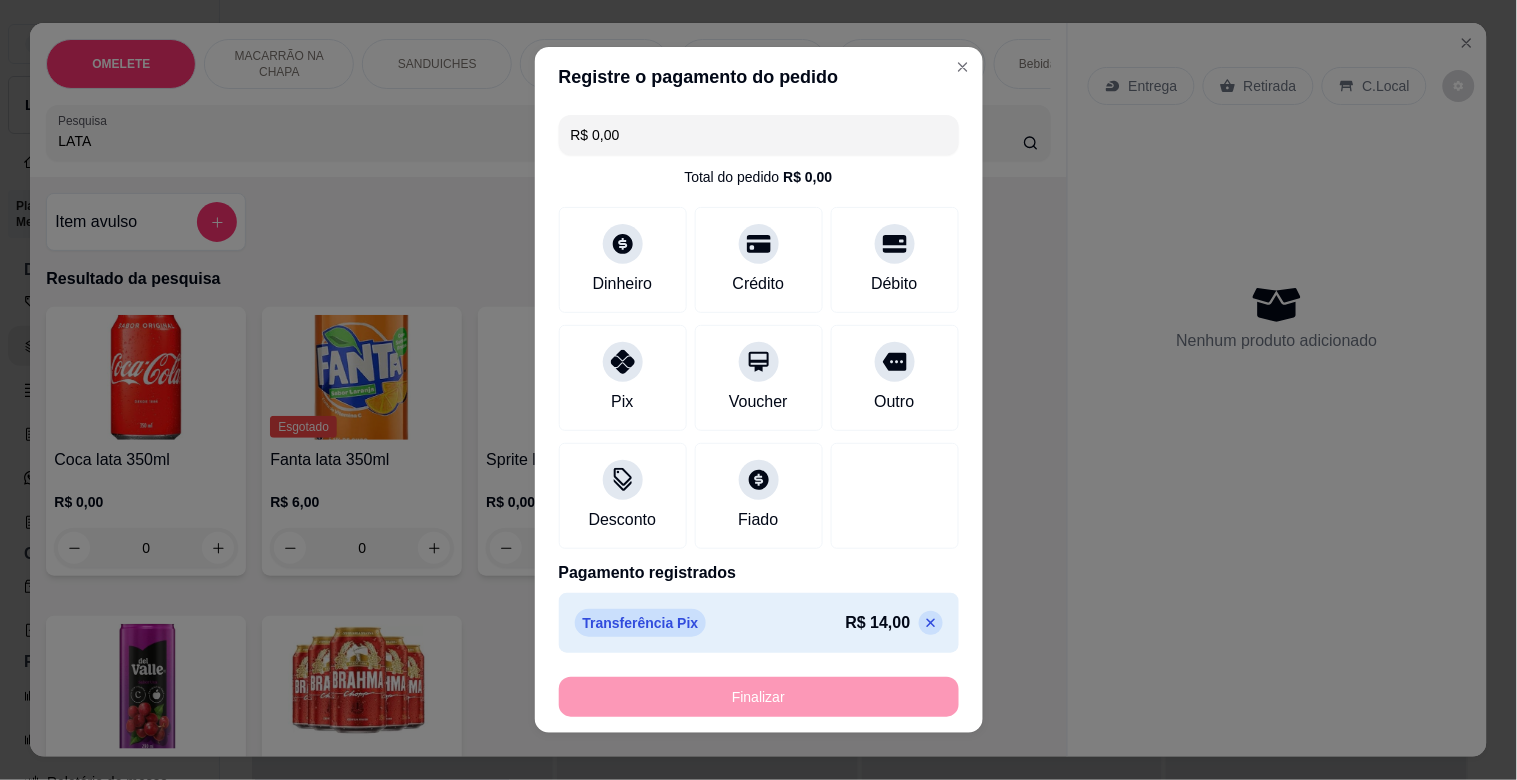 type on "-R$ 14,00" 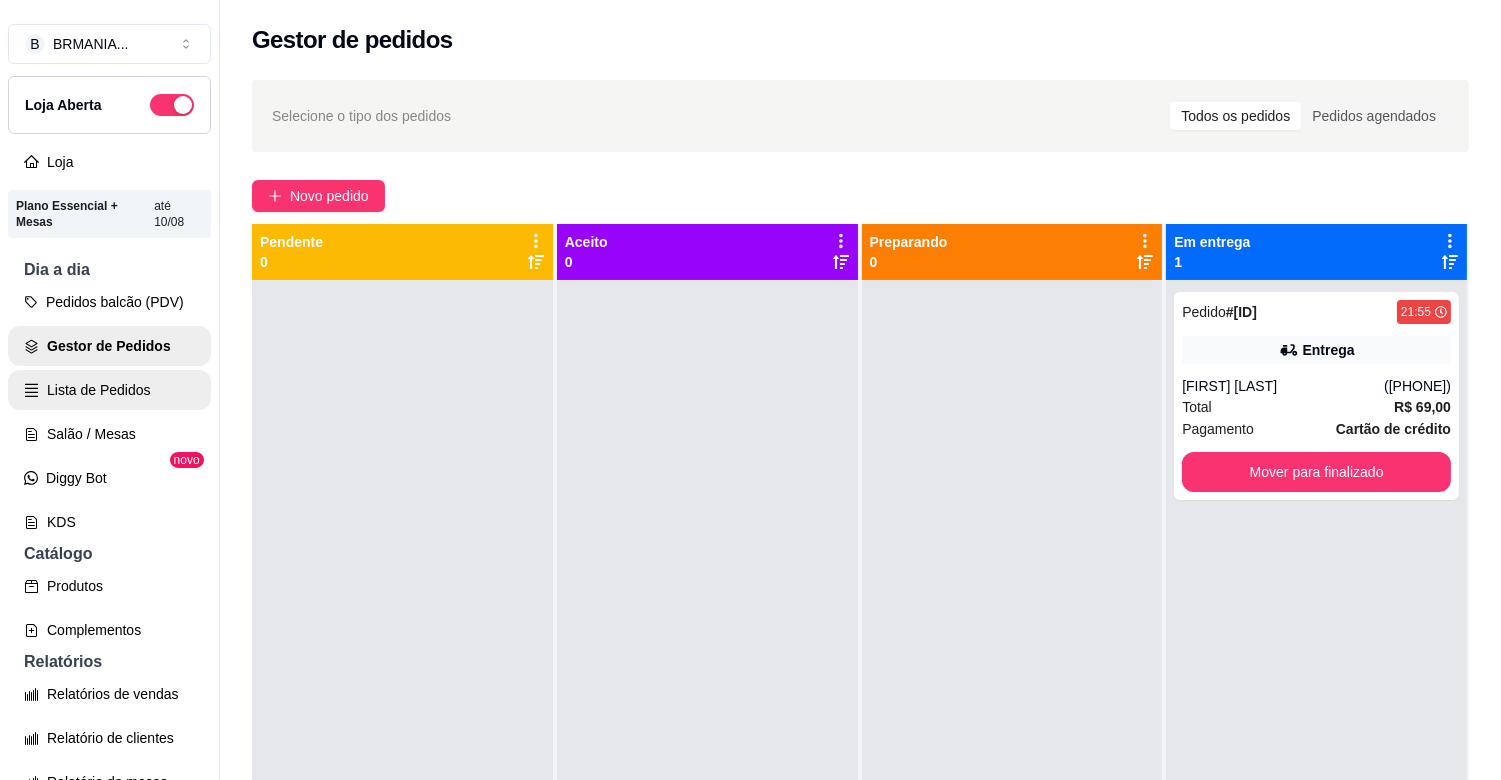 click on "Lista de Pedidos" at bounding box center (109, 390) 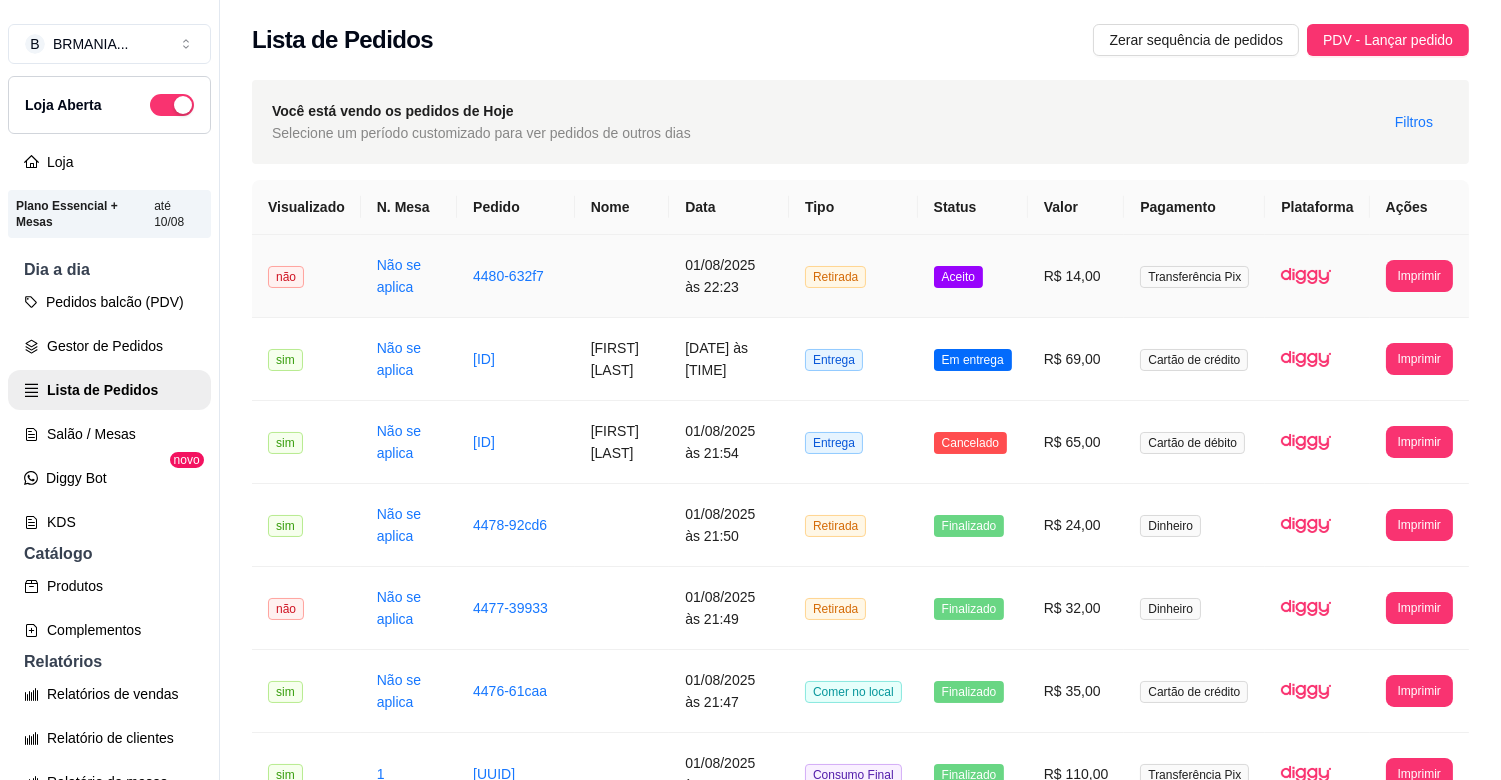 click on "4480-632f7" at bounding box center [516, 276] 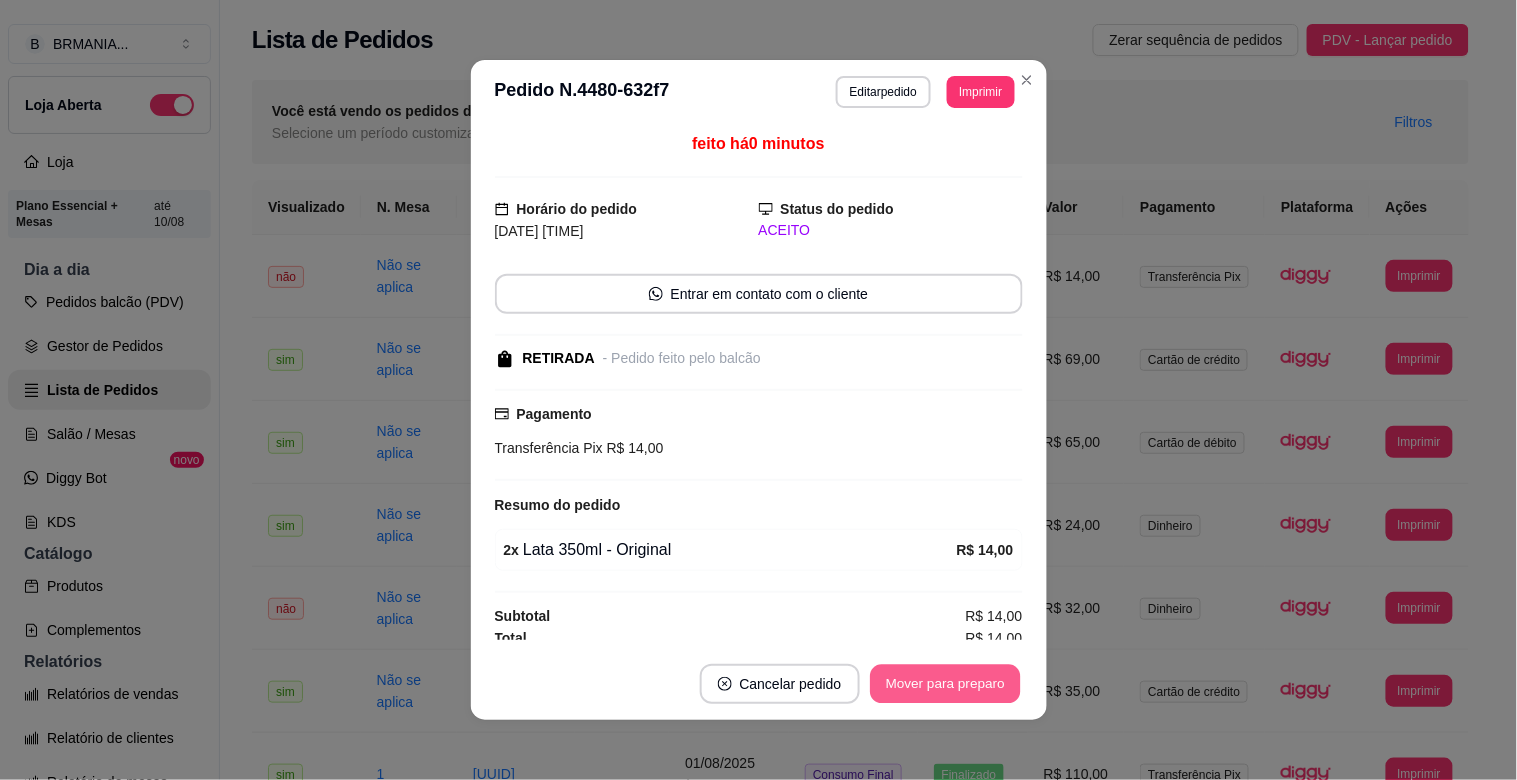 click on "Mover para preparo" at bounding box center (945, 684) 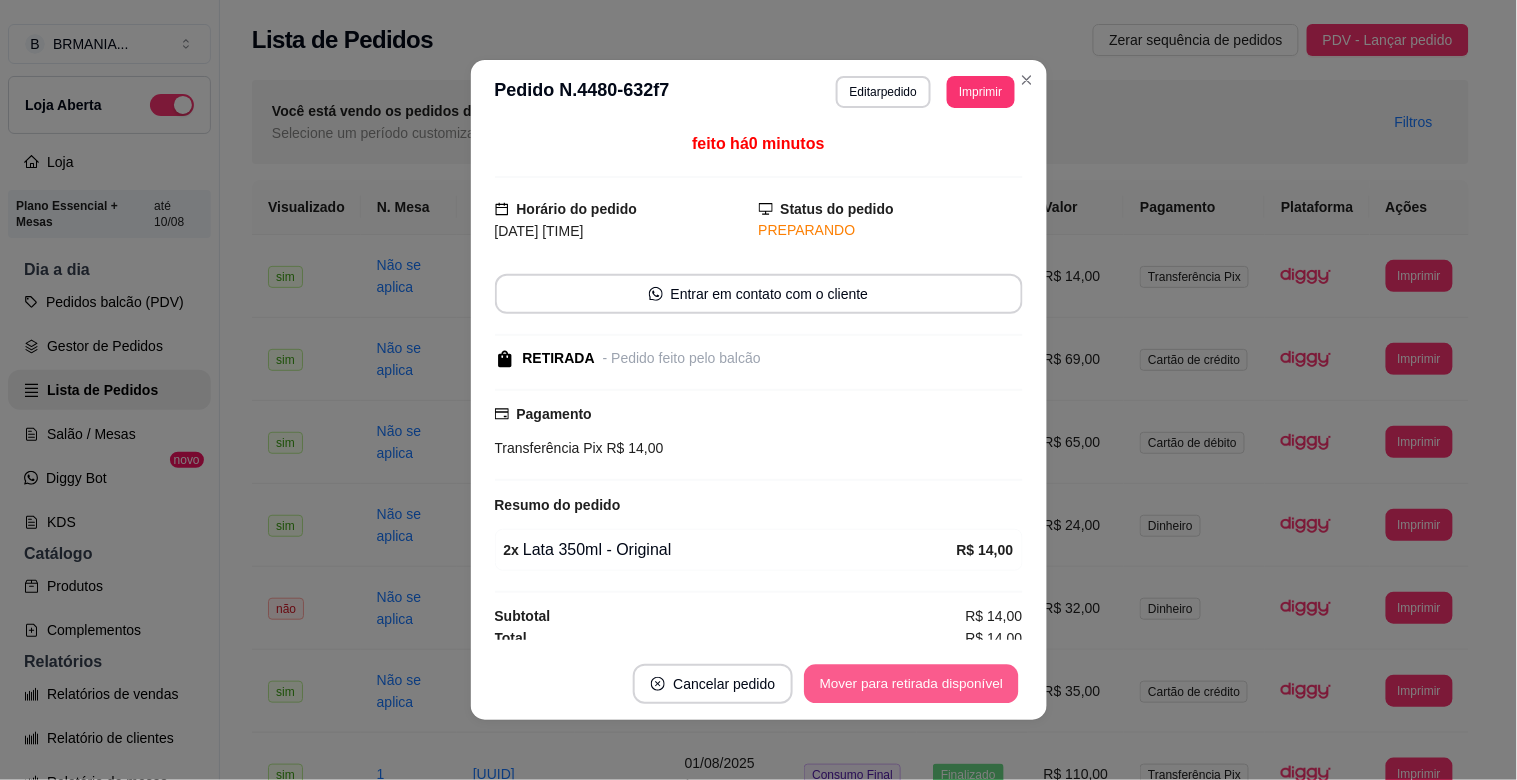 click on "Mover para retirada disponível" at bounding box center (912, 684) 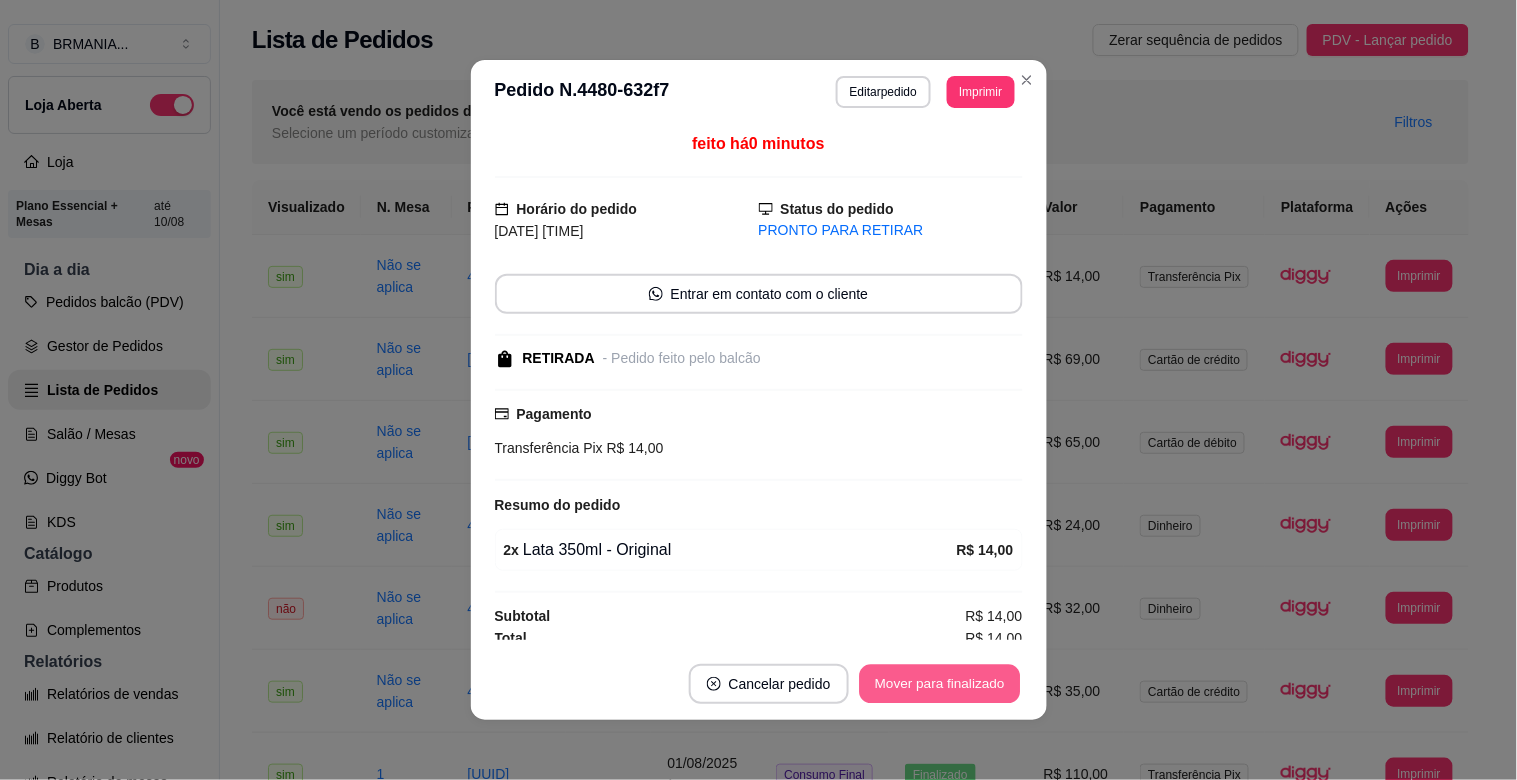 click on "Mover para finalizado" at bounding box center (939, 684) 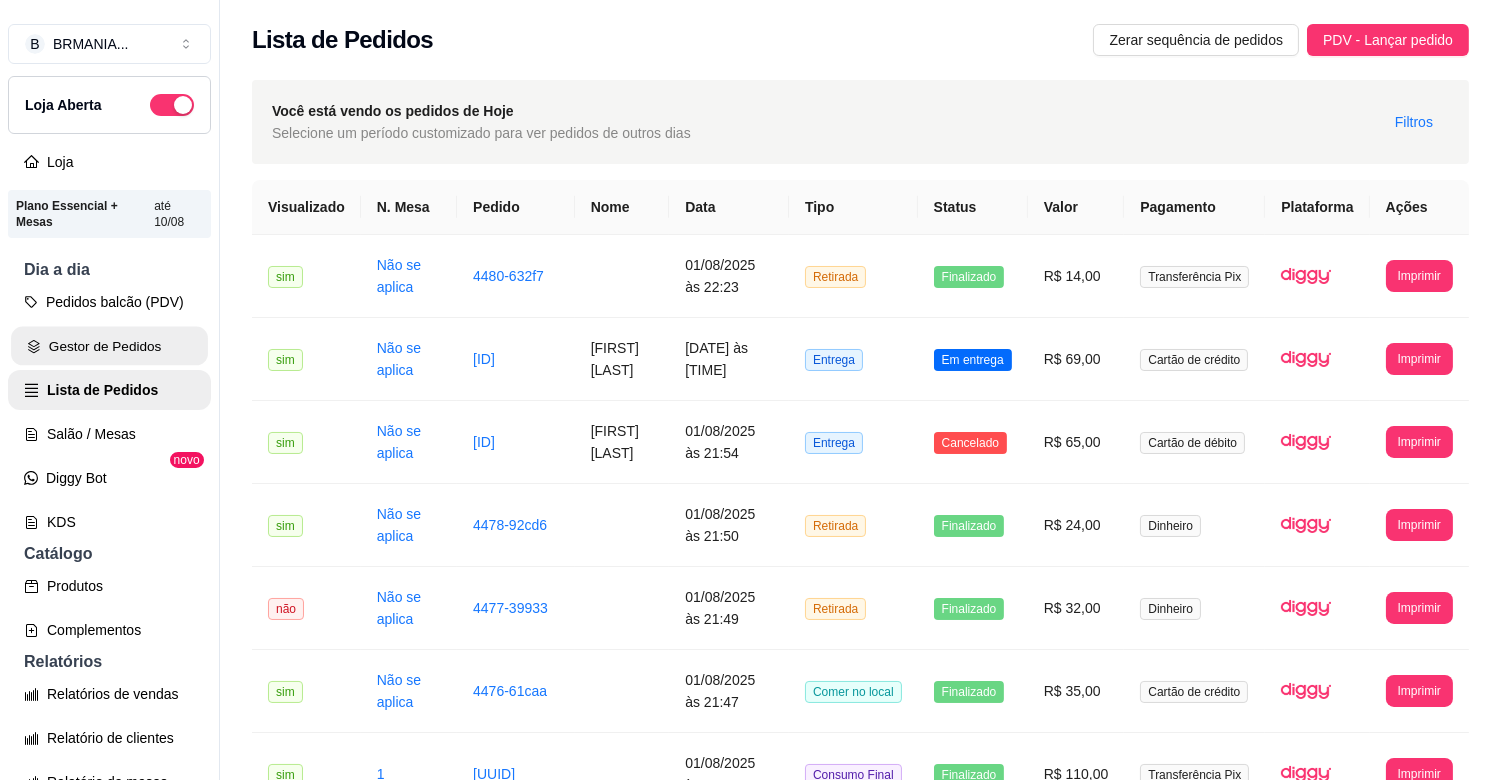 click on "Gestor de Pedidos" at bounding box center (109, 346) 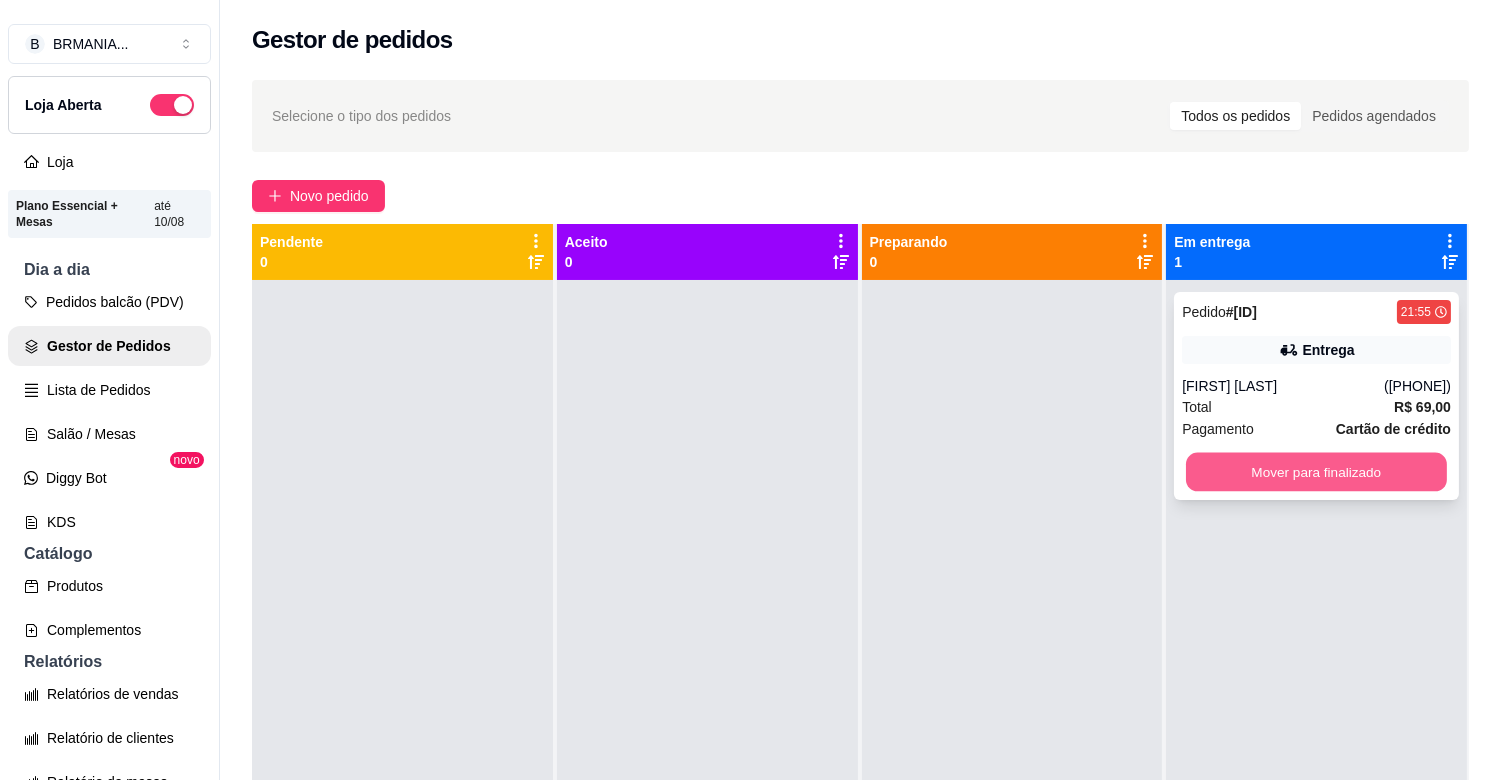 click on "Mover para finalizado" at bounding box center [1316, 472] 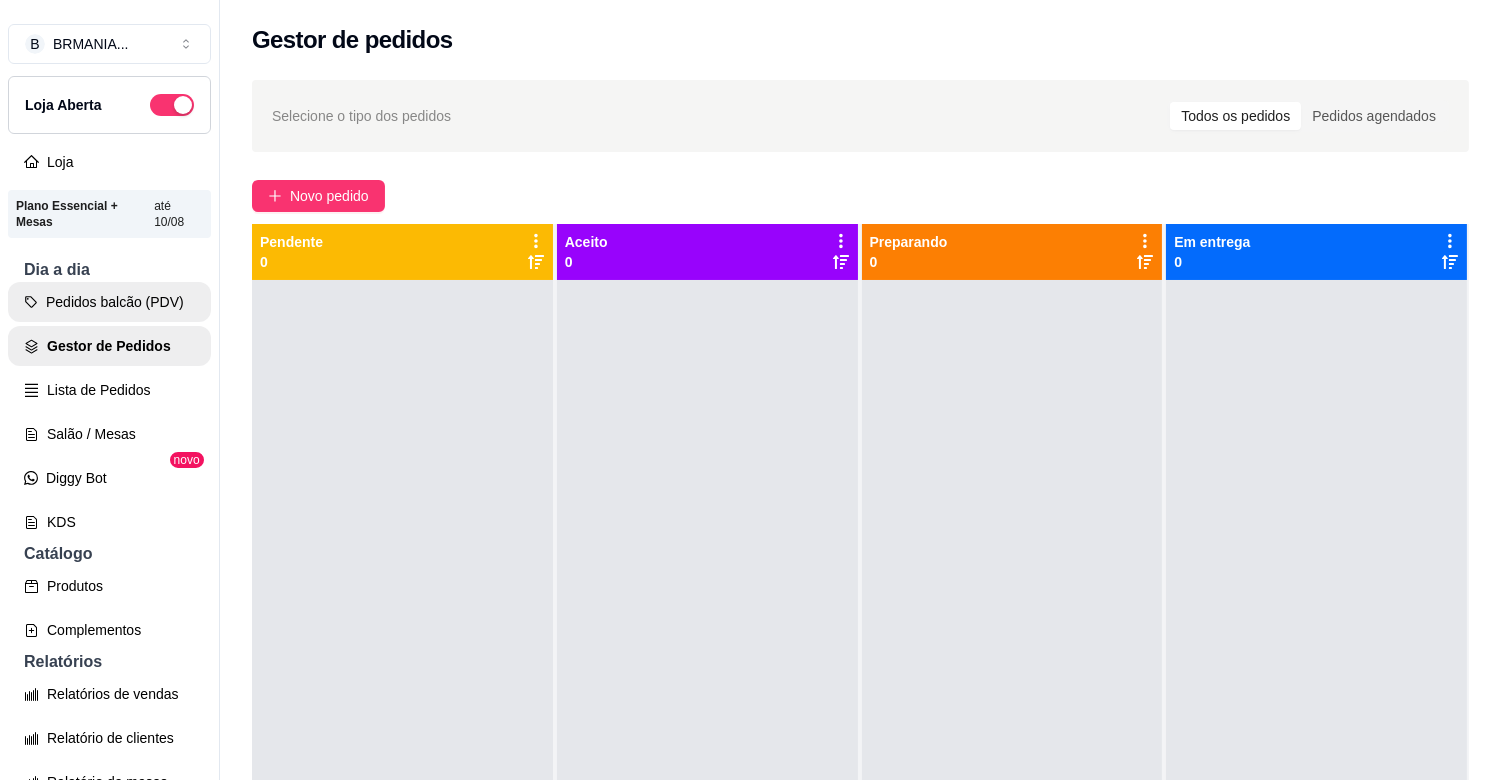 click on "Pedidos balcão (PDV)" at bounding box center (109, 302) 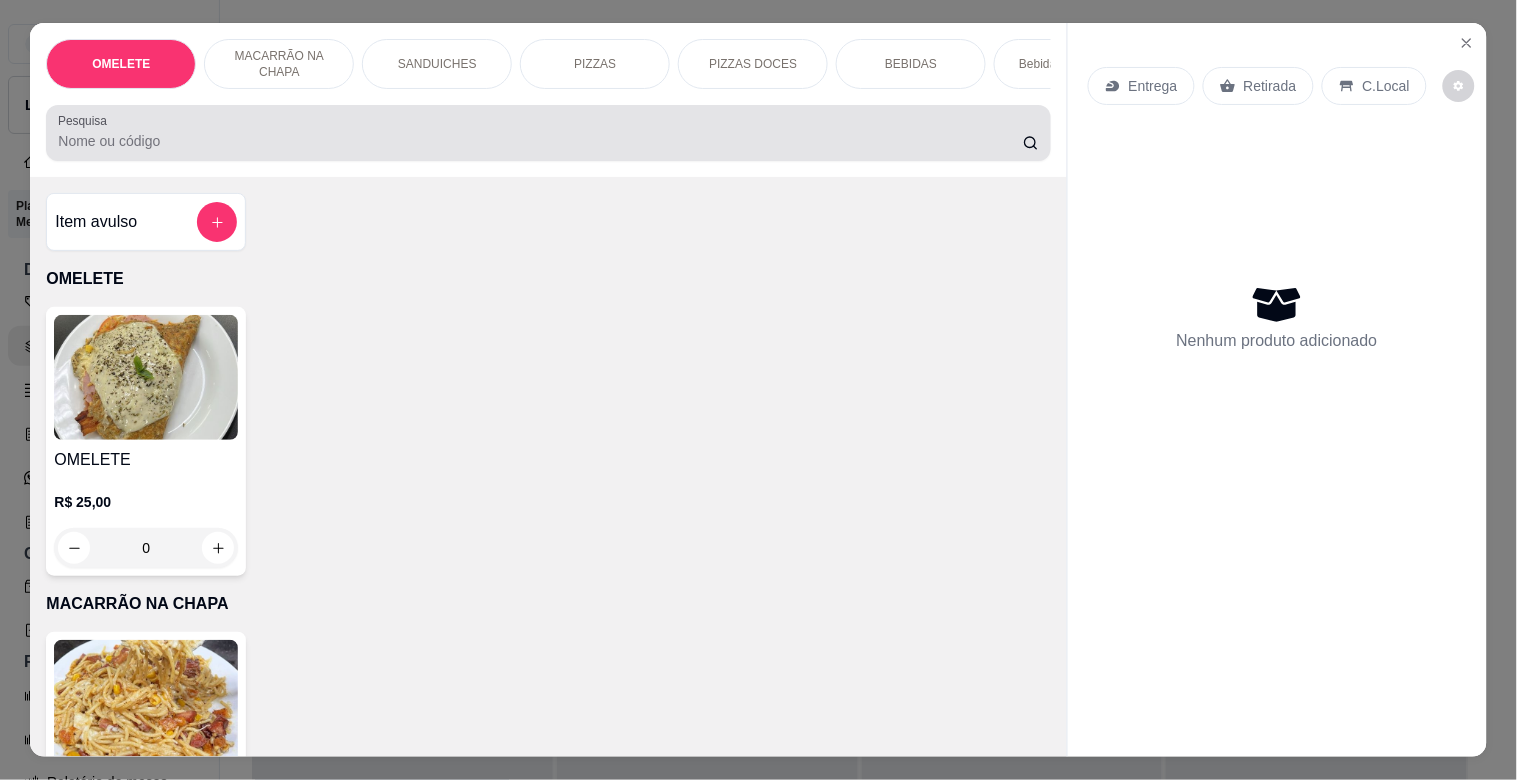 click on "Pesquisa" at bounding box center [548, 133] 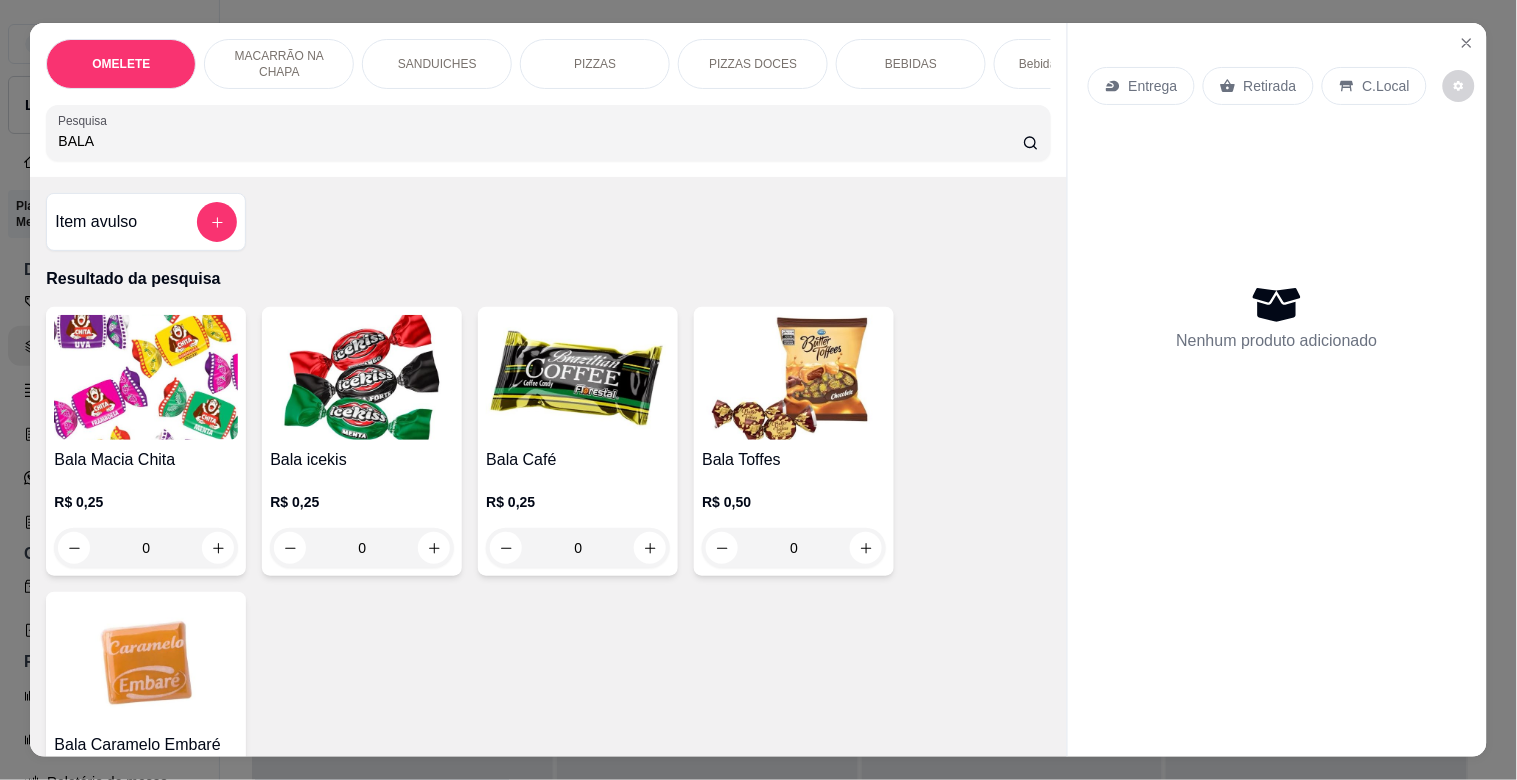 type on "BALA" 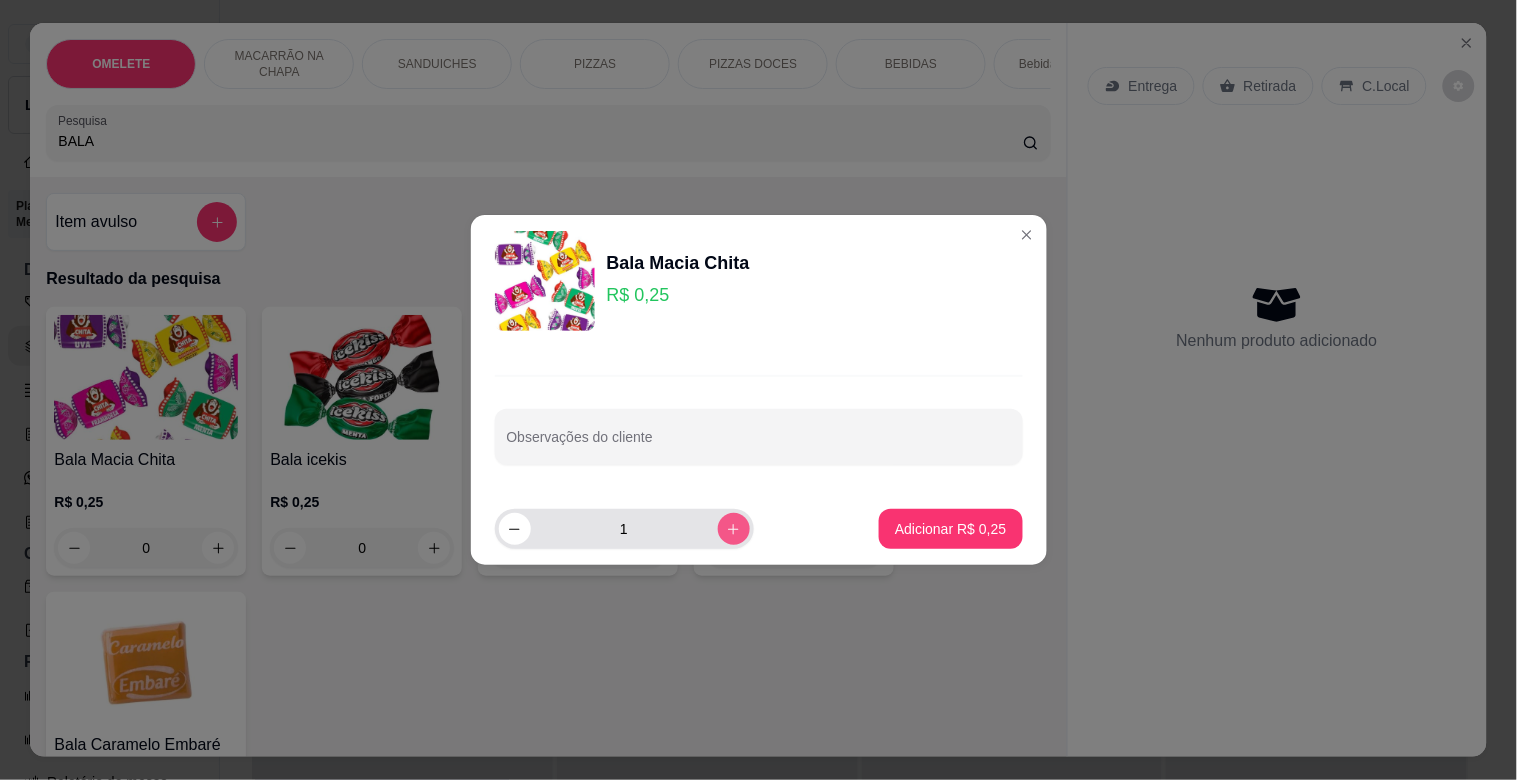 click 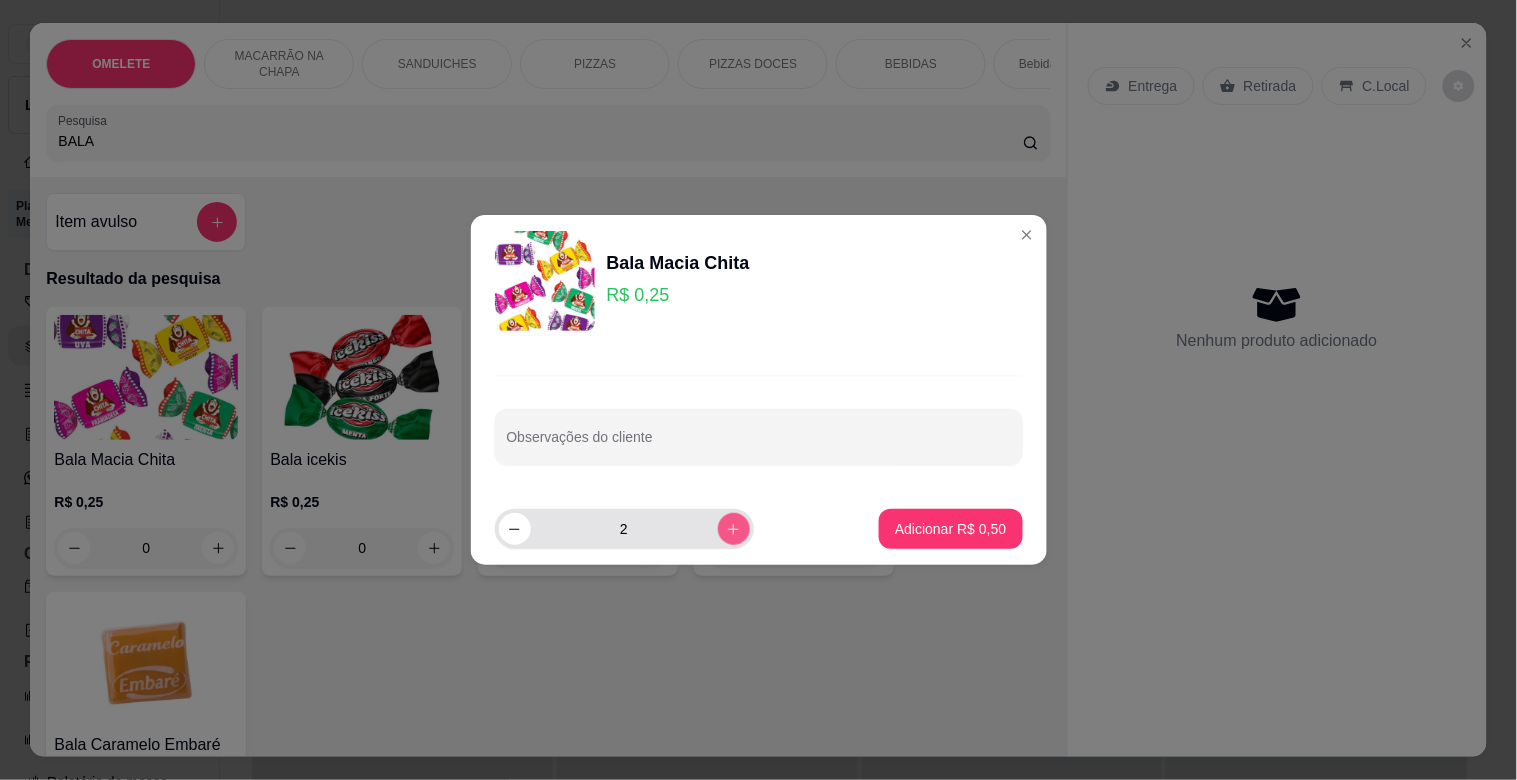 click 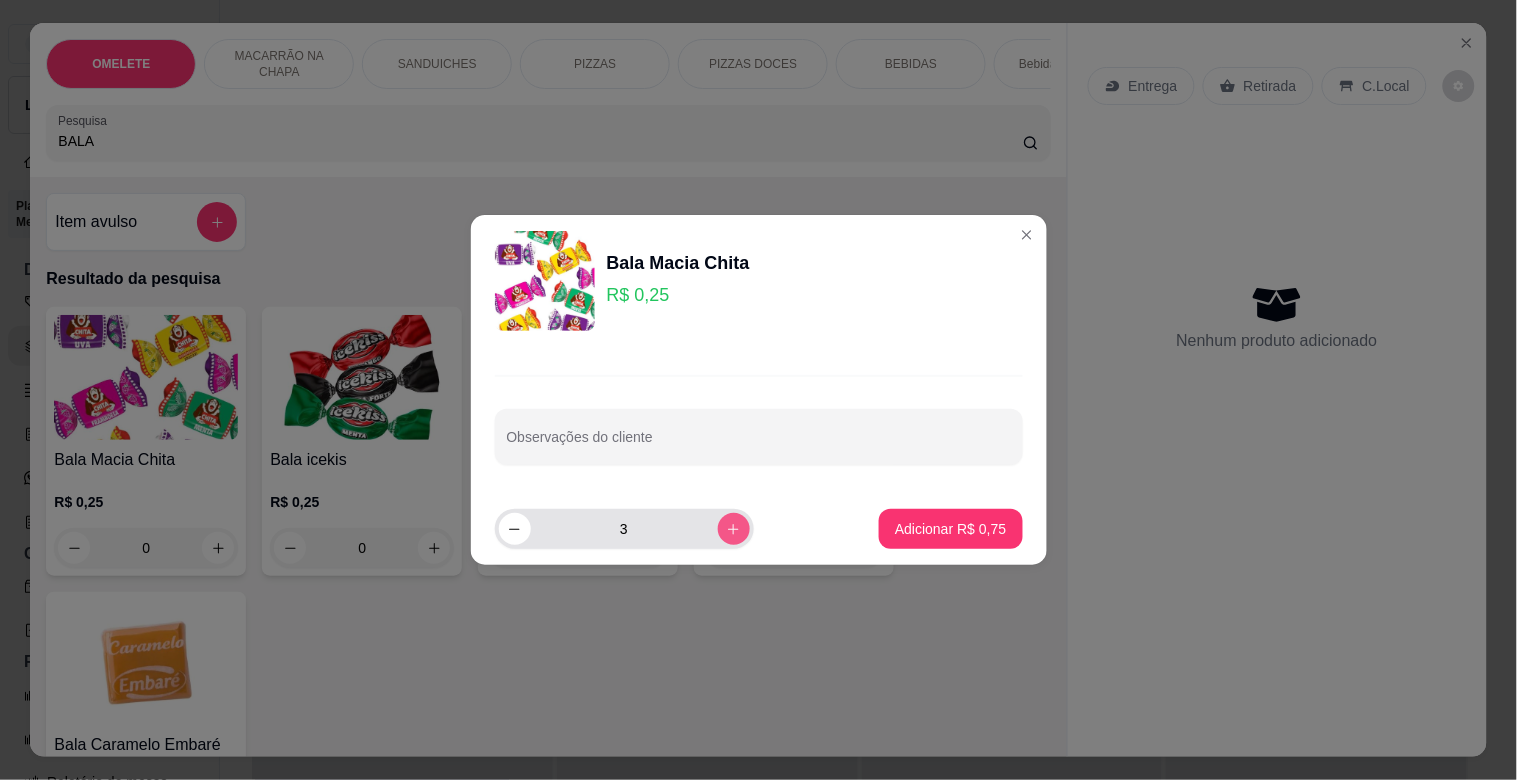 click 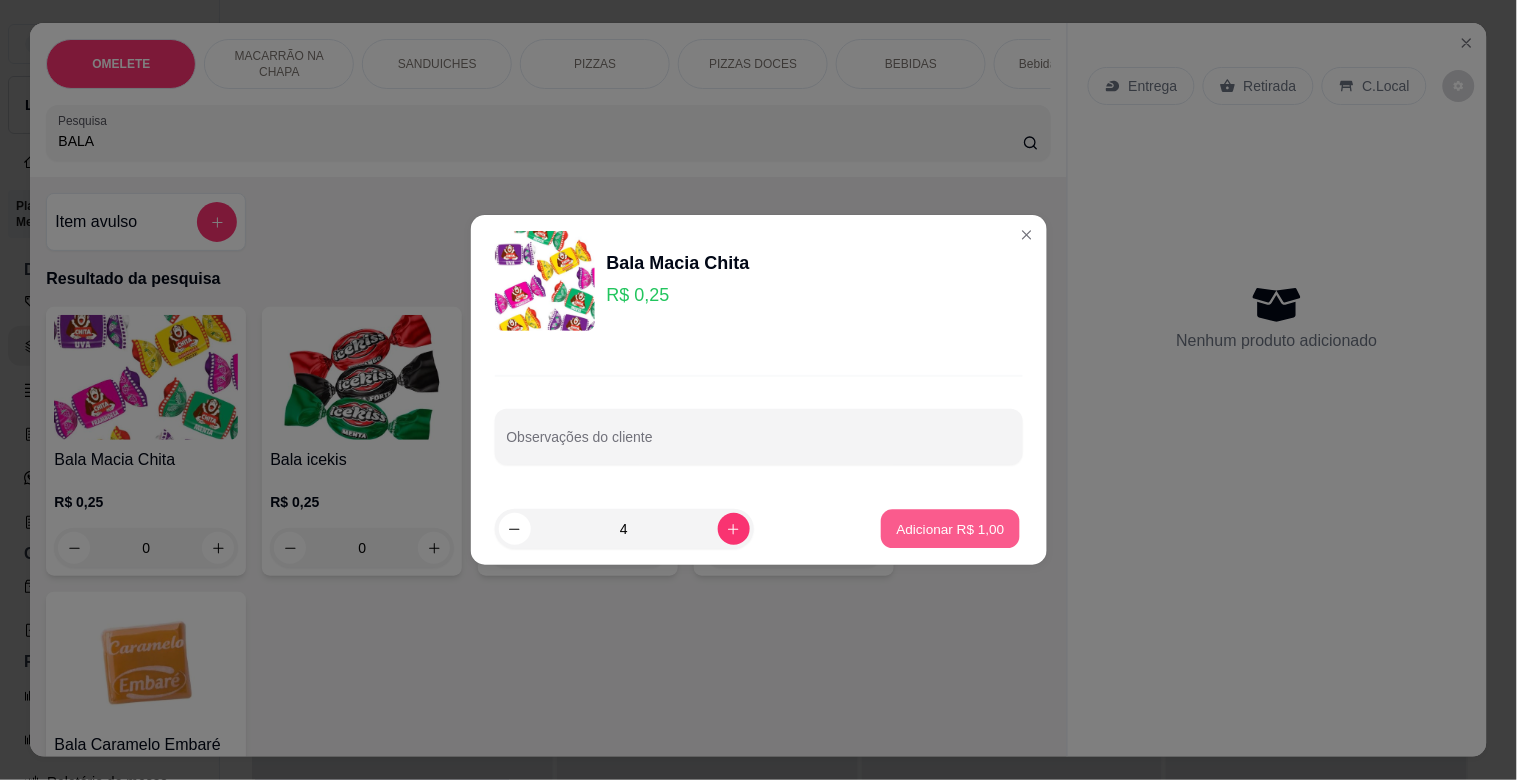 click on "Adicionar   R$ 1,00" at bounding box center [951, 528] 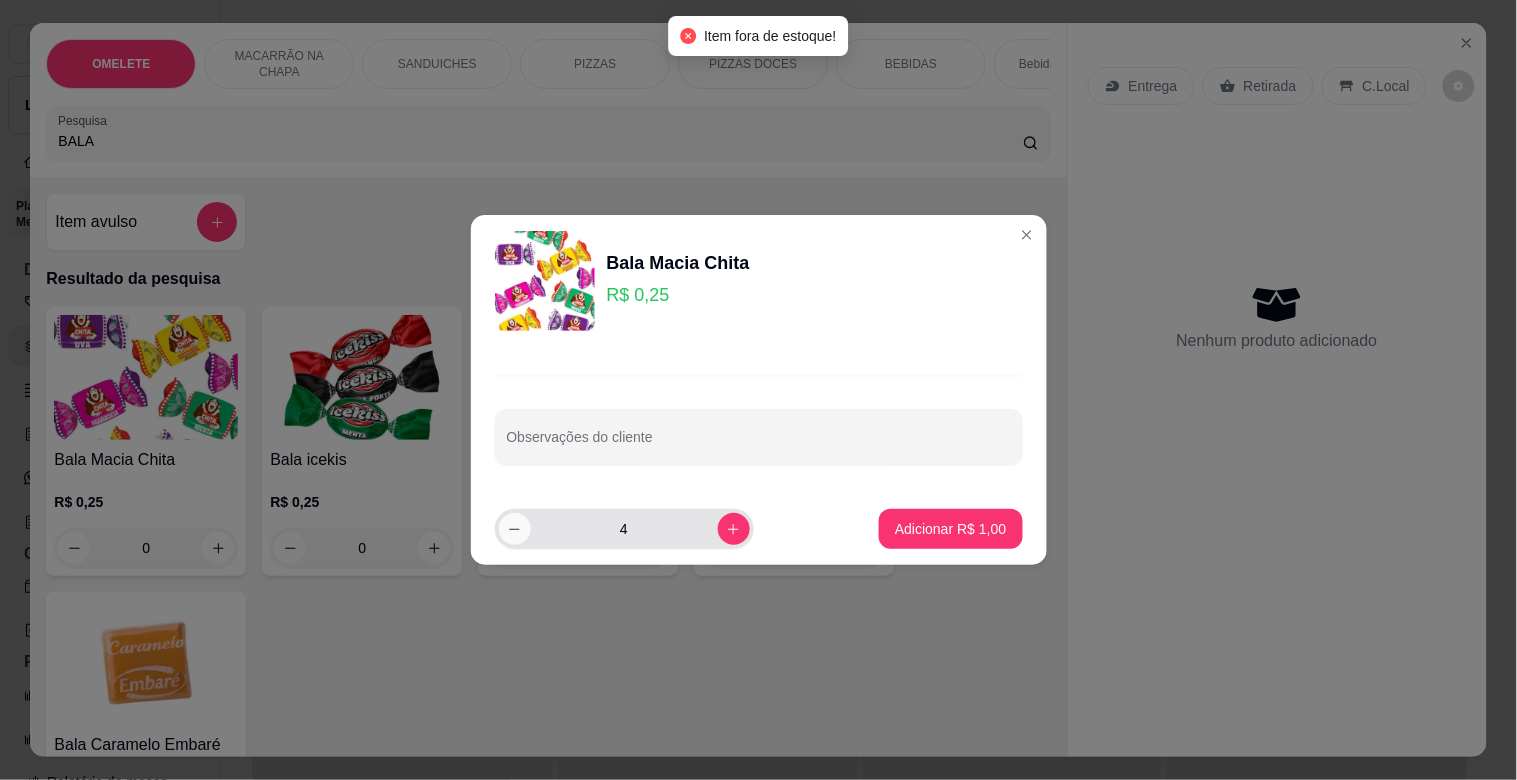 click 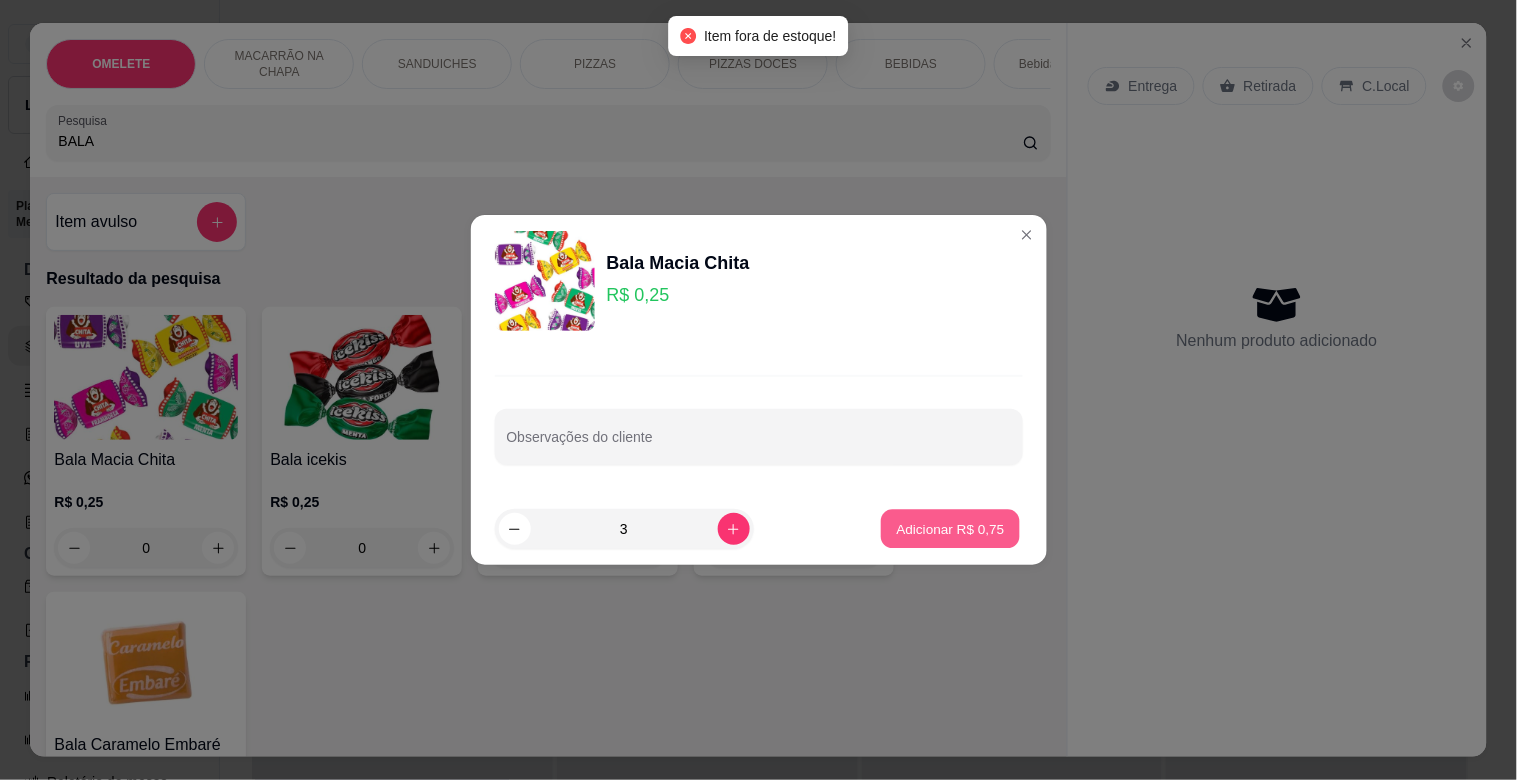 click on "Adicionar   R$ 0,75" at bounding box center (951, 528) 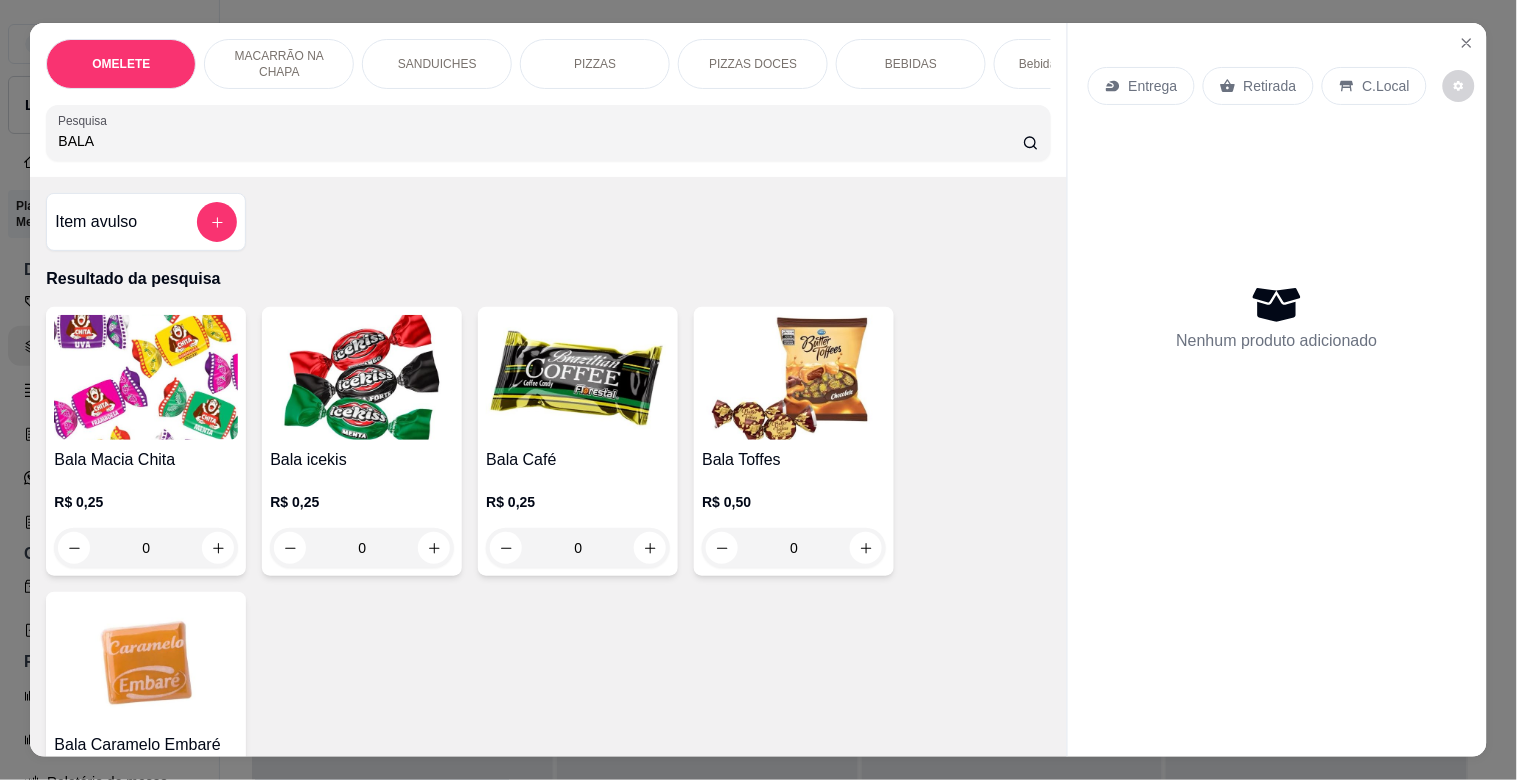 click on "Bala Toffes   R$ 0,50 0" at bounding box center (794, 441) 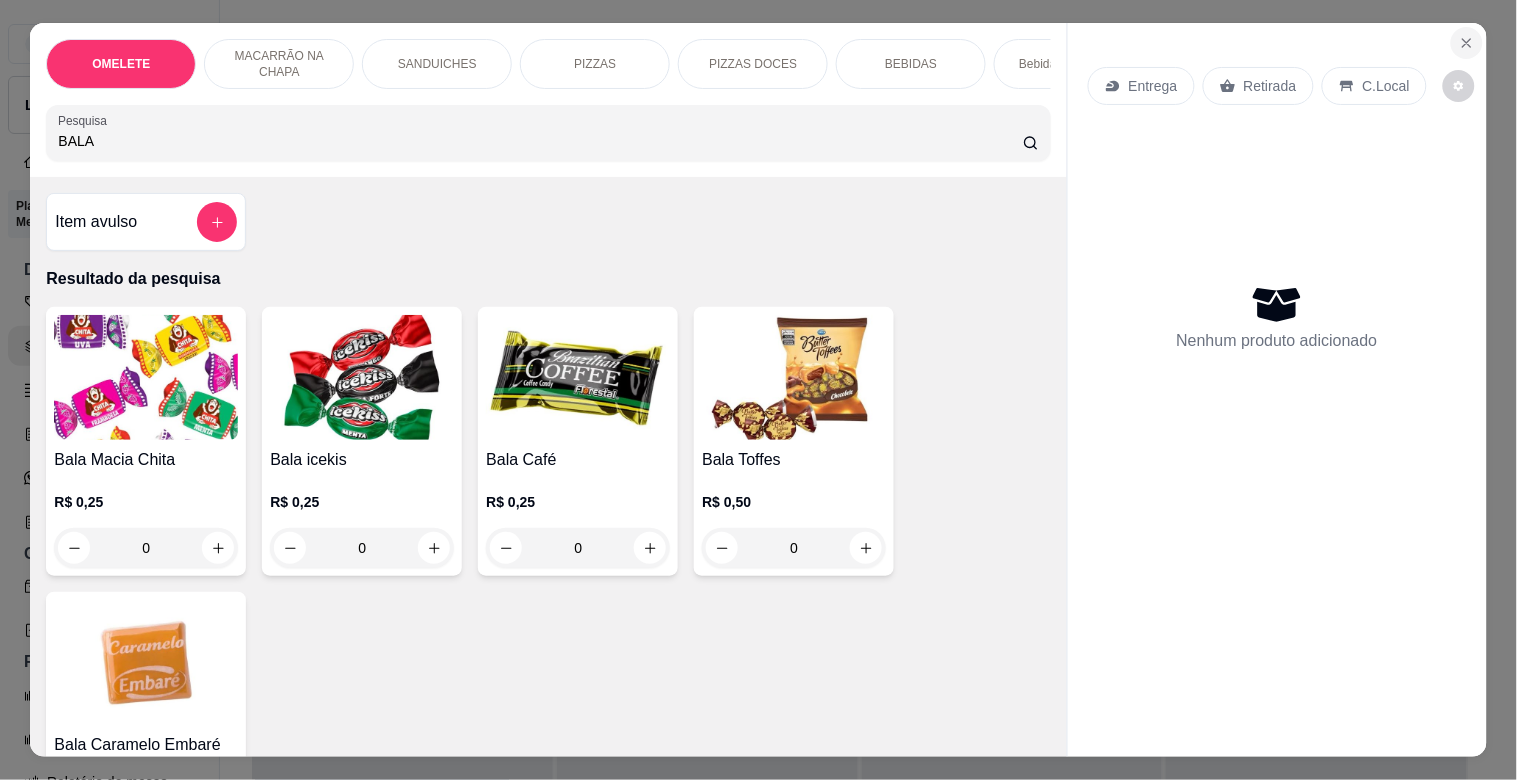 click 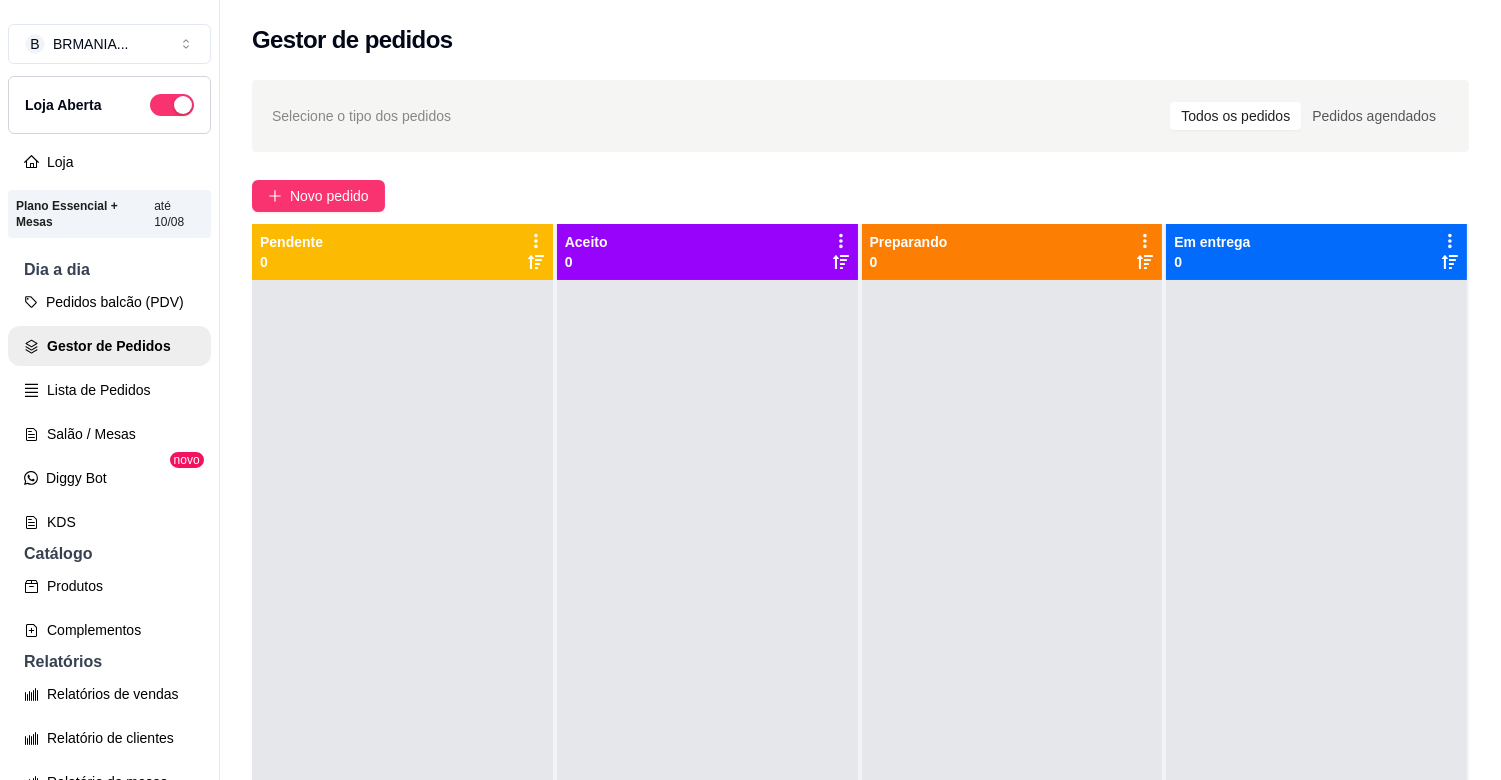 scroll, scrollTop: 650, scrollLeft: 0, axis: vertical 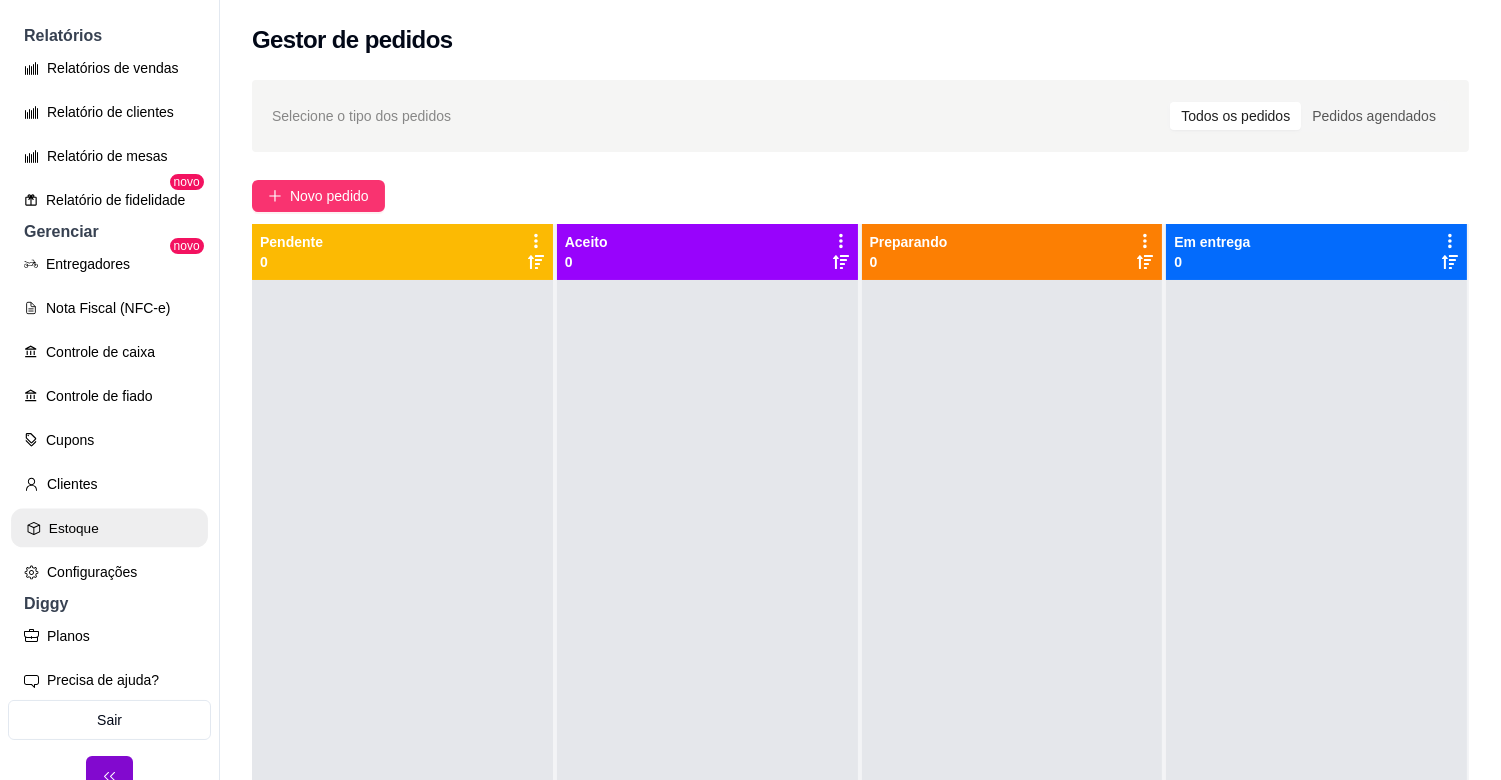click on "Estoque" at bounding box center [109, 528] 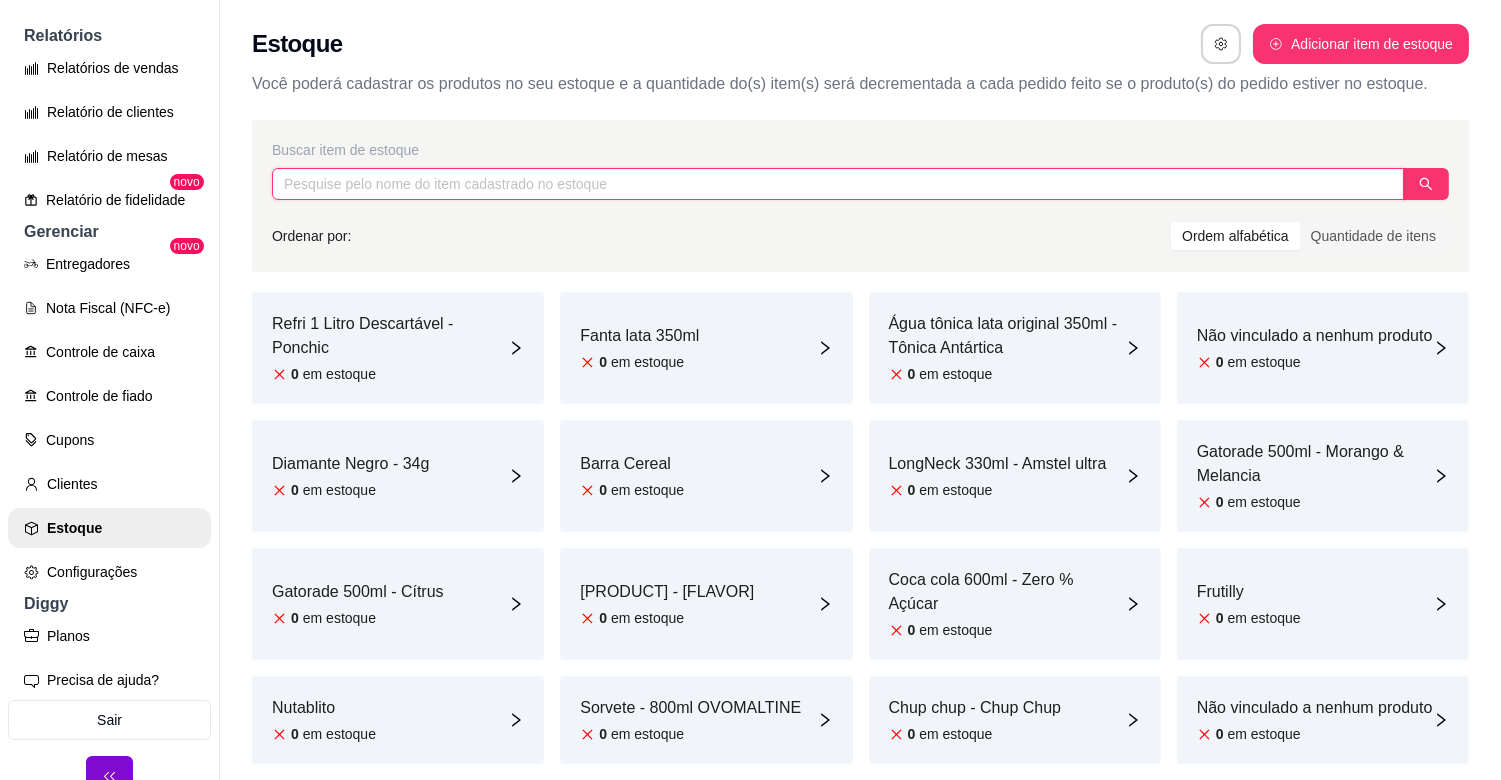 click at bounding box center (838, 184) 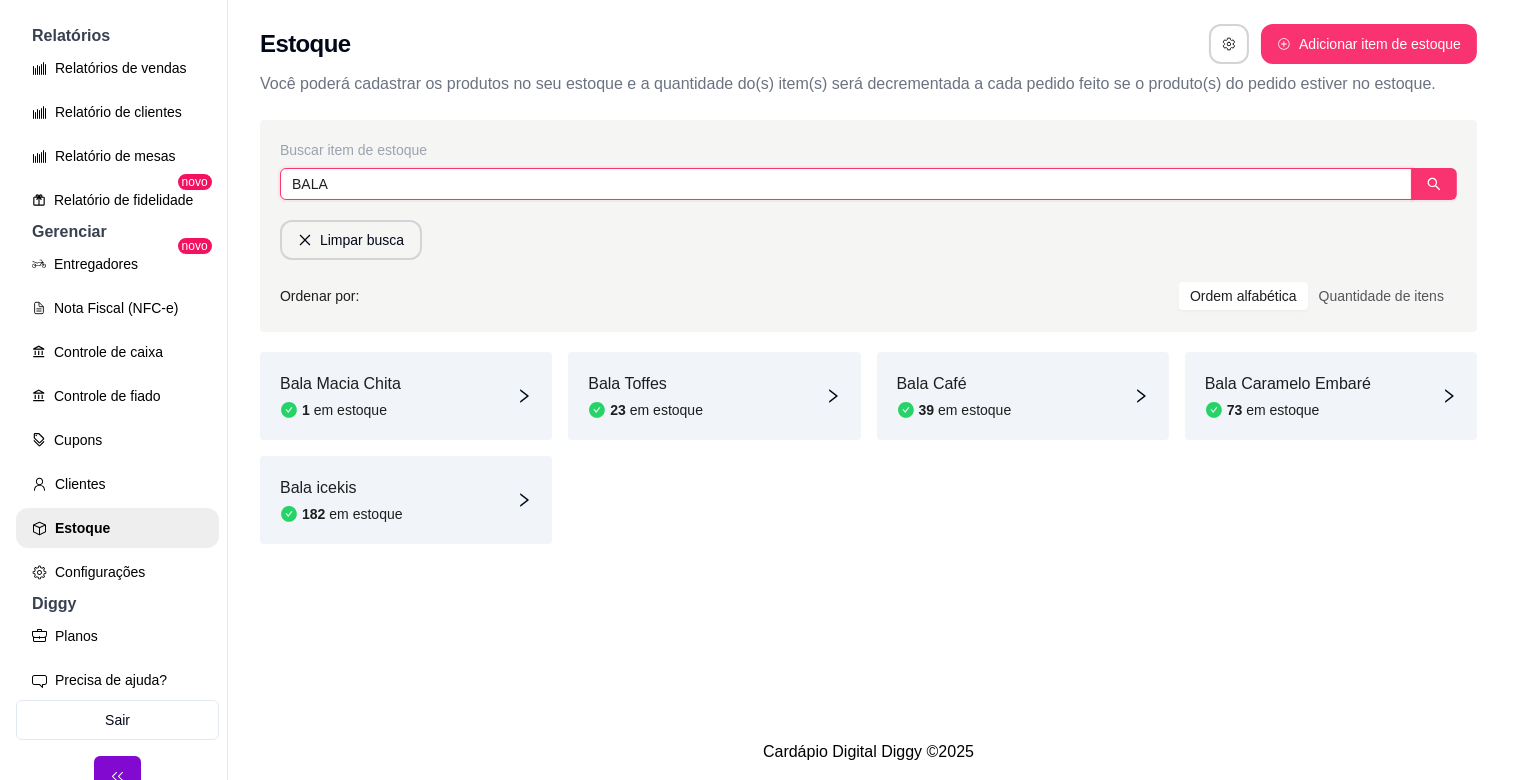 type 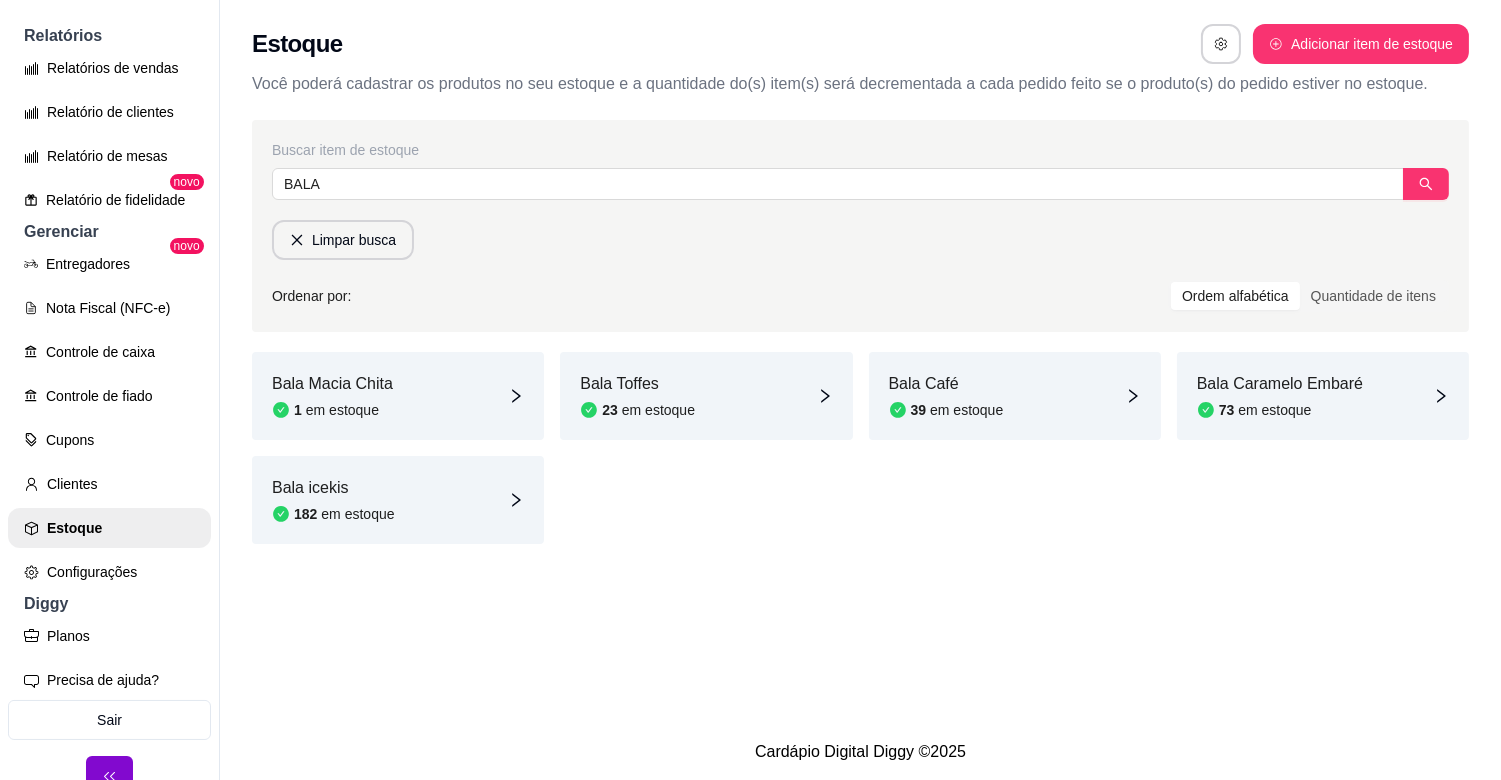 click on "Bala Macia Chita 1 em estoque" at bounding box center [398, 396] 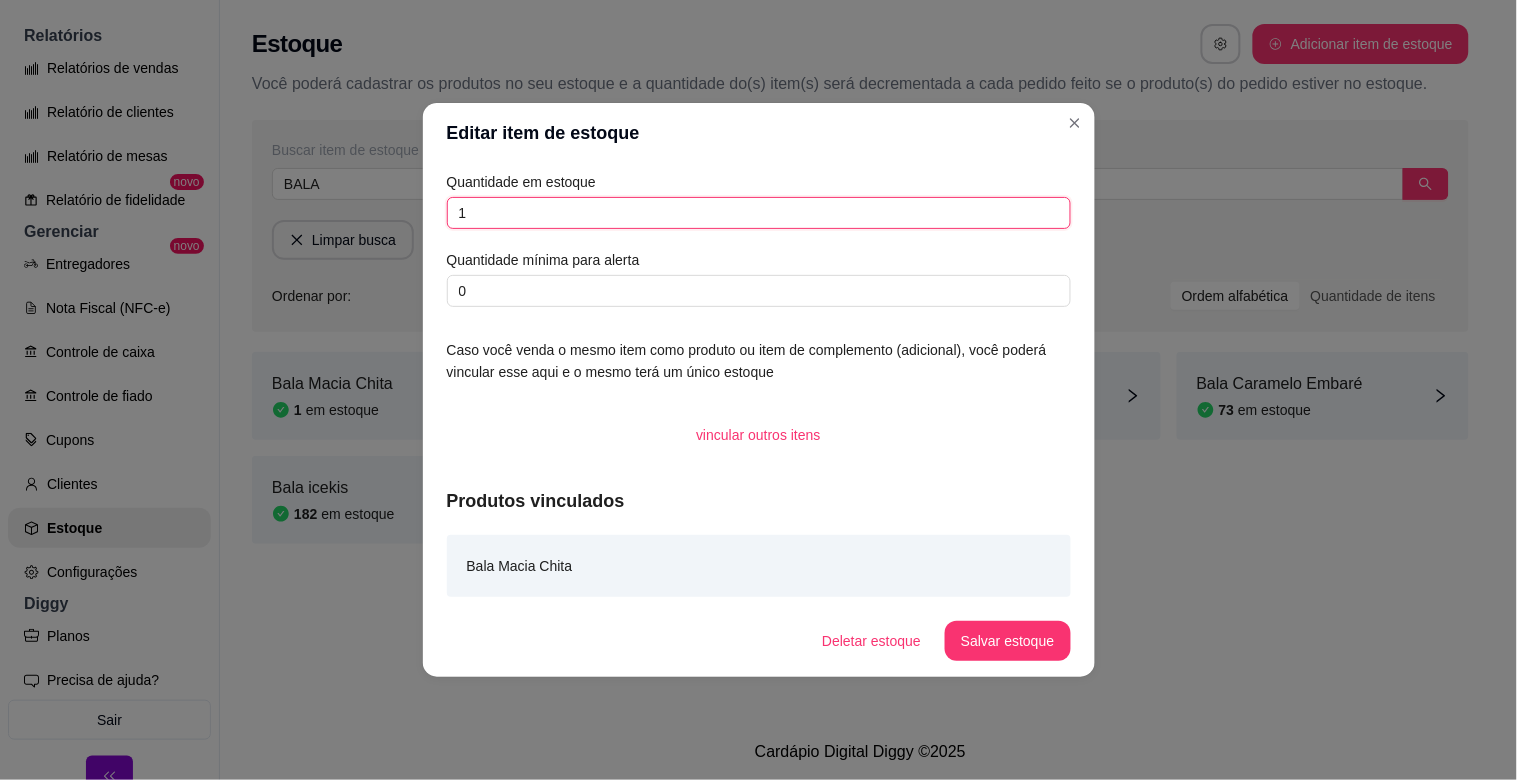 click on "1" at bounding box center [759, 213] 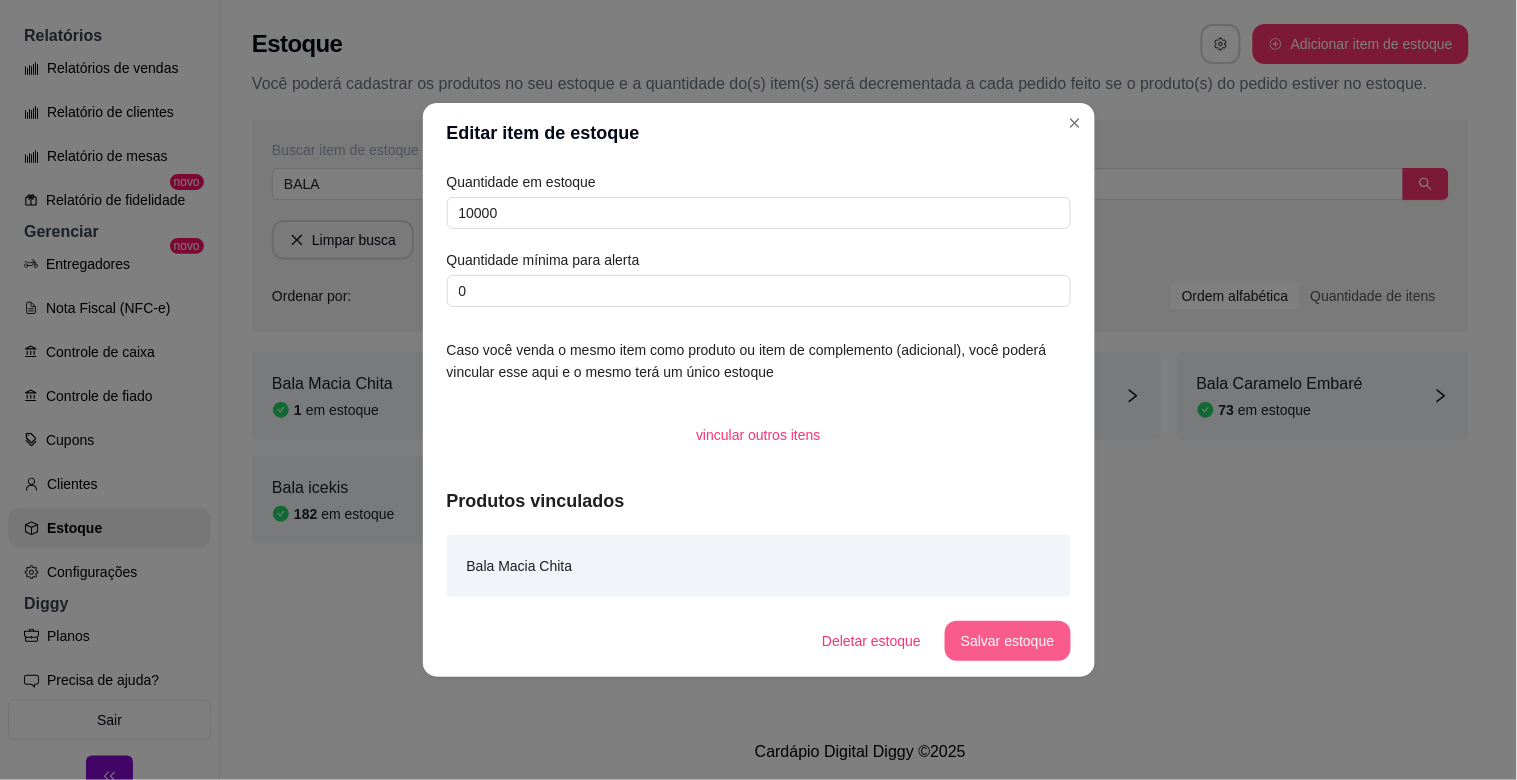 click on "Salvar estoque" at bounding box center [1007, 641] 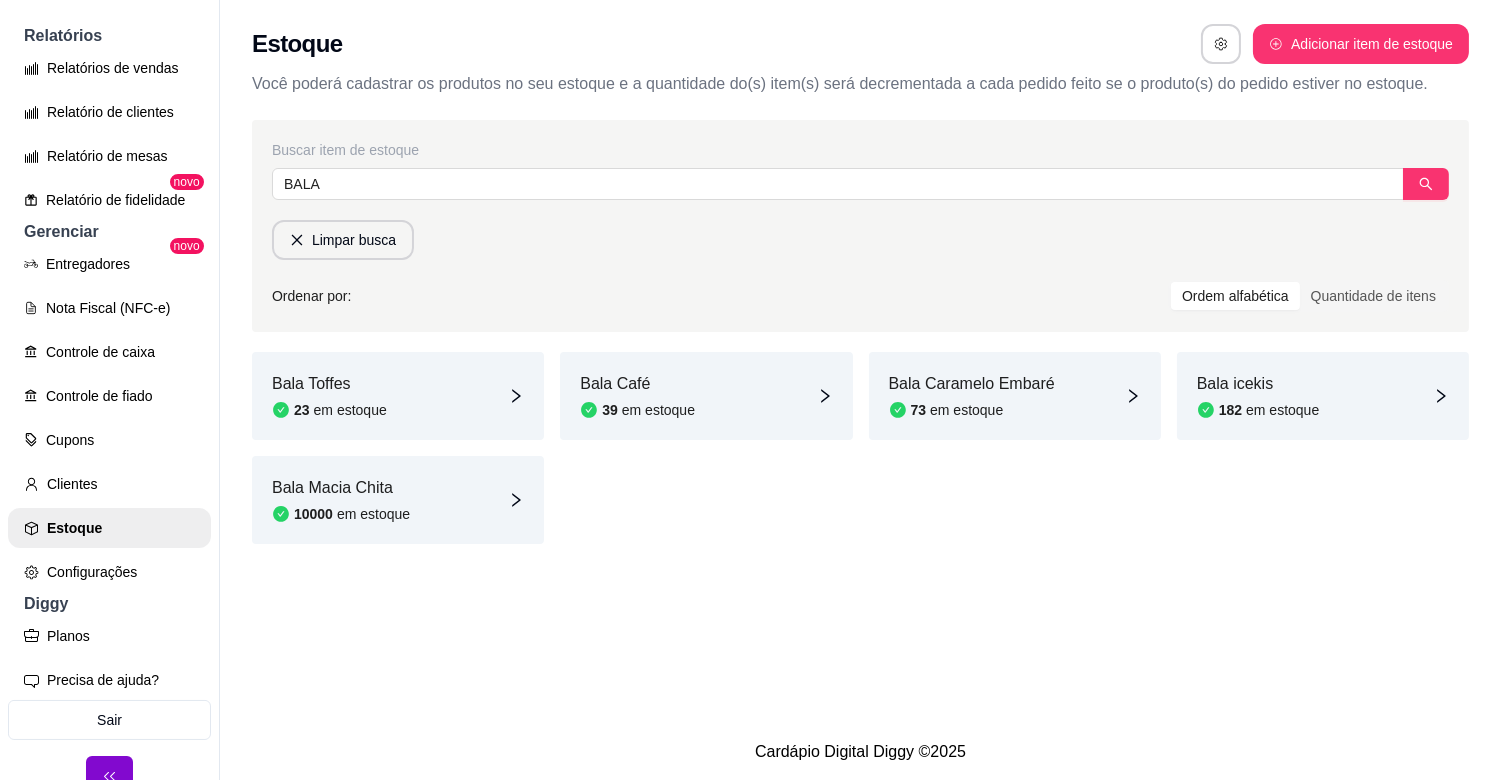 click on "em estoque" at bounding box center (658, 410) 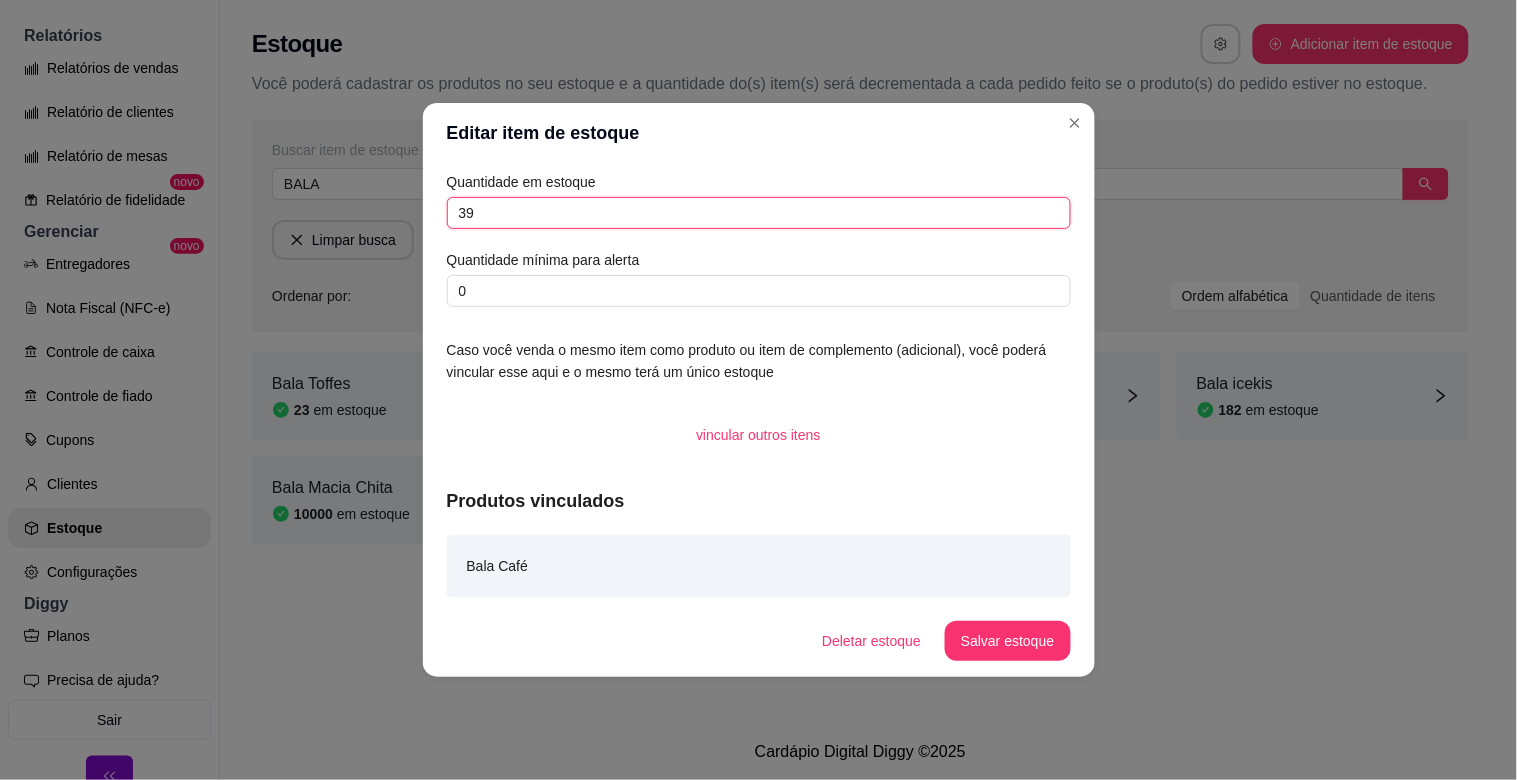 click on "39" at bounding box center [759, 213] 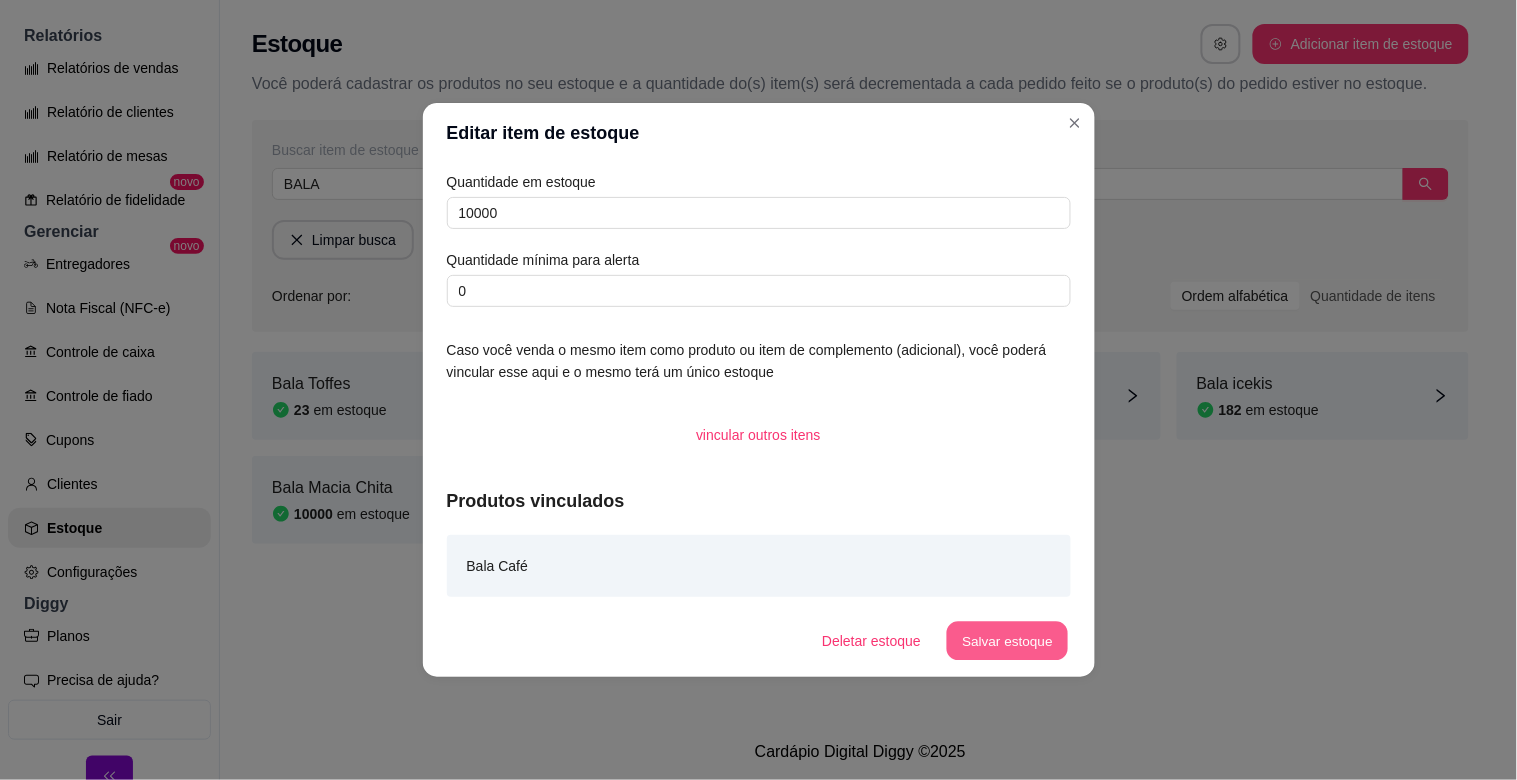click on "Salvar estoque" at bounding box center [1008, 641] 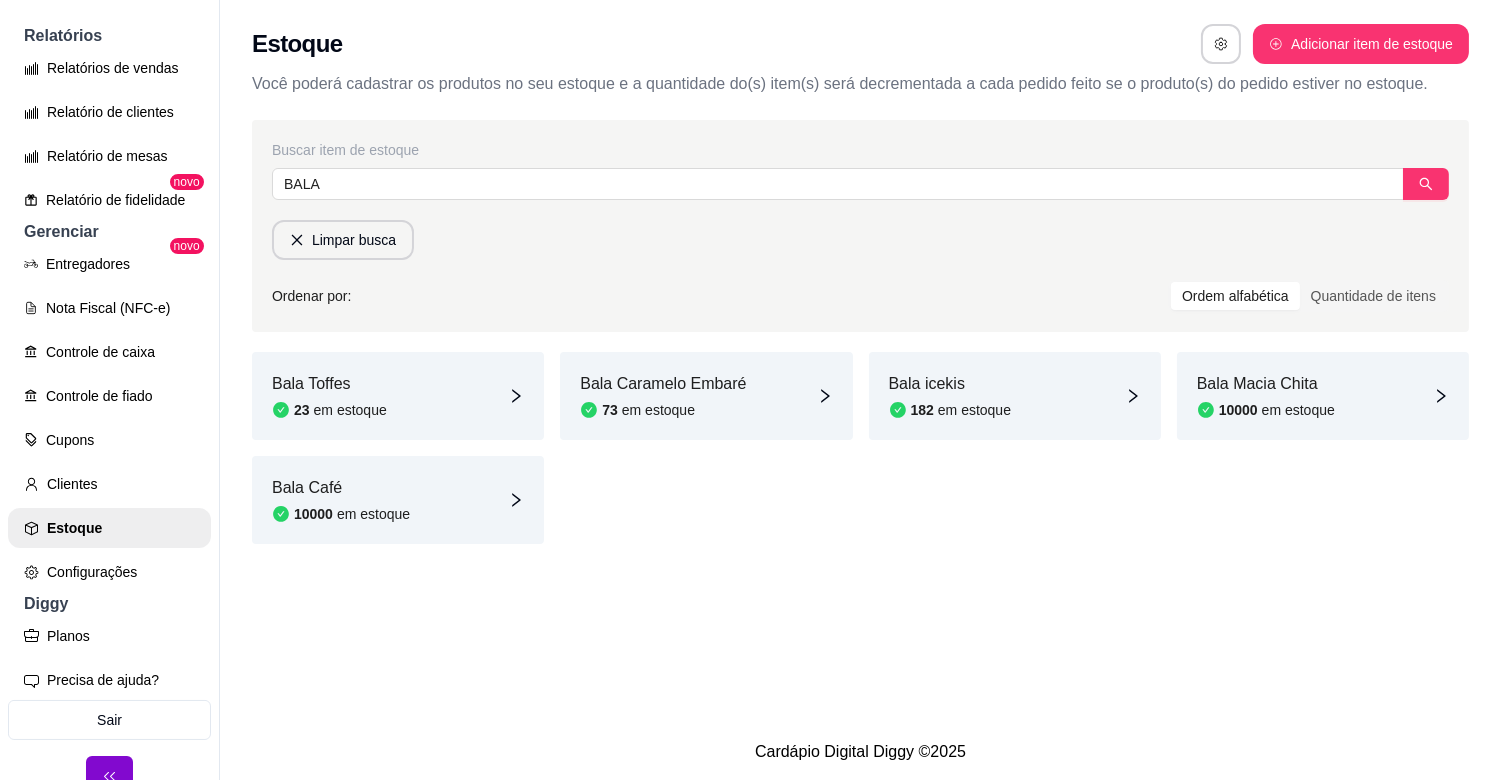 click on "Bala Toffes 23 em estoque" at bounding box center [398, 396] 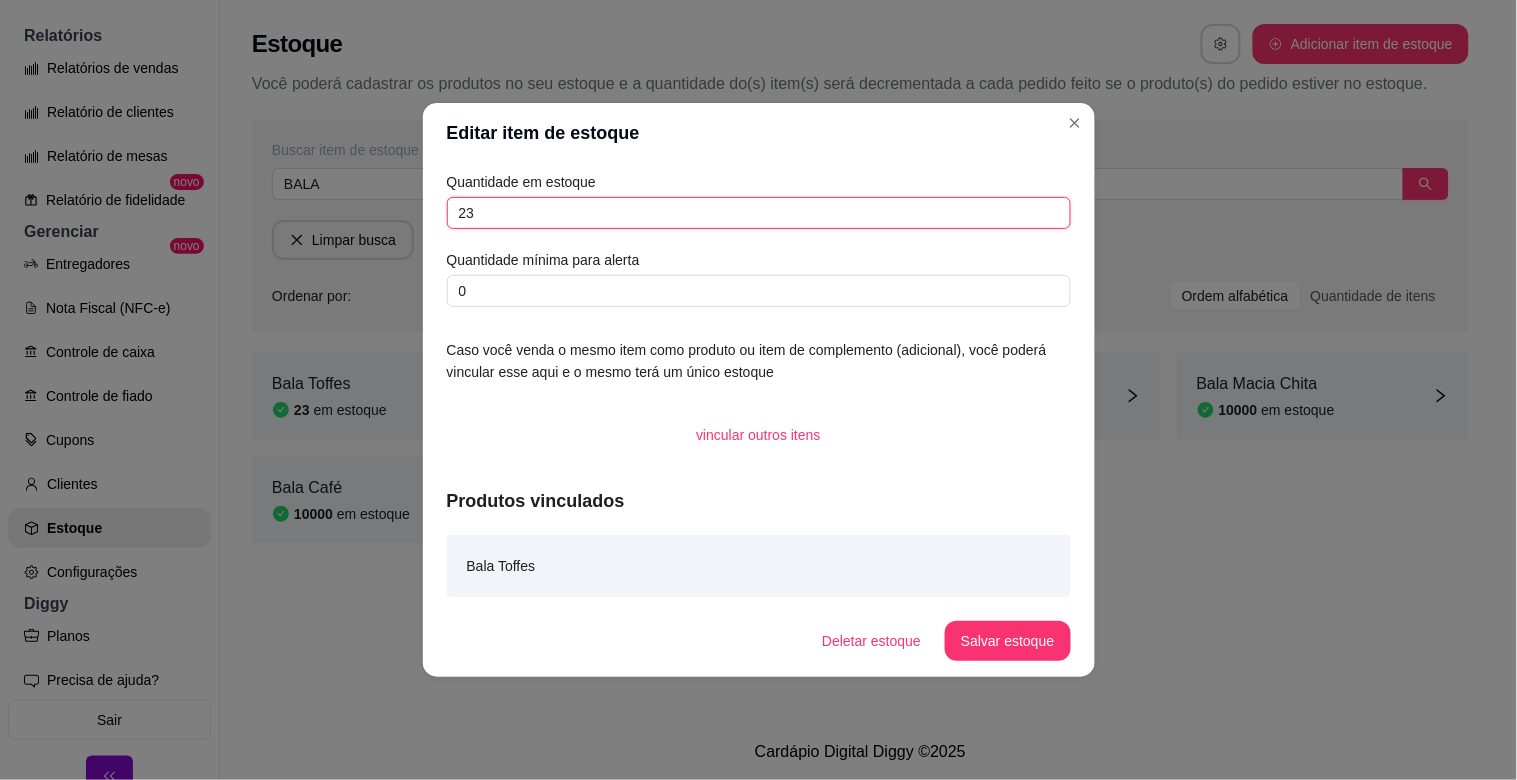 click on "23" at bounding box center (759, 213) 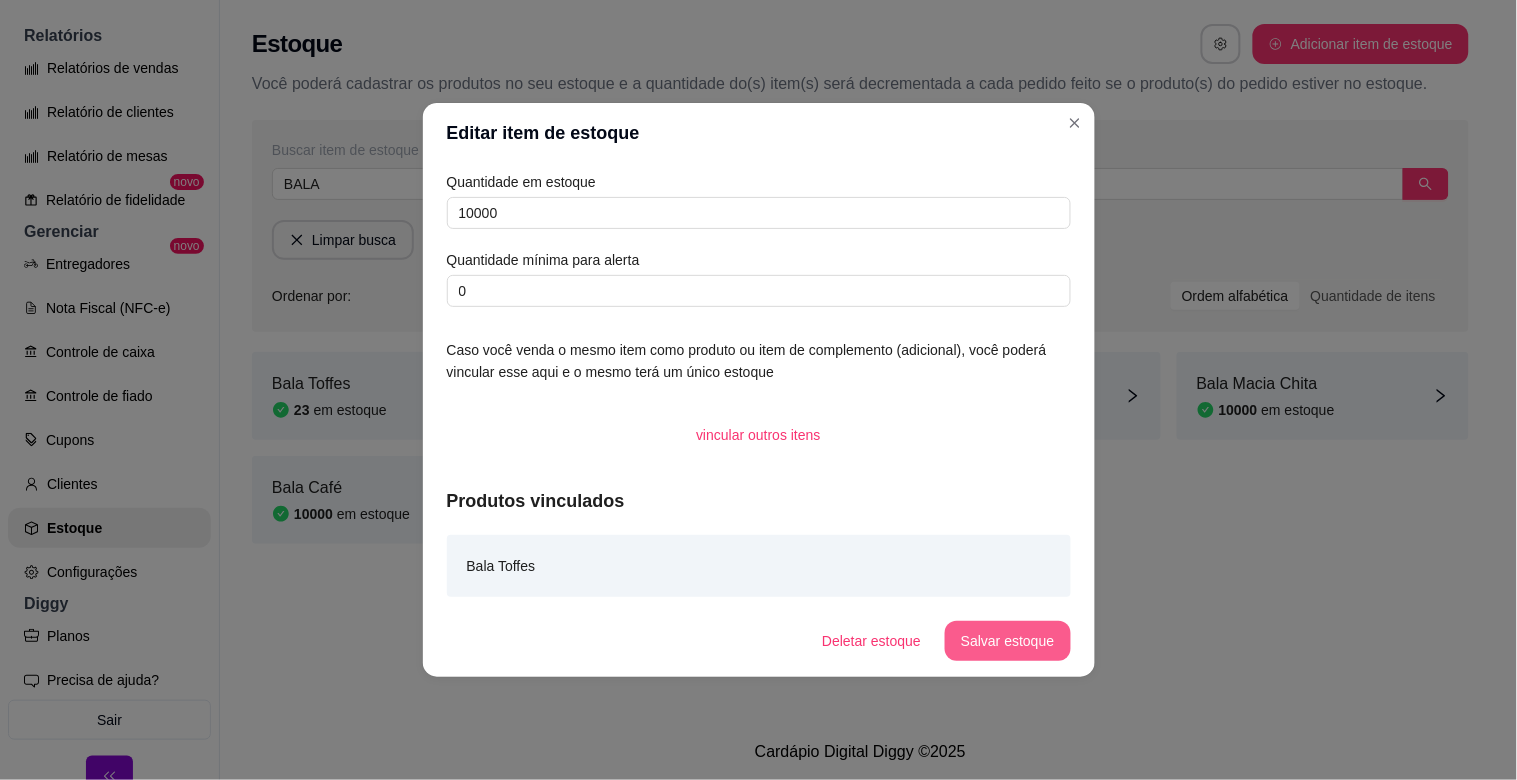 click on "Salvar estoque" at bounding box center [1007, 641] 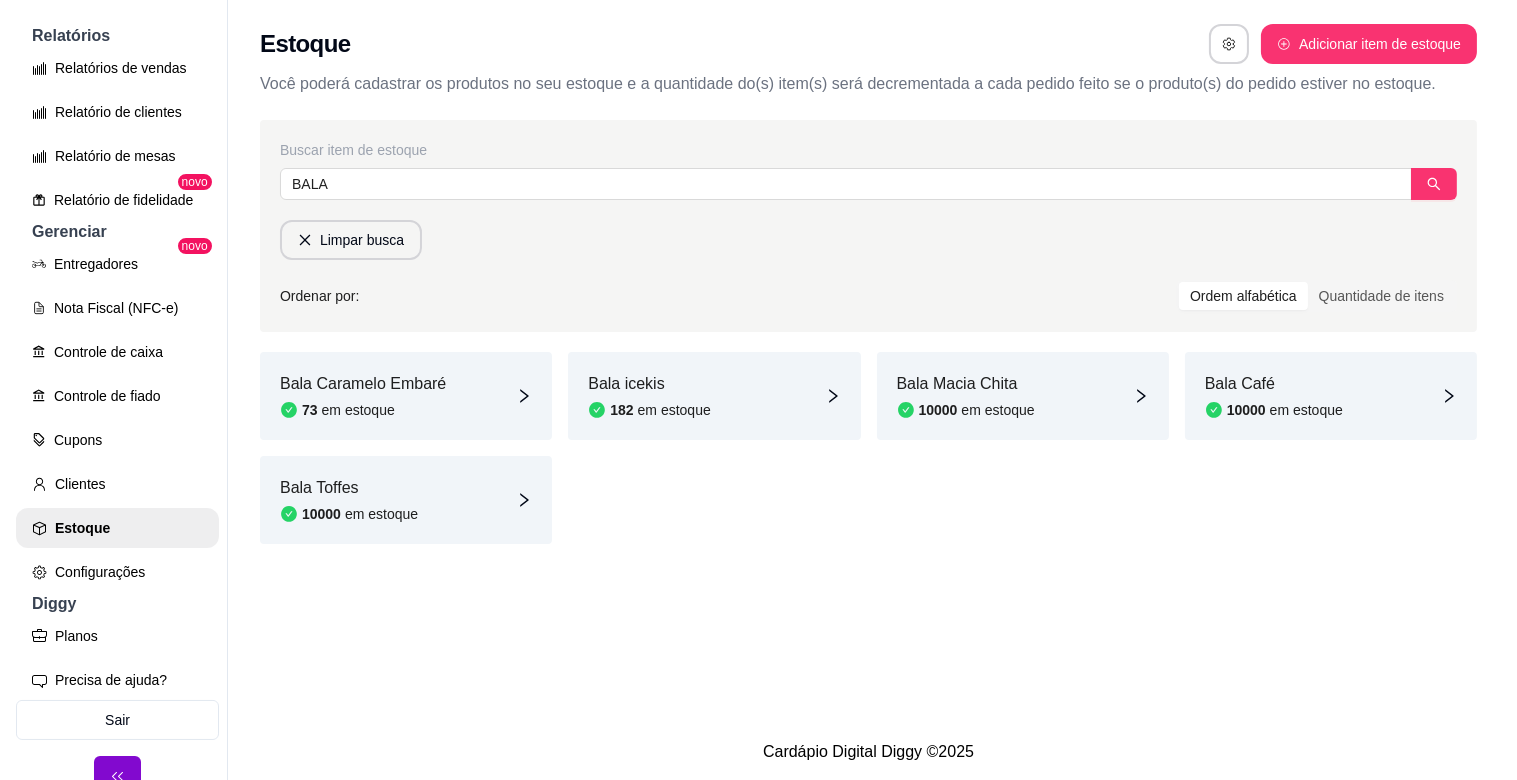 scroll, scrollTop: 0, scrollLeft: 0, axis: both 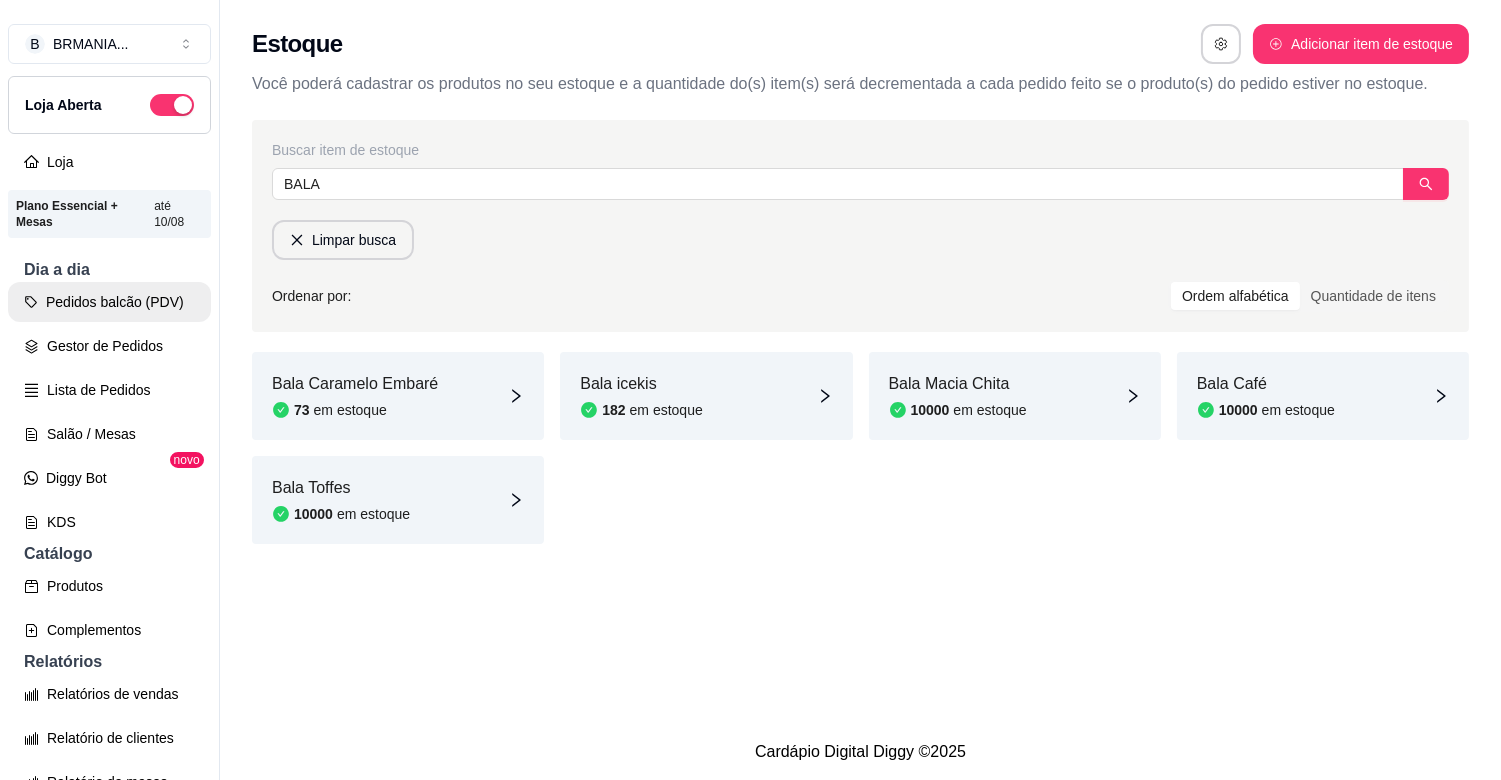 click on "Pedidos balcão (PDV)" at bounding box center (109, 302) 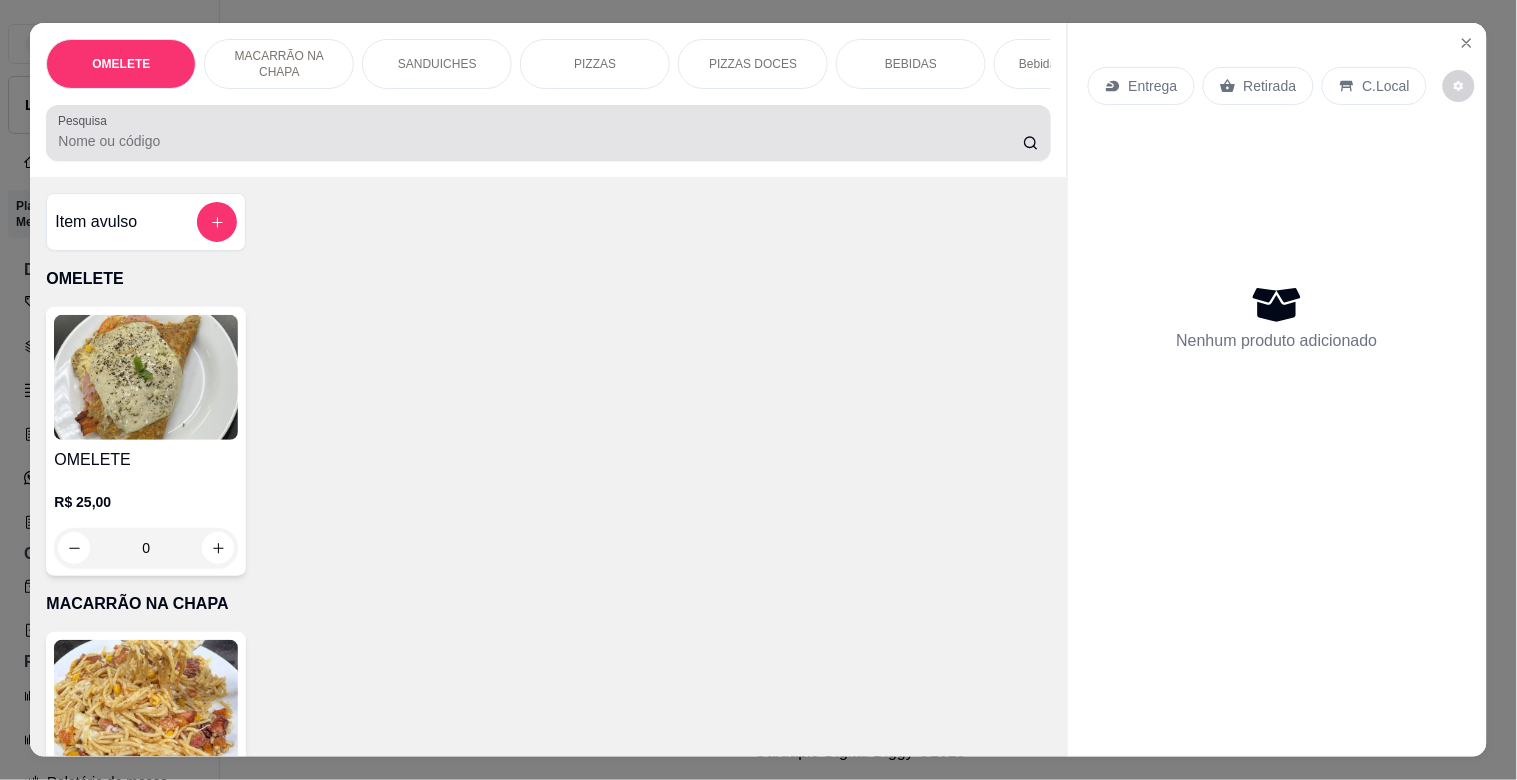 click on "Pesquisa" at bounding box center [540, 141] 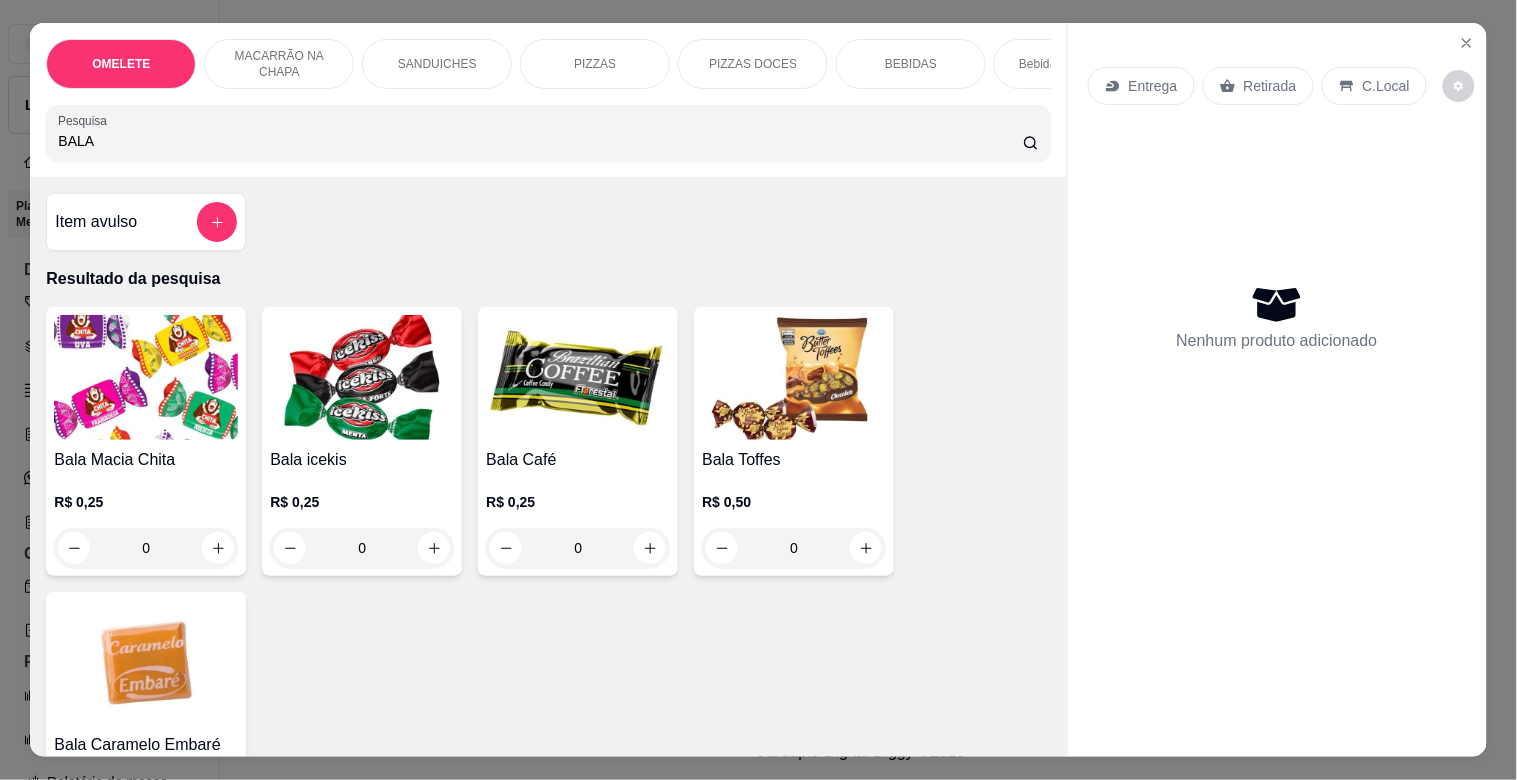 click on "Bala Macia Chita   R$ 0,25 0" at bounding box center (146, 441) 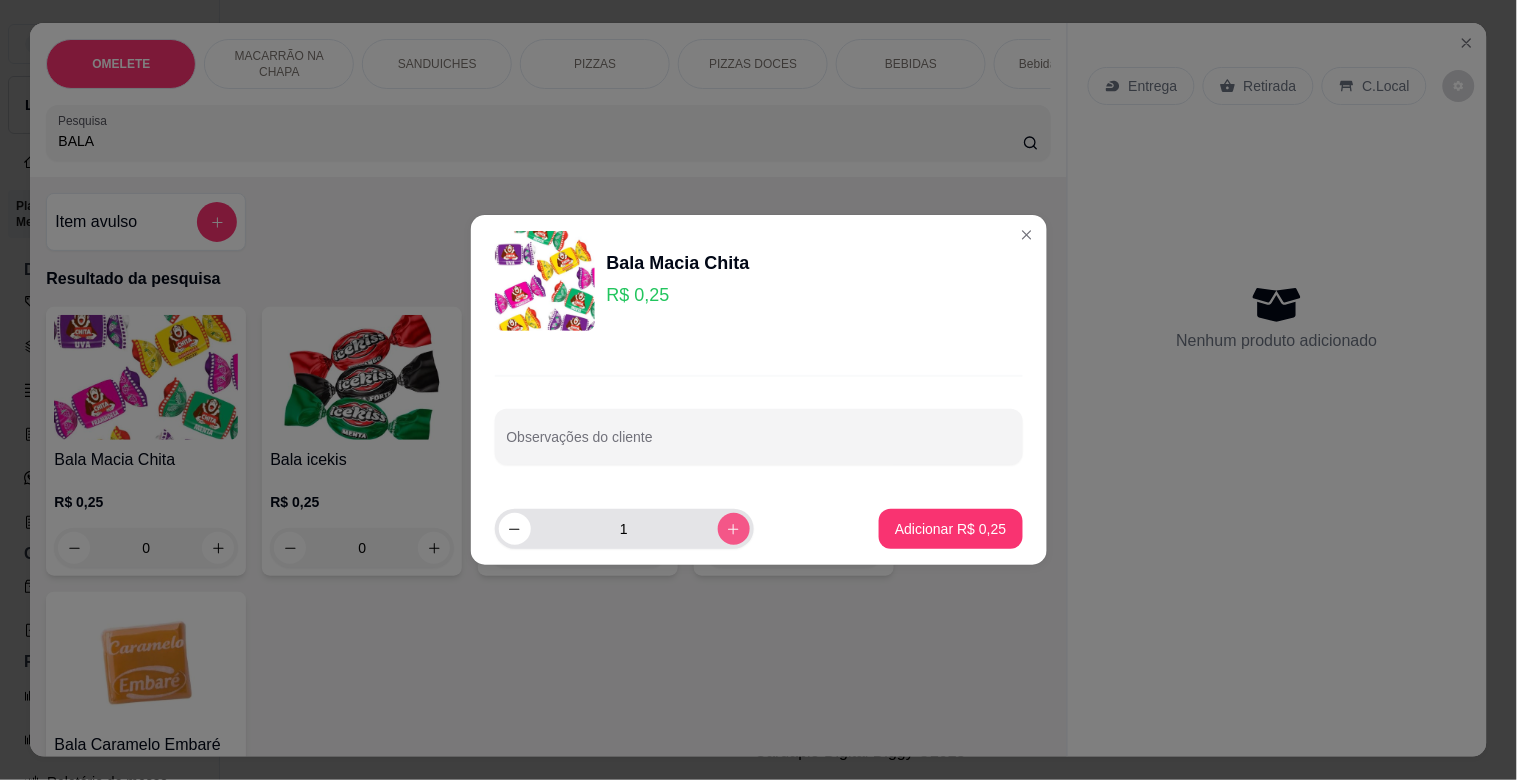 click 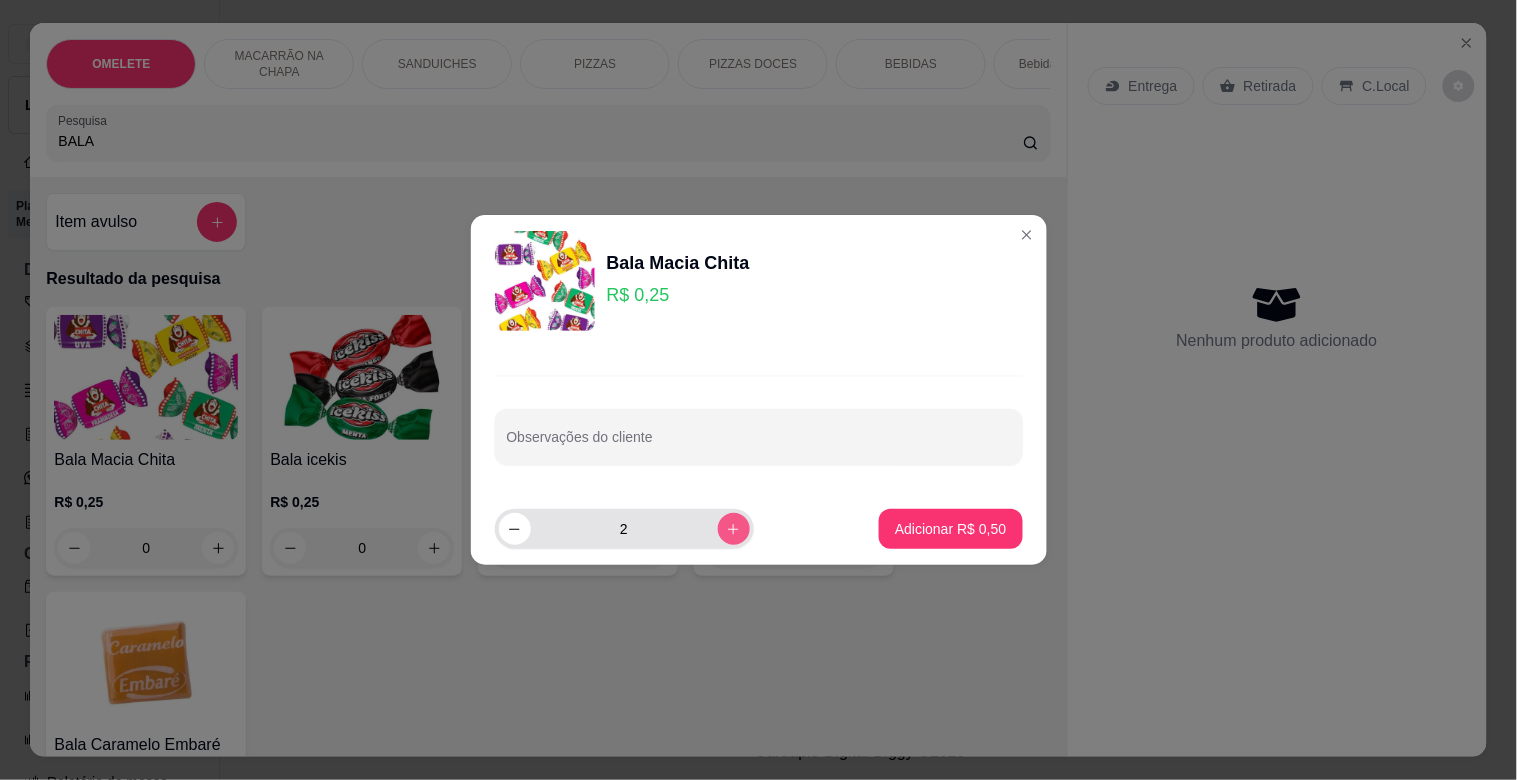 click 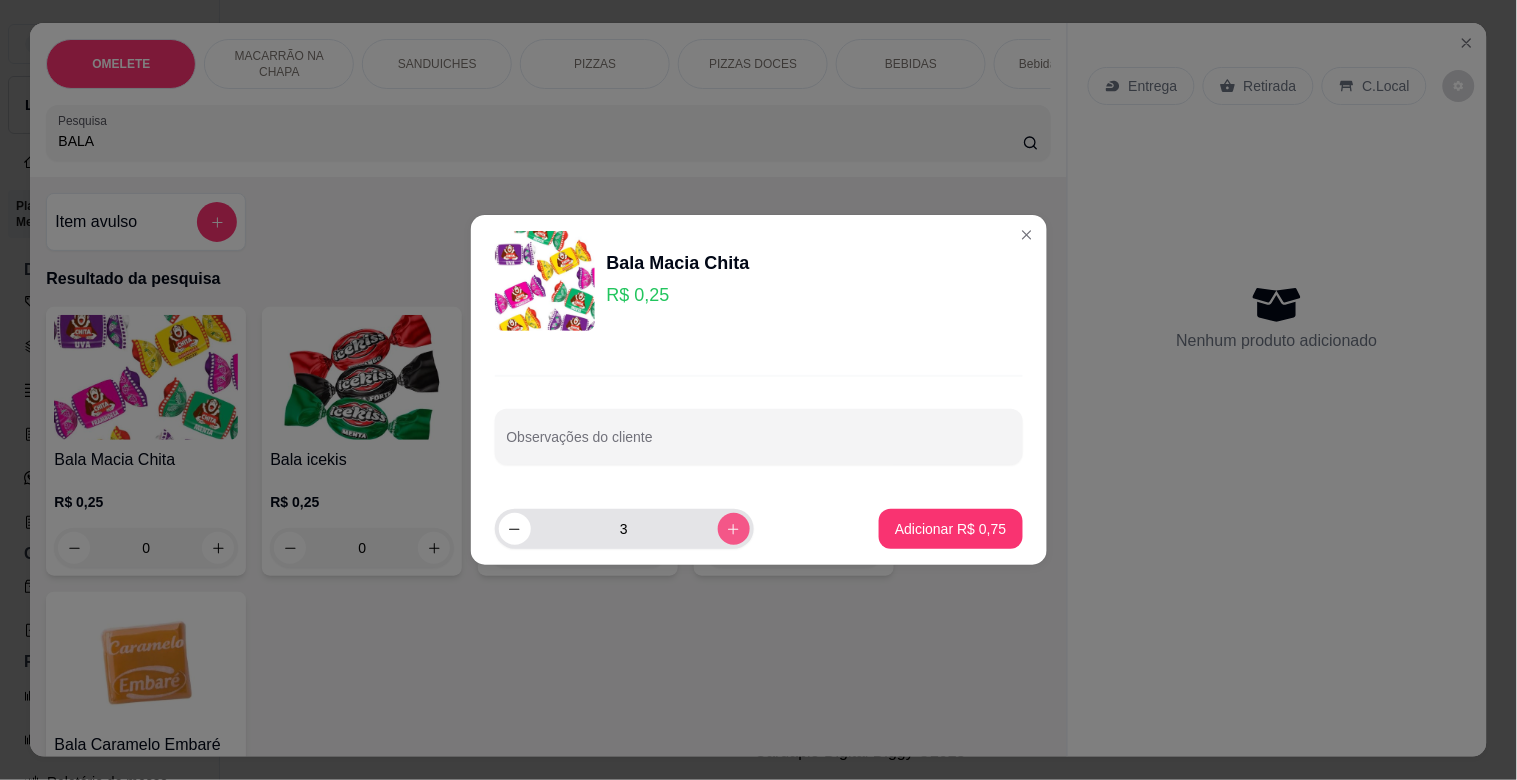 click 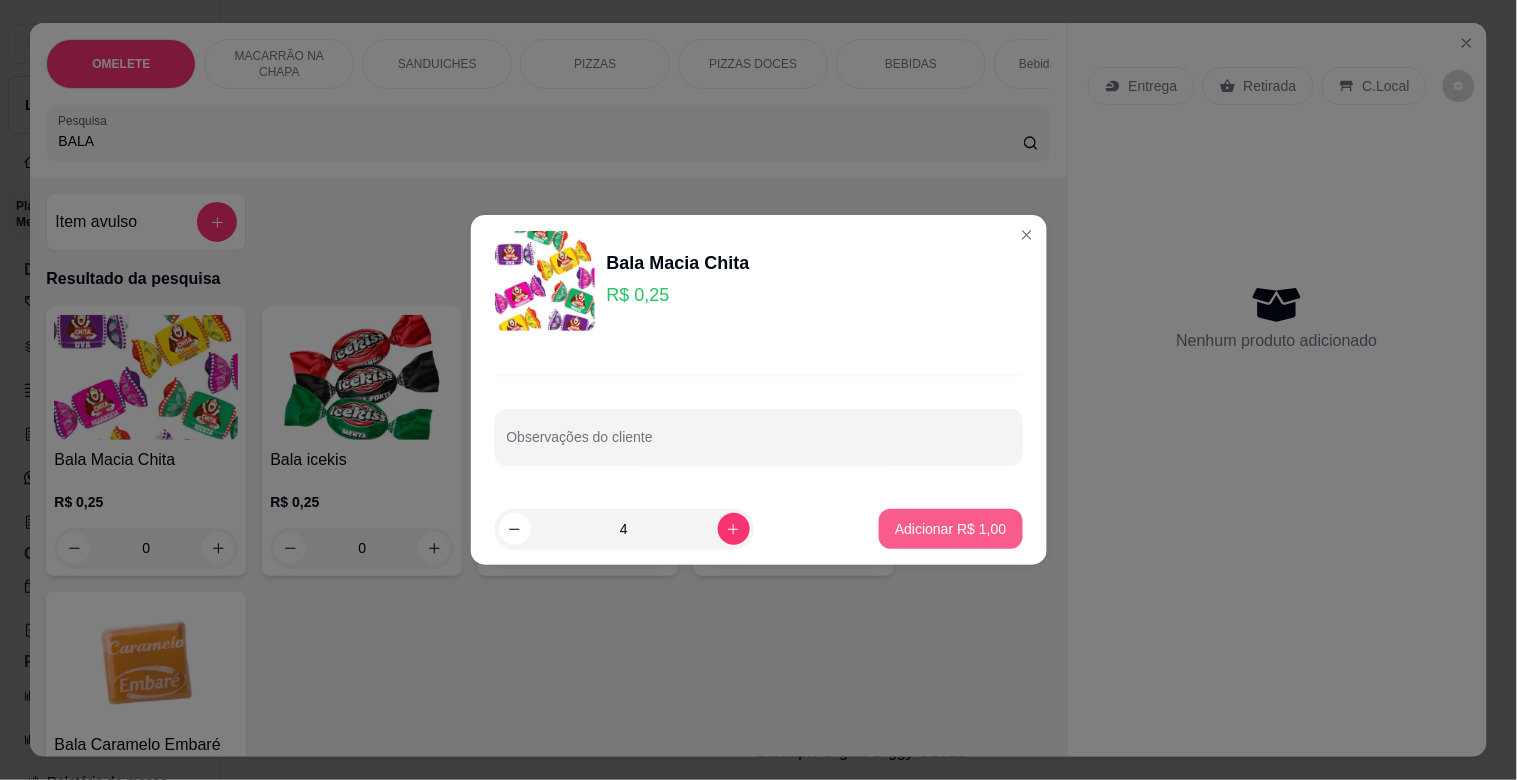click on "Adicionar   R$ 1,00" at bounding box center [950, 529] 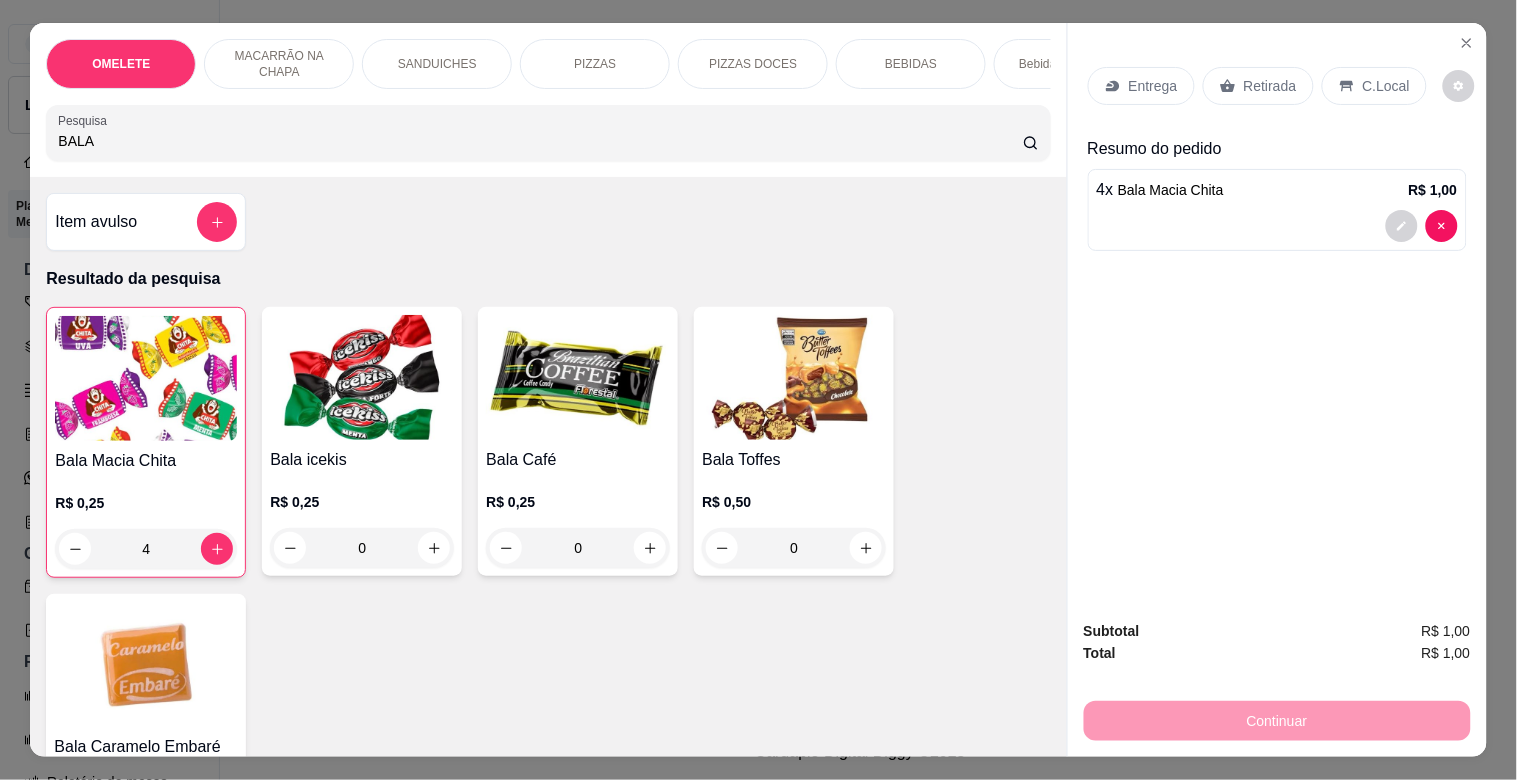click at bounding box center (578, 377) 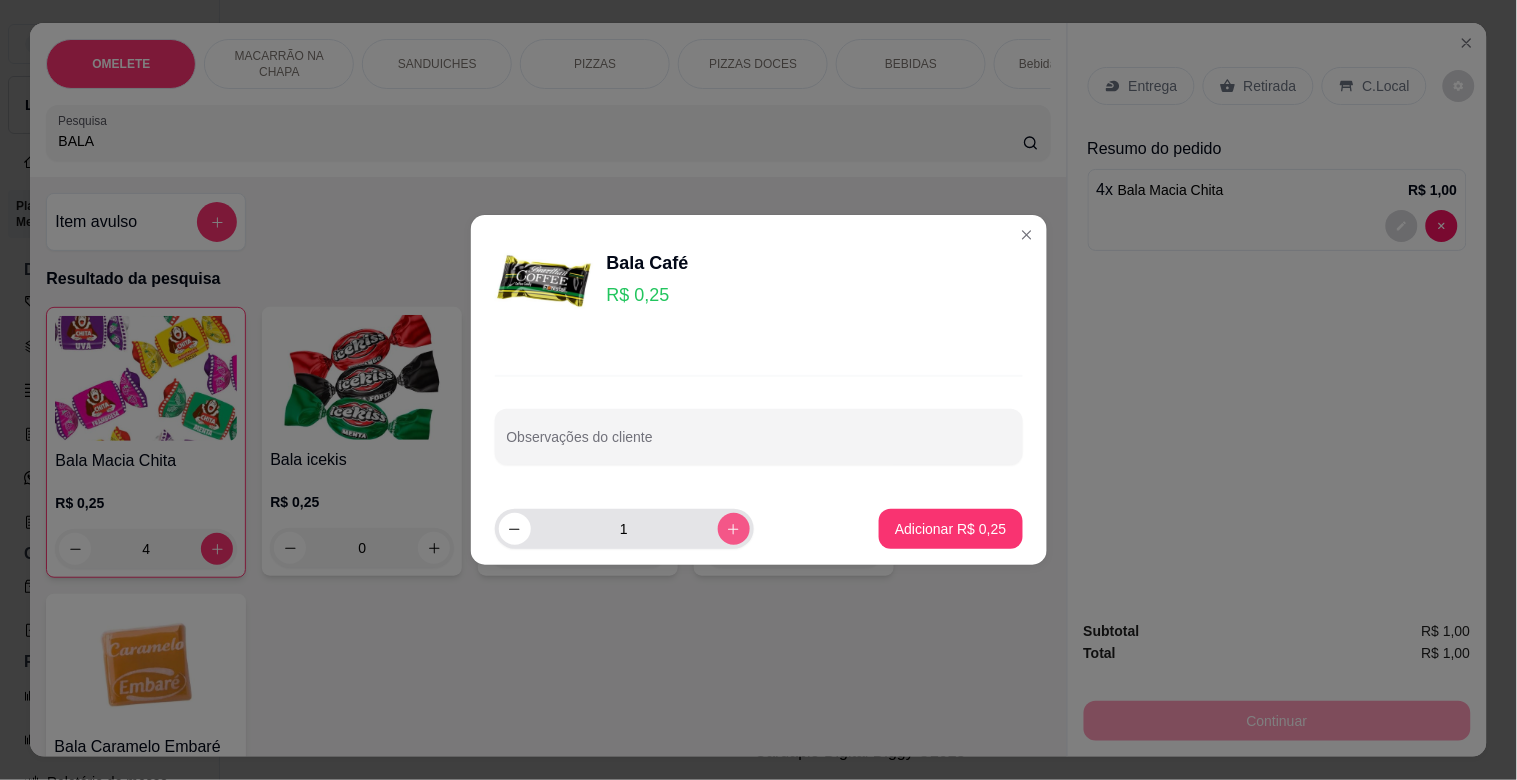click 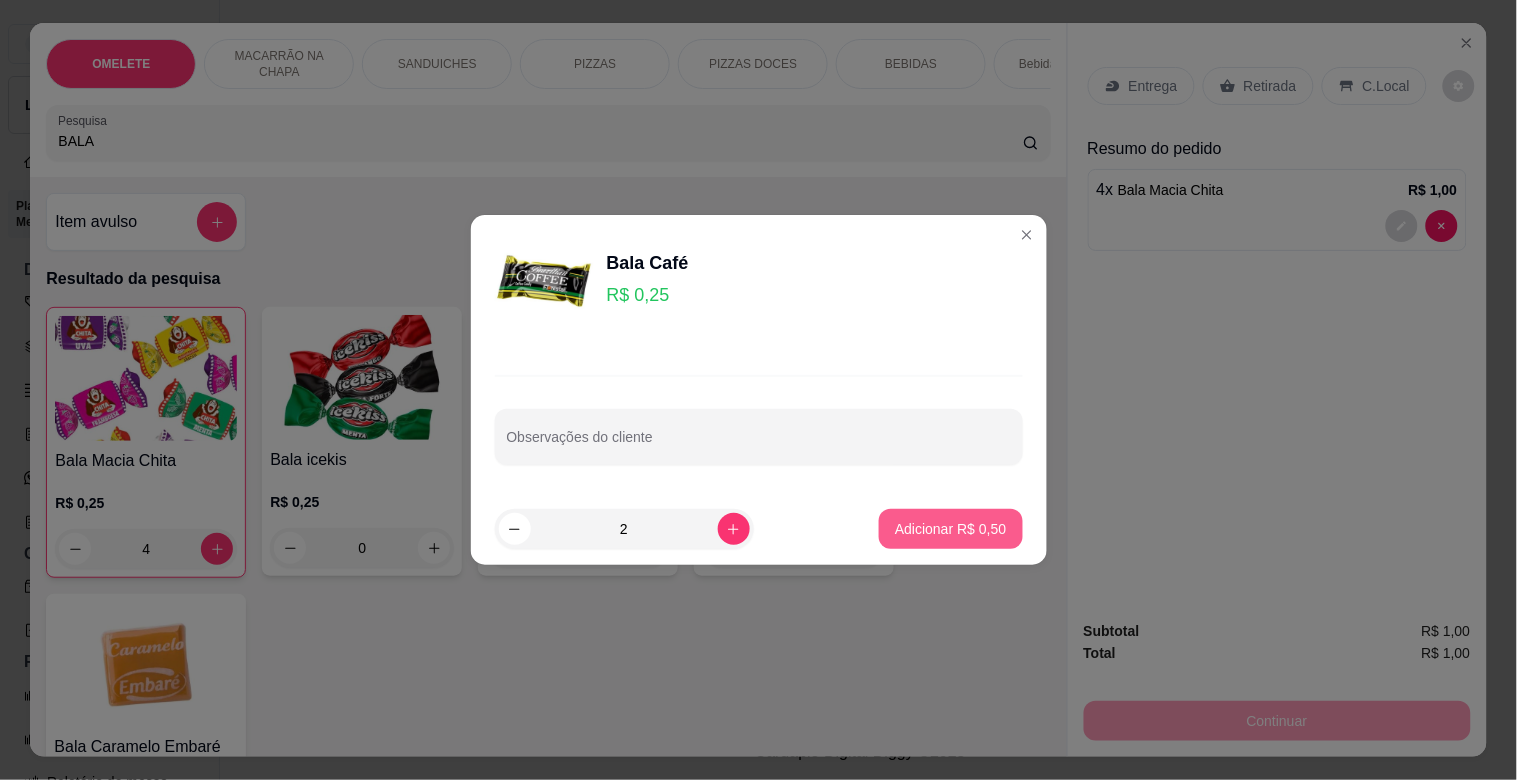 click on "Adicionar   R$ 0,50" at bounding box center [950, 529] 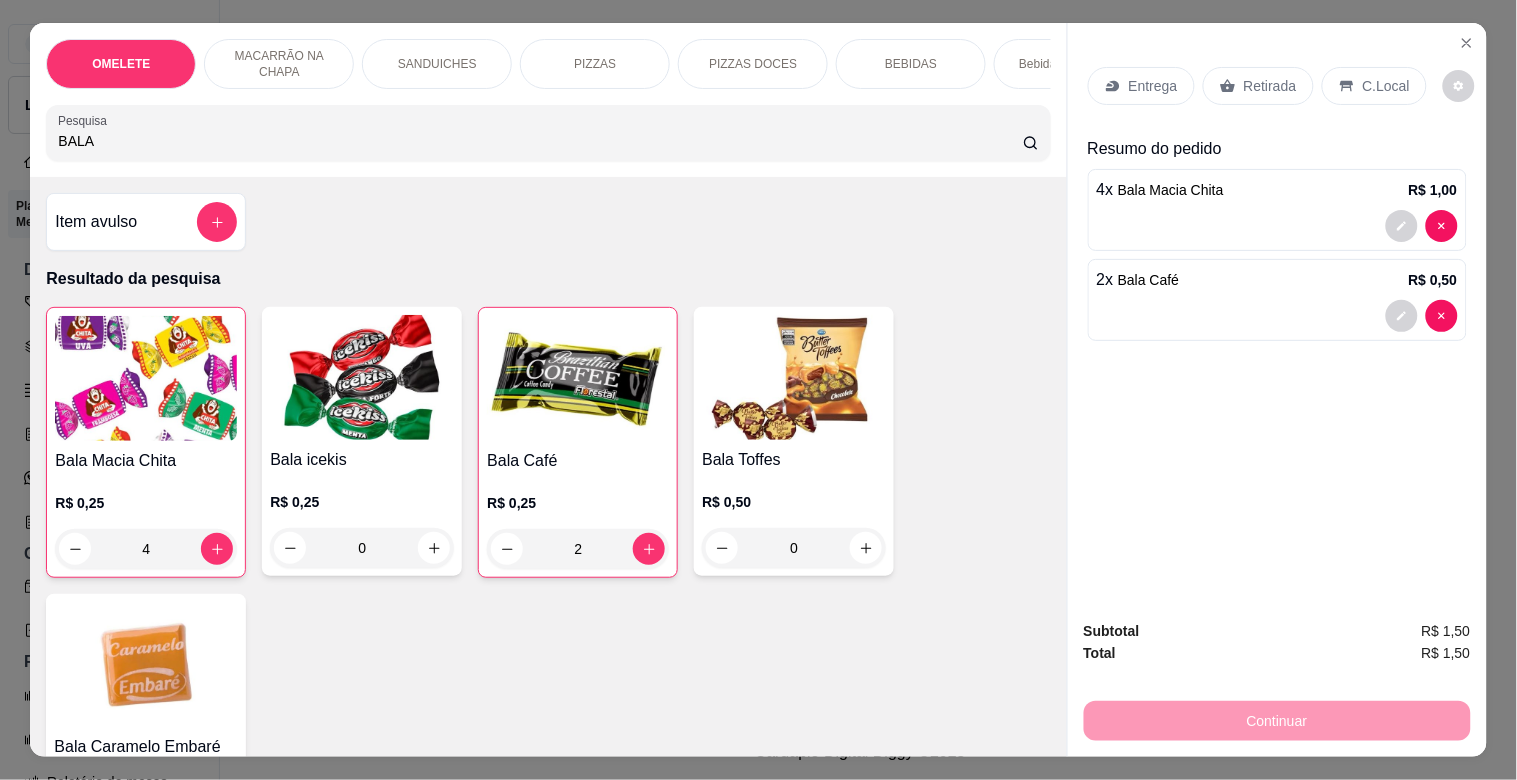 click on "Bala Toffes   R$ 0,50 0" at bounding box center (794, 441) 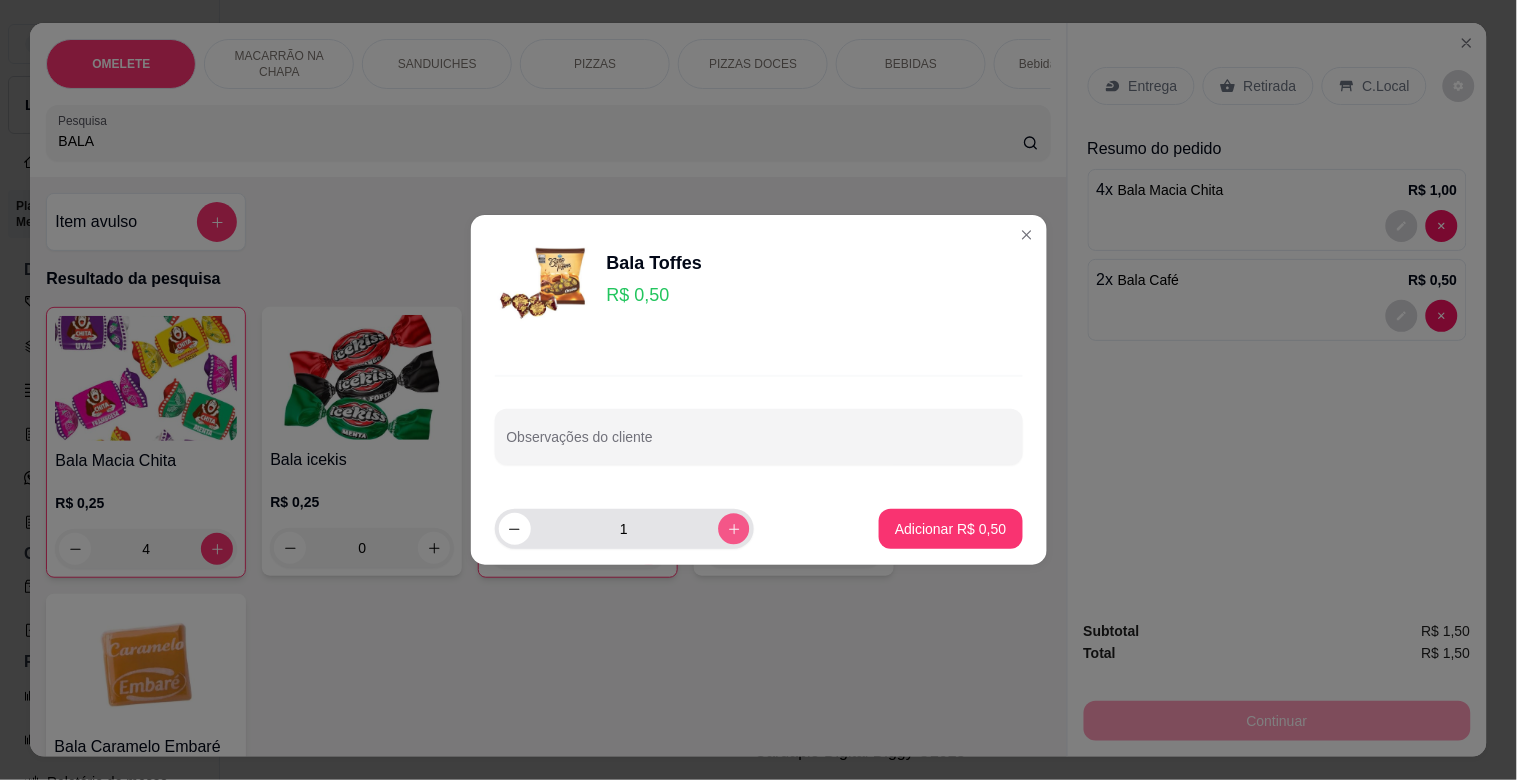 click 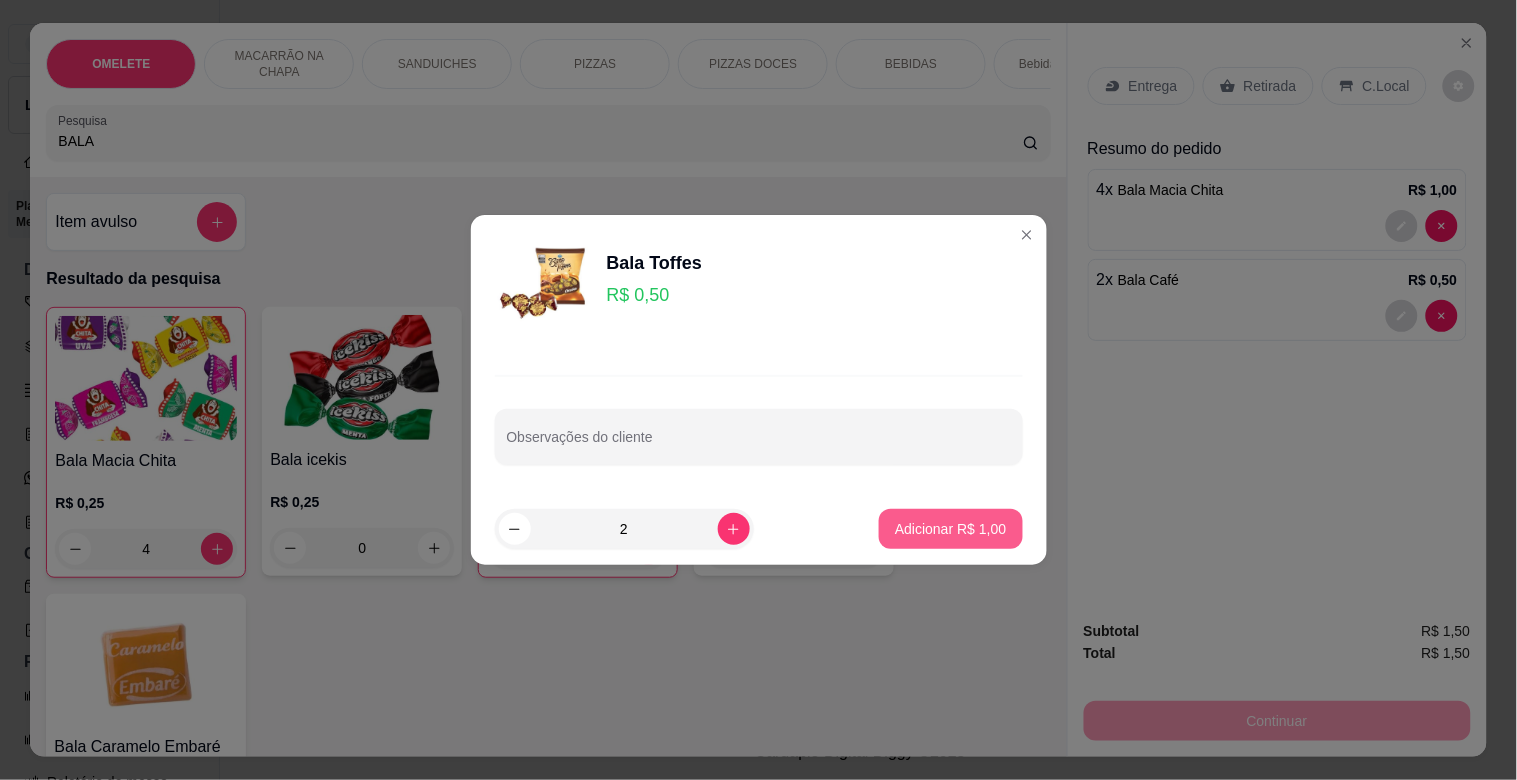 click on "Adicionar   R$ 1,00" at bounding box center [950, 529] 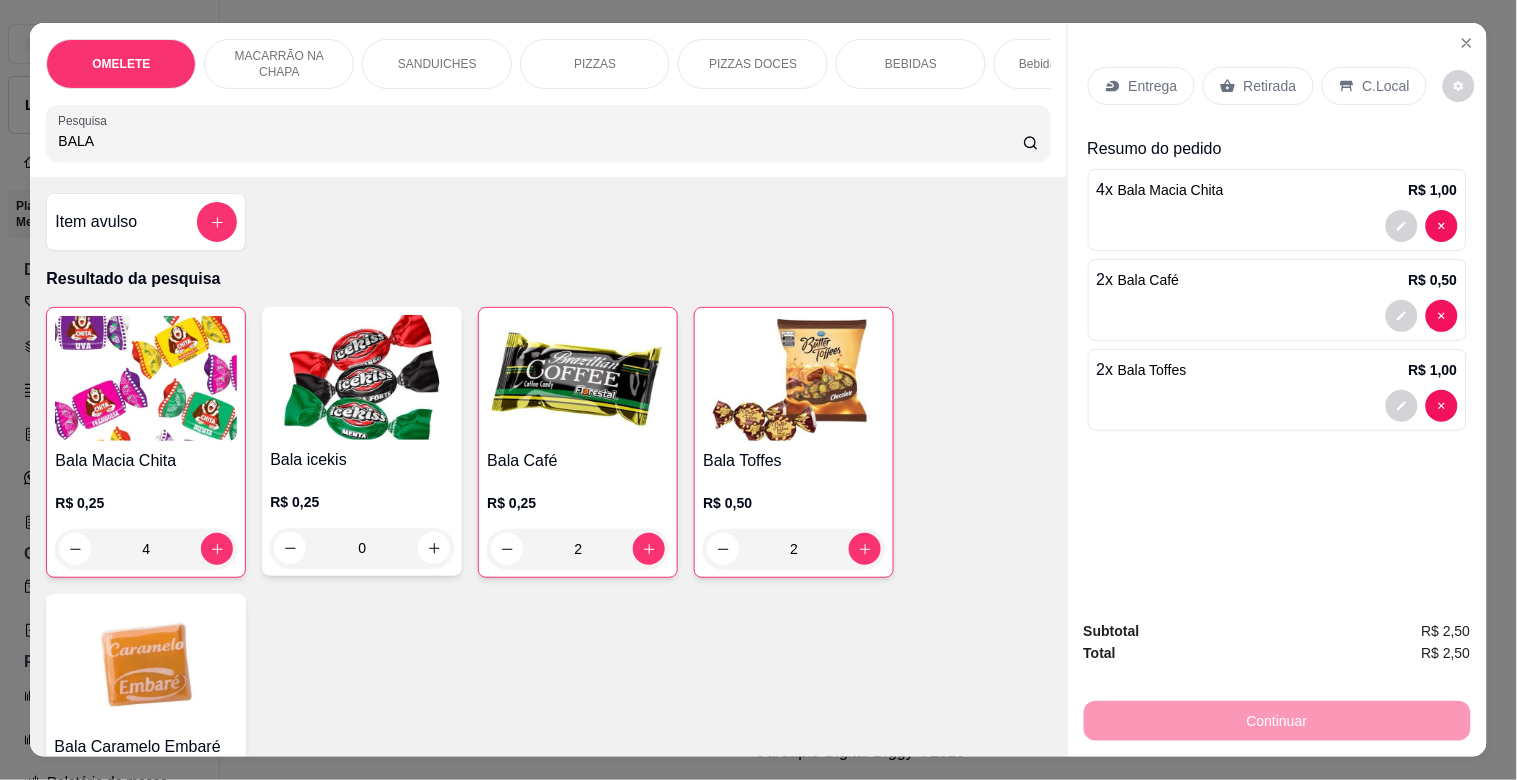 click on "Retirada" at bounding box center [1270, 86] 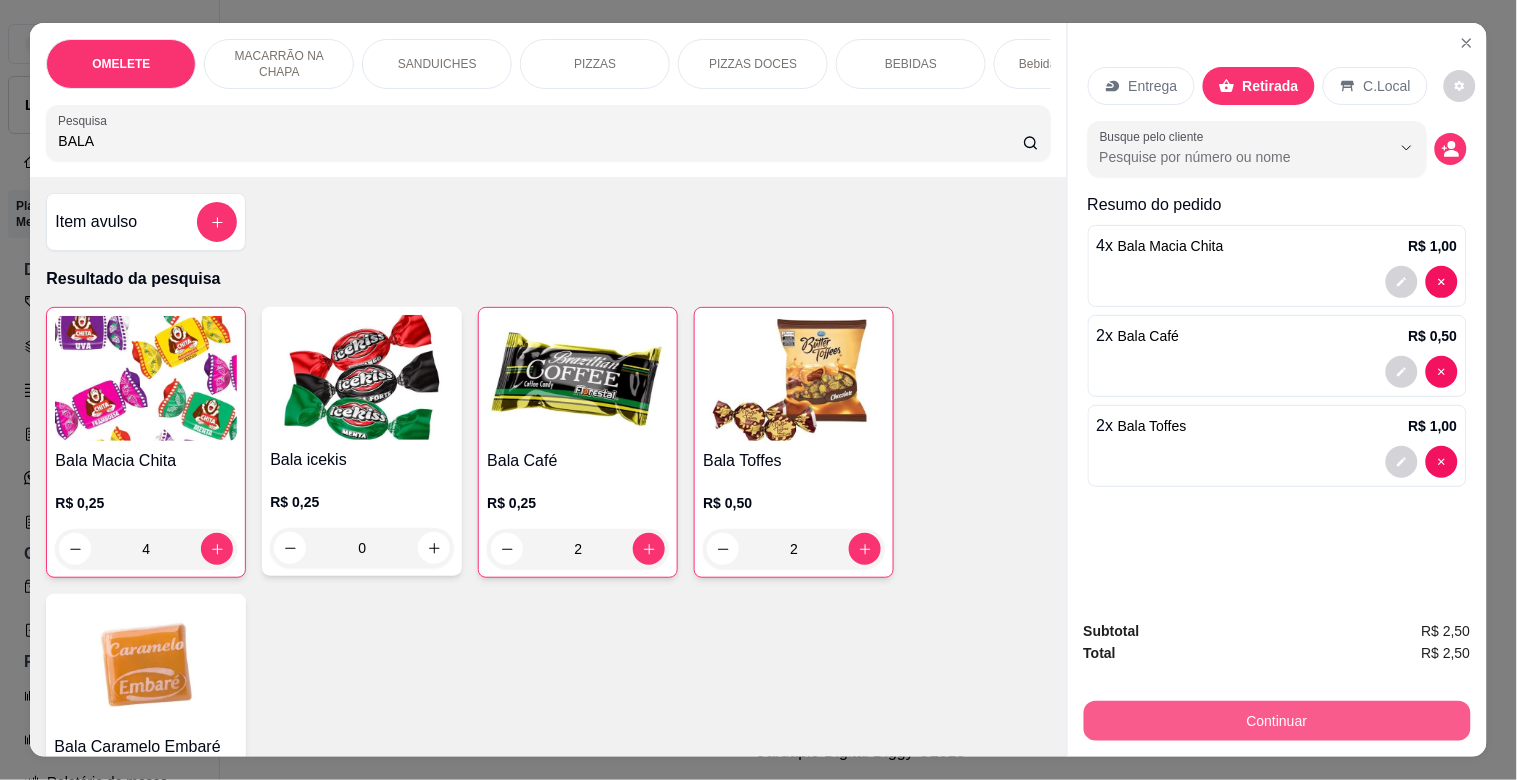 click on "Continuar" at bounding box center [1277, 721] 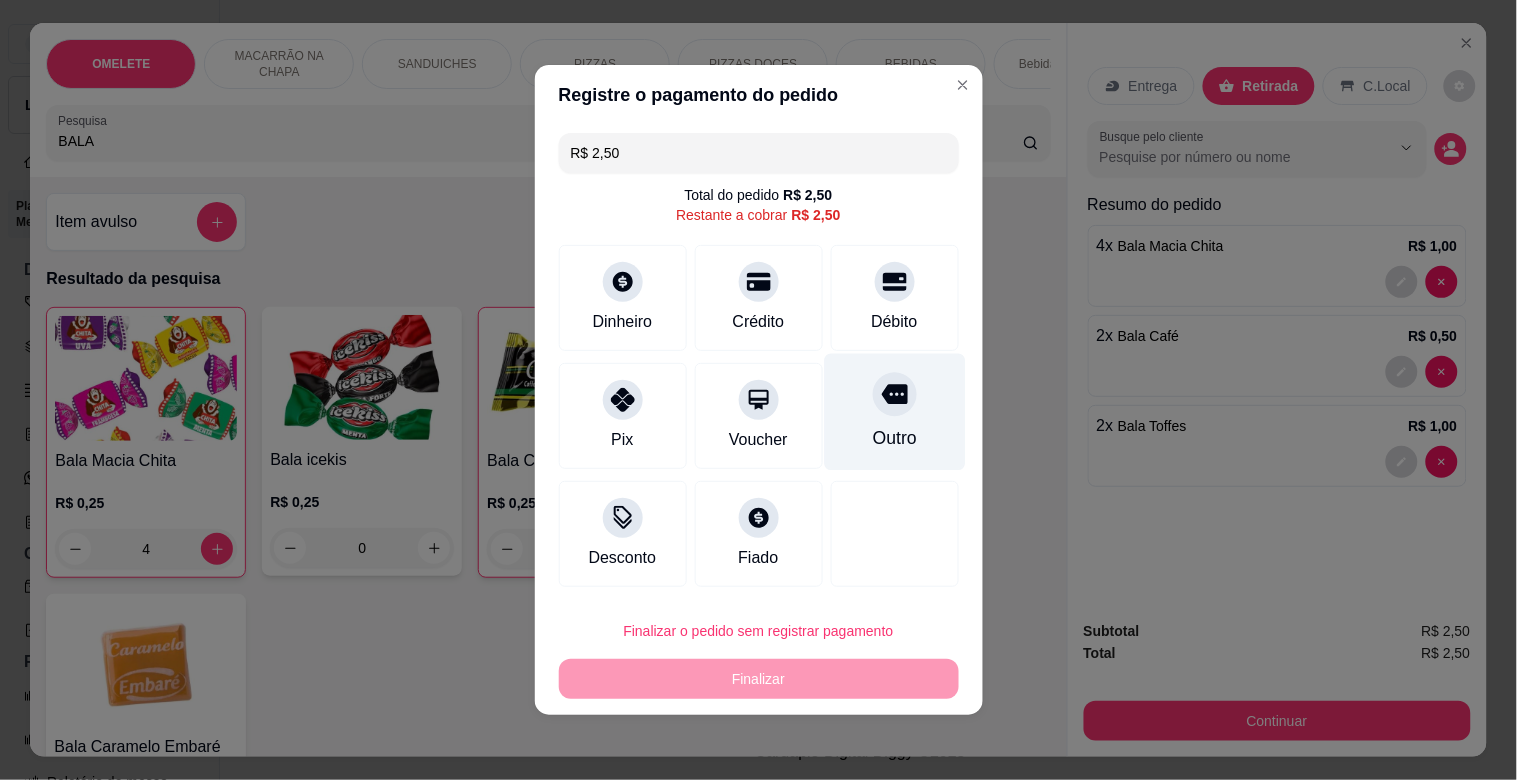 drag, startPoint x: 888, startPoint y: 290, endPoint x: 901, endPoint y: 338, distance: 49.729267 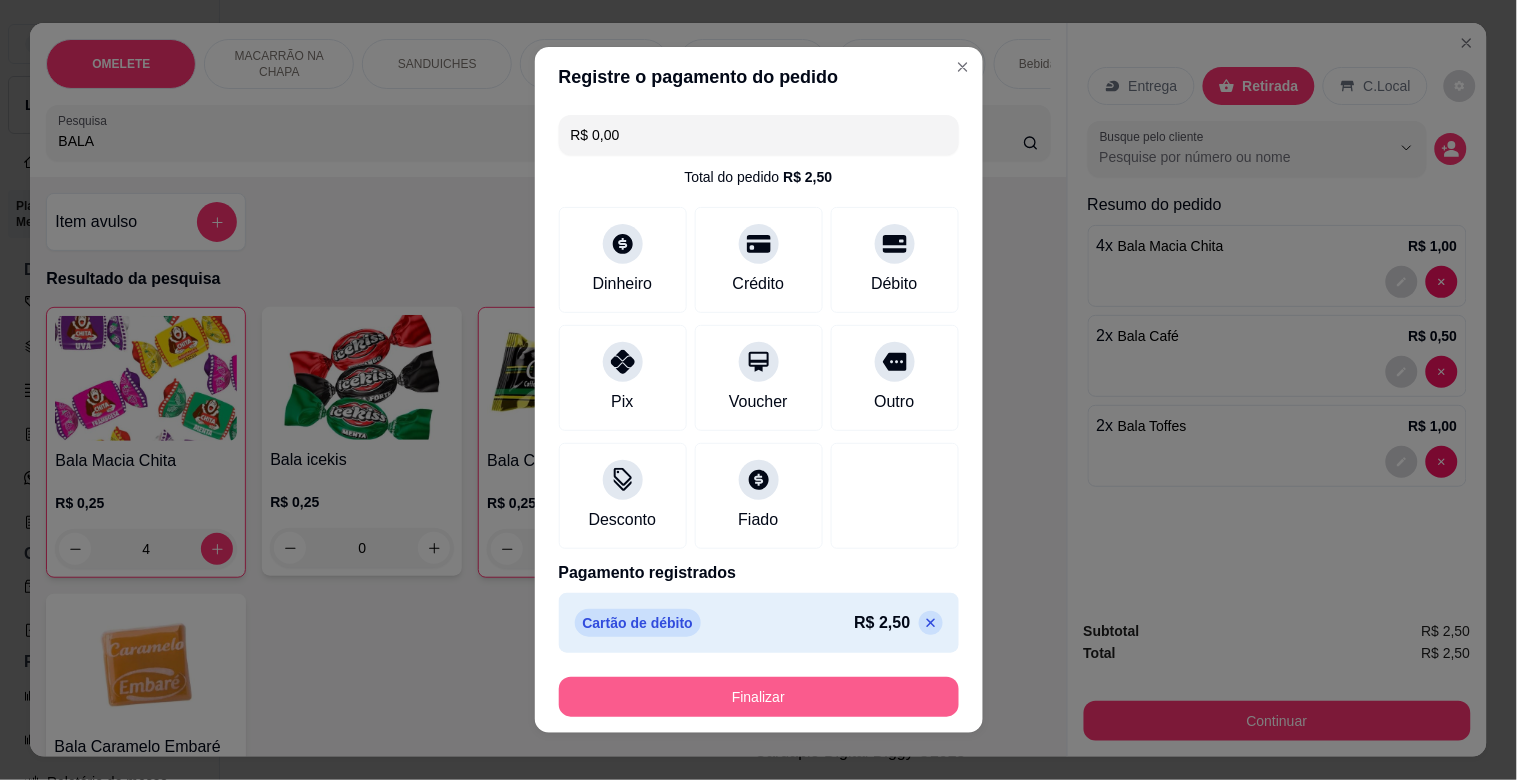 click on "Finalizar" at bounding box center [759, 697] 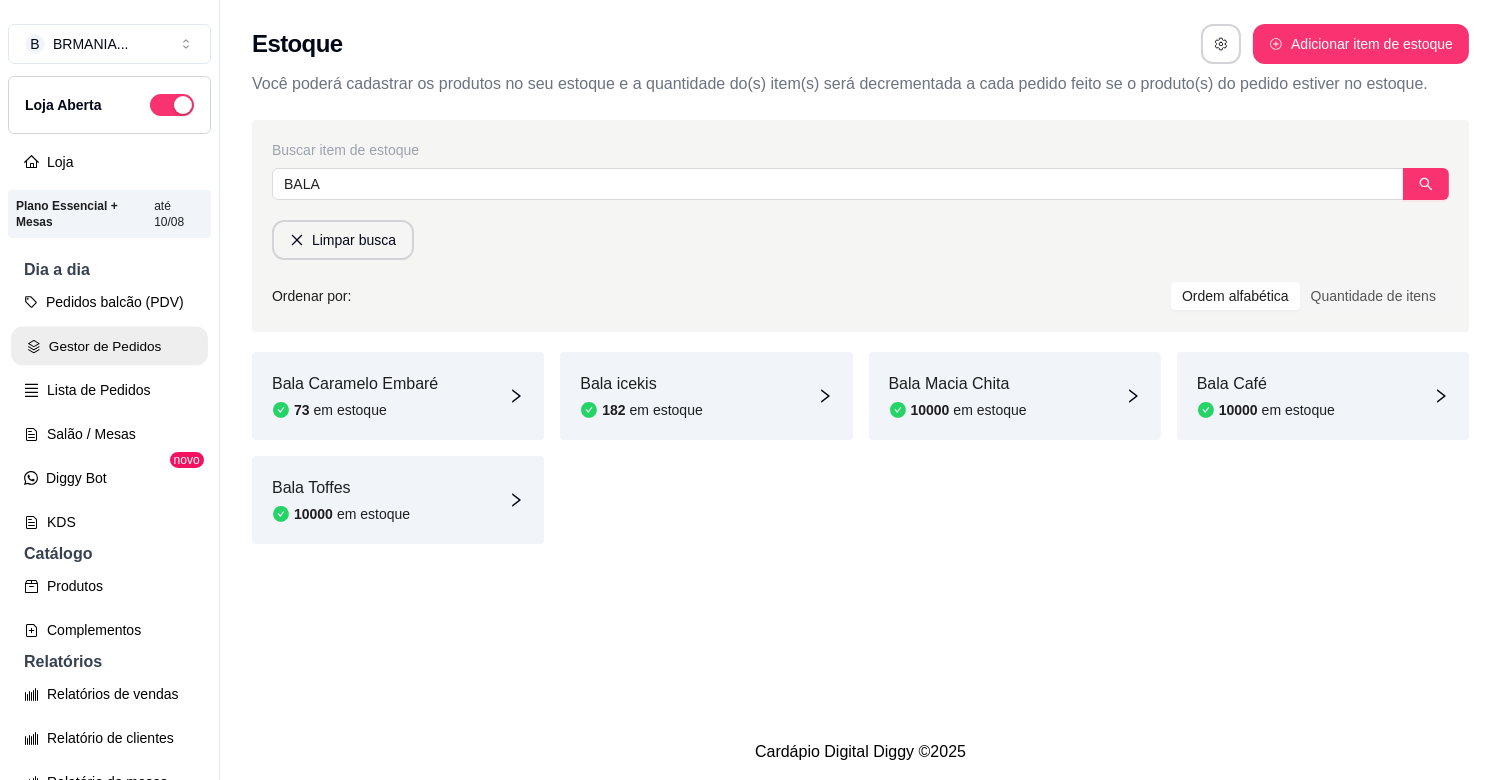 click on "Gestor de Pedidos" at bounding box center [109, 346] 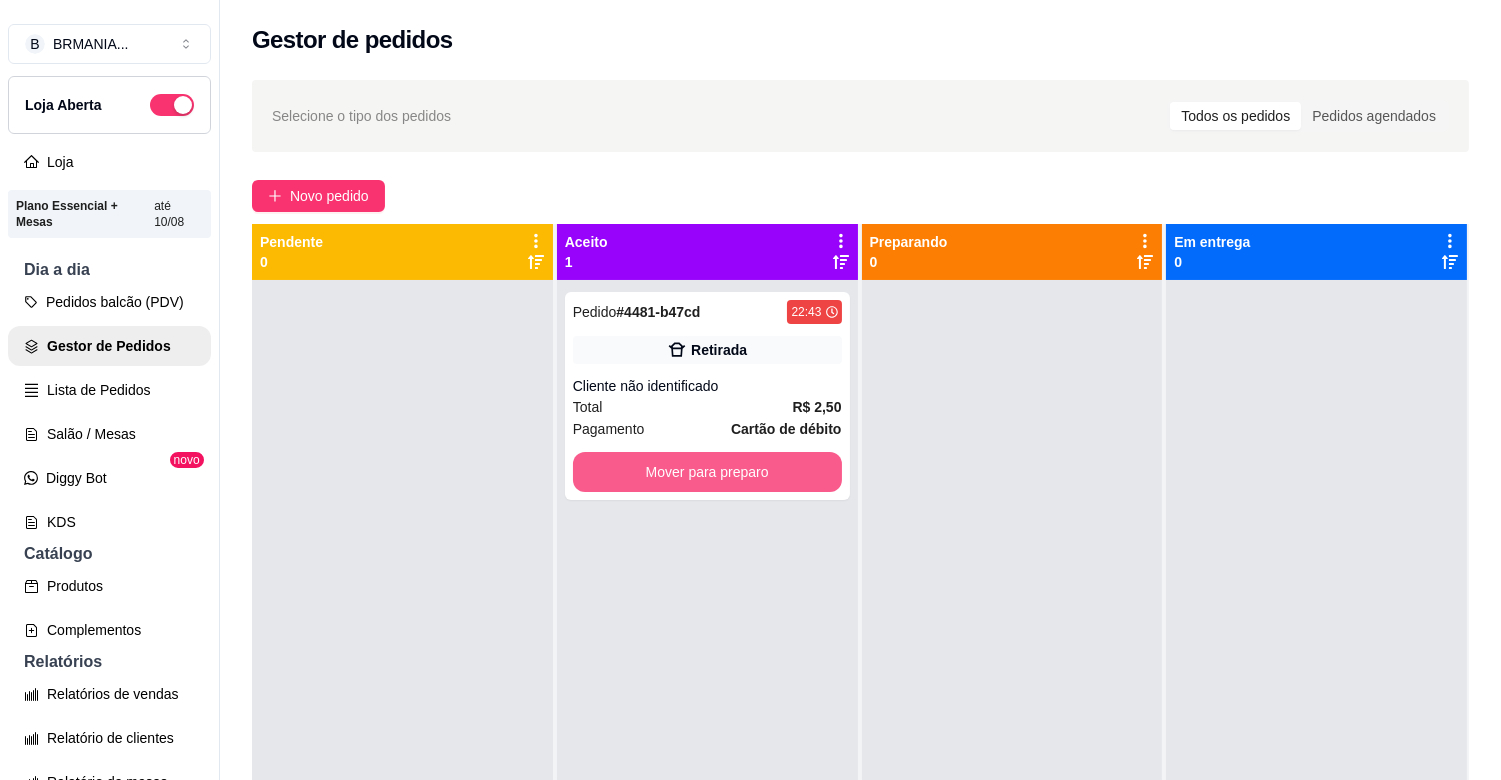 click on "Mover para preparo" at bounding box center (707, 472) 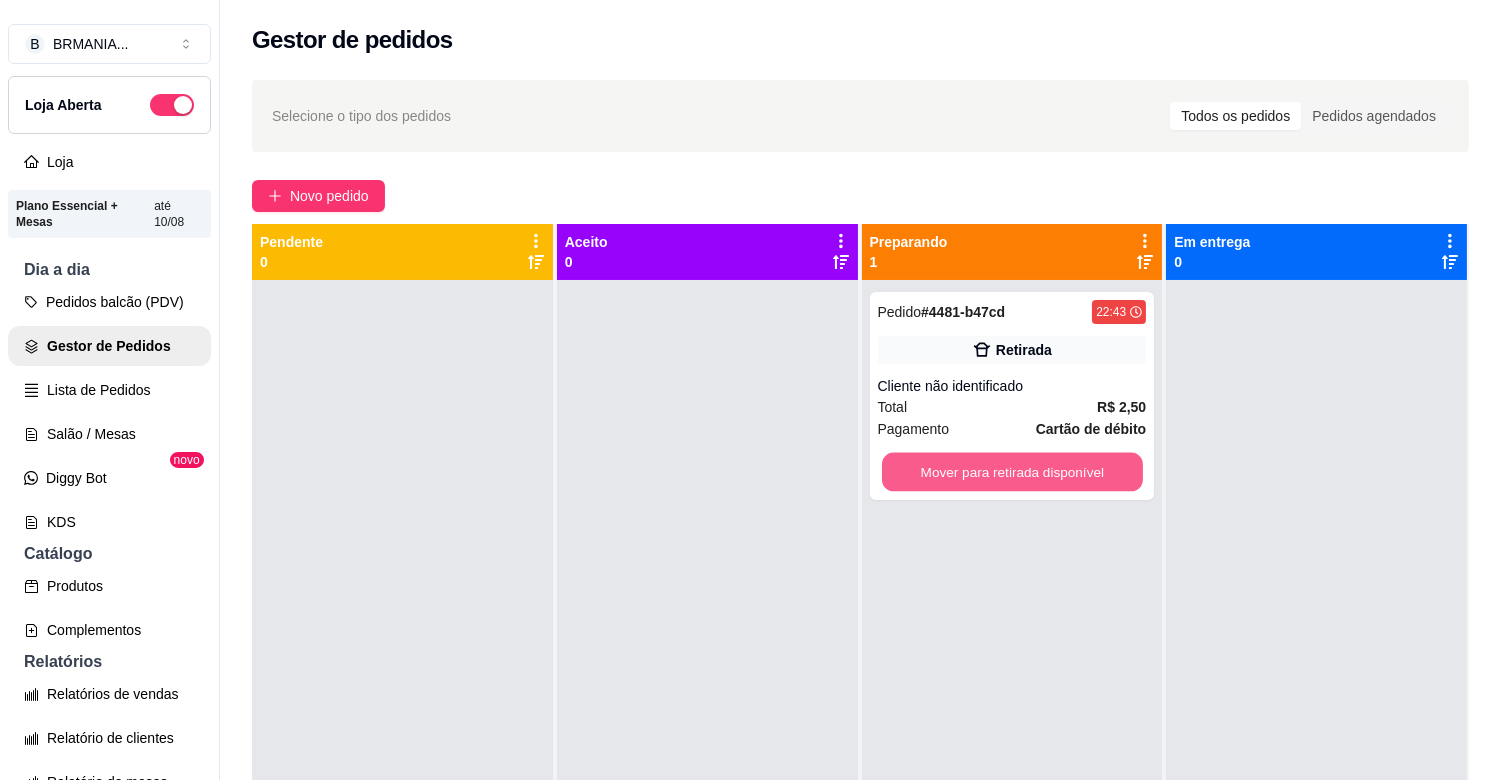 click on "Mover para retirada disponível" at bounding box center [1012, 472] 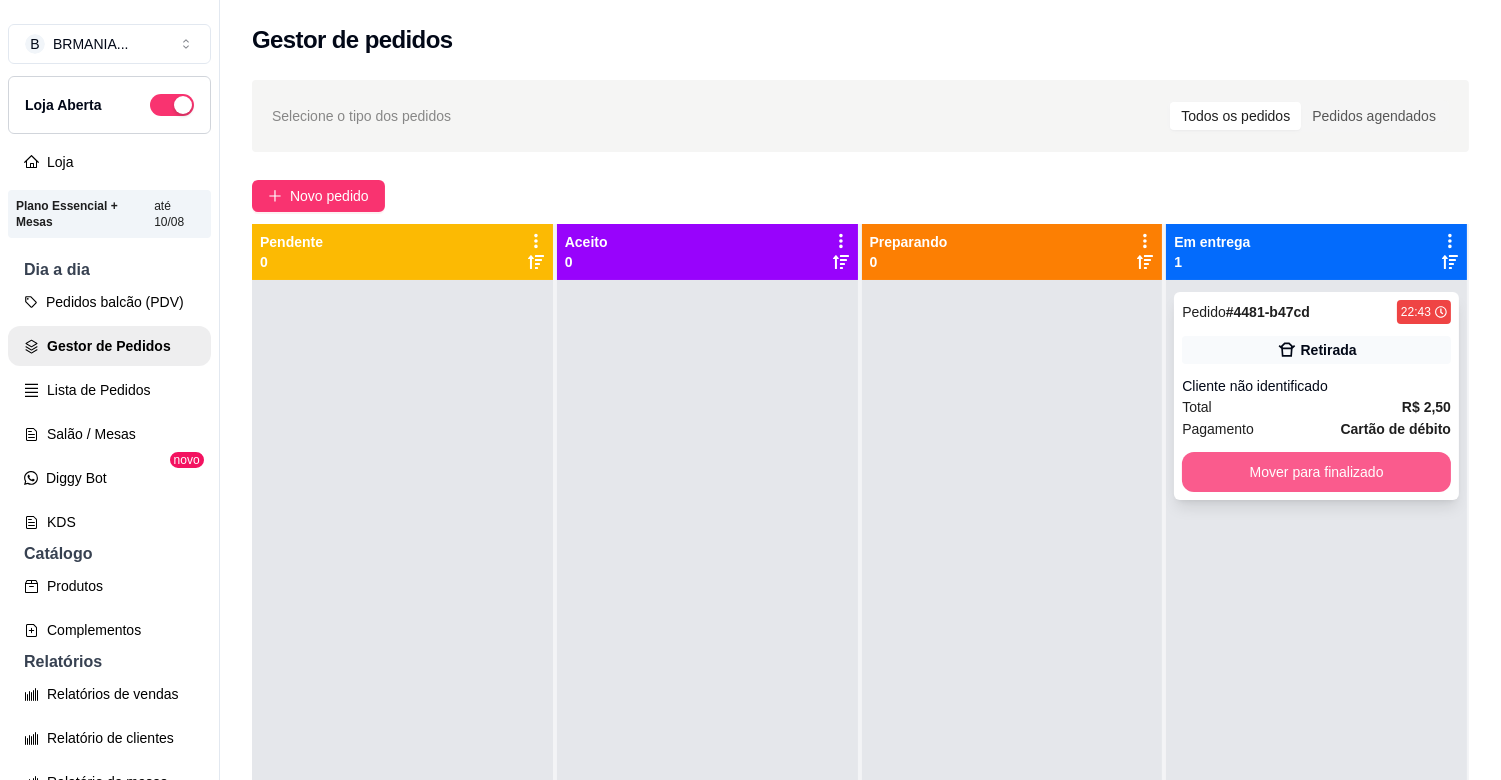 click on "Mover para finalizado" at bounding box center [1316, 472] 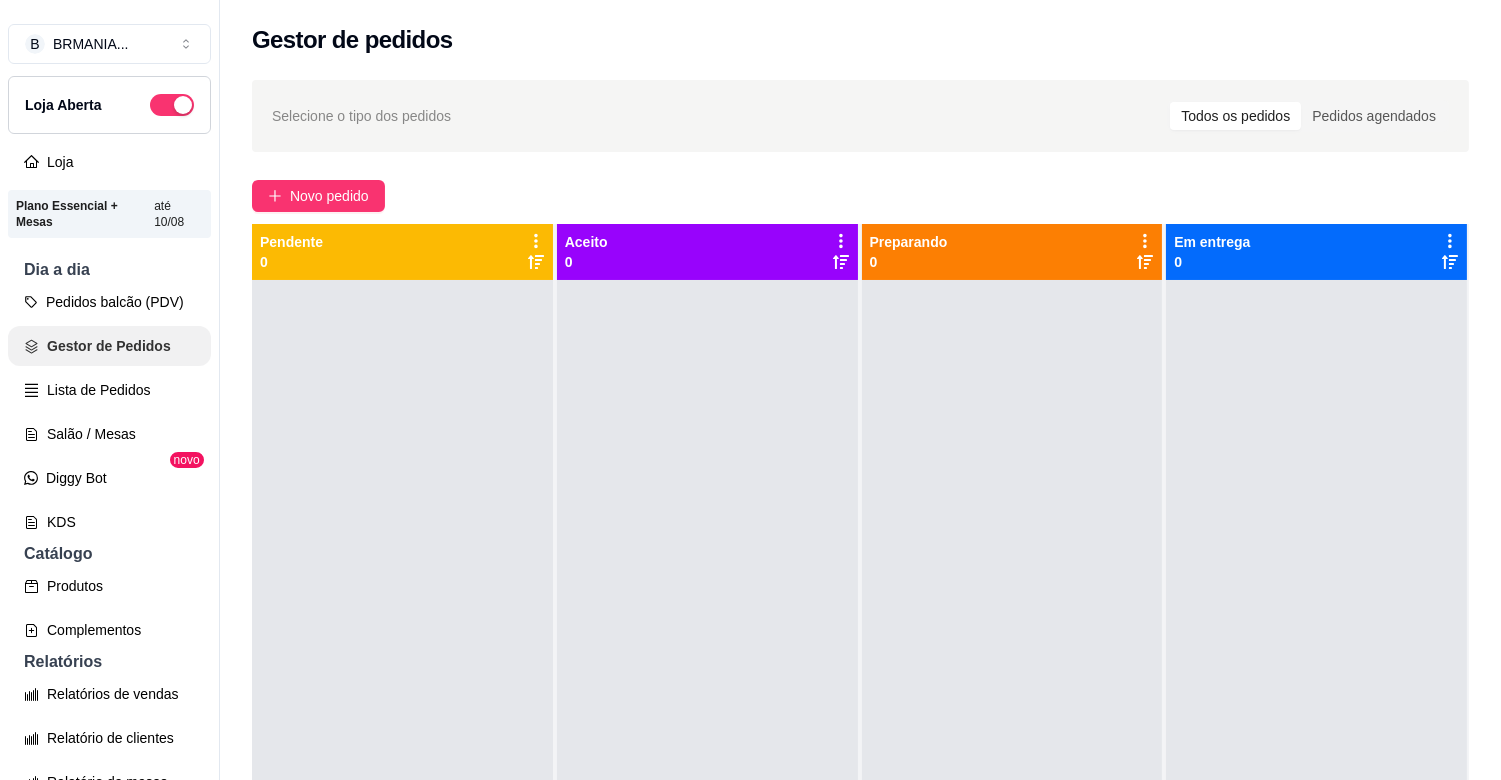 click on "Pedidos balcão (PDV)" at bounding box center (109, 302) 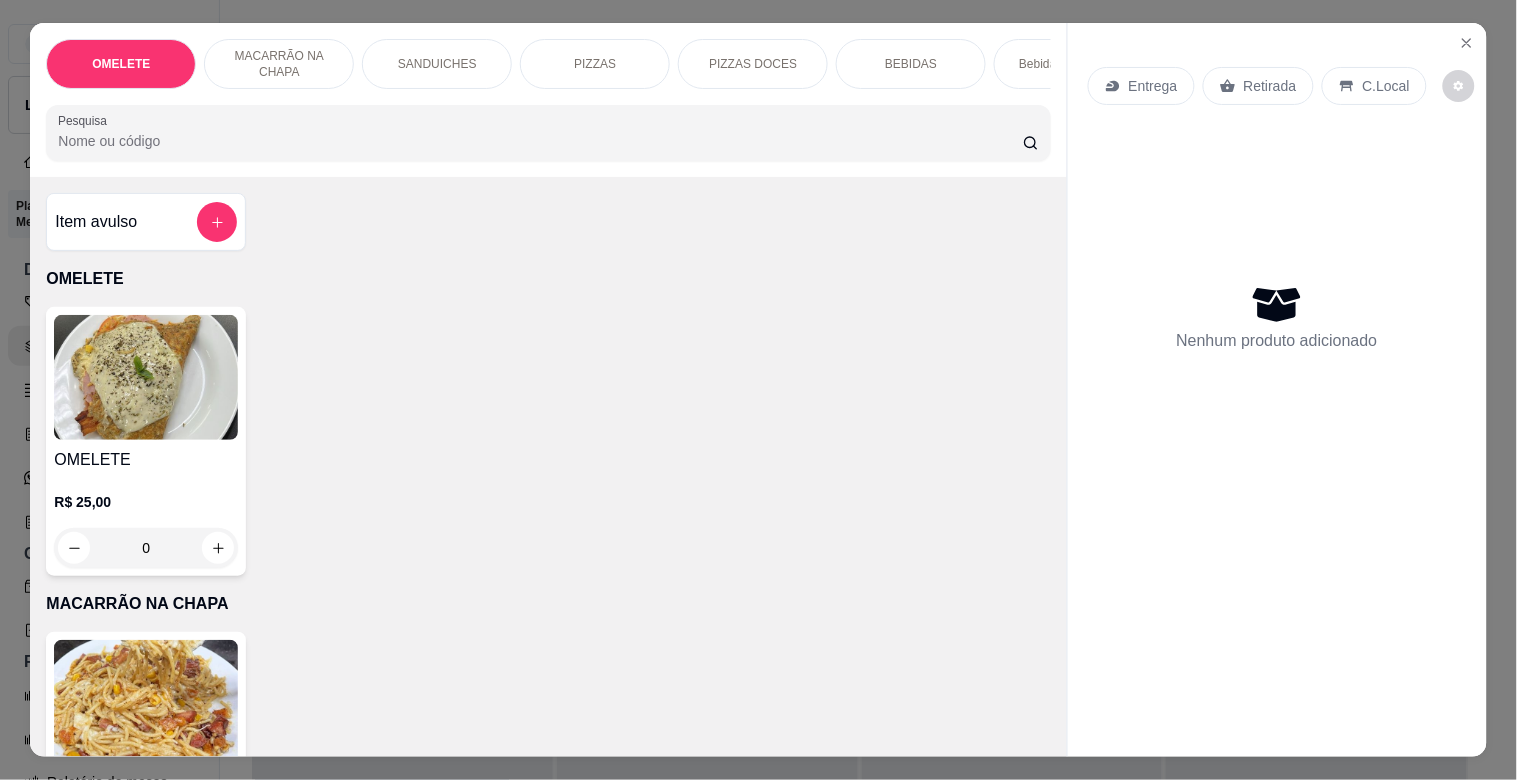 click on "OMELETE MACARRÃO NA CHAPA  SANDUICHES PIZZAS PIZZAS DOCES BEBIDAS  Bebidas Alcoólicas  Bebidas Não alcoólicas  Energético  ELMA CHIPS Salgados  BOMBONIERE  Chup chup Rose Gourmet  Chup chup Lets  KIBOM Gelo  Paieiro  Isqueiro BIC Grande  Seda ZOMO  Doceria Fernanda Teixeira  Pesquisa" at bounding box center (548, 100) 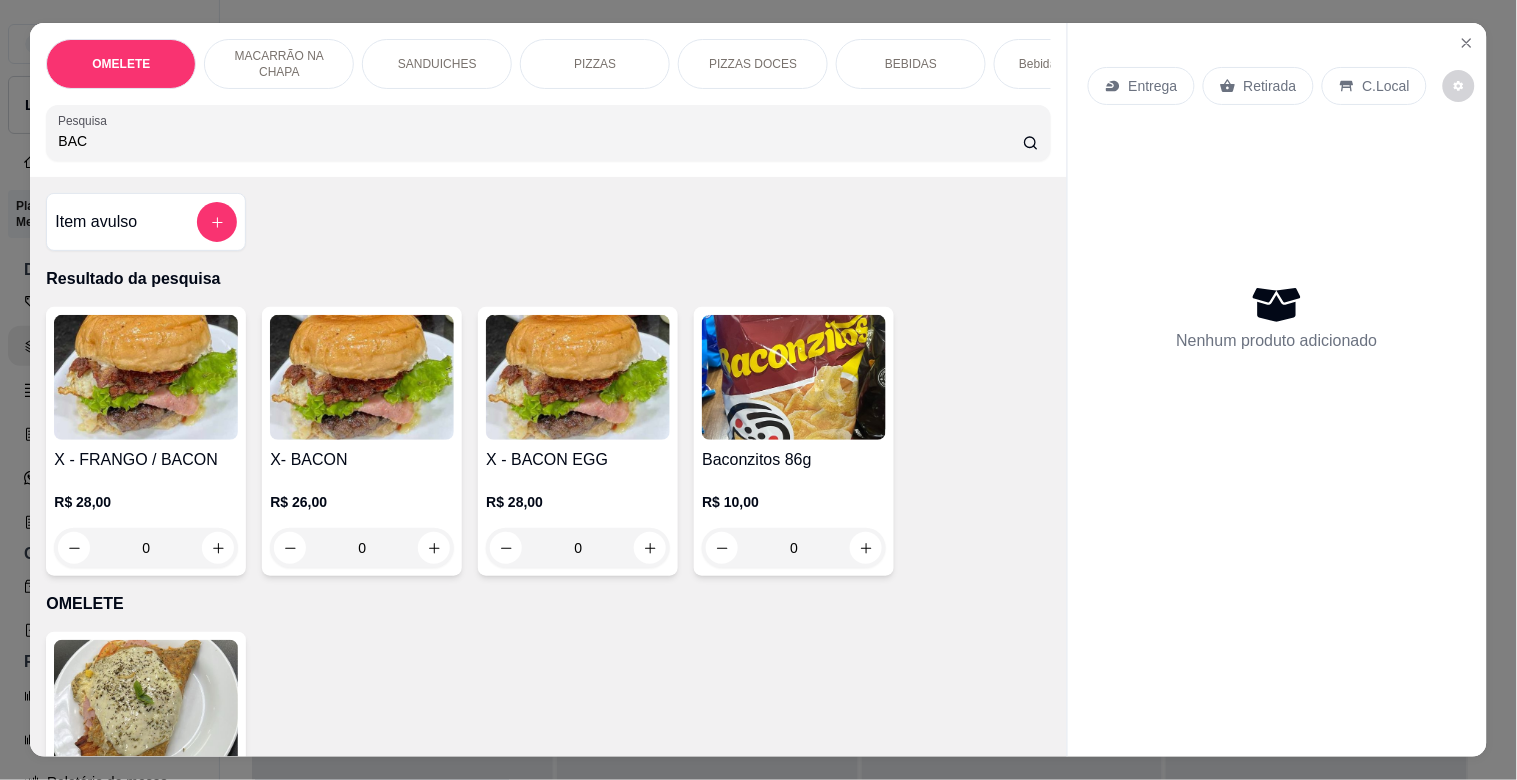click on "0" at bounding box center [362, 548] 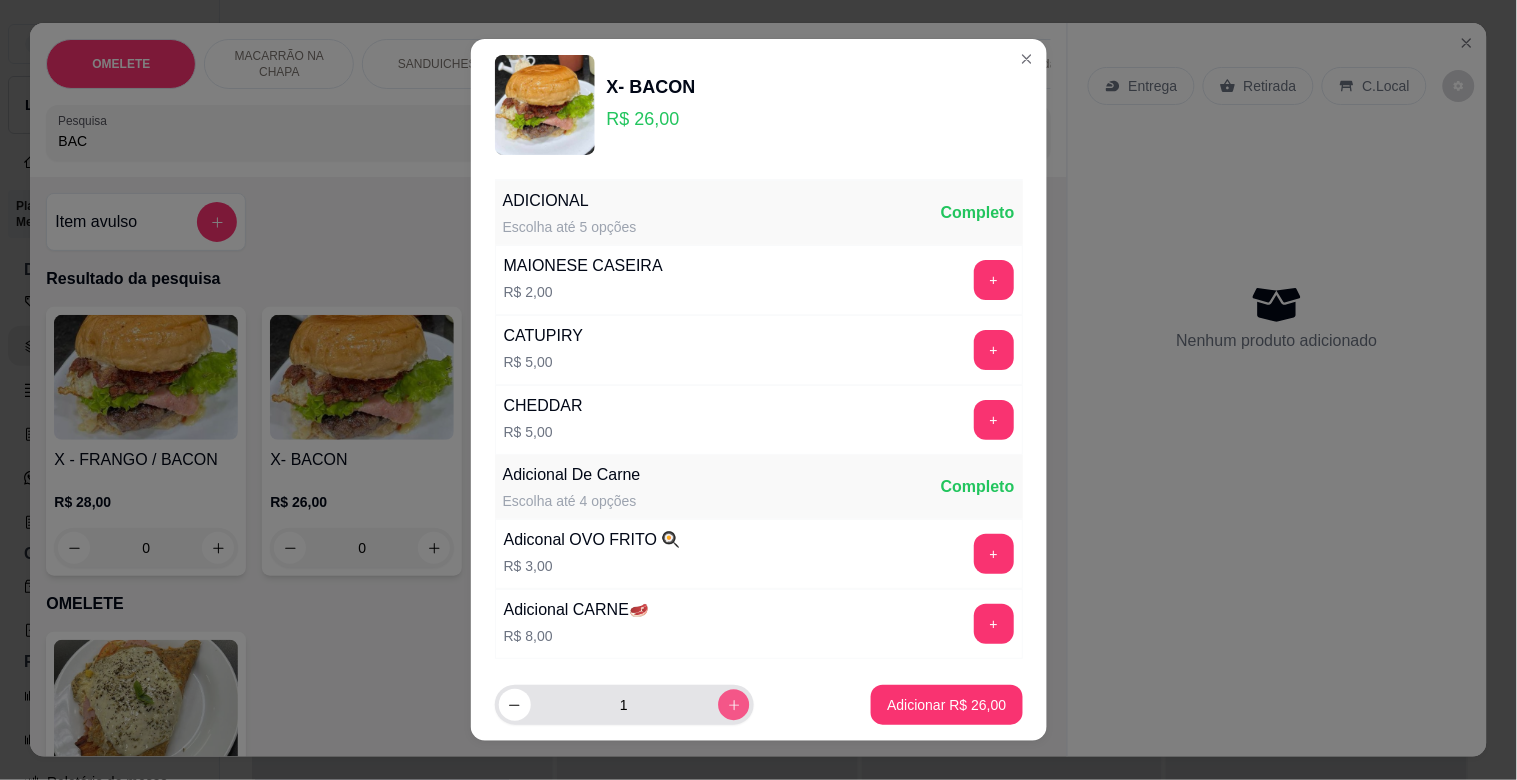 click 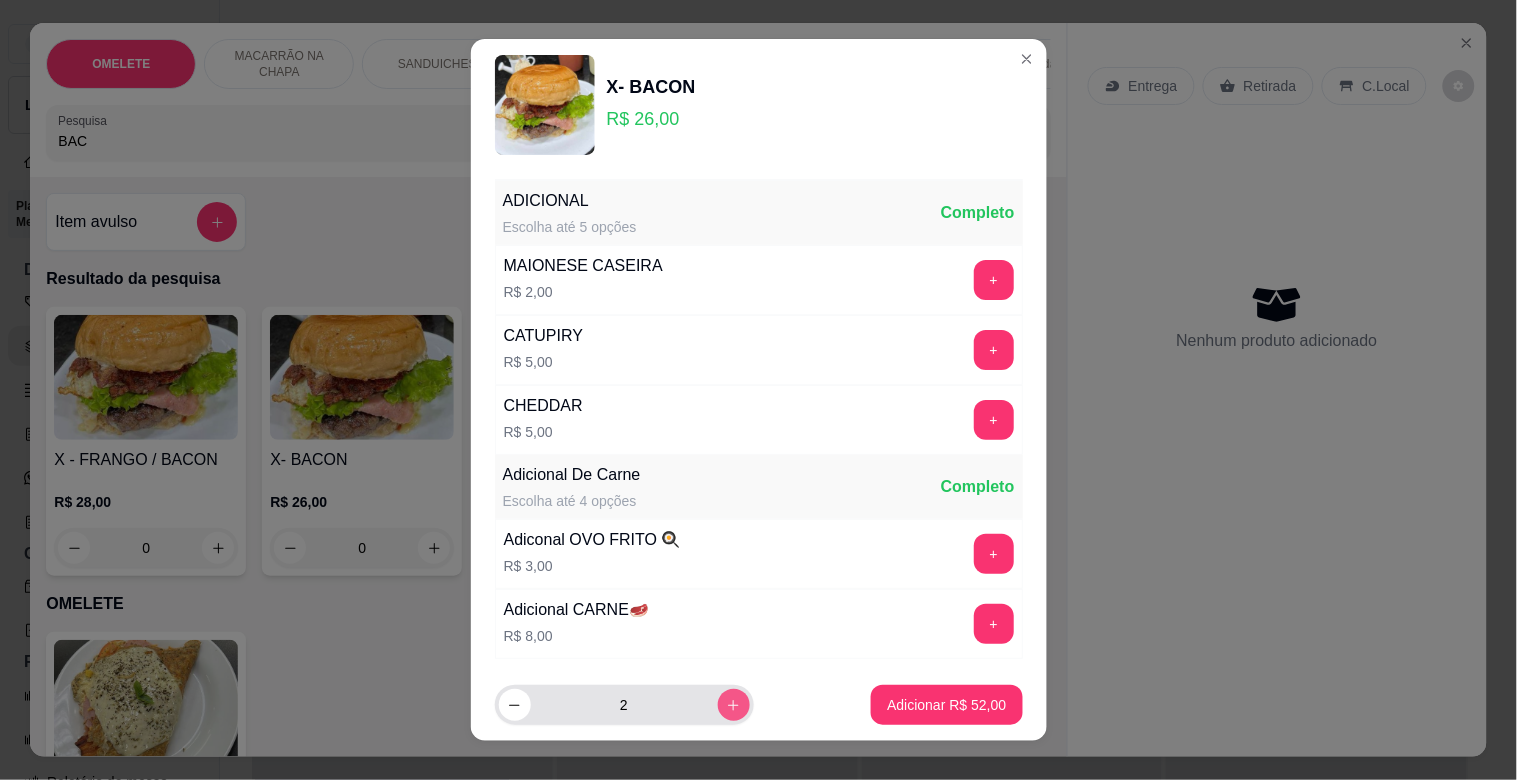 click 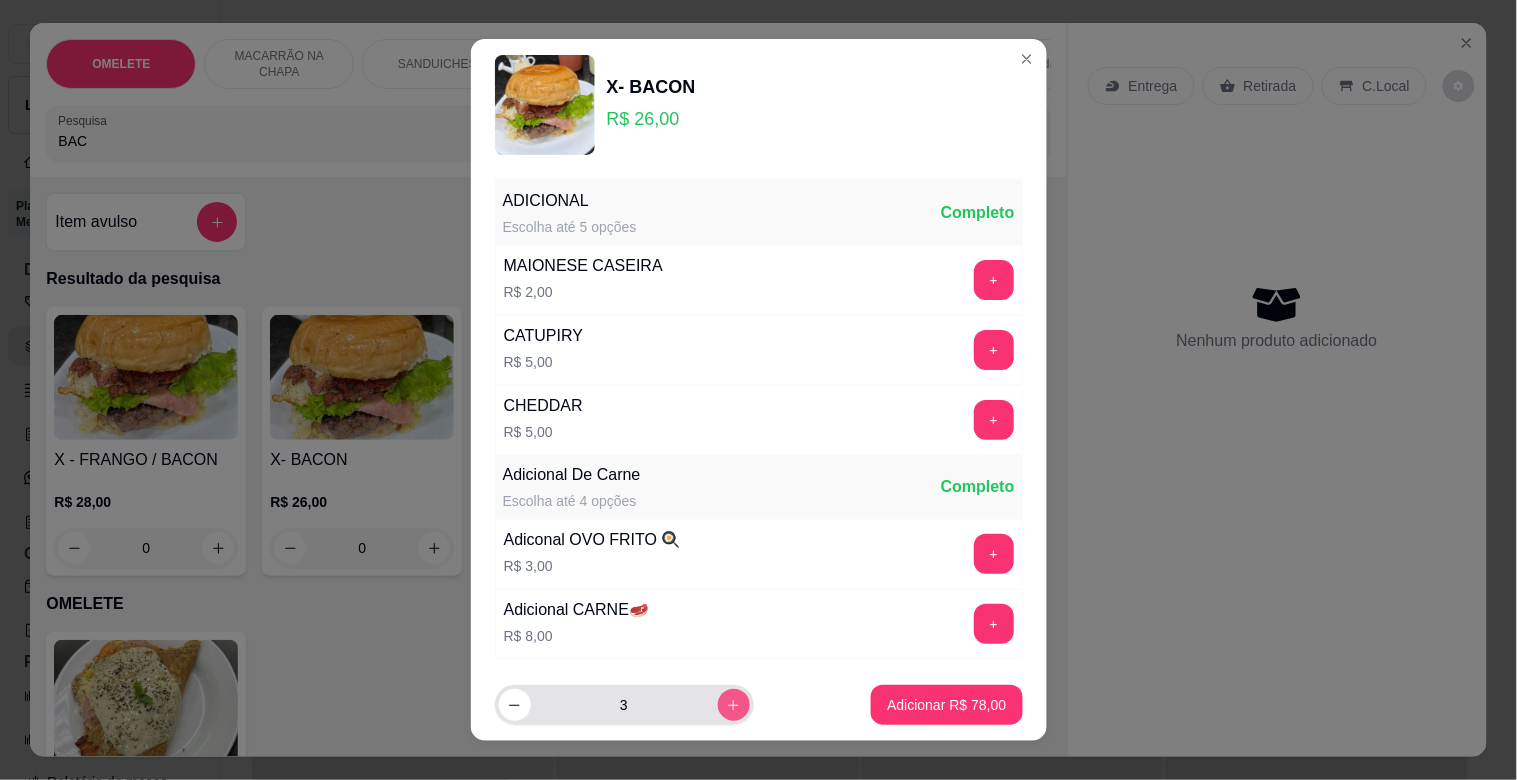 click 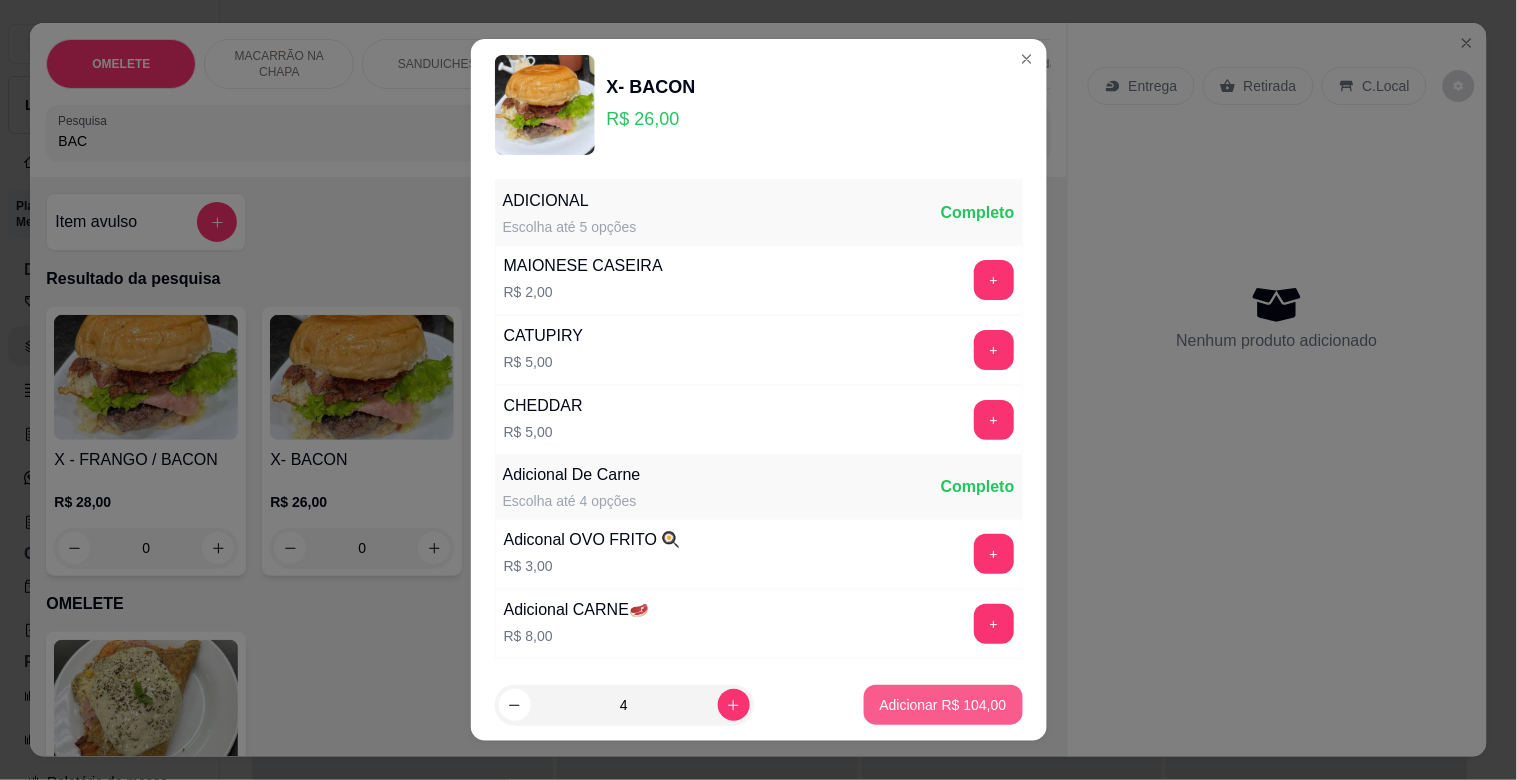 click on "Adicionar   R$ 104,00" at bounding box center [943, 705] 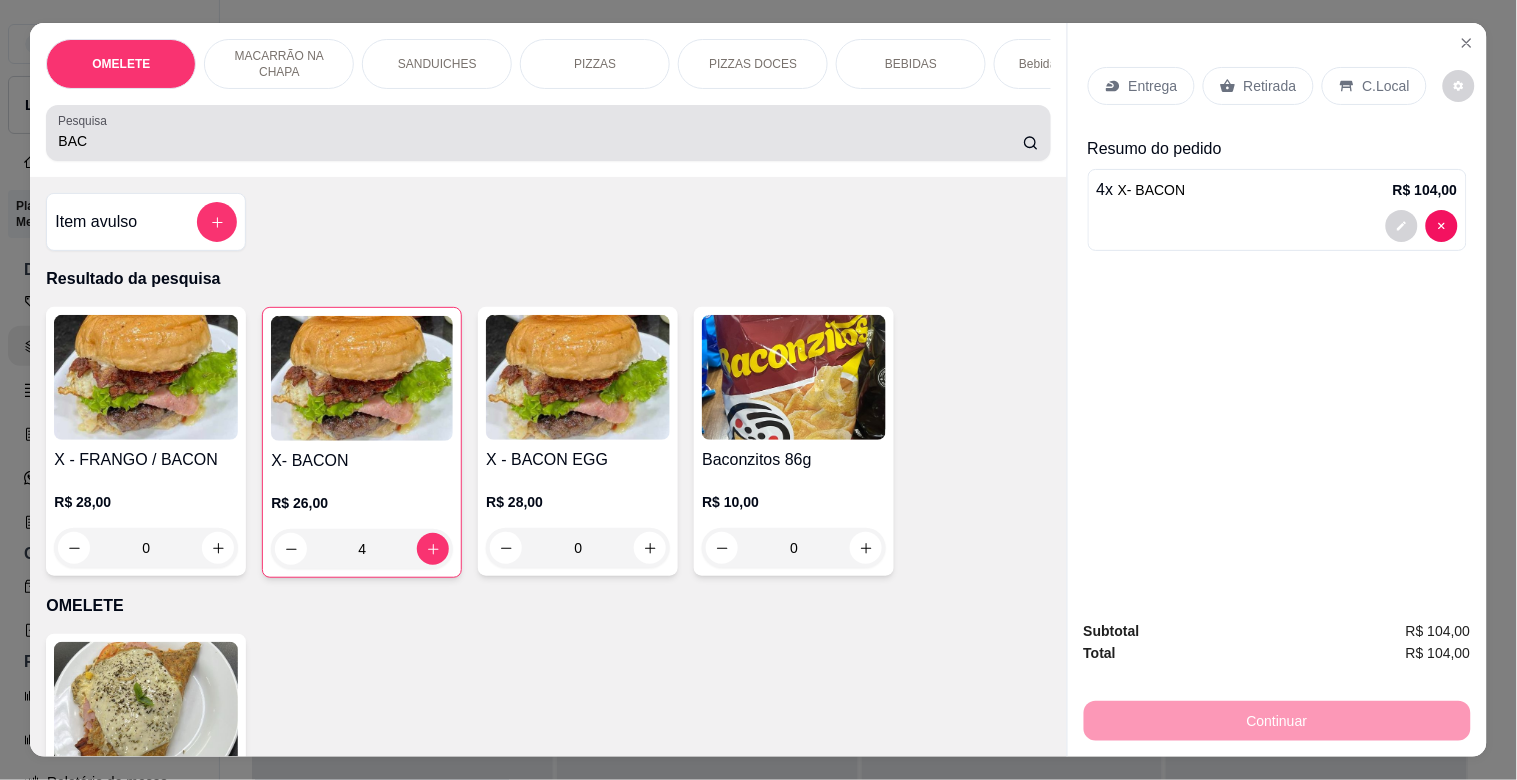 click on "OMELETE MACARRÃO NA CHAPA  SANDUICHES PIZZAS PIZZAS DOCES BEBIDAS  Bebidas Alcoólicas  Bebidas Não alcoólicas  Energético  ELMA CHIPS Salgados  BOMBONIERE  Chup chup Rose Gourmet  Chup chup Lets  KIBOM Gelo  Paieiro  Isqueiro BIC Grande  Seda ZOMO  Doceria Fernanda Teixeira  Pesquisa BAC Item avulso Resultado da pesquisa X - FRANGO / BACON   R$ 28,00 0 X- BACON   R$ 26,00 4 X - BACON EGG   R$ 28,00 0 Baconzitos 86g    R$ 10,00 0 OMELETE OMELETE   R$ 25,00 0 MACARRÃO NA CHAPA  MACARRÃO NA CHAPA   R$ 25,00 0 SANDUICHES MISTO QUENTE   R$ 15,00 0 X- BURGUER   R$ 18,00 0 X - FRANGO   R$ 21,00 0 X - FRANGO / BACON   R$ 28,00 0 X - EGG   R$ 23,00 0 X- BACON   R$ 26,00 4 X - BACON EGG   R$ 28,00 0 X - TUDO   R$ 33,00 0 PIZZAS PEQUENA a partir de     R$ 50,00 MEDIA  a partir de     R$ 60,00 Grande a partir de     R$ 70,00 PIZZAS DOCES BROTO  20cm a partir de     R$ 35,00 PEQUENA 25cm a partir de     R$ 45,00 MÉDIA 30cm a partir de     R$ 55,00 GRANDE 35cm       0" at bounding box center [758, 390] 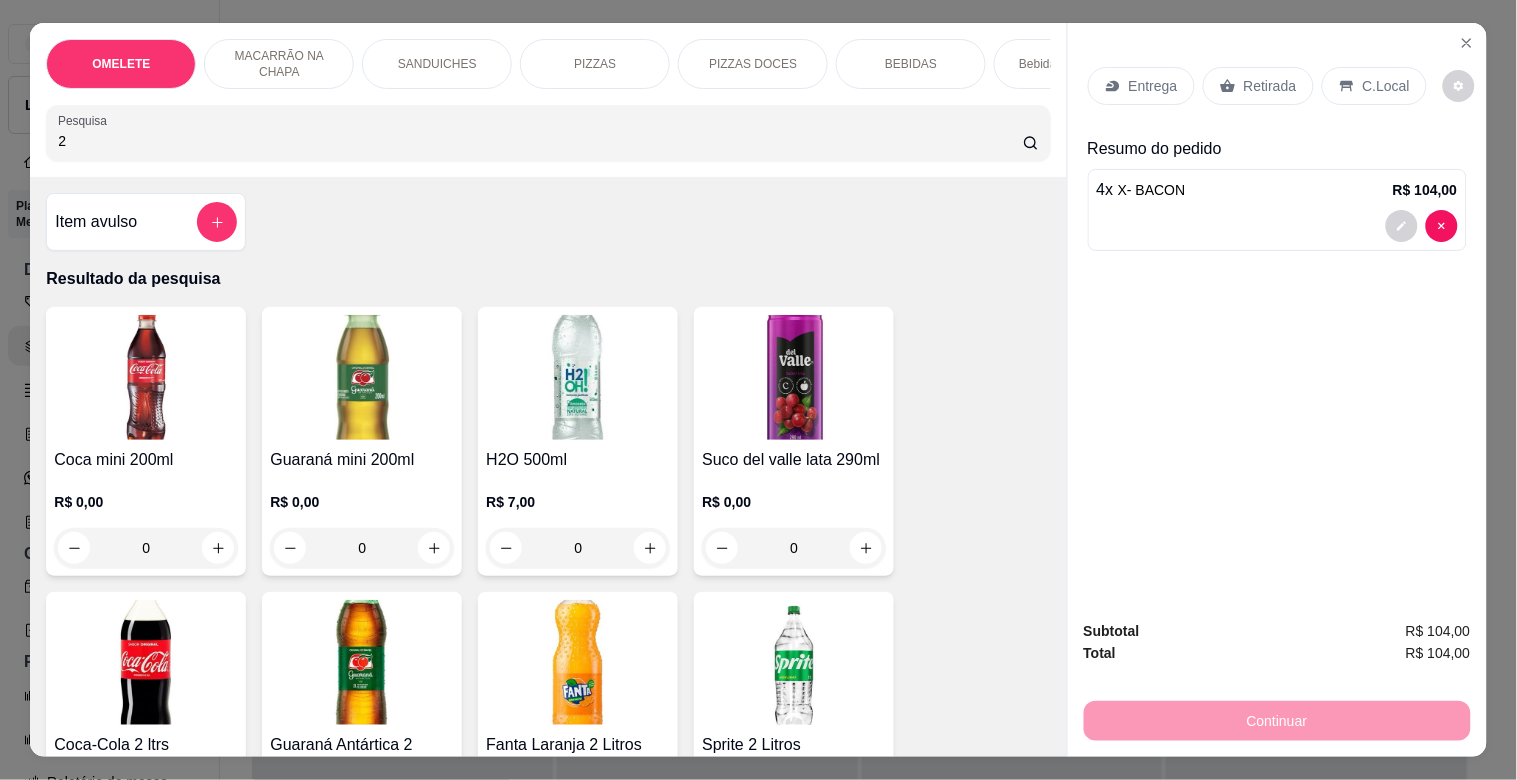 click at bounding box center (146, 662) 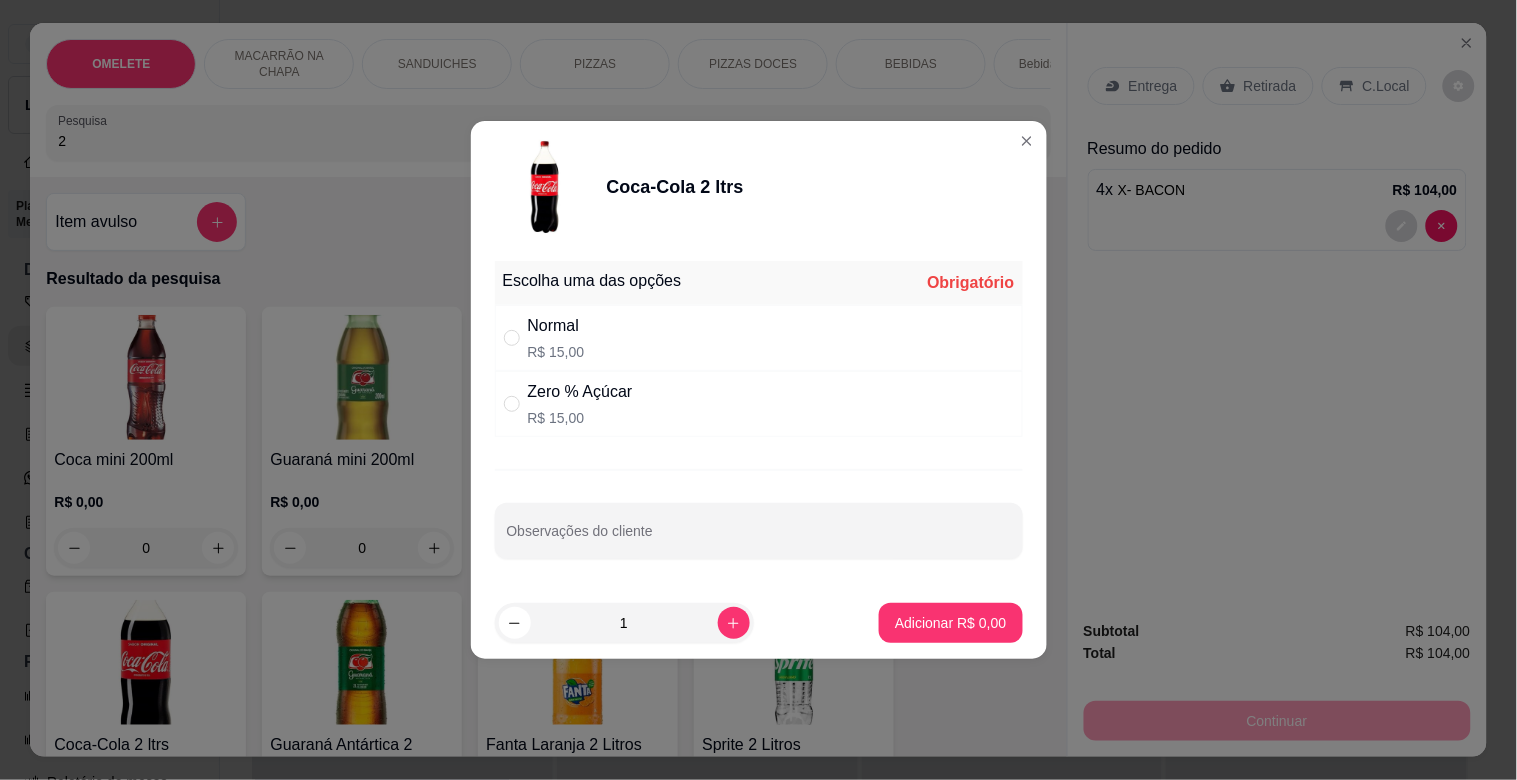 click on "Normal  R$ 15,00" at bounding box center (759, 338) 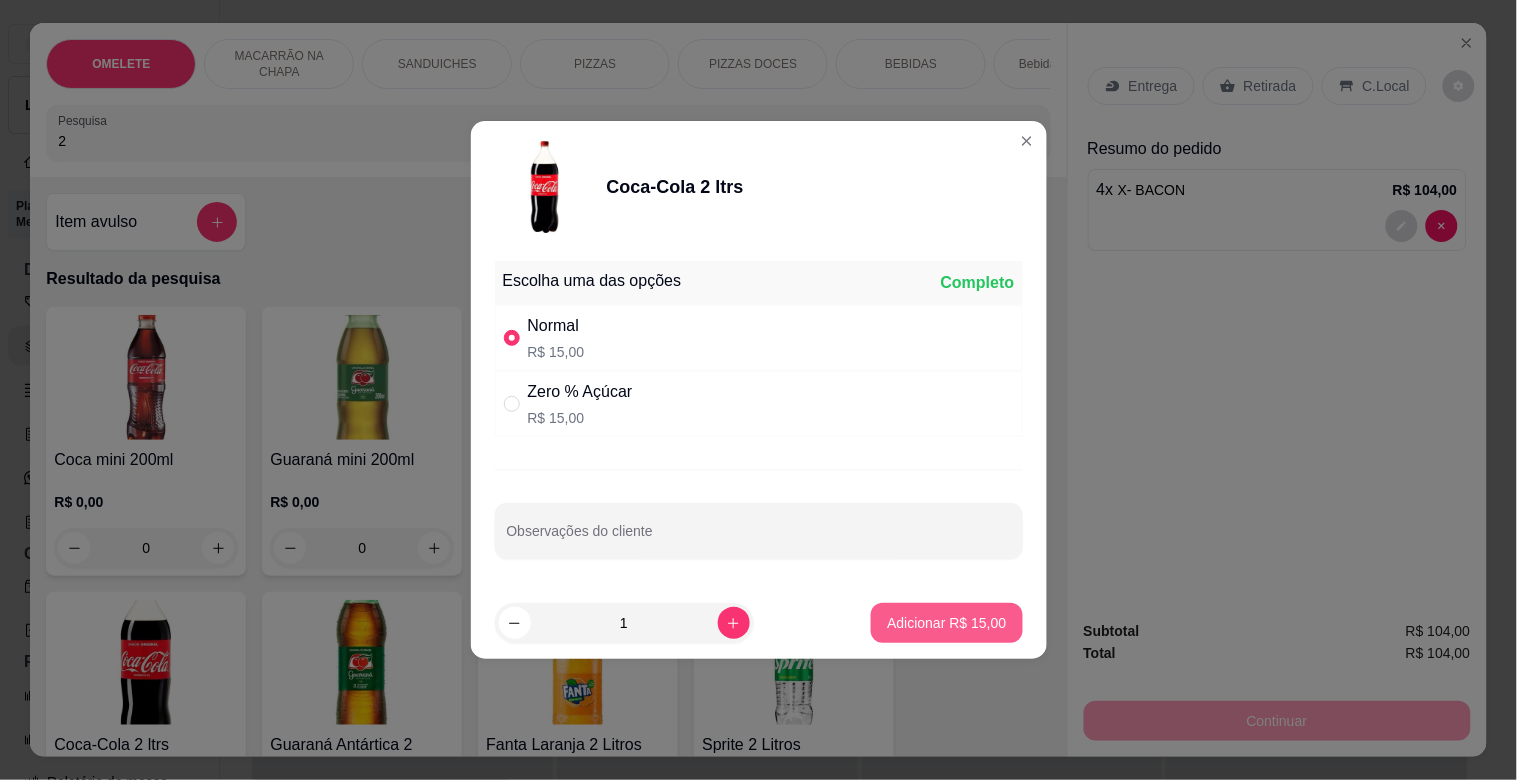 click on "Adicionar   R$ 15,00" at bounding box center [946, 623] 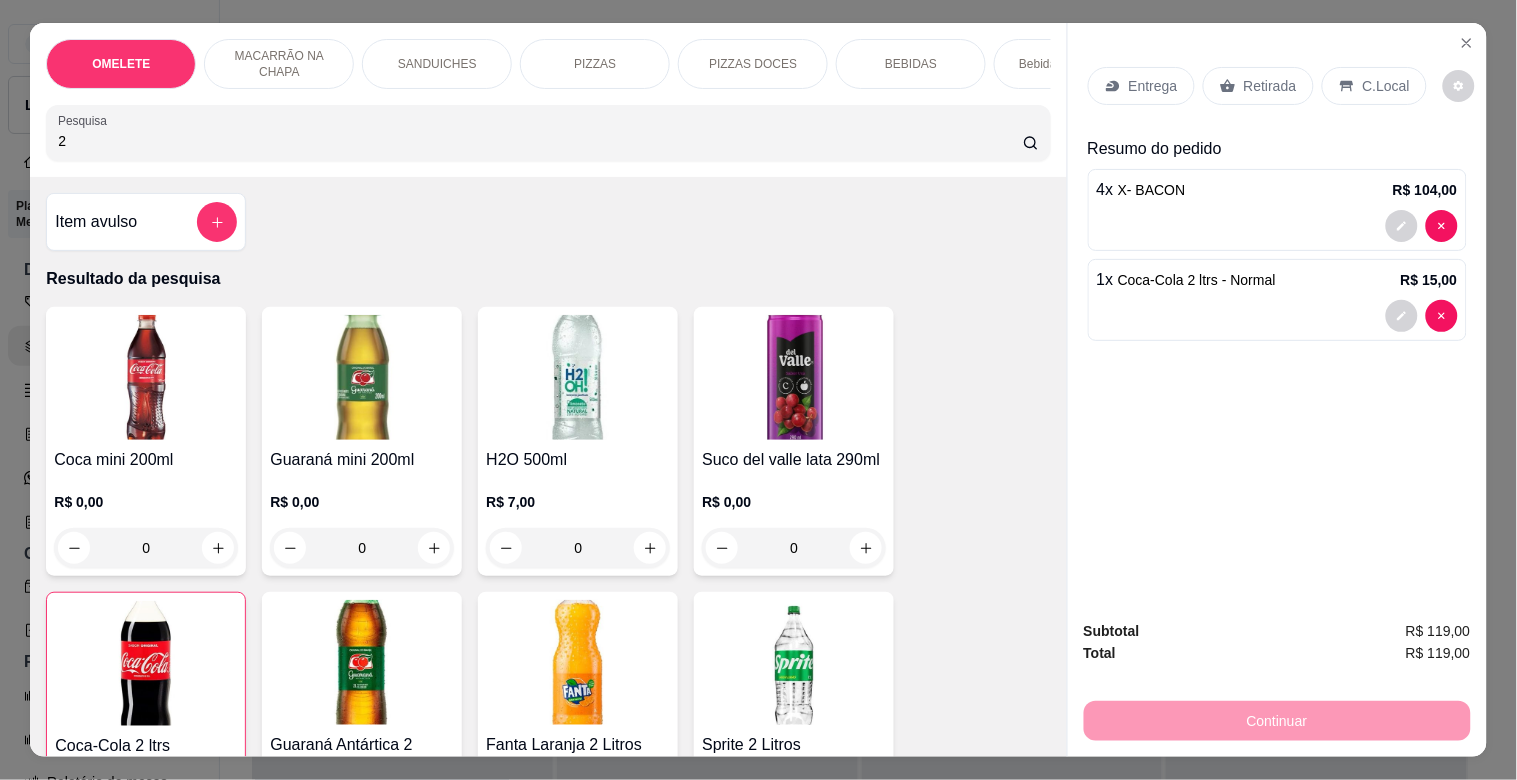 click on "C.Local" at bounding box center (1374, 86) 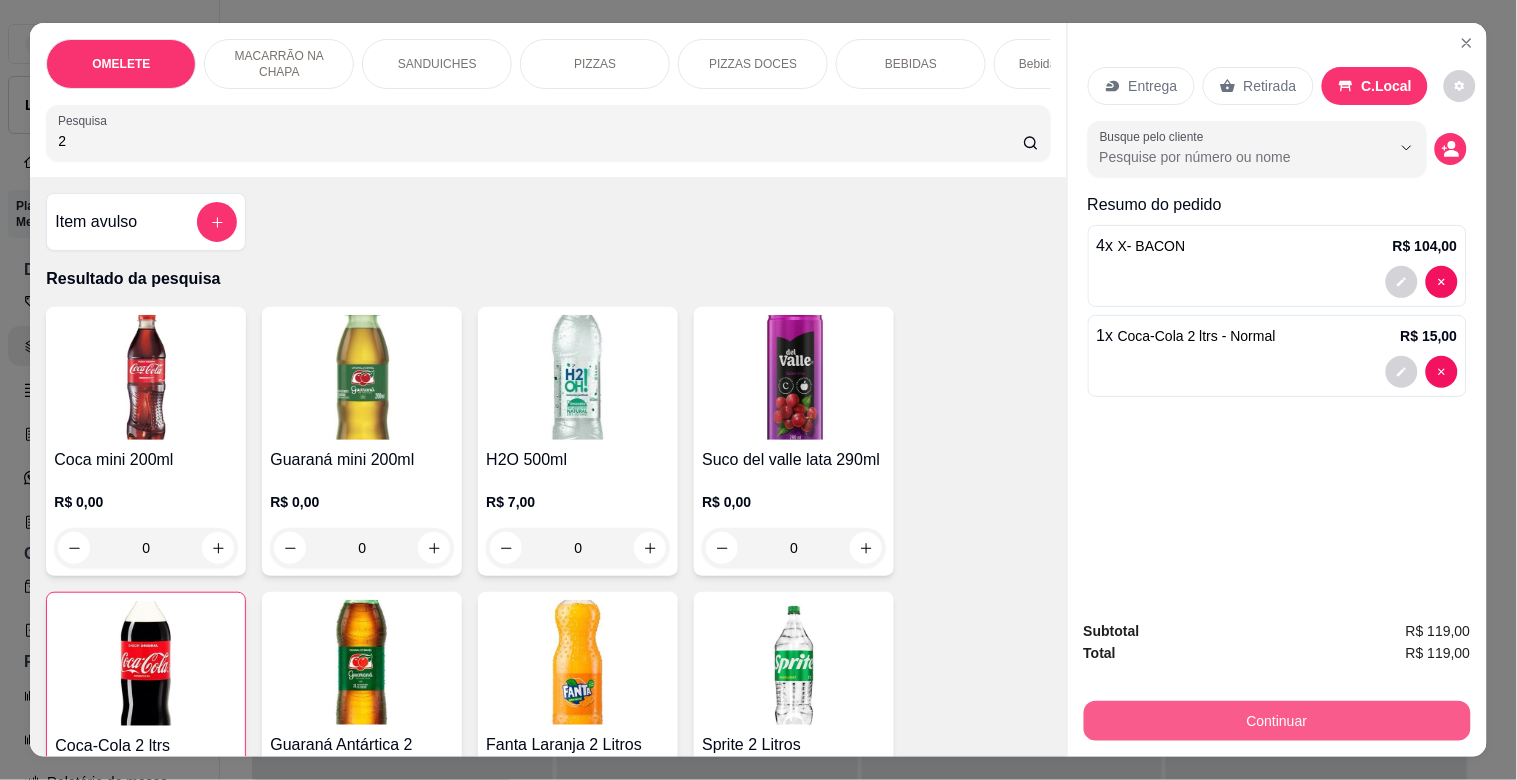 click on "Continuar" at bounding box center [1277, 721] 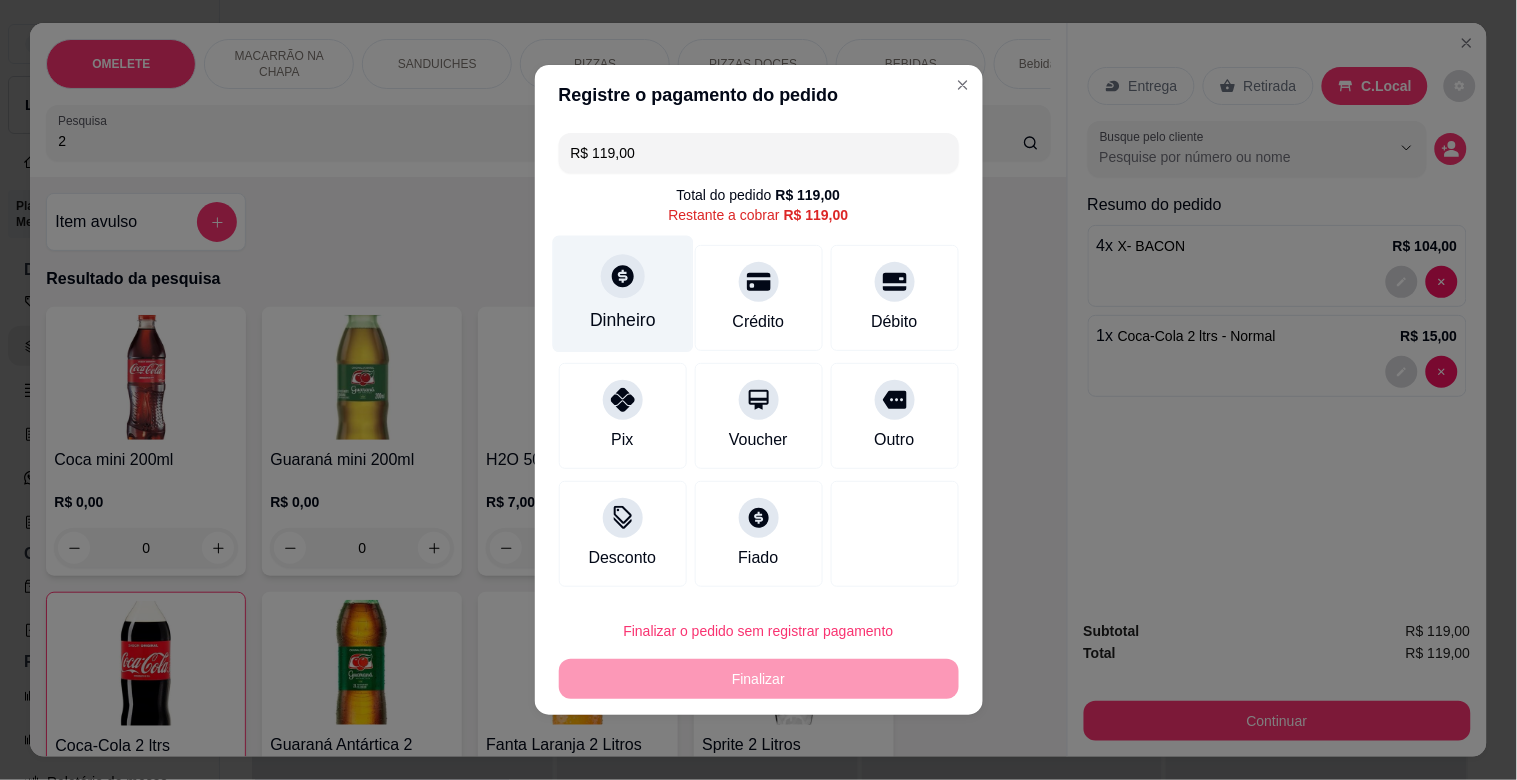 click 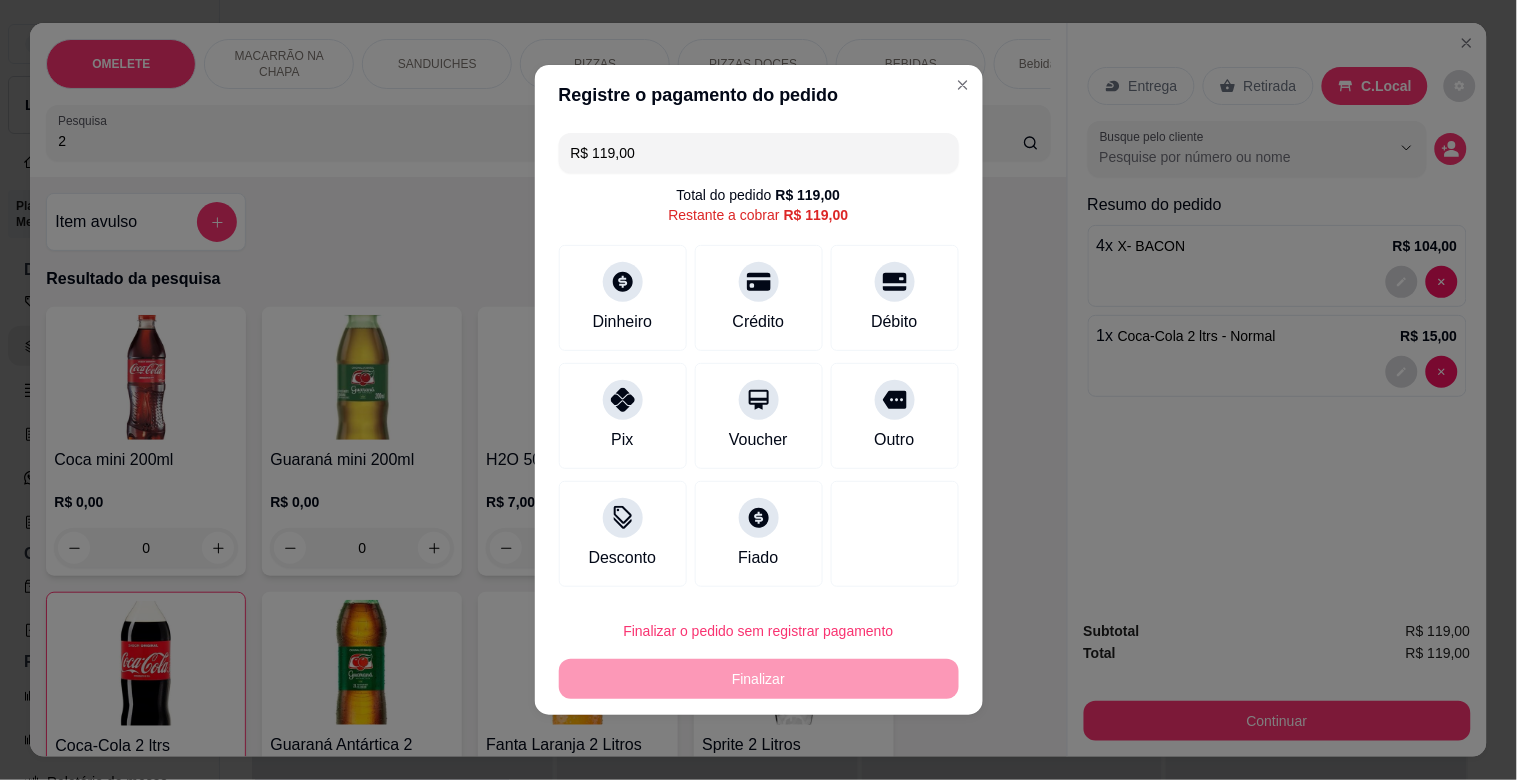 click on "0,00" at bounding box center (758, 371) 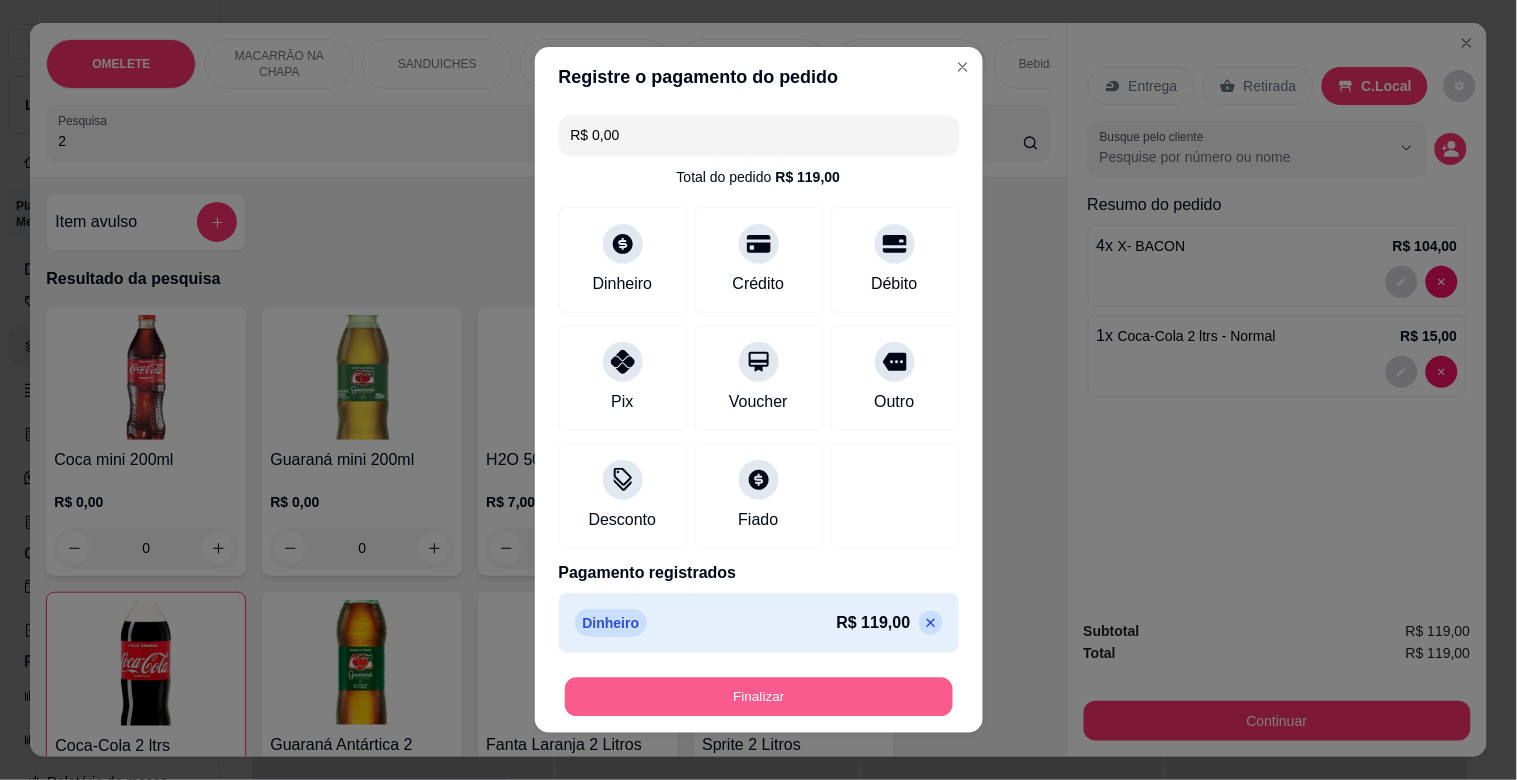 click on "Finalizar" at bounding box center (759, 697) 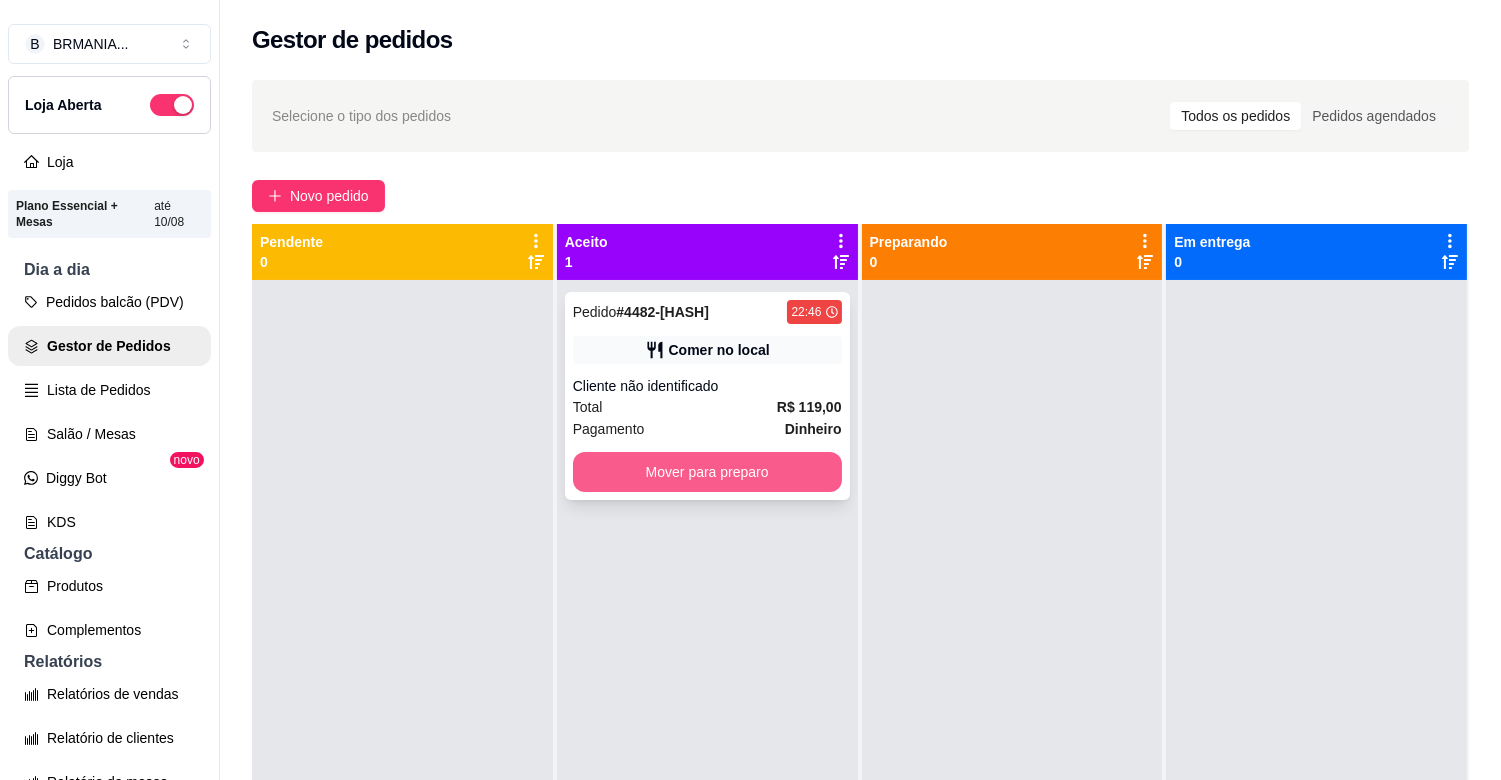 click on "Mover para preparo" at bounding box center (707, 472) 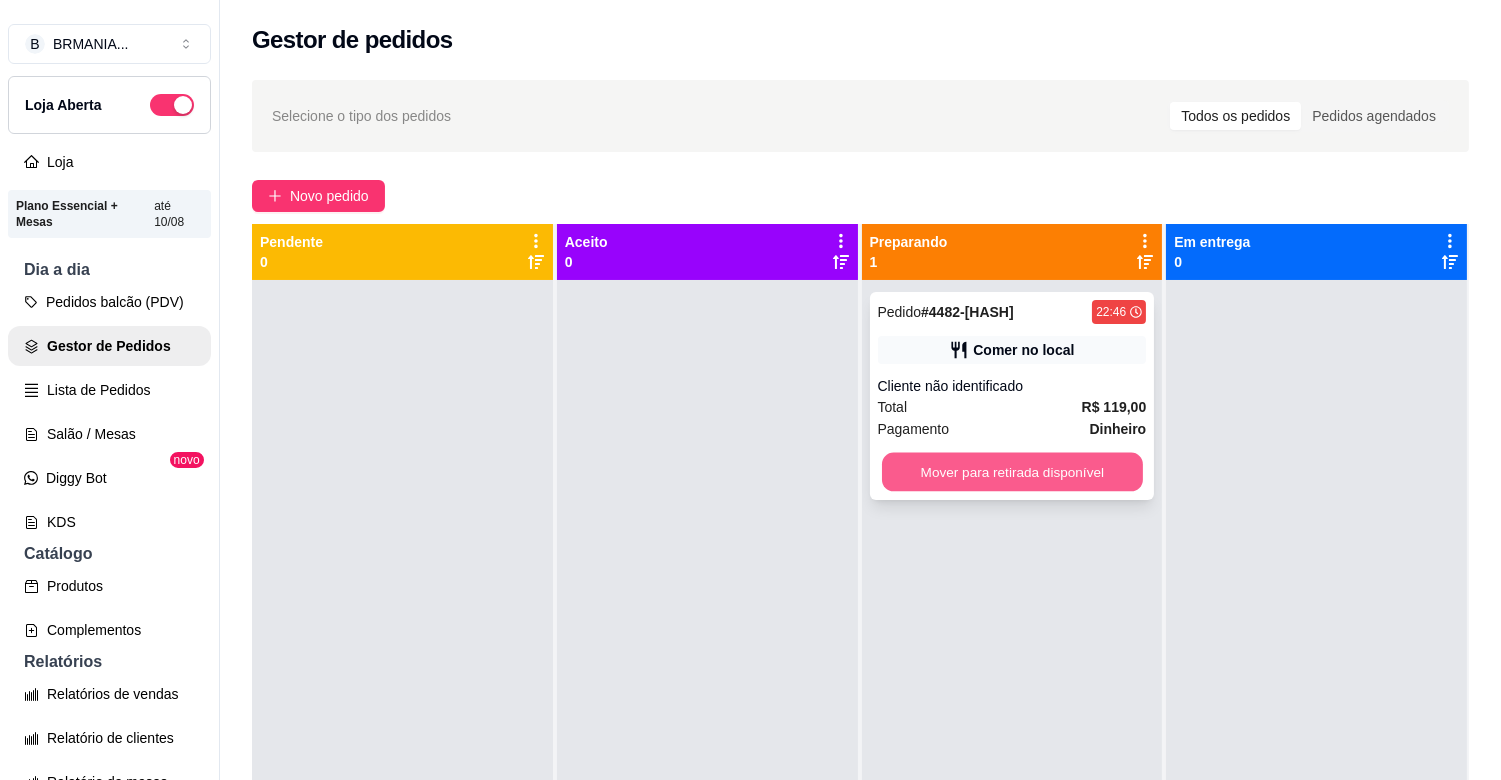 click on "Mover para retirada disponível" at bounding box center (1012, 472) 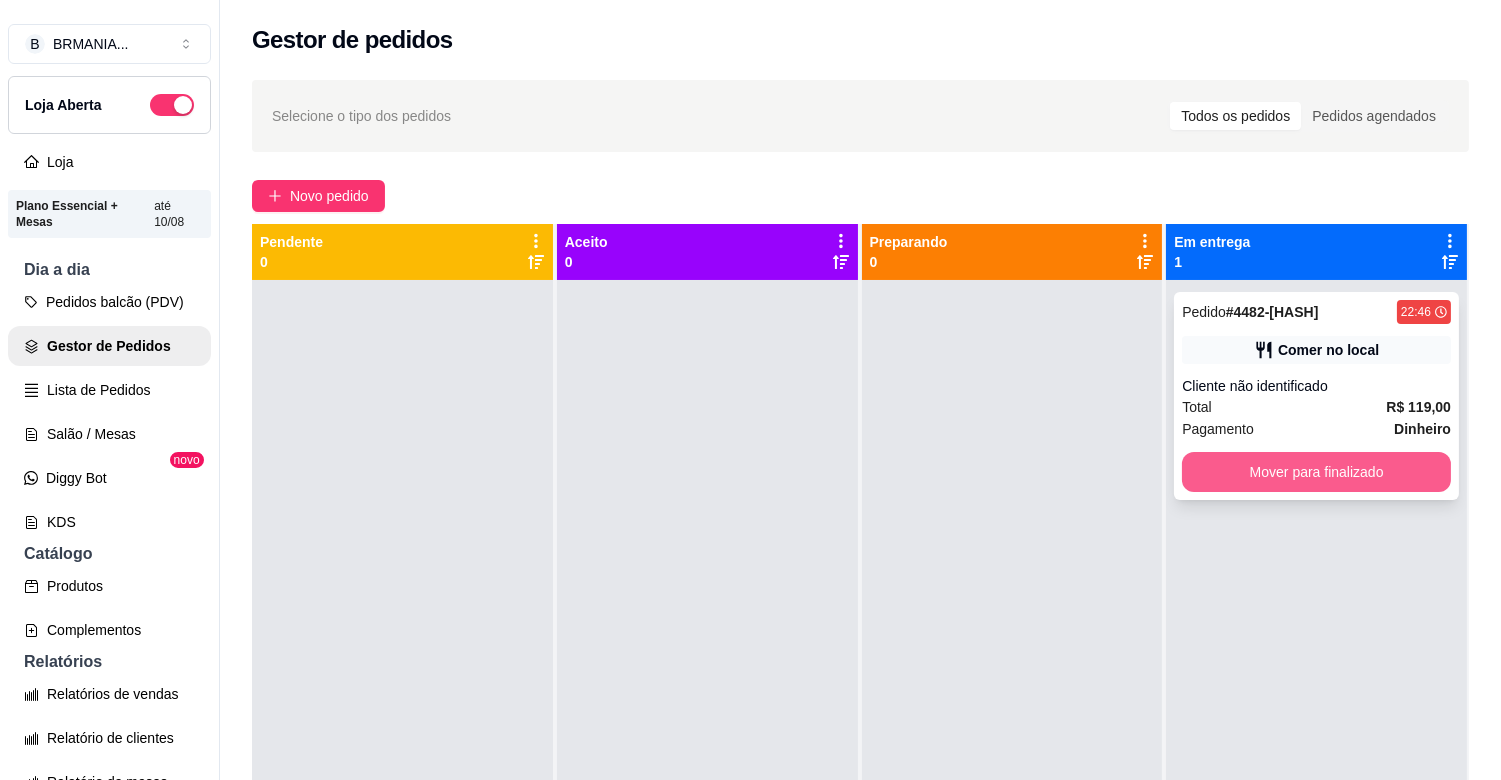 click on "Mover para finalizado" at bounding box center (1316, 472) 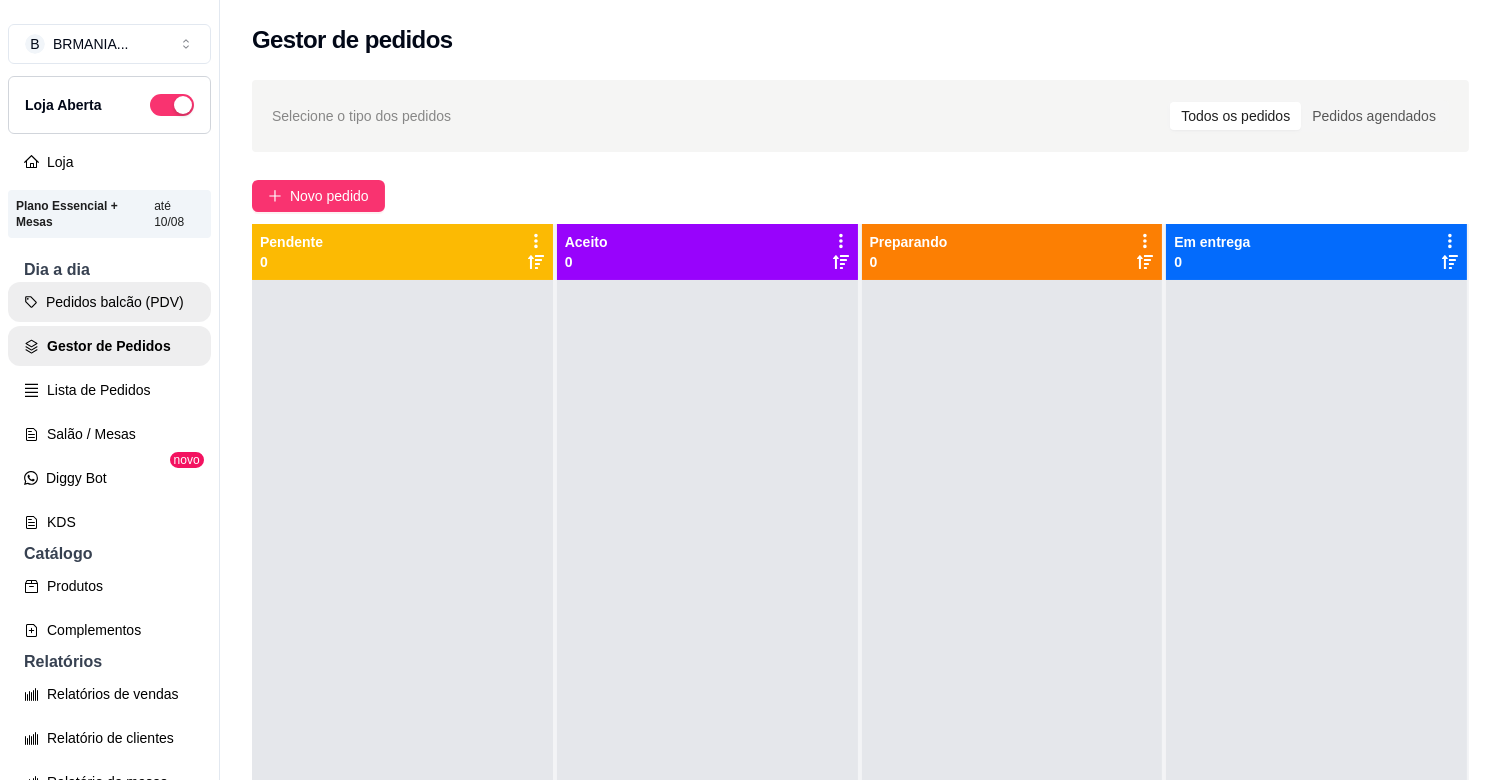 click on "Pedidos balcão (PDV)" at bounding box center (109, 302) 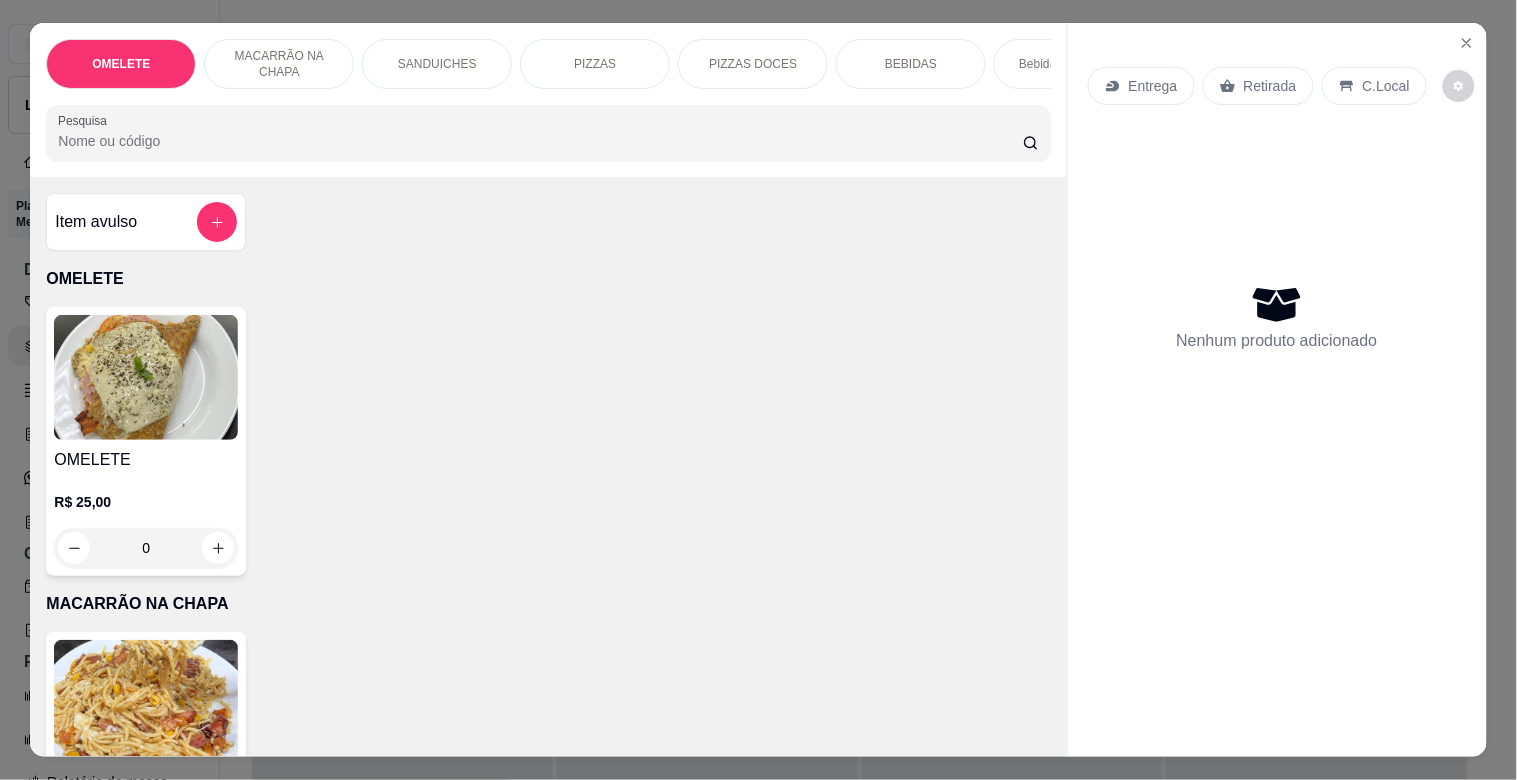 click on "PIZZAS" at bounding box center [595, 64] 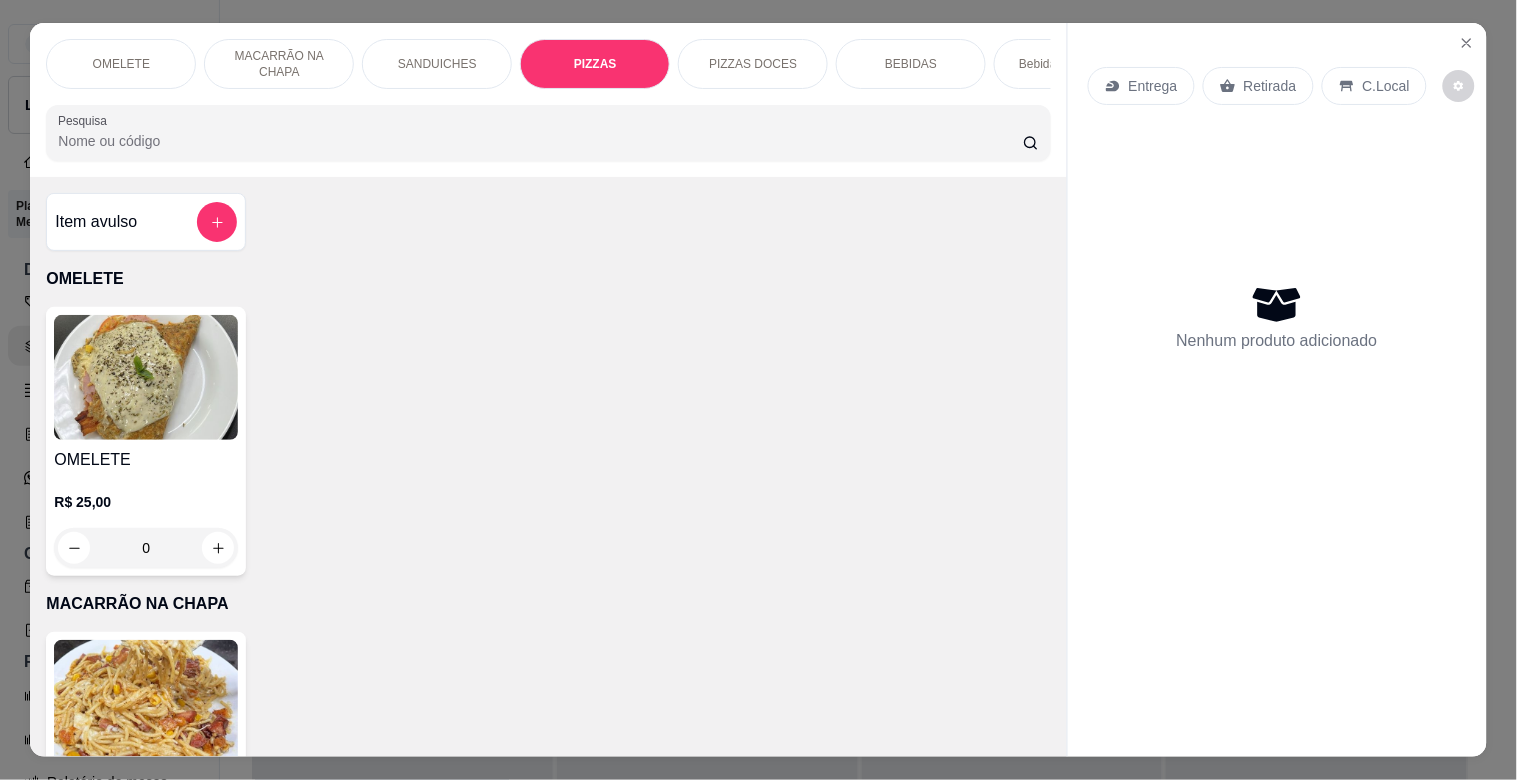 scroll, scrollTop: 1634, scrollLeft: 0, axis: vertical 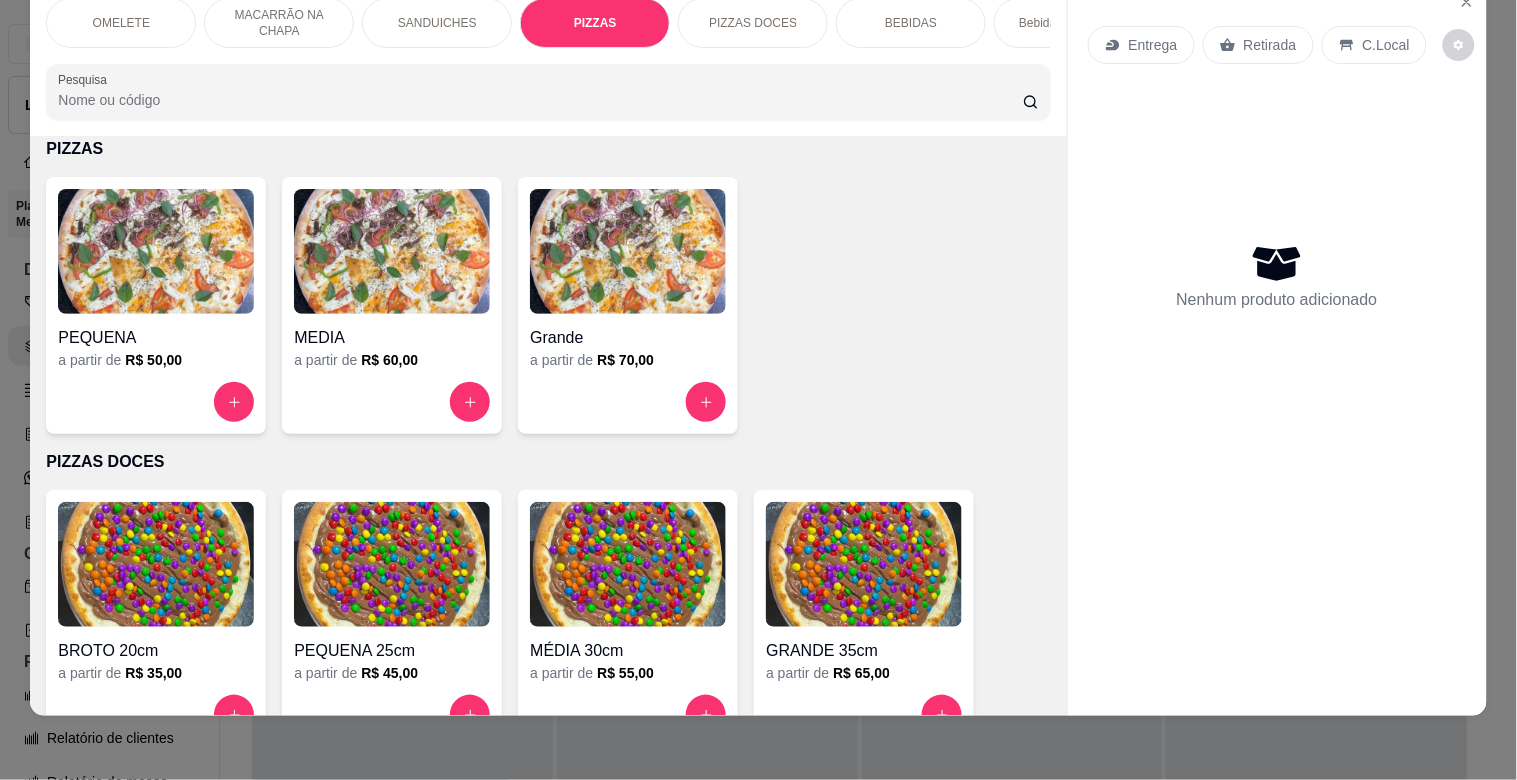 click on "Grande" at bounding box center (628, 338) 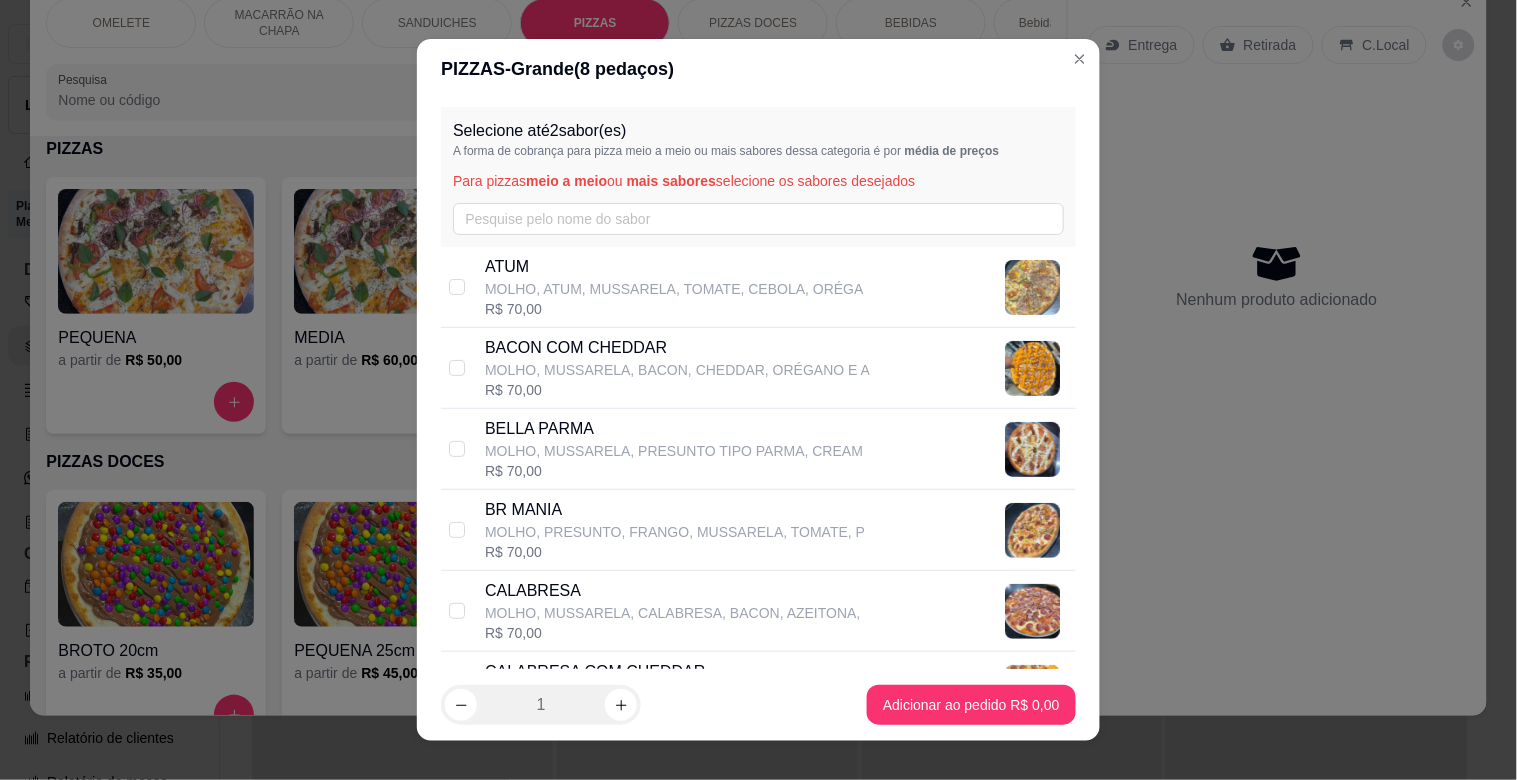 click on "MOLHO, PRESUNTO, FRANGO, MUSSARELA, TOMATE, P" at bounding box center (675, 532) 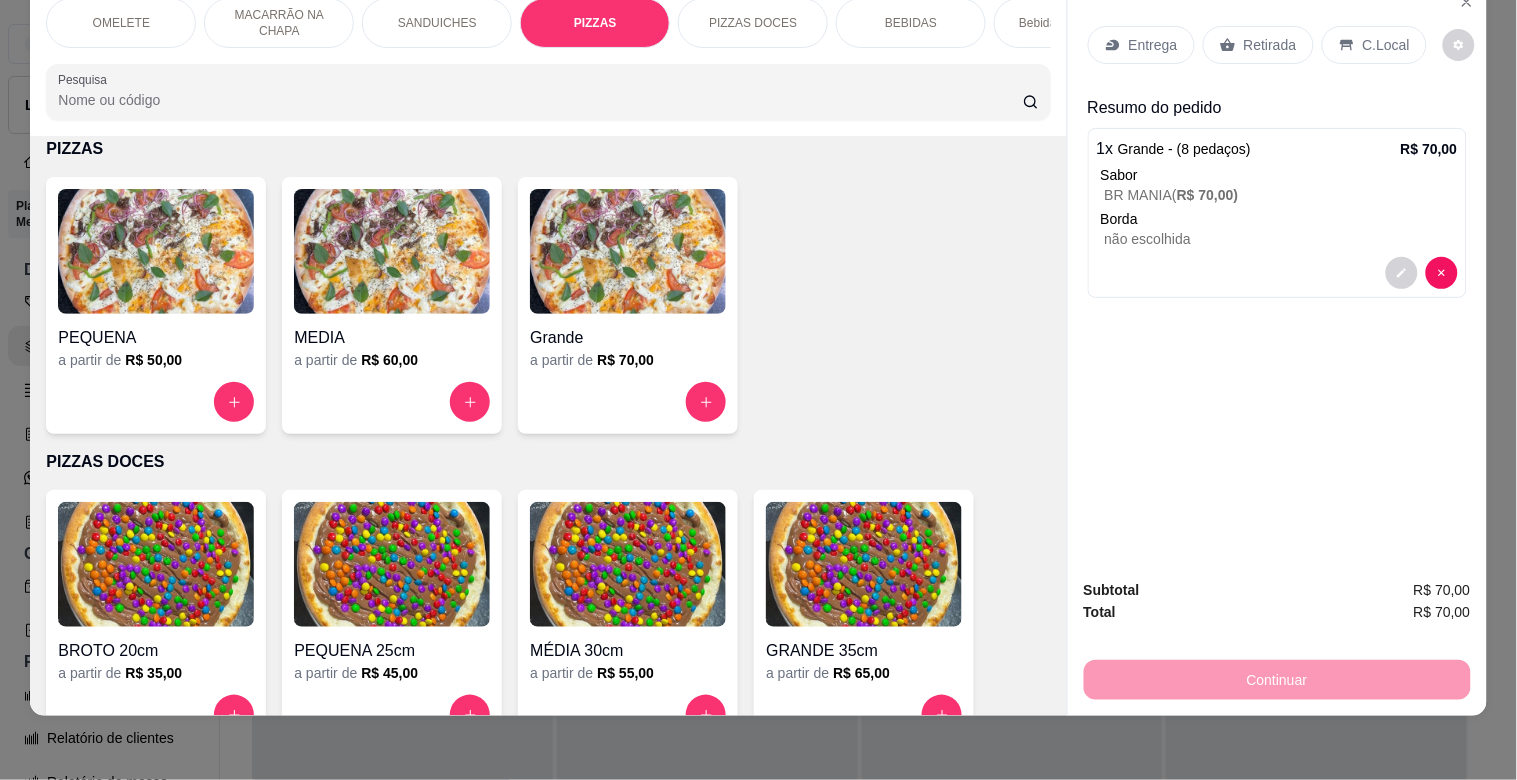 click on "Pesquisa" at bounding box center (540, 100) 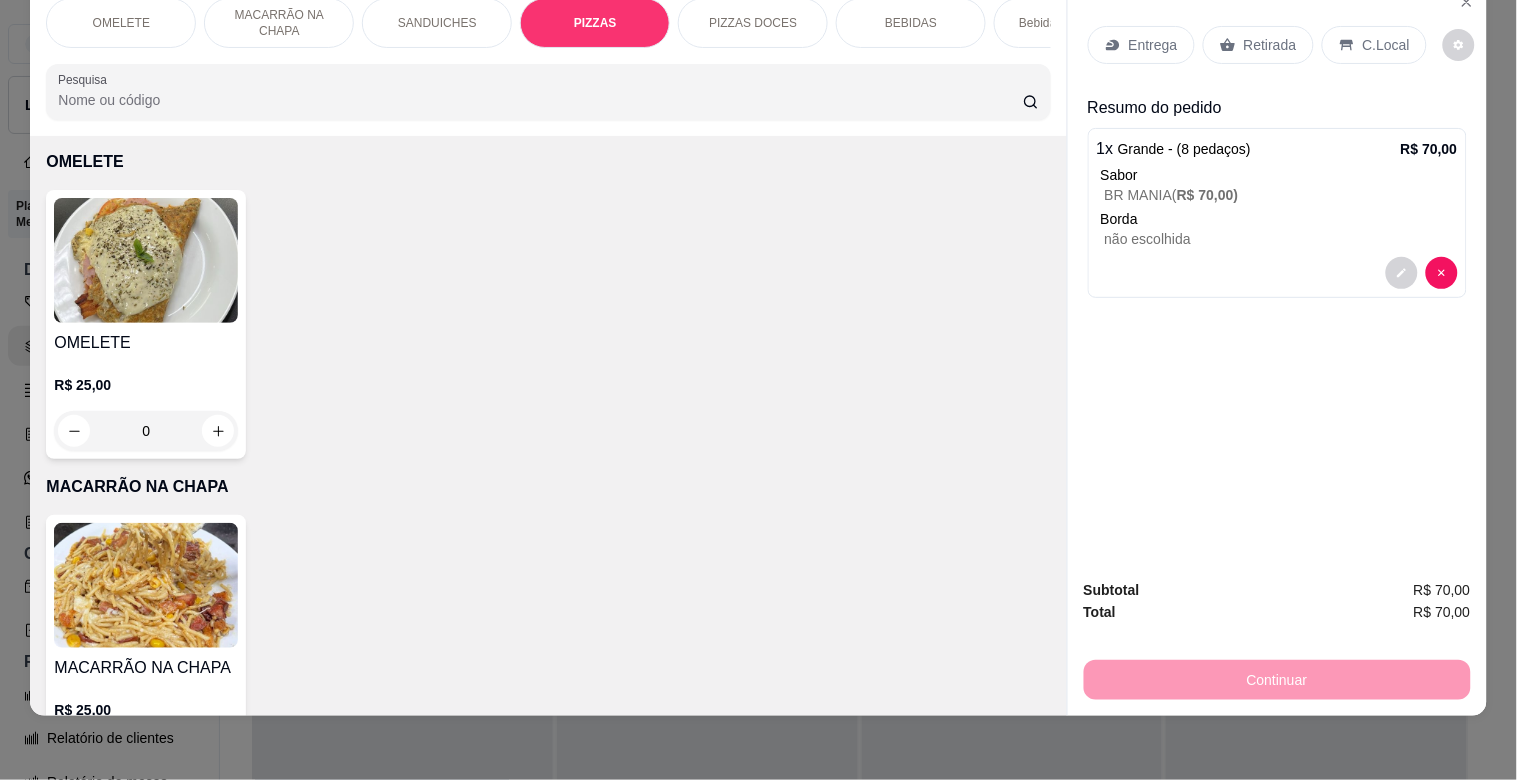 scroll, scrollTop: 0, scrollLeft: 0, axis: both 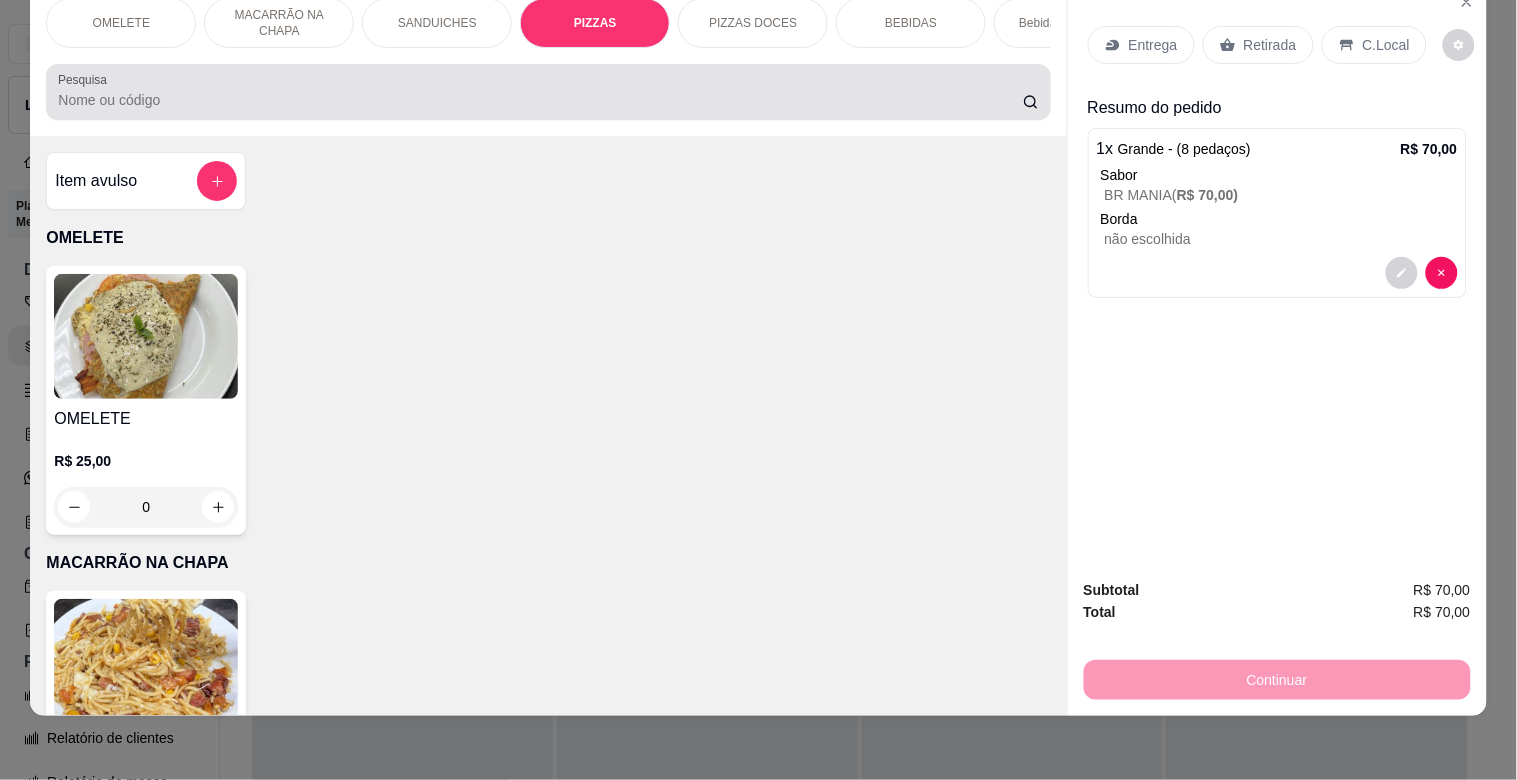 click on "Pesquisa" at bounding box center (540, 100) 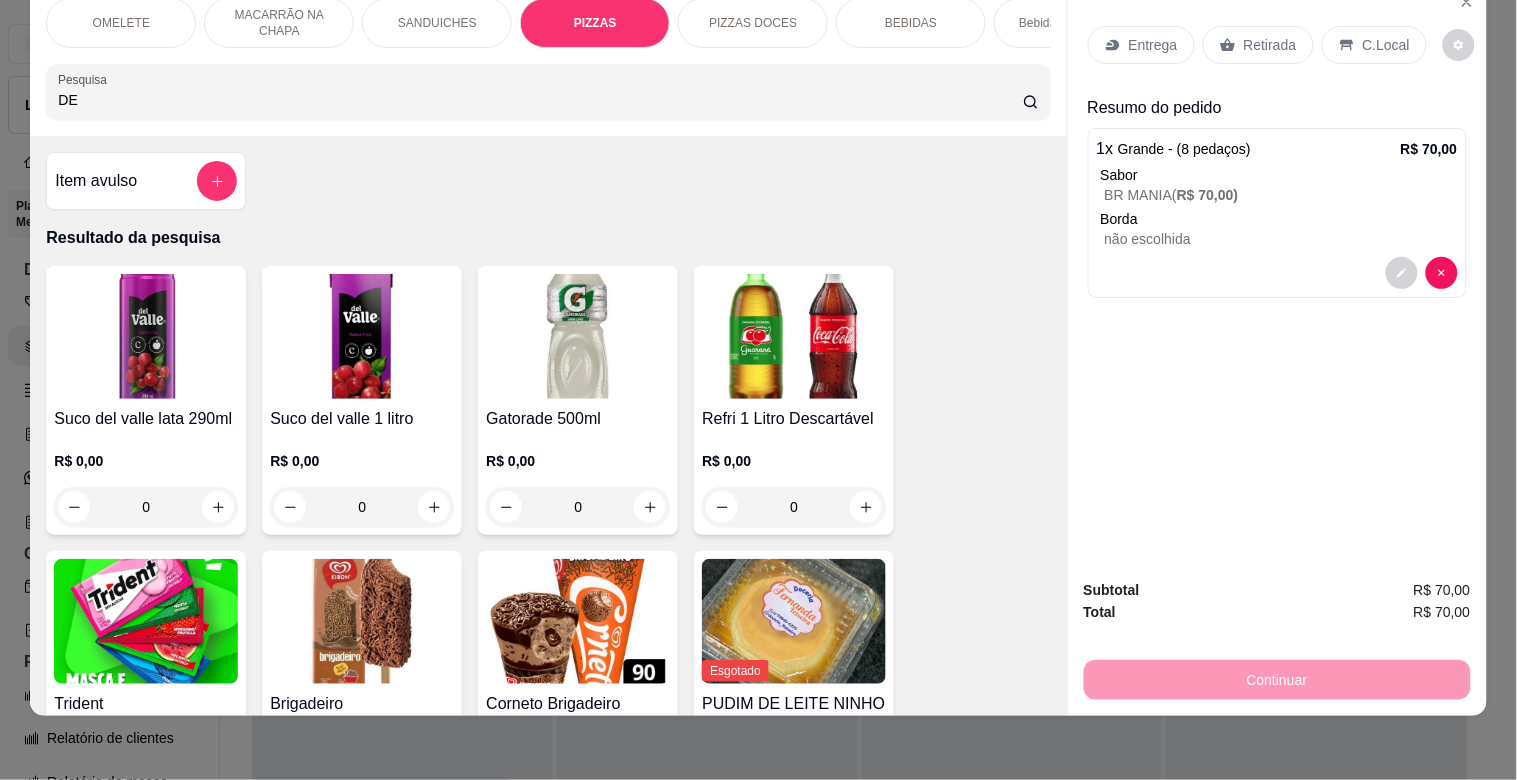 click at bounding box center [146, 336] 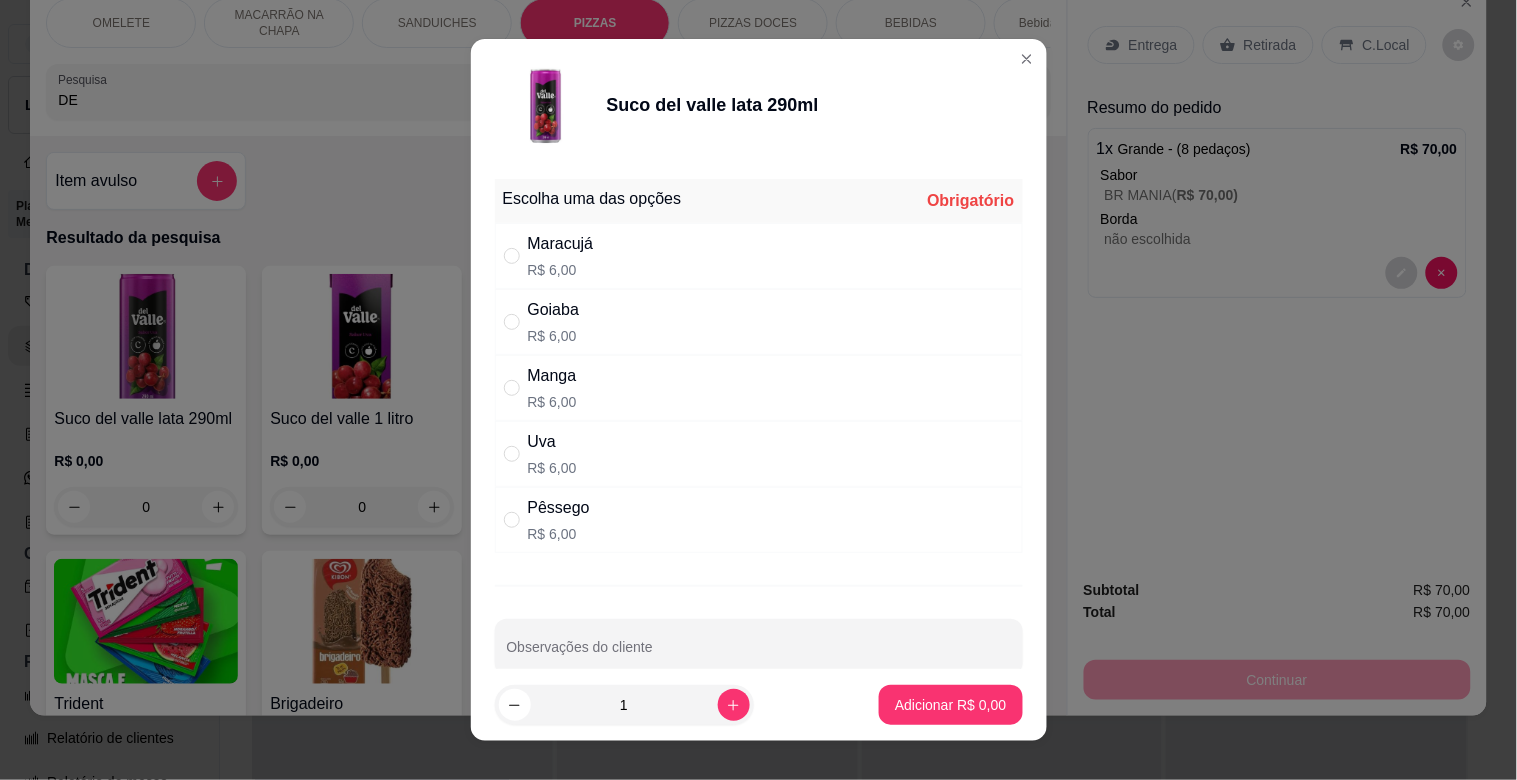 click on "Uva  R$ 6,00" at bounding box center [552, 454] 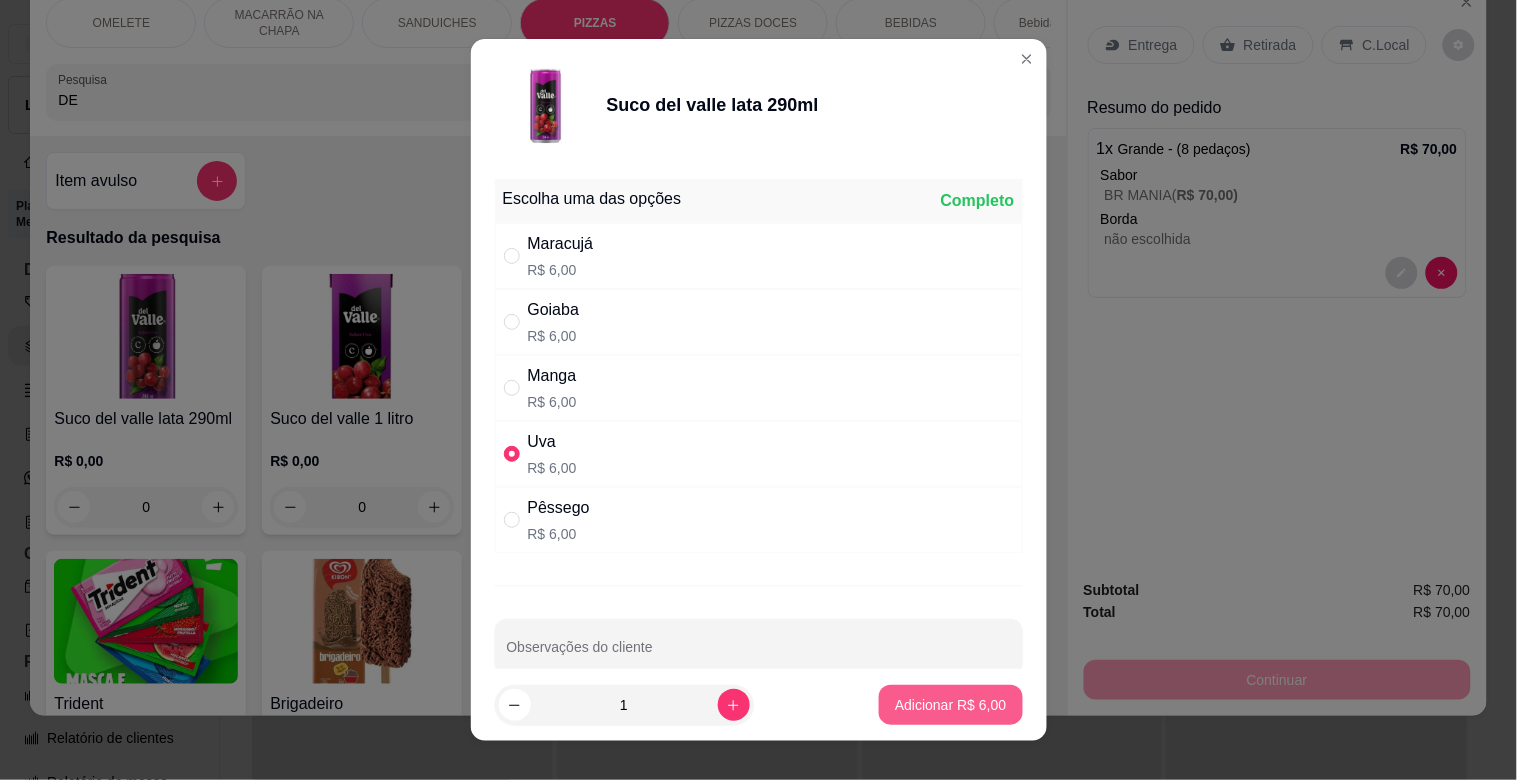 click on "Adicionar   R$ 6,00" at bounding box center (950, 705) 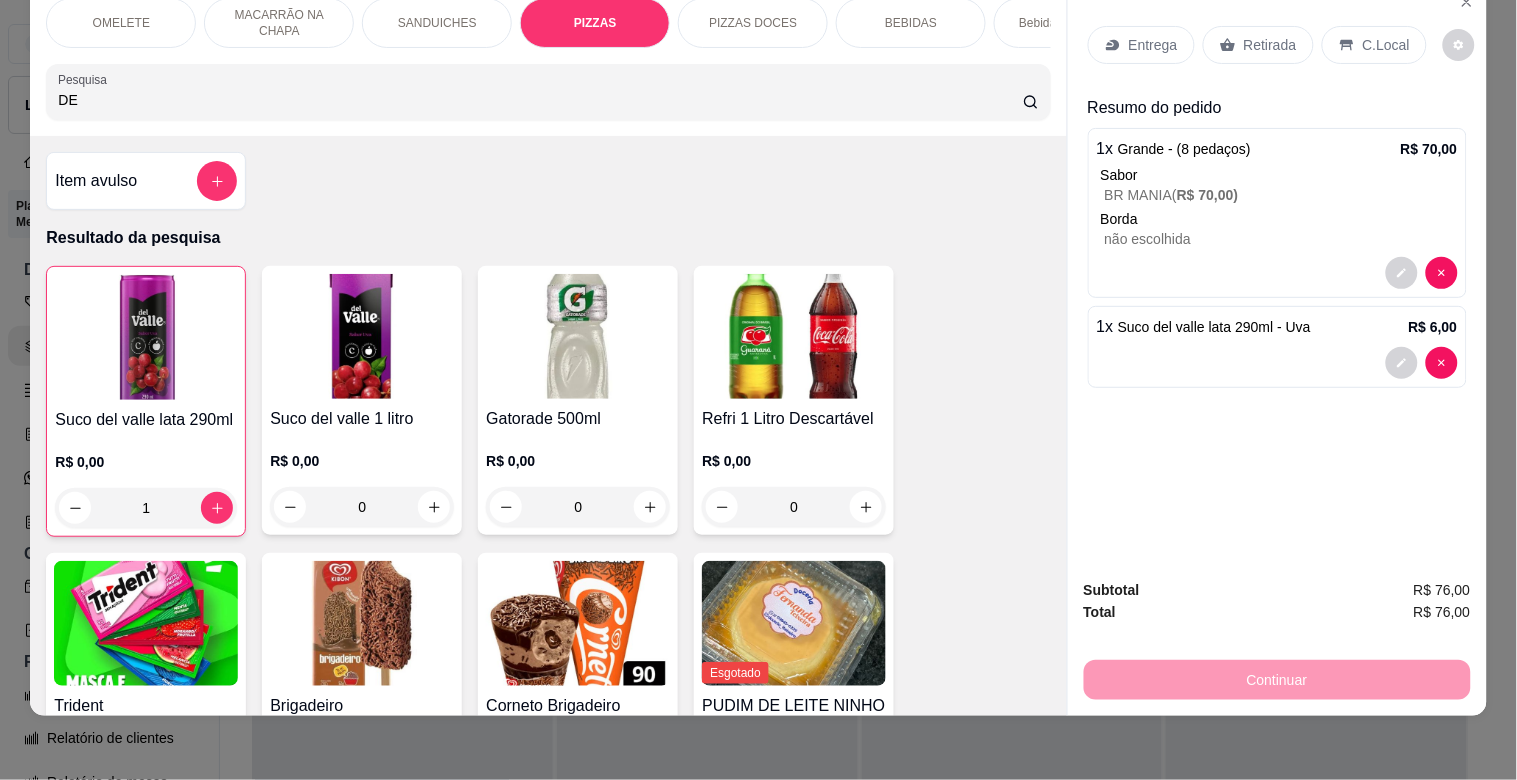 drag, startPoint x: 106, startPoint y: 106, endPoint x: 0, endPoint y: 77, distance: 109.89541 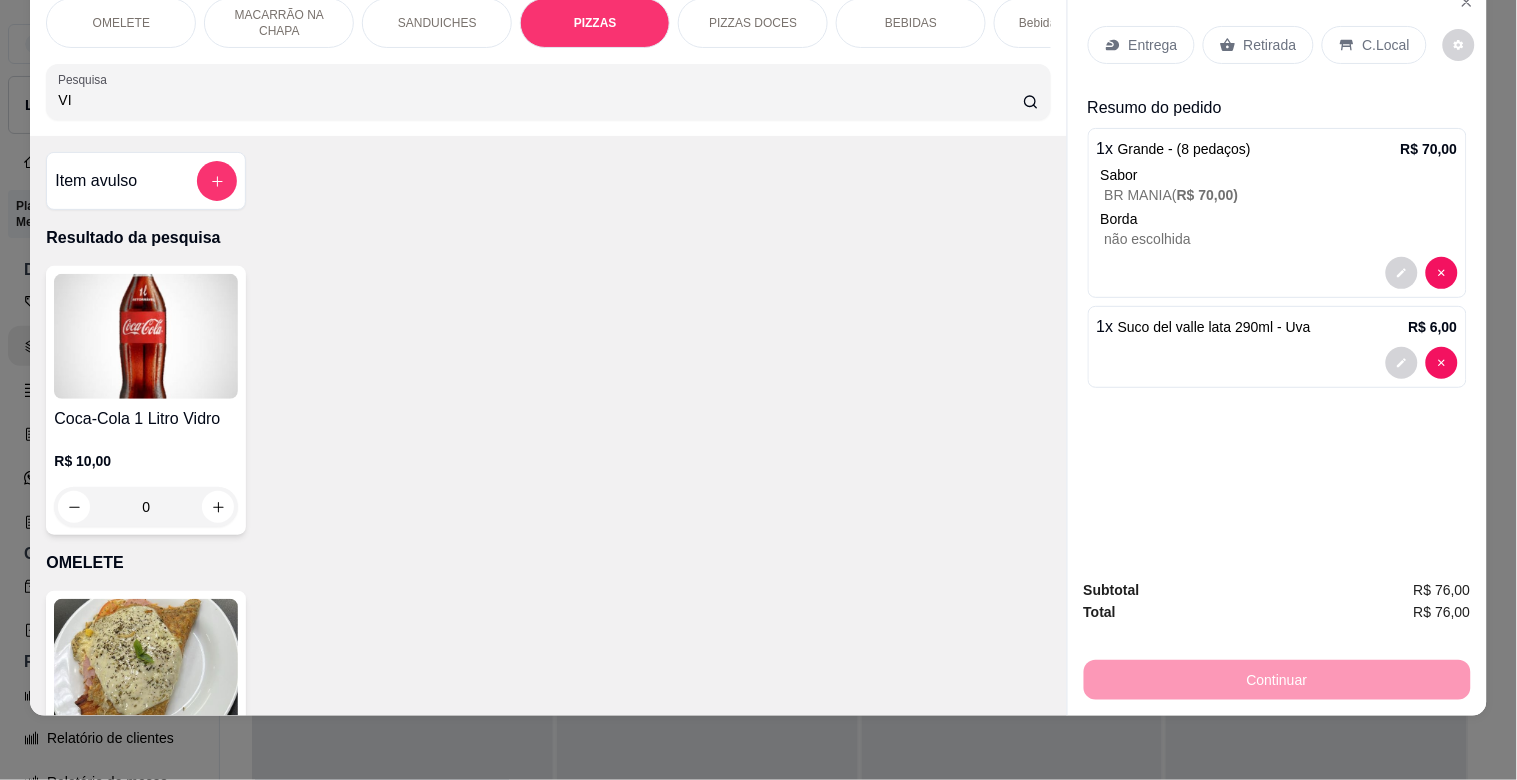 click at bounding box center (146, 336) 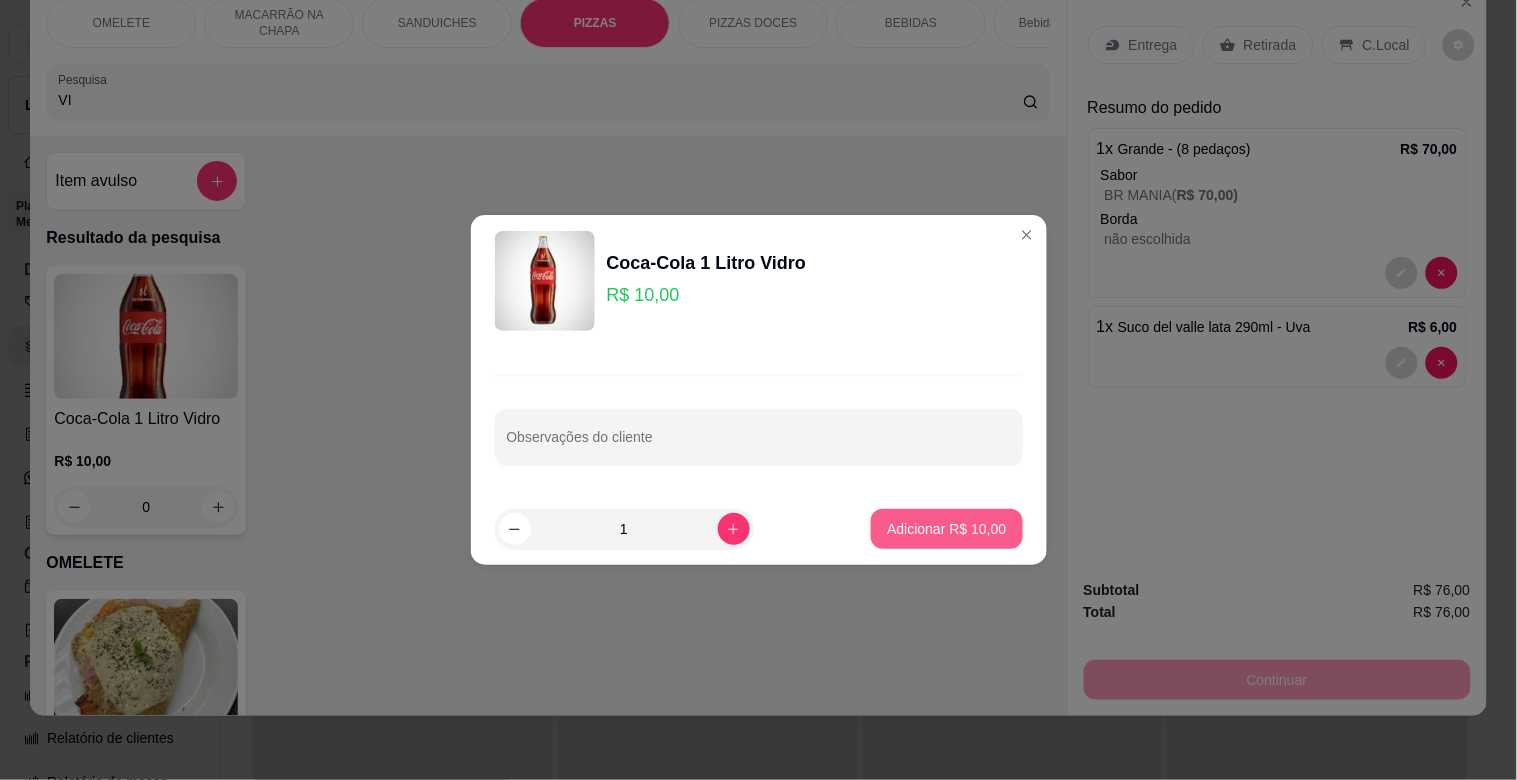 click on "Adicionar   R$ 10,00" at bounding box center (946, 529) 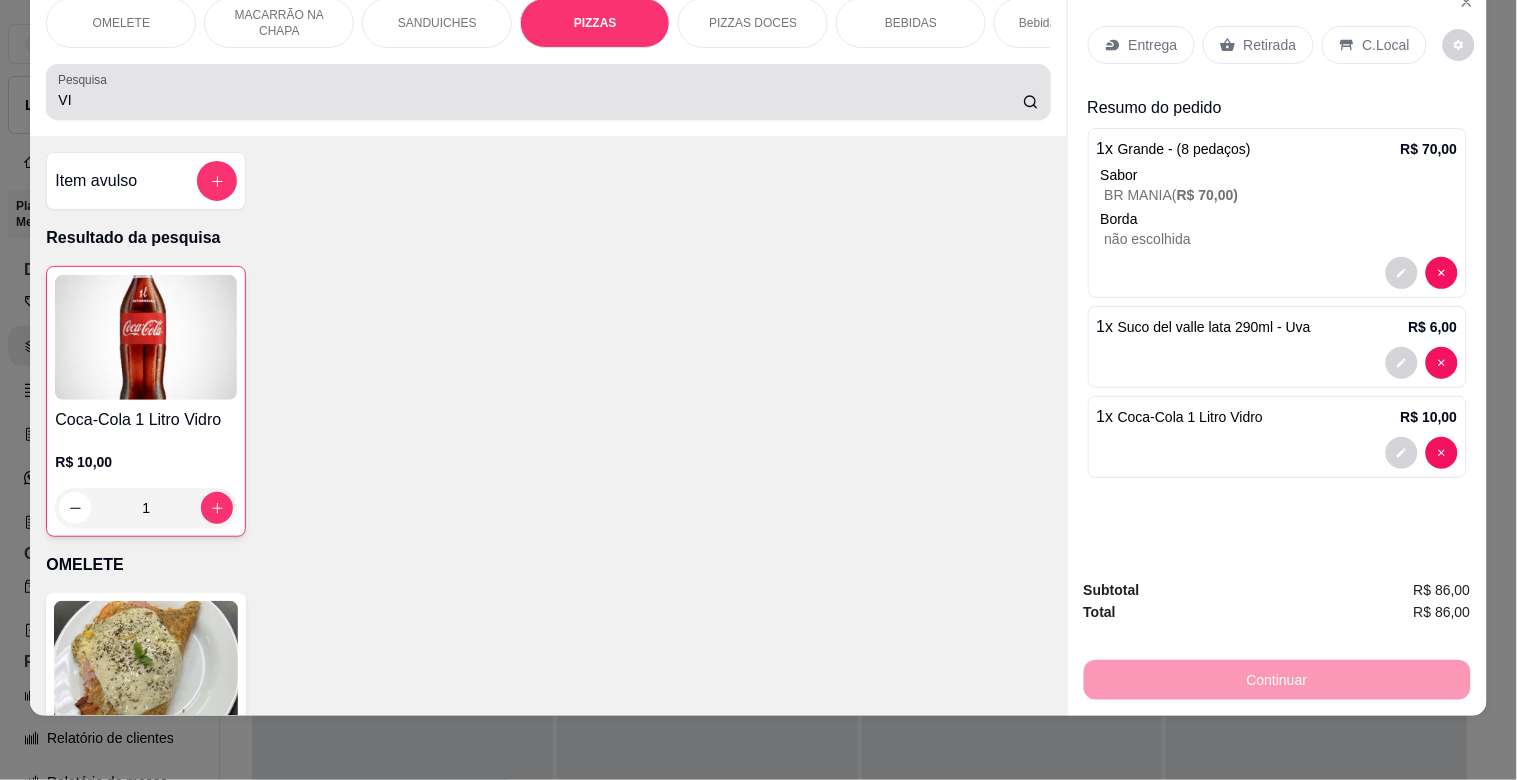 click on "OMELETE MACARRÃO NA CHAPA  SANDUICHES PIZZAS PIZZAS DOCES BEBIDAS  Bebidas Alcoólicas  Bebidas Não alcoólicas  Energético  ELMA CHIPS Salgados  BOMBONIERE  Chup chup Rose Gourmet  Chup chup Lets  KIBOM Gelo  Paieiro  Isqueiro BIC Grande  Seda ZOMO  Doceria Fernanda Teixeira  Pesquisa VI Item avulso Resultado da pesquisa Coca-Cola 1 Litro Vidro   R$ 10,00 1 OMELETE OMELETE   R$ 25,00 0 MACARRÃO NA CHAPA  MACARRÃO NA CHAPA   R$ 25,00 0 SANDUICHES MISTO QUENTE   R$ 15,00 0 X- BURGUER   R$ 18,00 0 X - SALADA   R$ 21,00 0 X - FRANGO   R$ 21,00 0 X - FRANGO / BACON   R$ 28,00 0 X - EGG   R$ 23,00 0 X- BACON   R$ 26,00 0 X - BACON EGG   R$ 28,00 0 X - TUDO   R$ 33,00 0 PIZZAS PEQUENA a partir de     R$ 50,00 MEDIA  a partir de     R$ 60,00 Grande a partir de     R$ 70,00 PIZZAS DOCES BROTO  20cm a partir de     R$ 35,00 PEQUENA 25cm a partir de     R$ 45,00 MÉDIA 30cm a partir de     R$ 55,00 GRANDE 35cm a partir de     R$ 65,00 BEBIDAS  Água Mineral    R$ 0,00 0 Coca mini 200ml    0   0" at bounding box center [758, 390] 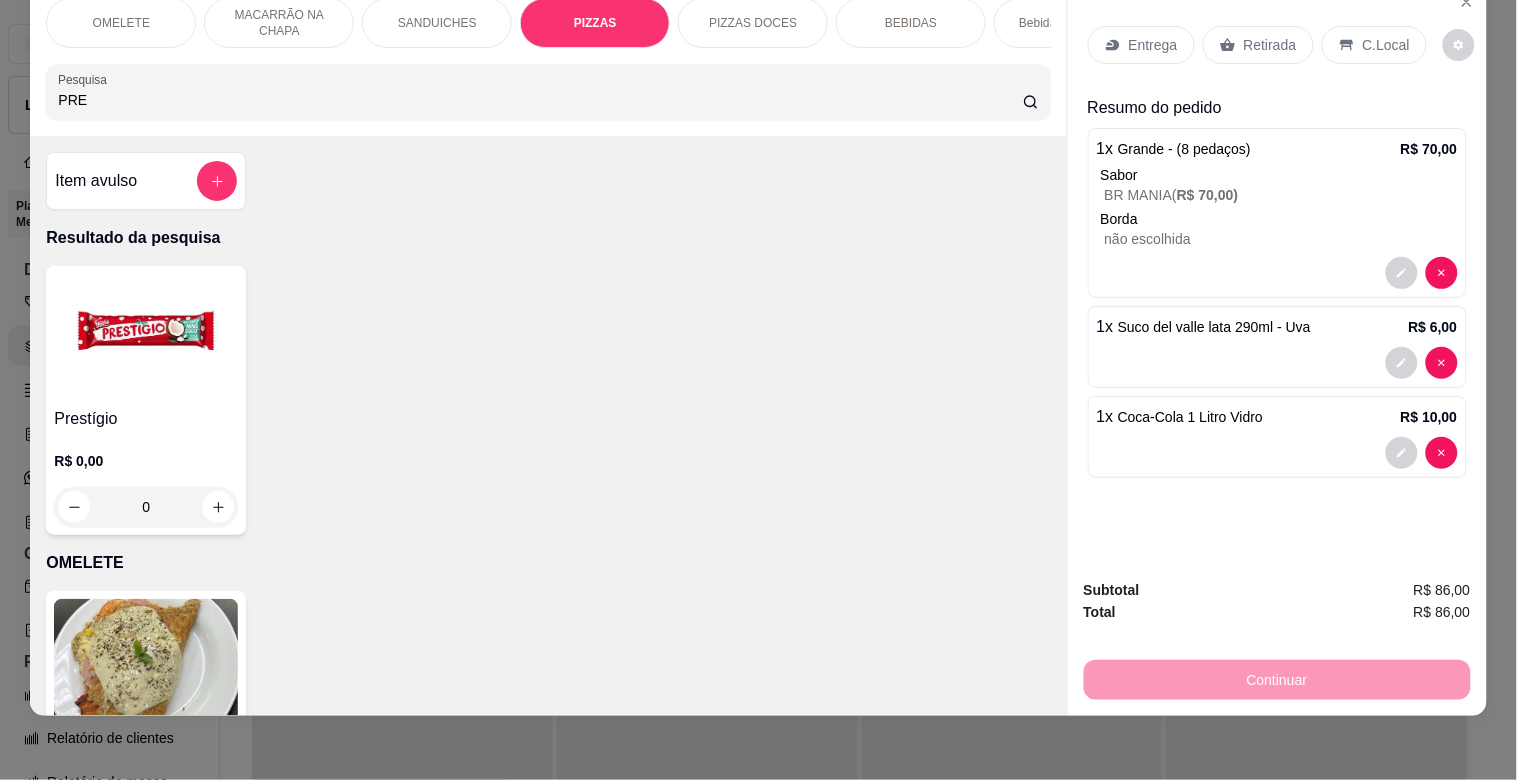 click at bounding box center (146, 336) 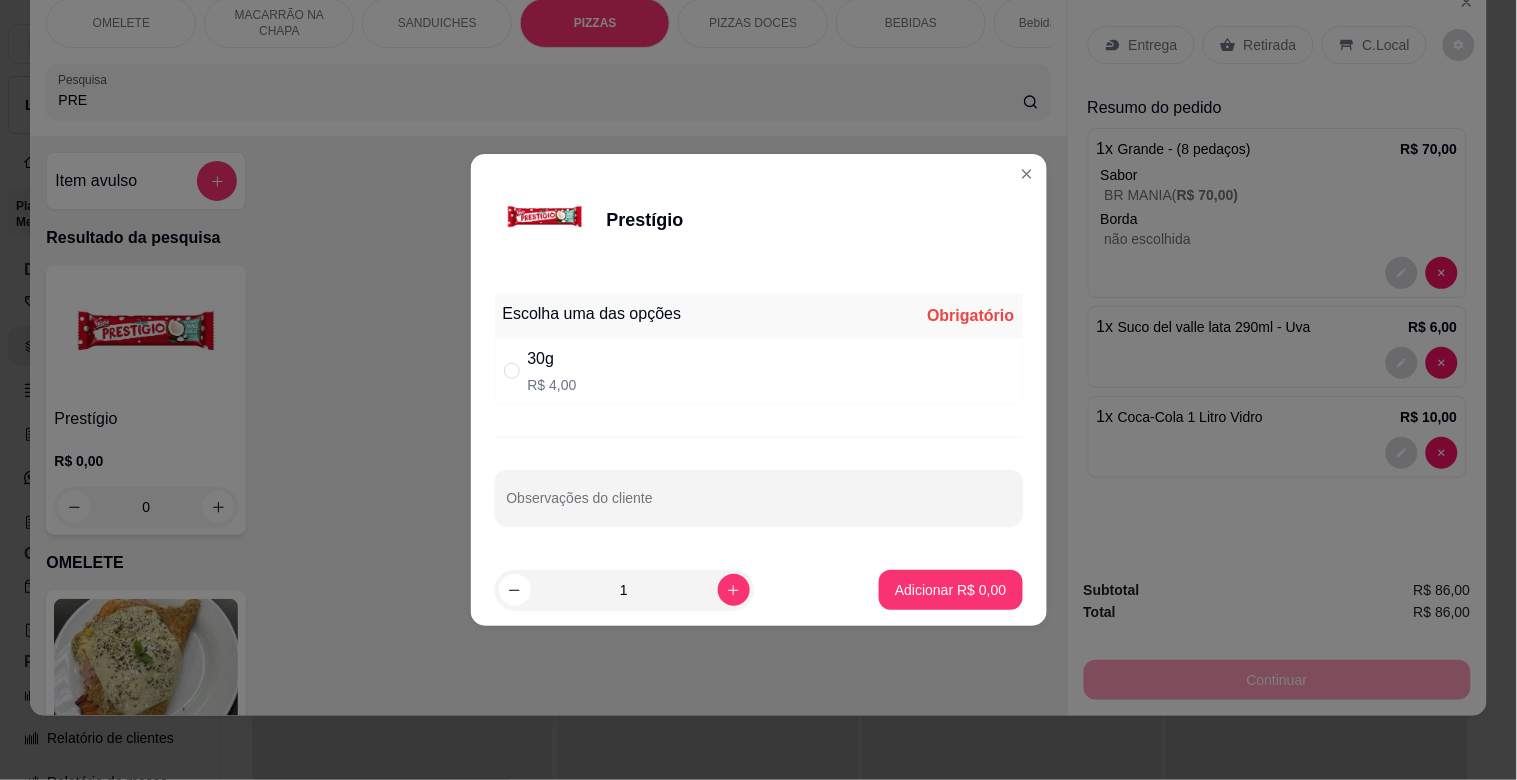 click on "30g  R$ 4,00" at bounding box center (759, 371) 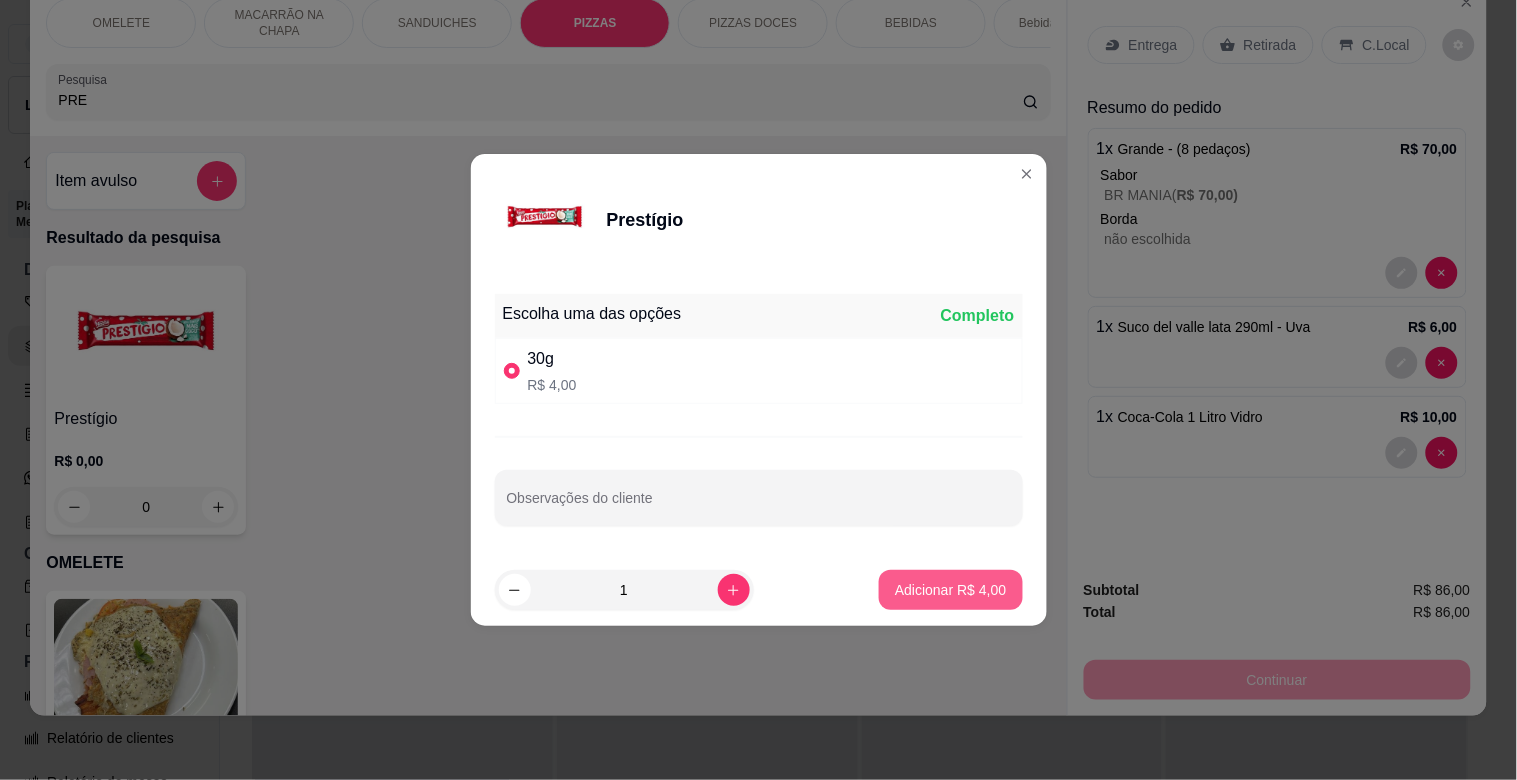 click on "Adicionar   R$ 4,00" at bounding box center (950, 590) 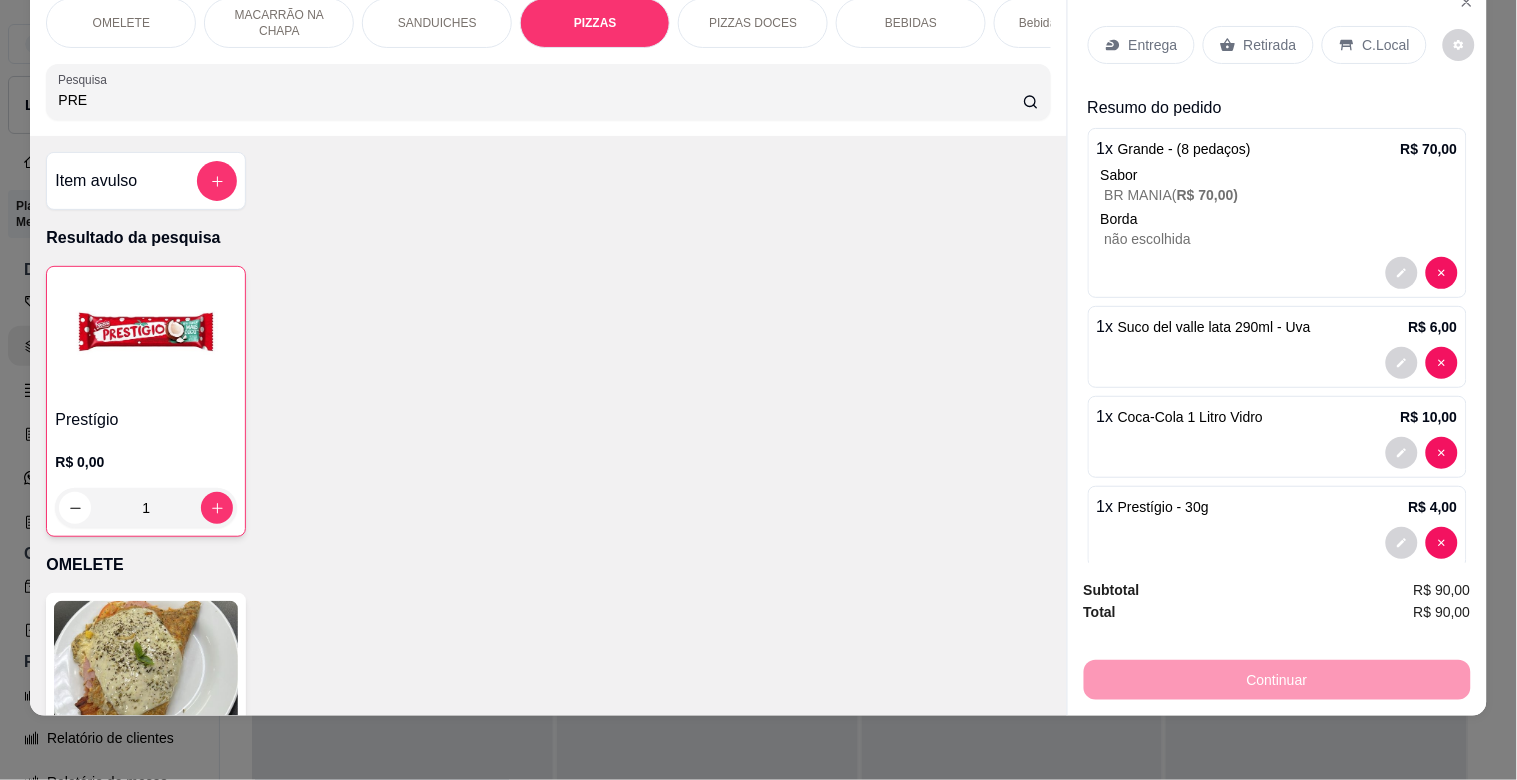 click on "C.Local" at bounding box center (1374, 45) 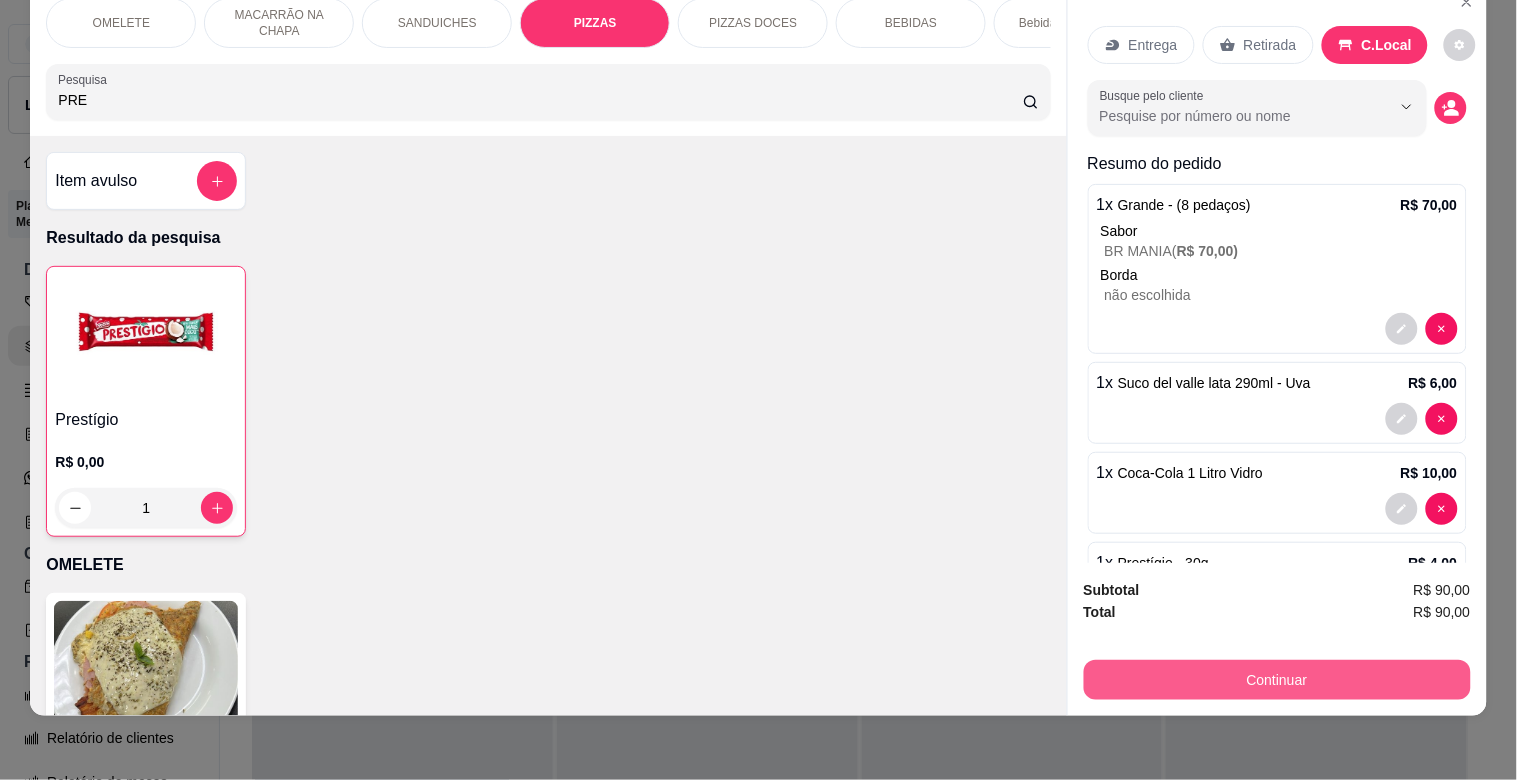 click on "Continuar" at bounding box center [1277, 680] 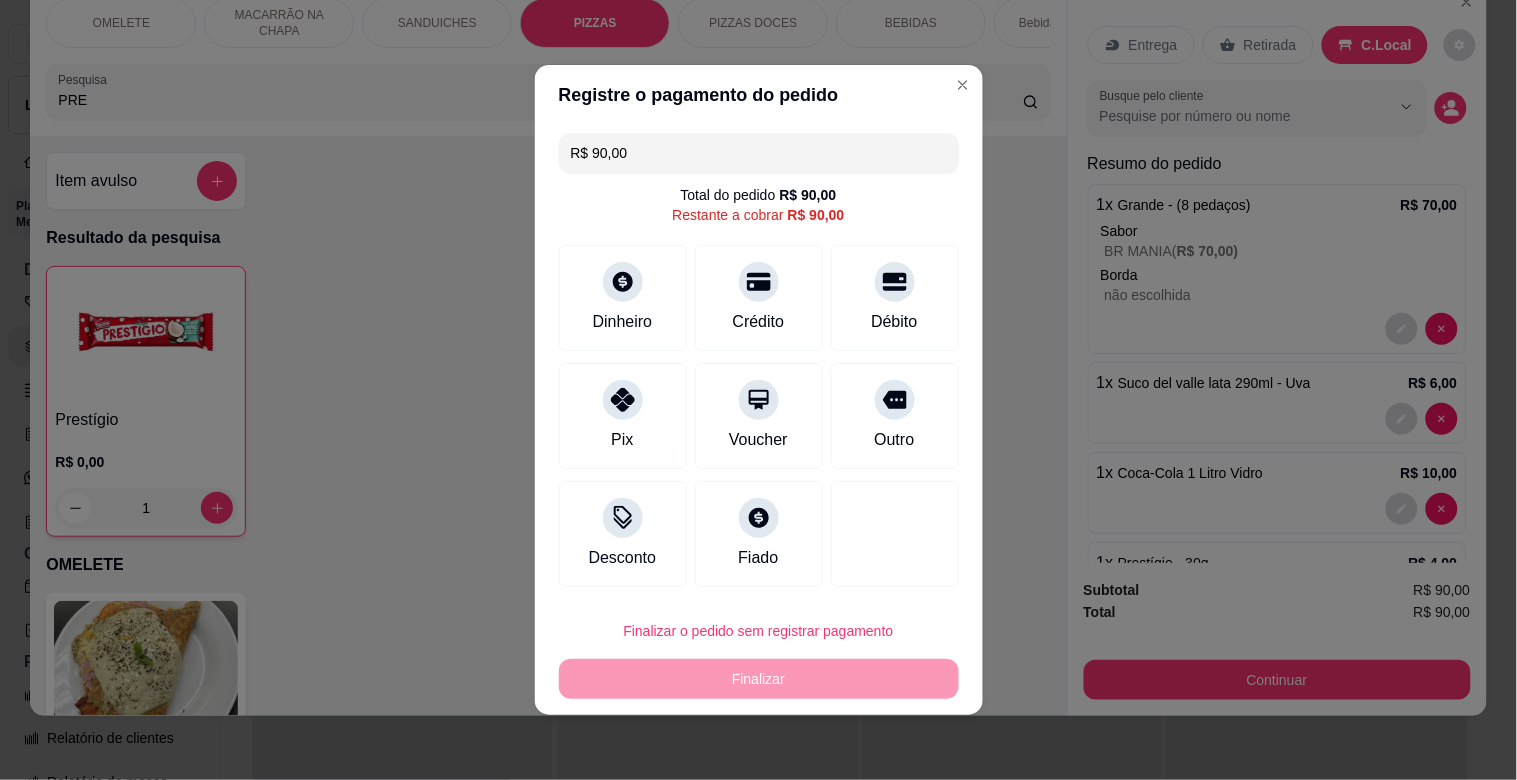drag, startPoint x: 615, startPoint y: 162, endPoint x: 486, endPoint y: 163, distance: 129.00388 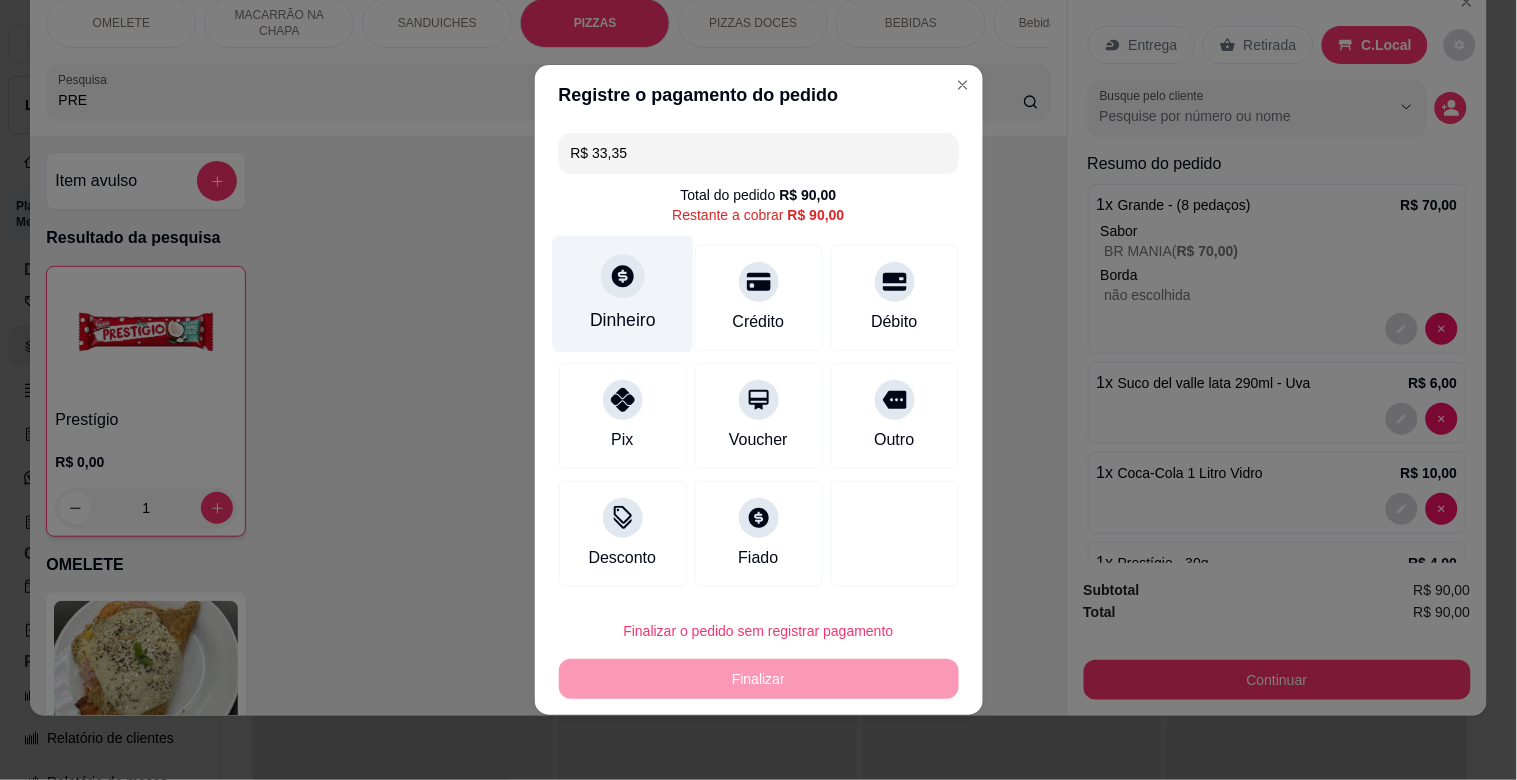 click 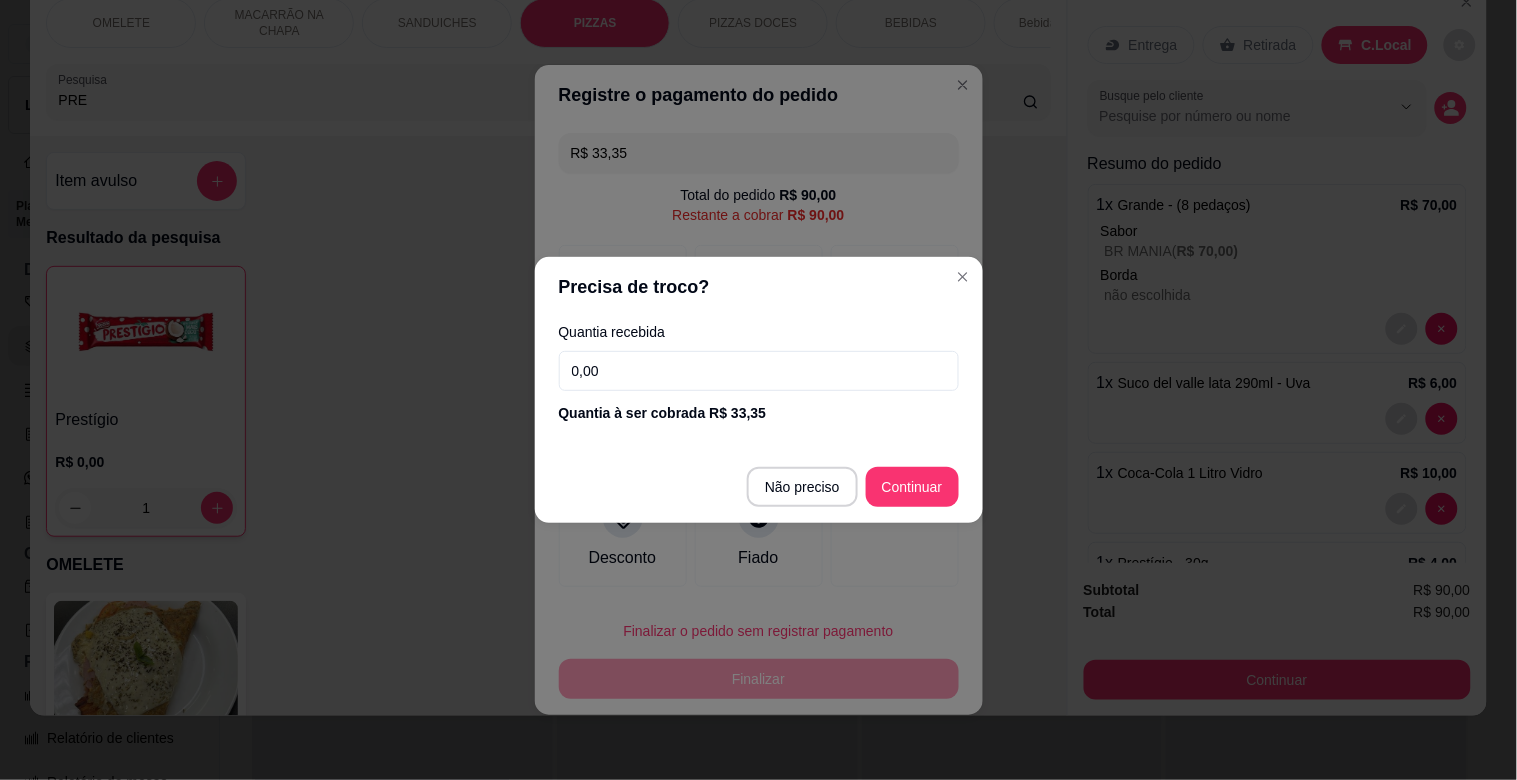 click on "0,00" at bounding box center [759, 371] 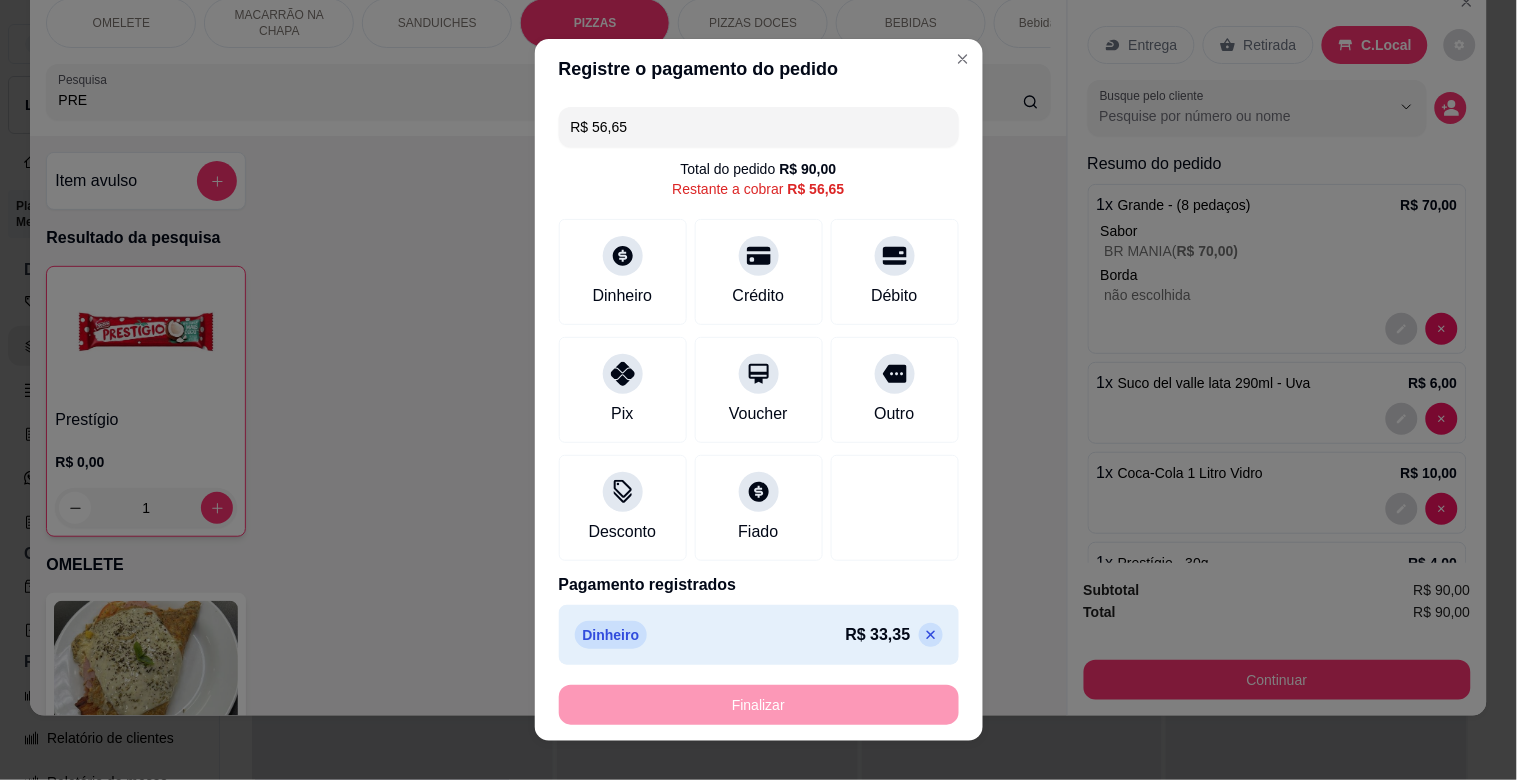 drag, startPoint x: 504, startPoint y: 126, endPoint x: 427, endPoint y: 126, distance: 77 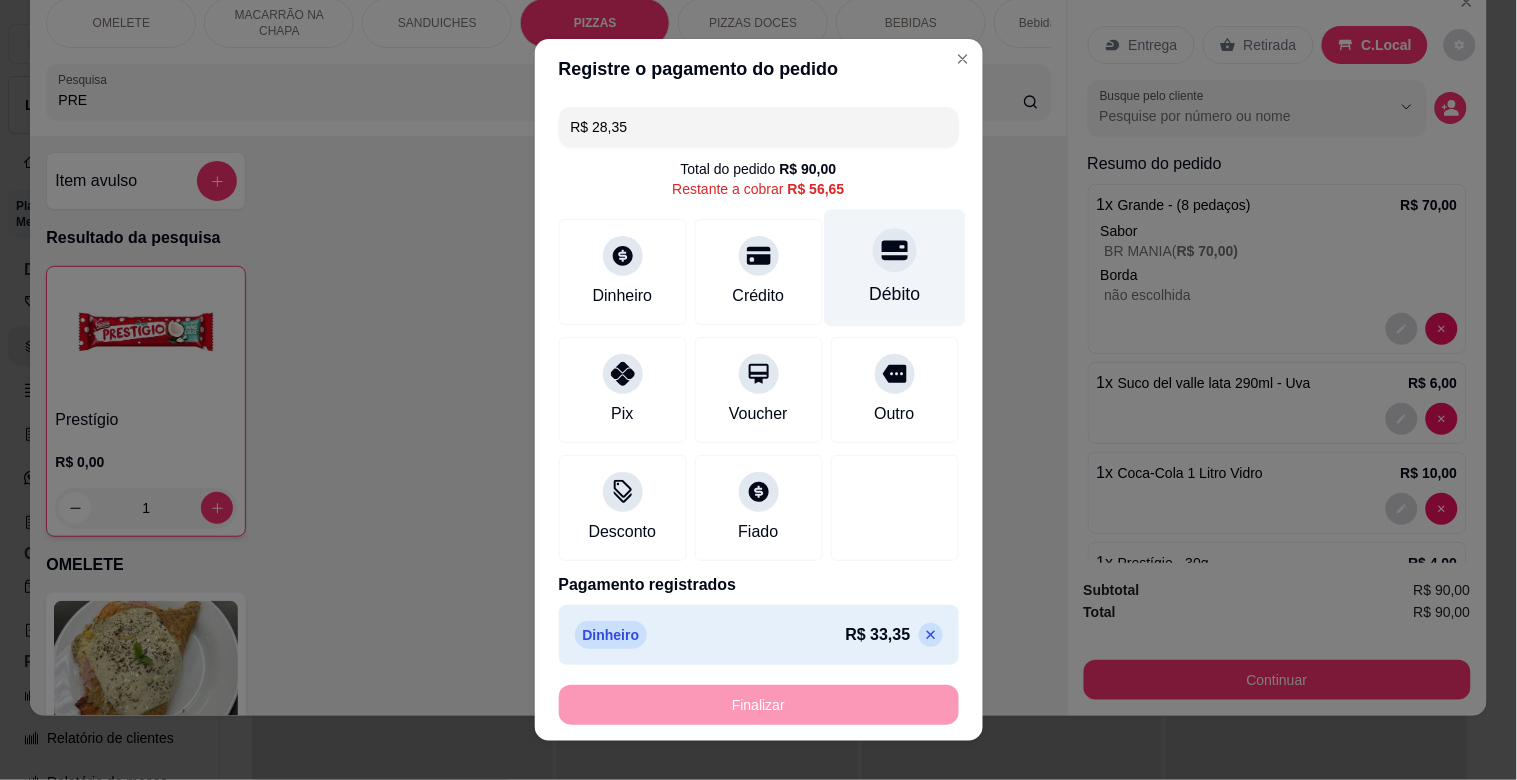 click on "Débito" at bounding box center (894, 268) 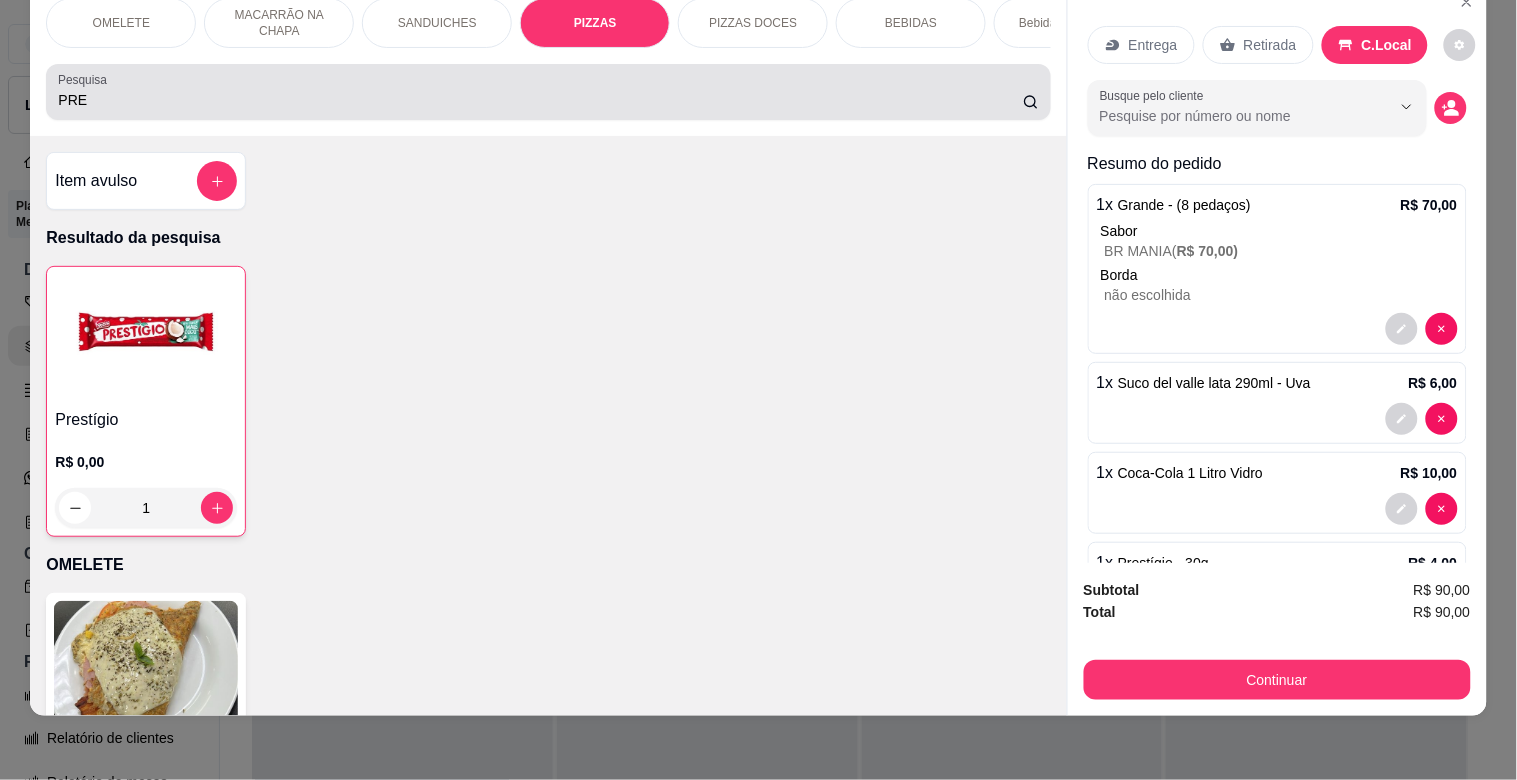 drag, startPoint x: 191, startPoint y: 96, endPoint x: 0, endPoint y: 108, distance: 191.37659 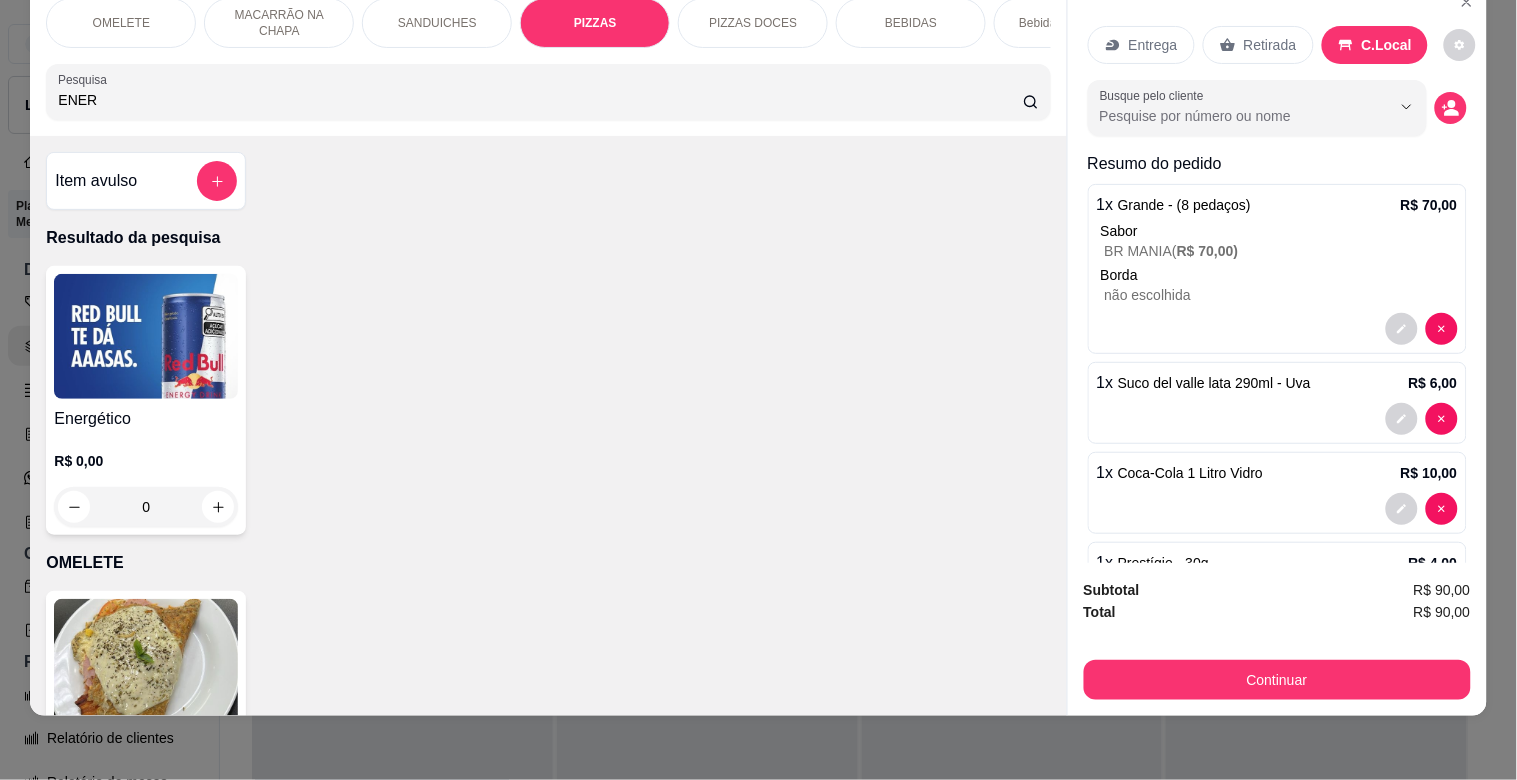 click at bounding box center (146, 336) 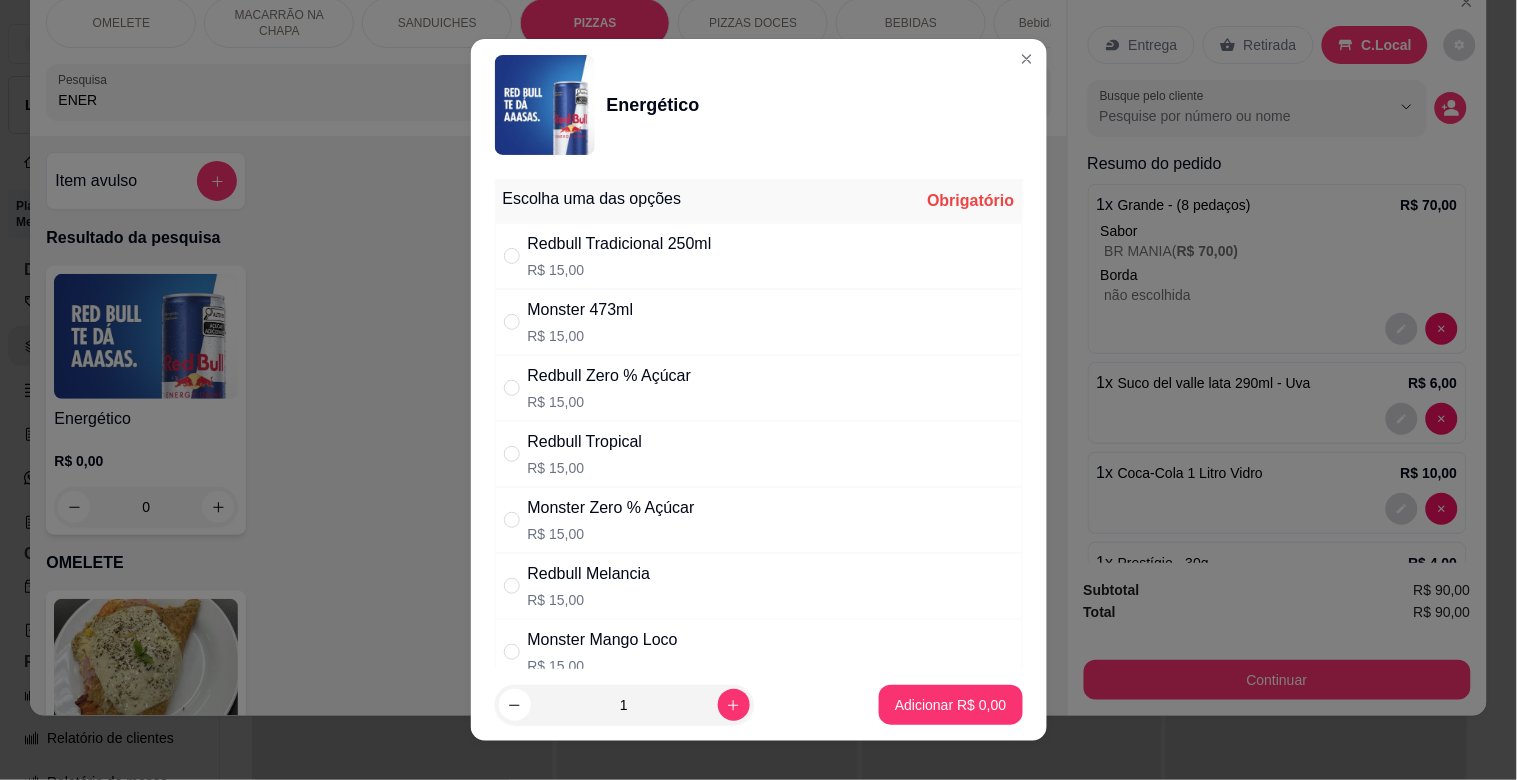 click on "R$ 15,00" at bounding box center (585, 468) 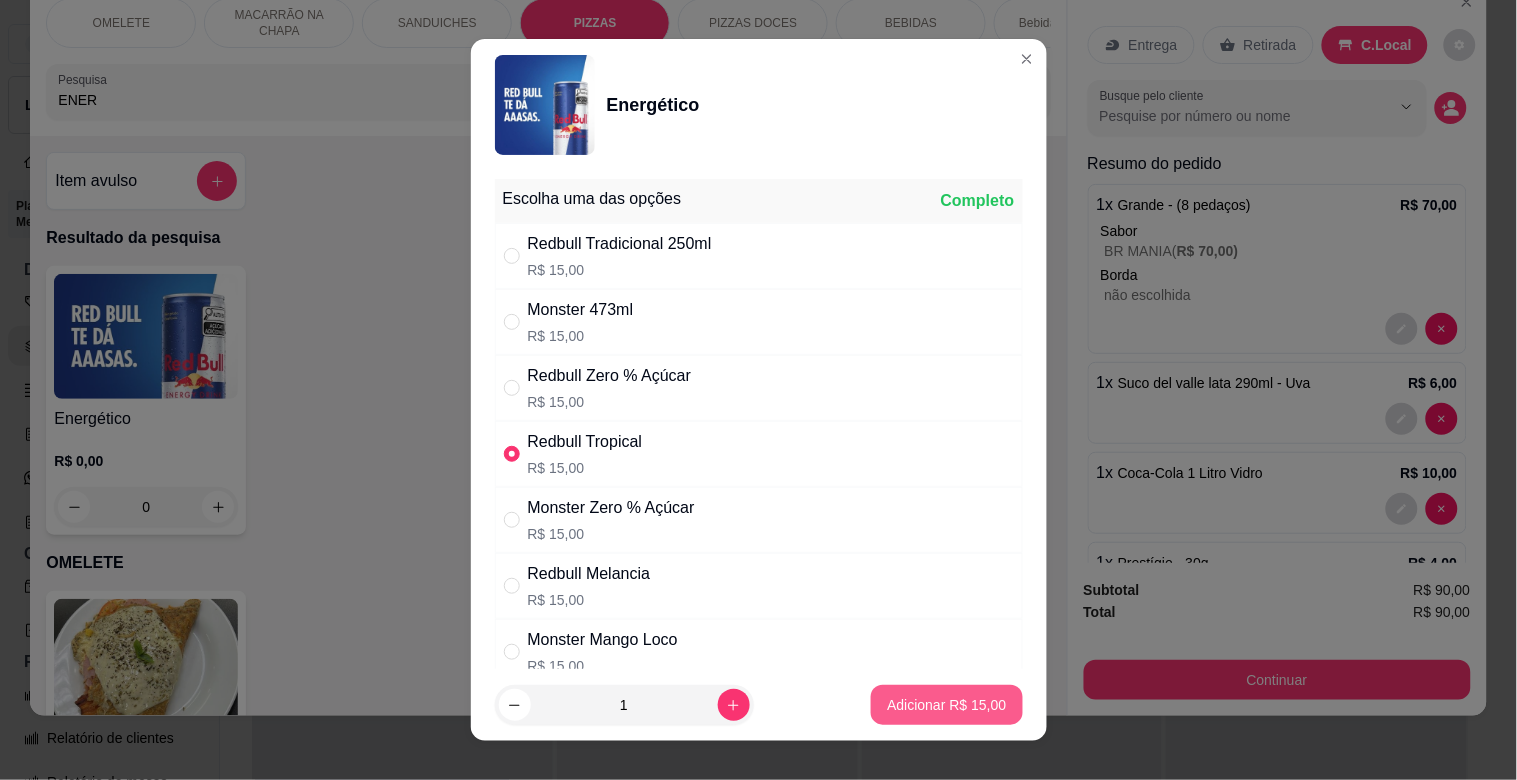 click on "Adicionar   R$ 15,00" at bounding box center (946, 705) 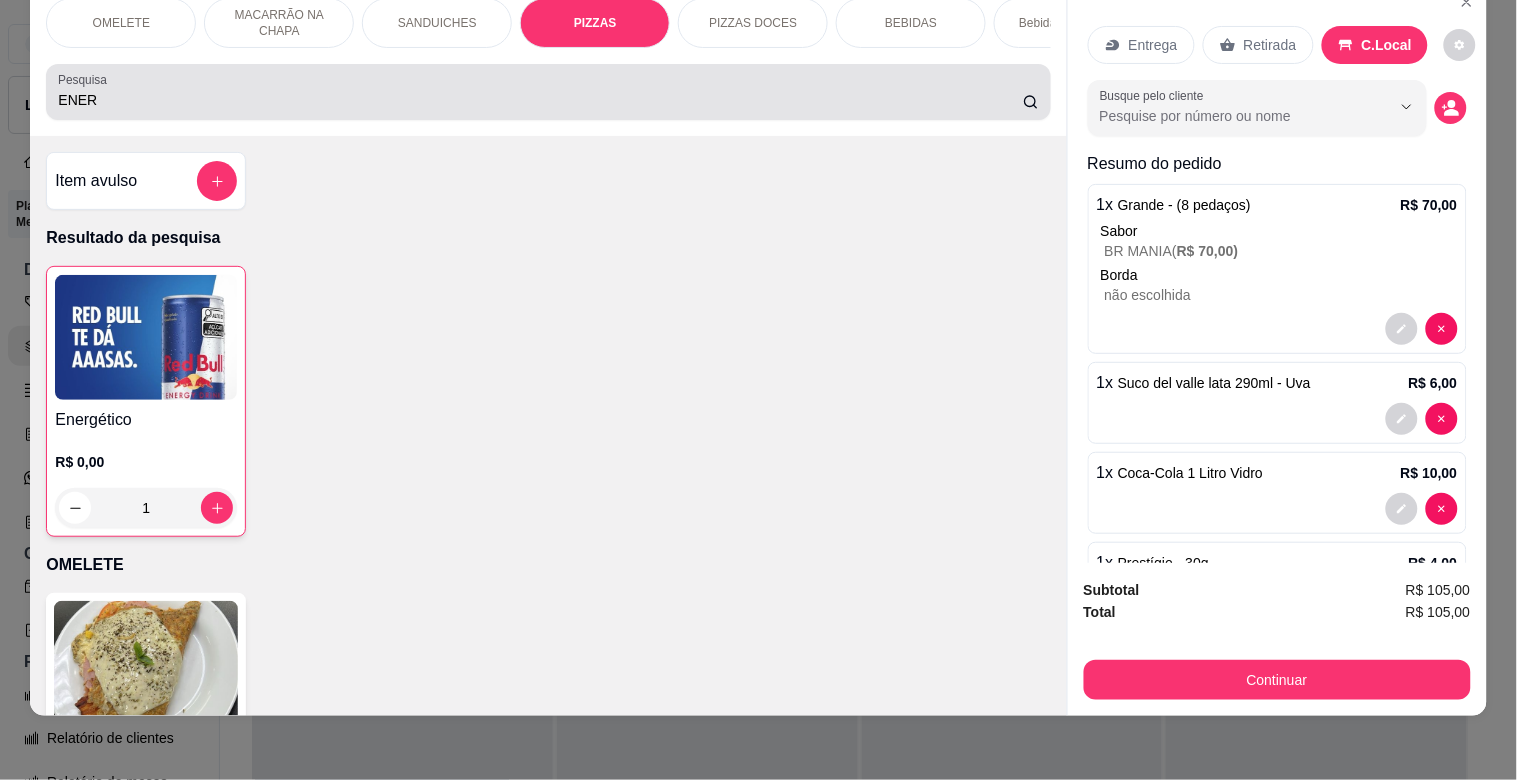 drag, startPoint x: 213, startPoint y: 84, endPoint x: 0, endPoint y: 93, distance: 213.19006 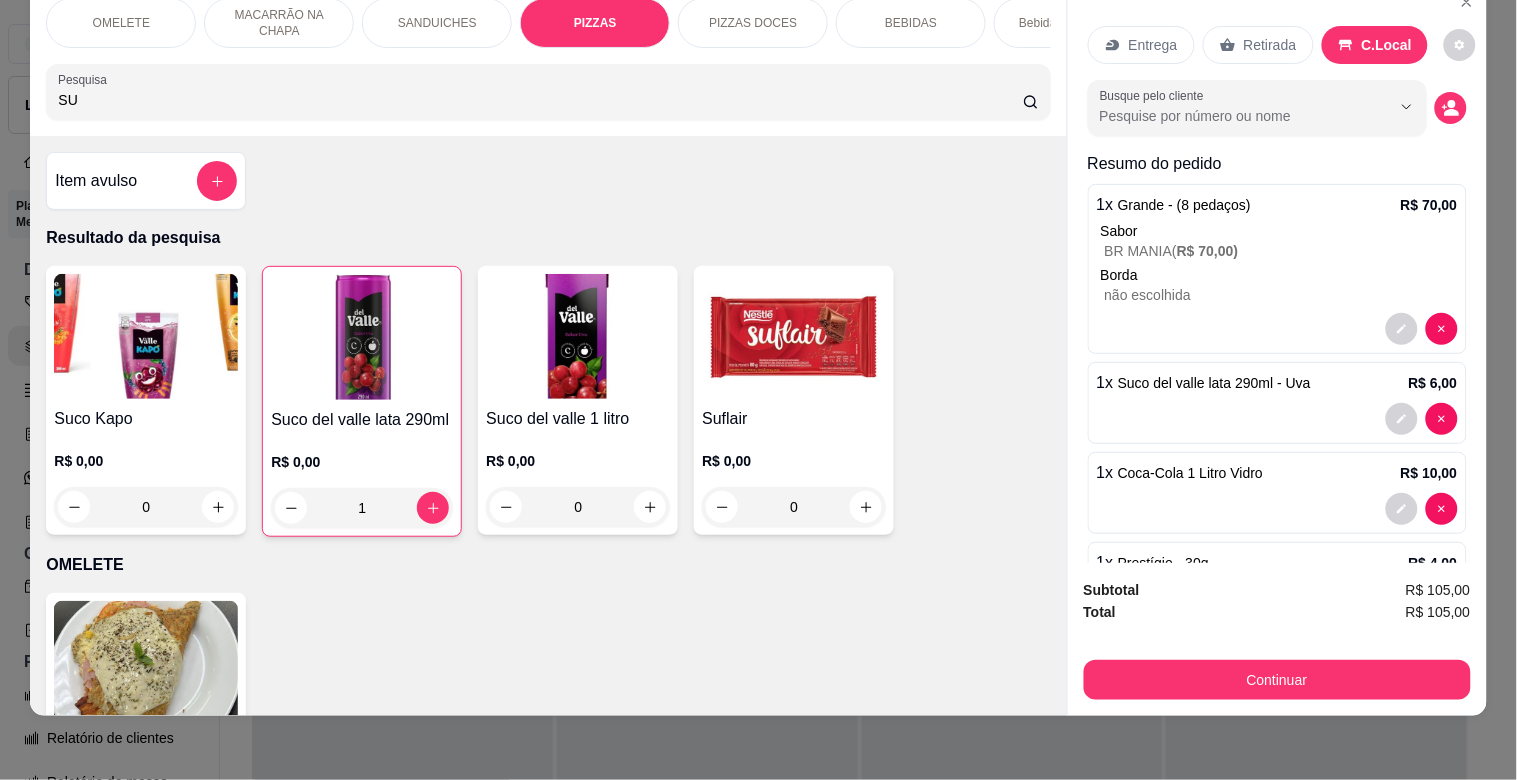click at bounding box center [794, 336] 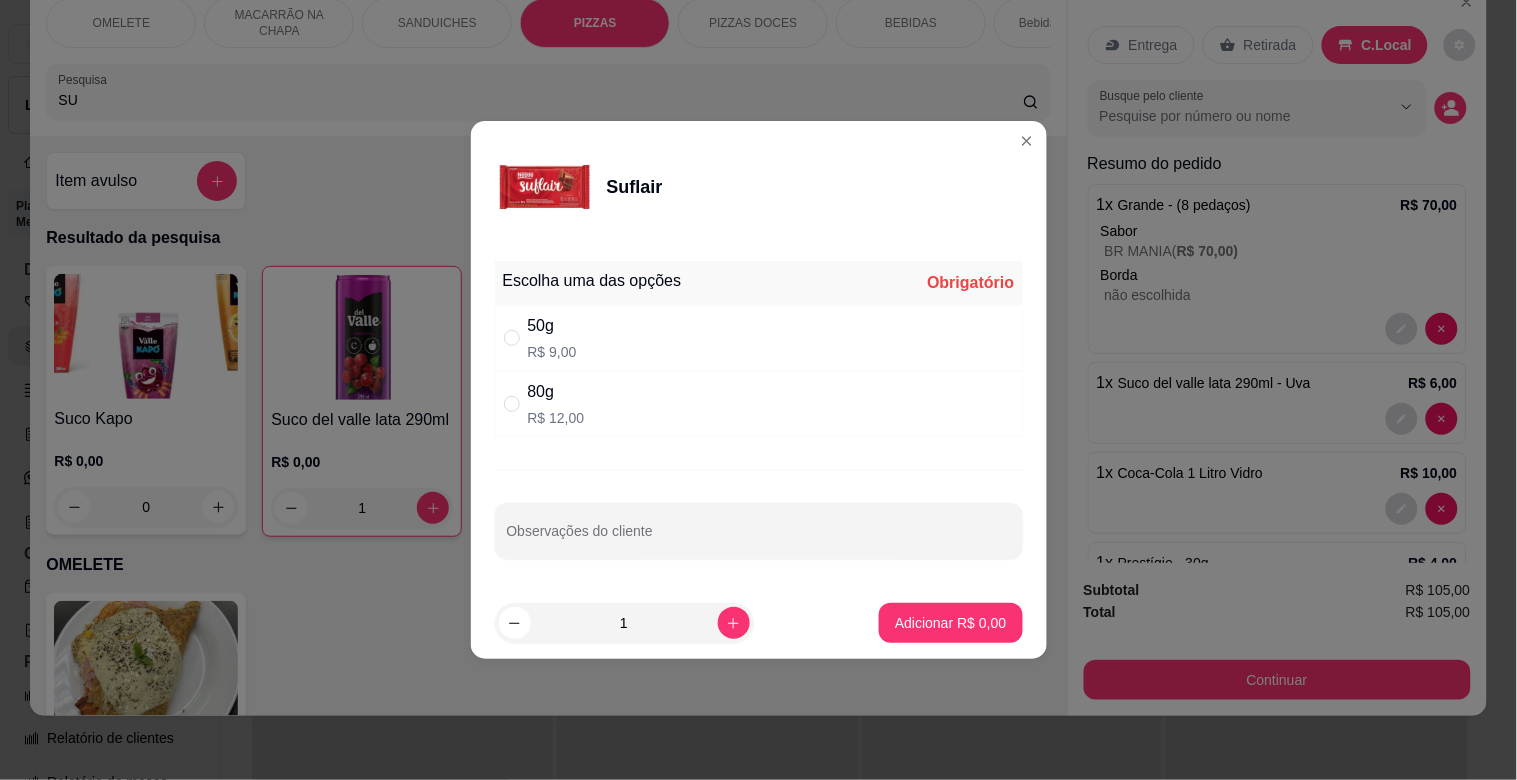 click on "80g  R$ 12,00" at bounding box center [759, 404] 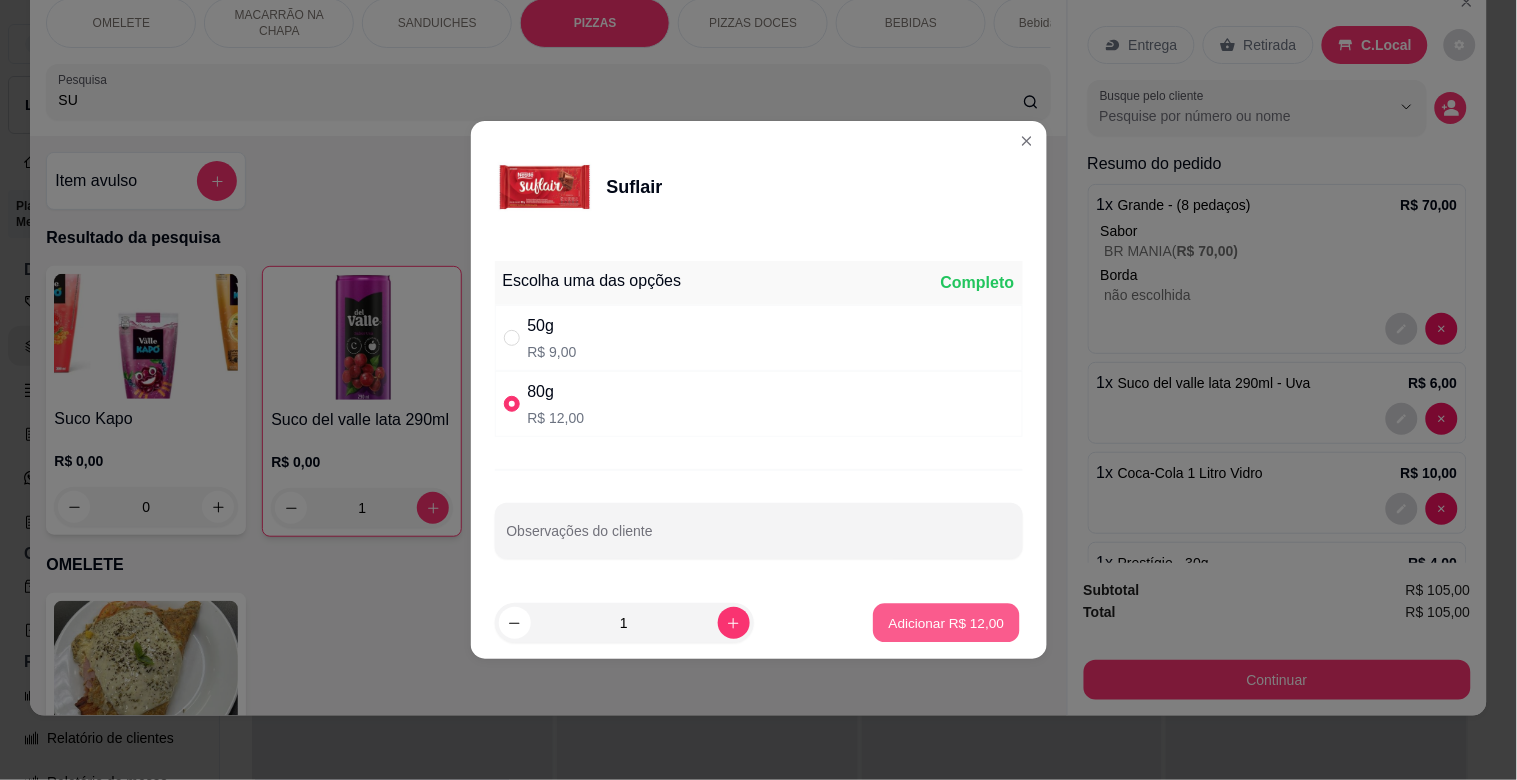 click on "Adicionar   R$ 12,00" at bounding box center [947, 622] 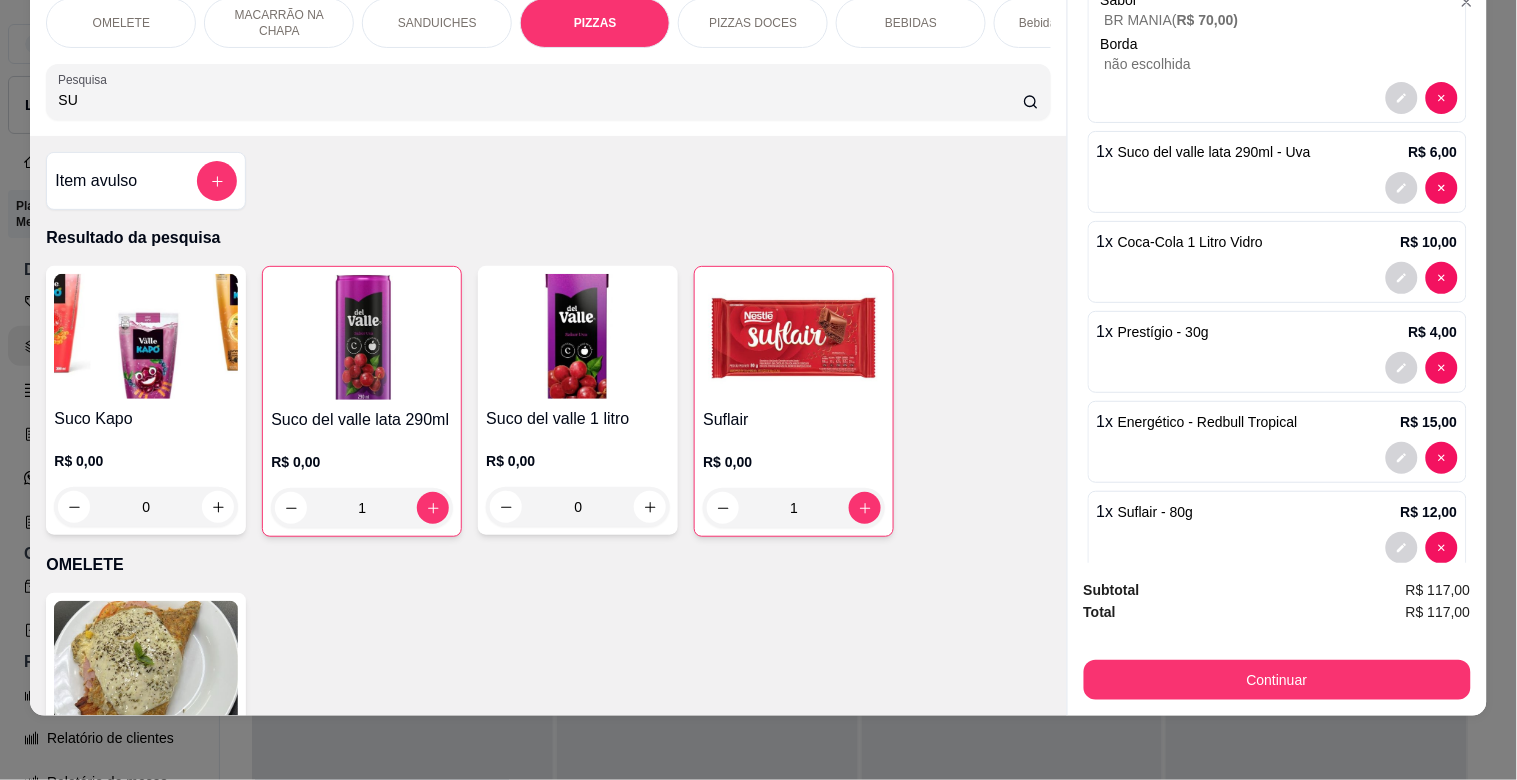 scroll, scrollTop: 271, scrollLeft: 0, axis: vertical 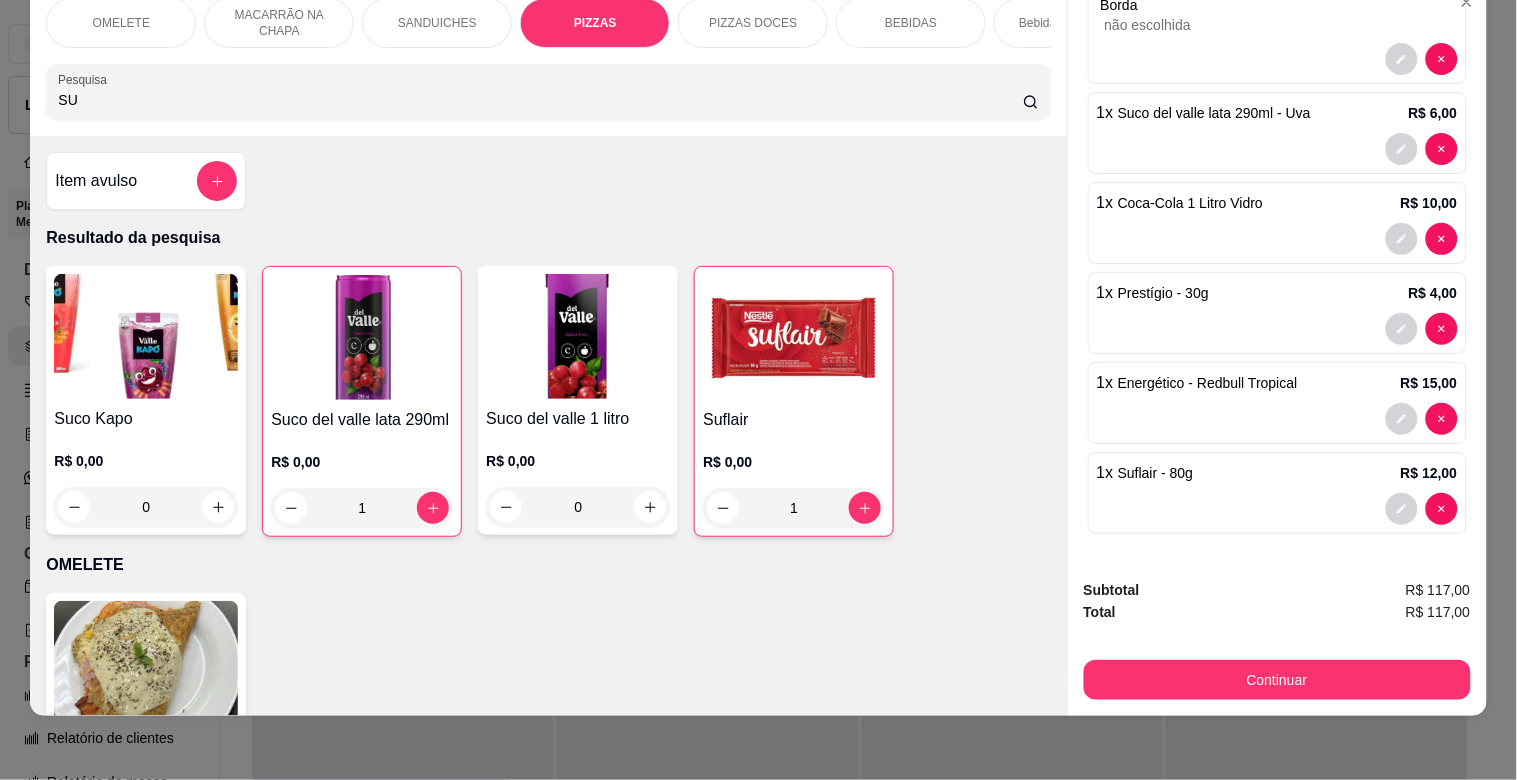 drag, startPoint x: 117, startPoint y: 96, endPoint x: 0, endPoint y: 92, distance: 117.06836 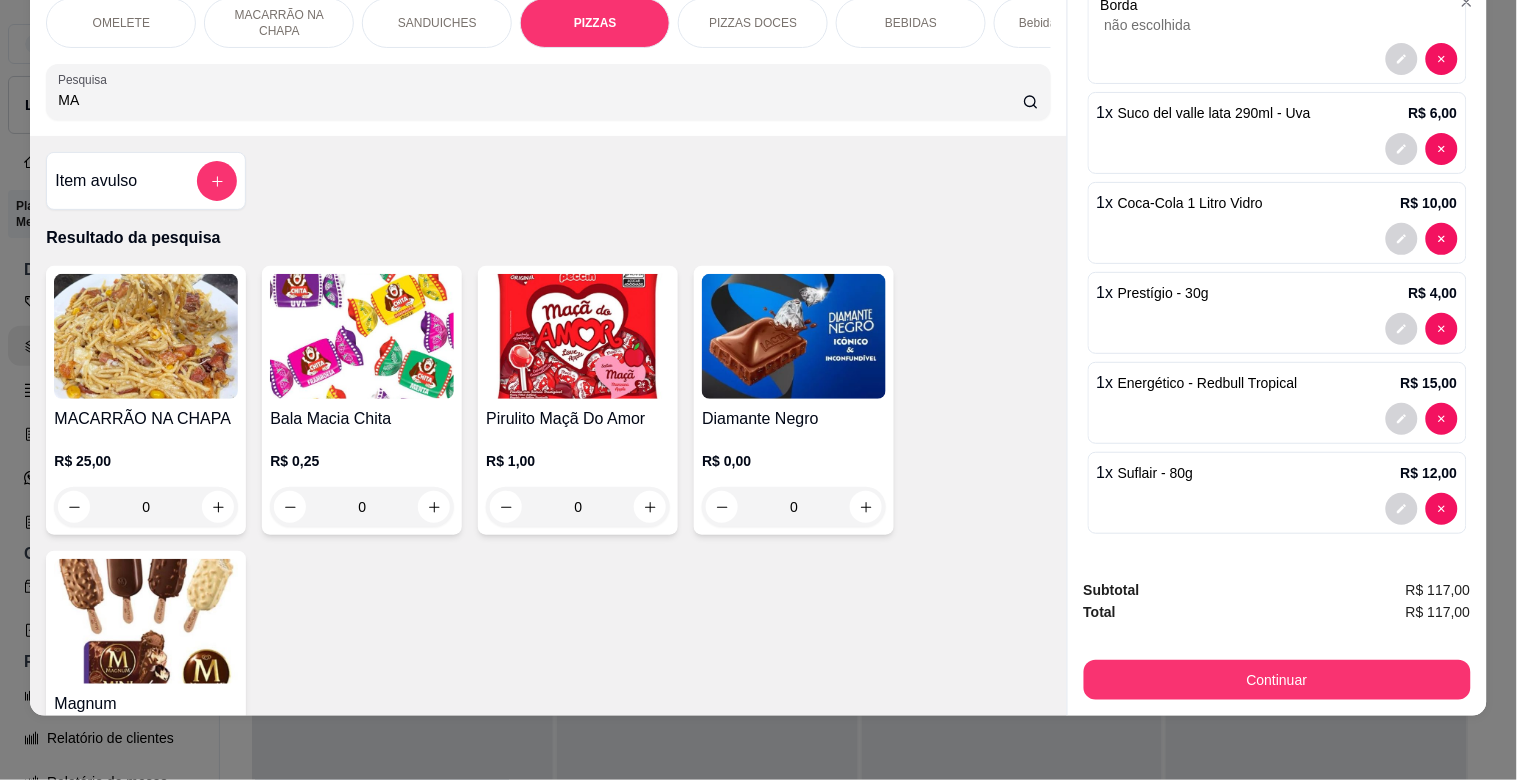 click at bounding box center (146, 621) 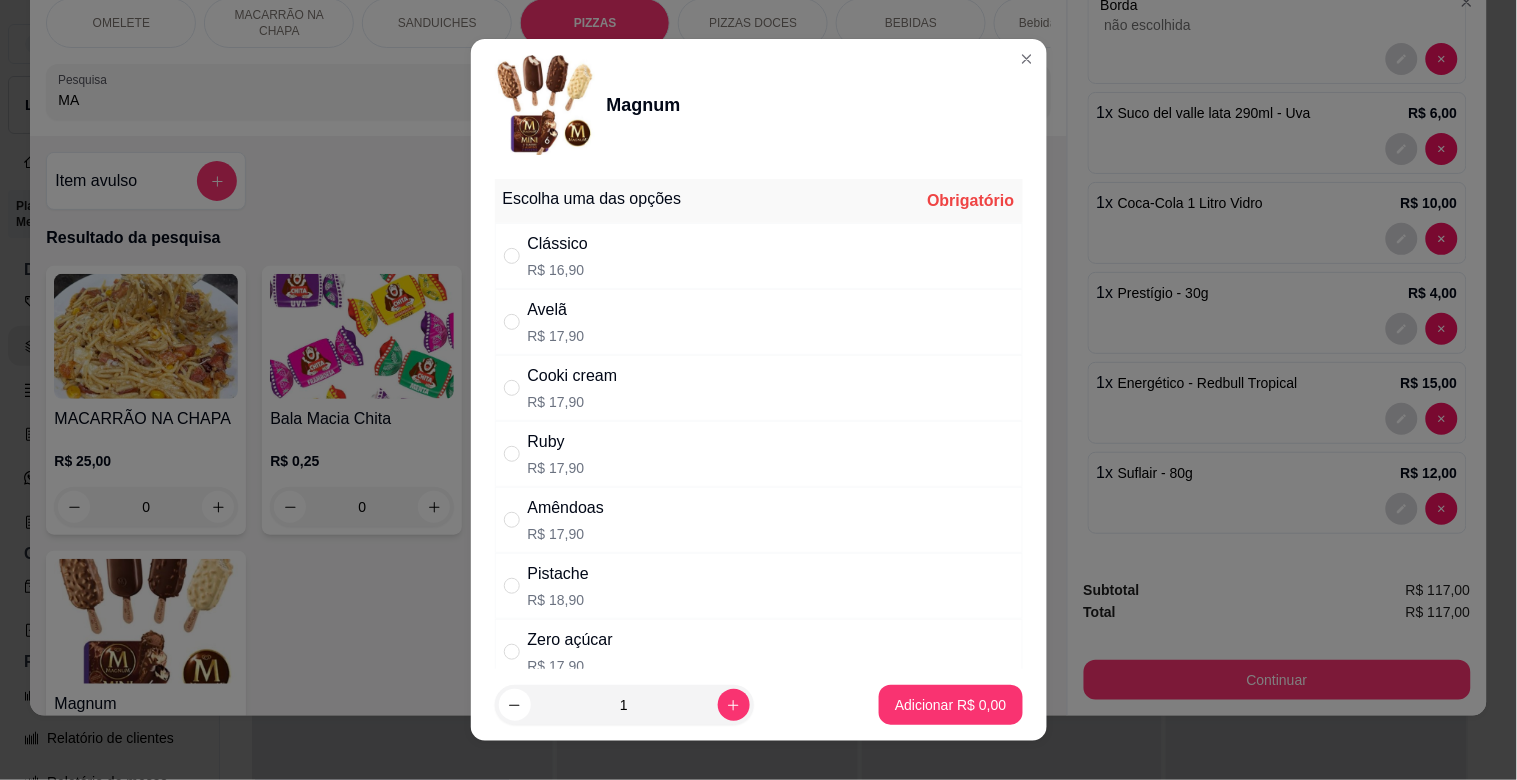 click on "Avelã  R$ 17,90" at bounding box center (759, 322) 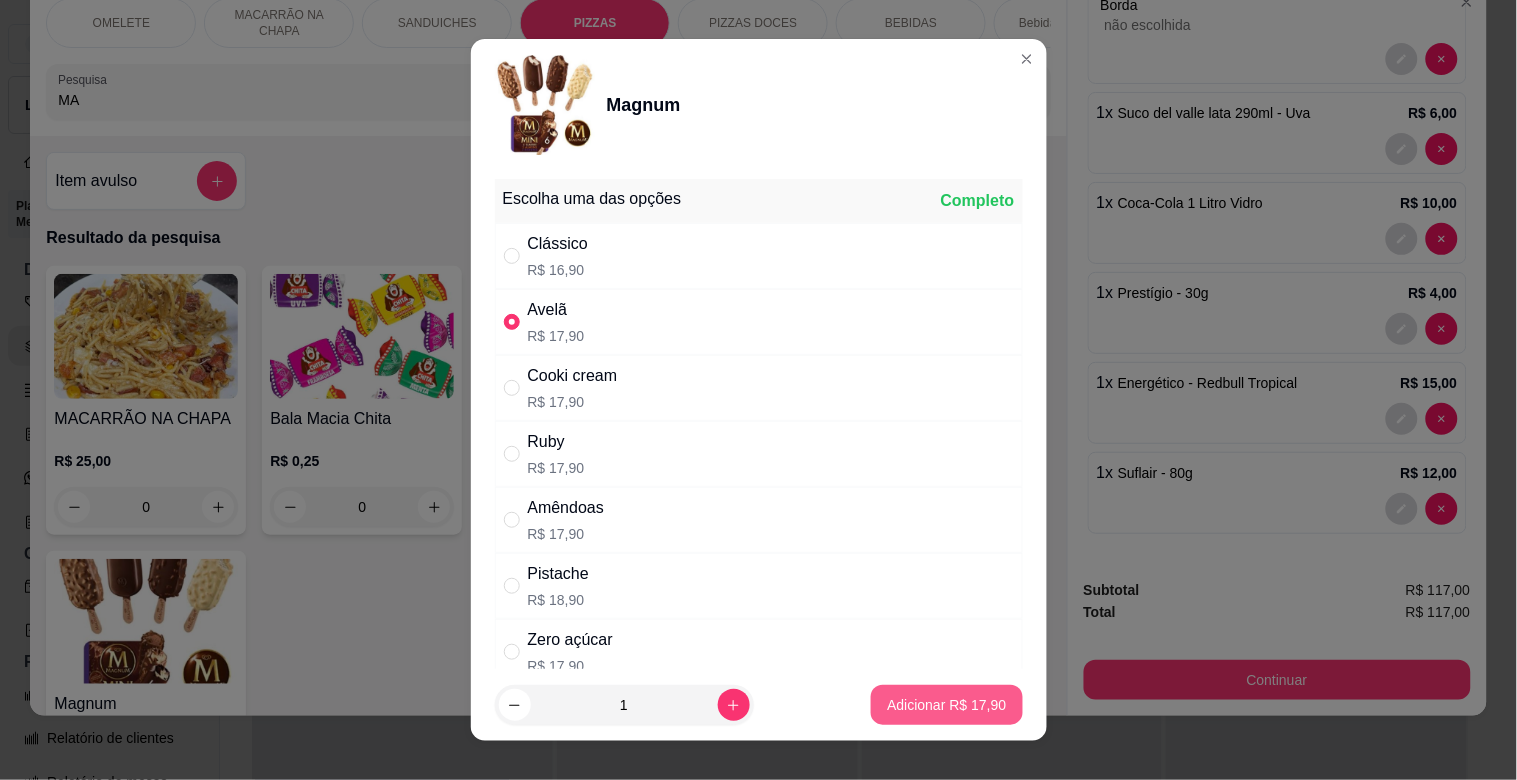 click on "Adicionar   R$ 17,90" at bounding box center (946, 705) 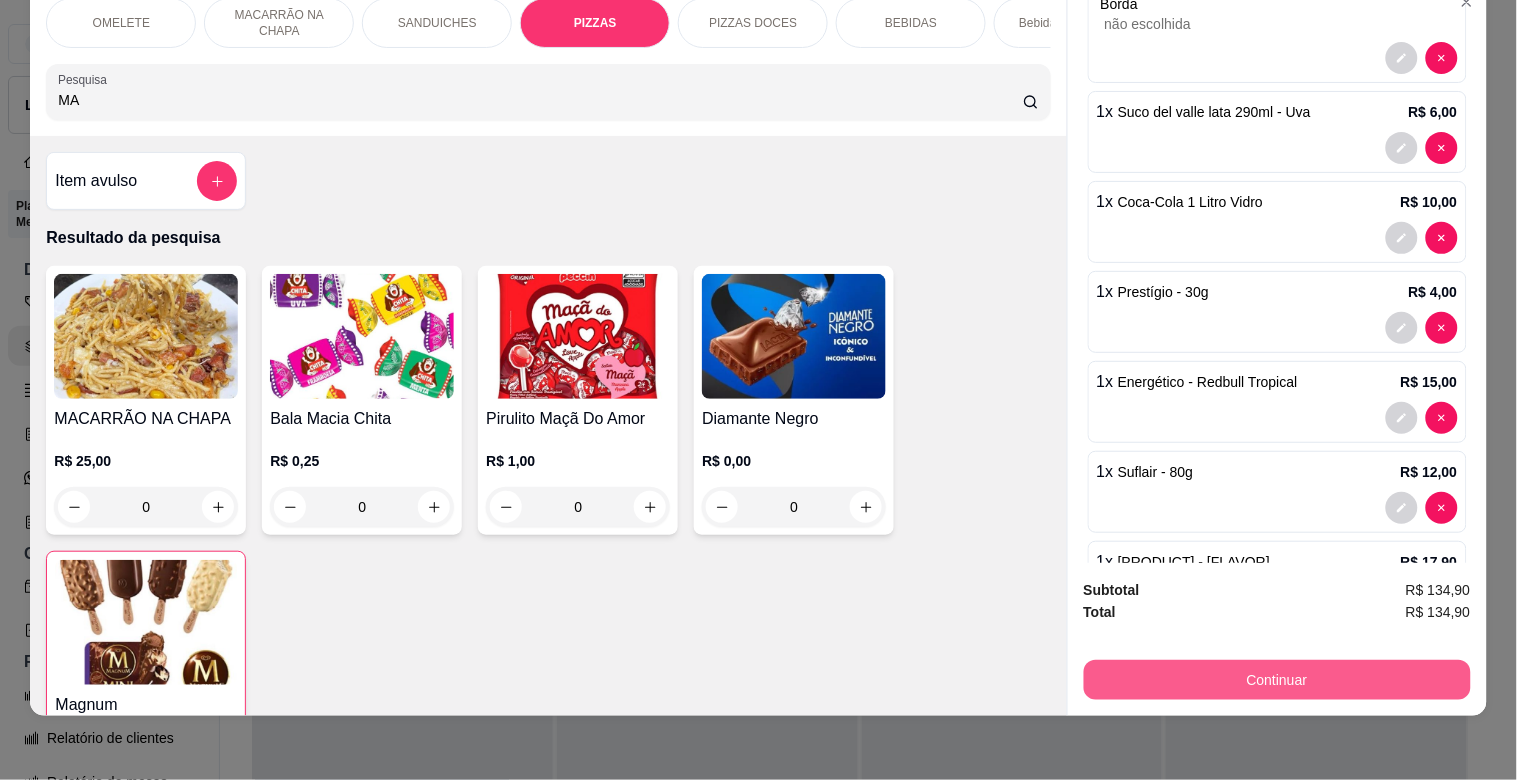 click on "Continuar" at bounding box center [1277, 680] 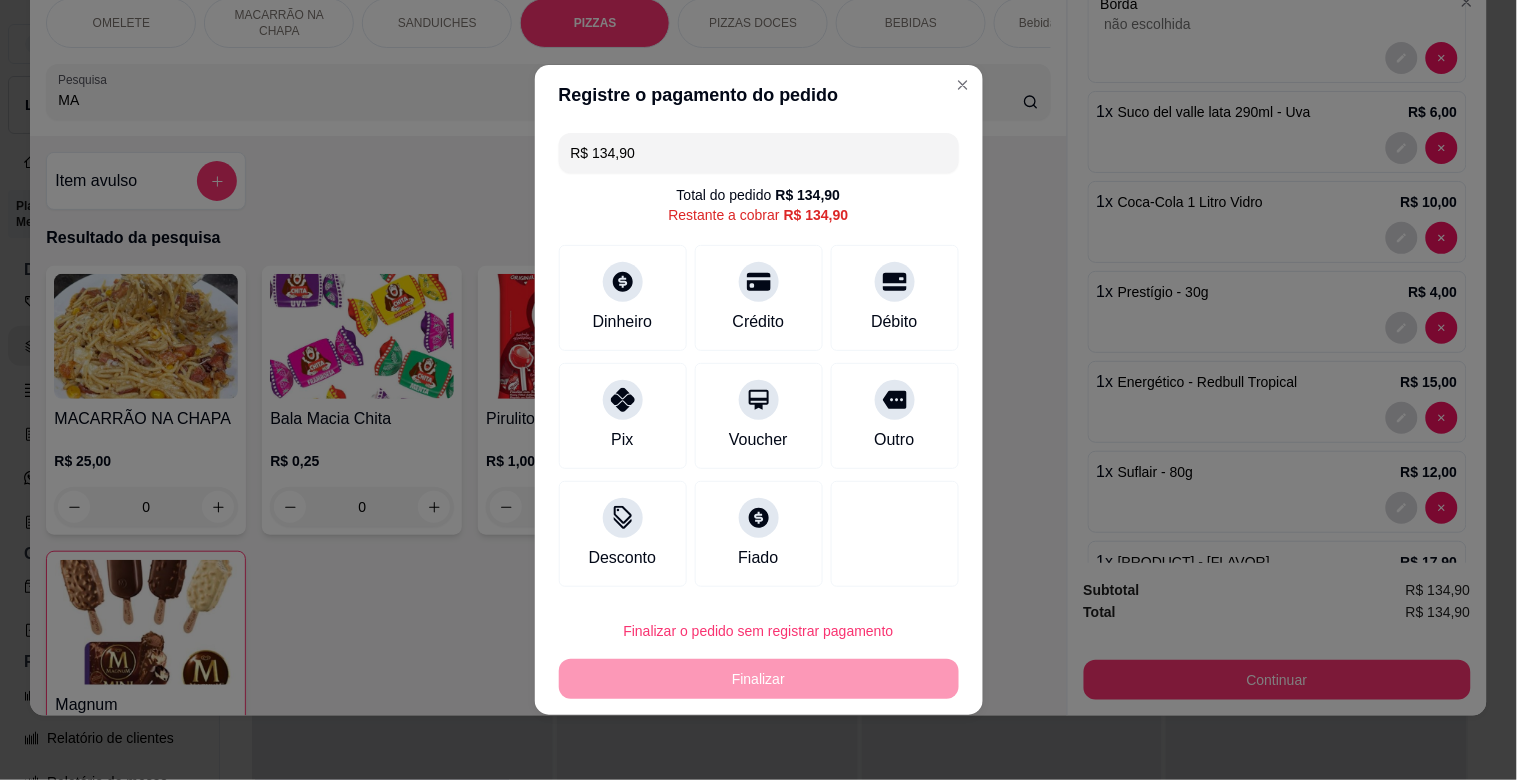 drag, startPoint x: 656, startPoint y: 155, endPoint x: 377, endPoint y: 190, distance: 281.18677 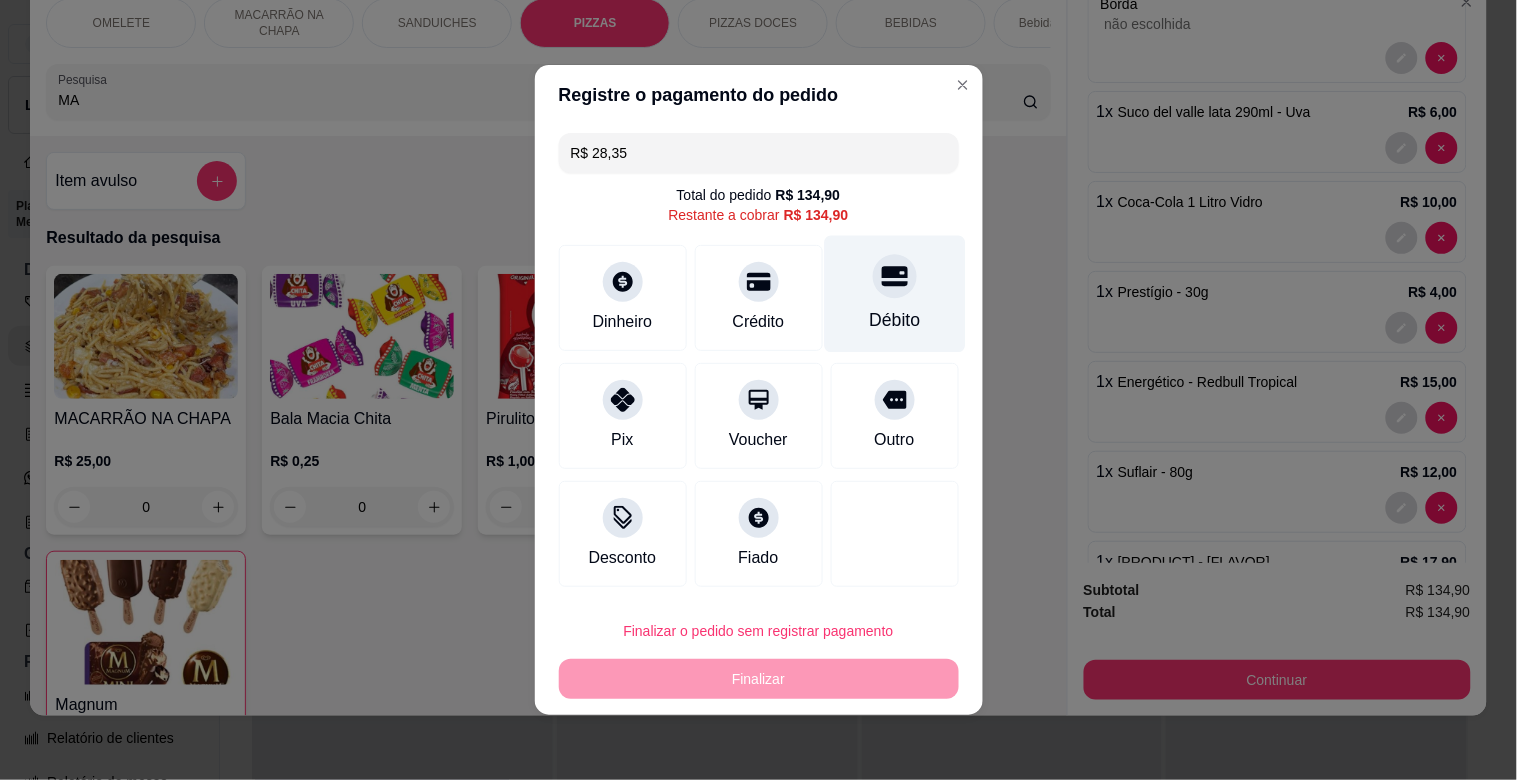 click at bounding box center (895, 276) 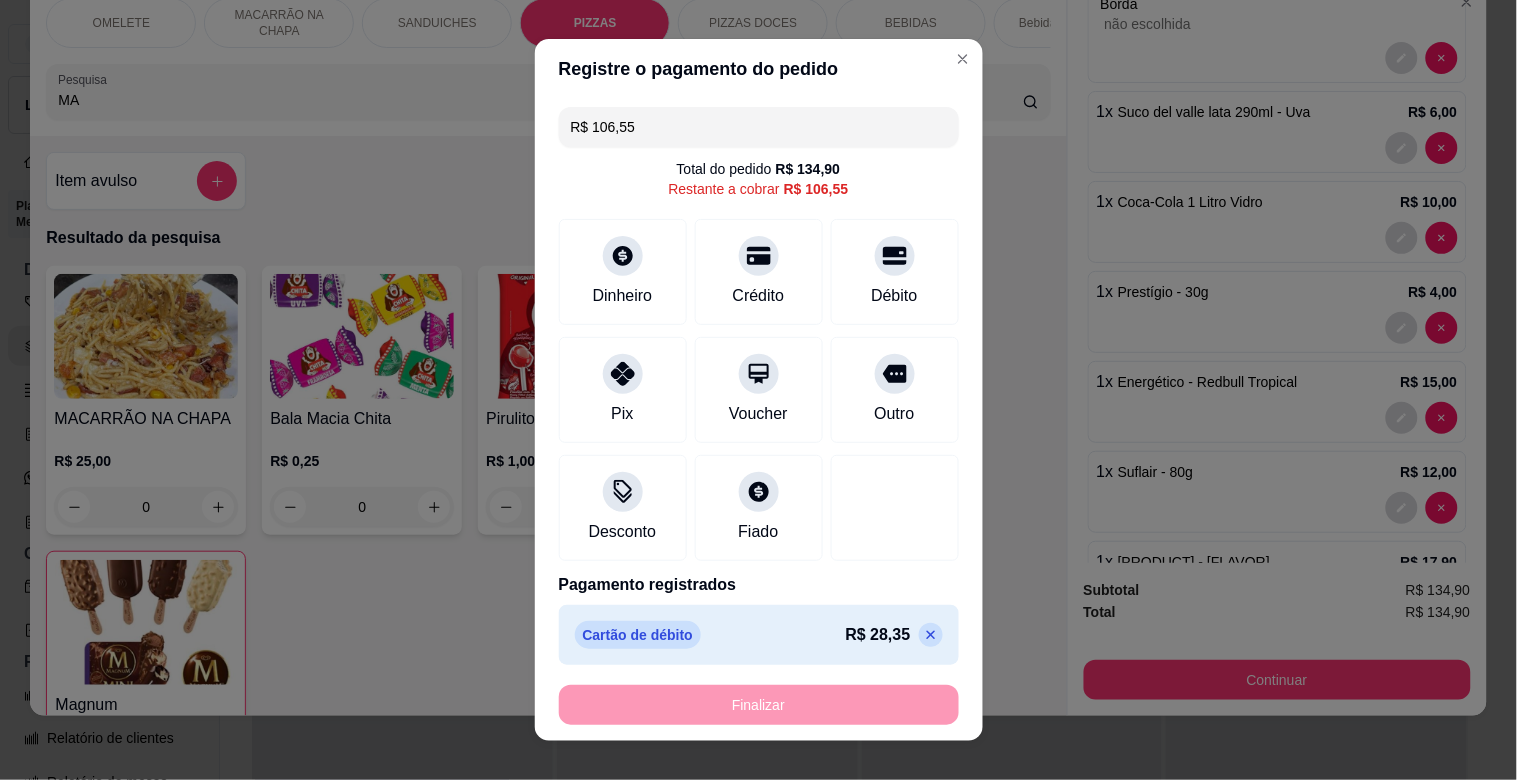 drag, startPoint x: 638, startPoint y: 132, endPoint x: 436, endPoint y: 150, distance: 202.8004 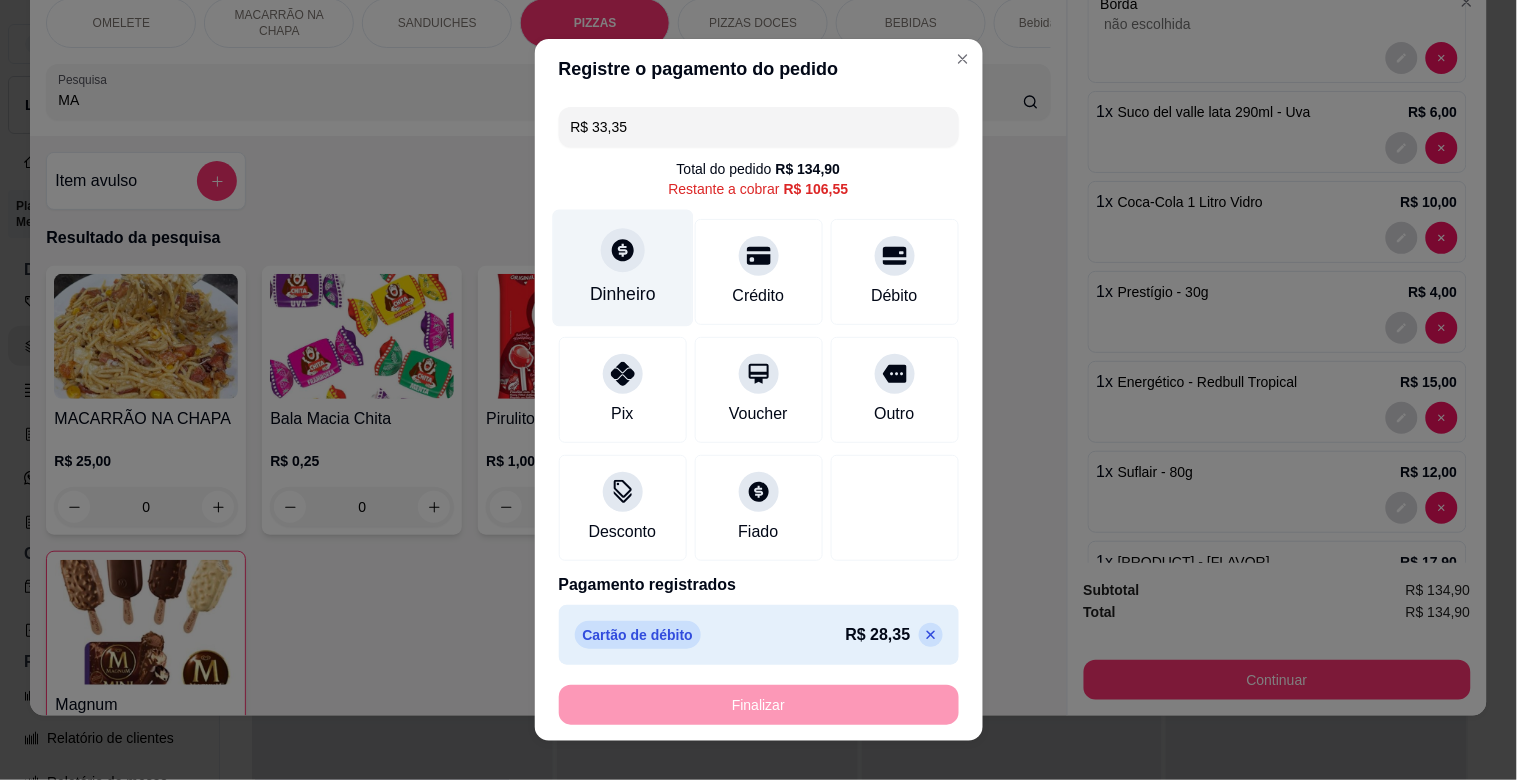 click on "Dinheiro" at bounding box center (622, 268) 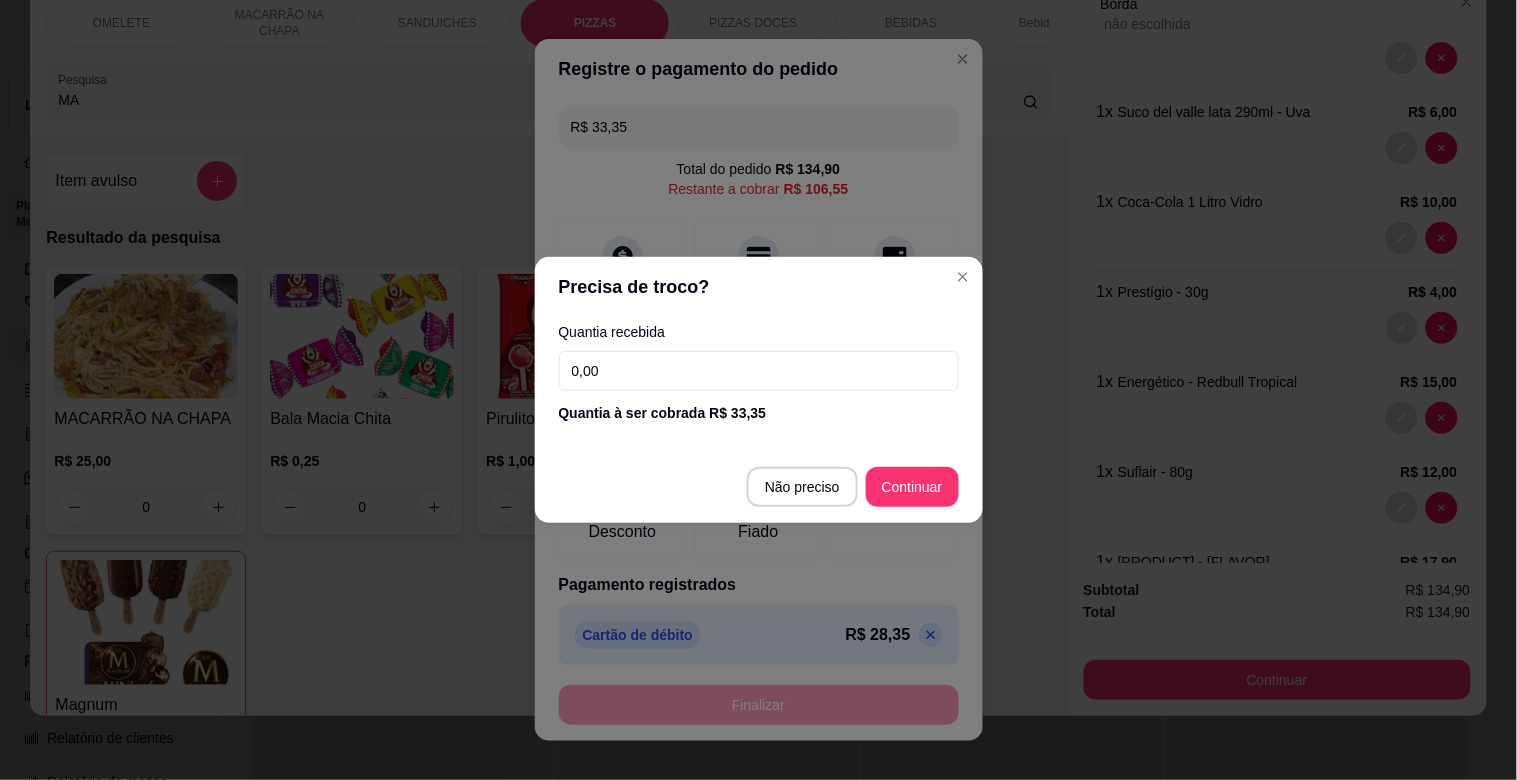 click on "0,00" at bounding box center (759, 371) 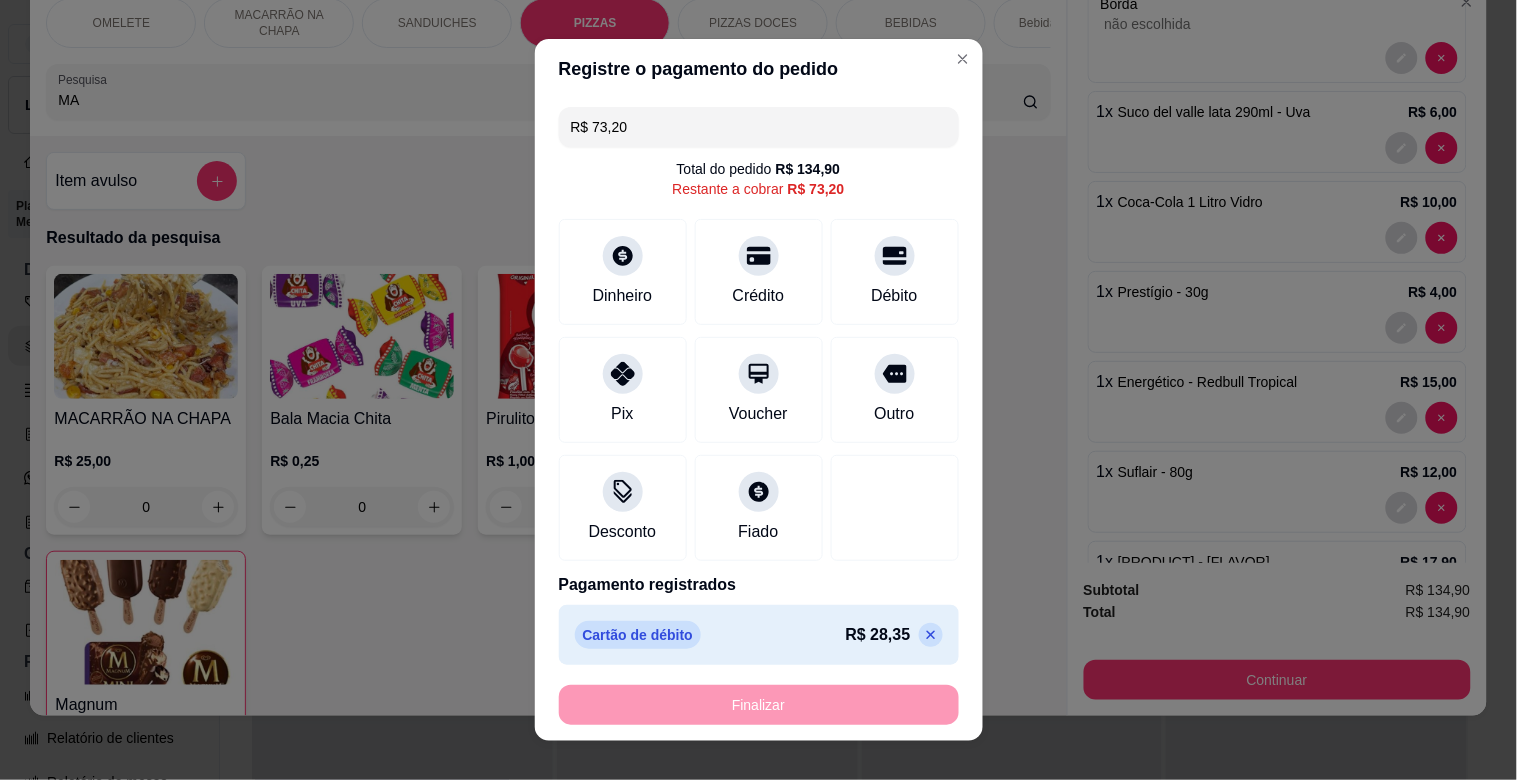 scroll, scrollTop: 80, scrollLeft: 0, axis: vertical 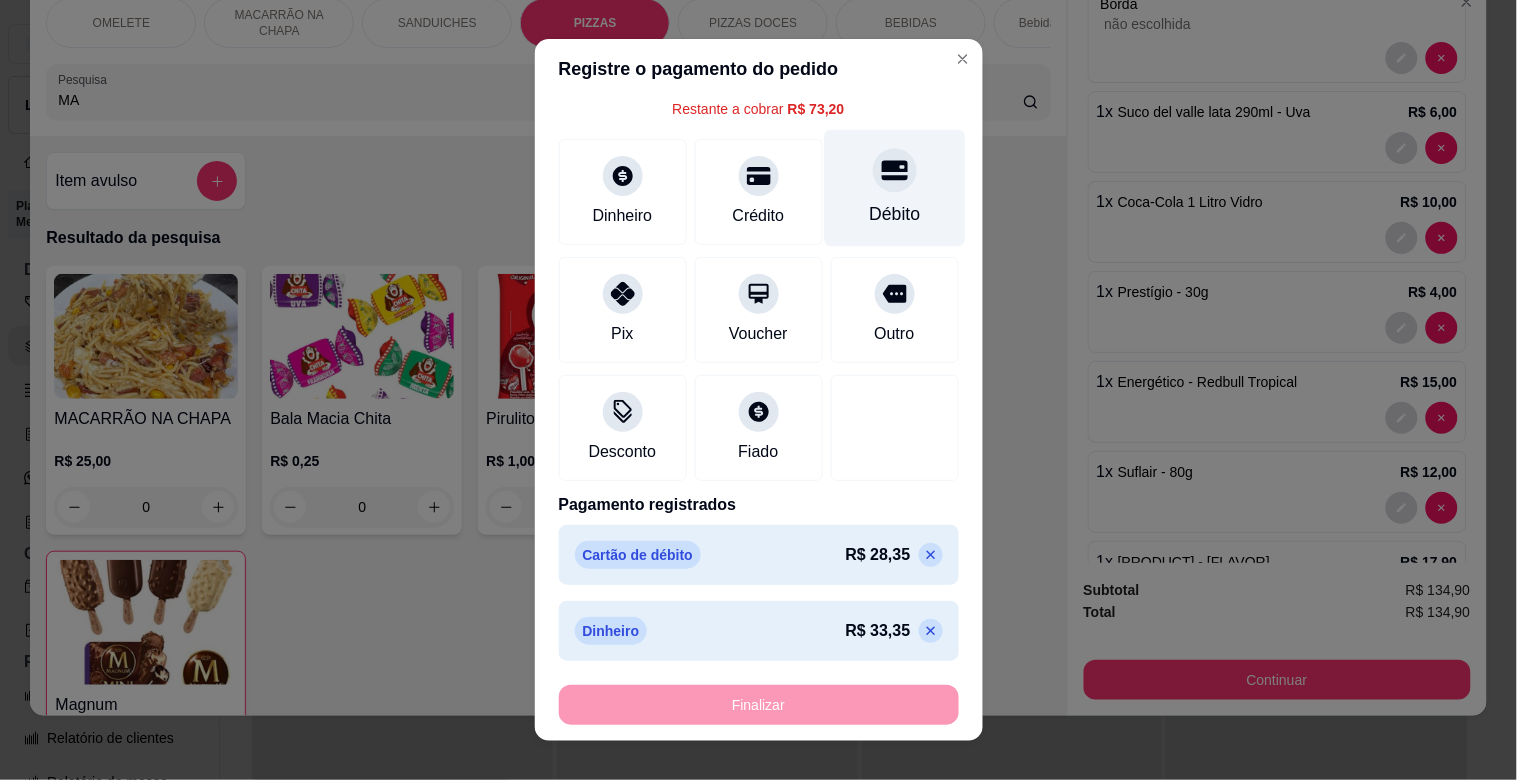 click on "Débito" at bounding box center (894, 214) 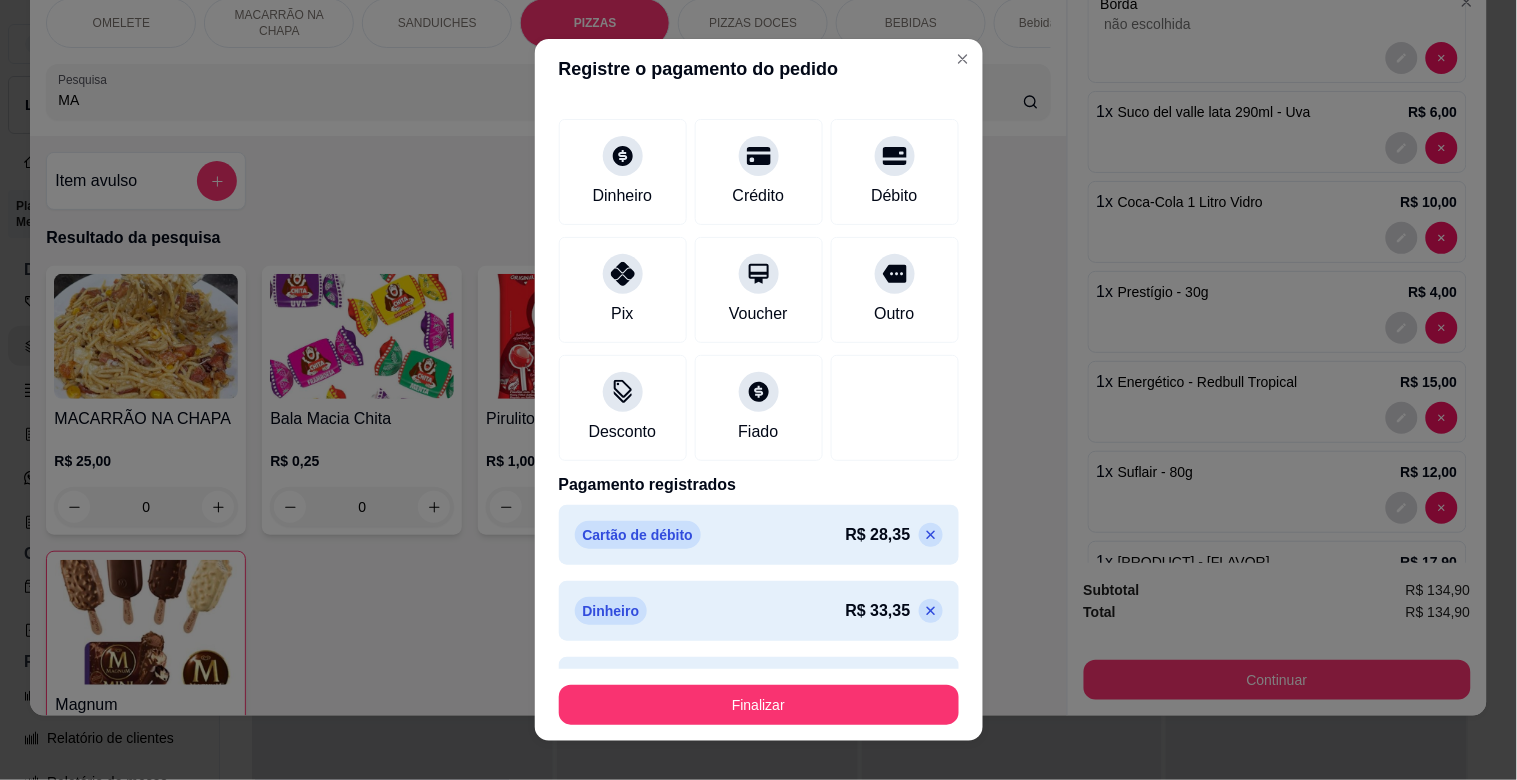 scroll, scrollTop: 136, scrollLeft: 0, axis: vertical 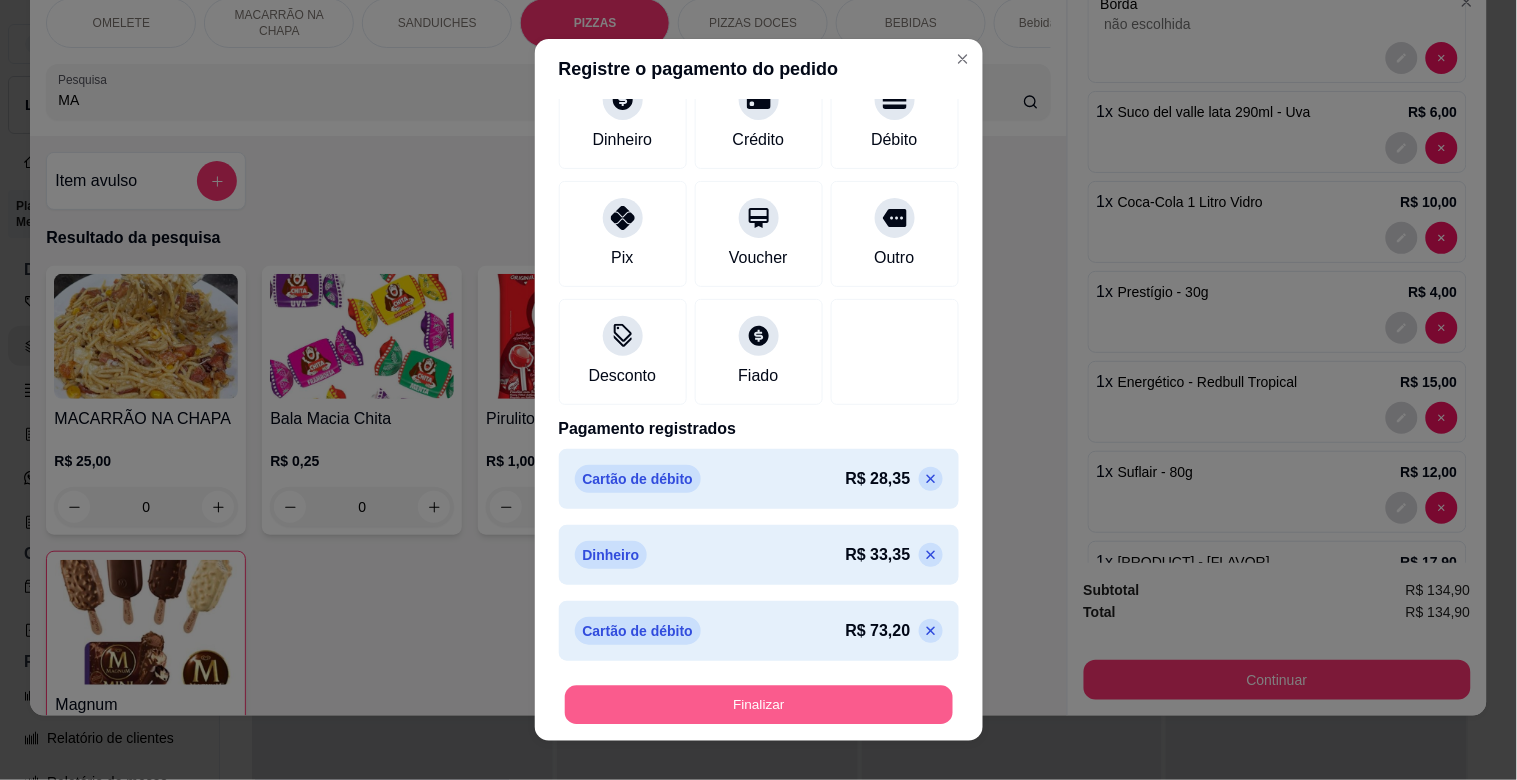 click on "Finalizar" at bounding box center (759, 705) 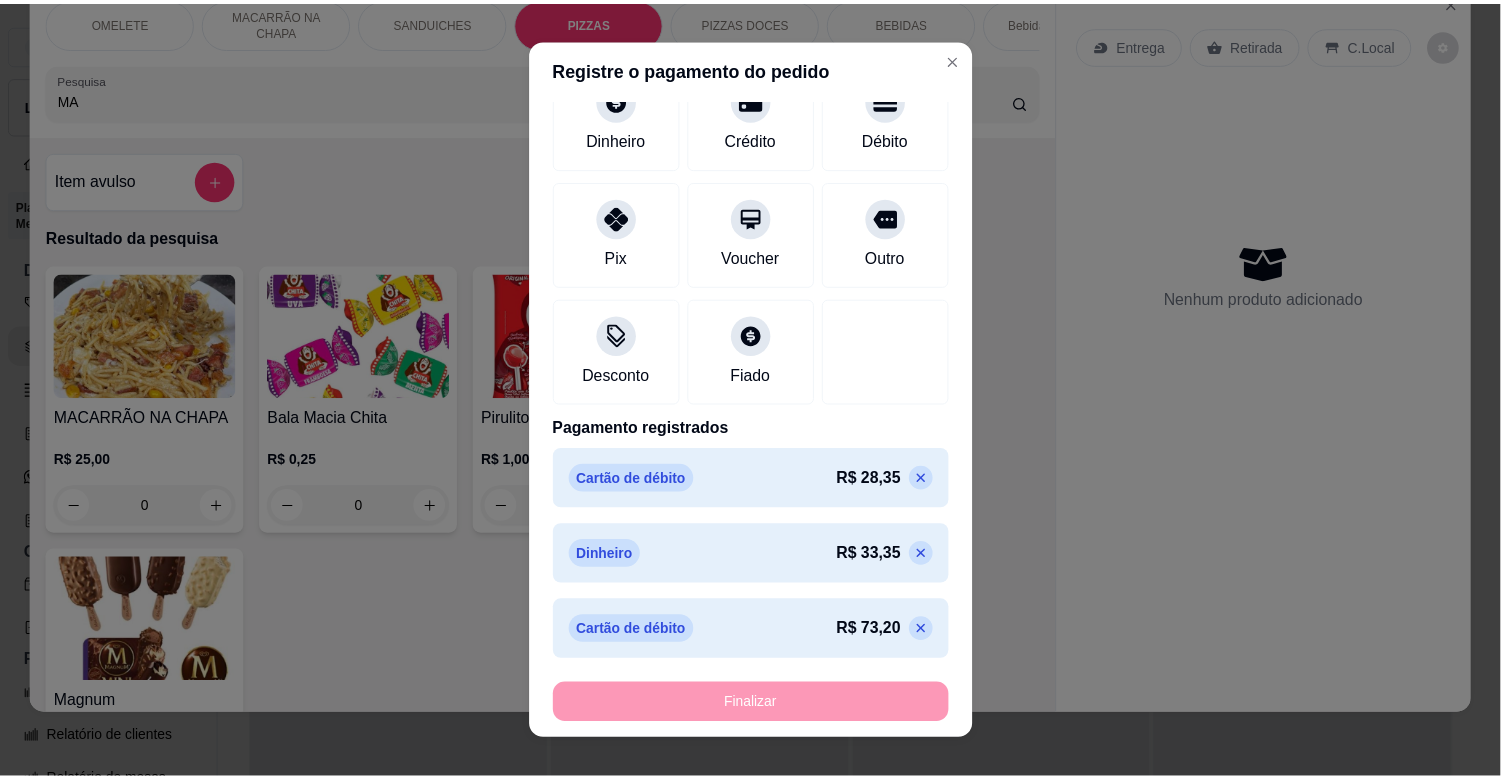 scroll, scrollTop: 0, scrollLeft: 0, axis: both 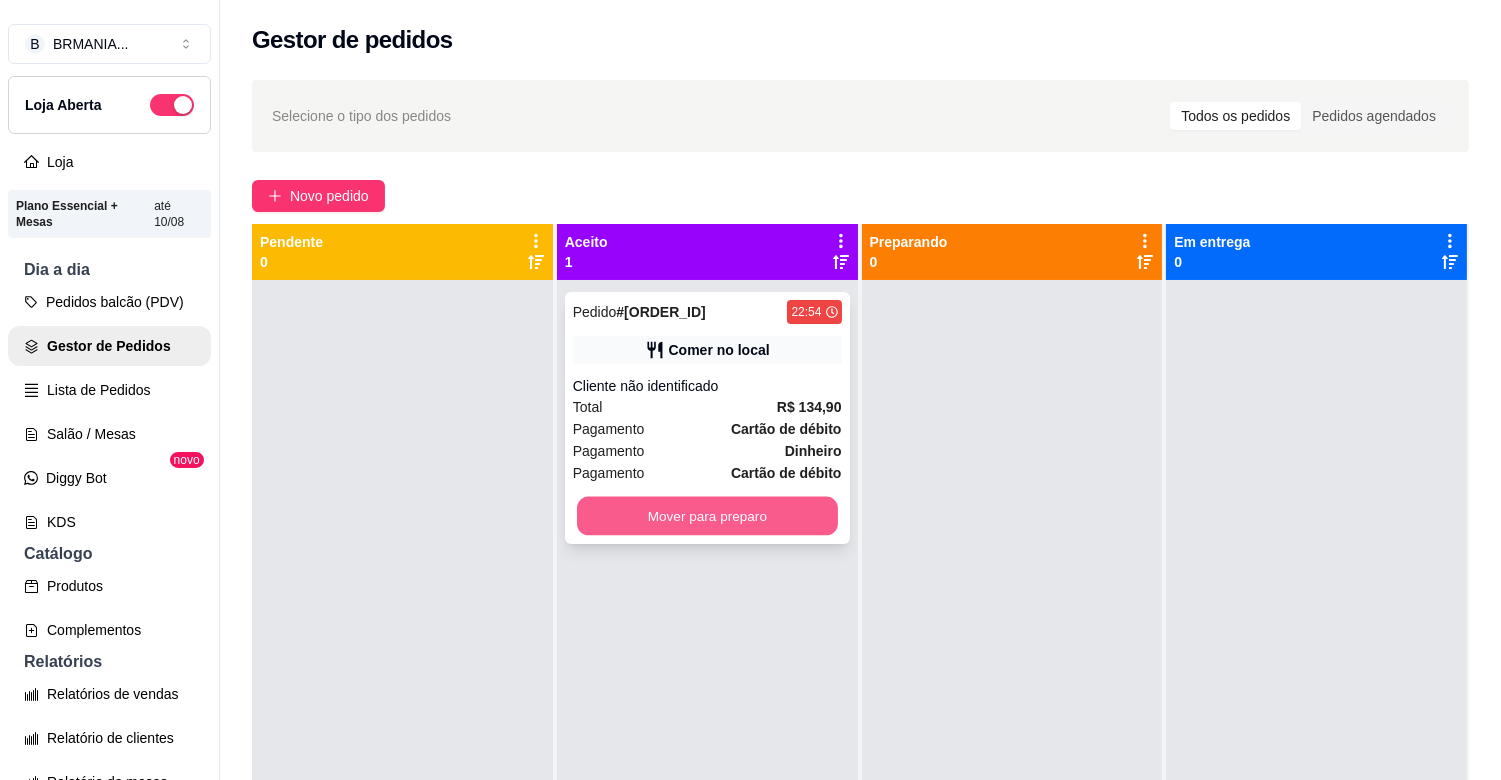 click on "Mover para preparo" at bounding box center (707, 516) 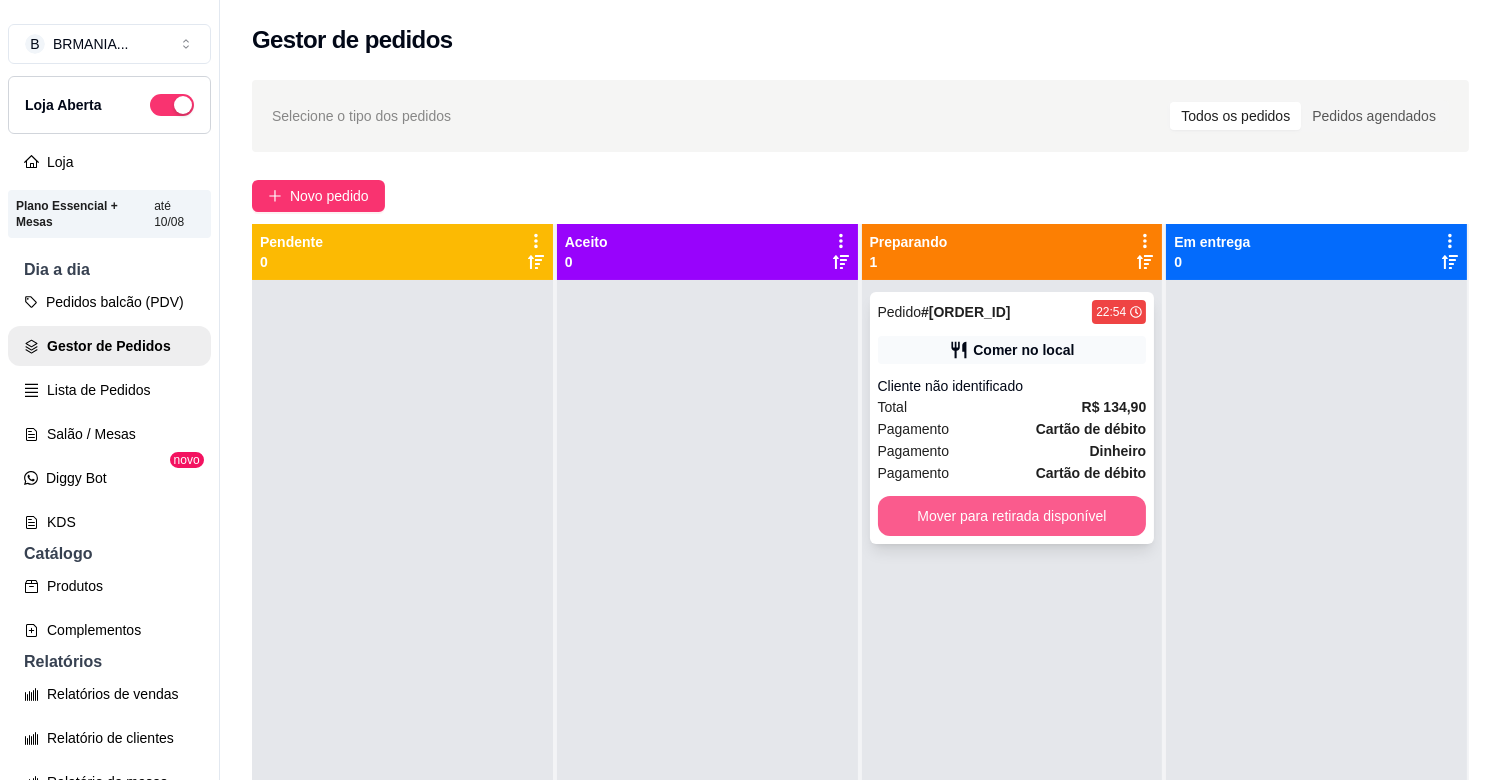 click on "Mover para retirada disponível" at bounding box center (1012, 516) 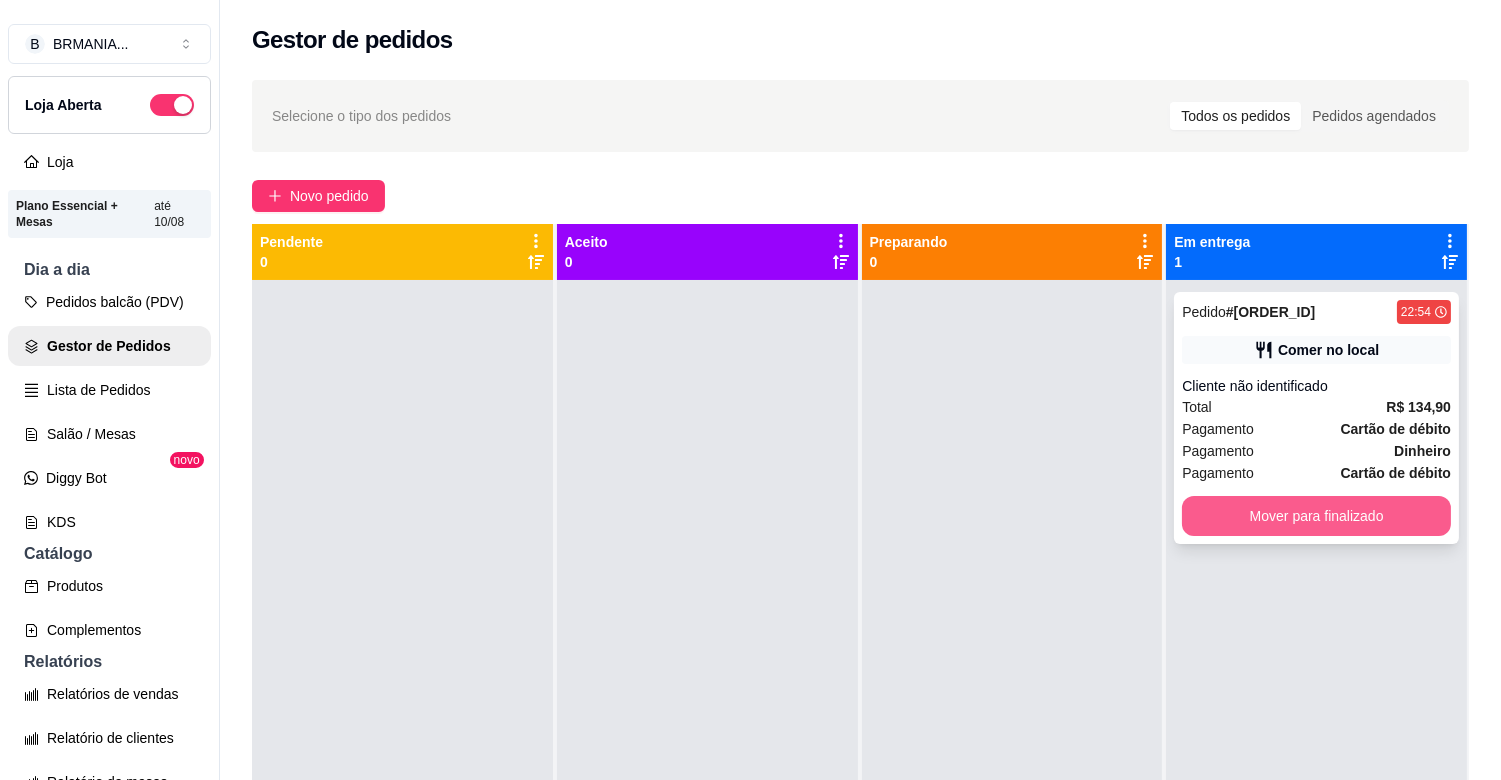 click on "Mover para finalizado" at bounding box center [1316, 516] 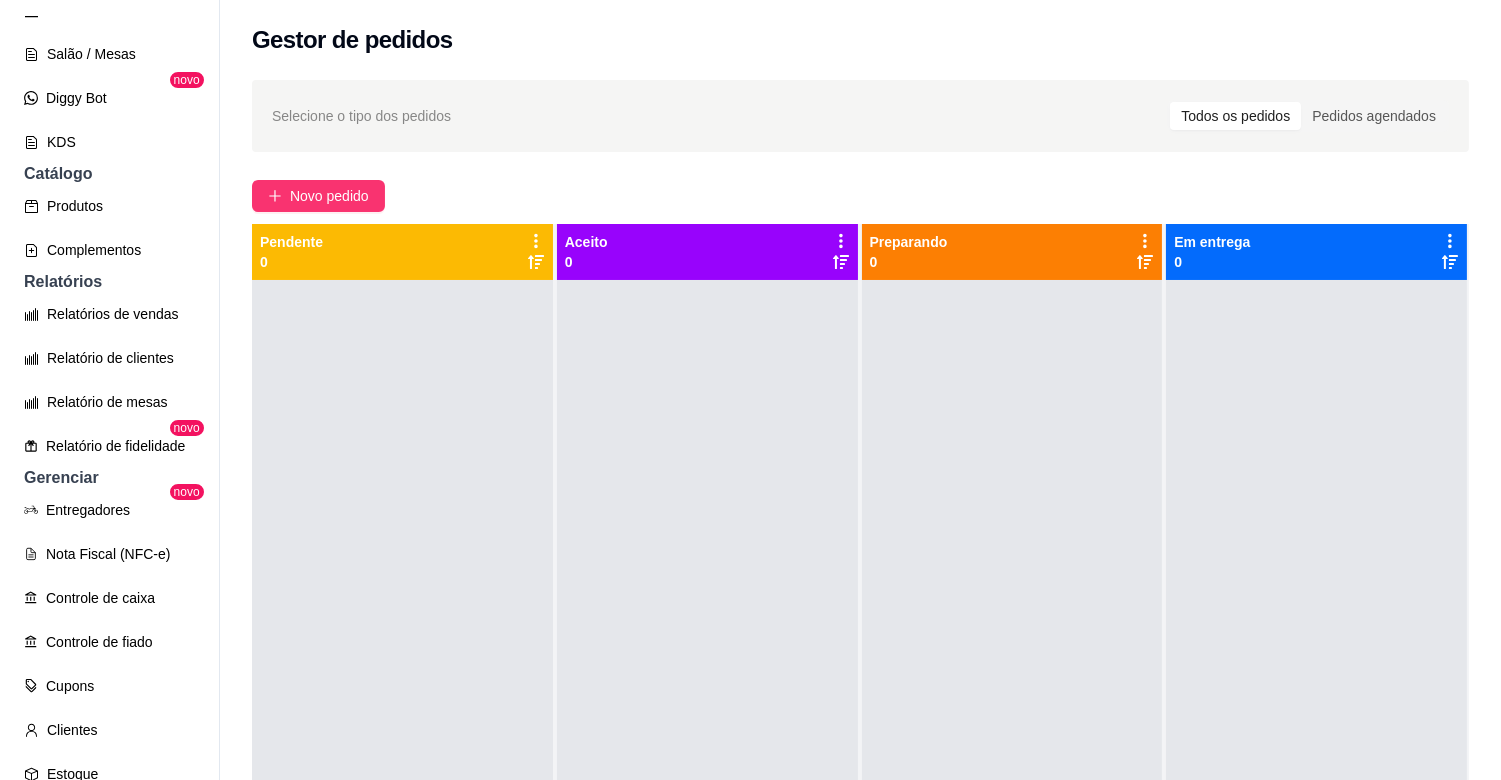 scroll, scrollTop: 386, scrollLeft: 0, axis: vertical 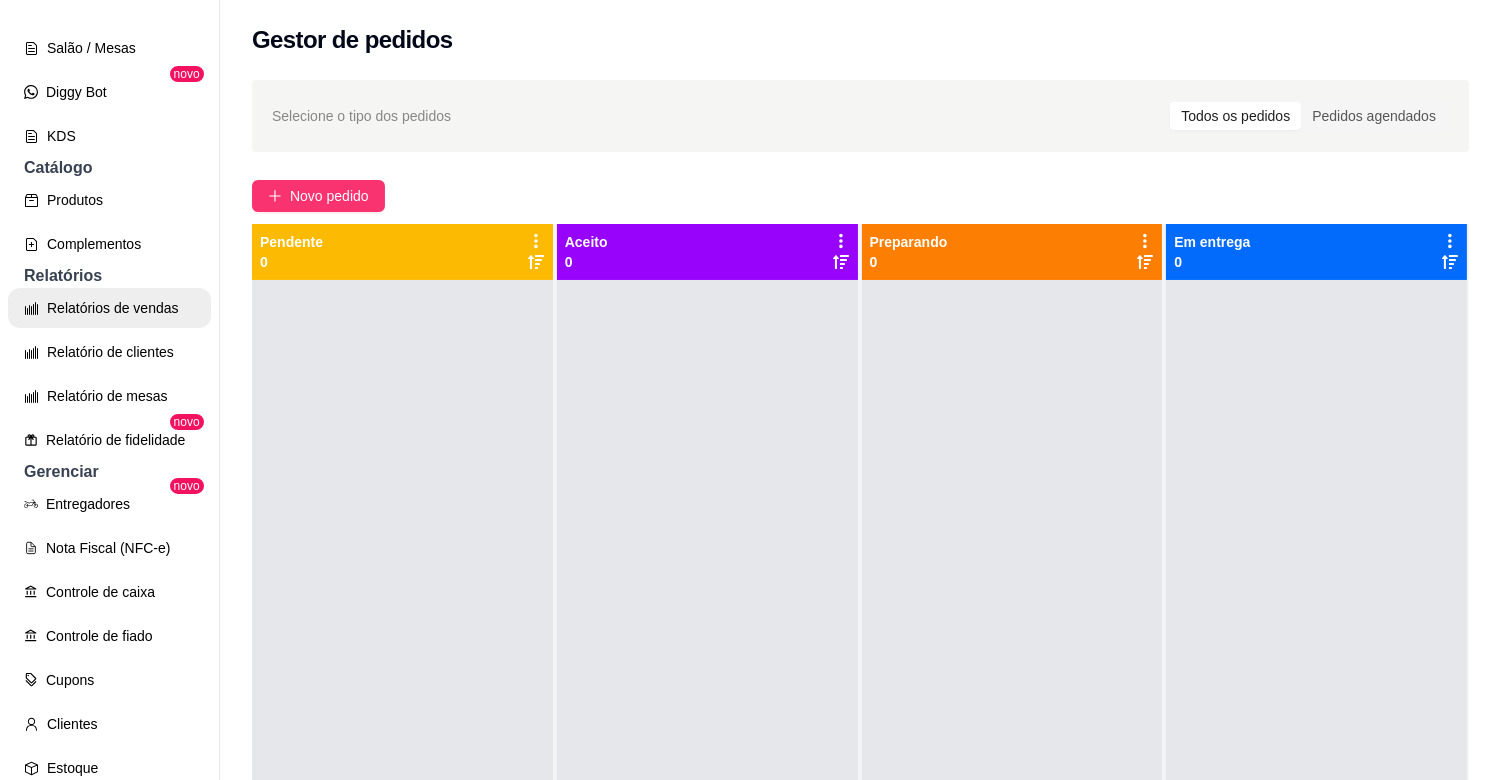 click on "Relatórios de vendas" at bounding box center [109, 308] 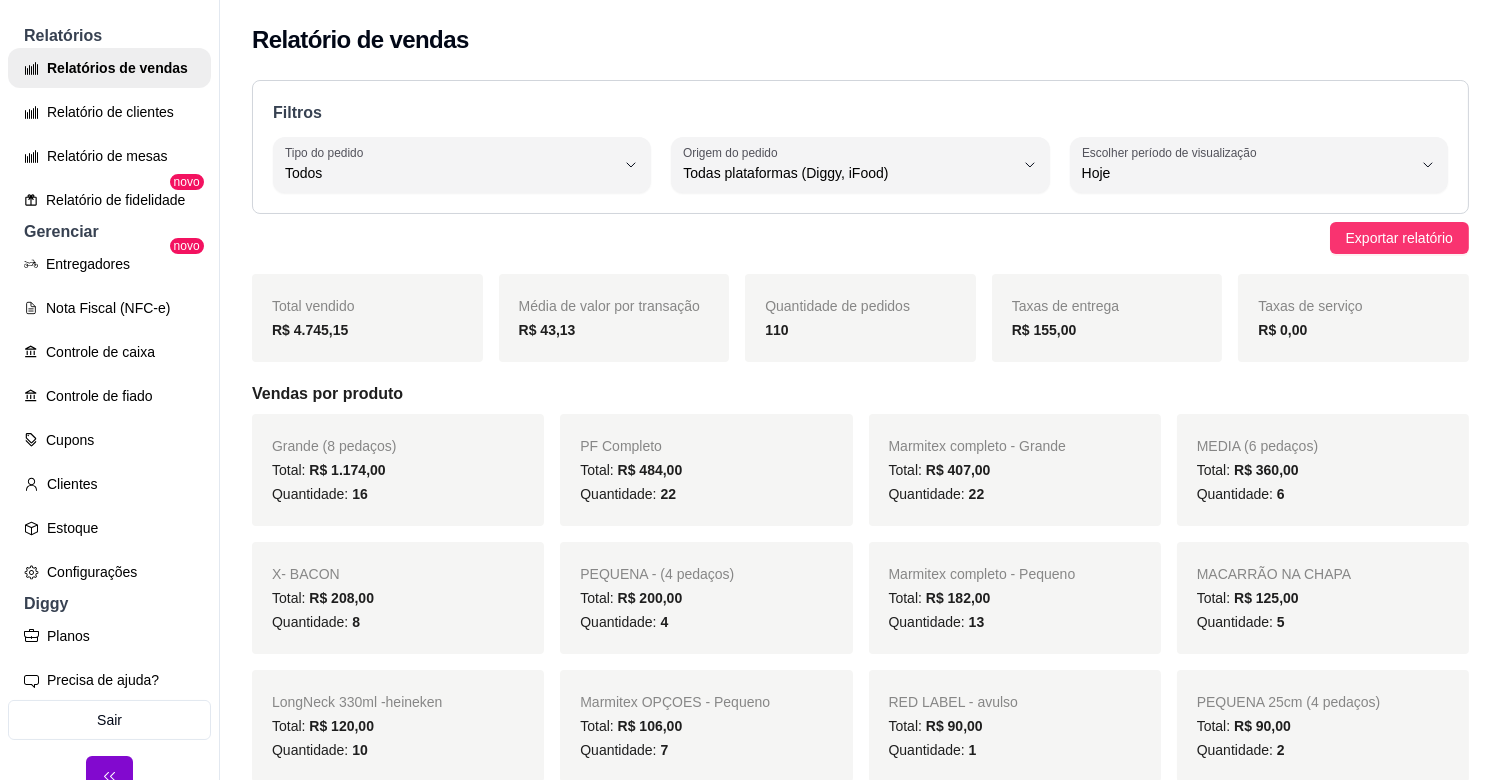 scroll, scrollTop: 0, scrollLeft: 0, axis: both 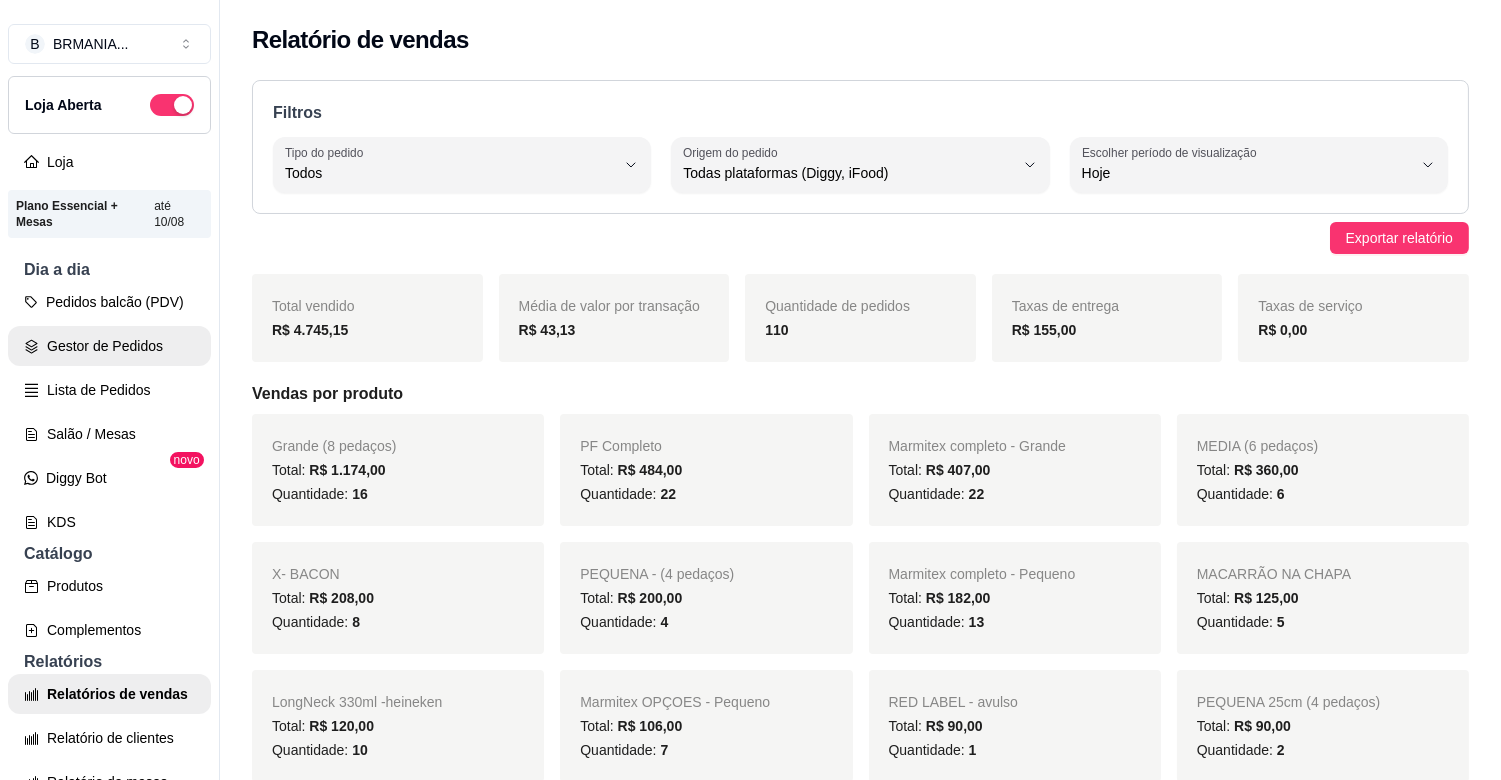 click on "Gestor de Pedidos" at bounding box center (109, 346) 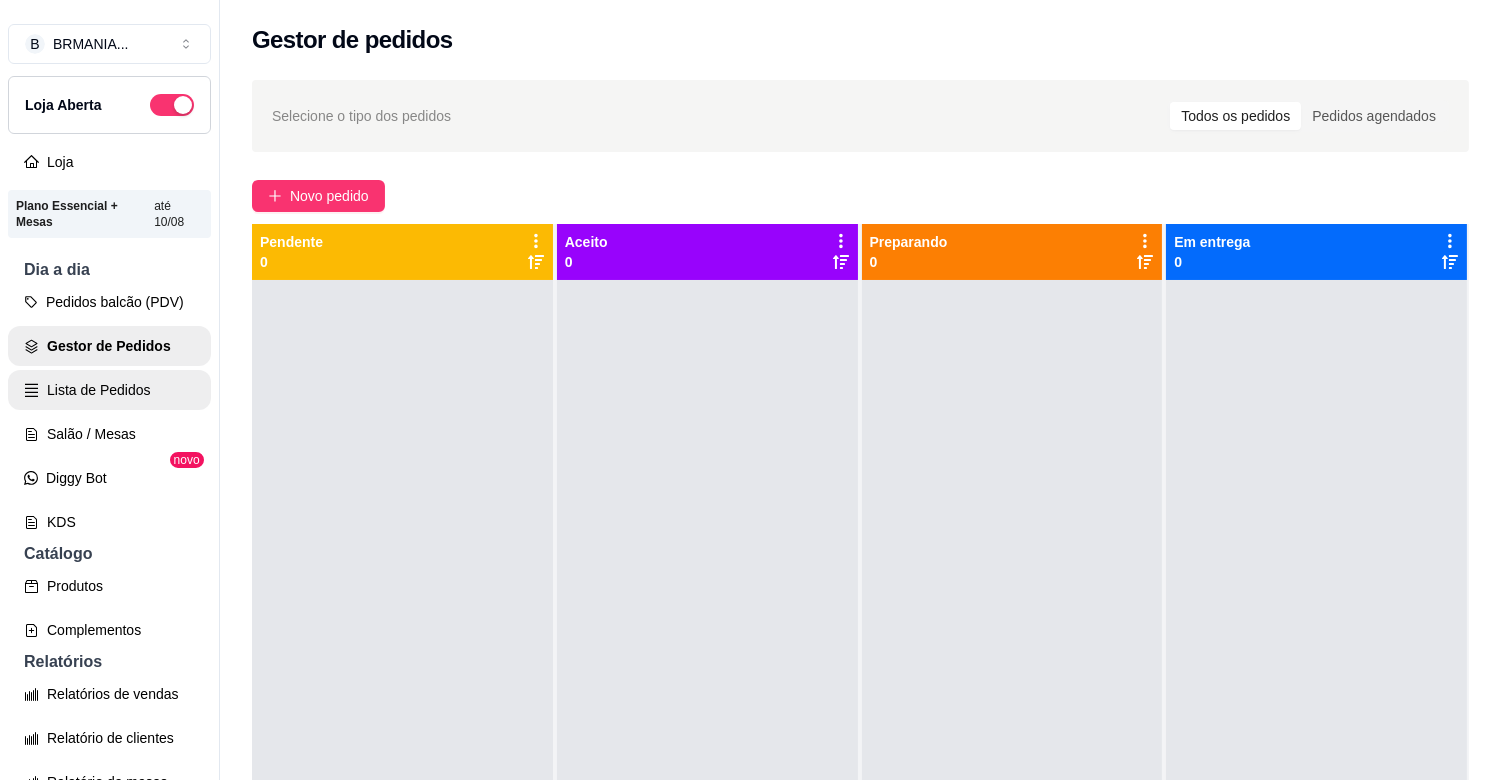 click on "Lista de Pedidos" at bounding box center [109, 390] 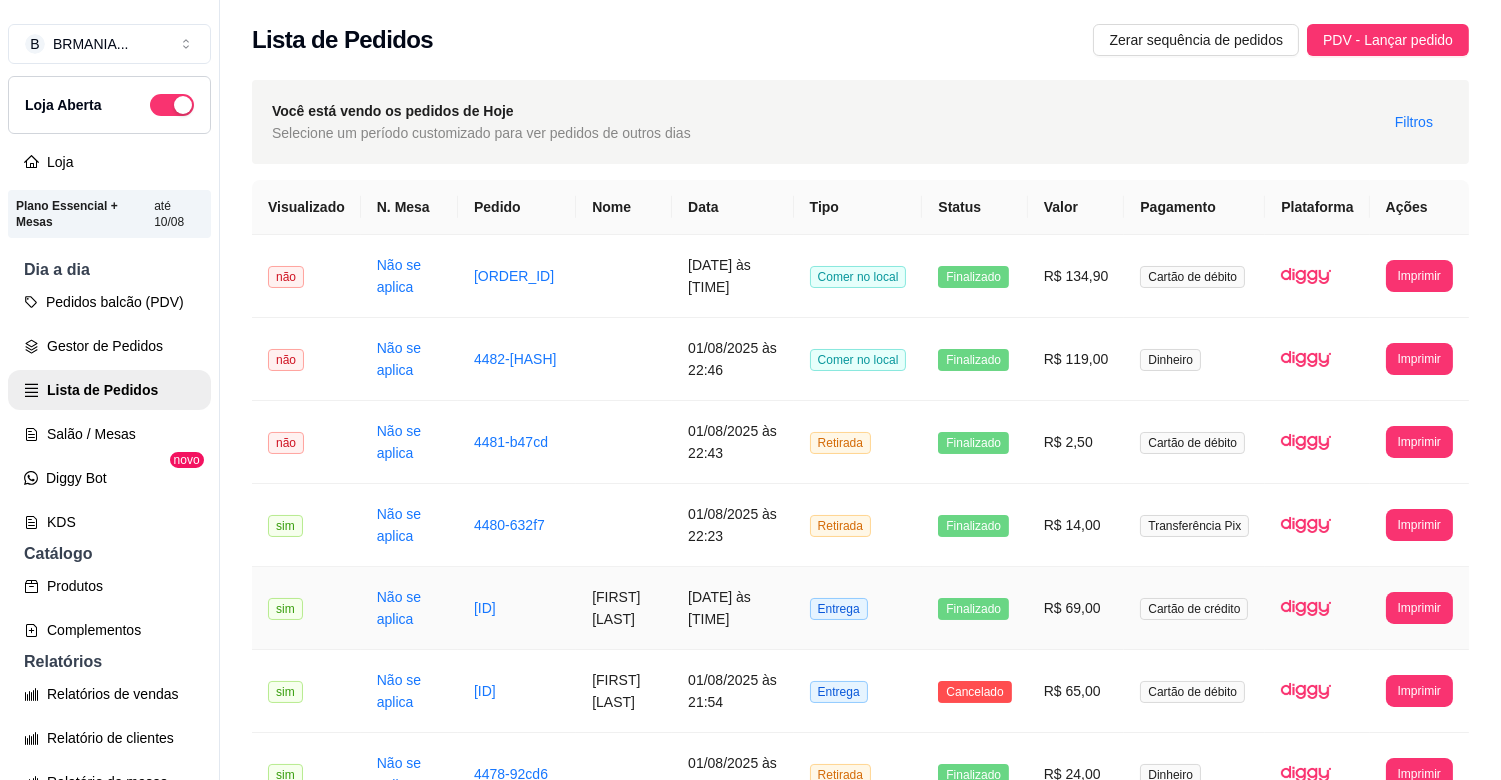 click on "[DATE] às [TIME]" at bounding box center (733, 608) 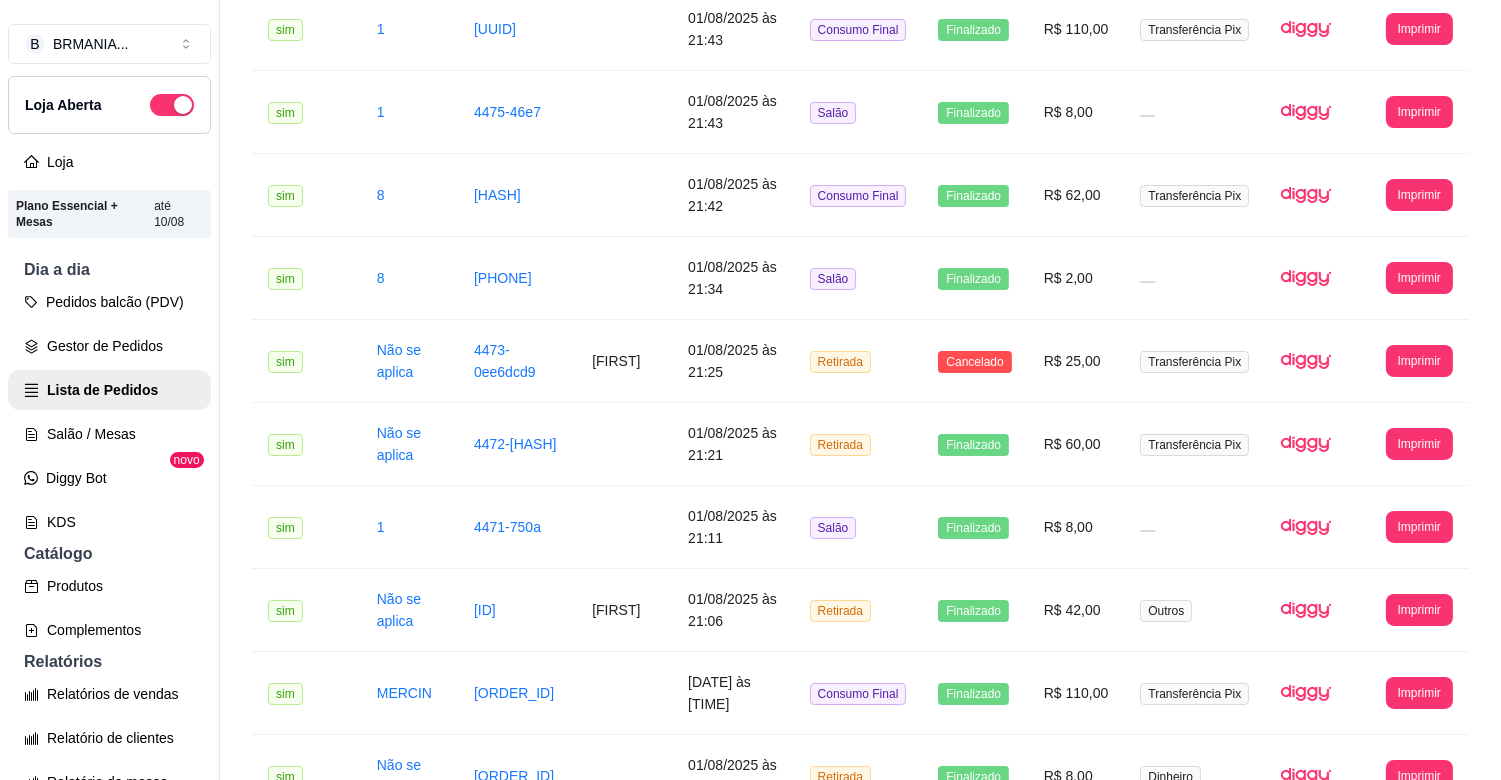scroll, scrollTop: 1068, scrollLeft: 0, axis: vertical 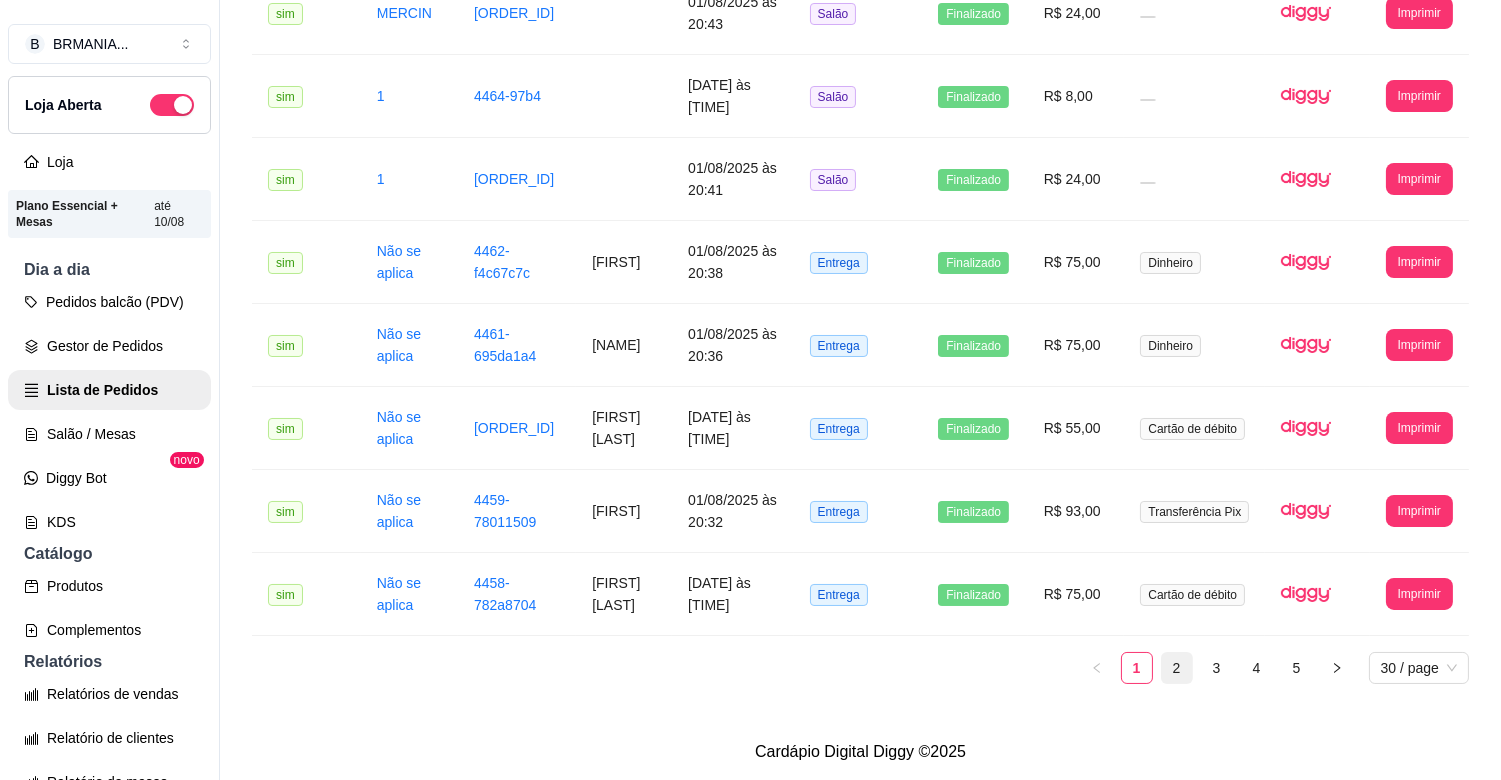 click on "2" at bounding box center [1177, 668] 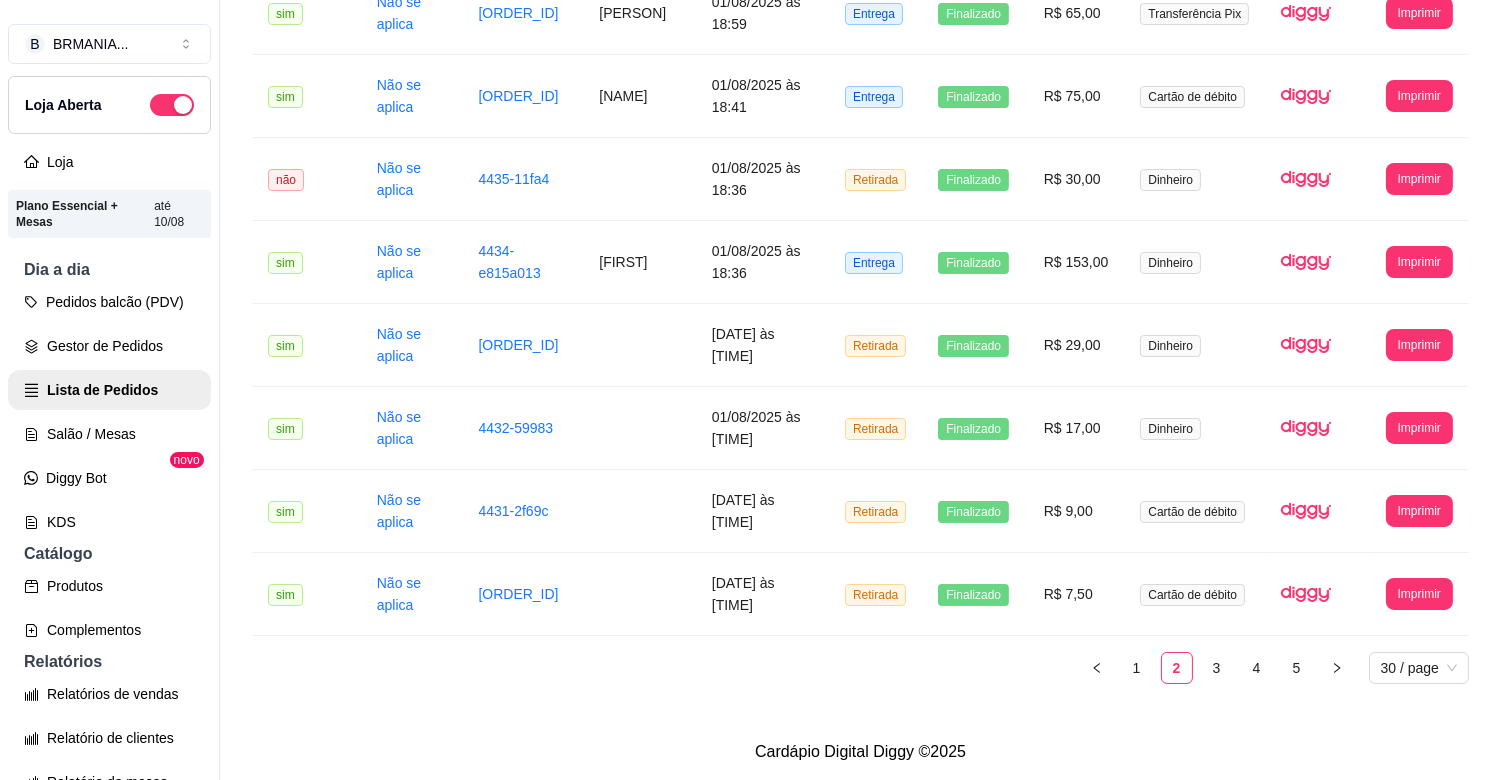 scroll, scrollTop: 2124, scrollLeft: 0, axis: vertical 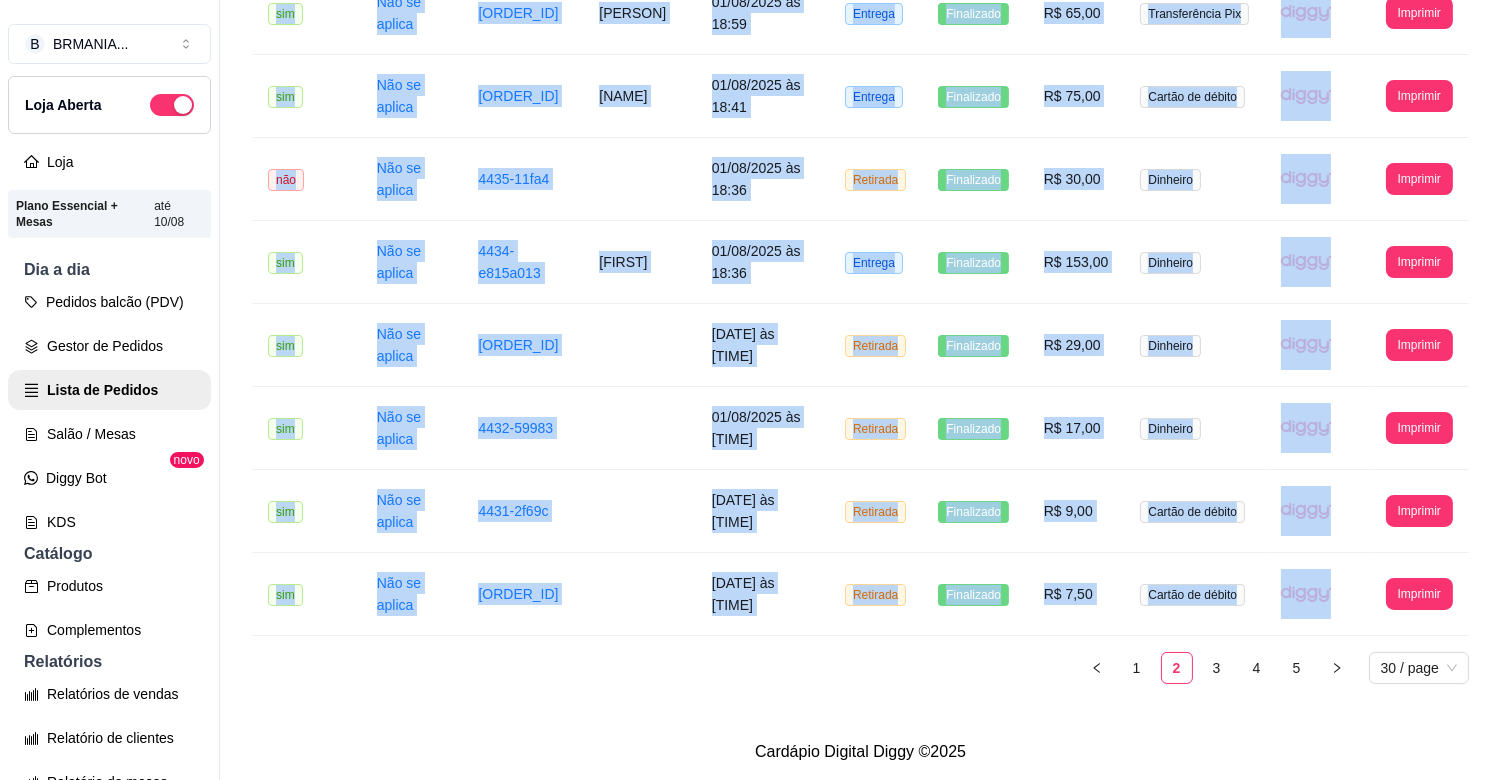 drag, startPoint x: 1478, startPoint y: 655, endPoint x: 1516, endPoint y: 131, distance: 525.37604 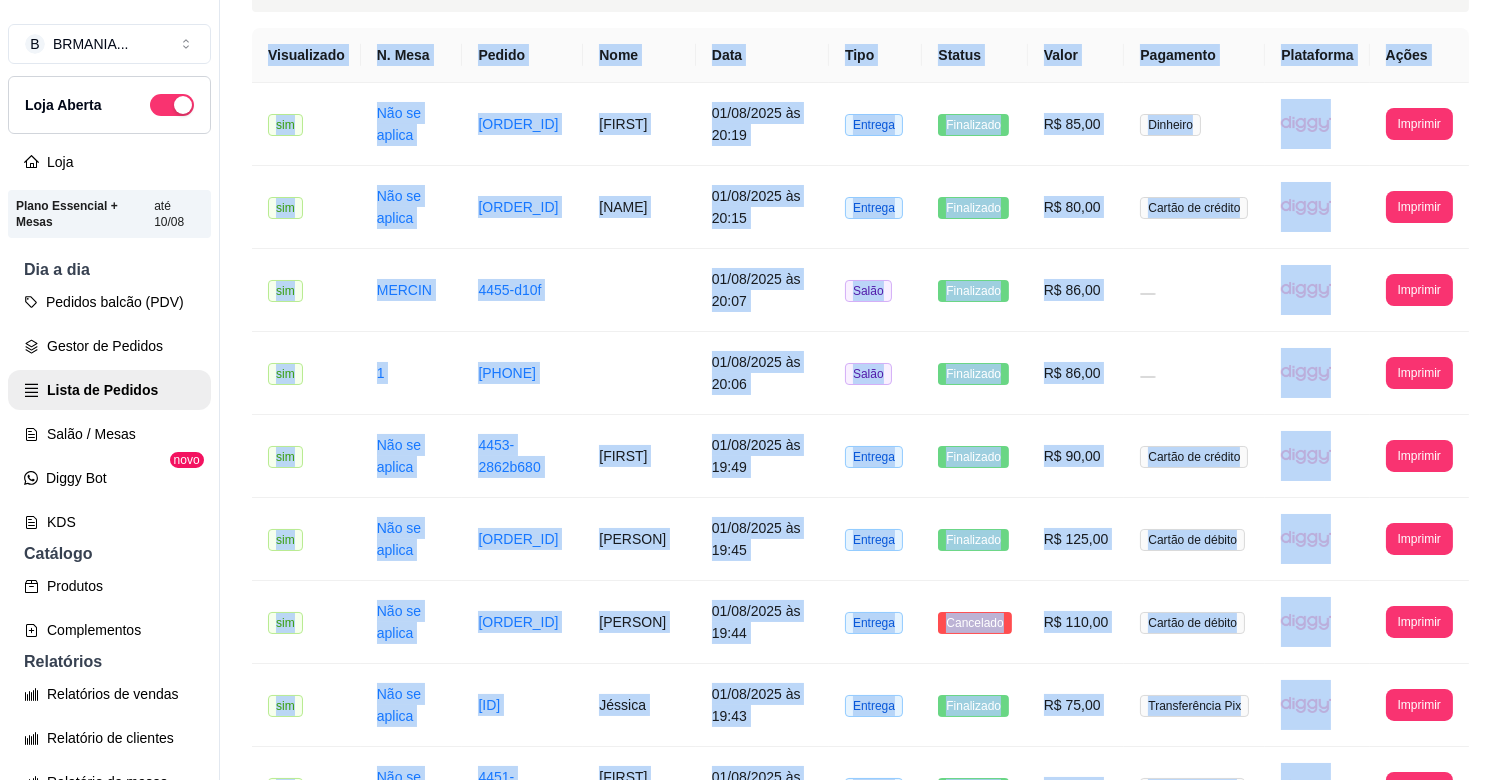 scroll, scrollTop: 0, scrollLeft: 0, axis: both 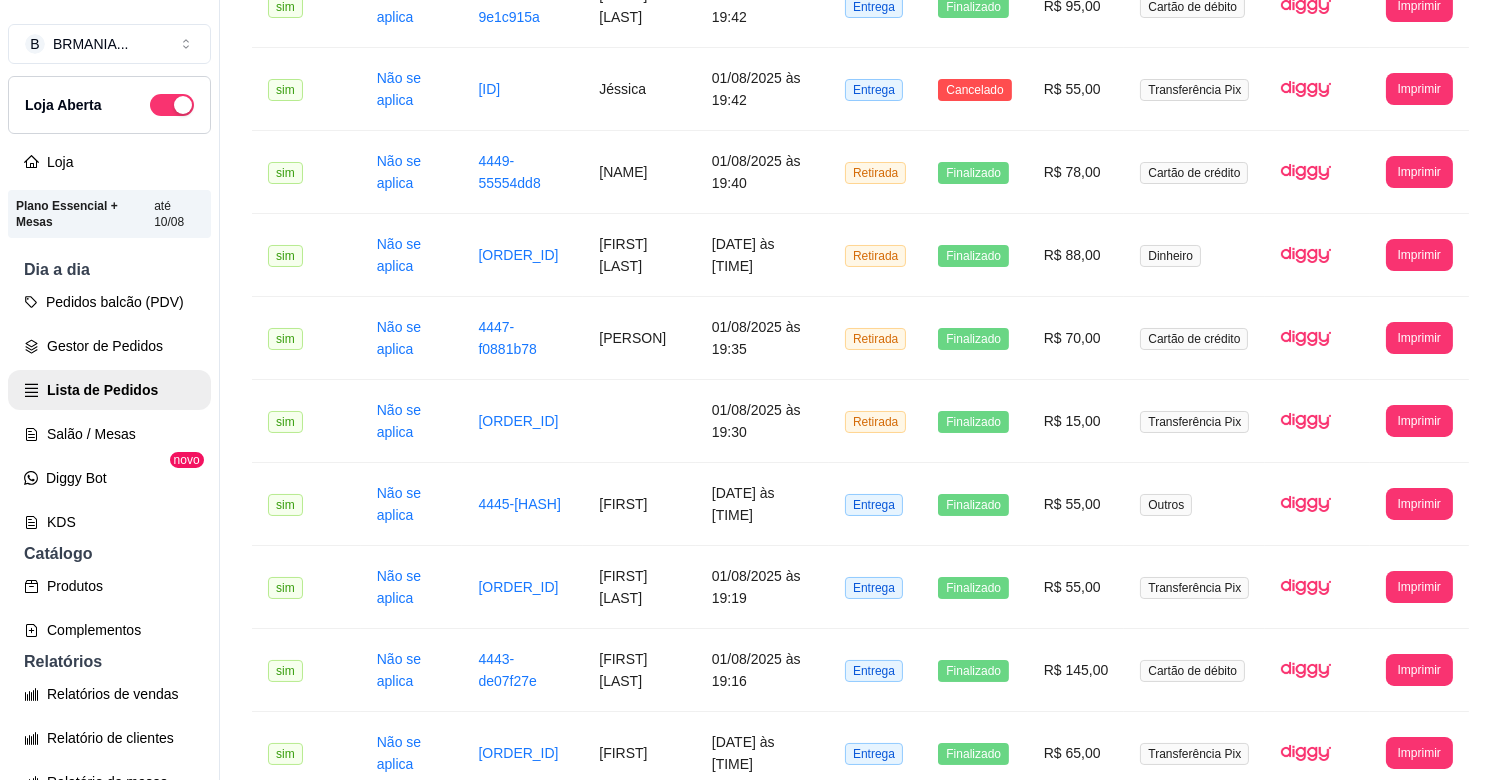 click on "**********" at bounding box center (860, 506) 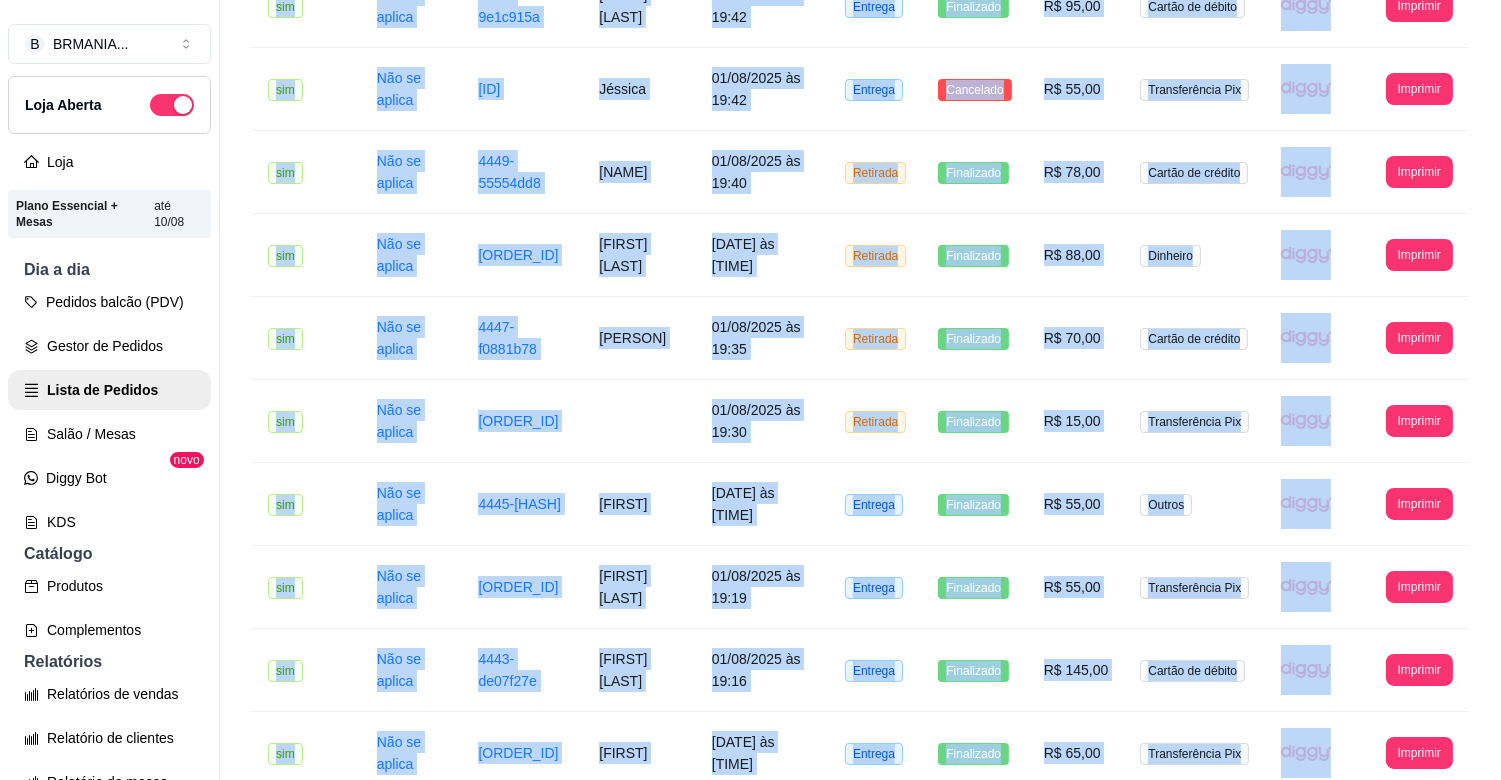 click on "**********" at bounding box center (860, 506) 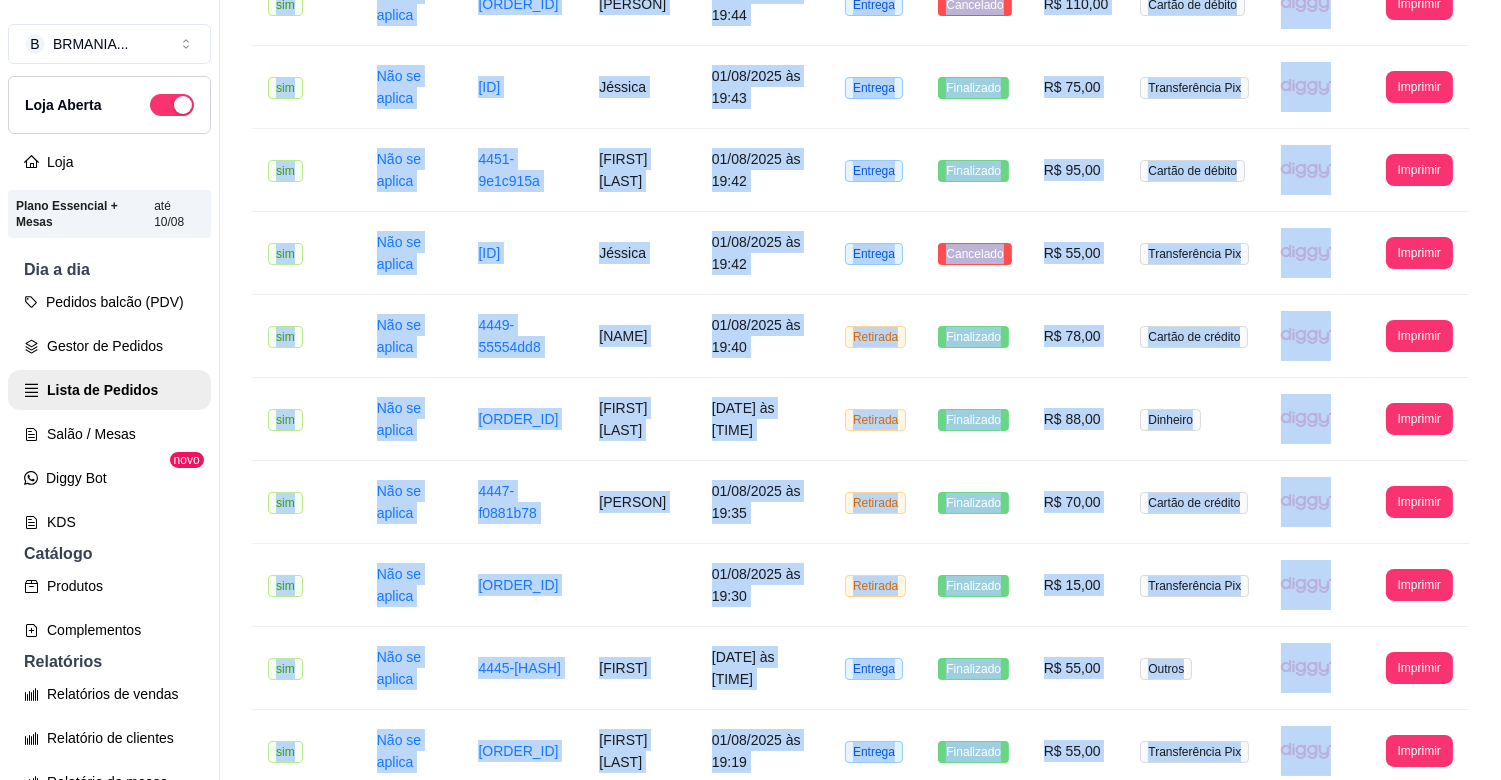 scroll, scrollTop: 0, scrollLeft: 0, axis: both 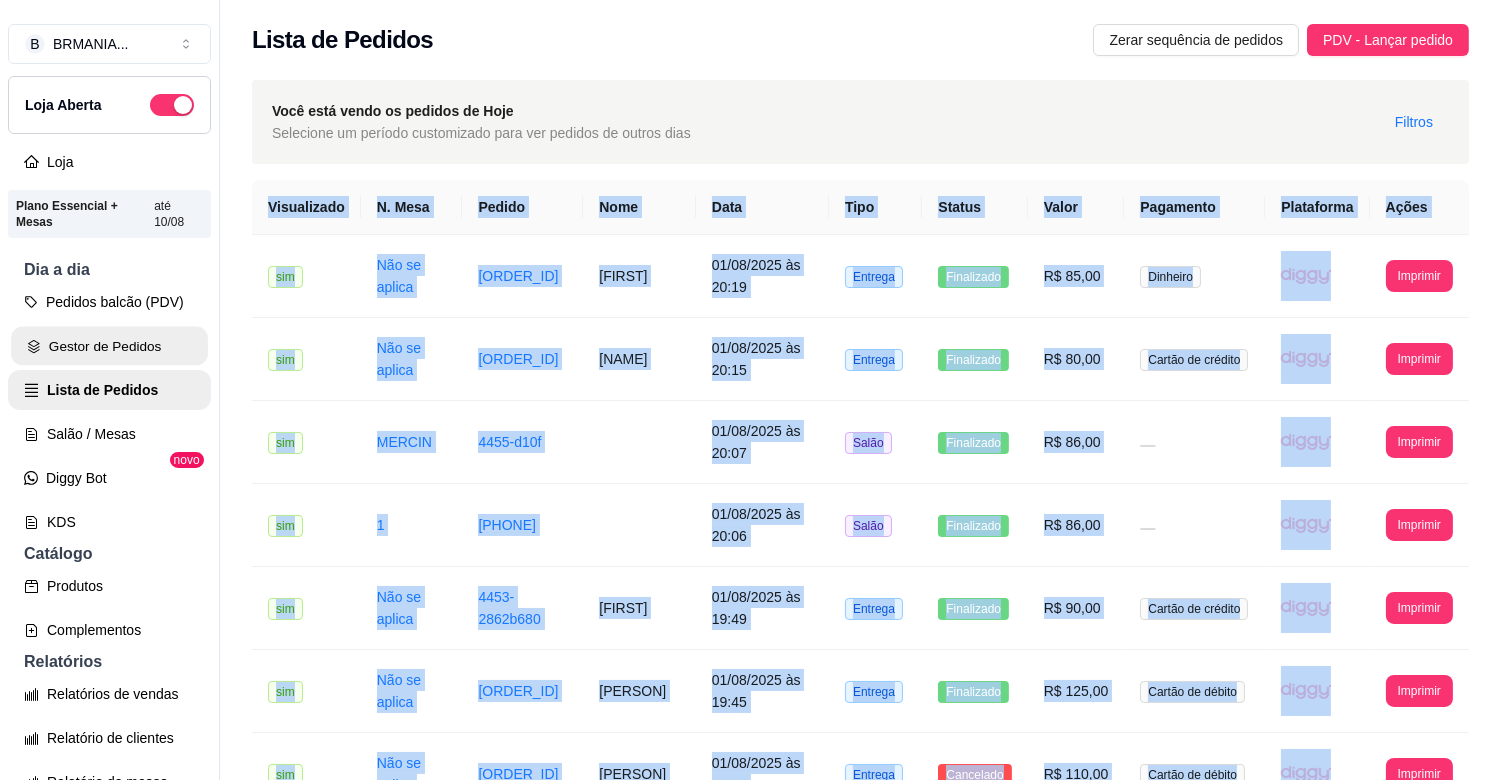 click on "Gestor de Pedidos" at bounding box center (109, 346) 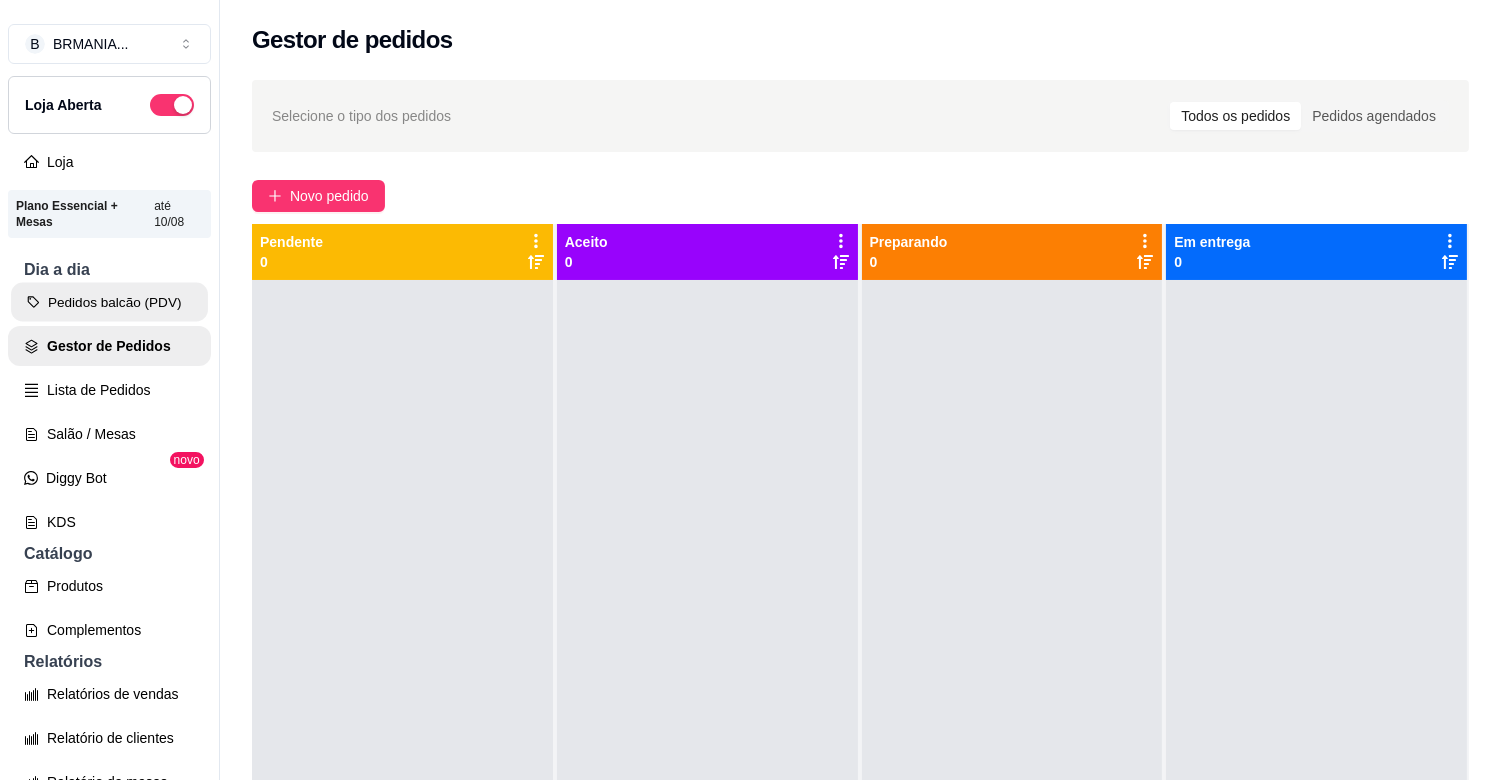 click on "Pedidos balcão (PDV)" at bounding box center (109, 302) 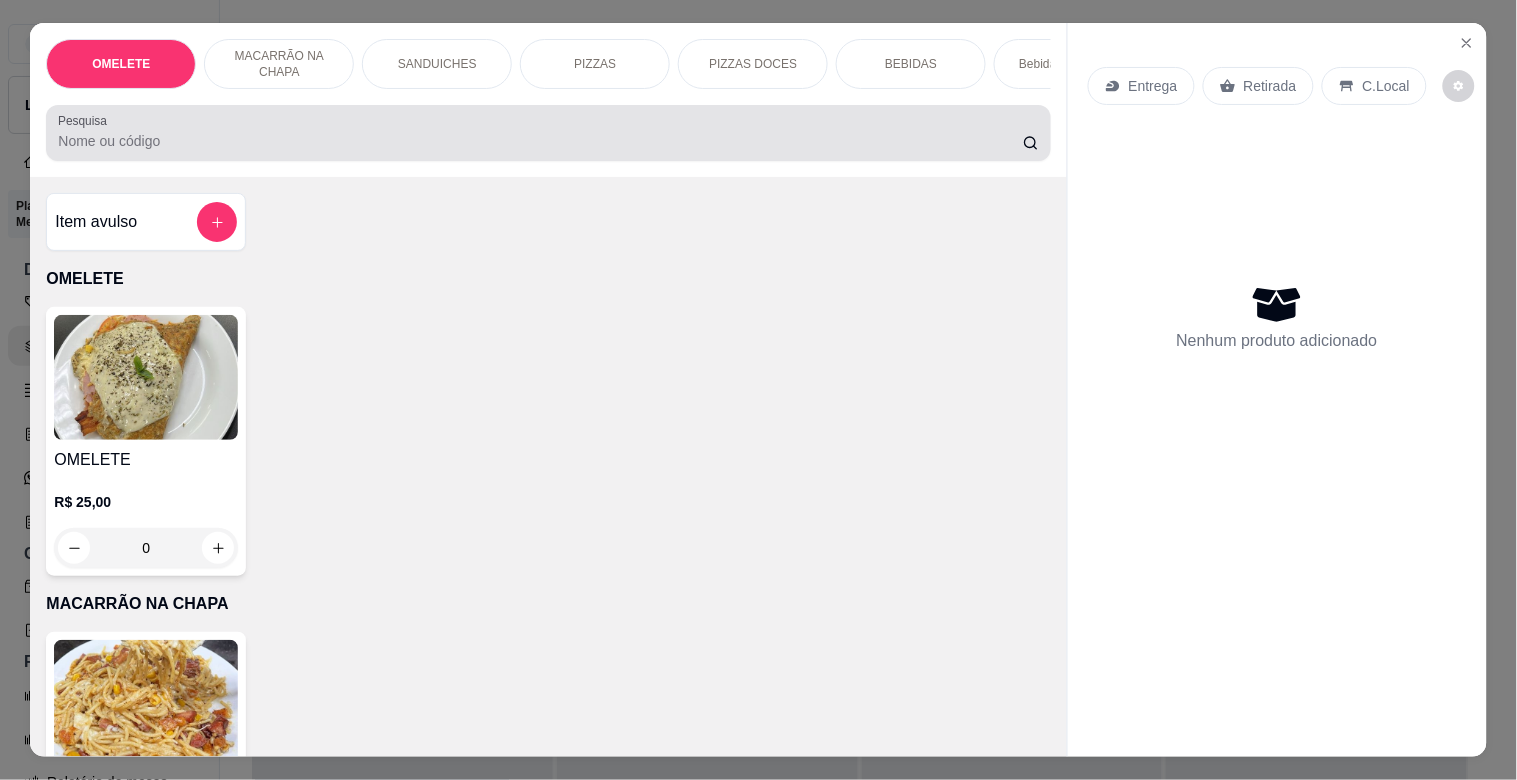 click on "Pesquisa" at bounding box center (540, 141) 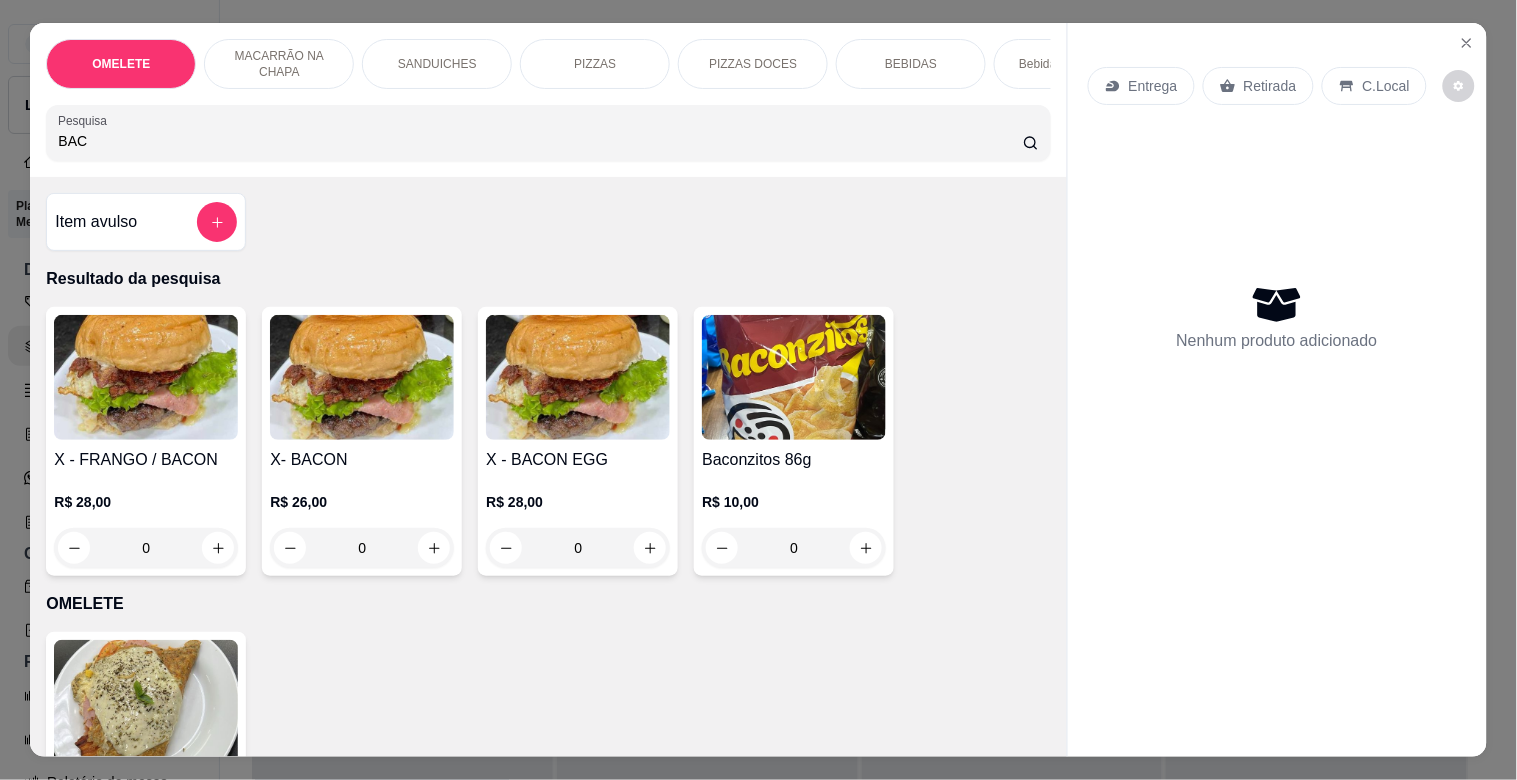 click on "R$ 26,00 0" at bounding box center [362, 530] 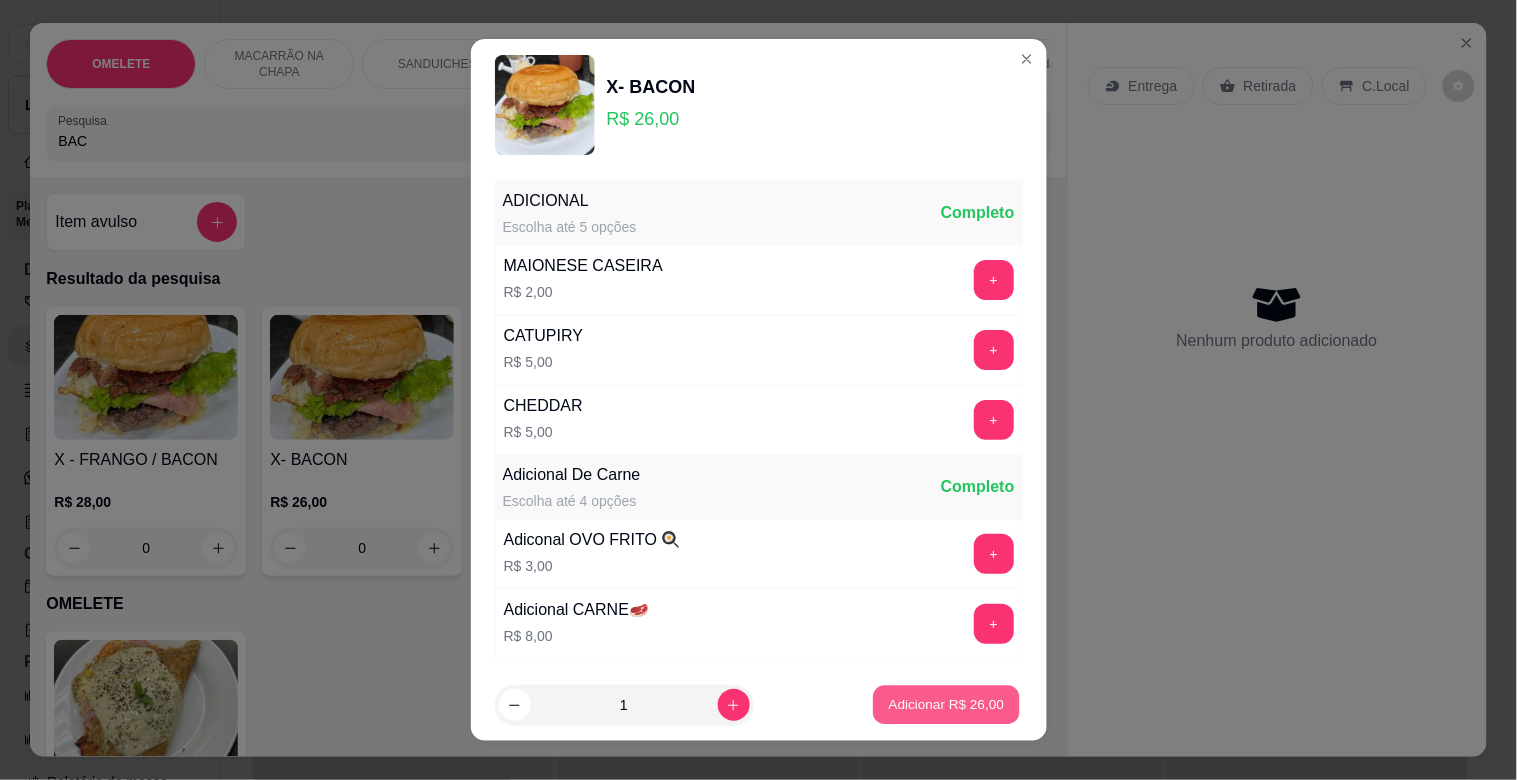 click on "Adicionar   R$ 26,00" at bounding box center (947, 704) 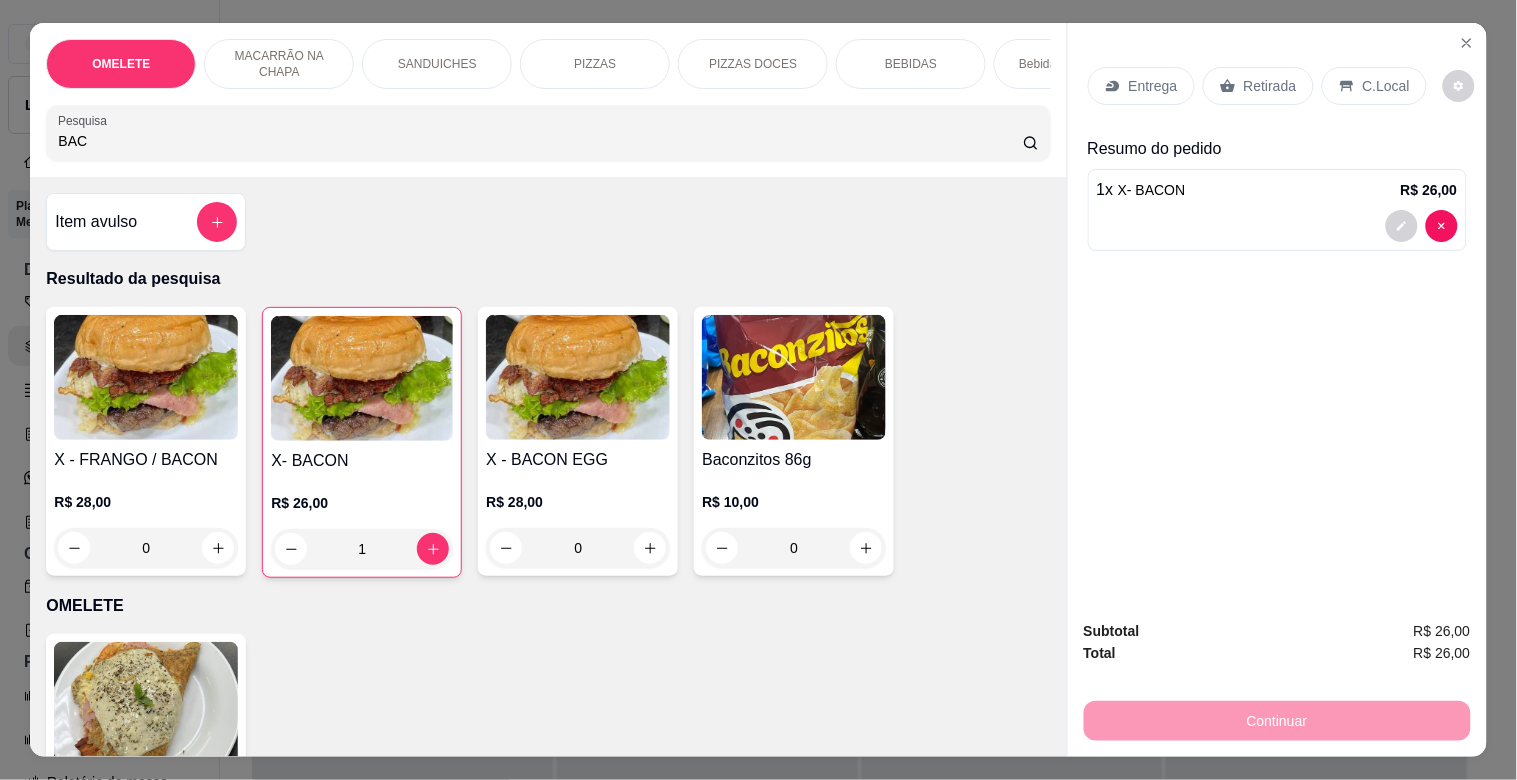 click on "X - BACON EGG   R$ 28,00 0" at bounding box center (578, 441) 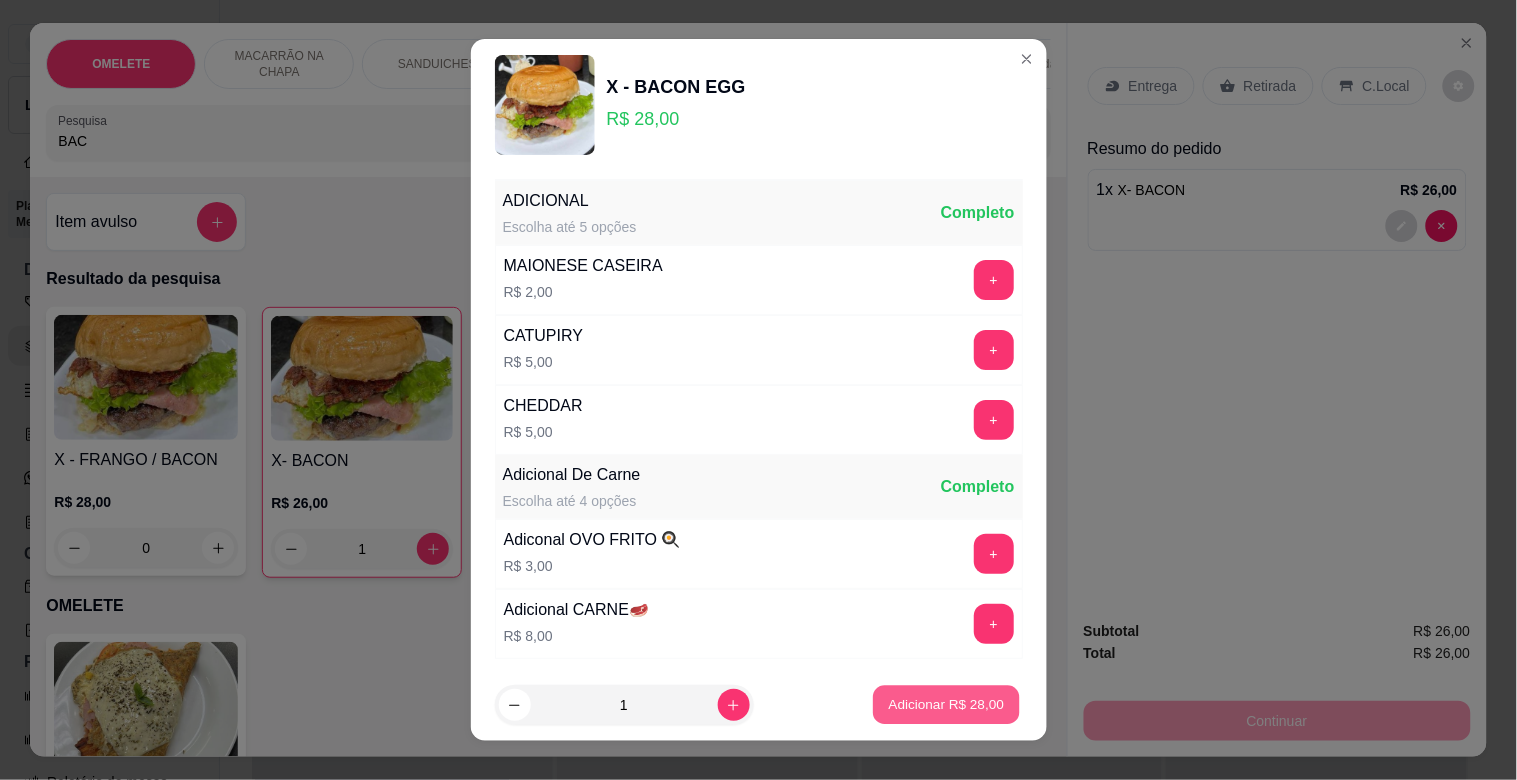 click on "Adicionar   R$ 28,00" at bounding box center [947, 704] 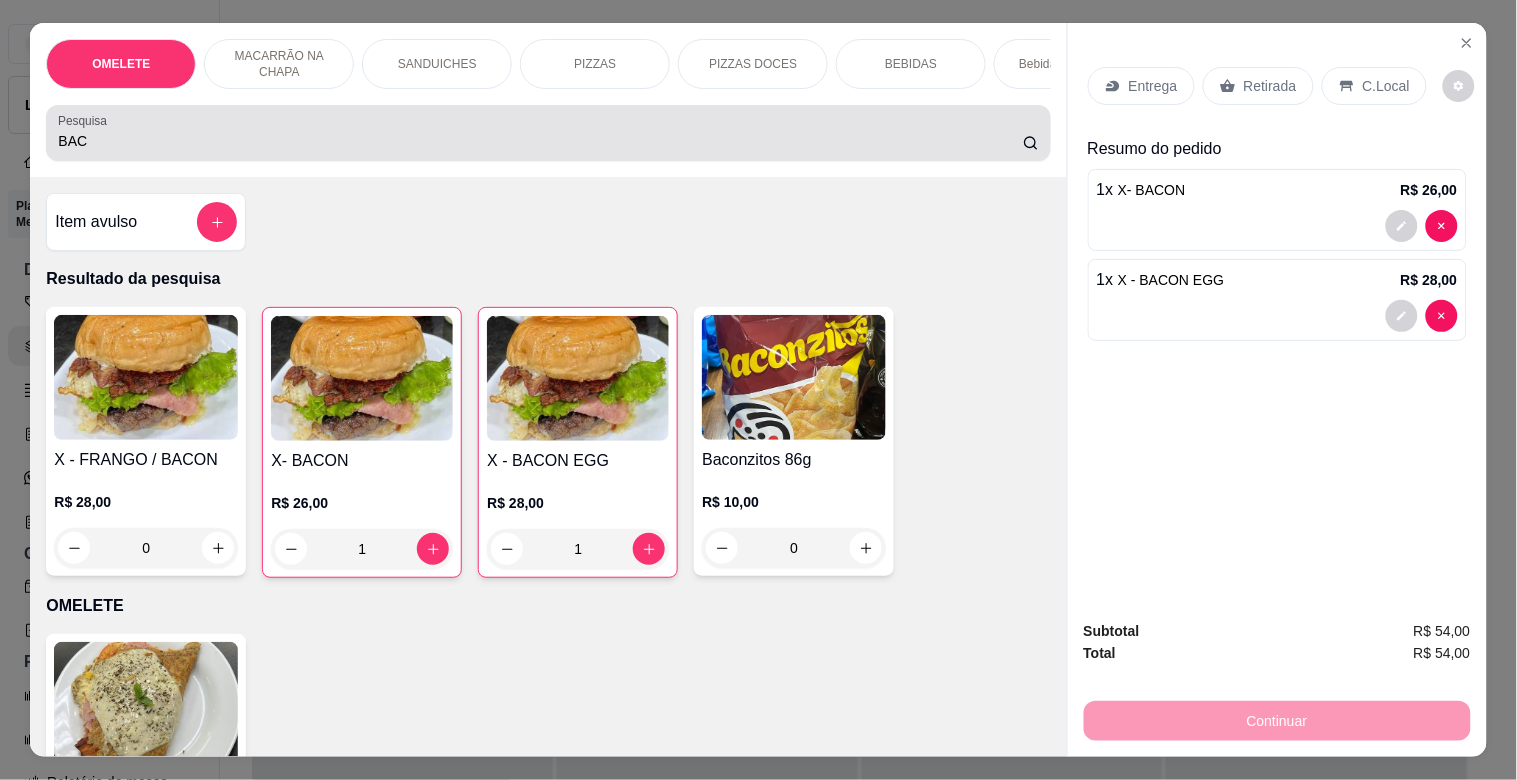 drag, startPoint x: 82, startPoint y: 164, endPoint x: 40, endPoint y: 170, distance: 42.426407 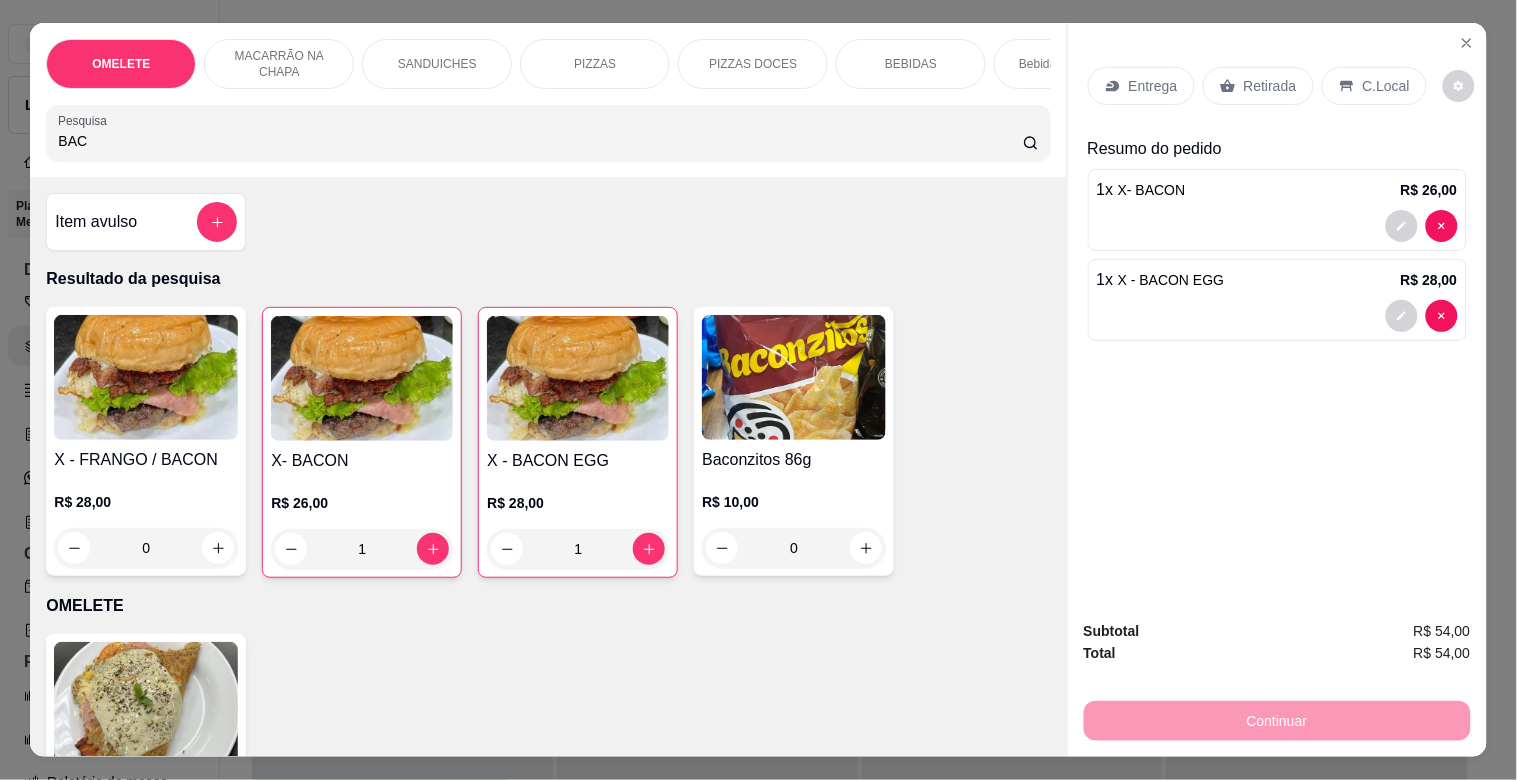 click on "OMELETE MACARRÃO NA CHAPA  SANDUICHES PIZZAS PIZZAS DOCES BEBIDAS  Bebidas Alcoólicas  Bebidas Não alcoólicas  Energético  ELMA CHIPS Salgados  BOMBONIERE  Chup chup Rose Gourmet  Chup chup Lets  KIBOM Gelo  Paieiro  Isqueiro BIC Grande  Seda ZOMO  Doceria Fernanda Teixeira  Pesquisa BAC" at bounding box center (548, 100) 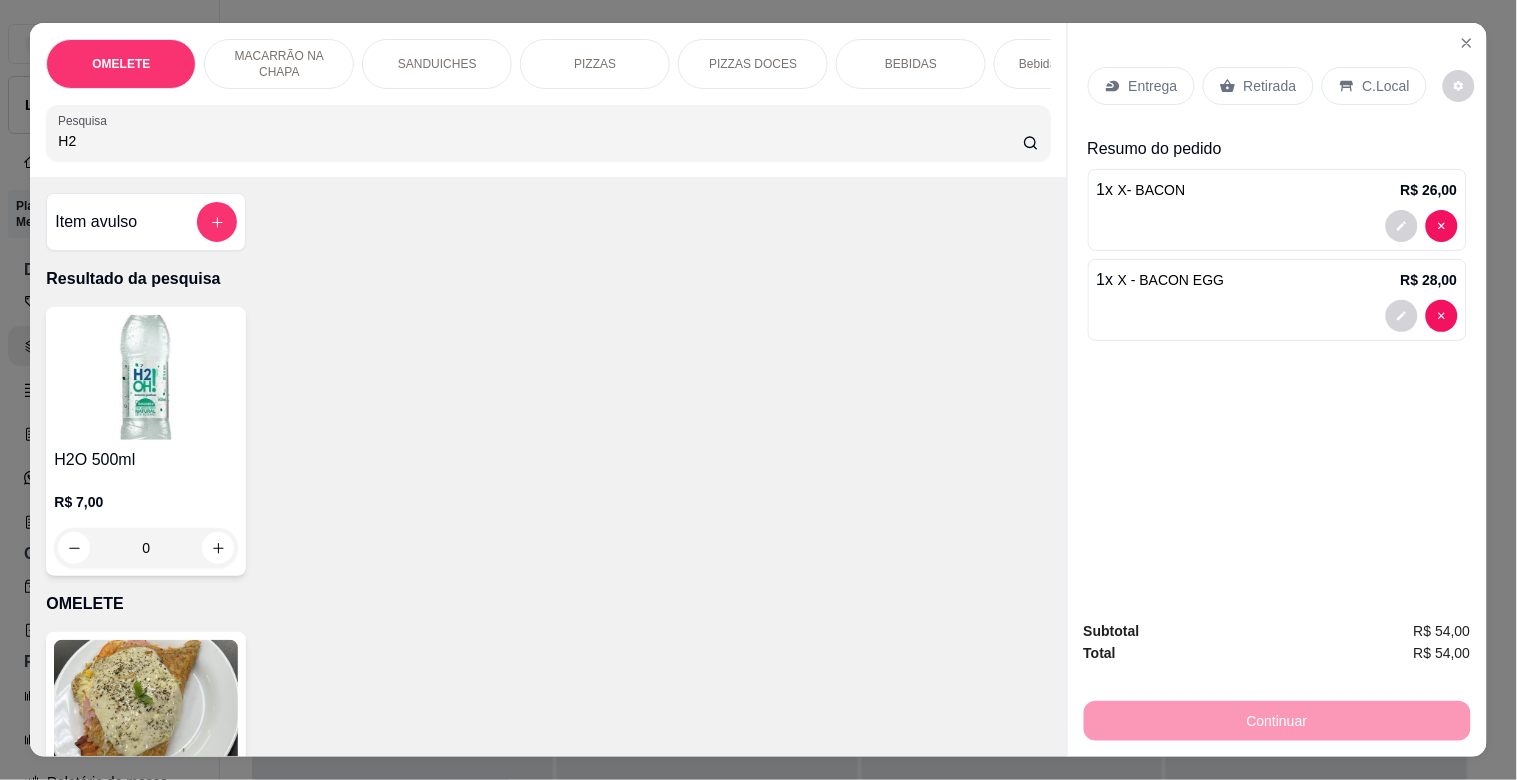 click at bounding box center [146, 377] 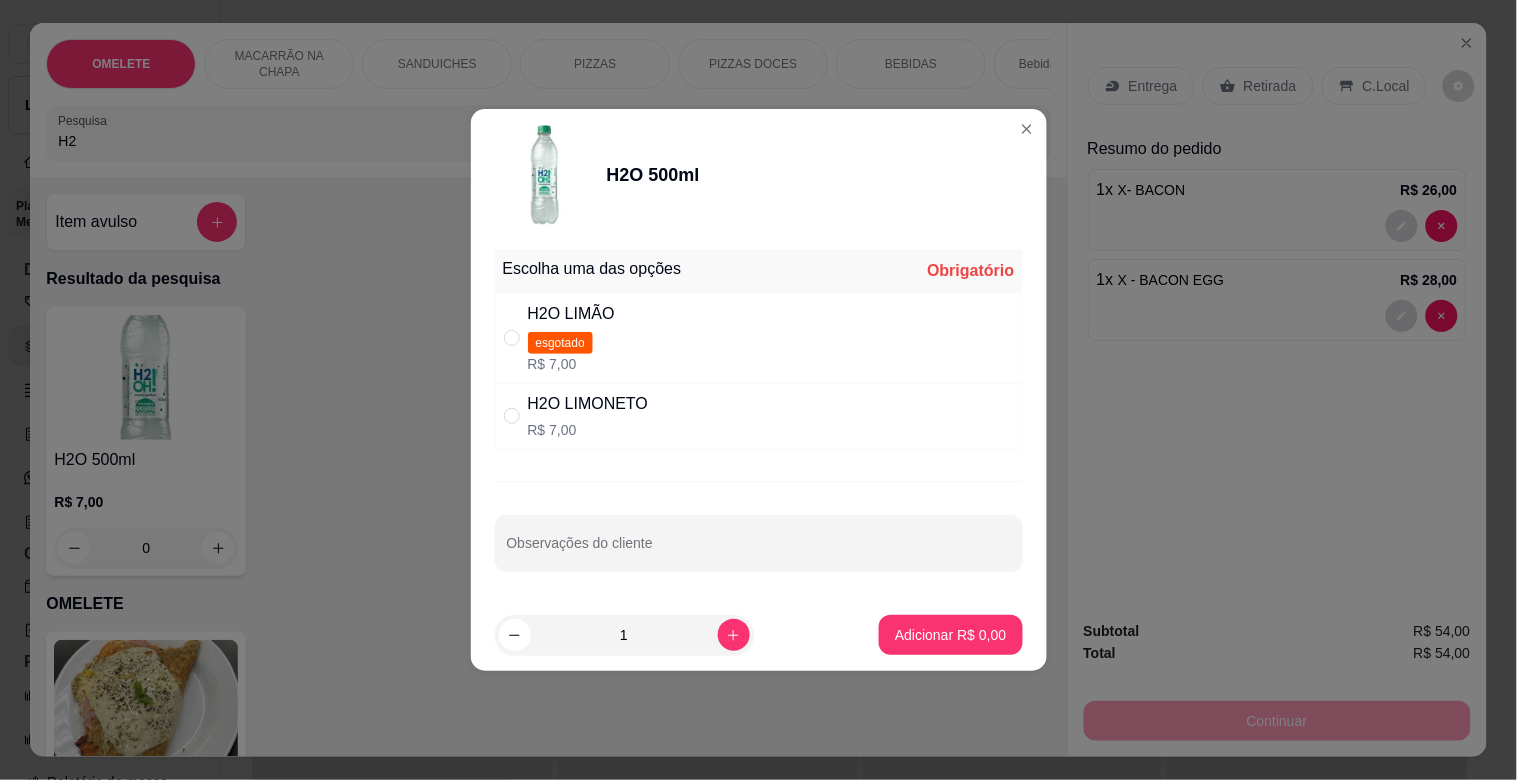 drag, startPoint x: 581, startPoint y: 406, endPoint x: 721, endPoint y: 468, distance: 153.11433 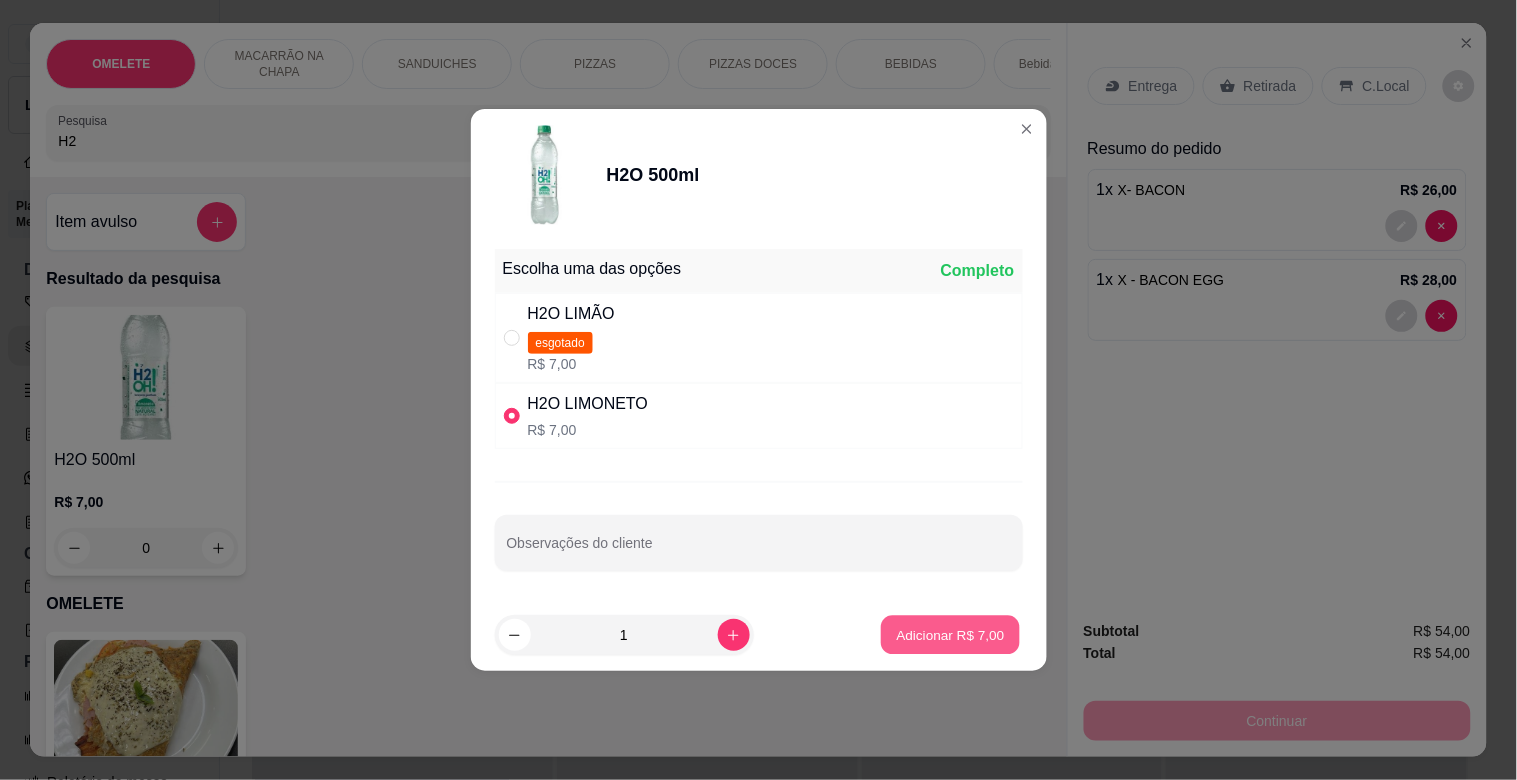 click on "Adicionar   R$ 7,00" at bounding box center (951, 634) 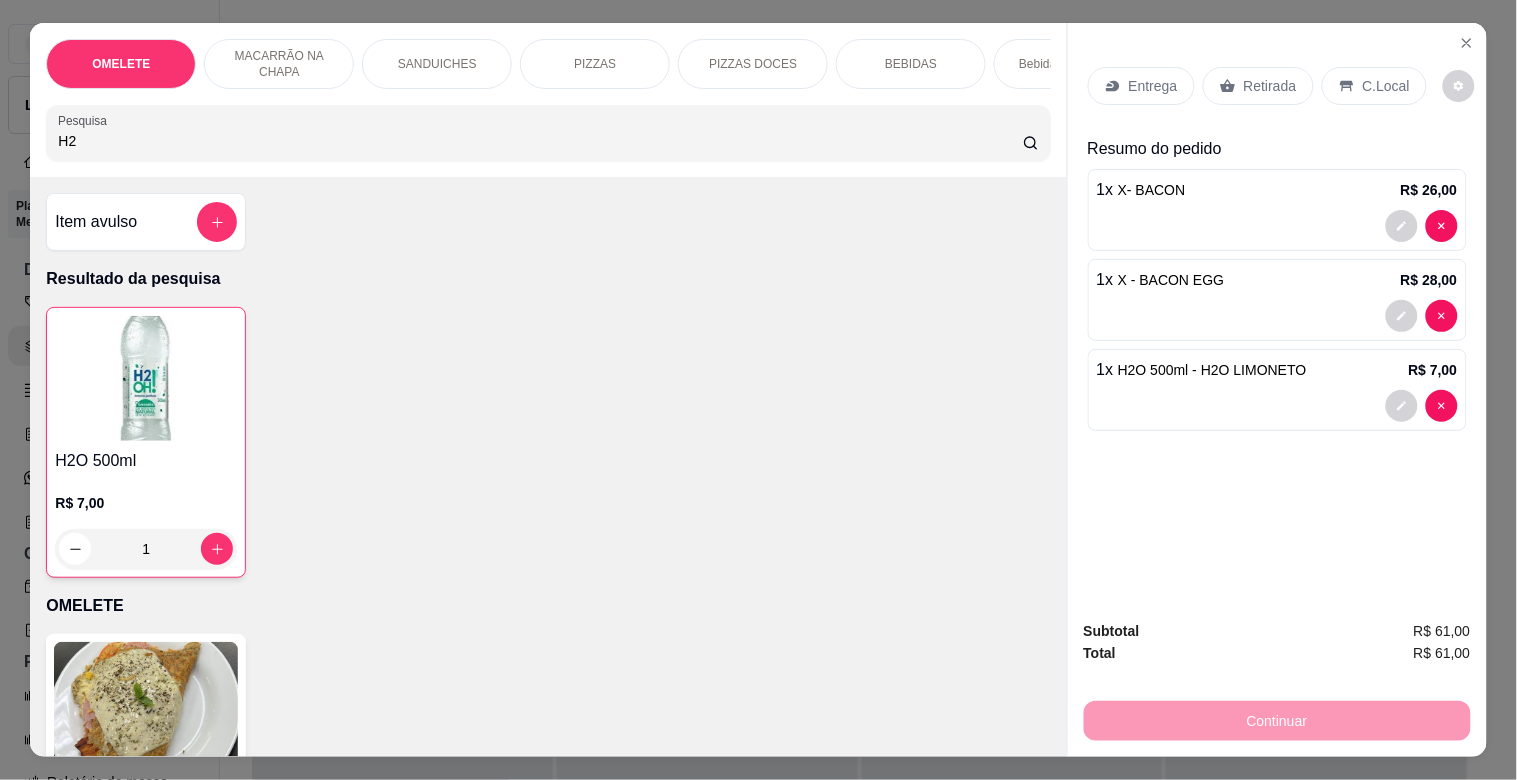 drag, startPoint x: 0, startPoint y: 178, endPoint x: 0, endPoint y: 201, distance: 23 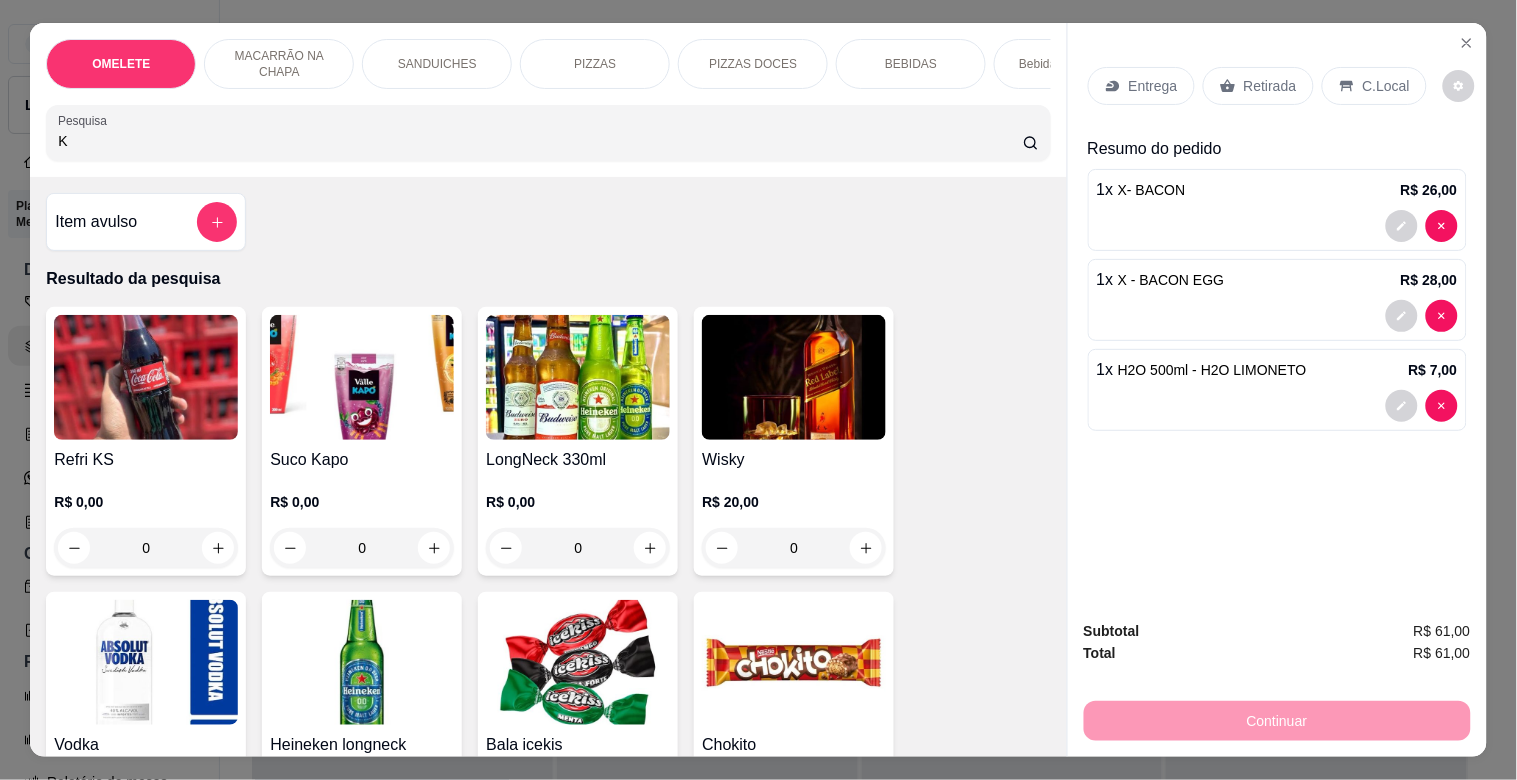 click on "R$ 0,00 0" at bounding box center (146, 520) 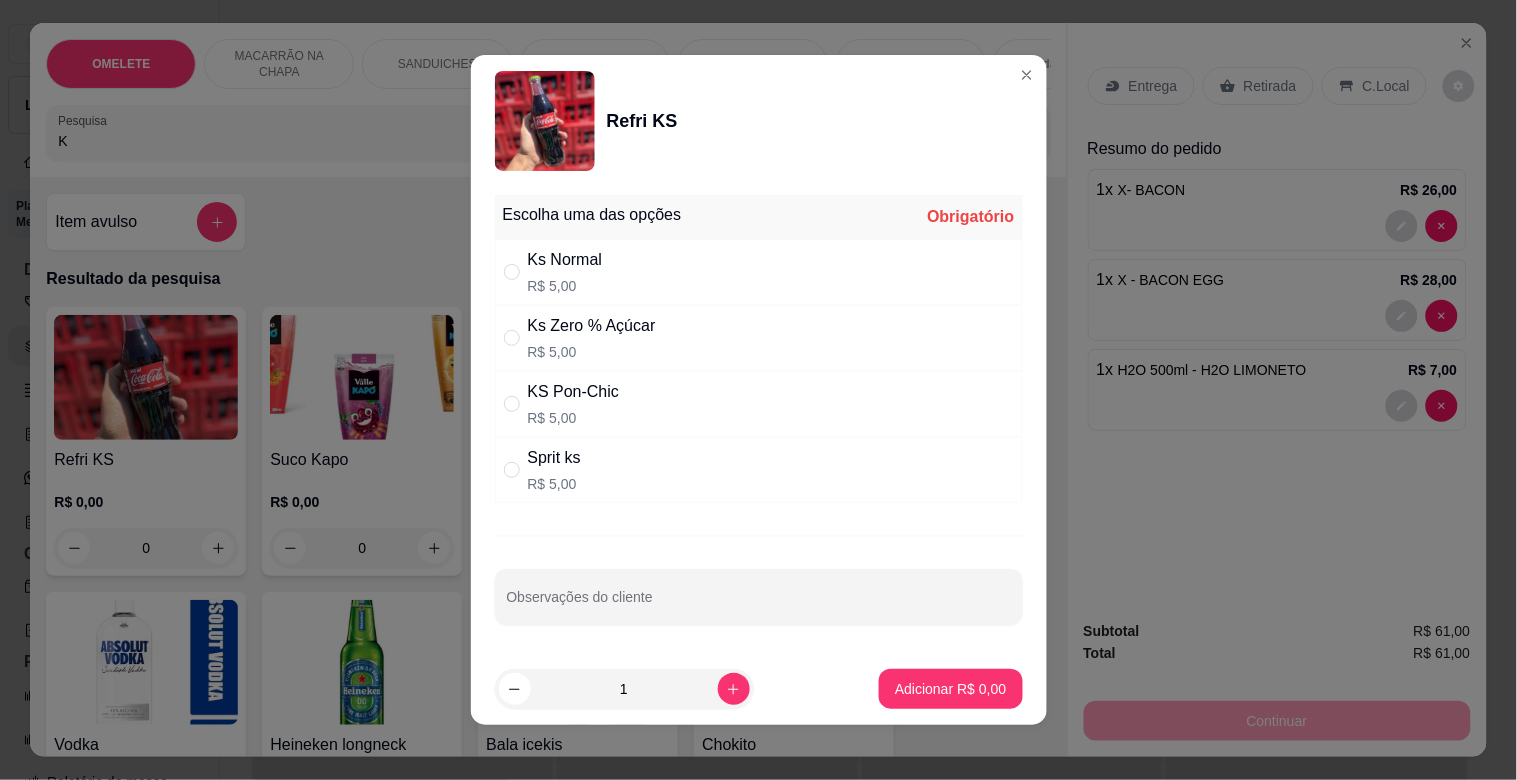 click on "KS Pon-Chic" at bounding box center (574, 392) 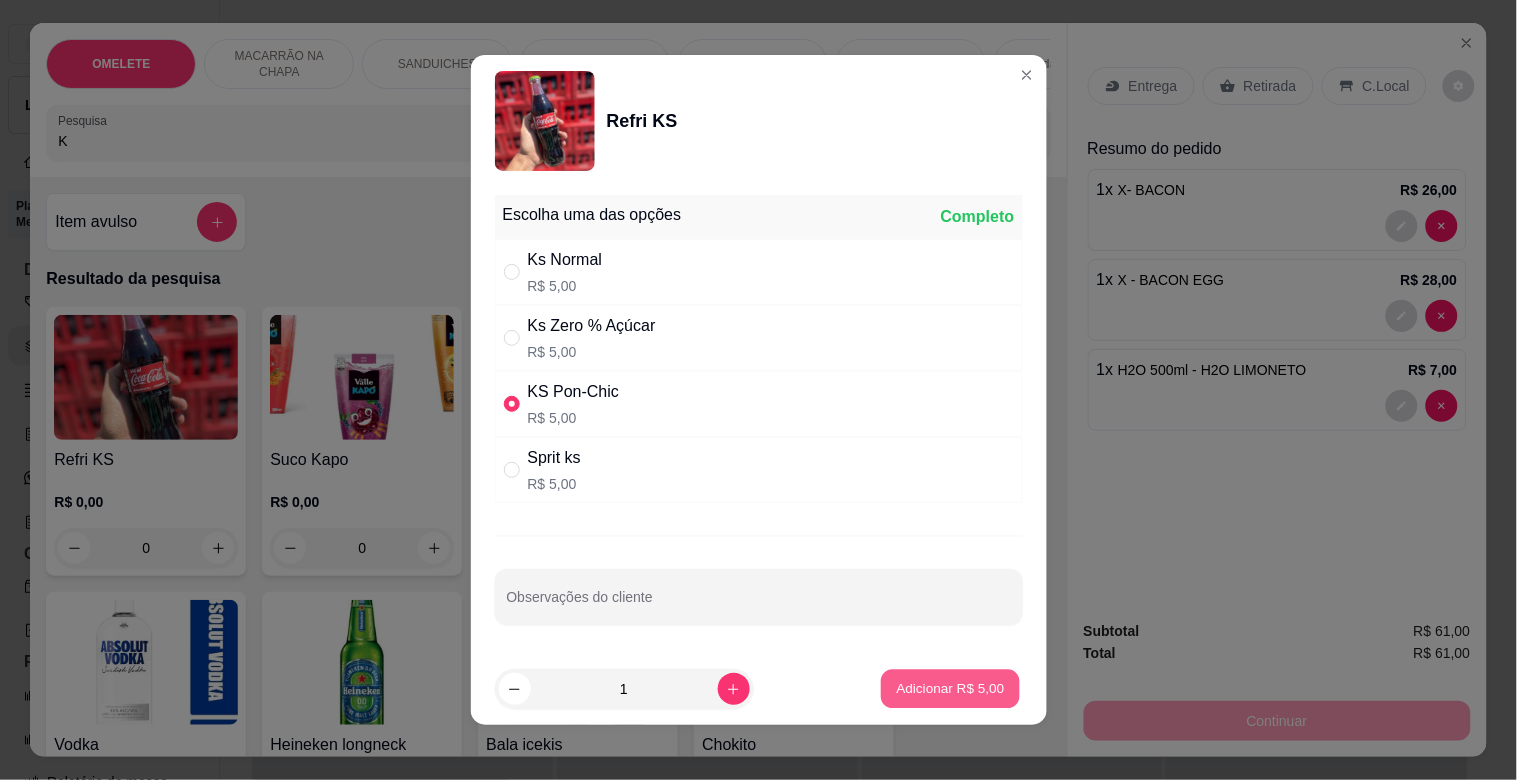 click on "Adicionar   R$ 5,00" at bounding box center [950, 689] 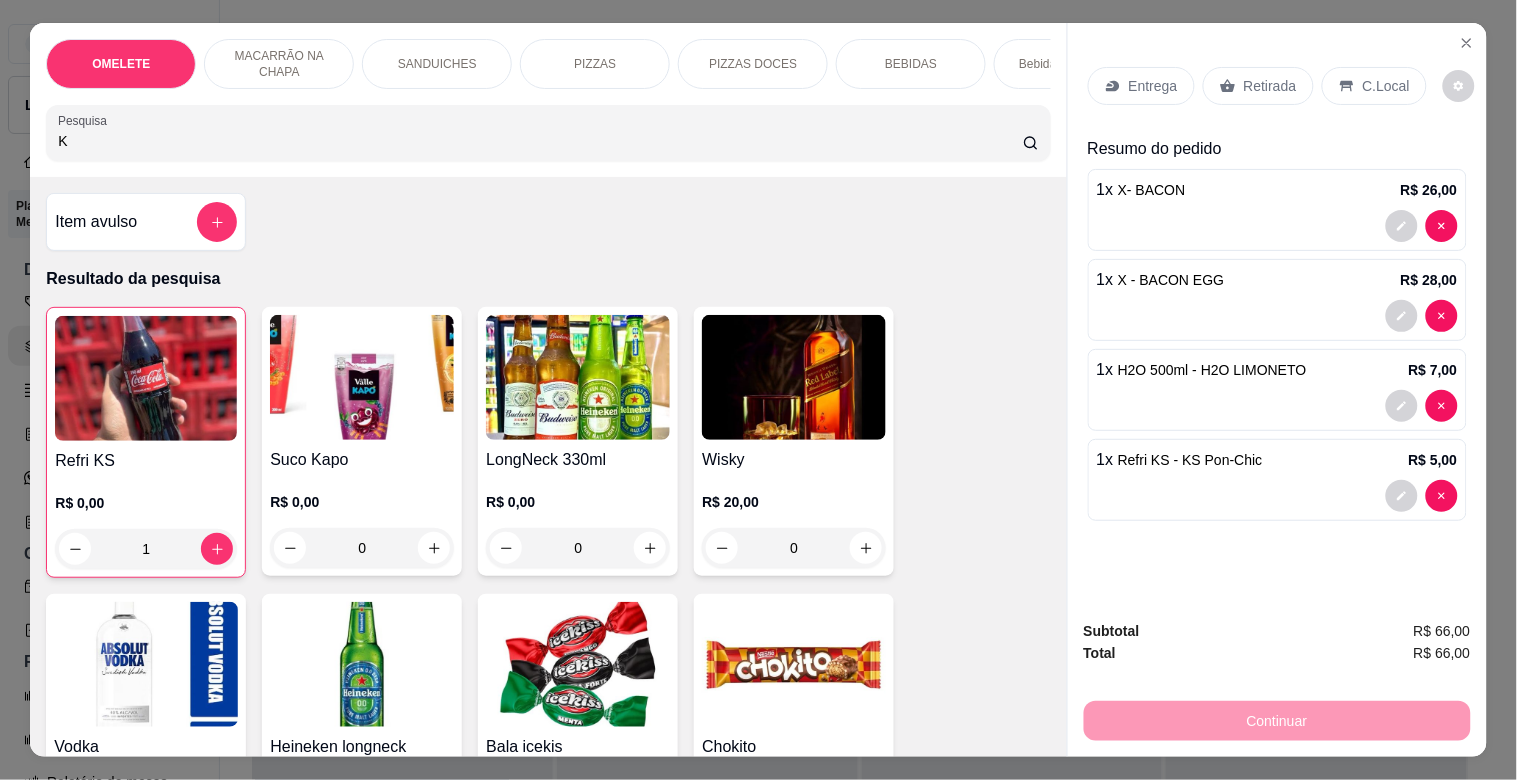 click on "C.Local" at bounding box center [1386, 86] 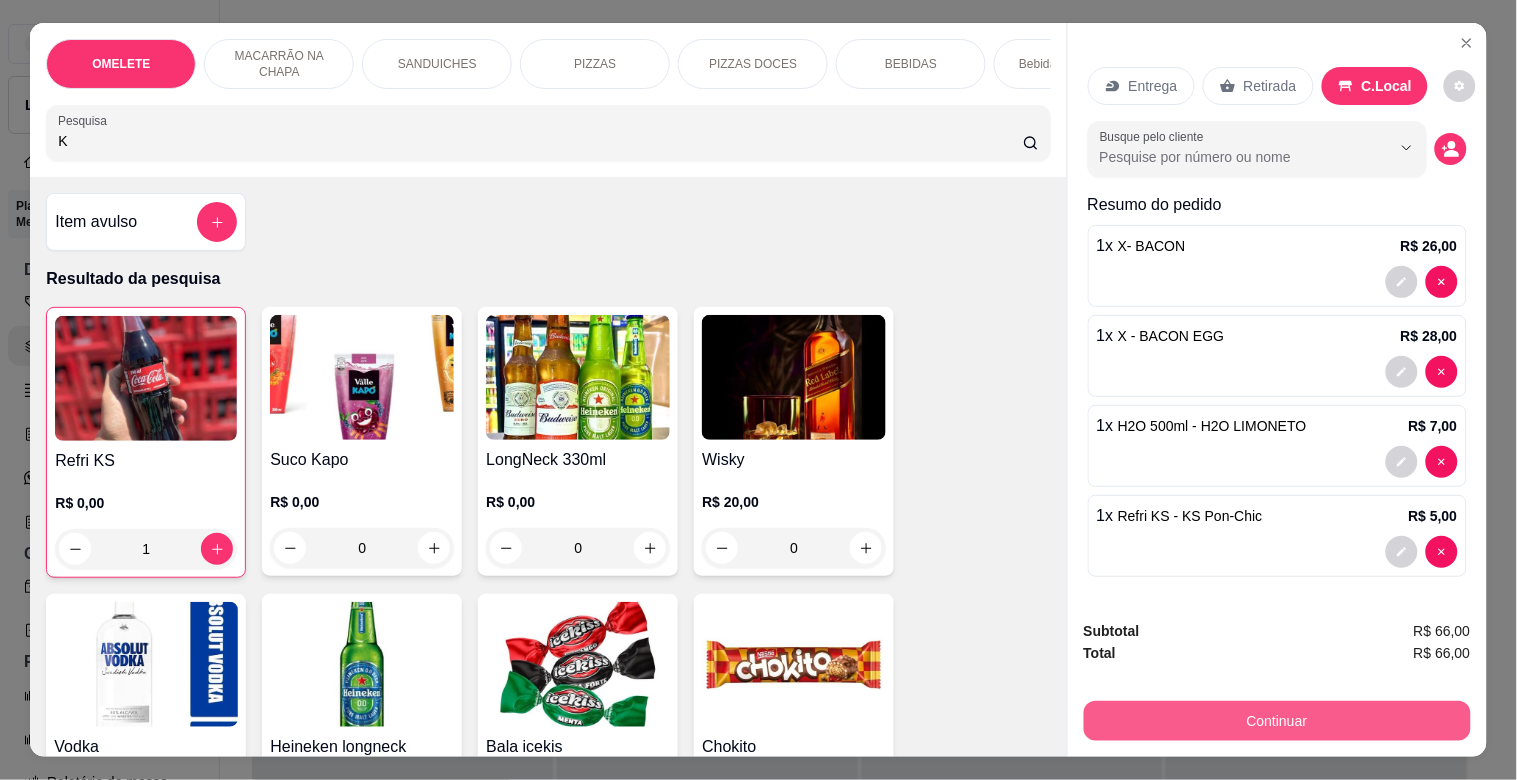 click on "Continuar" at bounding box center (1277, 721) 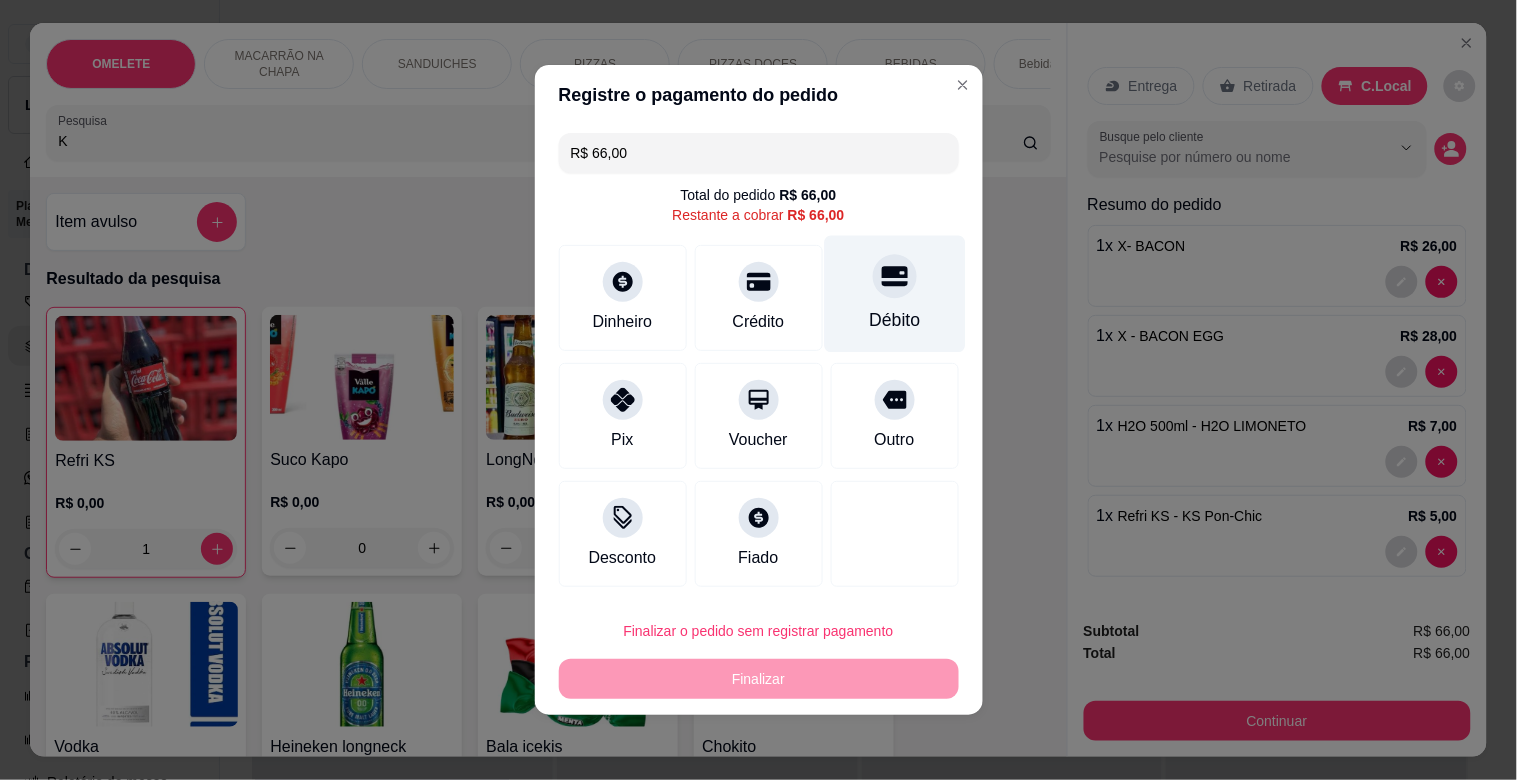click on "Débito" at bounding box center [894, 294] 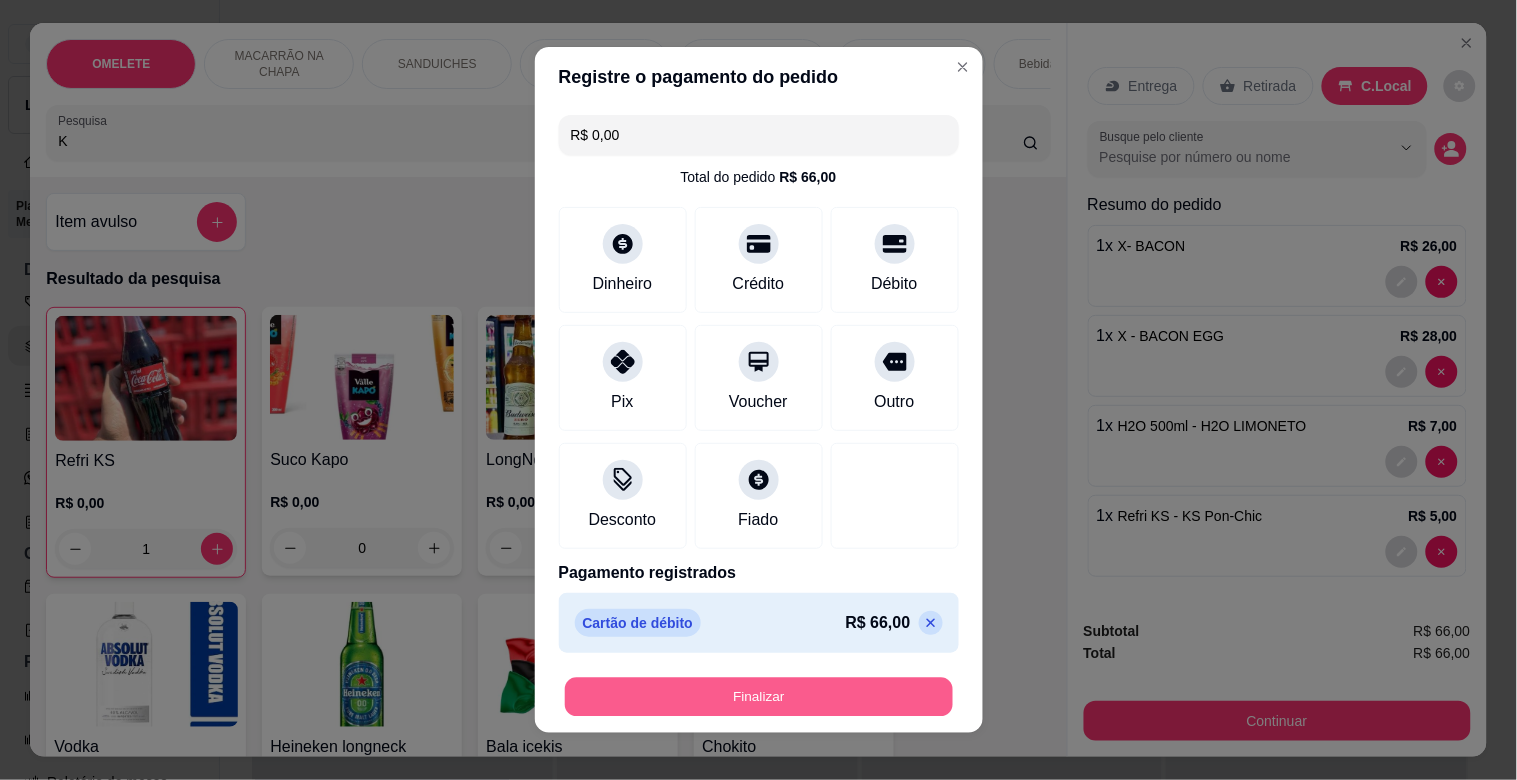click on "Finalizar" at bounding box center [759, 697] 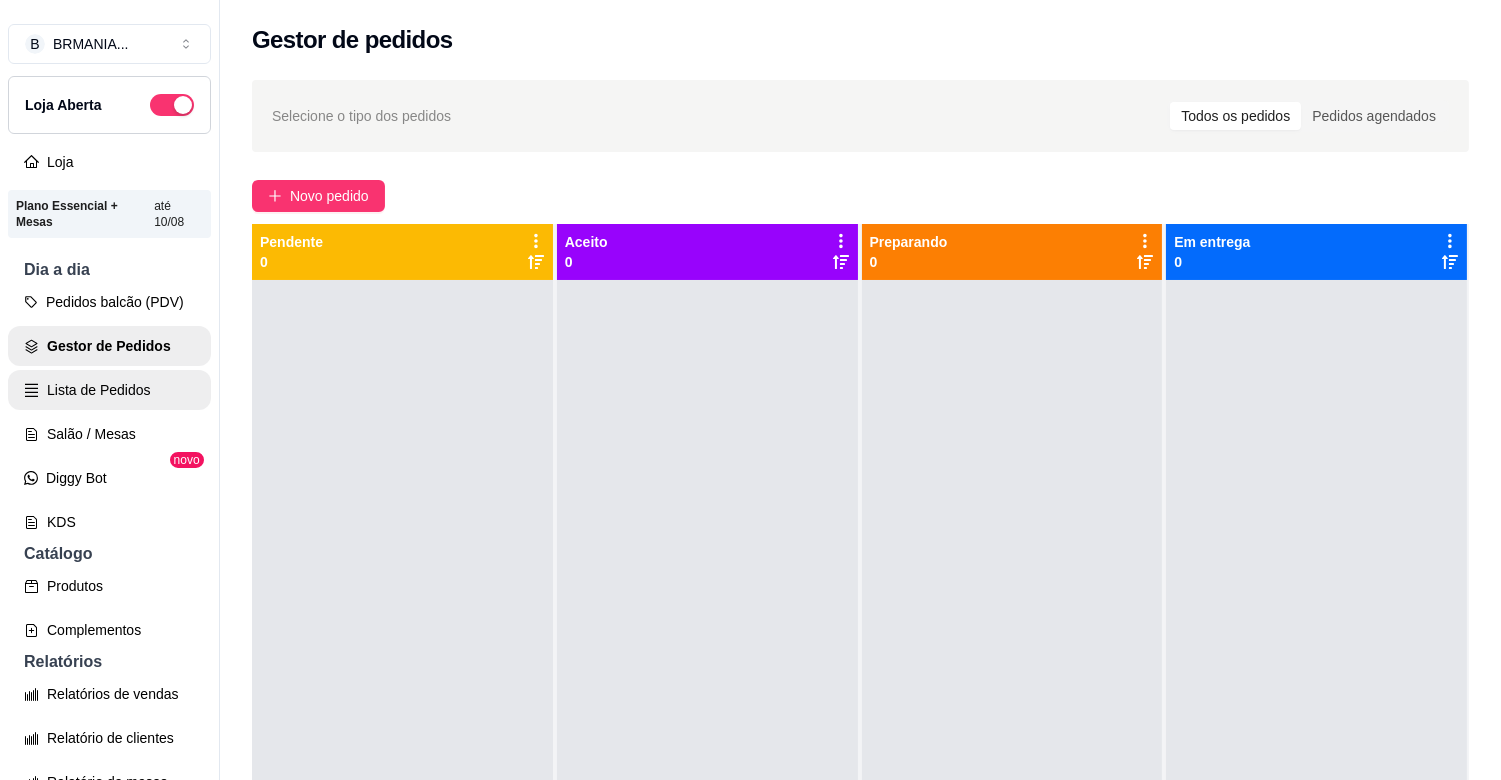 click on "Lista de Pedidos" at bounding box center (109, 390) 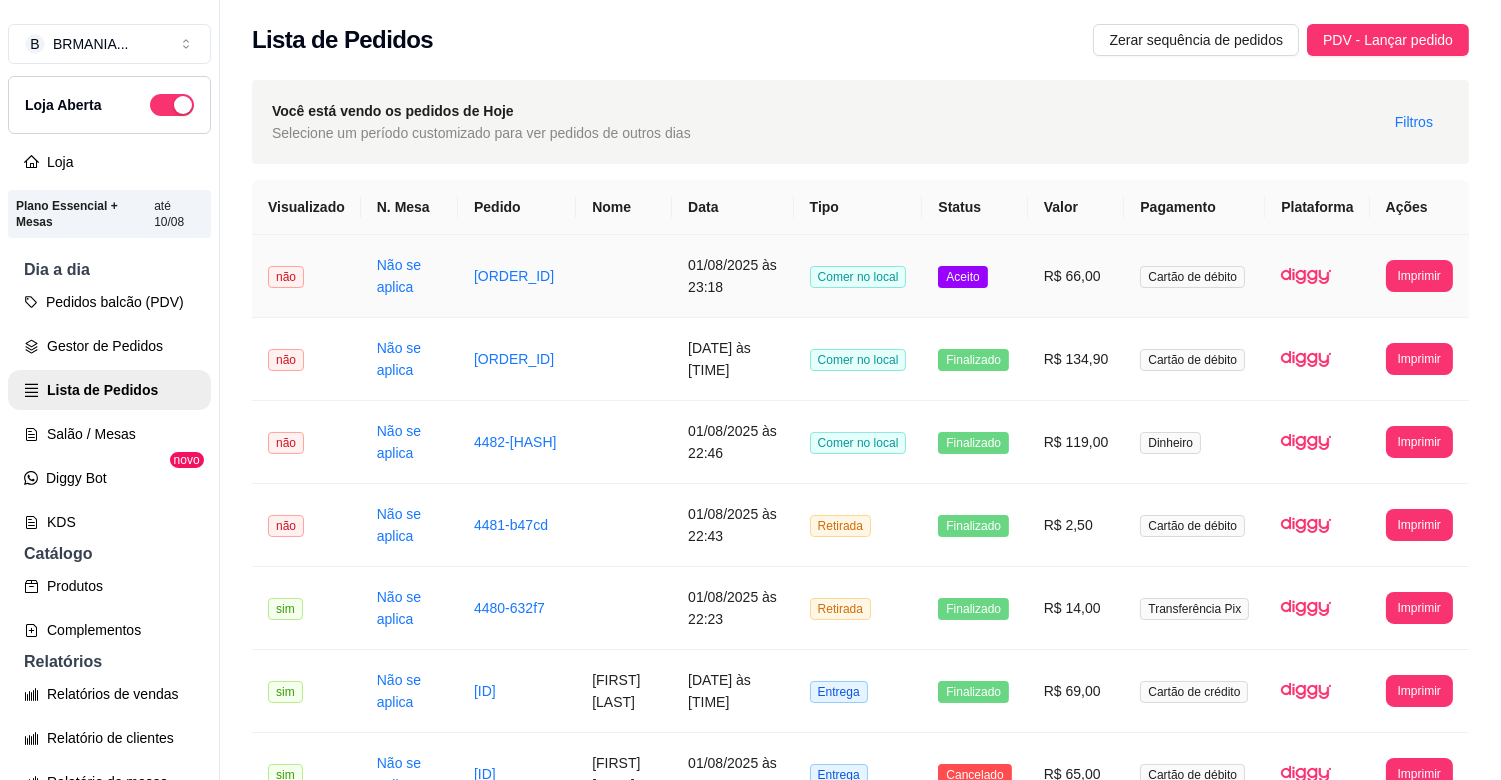 click on "[ORDER_ID]" at bounding box center (517, 276) 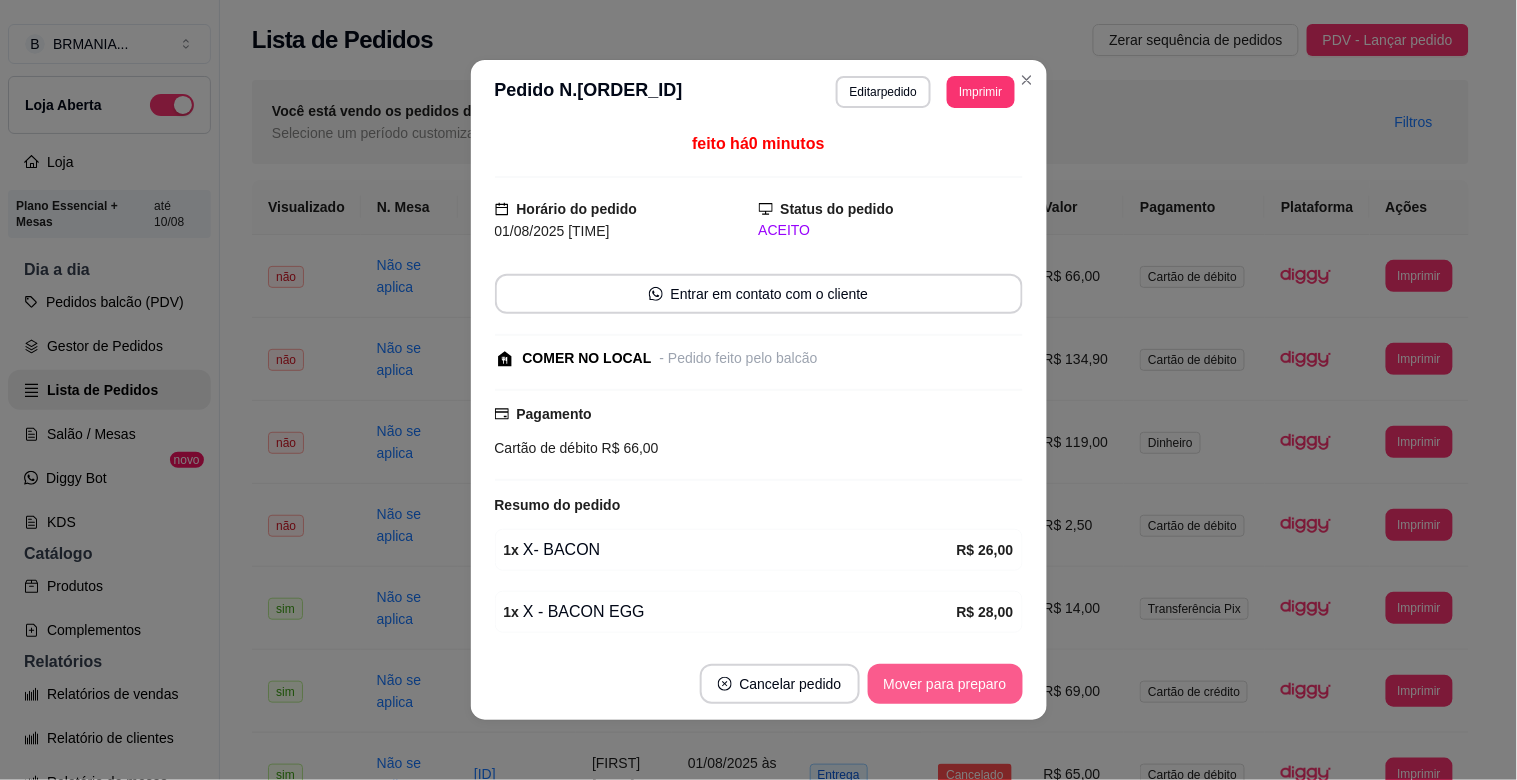 click on "Mover para preparo" at bounding box center [945, 684] 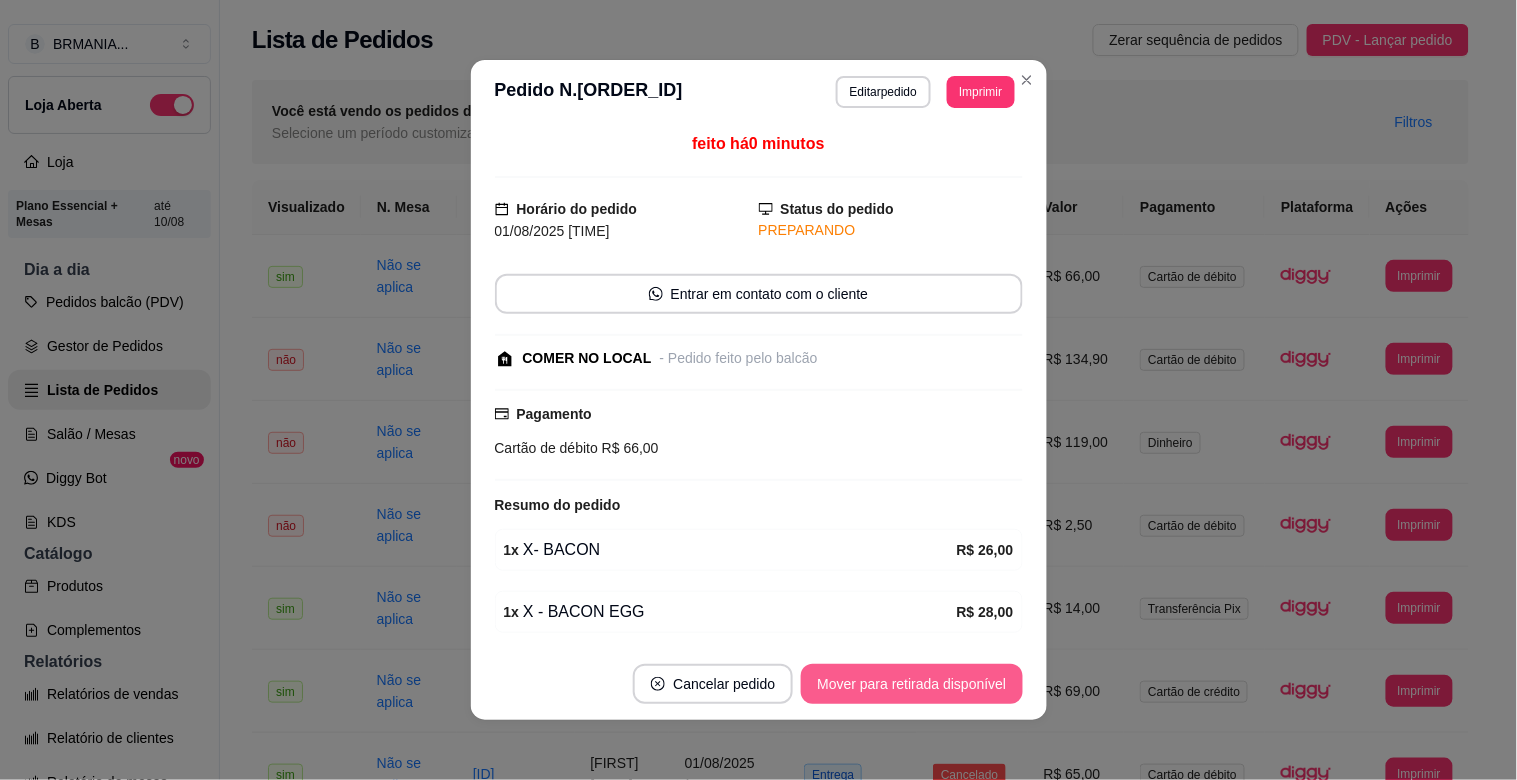 click on "Mover para retirada disponível" at bounding box center [911, 684] 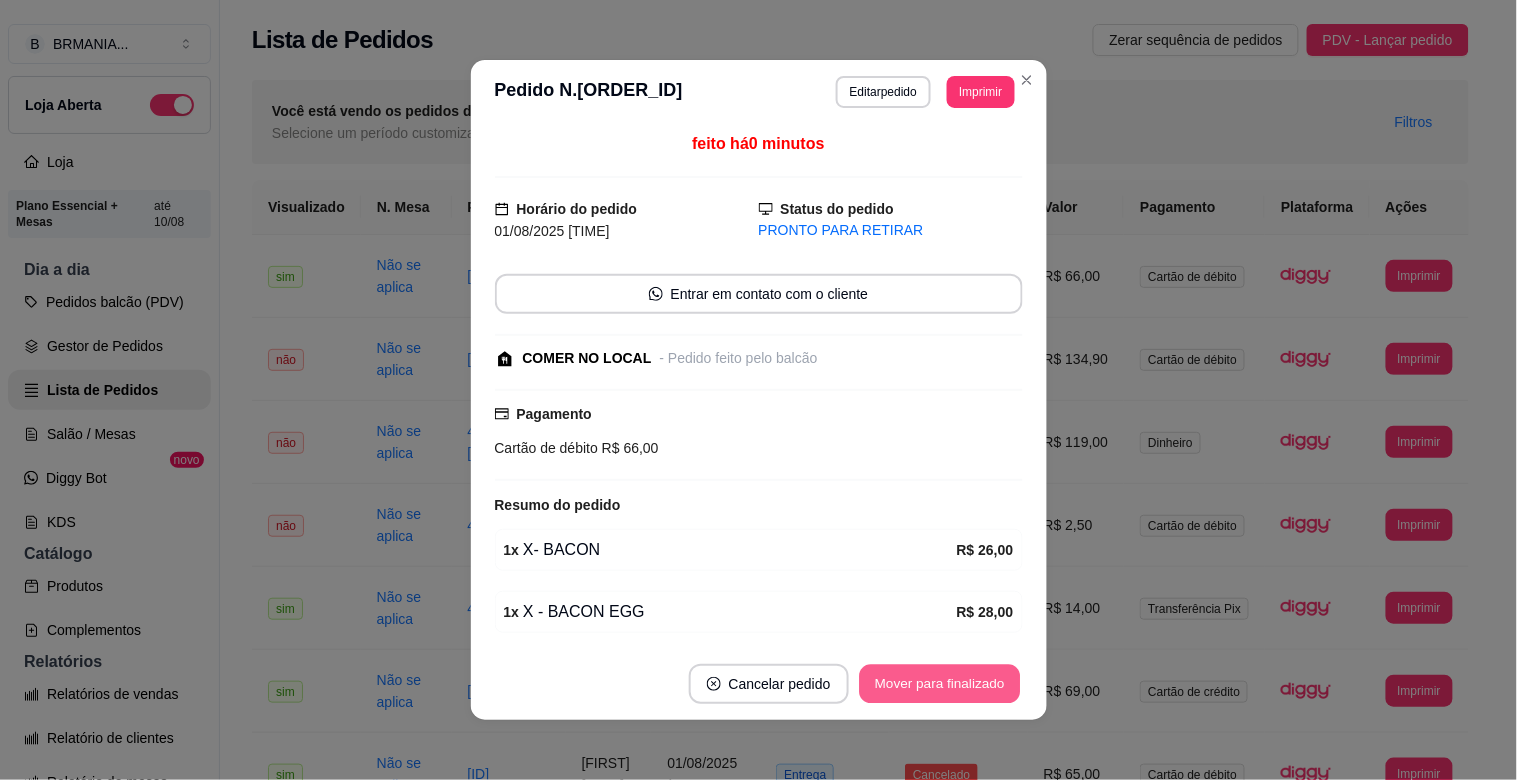 click on "Mover para finalizado" at bounding box center (939, 684) 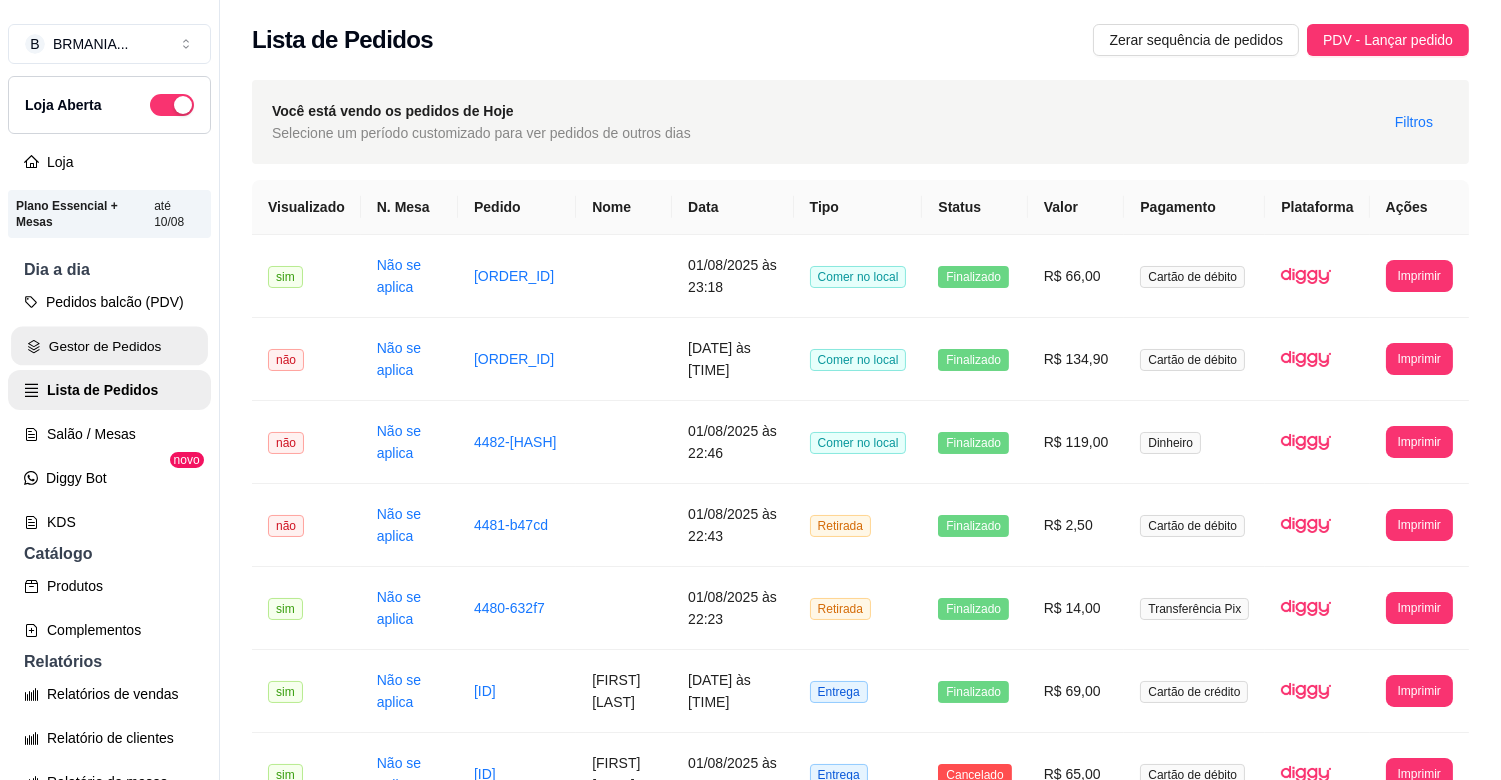 click on "Gestor de Pedidos" at bounding box center [109, 346] 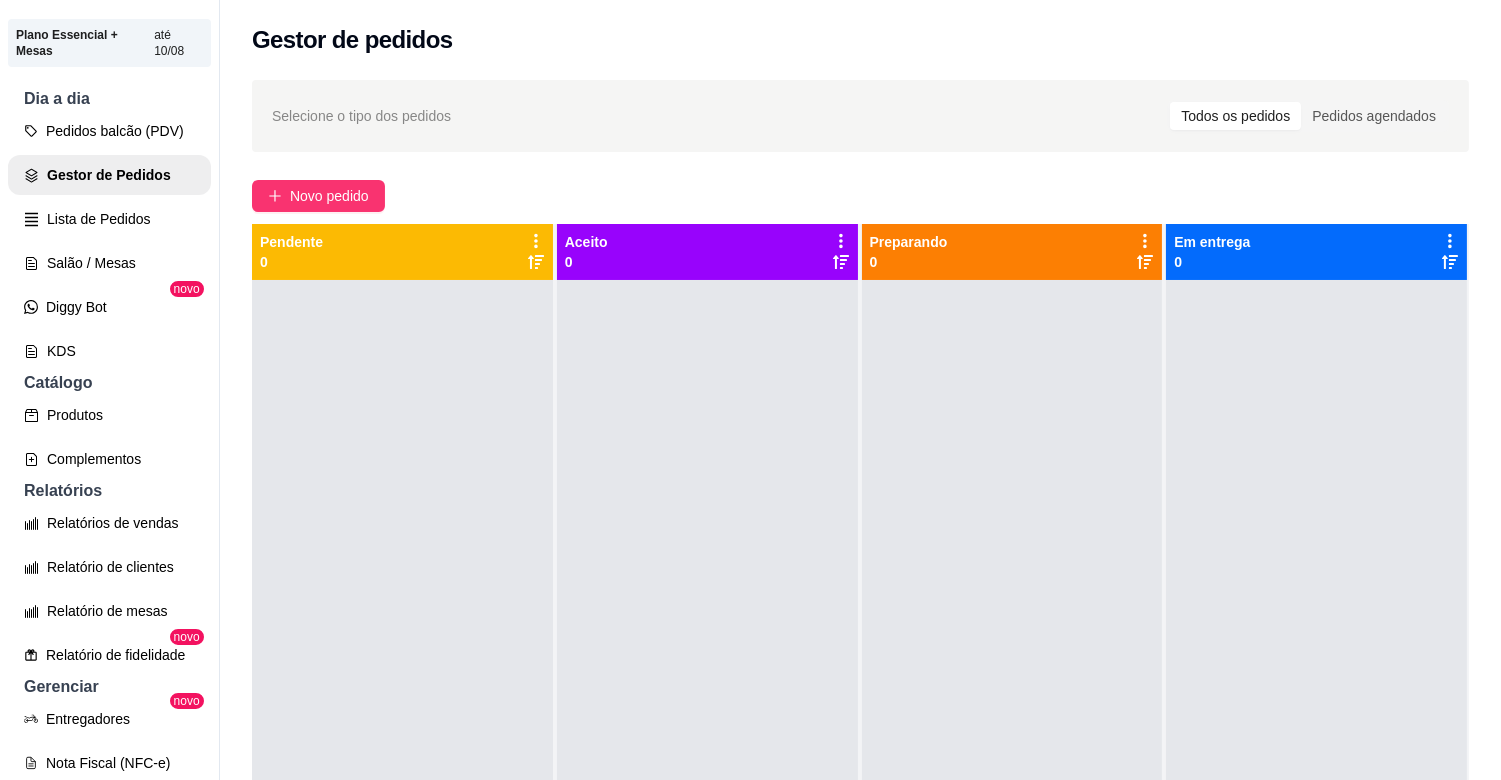 scroll, scrollTop: 410, scrollLeft: 0, axis: vertical 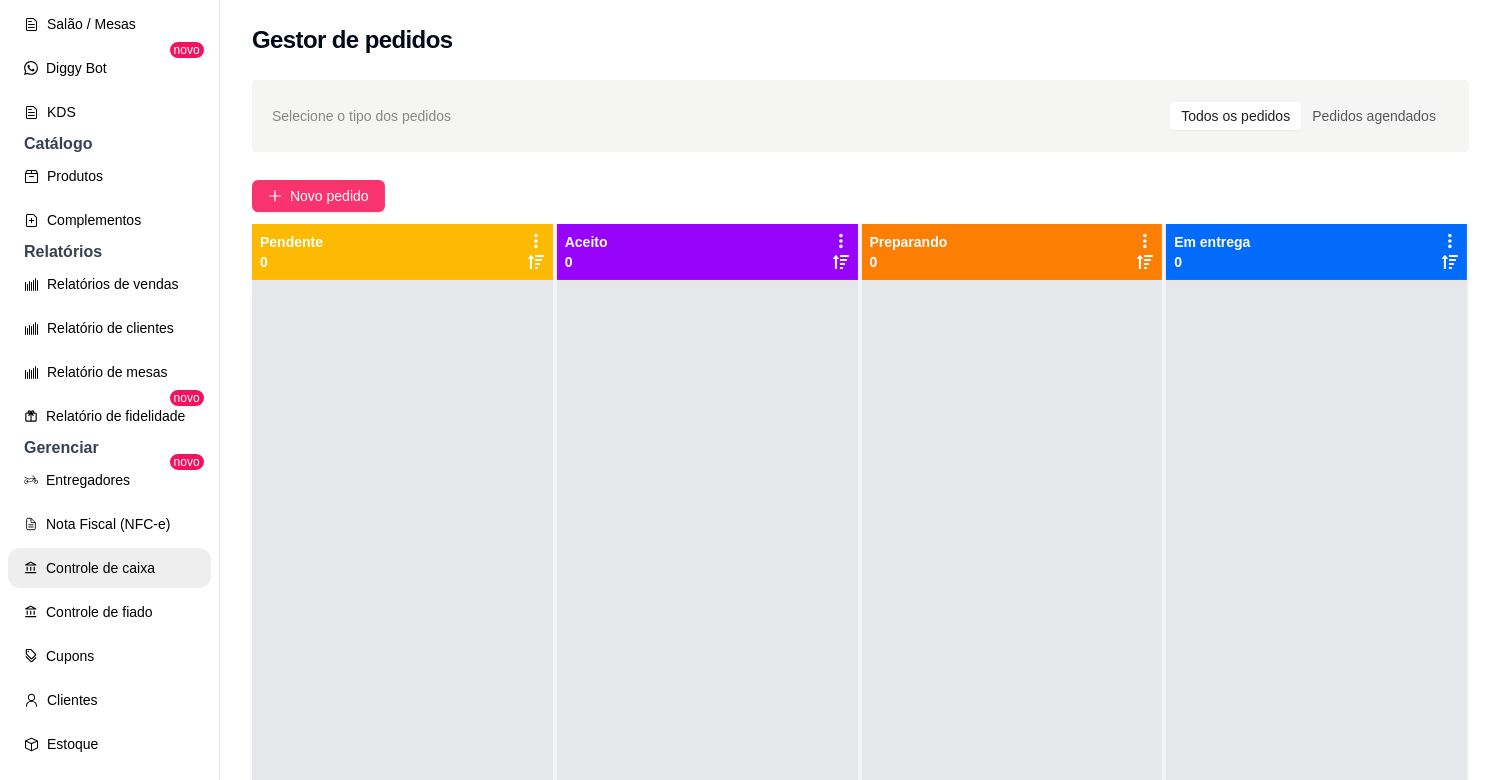 click on "Controle de caixa" at bounding box center (109, 568) 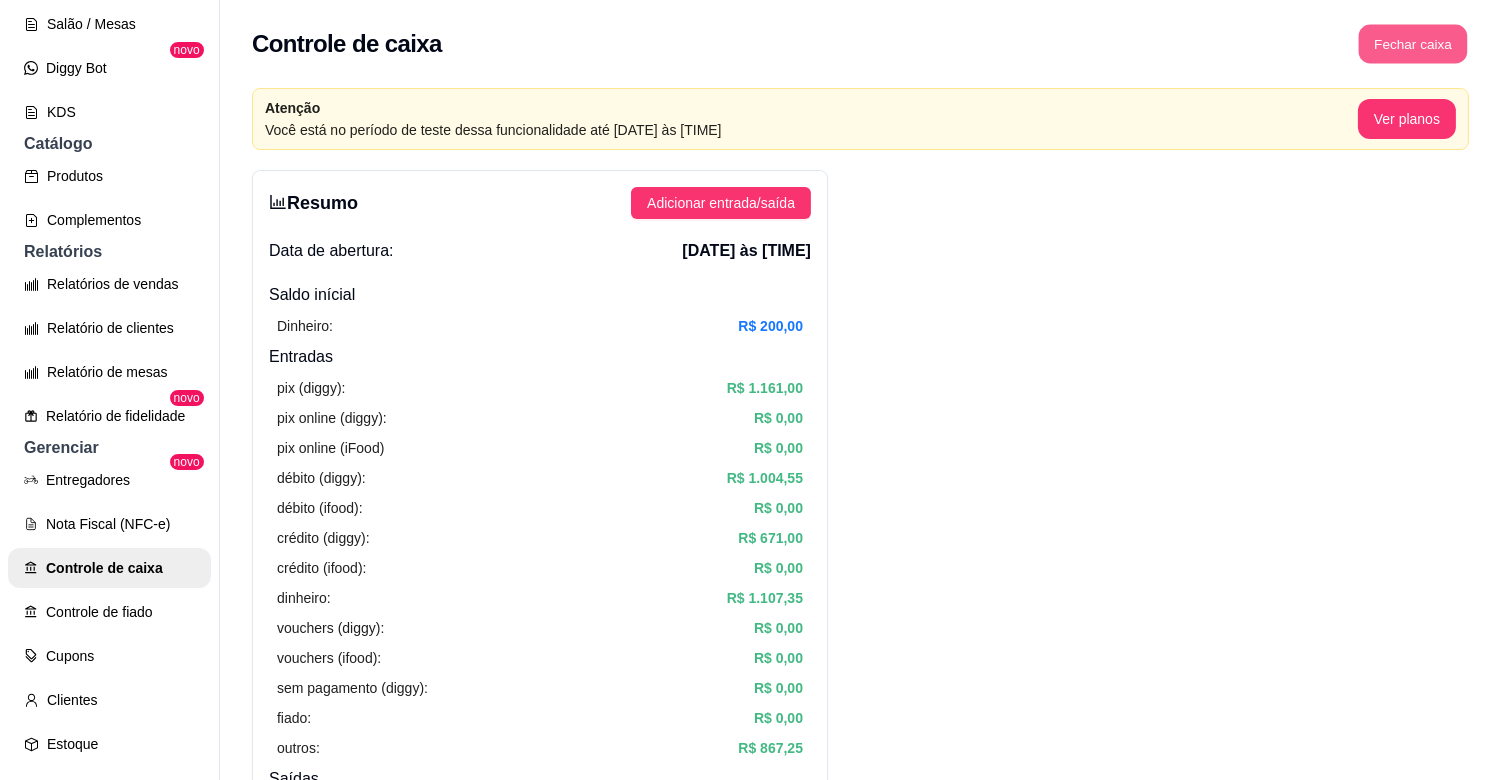 click on "Fechar caixa" at bounding box center [1413, 44] 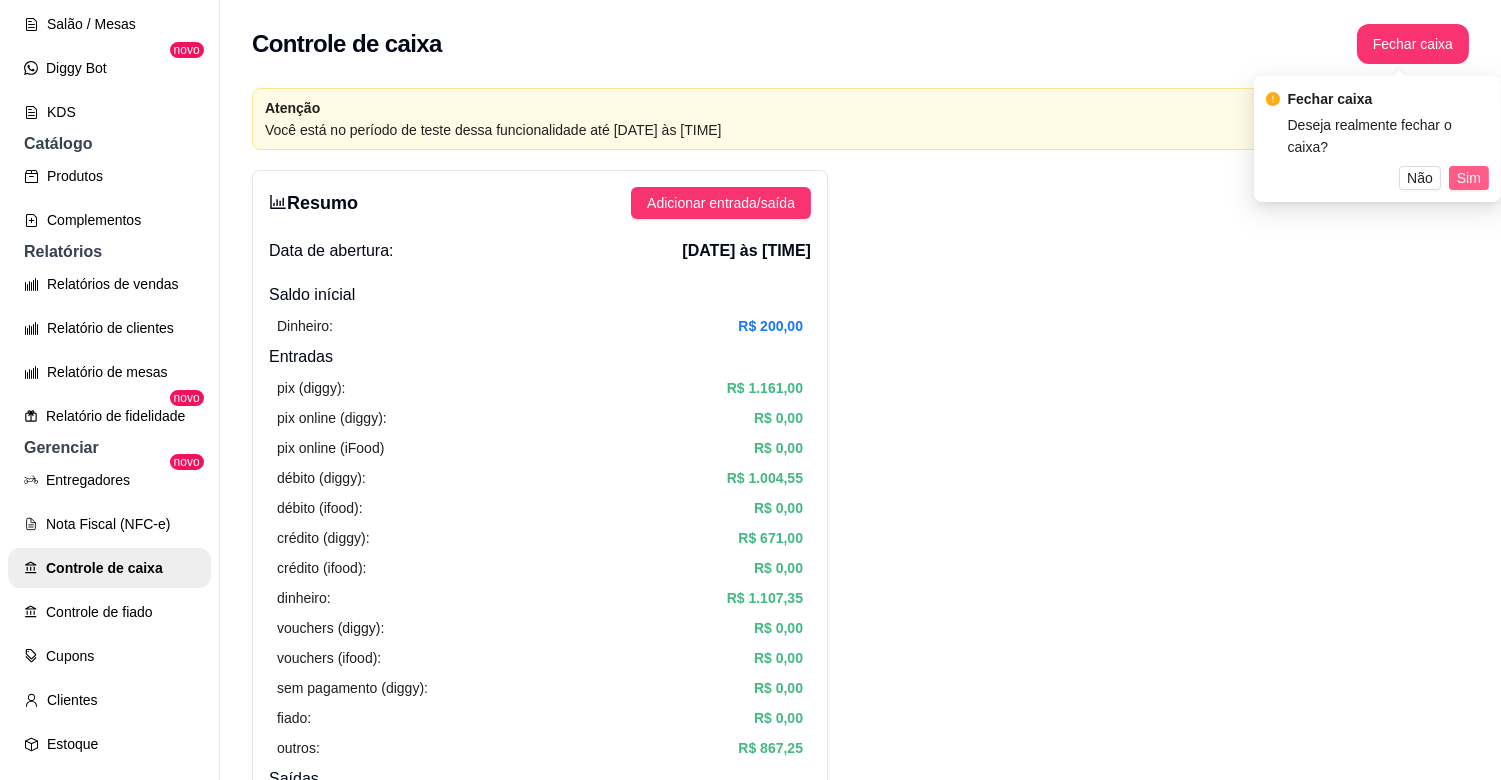 click on "Sim" at bounding box center [1469, 178] 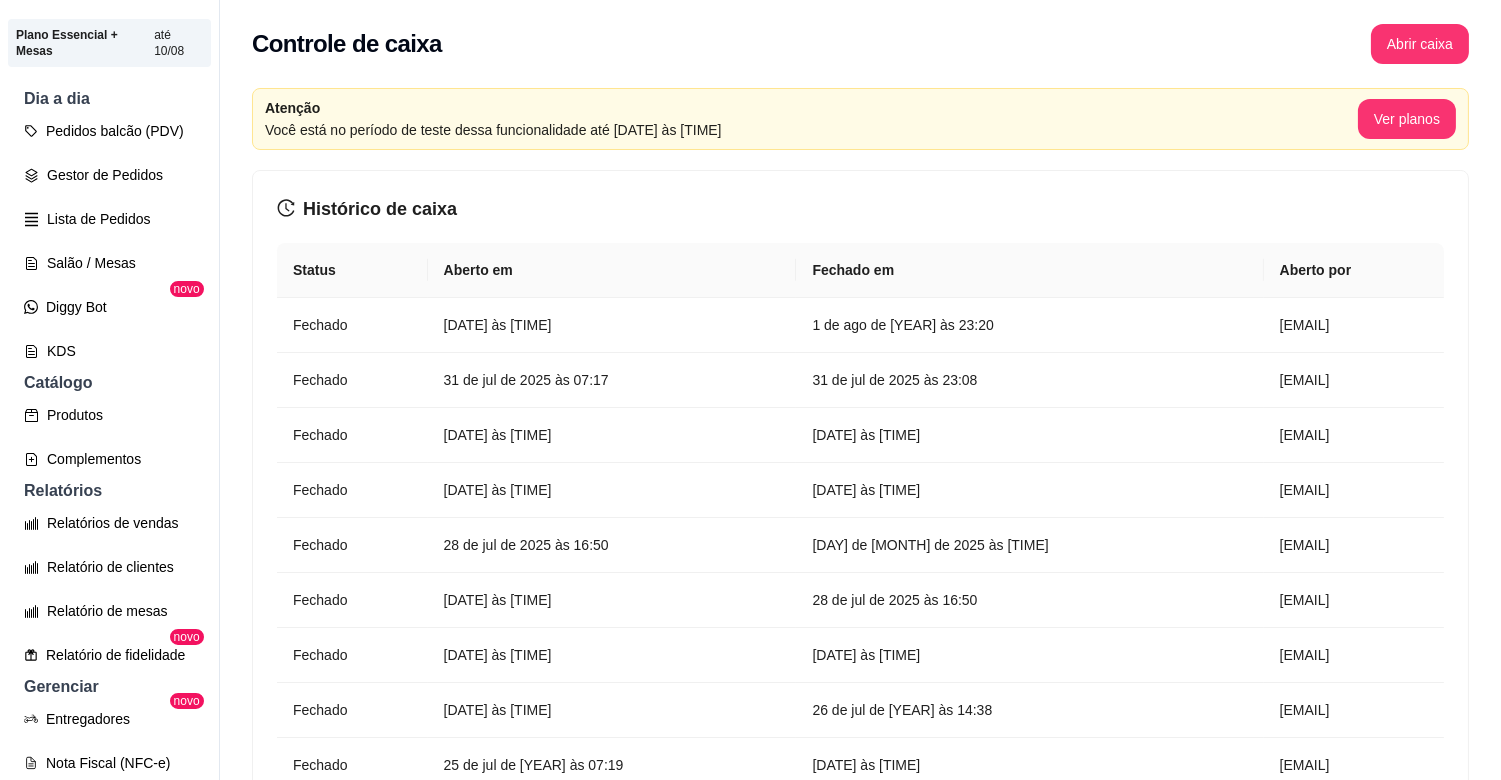 scroll, scrollTop: 0, scrollLeft: 0, axis: both 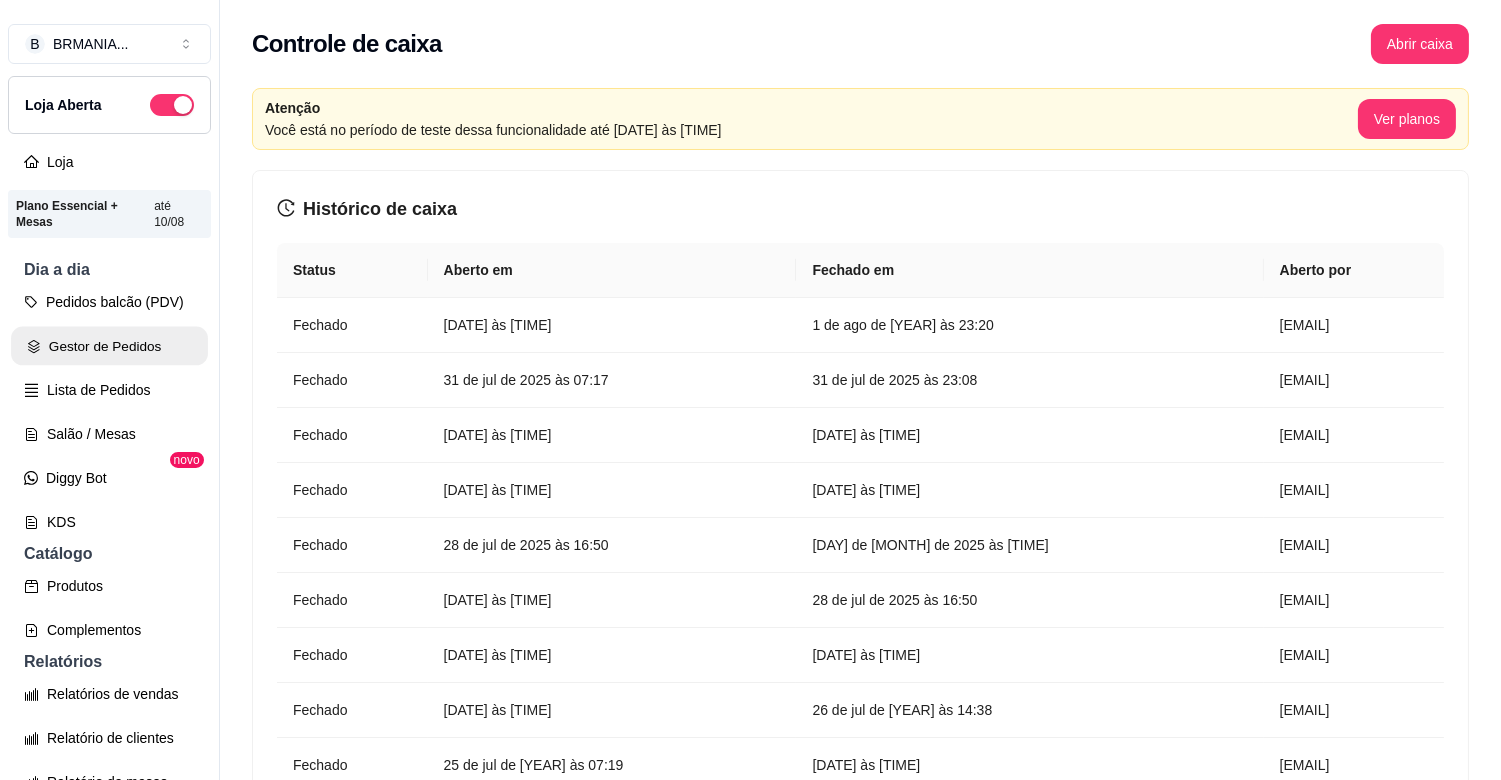 click on "Gestor de Pedidos" at bounding box center (109, 346) 